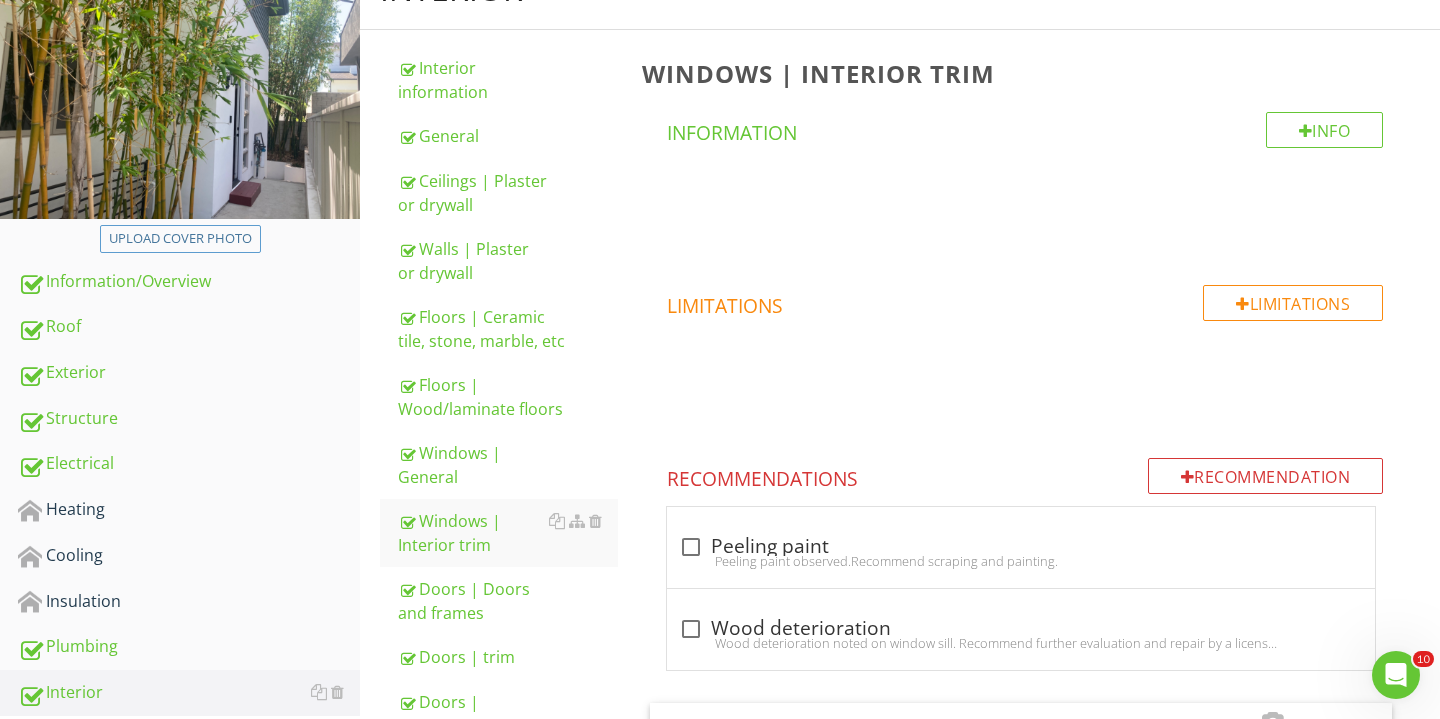 scroll, scrollTop: 287, scrollLeft: 0, axis: vertical 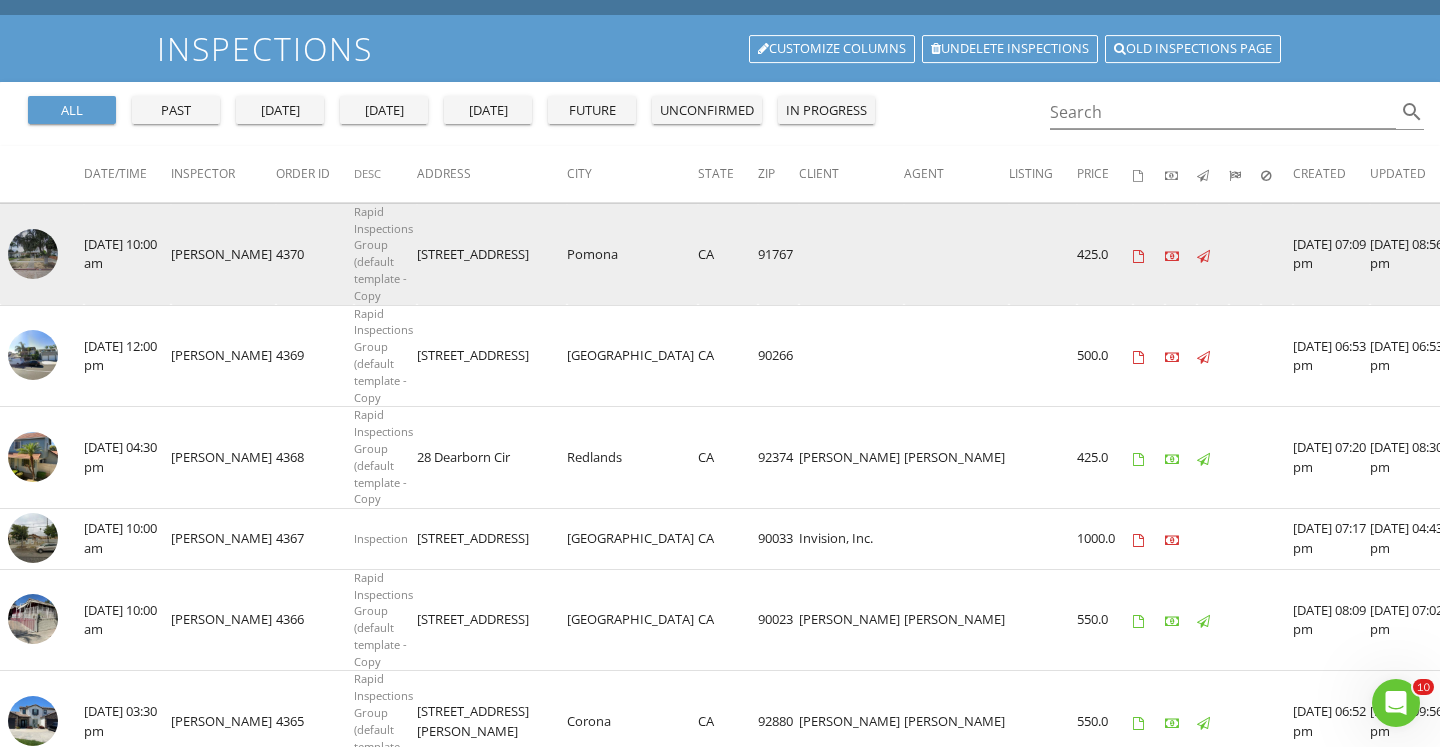 click at bounding box center (33, 254) 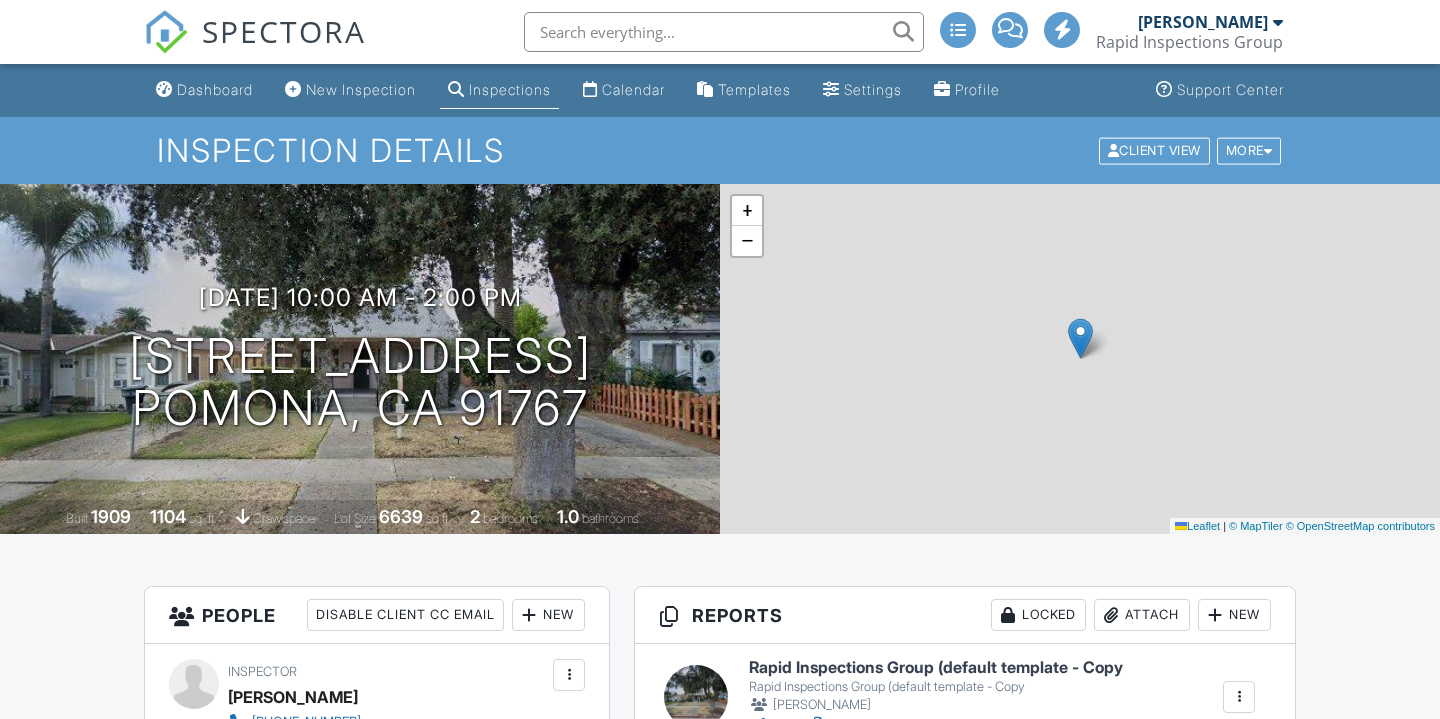 scroll, scrollTop: 0, scrollLeft: 0, axis: both 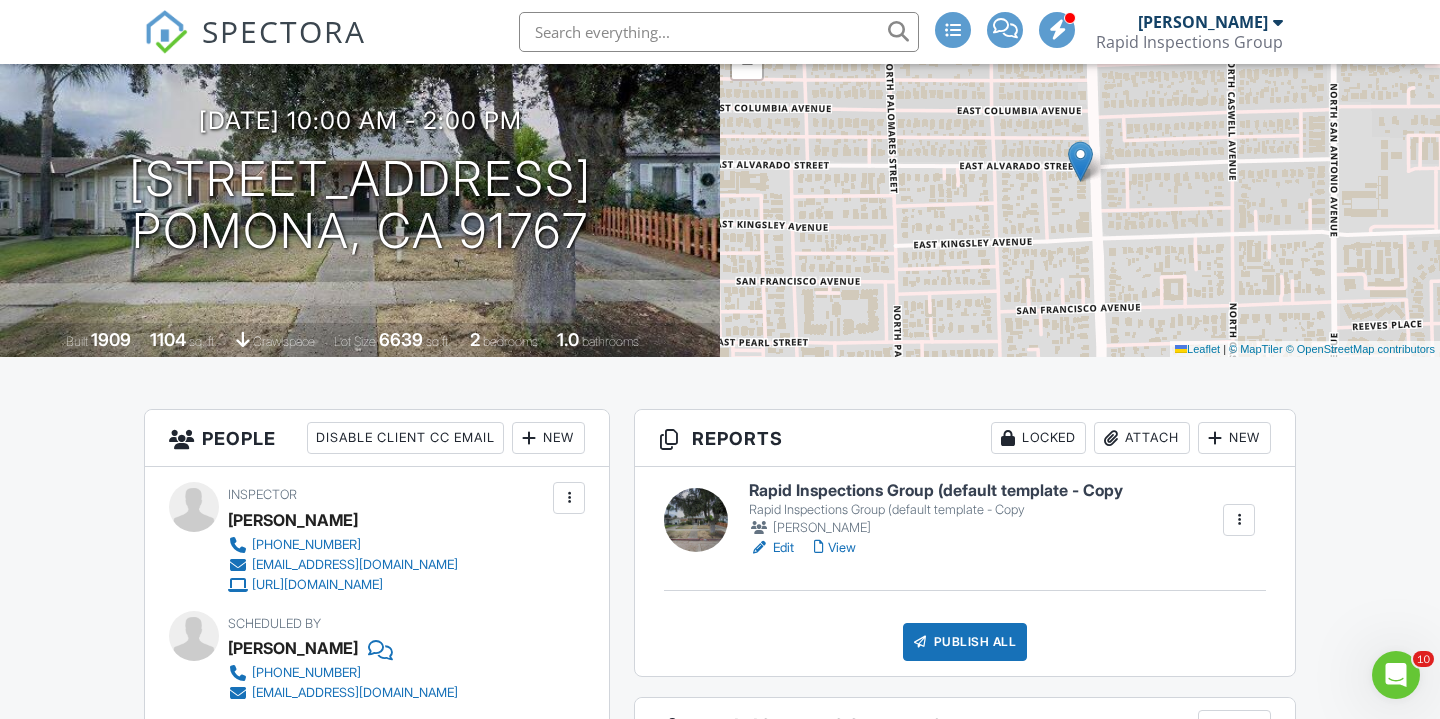 click at bounding box center (696, 520) 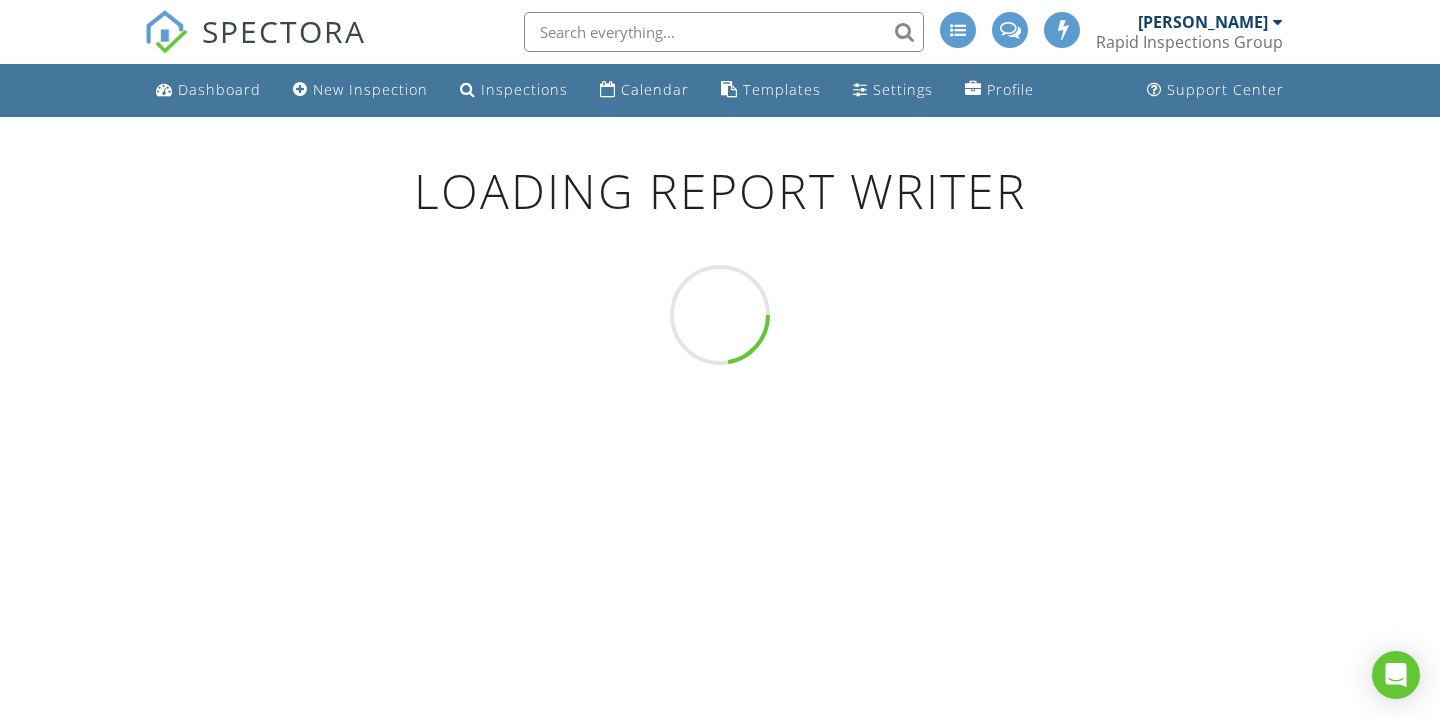 scroll, scrollTop: 0, scrollLeft: 0, axis: both 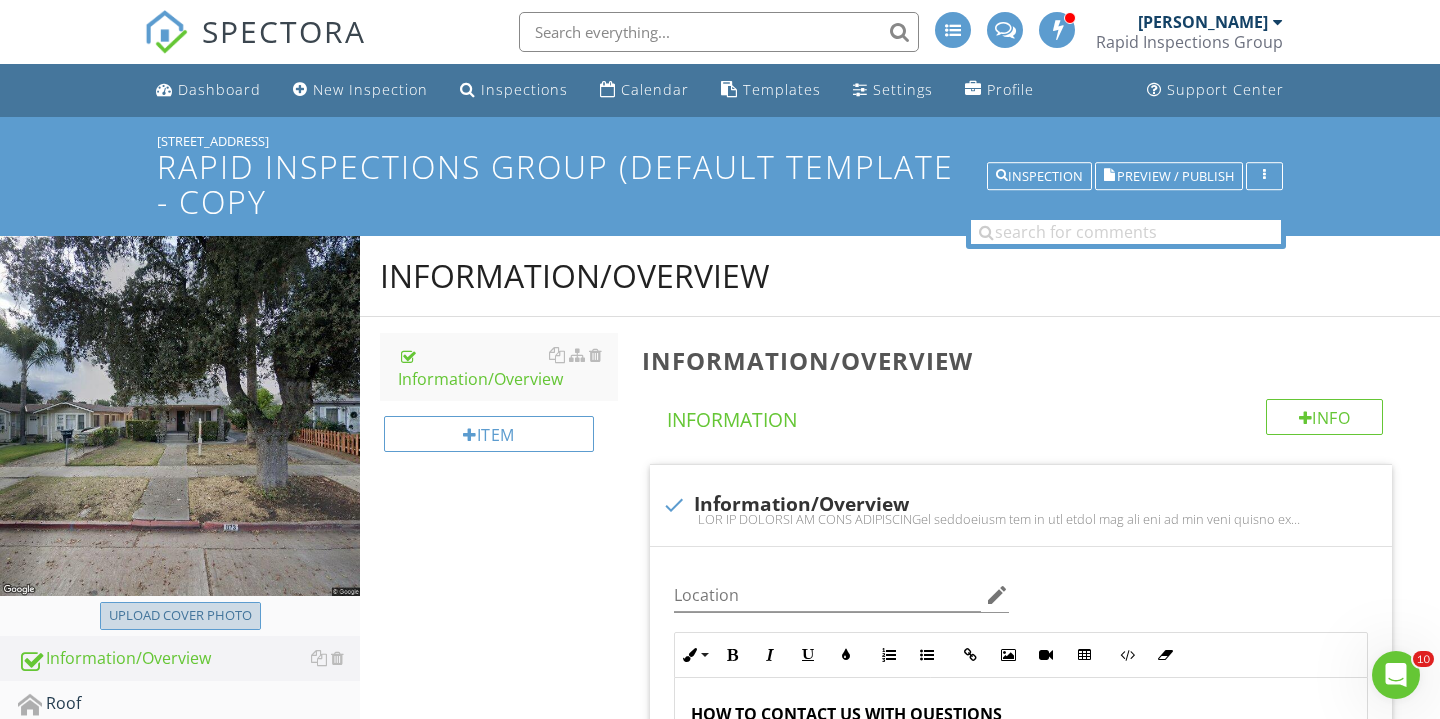 click on "Upload cover photo" at bounding box center (180, 616) 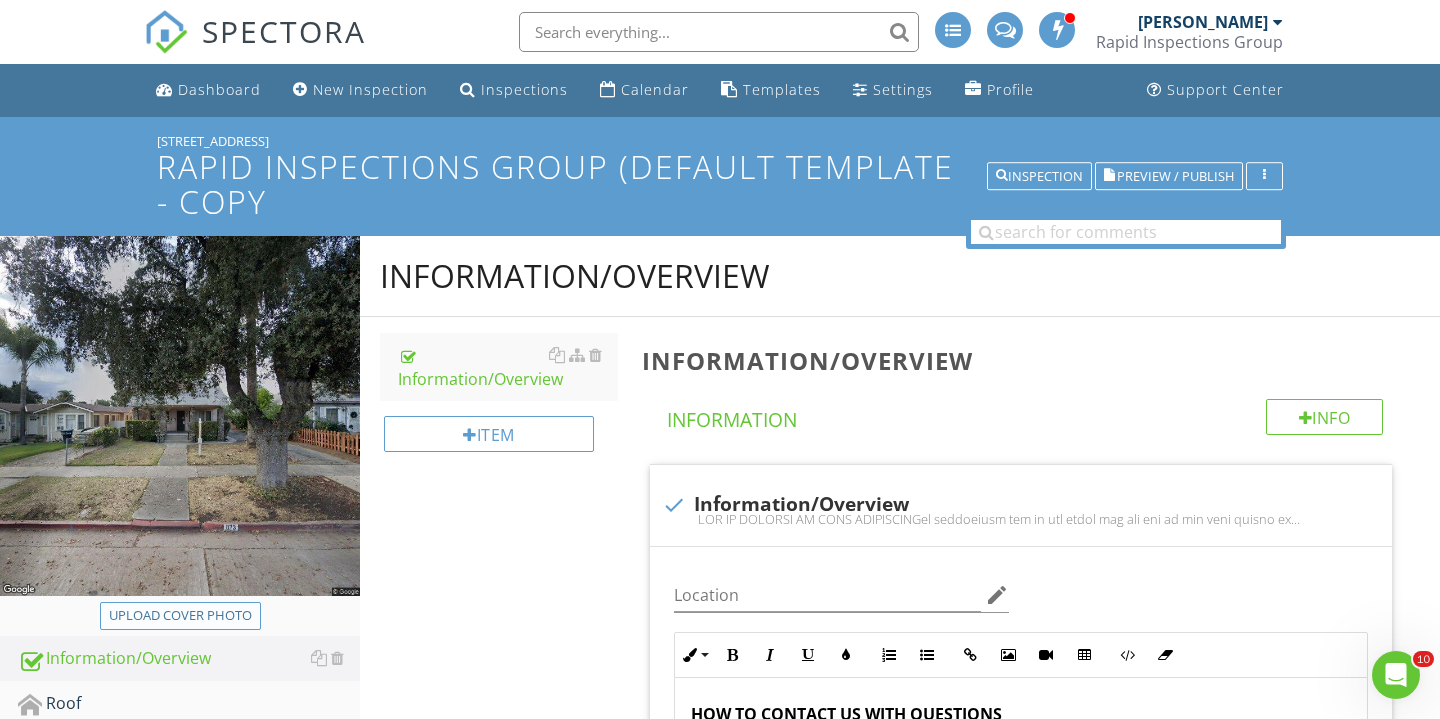 type on "C:\fakepath\IMG_2252.JPG" 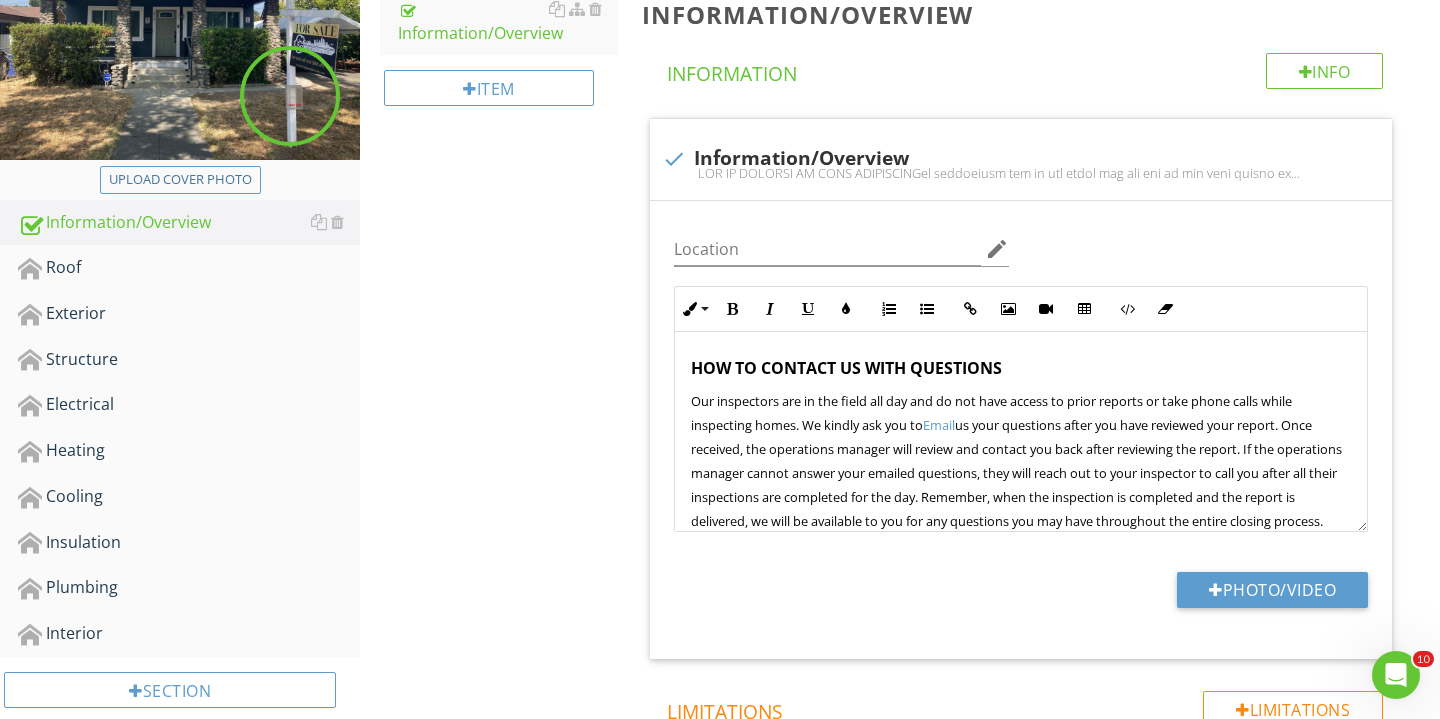 scroll, scrollTop: 345, scrollLeft: 0, axis: vertical 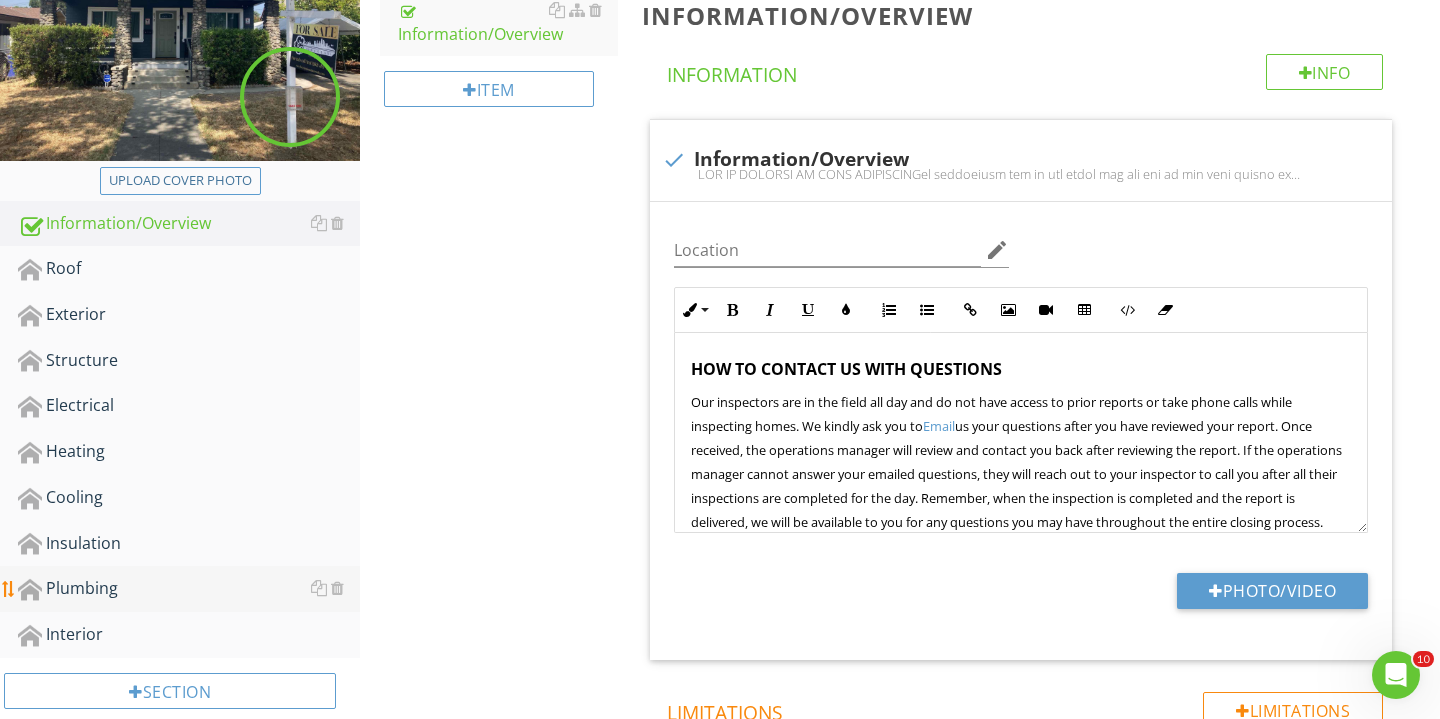 click on "Plumbing" at bounding box center (189, 589) 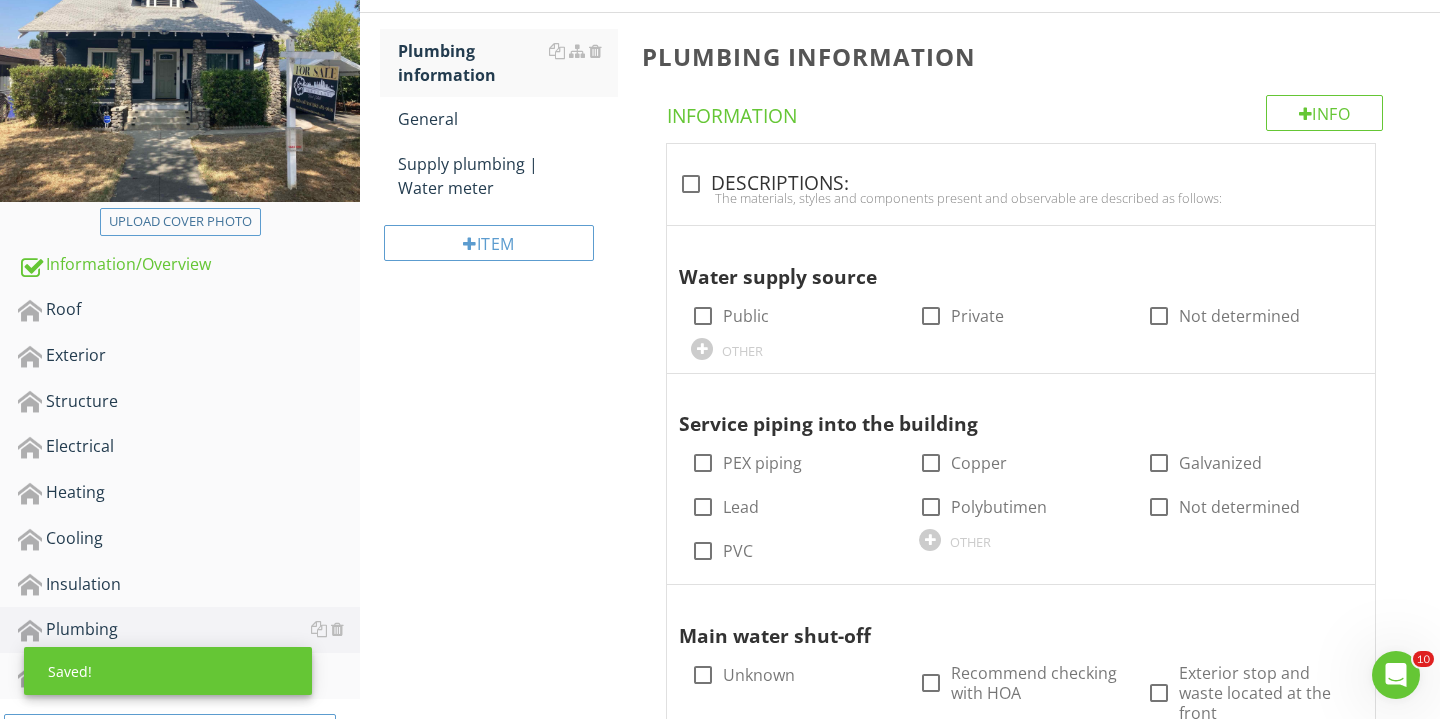 scroll, scrollTop: 226, scrollLeft: 0, axis: vertical 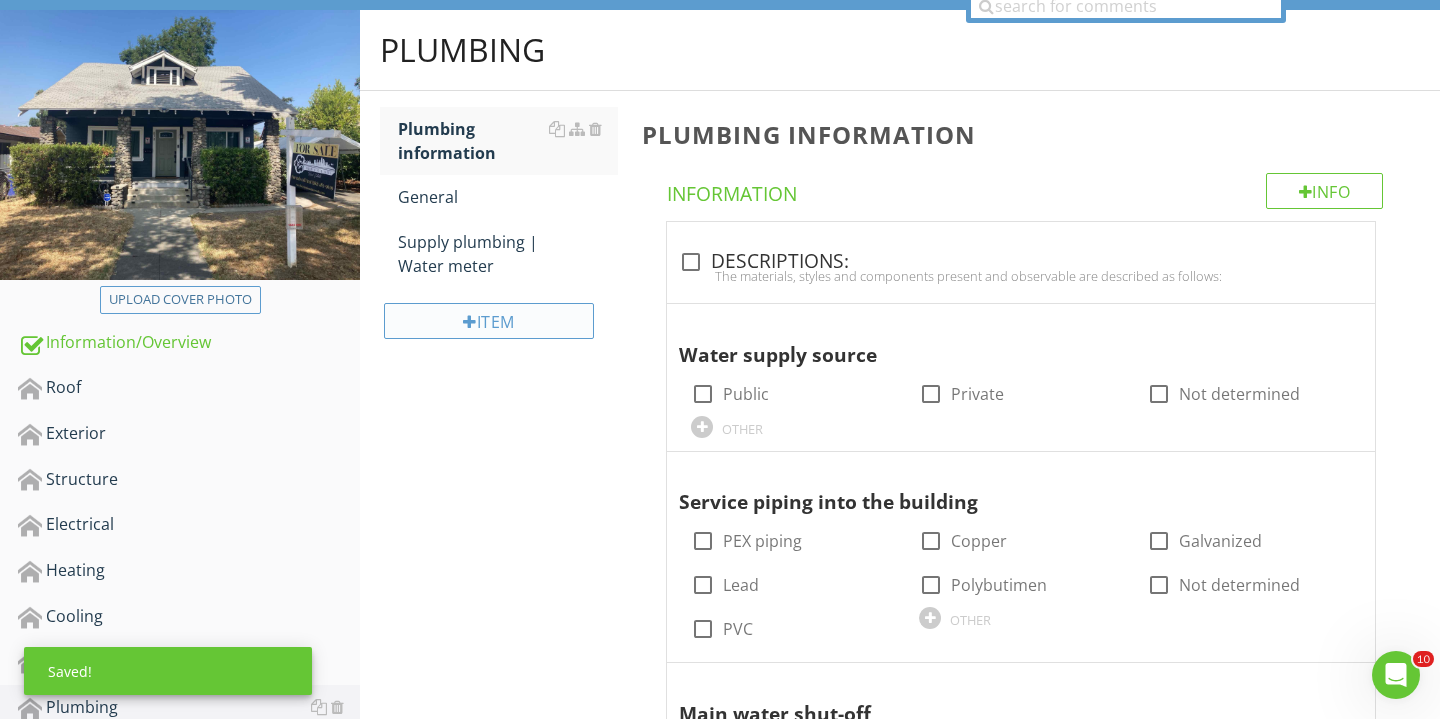 click on "Item" at bounding box center [489, 321] 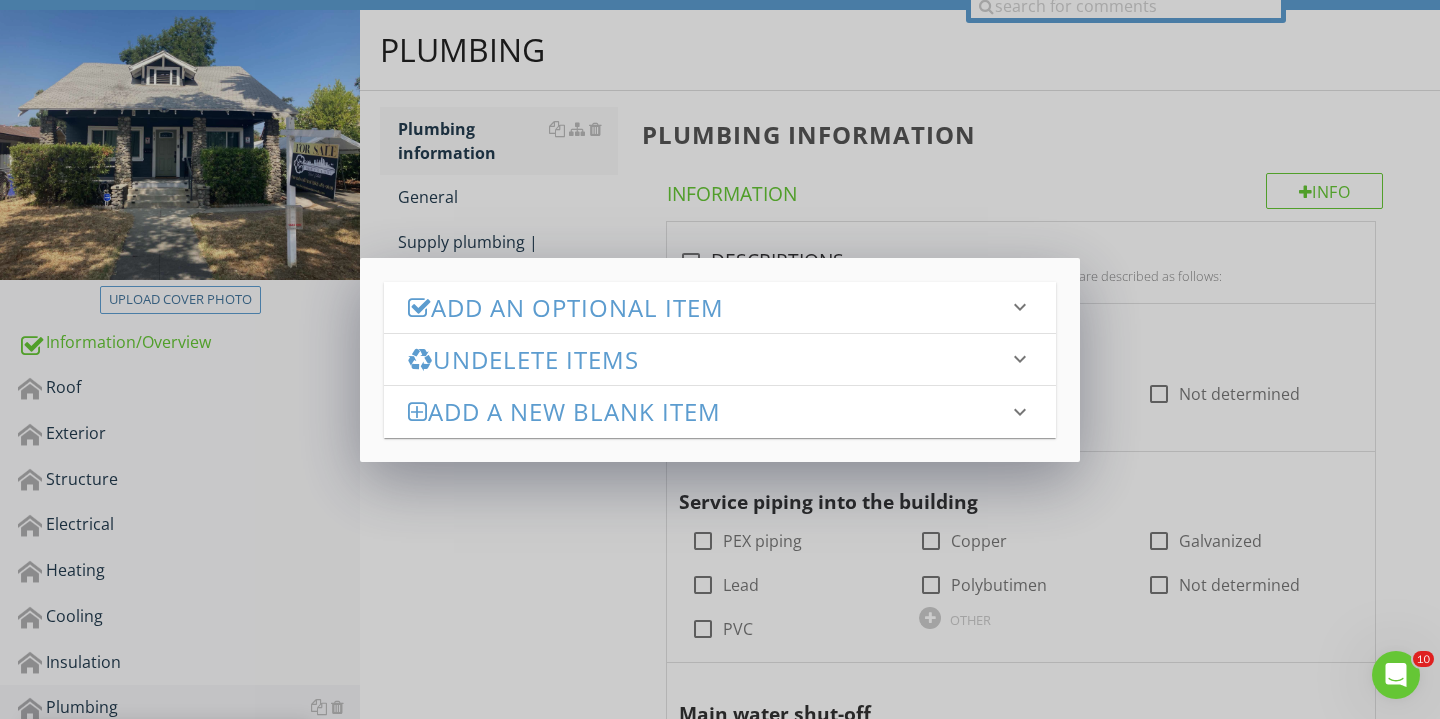 click on "Add an Optional Item" at bounding box center (708, 307) 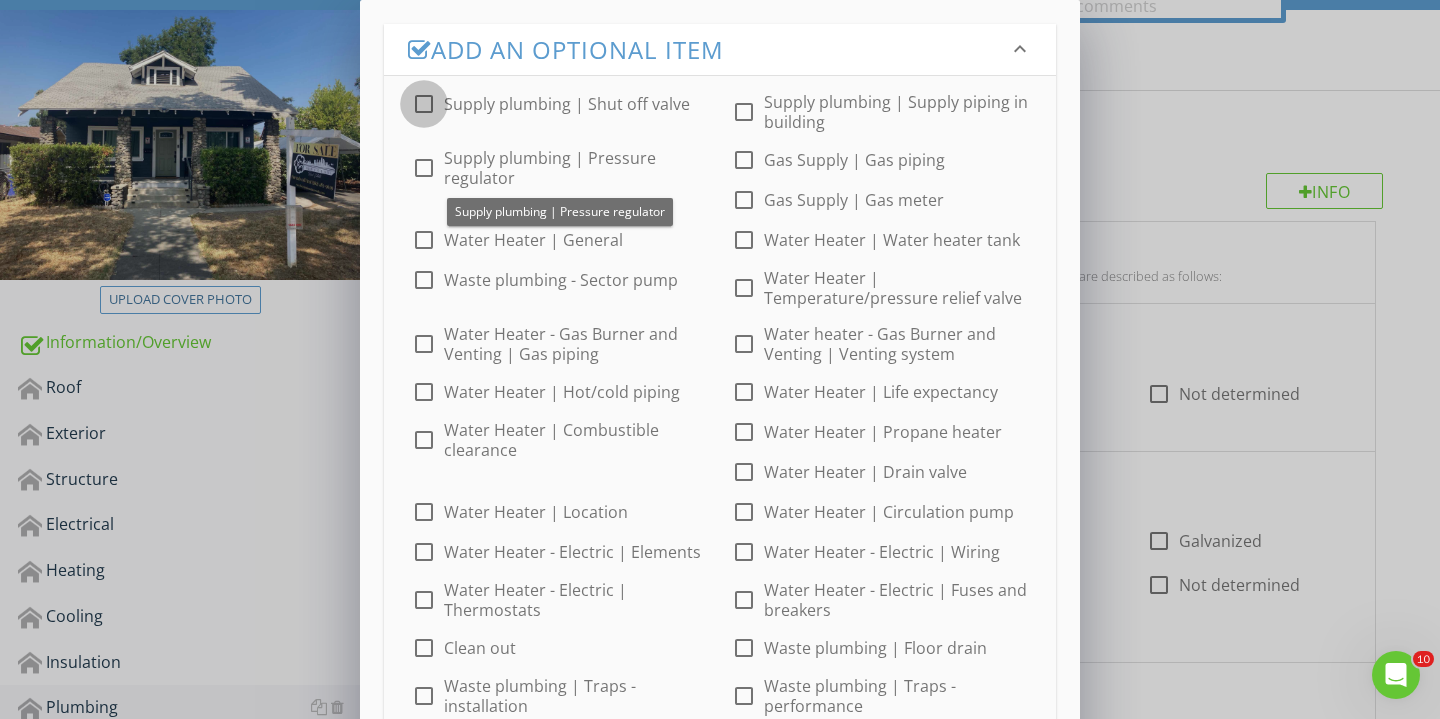 click at bounding box center [424, 104] 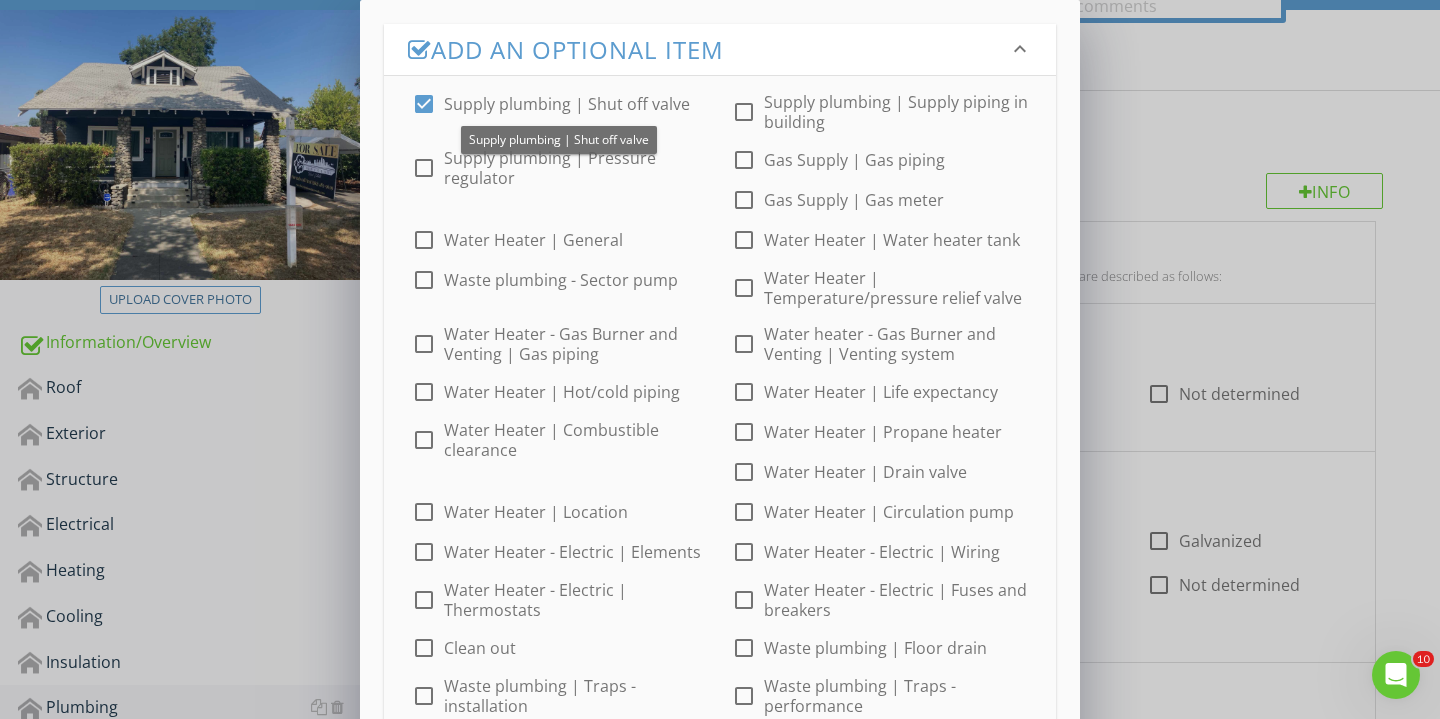 click at bounding box center (424, 168) 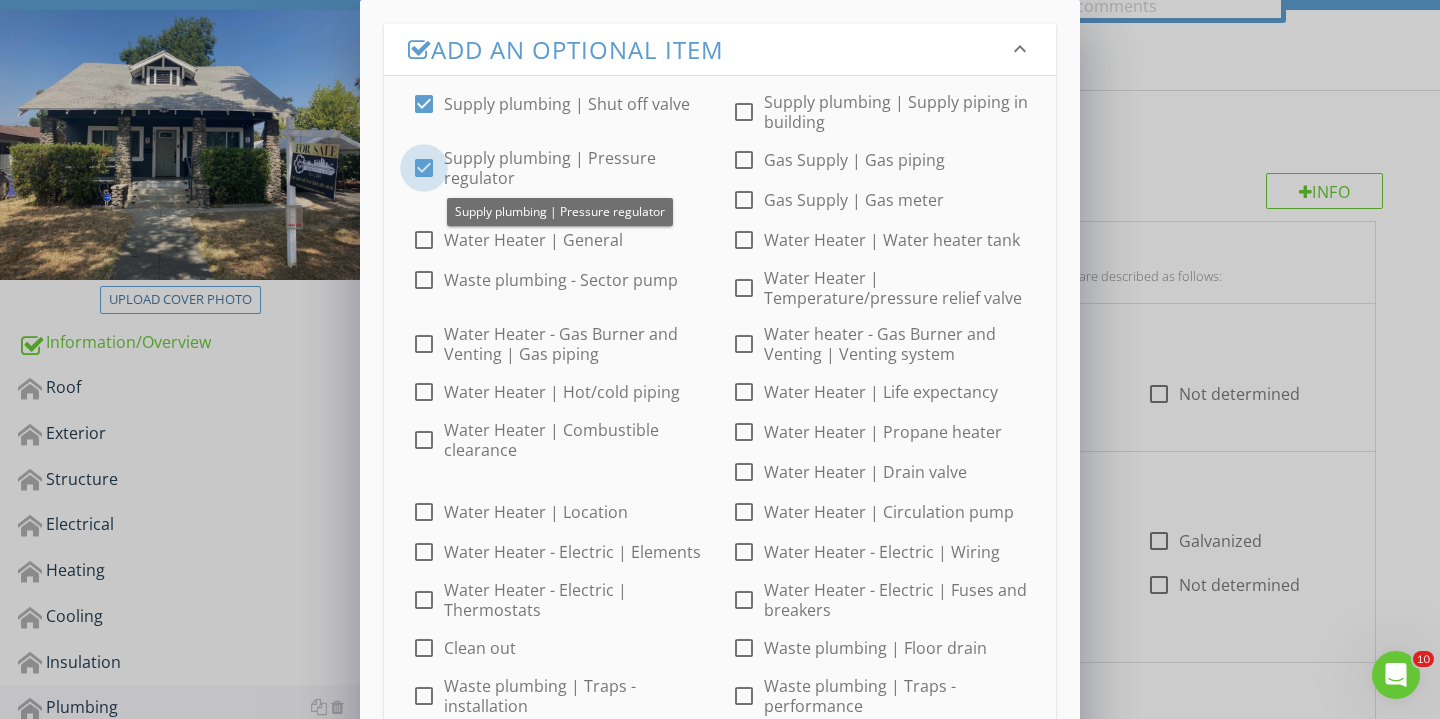 checkbox on "true" 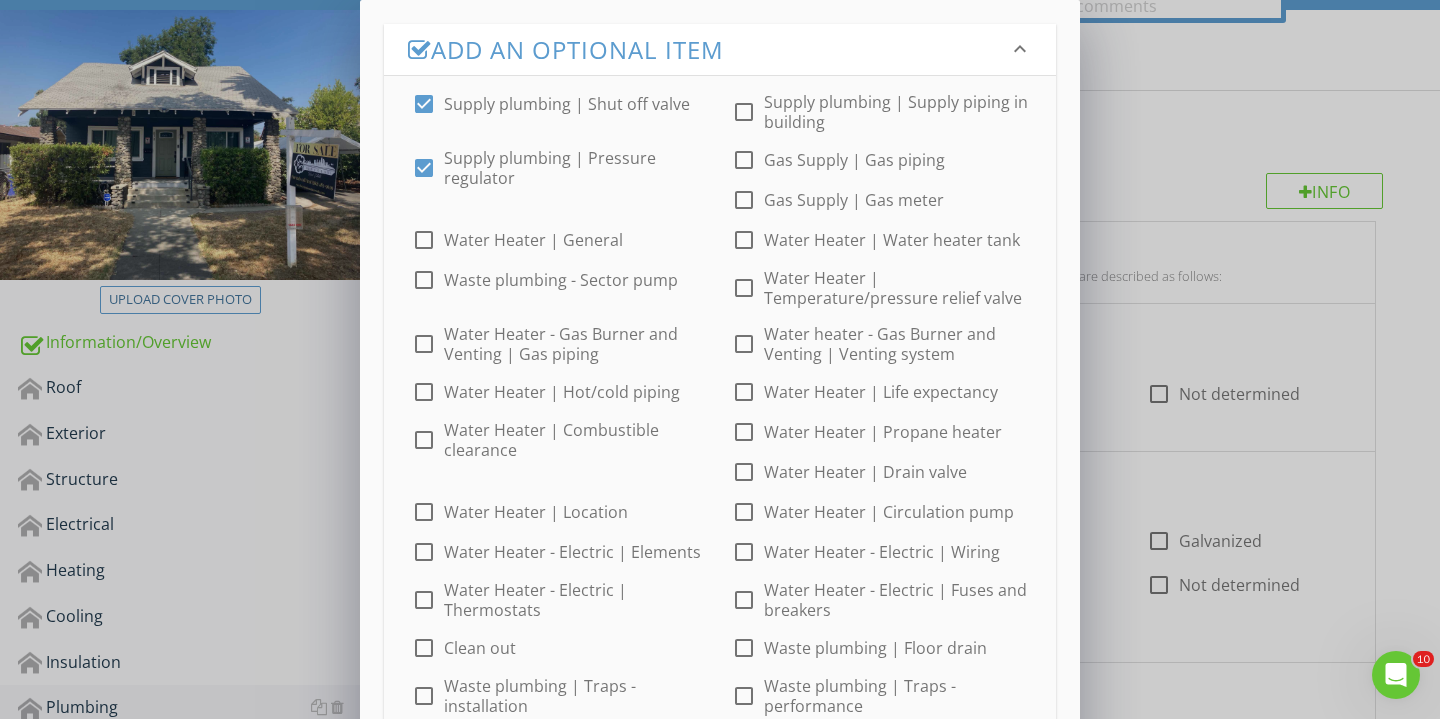 click at bounding box center [744, 200] 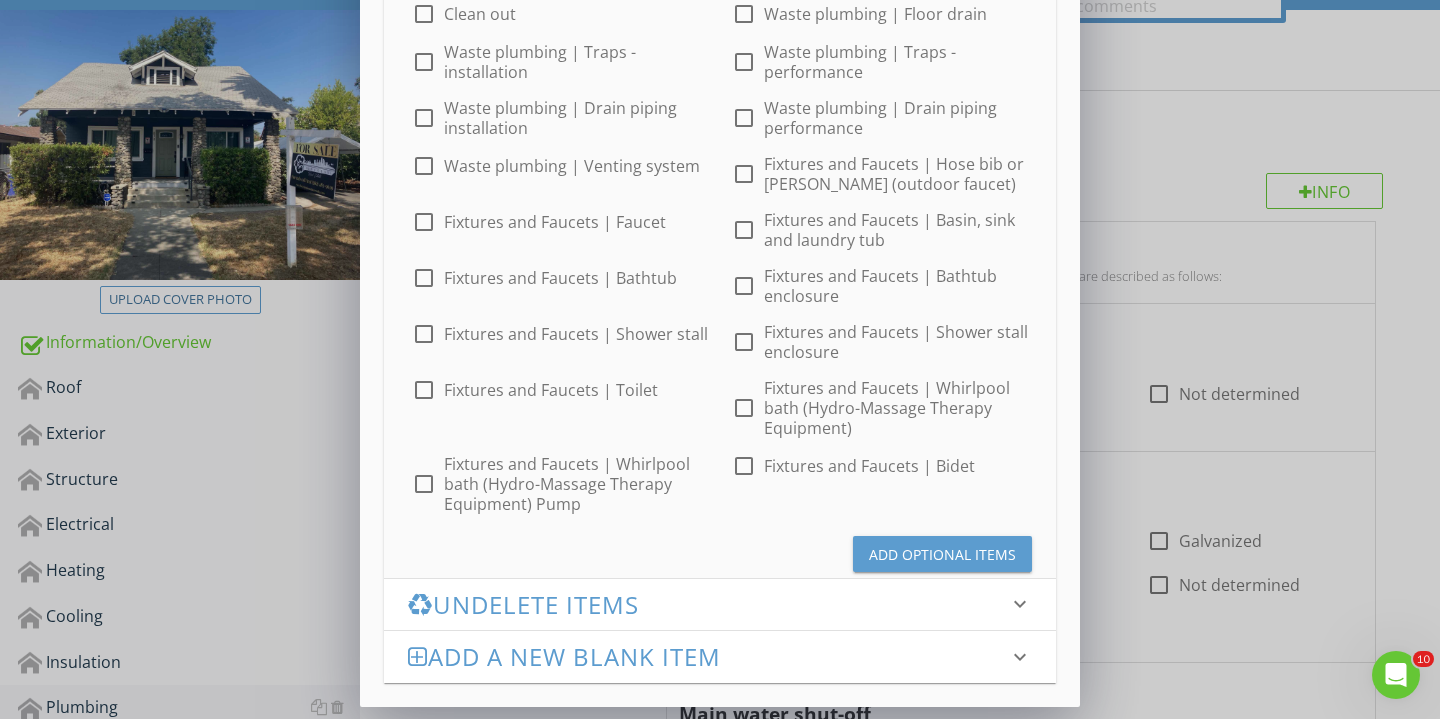 scroll, scrollTop: 634, scrollLeft: 0, axis: vertical 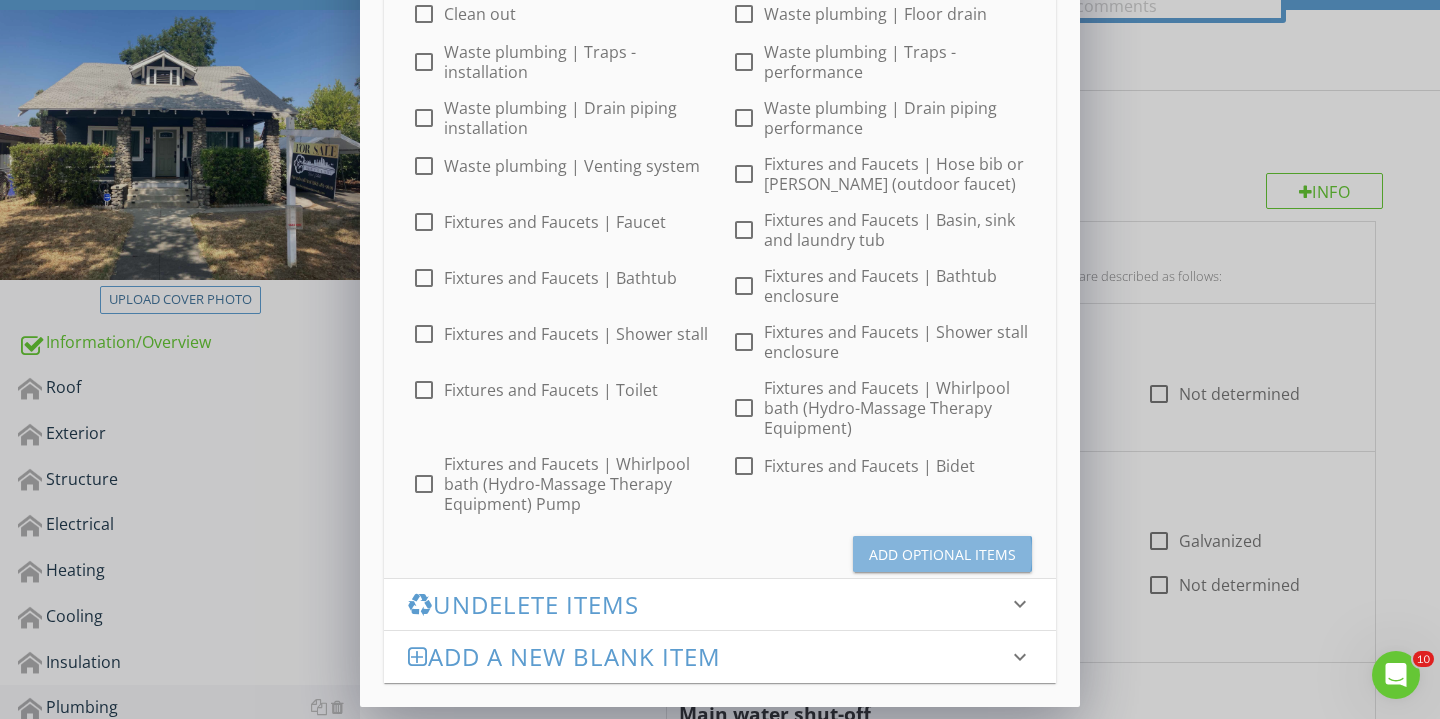 click on "Add Optional Items" at bounding box center (942, 554) 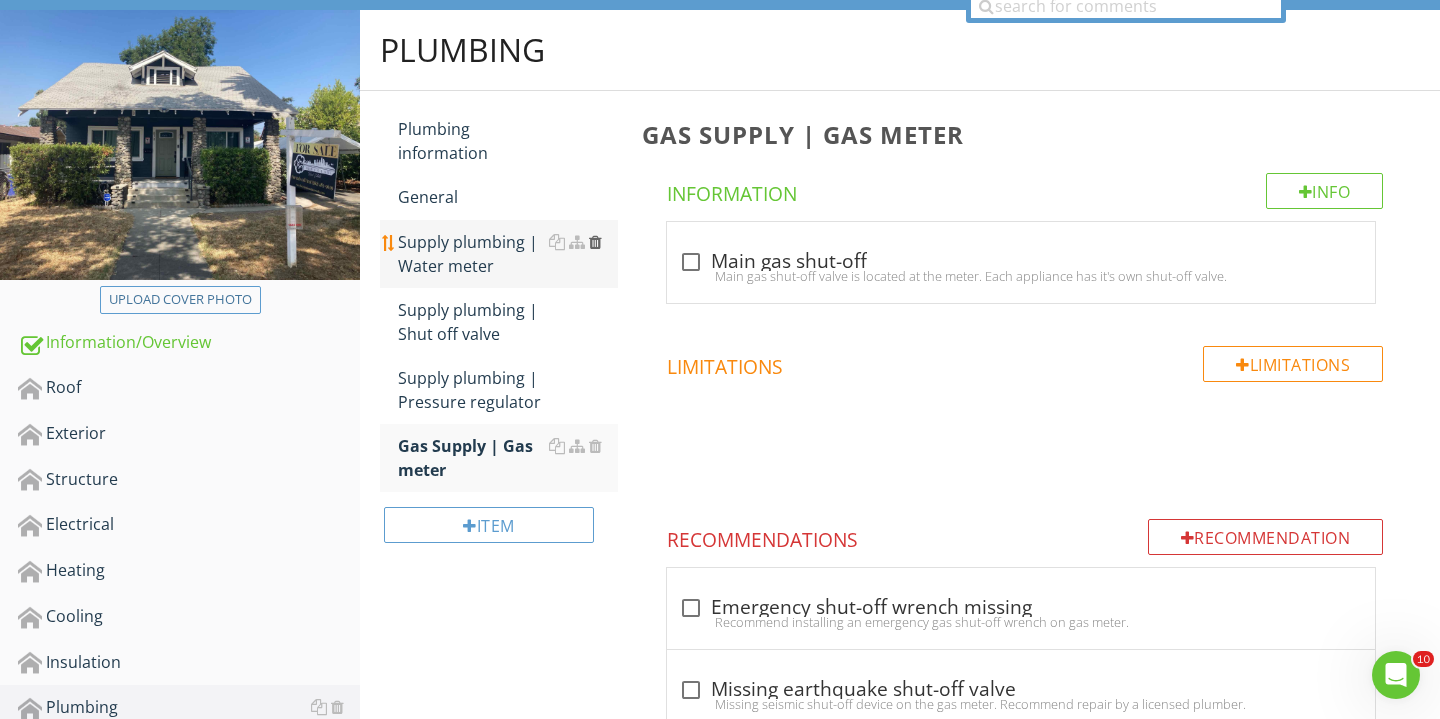 click at bounding box center (595, 242) 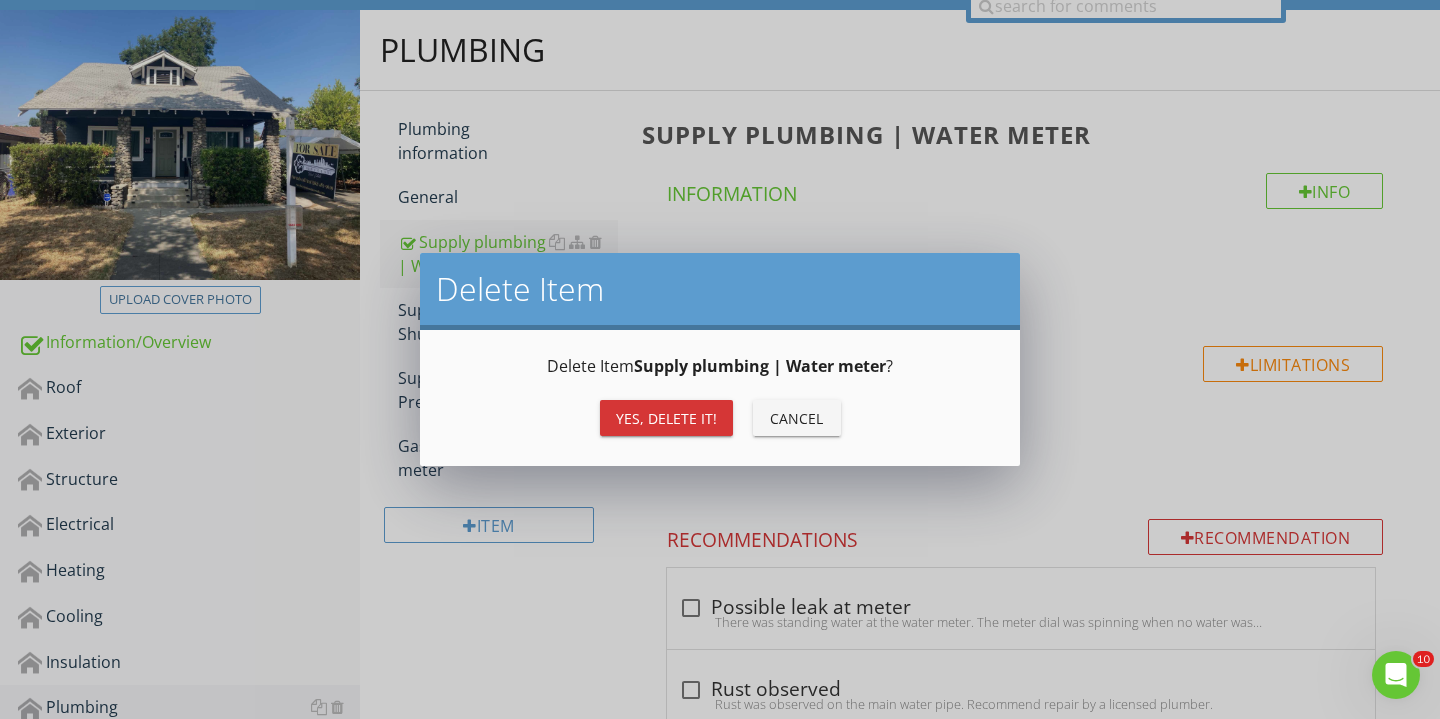 click on "Yes, Delete it!" at bounding box center (666, 418) 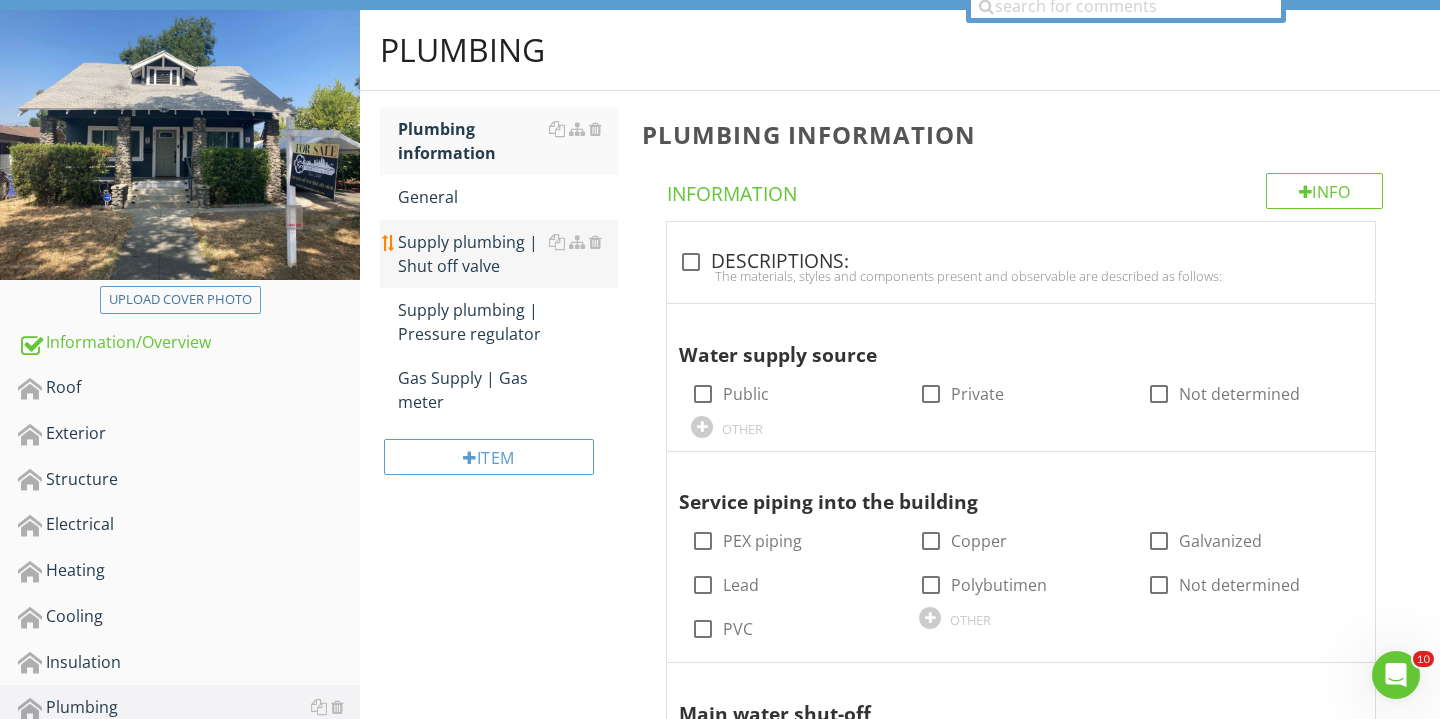 click on "Supply plumbing | Shut off valve" at bounding box center [508, 254] 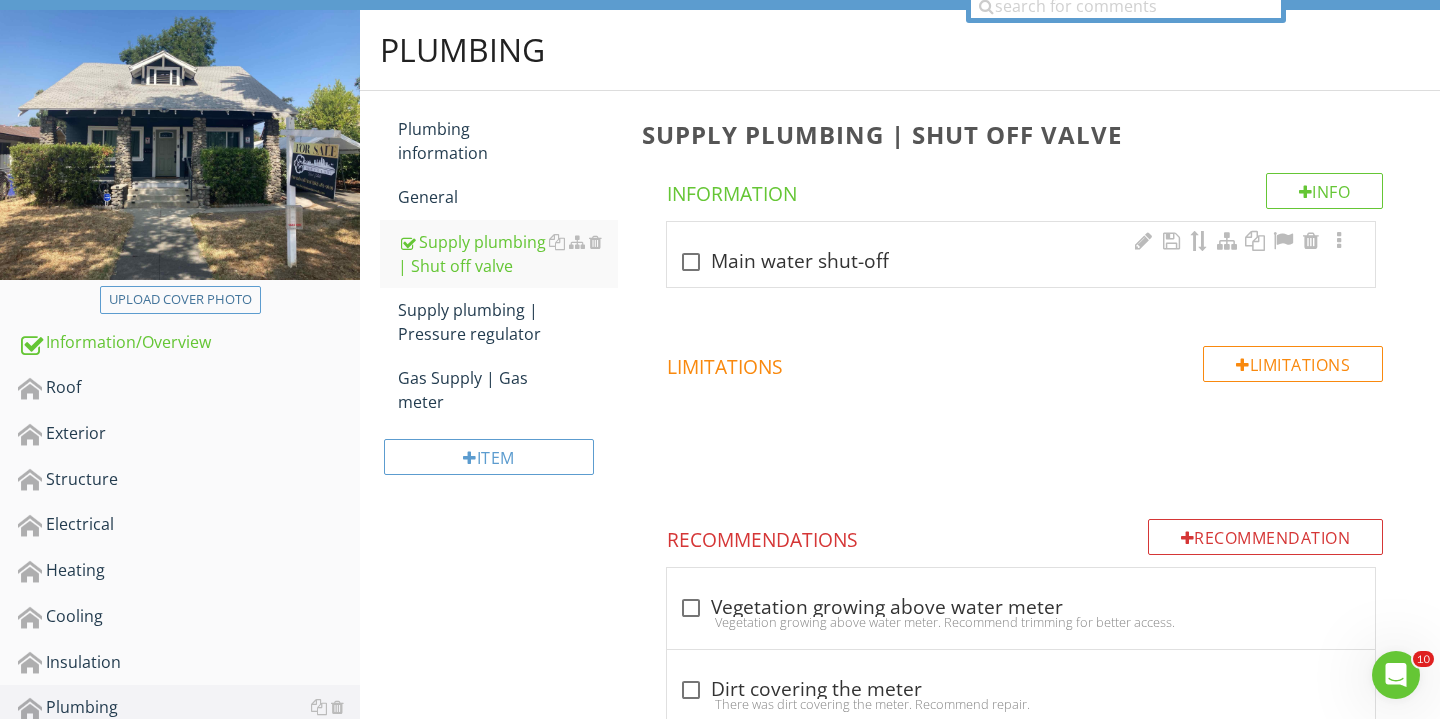 click at bounding box center (691, 262) 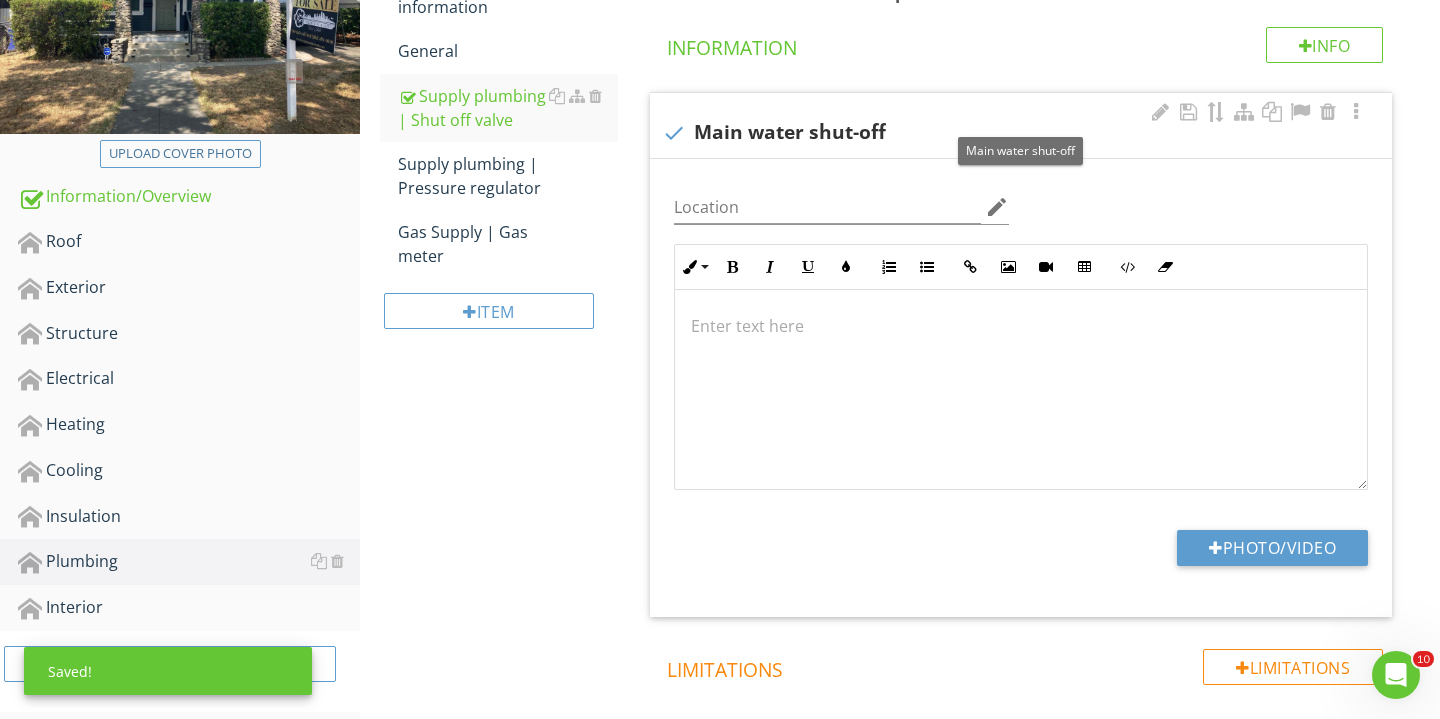 scroll, scrollTop: 418, scrollLeft: 0, axis: vertical 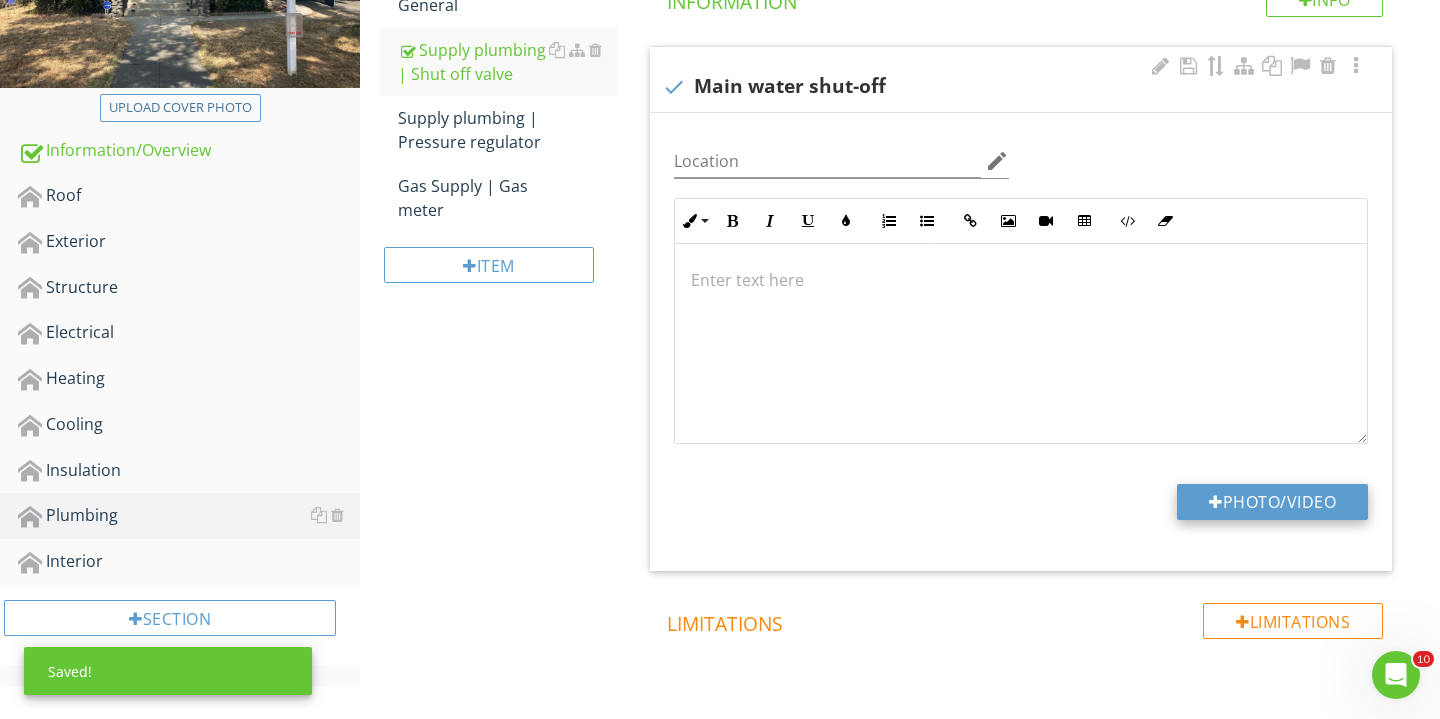 click on "Photo/Video" at bounding box center (1272, 502) 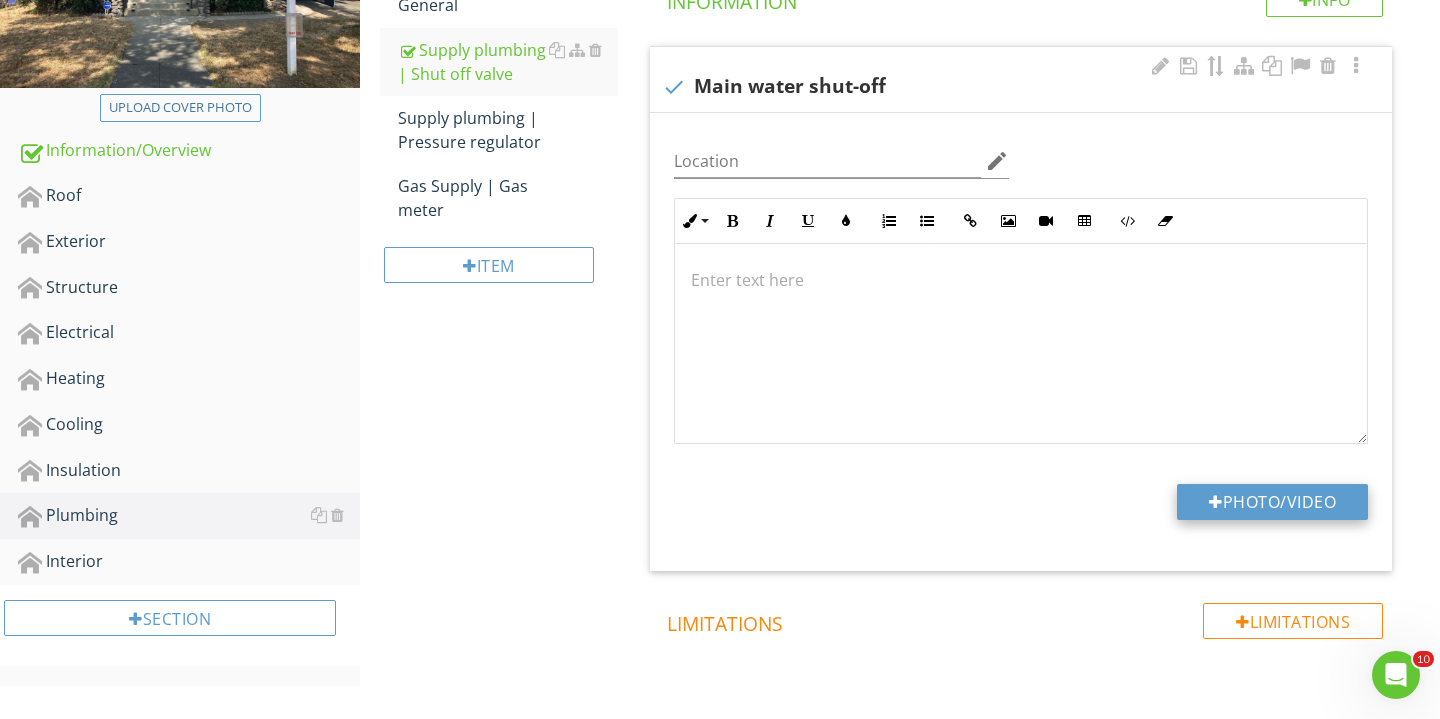 type on "C:\fakepath\IMG_2253.JPG" 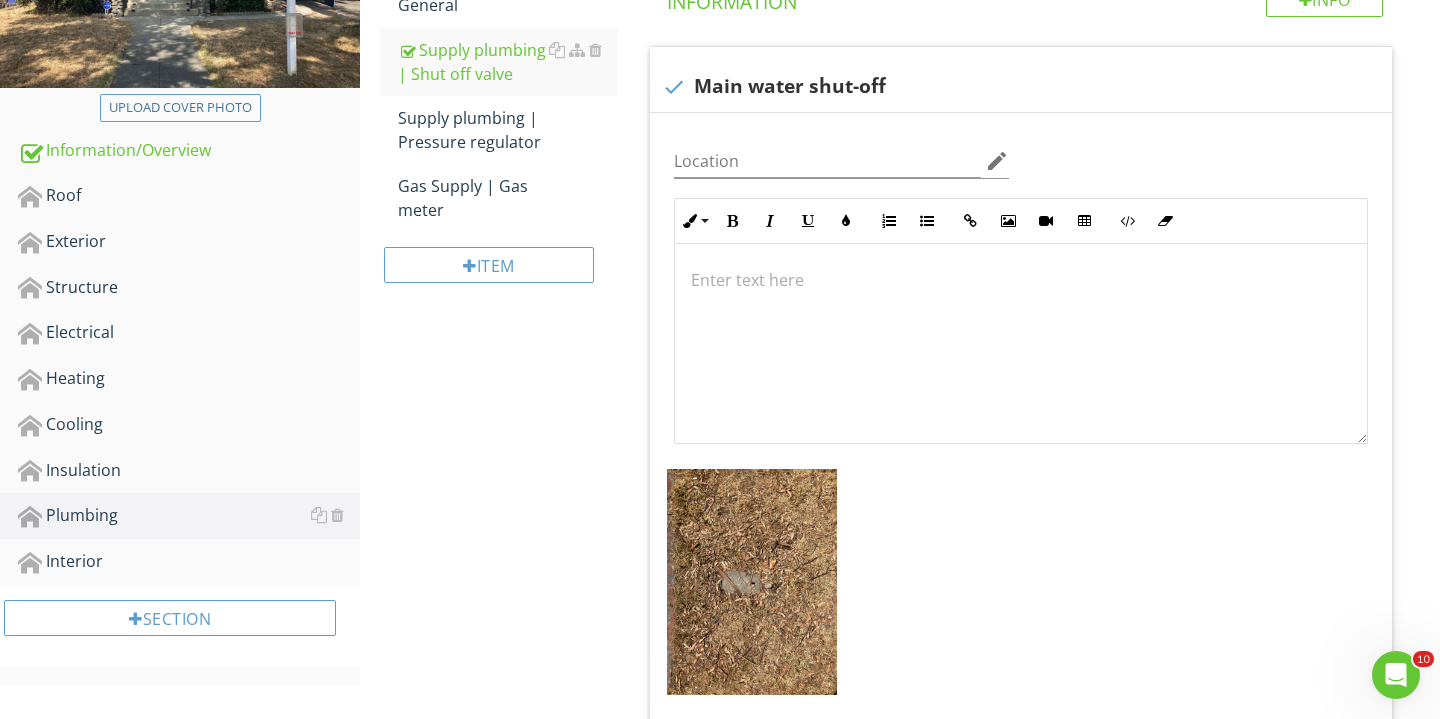 scroll, scrollTop: 478, scrollLeft: 0, axis: vertical 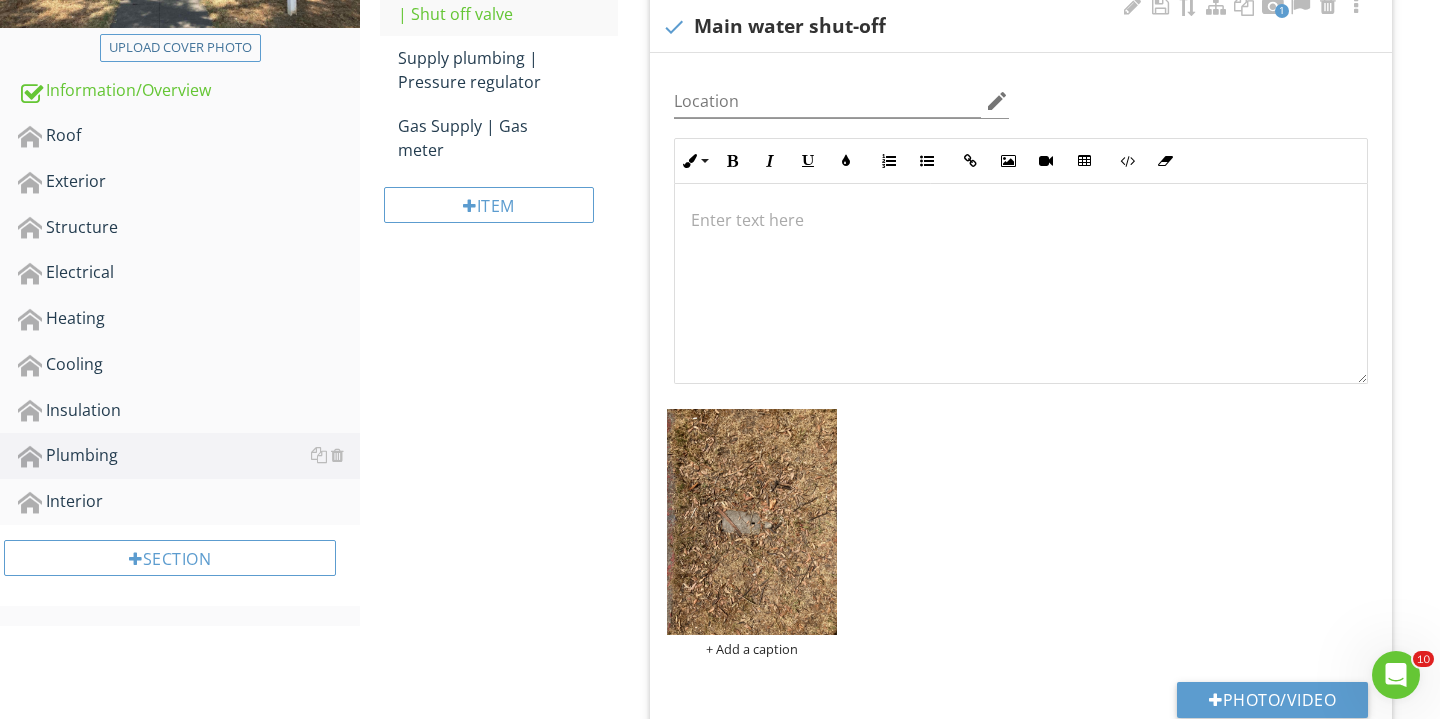 click on "Photo/Video" at bounding box center [1021, 707] 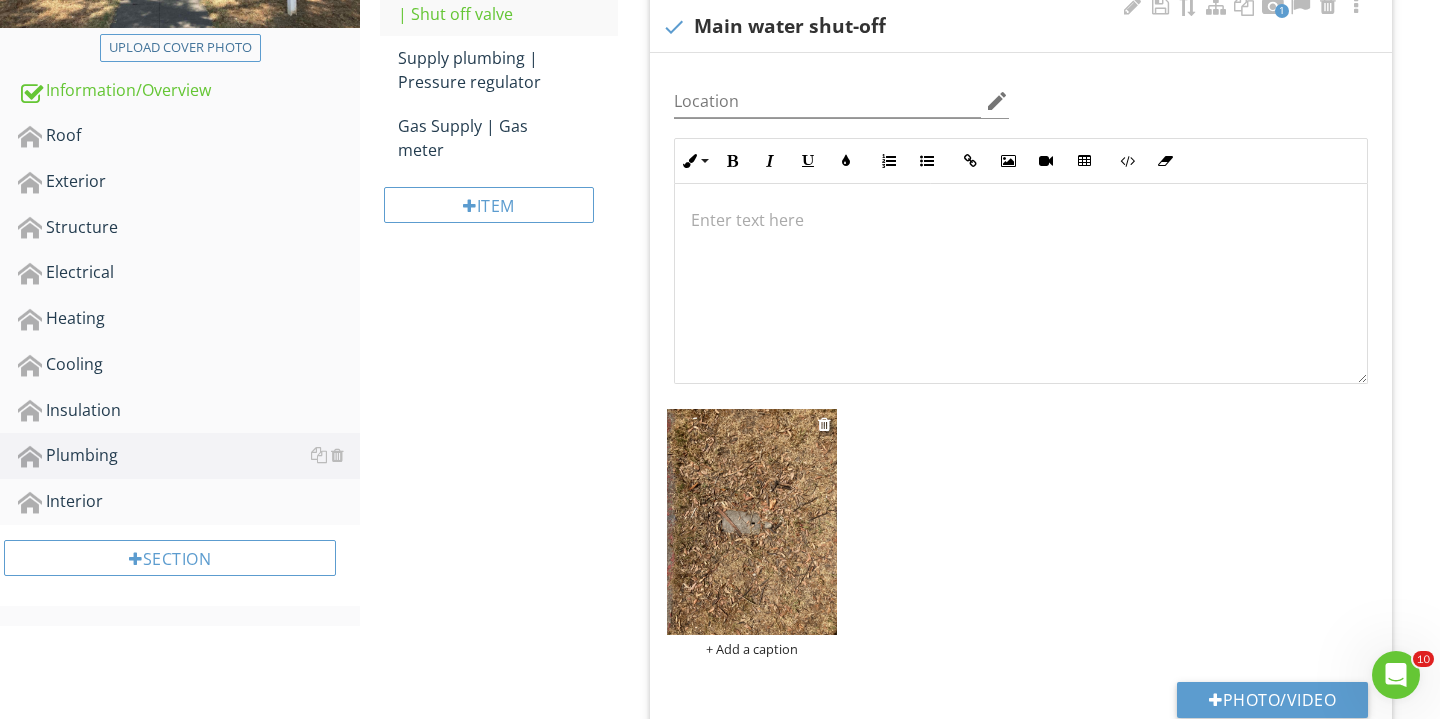 click at bounding box center (752, 522) 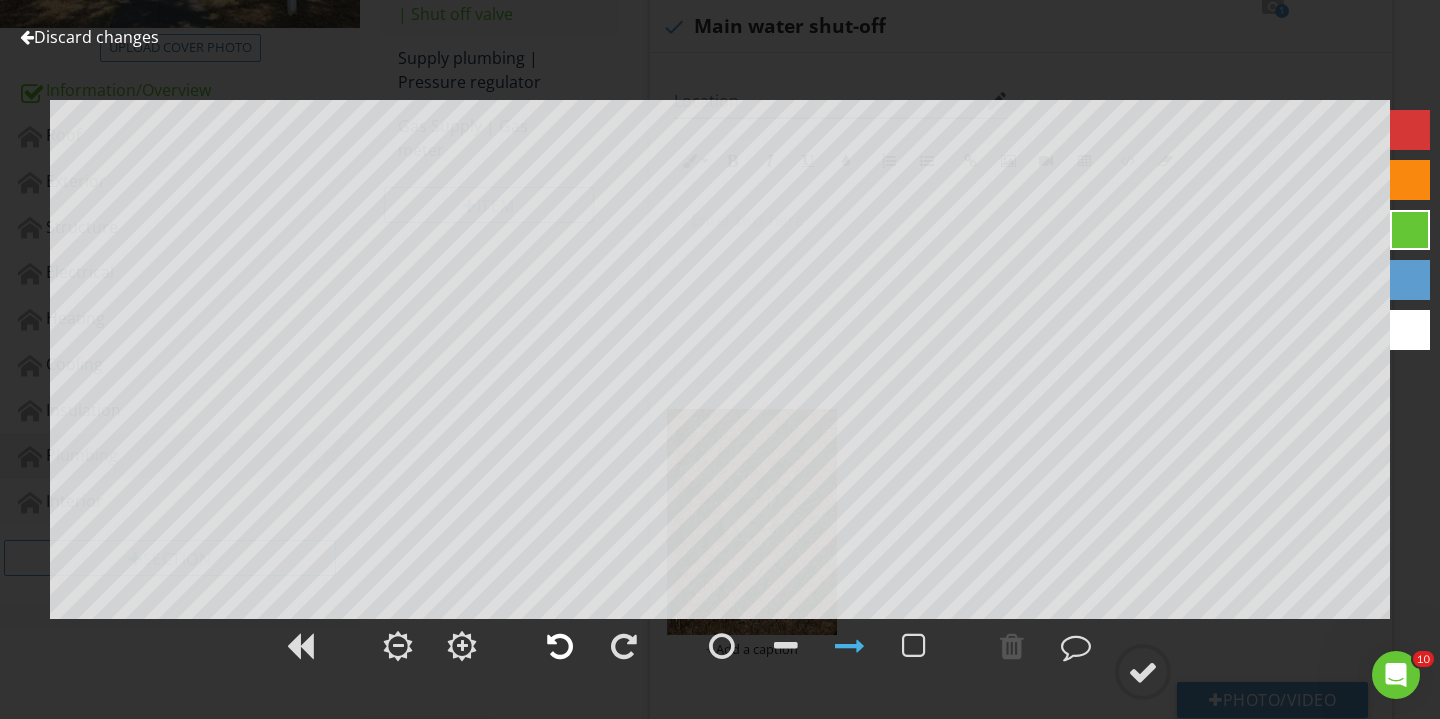 click at bounding box center [560, 646] 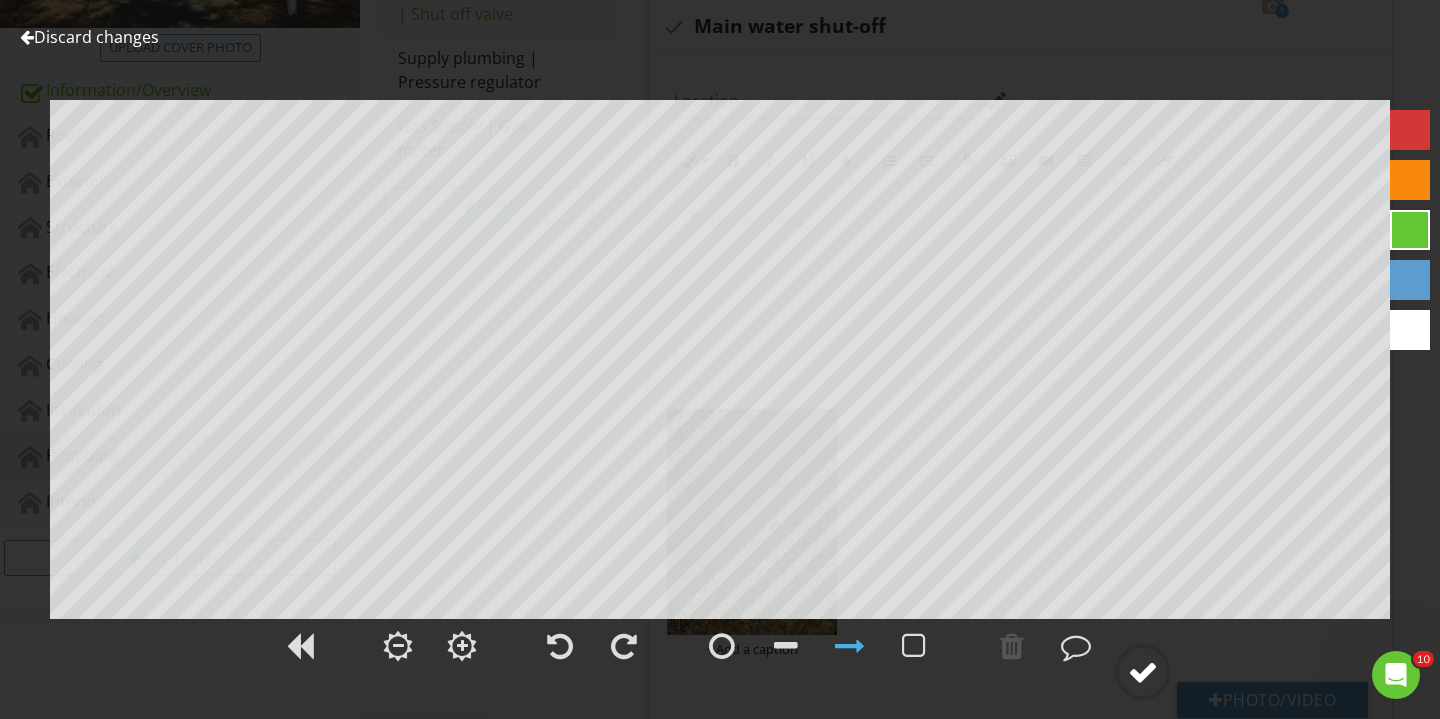 click at bounding box center [1143, 672] 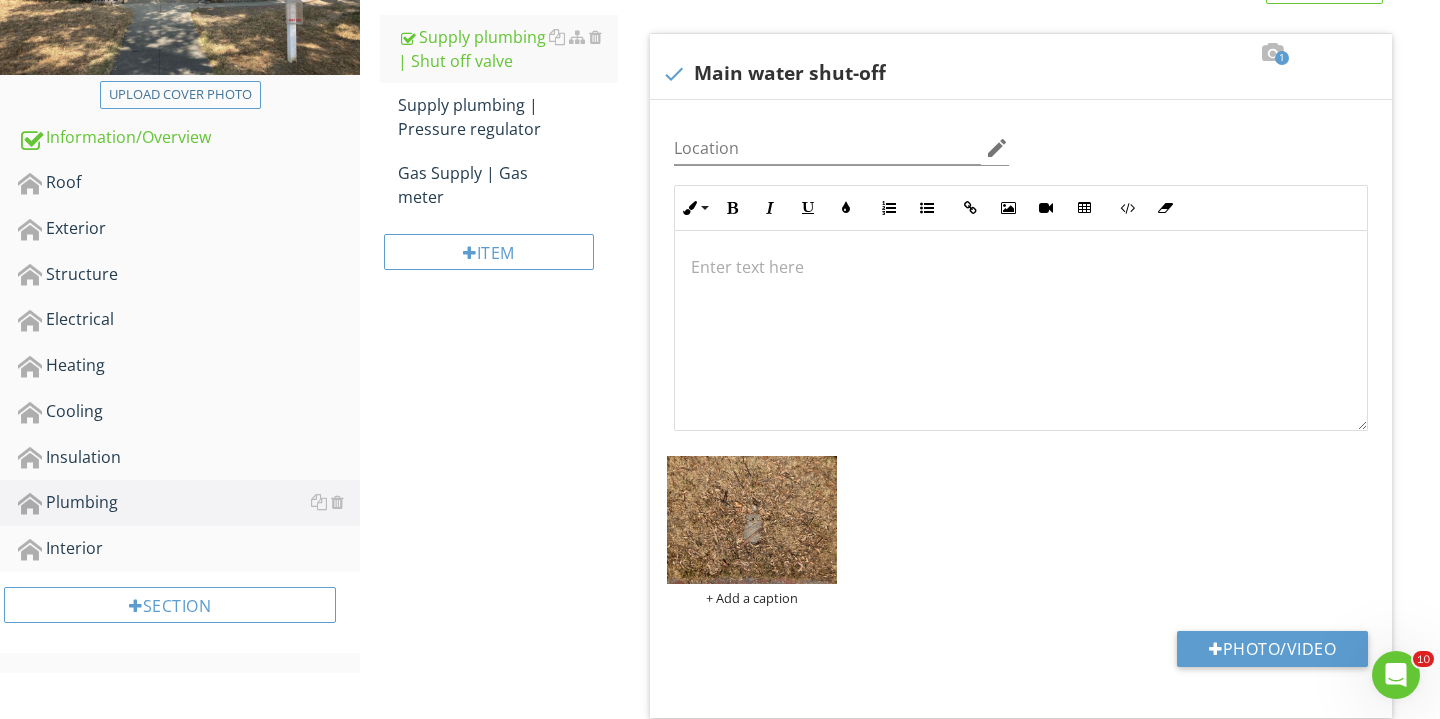 scroll, scrollTop: 421, scrollLeft: 0, axis: vertical 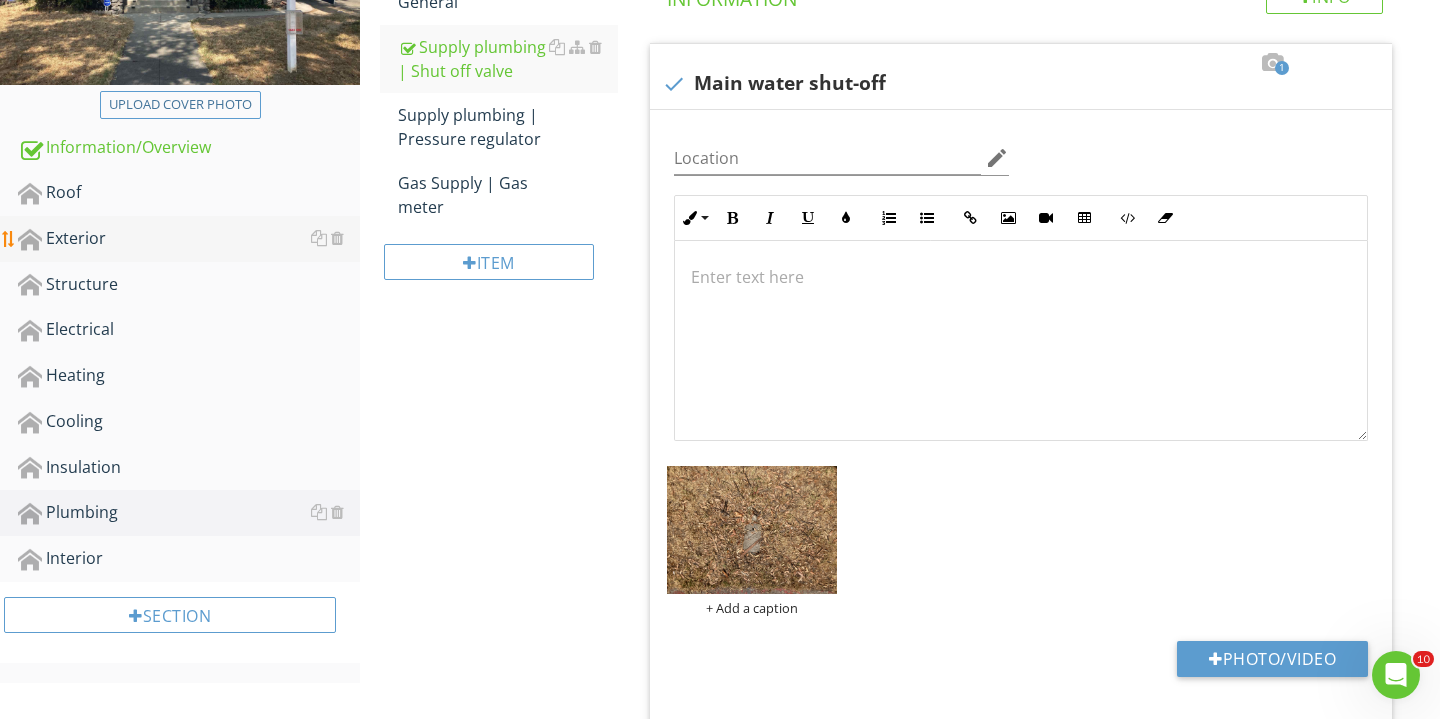 click on "Exterior" at bounding box center (189, 239) 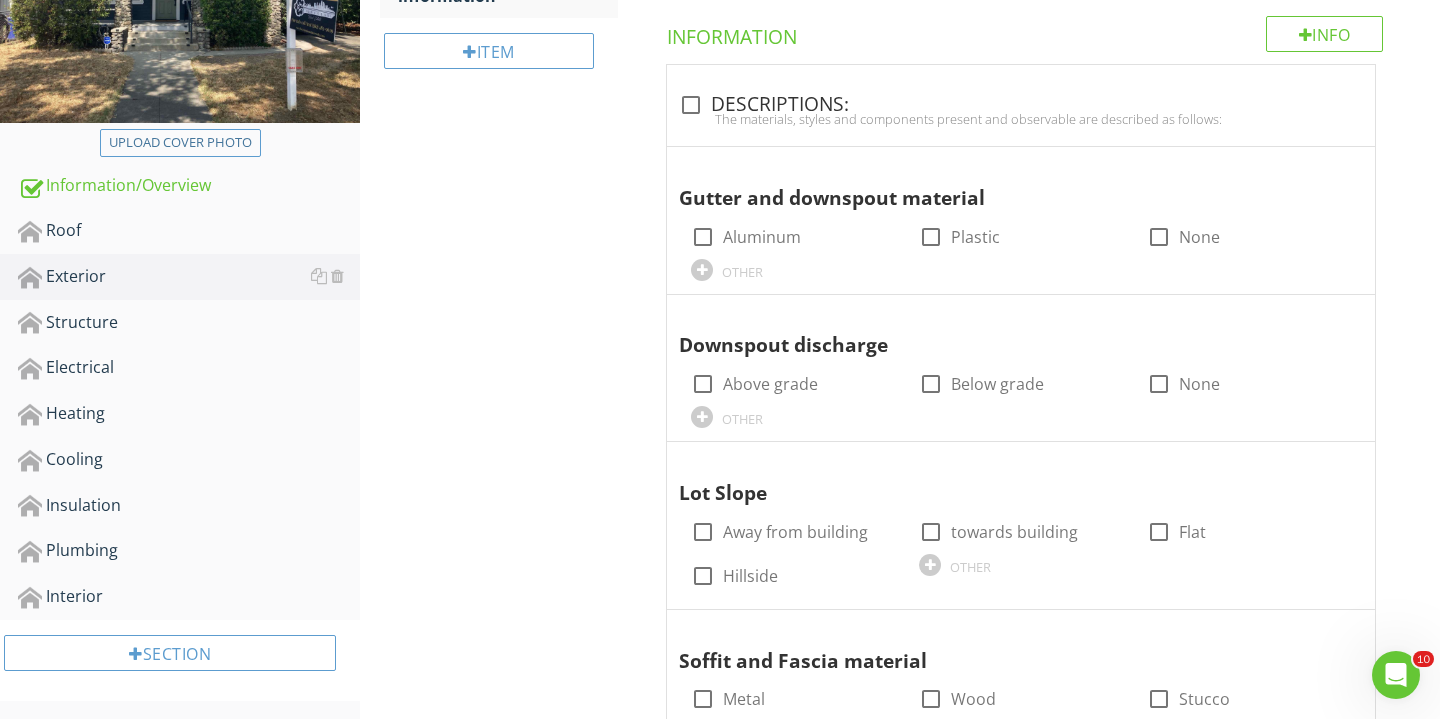 scroll, scrollTop: 329, scrollLeft: 0, axis: vertical 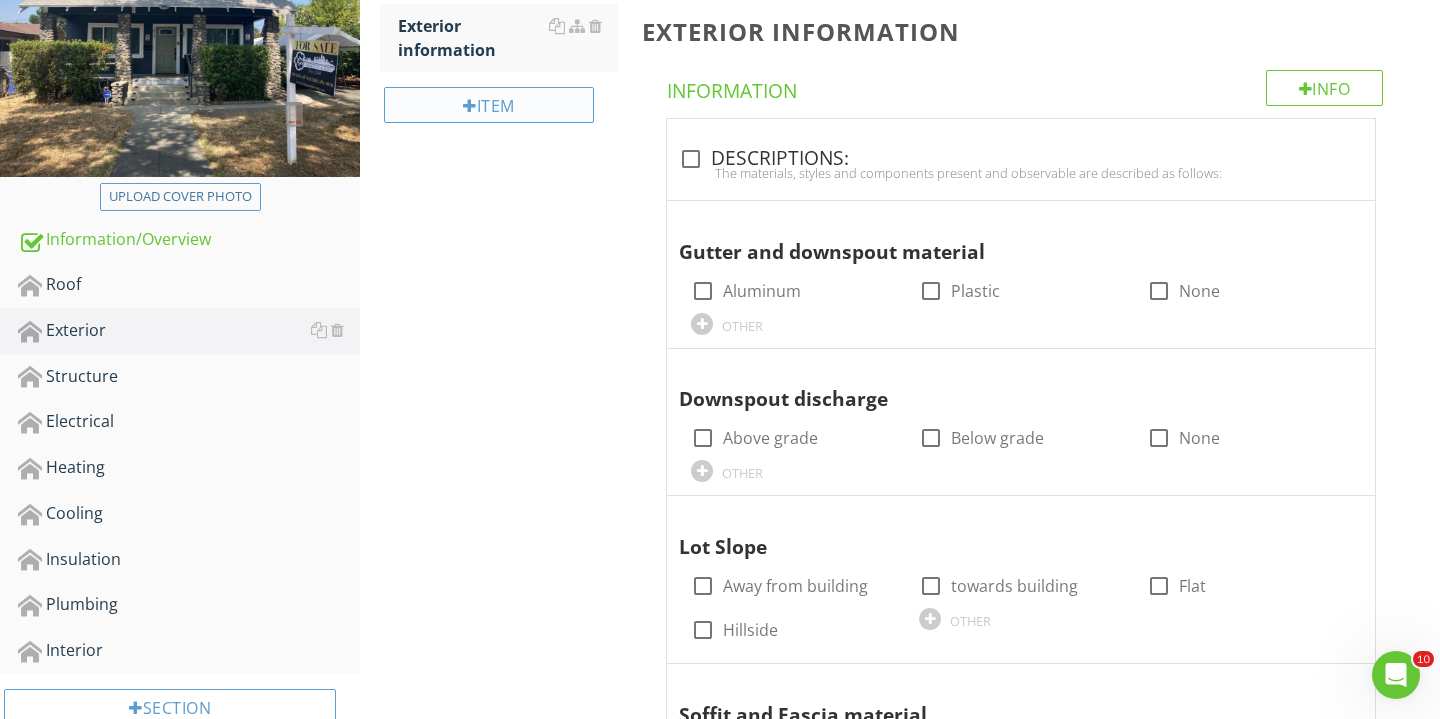 click at bounding box center [470, 106] 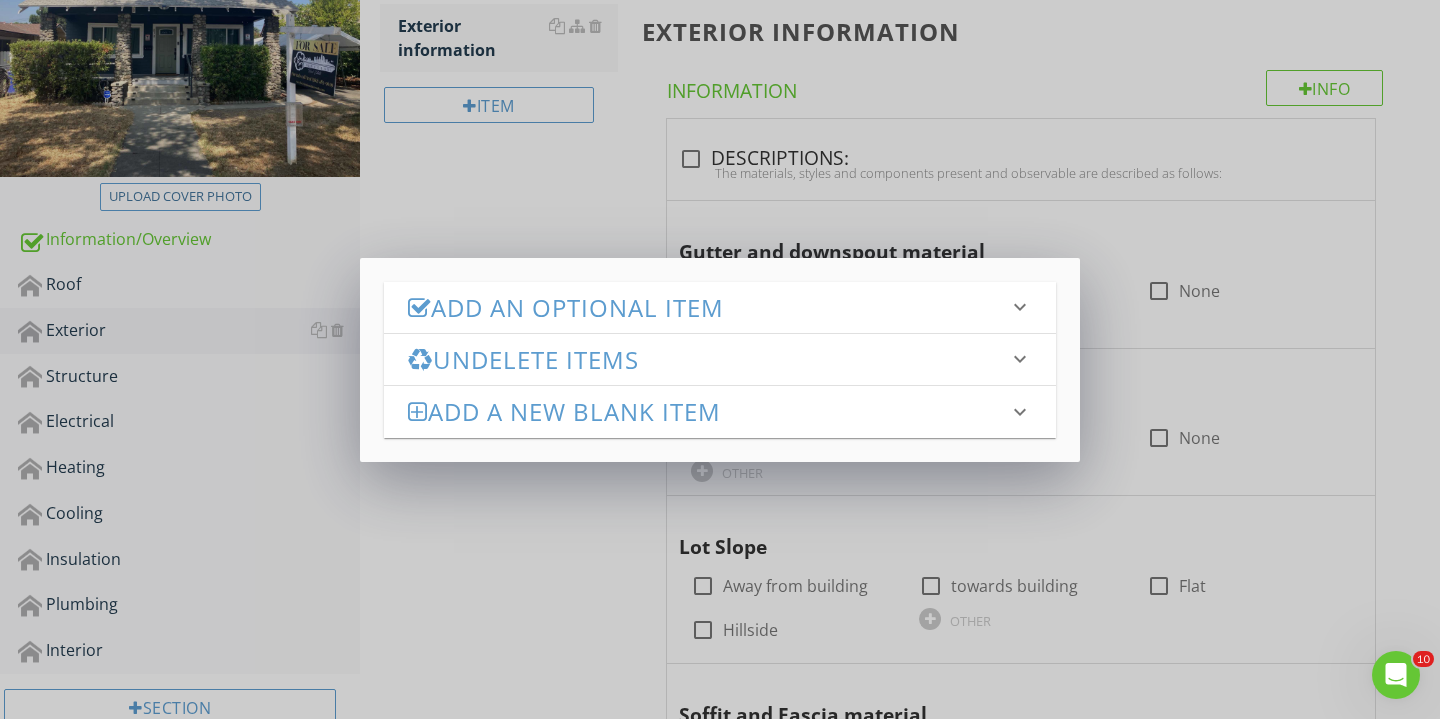 click on "Add an Optional Item" at bounding box center (708, 307) 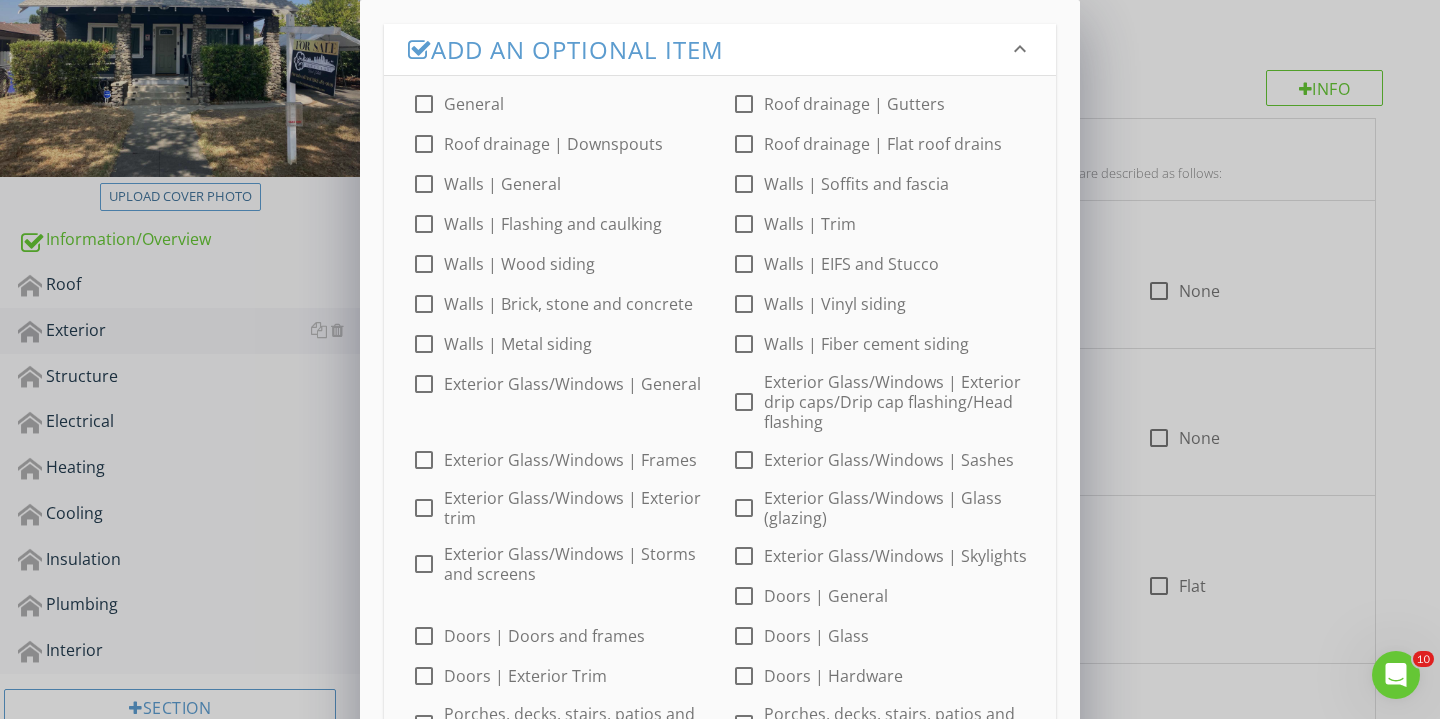 click at bounding box center [424, 104] 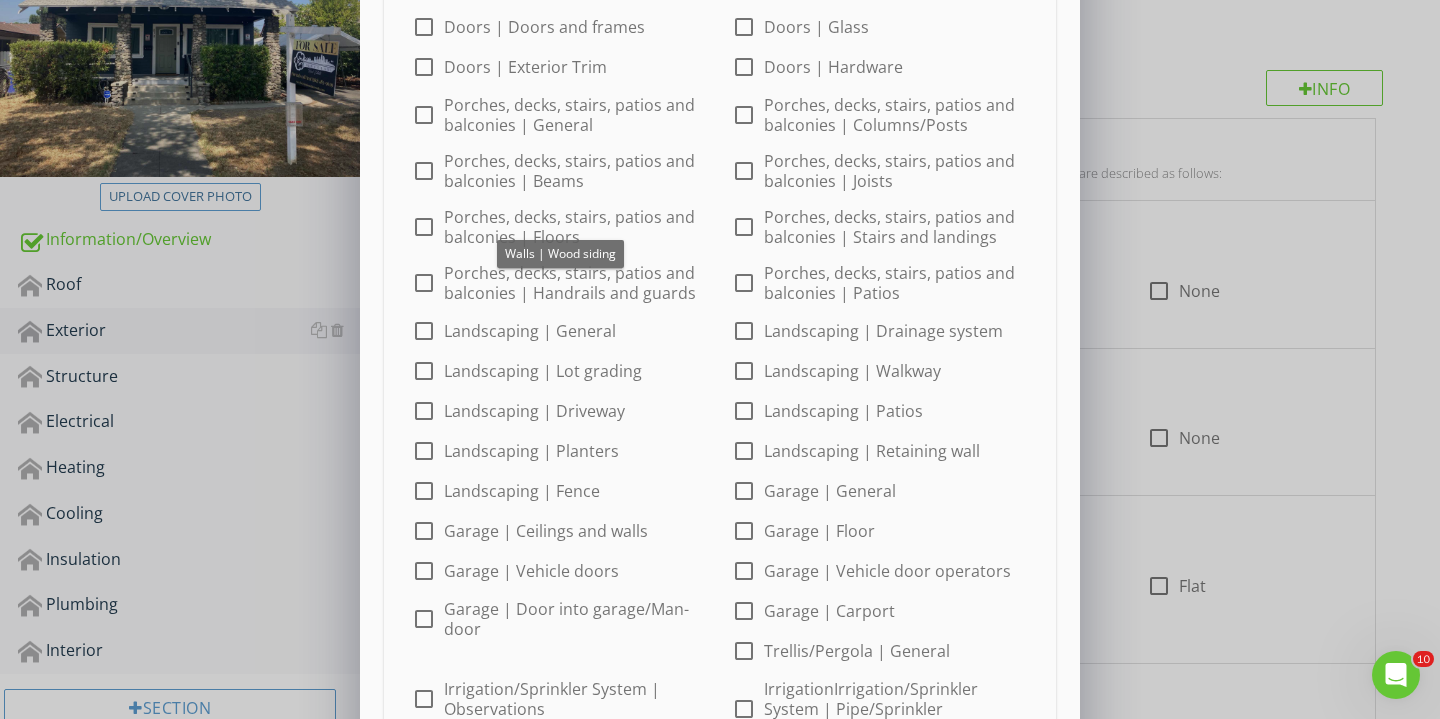 scroll, scrollTop: 873, scrollLeft: 0, axis: vertical 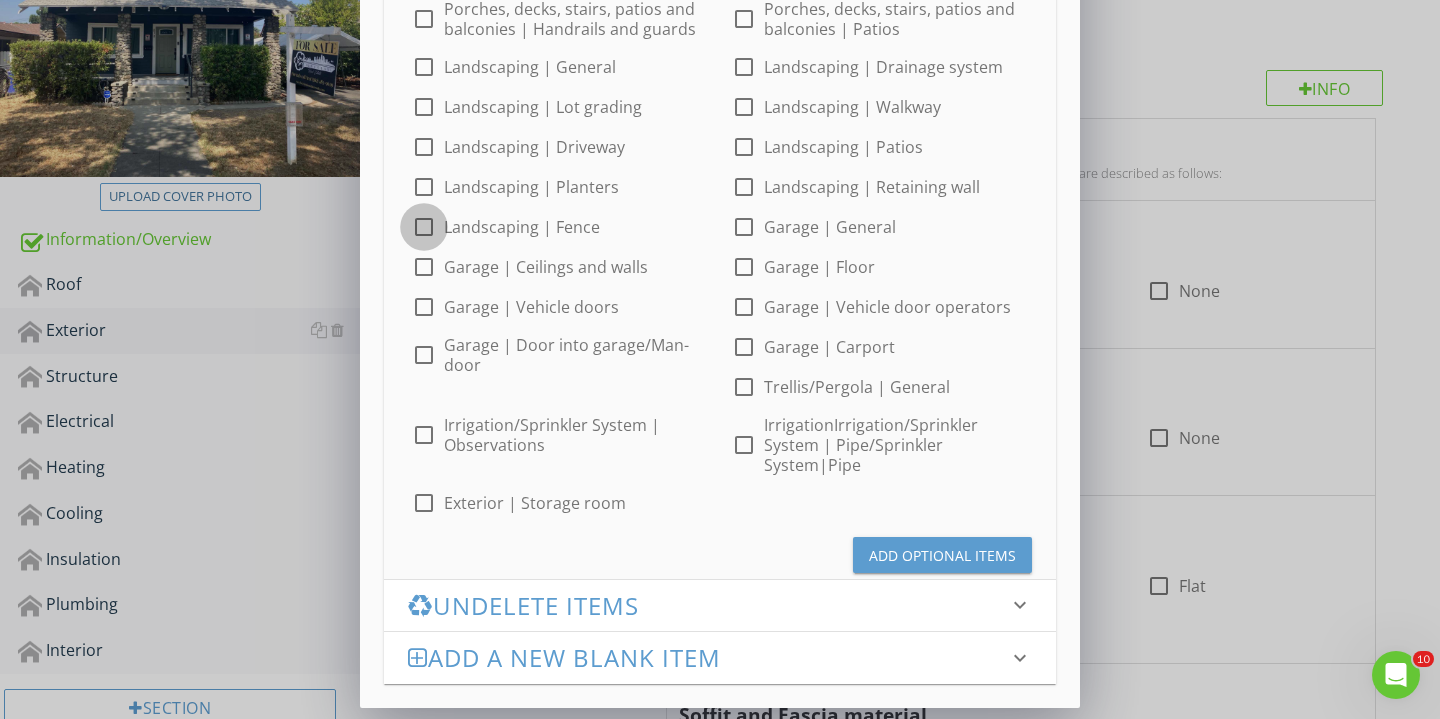 click at bounding box center (424, 227) 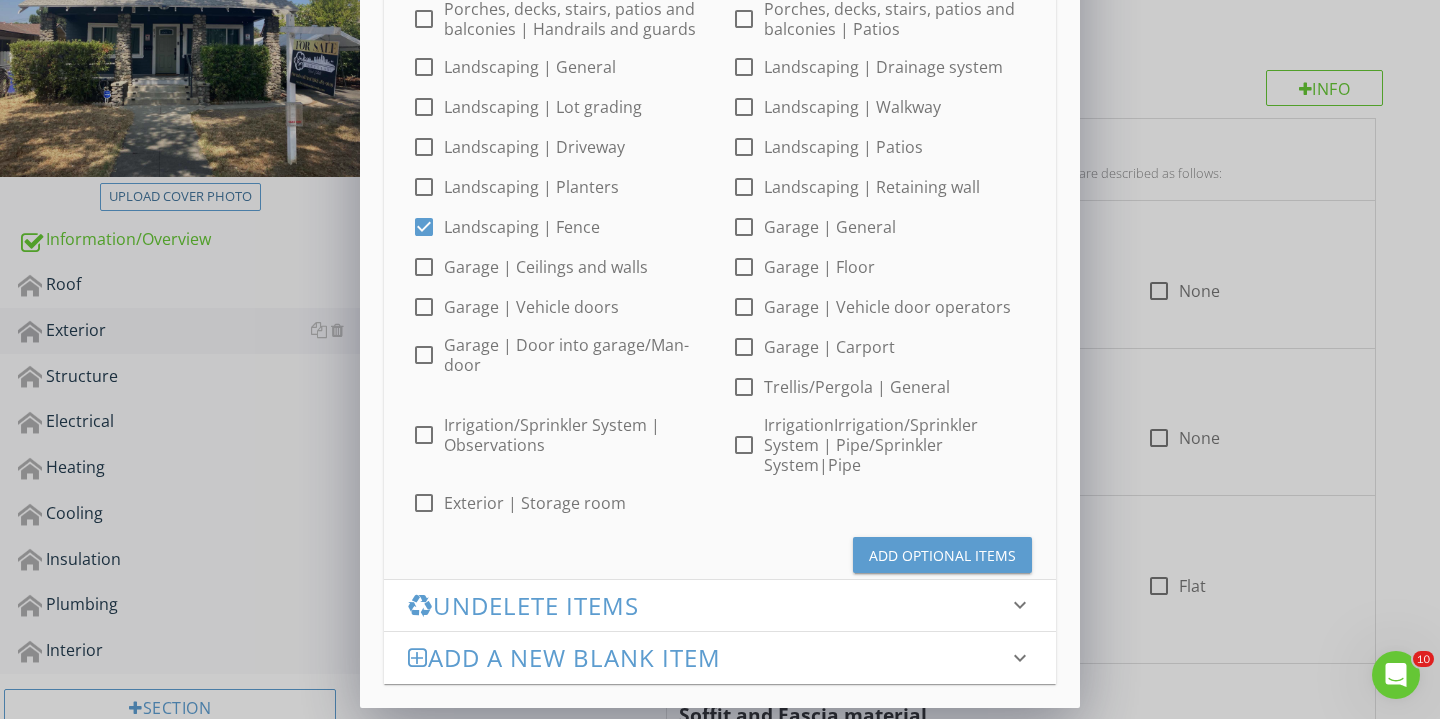 click on "Add Optional Items" at bounding box center (942, 555) 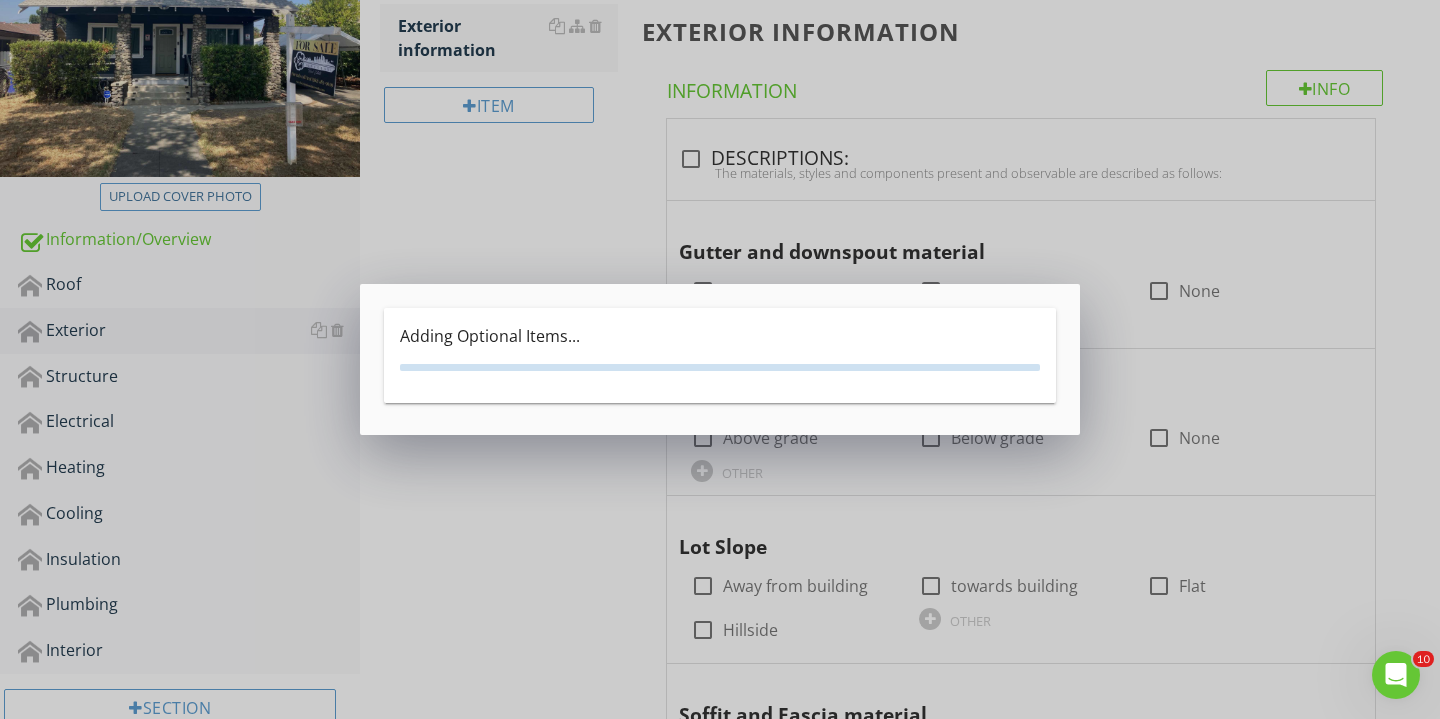 scroll, scrollTop: 0, scrollLeft: 0, axis: both 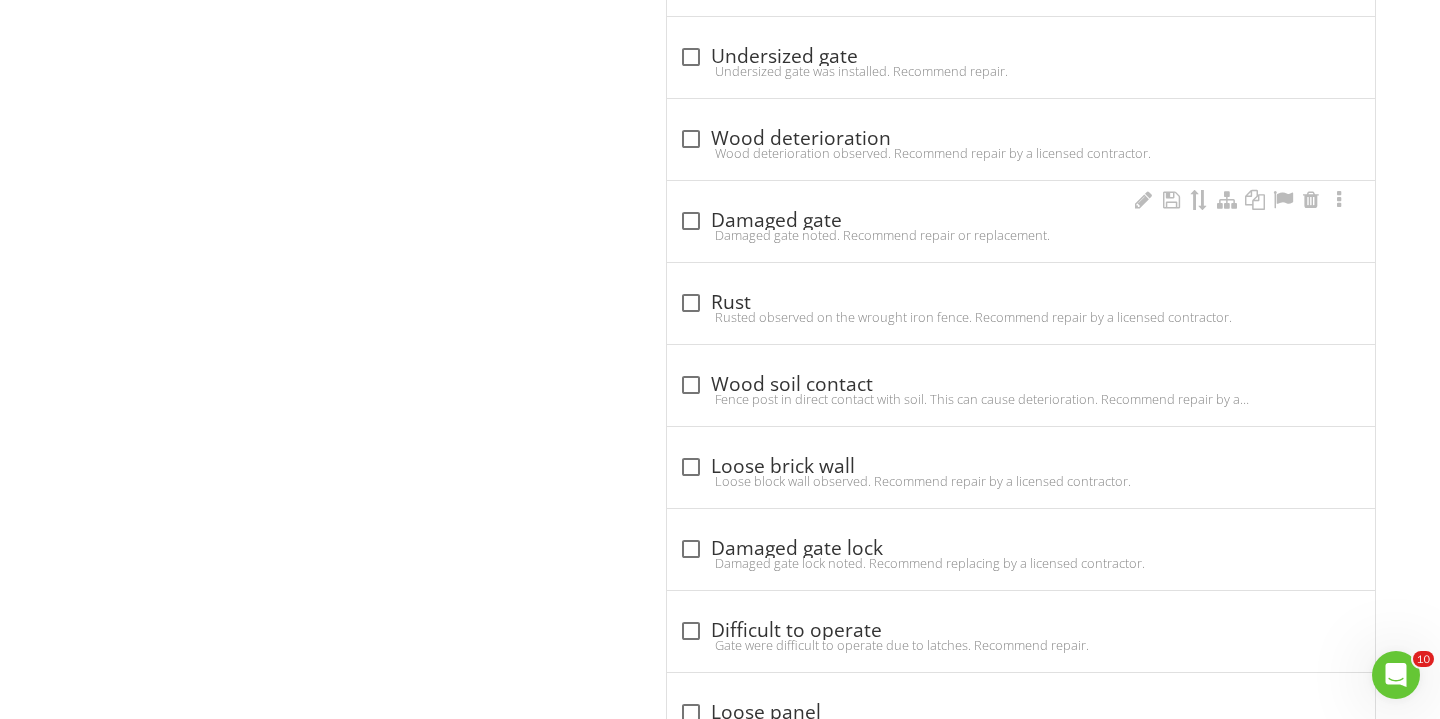 click at bounding box center [691, 221] 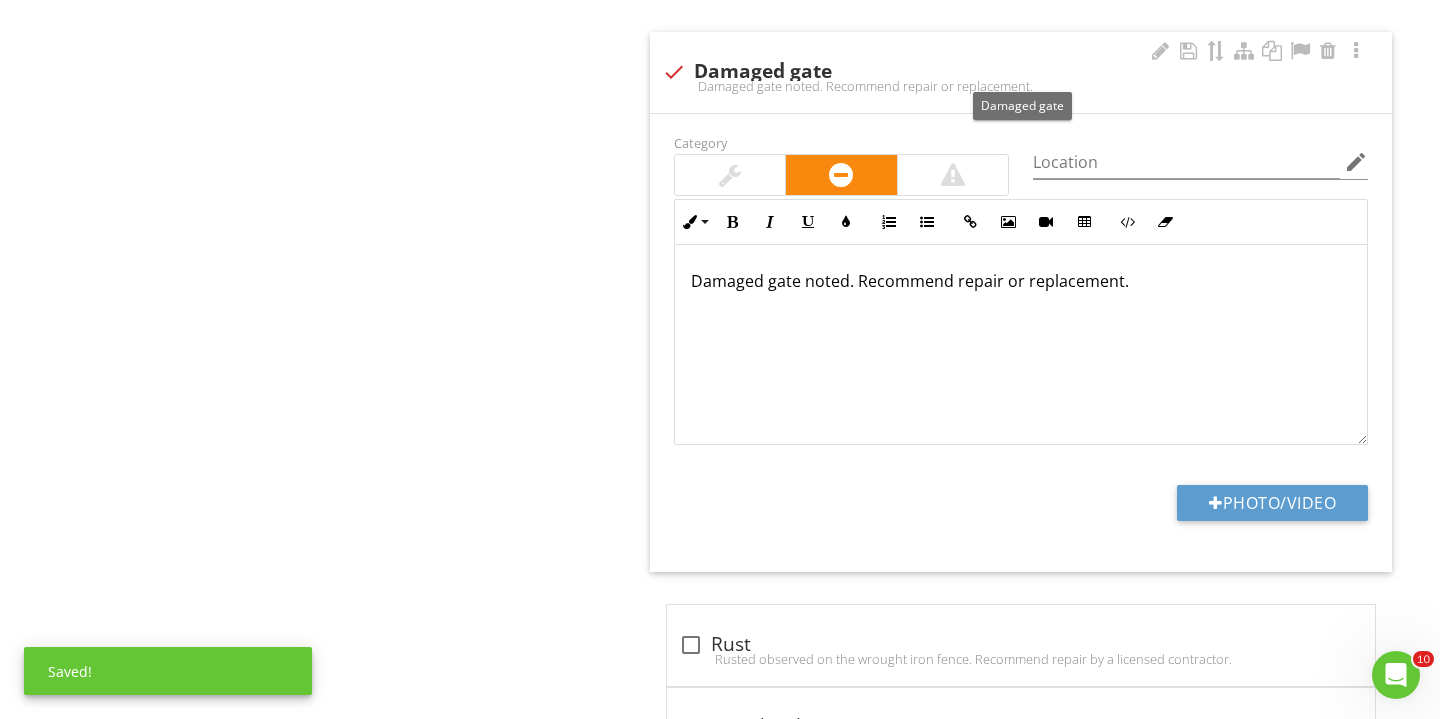 scroll, scrollTop: 2727, scrollLeft: 0, axis: vertical 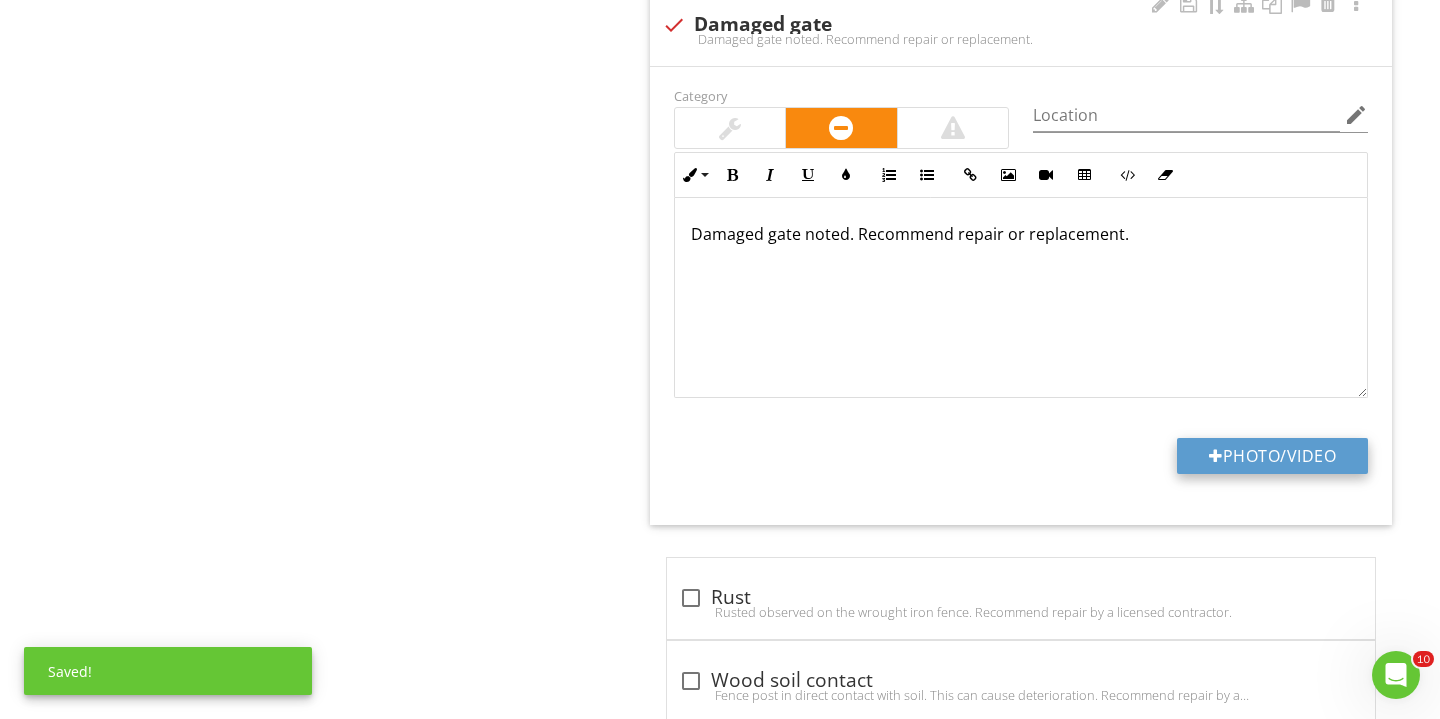 click on "Photo/Video" at bounding box center [1272, 456] 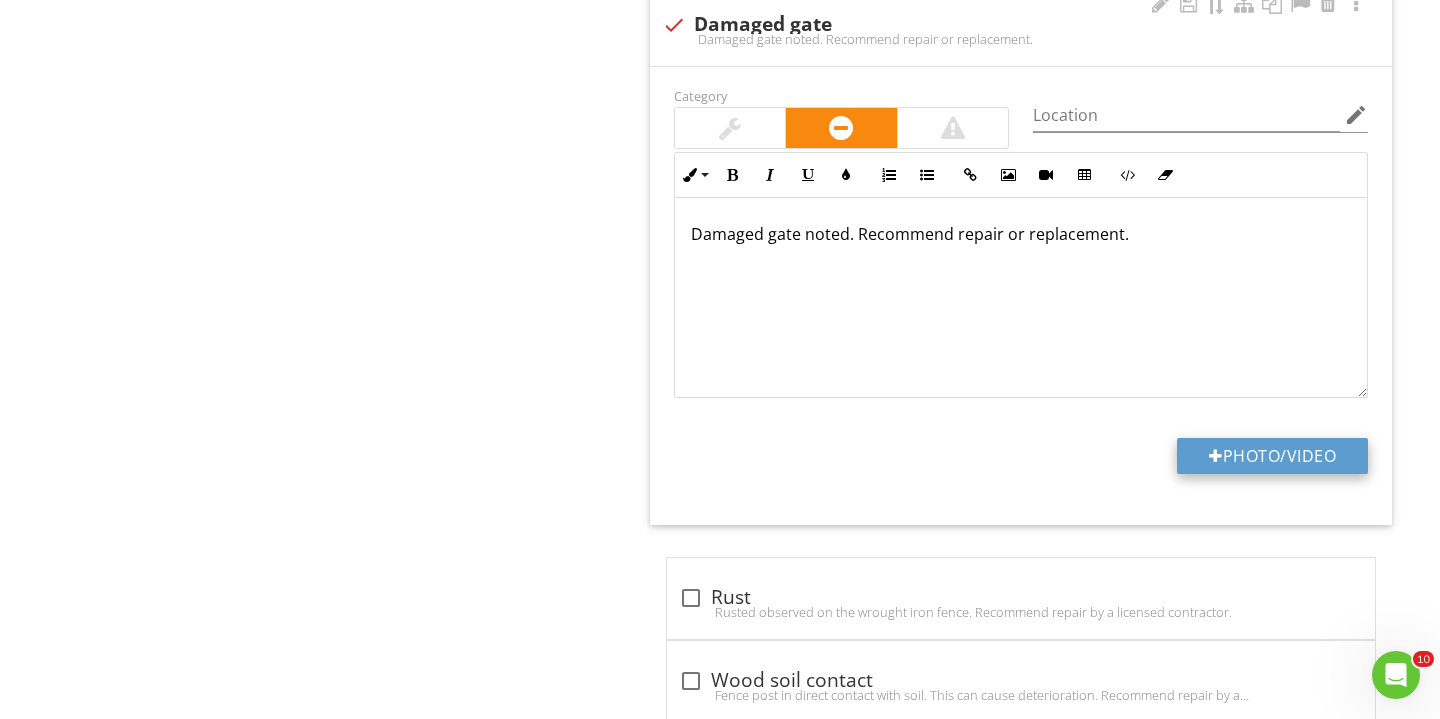 type on "C:\fakepath\IMG_2259.JPG" 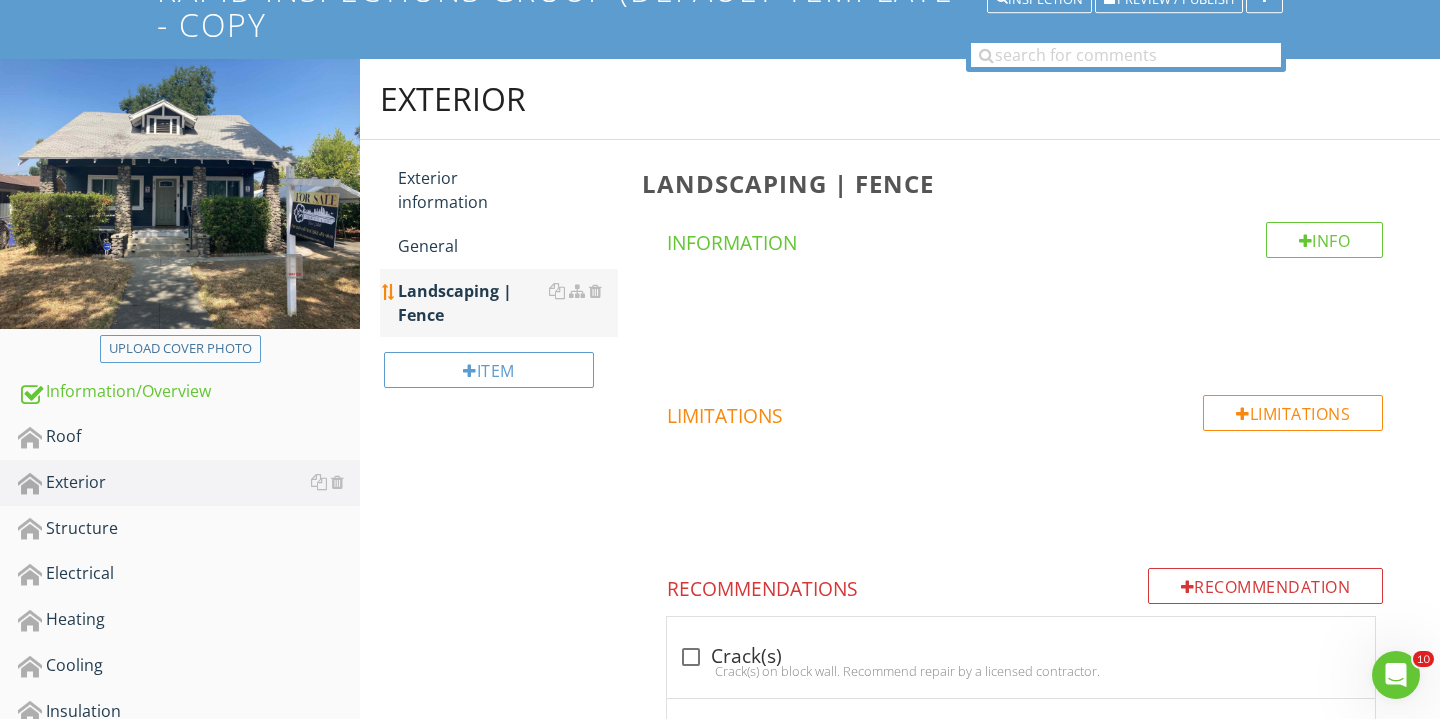scroll, scrollTop: 192, scrollLeft: 0, axis: vertical 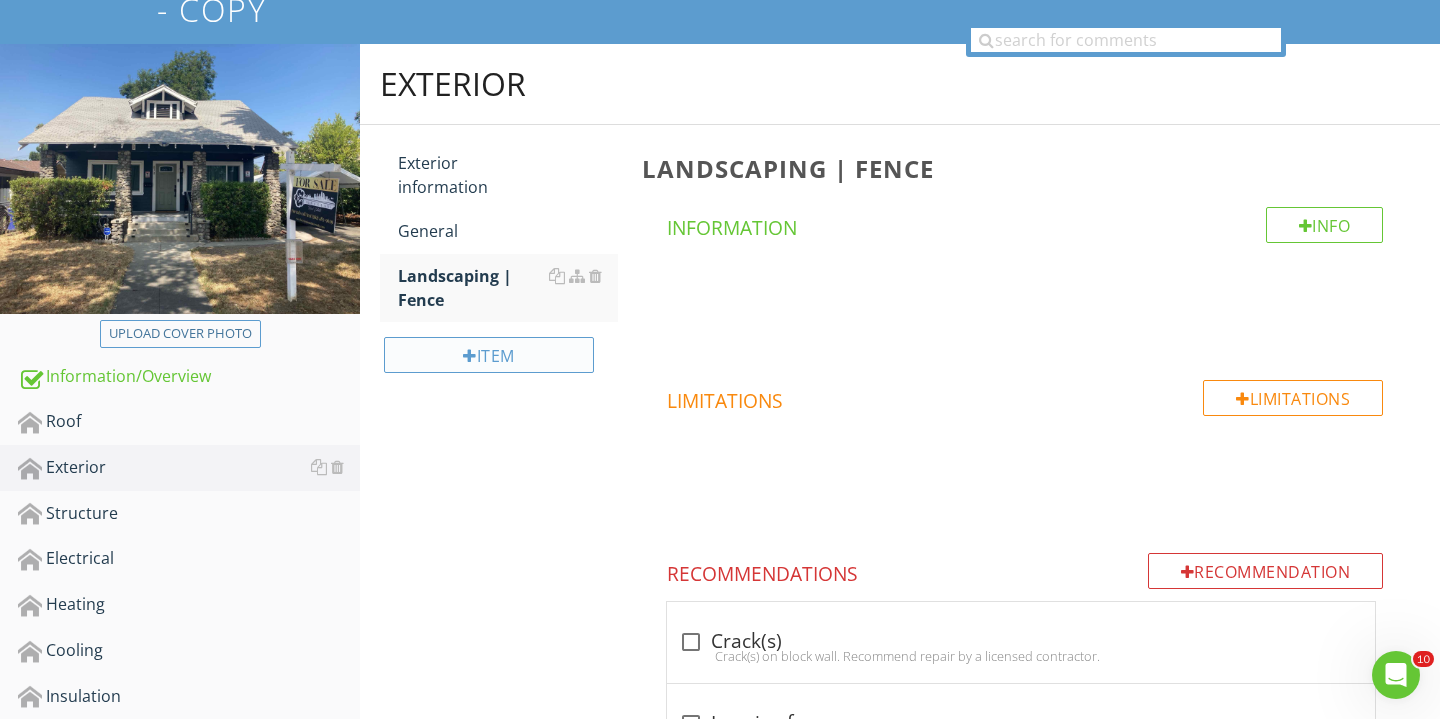 click on "Item" at bounding box center [489, 355] 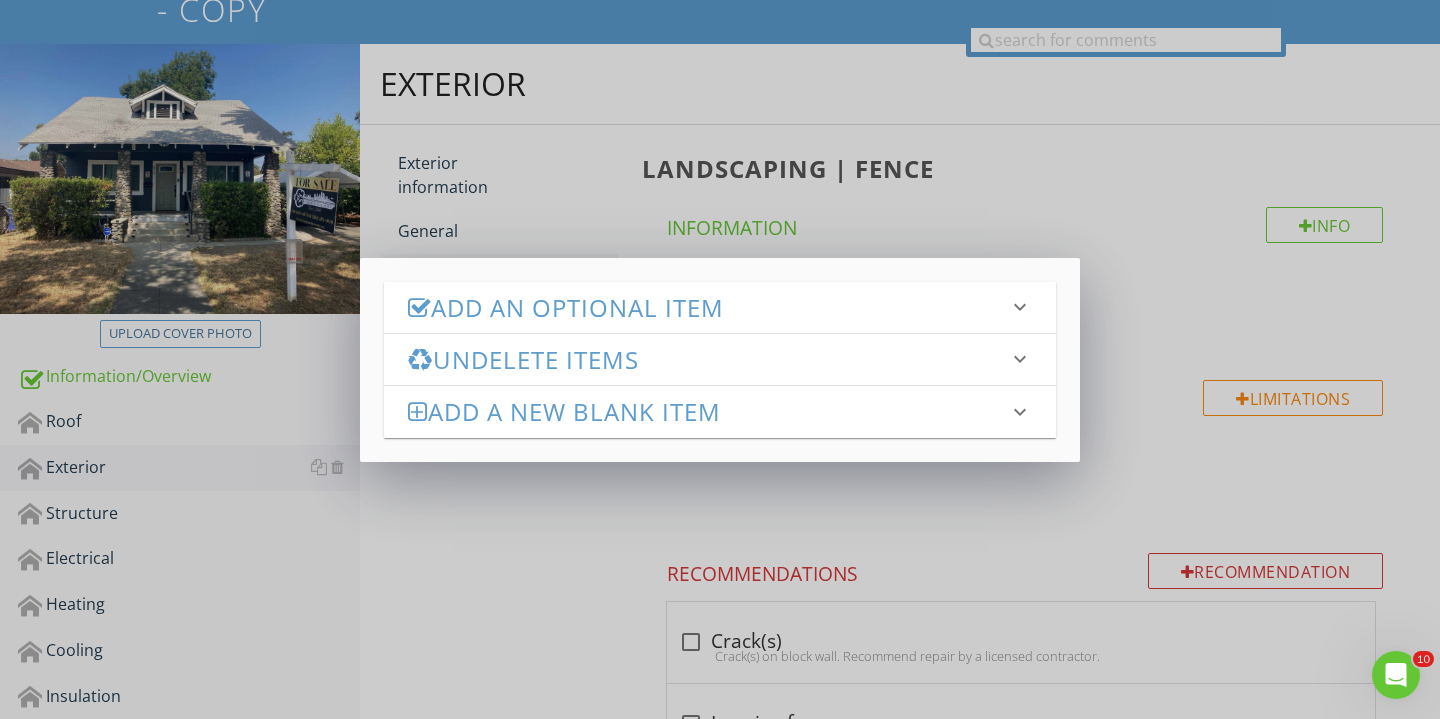 click on "Add an Optional Item" at bounding box center (708, 307) 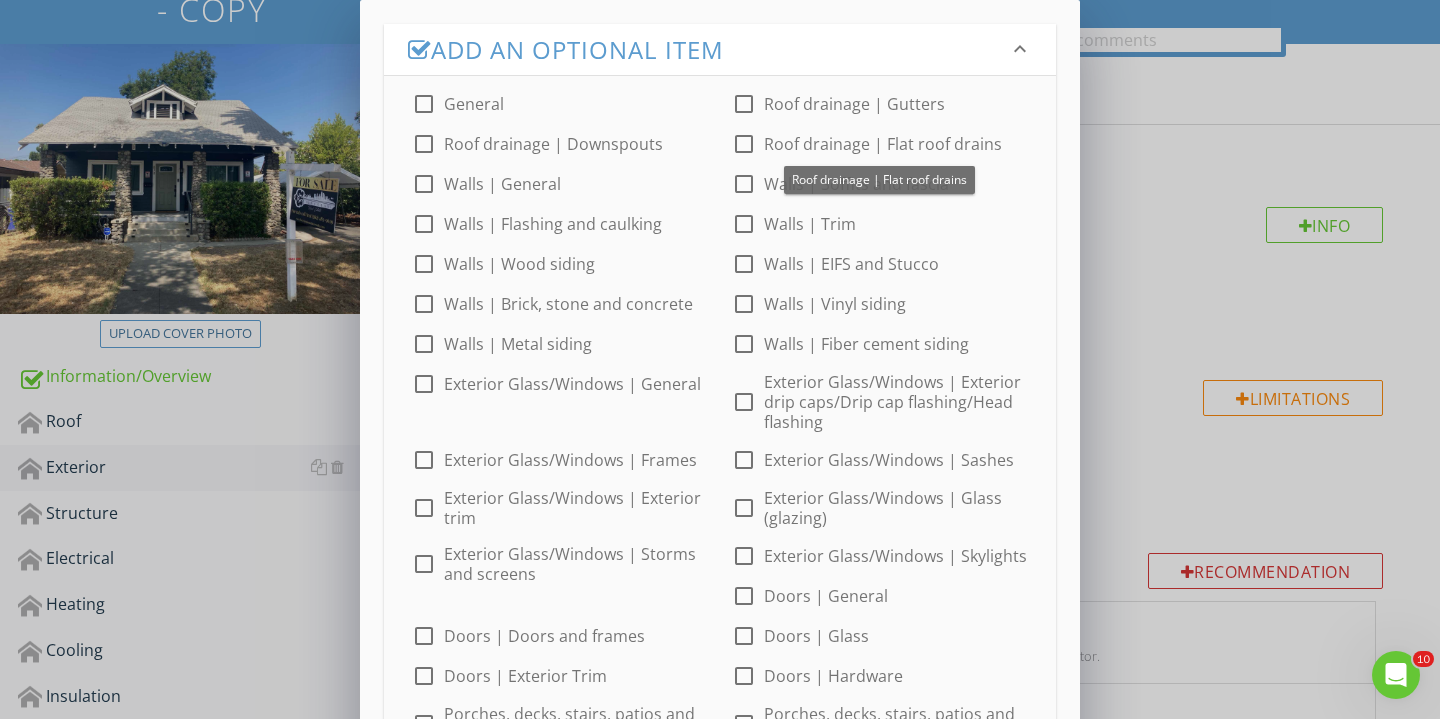click at bounding box center [744, 144] 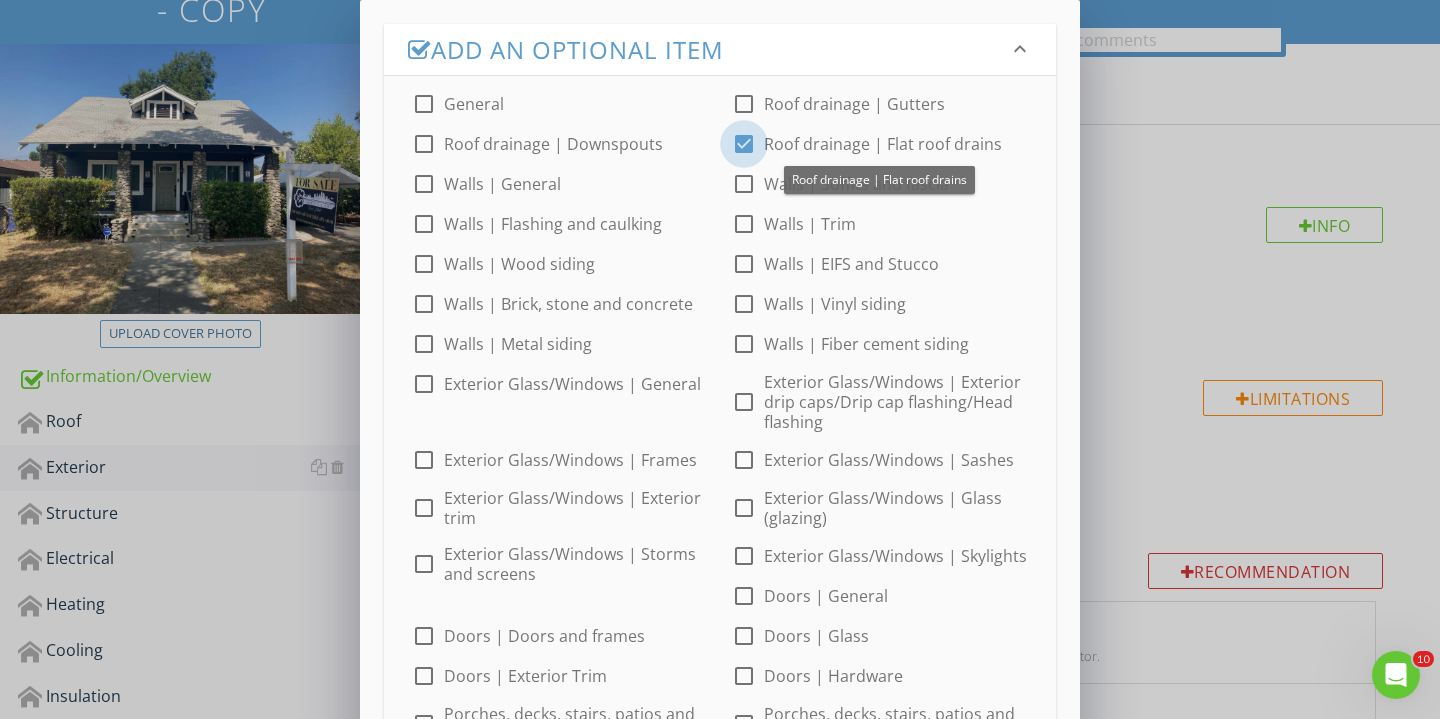 click at bounding box center [744, 144] 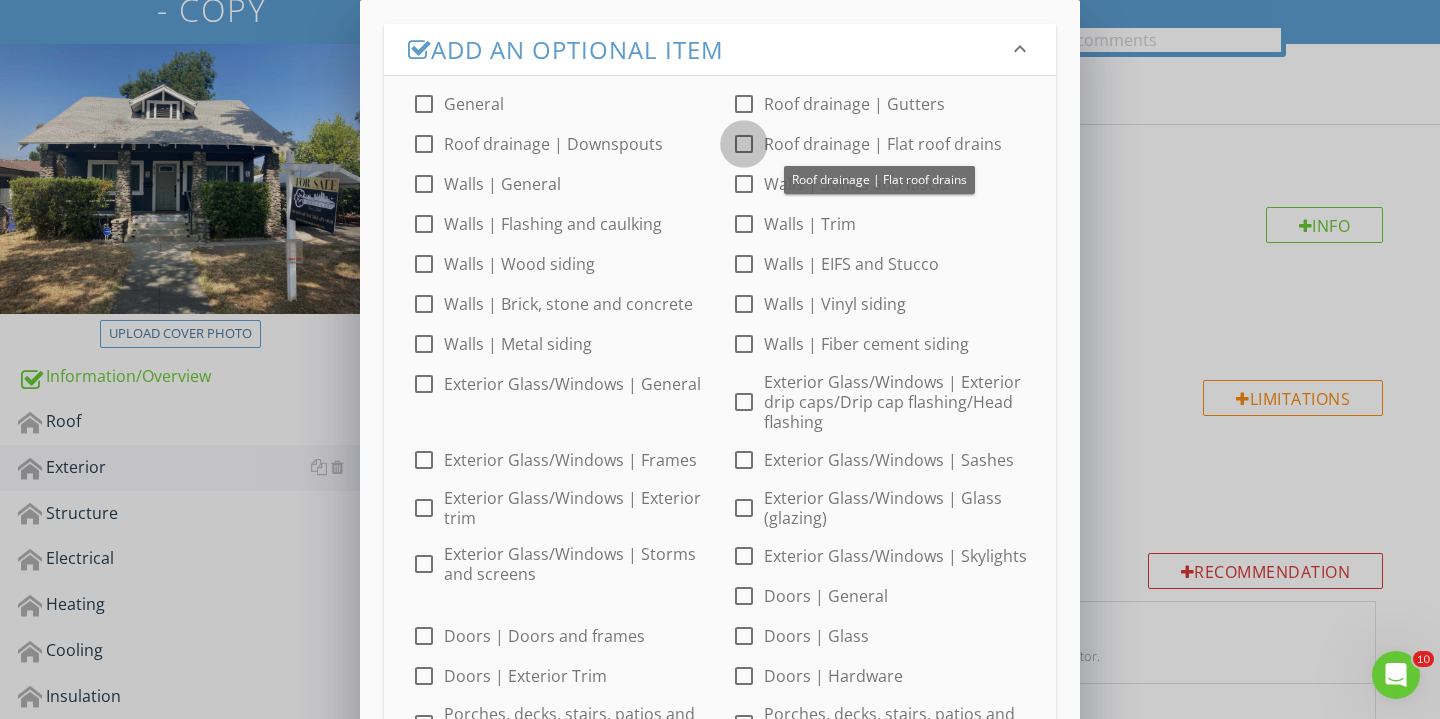 checkbox on "false" 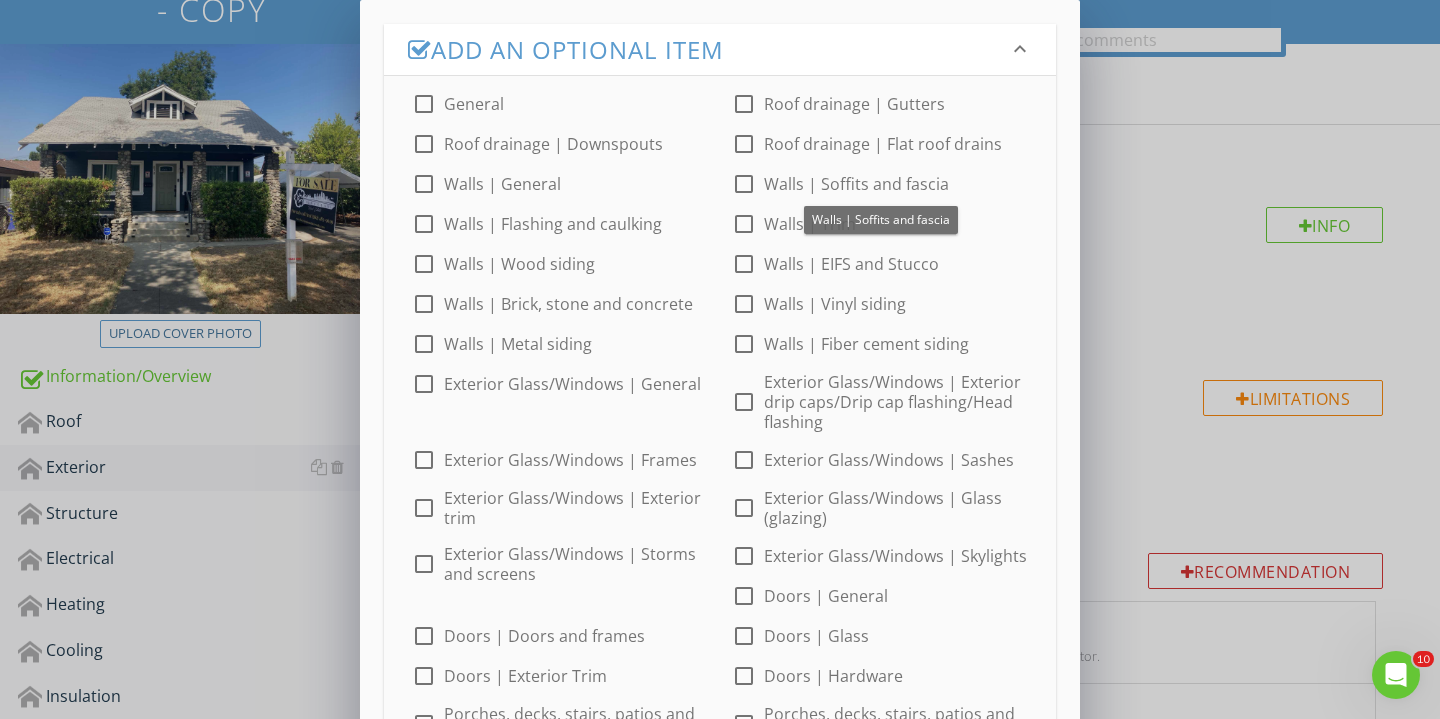 click at bounding box center [744, 184] 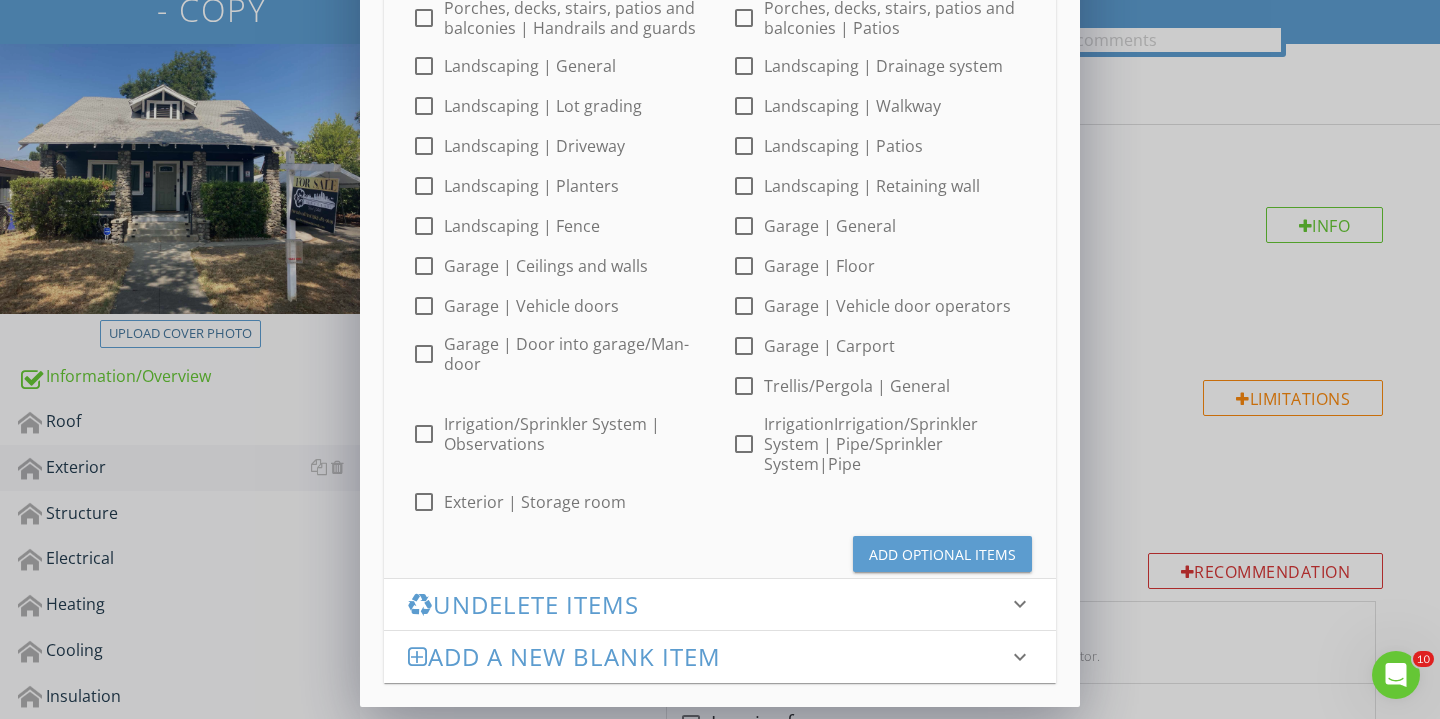 scroll, scrollTop: 873, scrollLeft: 0, axis: vertical 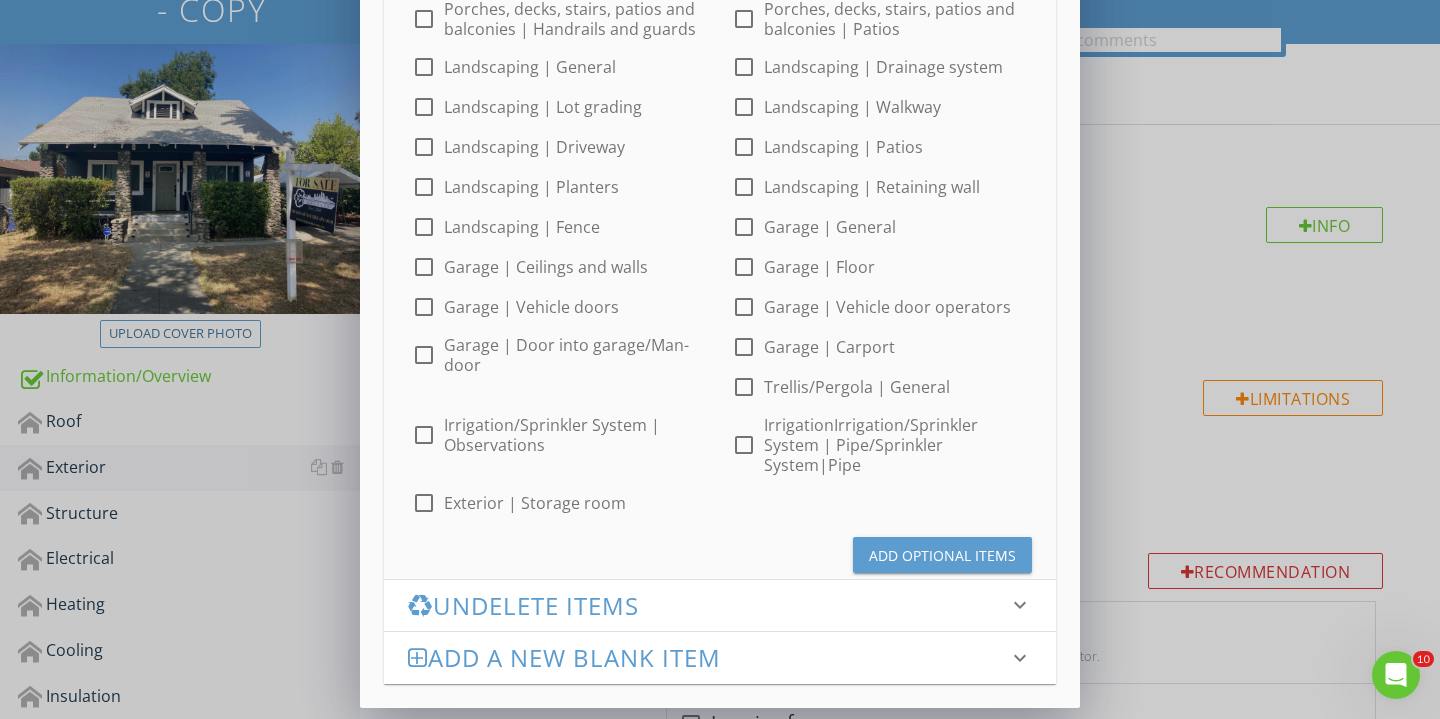 click on "Add Optional Items" at bounding box center [942, 555] 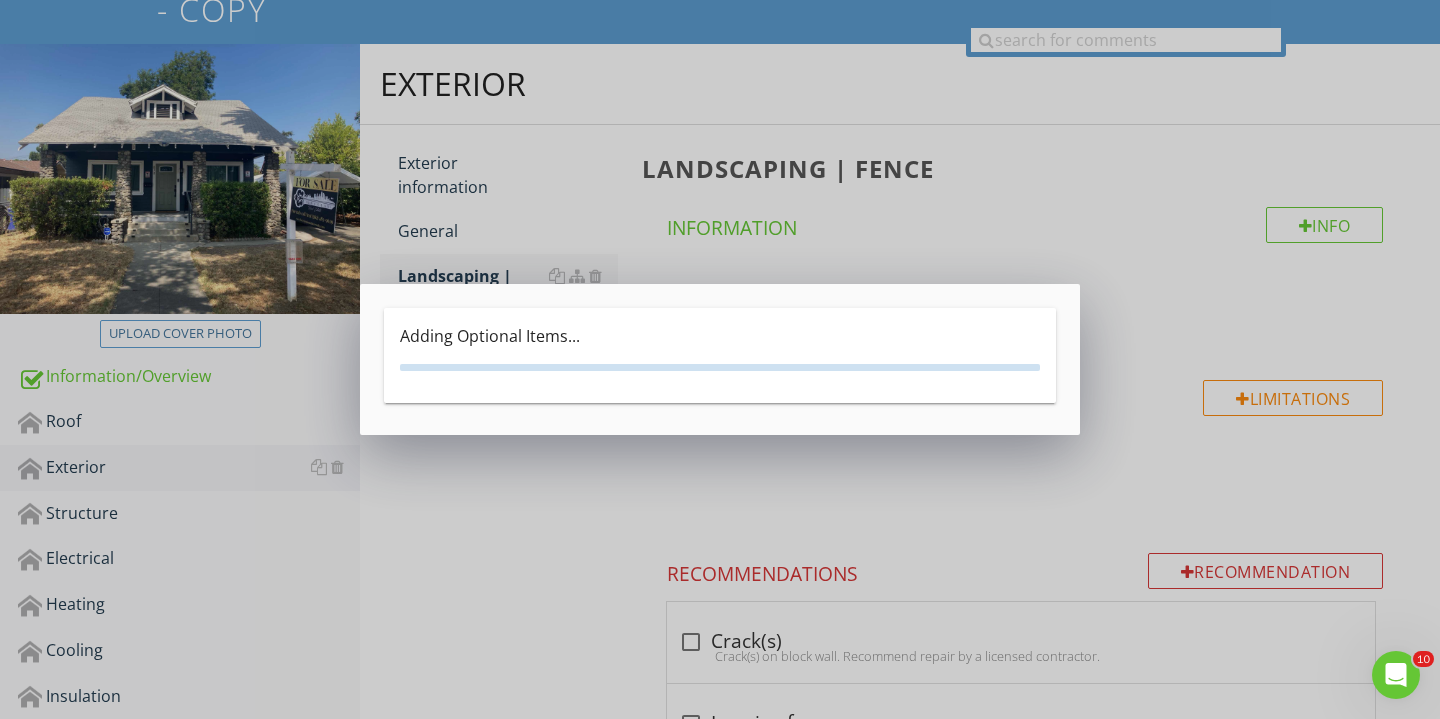 scroll, scrollTop: 0, scrollLeft: 0, axis: both 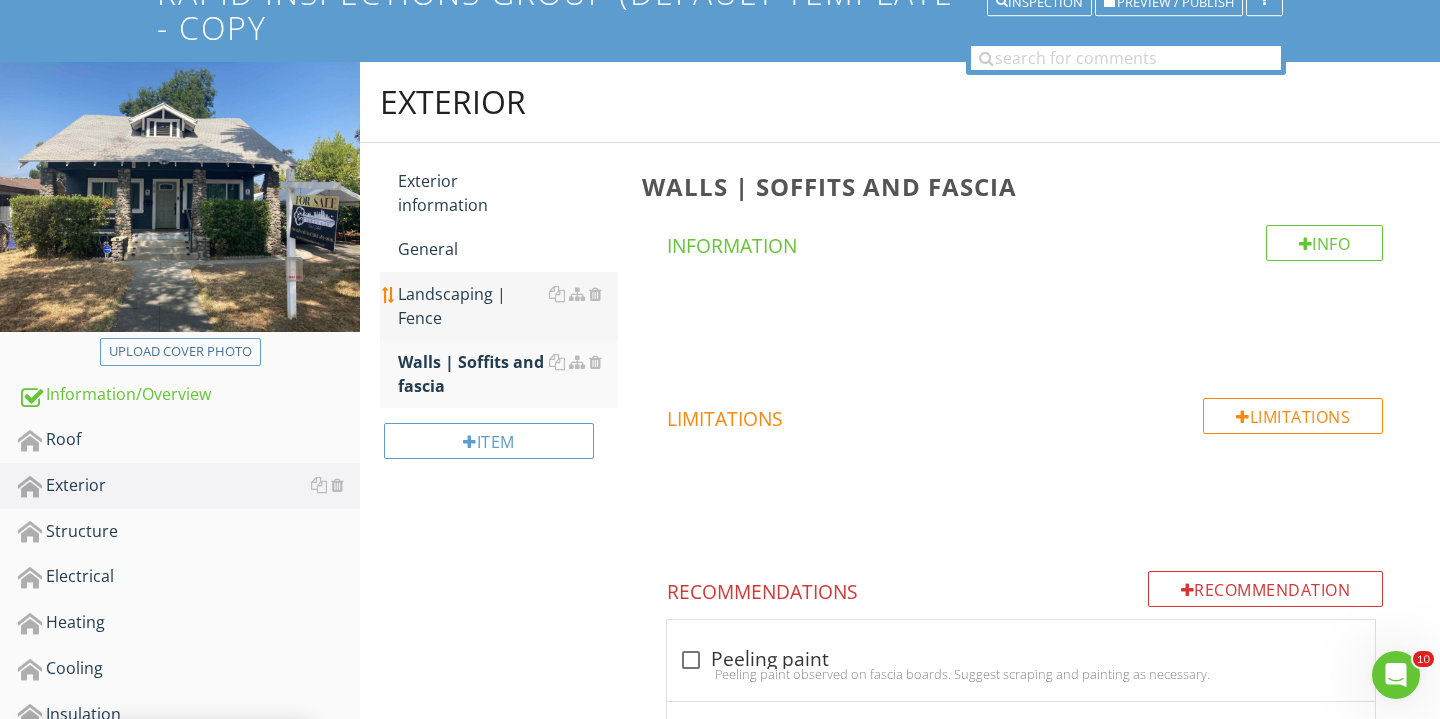 type 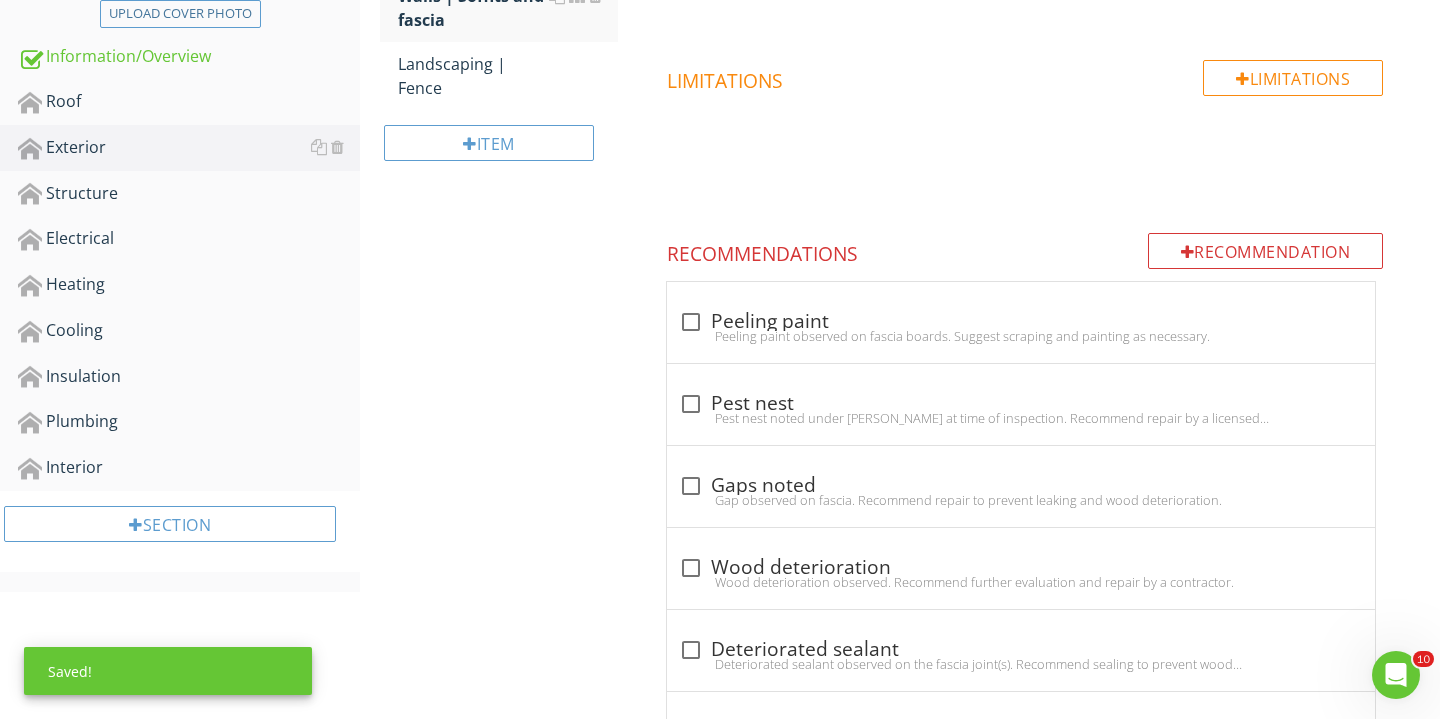 scroll, scrollTop: 511, scrollLeft: 0, axis: vertical 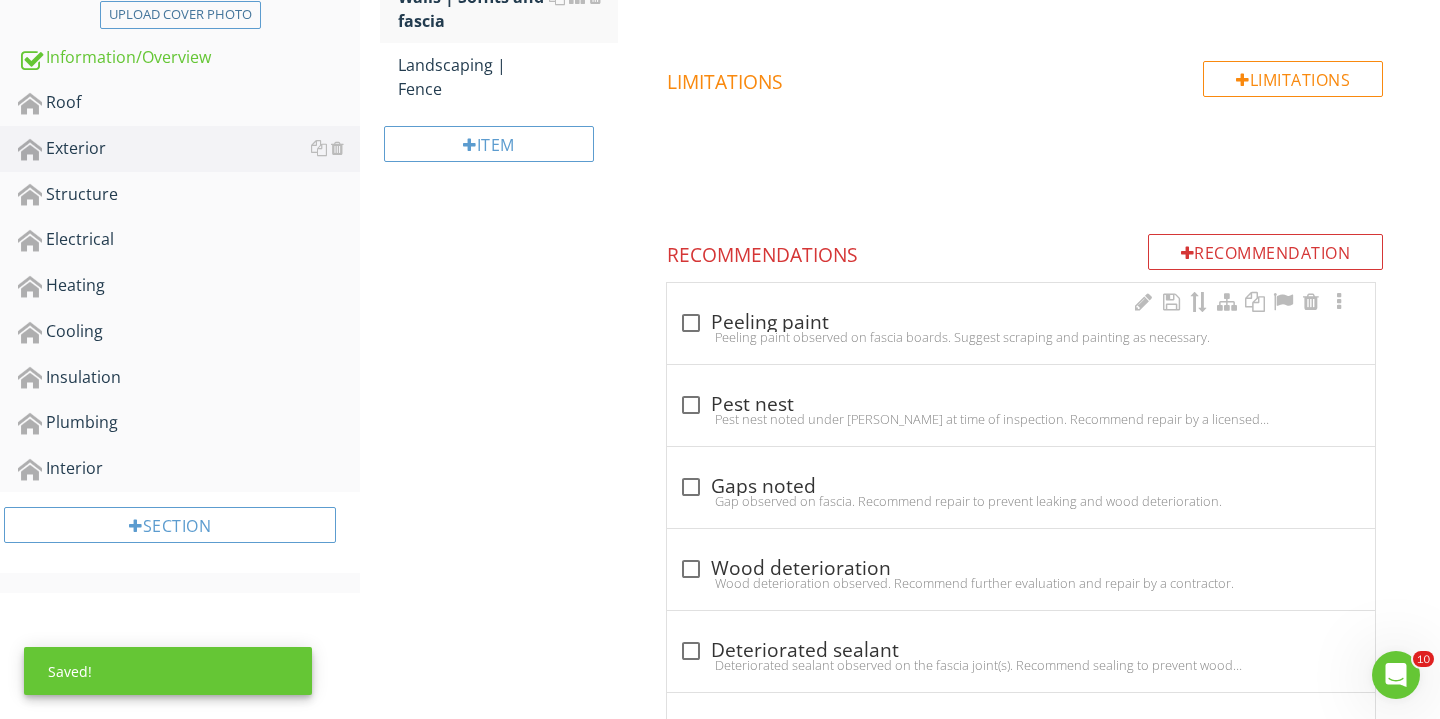 click at bounding box center [691, 323] 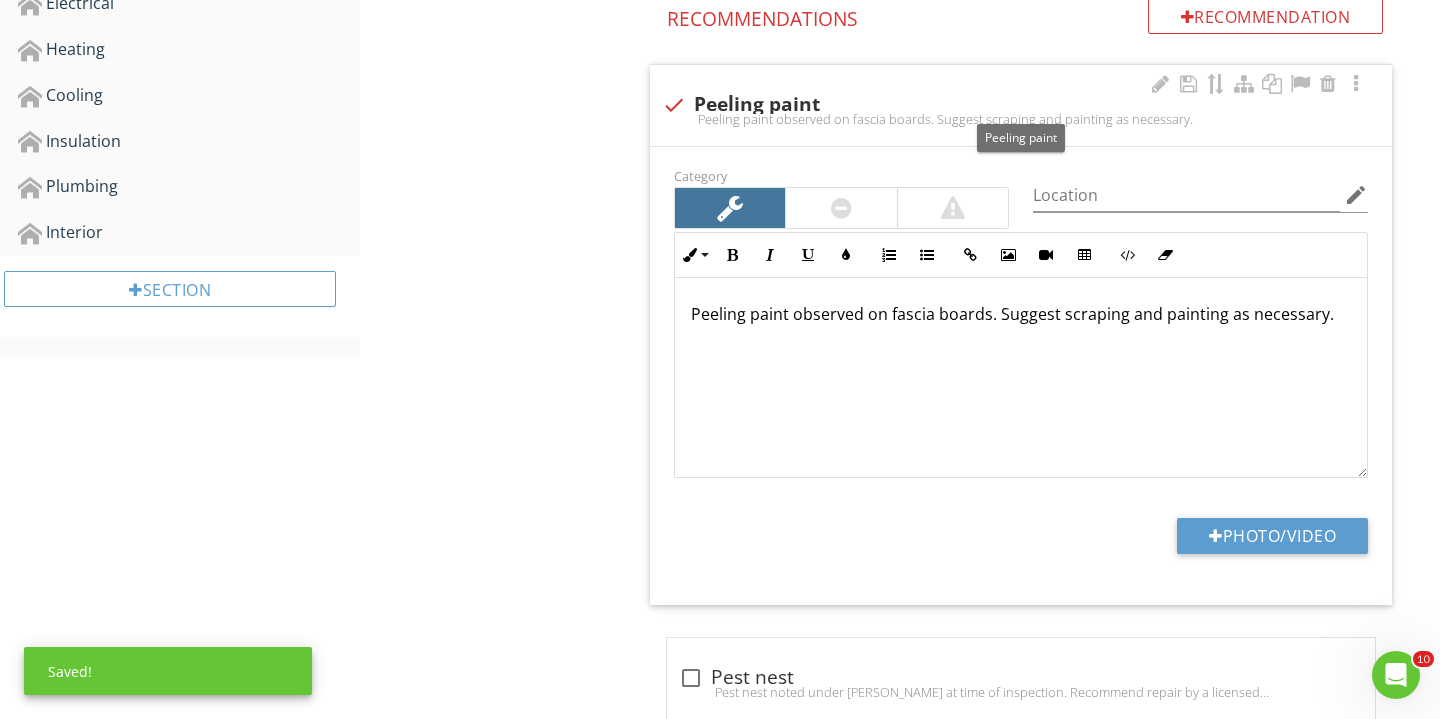 scroll, scrollTop: 820, scrollLeft: 0, axis: vertical 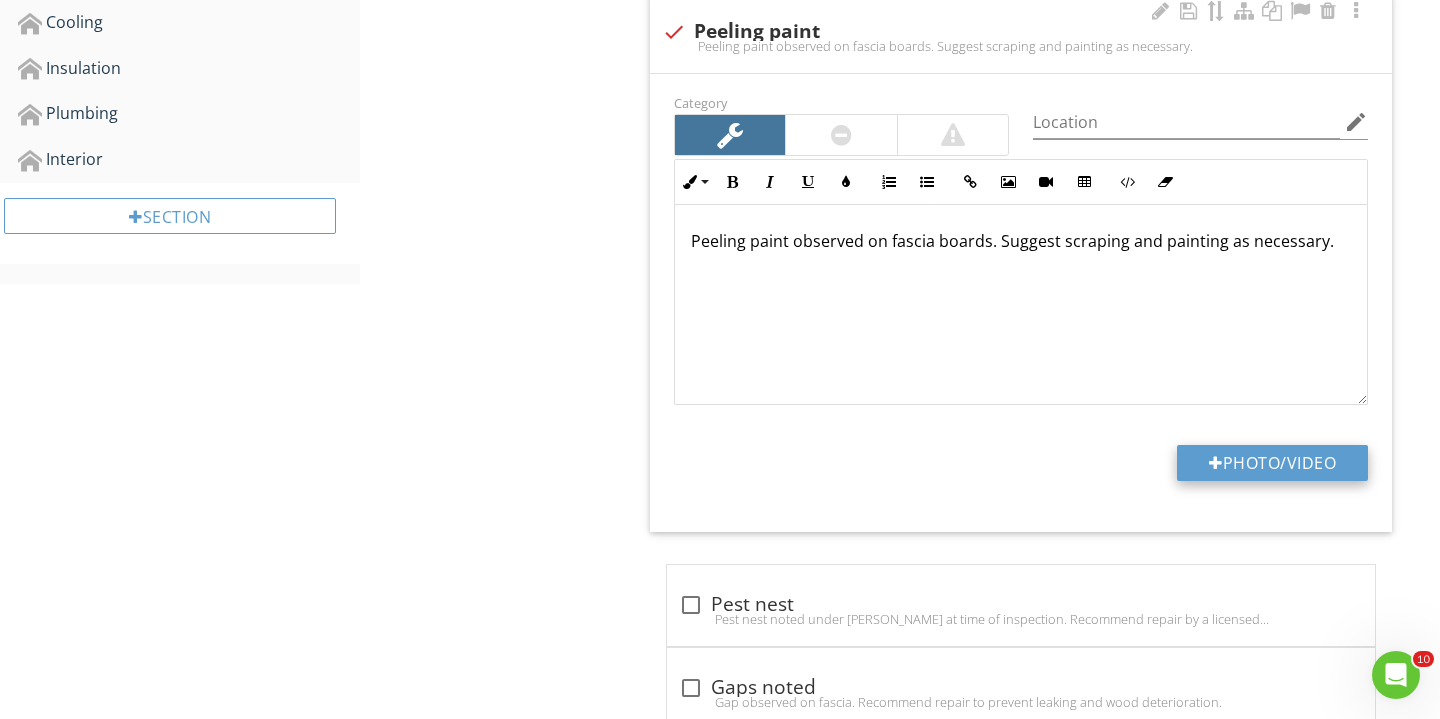 click at bounding box center [1216, 463] 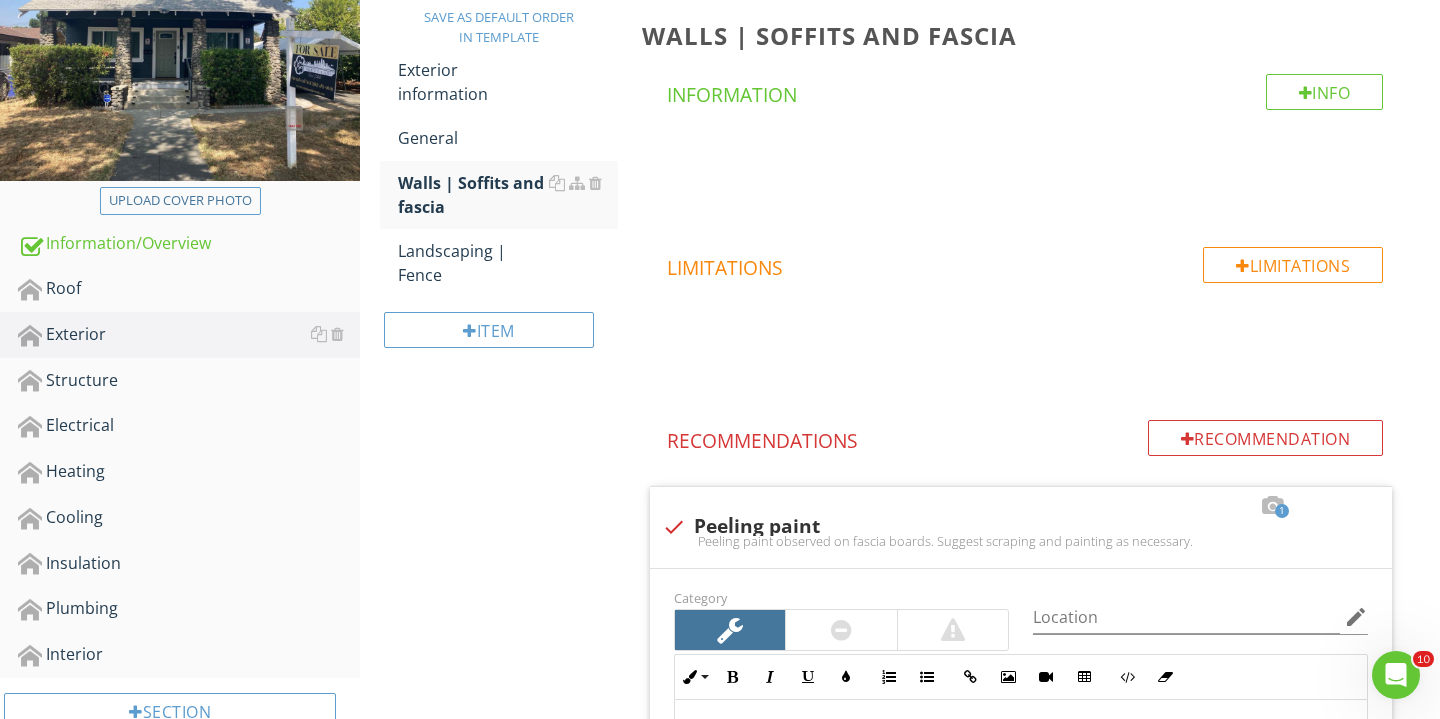 scroll, scrollTop: 328, scrollLeft: 0, axis: vertical 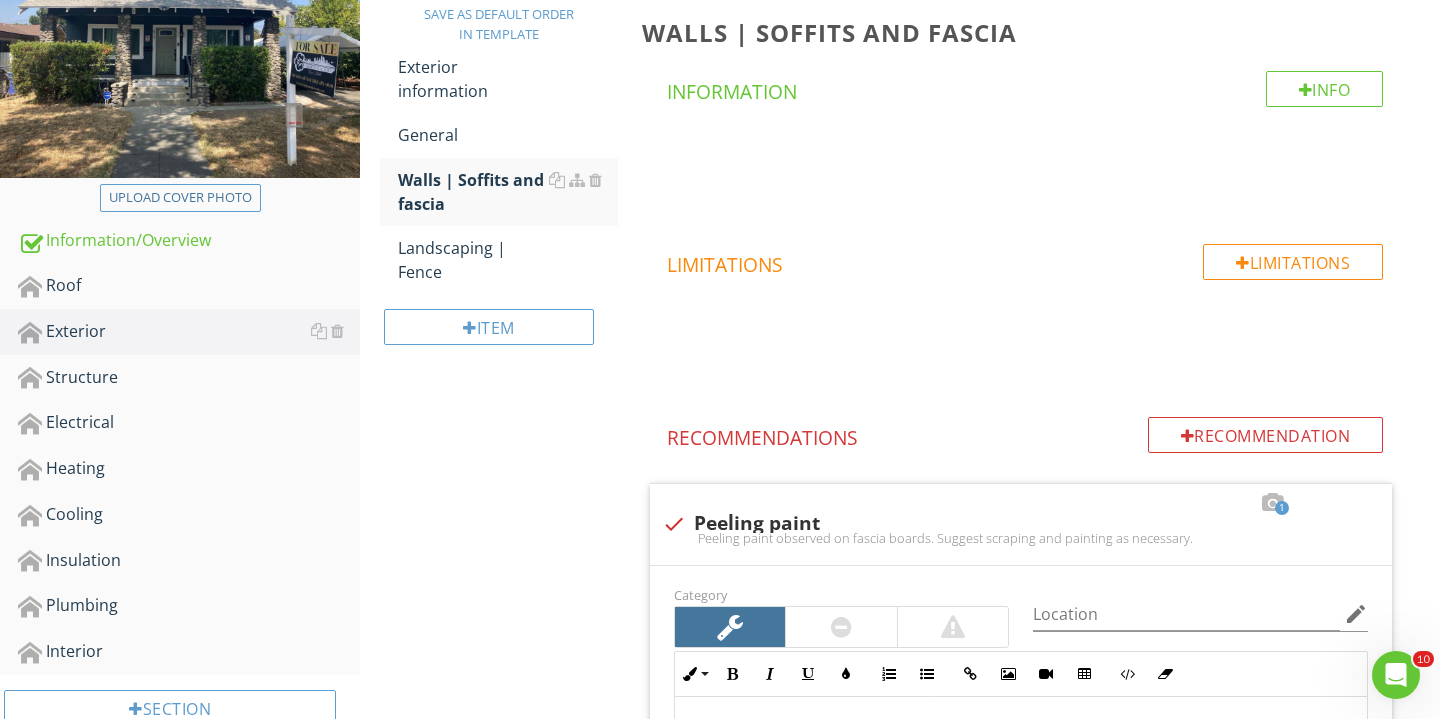 click on "Item" at bounding box center [499, 334] 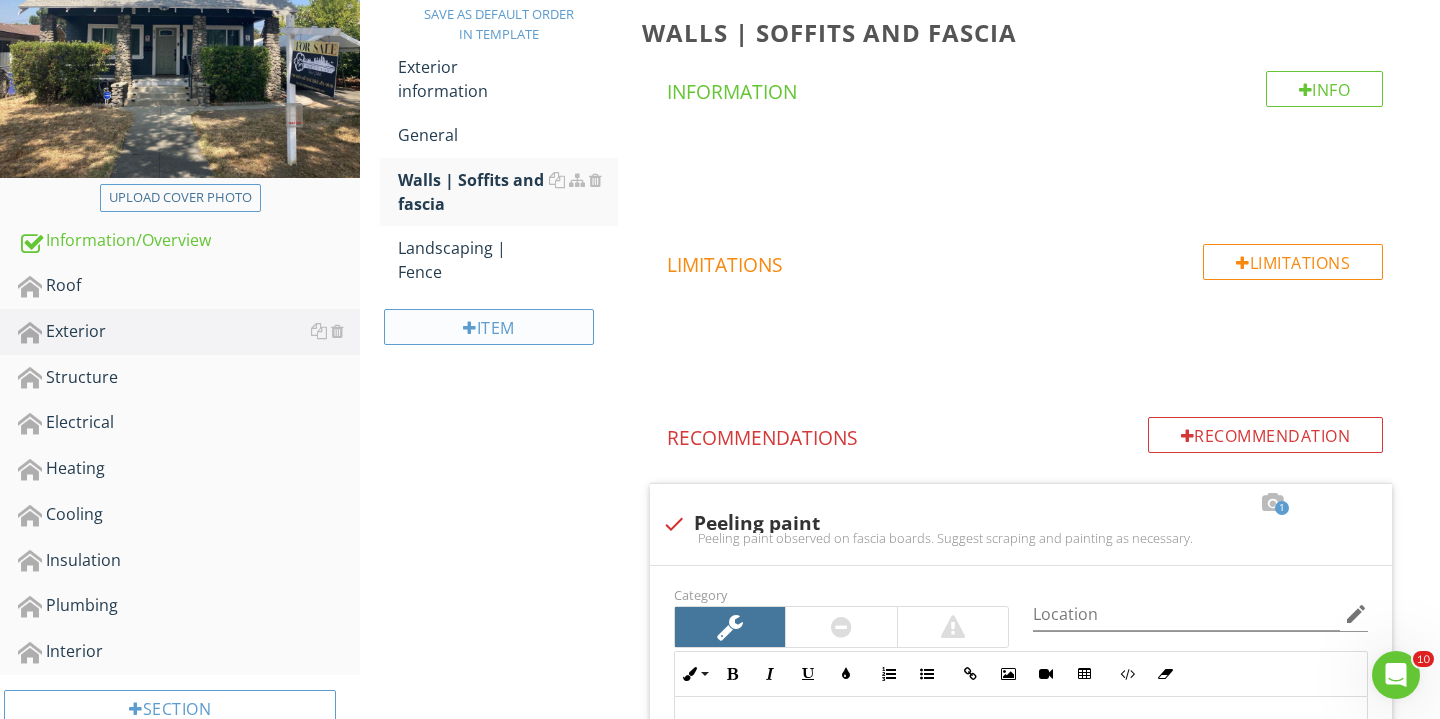 click on "Item" at bounding box center (489, 327) 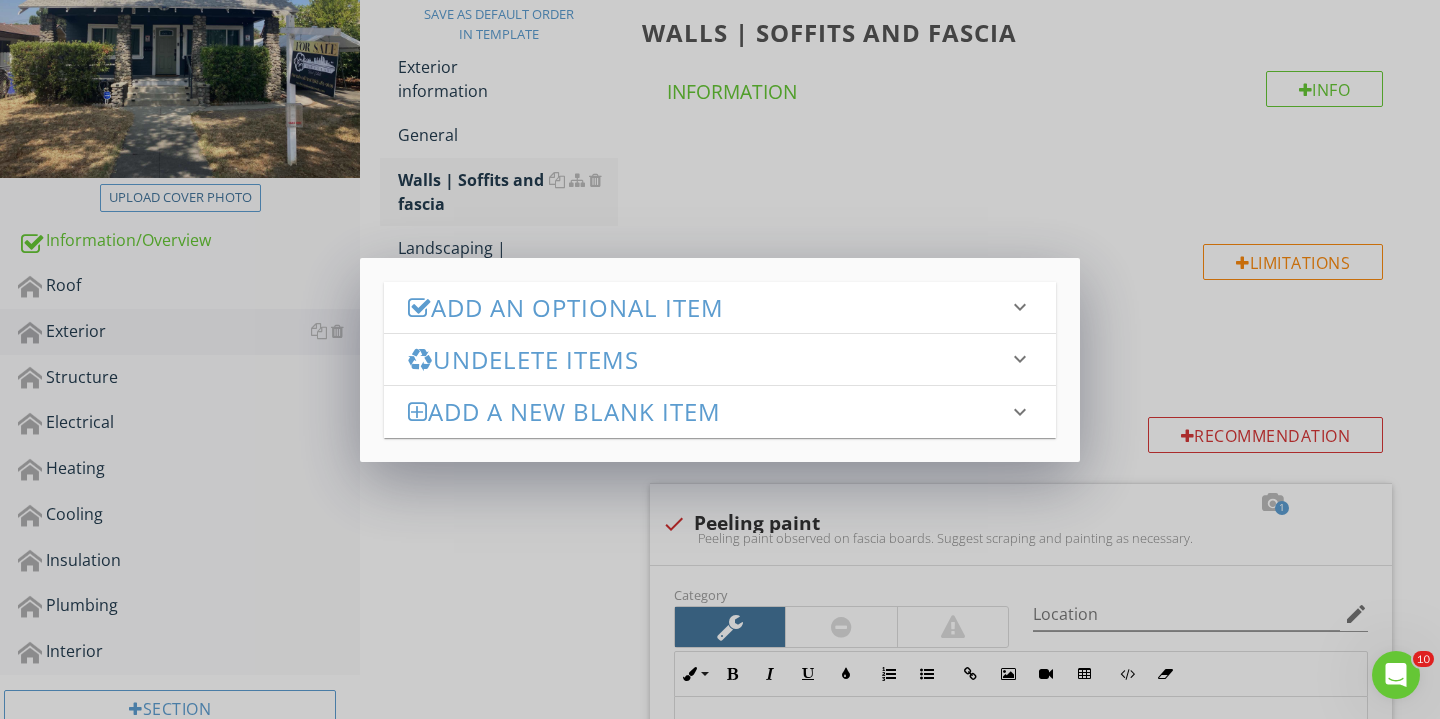 click on "Add an Optional Item
keyboard_arrow_down" at bounding box center [720, 307] 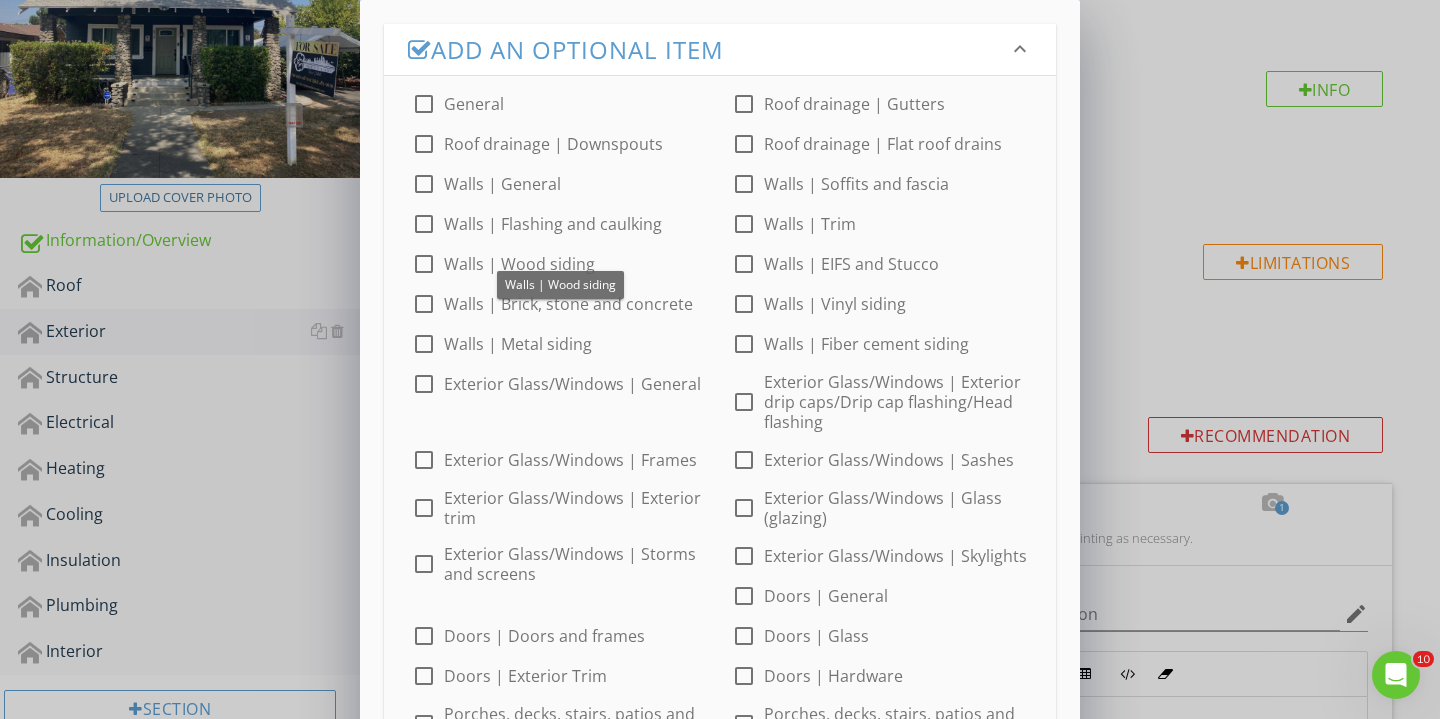 click at bounding box center [424, 264] 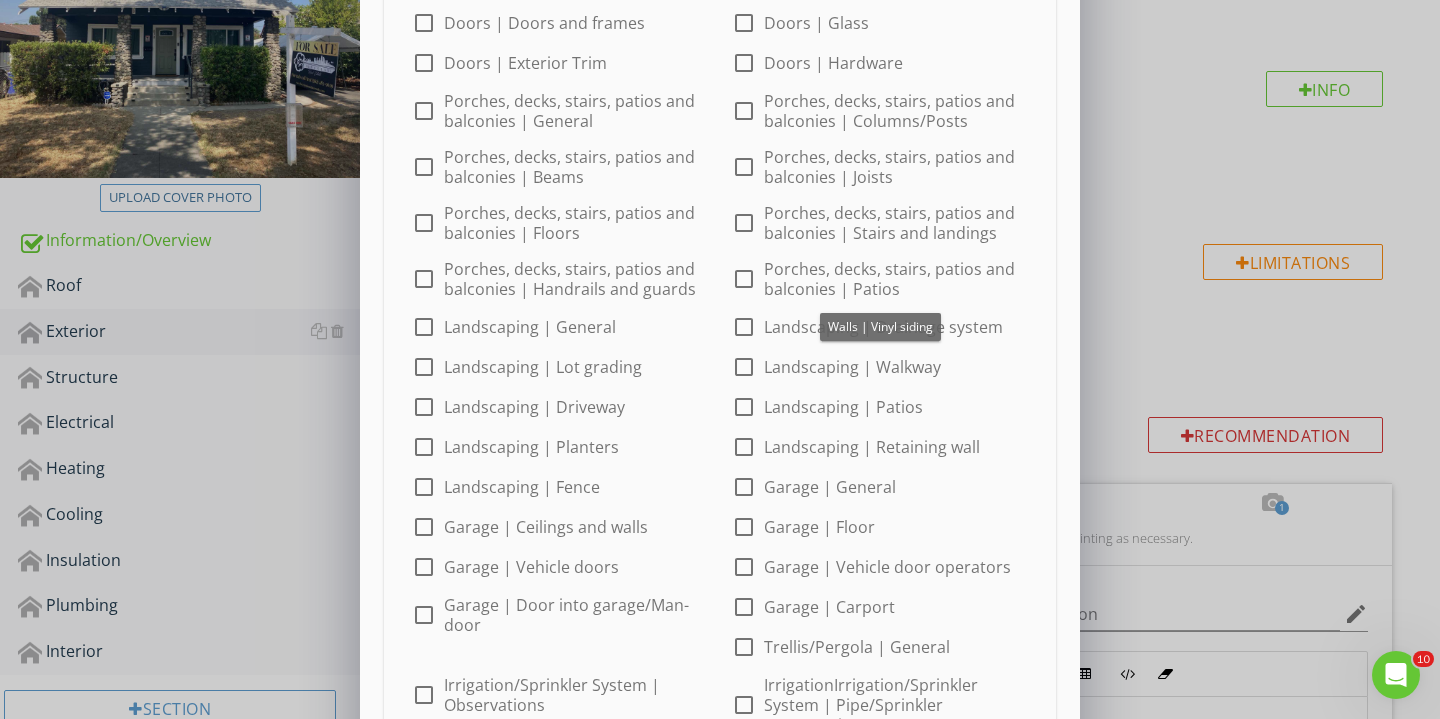 scroll, scrollTop: 873, scrollLeft: 0, axis: vertical 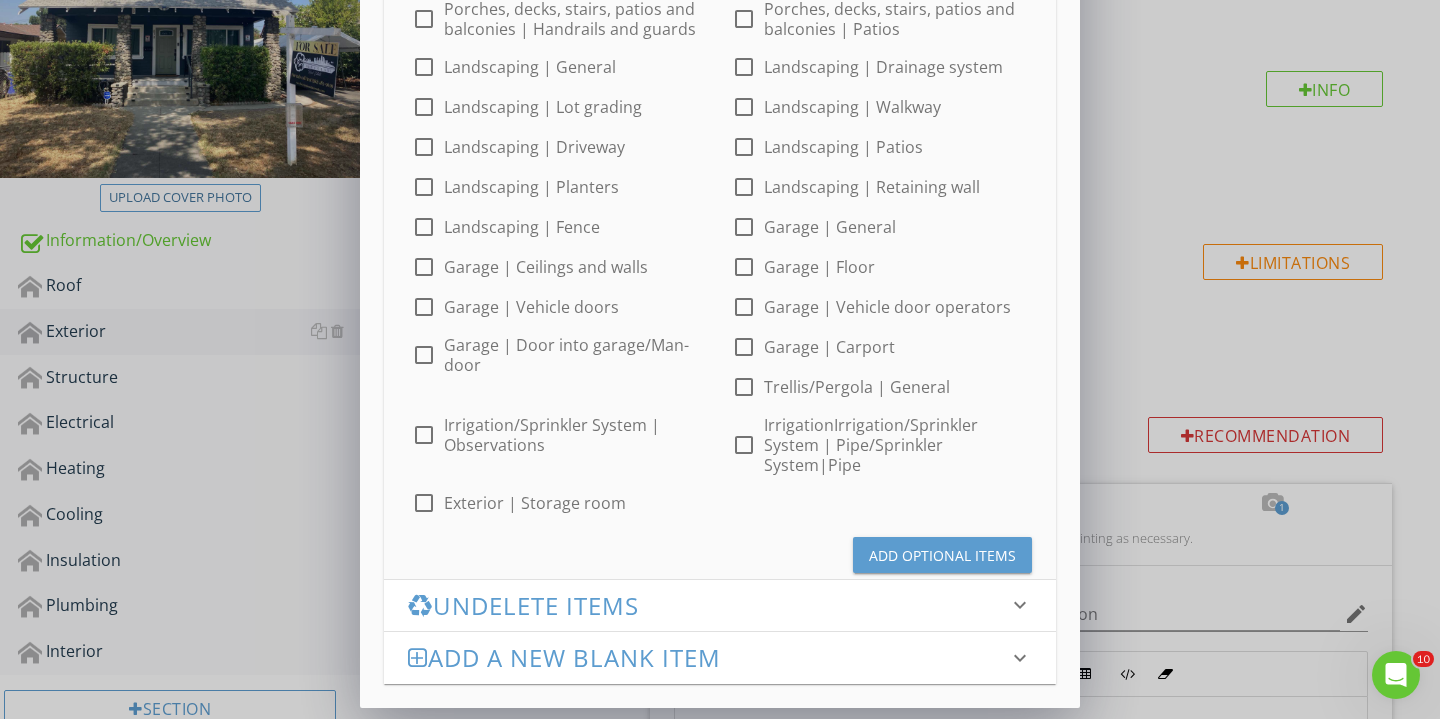 click on "Add Optional Items" at bounding box center [942, 555] 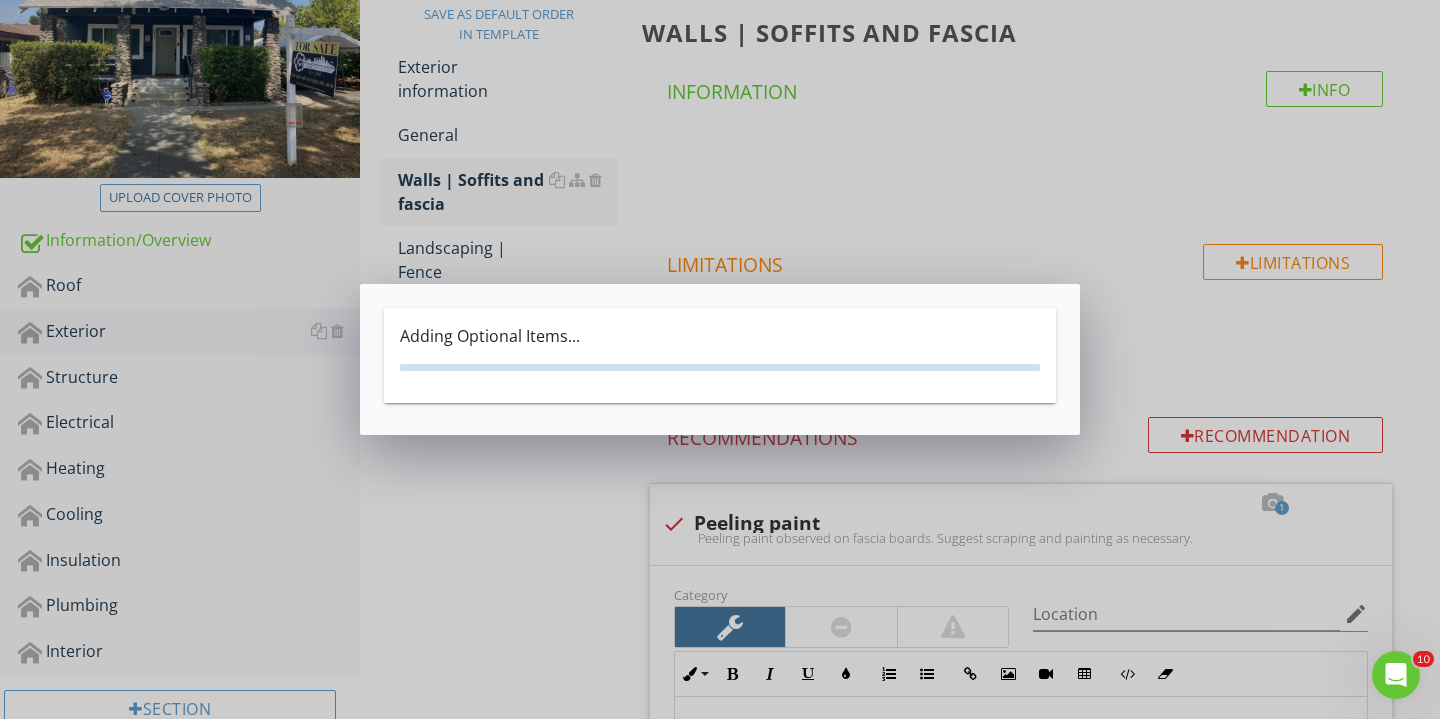 scroll, scrollTop: 0, scrollLeft: 0, axis: both 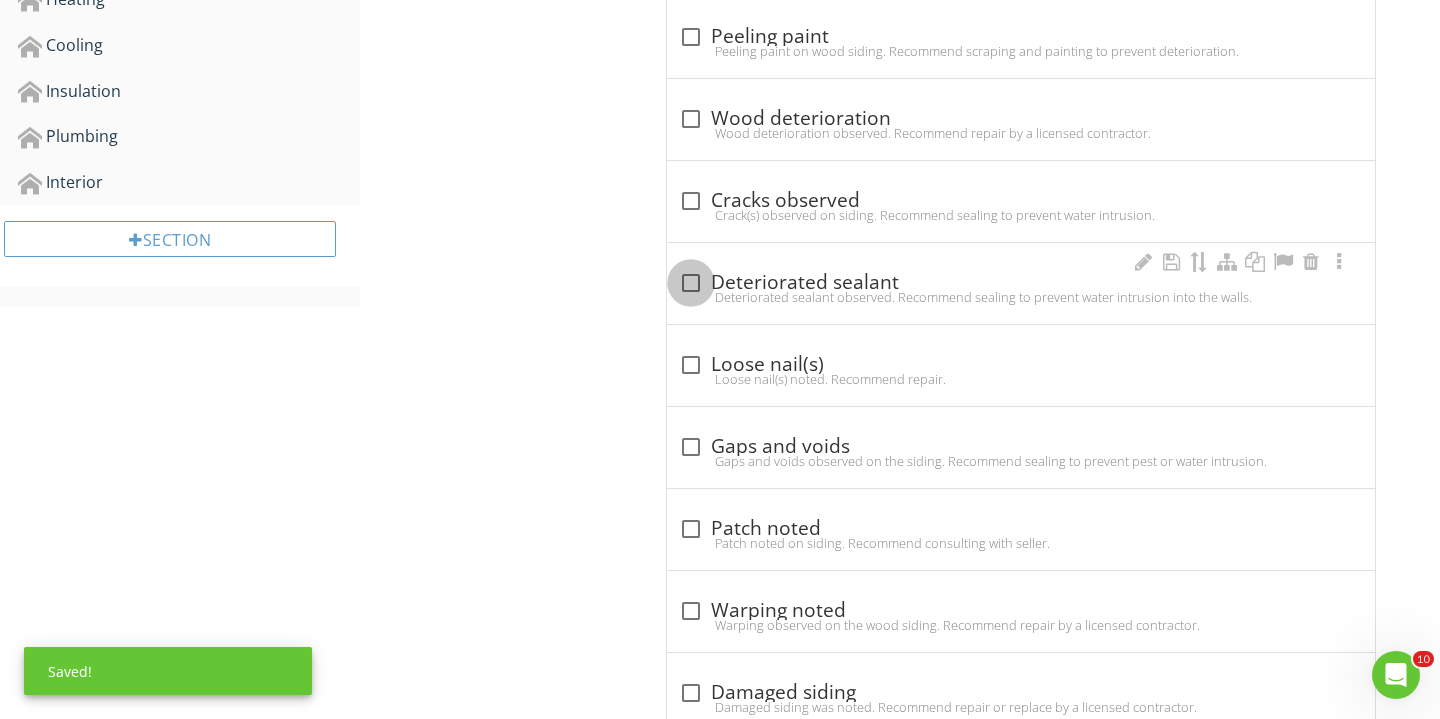 click at bounding box center (691, 283) 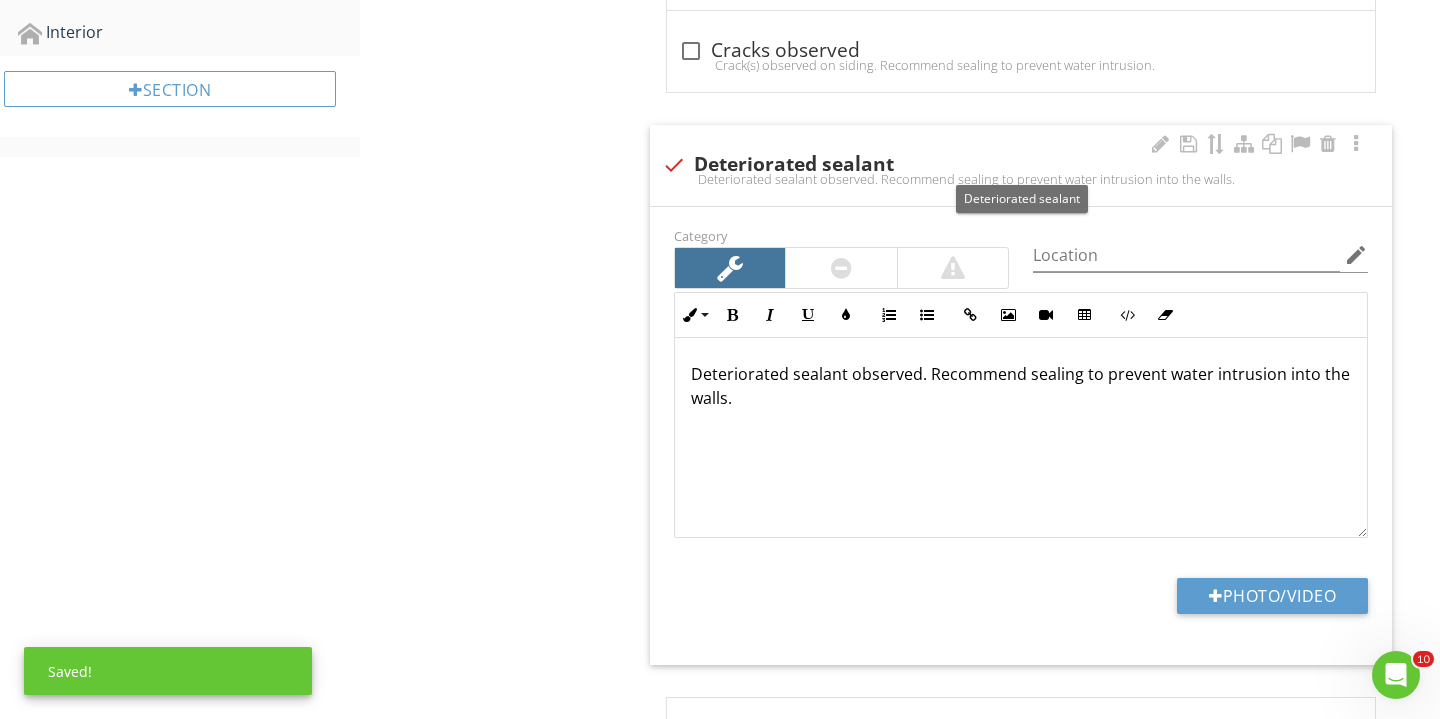 scroll, scrollTop: 969, scrollLeft: 0, axis: vertical 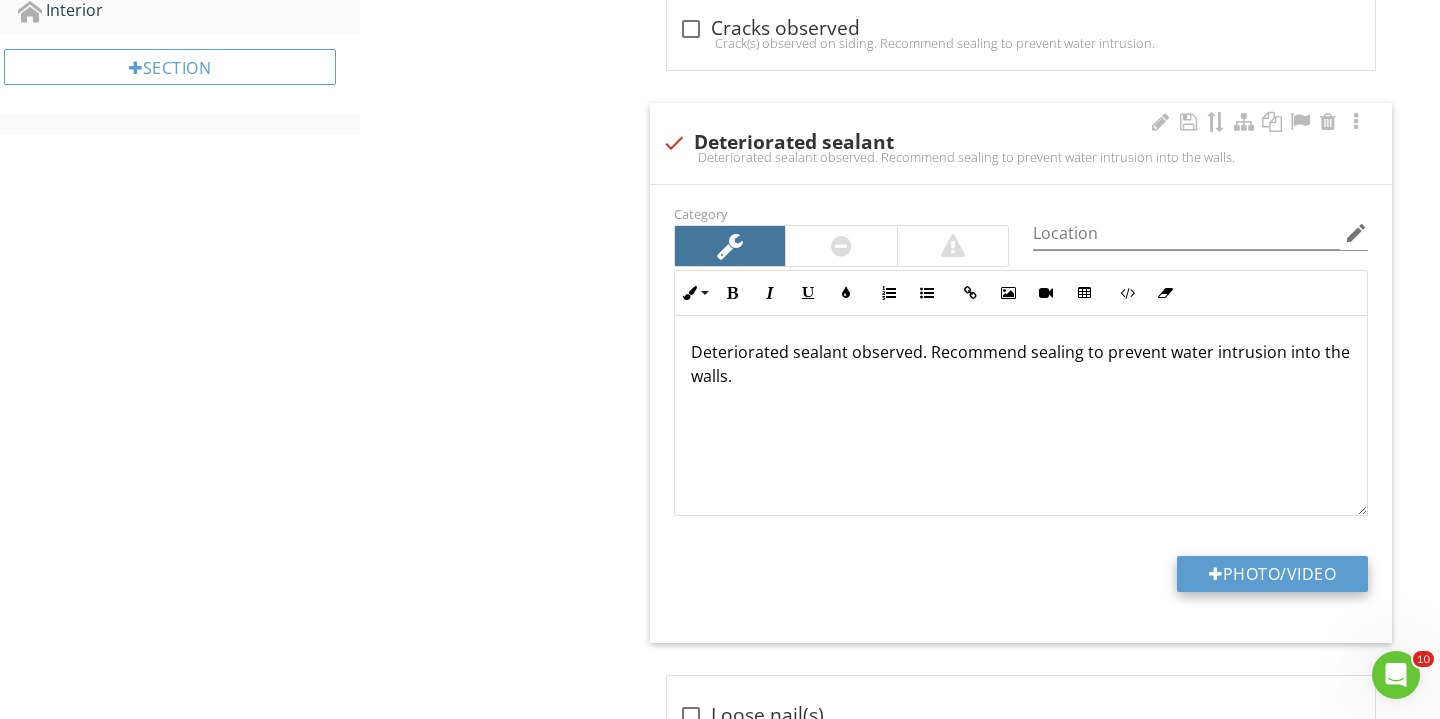click on "Photo/Video" at bounding box center [1272, 574] 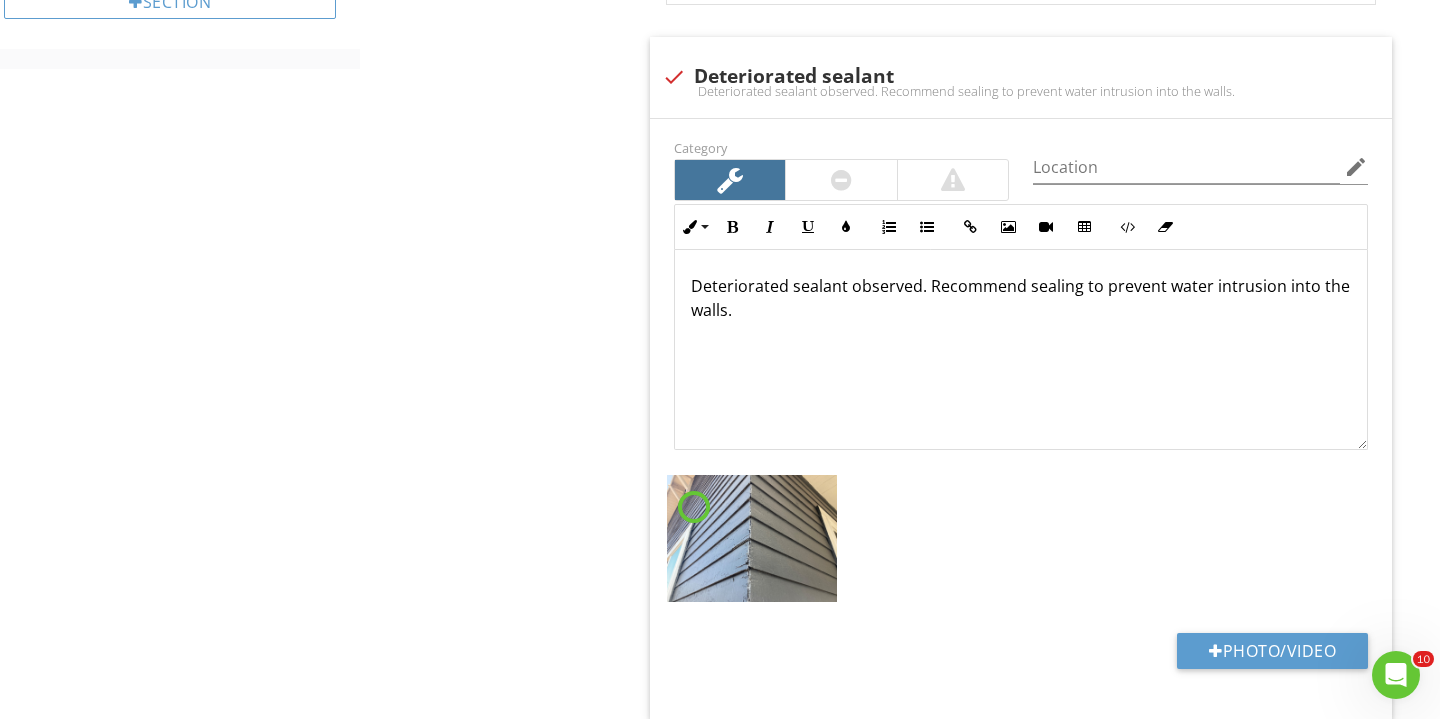 scroll, scrollTop: 1038, scrollLeft: 0, axis: vertical 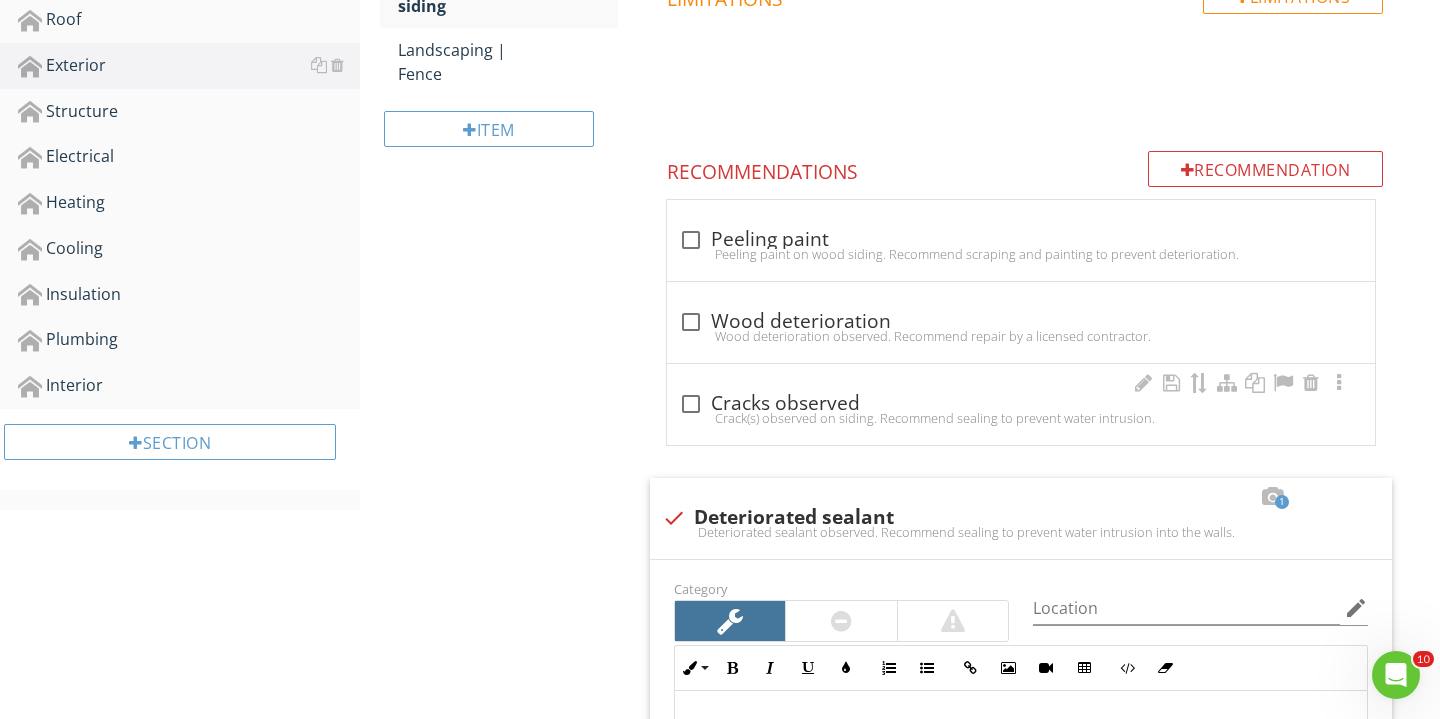 click on "check_box_outline_blank
Cracks observed
Crack(s) observed on siding. Recommend sealing to prevent water intrusion." at bounding box center [1021, 410] 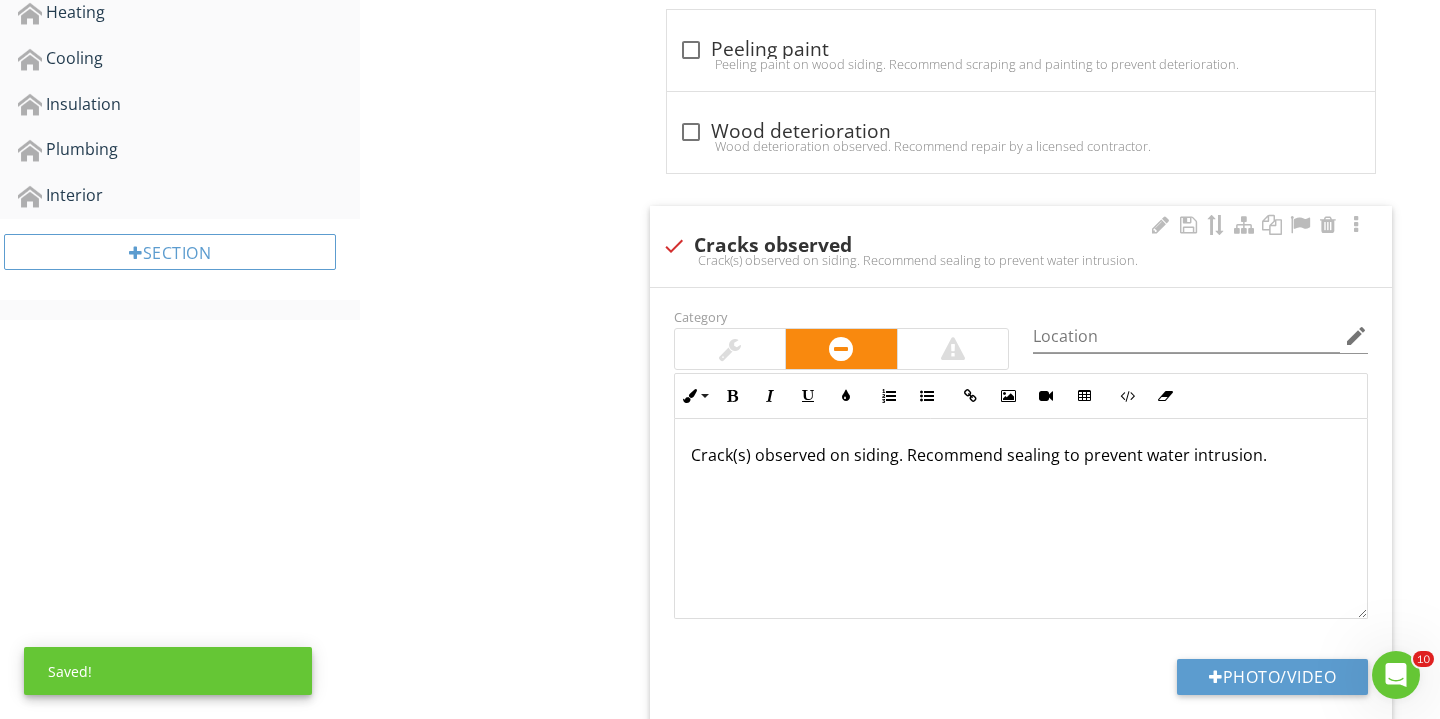 scroll, scrollTop: 883, scrollLeft: 0, axis: vertical 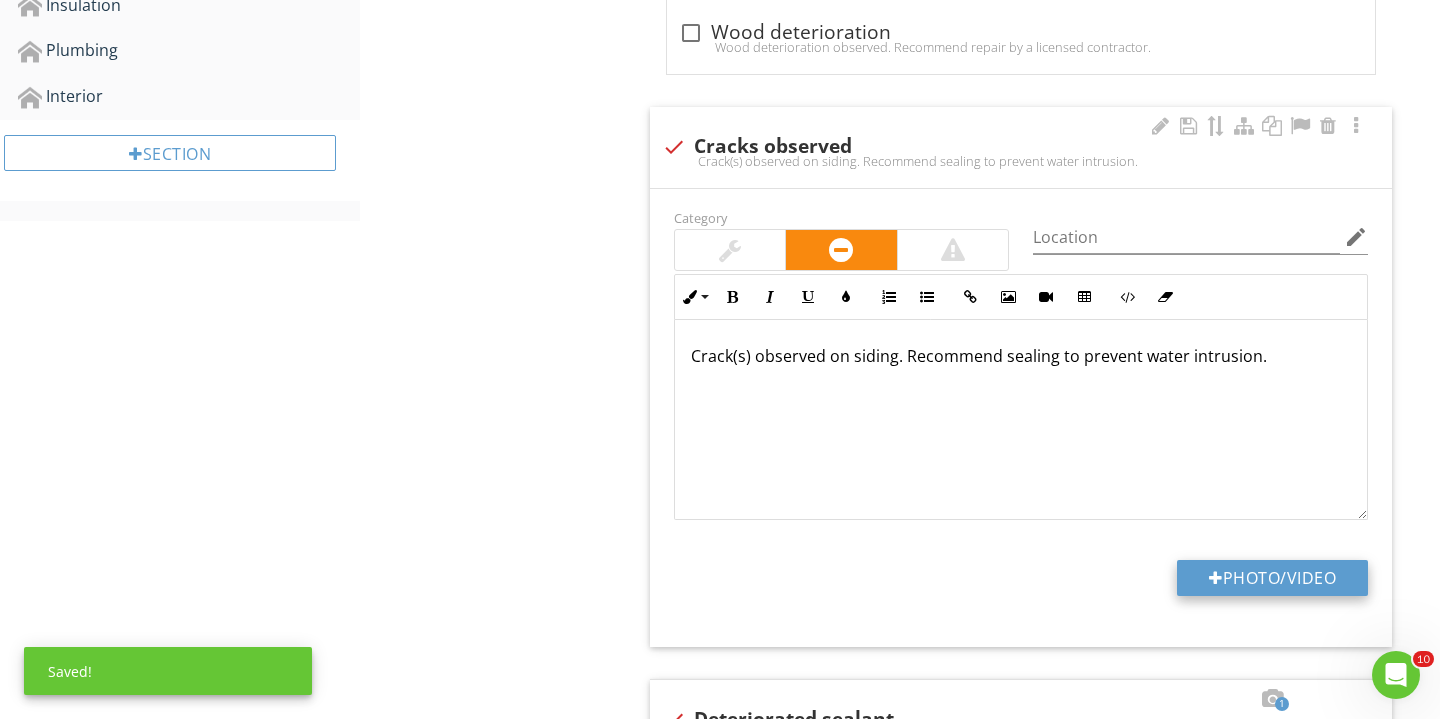 click at bounding box center (1216, 578) 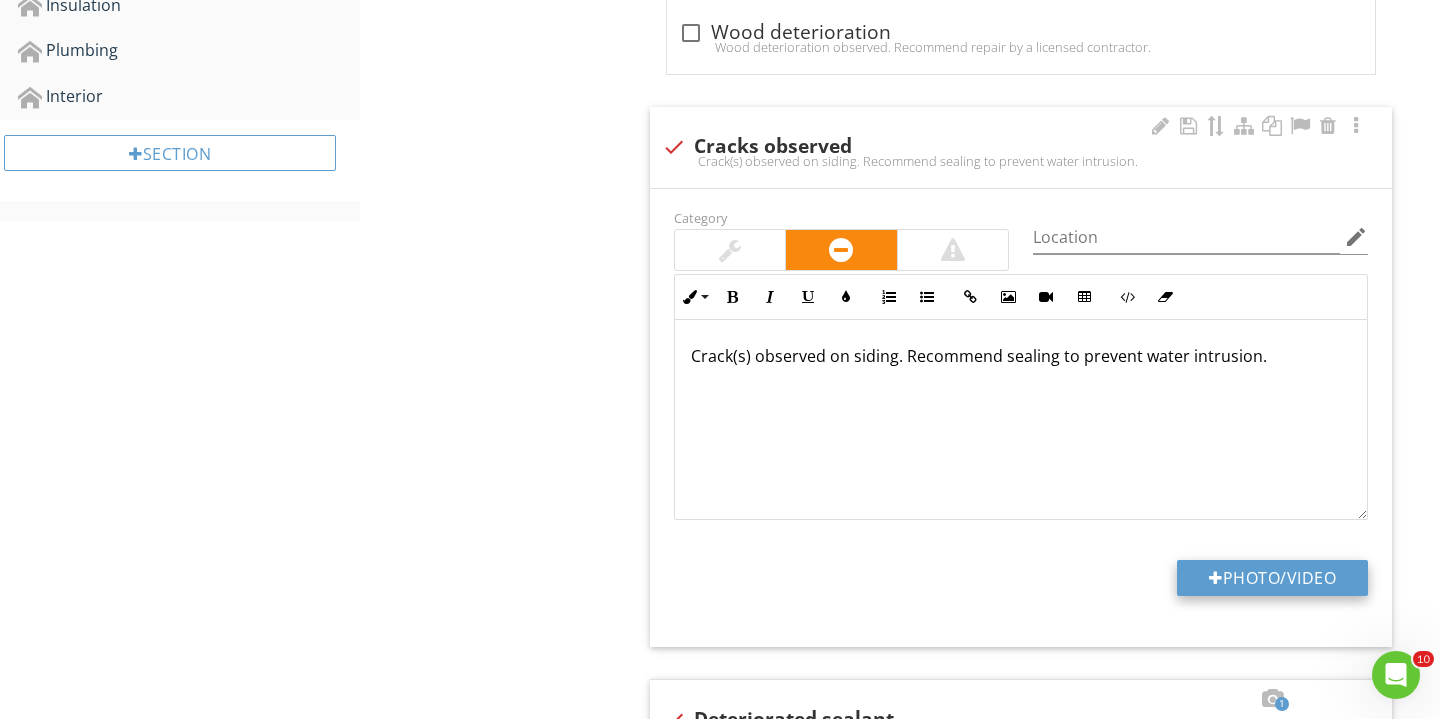 type on "C:\fakepath\IMG_2272.JPG" 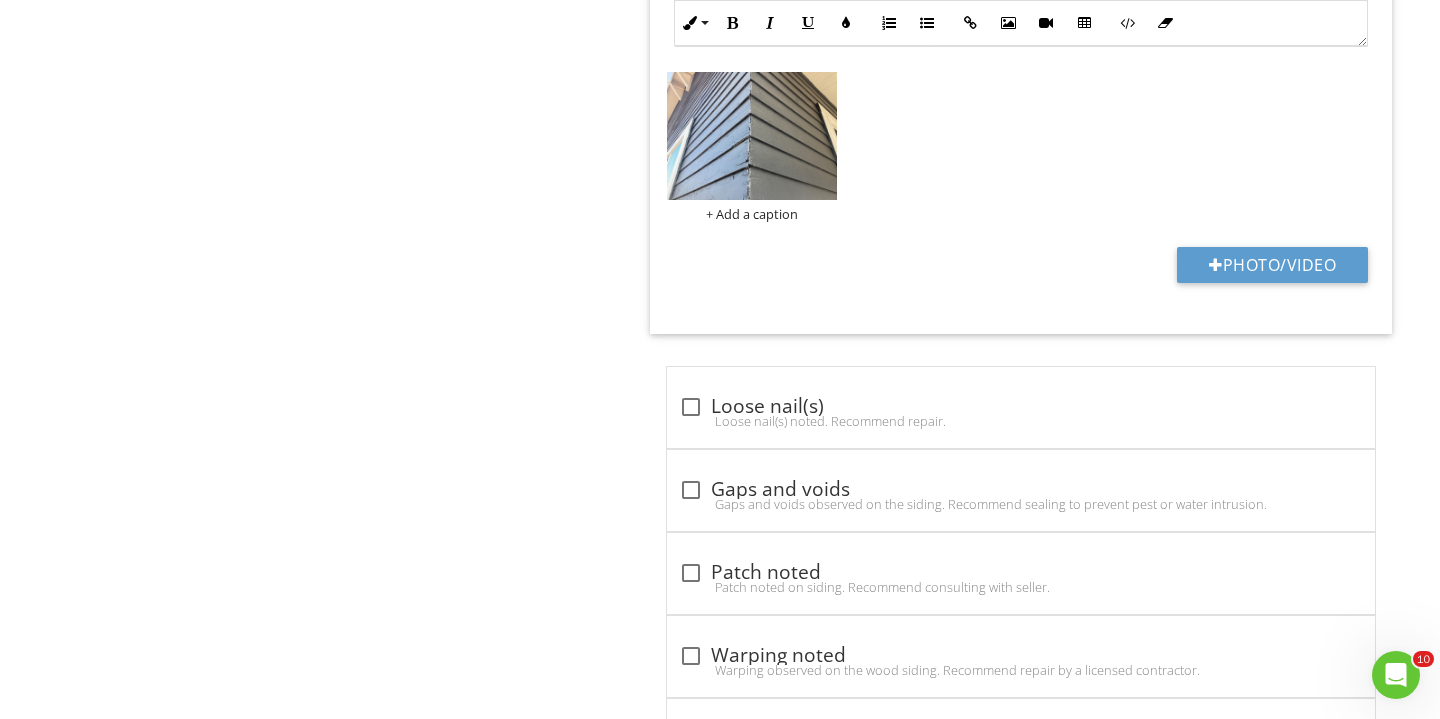 scroll, scrollTop: 2387, scrollLeft: 0, axis: vertical 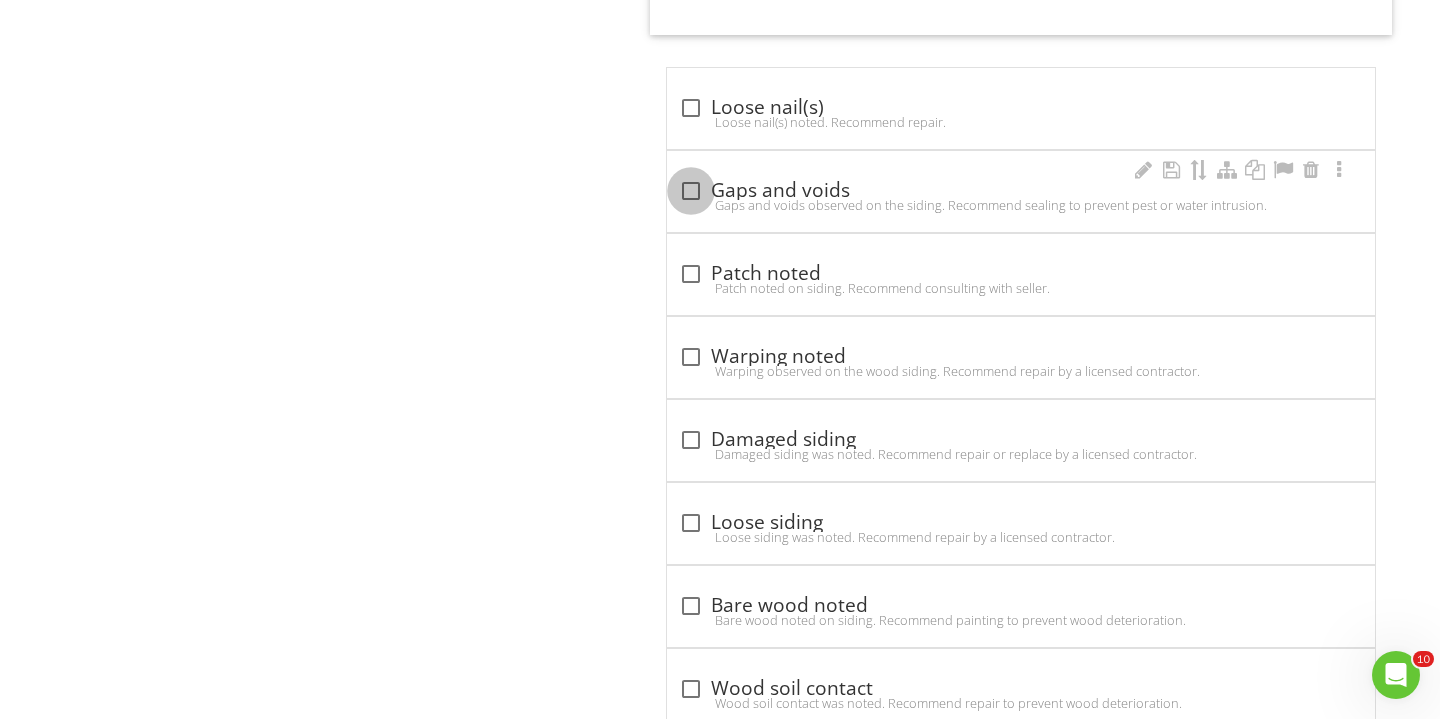 click at bounding box center [691, 191] 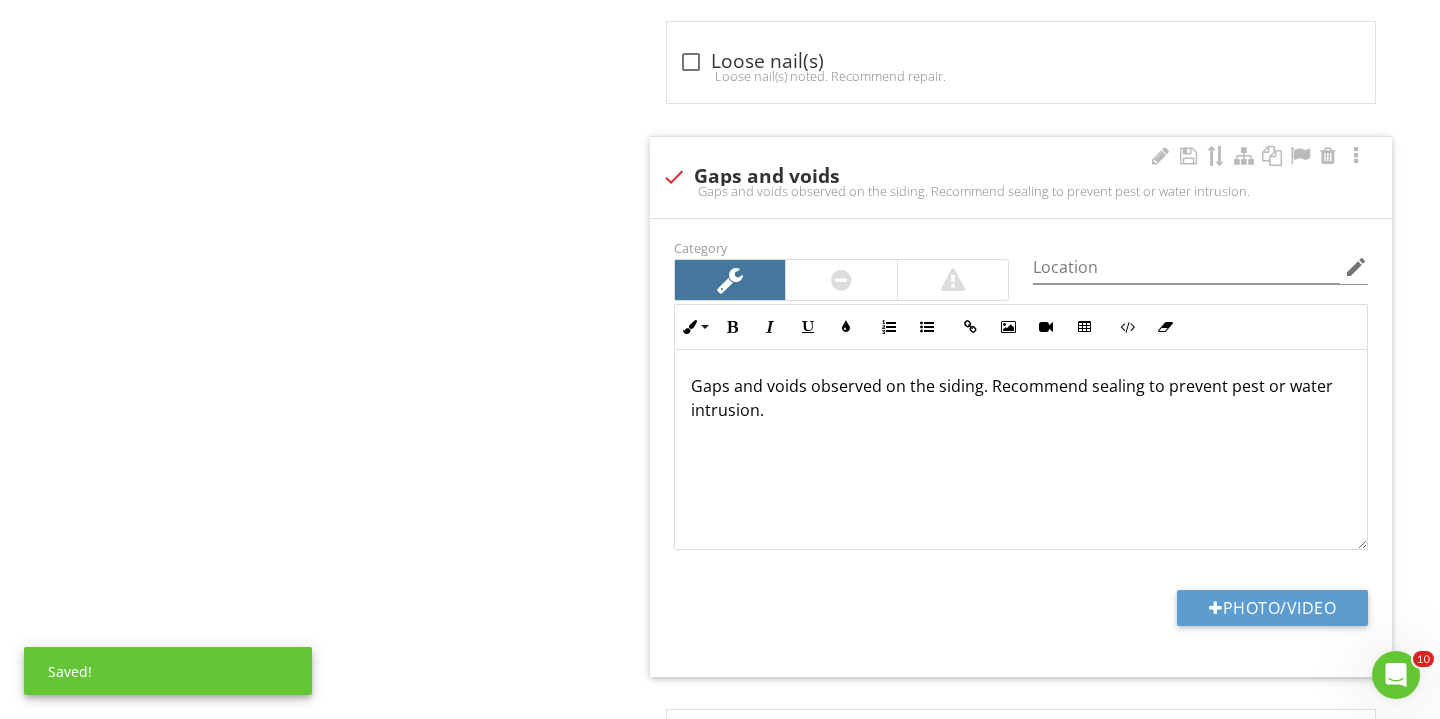 scroll, scrollTop: 2585, scrollLeft: 0, axis: vertical 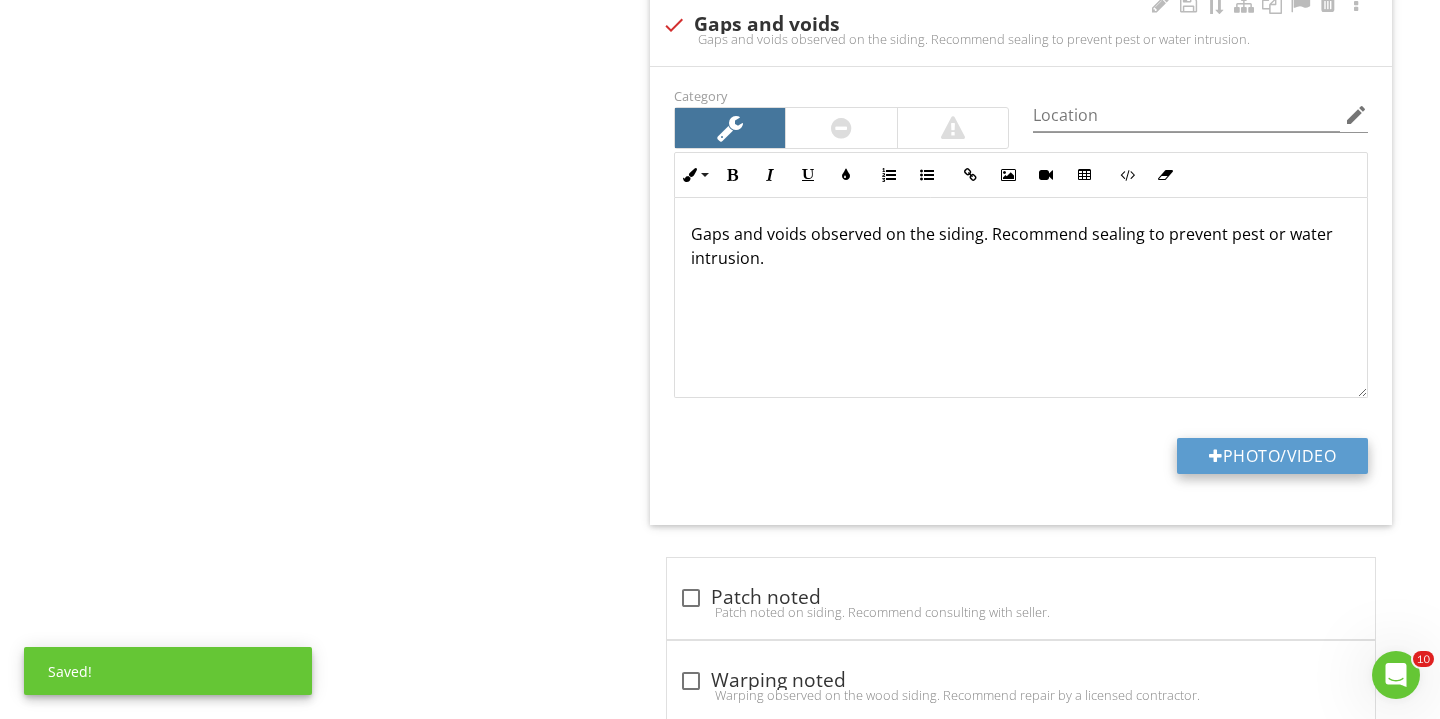 click on "Photo/Video" at bounding box center (1272, 456) 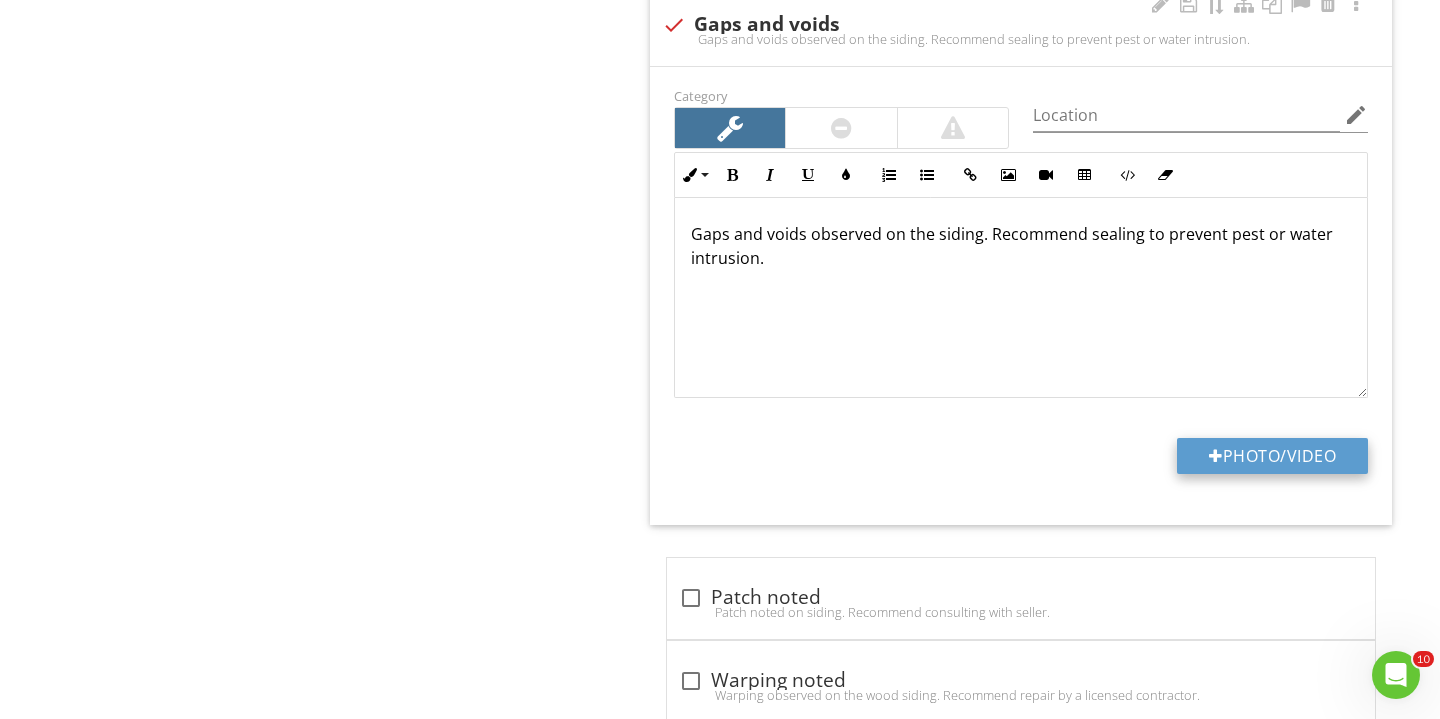 type on "C:\fakepath\IMG_2274.JPG" 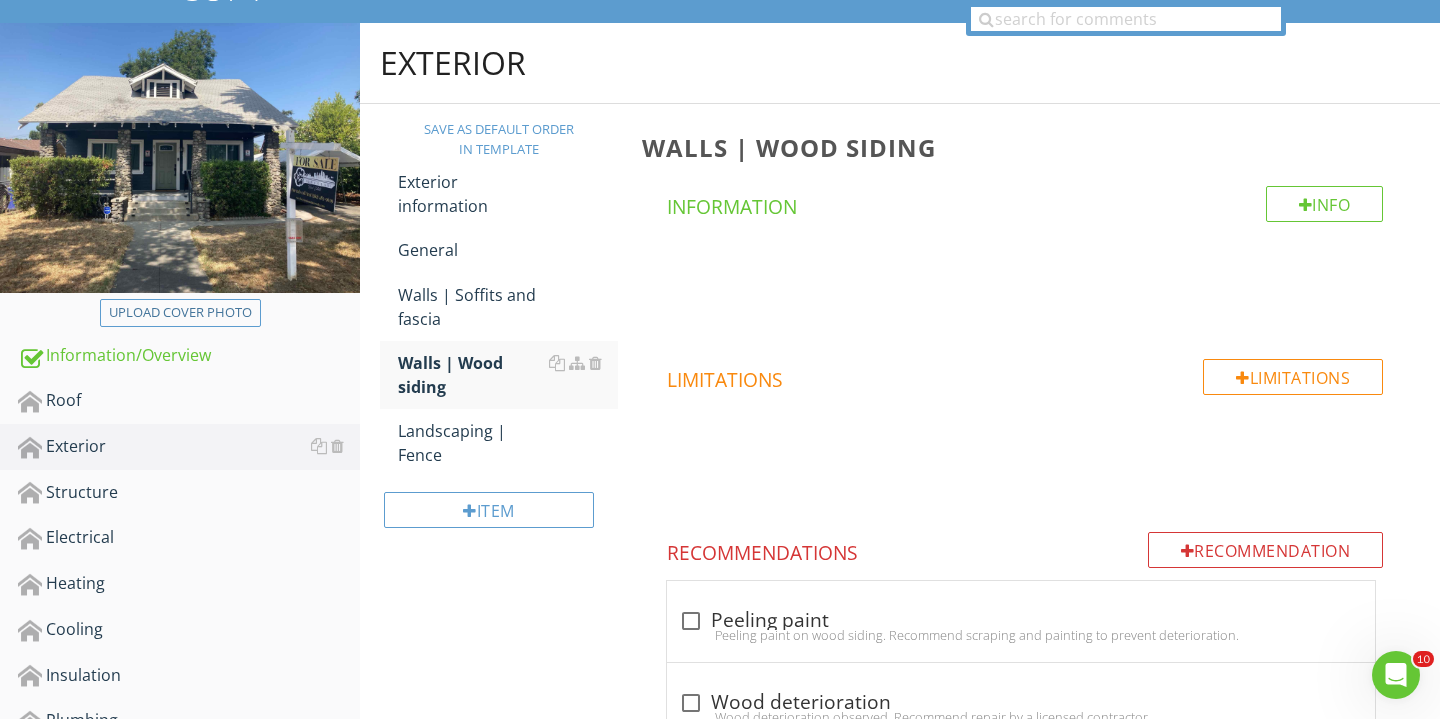 scroll, scrollTop: 263, scrollLeft: 0, axis: vertical 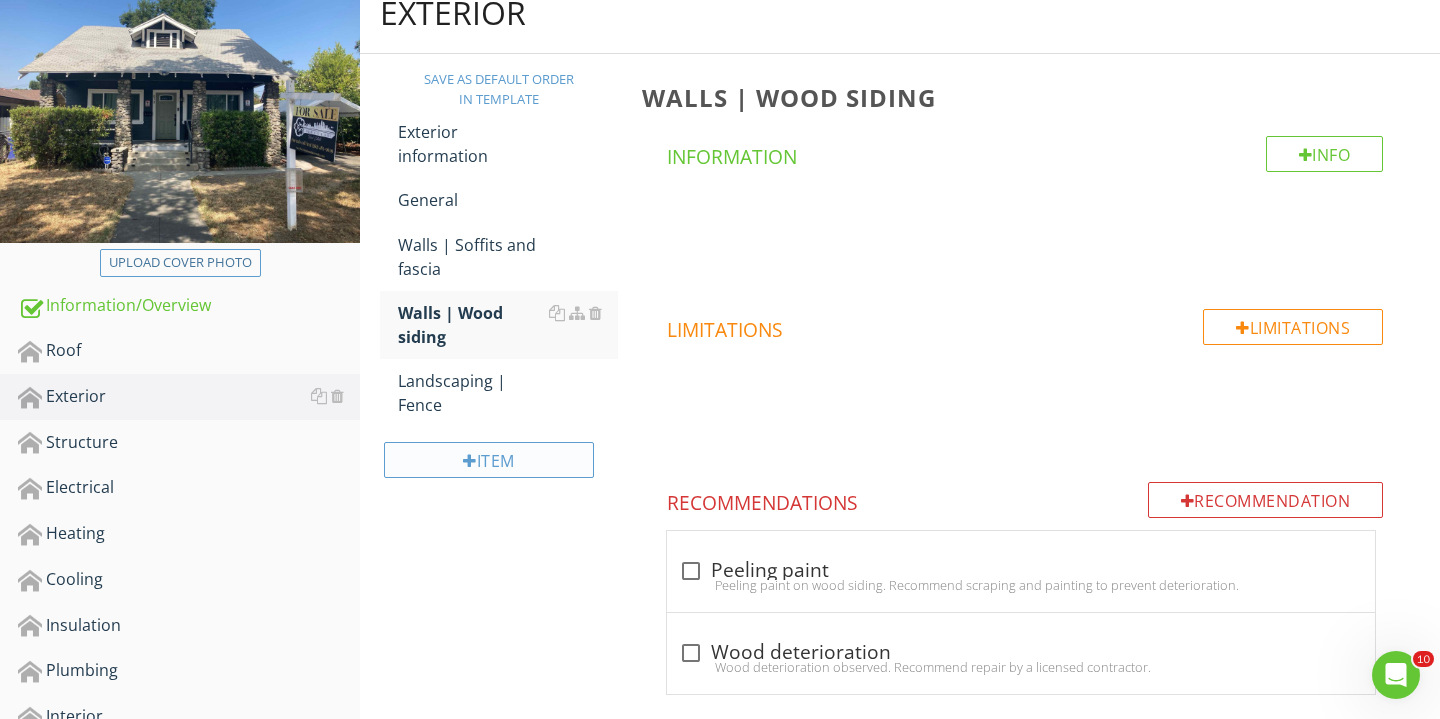 click on "Item" at bounding box center [489, 460] 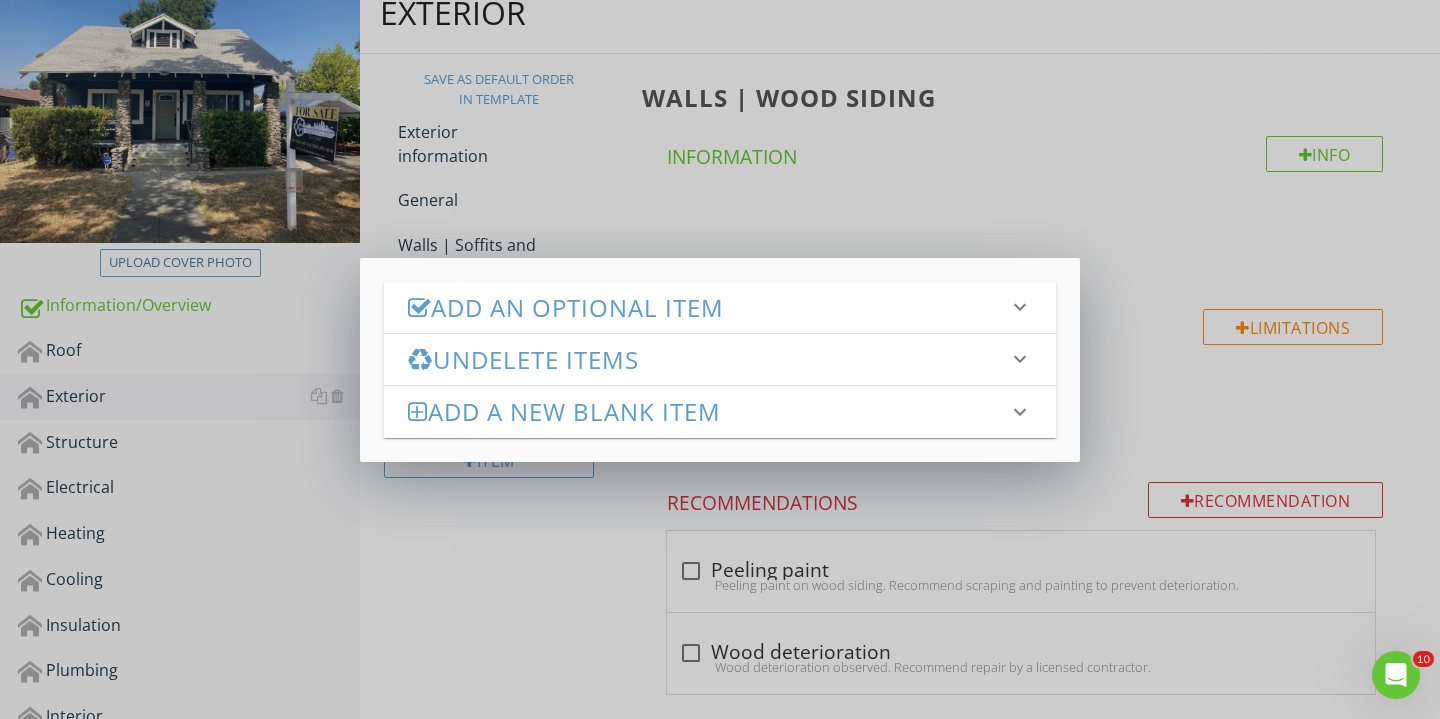 click on "Add an Optional Item" at bounding box center [708, 307] 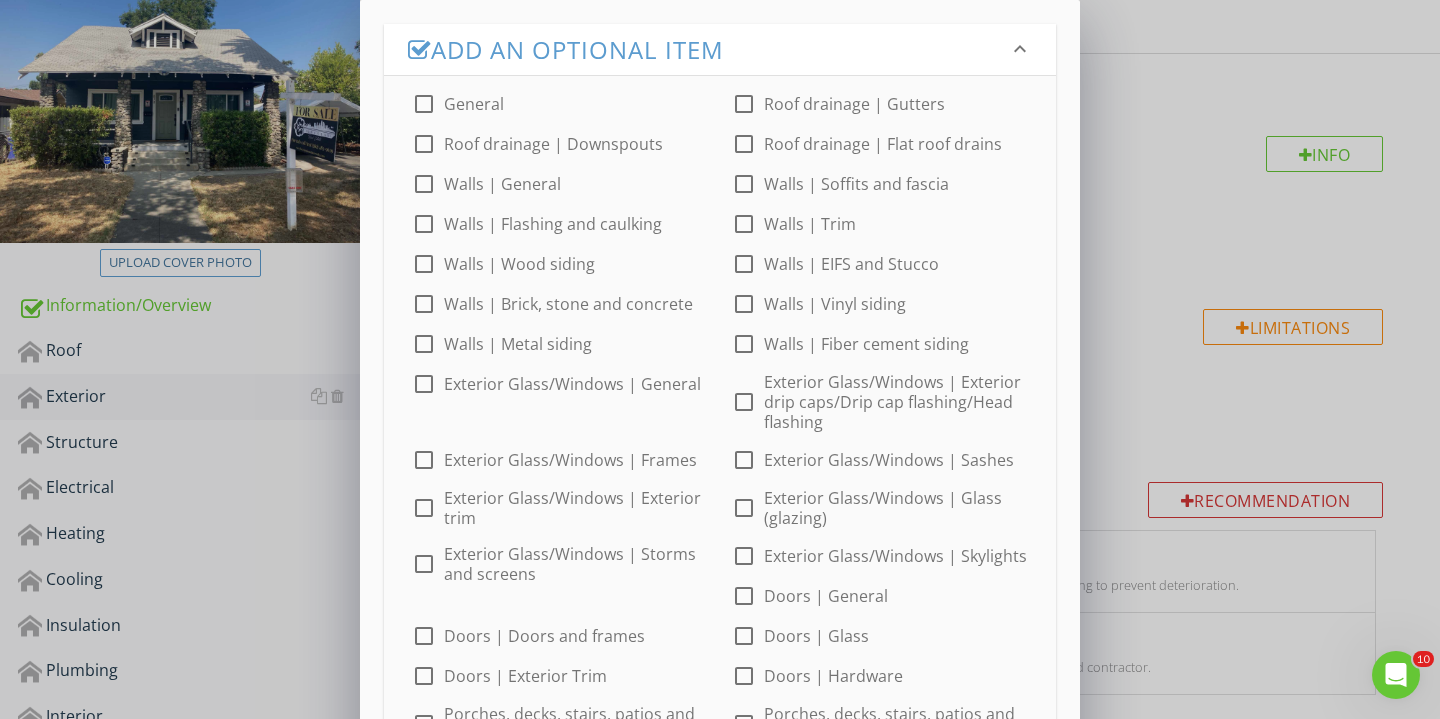 click at bounding box center (424, 304) 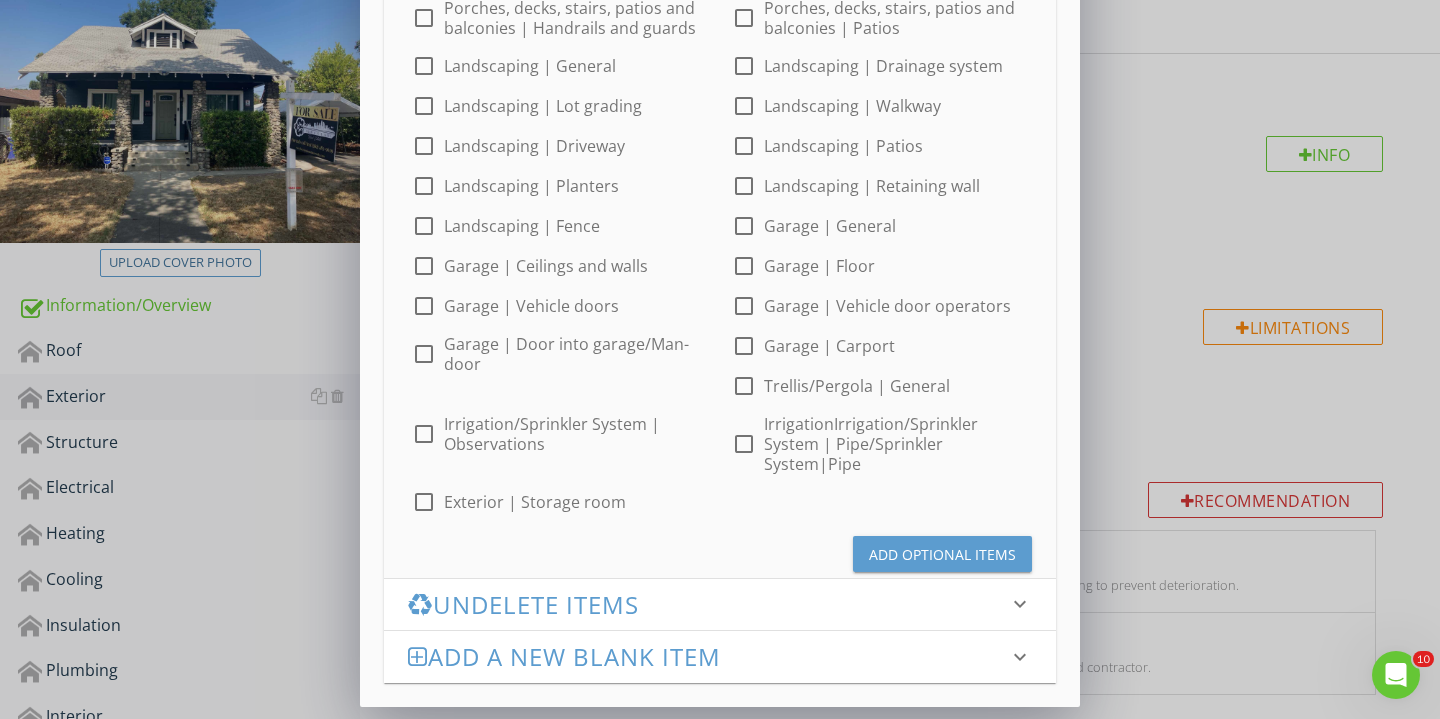 scroll, scrollTop: 874, scrollLeft: 0, axis: vertical 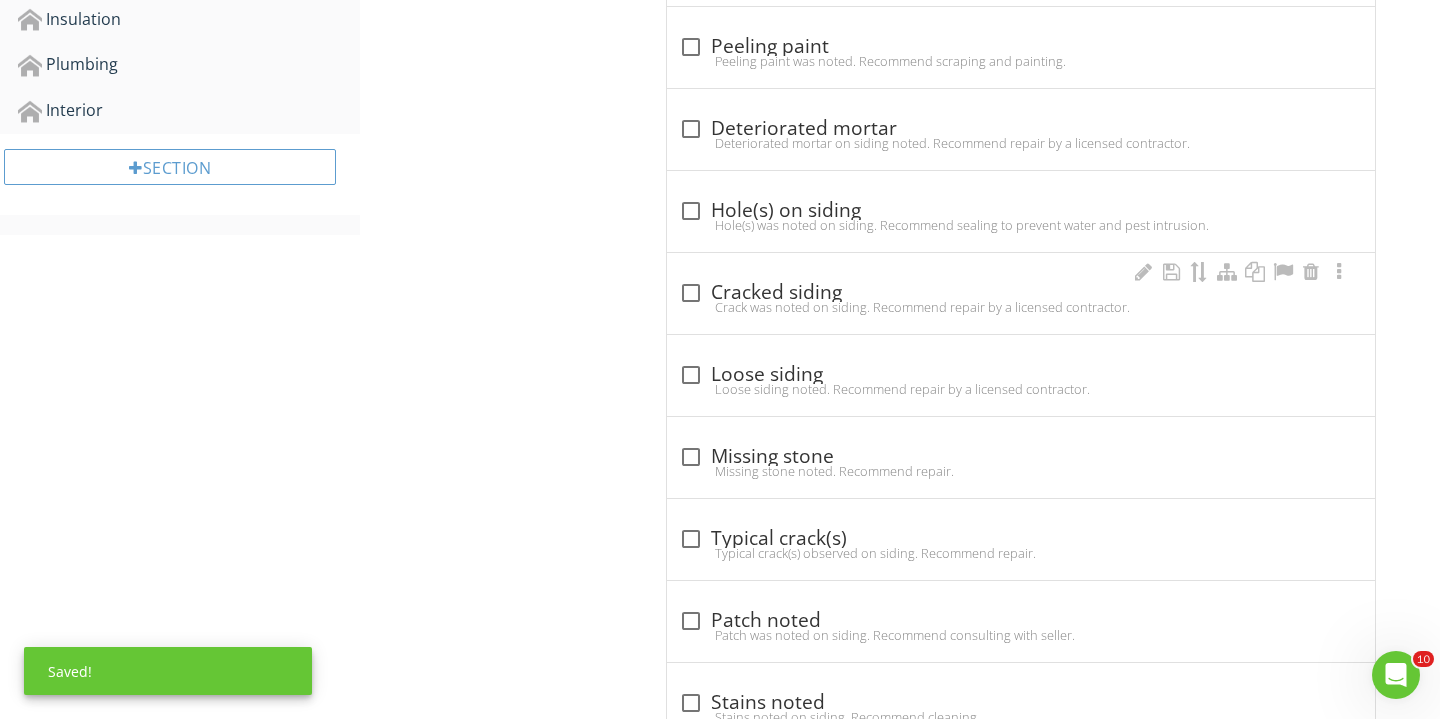 click at bounding box center [691, 293] 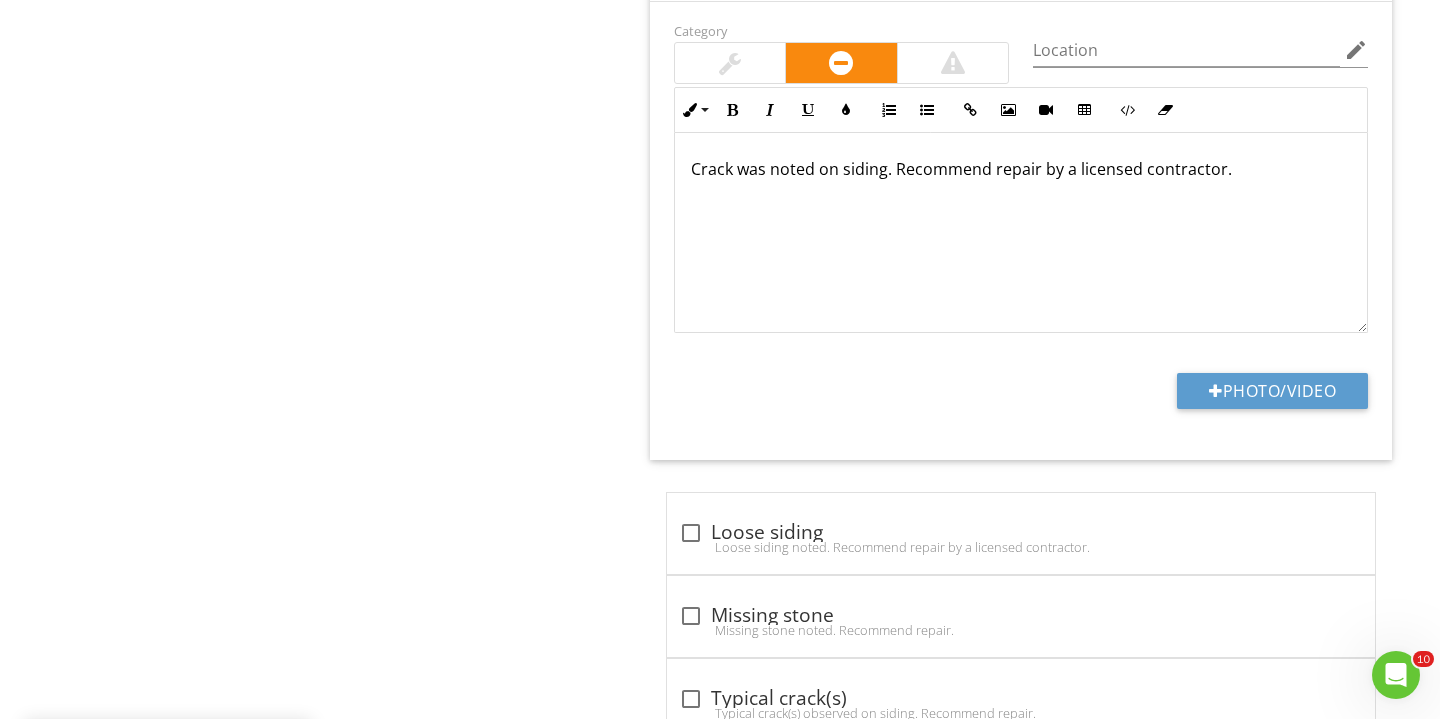 scroll, scrollTop: 1225, scrollLeft: 0, axis: vertical 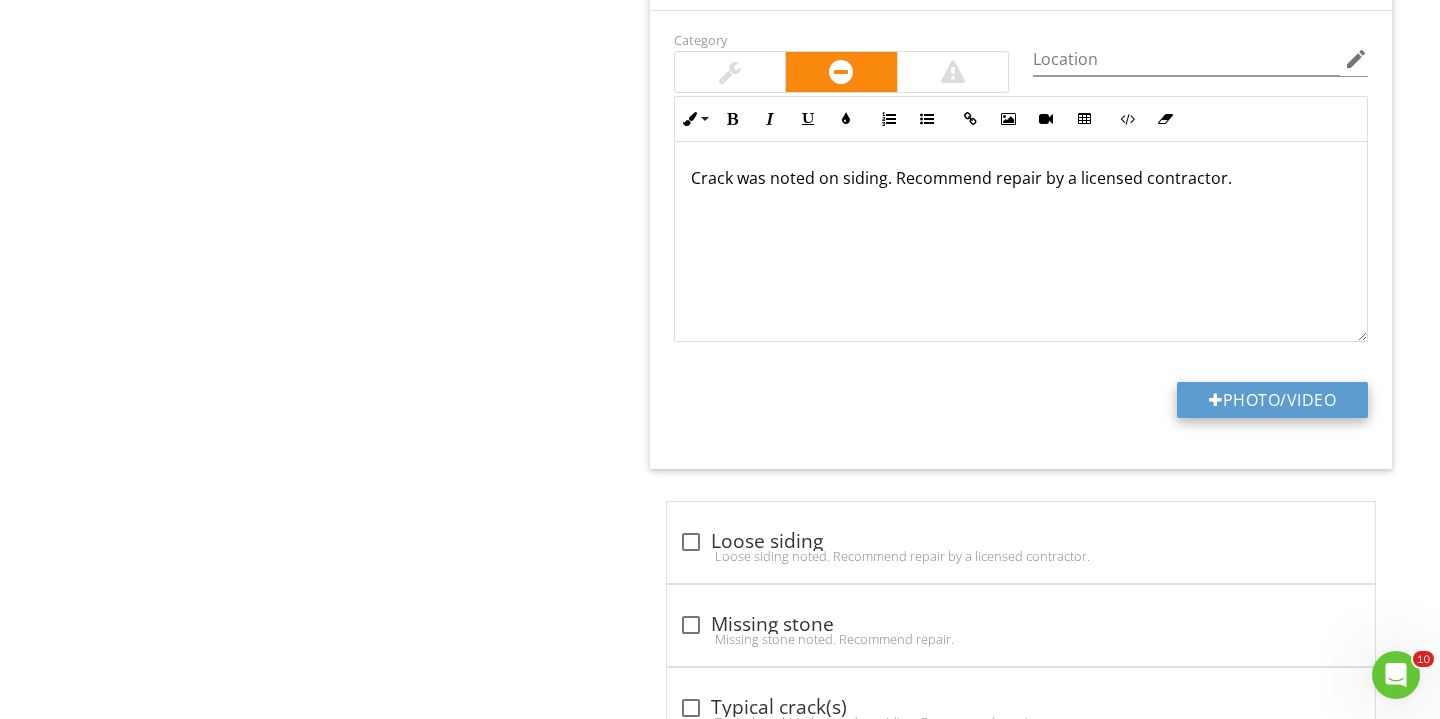 click on "Photo/Video" at bounding box center (1272, 400) 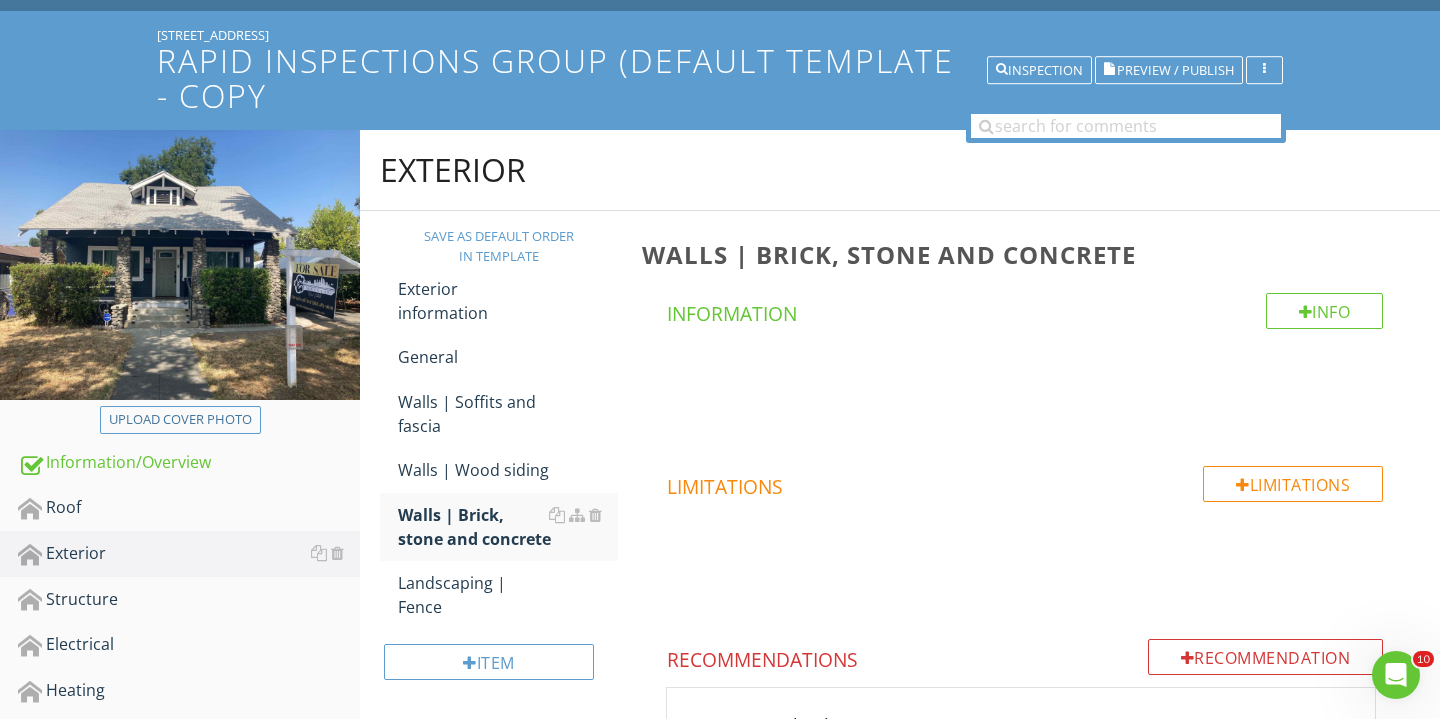 scroll, scrollTop: 297, scrollLeft: 0, axis: vertical 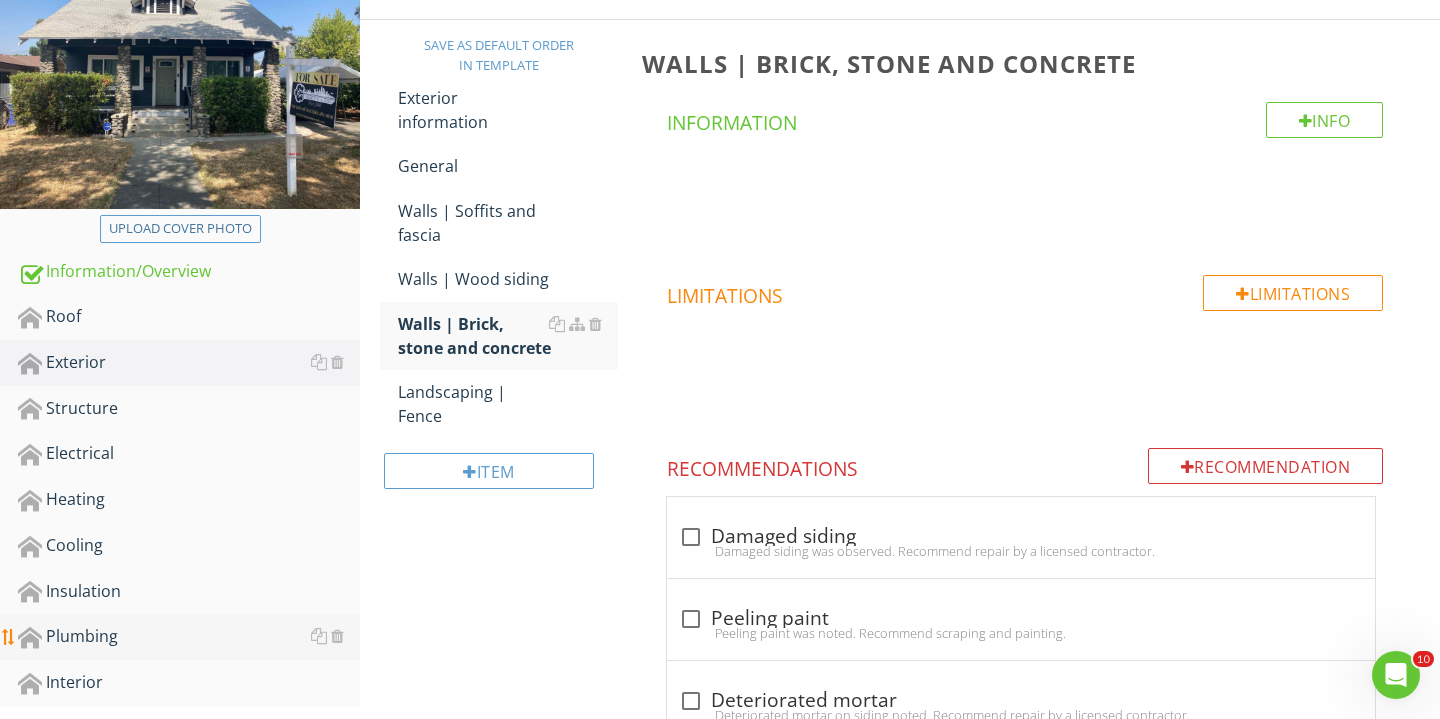 click on "Plumbing" at bounding box center [189, 637] 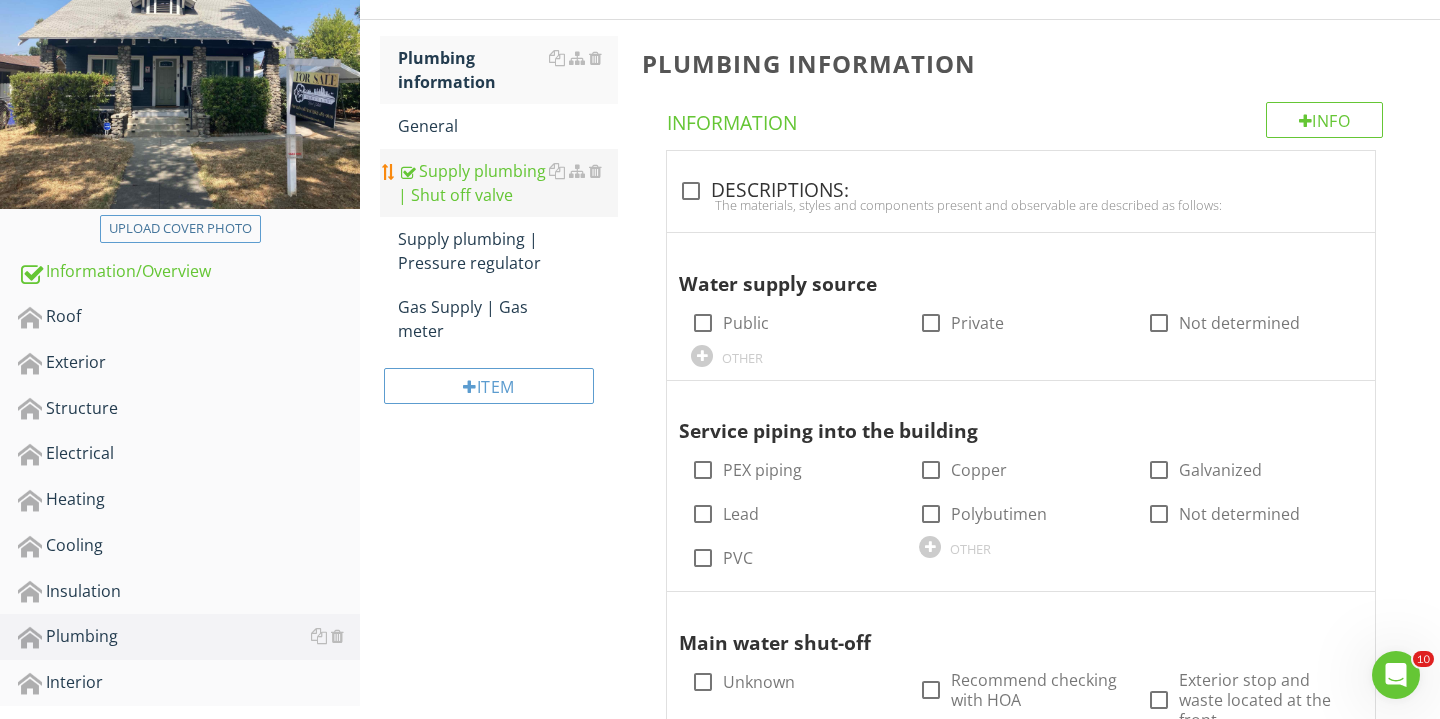 click on "Supply plumbing | Shut off valve" at bounding box center (508, 183) 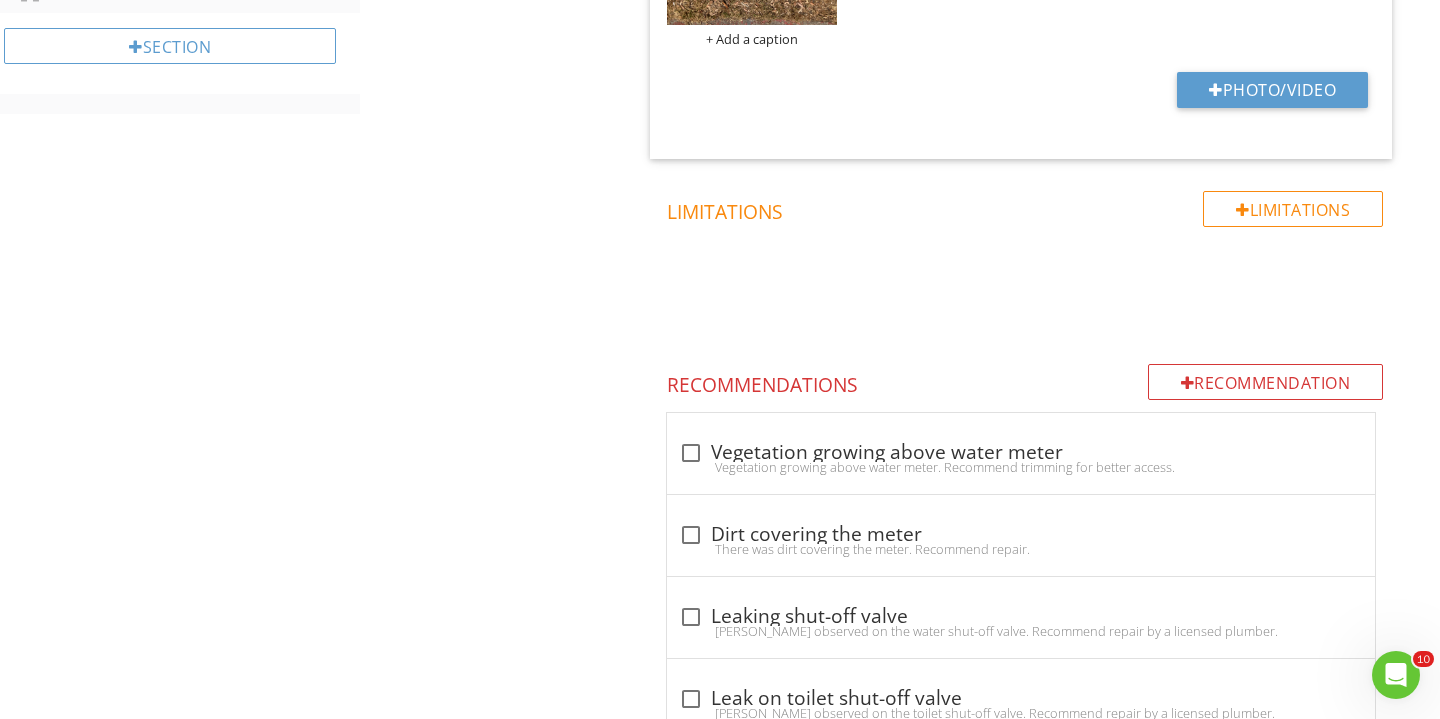 scroll, scrollTop: 1289, scrollLeft: 0, axis: vertical 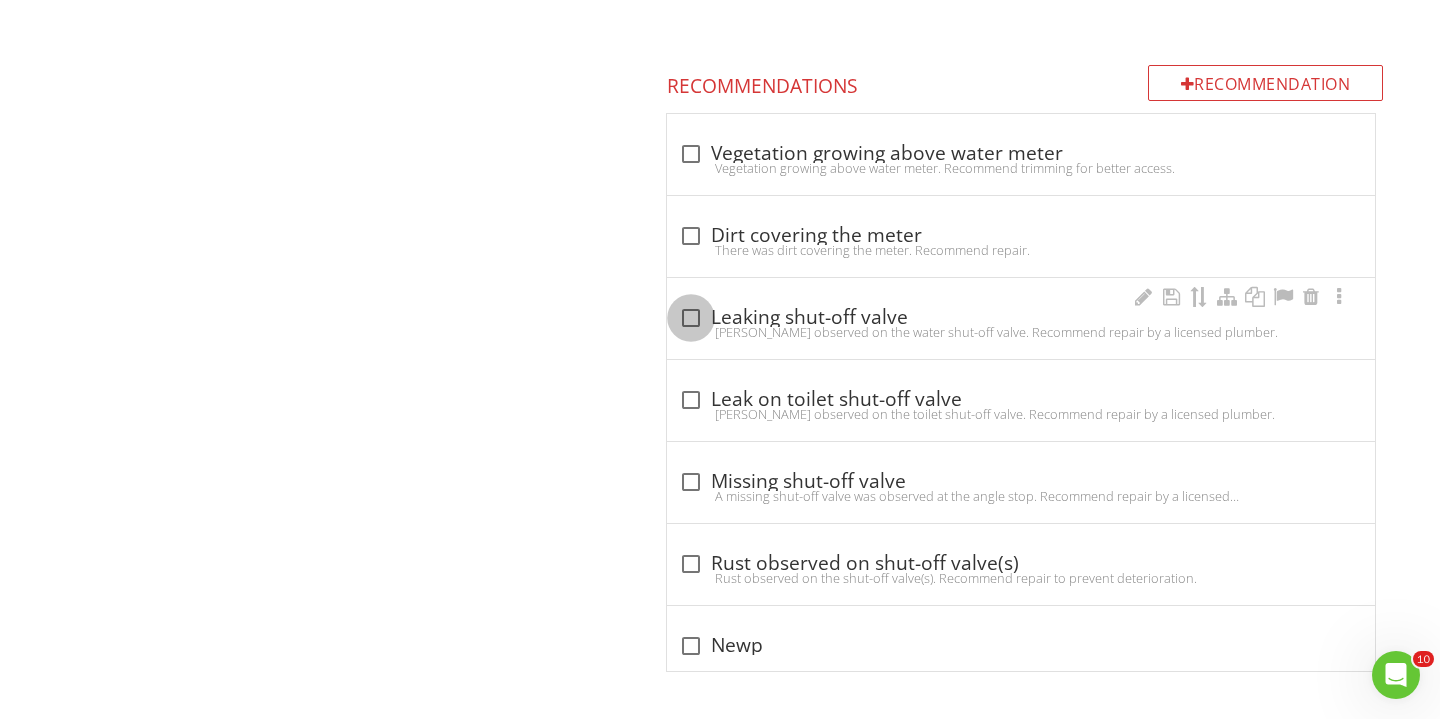 click at bounding box center [691, 318] 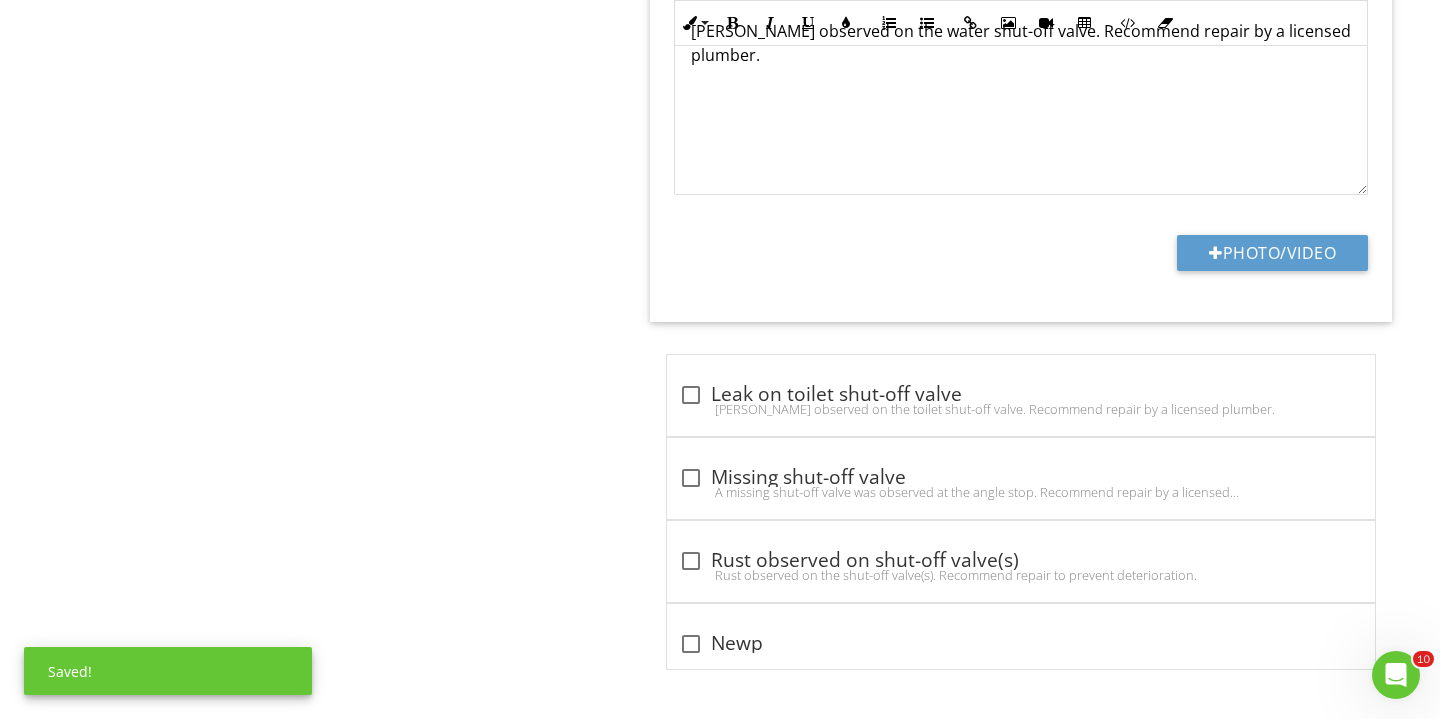 scroll, scrollTop: 1603, scrollLeft: 0, axis: vertical 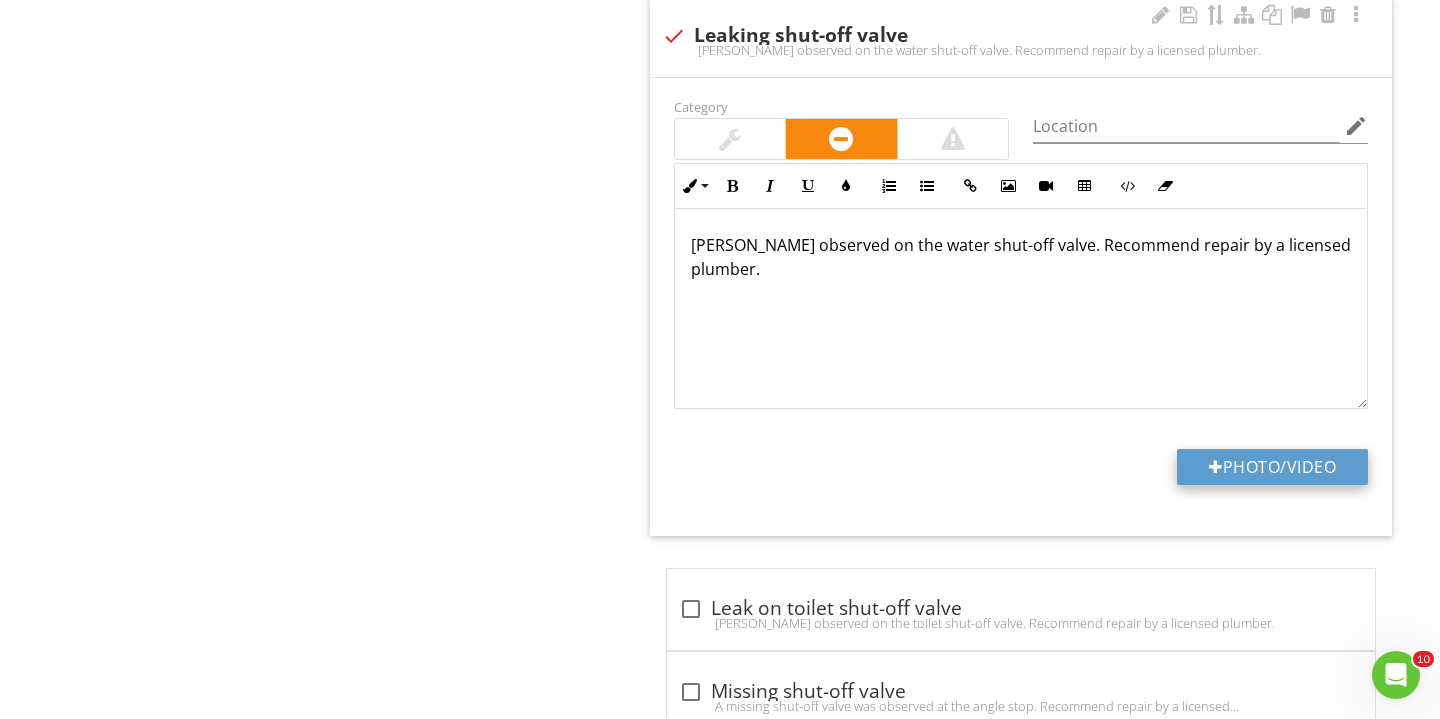 click on "Photo/Video" at bounding box center [1272, 467] 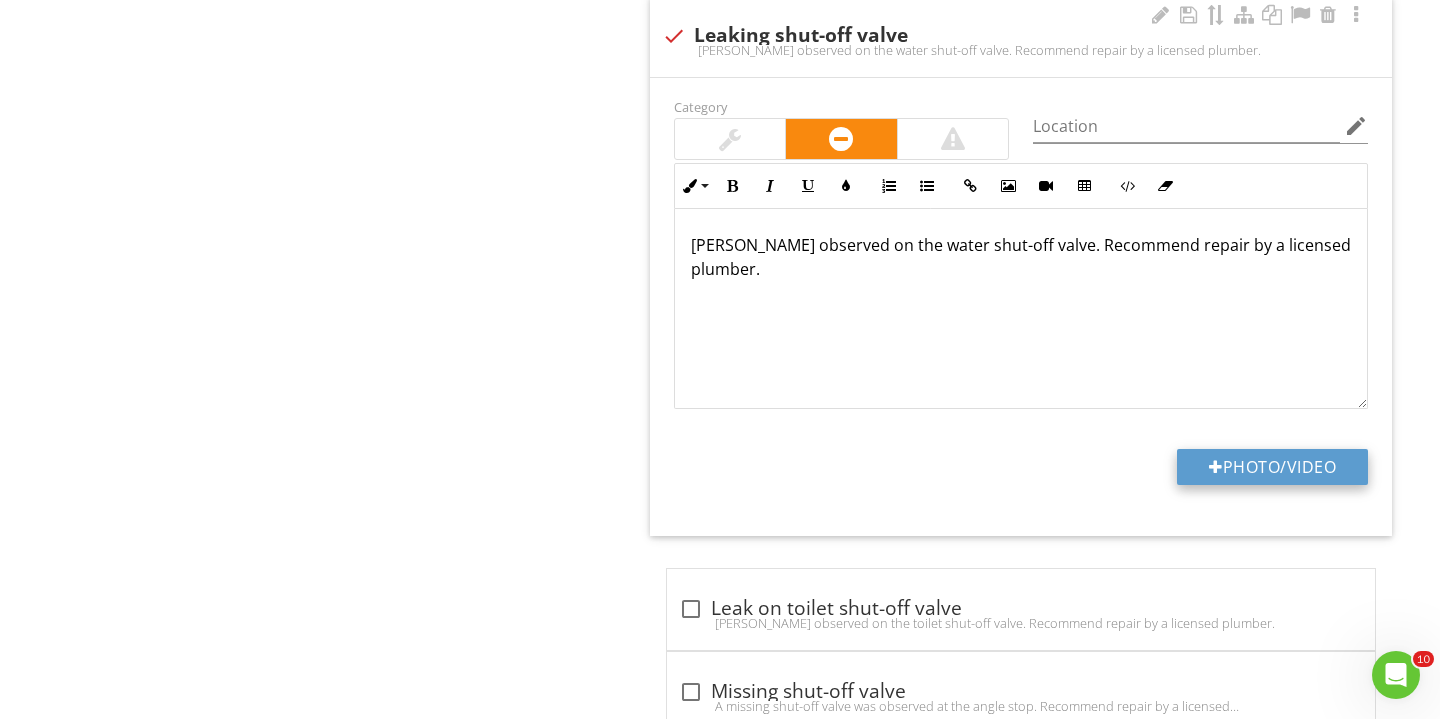 type on "C:\fakepath\IMG_2302.JPG" 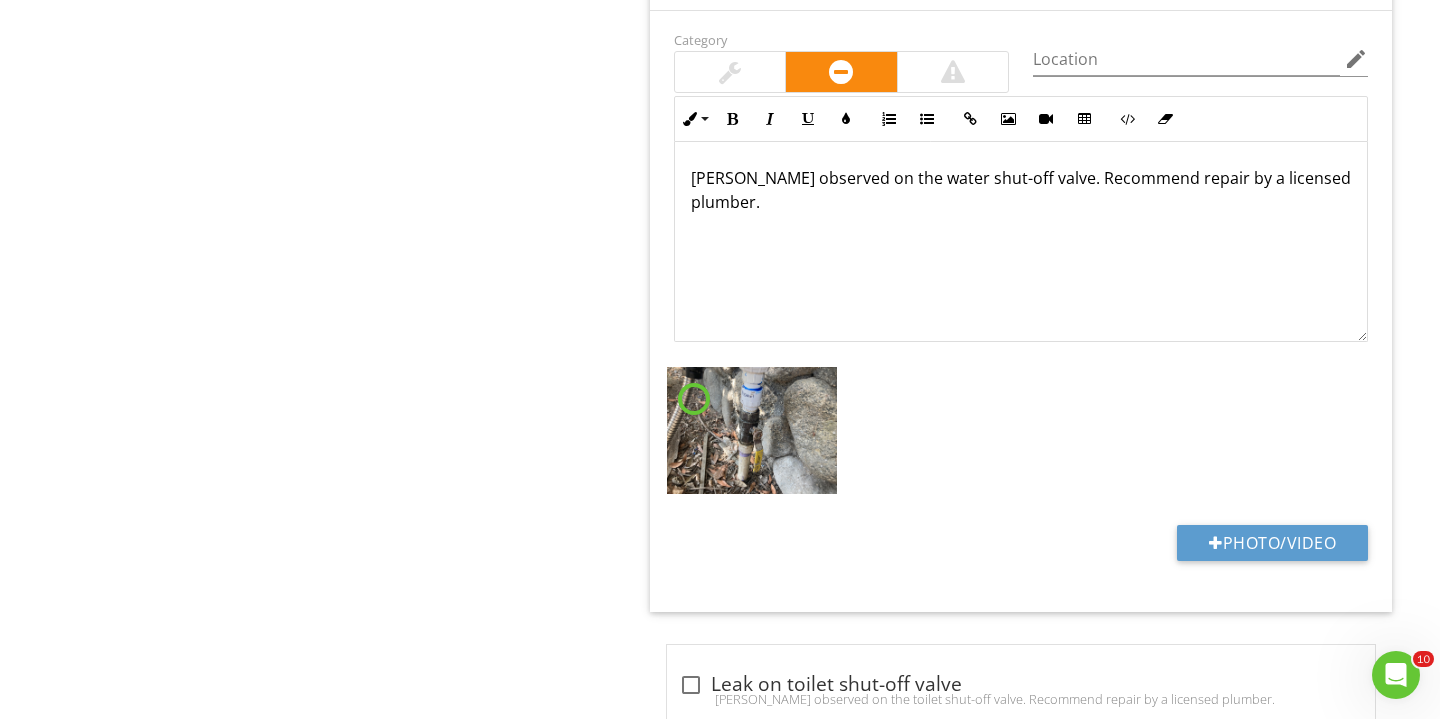 scroll, scrollTop: 1669, scrollLeft: 0, axis: vertical 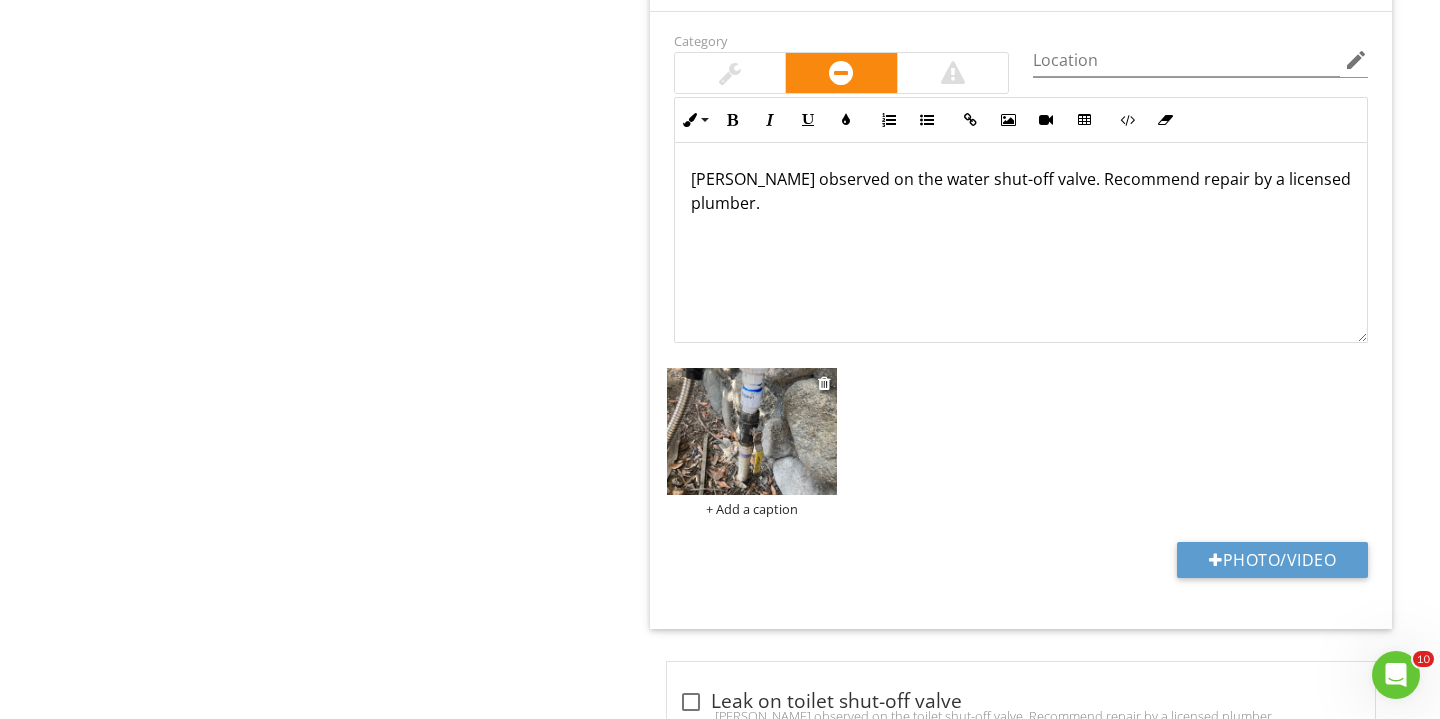 click on "+ Add a caption" at bounding box center (752, 509) 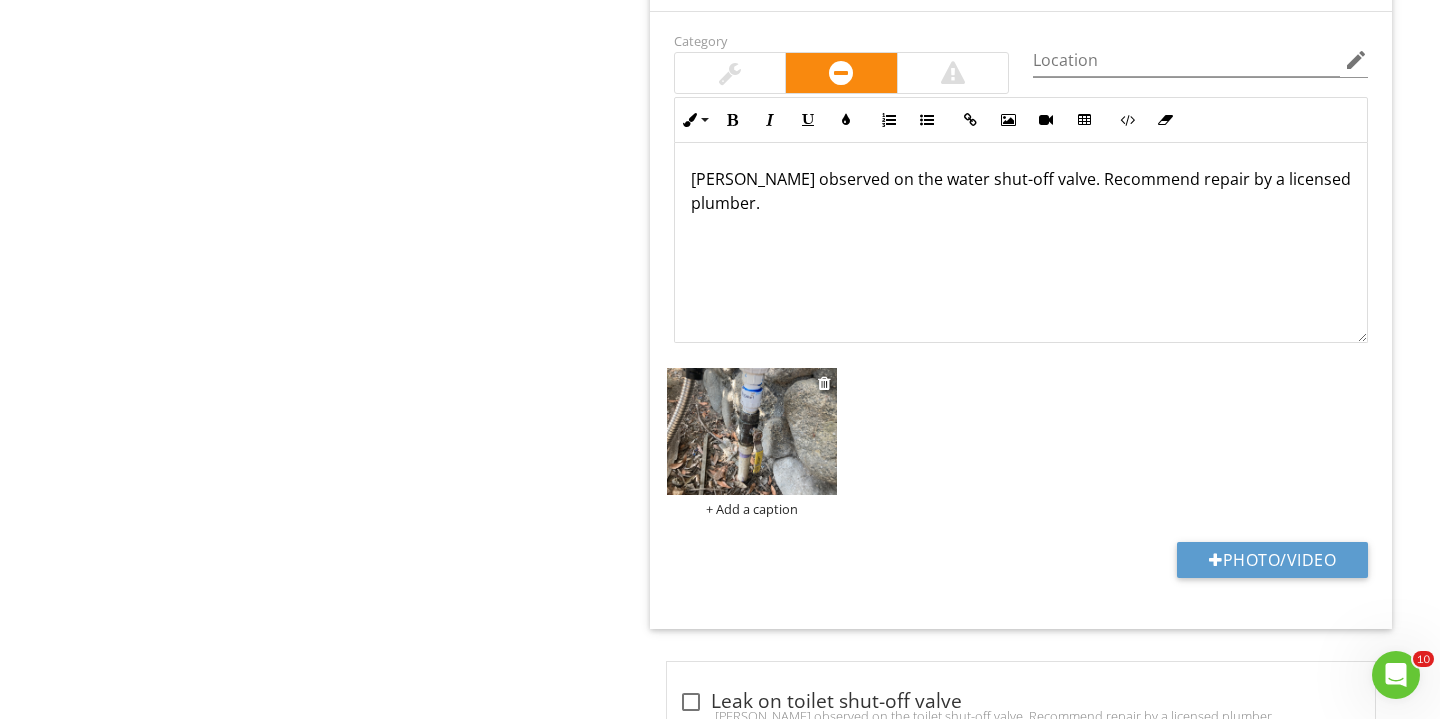 scroll, scrollTop: 492, scrollLeft: 0, axis: vertical 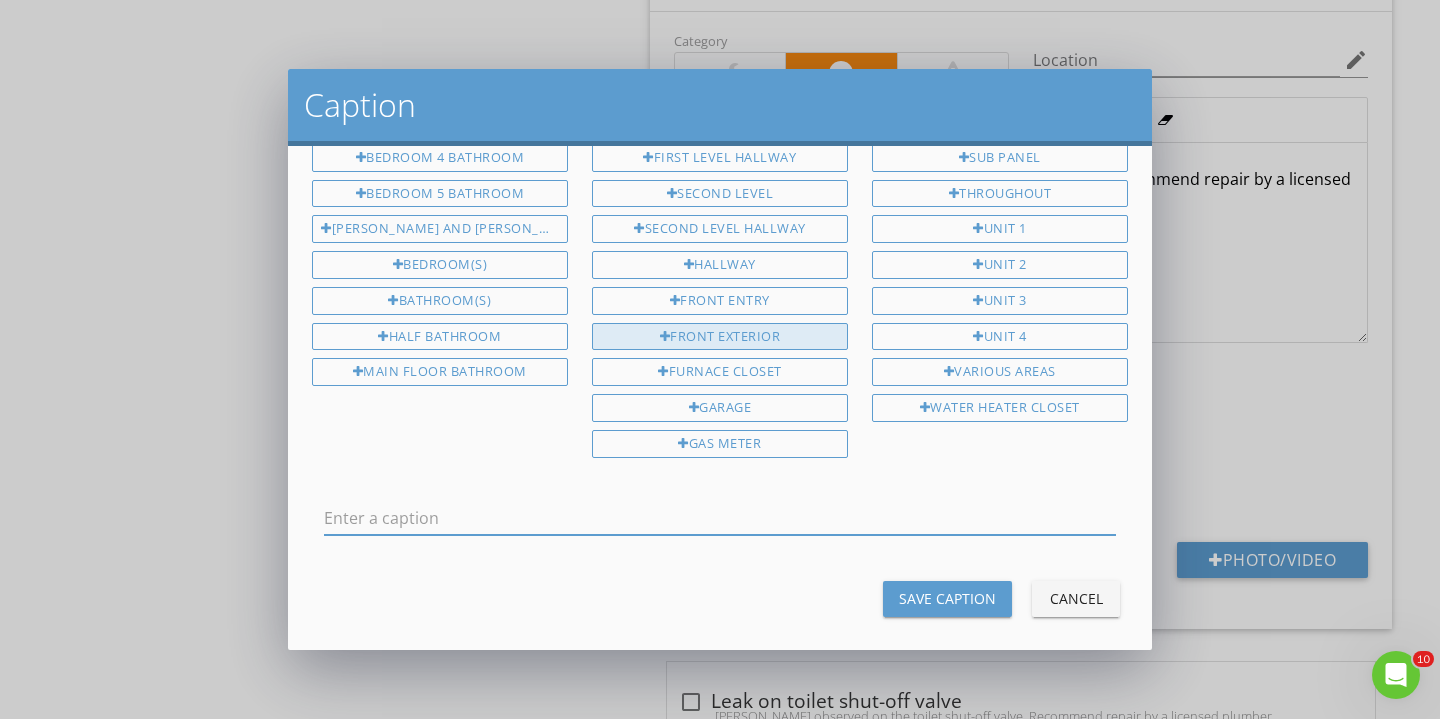 click on "Front exterior" at bounding box center [720, 337] 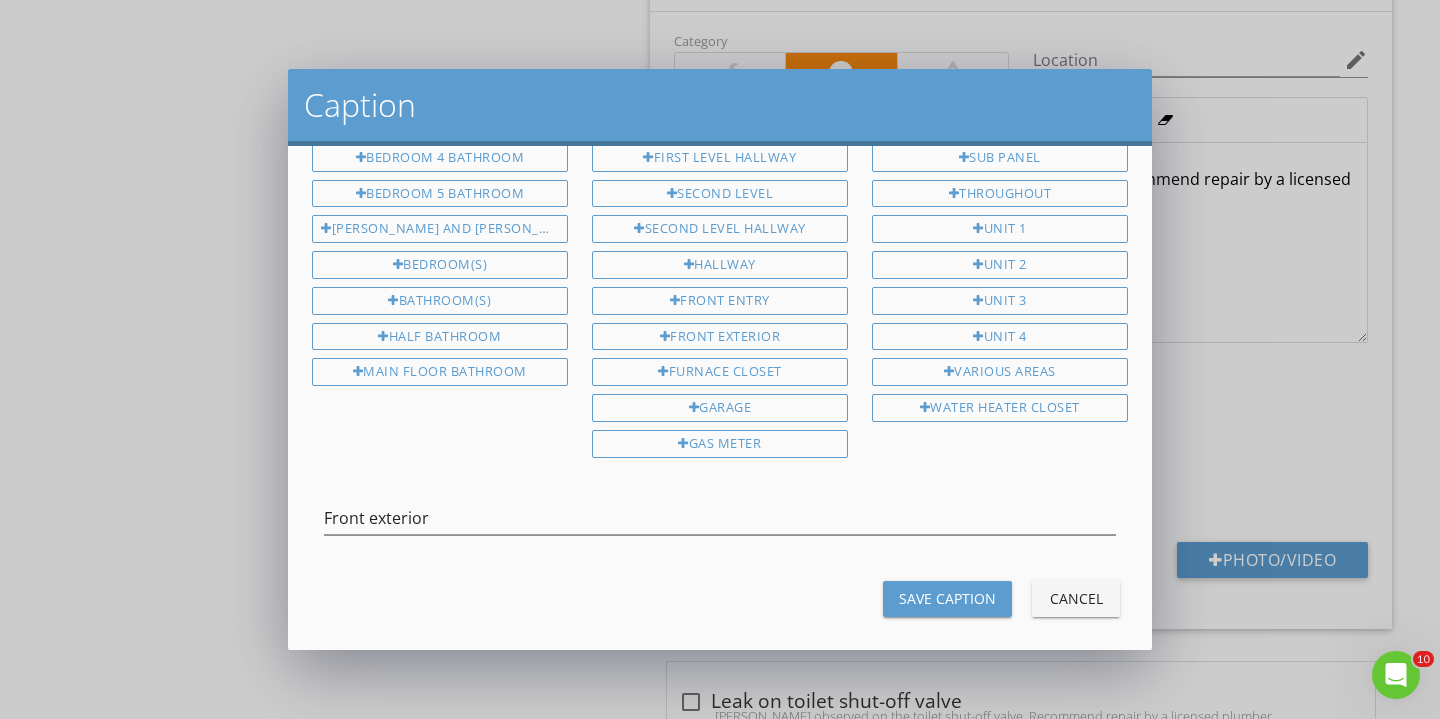 click on "Save Caption     Cancel" at bounding box center (720, 599) 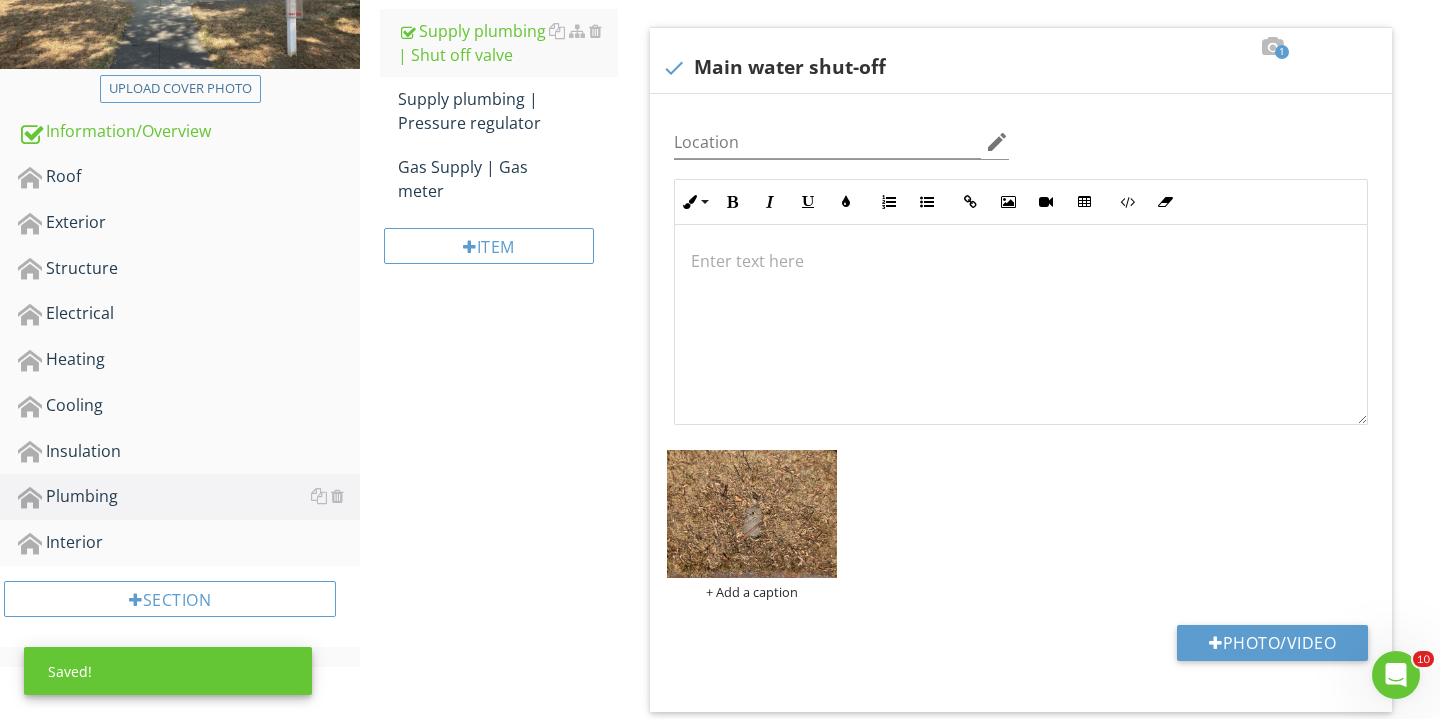 scroll, scrollTop: 438, scrollLeft: 0, axis: vertical 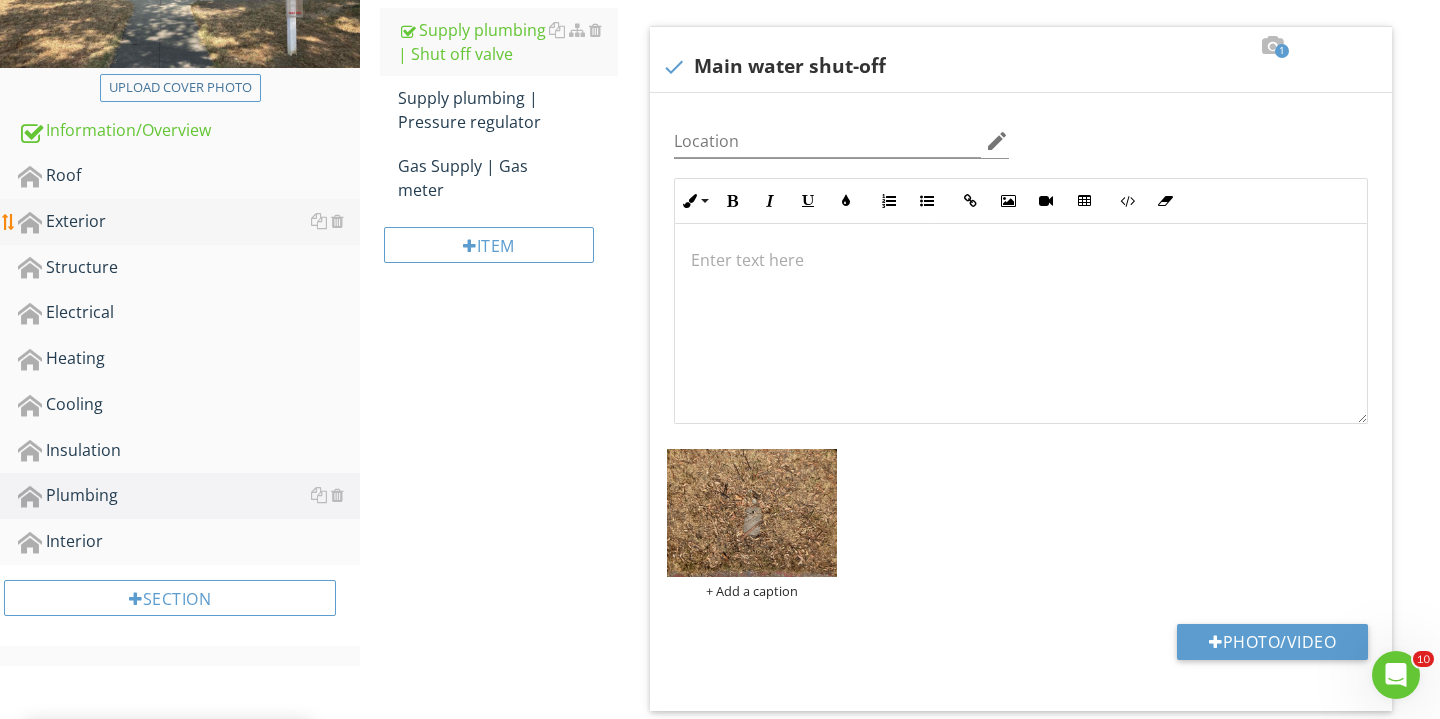 click on "Exterior" at bounding box center (189, 222) 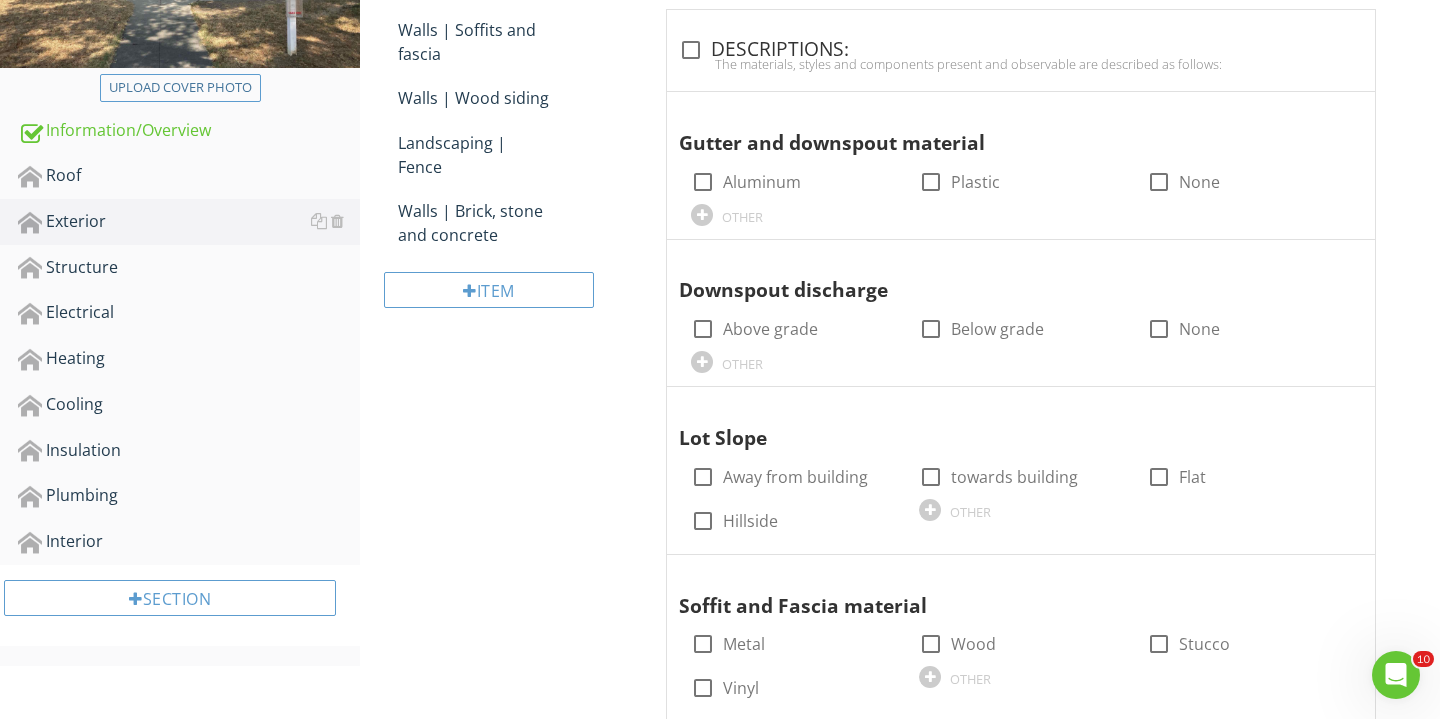 scroll, scrollTop: 391, scrollLeft: 0, axis: vertical 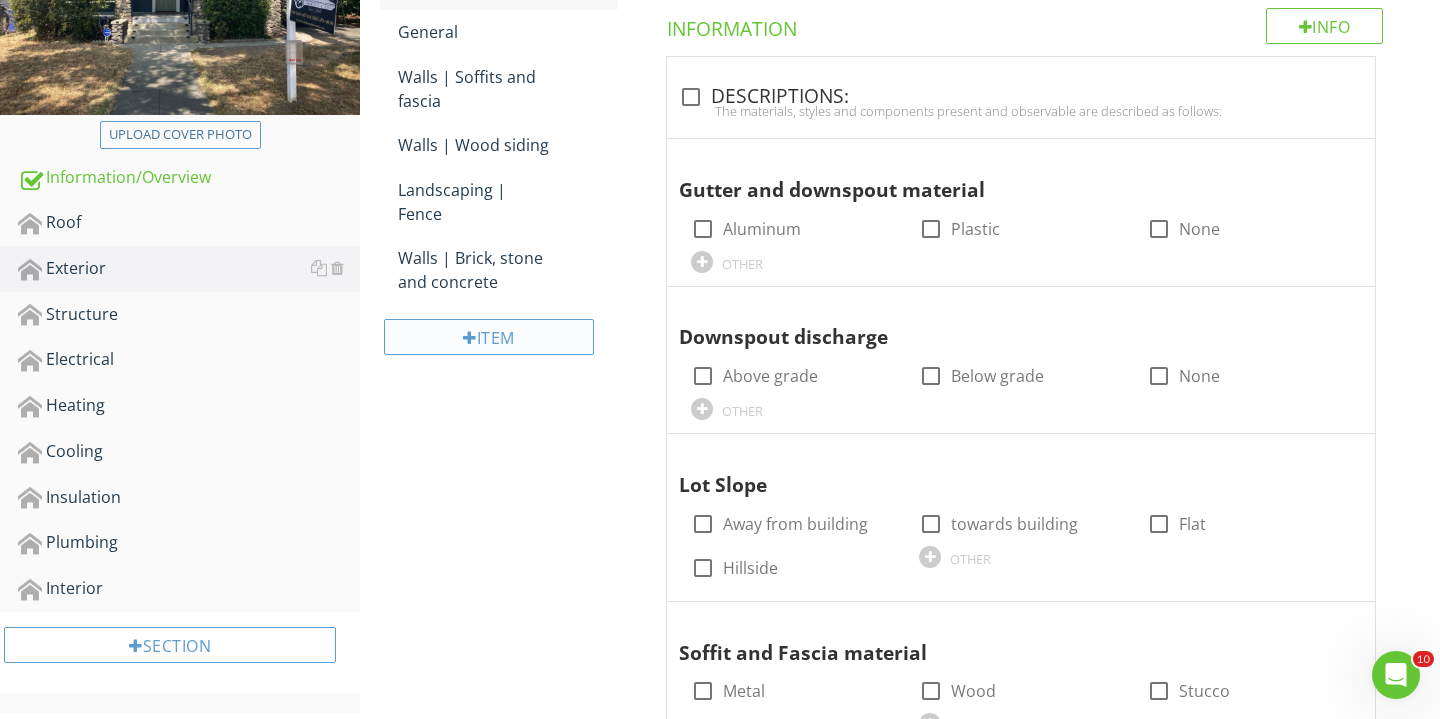 click on "Item" at bounding box center (489, 337) 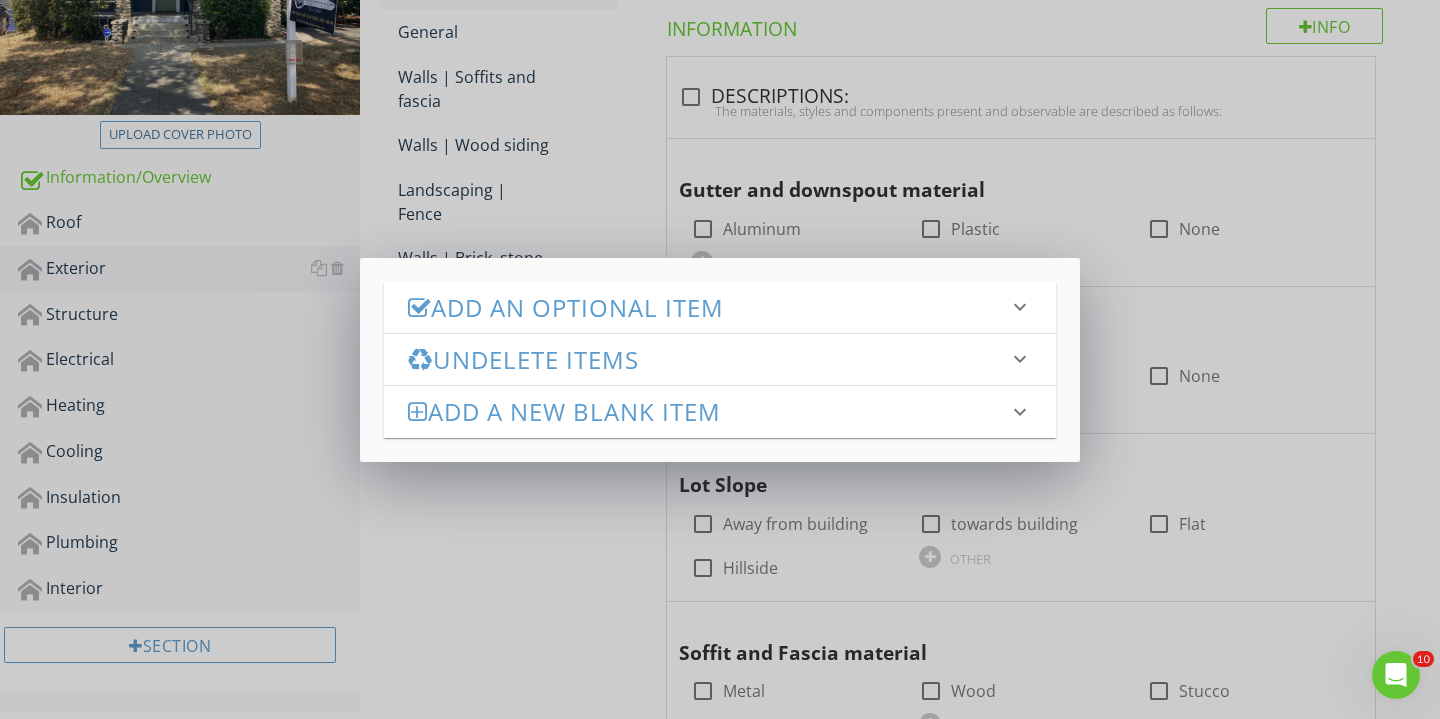 click on "Add an Optional Item" at bounding box center (708, 307) 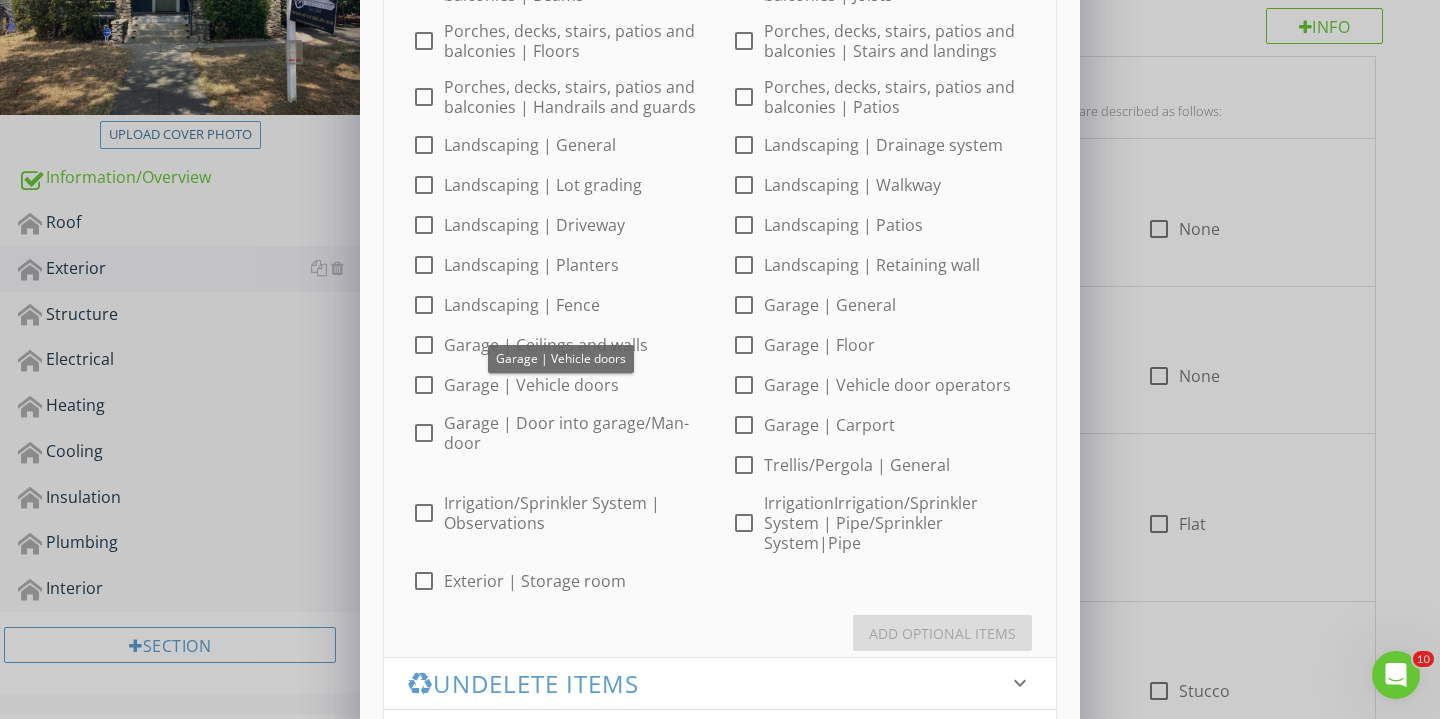 scroll, scrollTop: 763, scrollLeft: 0, axis: vertical 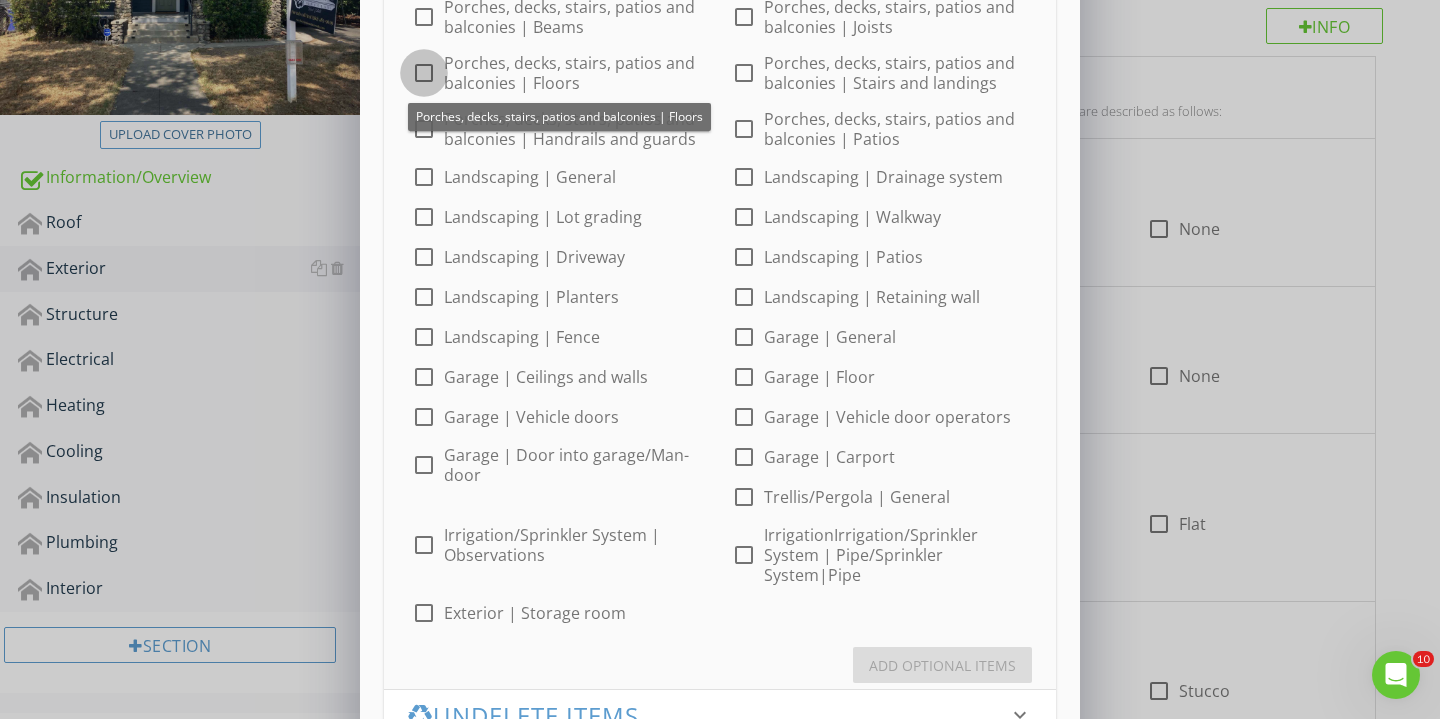 click at bounding box center (424, 73) 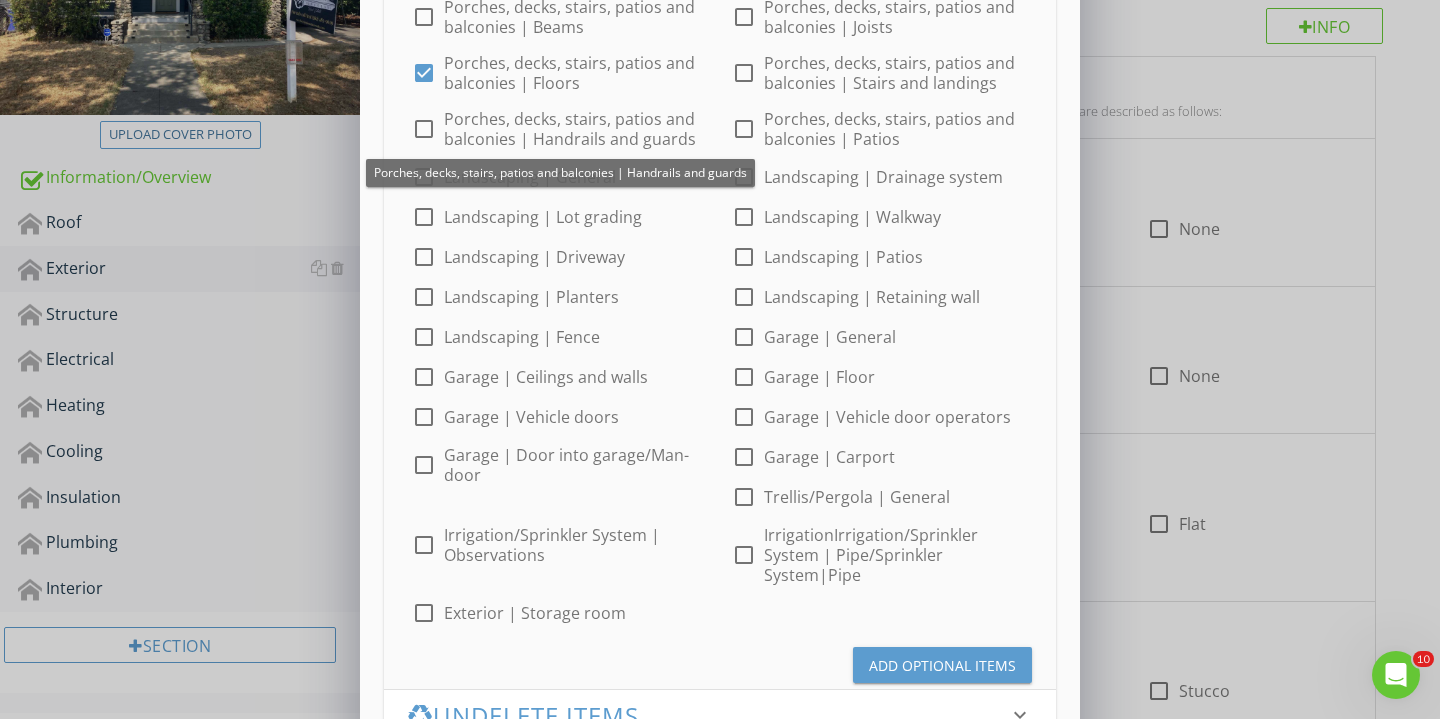 click at bounding box center [424, 129] 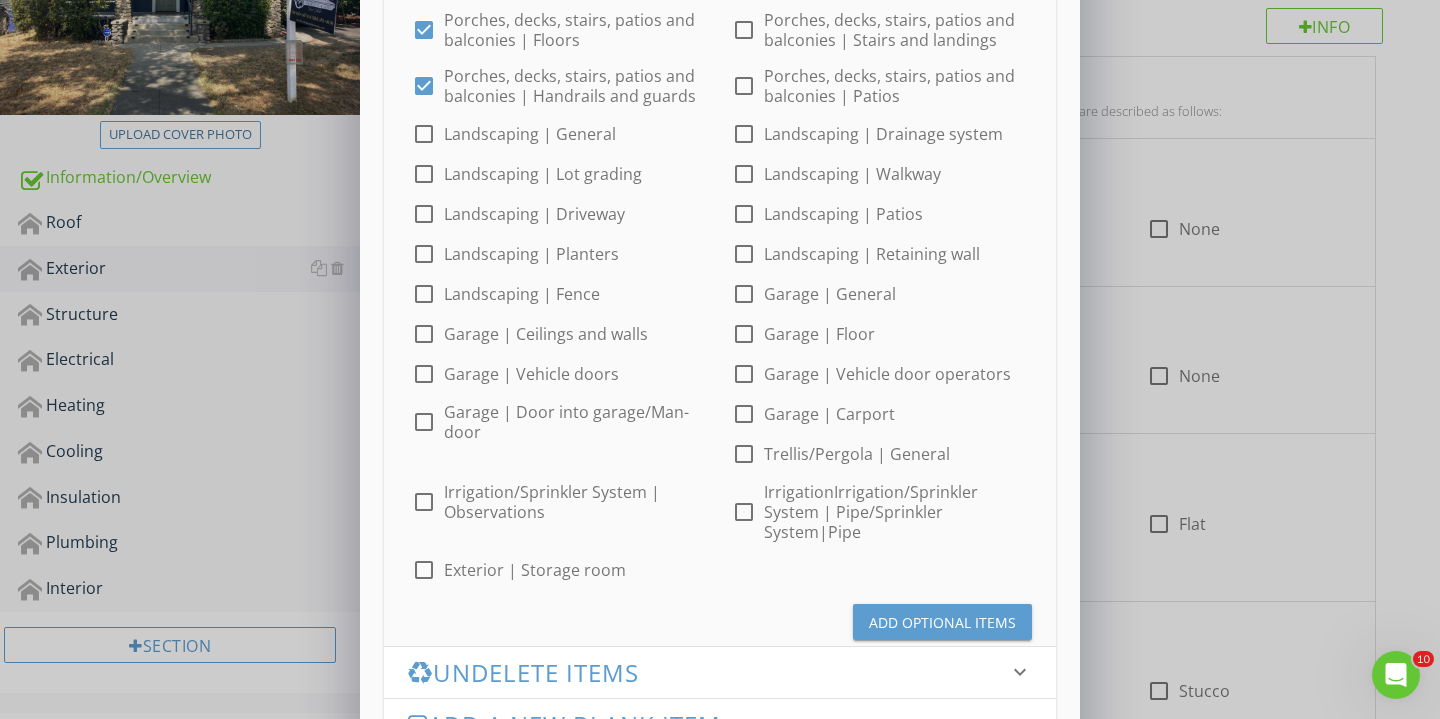 scroll, scrollTop: 861, scrollLeft: 0, axis: vertical 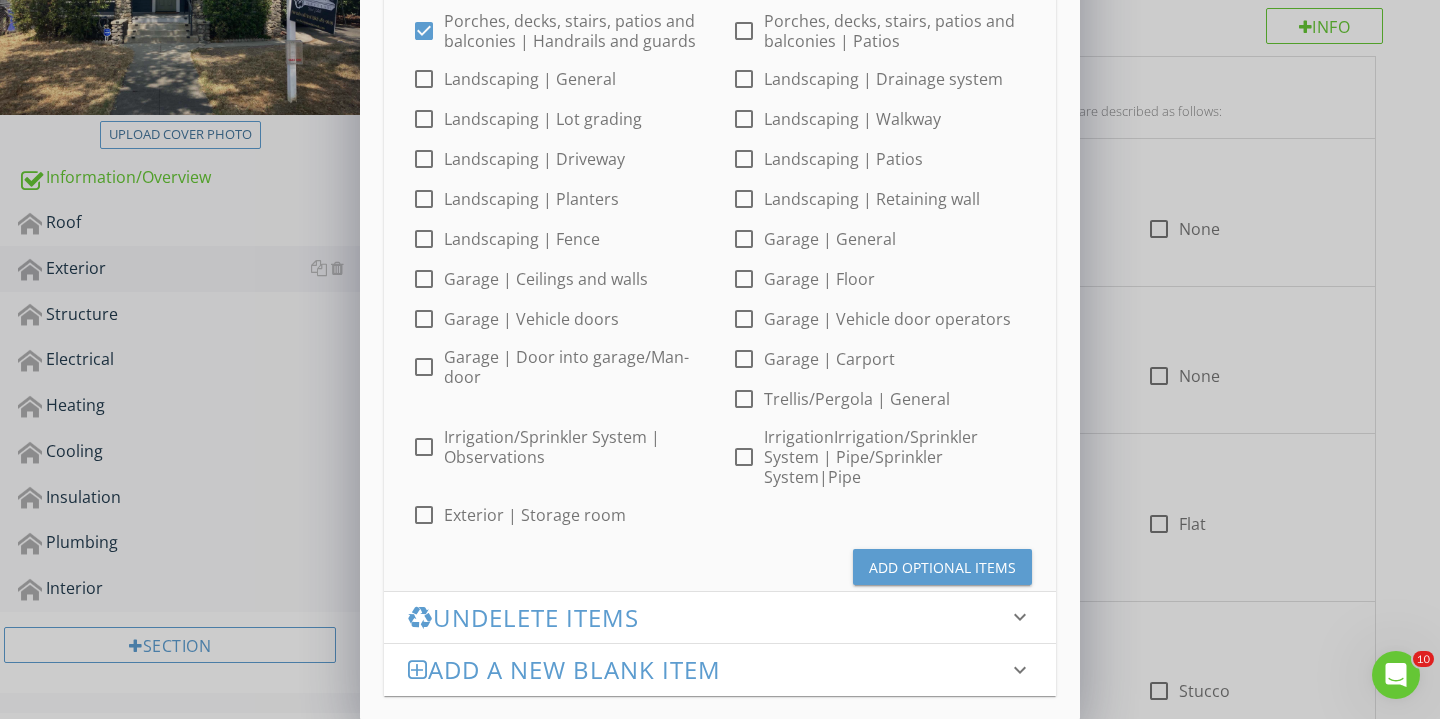 click on "Add Optional Items" at bounding box center [942, 567] 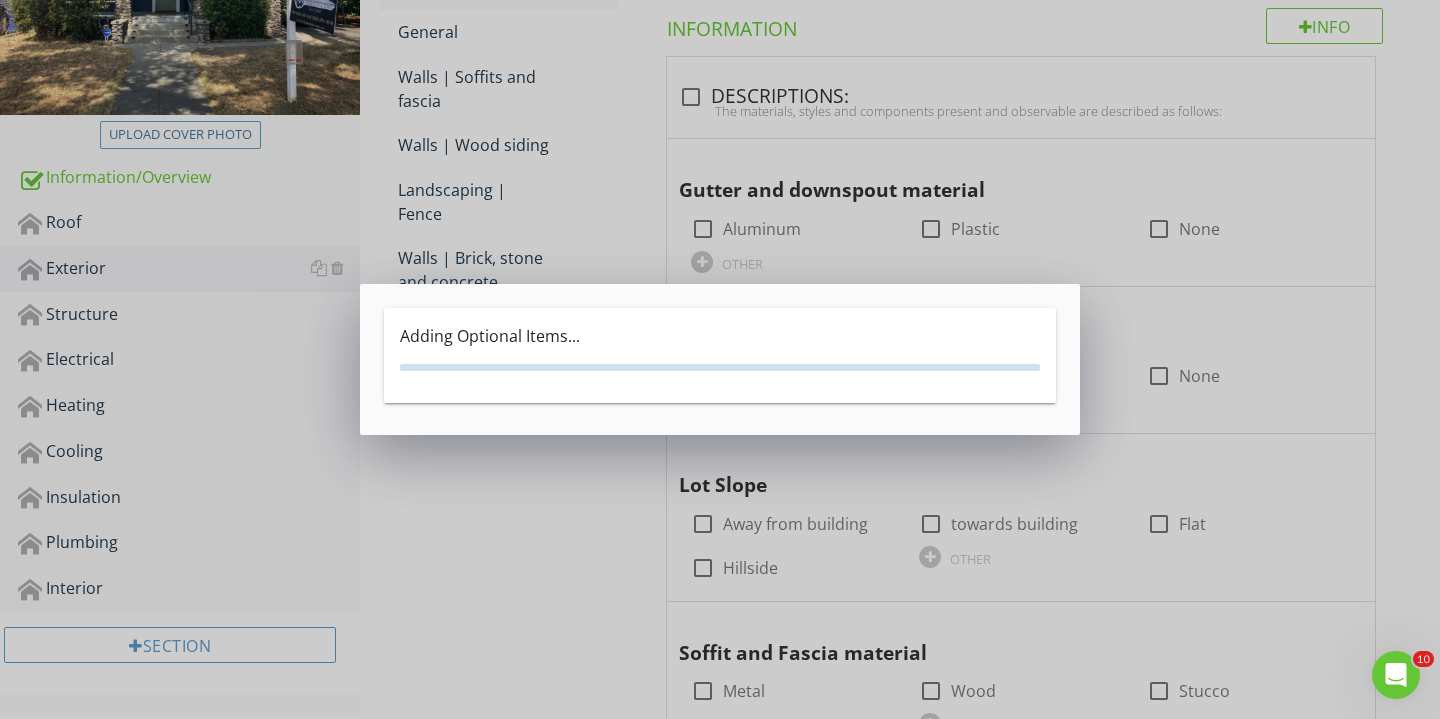 scroll, scrollTop: 0, scrollLeft: 0, axis: both 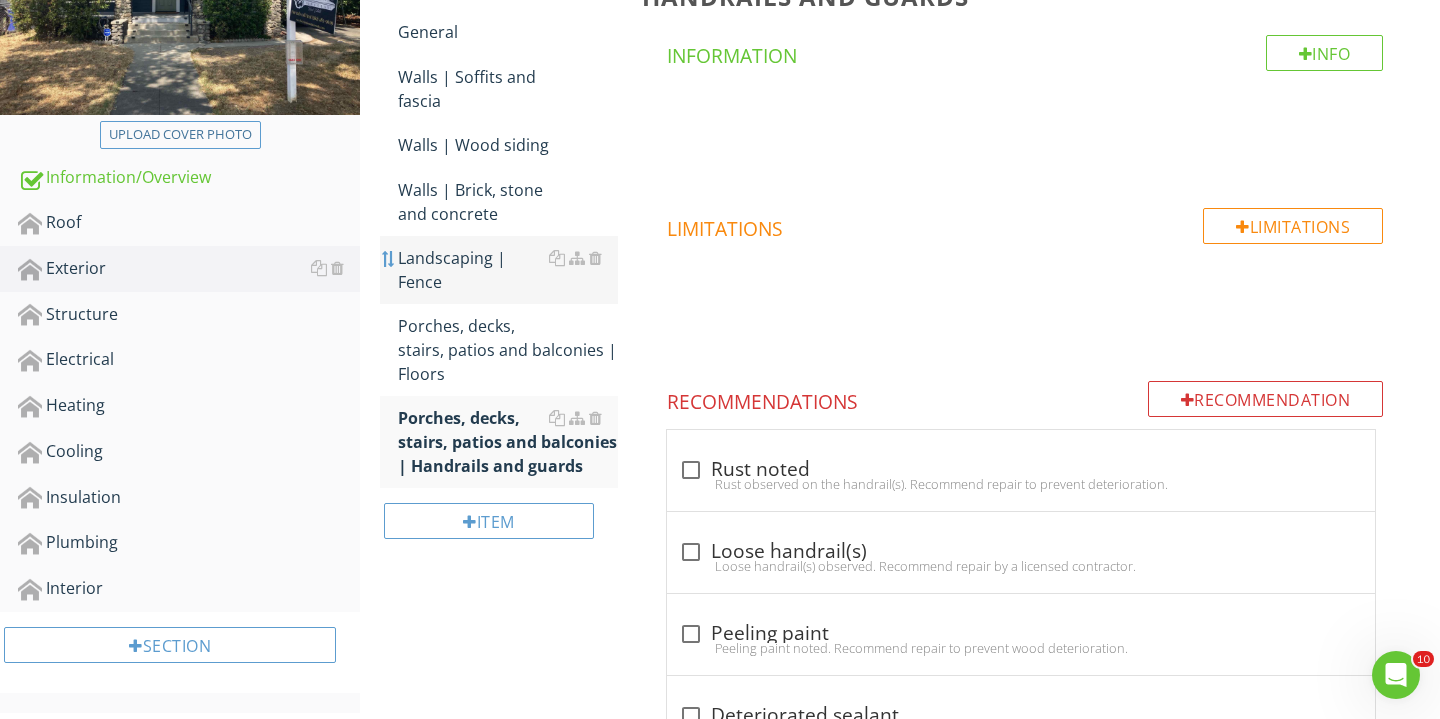 type 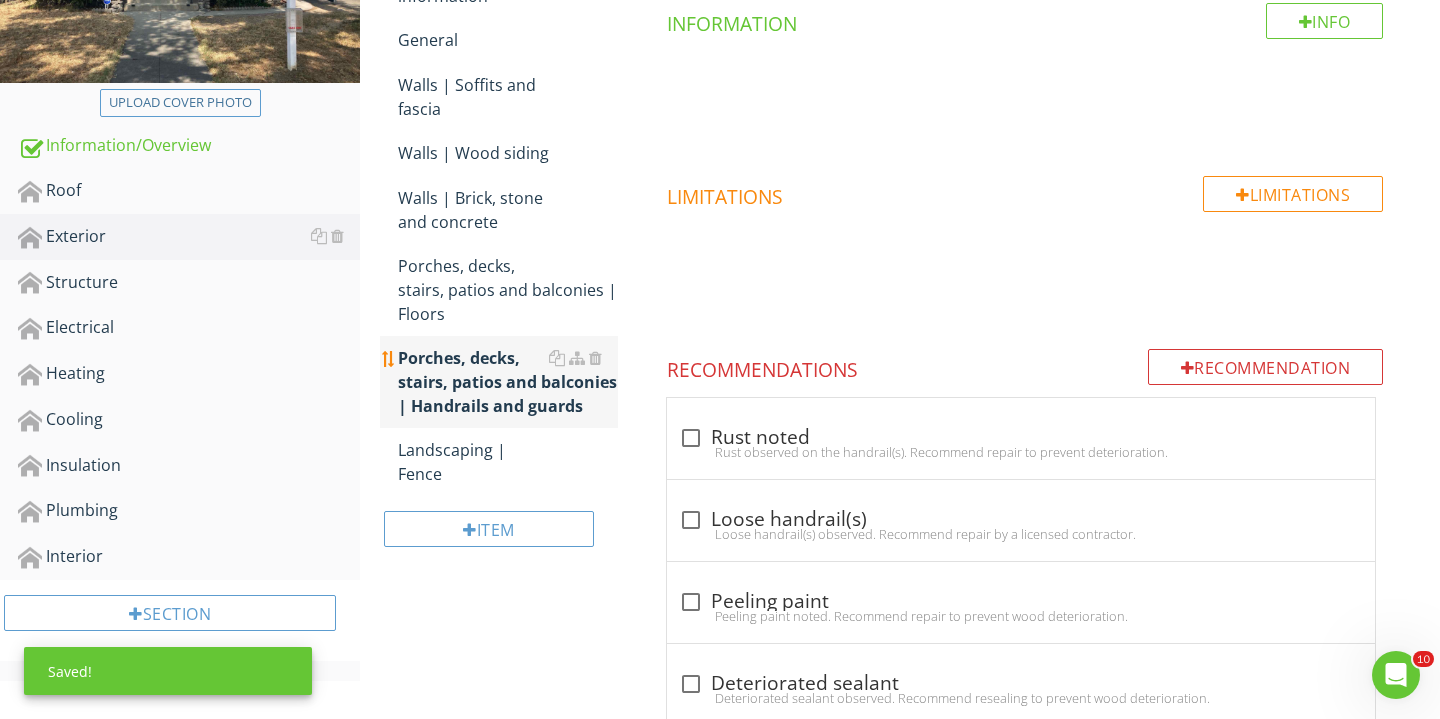 scroll, scrollTop: 477, scrollLeft: 0, axis: vertical 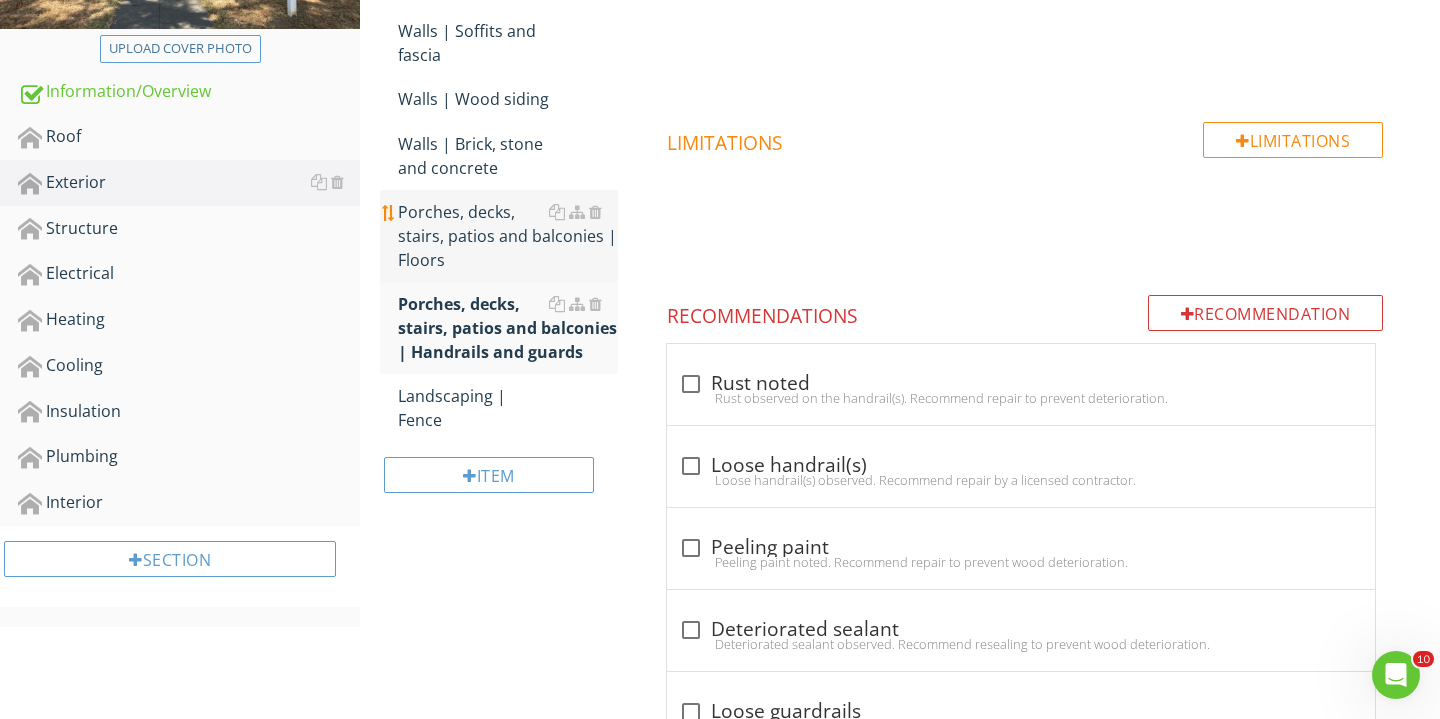 click on "Porches, decks, stairs, patios and balconies | Floors" at bounding box center (508, 236) 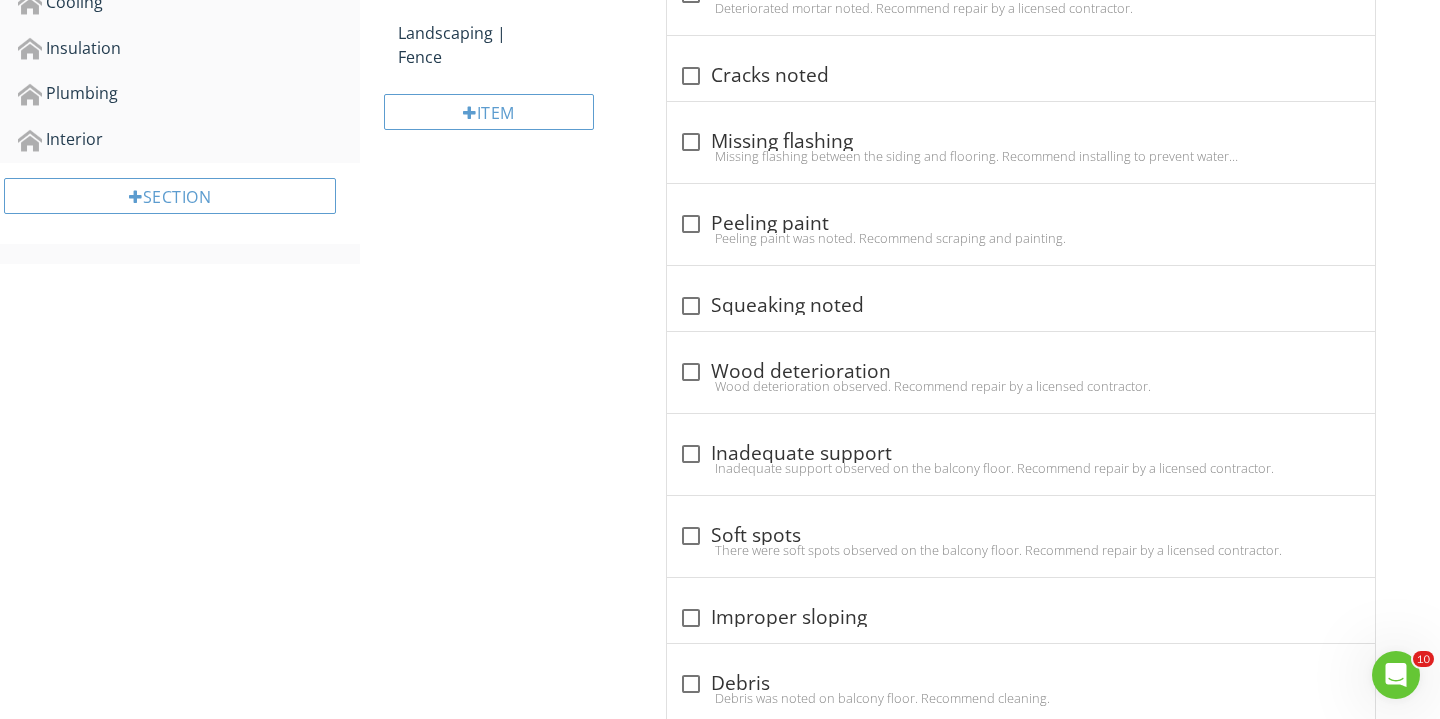 click on "check_box_outline_blank
Wood deterioration
Wood deterioration observed. Recommend repair by a licensed contractor." at bounding box center (1021, 372) 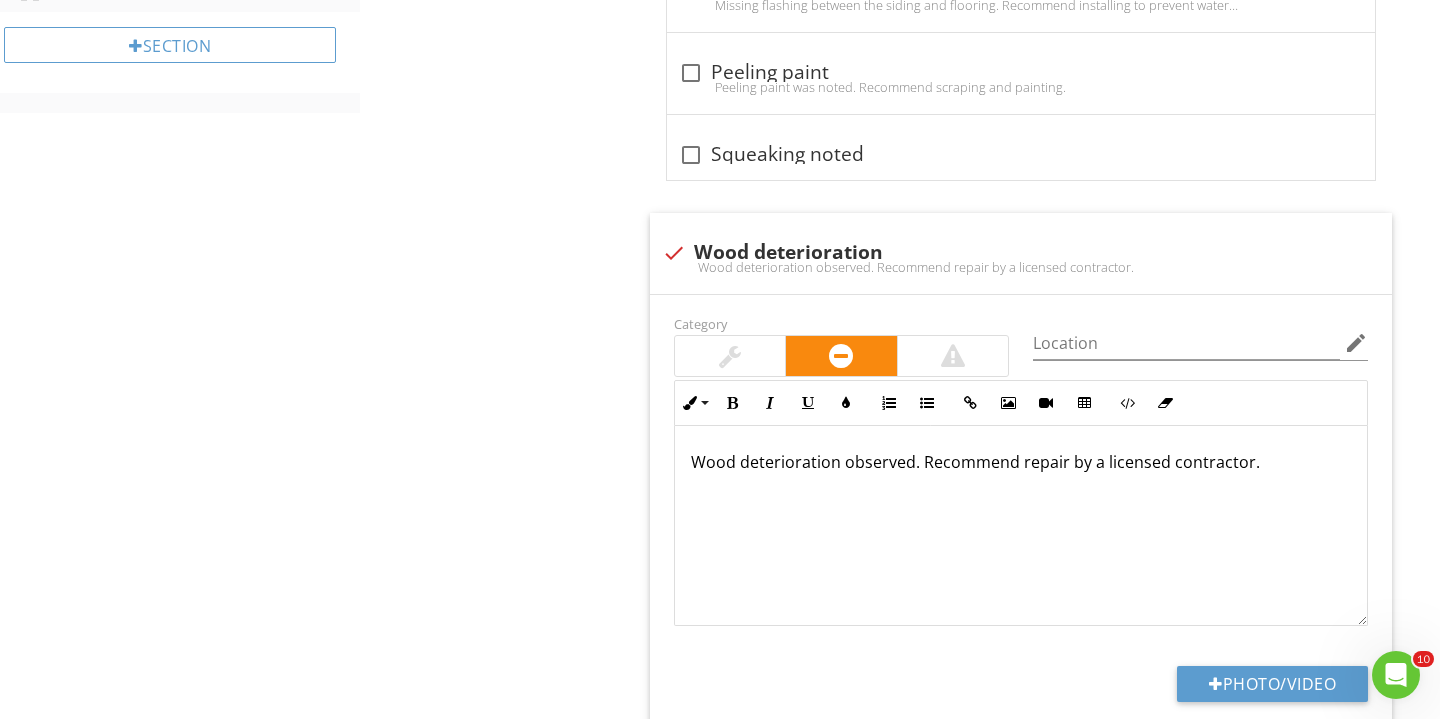 scroll, scrollTop: 1140, scrollLeft: 0, axis: vertical 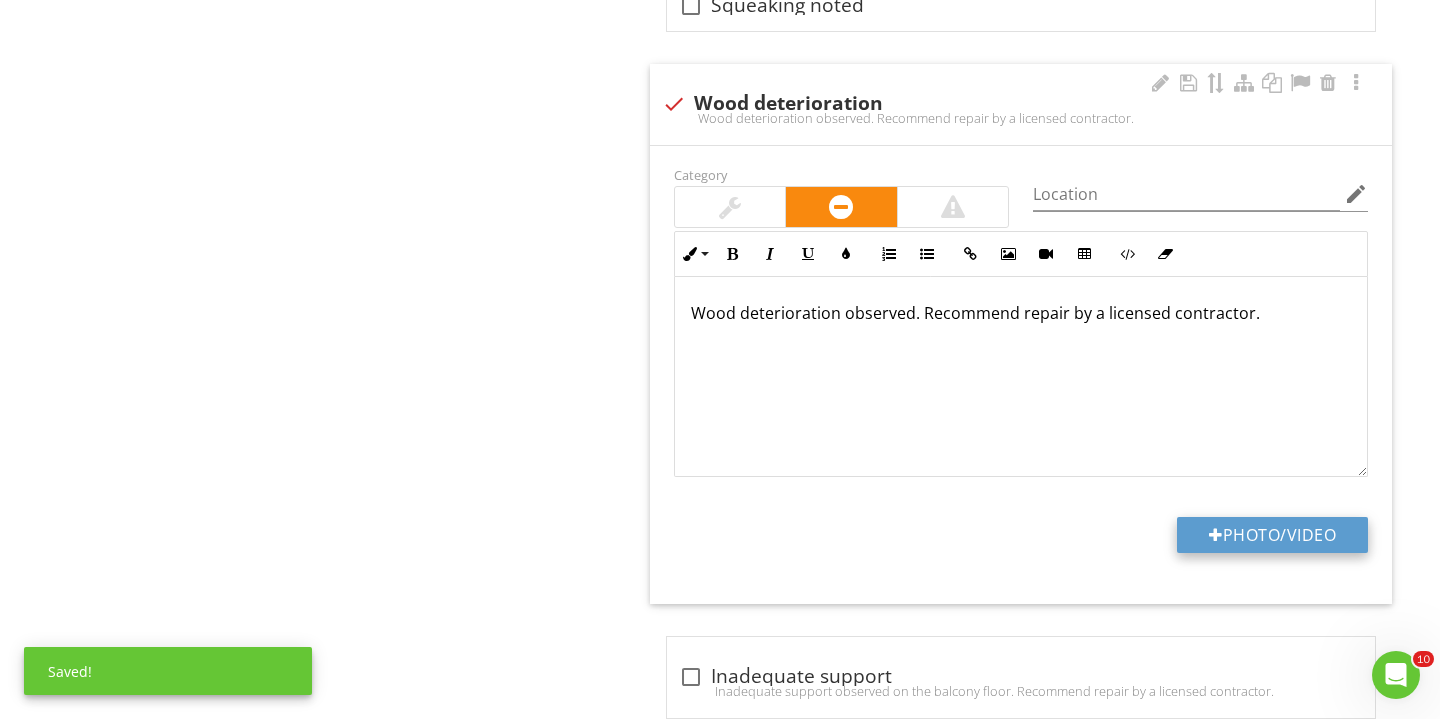 click on "Photo/Video" at bounding box center (1272, 535) 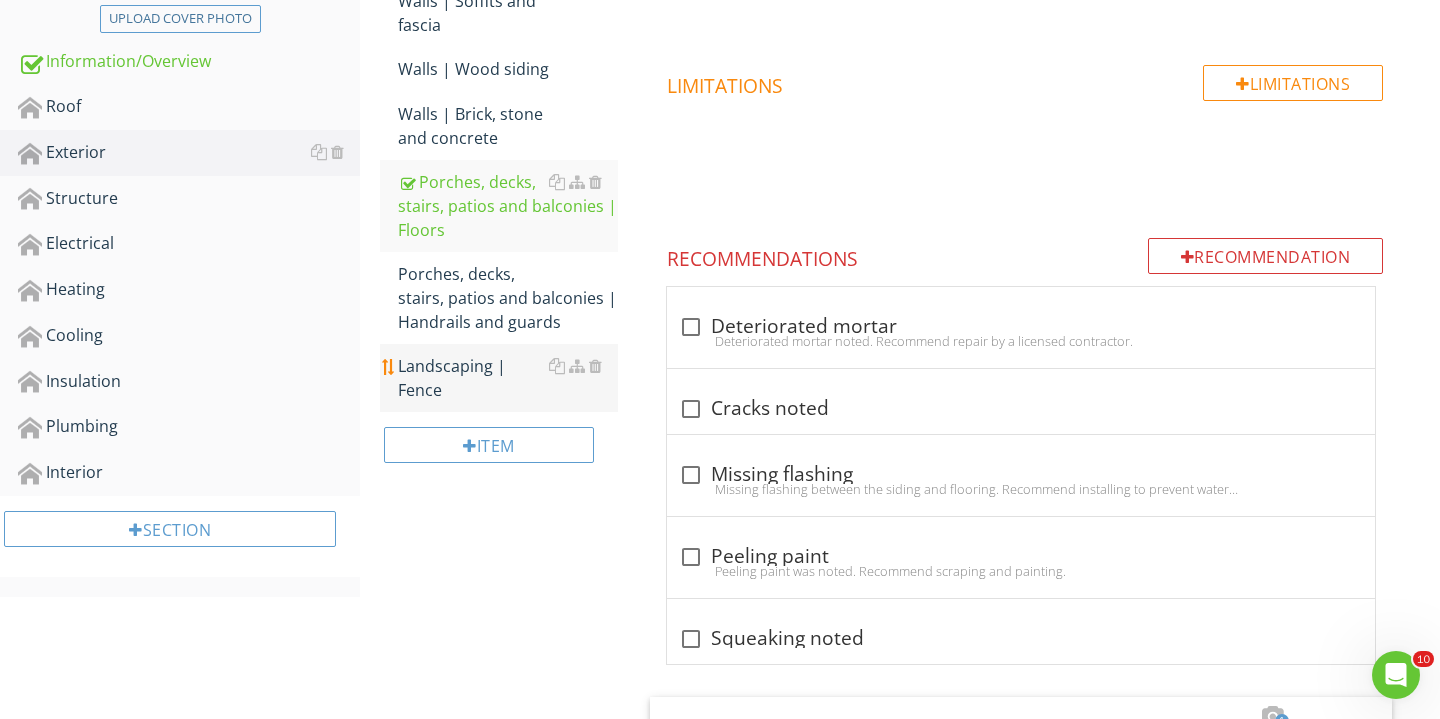 scroll, scrollTop: 558, scrollLeft: 0, axis: vertical 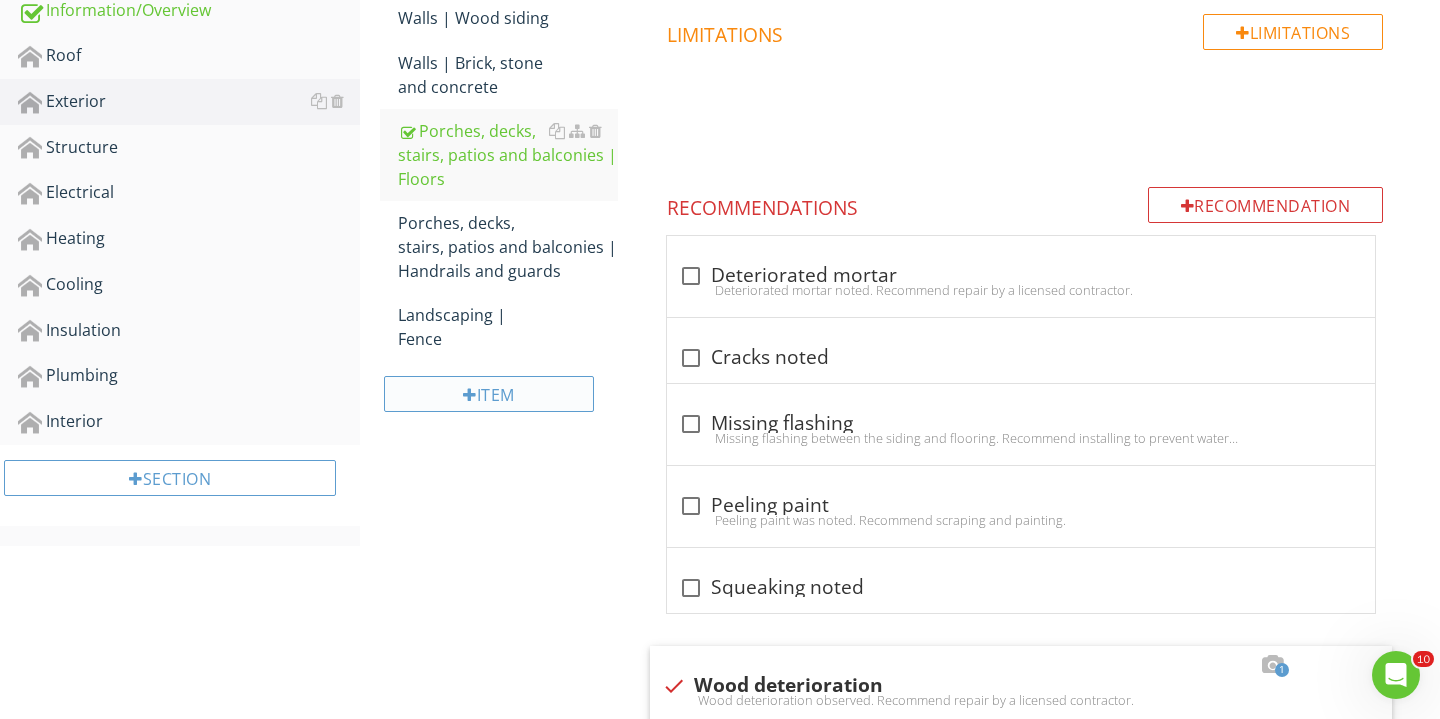 click on "Item" at bounding box center [489, 394] 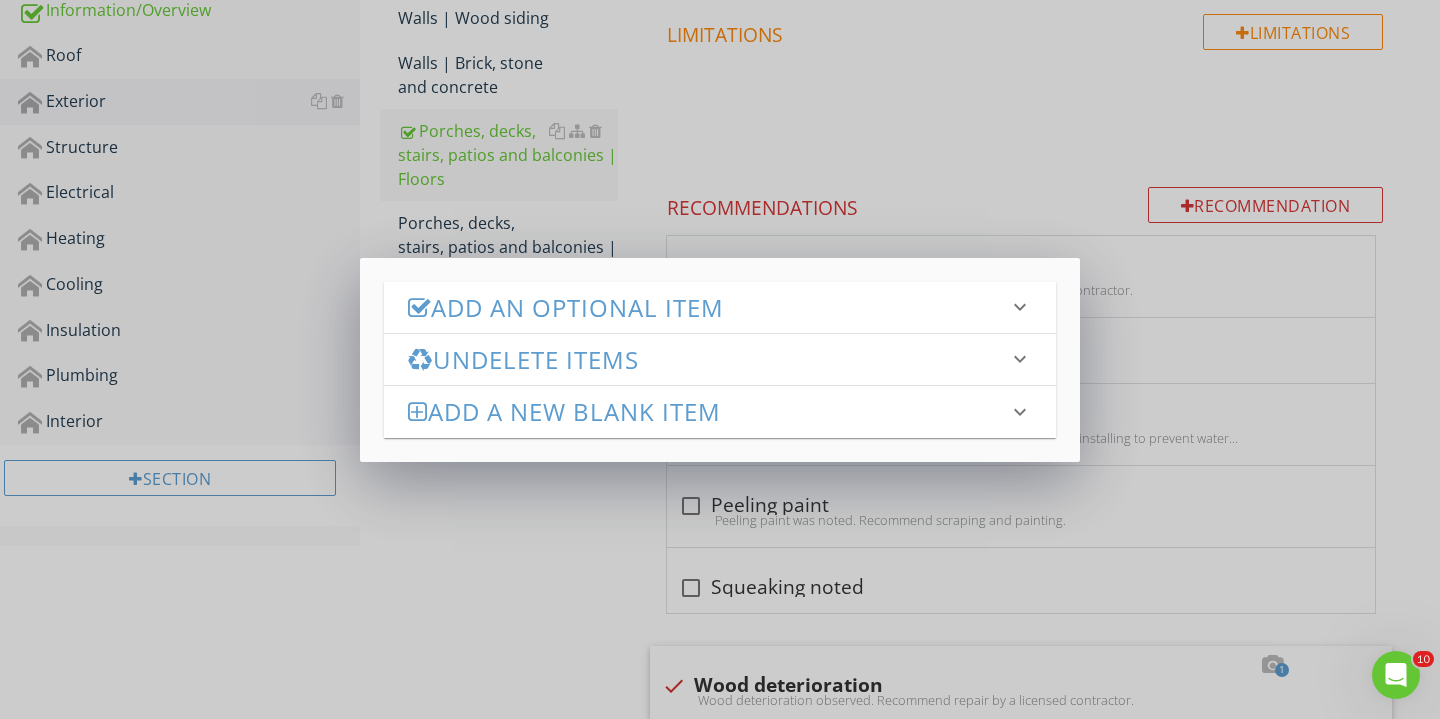 click on "Add an Optional Item
keyboard_arrow_down" at bounding box center (720, 307) 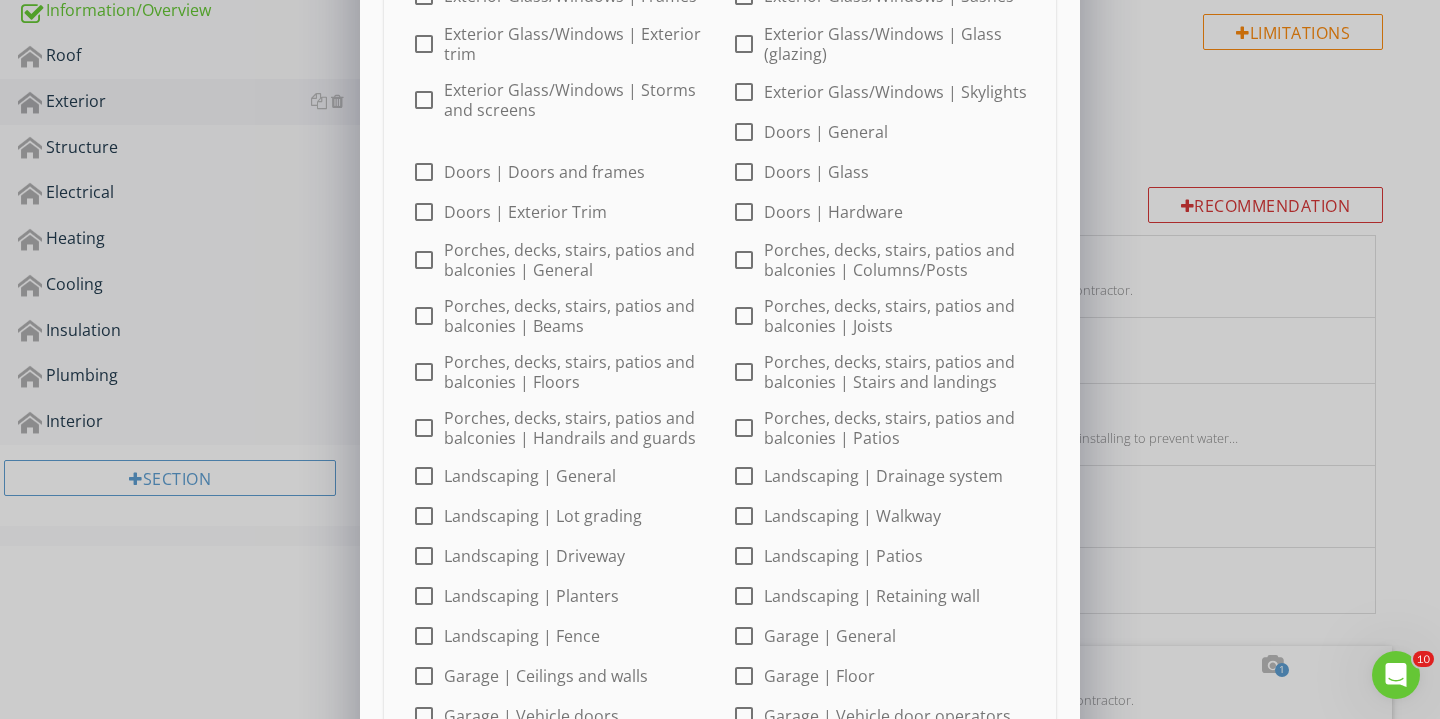 scroll, scrollTop: 609, scrollLeft: 0, axis: vertical 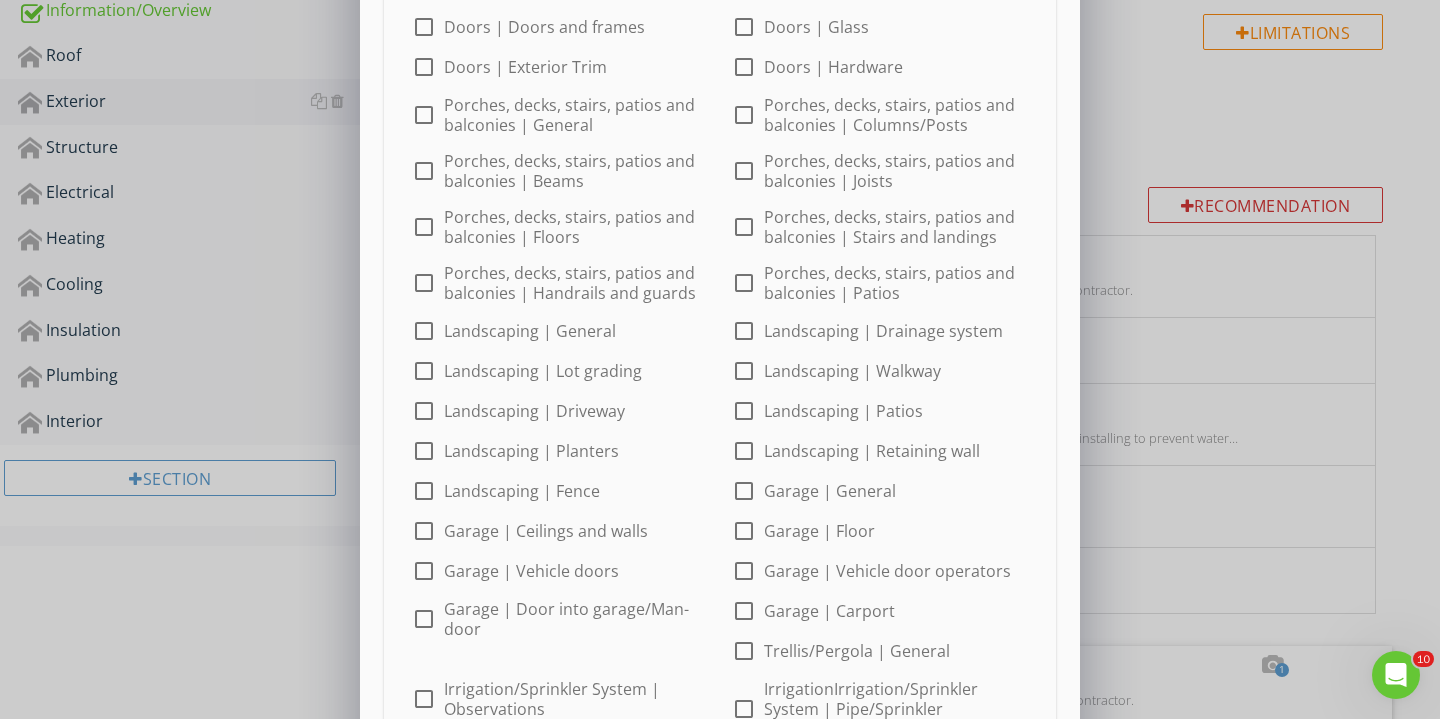 click on "check_box_outline_blank Landscaping | Walkway" at bounding box center [880, 371] 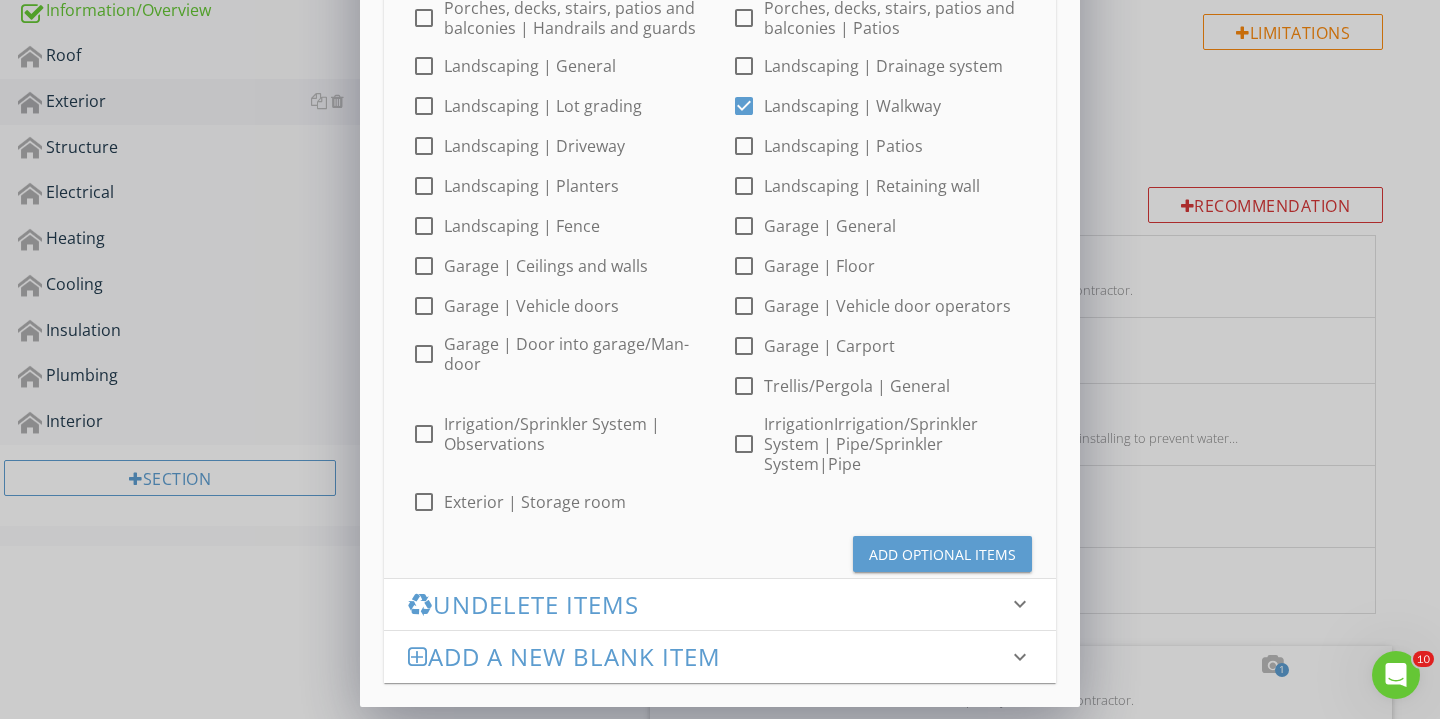 scroll, scrollTop: 873, scrollLeft: 0, axis: vertical 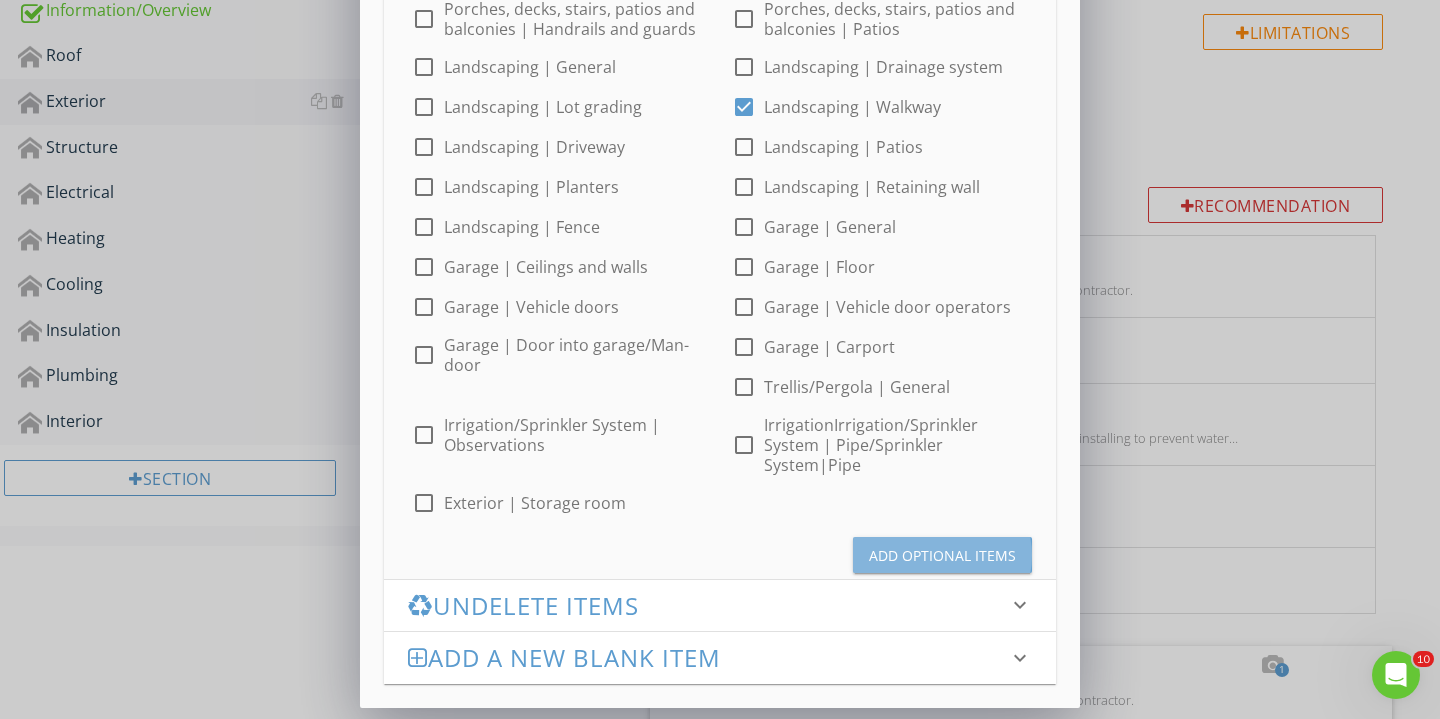 click on "Add Optional Items" at bounding box center [942, 555] 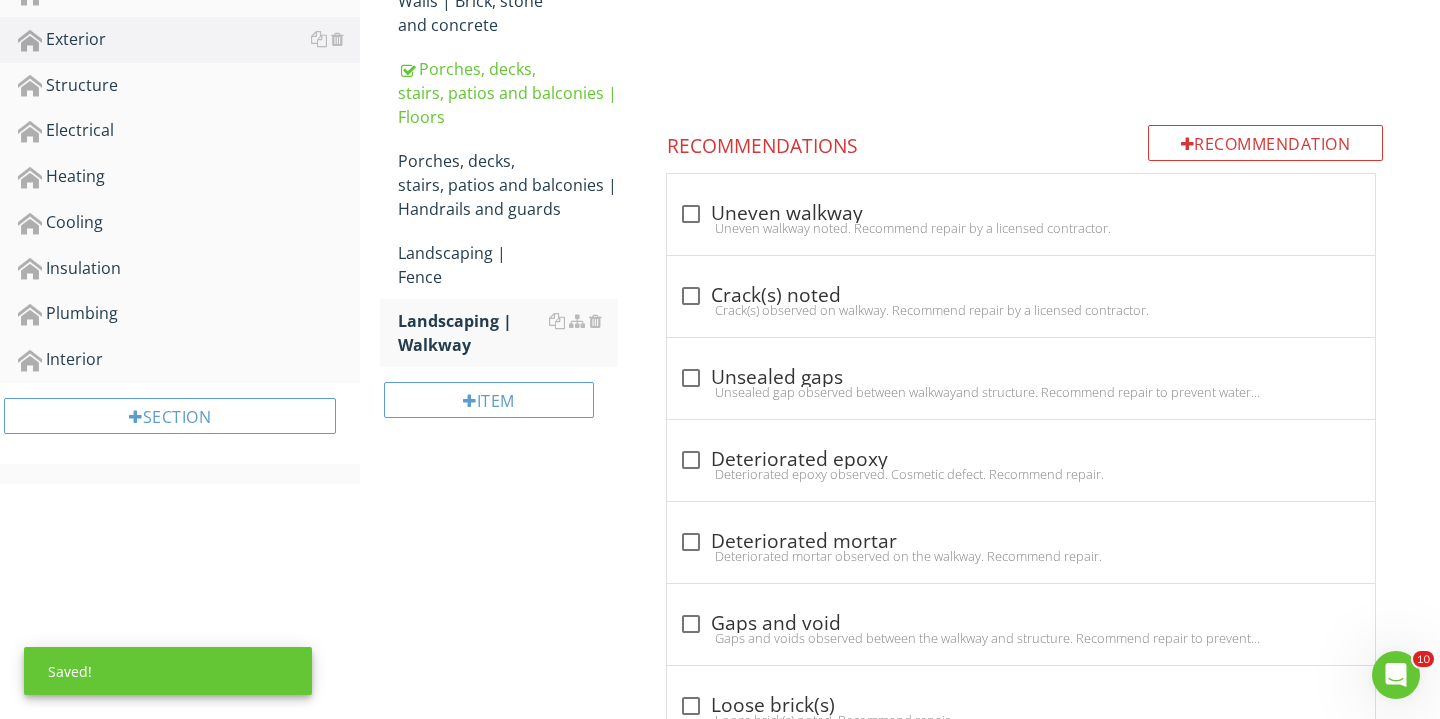 scroll, scrollTop: 731, scrollLeft: 0, axis: vertical 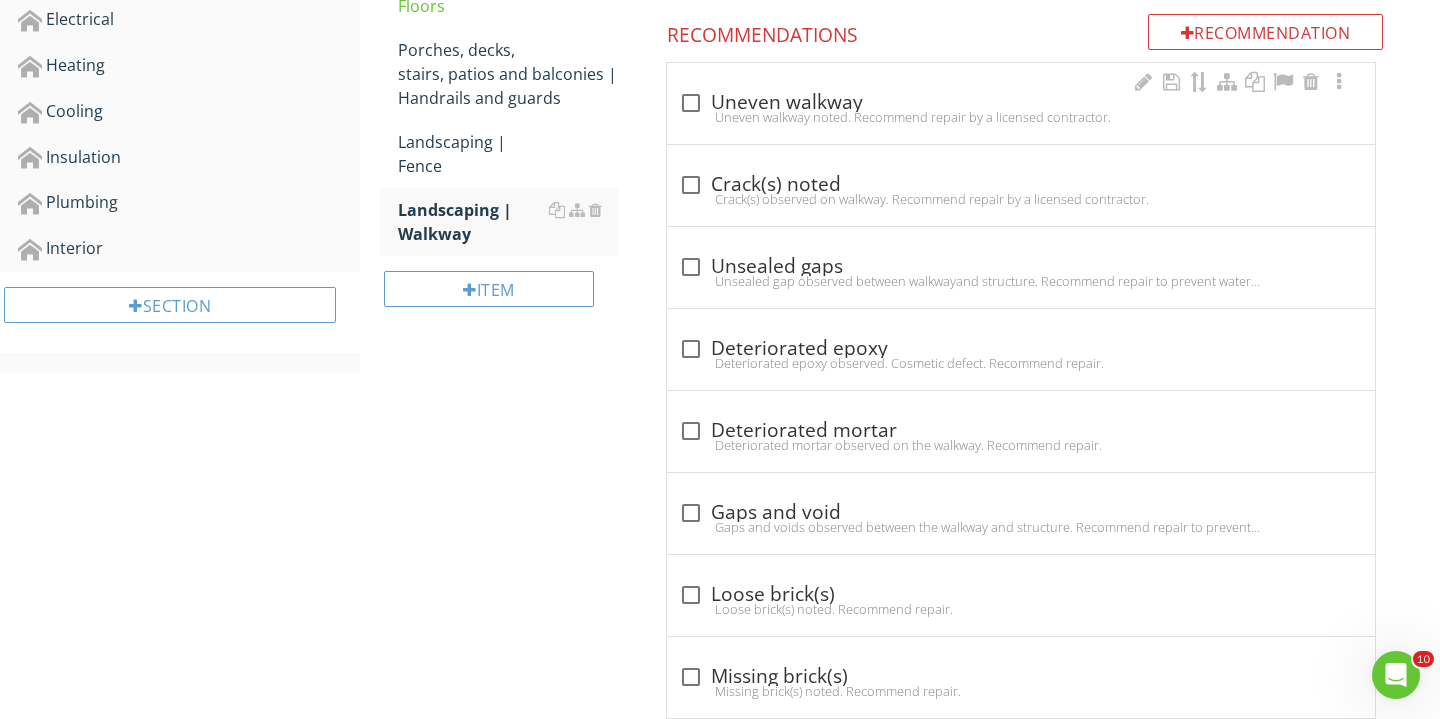 click on "Uneven walkway noted. Recommend repair by a licensed contractor." at bounding box center [1021, 117] 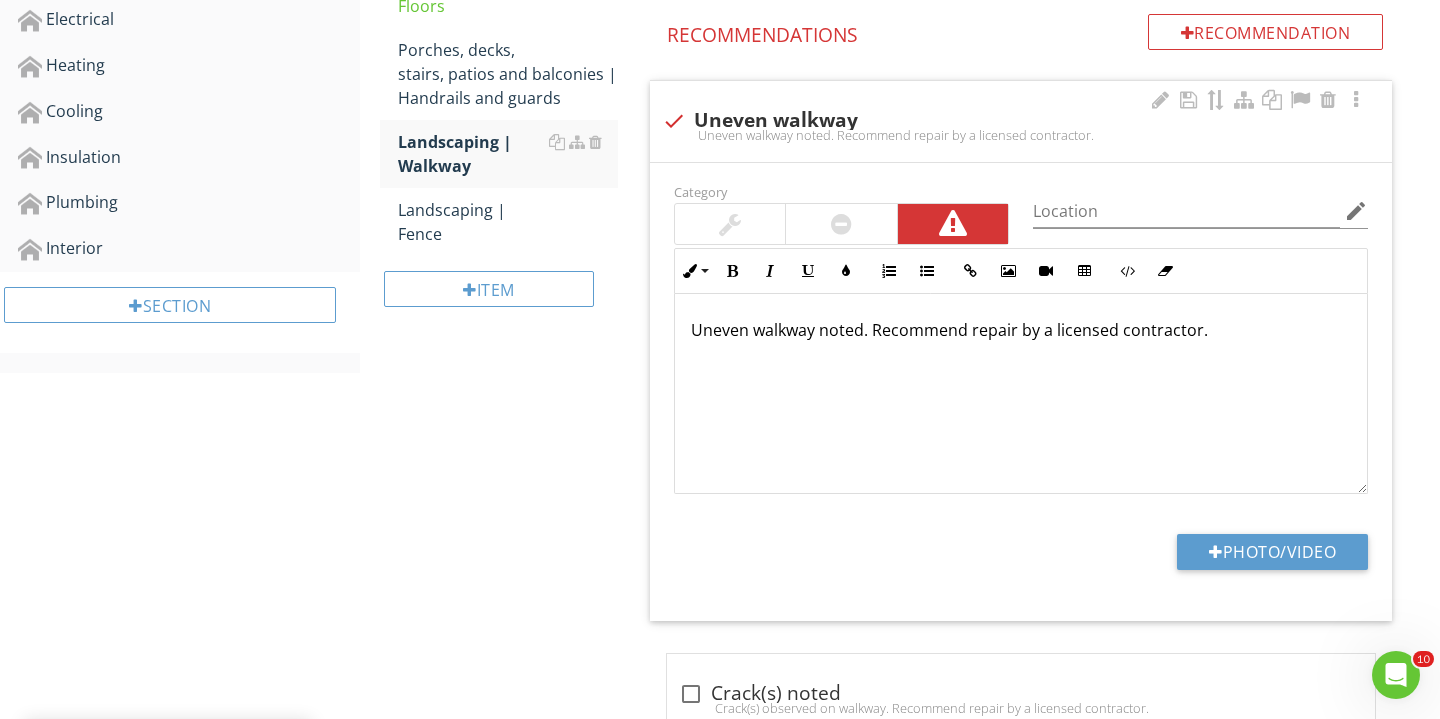 click at bounding box center (841, 224) 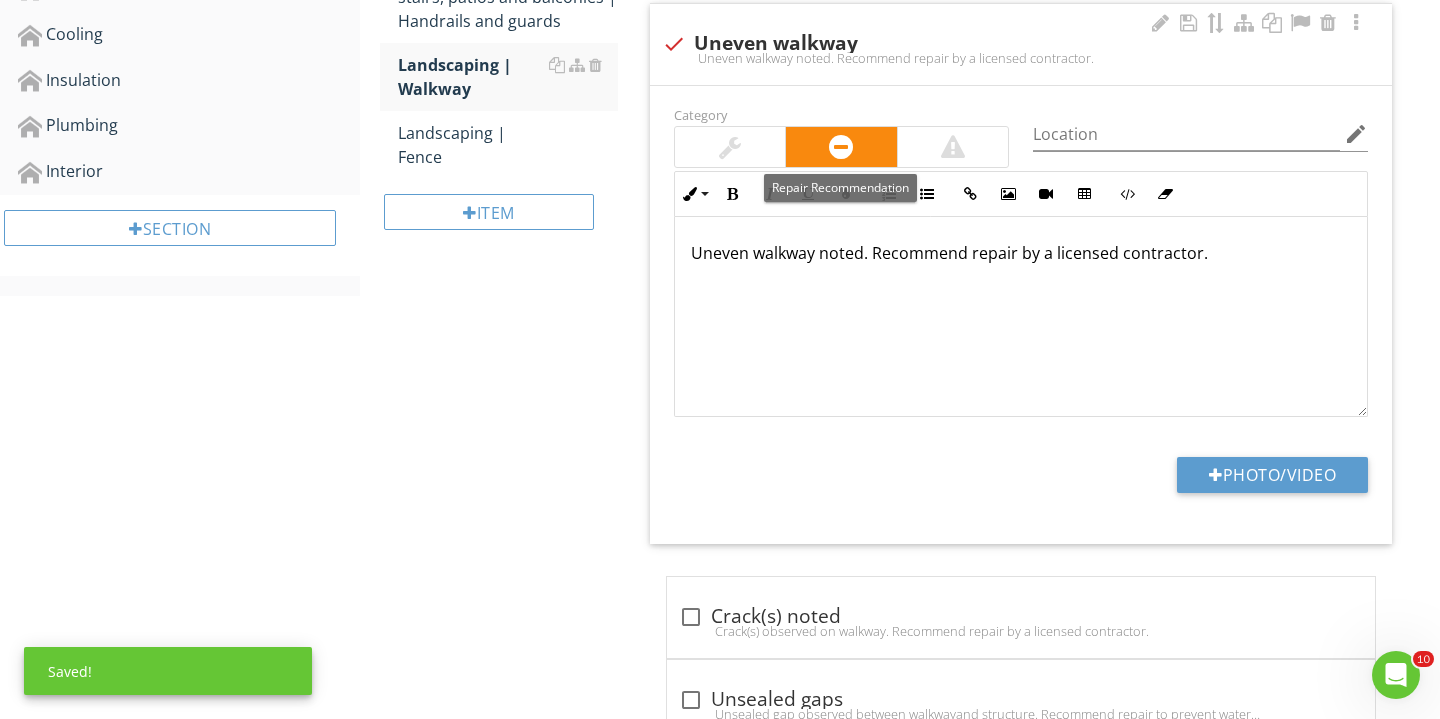 scroll, scrollTop: 844, scrollLeft: 0, axis: vertical 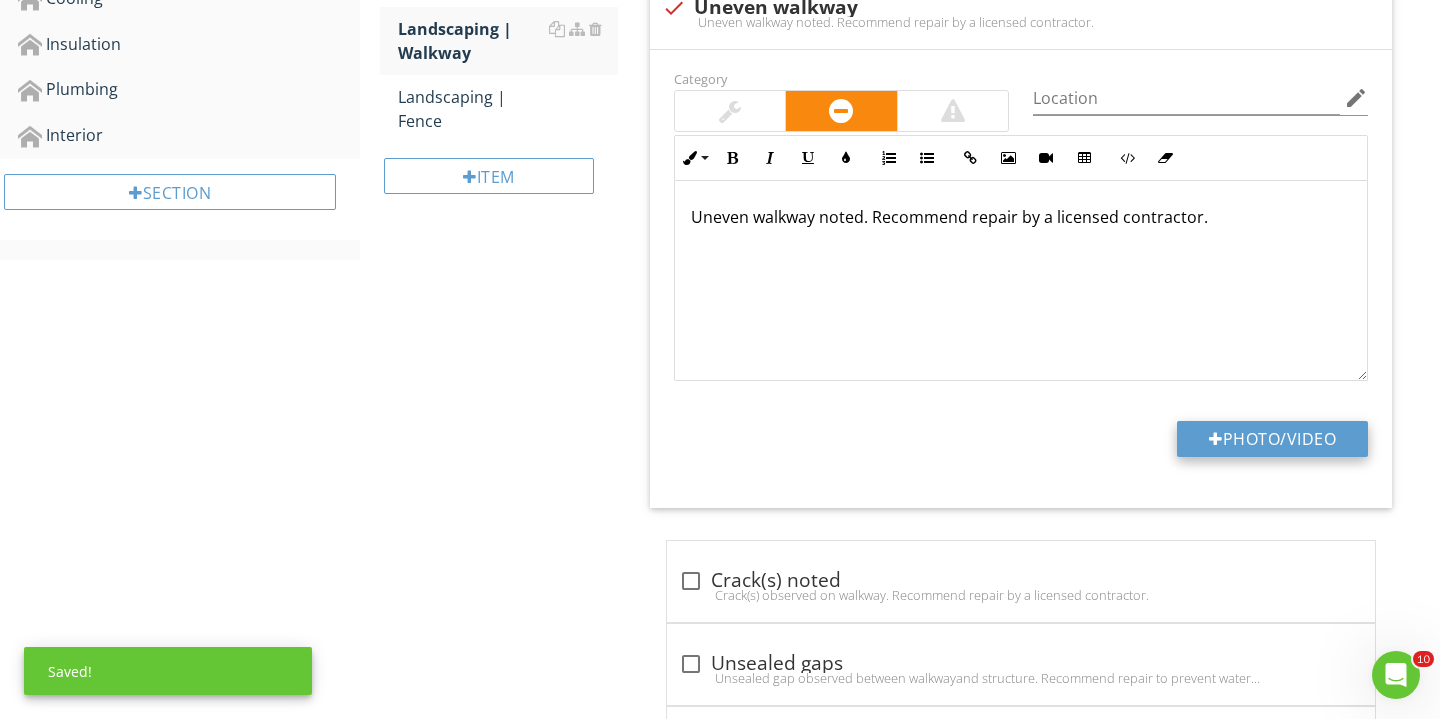 click on "Photo/Video" at bounding box center (1272, 439) 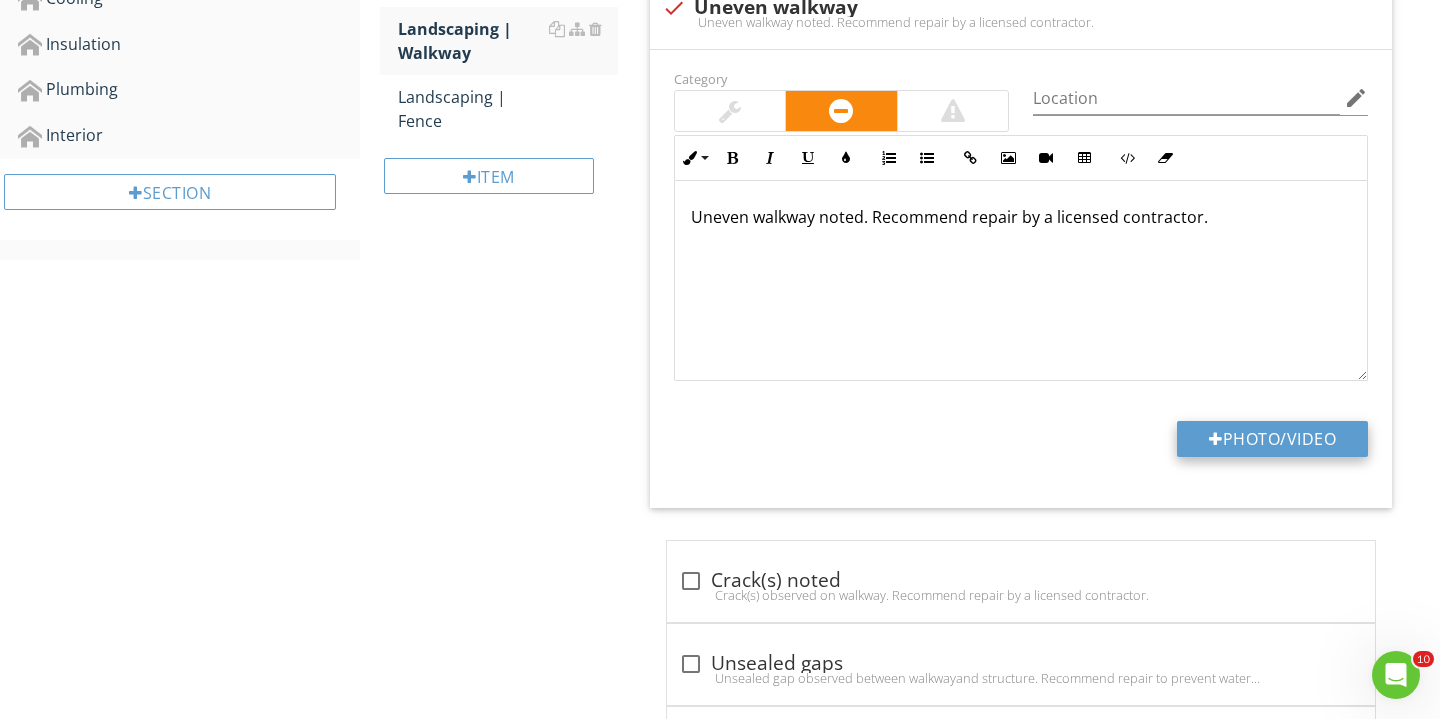 type on "C:\fakepath\IMG_2315.JPG" 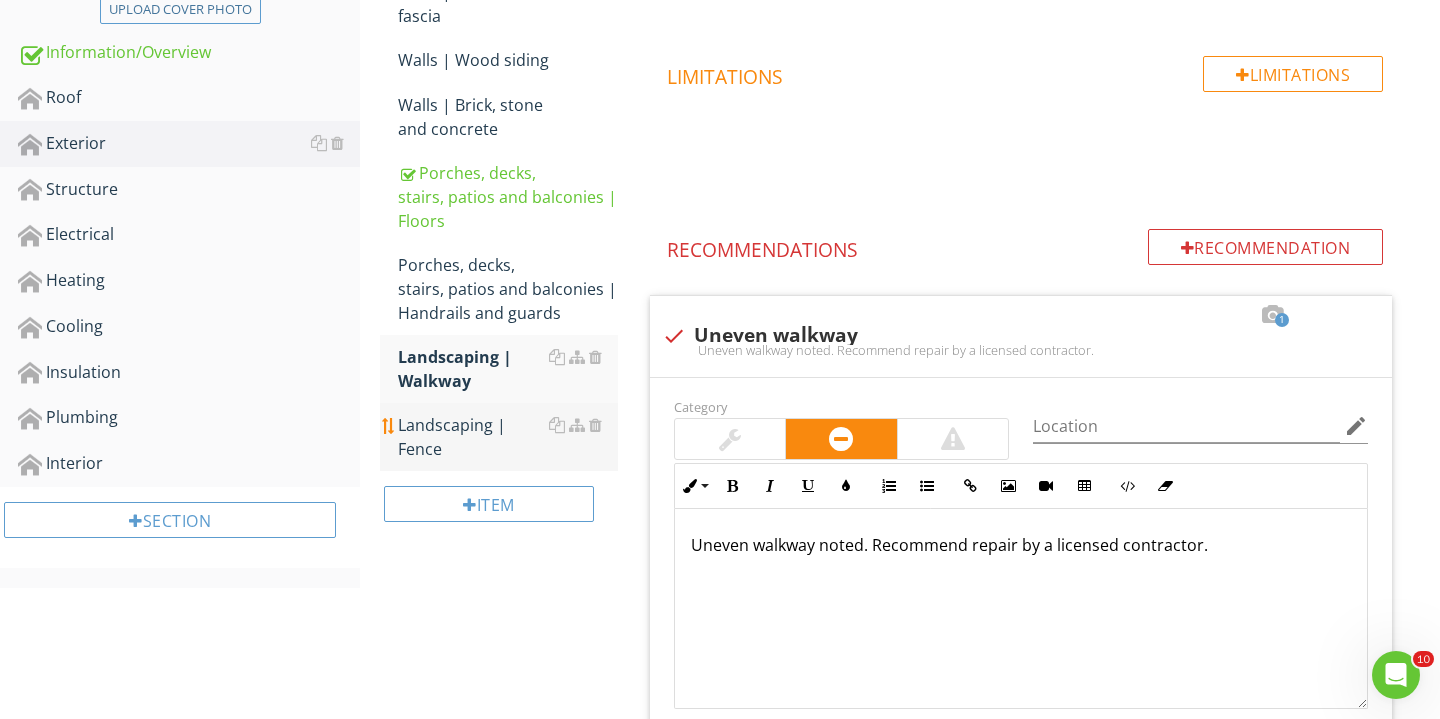 scroll, scrollTop: 536, scrollLeft: 0, axis: vertical 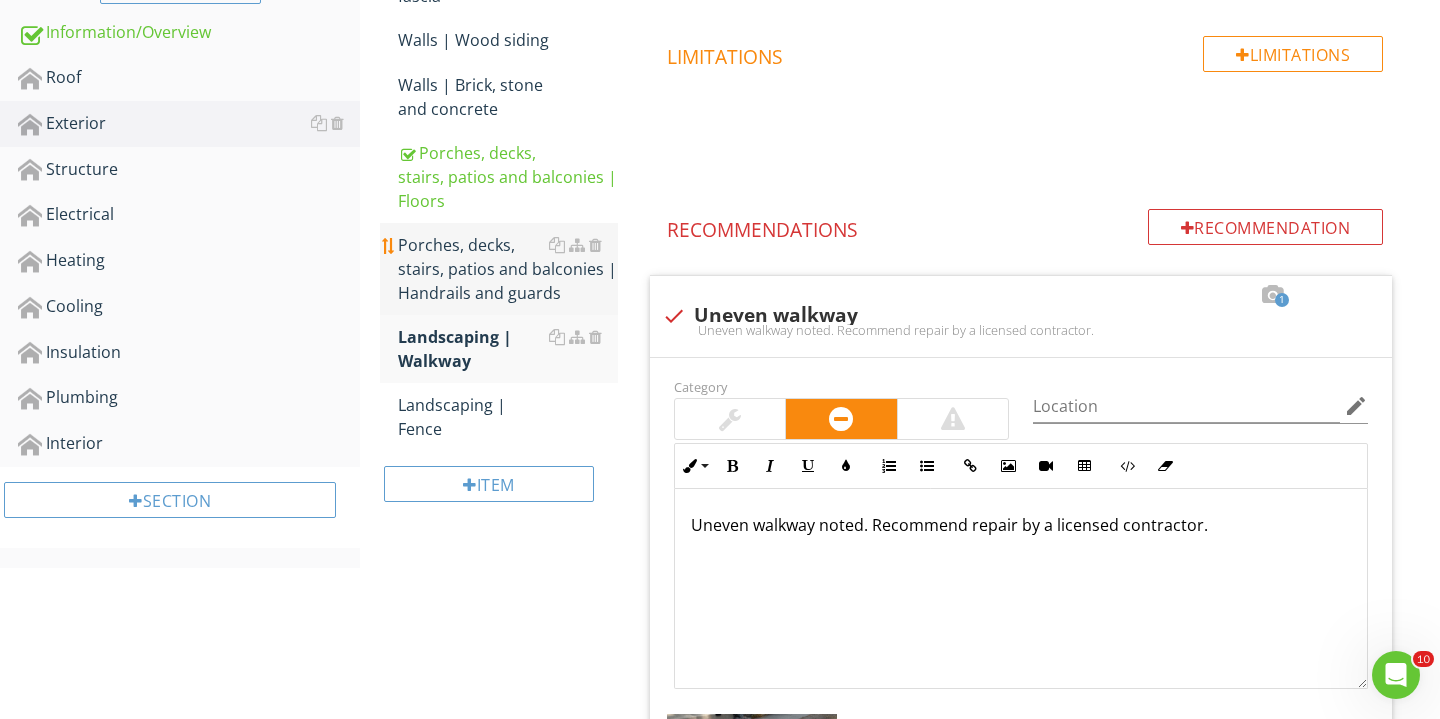 click on "Porches, decks, stairs, patios and balconies | Handrails and guards" at bounding box center [508, 269] 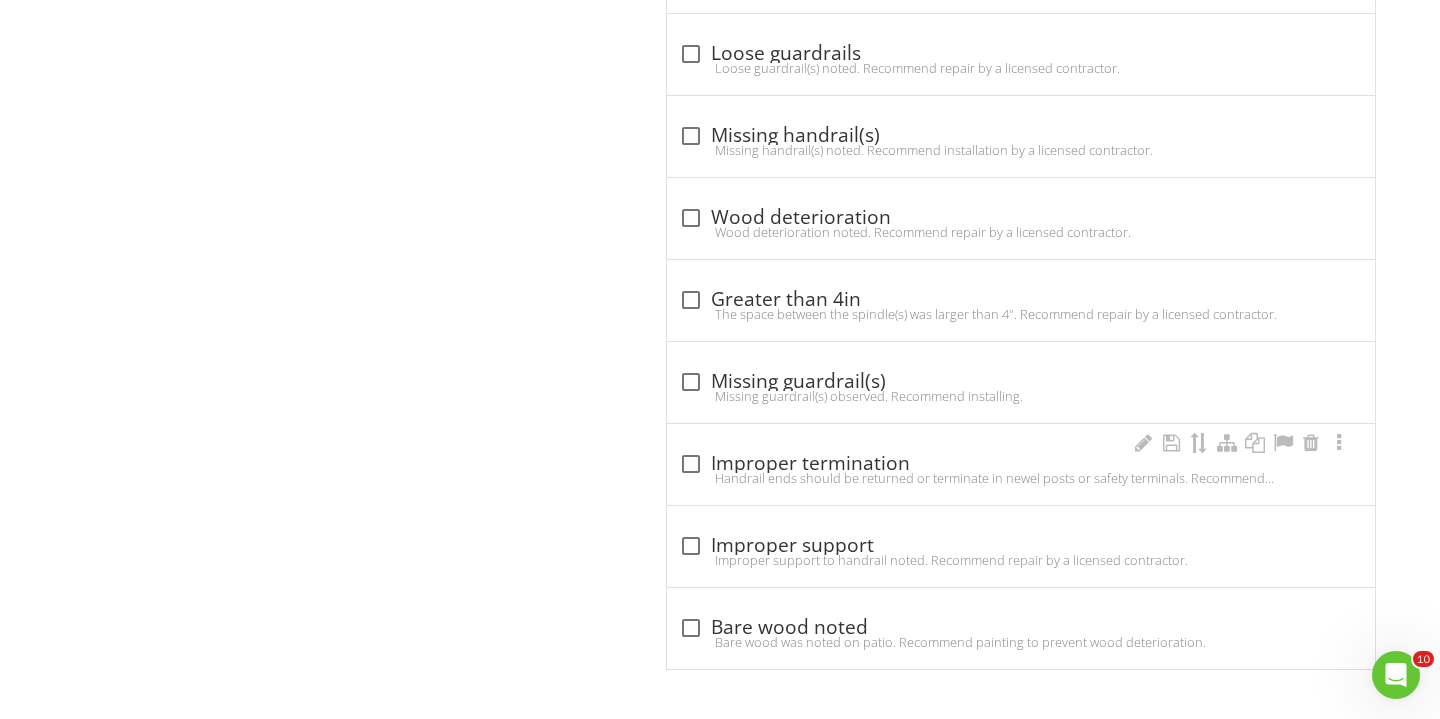 scroll, scrollTop: 1134, scrollLeft: 0, axis: vertical 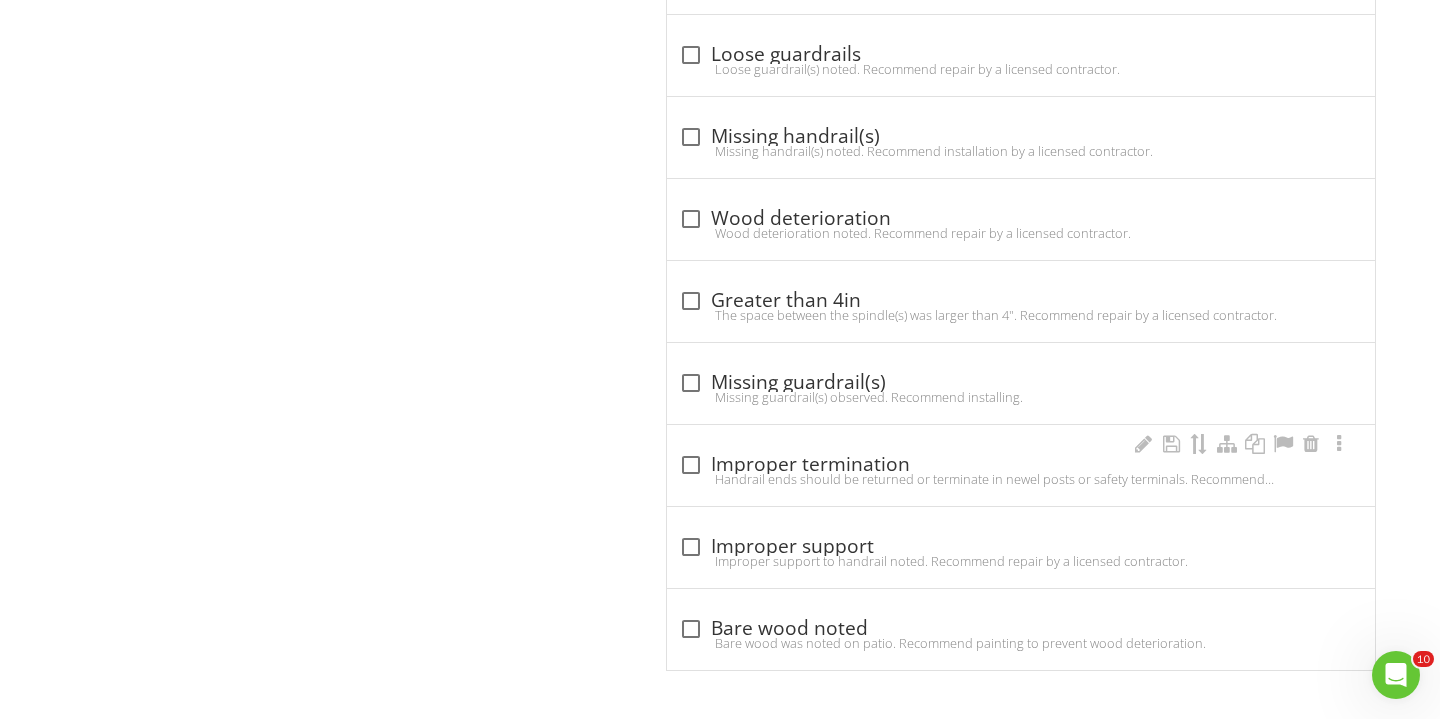 click on "Handrail ends should be returned or terminate in newel posts or safety terminals. Recommend repair by a licensed contractor." at bounding box center (1021, 479) 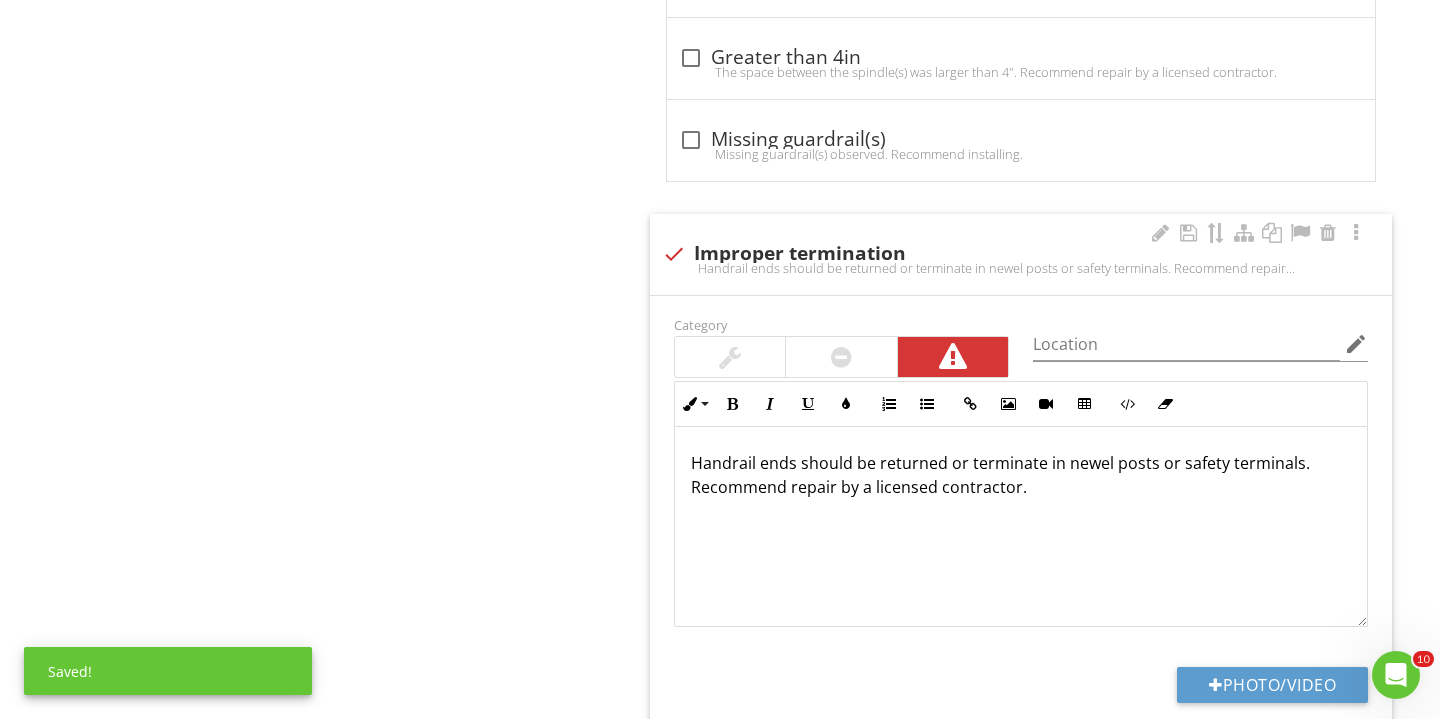 scroll, scrollTop: 1549, scrollLeft: 0, axis: vertical 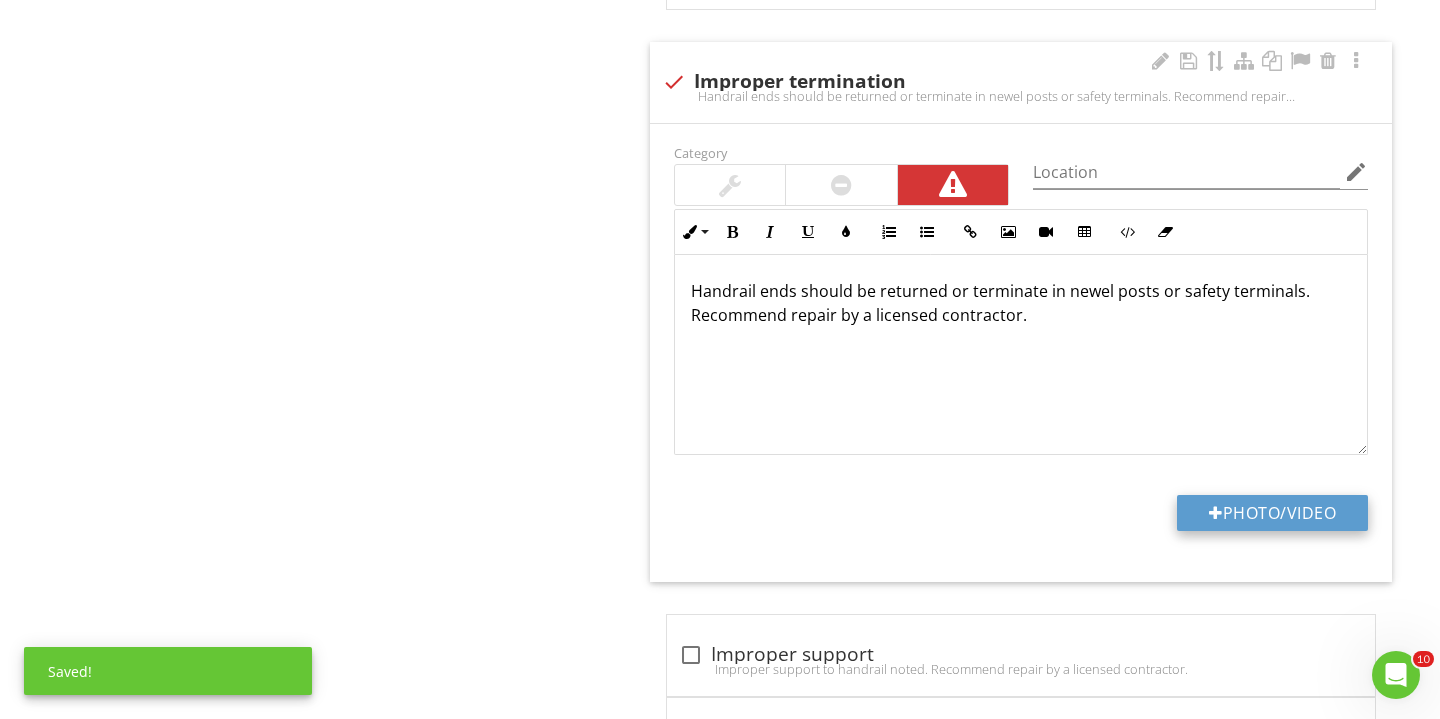 click on "Photo/Video" at bounding box center [1272, 513] 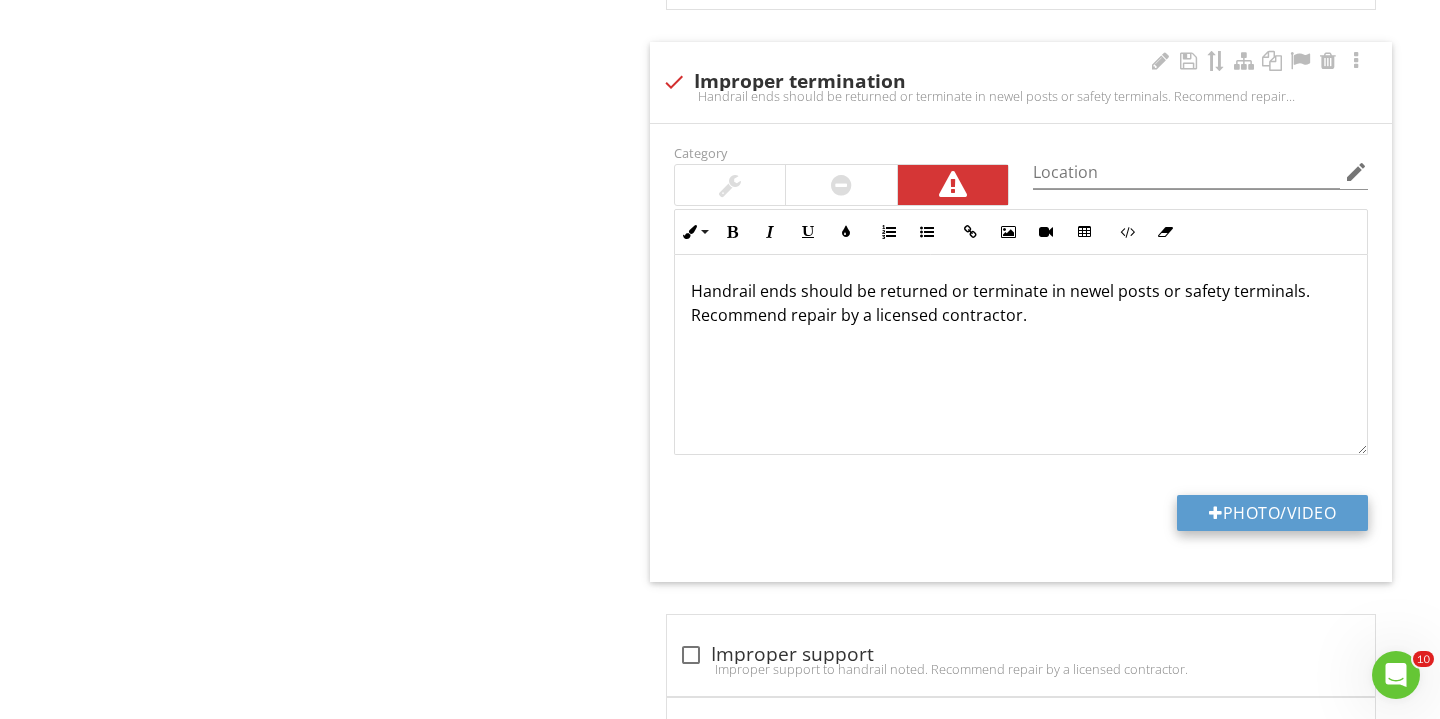 type on "C:\fakepath\IMG_2322.JPG" 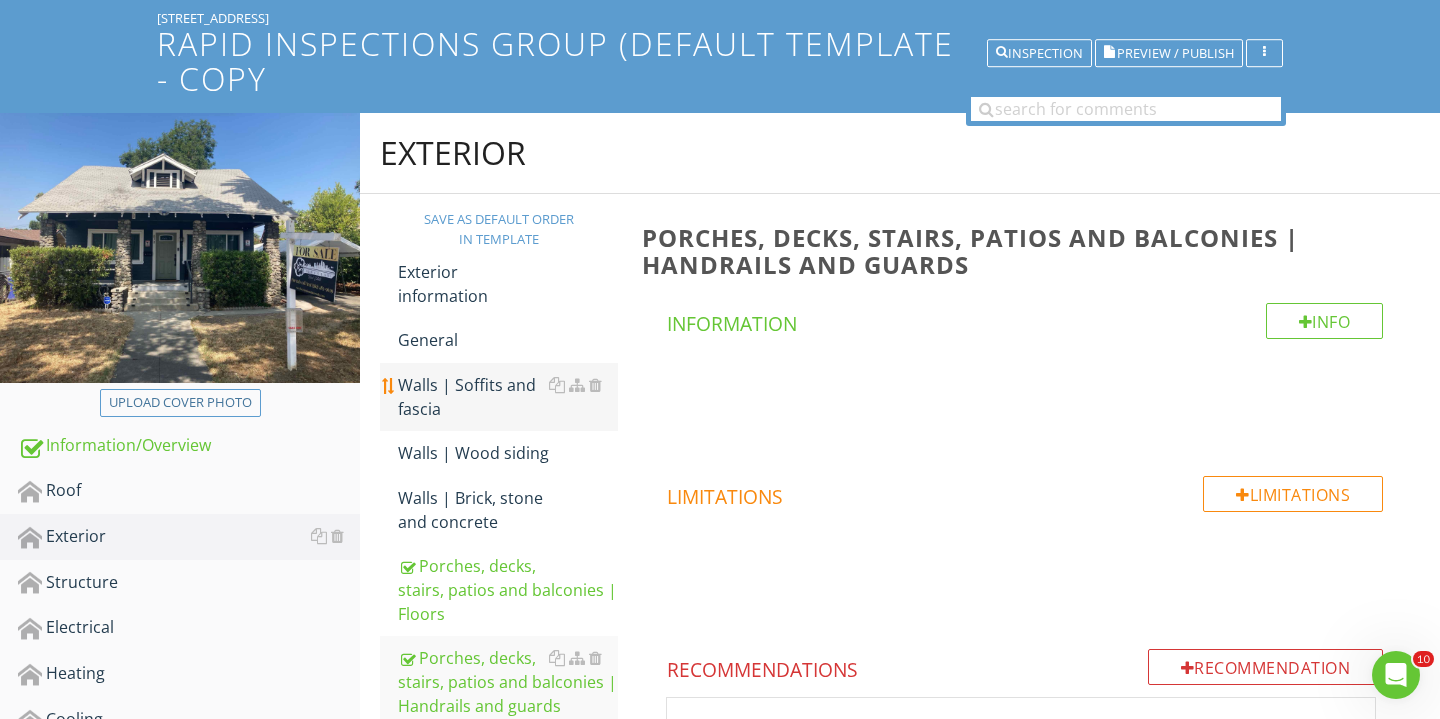 scroll, scrollTop: 196, scrollLeft: 0, axis: vertical 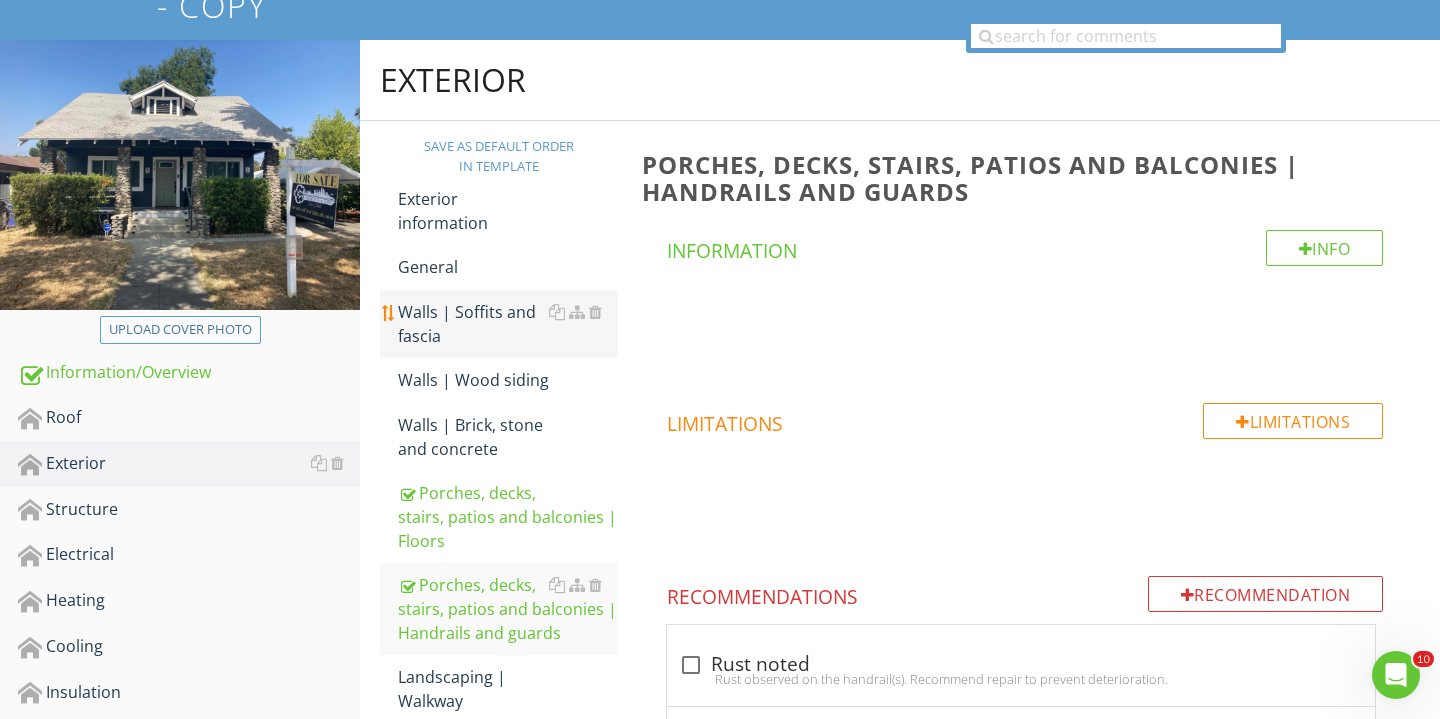 click on "Walls | Soffits and fascia" at bounding box center [508, 324] 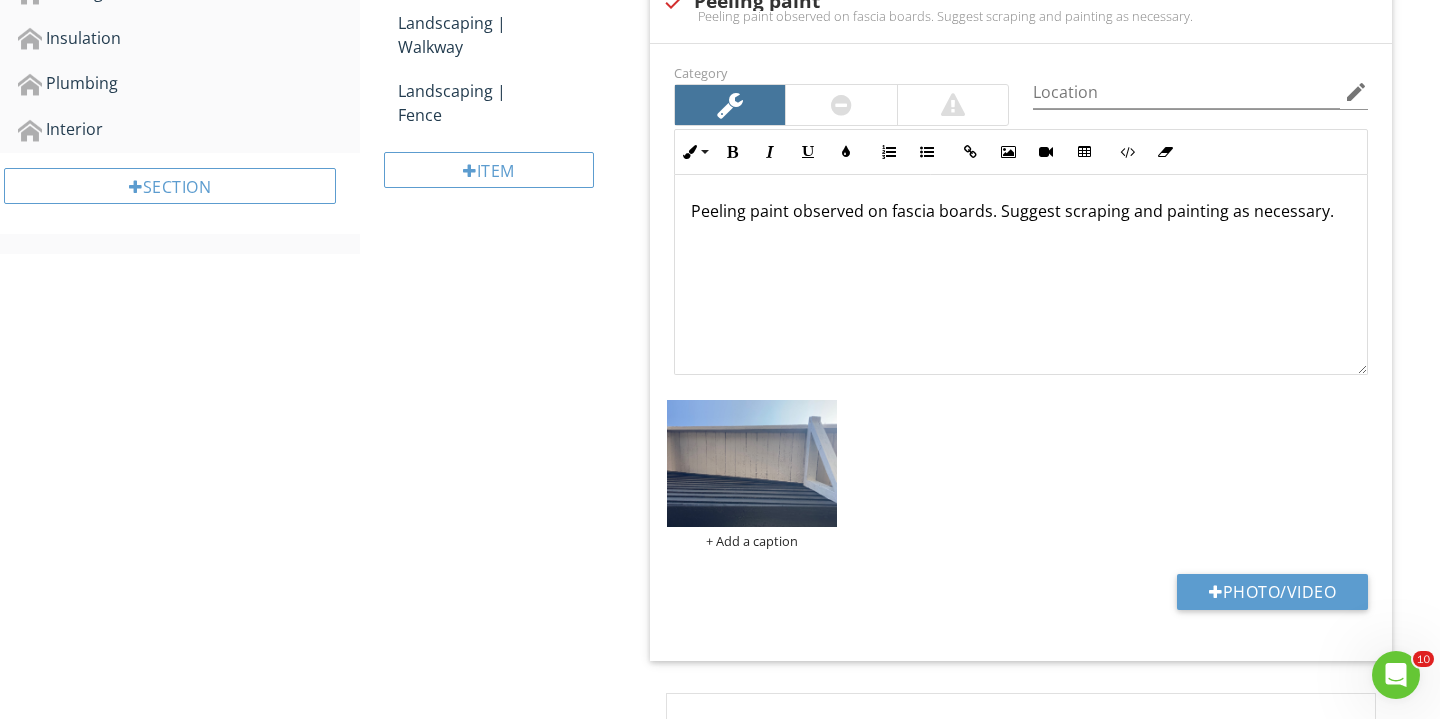 scroll, scrollTop: 1028, scrollLeft: 0, axis: vertical 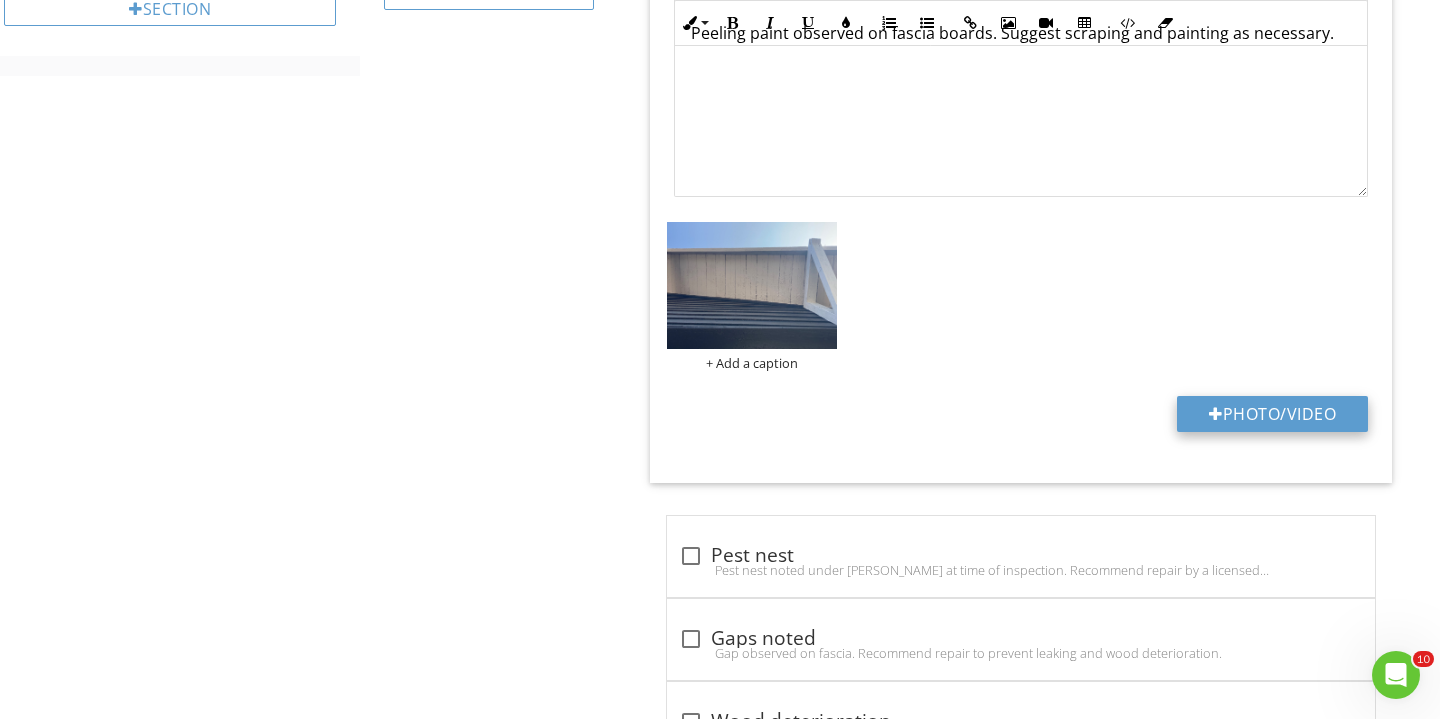 click on "Photo/Video" at bounding box center (1272, 414) 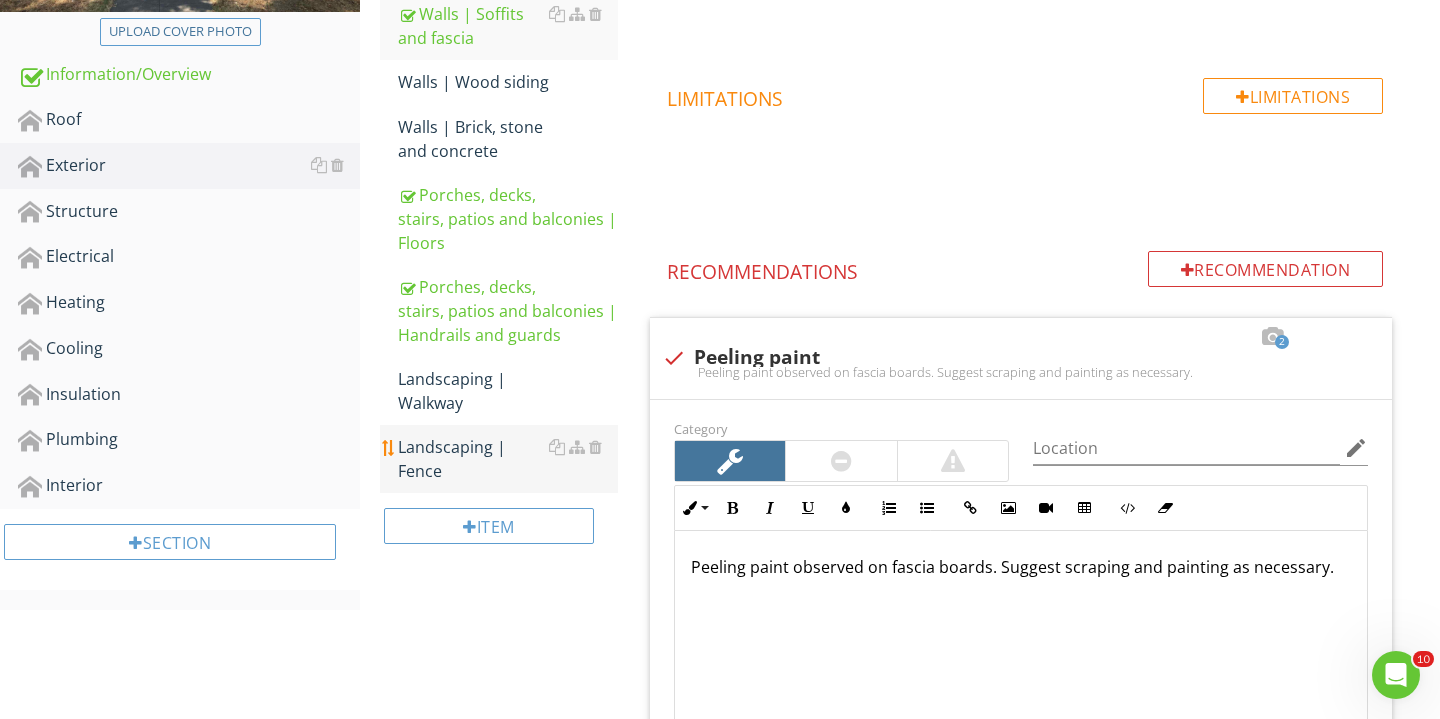 scroll, scrollTop: 496, scrollLeft: 0, axis: vertical 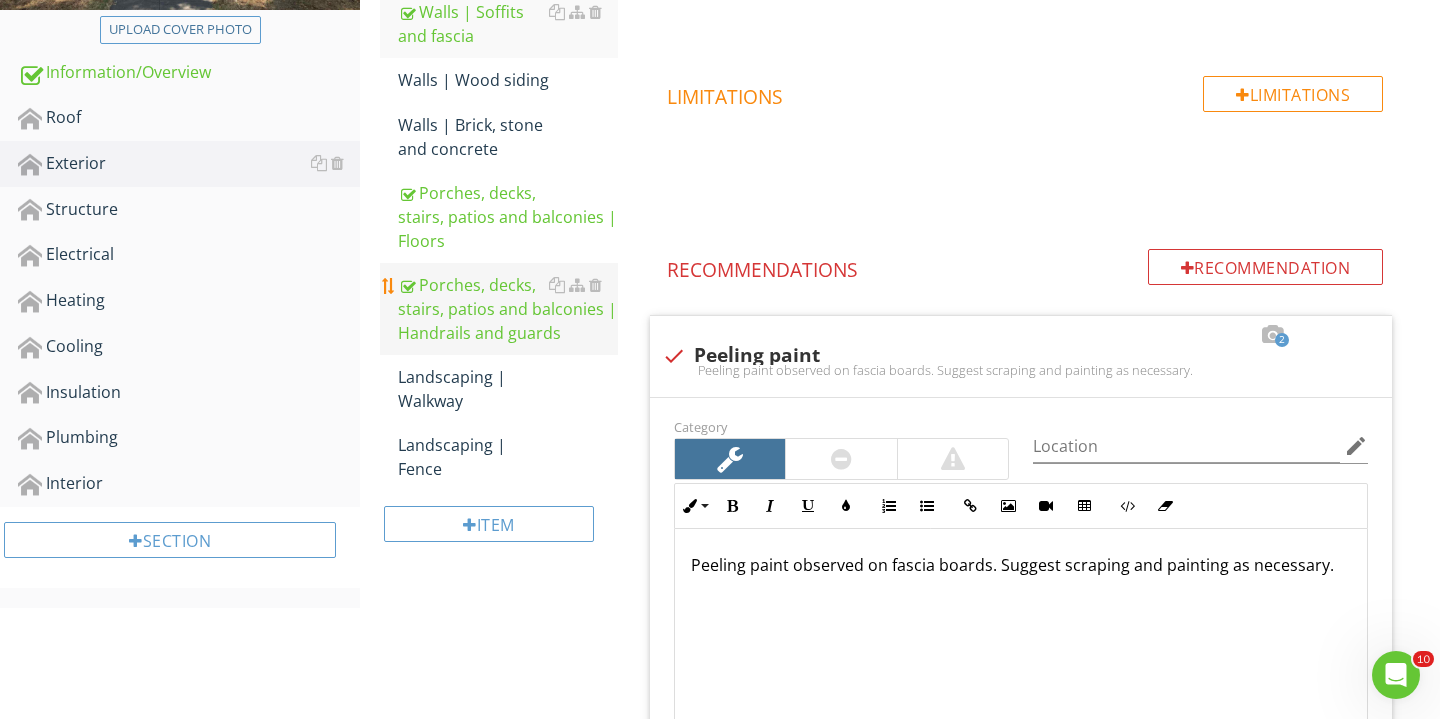 click on "Porches, decks, stairs, patios and balconies | Handrails and guards" at bounding box center (508, 309) 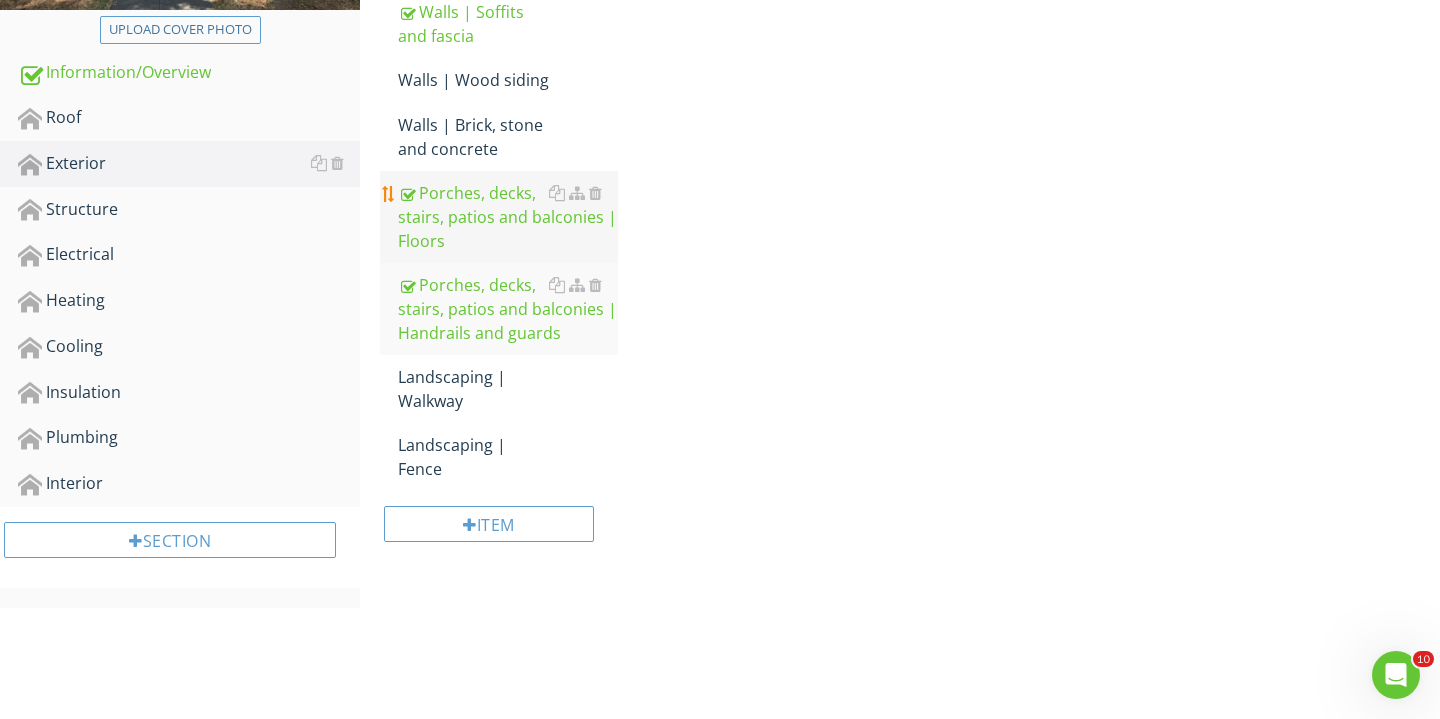 click on "Porches, decks, stairs, patios and balconies | Floors" at bounding box center (508, 217) 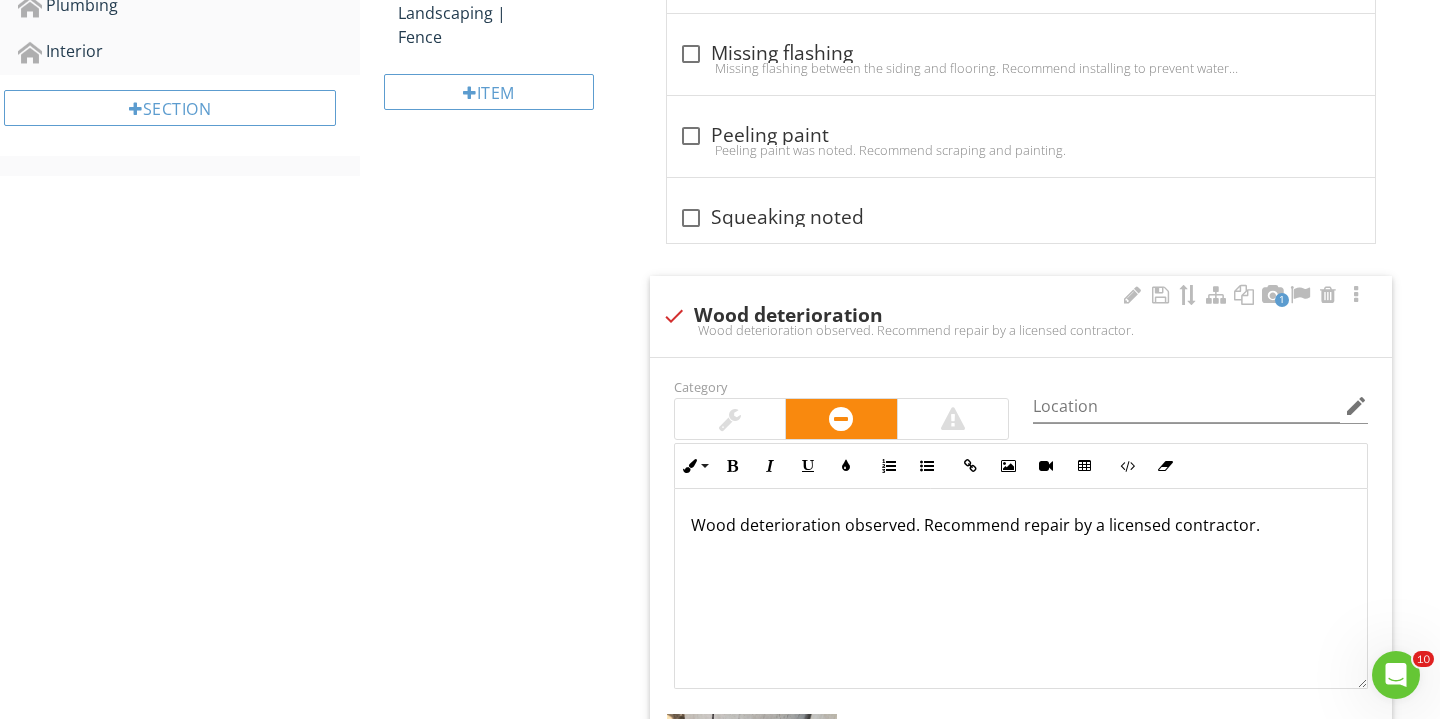 scroll, scrollTop: 680, scrollLeft: 0, axis: vertical 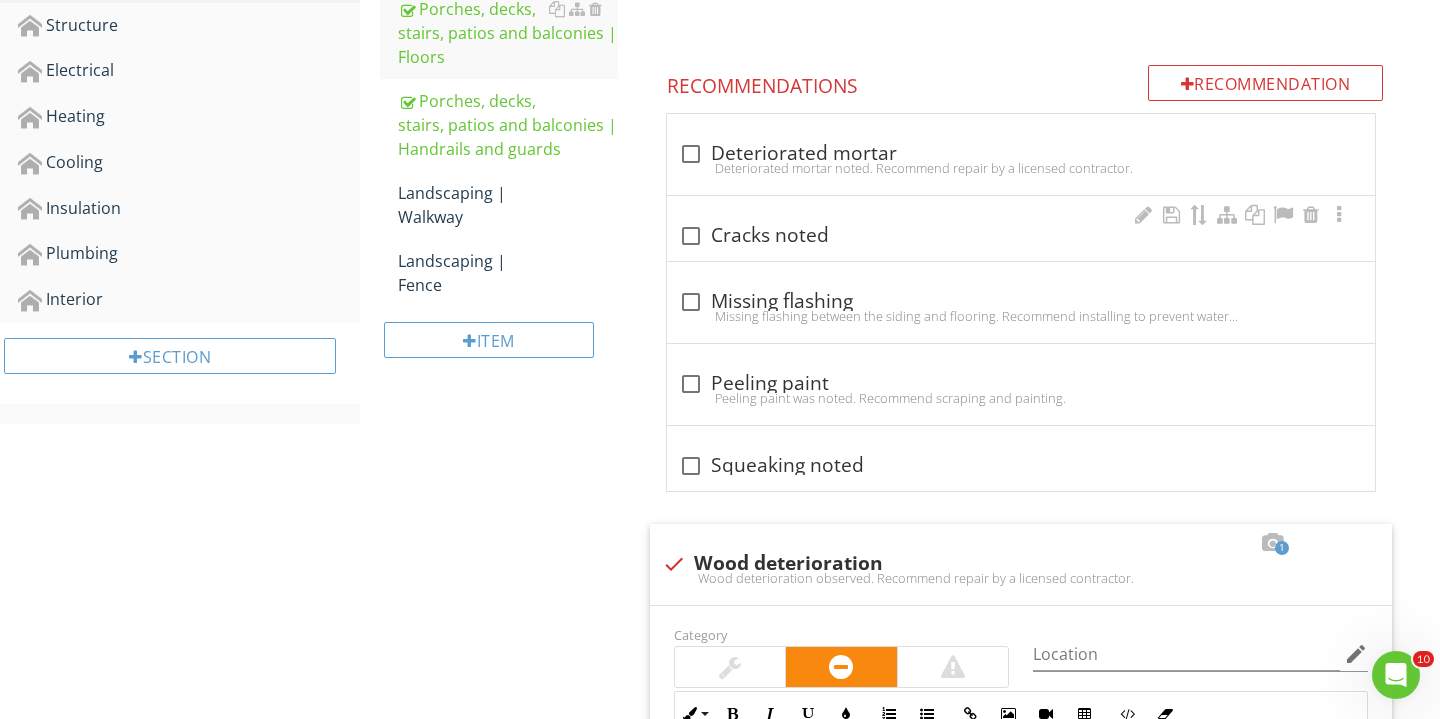 click at bounding box center (691, 236) 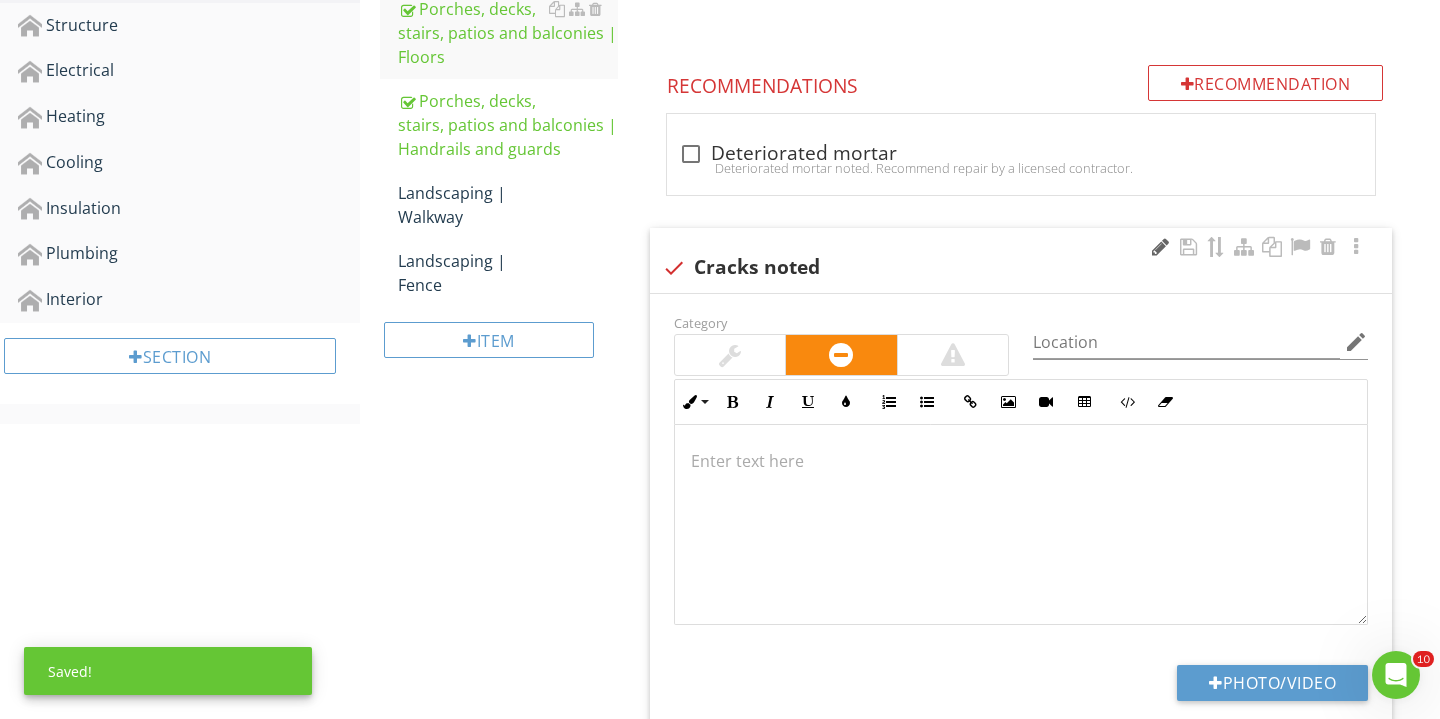 click at bounding box center [1160, 247] 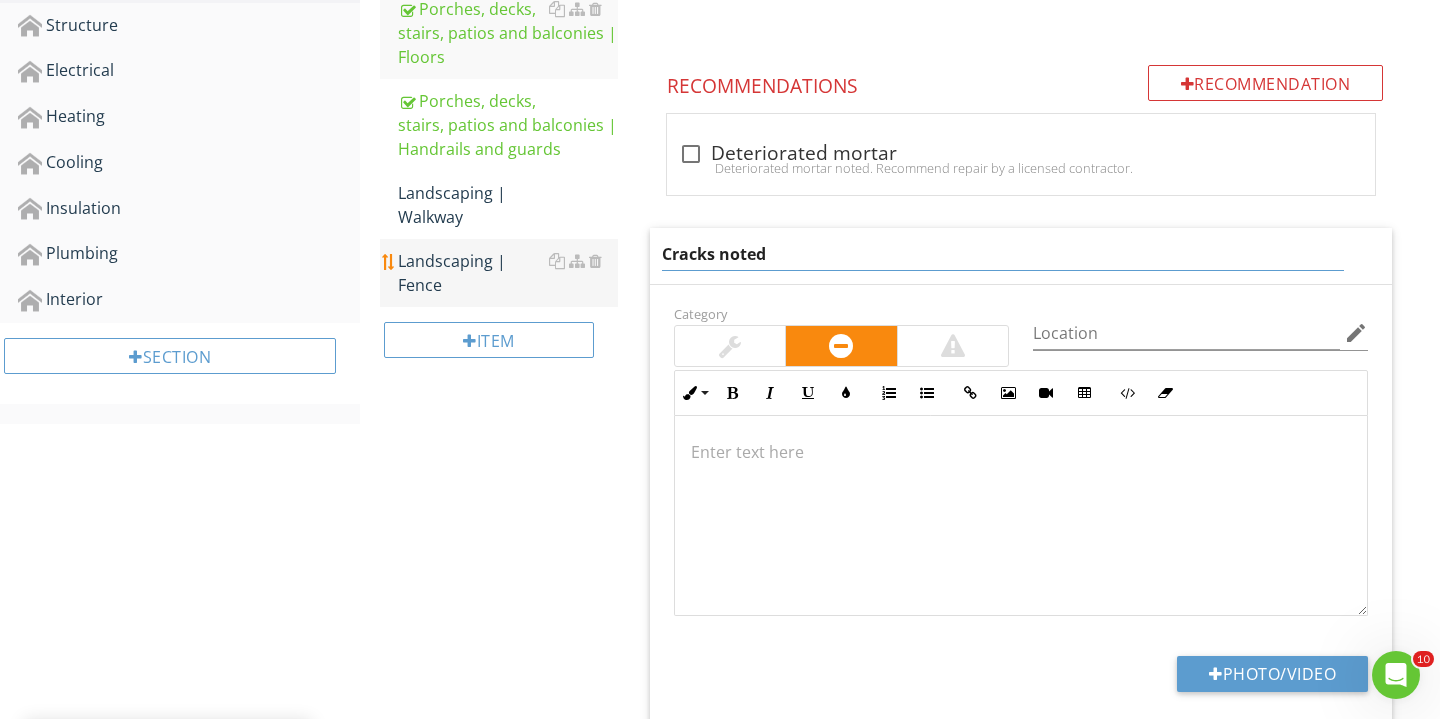 drag, startPoint x: 715, startPoint y: 255, endPoint x: 596, endPoint y: 245, distance: 119.419426 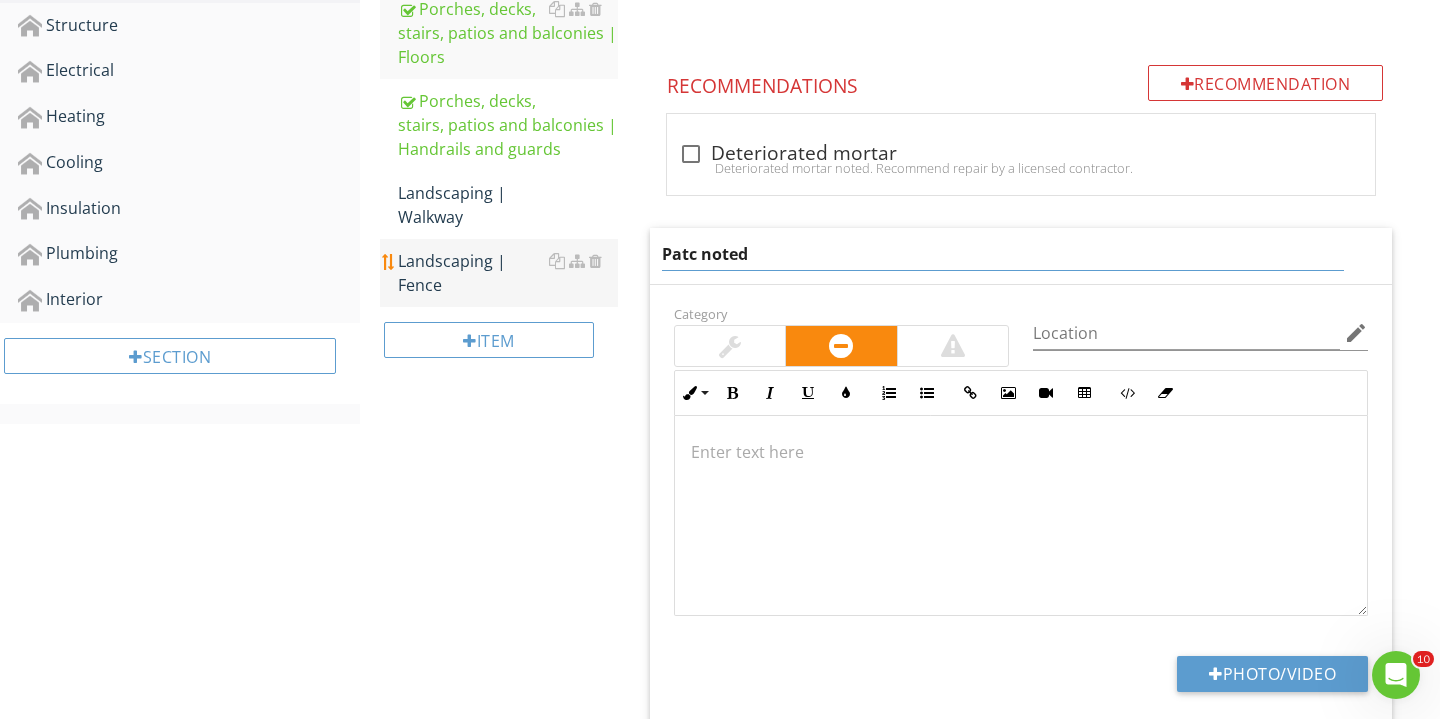 type on "Patch noted" 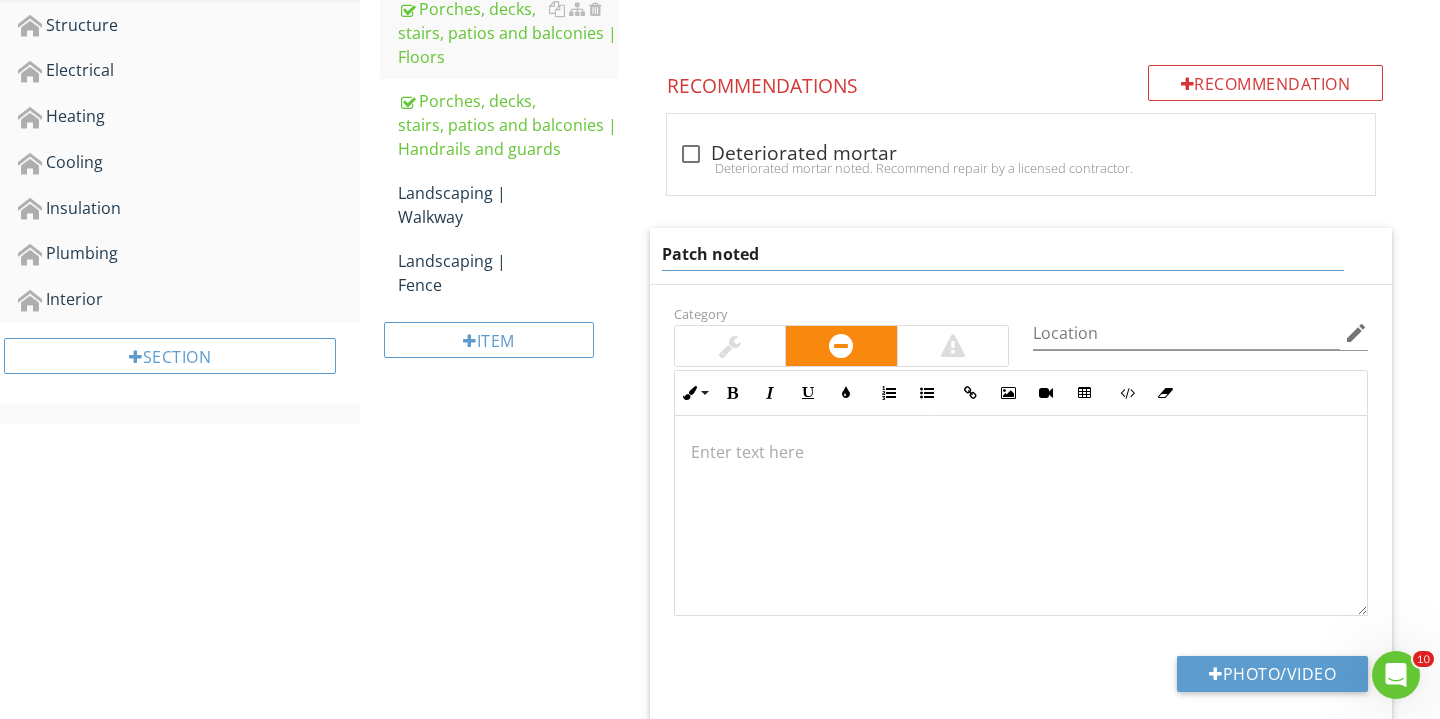 click at bounding box center (1021, 516) 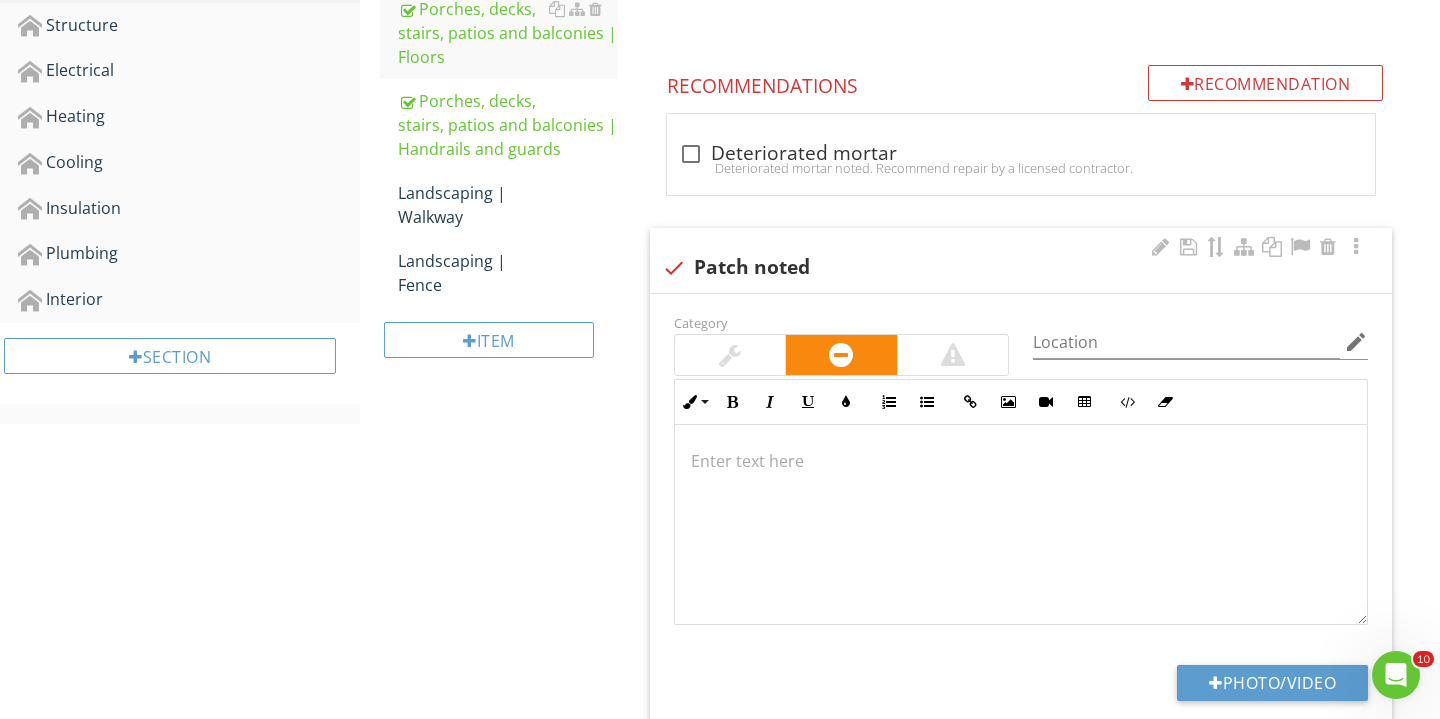 type 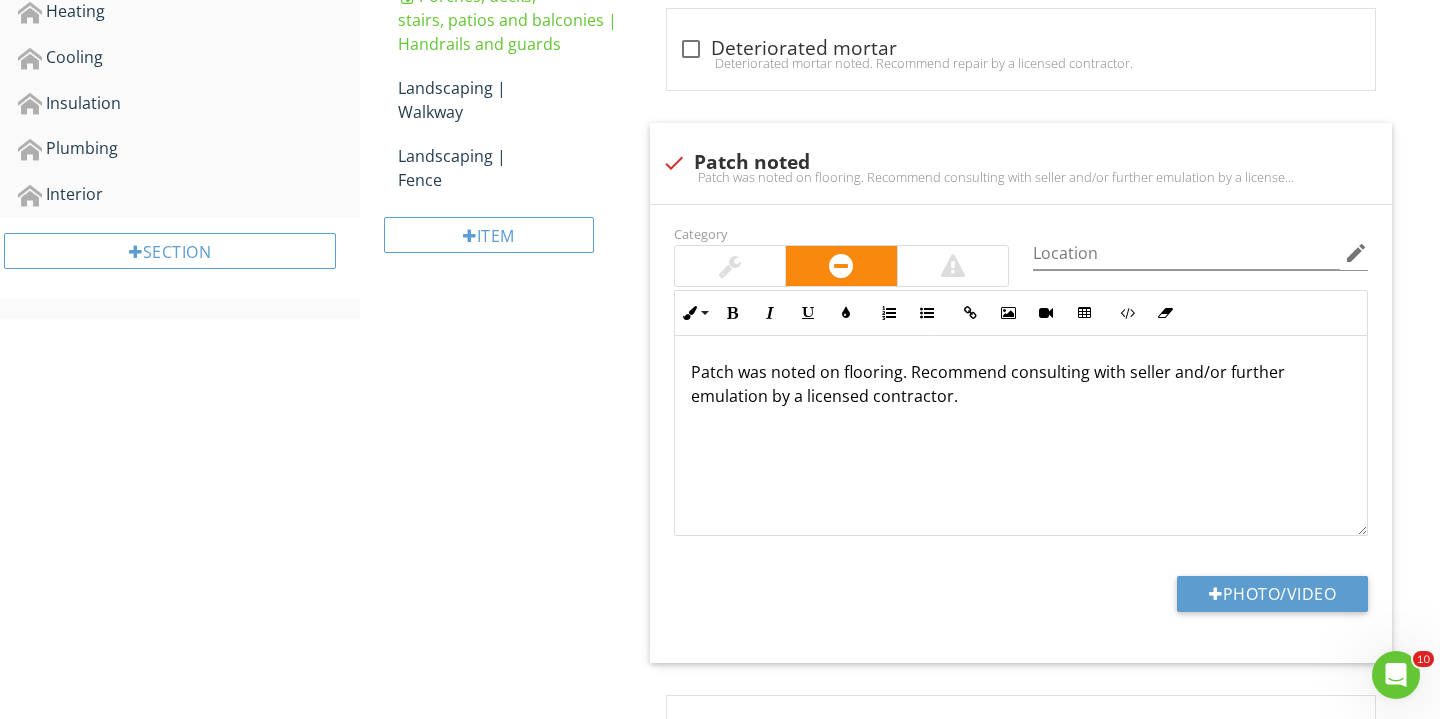 scroll, scrollTop: 938, scrollLeft: 0, axis: vertical 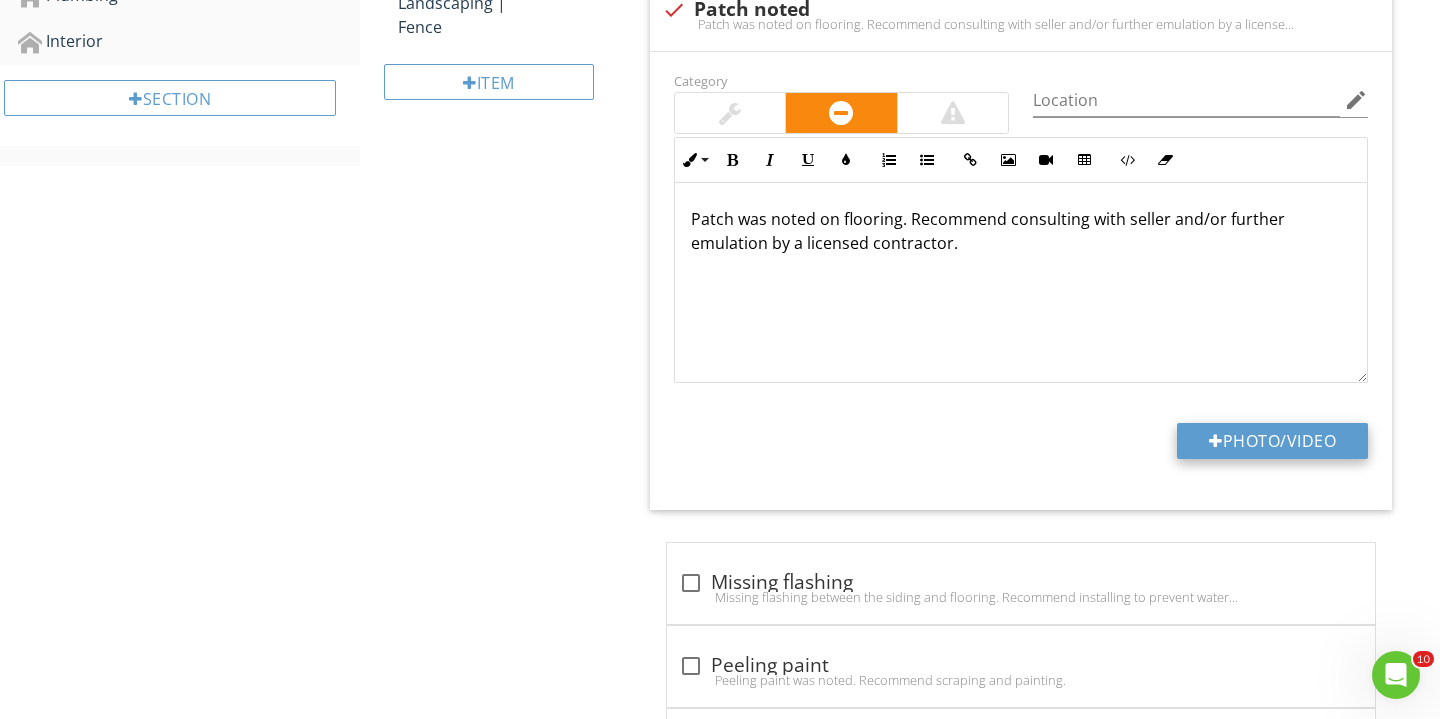 click at bounding box center [1216, 441] 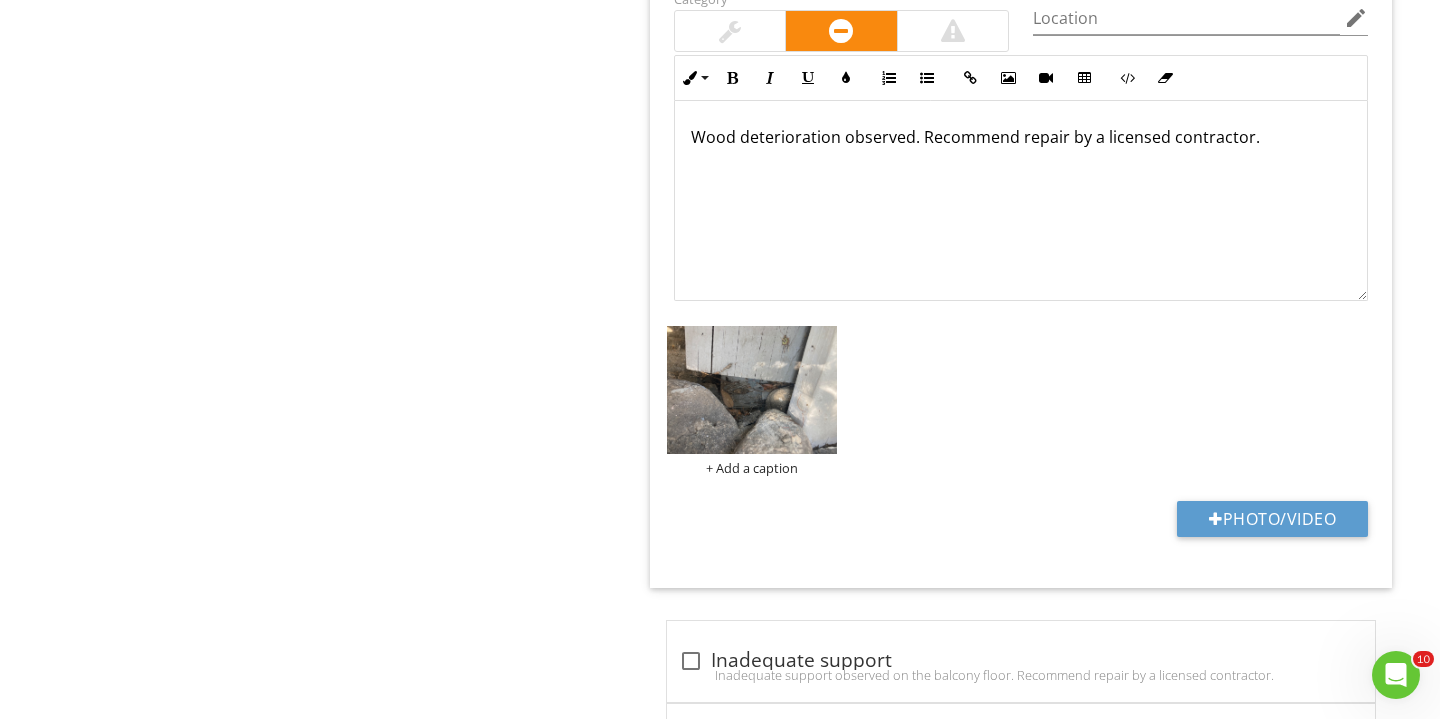 scroll, scrollTop: 2077, scrollLeft: 0, axis: vertical 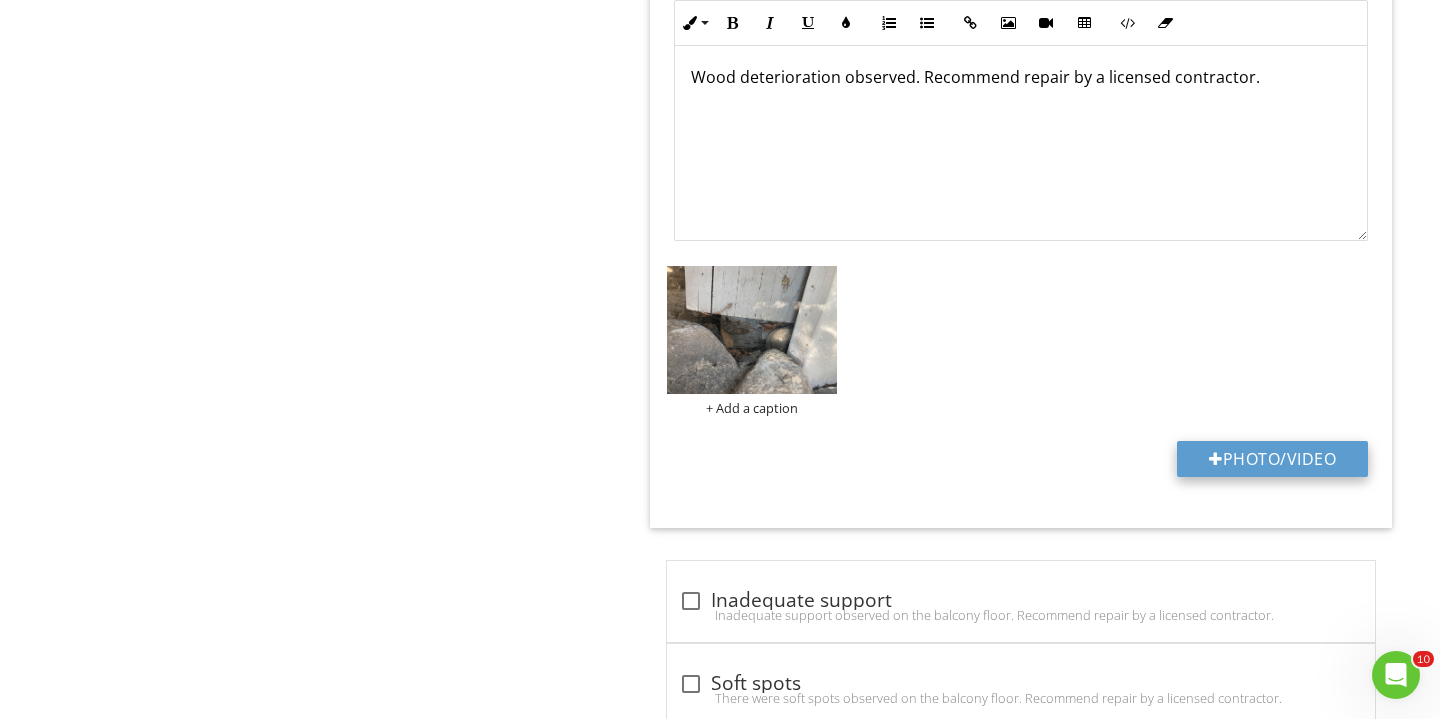 click on "Photo/Video" at bounding box center (1272, 459) 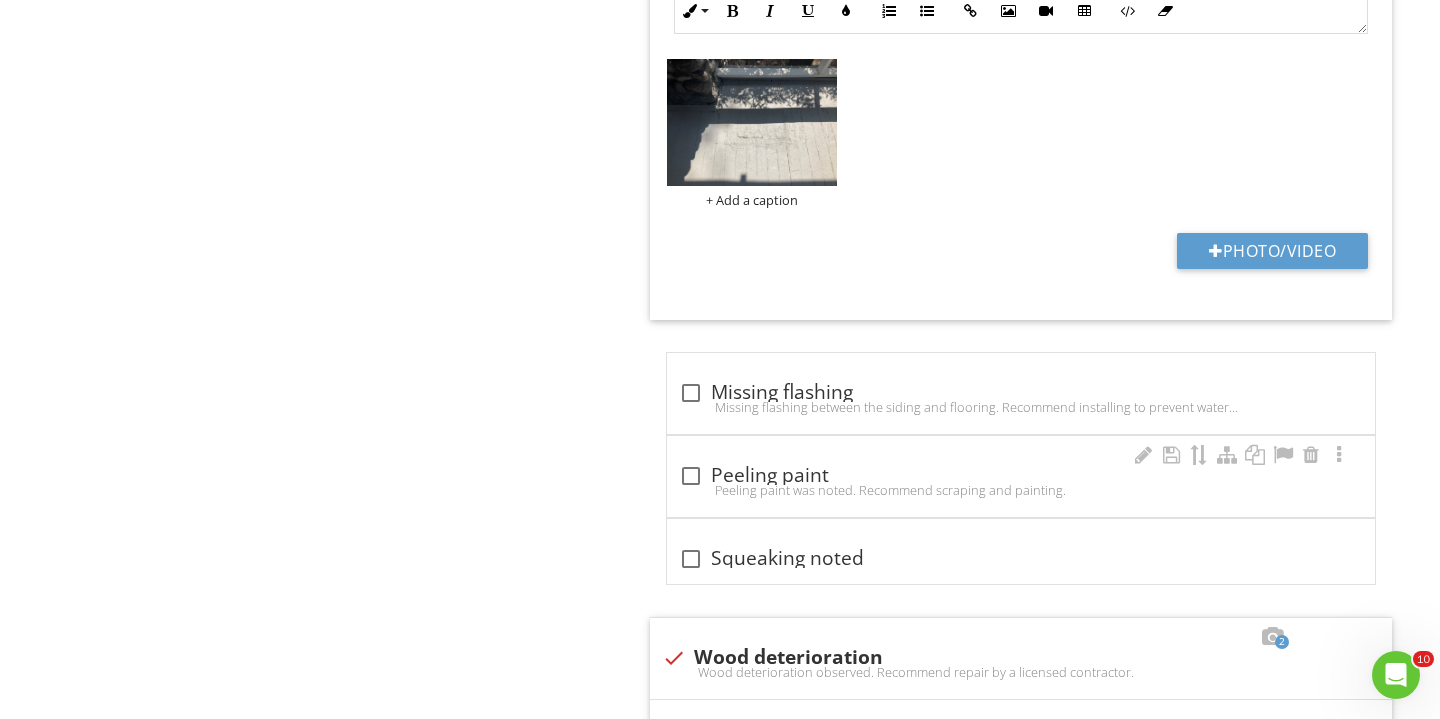 click at bounding box center (691, 476) 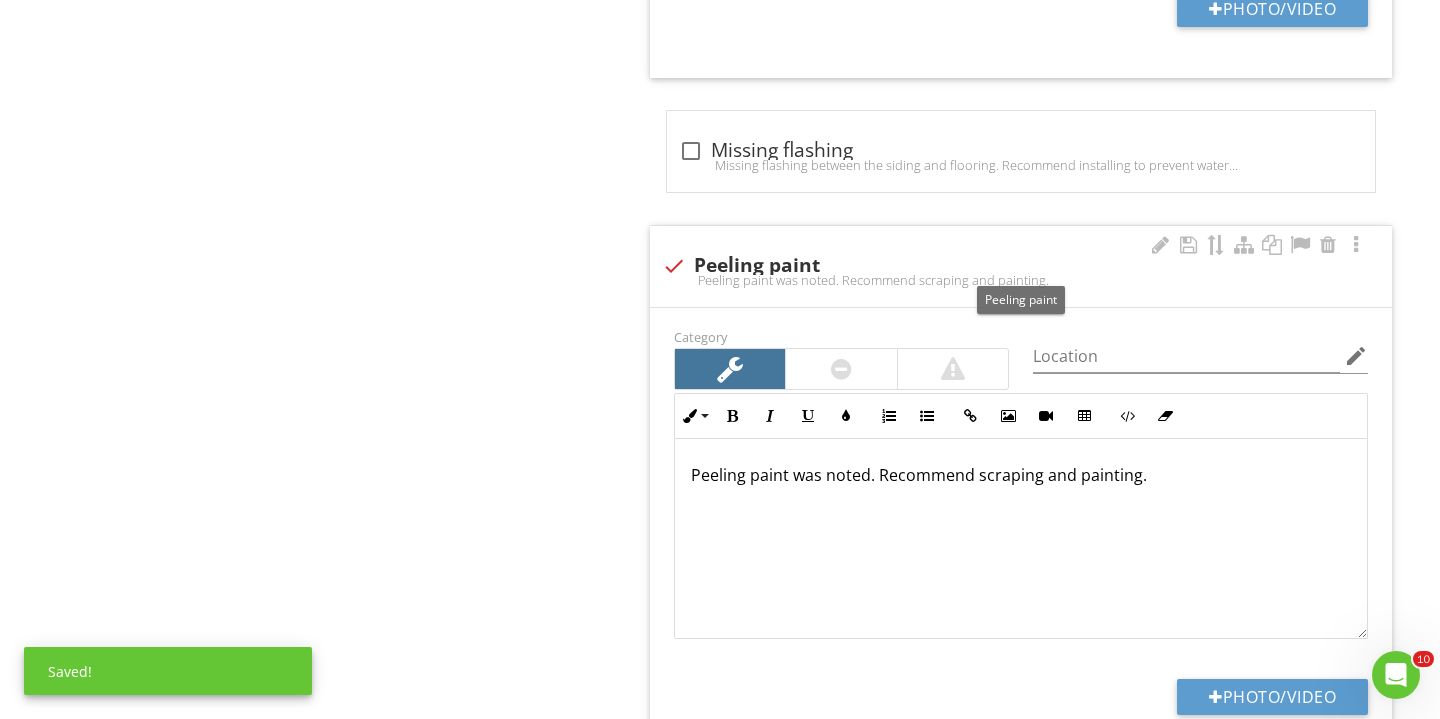 scroll, scrollTop: 1590, scrollLeft: 0, axis: vertical 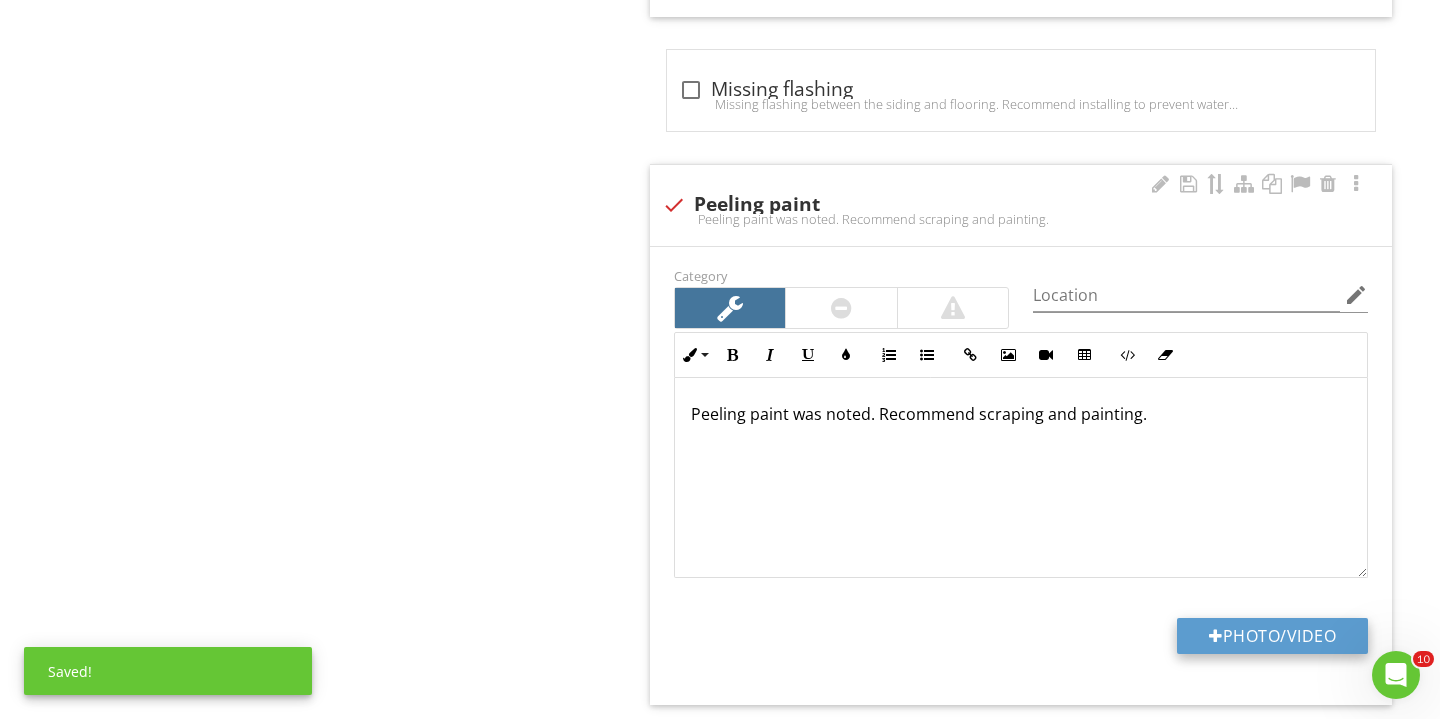 click on "Photo/Video" at bounding box center [1272, 636] 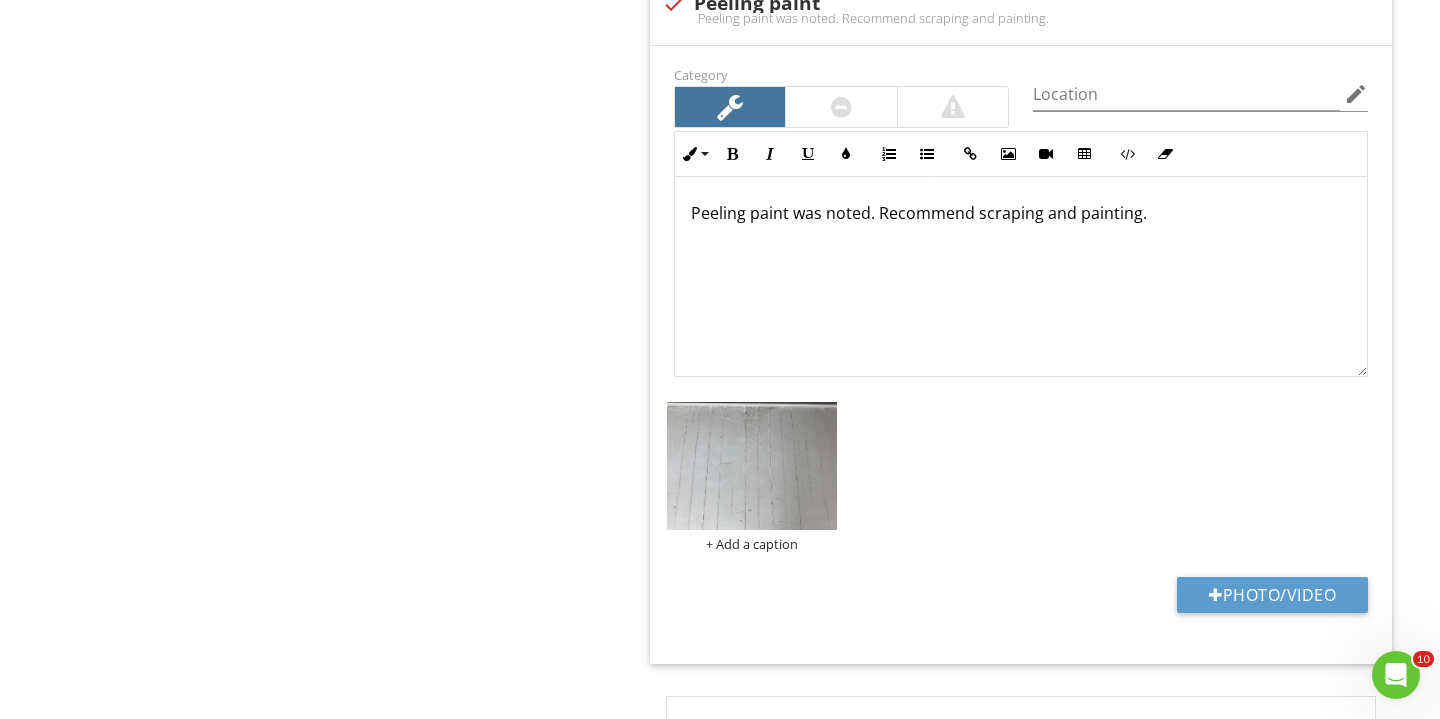 scroll, scrollTop: 1808, scrollLeft: 0, axis: vertical 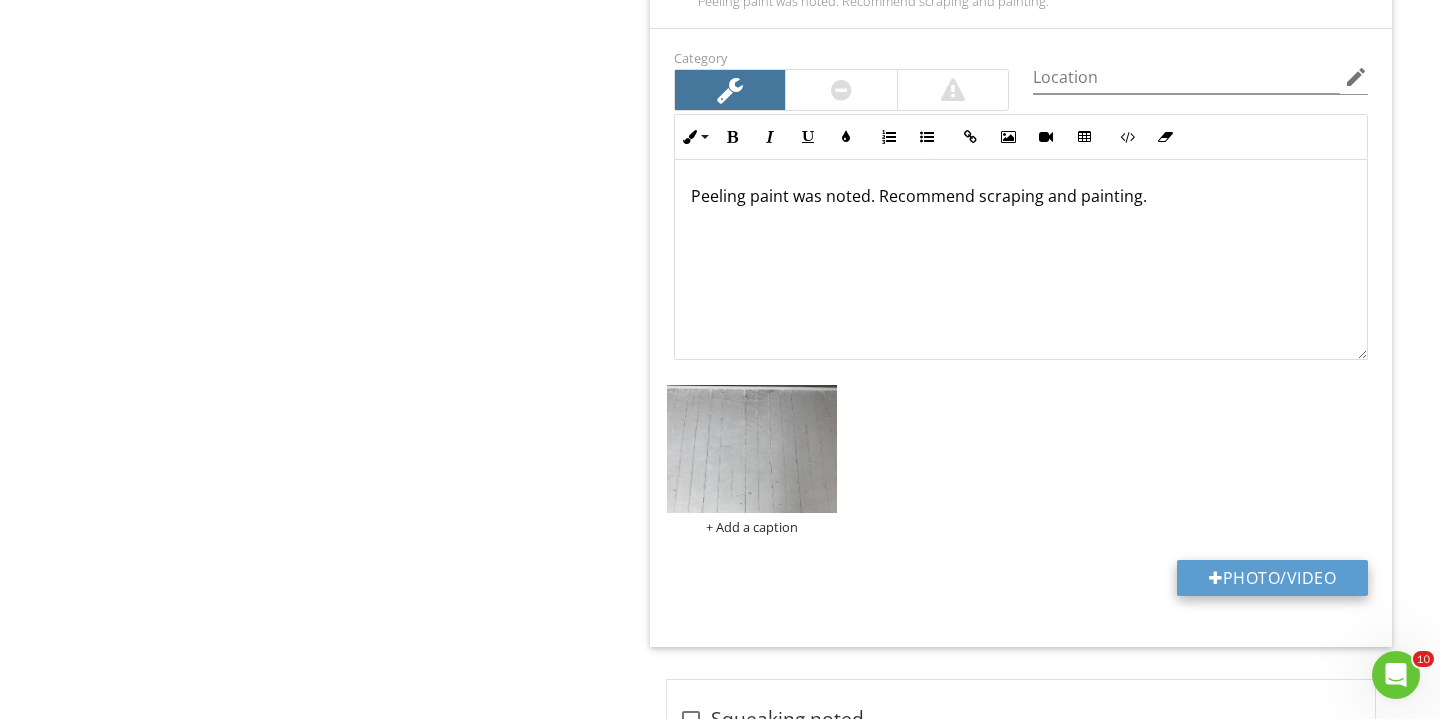 click on "Photo/Video" at bounding box center (1272, 578) 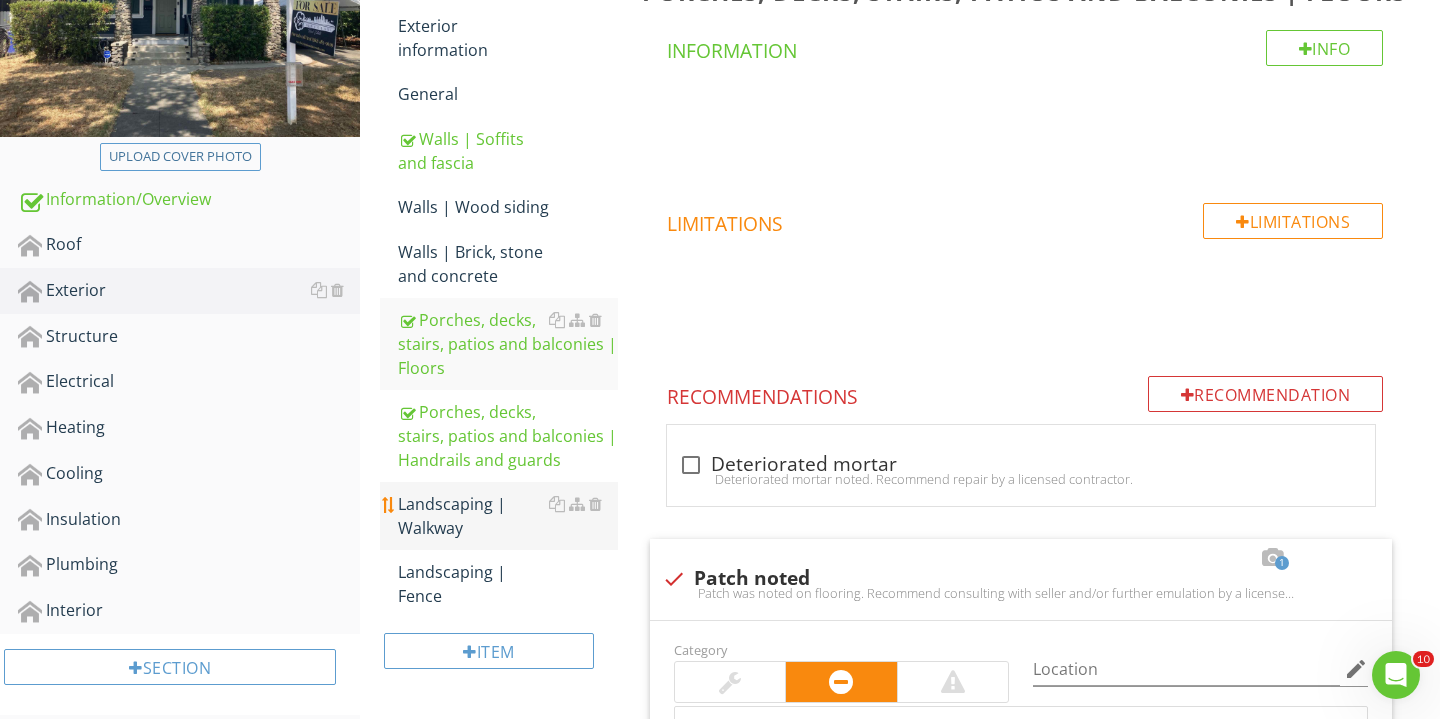 scroll, scrollTop: 386, scrollLeft: 0, axis: vertical 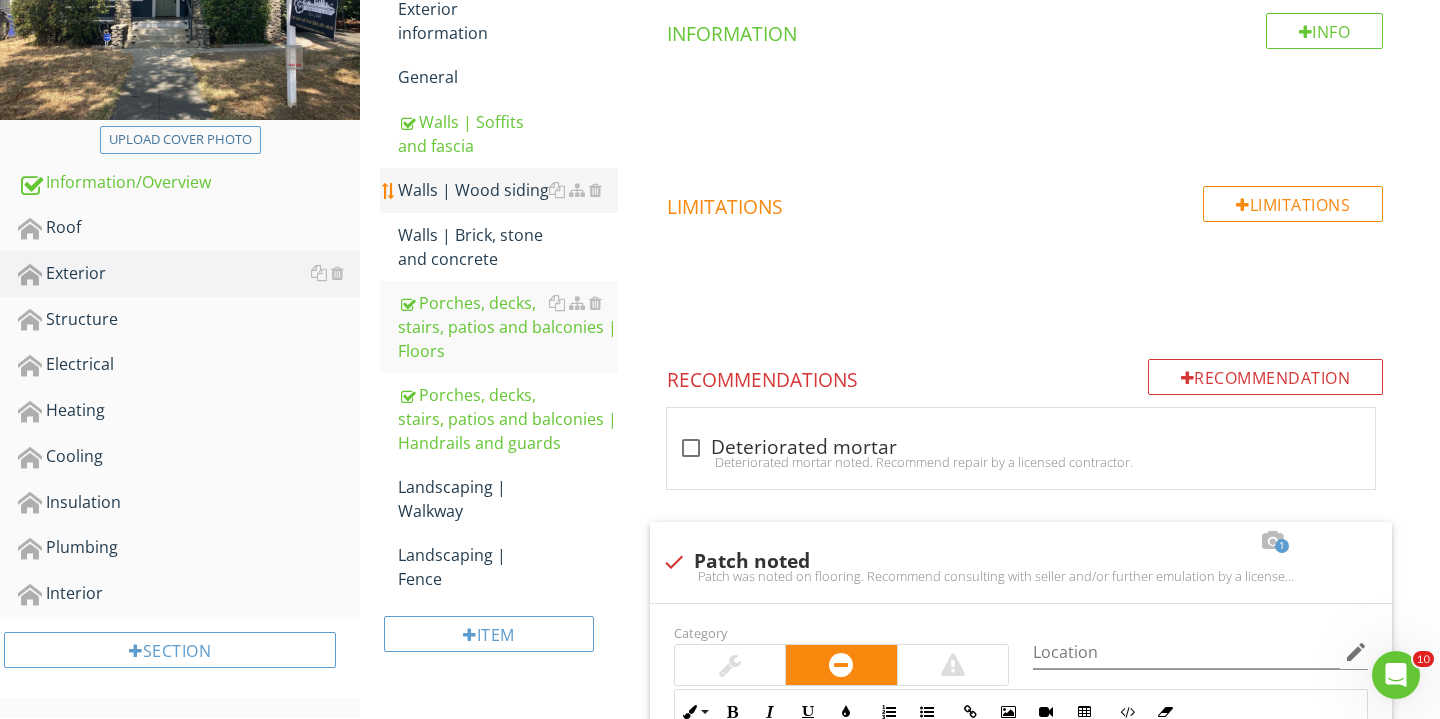 click on "Walls | Wood siding" at bounding box center (508, 190) 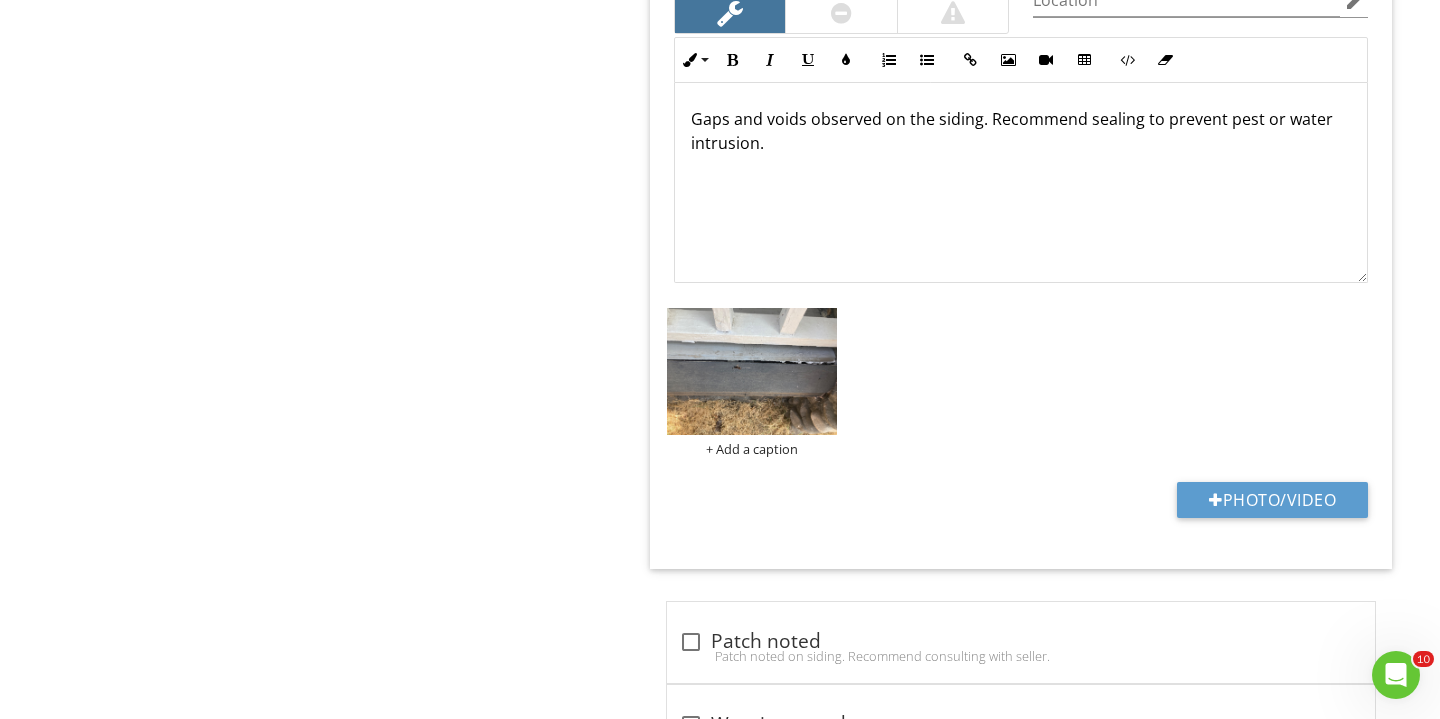 scroll, scrollTop: 2701, scrollLeft: 0, axis: vertical 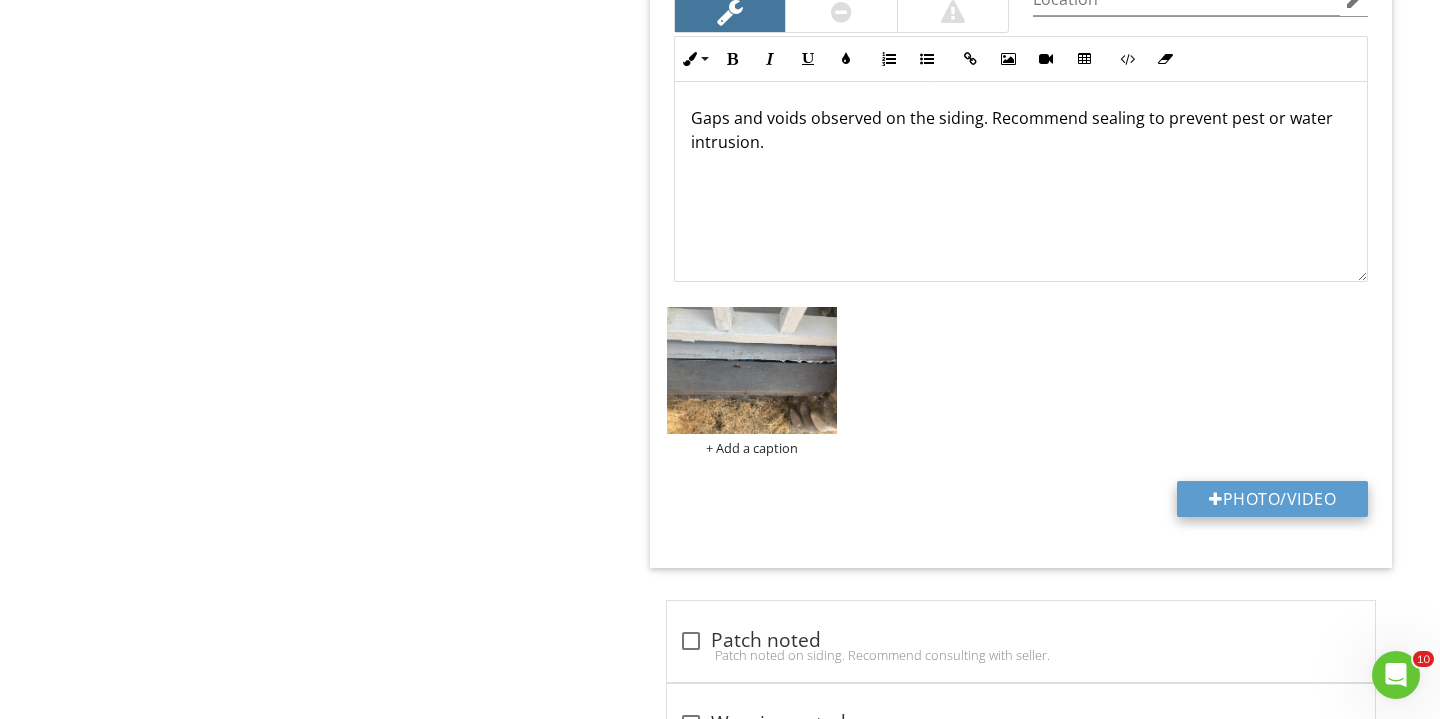 click on "Photo/Video" at bounding box center [1272, 499] 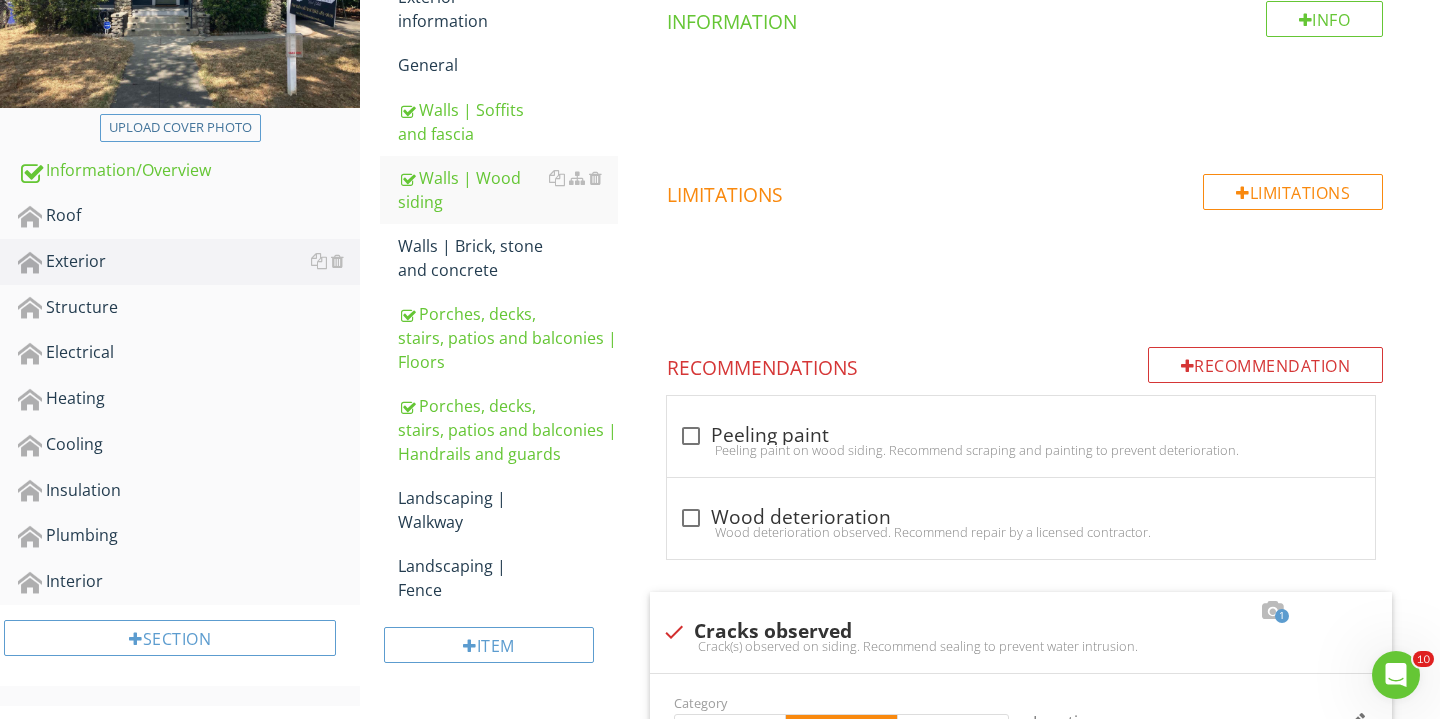 scroll, scrollTop: 415, scrollLeft: 0, axis: vertical 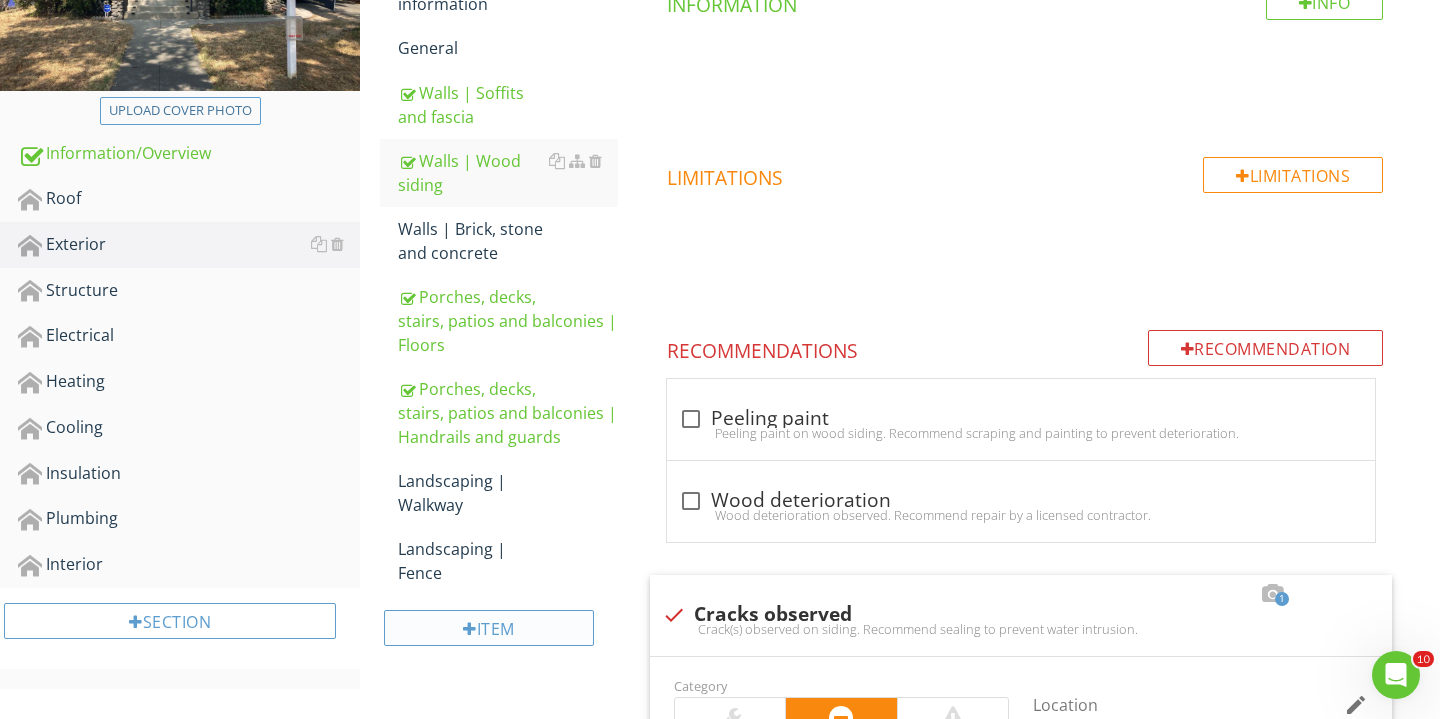 click on "Item" at bounding box center [489, 628] 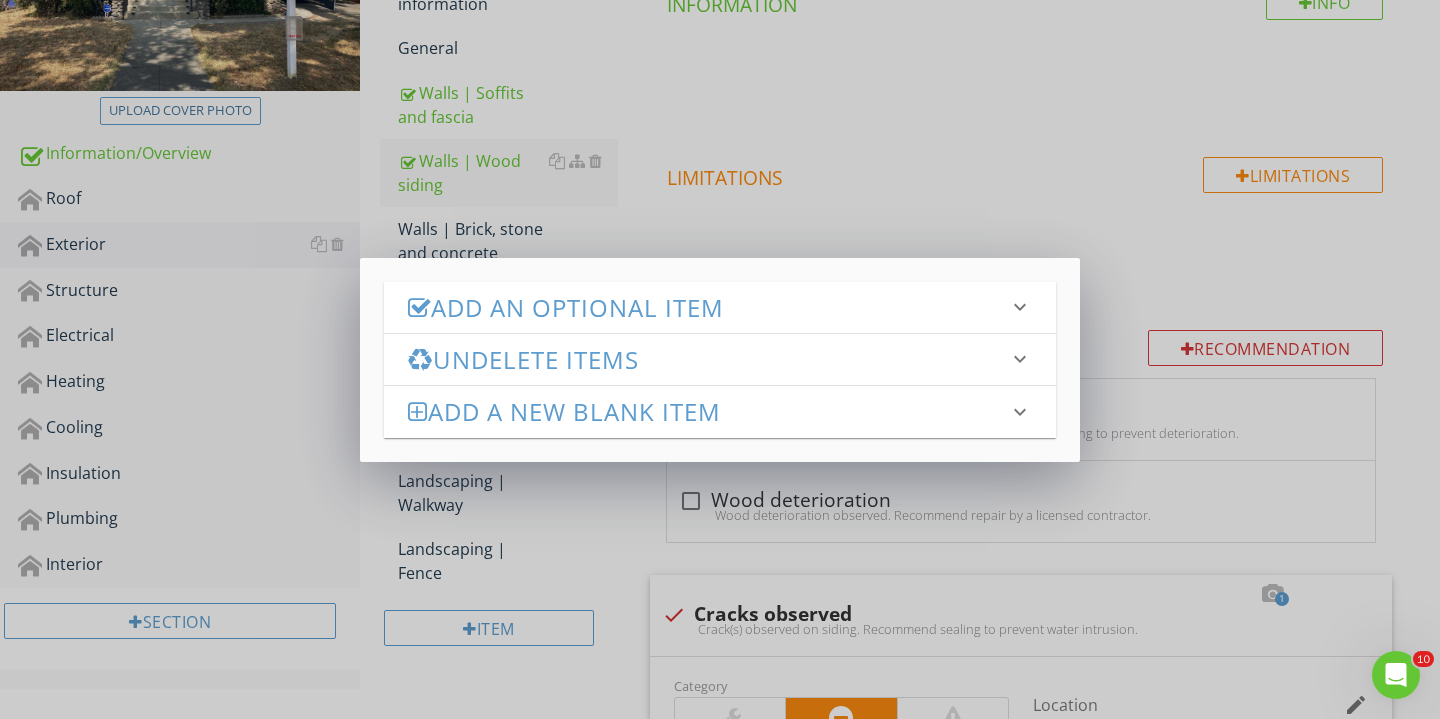 click on "Add an Optional Item" at bounding box center [708, 307] 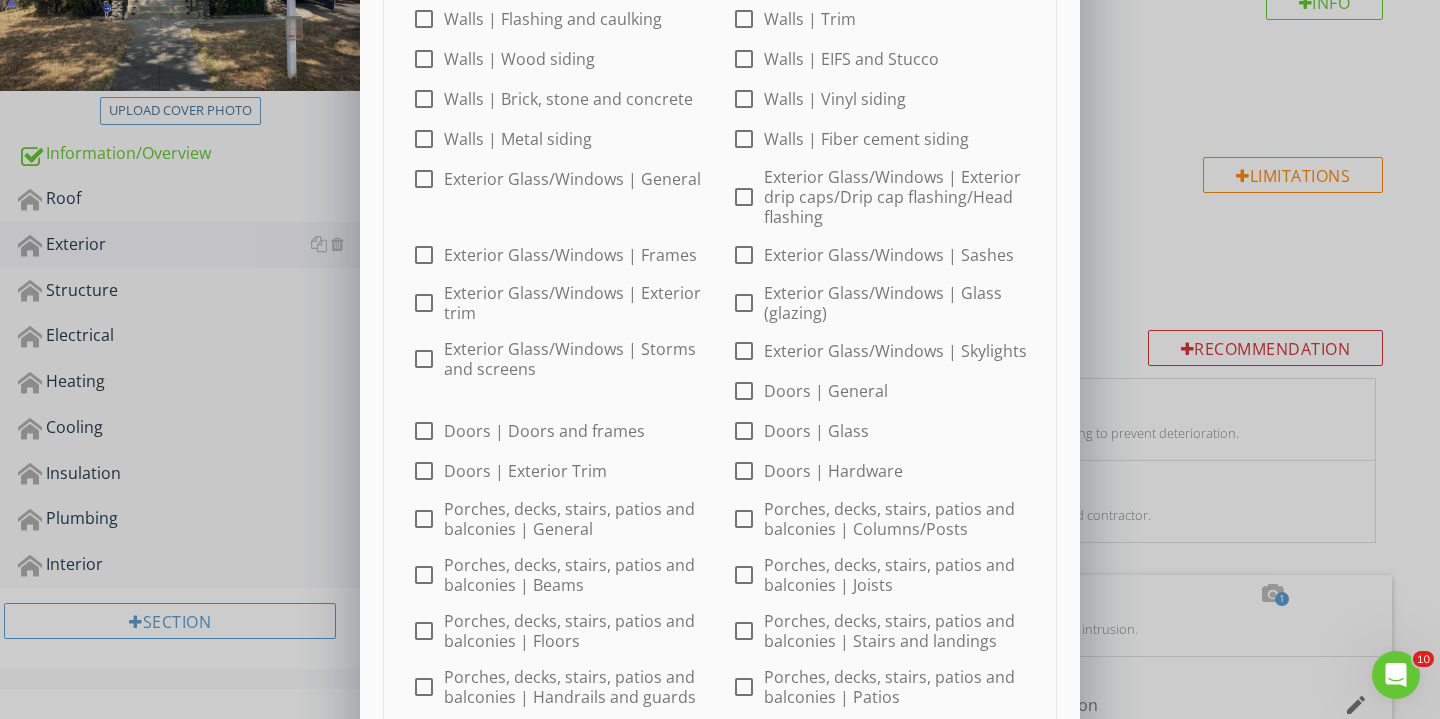 scroll, scrollTop: 239, scrollLeft: 0, axis: vertical 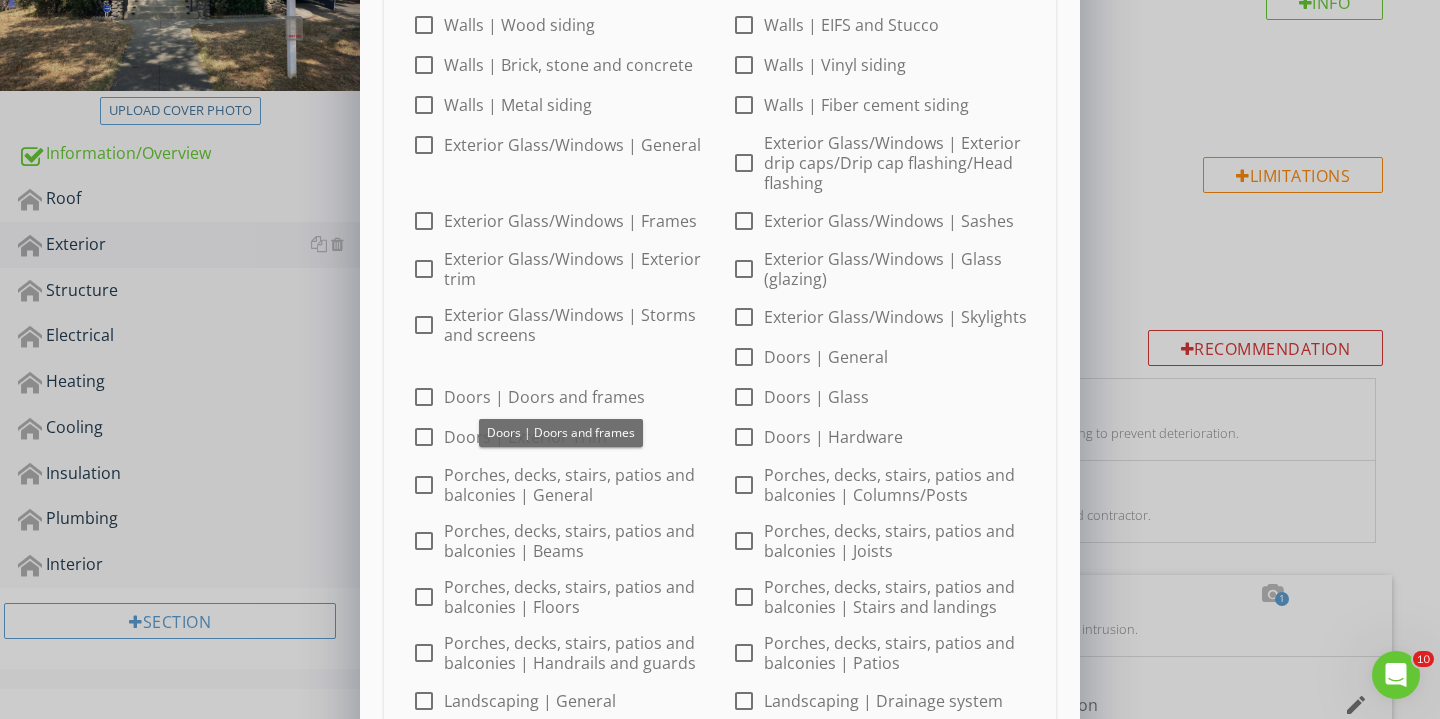 click at bounding box center [424, 437] 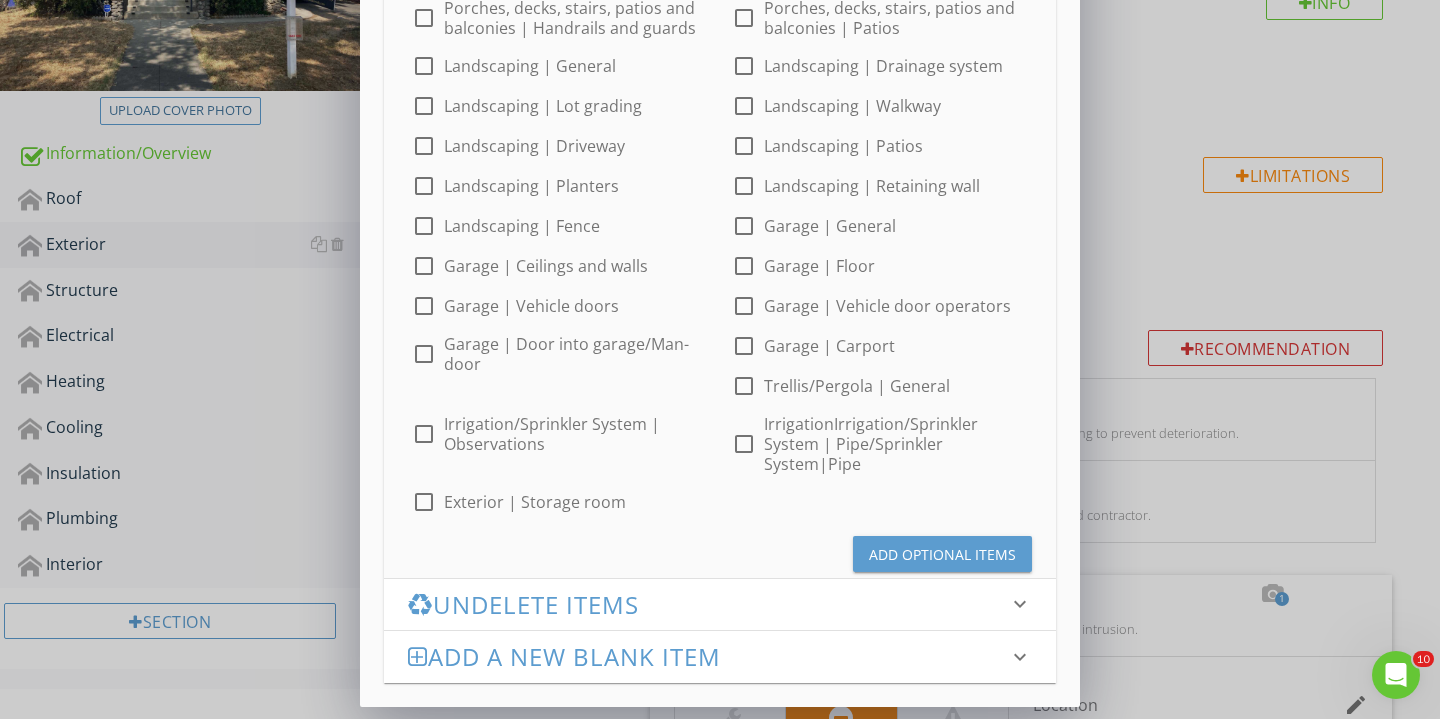 scroll, scrollTop: 873, scrollLeft: 0, axis: vertical 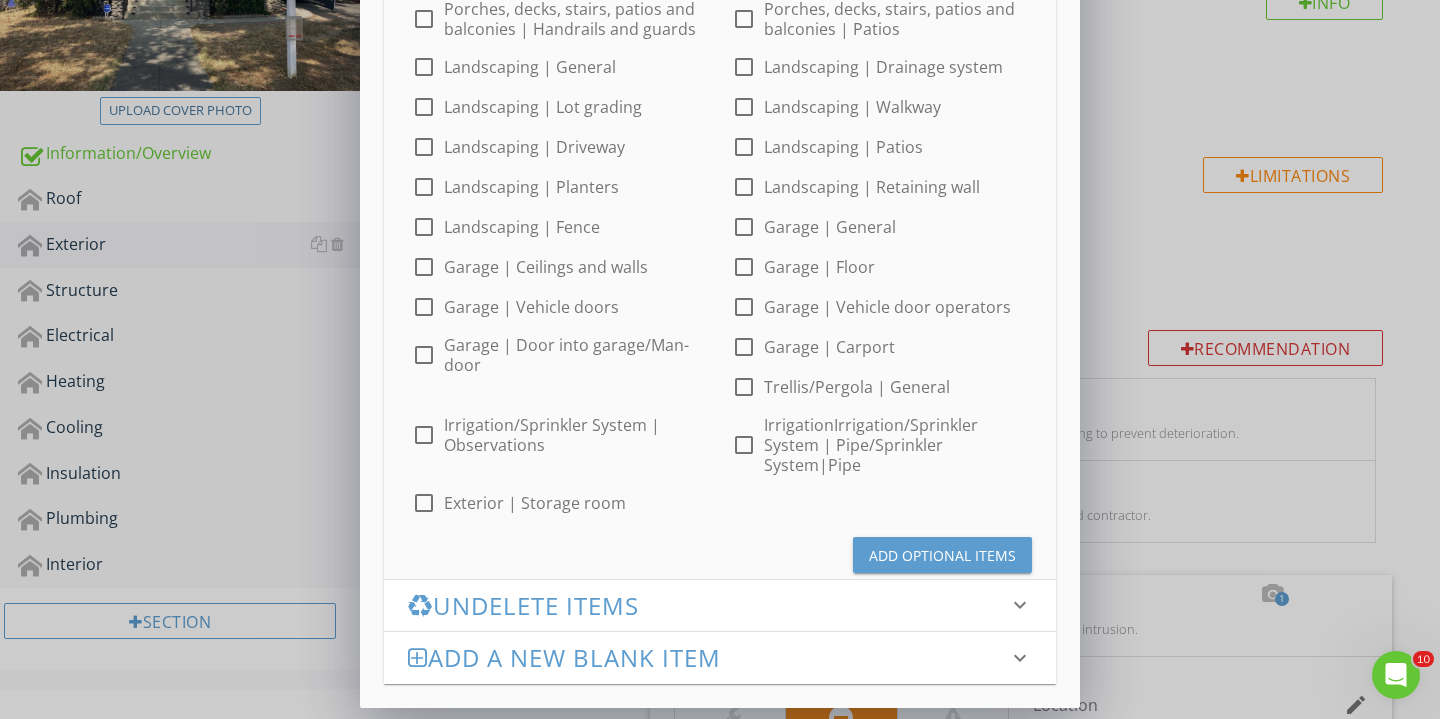 click on "Add Optional Items" at bounding box center (942, 555) 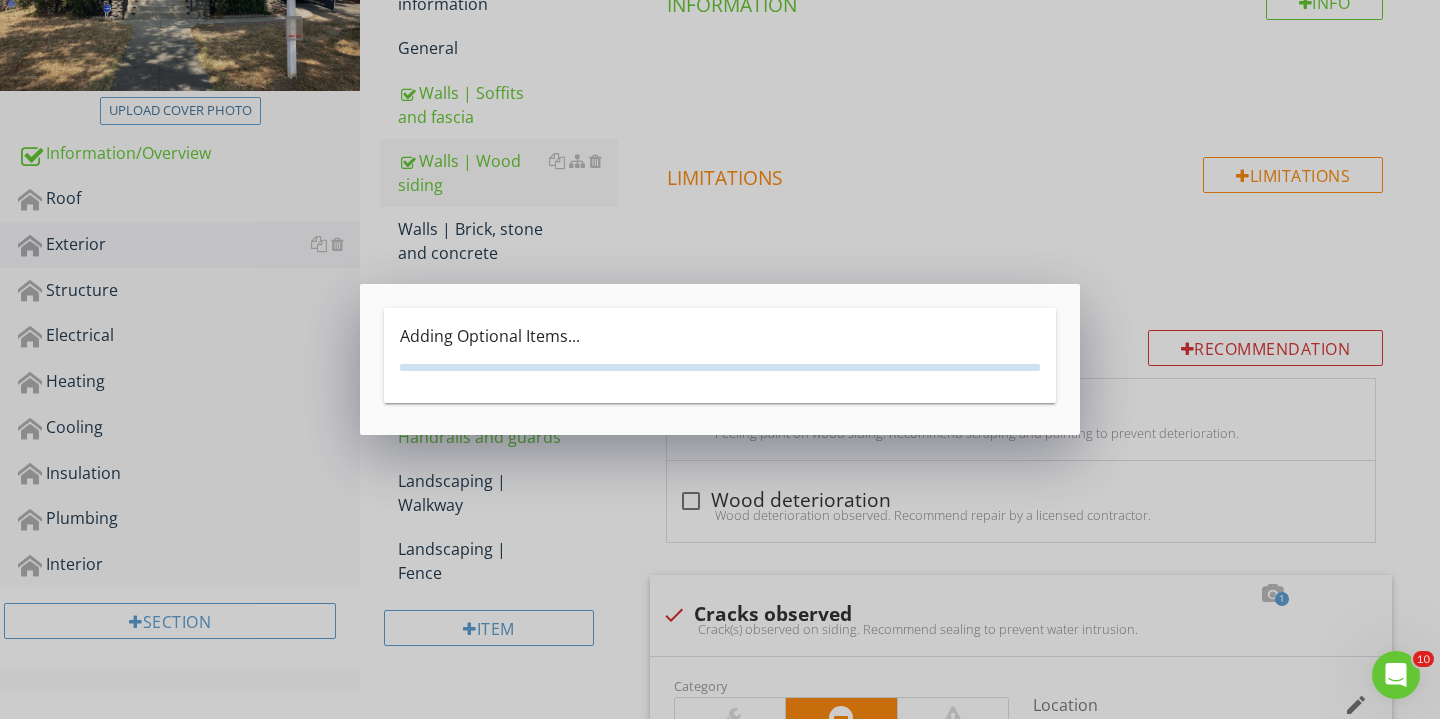 scroll, scrollTop: 0, scrollLeft: 0, axis: both 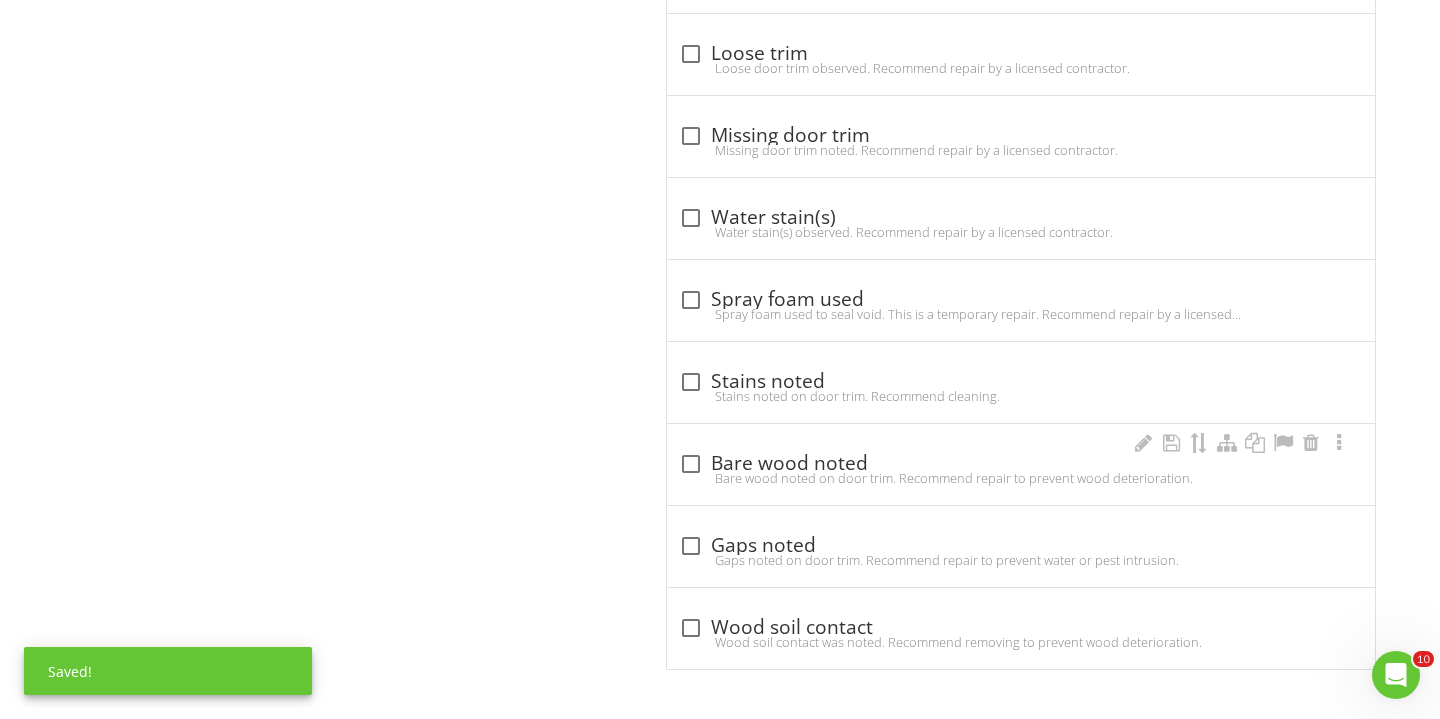 click on "check_box_outline_blank
Bare wood noted
Bare wood noted on door trim. Recommend repair to prevent wood deterioration." at bounding box center (1021, 464) 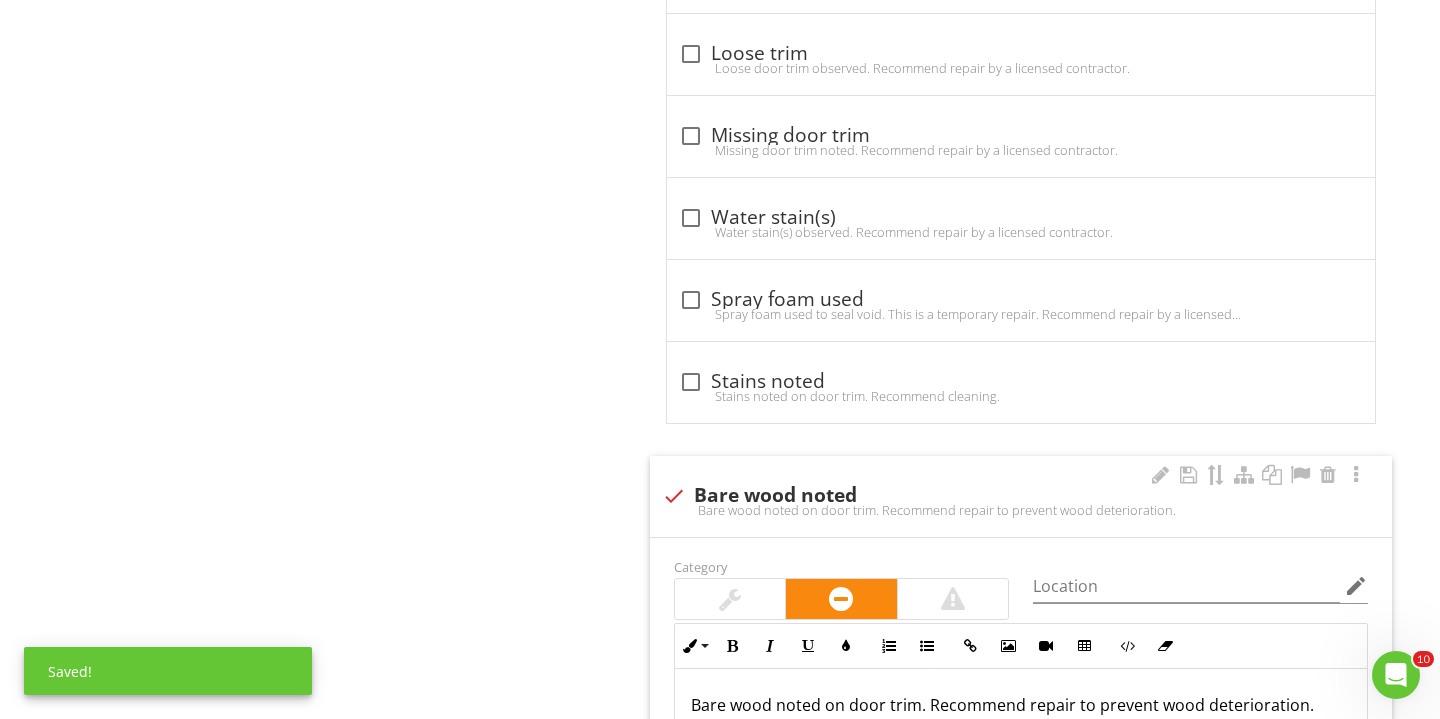 click on "Bare wood noted on door trim. Recommend repair to prevent wood deterioration." at bounding box center [1021, 510] 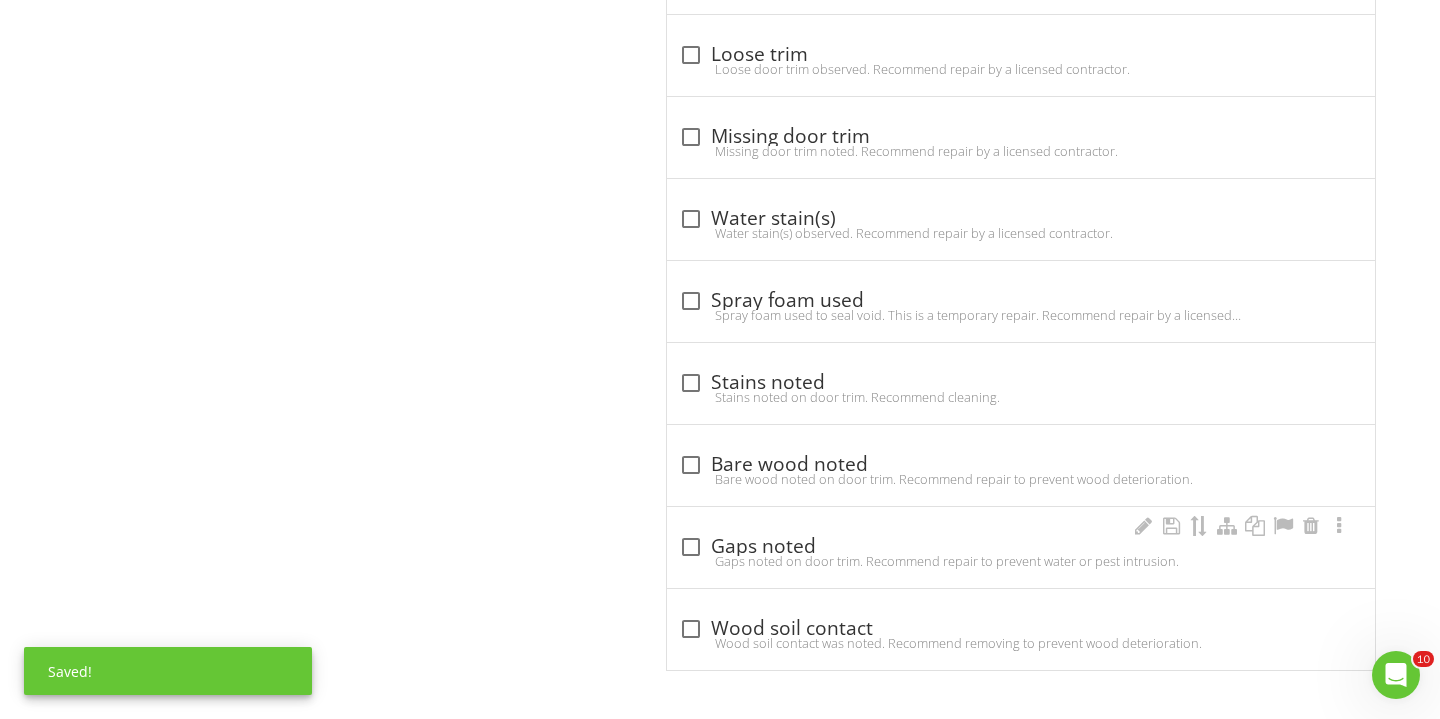 click on "Gaps noted on door trim. Recommend repair to prevent water or pest intrusion." at bounding box center [1021, 561] 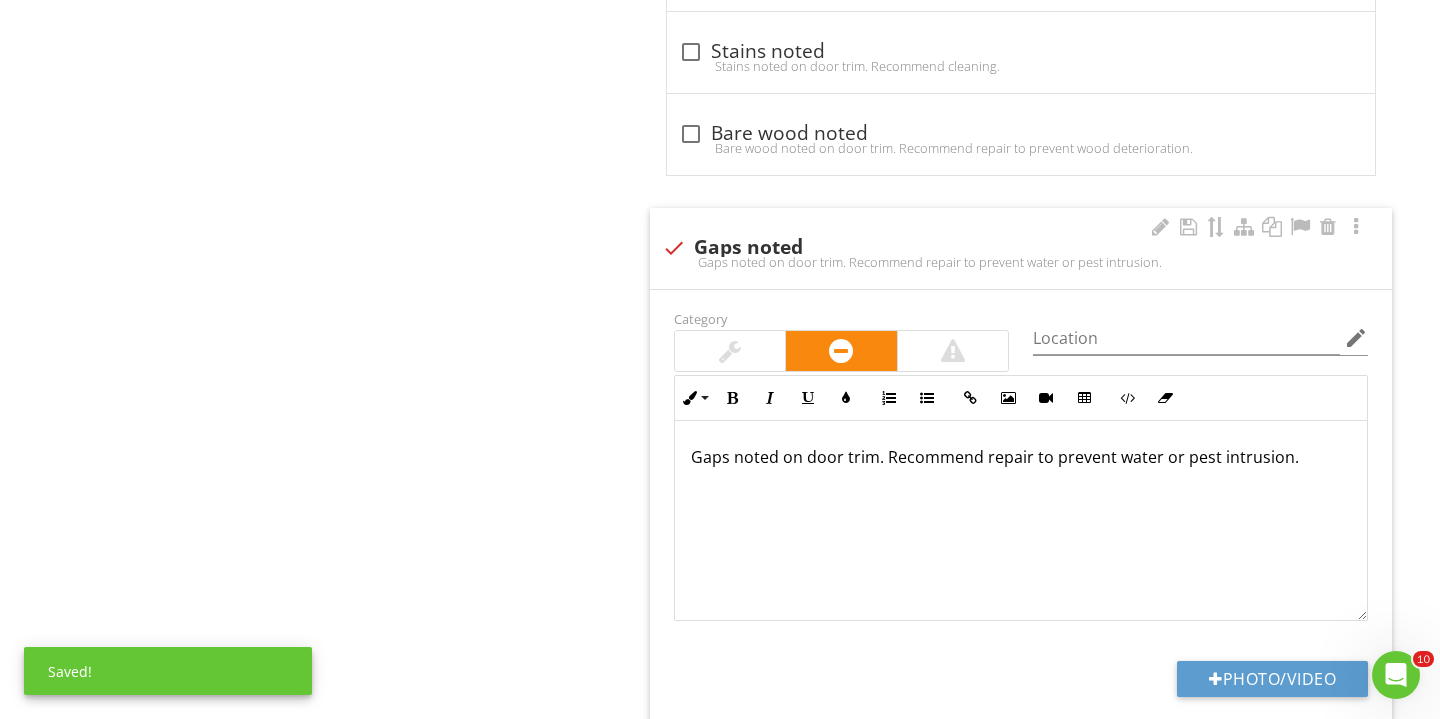 scroll, scrollTop: 1671, scrollLeft: 0, axis: vertical 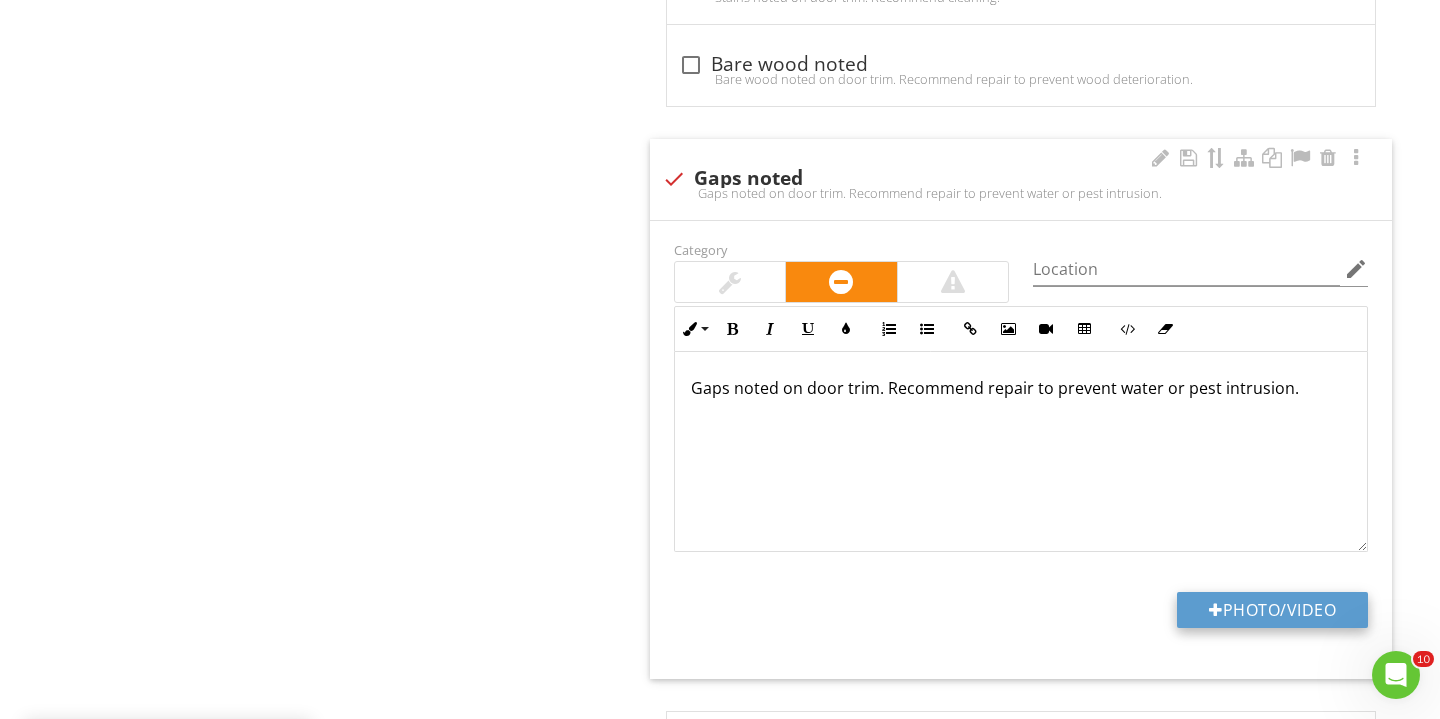 click on "Photo/Video" at bounding box center [1272, 610] 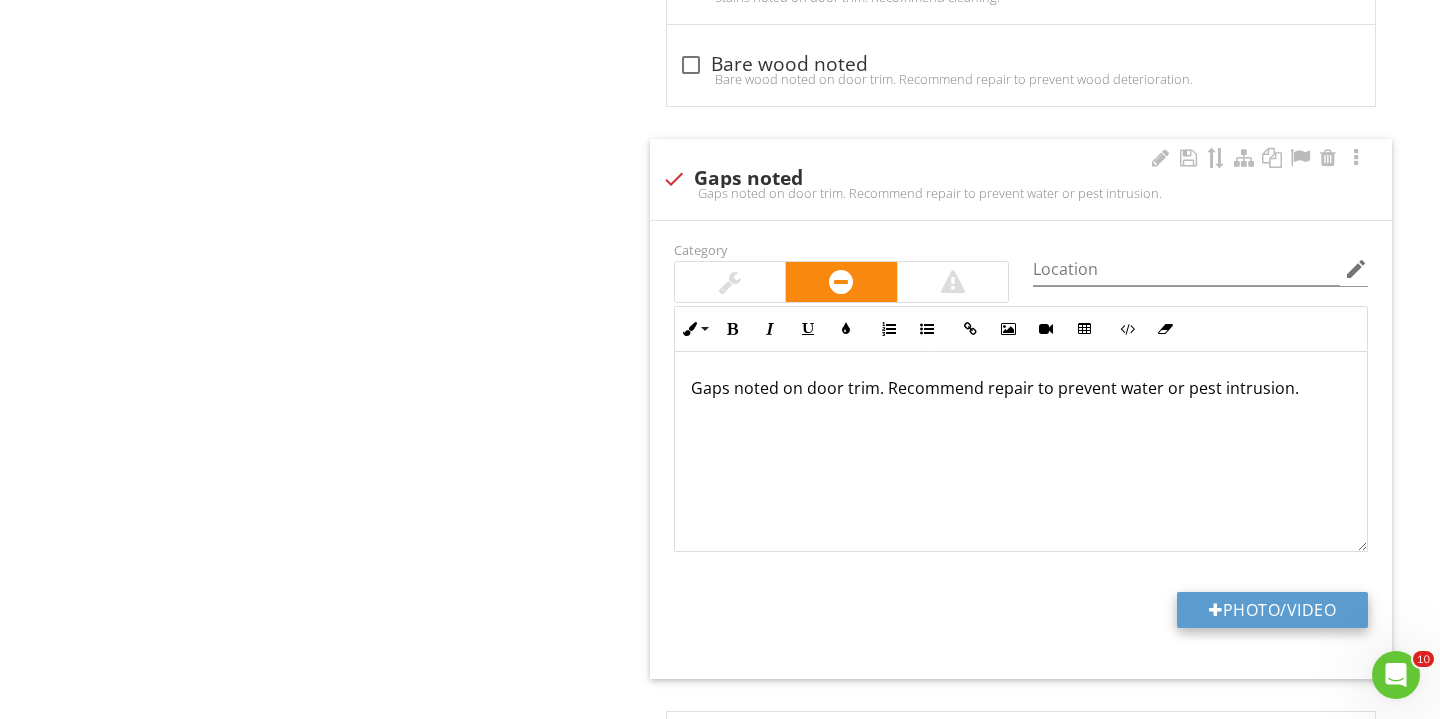 type on "C:\fakepath\IMG_2368.JPG" 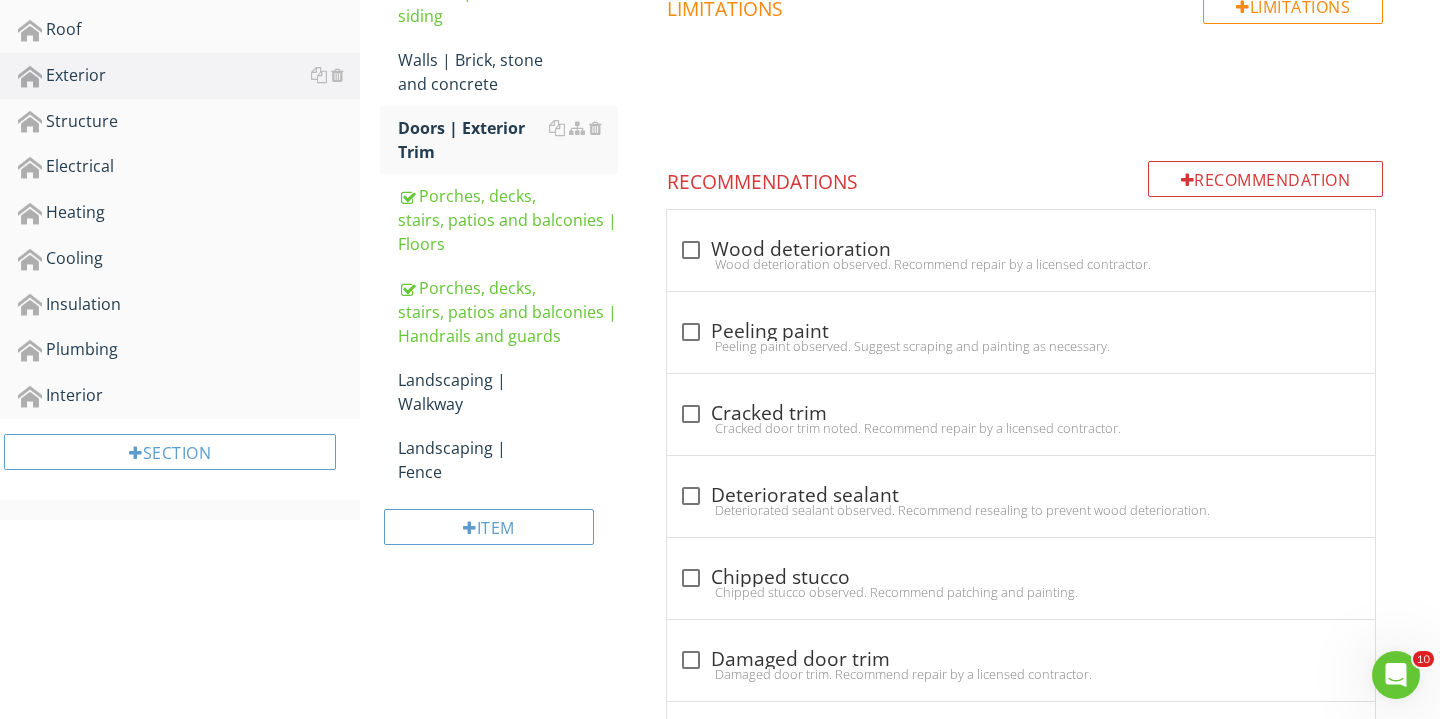 scroll, scrollTop: 588, scrollLeft: 0, axis: vertical 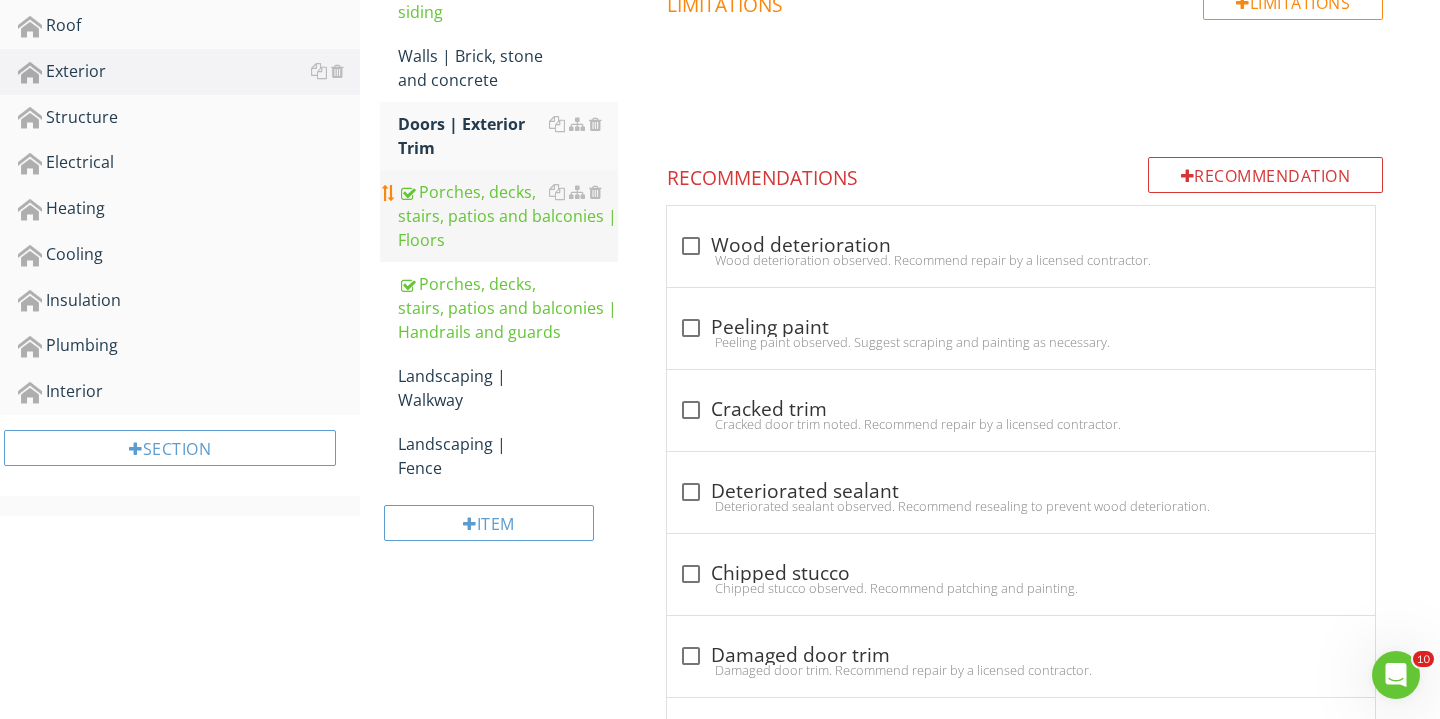 click on "Porches, decks, stairs, patios and balconies | Floors" at bounding box center [508, 216] 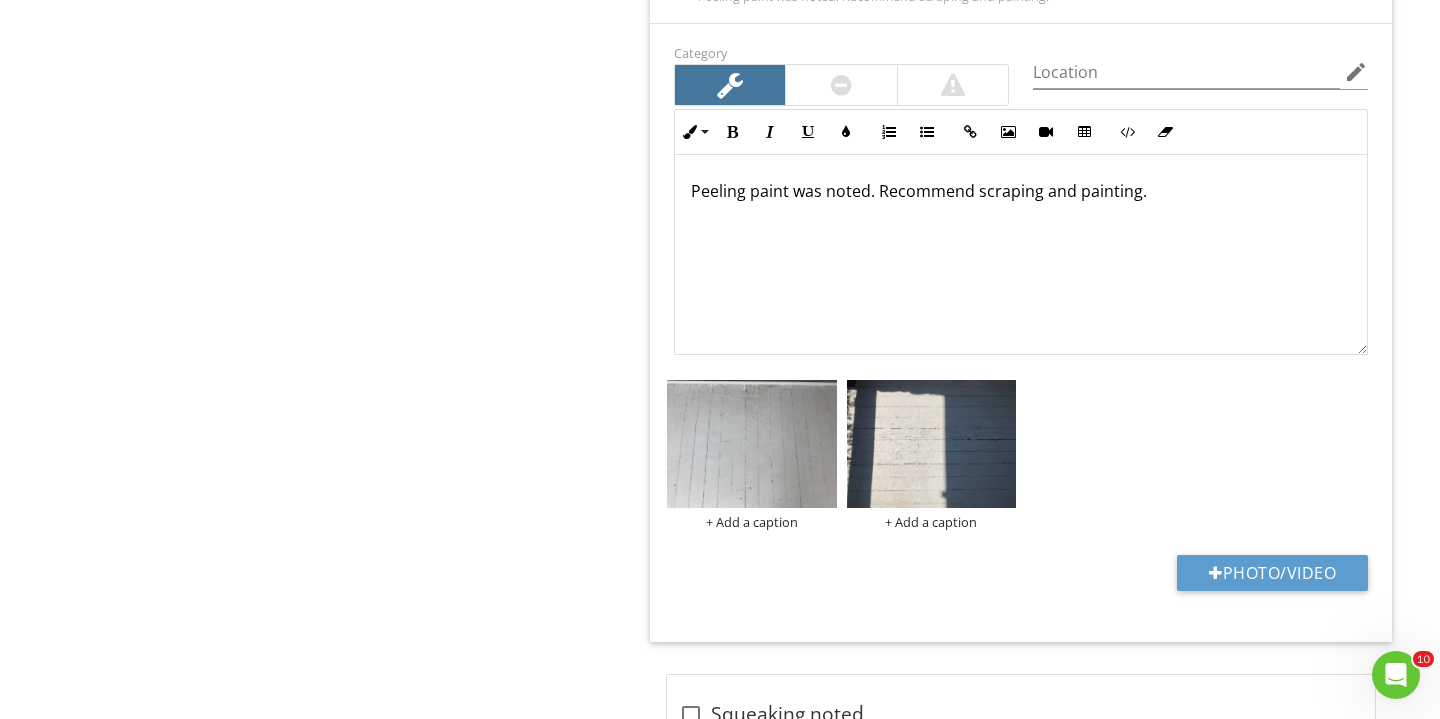 scroll, scrollTop: 1924, scrollLeft: 0, axis: vertical 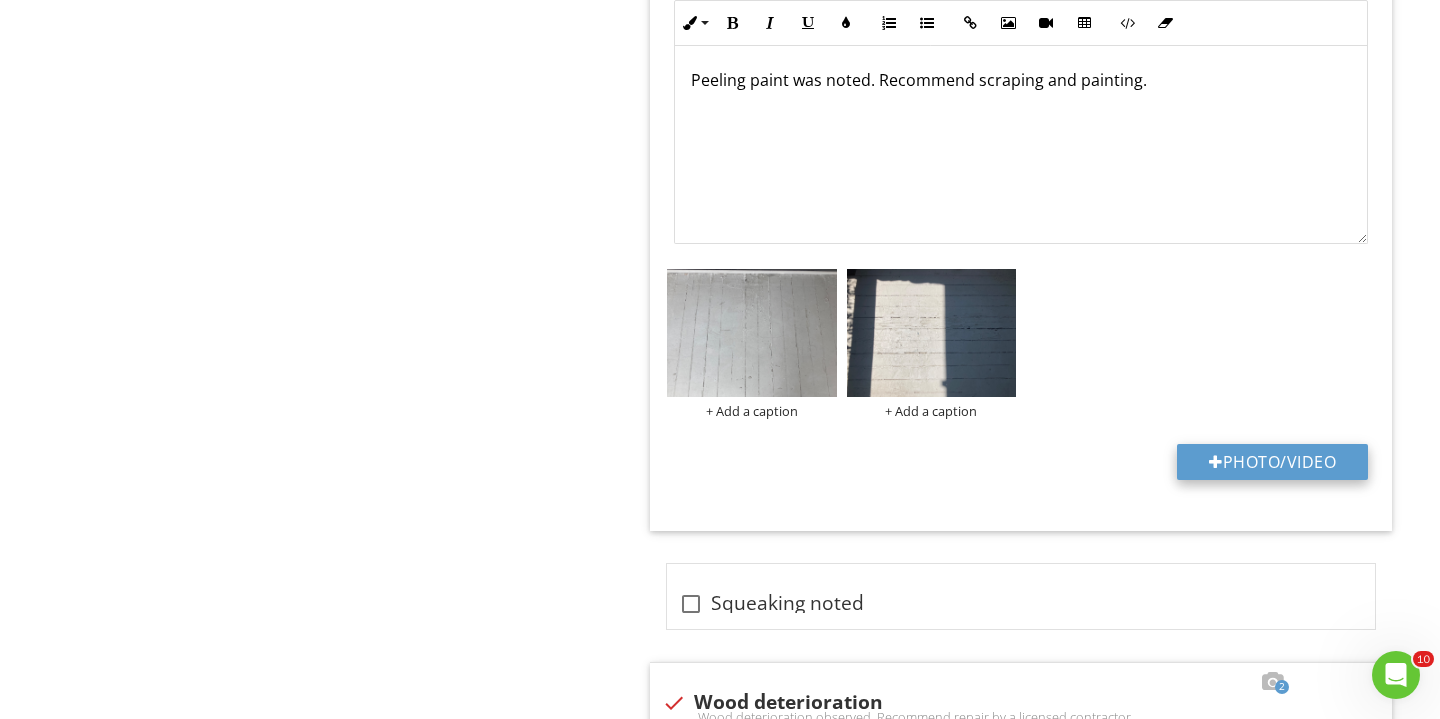 click on "Photo/Video" at bounding box center (1272, 462) 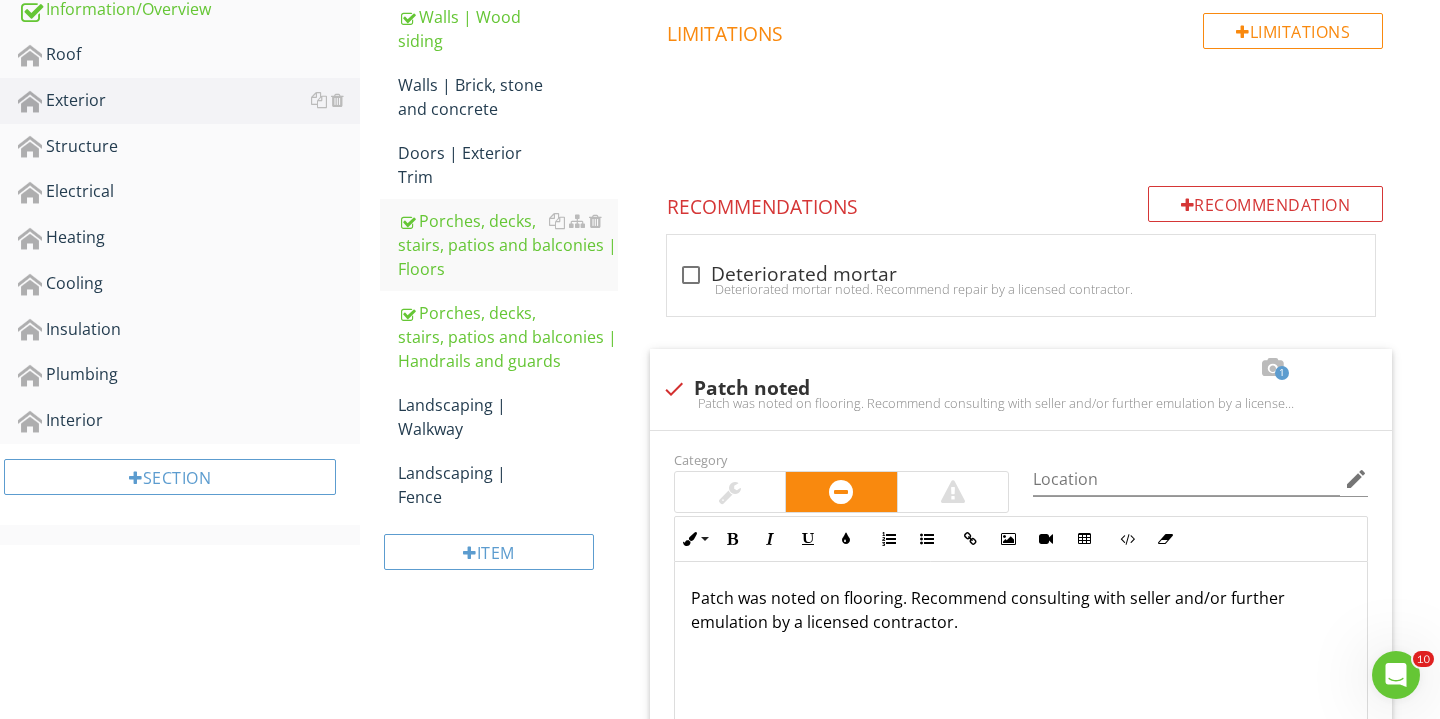 scroll, scrollTop: 517, scrollLeft: 0, axis: vertical 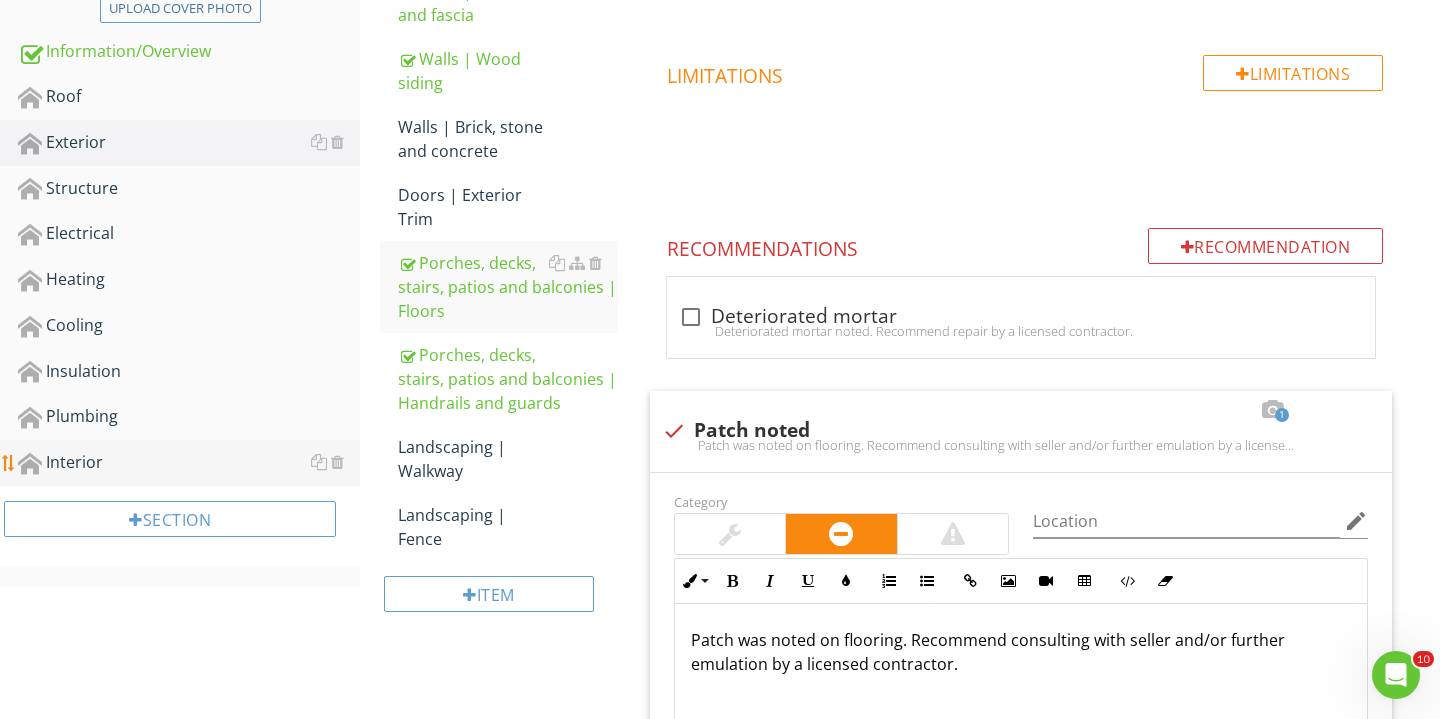 click on "Interior" at bounding box center [189, 463] 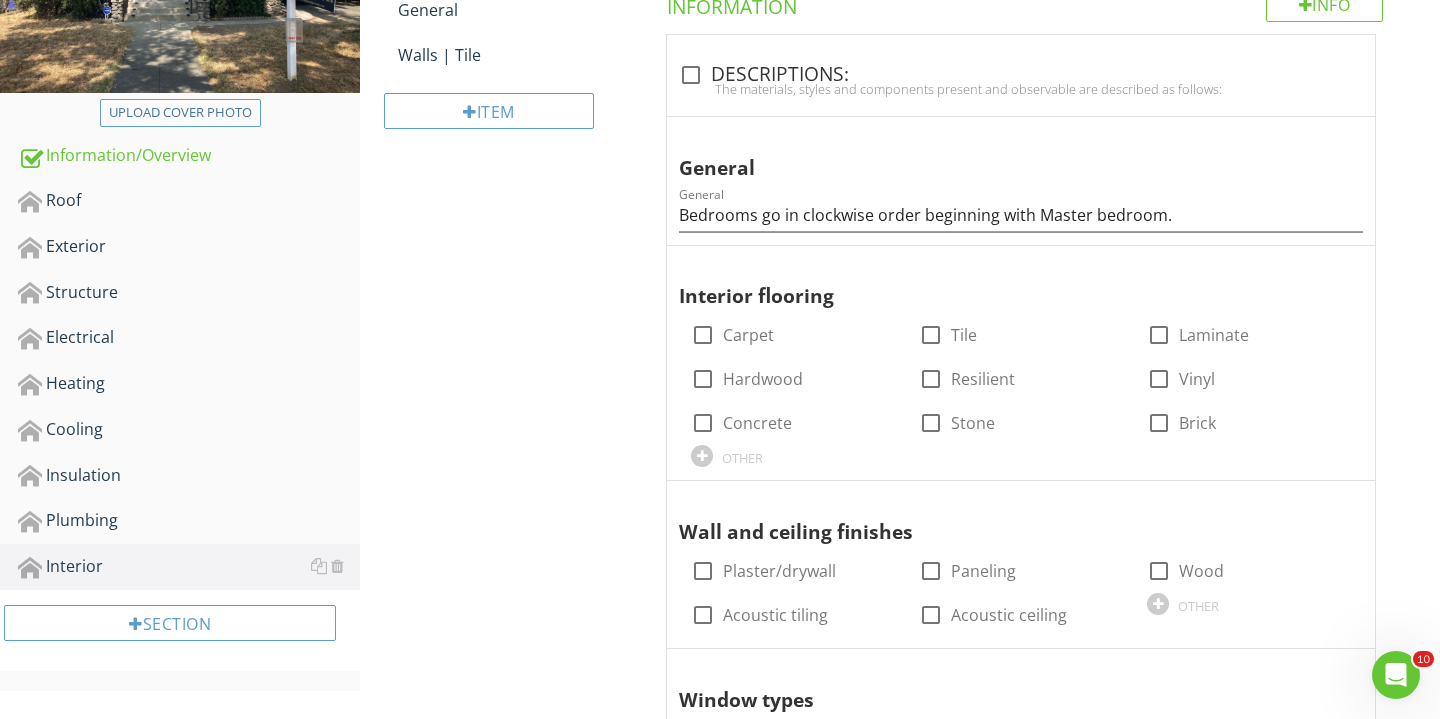 scroll, scrollTop: 310, scrollLeft: 0, axis: vertical 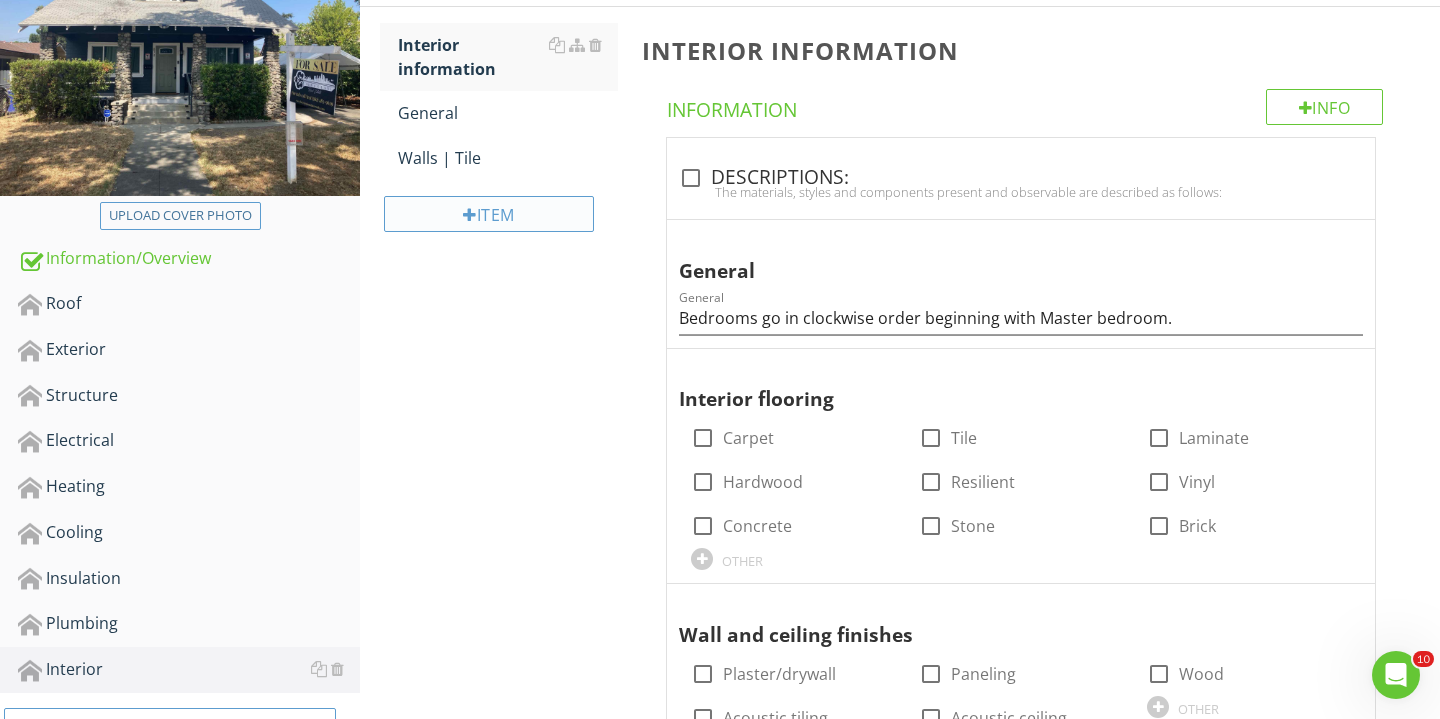 click on "Item" at bounding box center [489, 214] 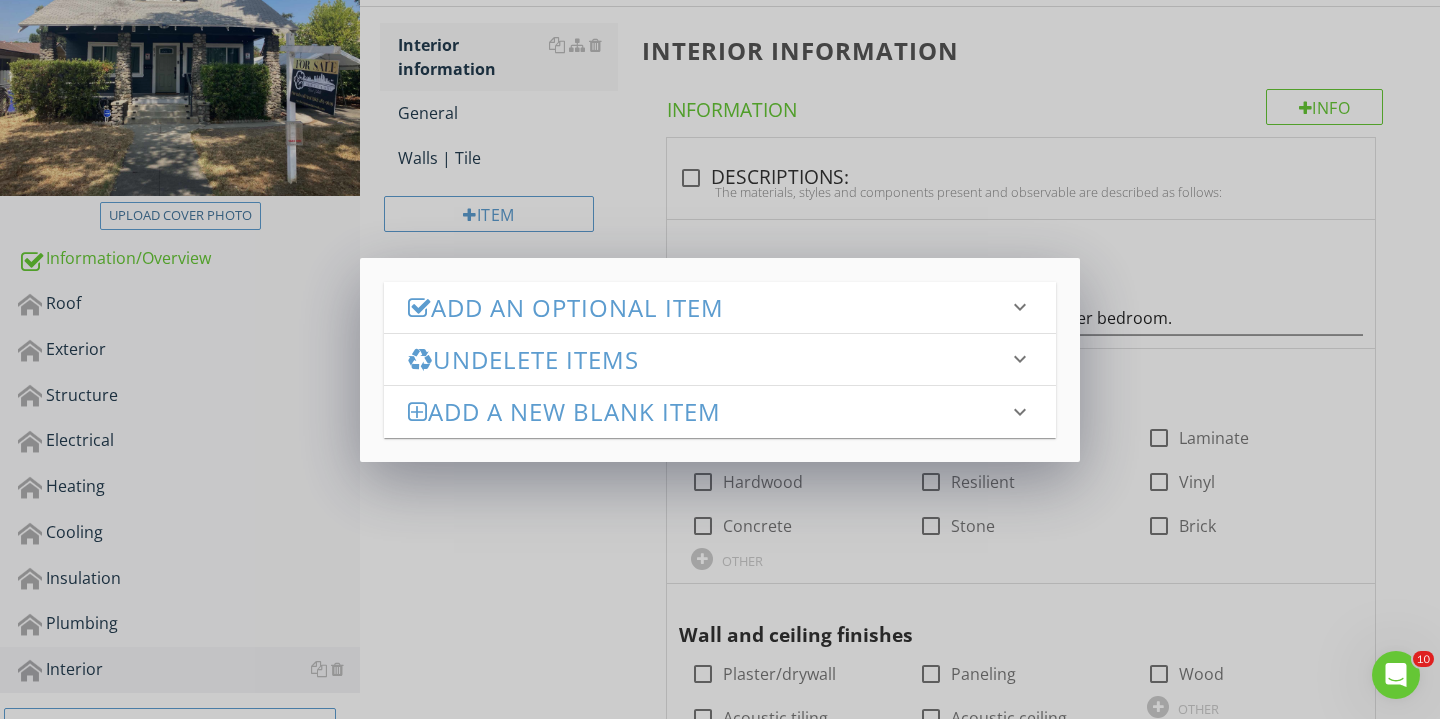 click on "Add an Optional Item" at bounding box center (708, 307) 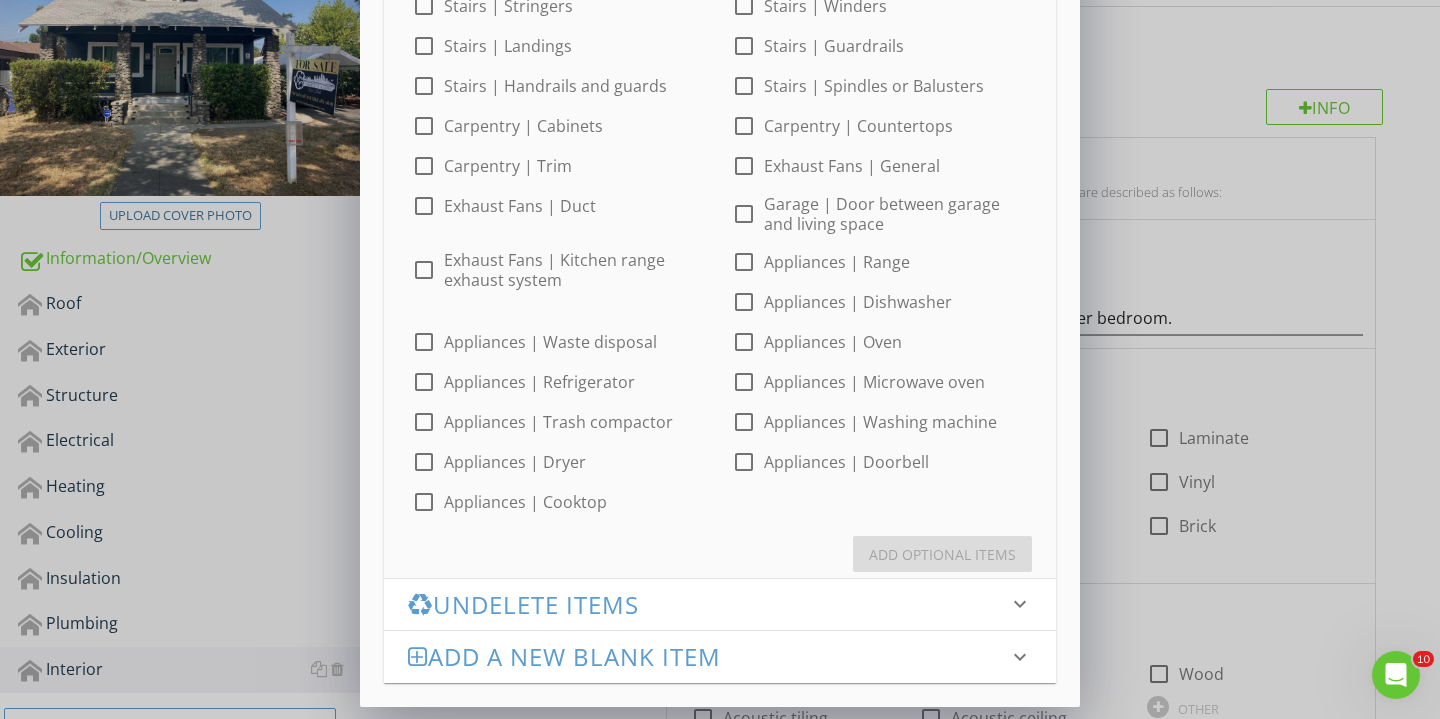 scroll, scrollTop: 929, scrollLeft: 0, axis: vertical 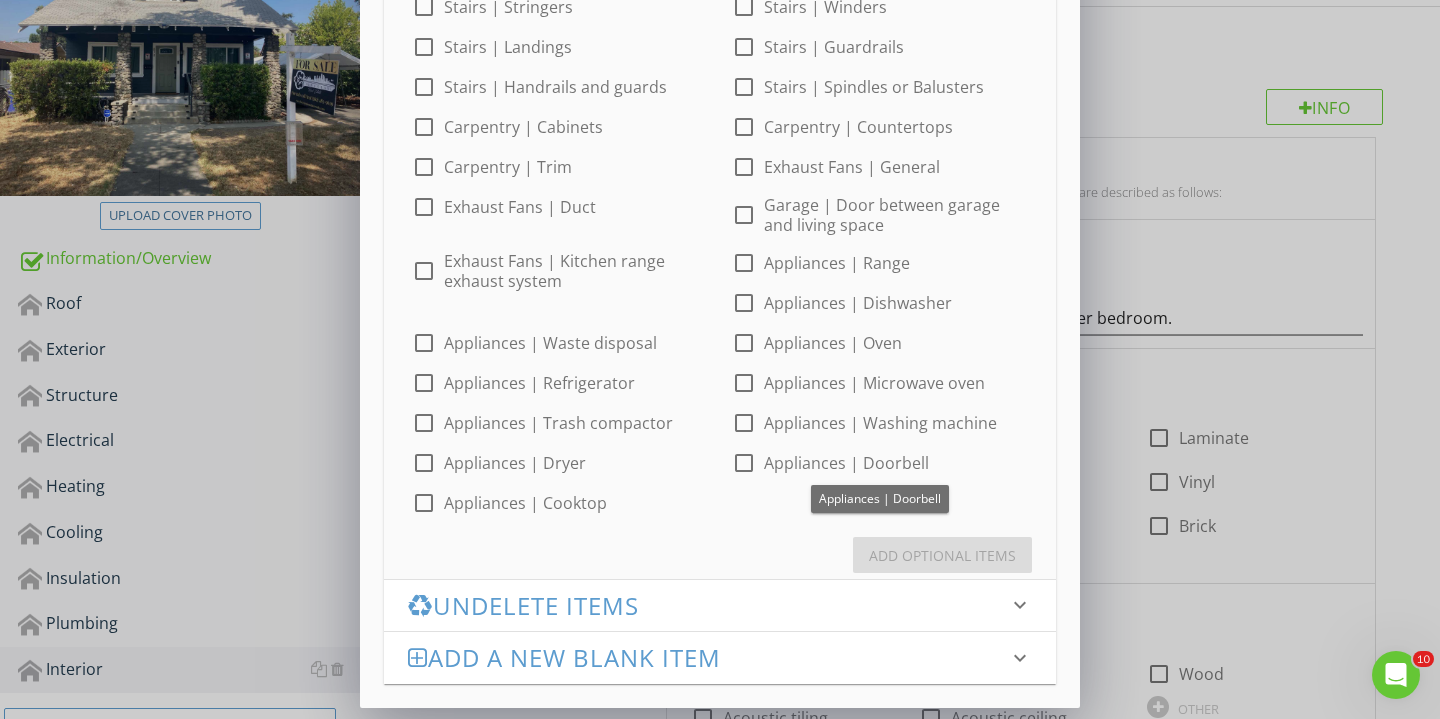 click at bounding box center (744, 463) 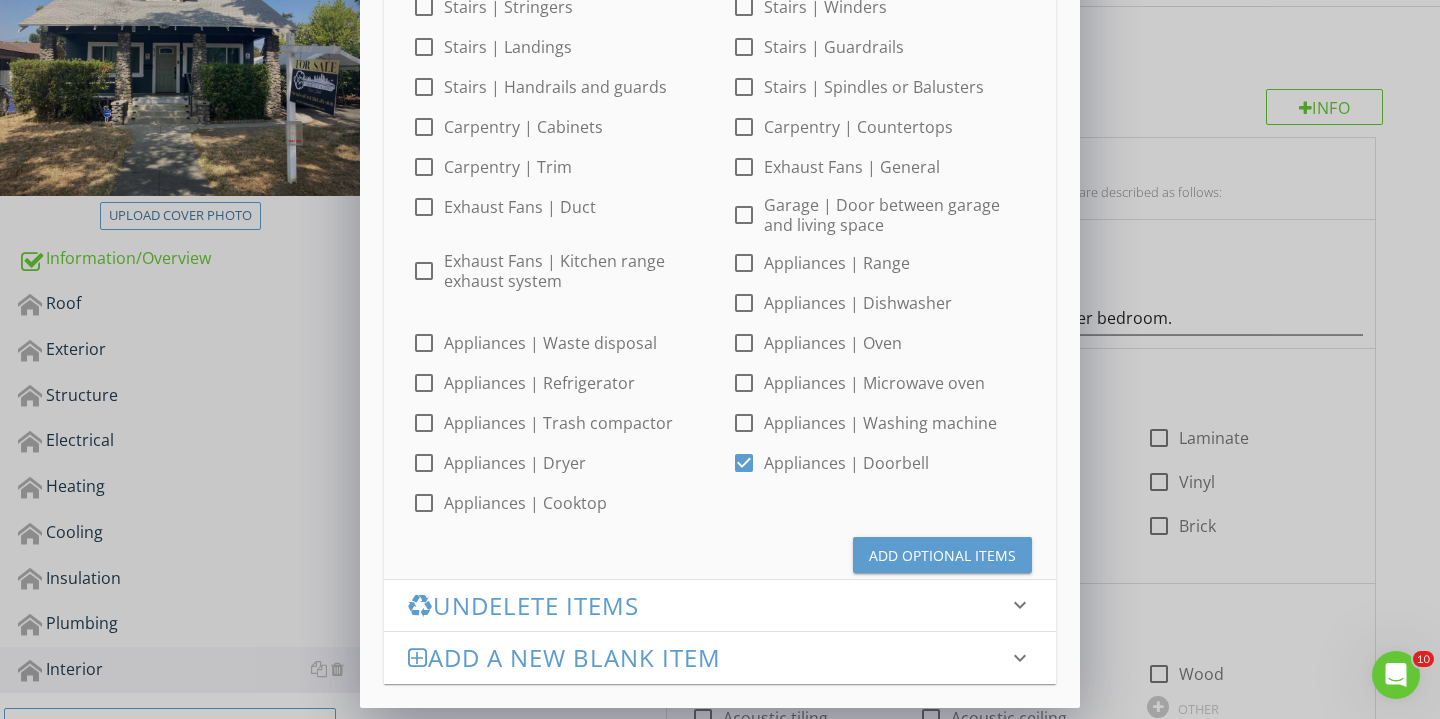 click on "Add Optional Items" at bounding box center (942, 555) 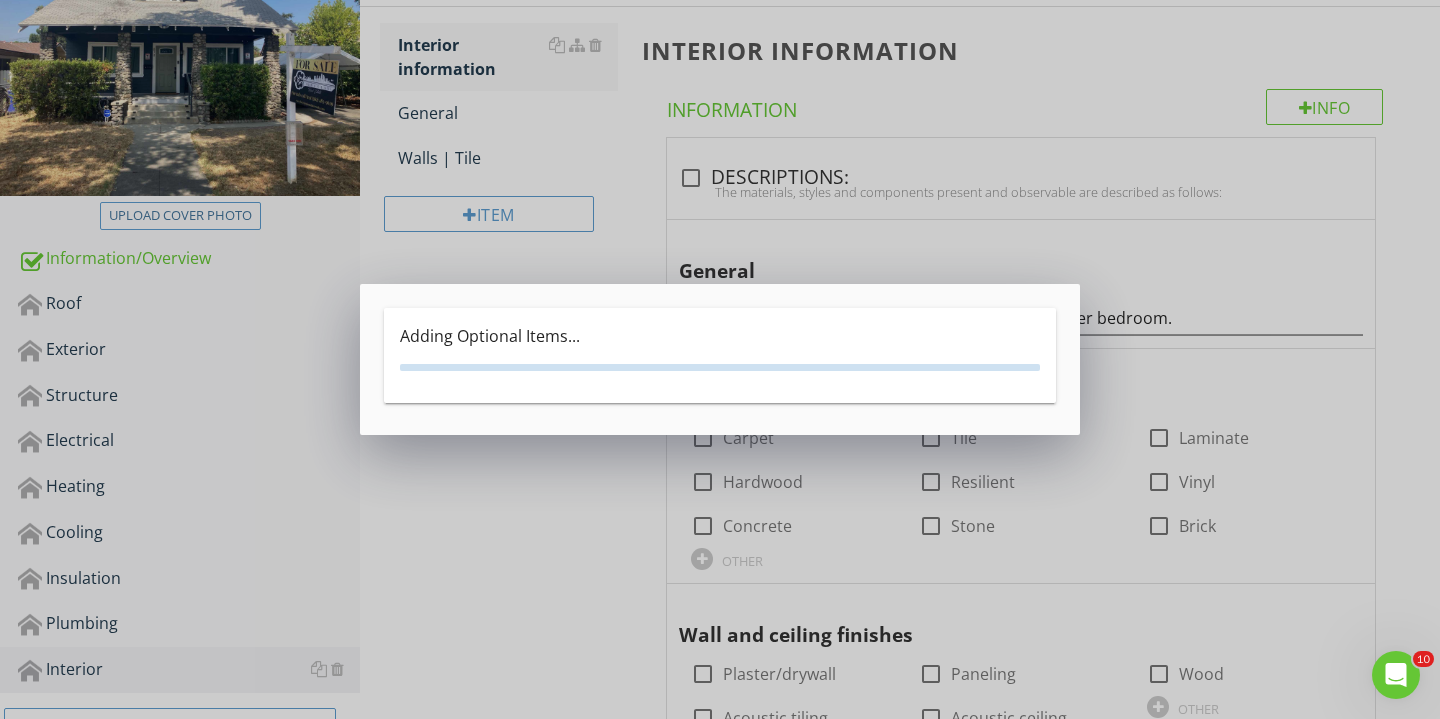 scroll, scrollTop: 0, scrollLeft: 0, axis: both 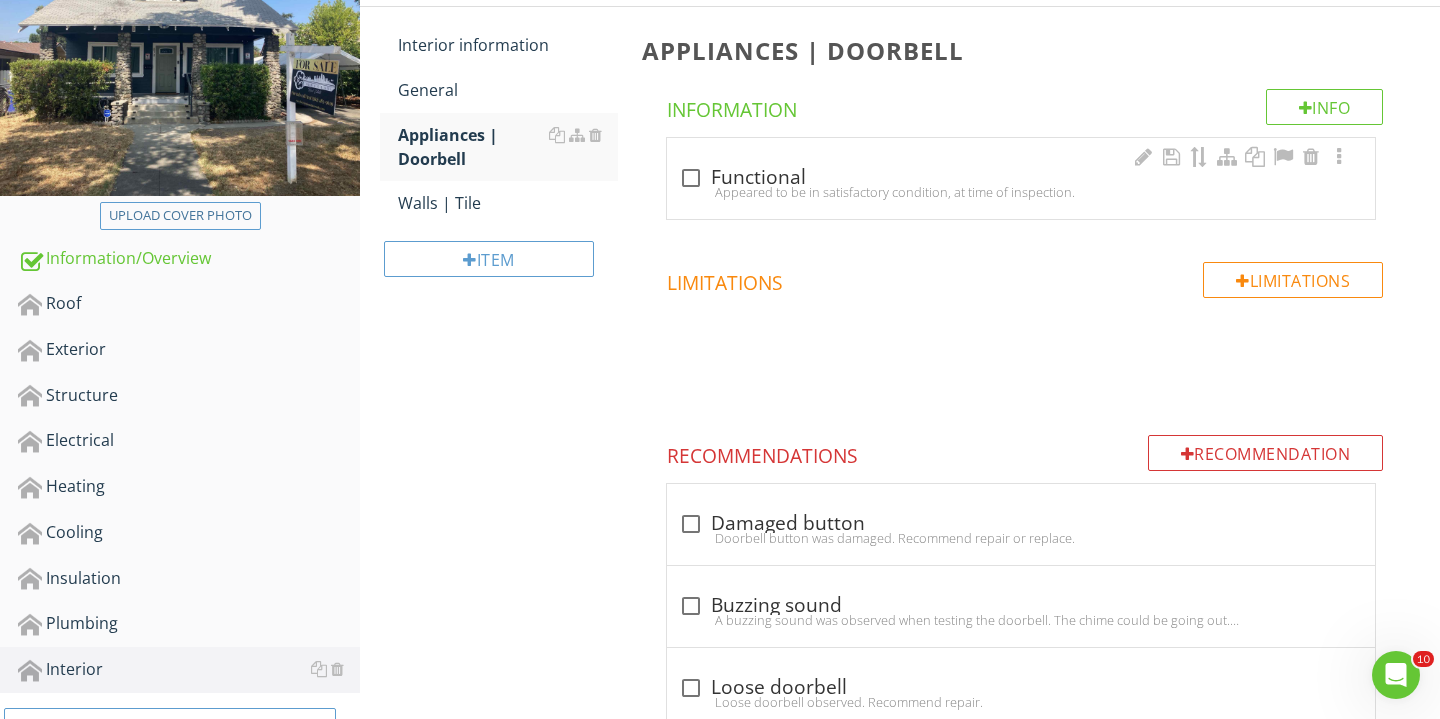 click at bounding box center [691, 178] 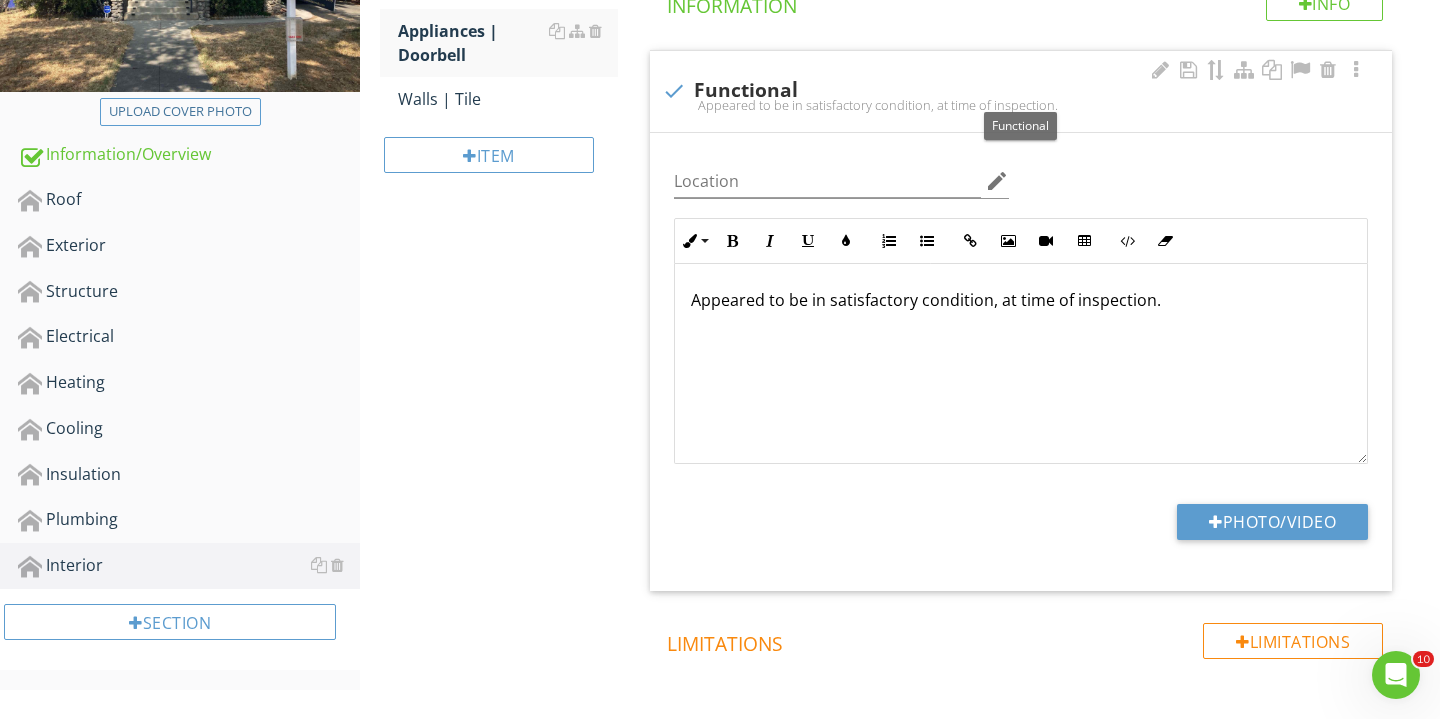 scroll, scrollTop: 442, scrollLeft: 0, axis: vertical 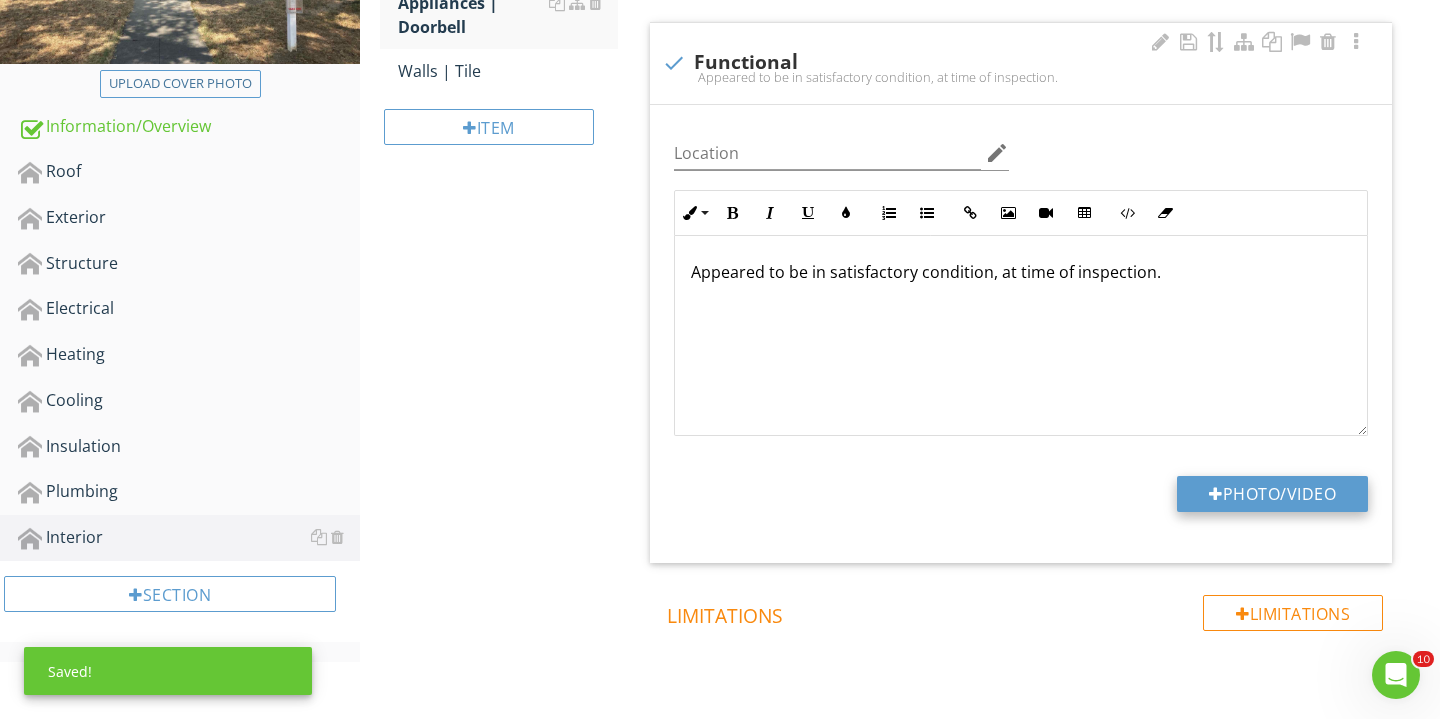 click on "Photo/Video" at bounding box center (1272, 494) 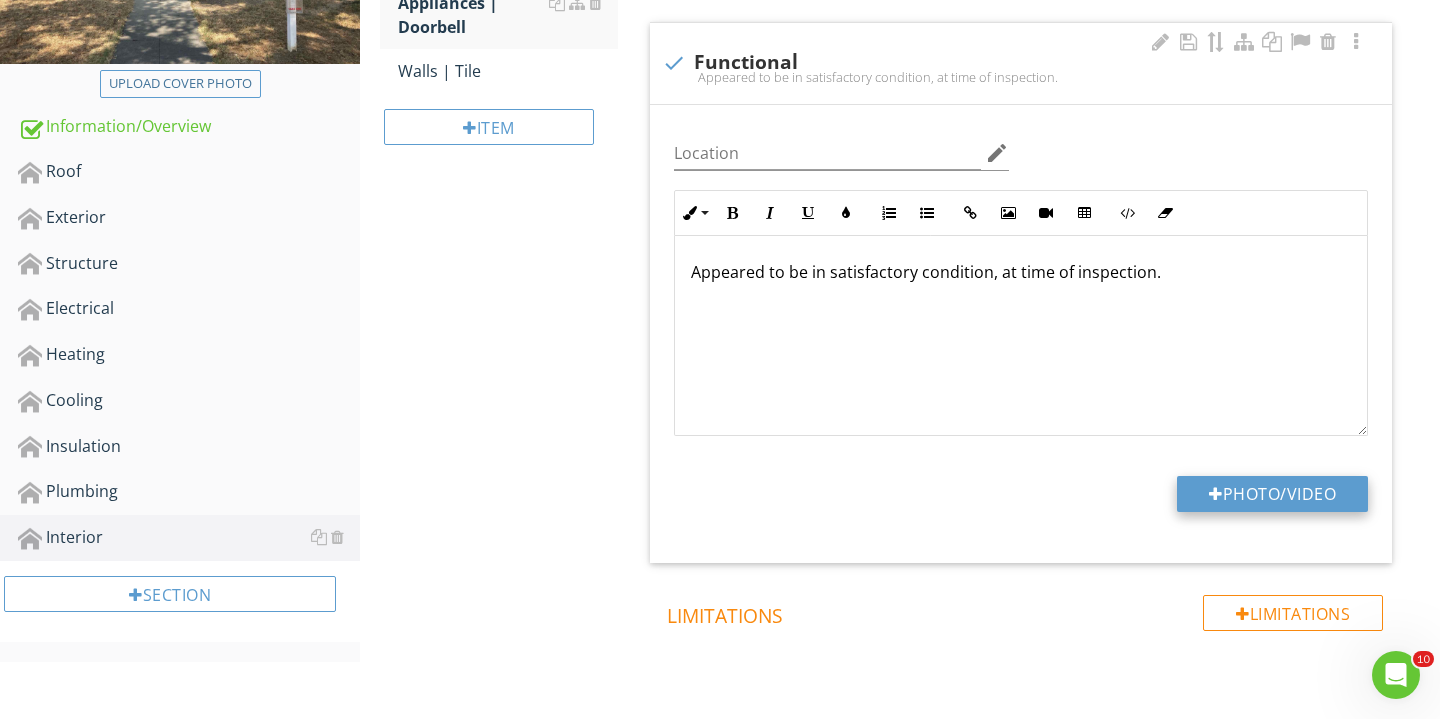 type on "C:\fakepath\IMG_2382.JPG" 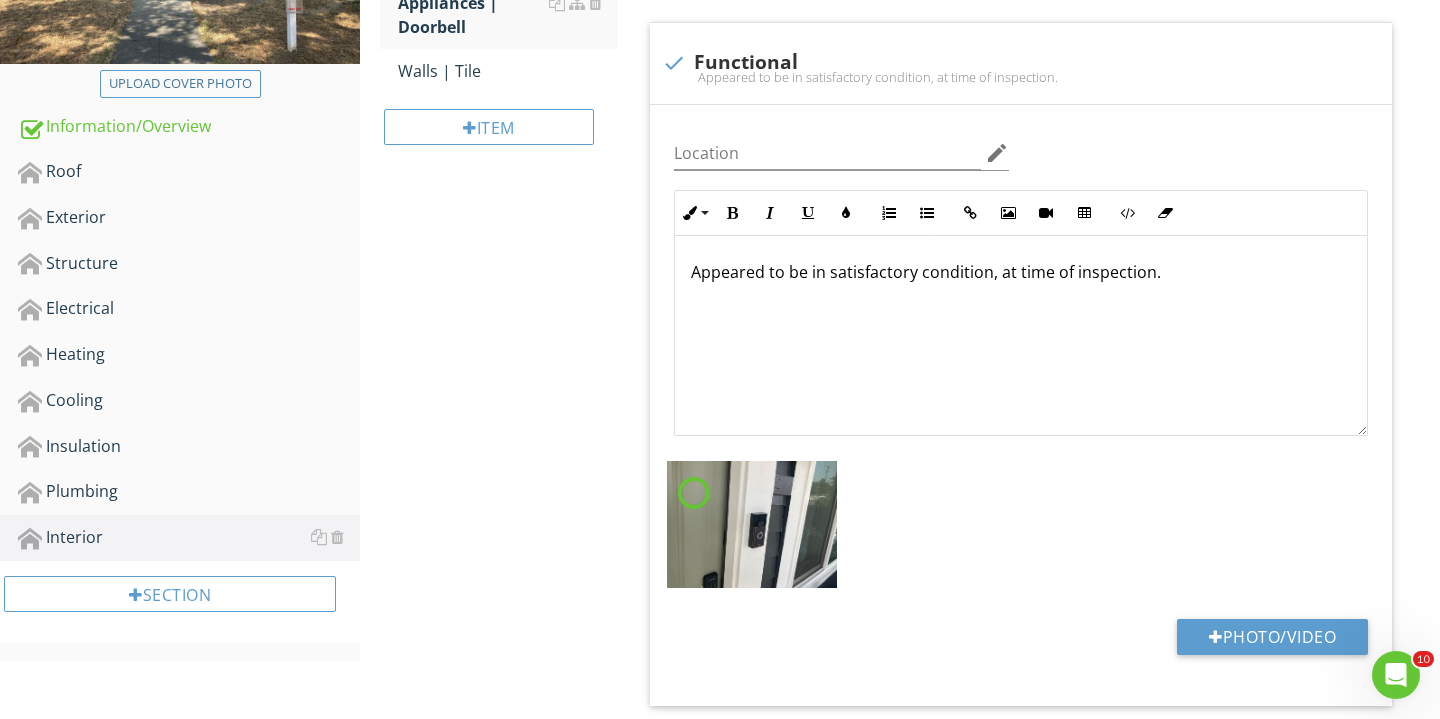 scroll, scrollTop: 218, scrollLeft: 0, axis: vertical 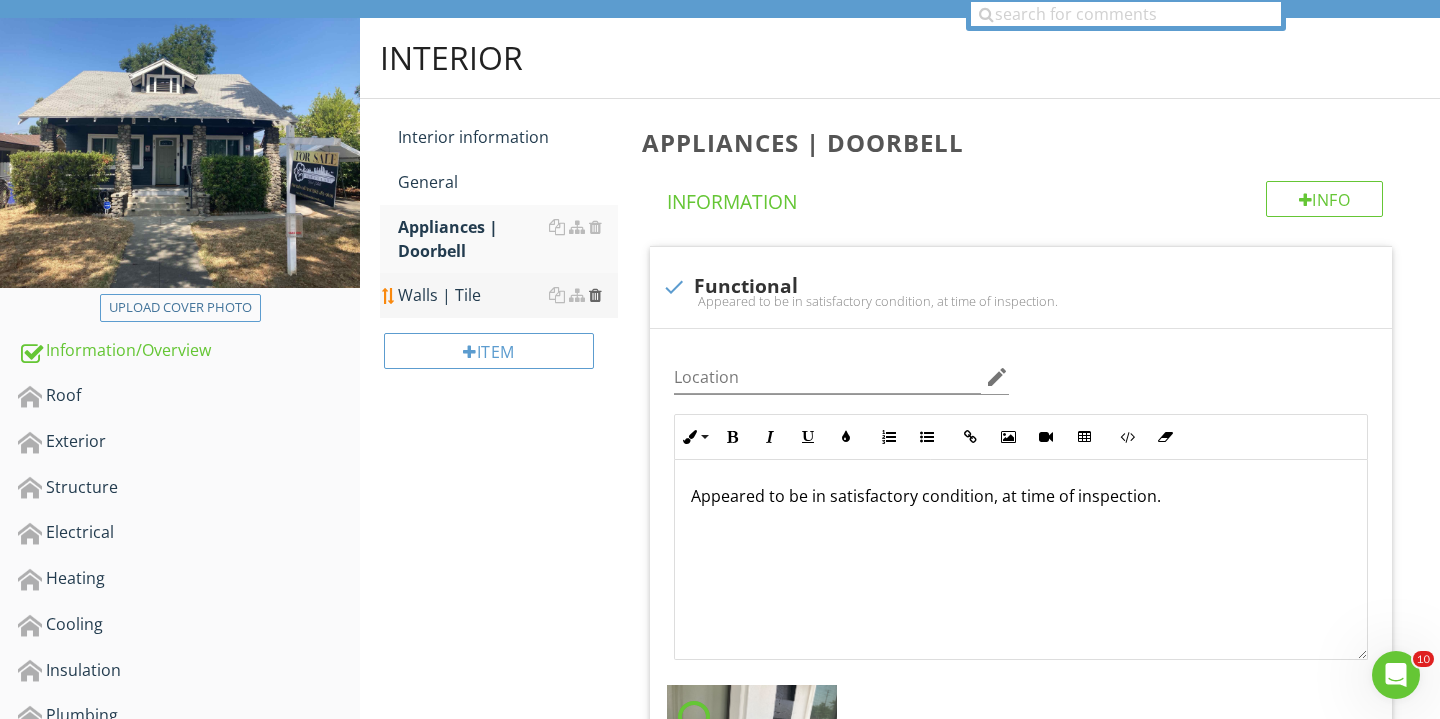 click at bounding box center (595, 295) 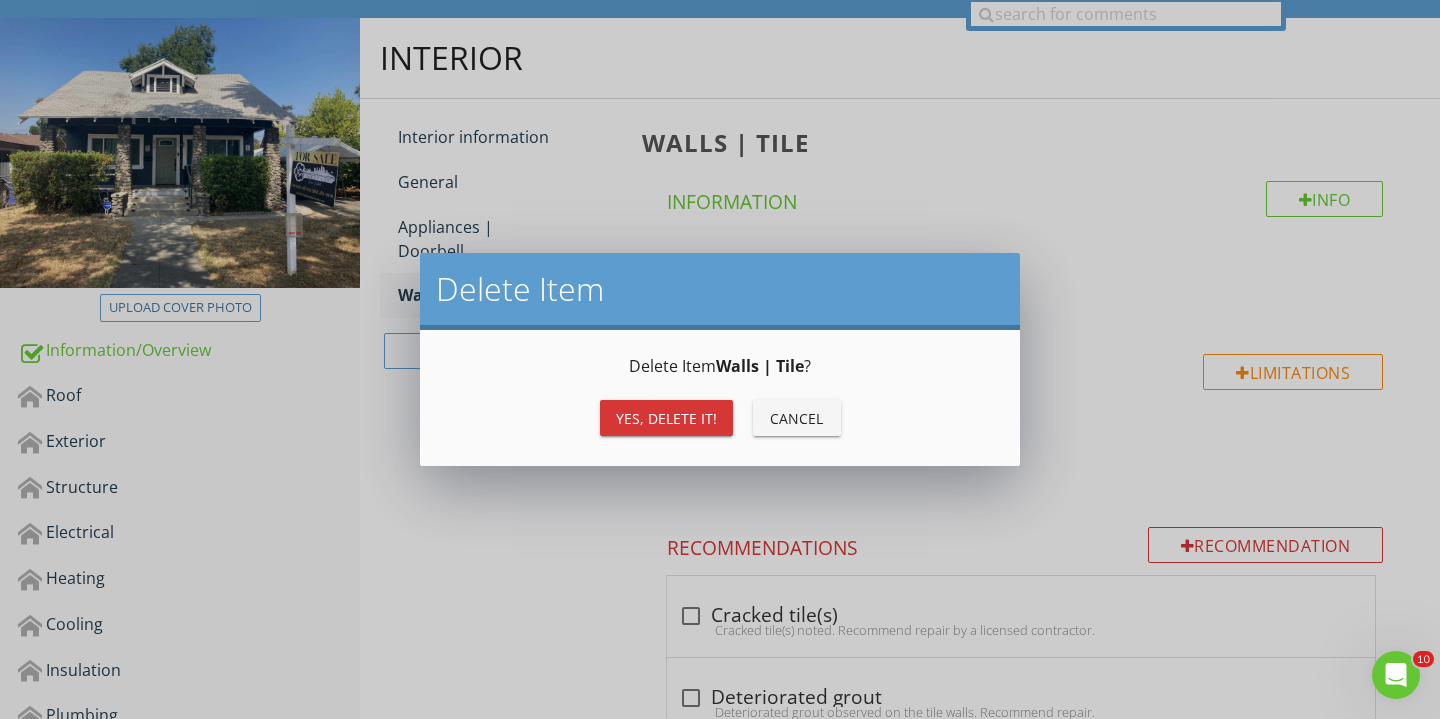 click on "Yes, Delete it!" at bounding box center [666, 418] 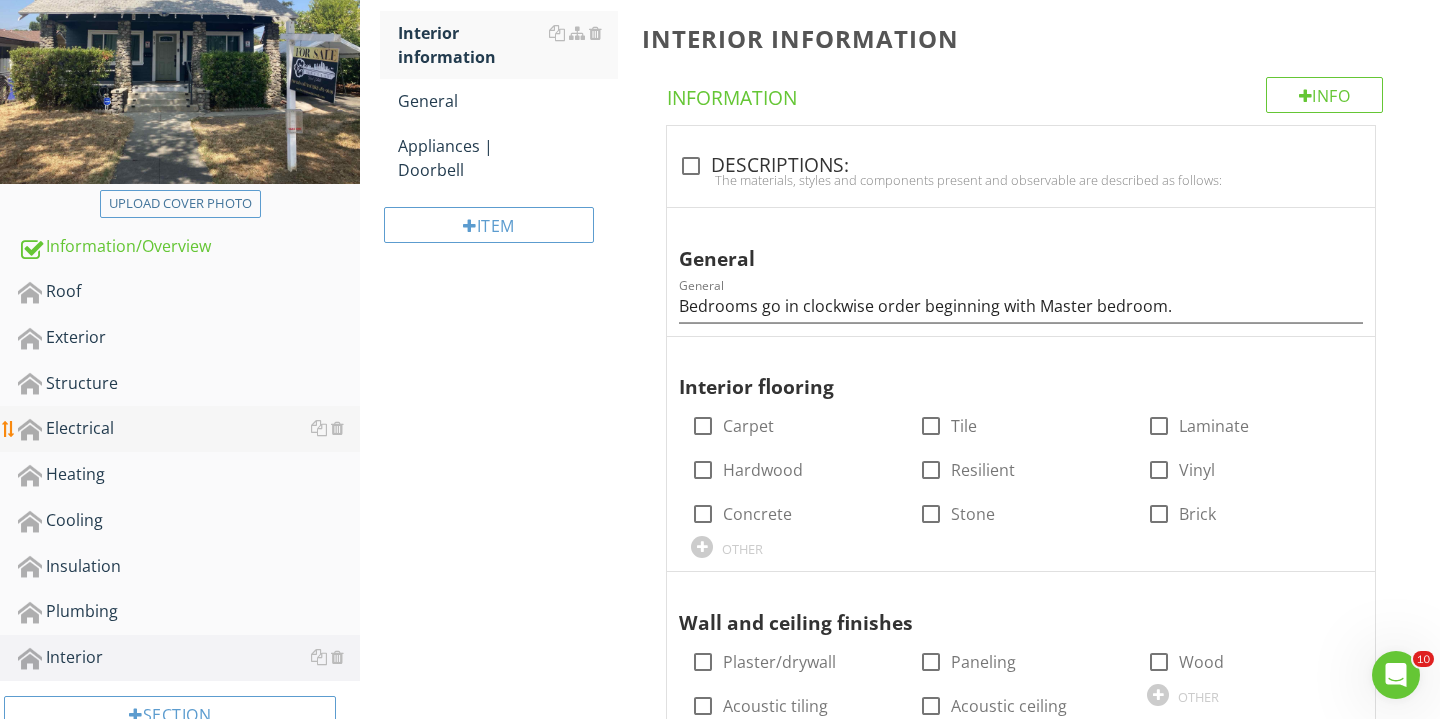 scroll, scrollTop: 344, scrollLeft: 0, axis: vertical 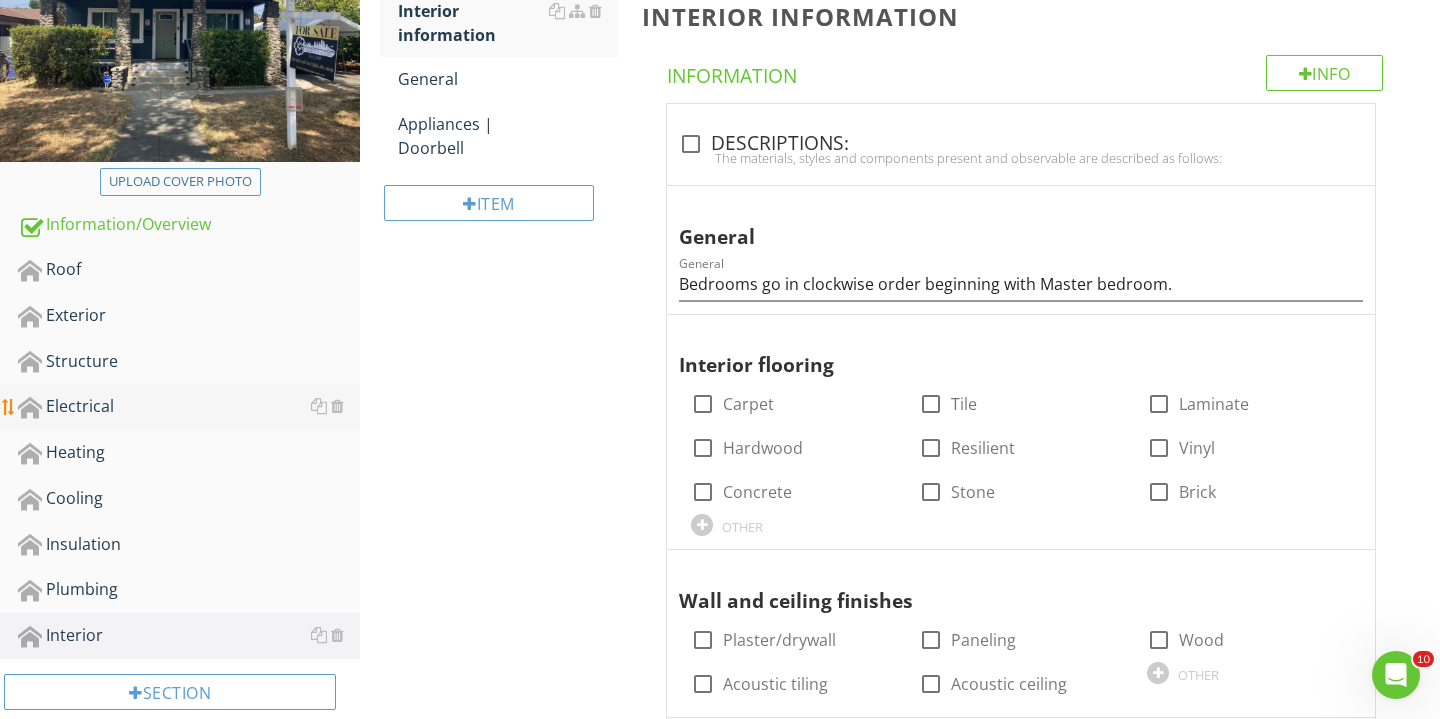 click on "Electrical" at bounding box center (189, 407) 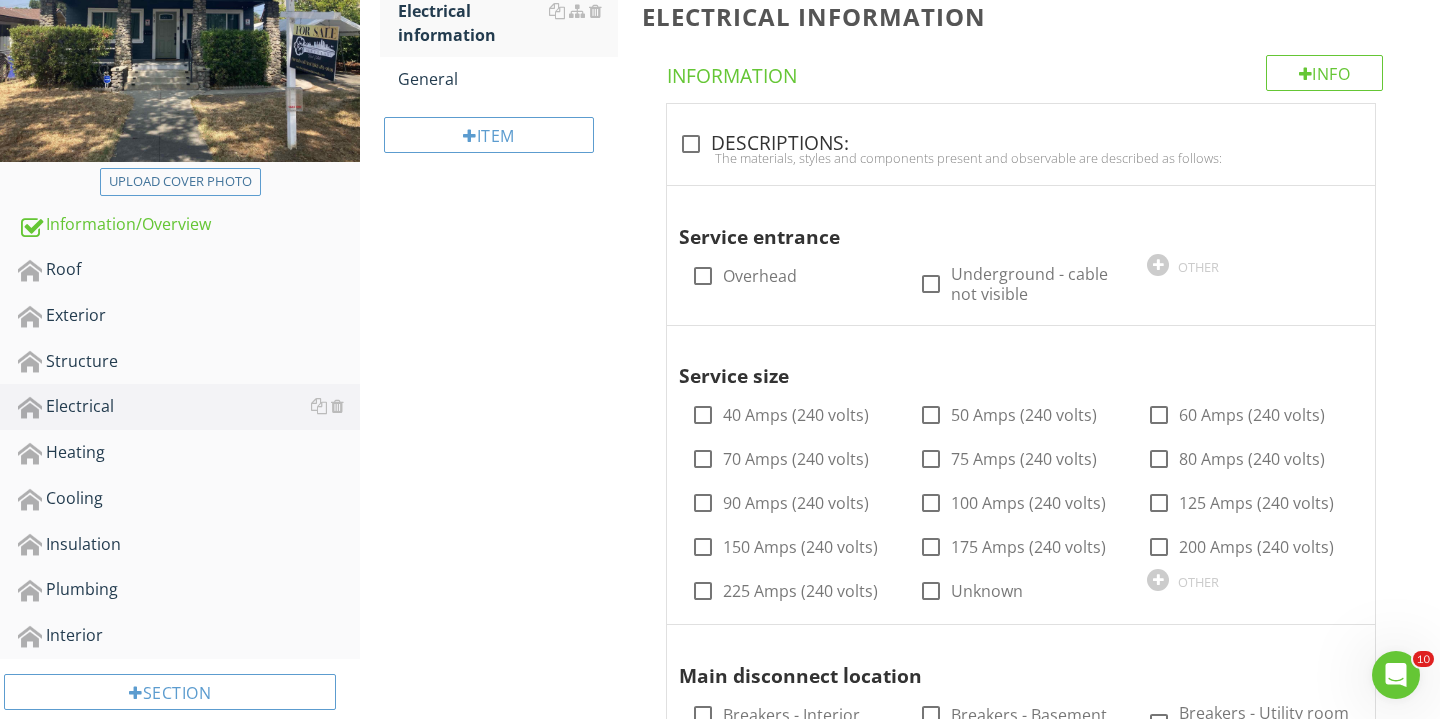 scroll, scrollTop: 269, scrollLeft: 0, axis: vertical 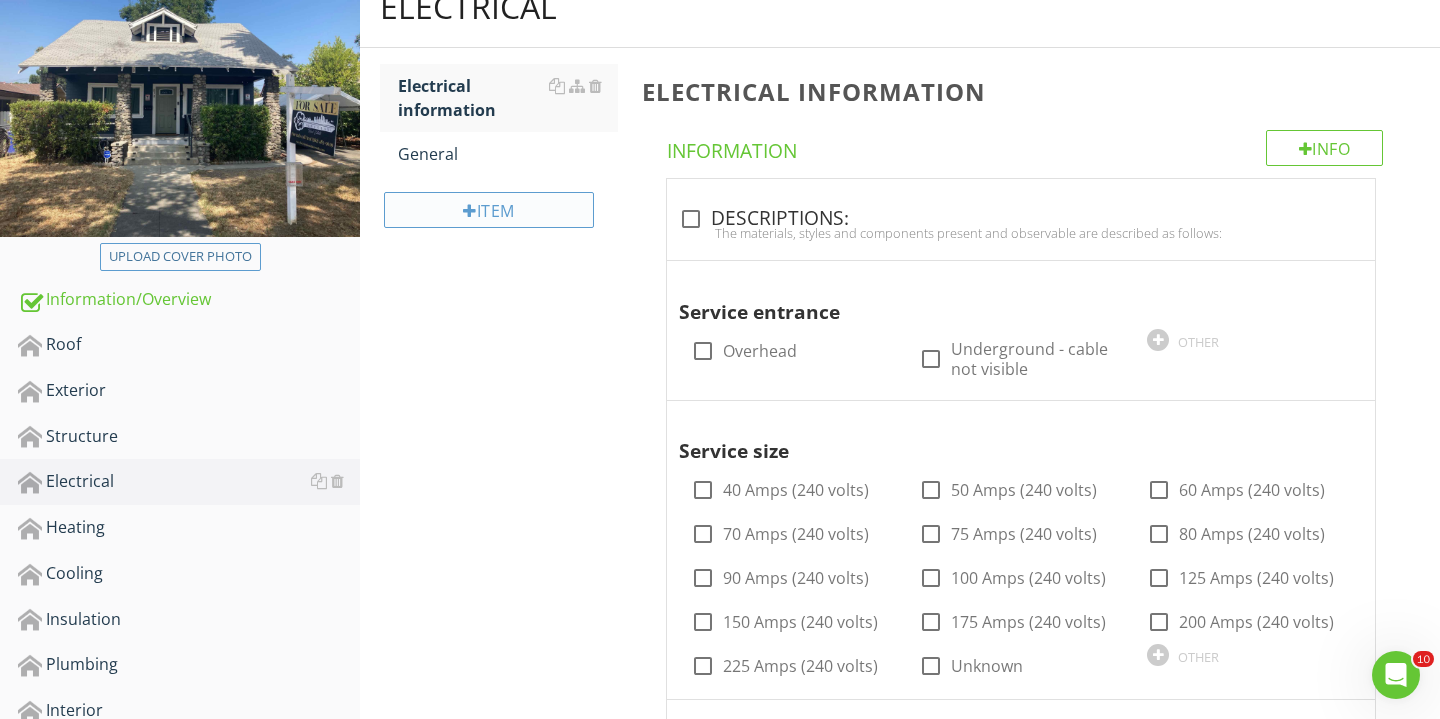 click on "Item" at bounding box center (489, 210) 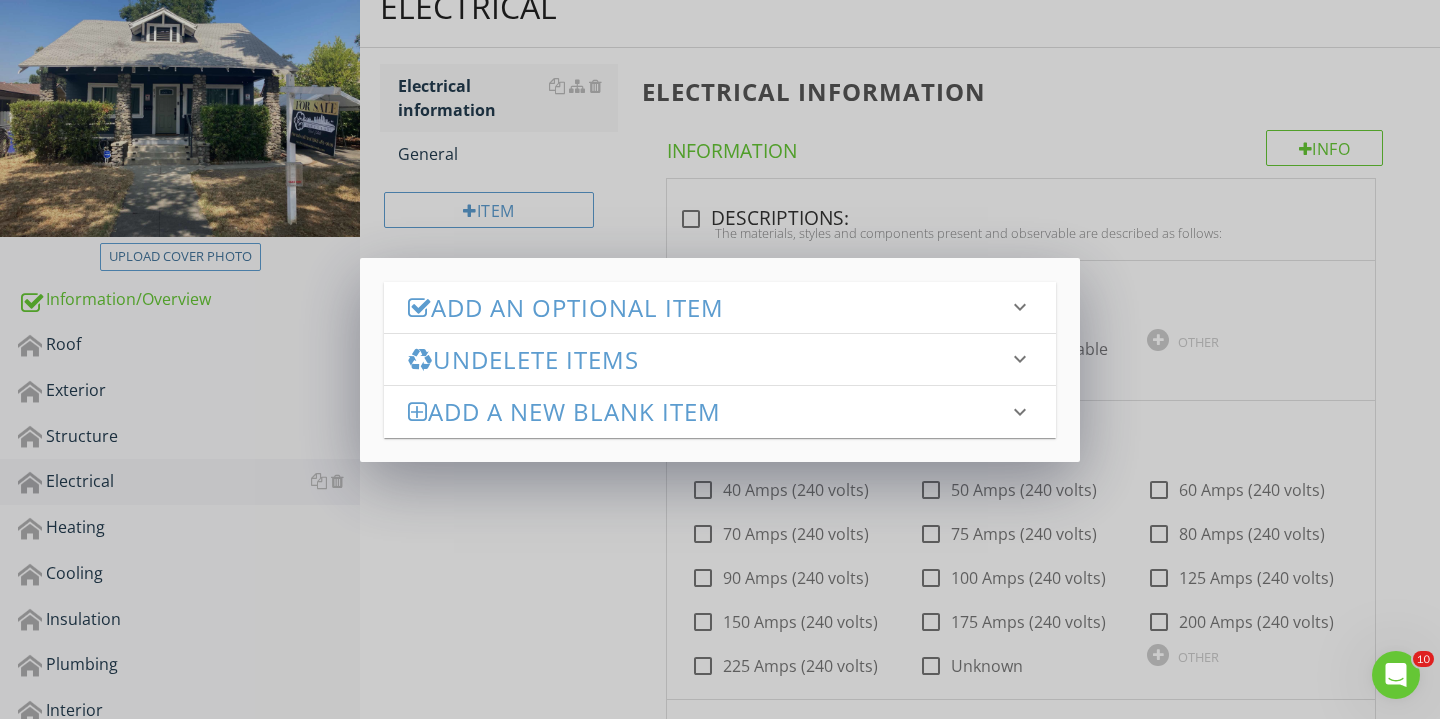 click on "Add an Optional Item" at bounding box center (708, 307) 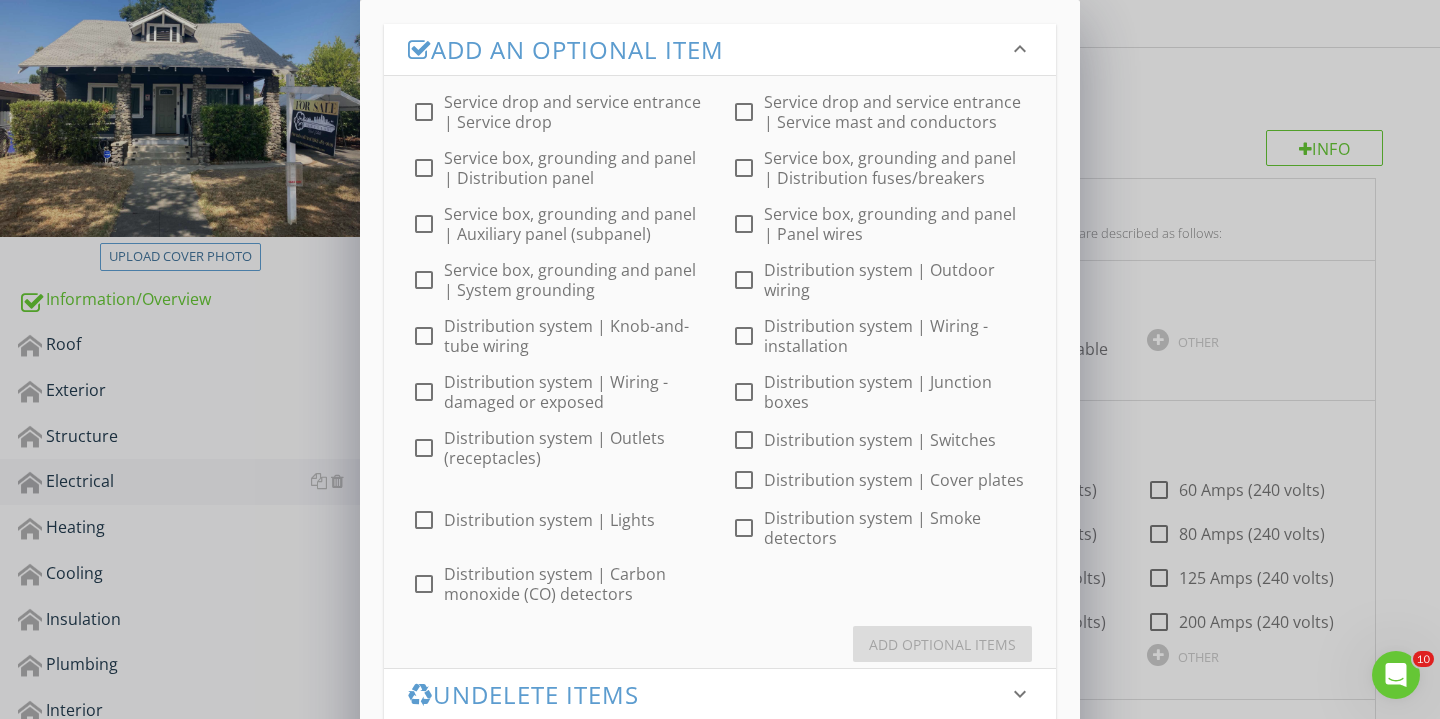 click at bounding box center (424, 168) 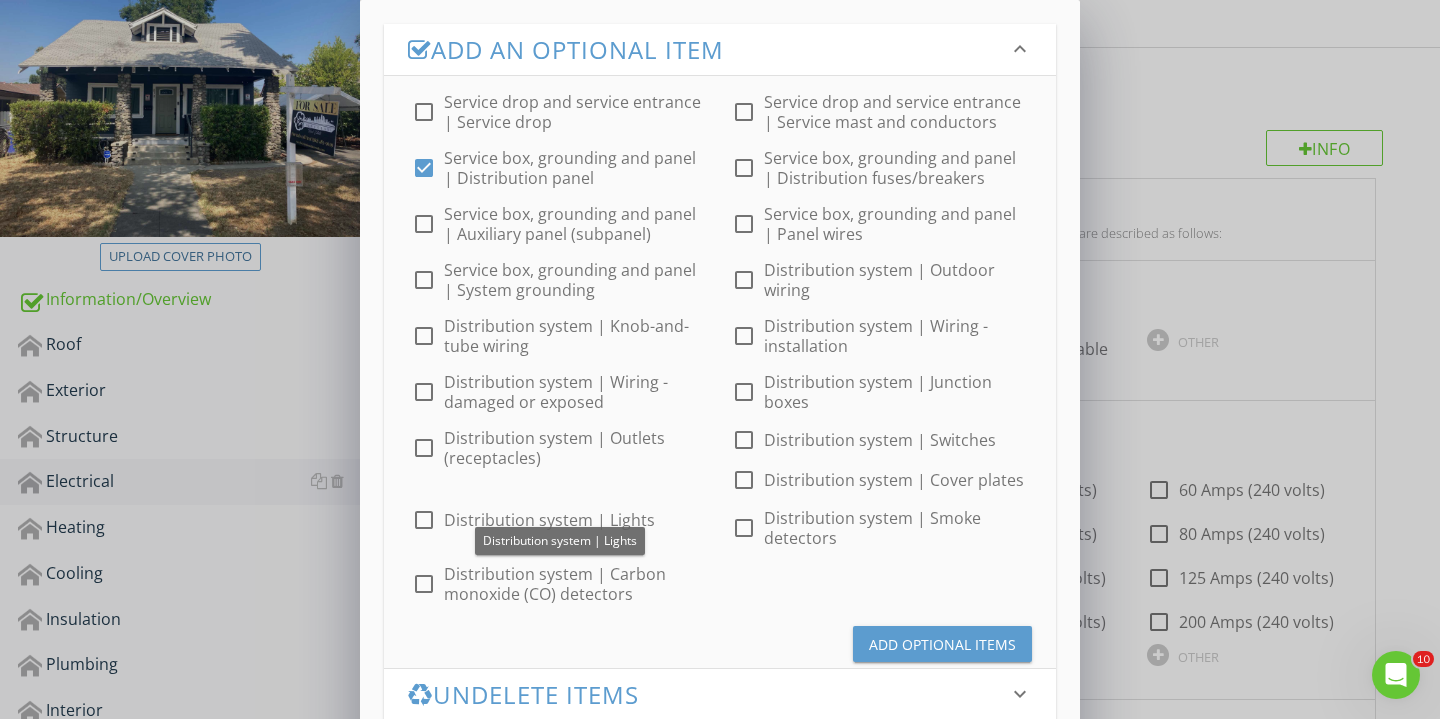 click at bounding box center (424, 520) 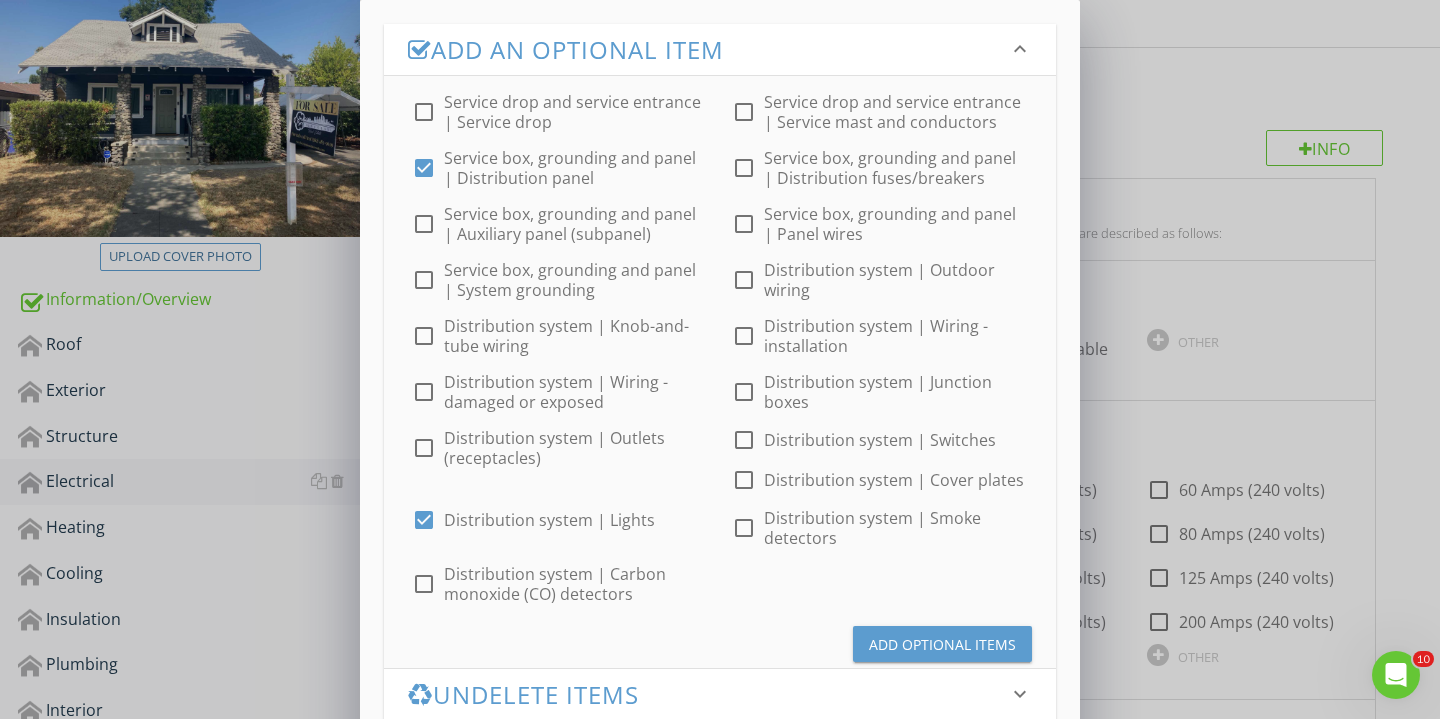 click on "Add Optional Items" at bounding box center (942, 644) 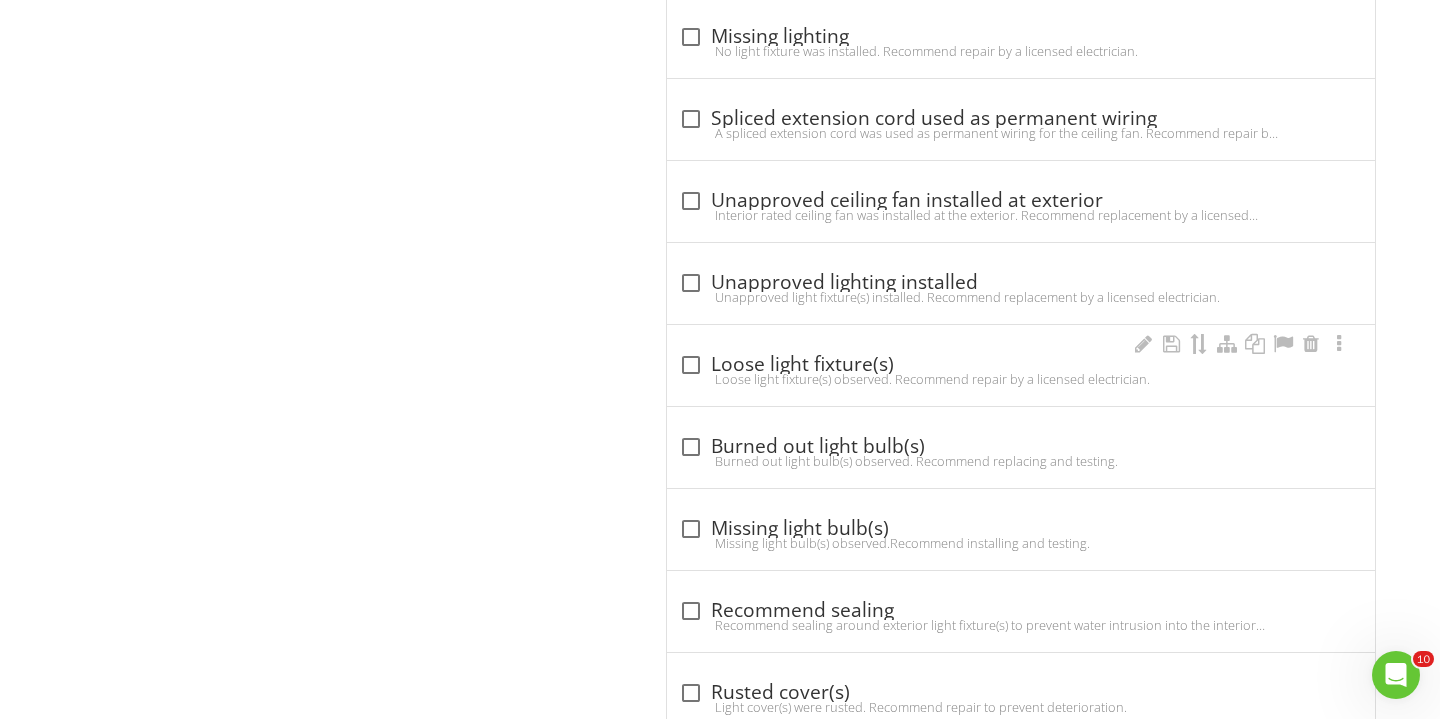 click at bounding box center (691, 365) 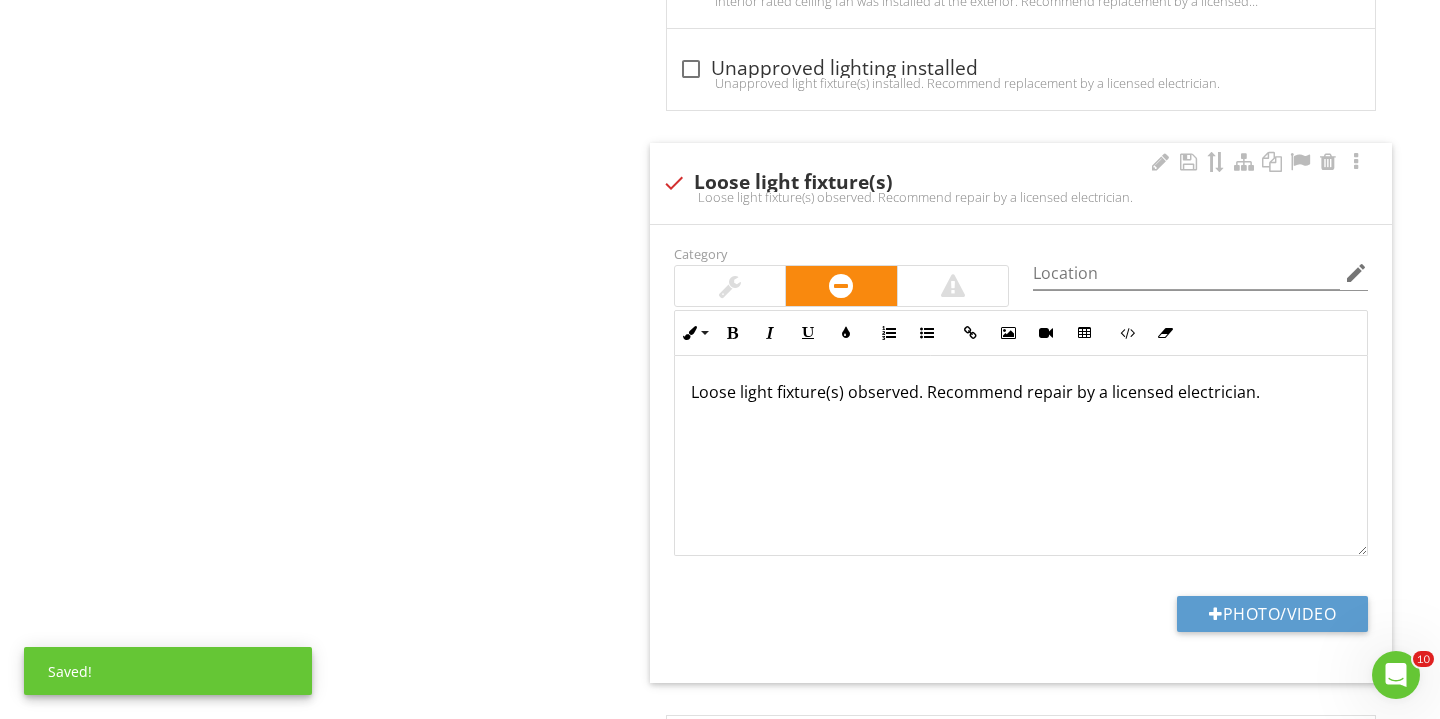 scroll, scrollTop: 2169, scrollLeft: 0, axis: vertical 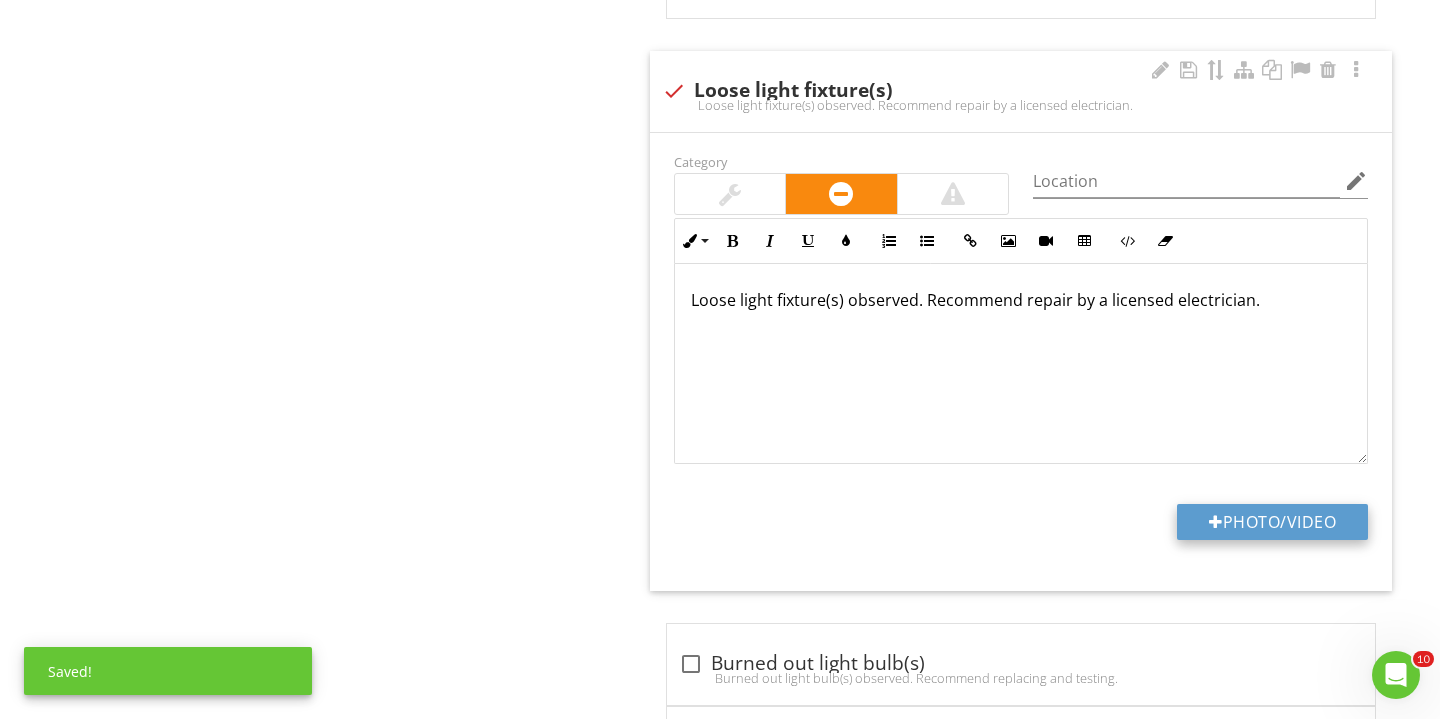 click on "Photo/Video" at bounding box center (1272, 522) 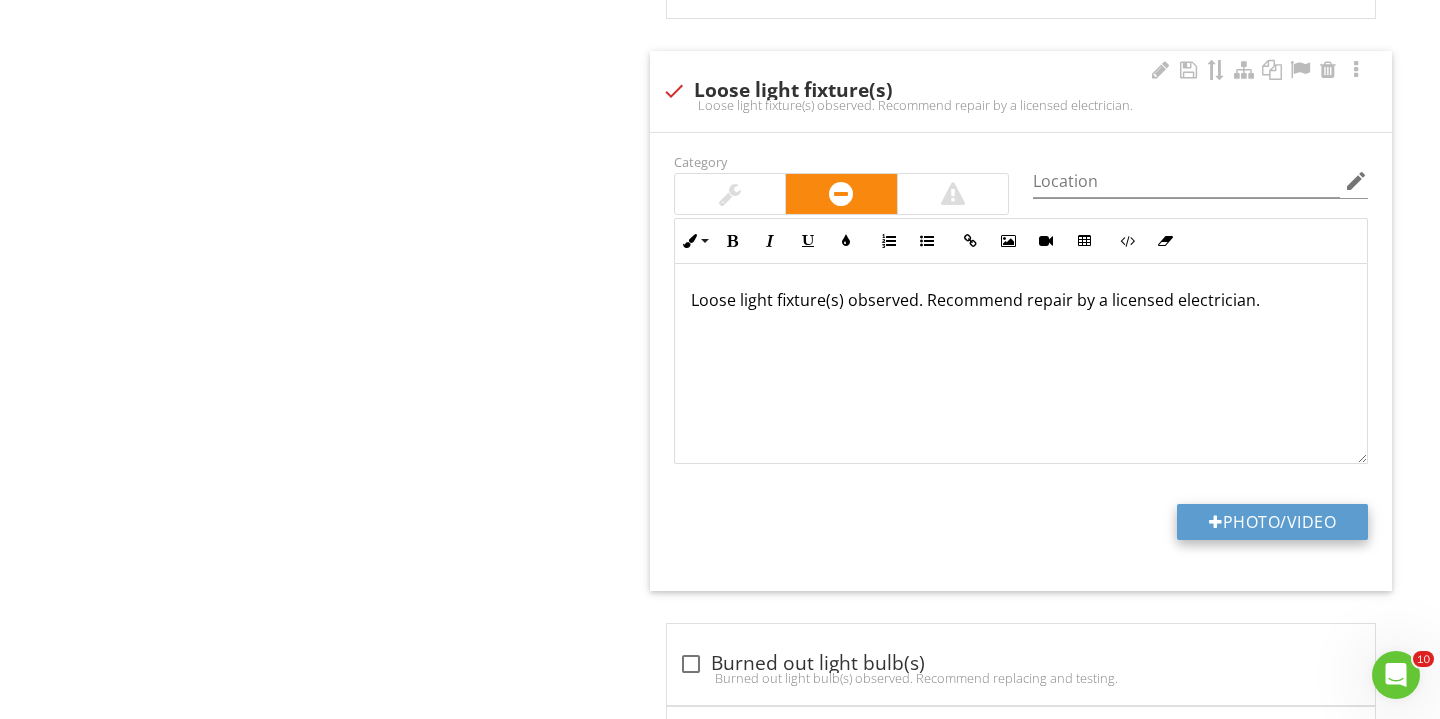 type on "C:\fakepath\IMG_2384.JPG" 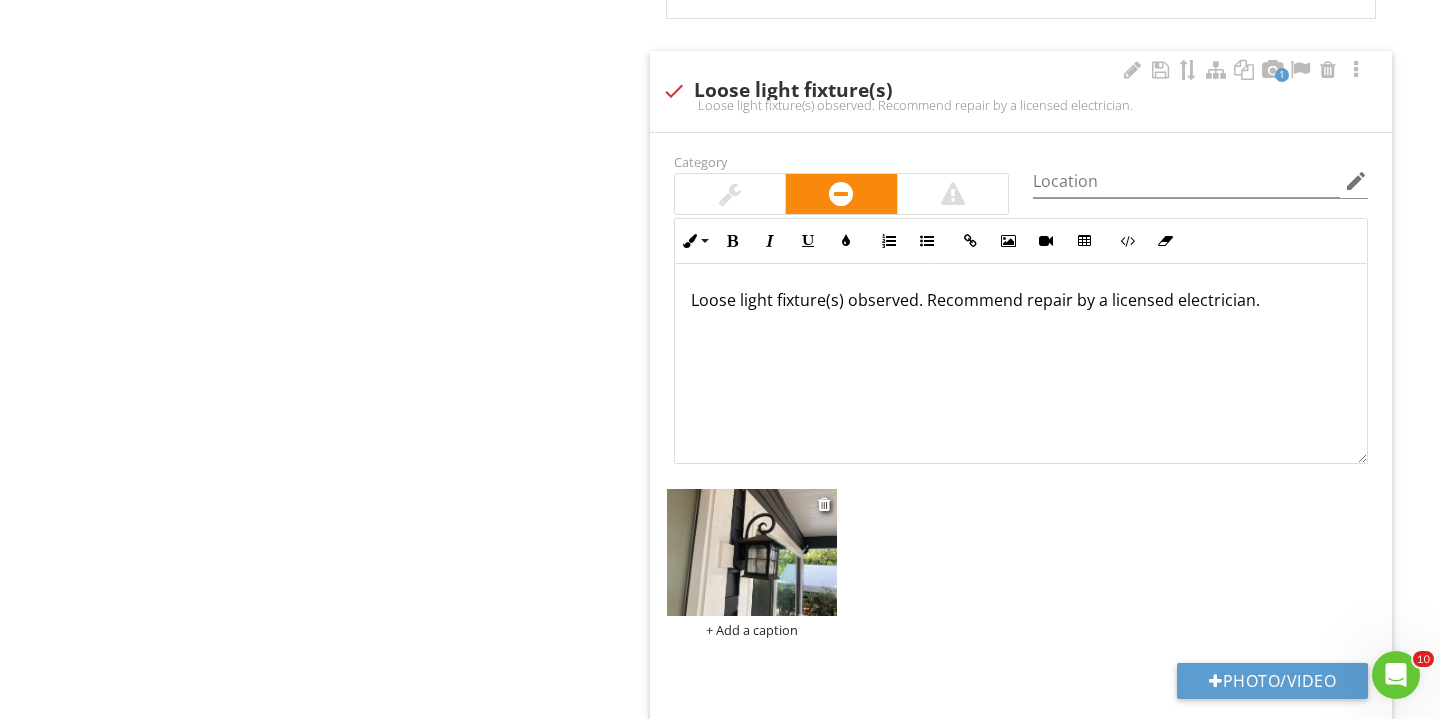 click on "+ Add a caption" at bounding box center (752, 630) 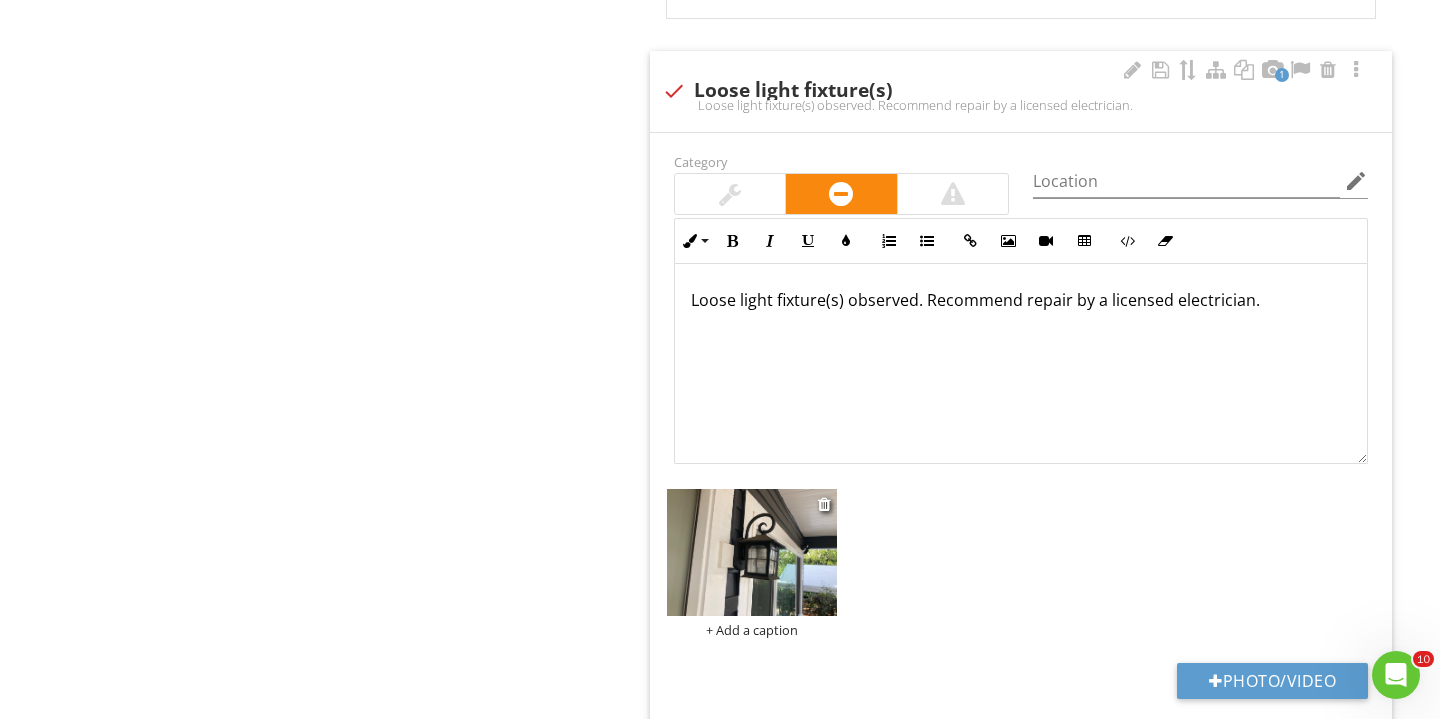 scroll, scrollTop: 492, scrollLeft: 0, axis: vertical 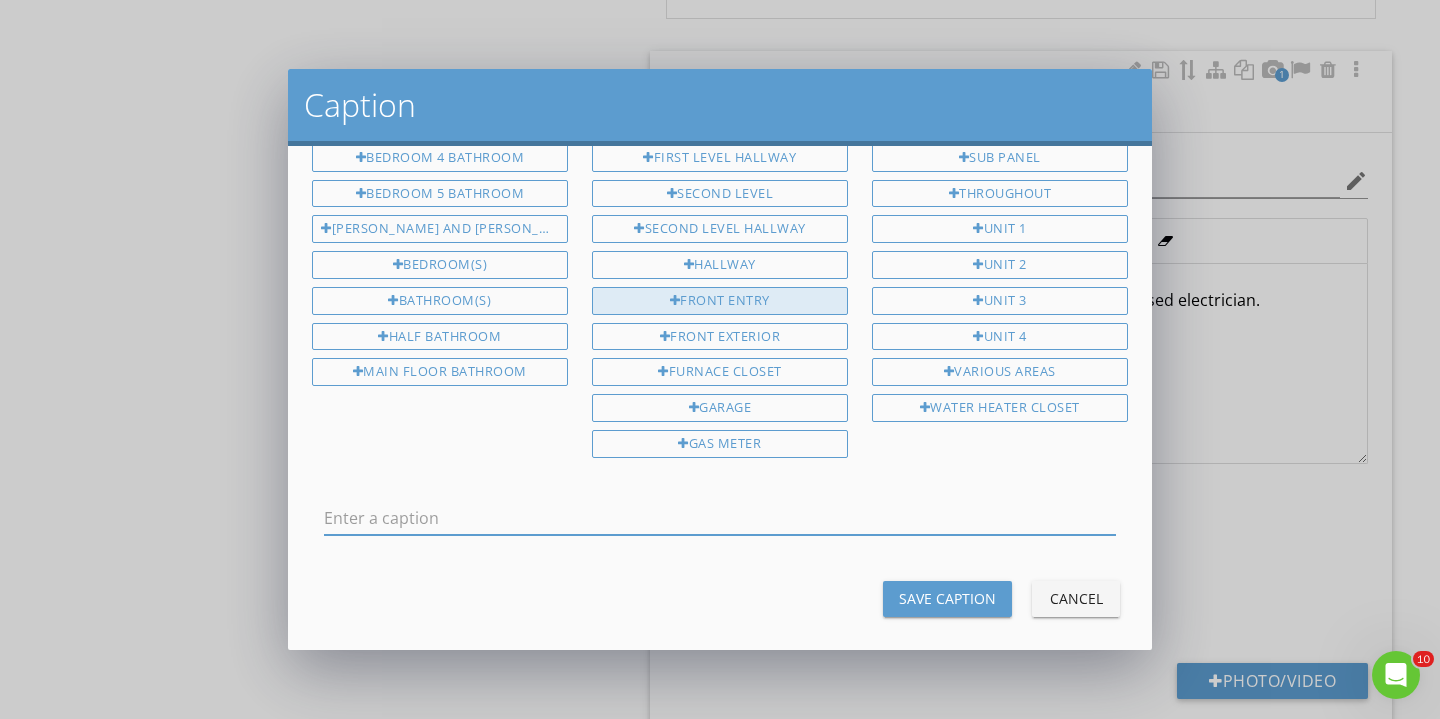 click on "Front entry" at bounding box center (720, 301) 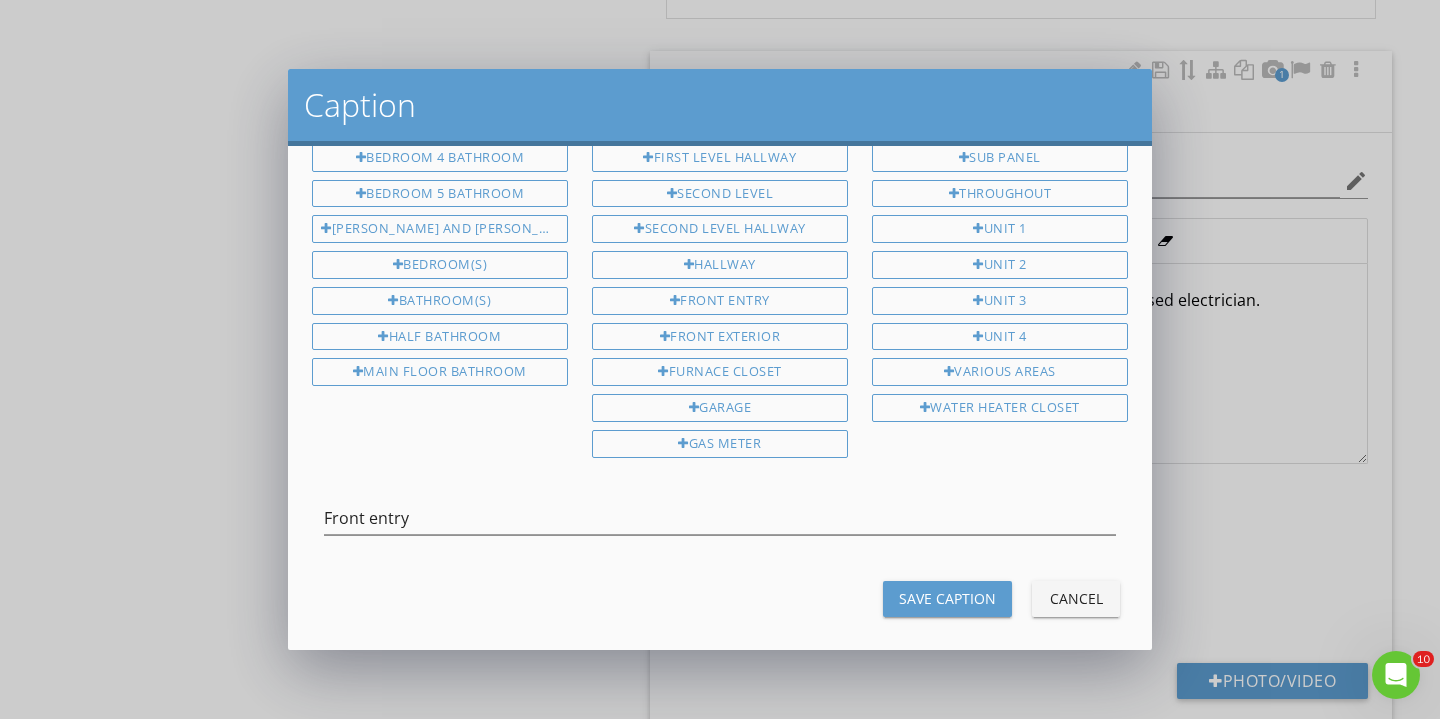 click on "Save Caption" at bounding box center [947, 598] 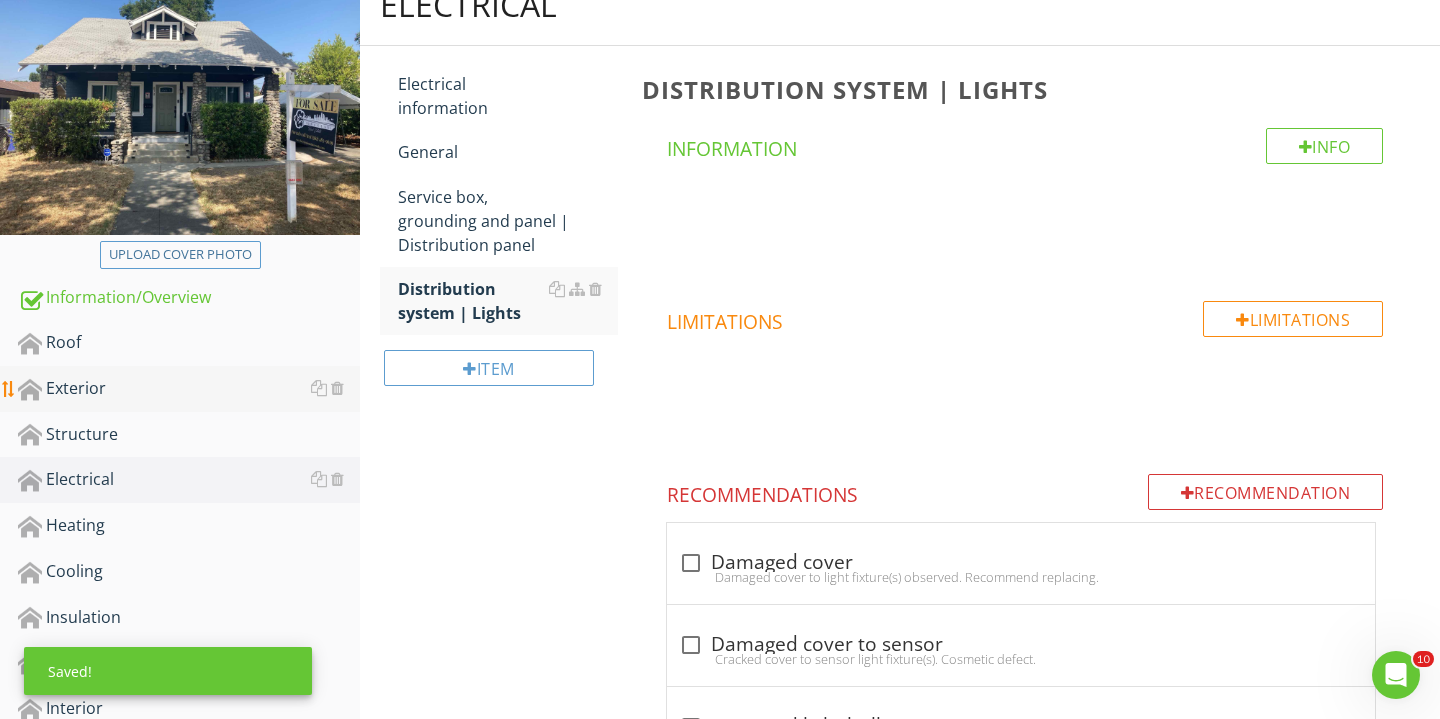 scroll, scrollTop: 280, scrollLeft: 0, axis: vertical 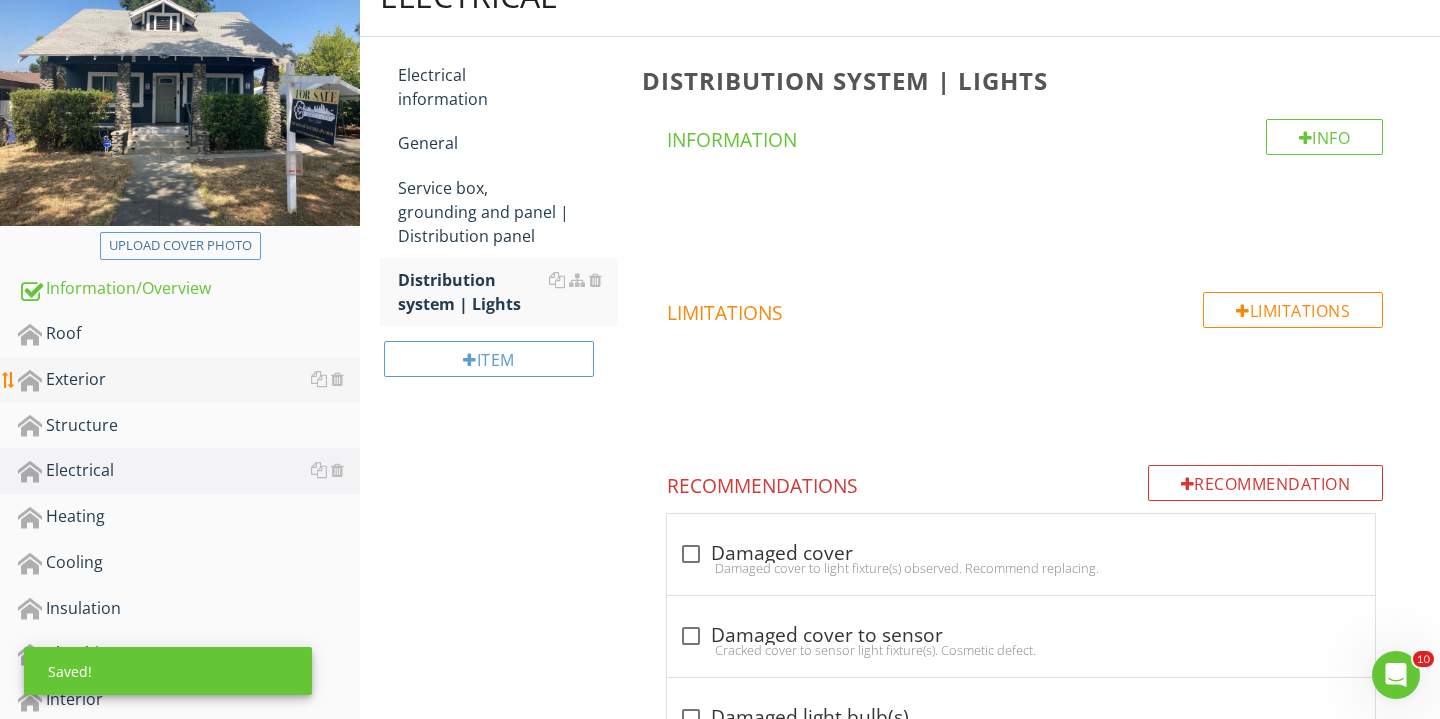 click on "Exterior" at bounding box center [189, 380] 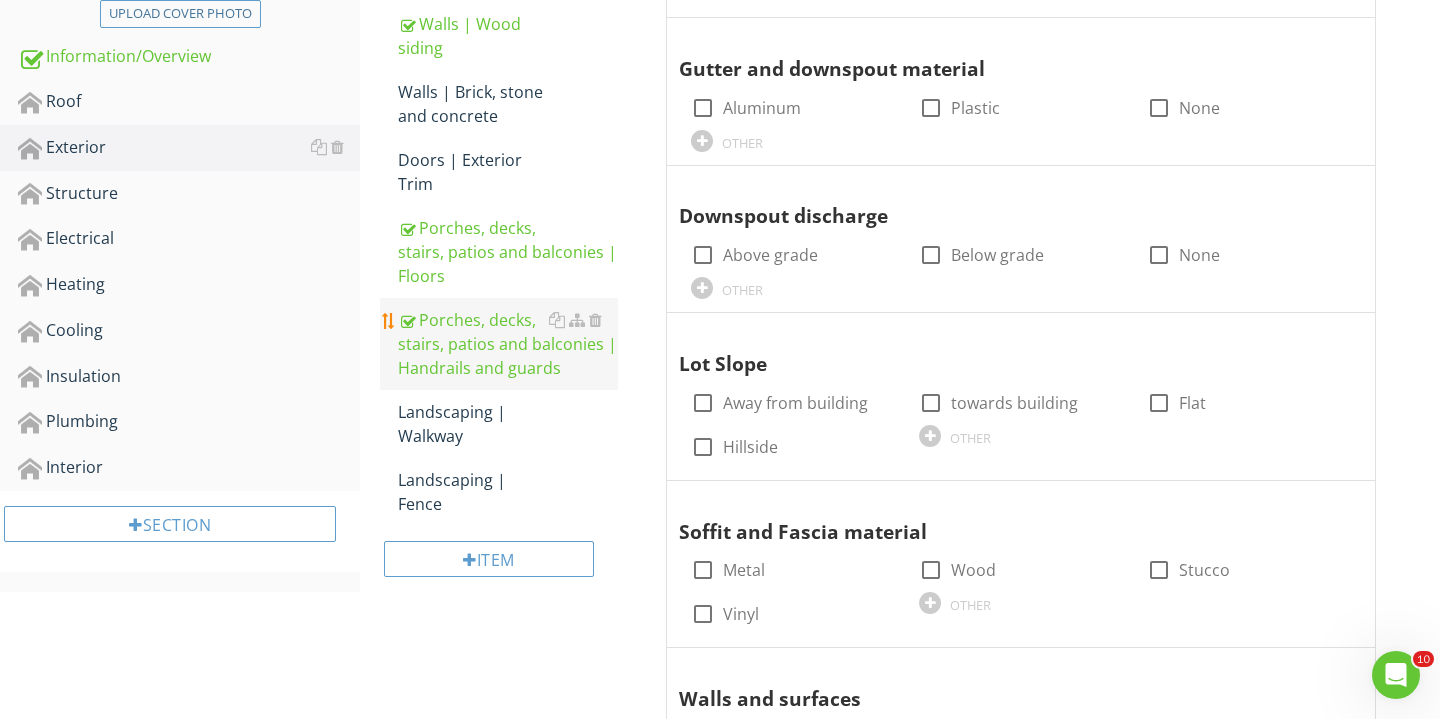 scroll, scrollTop: 530, scrollLeft: 0, axis: vertical 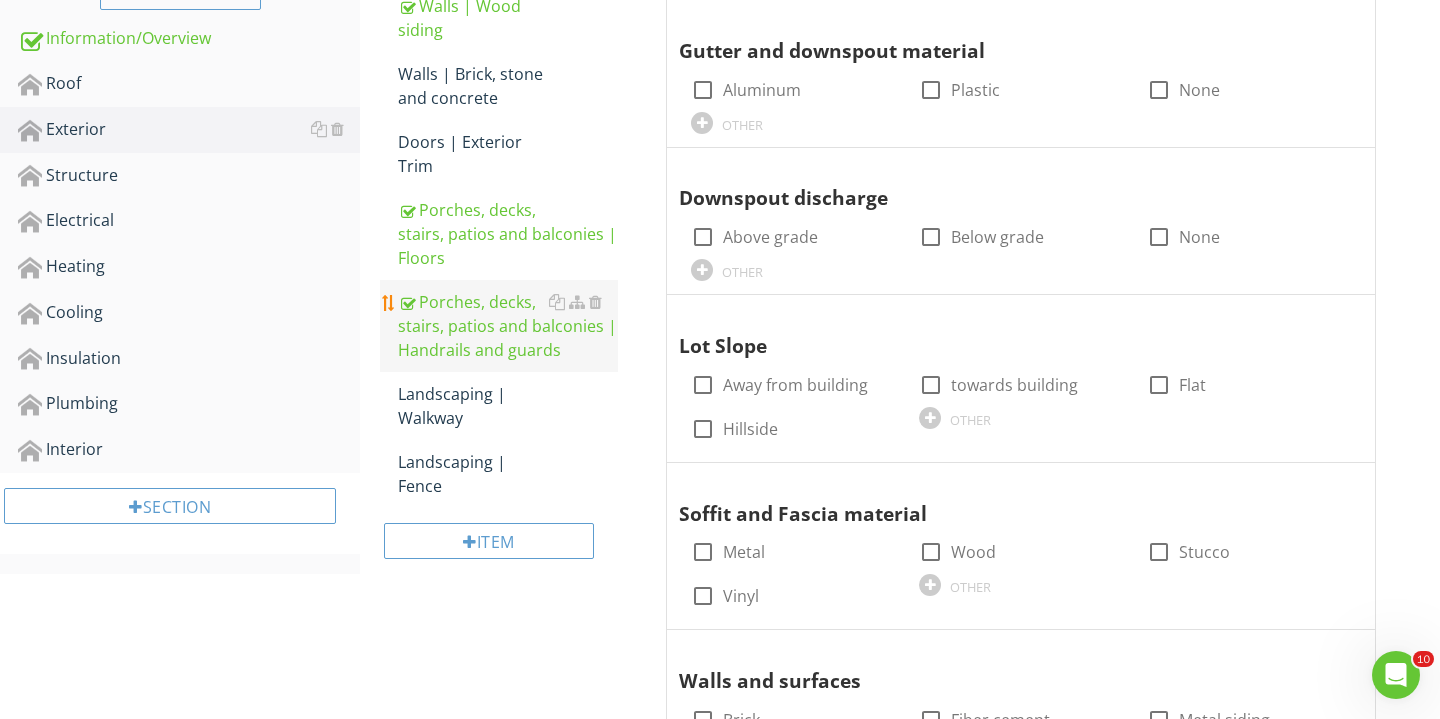 click on "Porches, decks, stairs, patios and balconies | Handrails and guards" at bounding box center (508, 326) 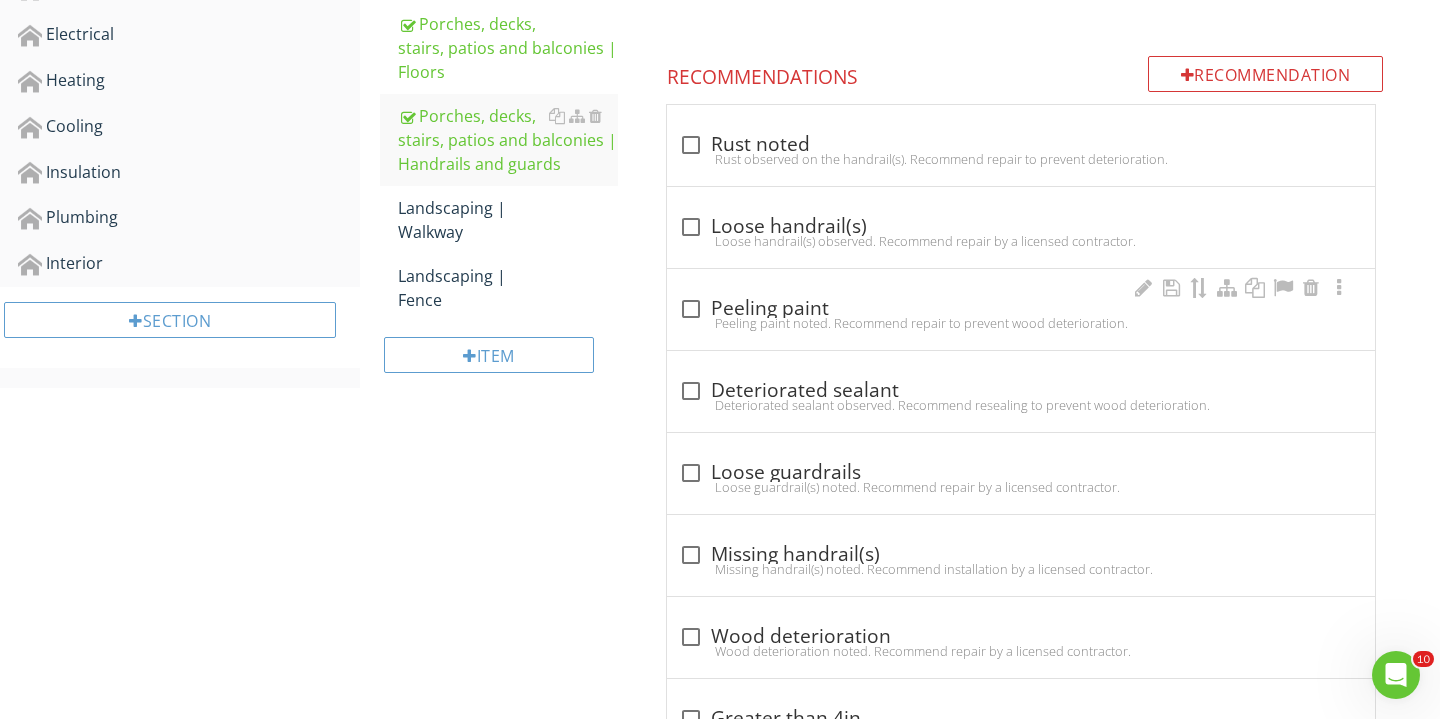 scroll, scrollTop: 830, scrollLeft: 0, axis: vertical 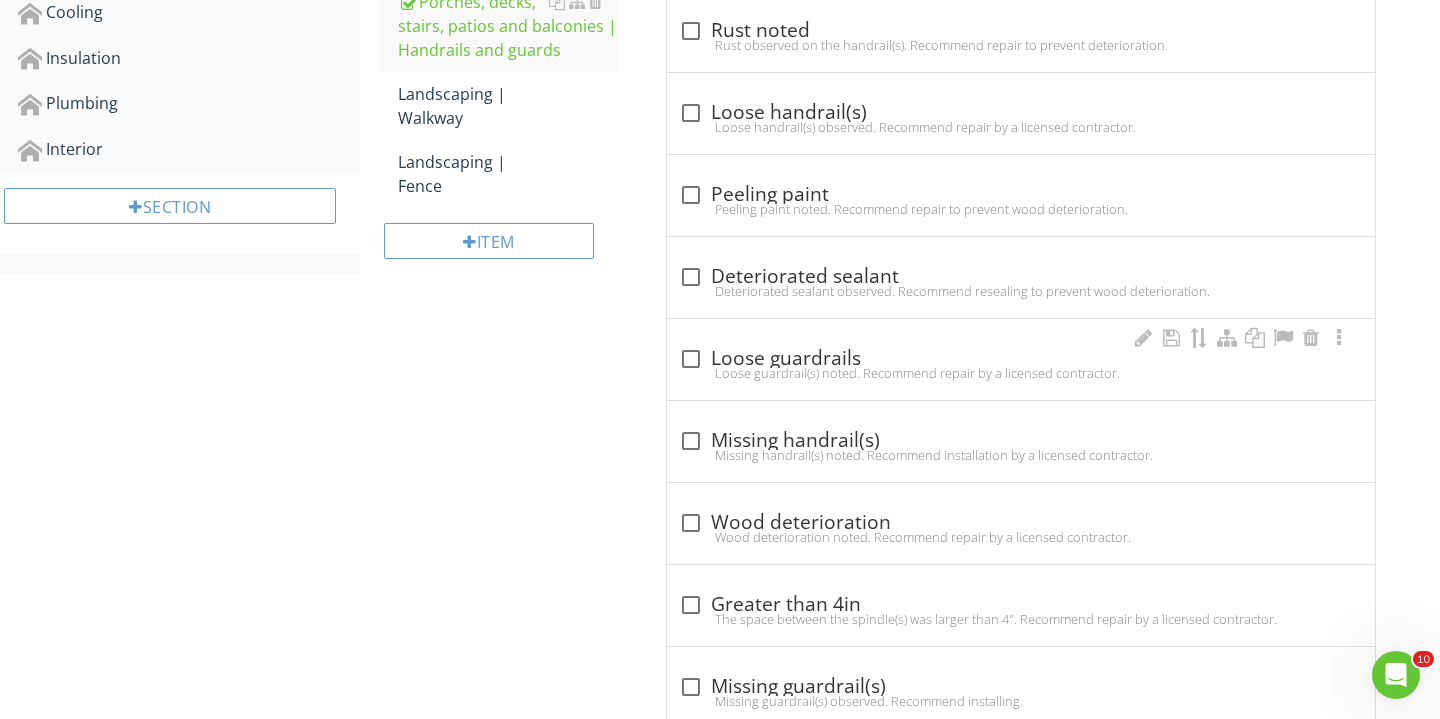 click at bounding box center [691, 359] 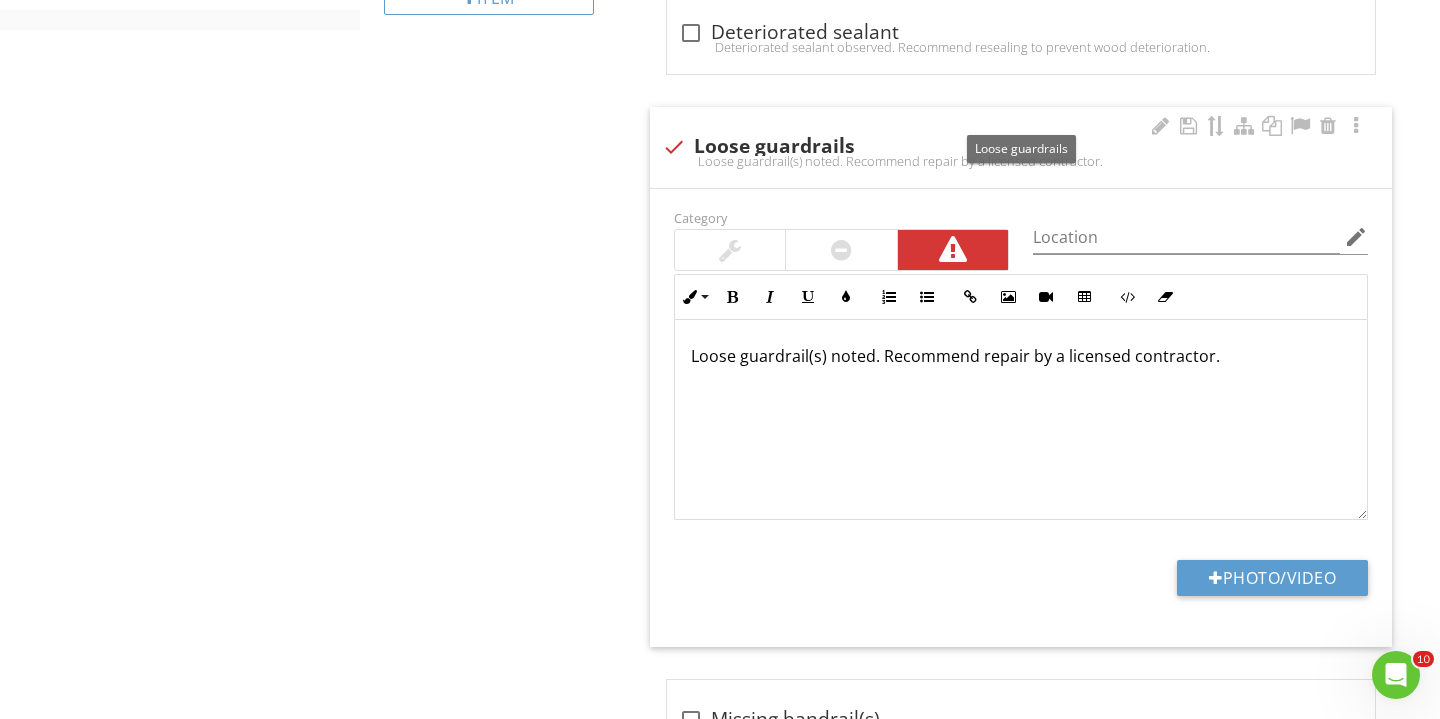 scroll, scrollTop: 1112, scrollLeft: 0, axis: vertical 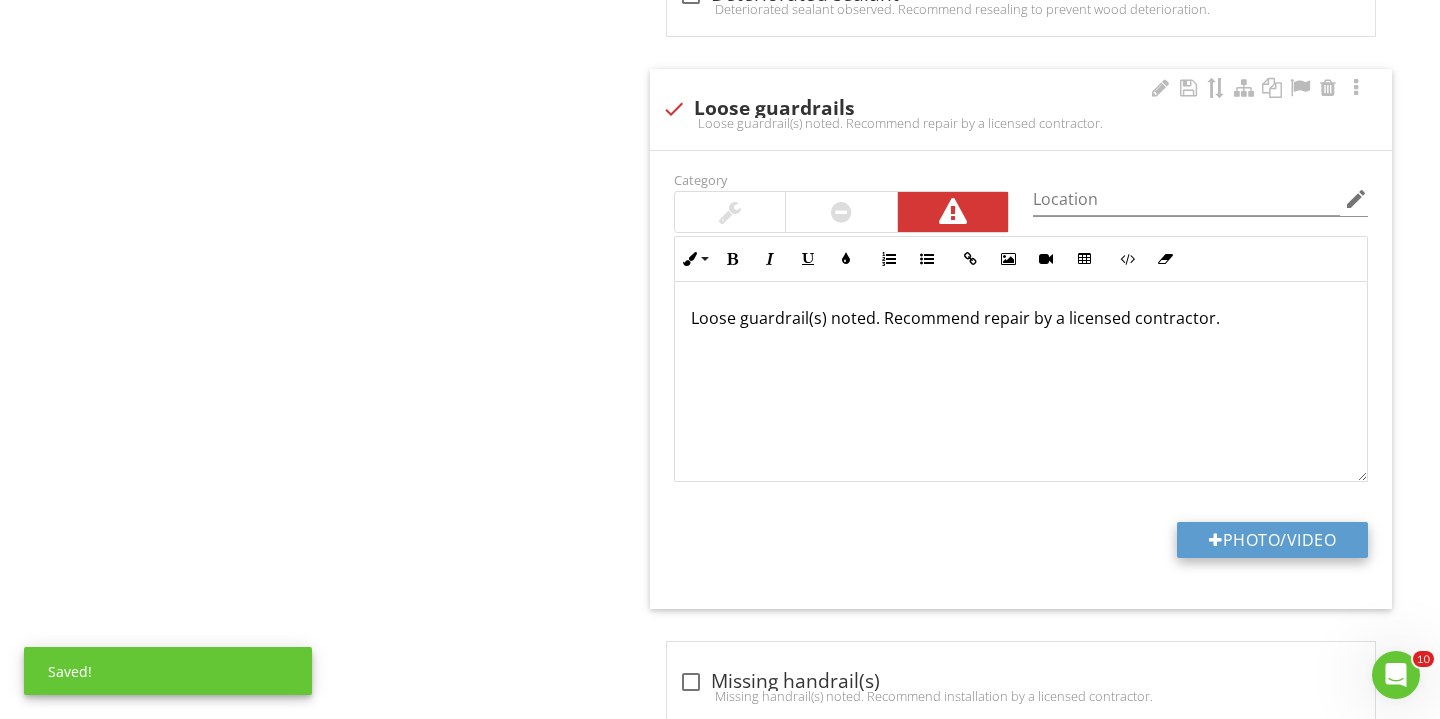 click on "Photo/Video" at bounding box center [1272, 540] 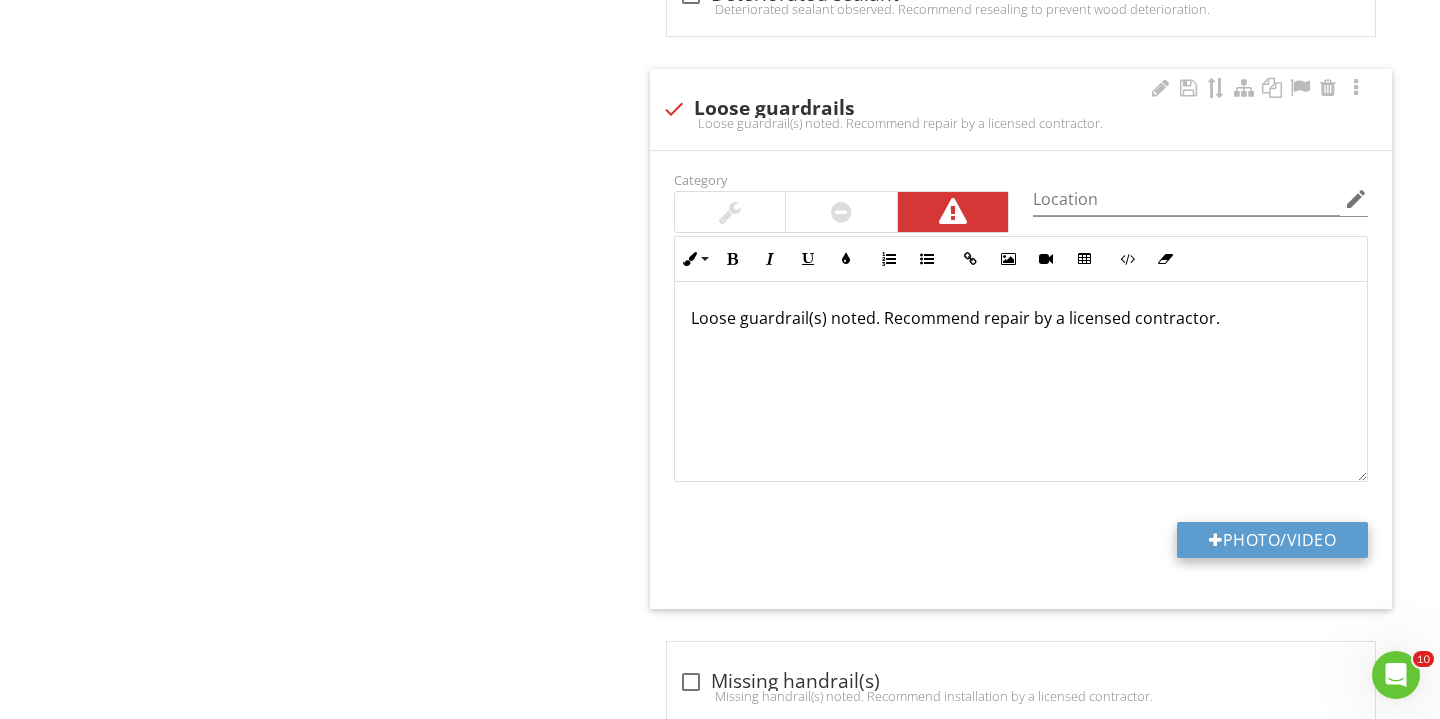 type on "C:\fakepath\IMG_2406.JPG" 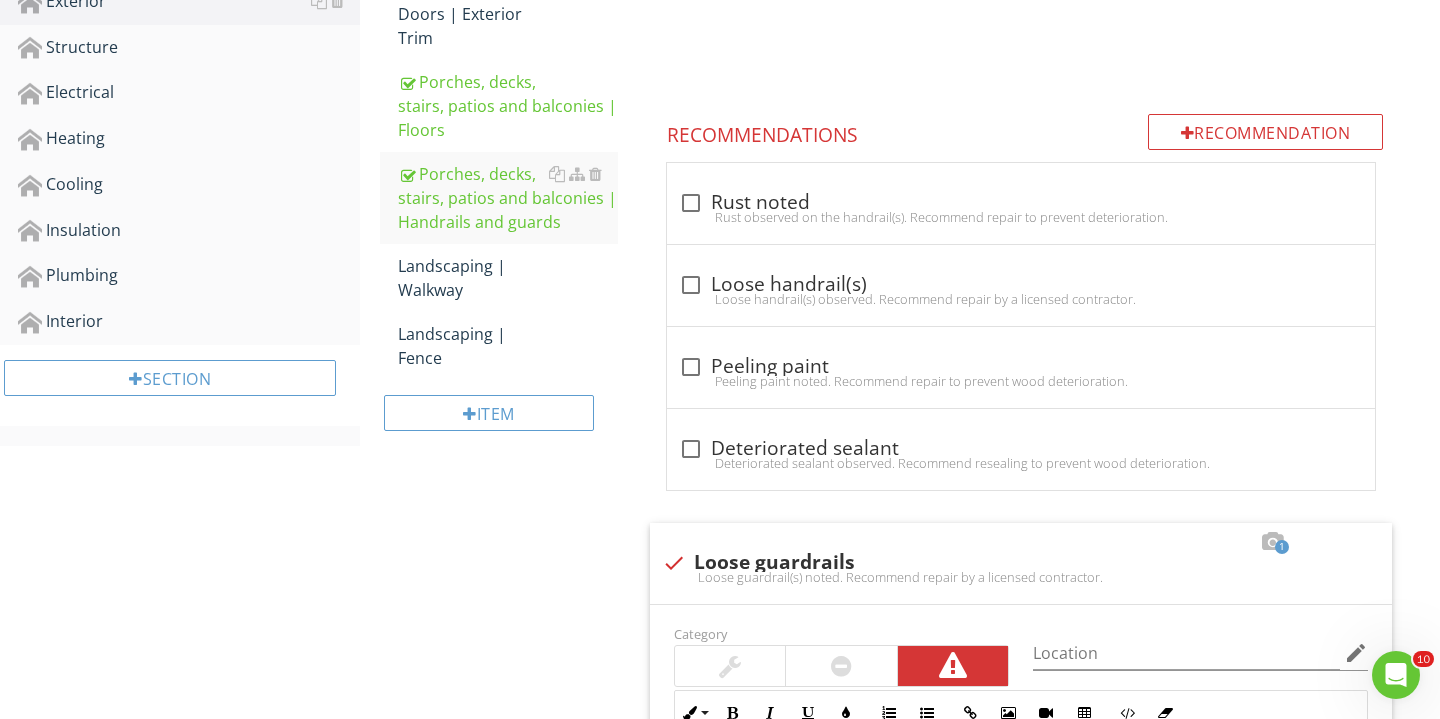 scroll, scrollTop: 595, scrollLeft: 0, axis: vertical 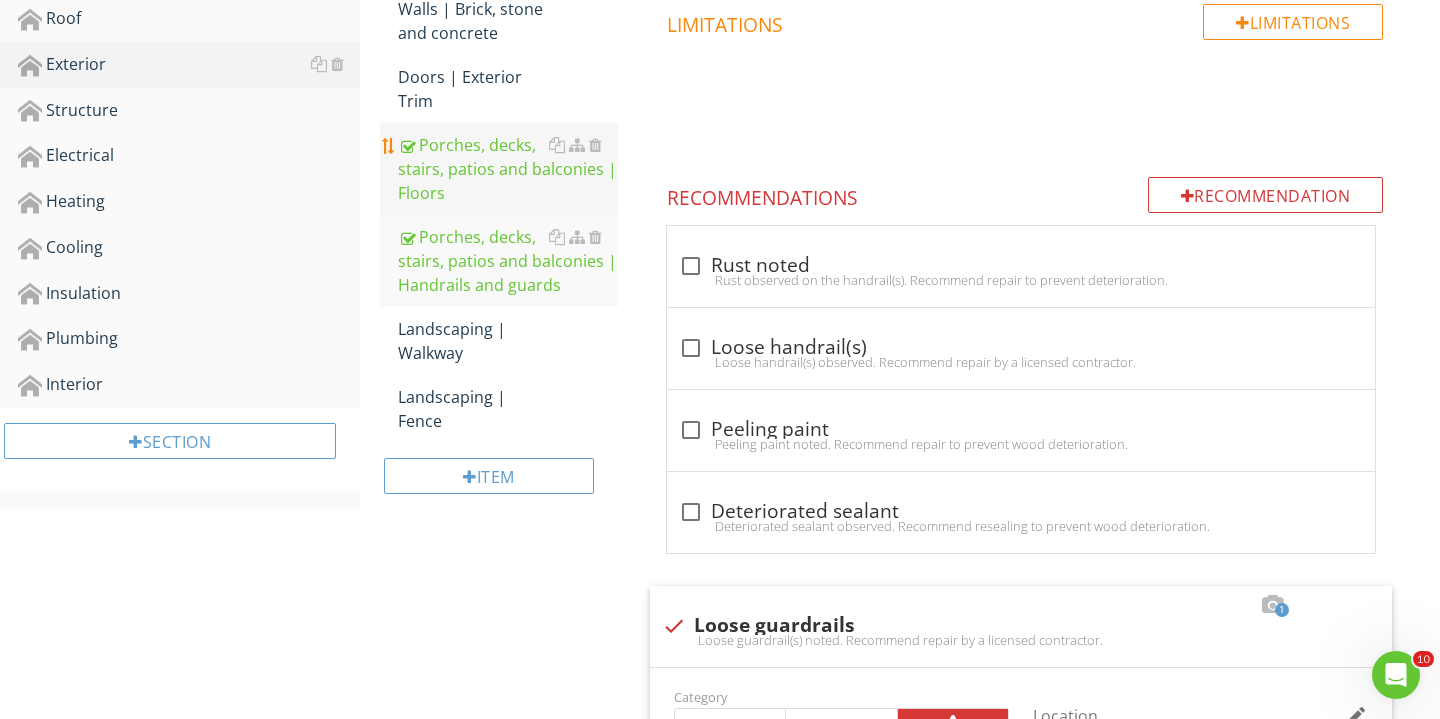 click on "Porches, decks, stairs, patios and balconies | Floors" at bounding box center (508, 169) 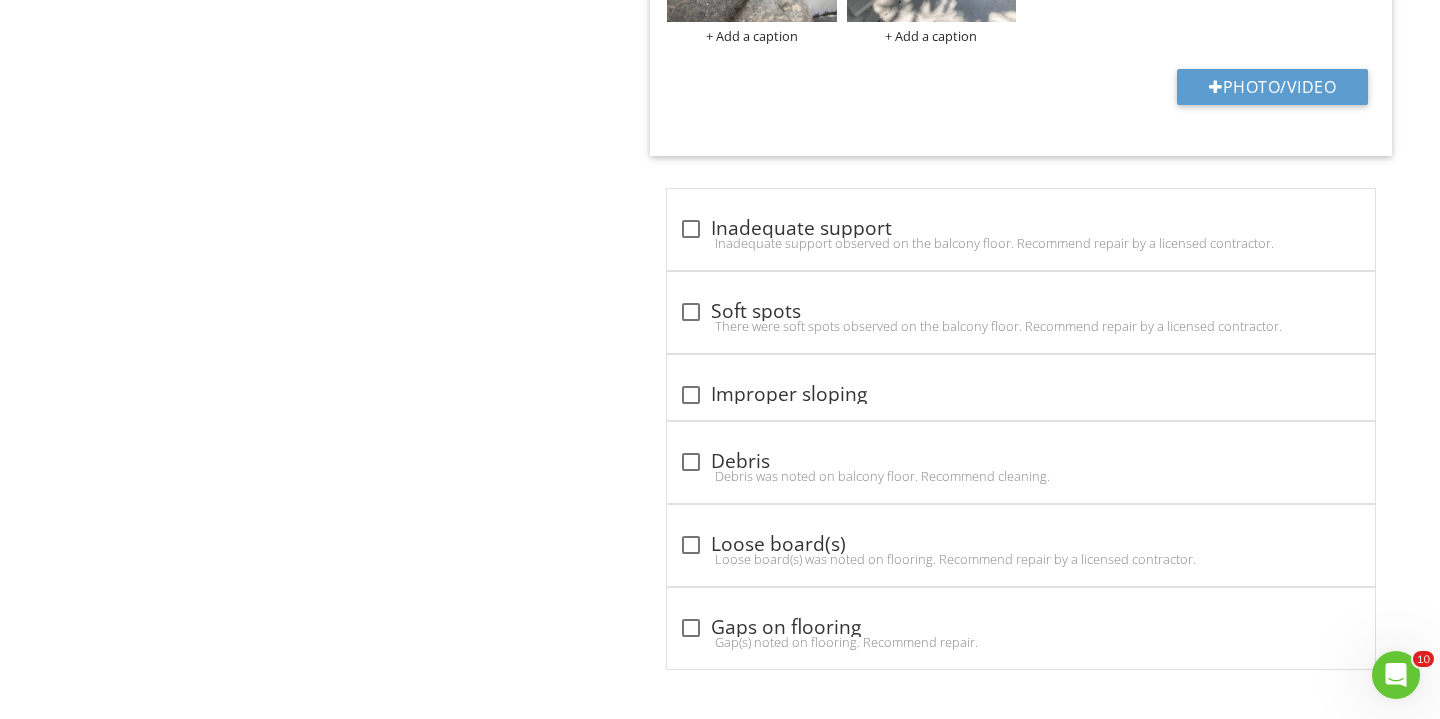 scroll, scrollTop: 3128, scrollLeft: 0, axis: vertical 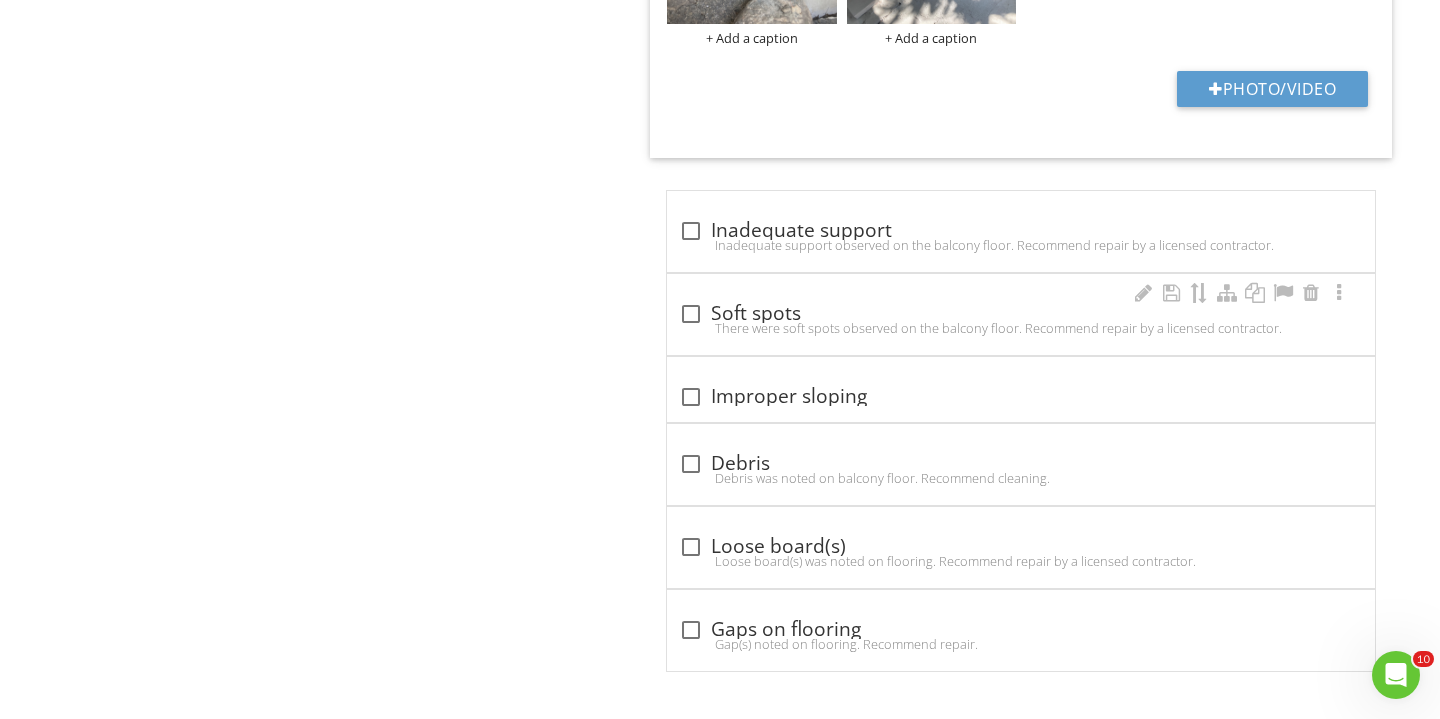 click on "There were soft spots observed on the balcony floor. Recommend repair by a licensed contractor." at bounding box center [1021, 328] 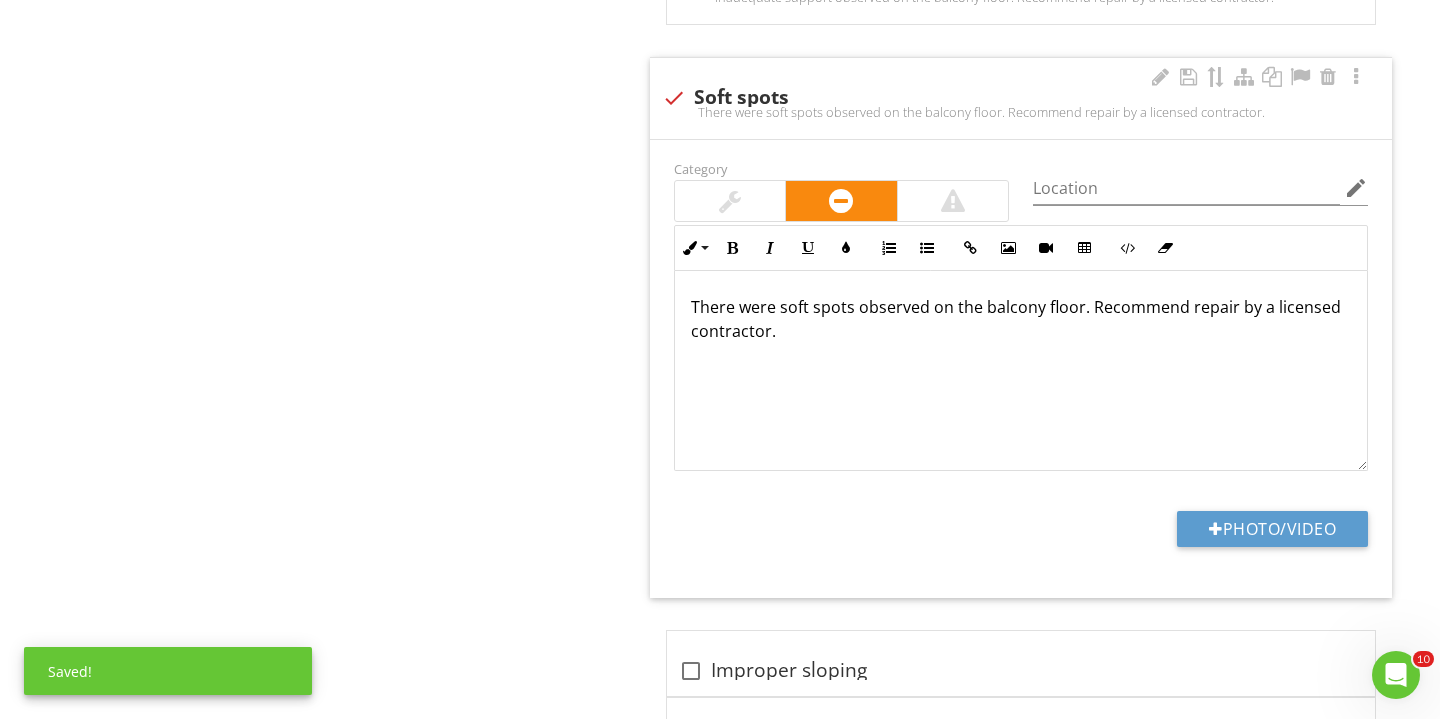scroll, scrollTop: 3420, scrollLeft: 0, axis: vertical 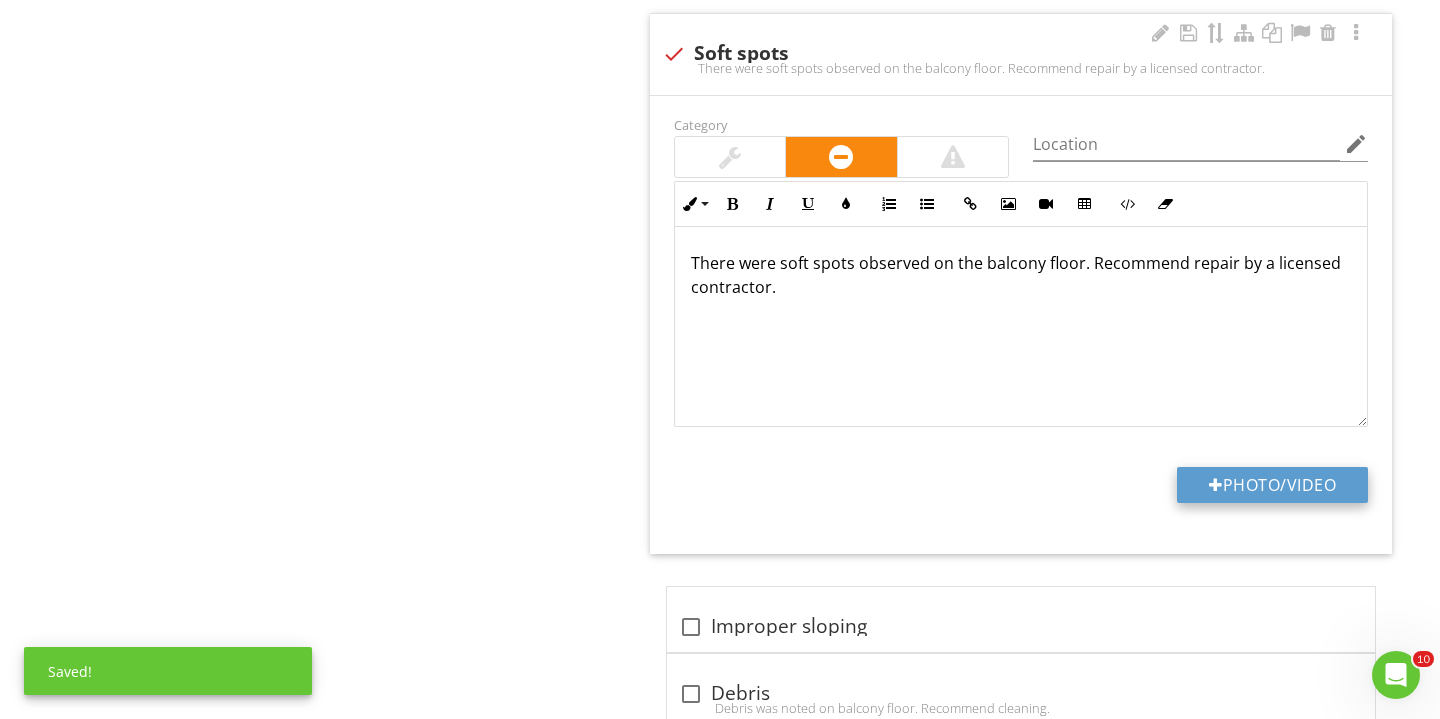 click on "Photo/Video" at bounding box center (1272, 485) 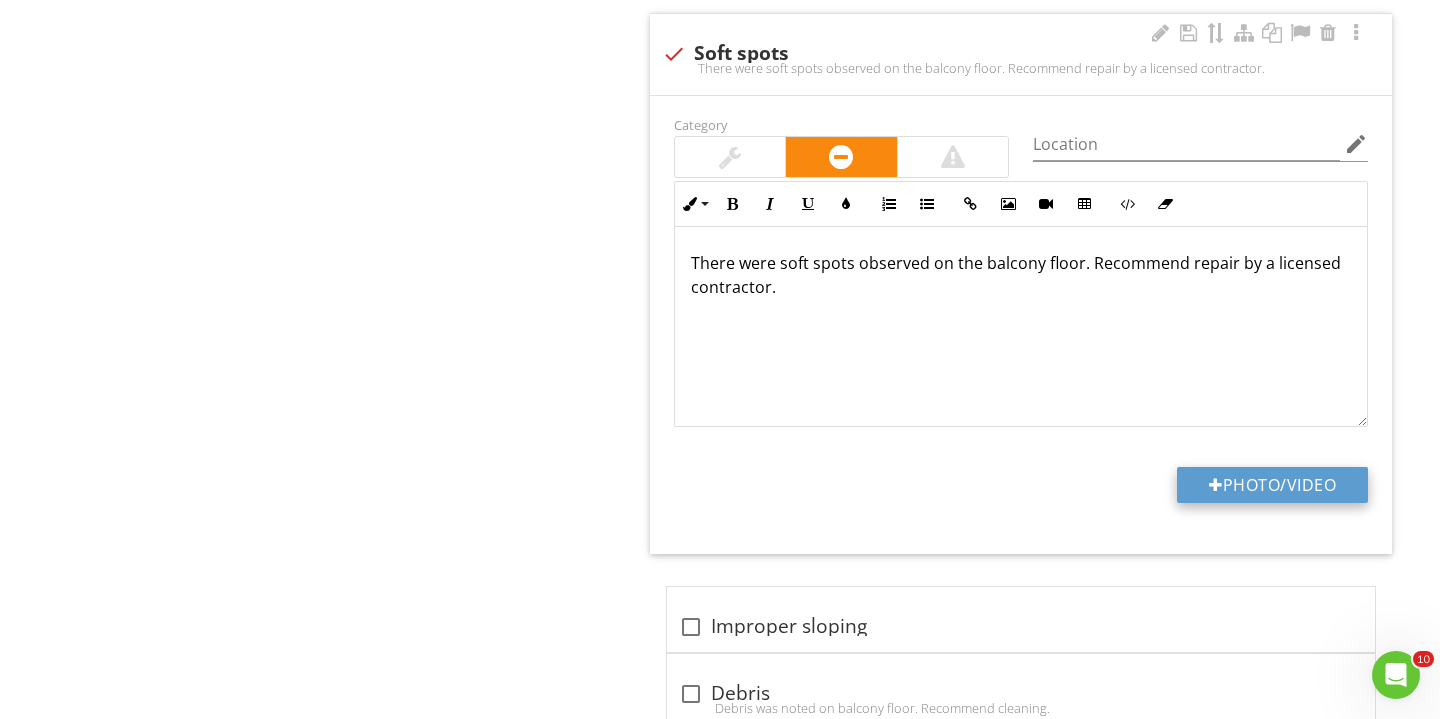type on "C:\fakepath\IMG_2412.JPG" 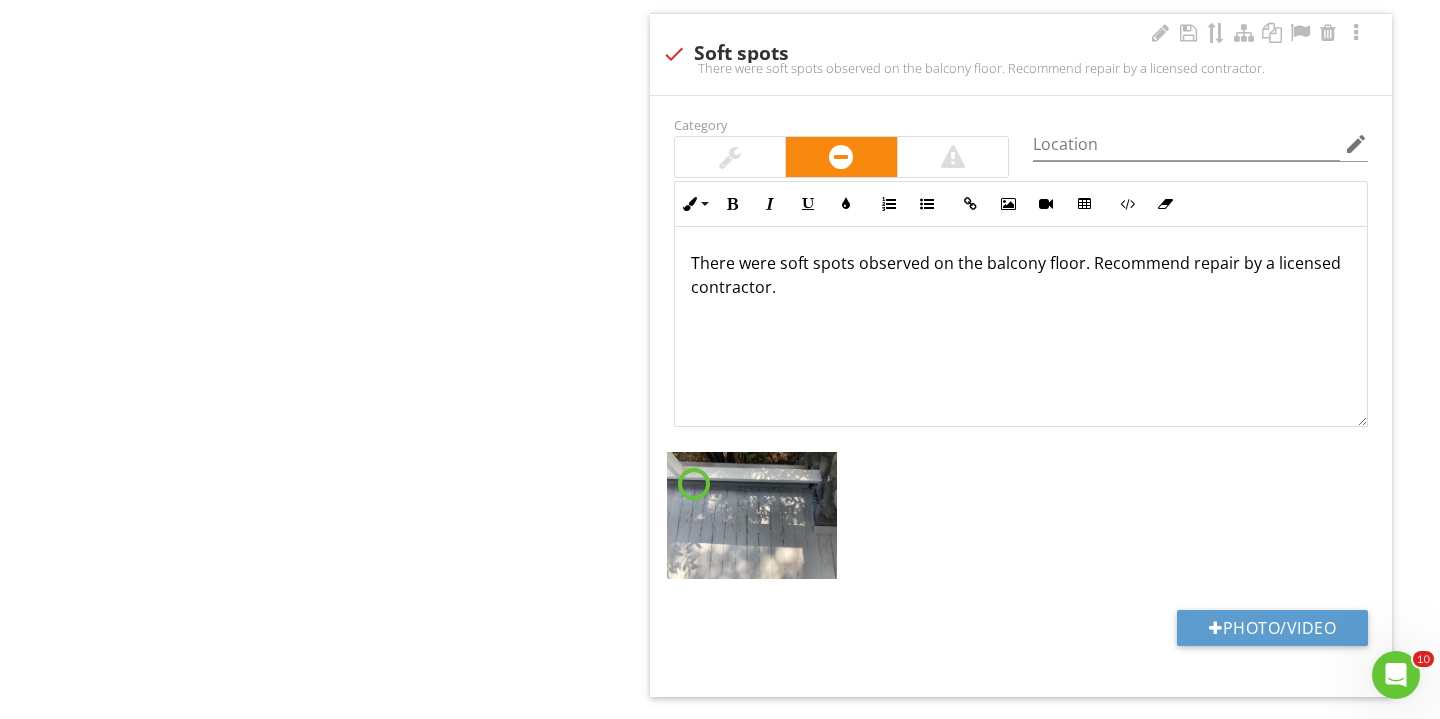 click on "There were soft spots observed on the balcony floor. Recommend repair by a licensed contractor." at bounding box center (1021, 275) 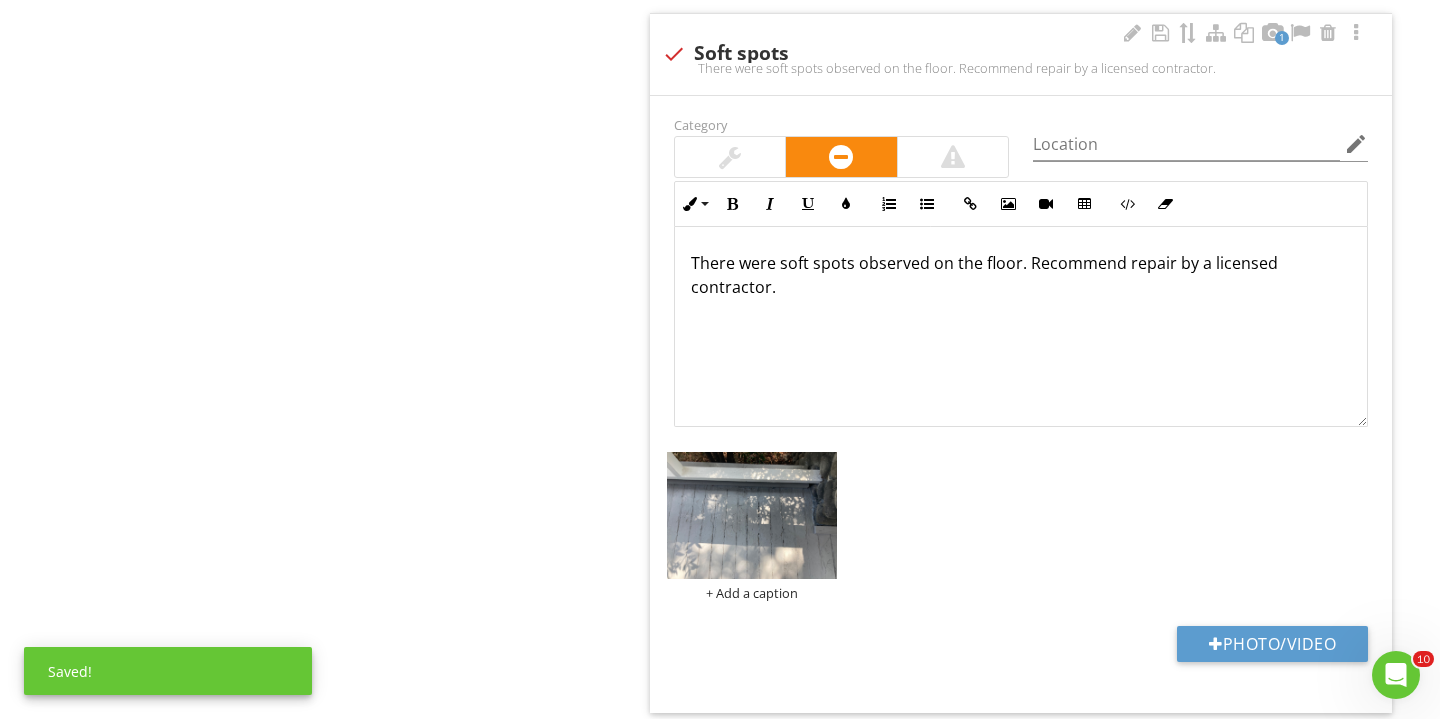 click on "There were soft spots observed on the floor. Recommend repair by a licensed contractor." at bounding box center (1021, 275) 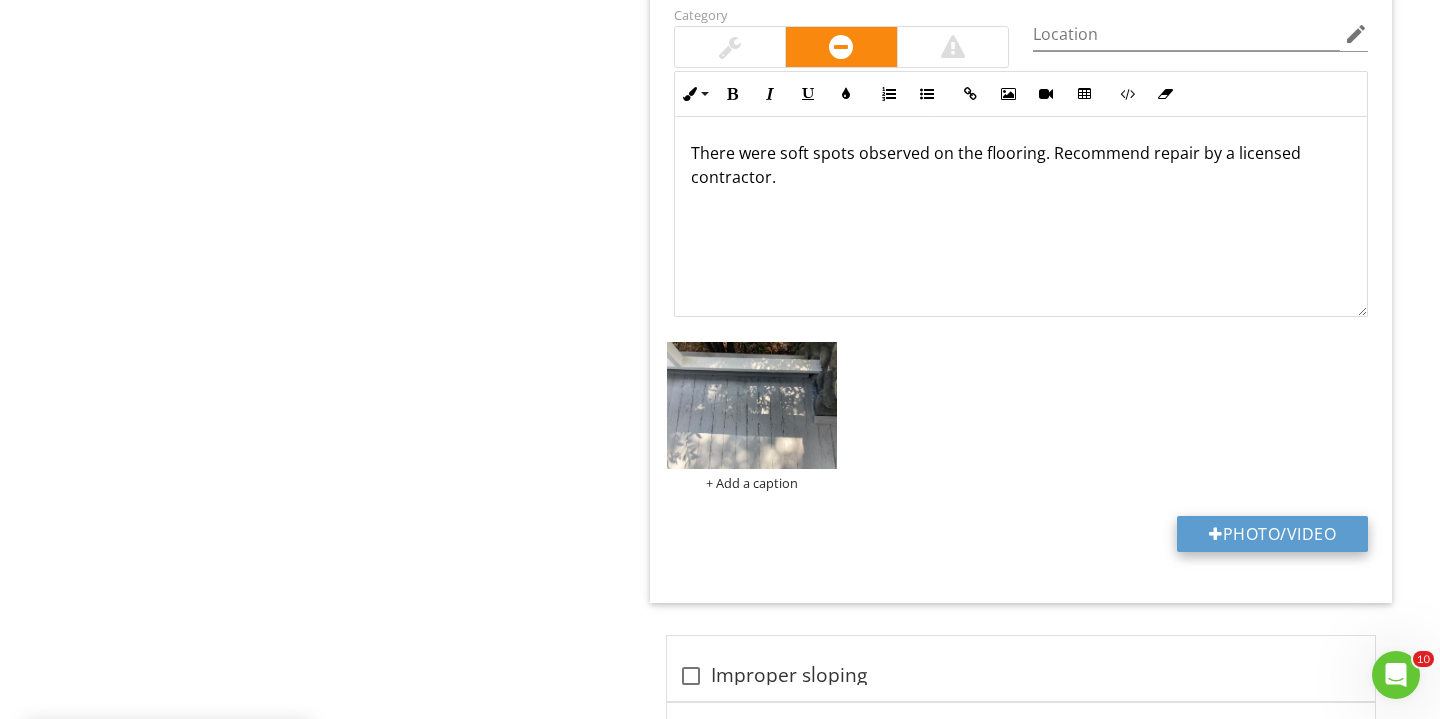 scroll, scrollTop: 3532, scrollLeft: 0, axis: vertical 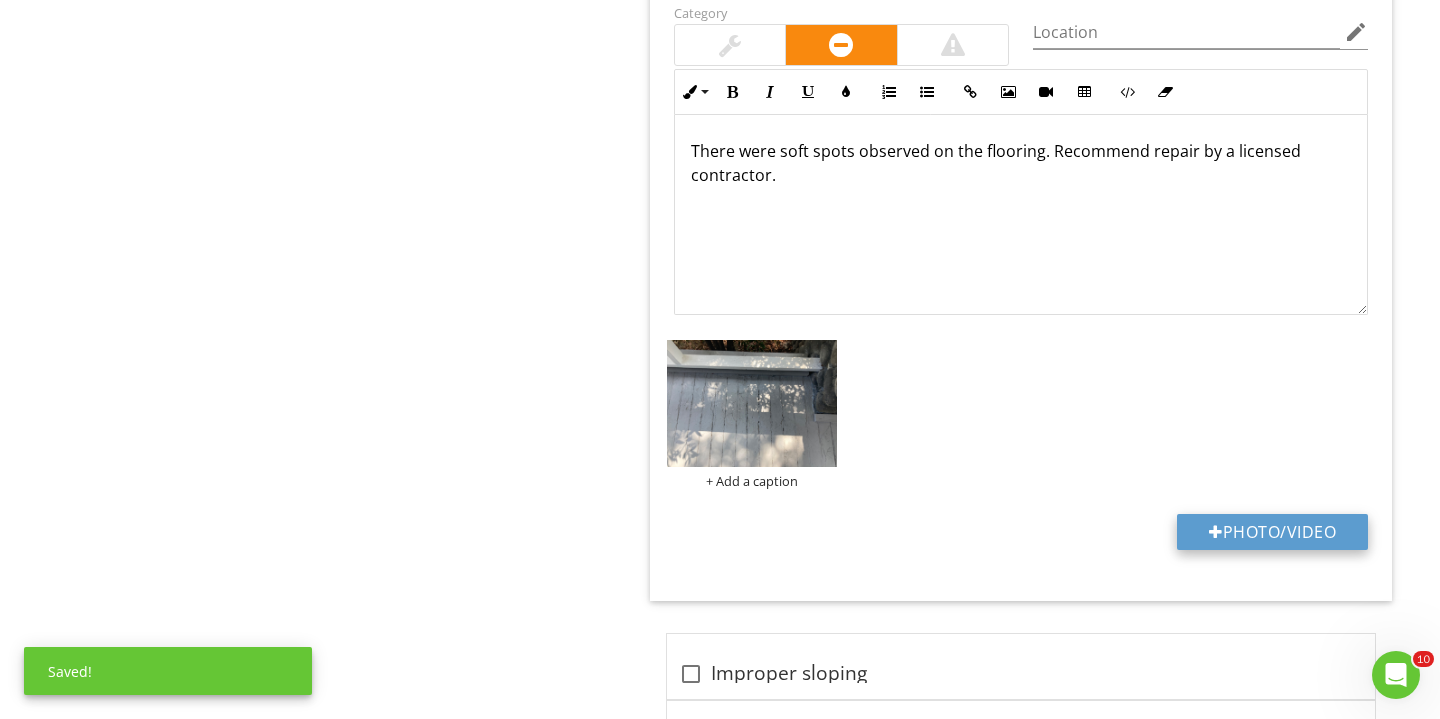 click on "Photo/Video" at bounding box center (1272, 532) 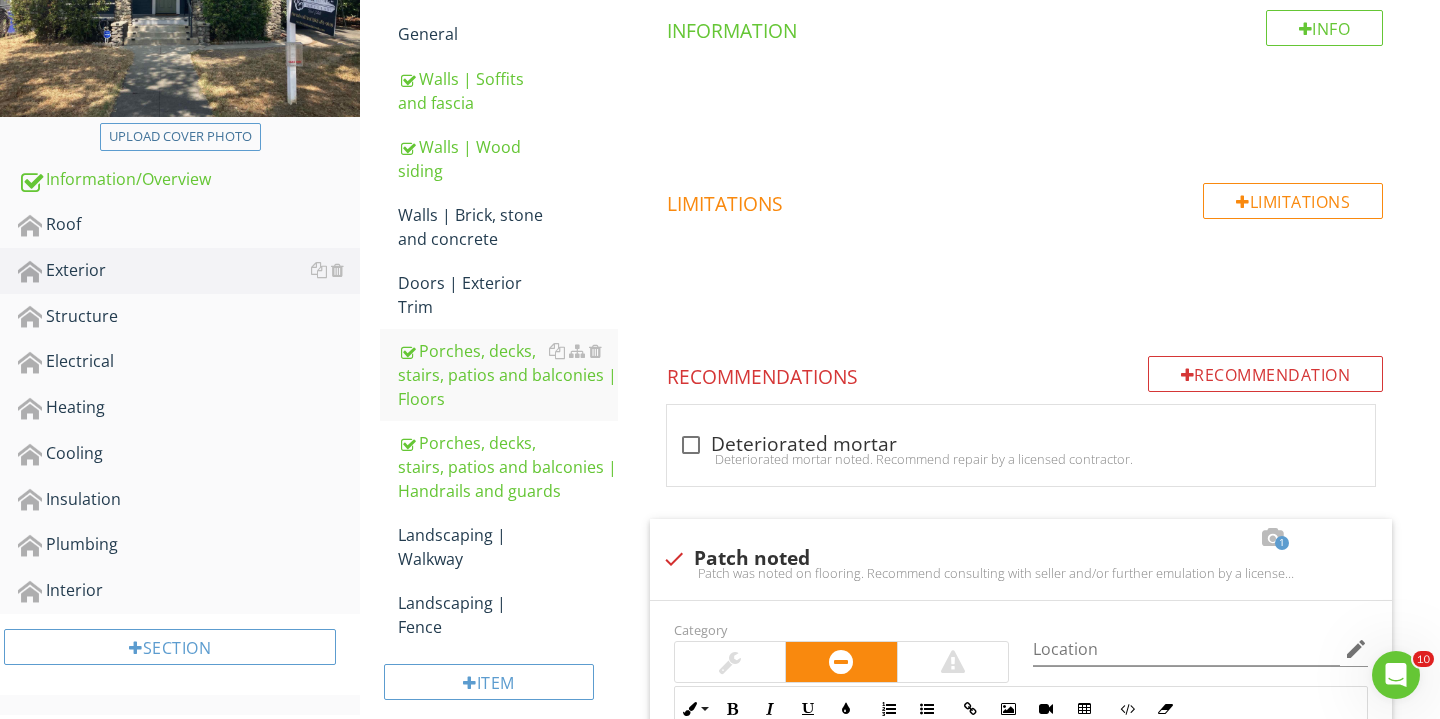scroll, scrollTop: 503, scrollLeft: 0, axis: vertical 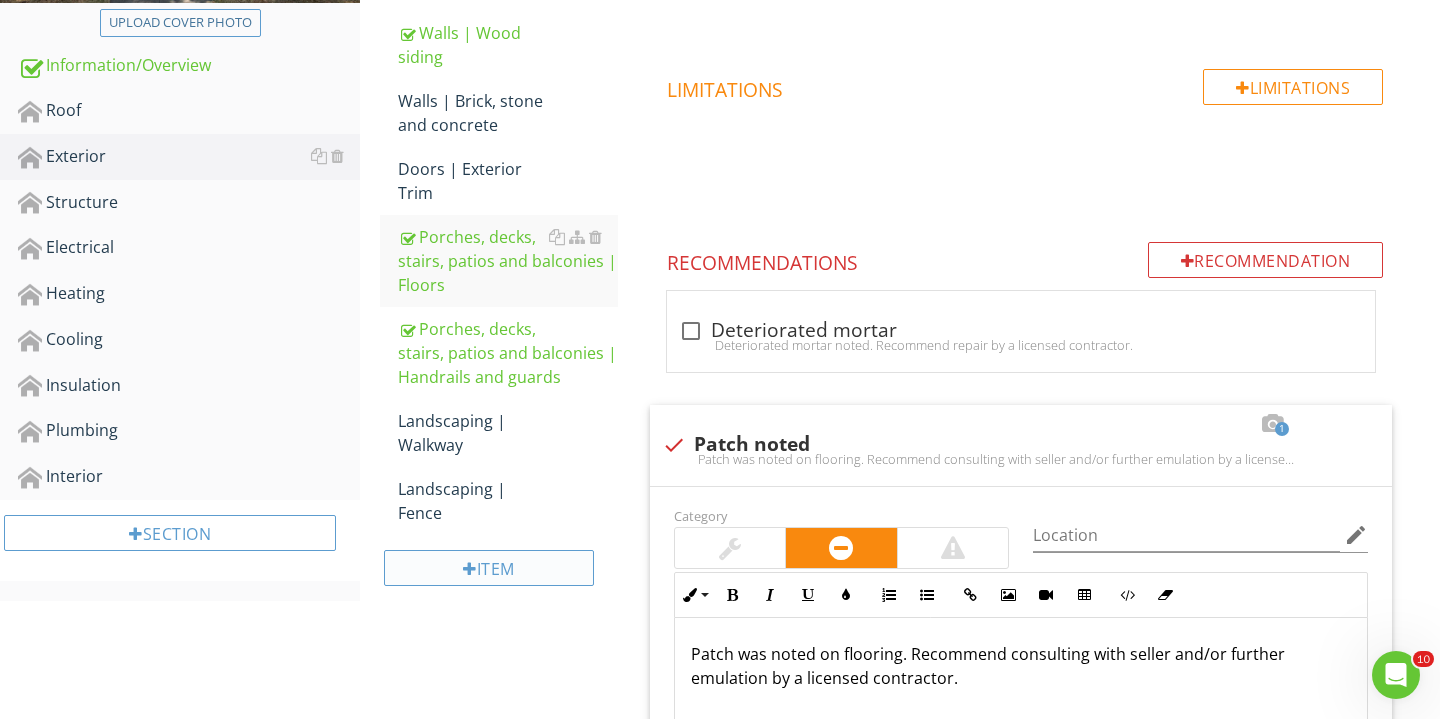 click on "Item" at bounding box center (489, 568) 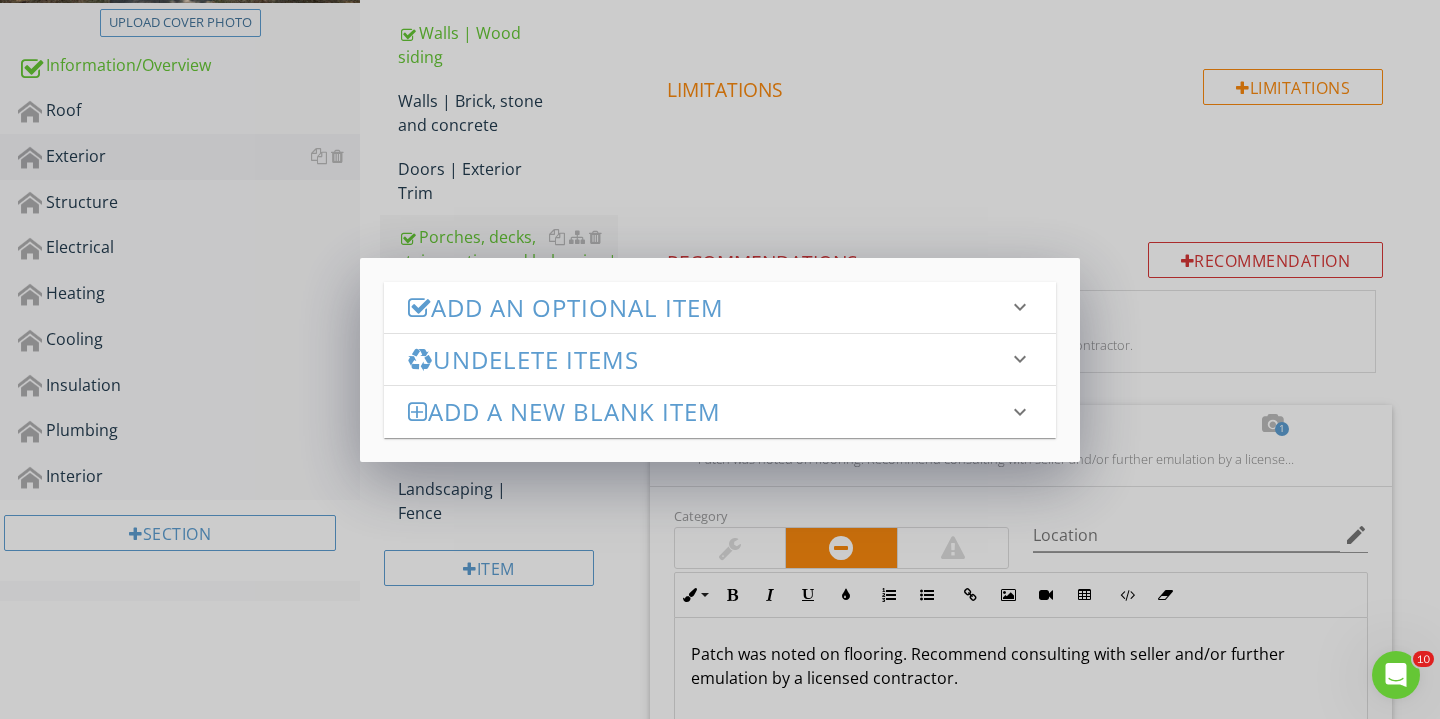 click on "Add an Optional Item
keyboard_arrow_down" at bounding box center (720, 307) 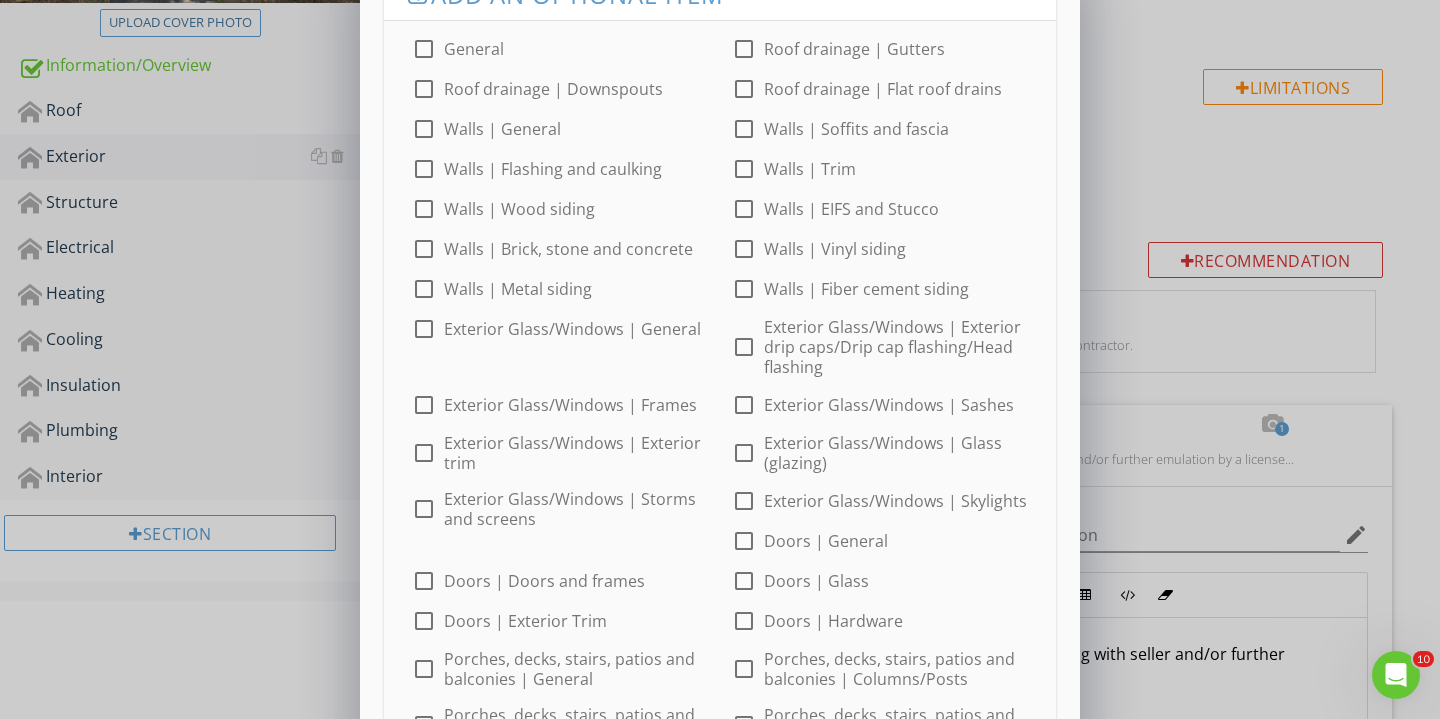 scroll, scrollTop: 79, scrollLeft: 0, axis: vertical 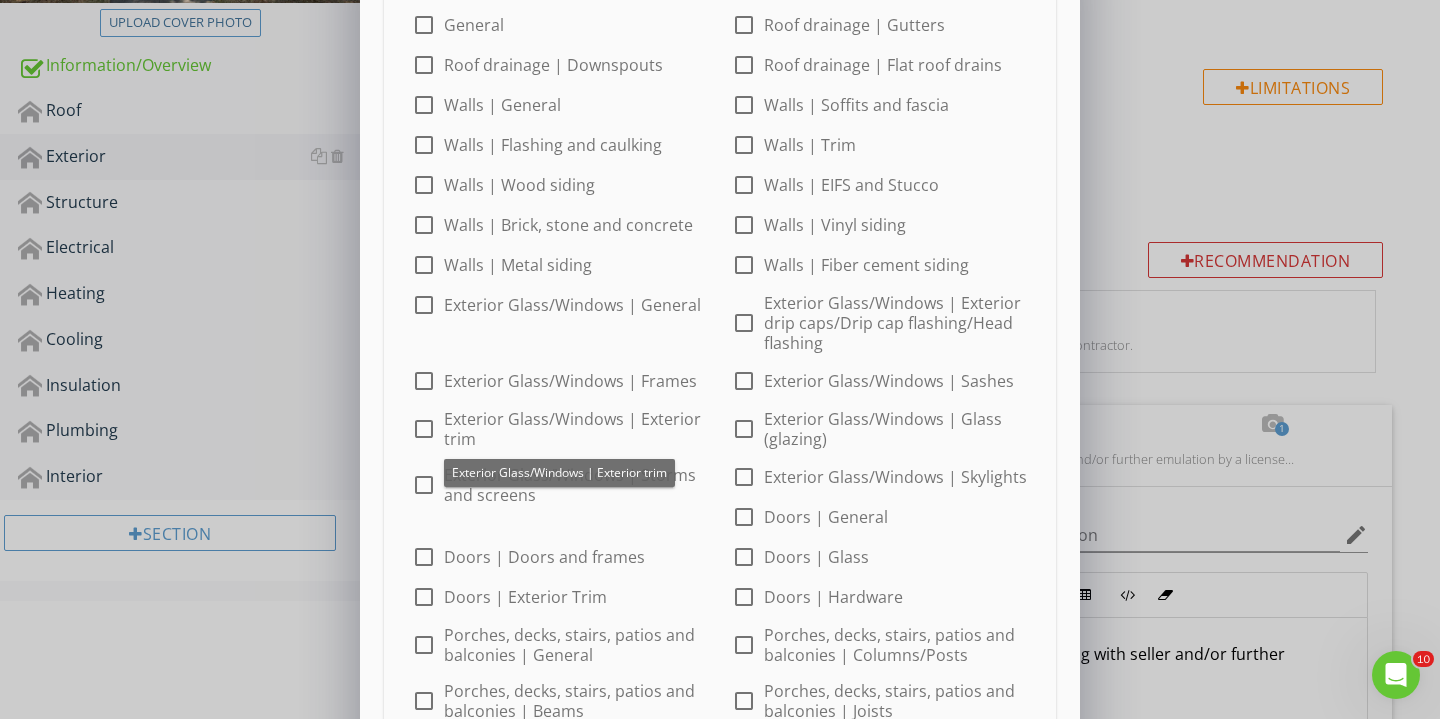 click on "check_box_outline_blank General check_box_outline_blank Roof drainage | Gutters check_box_outline_blank Roof drainage | Downspouts check_box_outline_blank Roof drainage | Flat roof drains check_box_outline_blank Walls | General check_box_outline_blank Walls | Soffits and fascia check_box_outline_blank Walls | Flashing and caulking check_box_outline_blank Walls | Trim check_box_outline_blank Walls | Wood siding check_box_outline_blank Walls | EIFS and Stucco check_box_outline_blank Walls | Brick, stone and concrete check_box_outline_blank Walls | Vinyl siding check_box_outline_blank Walls | Metal siding check_box_outline_blank Walls | Fiber cement siding check_box_outline_blank Exterior Glass/Windows | General check_box_outline_blank Exterior Glass/Windows | Exterior drip caps/Drip cap flashing/Head flashing check_box_outline_blank Exterior Glass/Windows | Frames check_box_outline_blank Exterior Glass/Windows | Sashes check_box_outline_blank Exterior Glass/Windows | Exterior trim check_box_outline_blank" at bounding box center [720, 653] 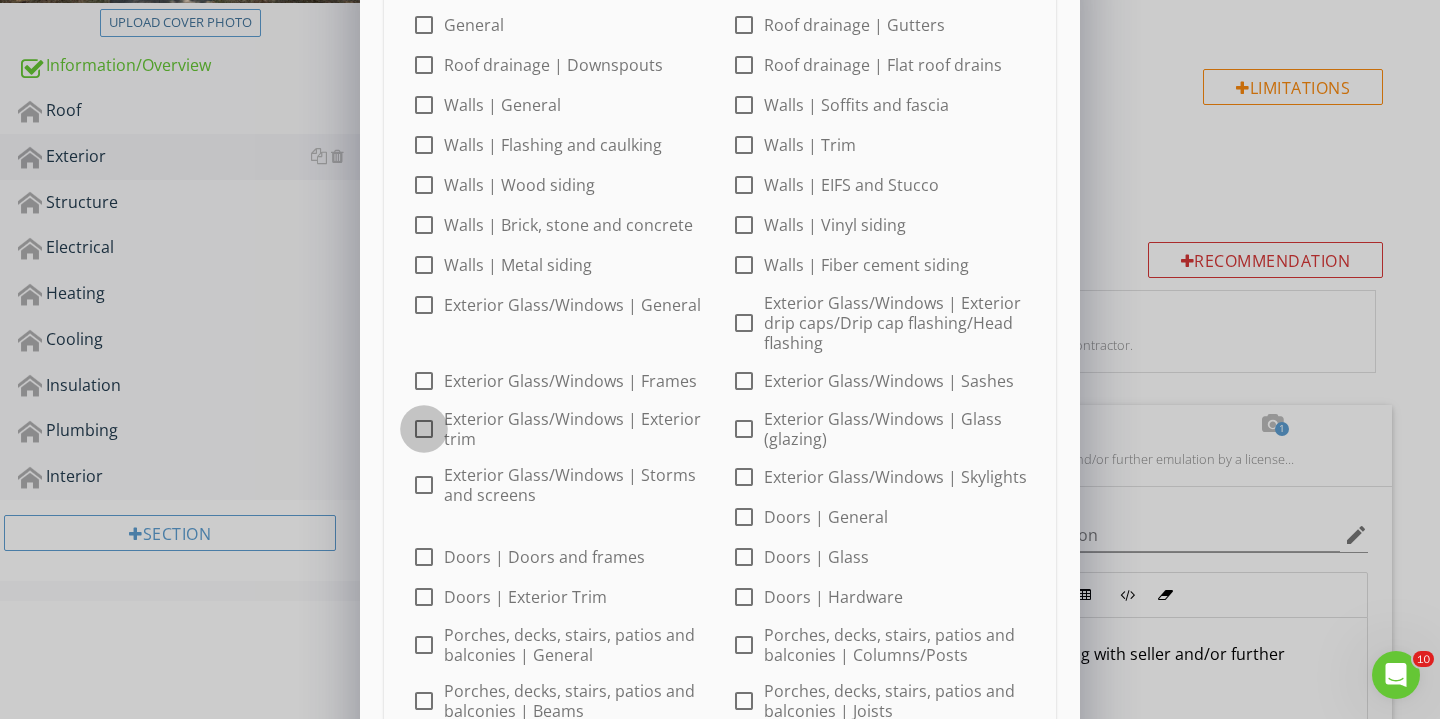 click at bounding box center (424, 429) 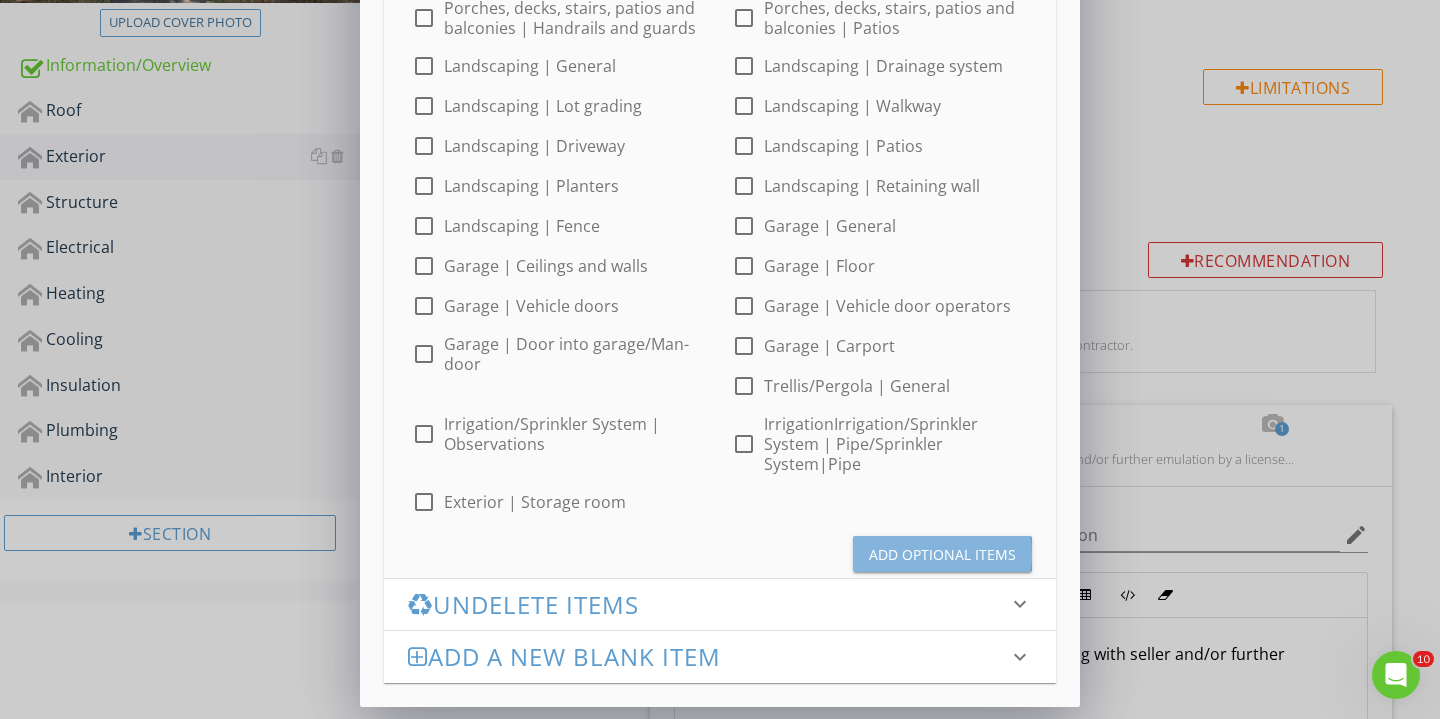 scroll, scrollTop: 874, scrollLeft: 0, axis: vertical 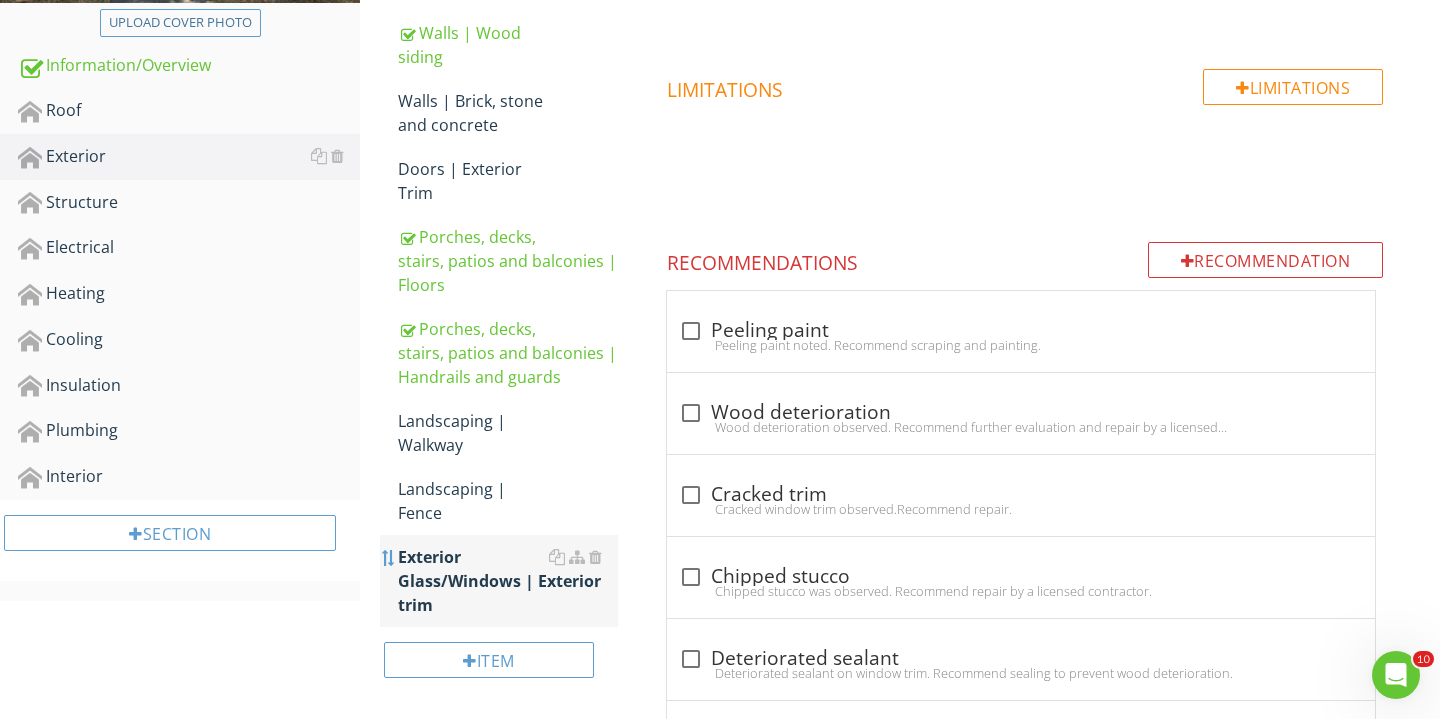 type 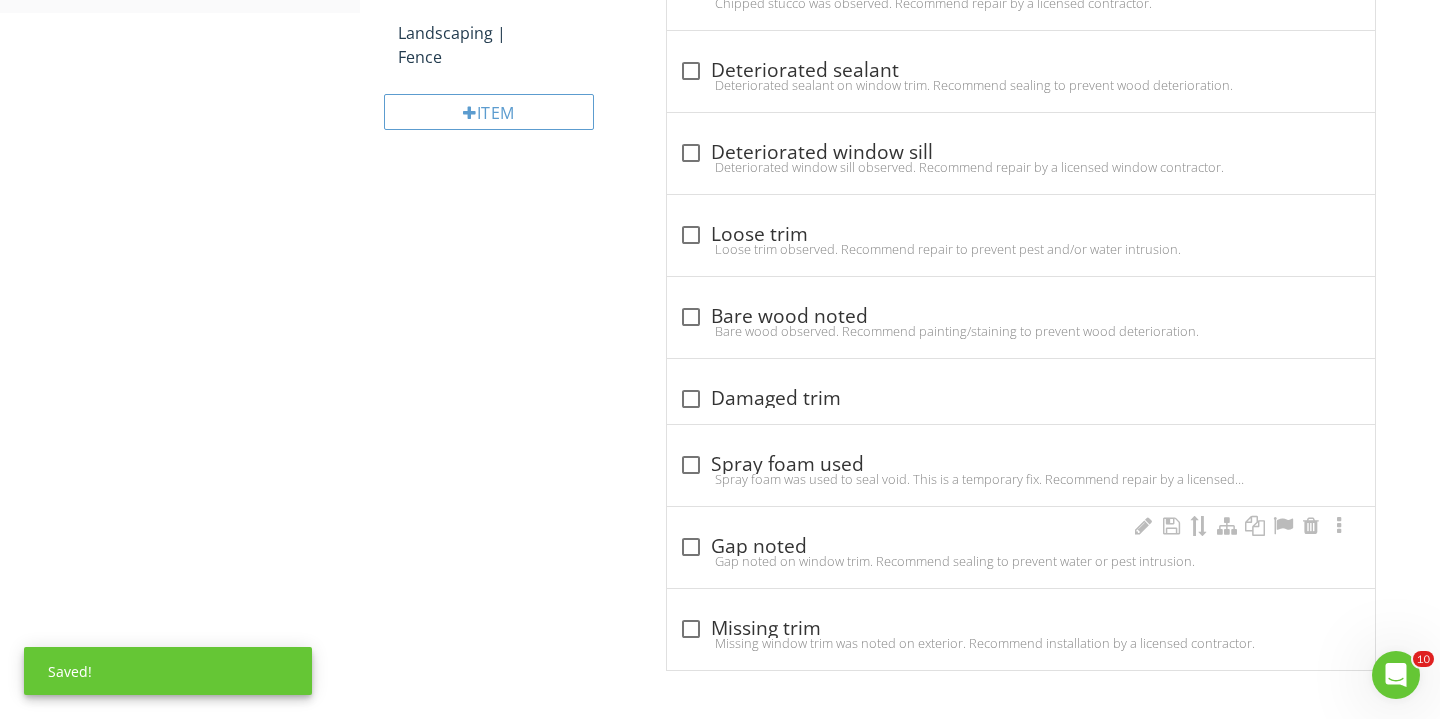 click at bounding box center (691, 547) 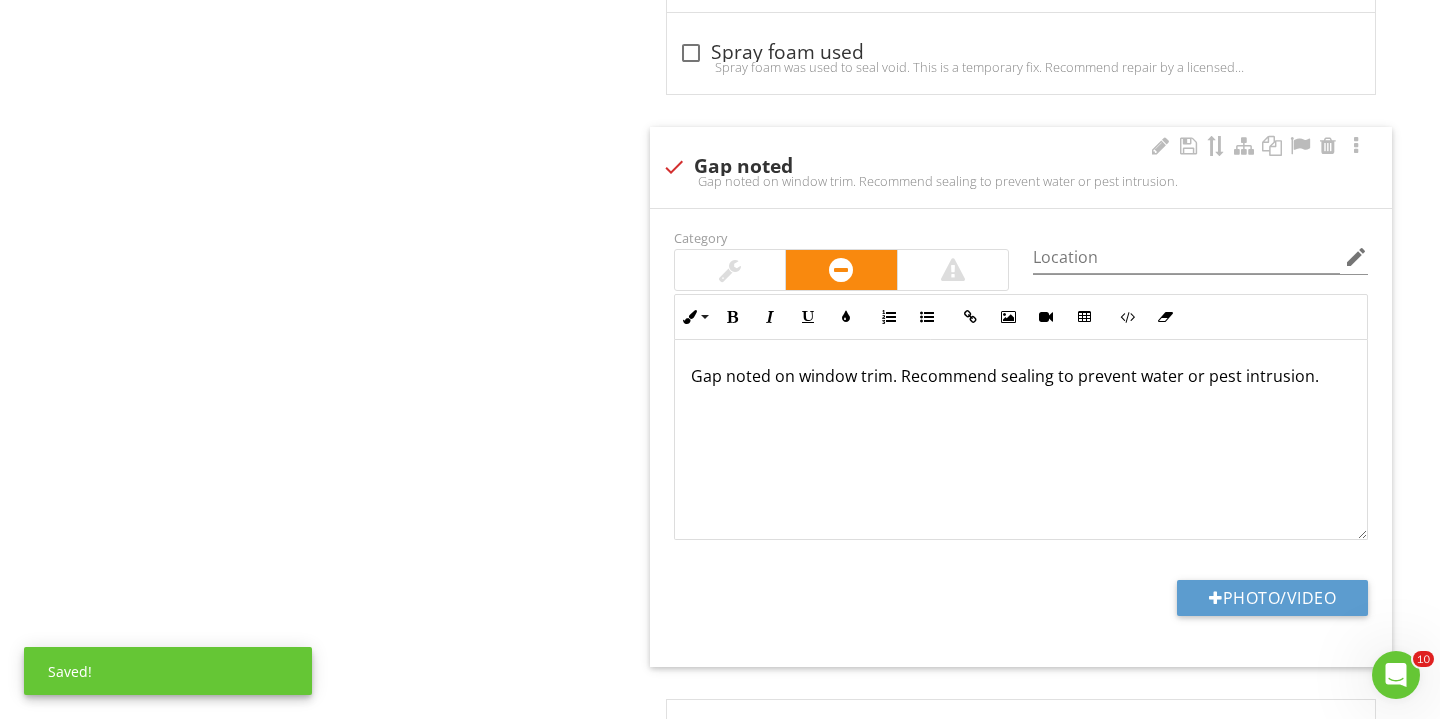 scroll, scrollTop: 1614, scrollLeft: 0, axis: vertical 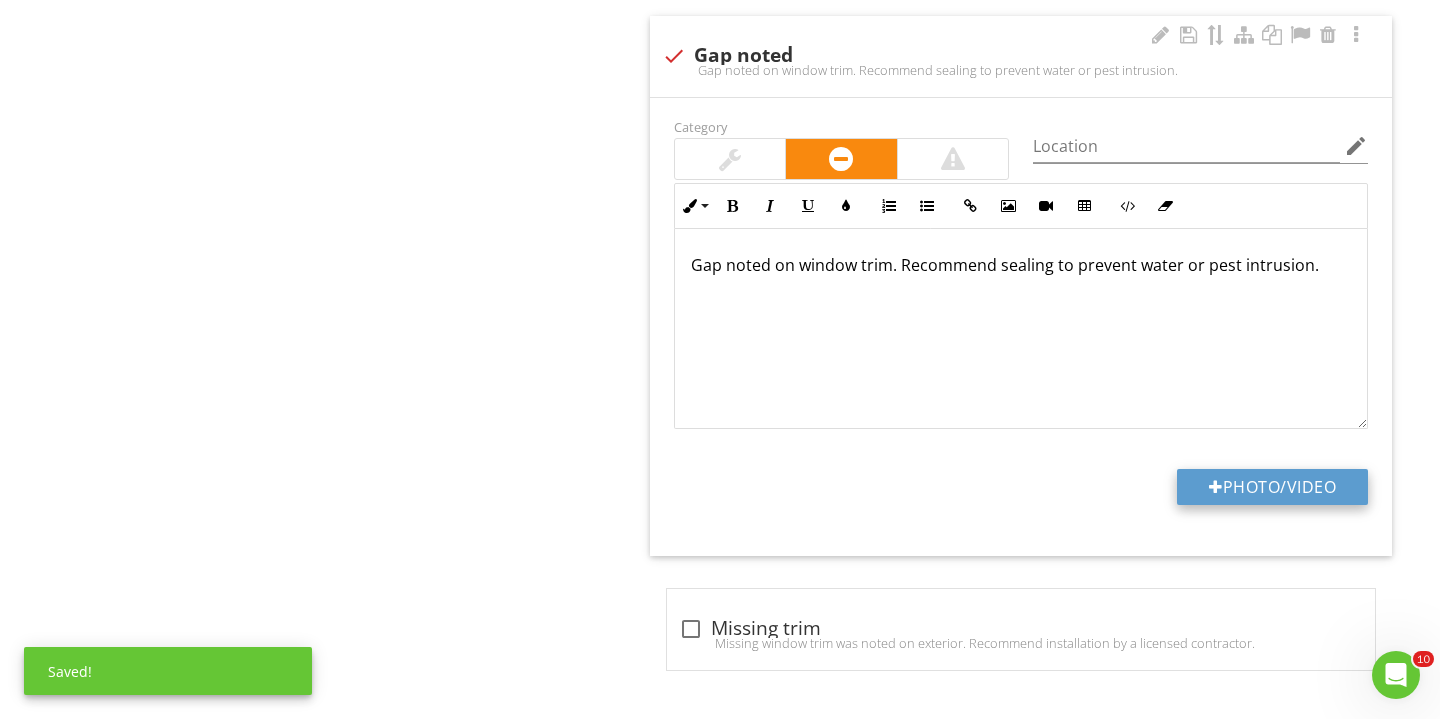 click on "Photo/Video" at bounding box center [1272, 487] 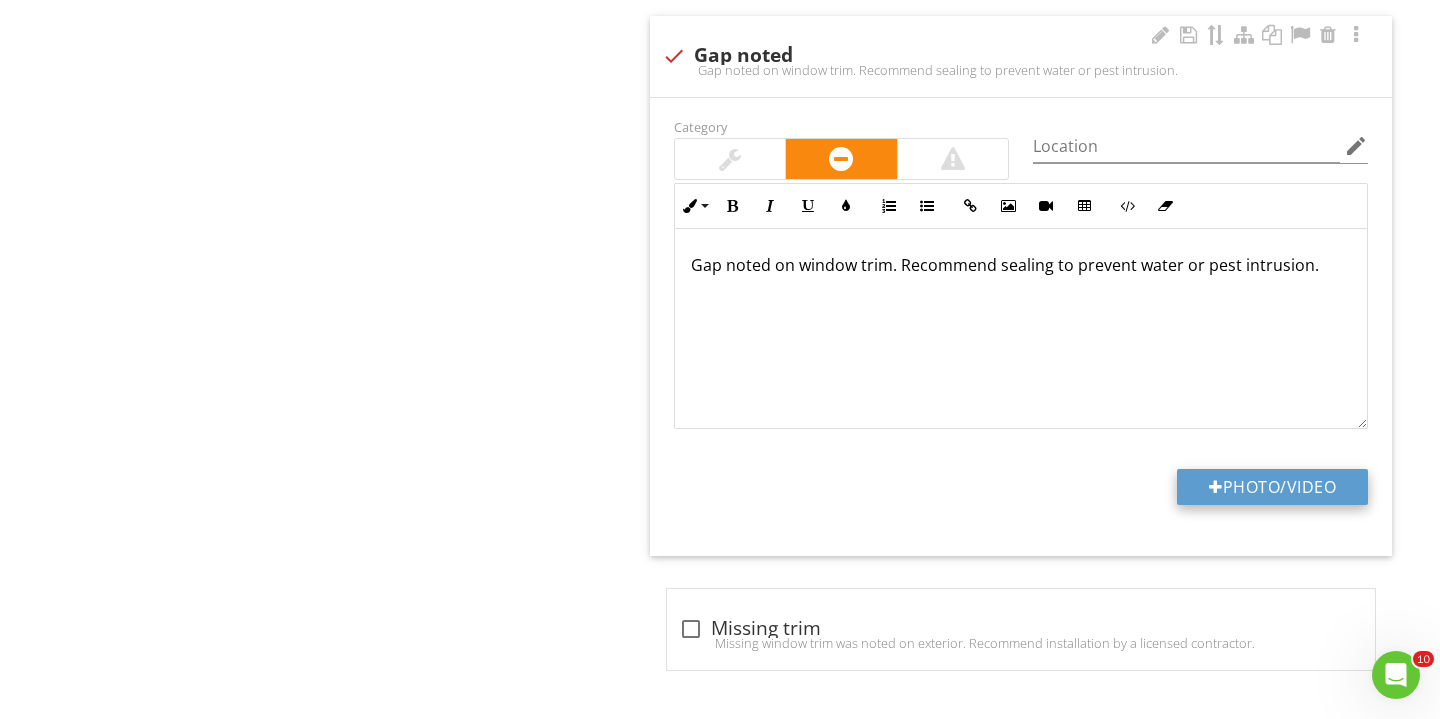 type on "C:\fakepath\IMG_2432.JPG" 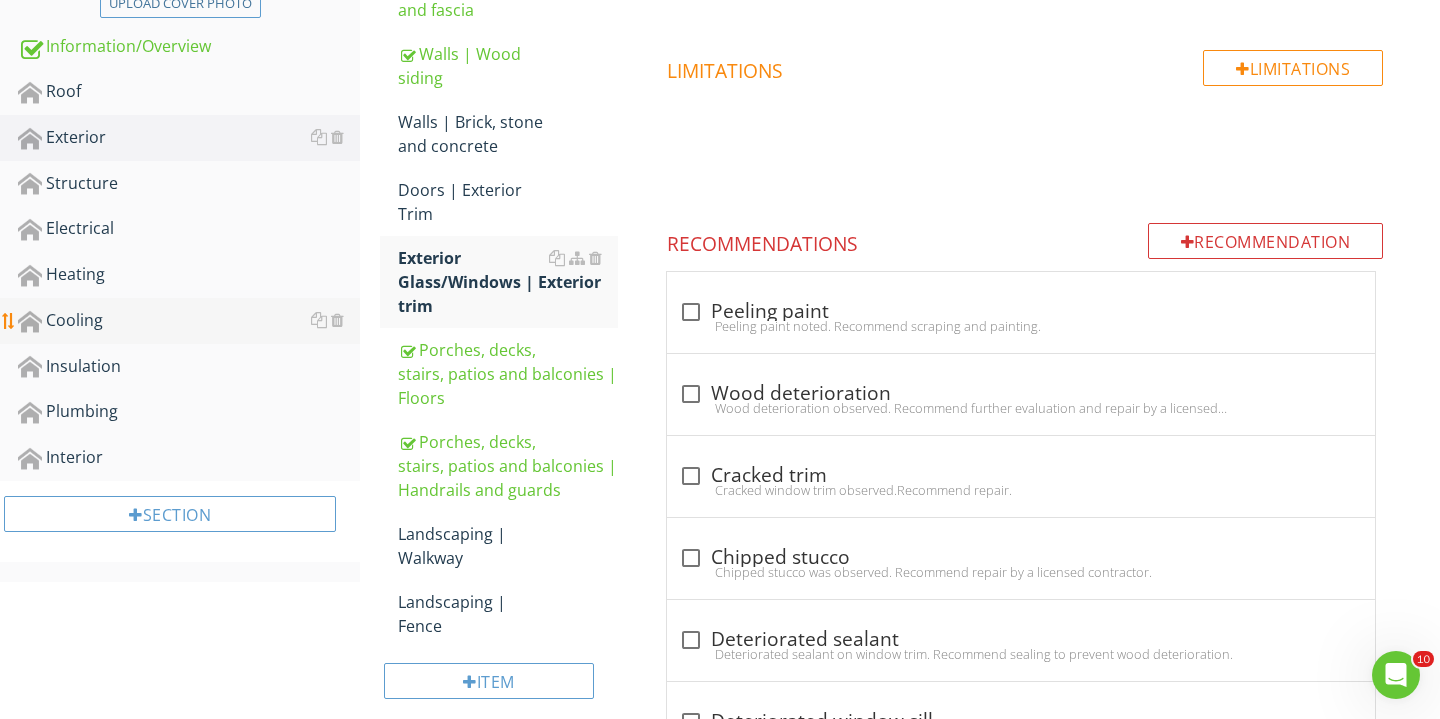 scroll, scrollTop: 533, scrollLeft: 0, axis: vertical 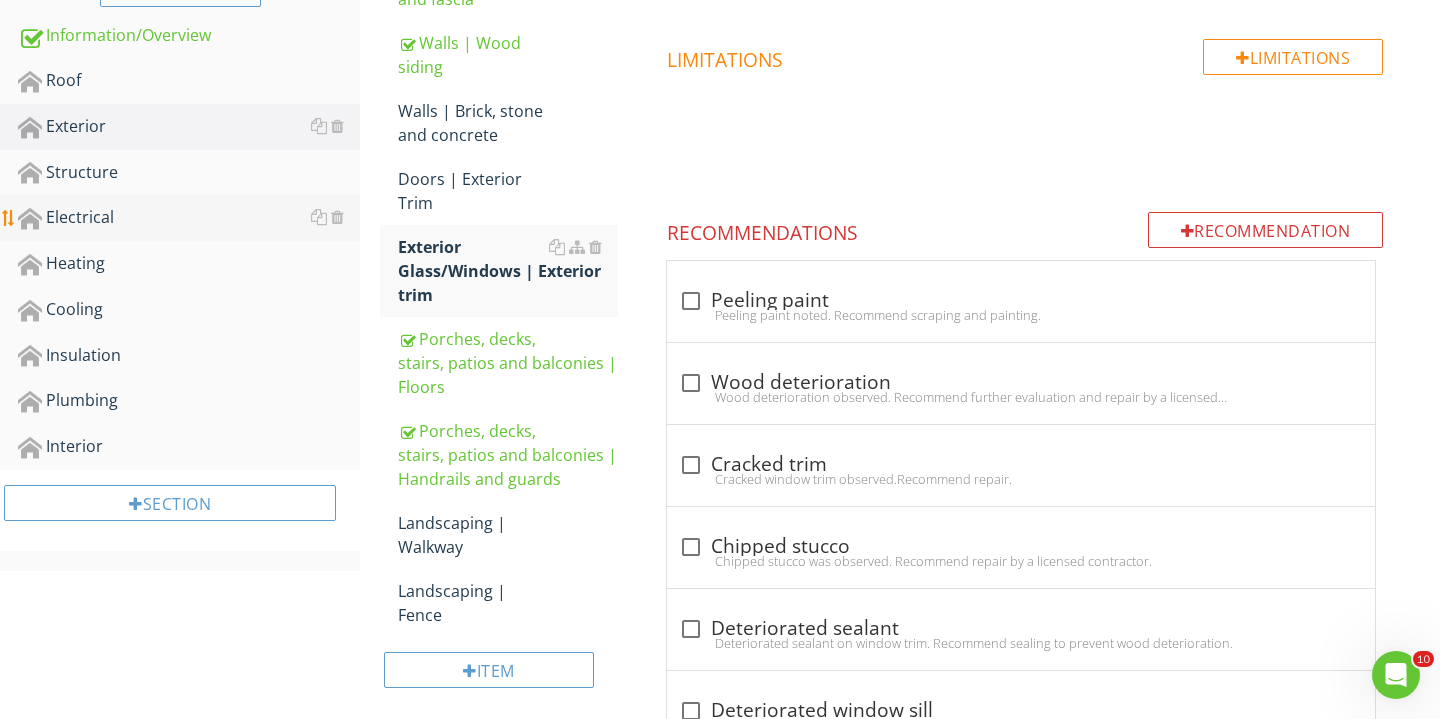 click on "Electrical" at bounding box center (189, 218) 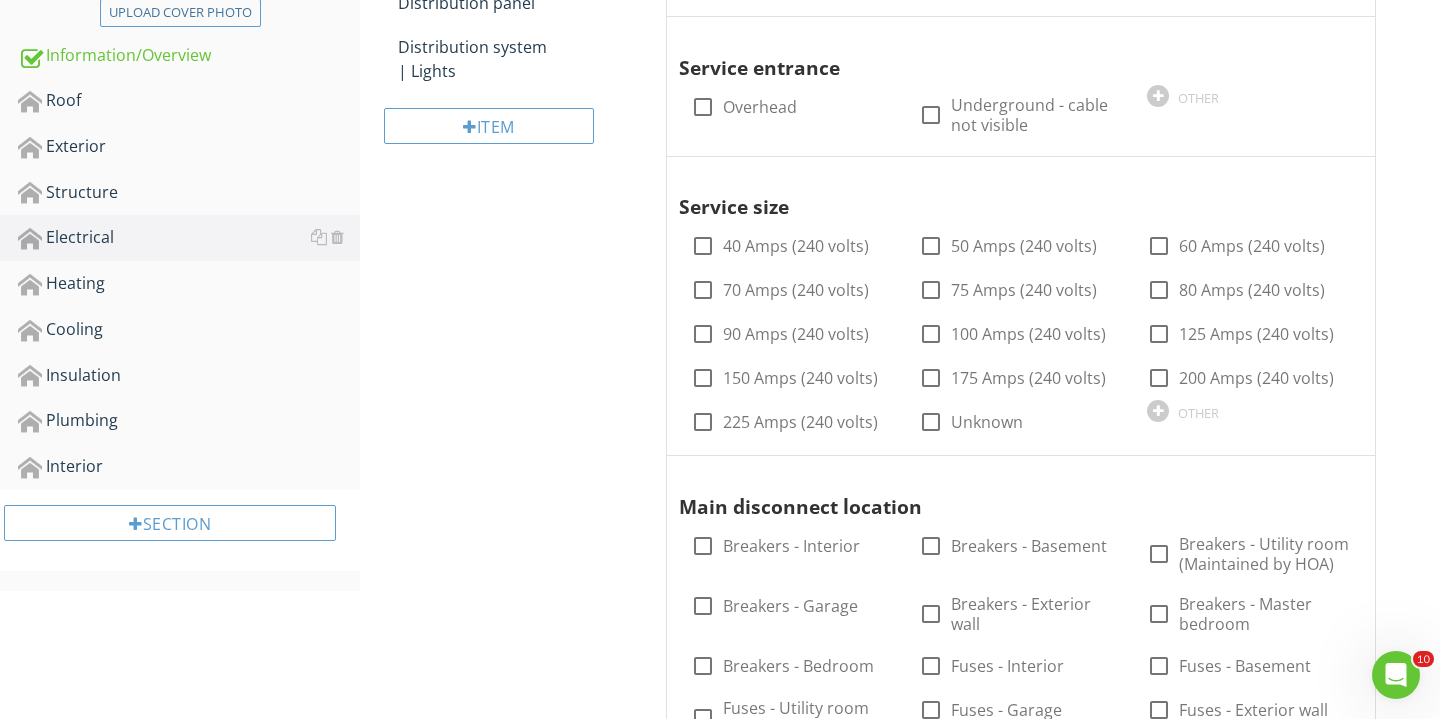 scroll, scrollTop: 501, scrollLeft: 0, axis: vertical 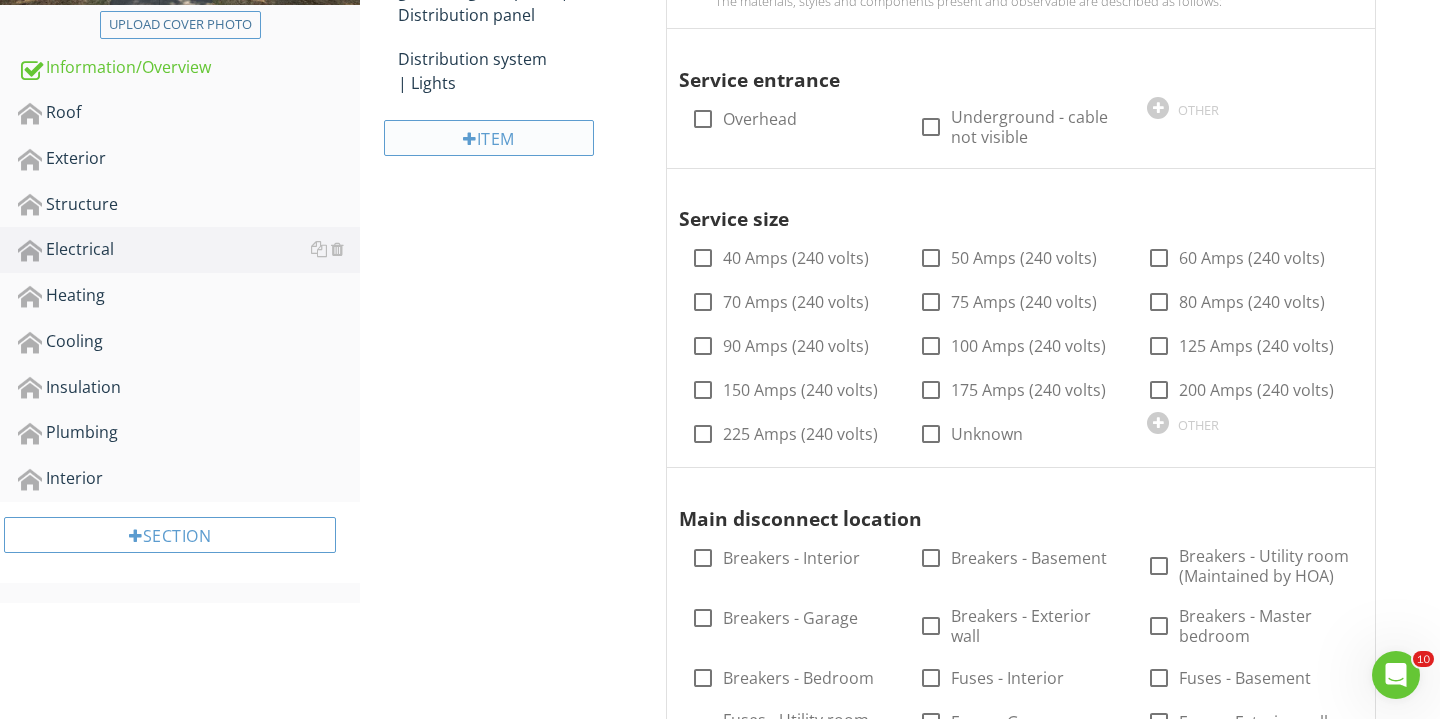 click on "Item" at bounding box center [489, 138] 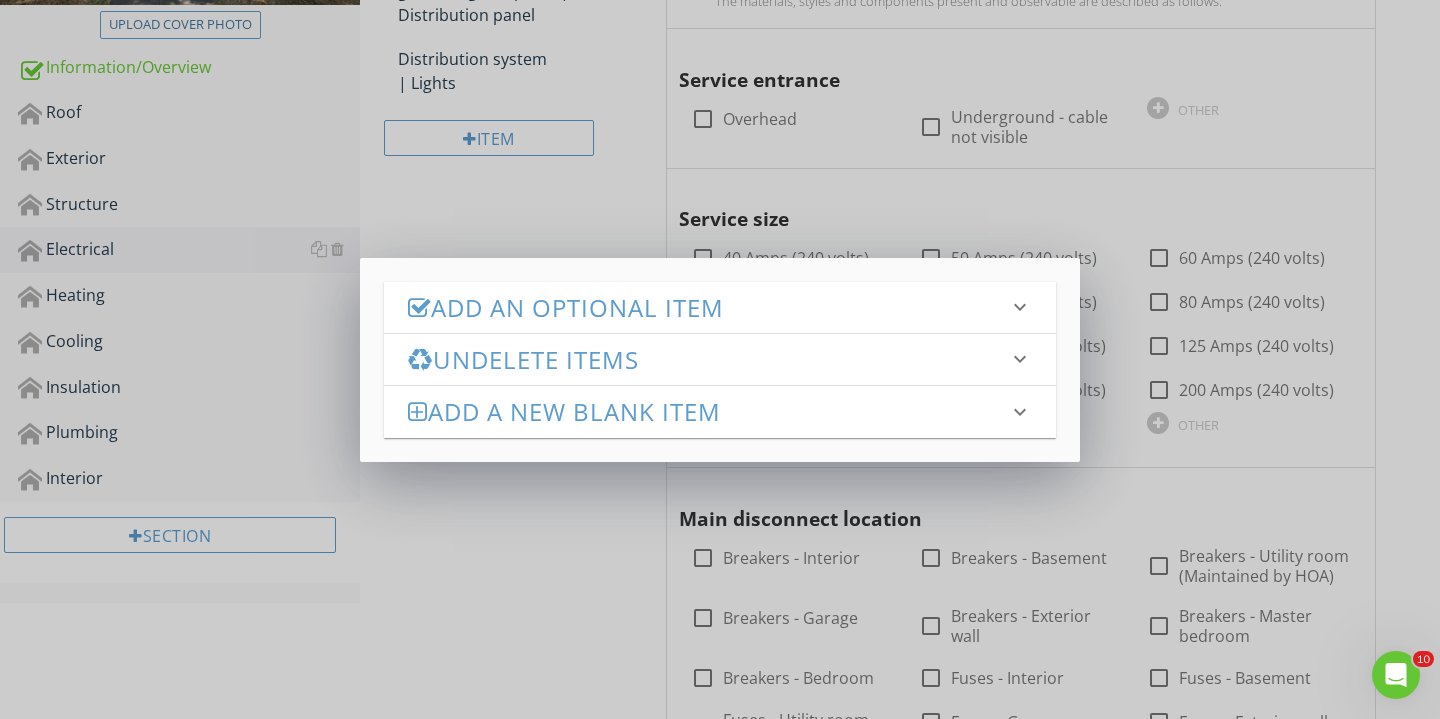 click on "Add an Optional Item" at bounding box center (708, 307) 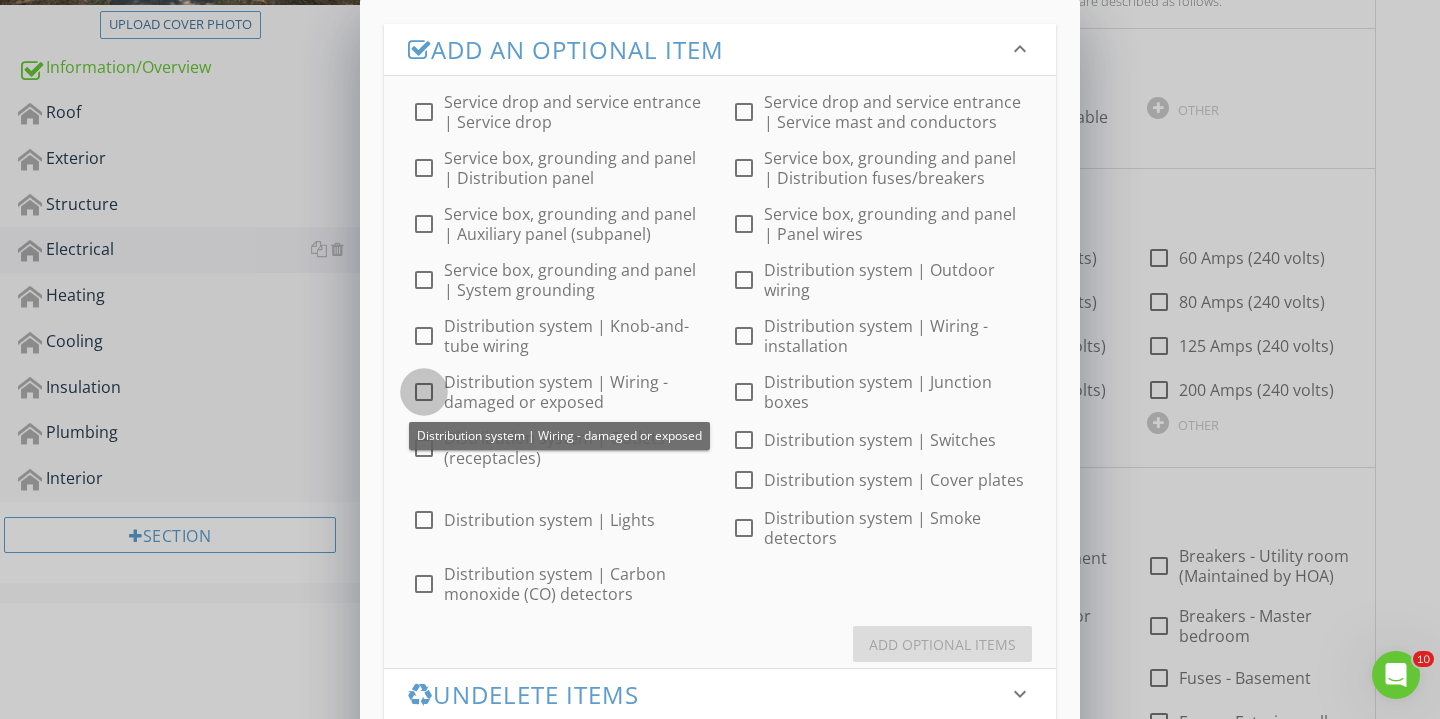 click at bounding box center [424, 392] 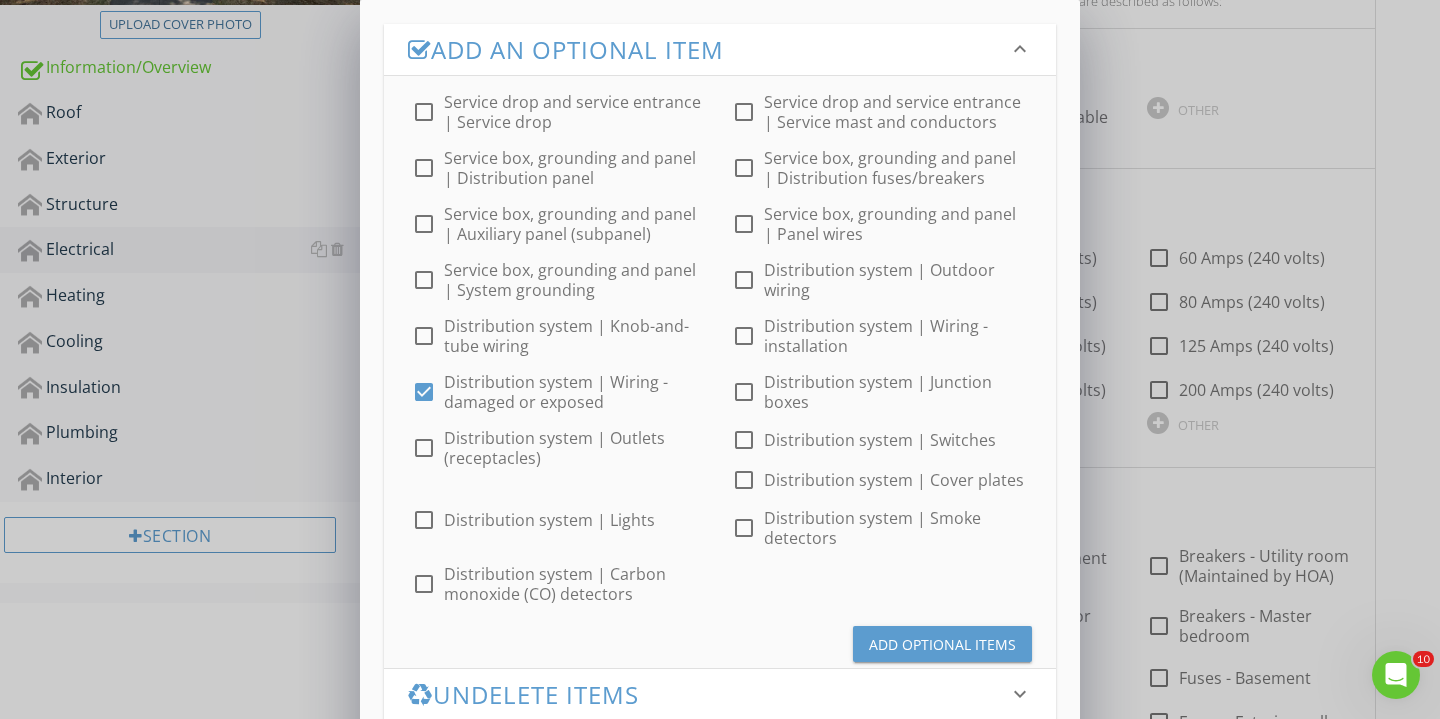 click on "Add Optional Items" at bounding box center [942, 644] 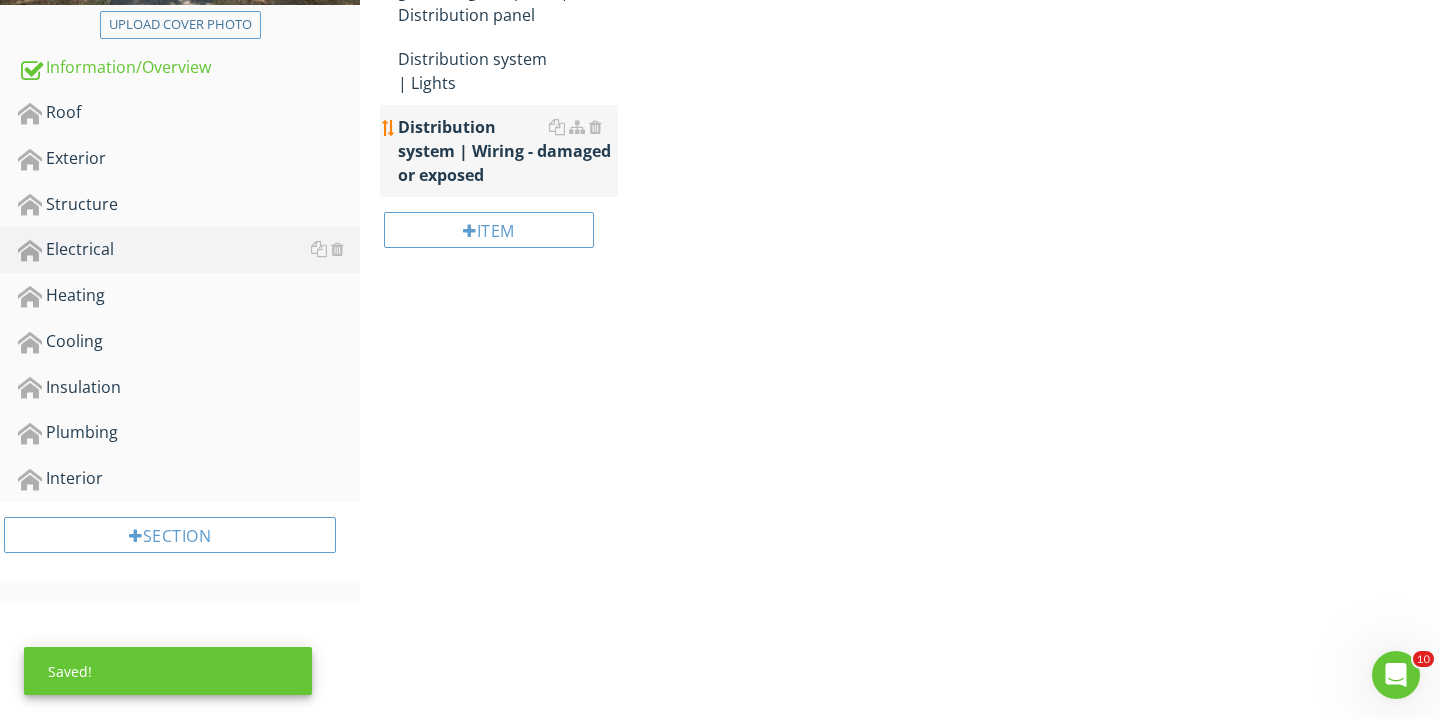 scroll, scrollTop: 358, scrollLeft: 0, axis: vertical 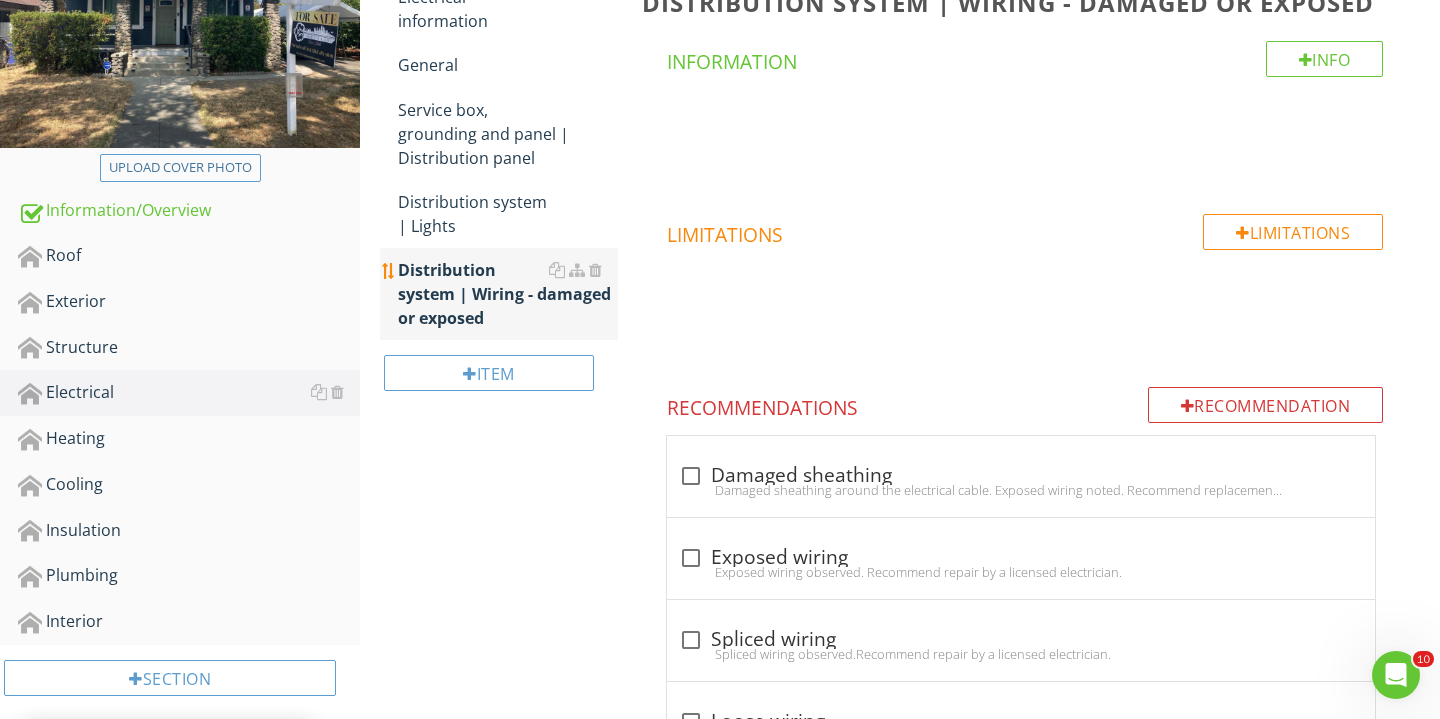 type 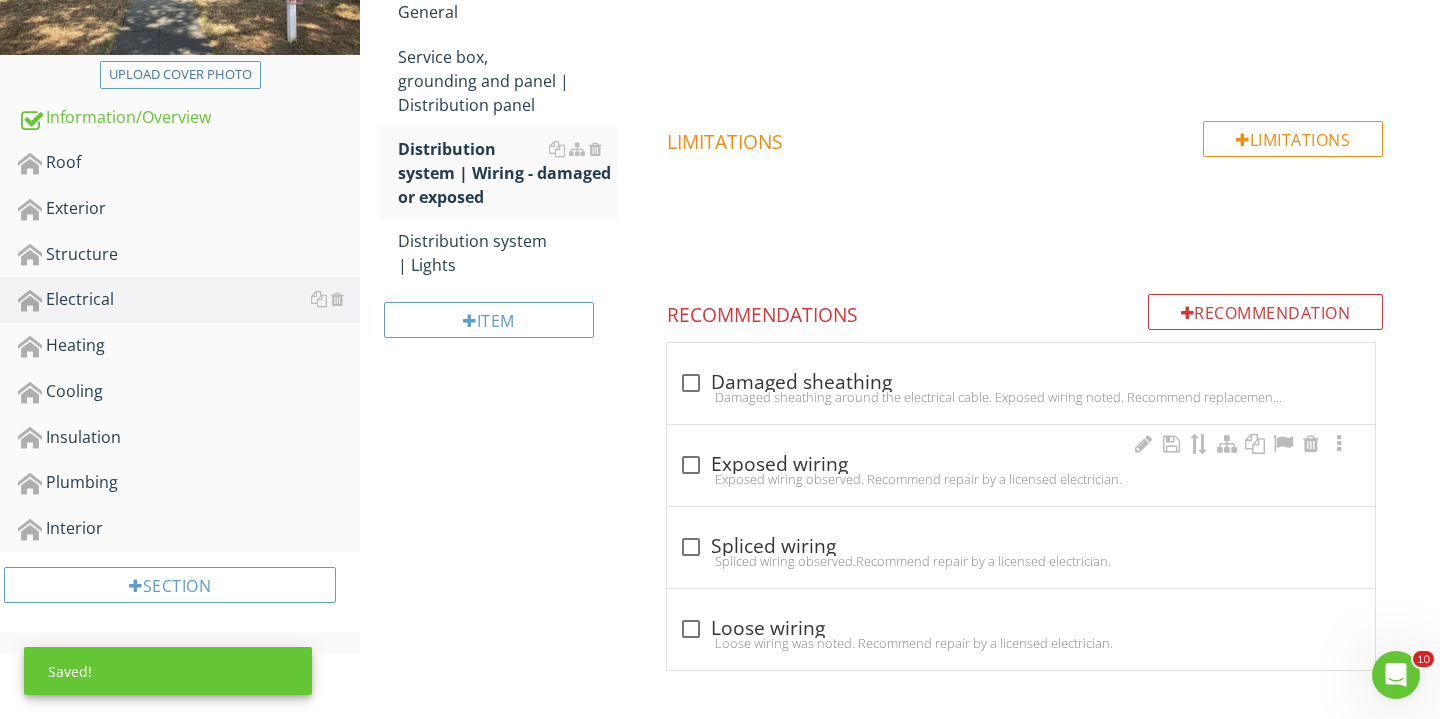 click on "Exposed wiring observed. Recommend repair by a licensed electrician." at bounding box center (1021, 479) 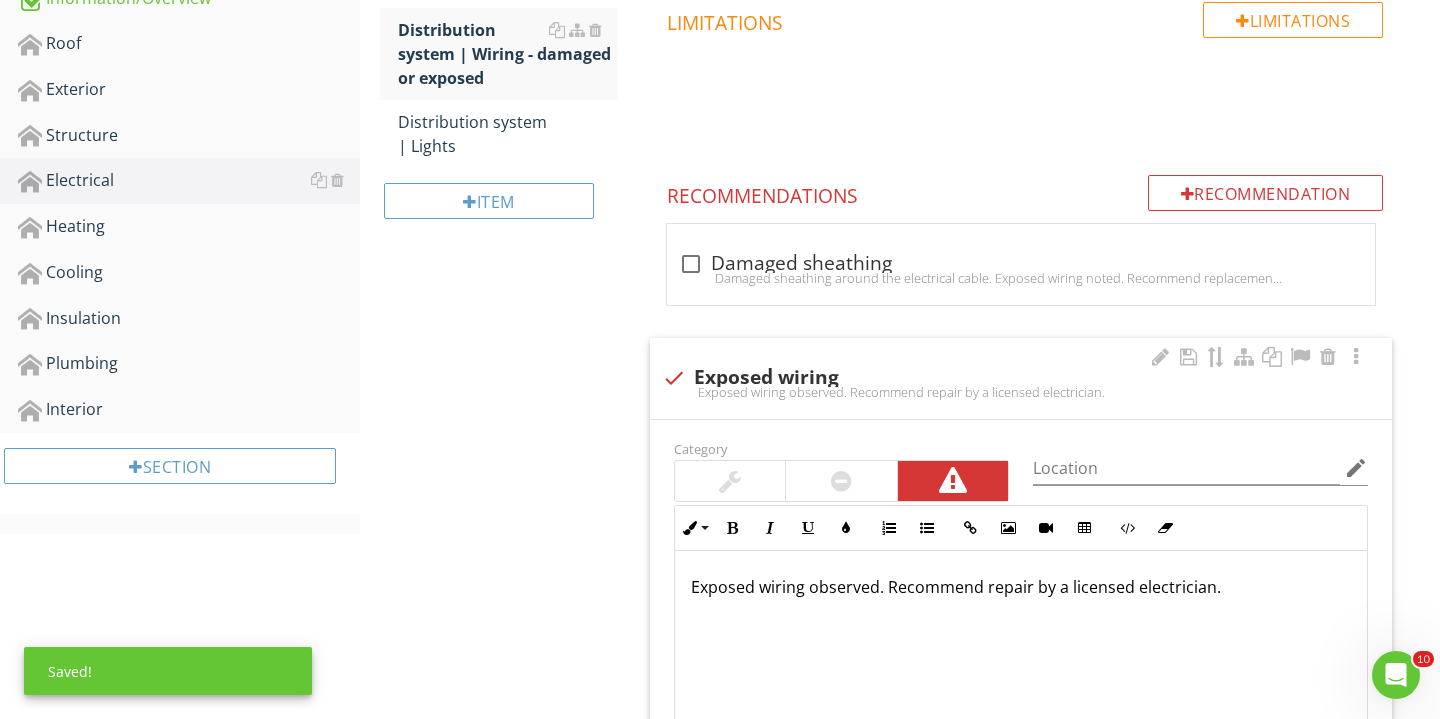 scroll, scrollTop: 894, scrollLeft: 0, axis: vertical 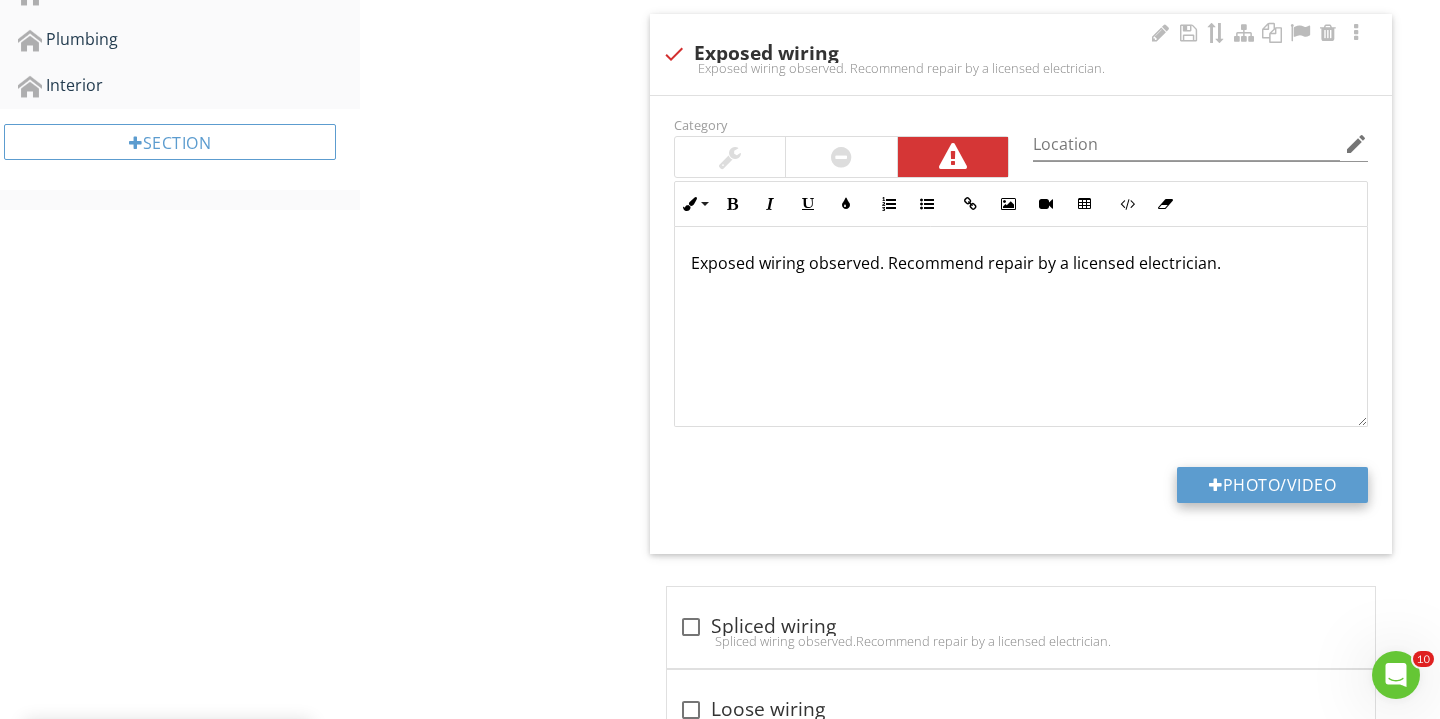 click on "Photo/Video" at bounding box center [1272, 485] 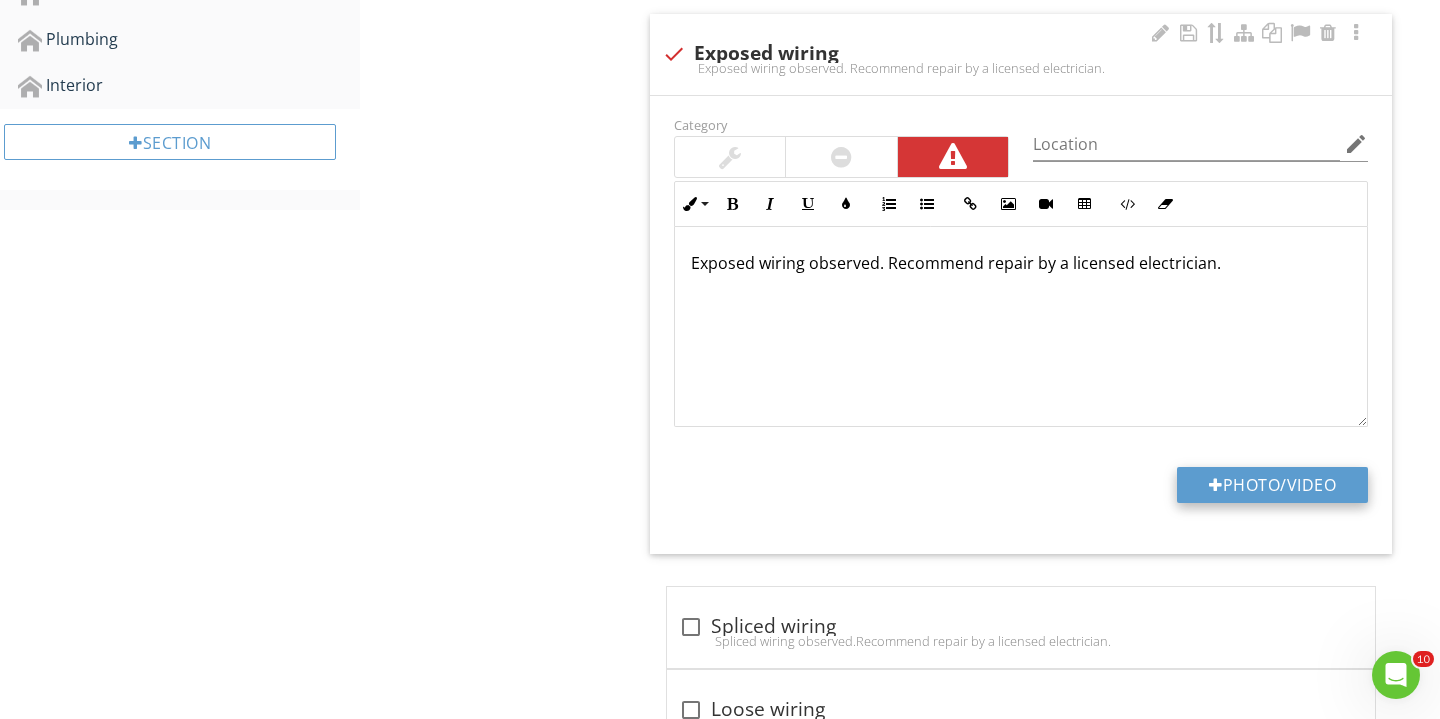 type on "C:\fakepath\IMG_2434.JPG" 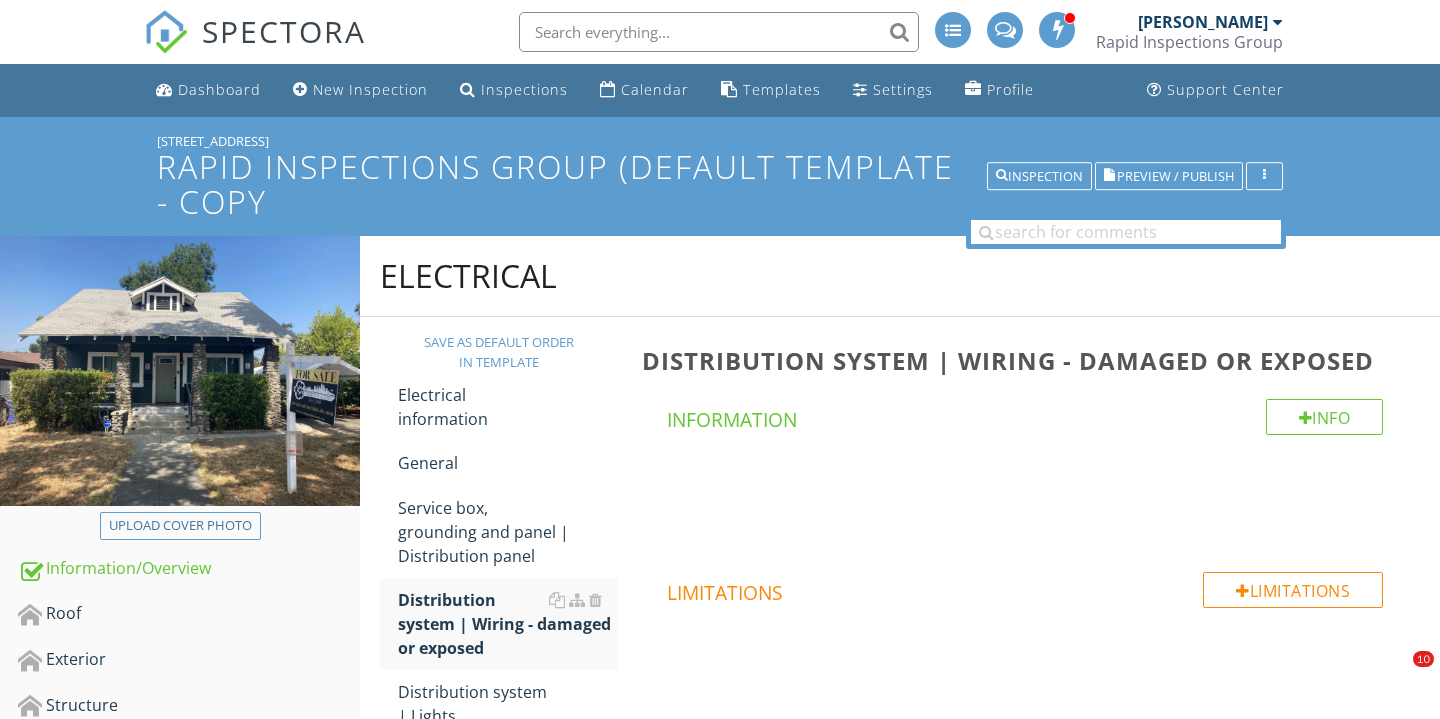 scroll, scrollTop: 894, scrollLeft: 0, axis: vertical 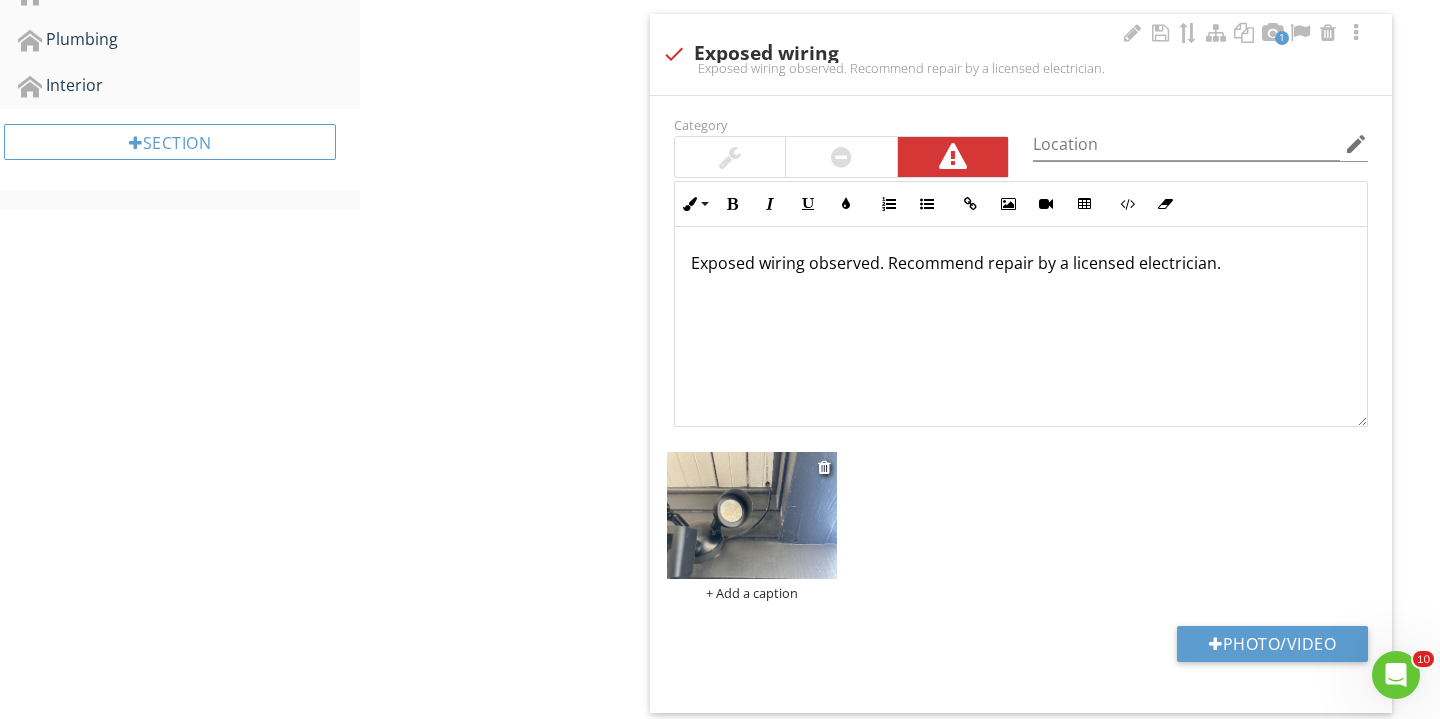 click on "+ Add a caption" at bounding box center [752, 593] 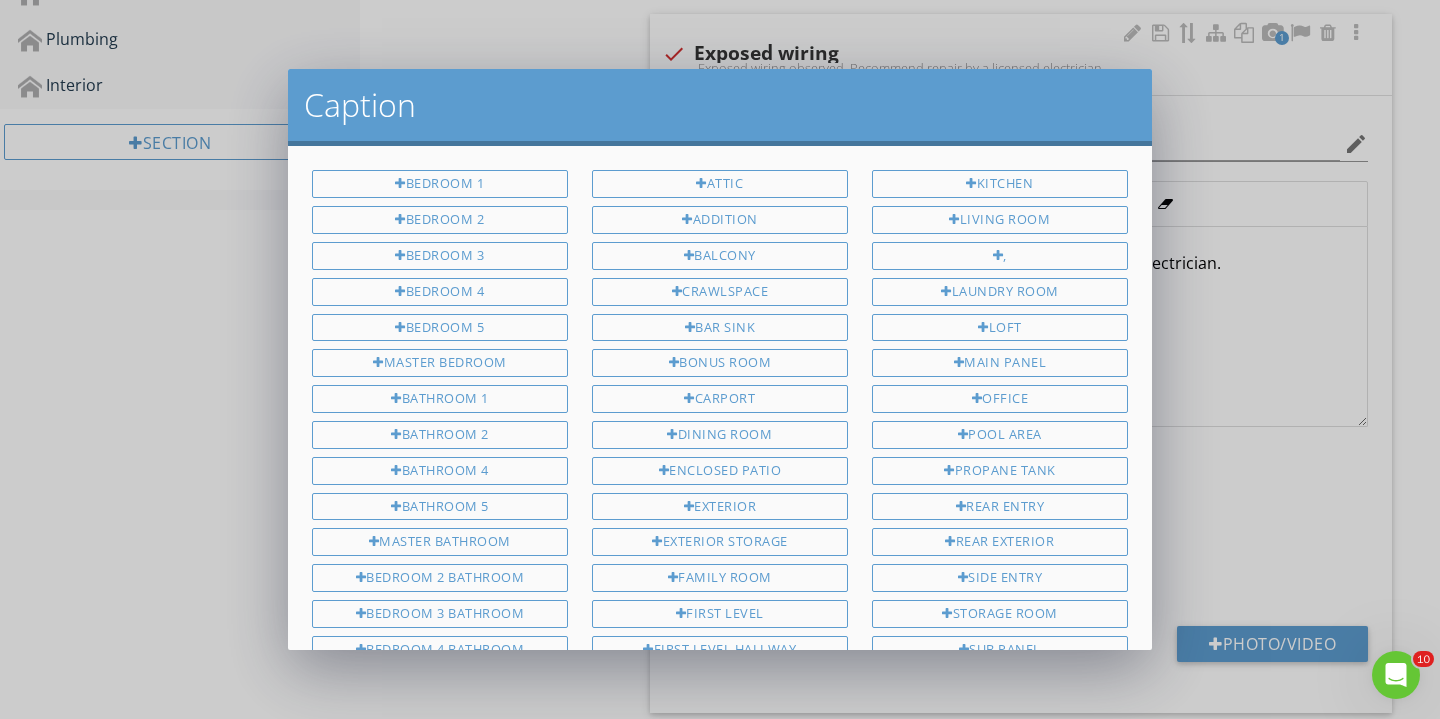 scroll, scrollTop: 492, scrollLeft: 0, axis: vertical 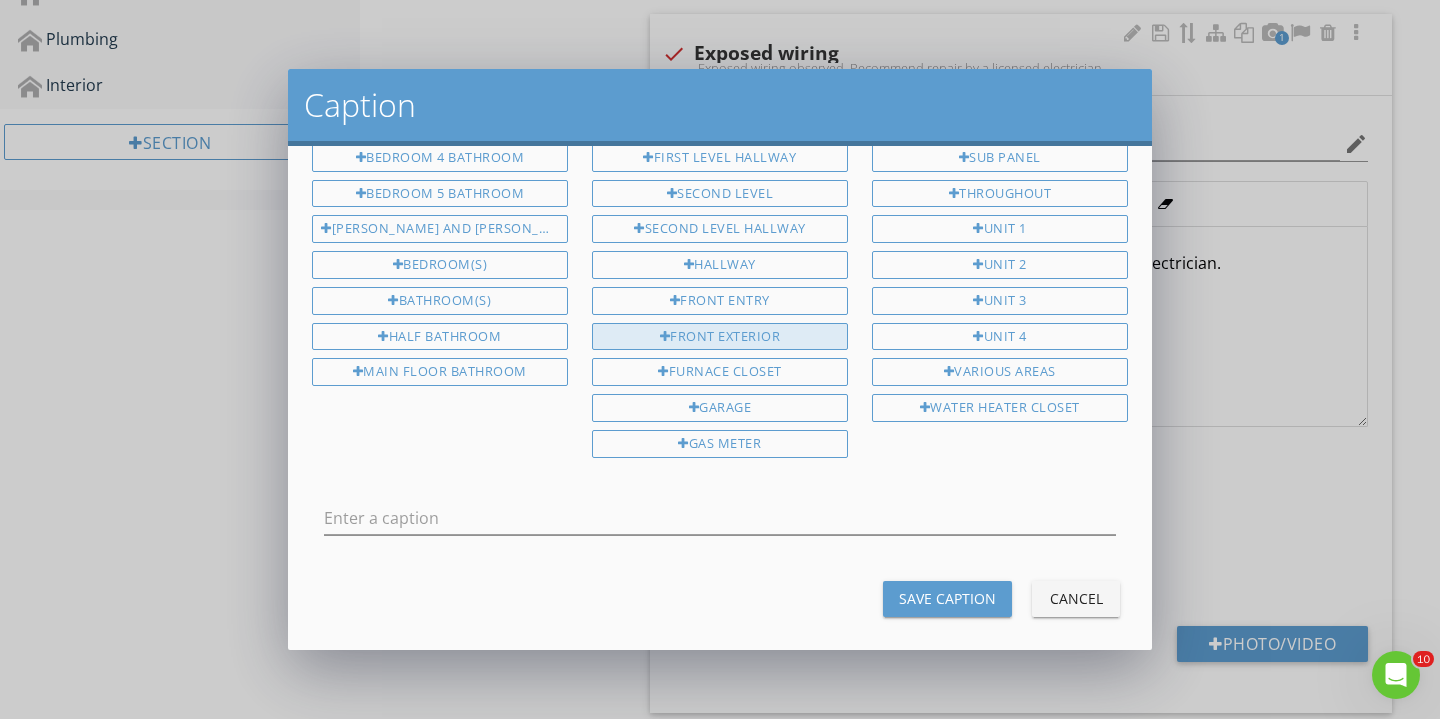 click on "Front exterior" at bounding box center (720, 337) 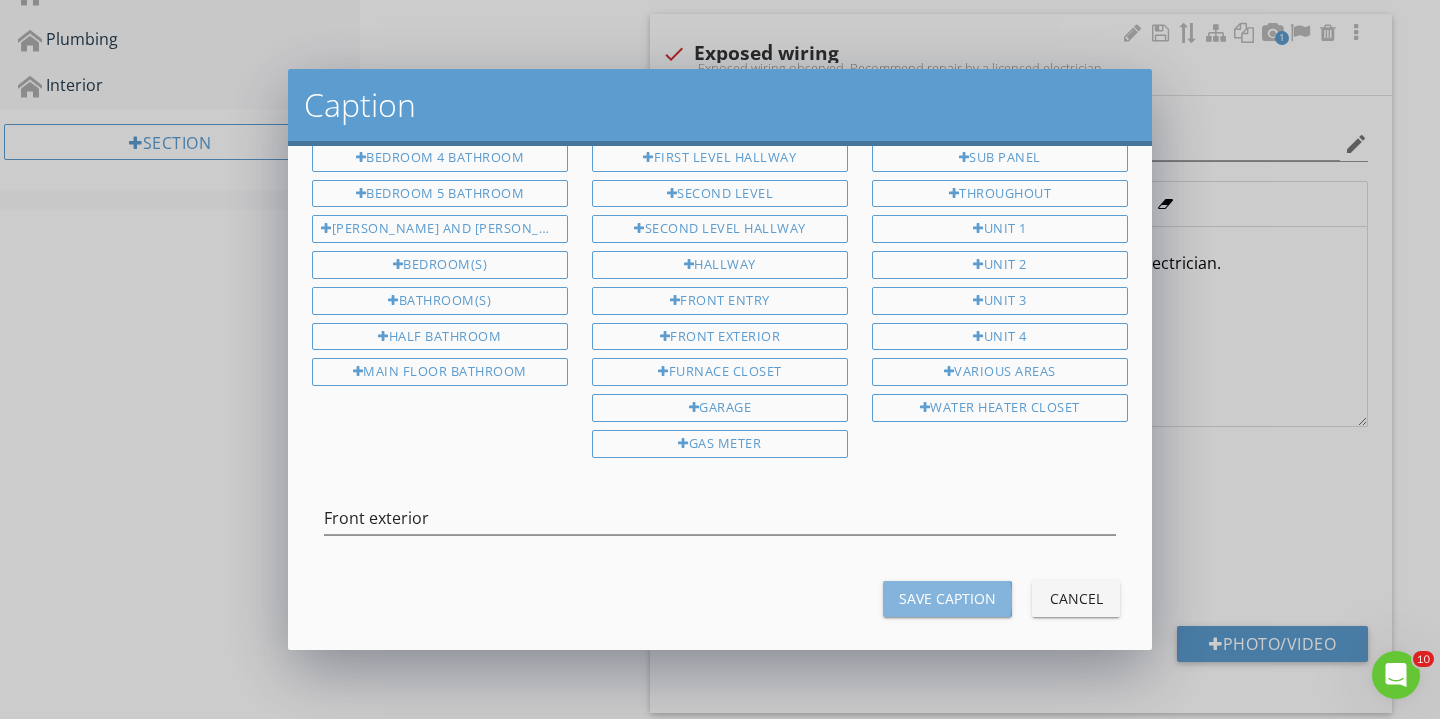 click on "Save Caption" at bounding box center (947, 598) 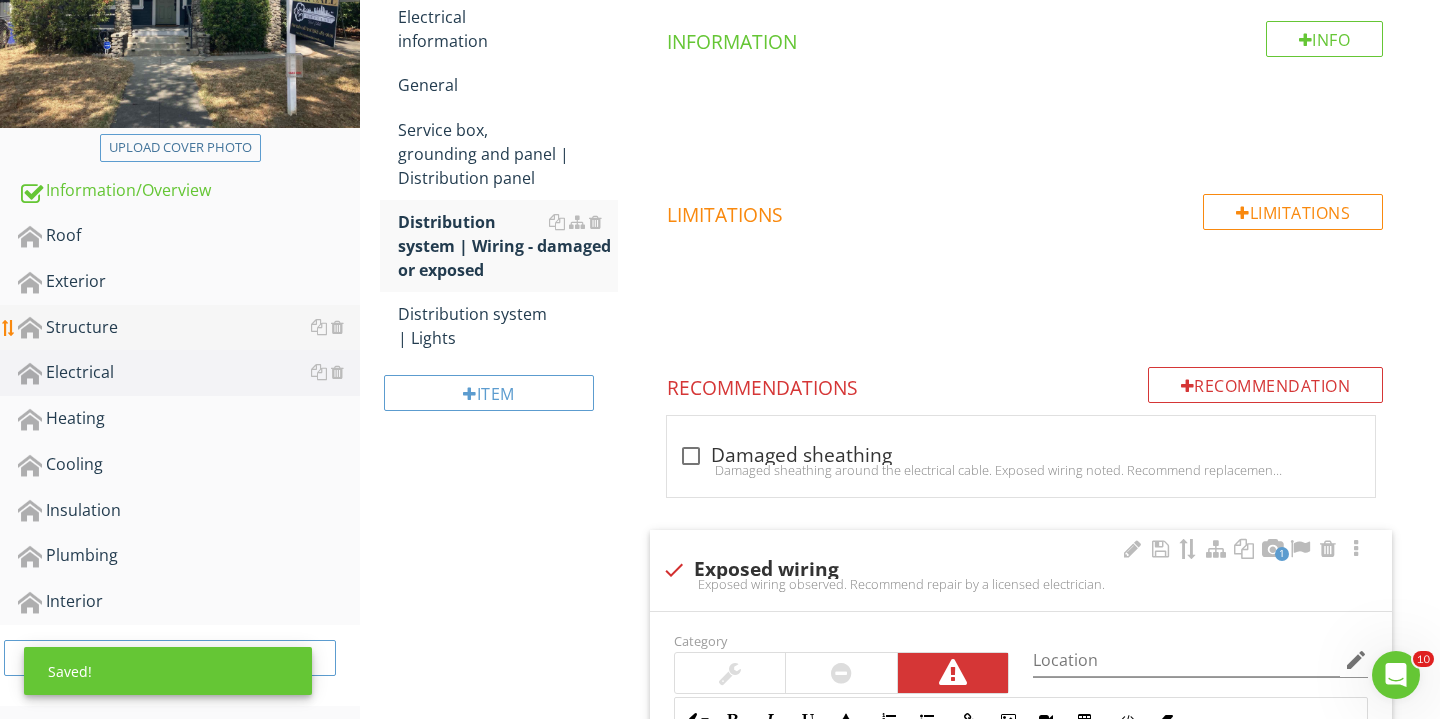 scroll, scrollTop: 389, scrollLeft: 0, axis: vertical 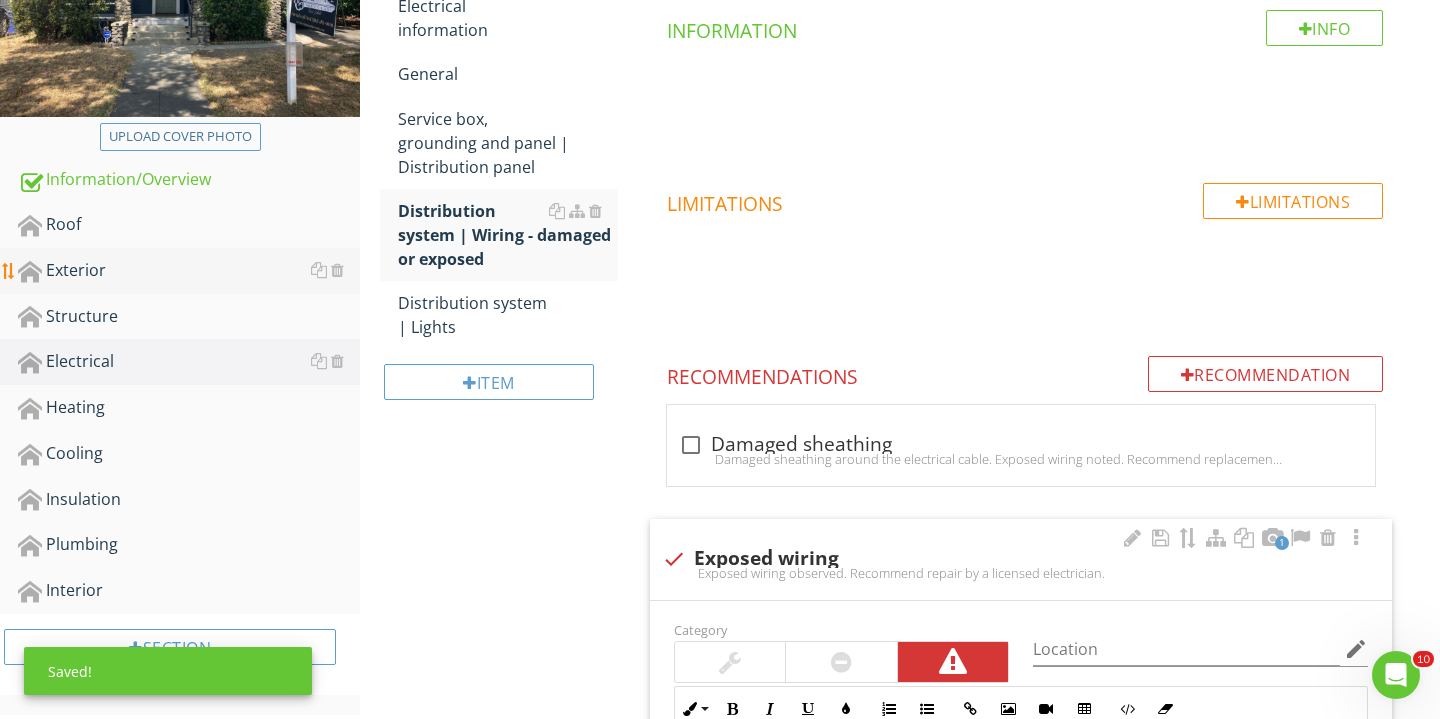 click on "Exterior" at bounding box center (189, 271) 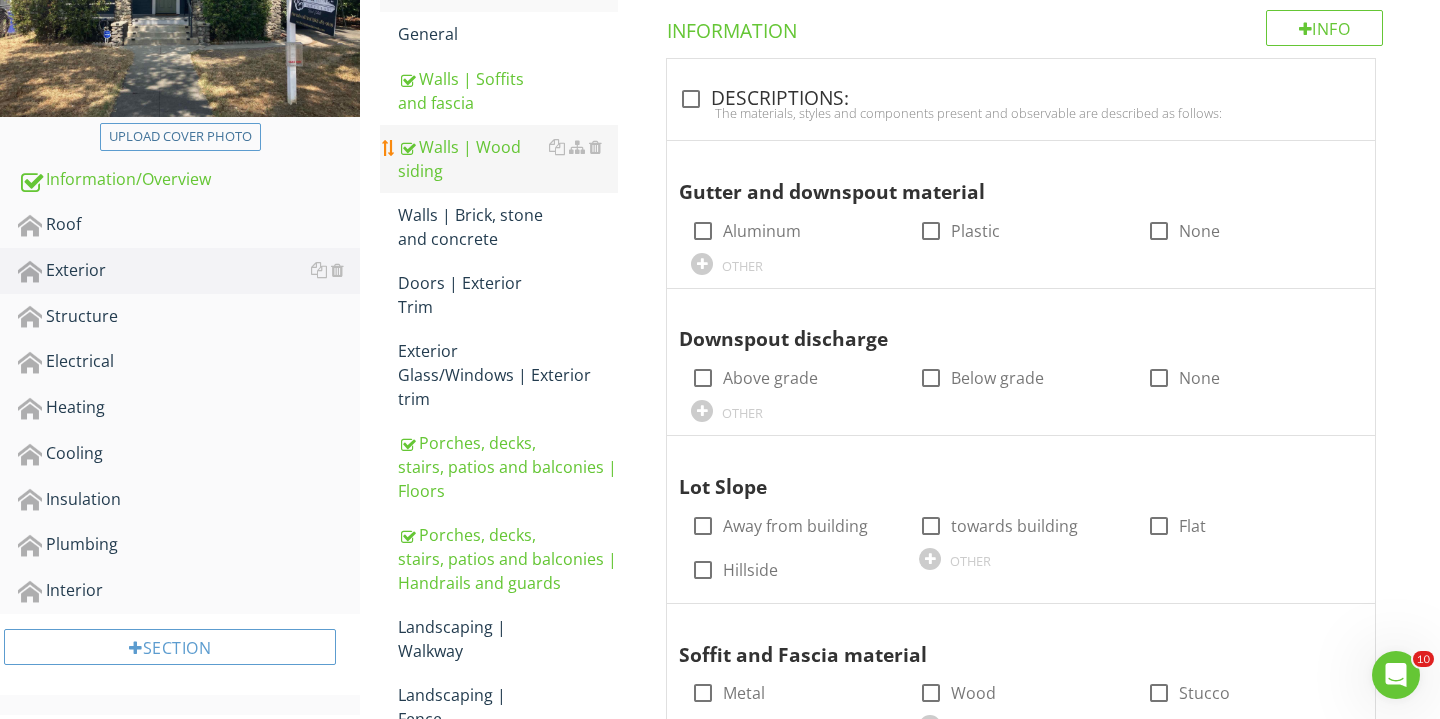 click on "Walls | Wood siding" at bounding box center [508, 159] 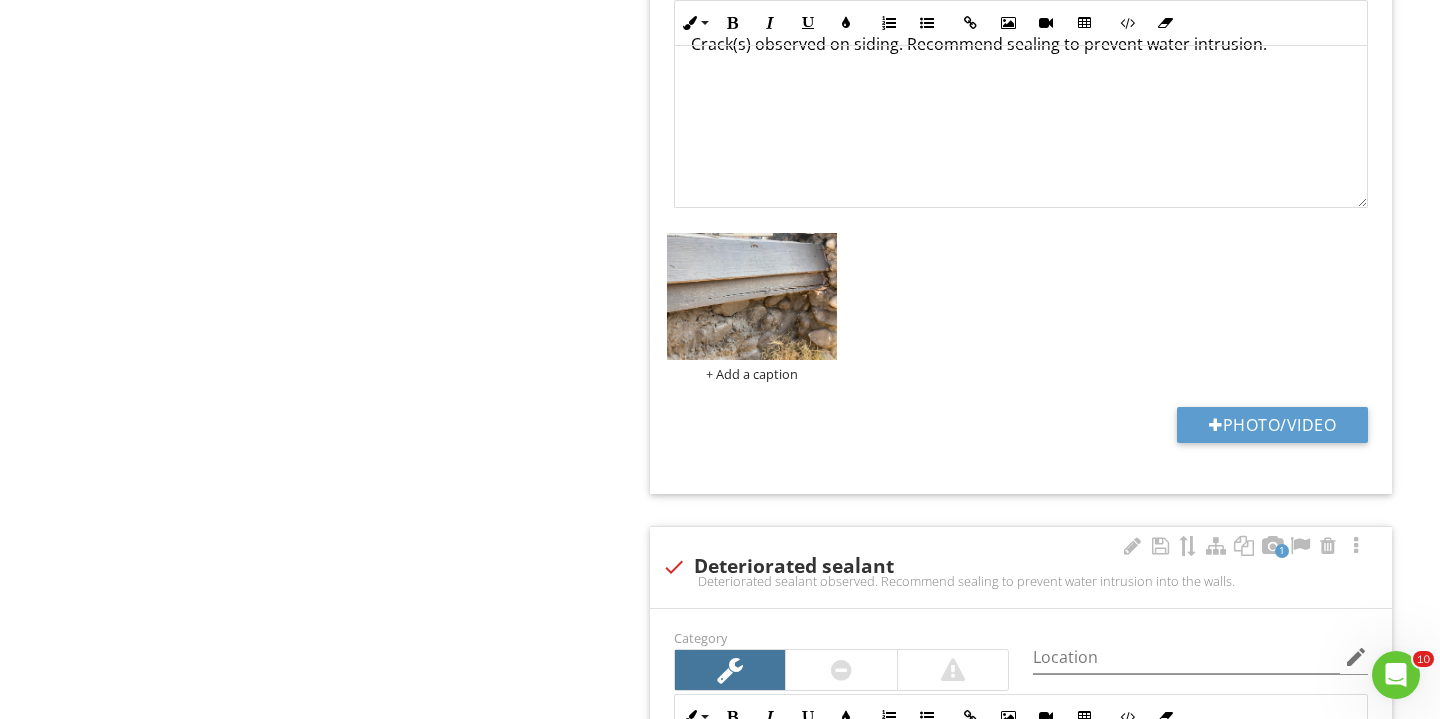 scroll, scrollTop: 1373, scrollLeft: 0, axis: vertical 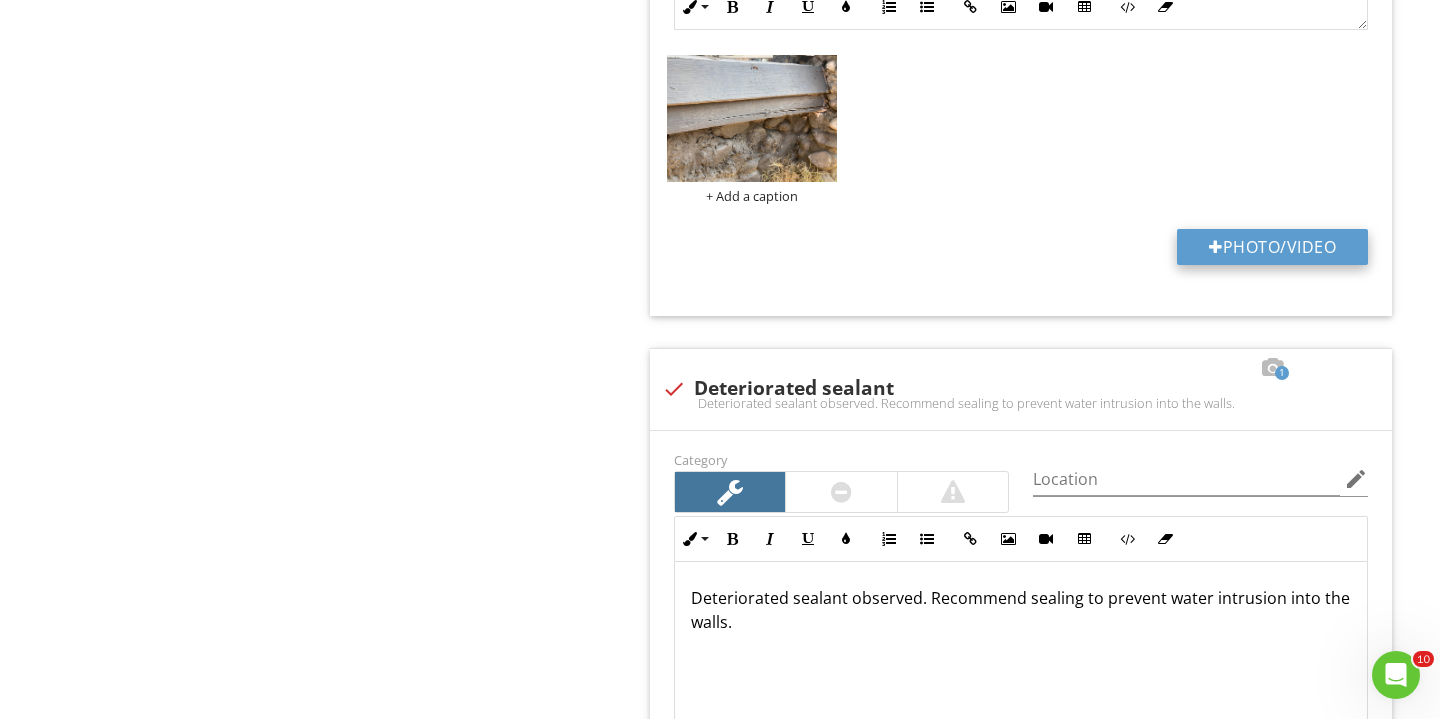 click on "Photo/Video" at bounding box center (1272, 247) 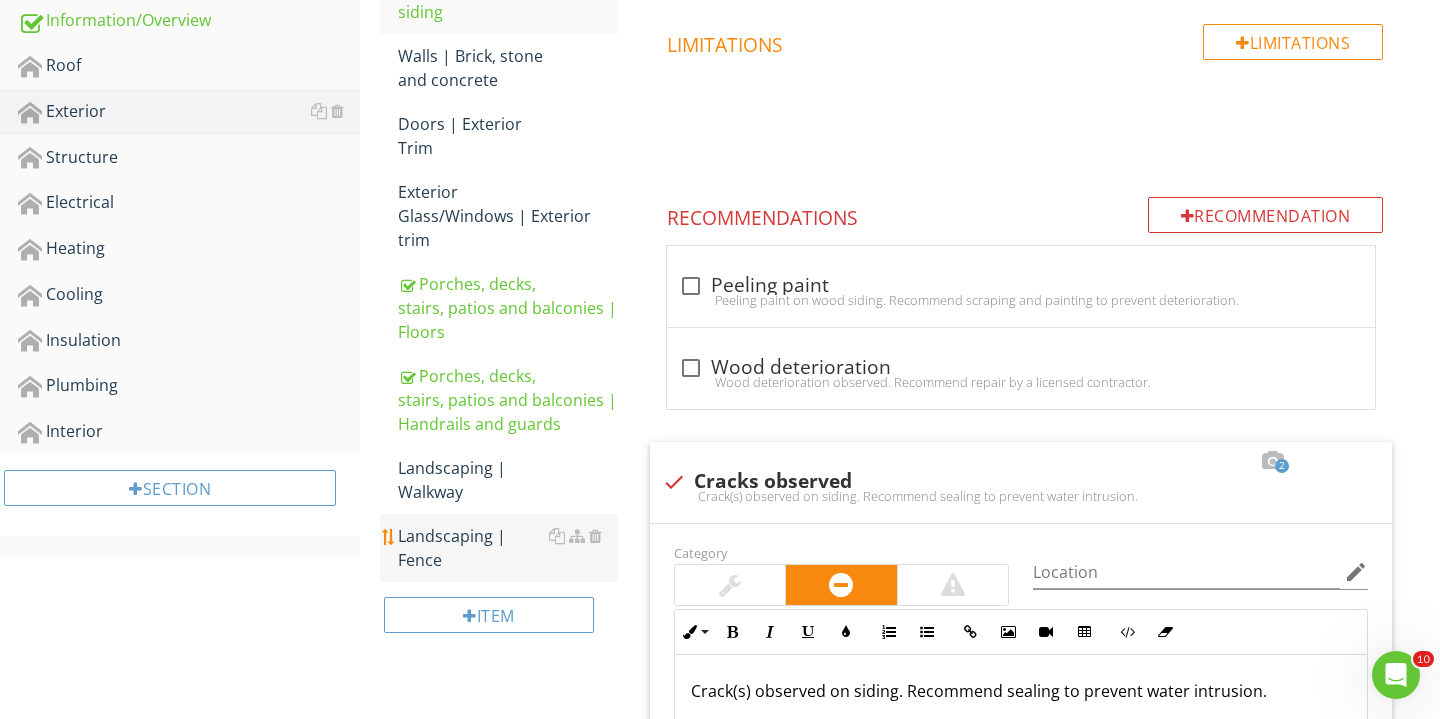 scroll, scrollTop: 683, scrollLeft: 0, axis: vertical 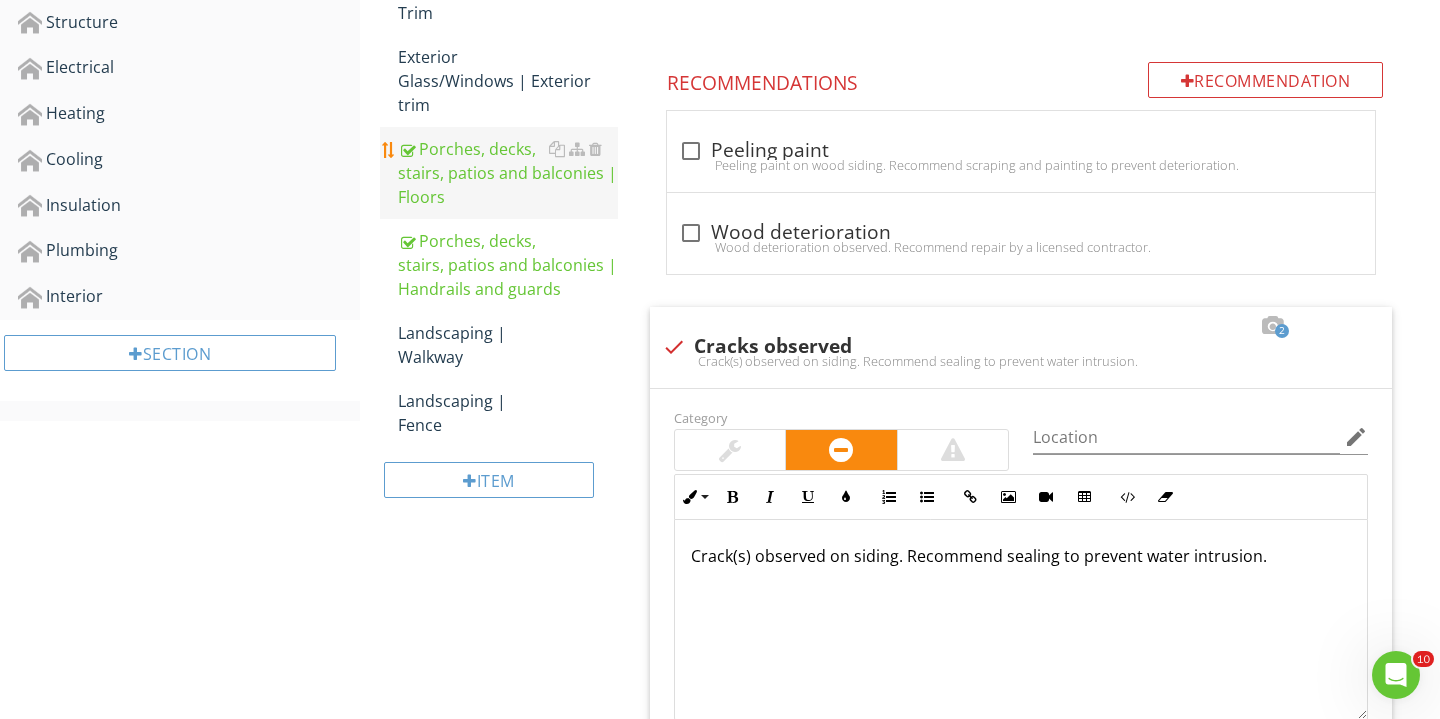 click on "Porches, decks, stairs, patios and balconies | Floors" at bounding box center (508, 173) 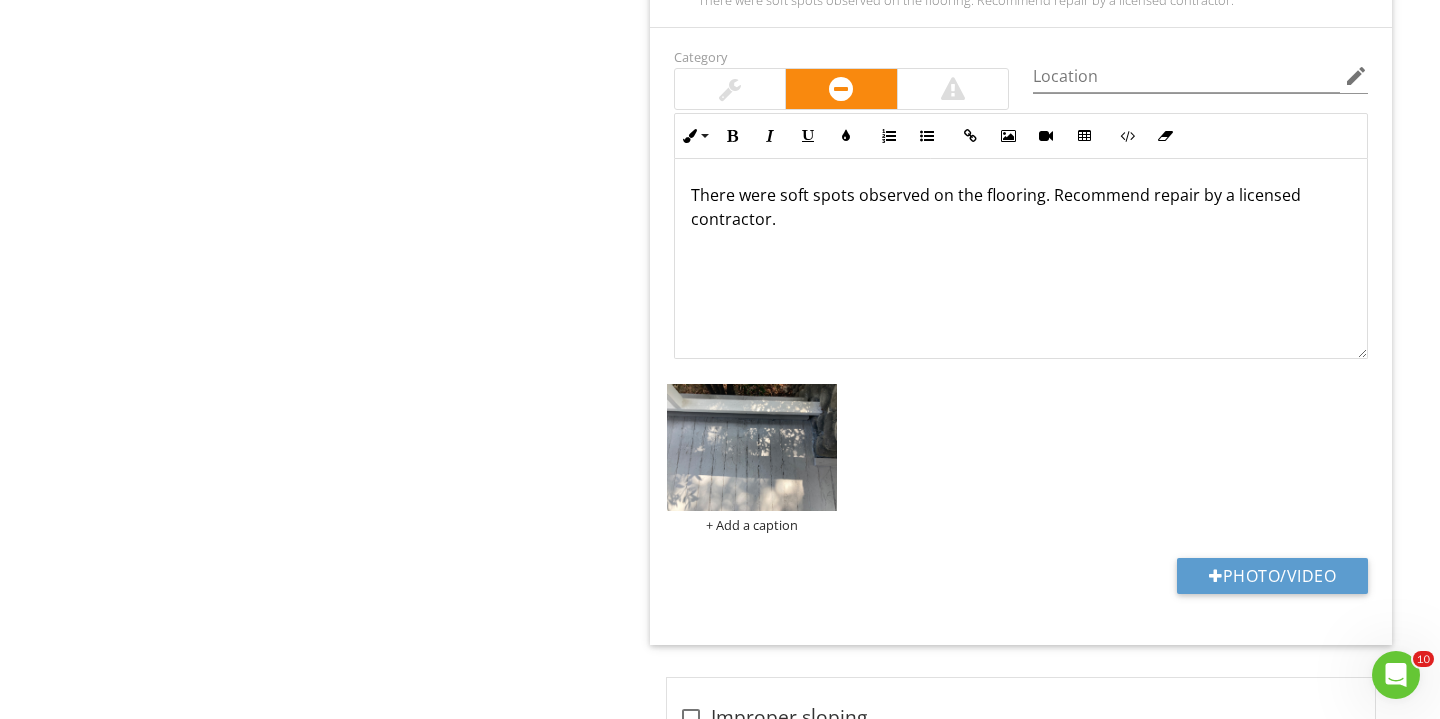 scroll, scrollTop: 3635, scrollLeft: 0, axis: vertical 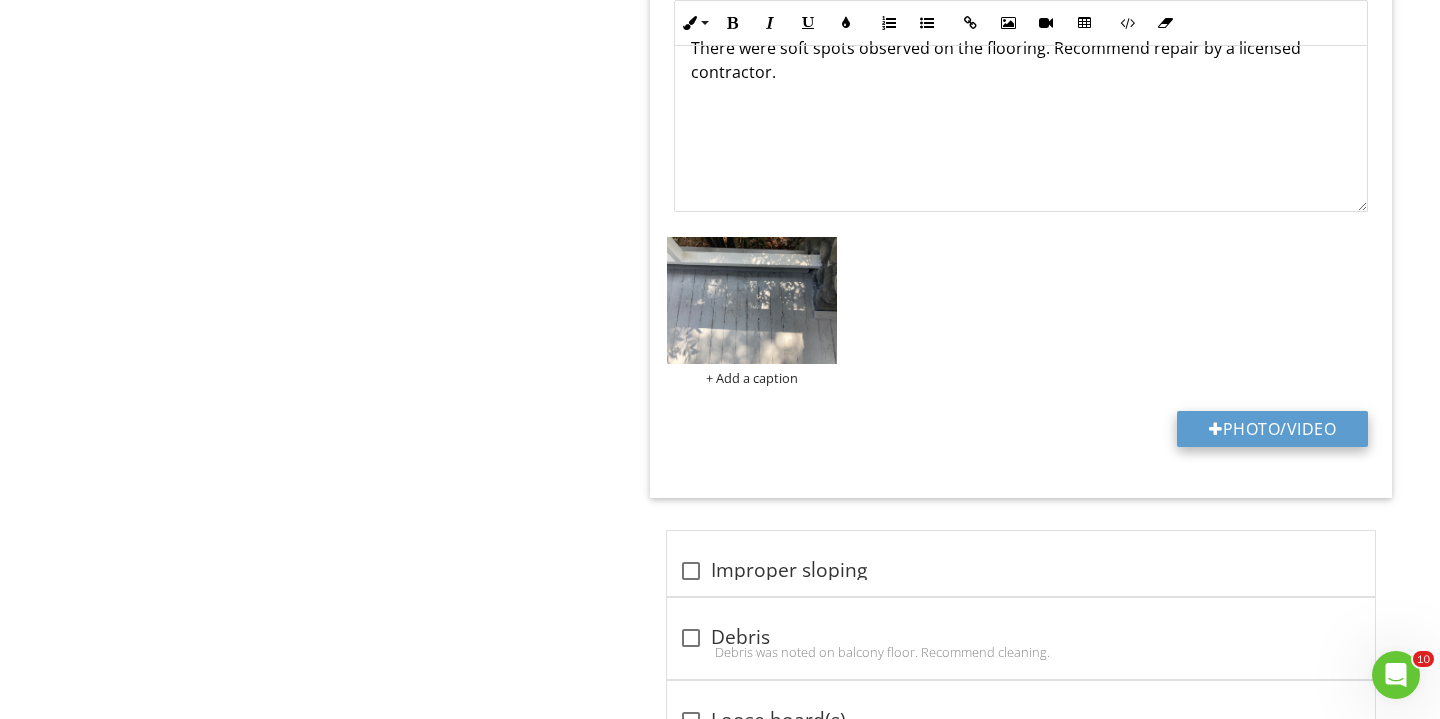 click on "Photo/Video" at bounding box center [1272, 429] 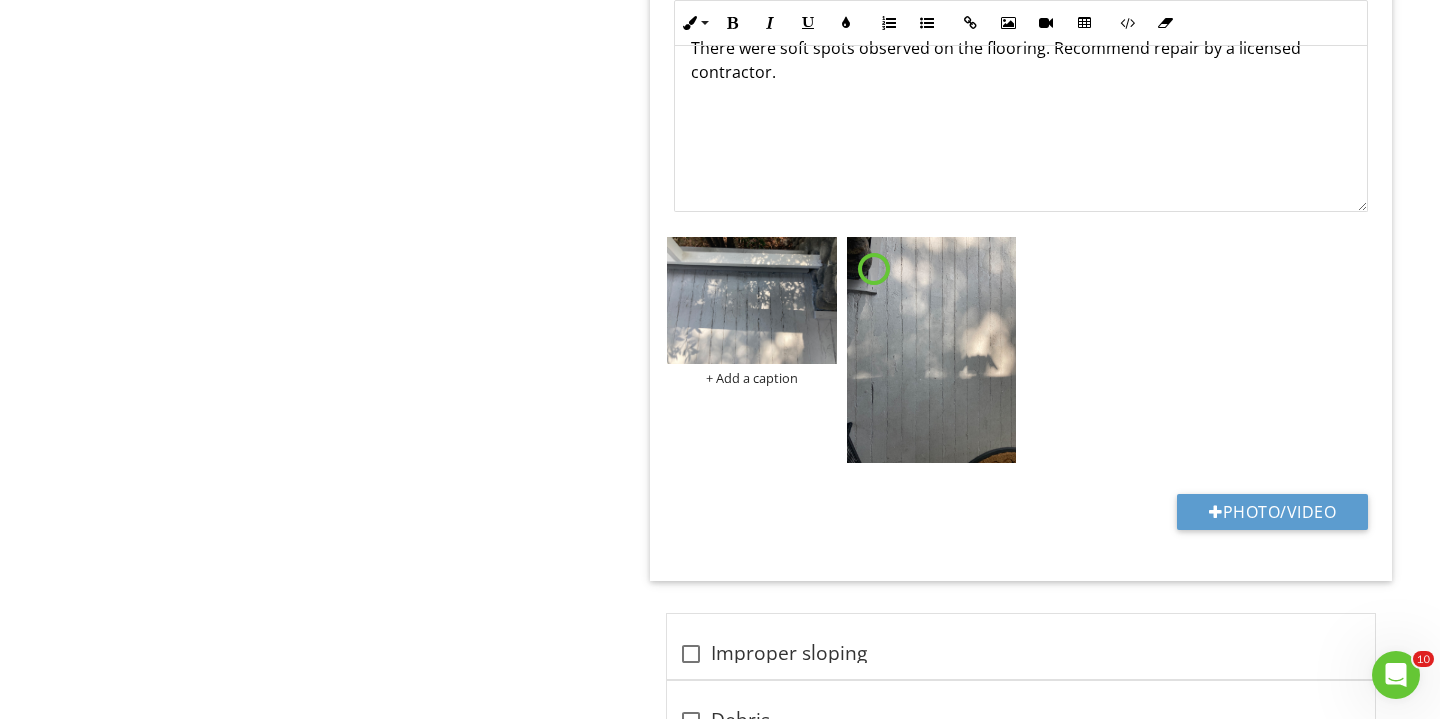 scroll, scrollTop: 3550, scrollLeft: 0, axis: vertical 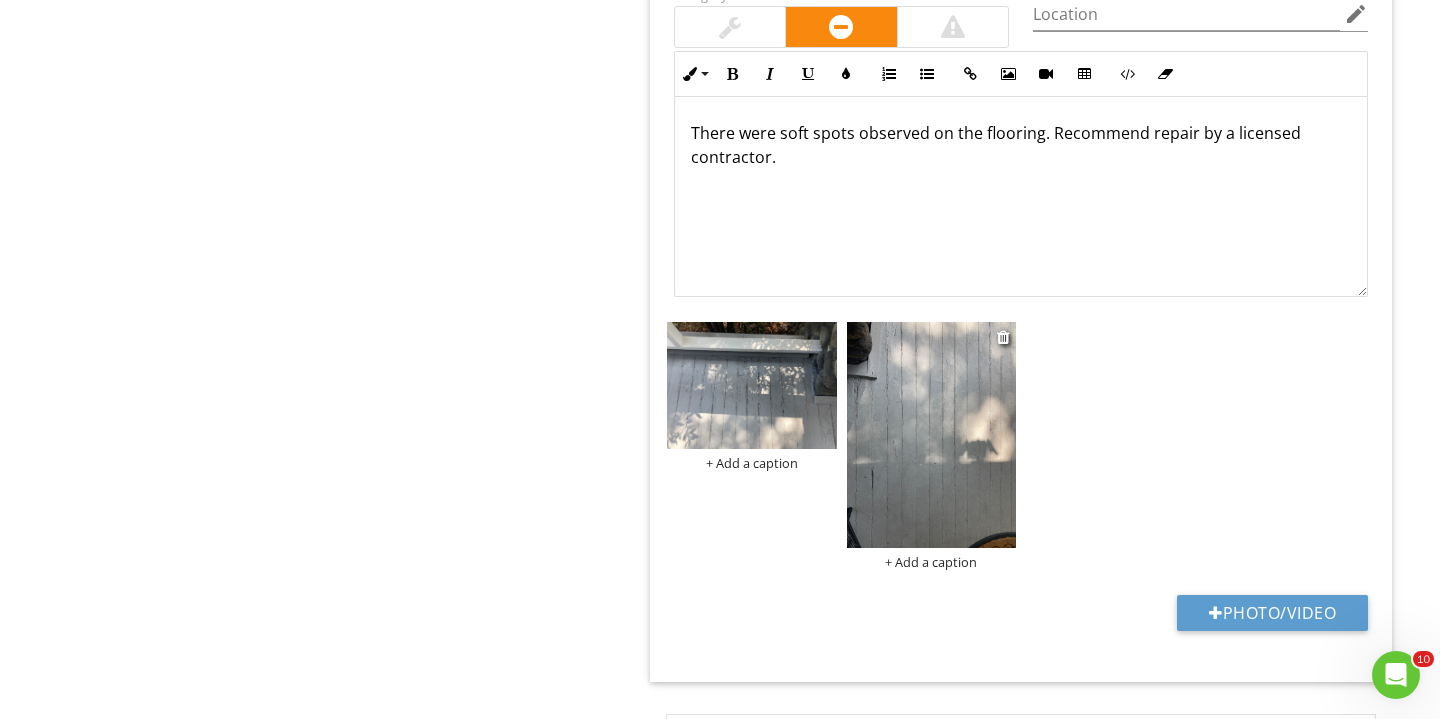 click at bounding box center (932, 435) 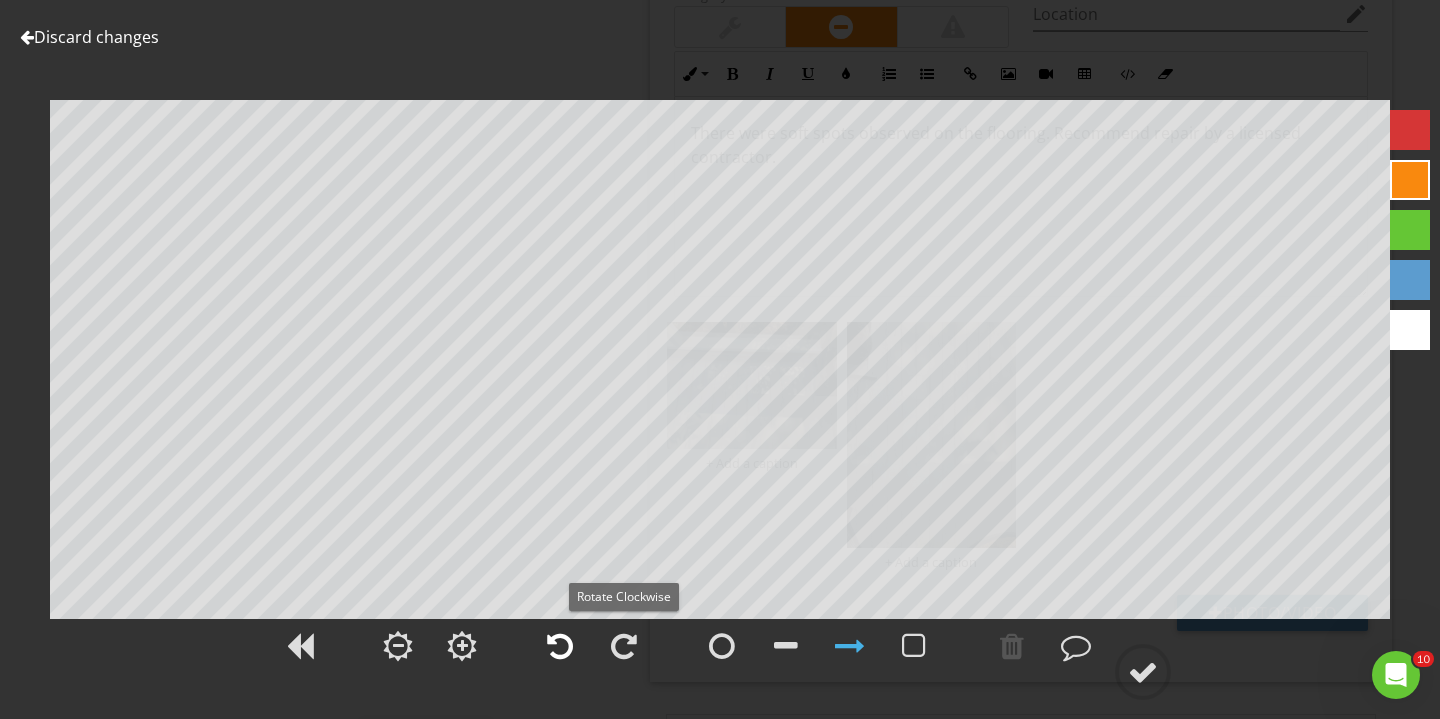 click at bounding box center [560, 646] 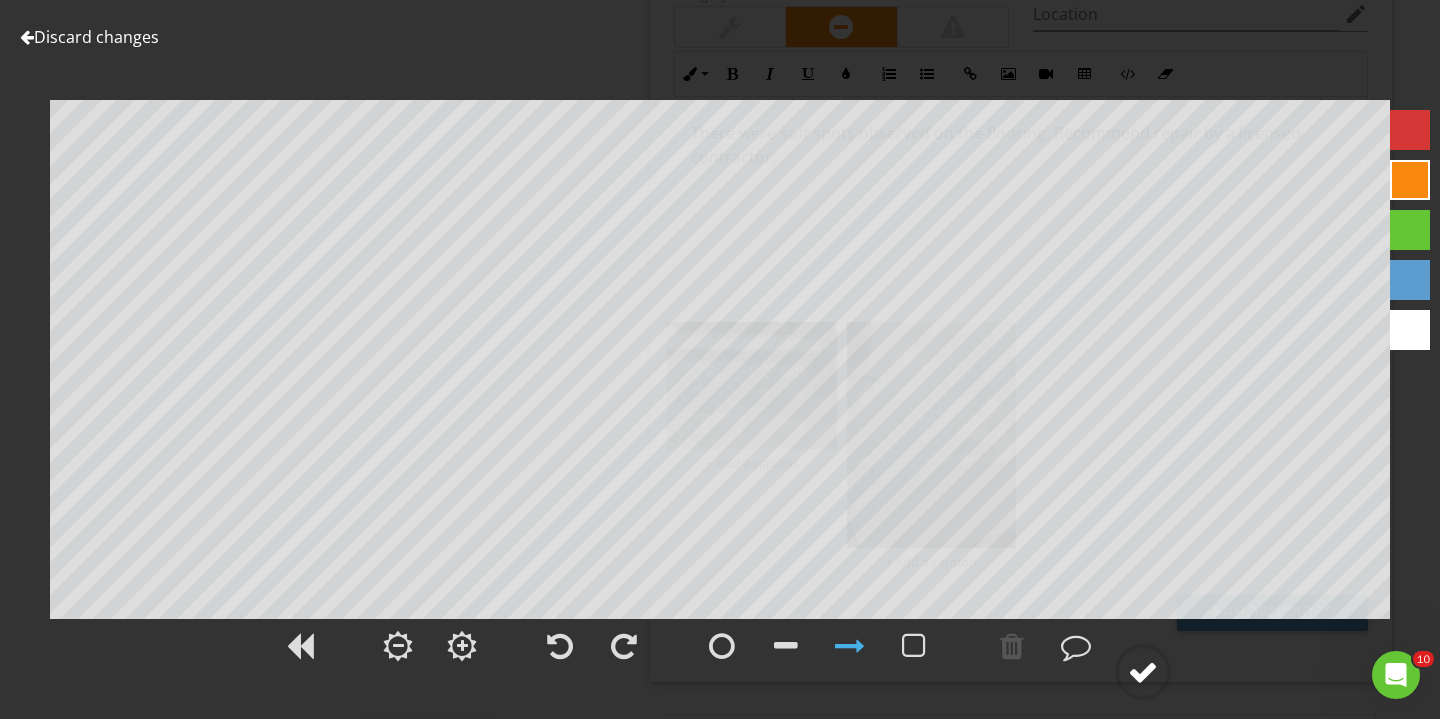 click at bounding box center (1143, 672) 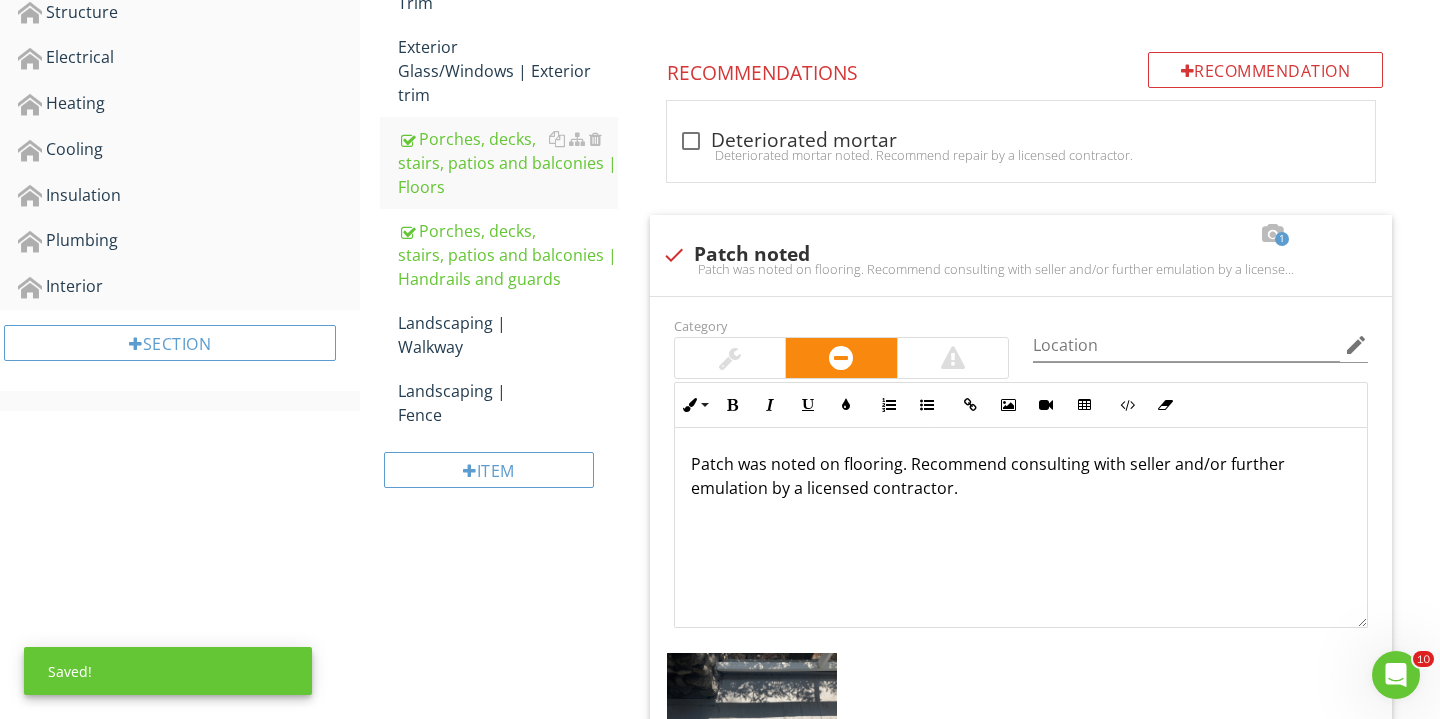 scroll, scrollTop: 607, scrollLeft: 0, axis: vertical 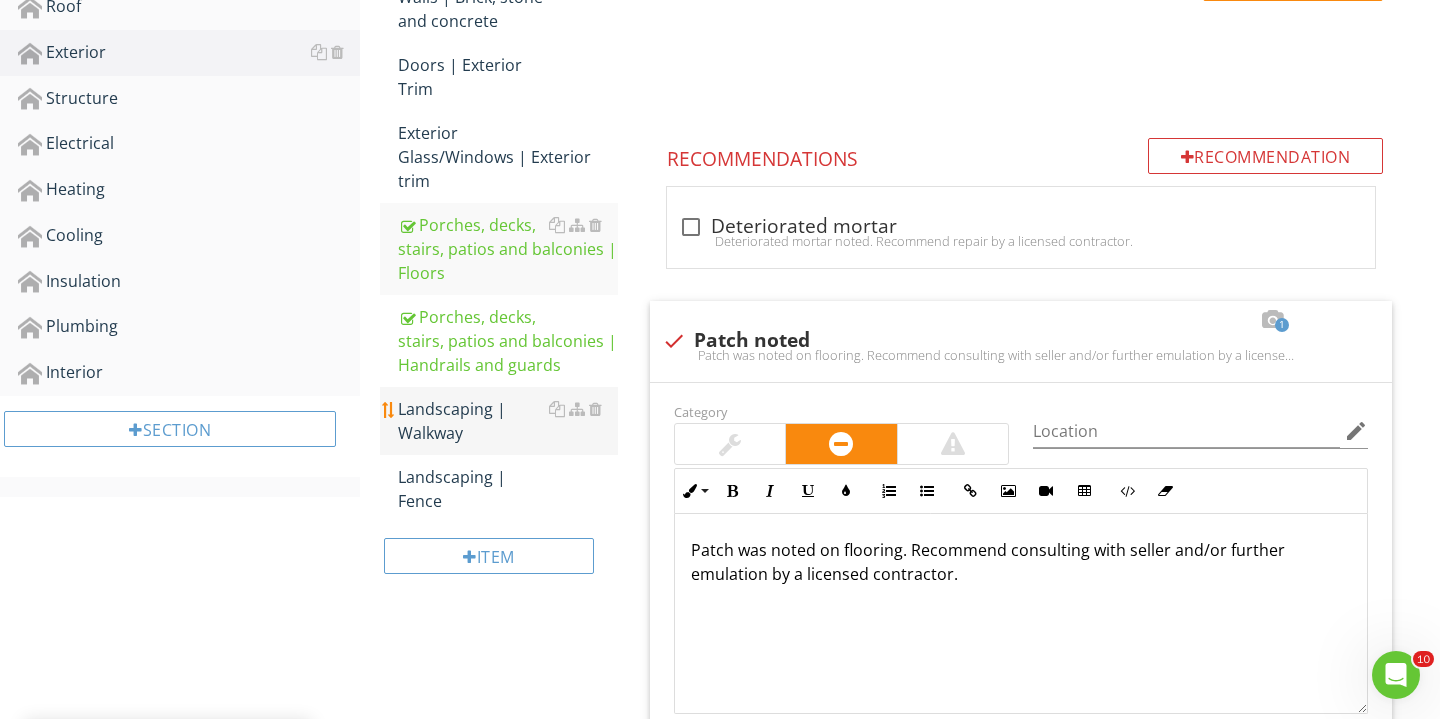 click on "Landscaping | Walkway" at bounding box center (508, 421) 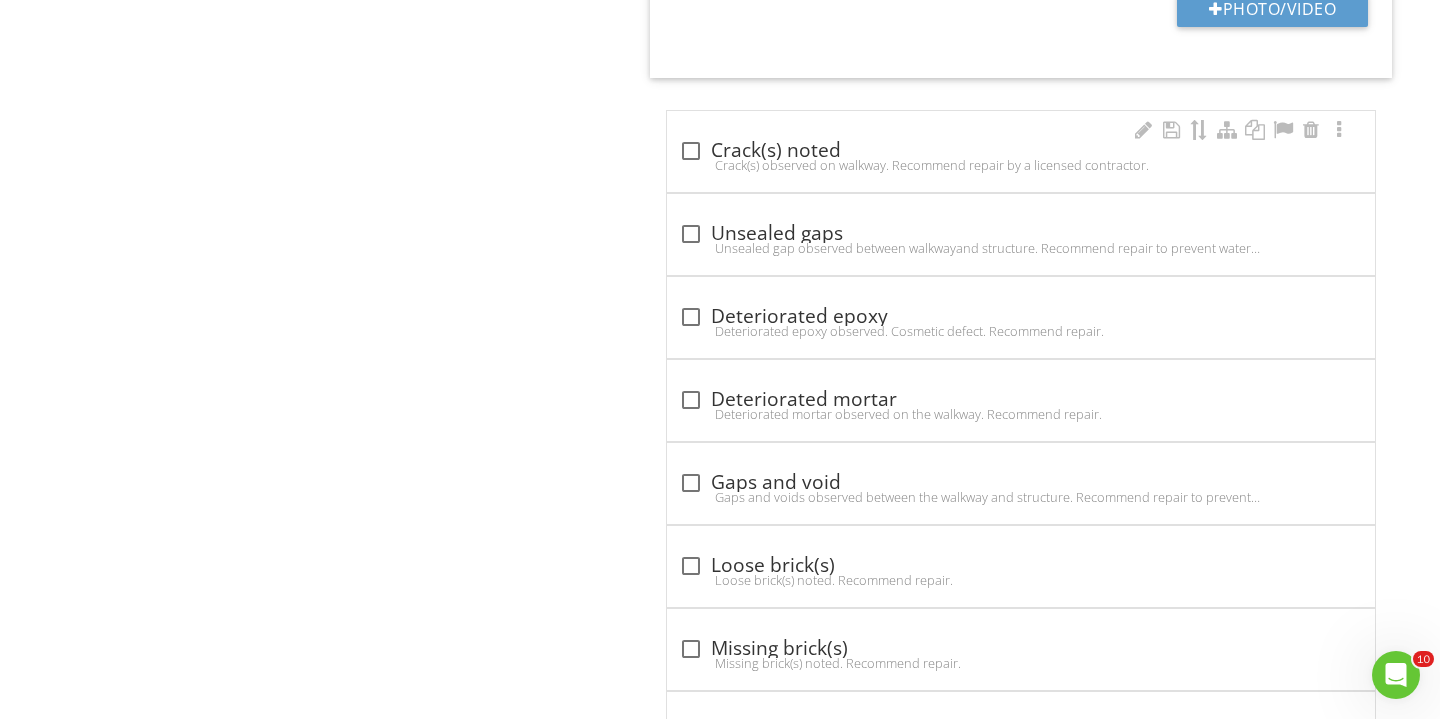 click on "check_box_outline_blank
Crack(s) noted
Crack(s) observed on walkway. Recommend repair by a licensed contractor." at bounding box center (1021, 151) 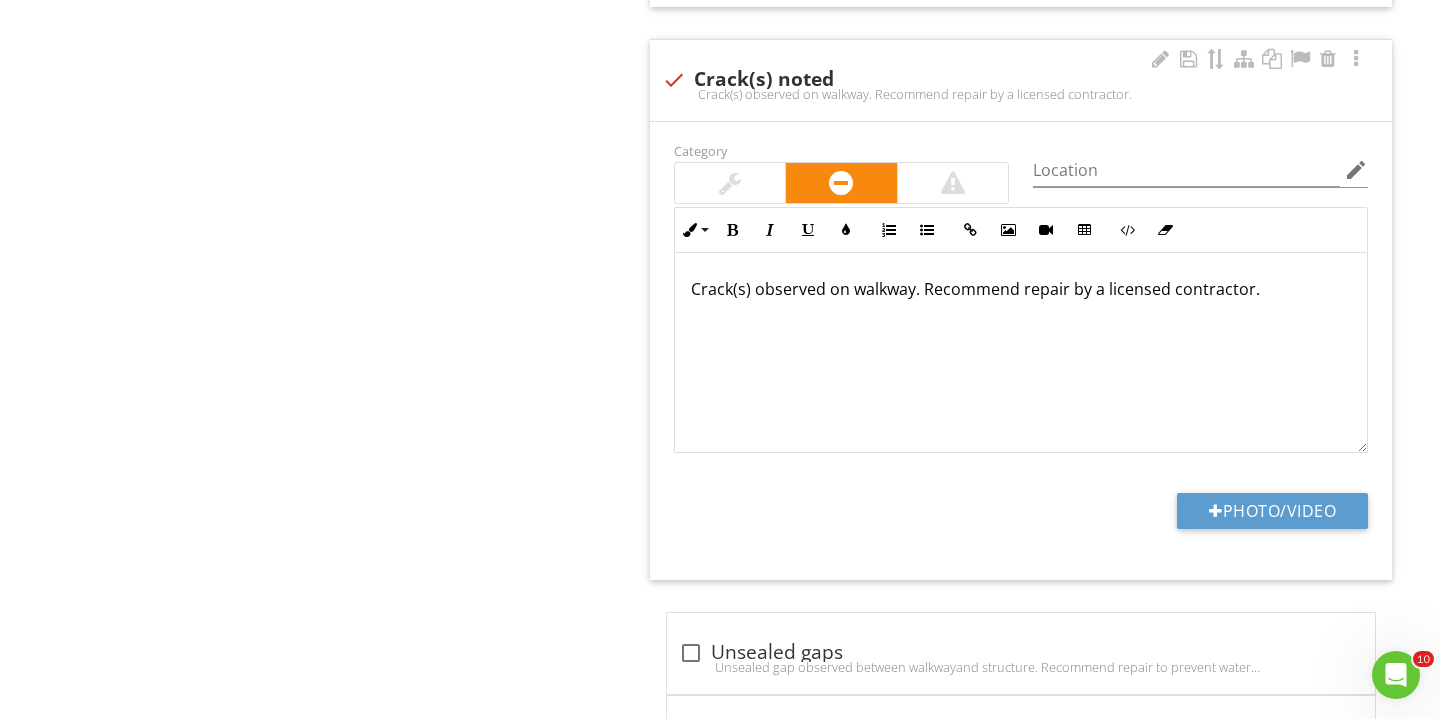 scroll, scrollTop: 1511, scrollLeft: 0, axis: vertical 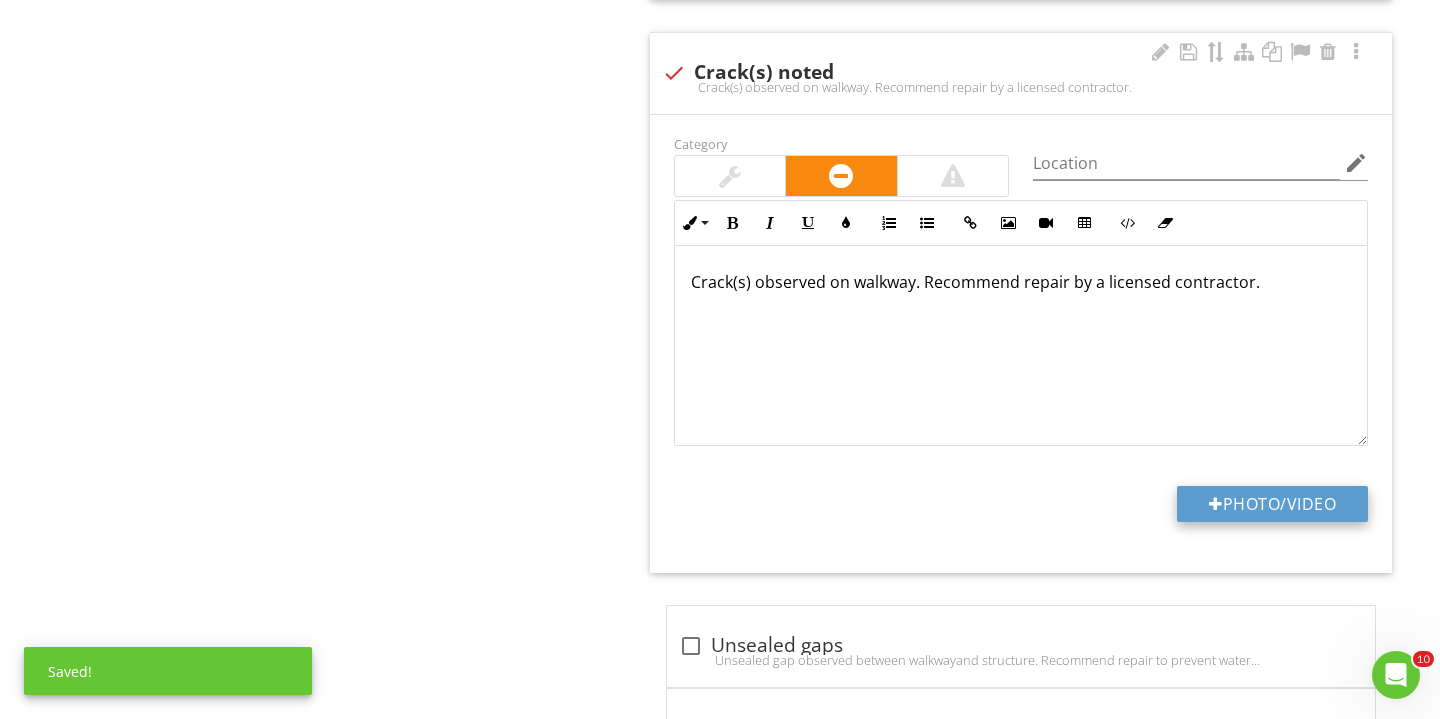 click on "Photo/Video" at bounding box center (1272, 504) 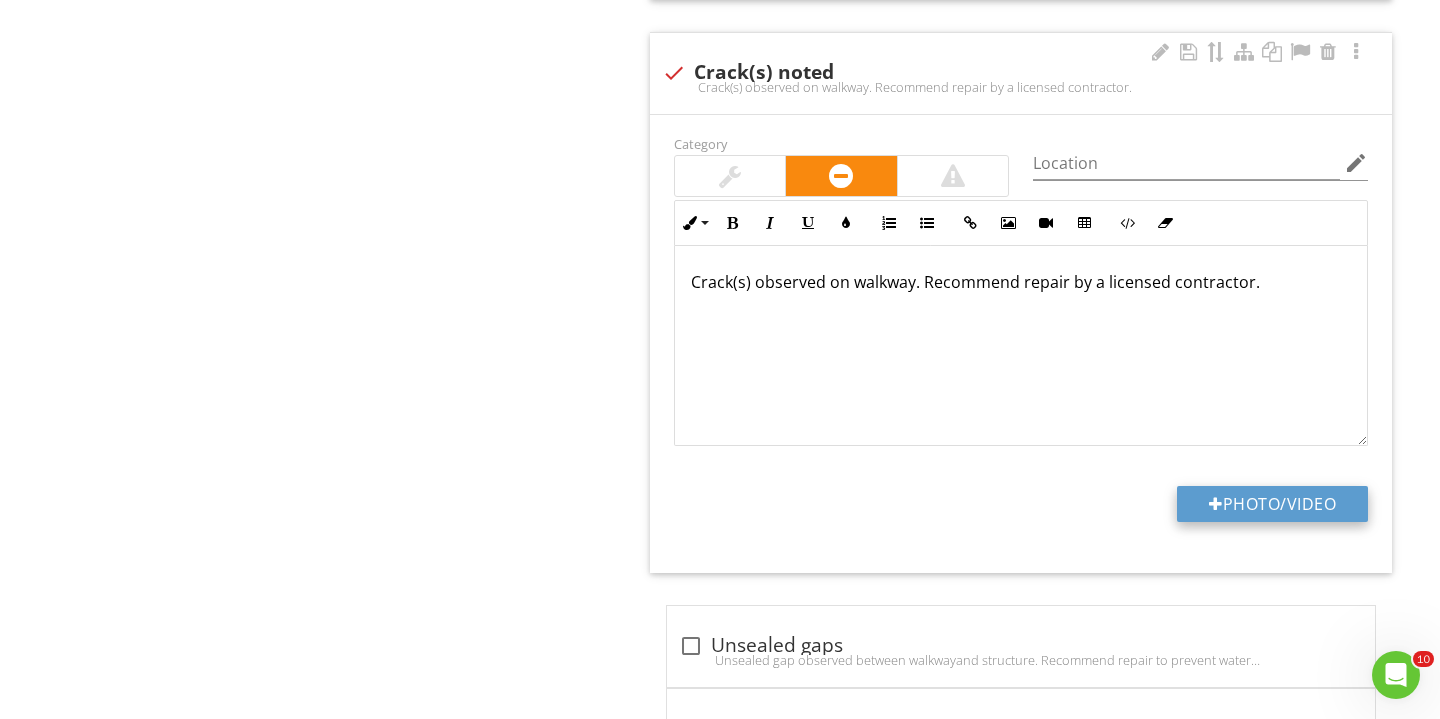 type on "C:\fakepath\IMG_2449.JPG" 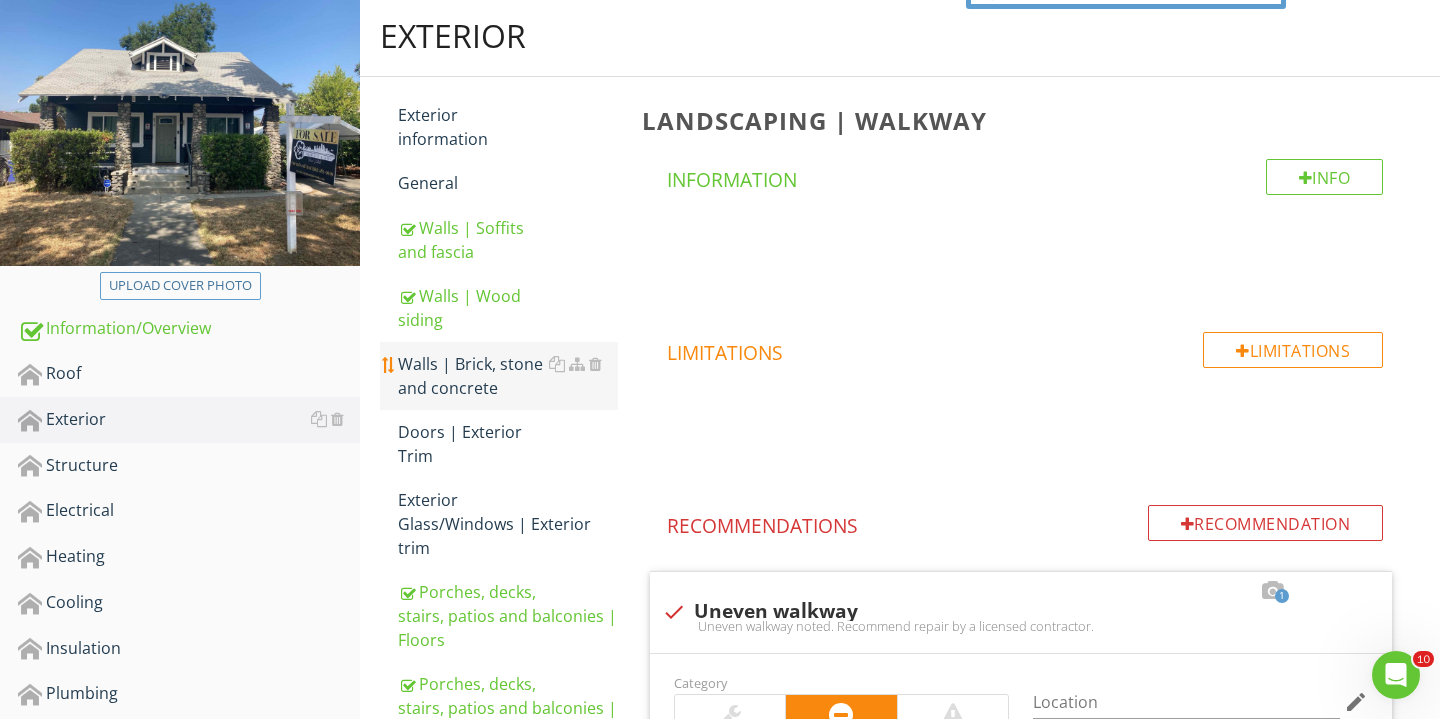 scroll, scrollTop: 289, scrollLeft: 0, axis: vertical 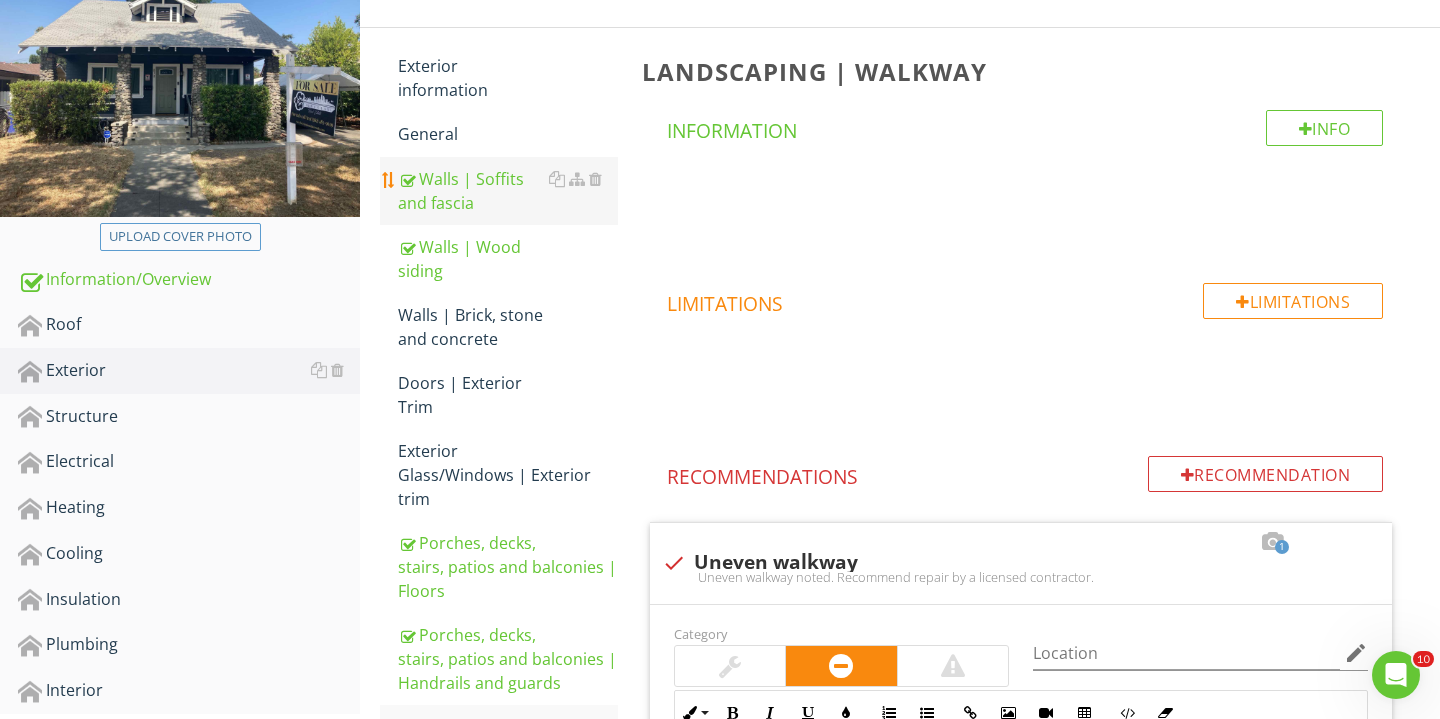 click on "Walls | Soffits and fascia" at bounding box center [508, 191] 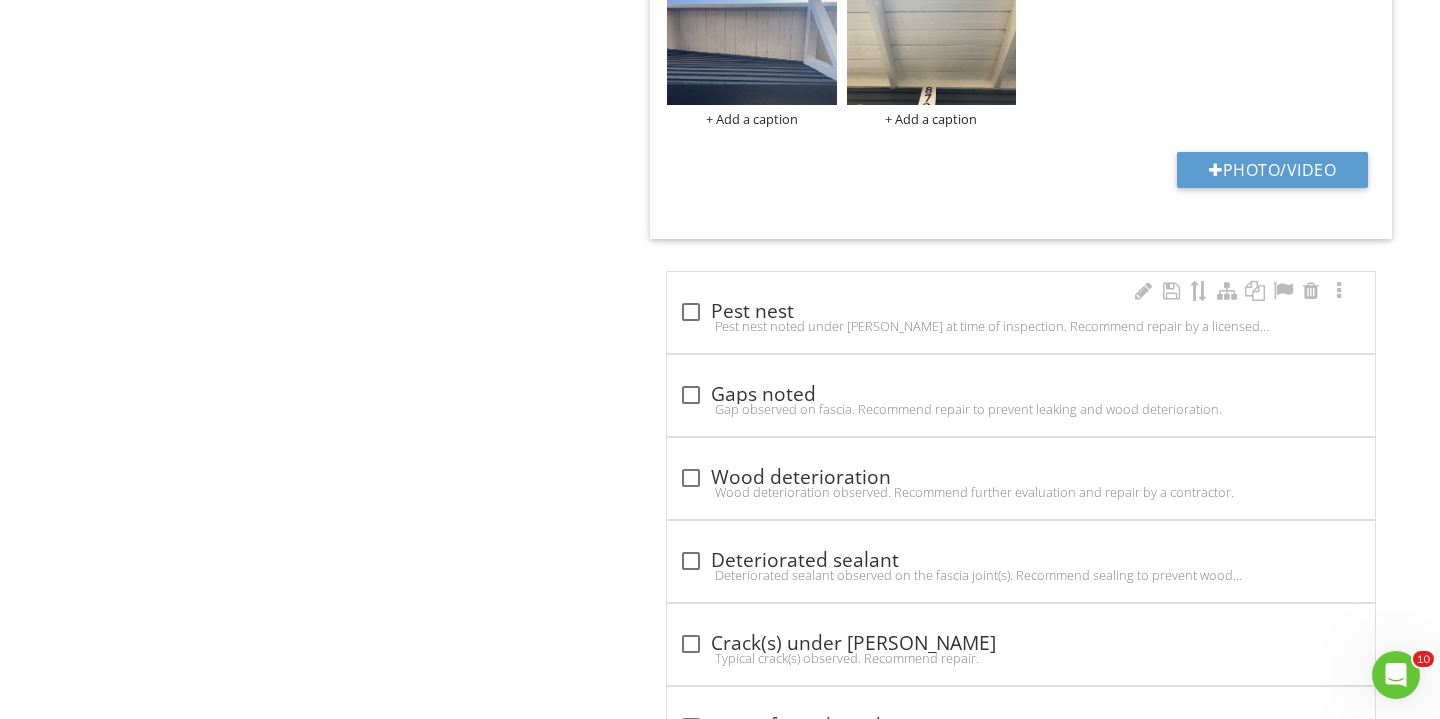 click at bounding box center (691, 312) 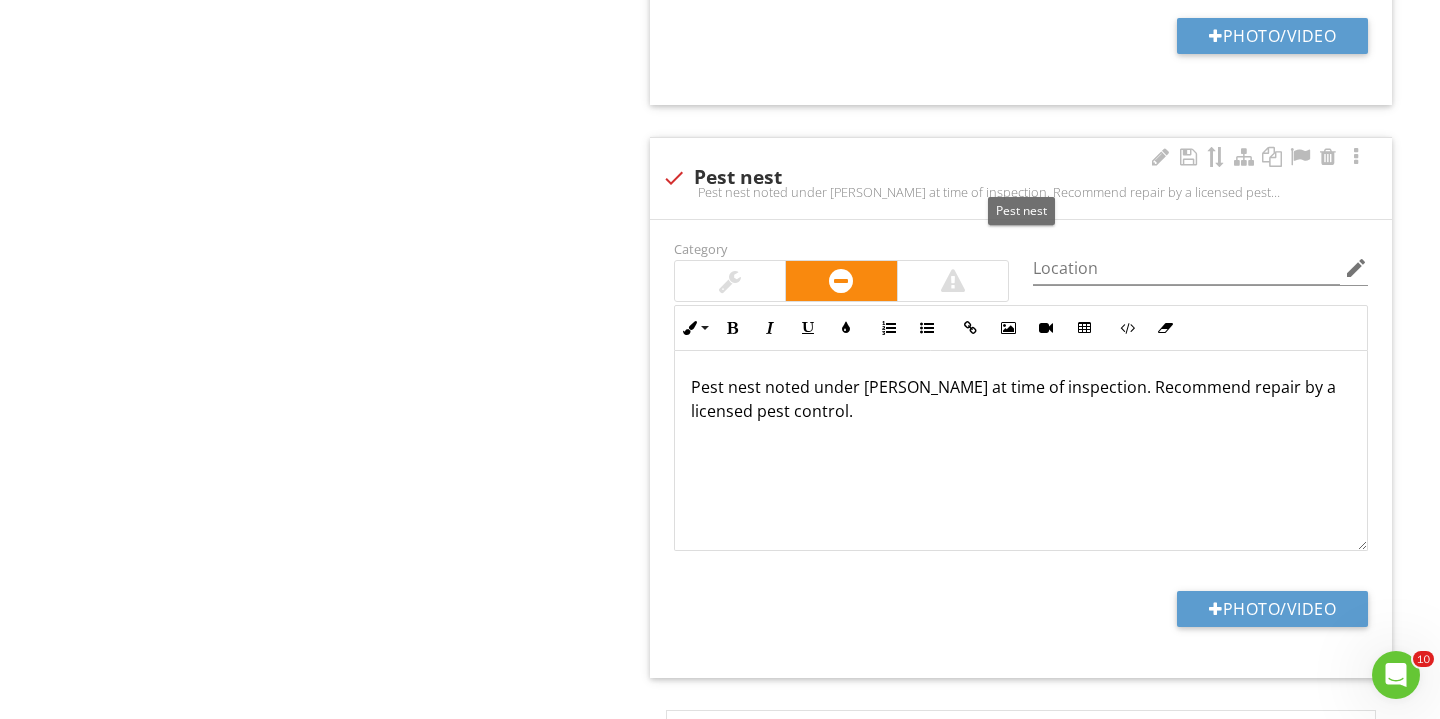 scroll, scrollTop: 1447, scrollLeft: 0, axis: vertical 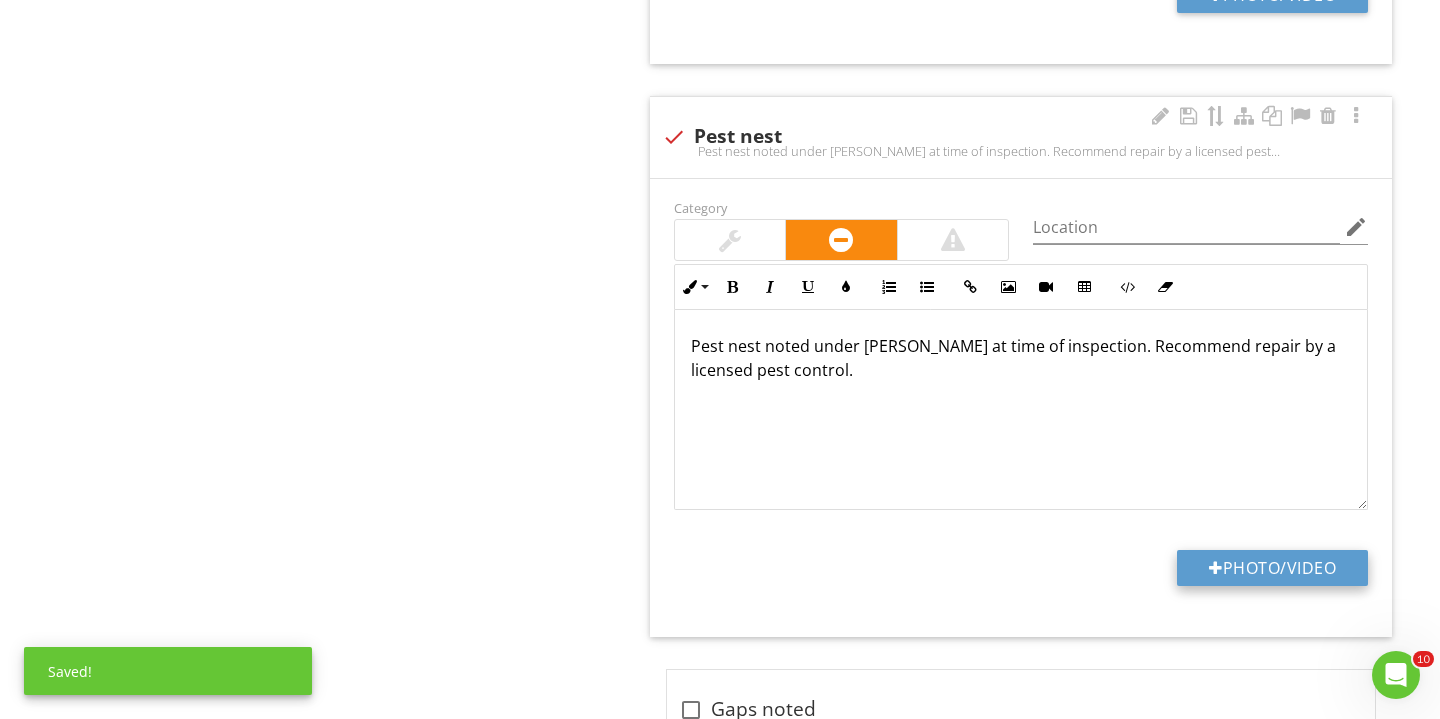 click on "Photo/Video" at bounding box center [1272, 568] 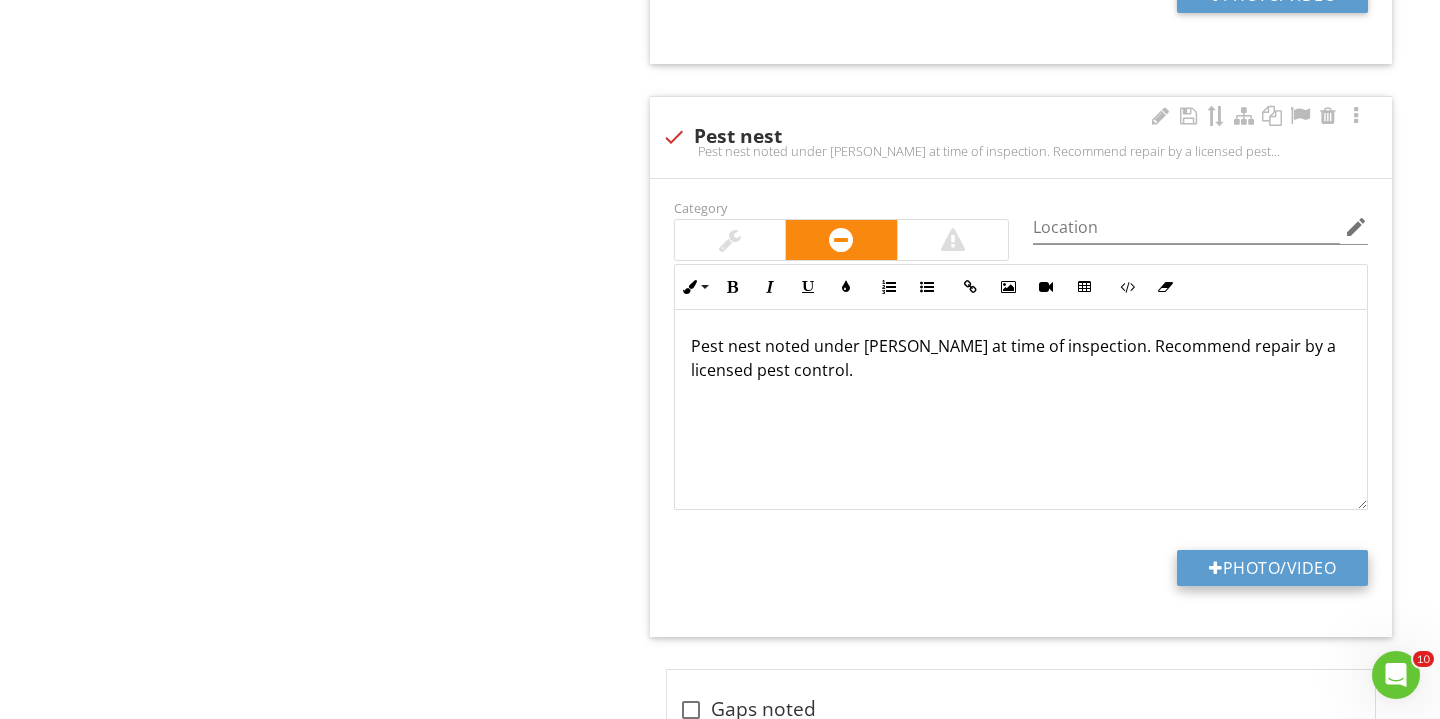type on "C:\fakepath\IMG_2459.JPG" 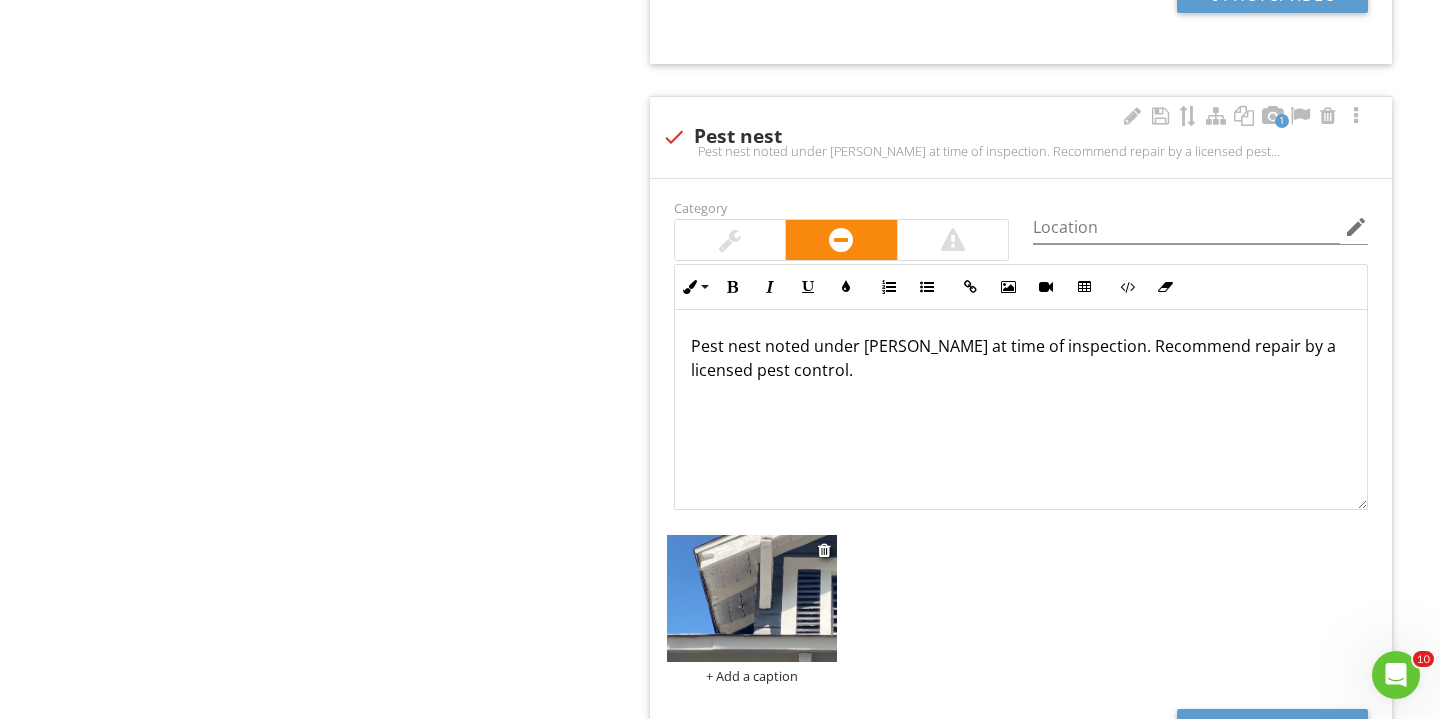 click at bounding box center [752, 598] 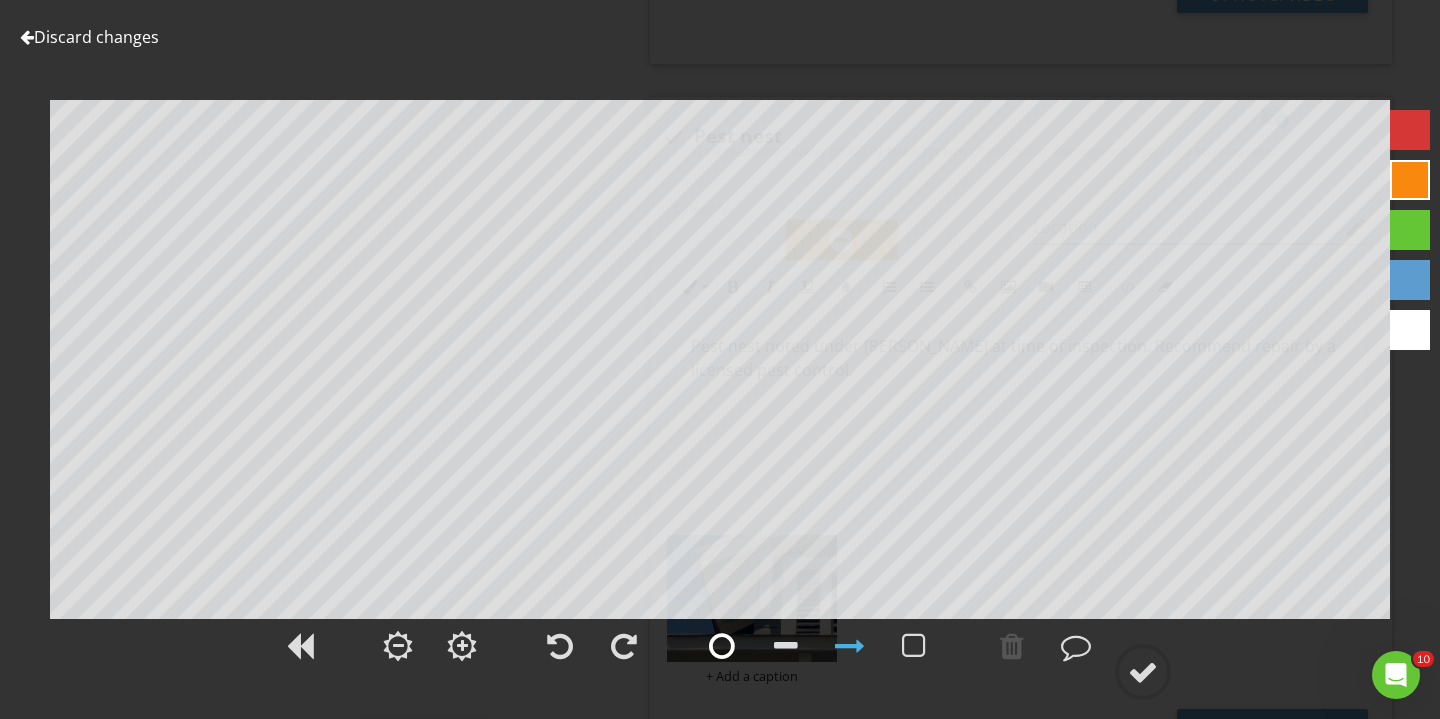 click at bounding box center (722, 646) 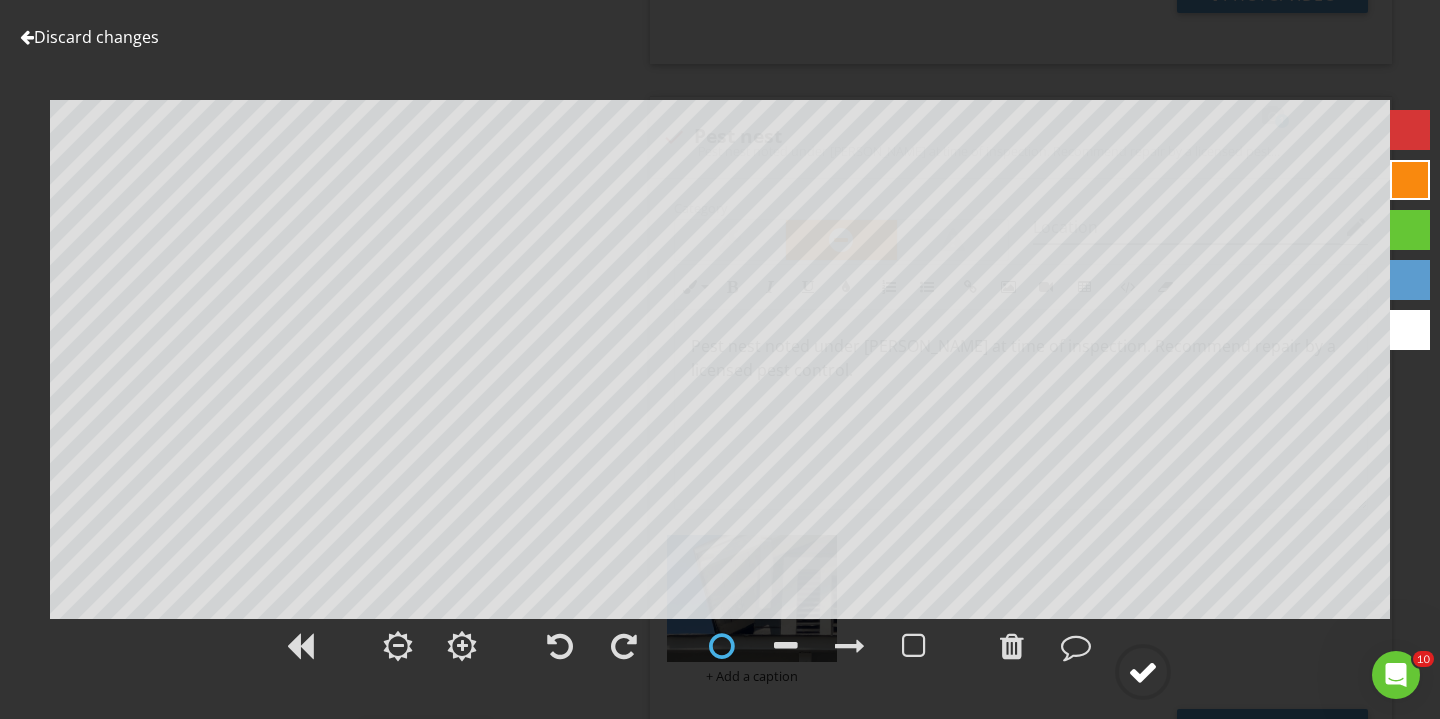 click at bounding box center [1143, 672] 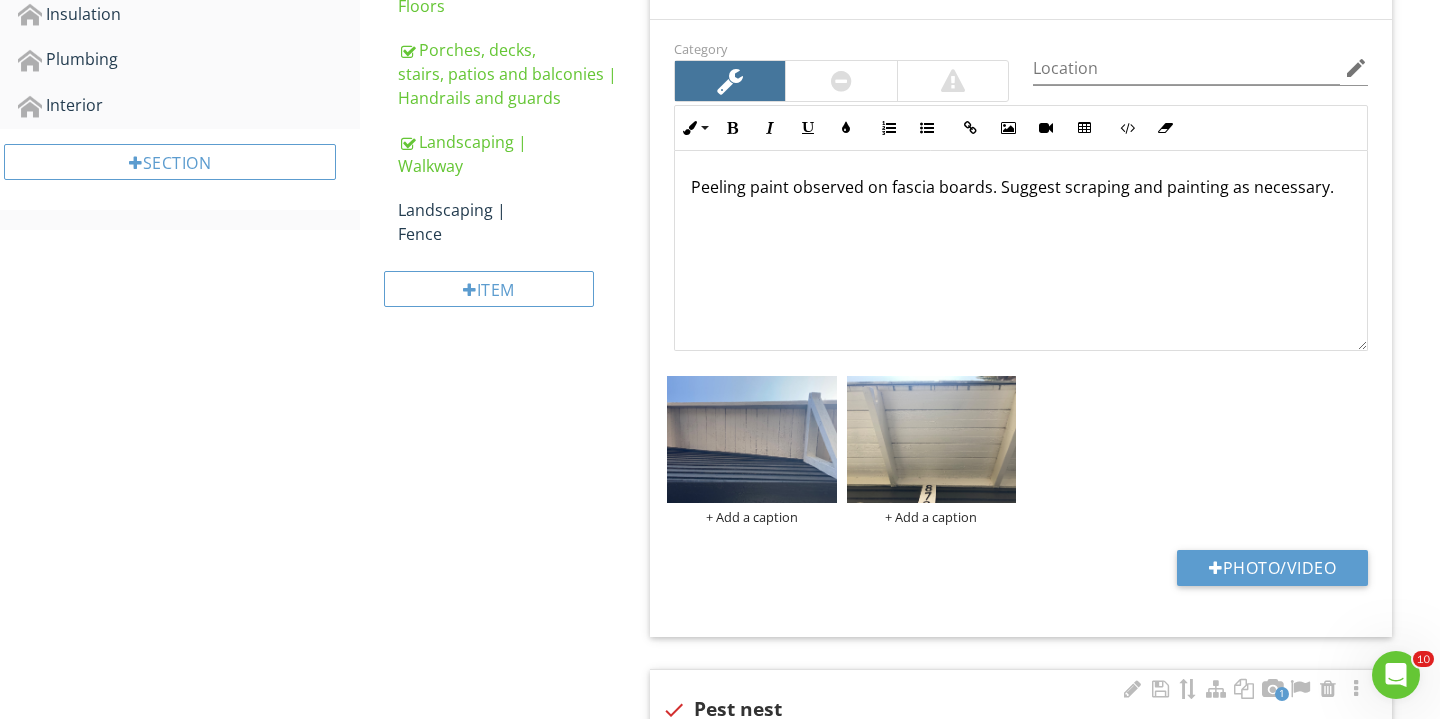 scroll, scrollTop: 1022, scrollLeft: 0, axis: vertical 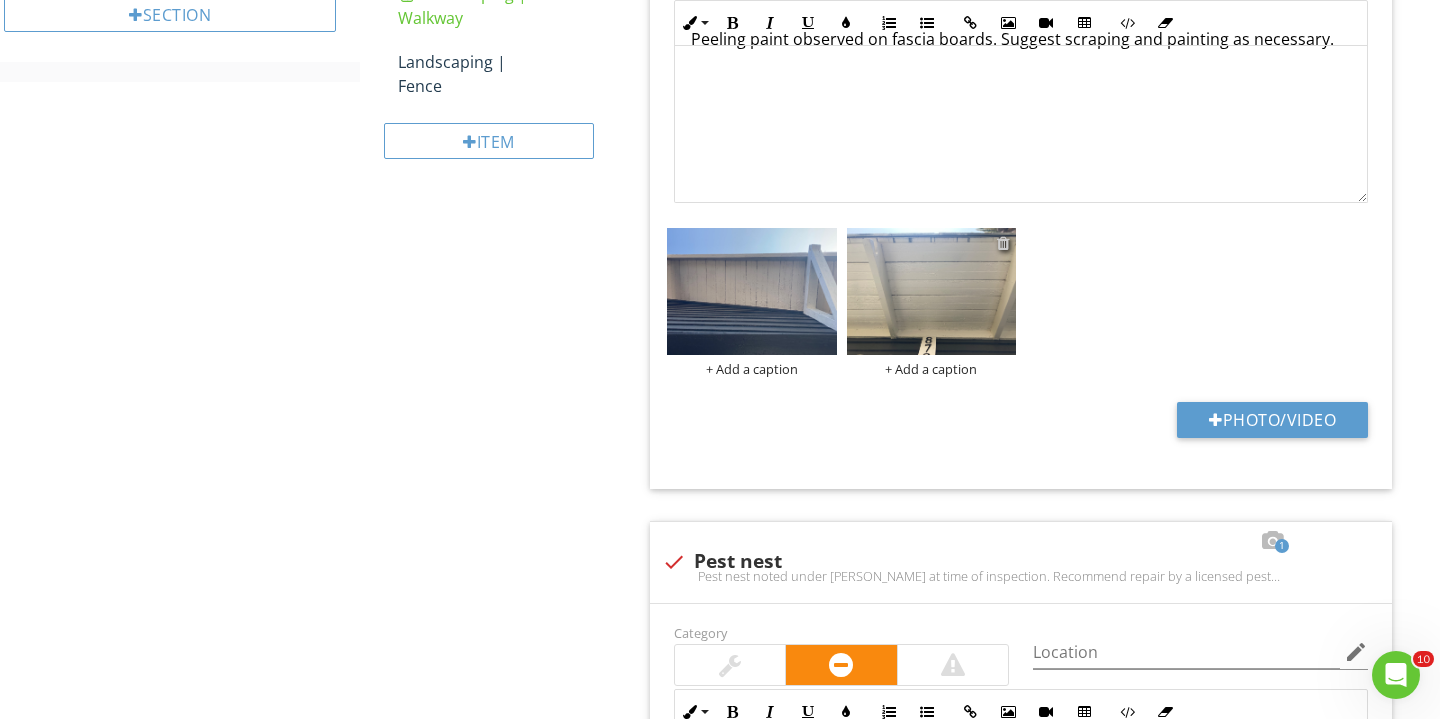 click at bounding box center [1003, 243] 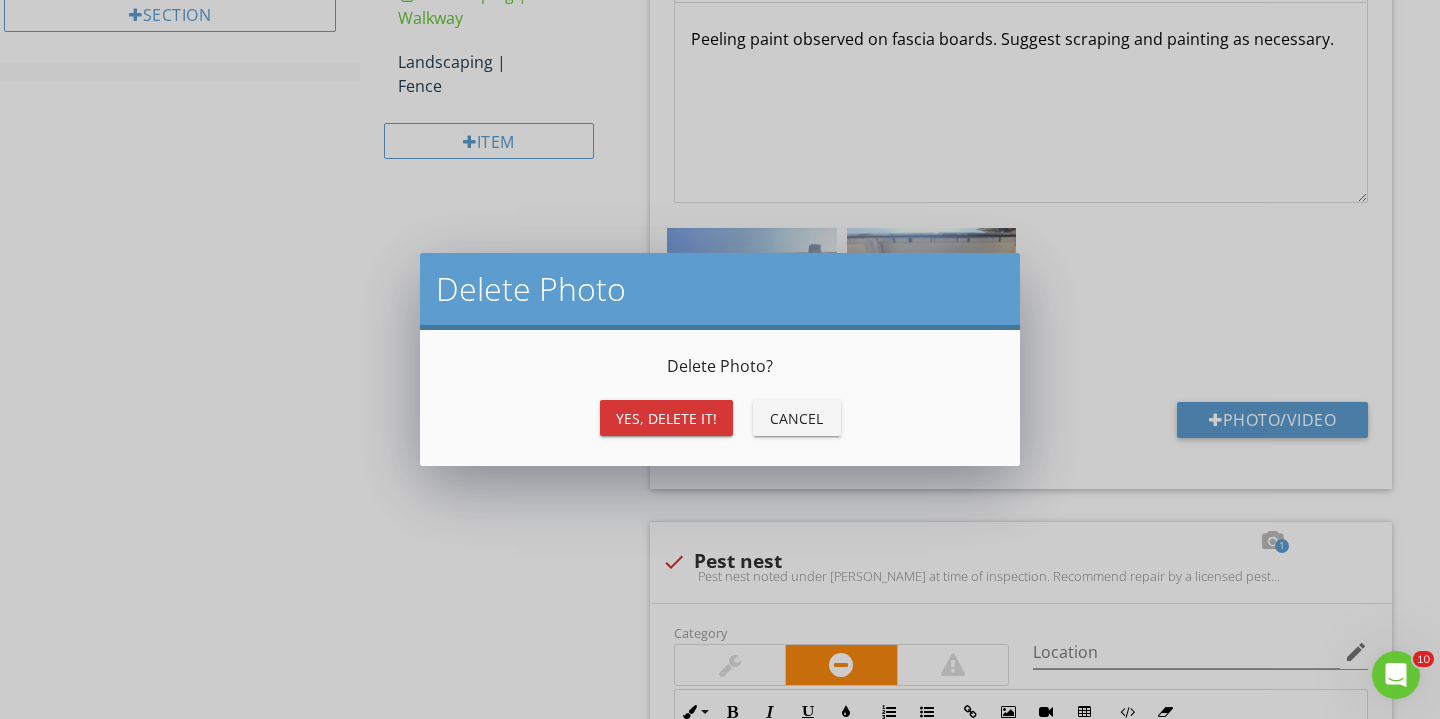 click on "Yes, Delete it!" at bounding box center [666, 418] 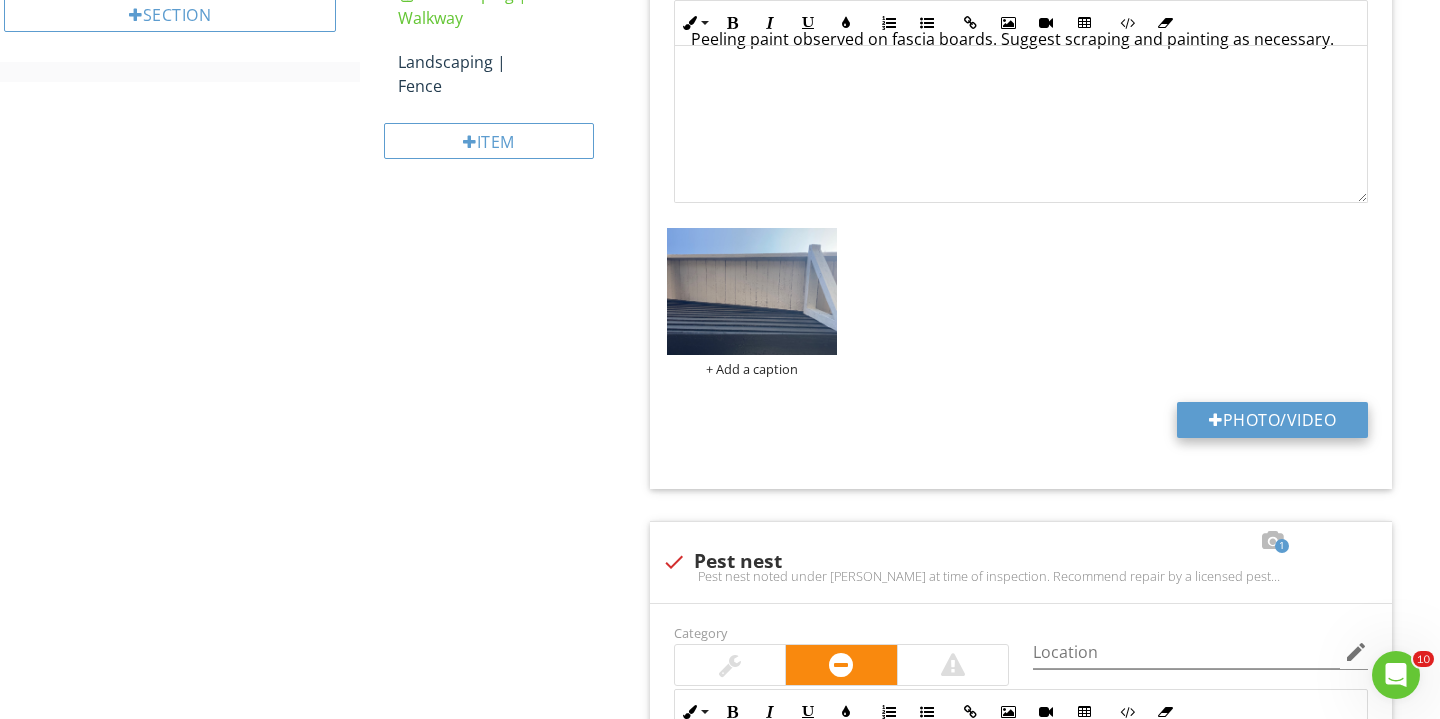 click on "Photo/Video" at bounding box center (1272, 420) 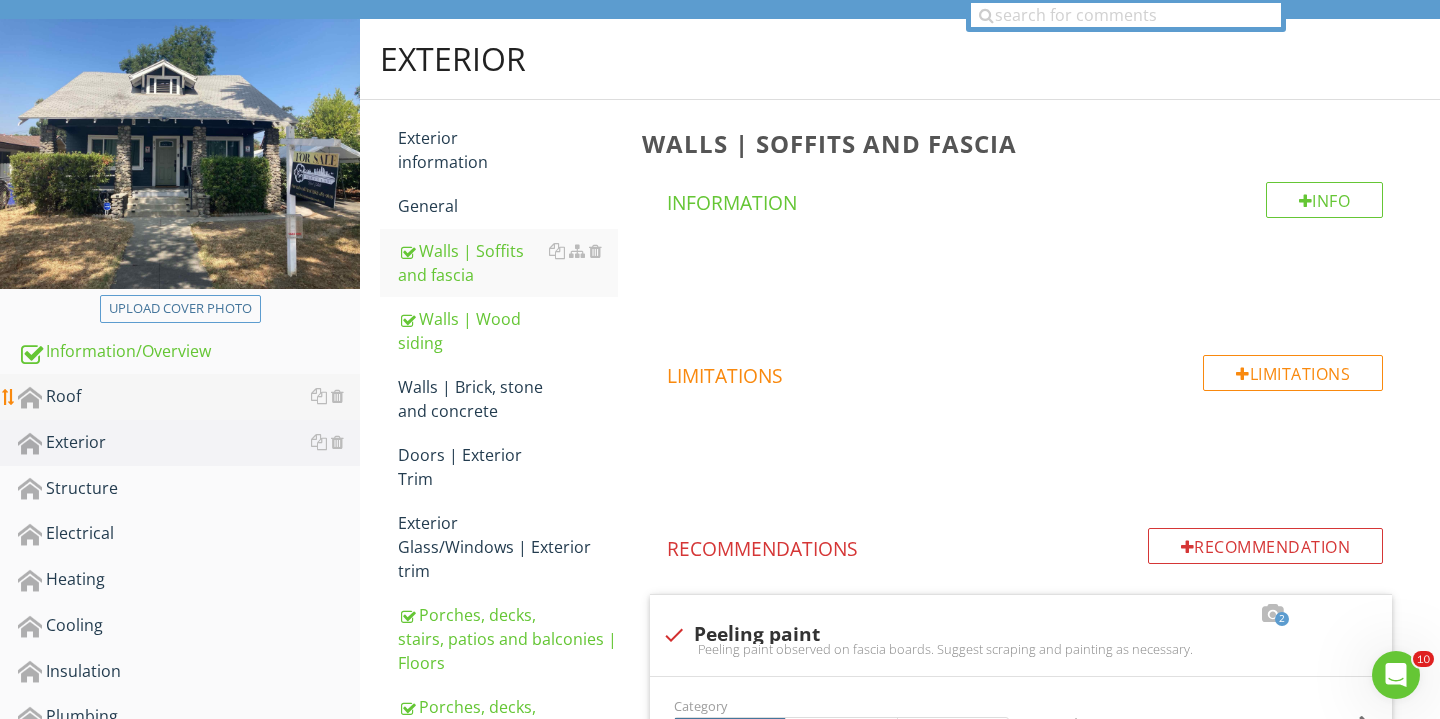 scroll, scrollTop: 275, scrollLeft: 0, axis: vertical 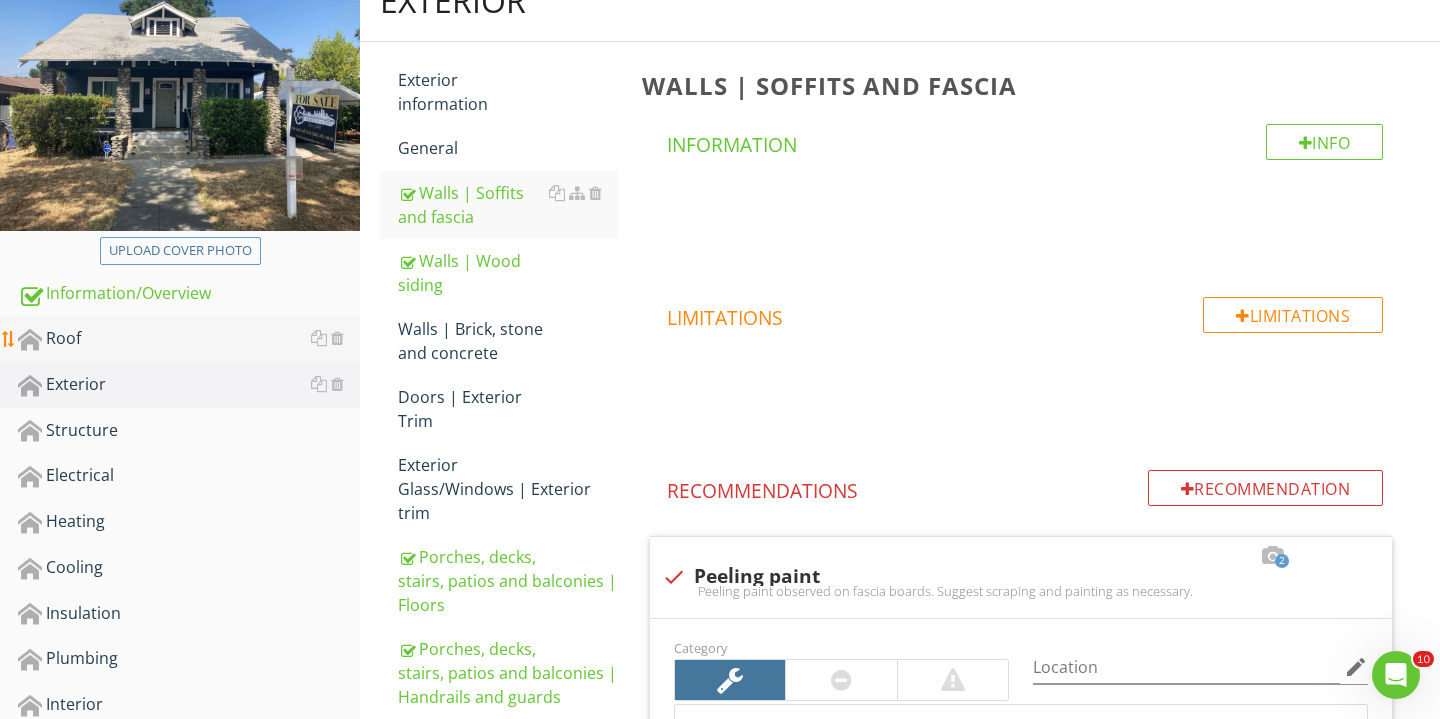 click on "Roof" at bounding box center [189, 339] 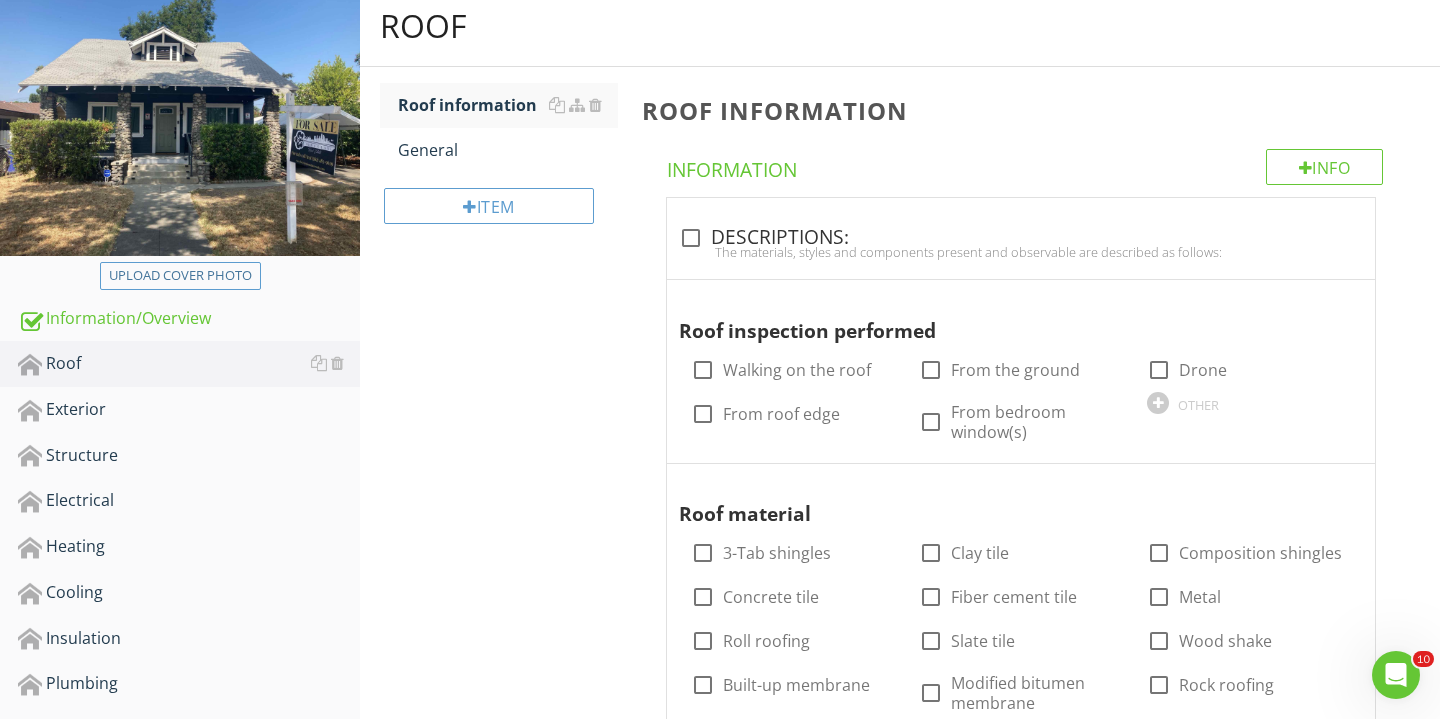 scroll, scrollTop: 181, scrollLeft: 0, axis: vertical 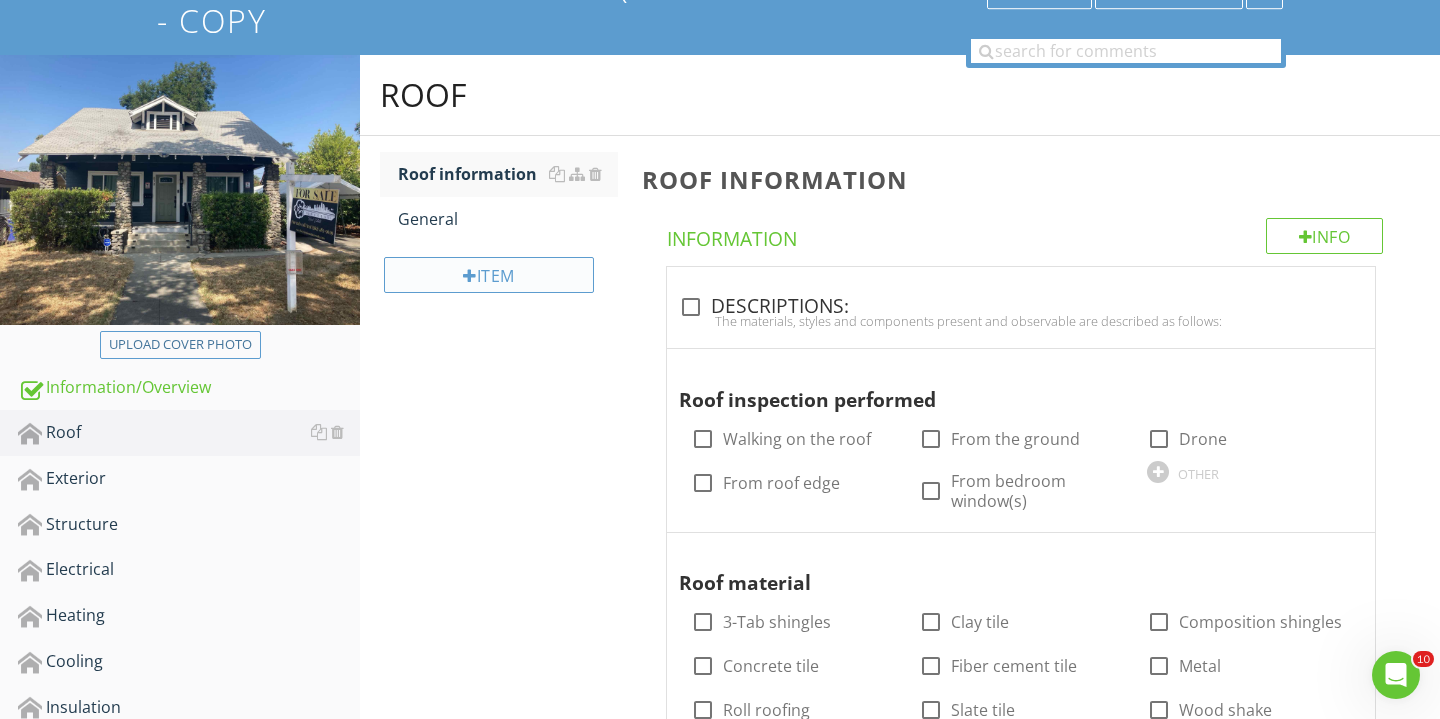 click on "Item" at bounding box center [489, 275] 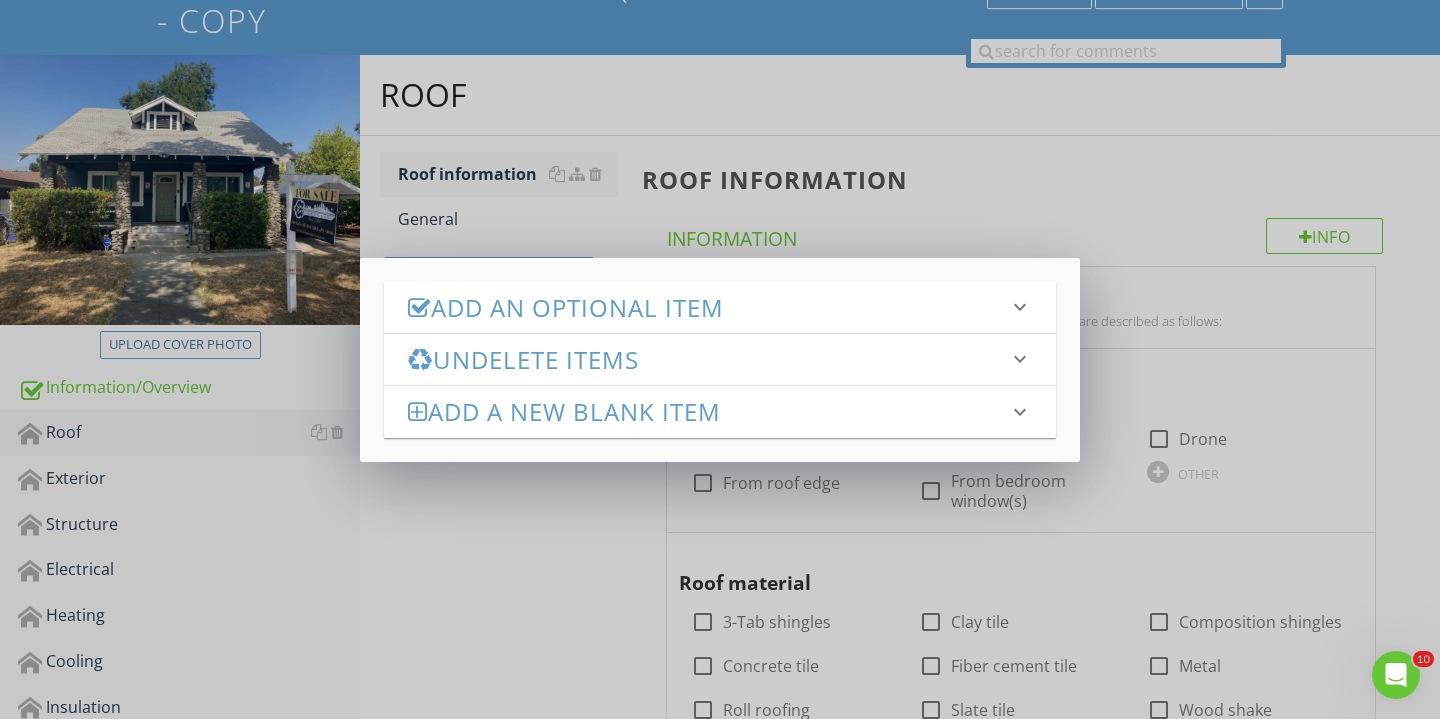 click on "Add an Optional Item" at bounding box center (708, 307) 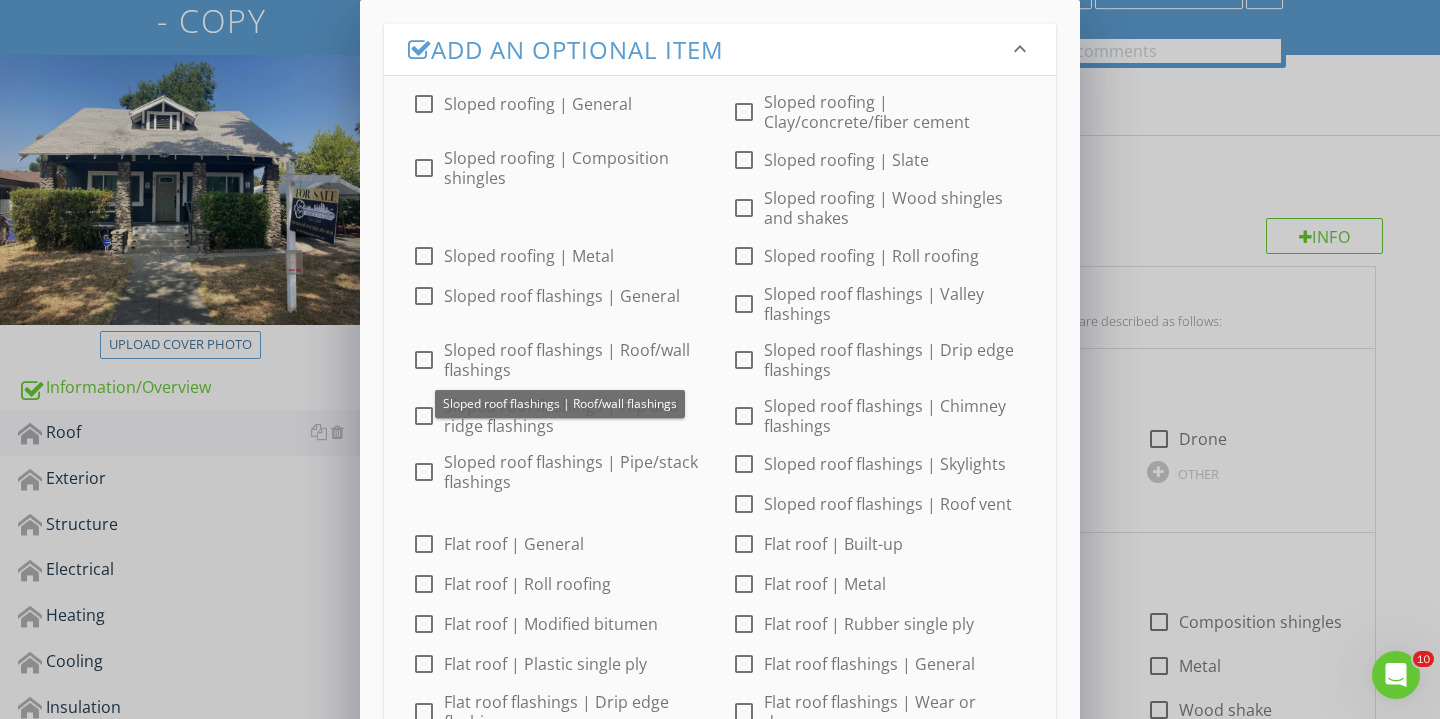 click at bounding box center [424, 360] 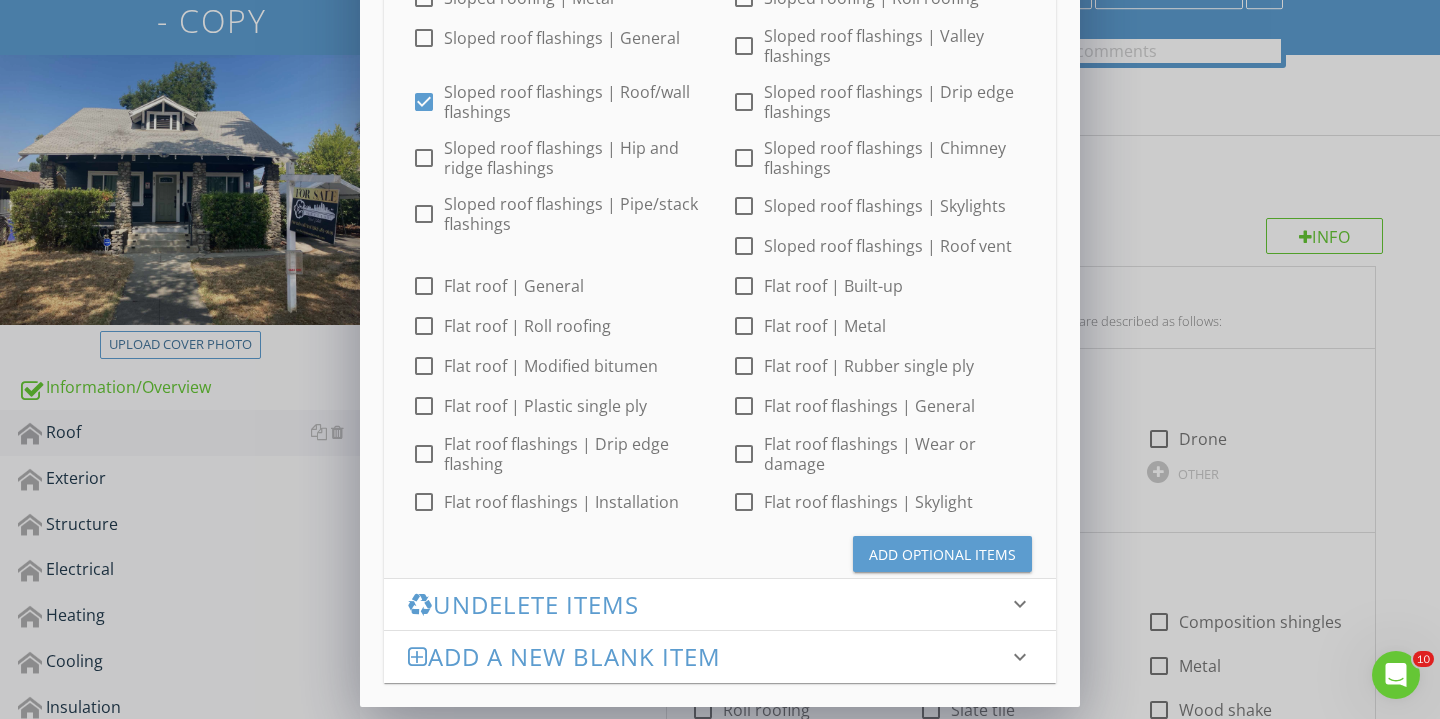 scroll, scrollTop: 257, scrollLeft: 0, axis: vertical 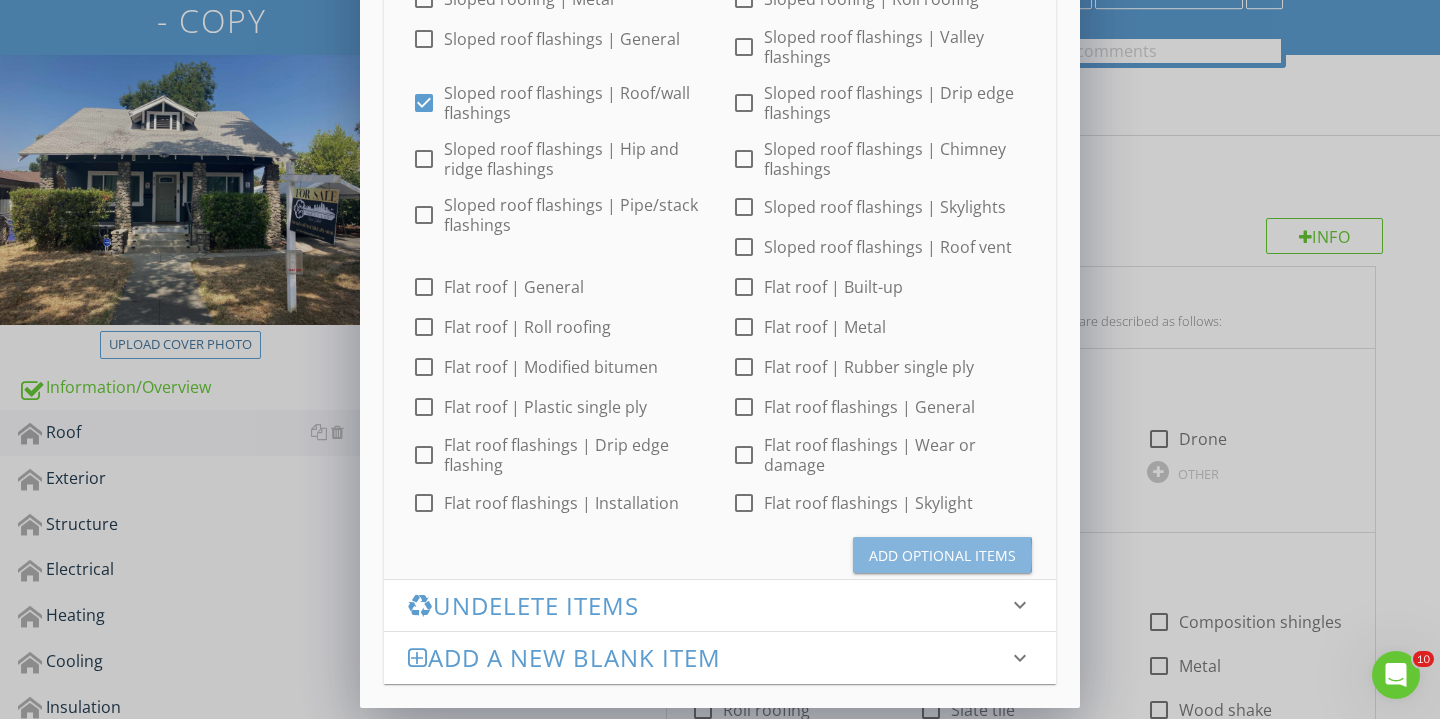 click on "Add Optional Items" at bounding box center [942, 555] 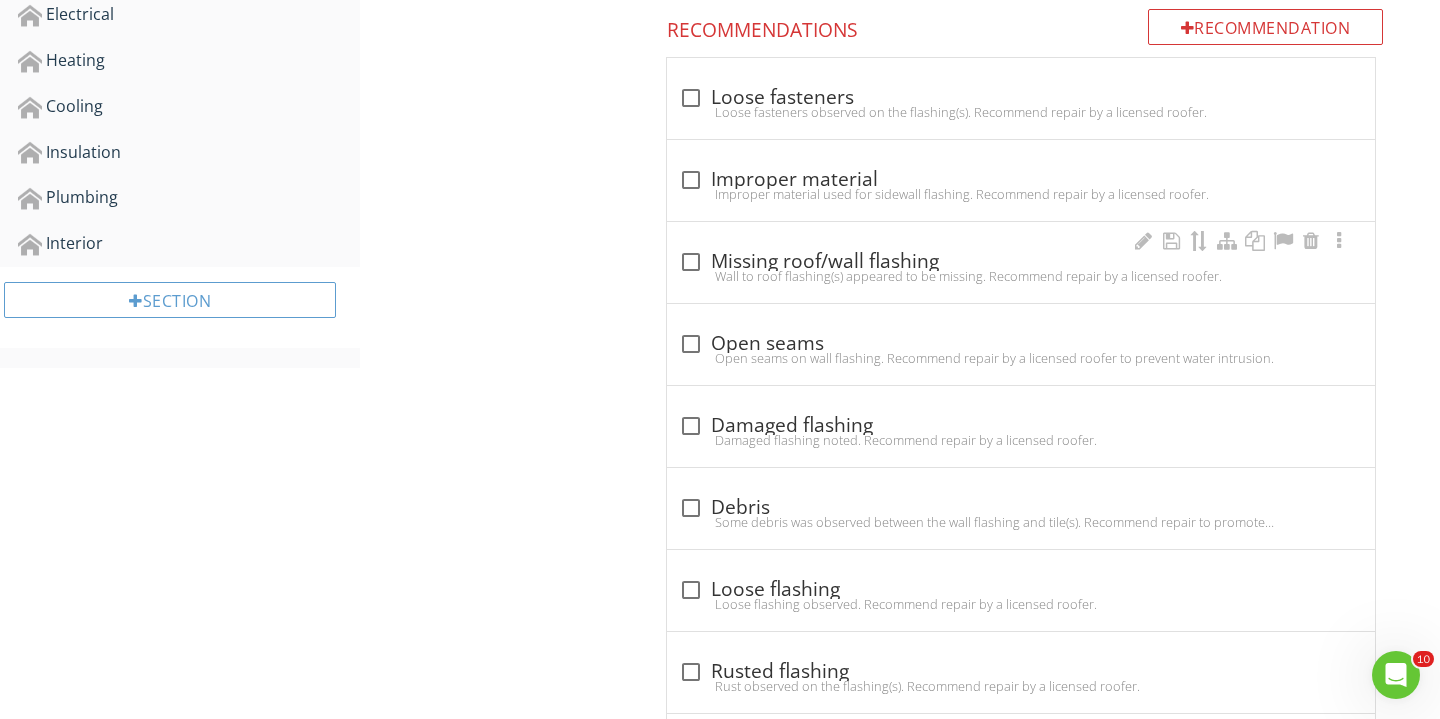 checkbox on "true" 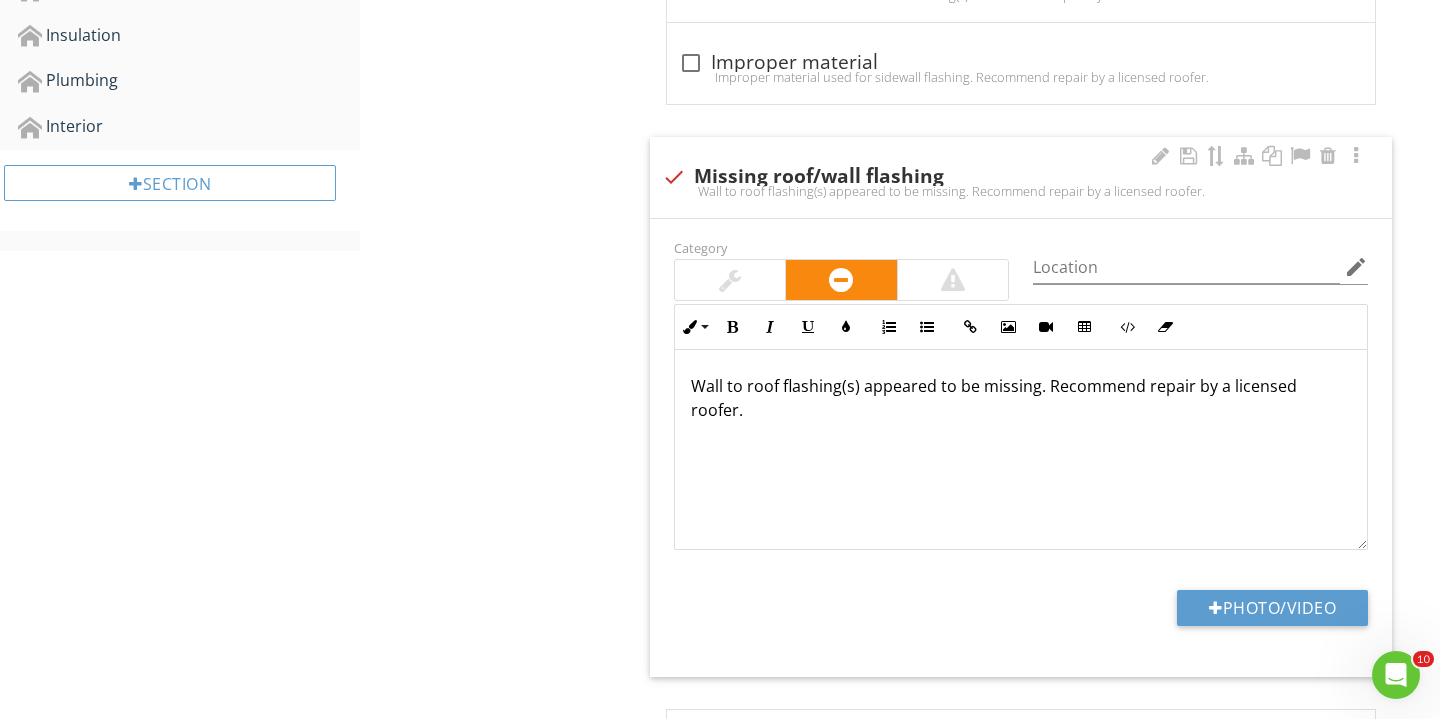 scroll, scrollTop: 856, scrollLeft: 0, axis: vertical 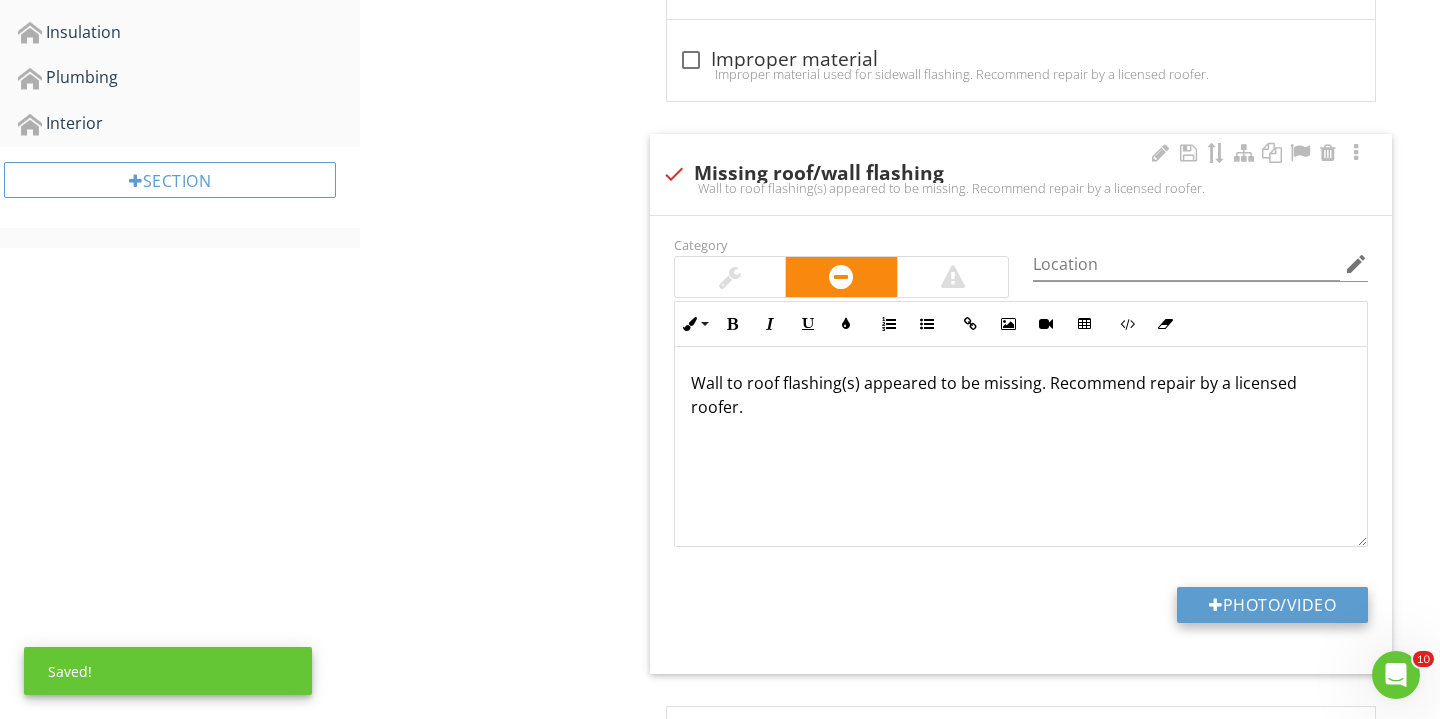 click on "Photo/Video" at bounding box center (1272, 605) 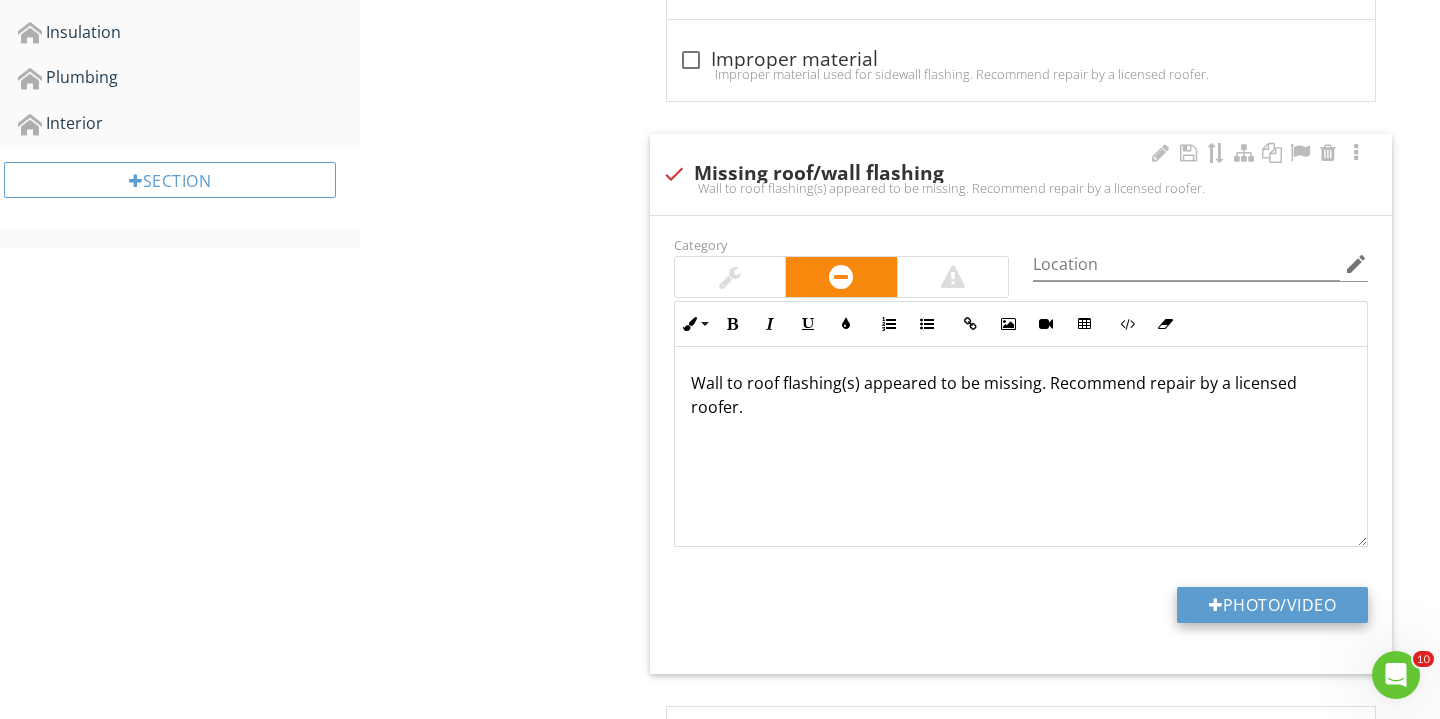 type on "C:\fakepath\IMG_2466.JPG" 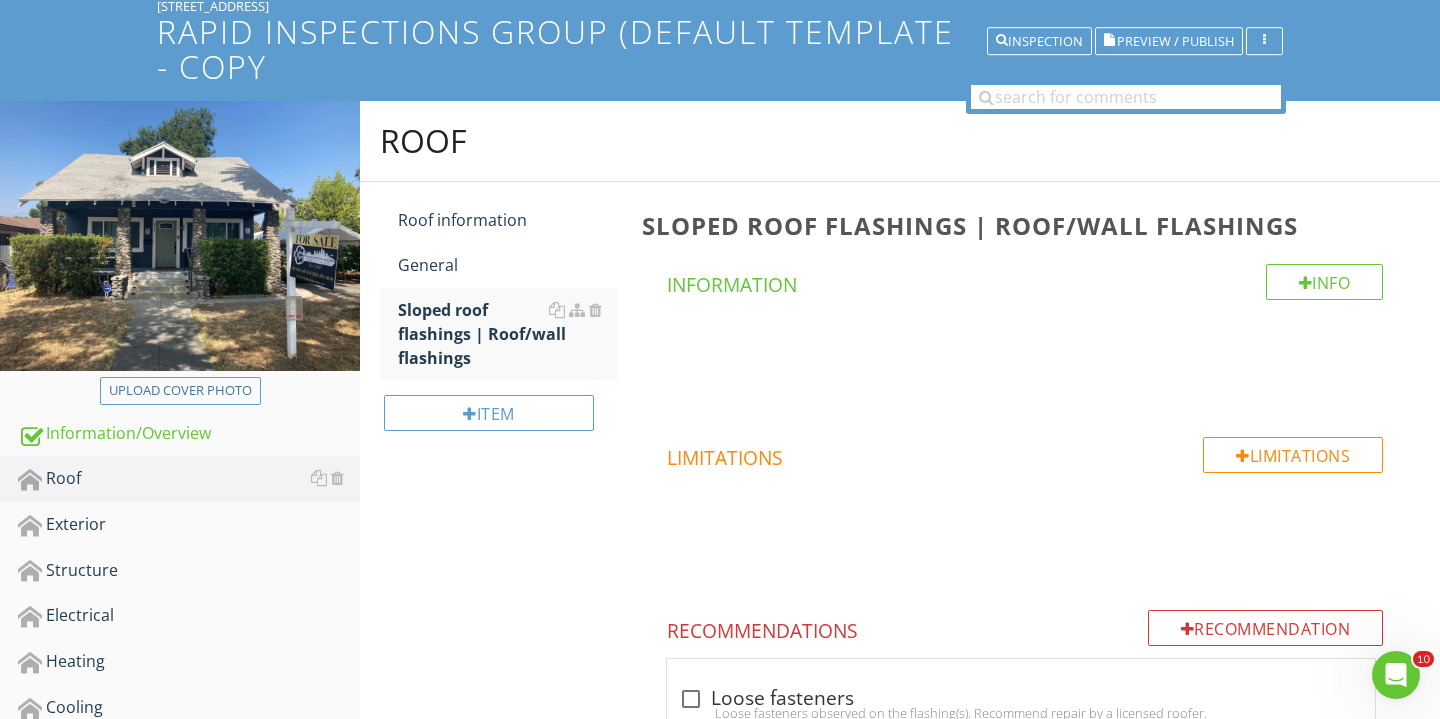 scroll, scrollTop: 281, scrollLeft: 0, axis: vertical 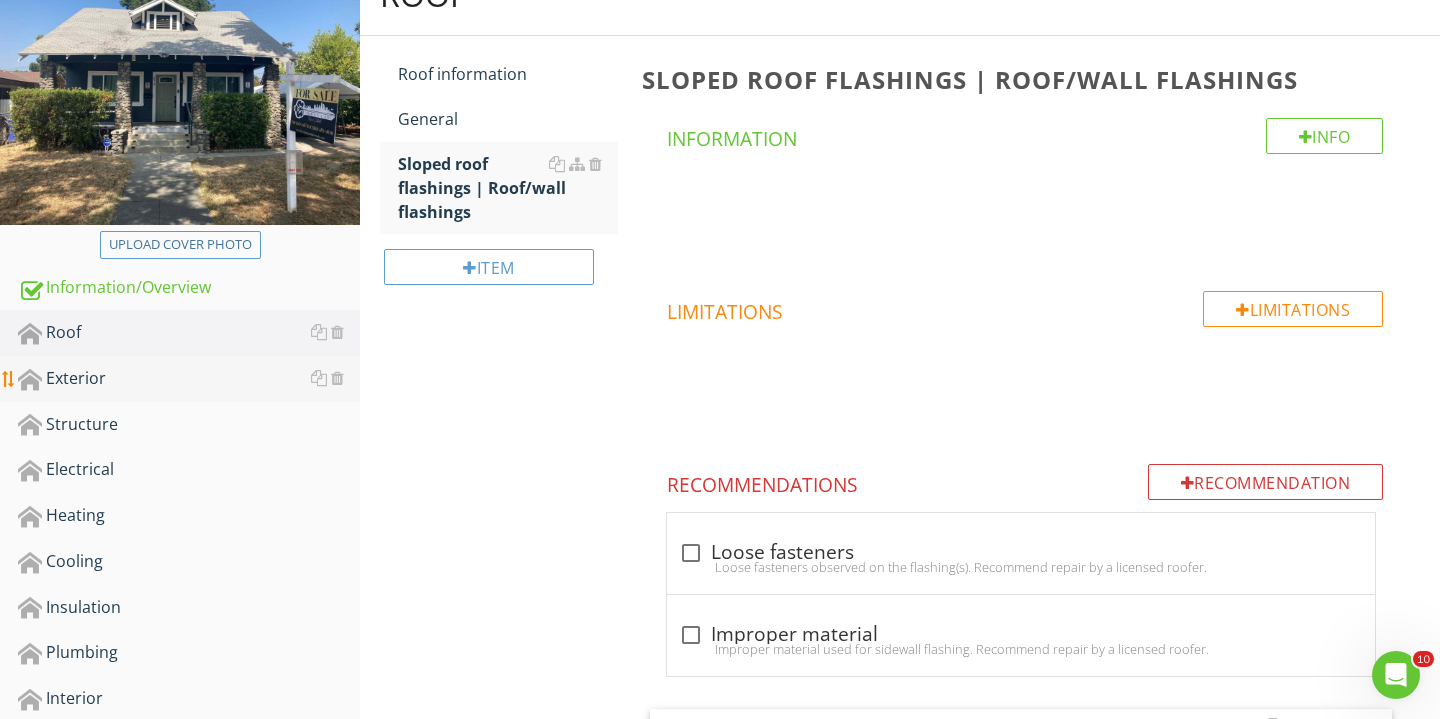 click on "Exterior" at bounding box center [189, 379] 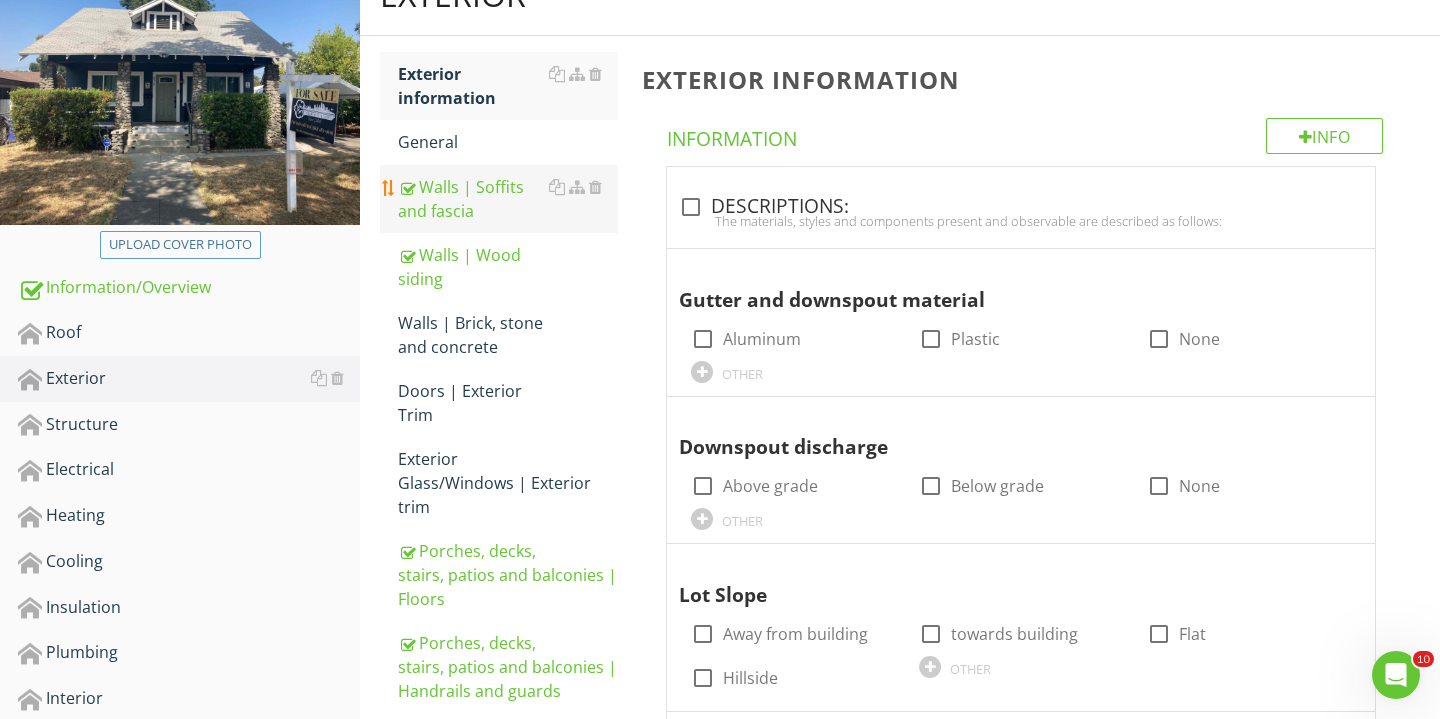 click on "Walls | Soffits and fascia" at bounding box center [508, 199] 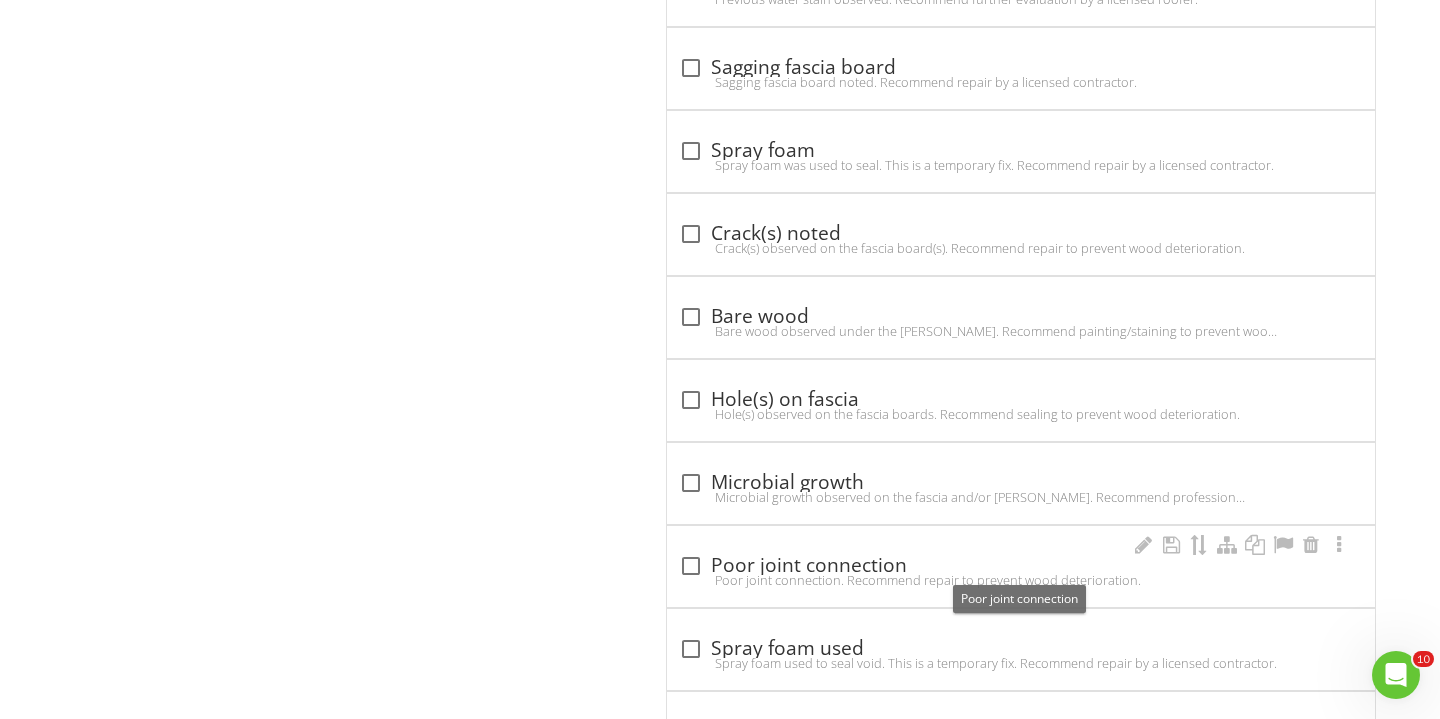 scroll, scrollTop: 2991, scrollLeft: 0, axis: vertical 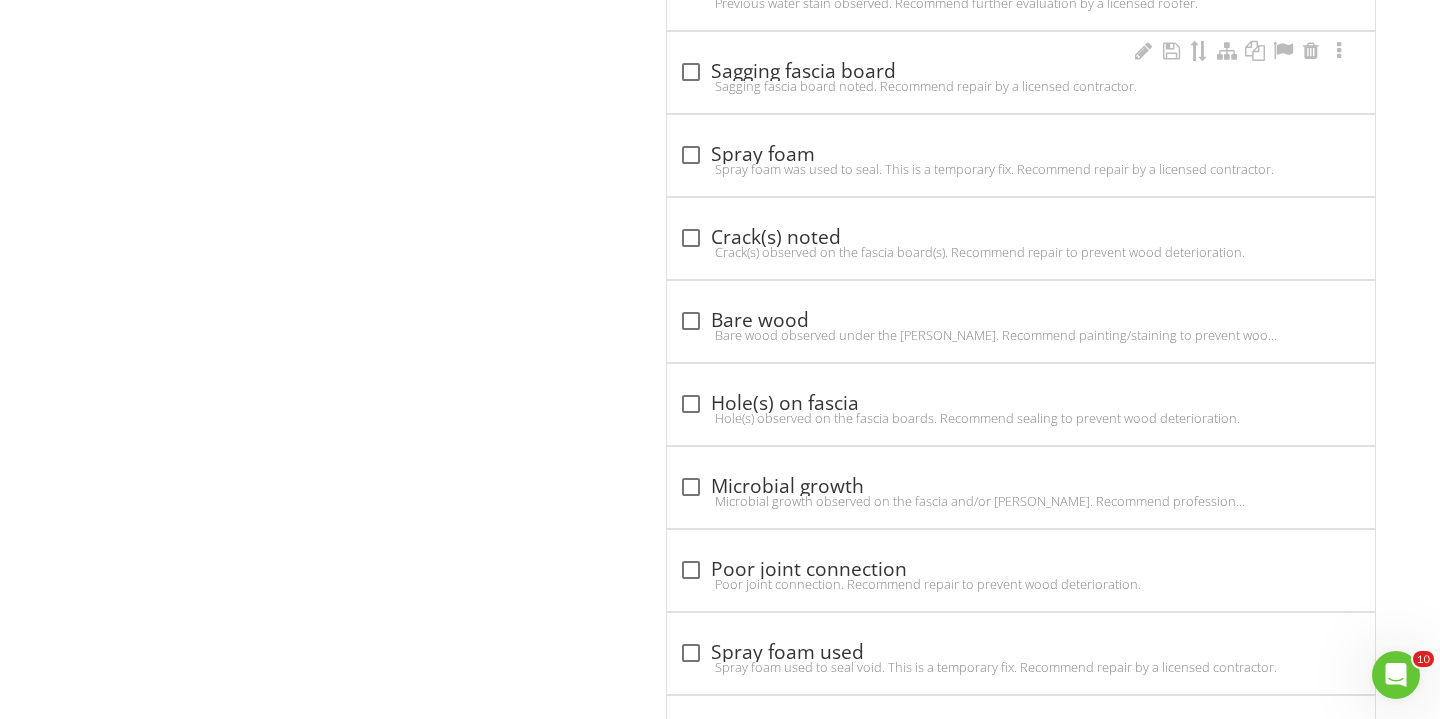 click at bounding box center [691, 72] 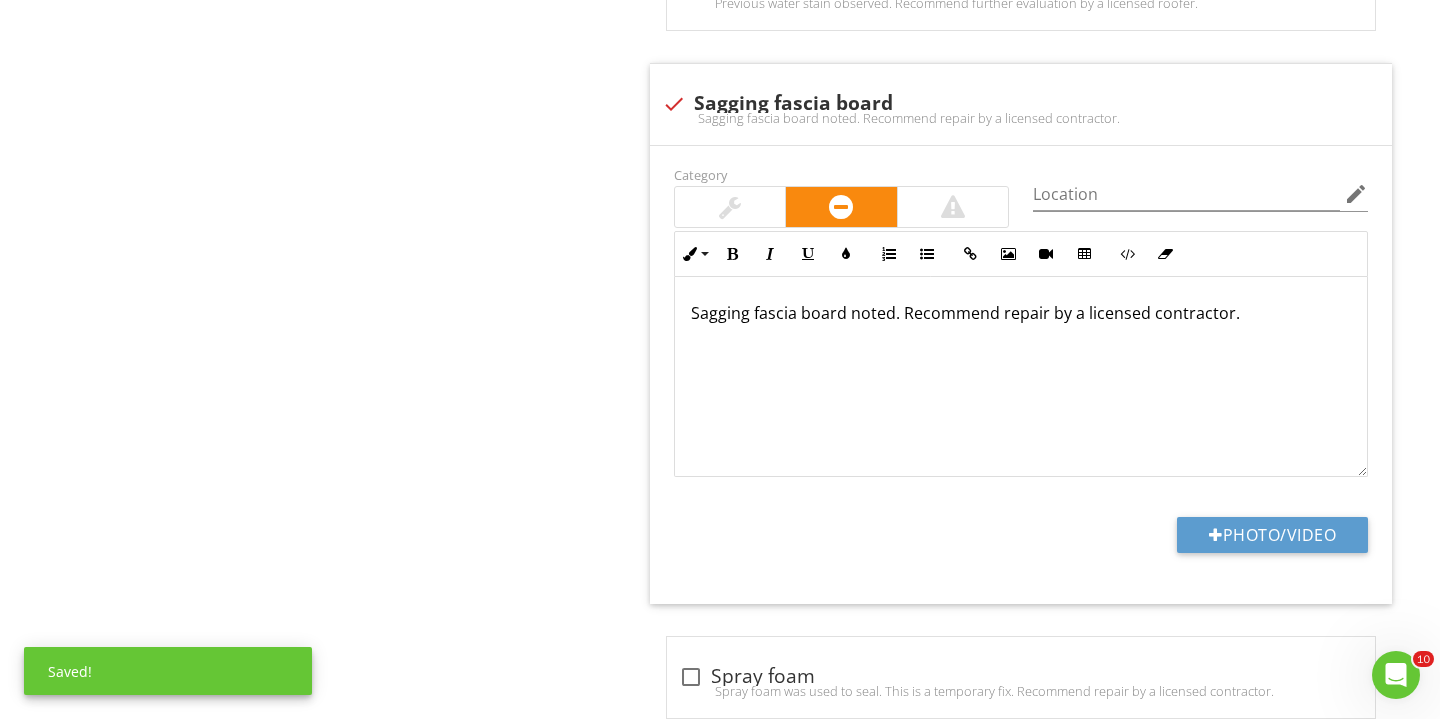 scroll, scrollTop: 2932, scrollLeft: 0, axis: vertical 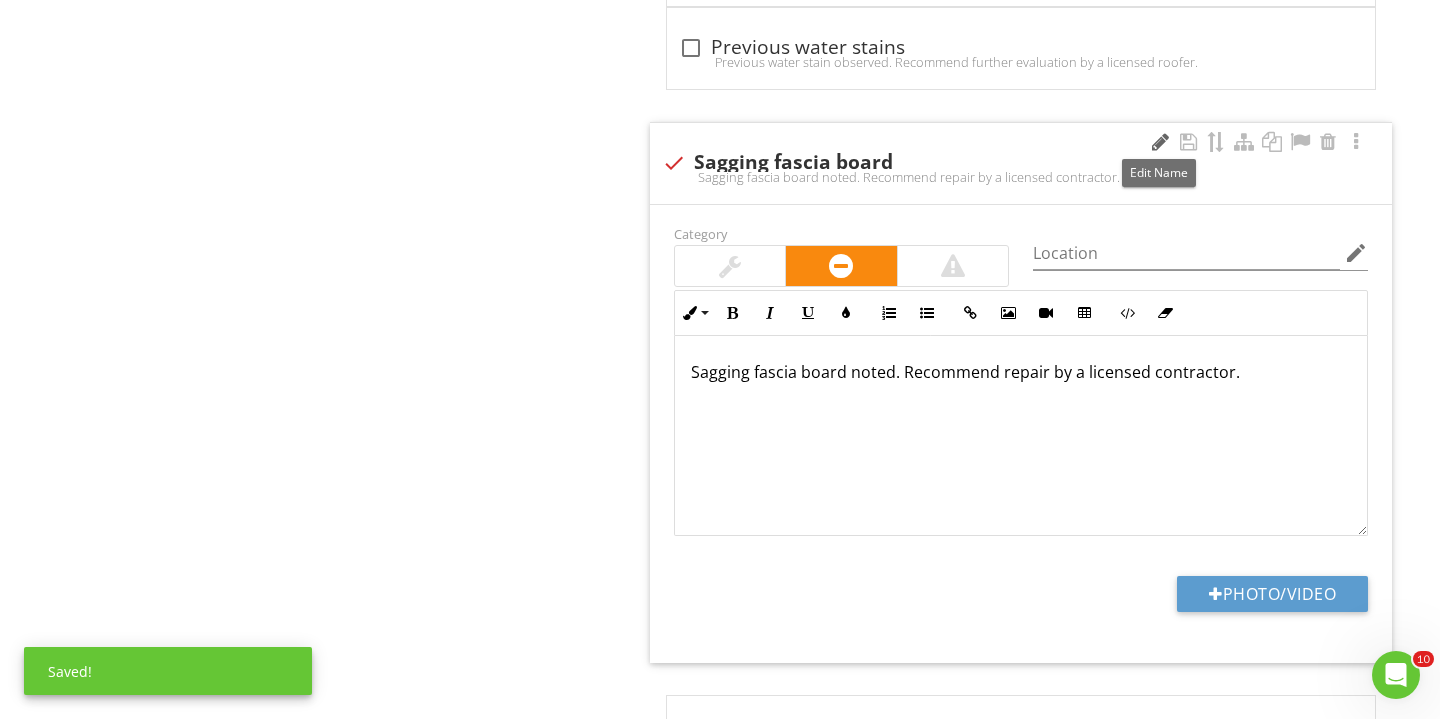 click at bounding box center [1160, 142] 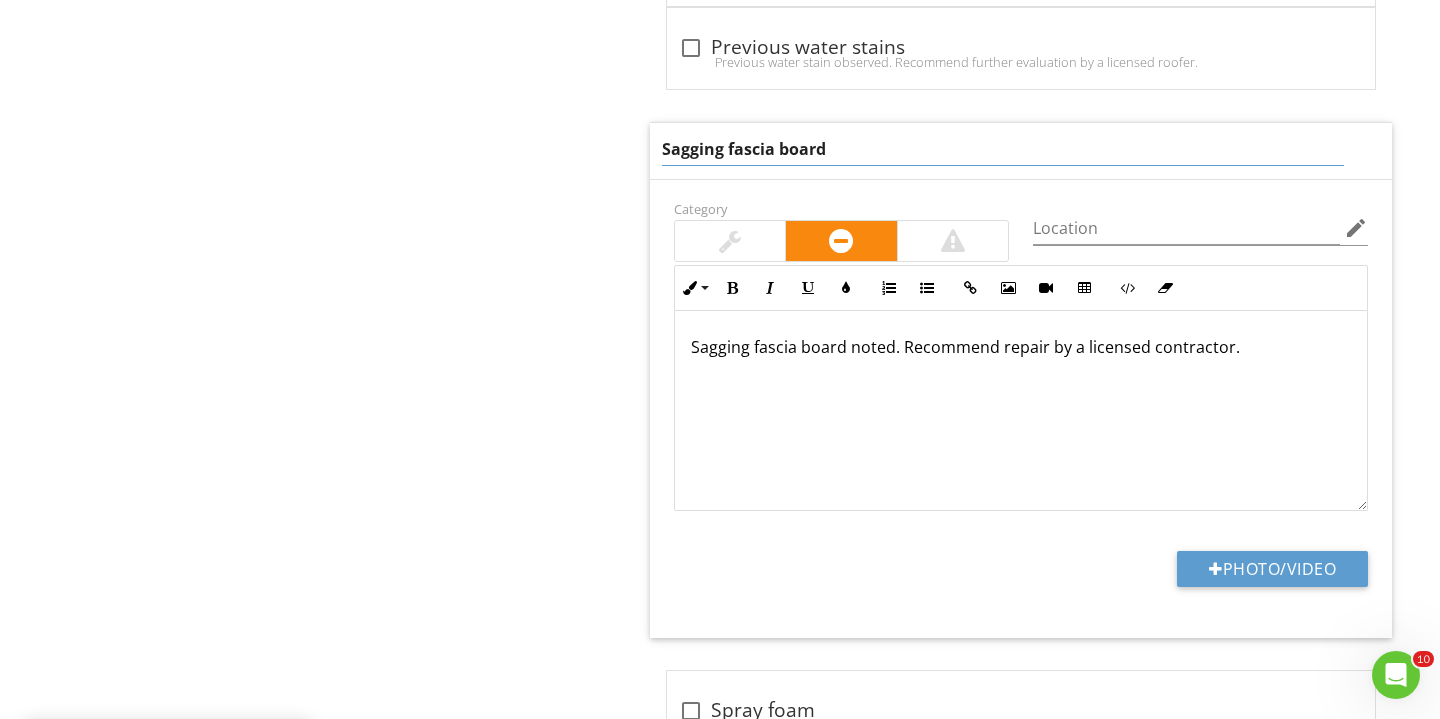 click on "Sagging fascia board" at bounding box center [1003, 149] 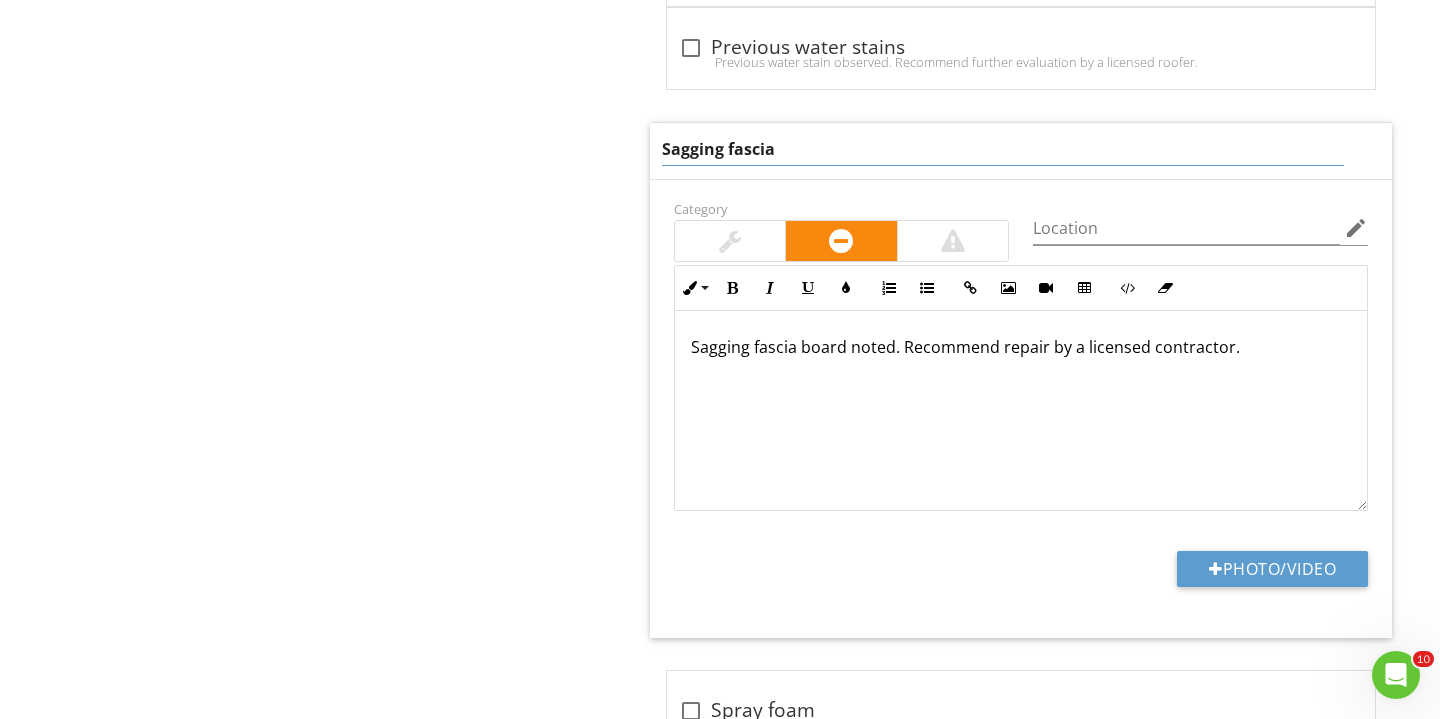 type on "Sagging fascia" 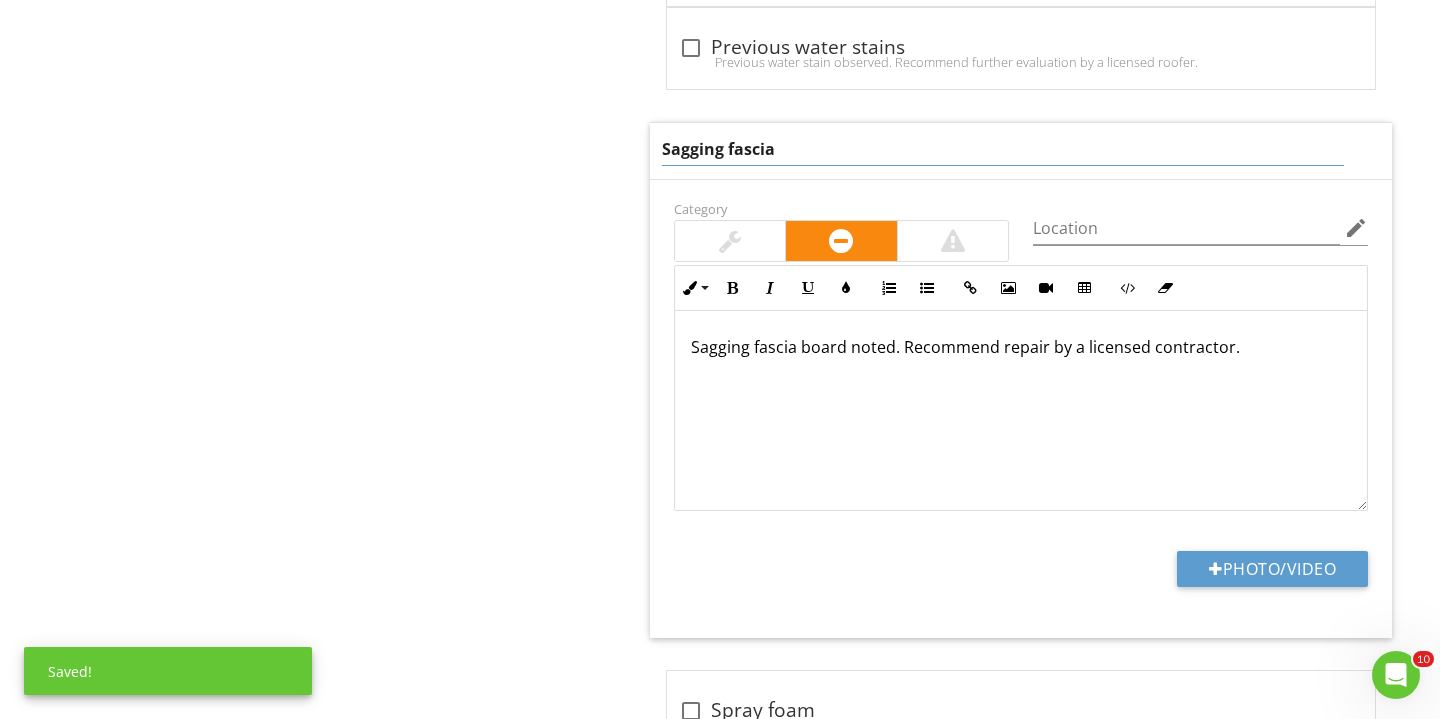 click on "Sagging fascia board noted. Recommend repair by a licensed contractor." at bounding box center [1021, 411] 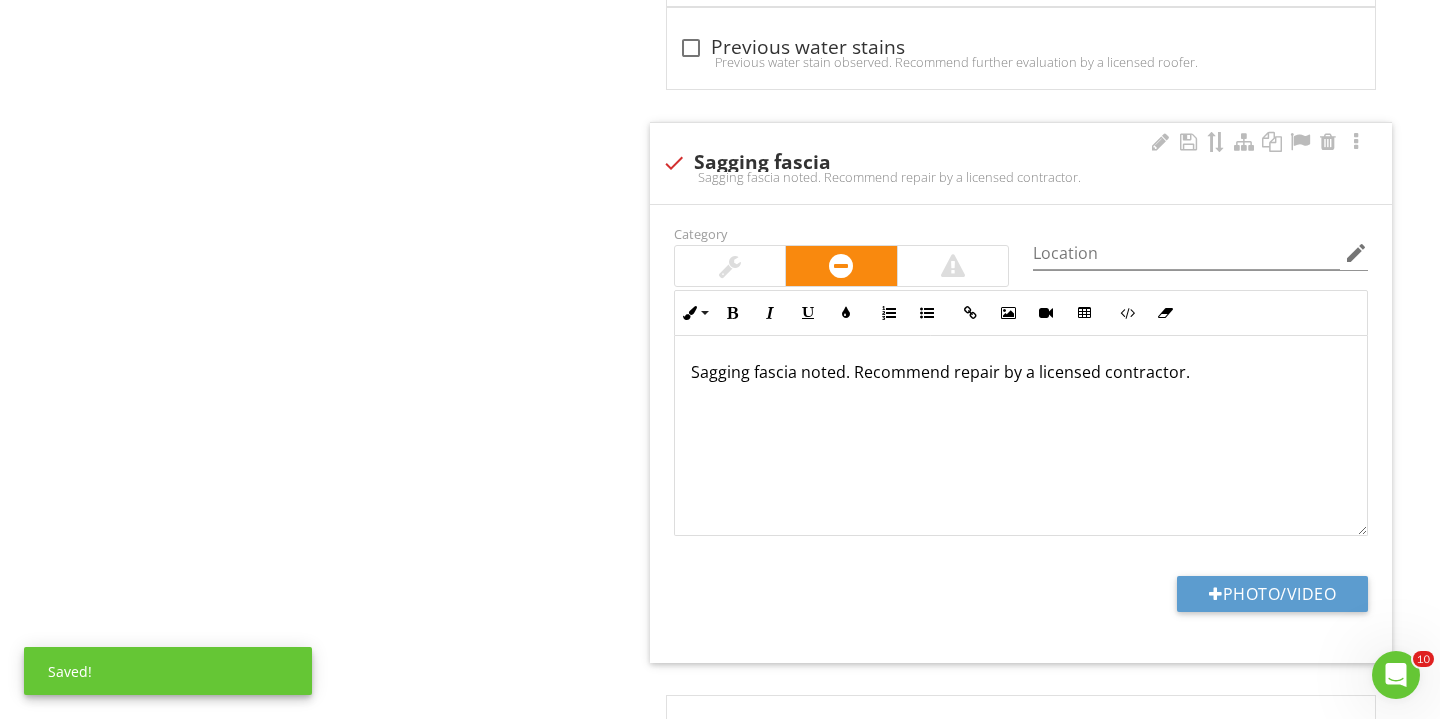 type 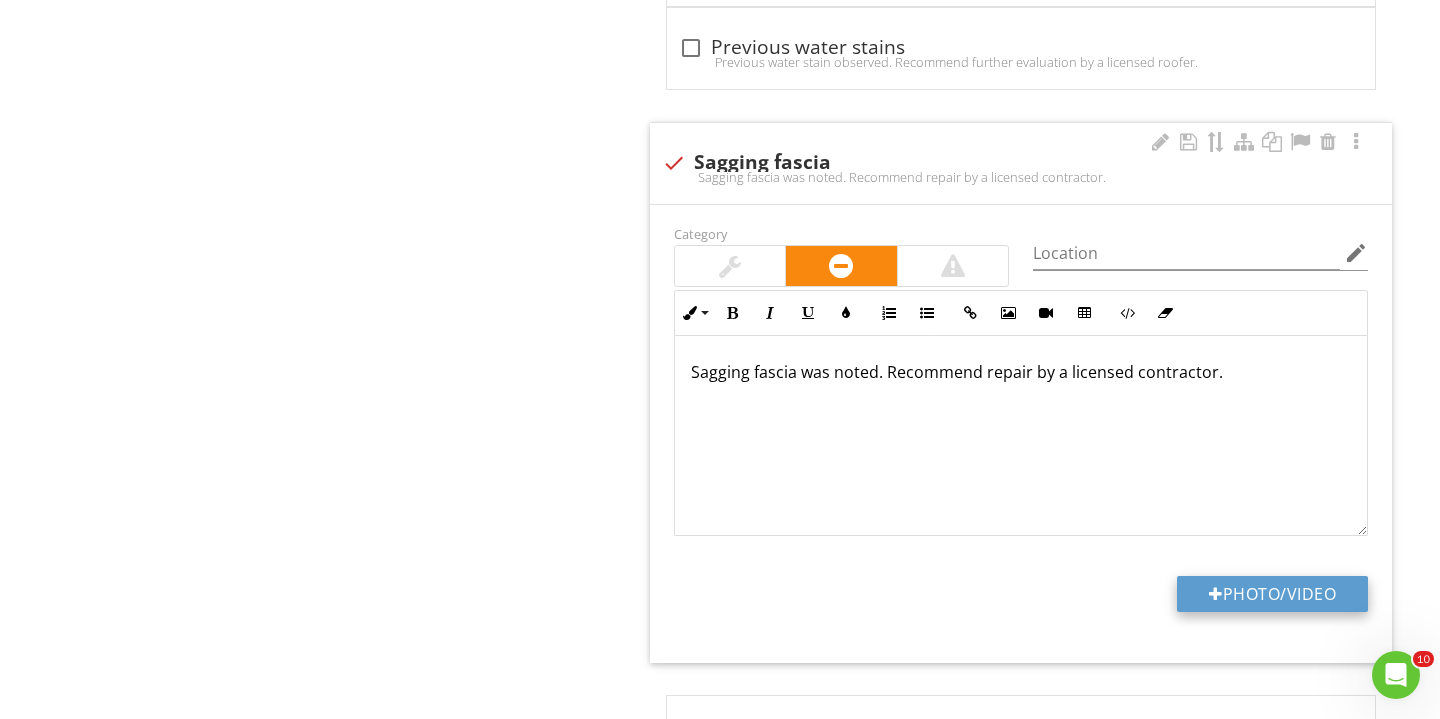 click on "Photo/Video" at bounding box center (1272, 594) 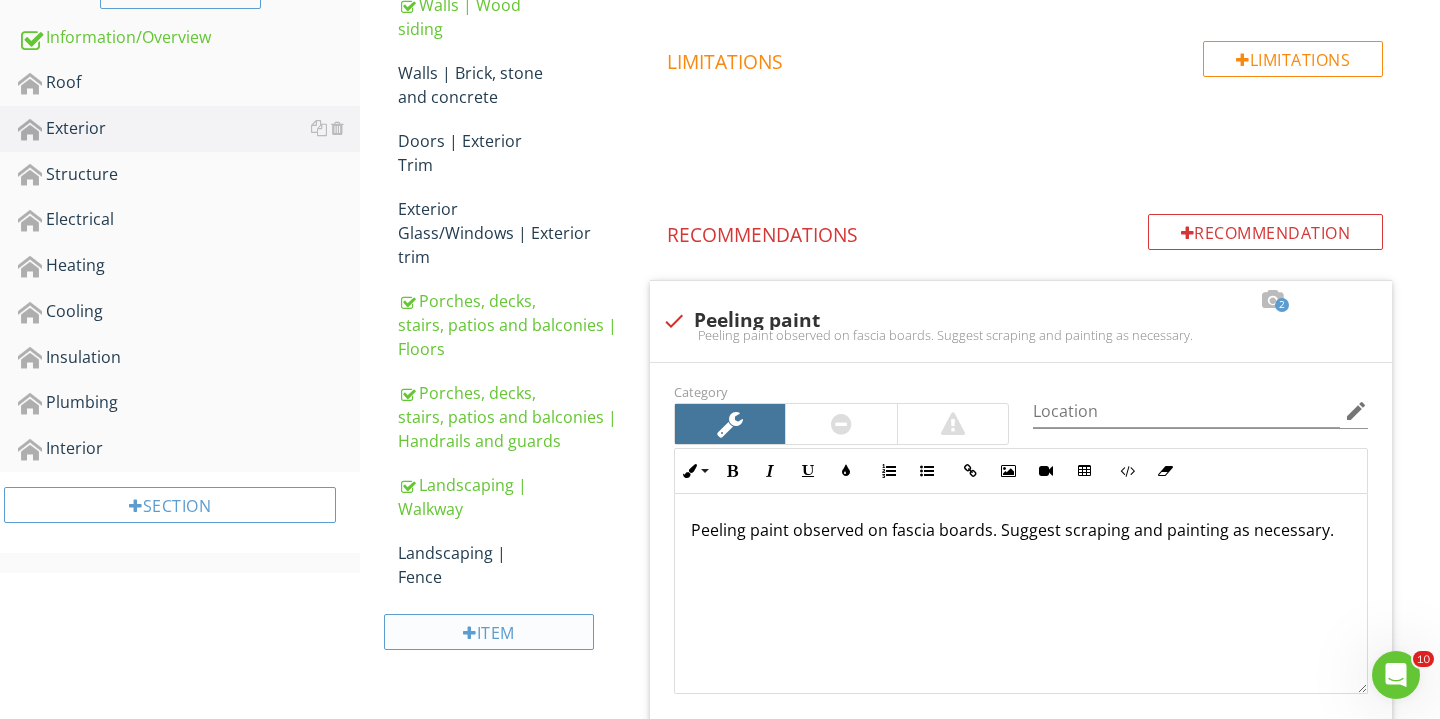 scroll, scrollTop: 572, scrollLeft: 0, axis: vertical 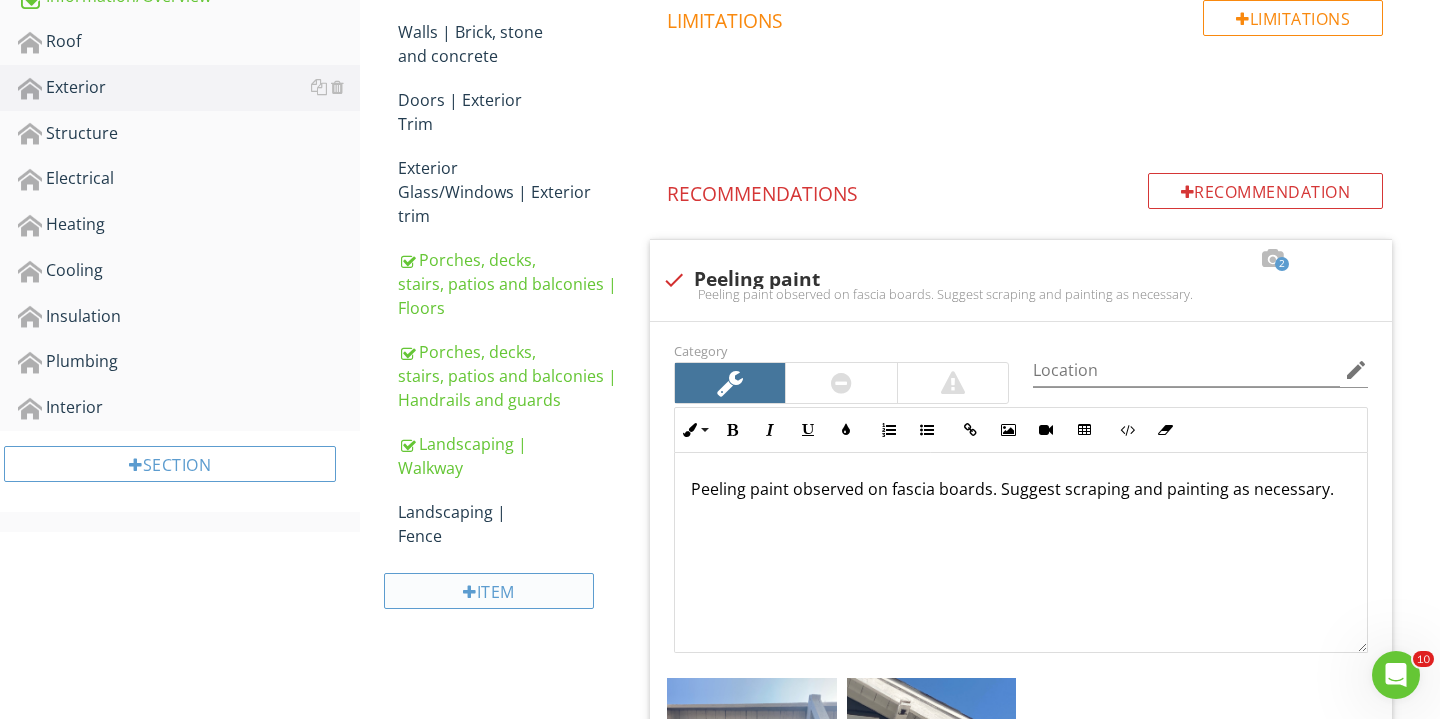 click on "Item" at bounding box center (489, 591) 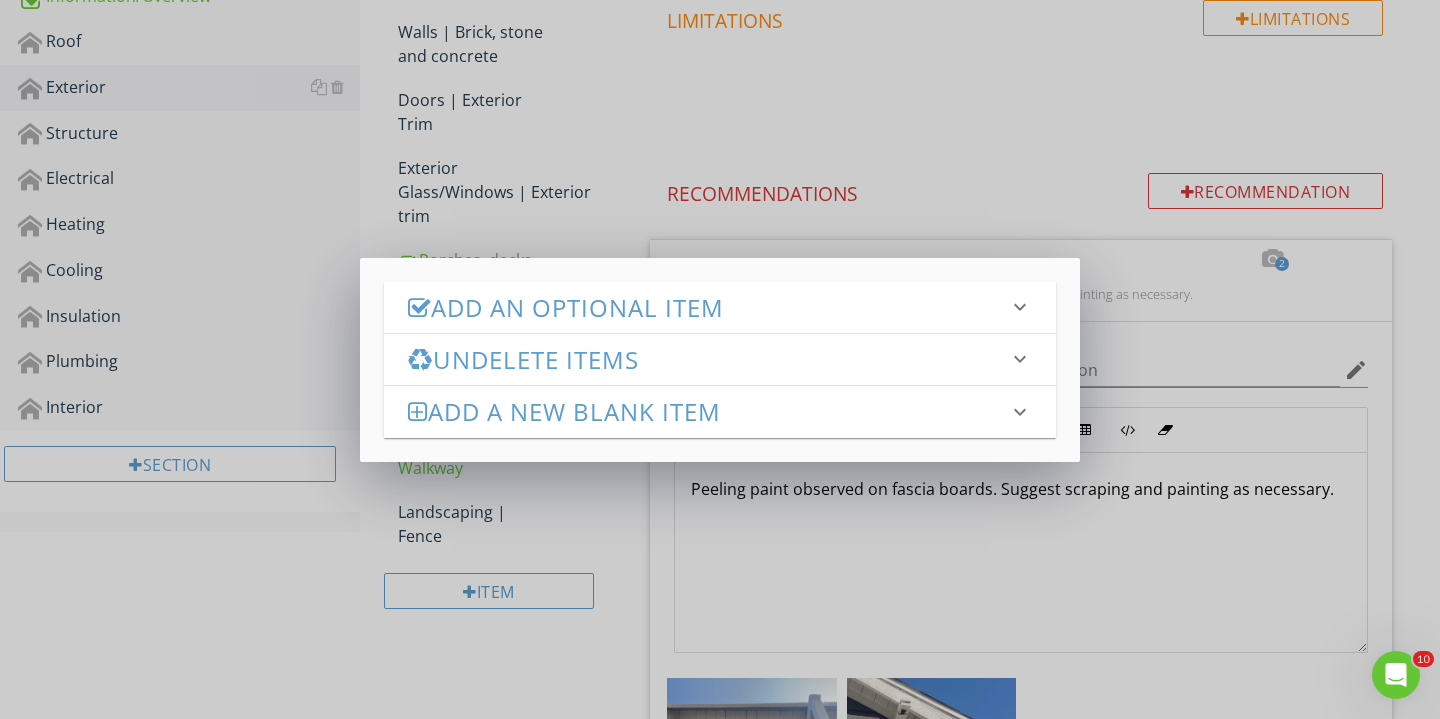 click on "Add an Optional Item" at bounding box center (708, 307) 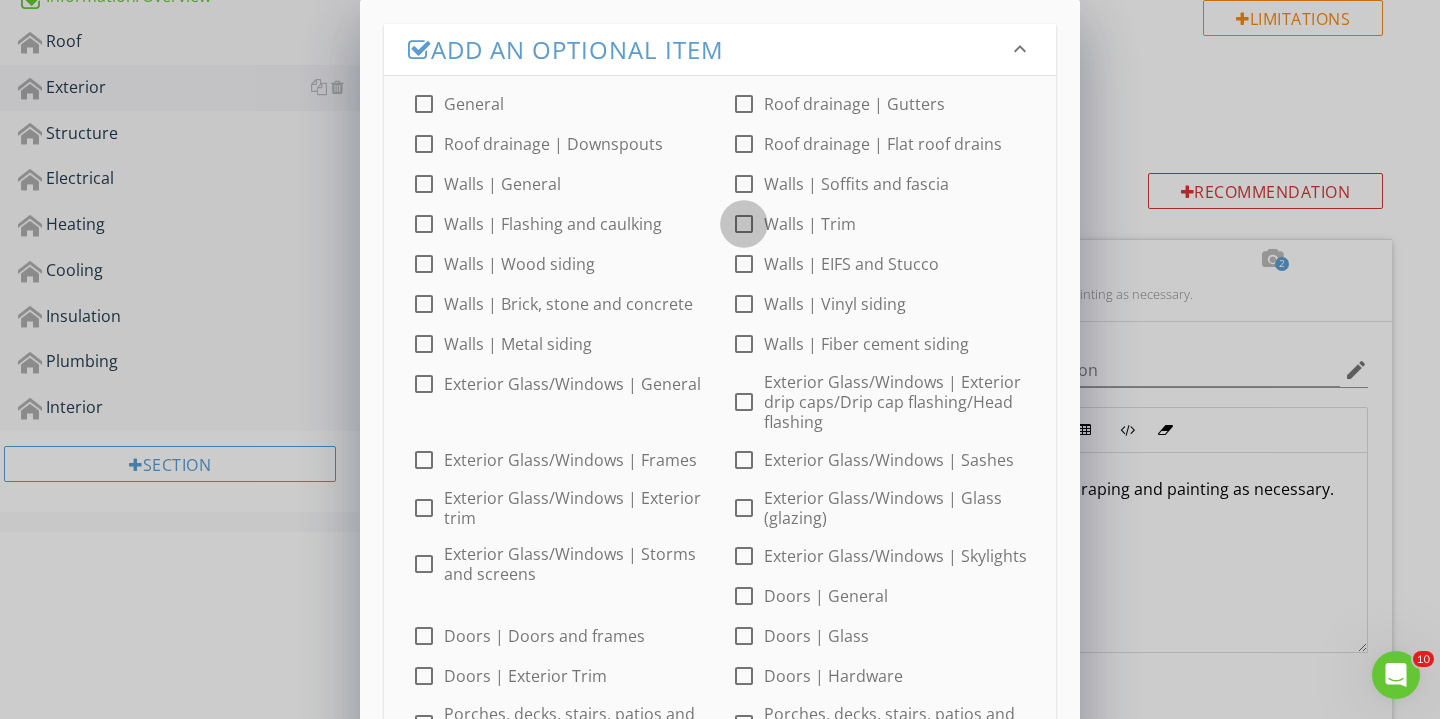 click at bounding box center [744, 224] 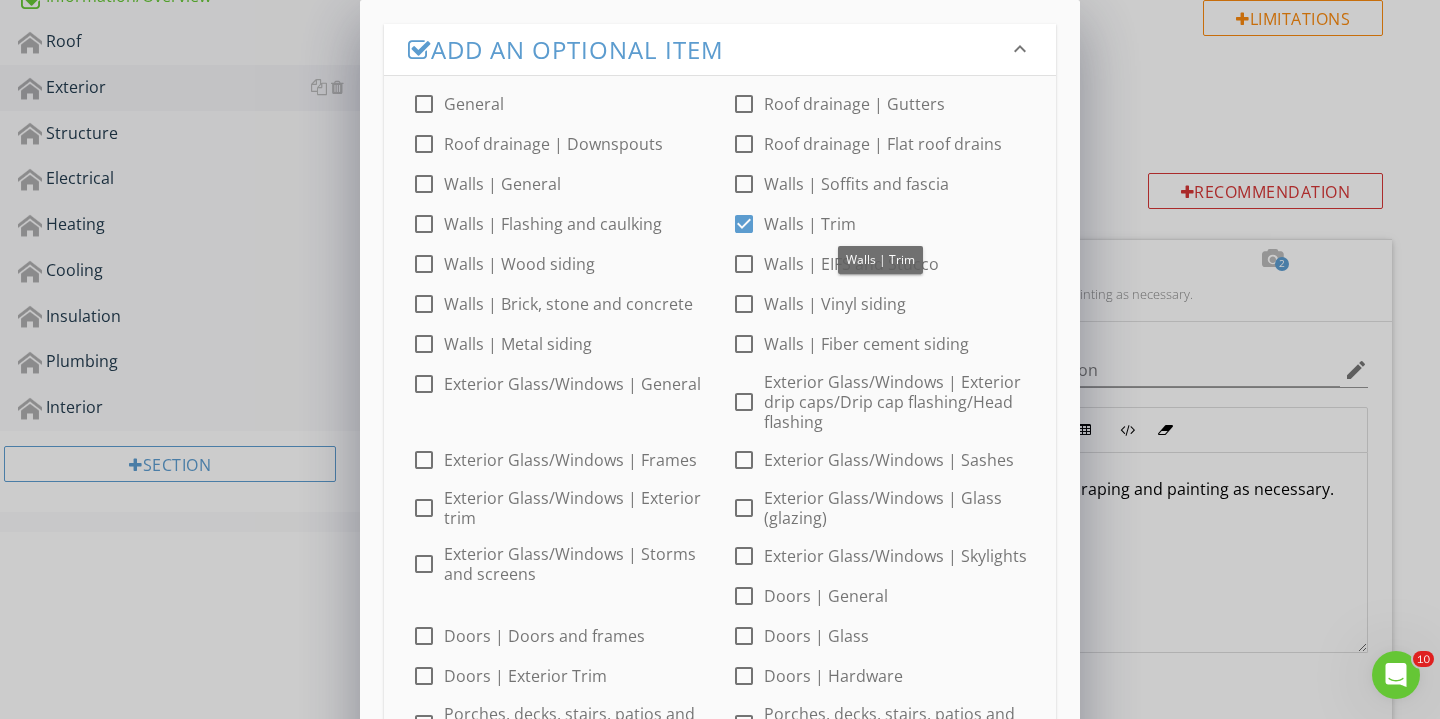scroll, scrollTop: 873, scrollLeft: 0, axis: vertical 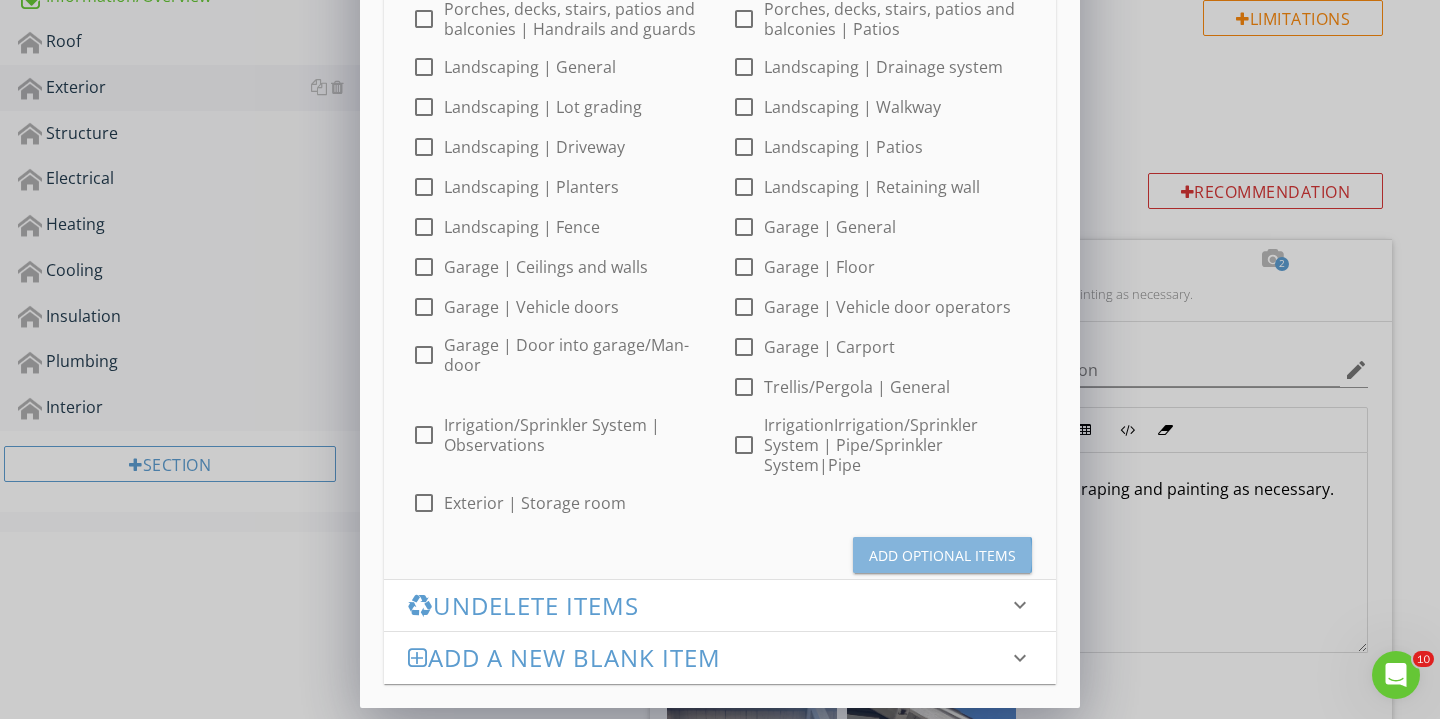 click on "Add Optional Items" at bounding box center (942, 555) 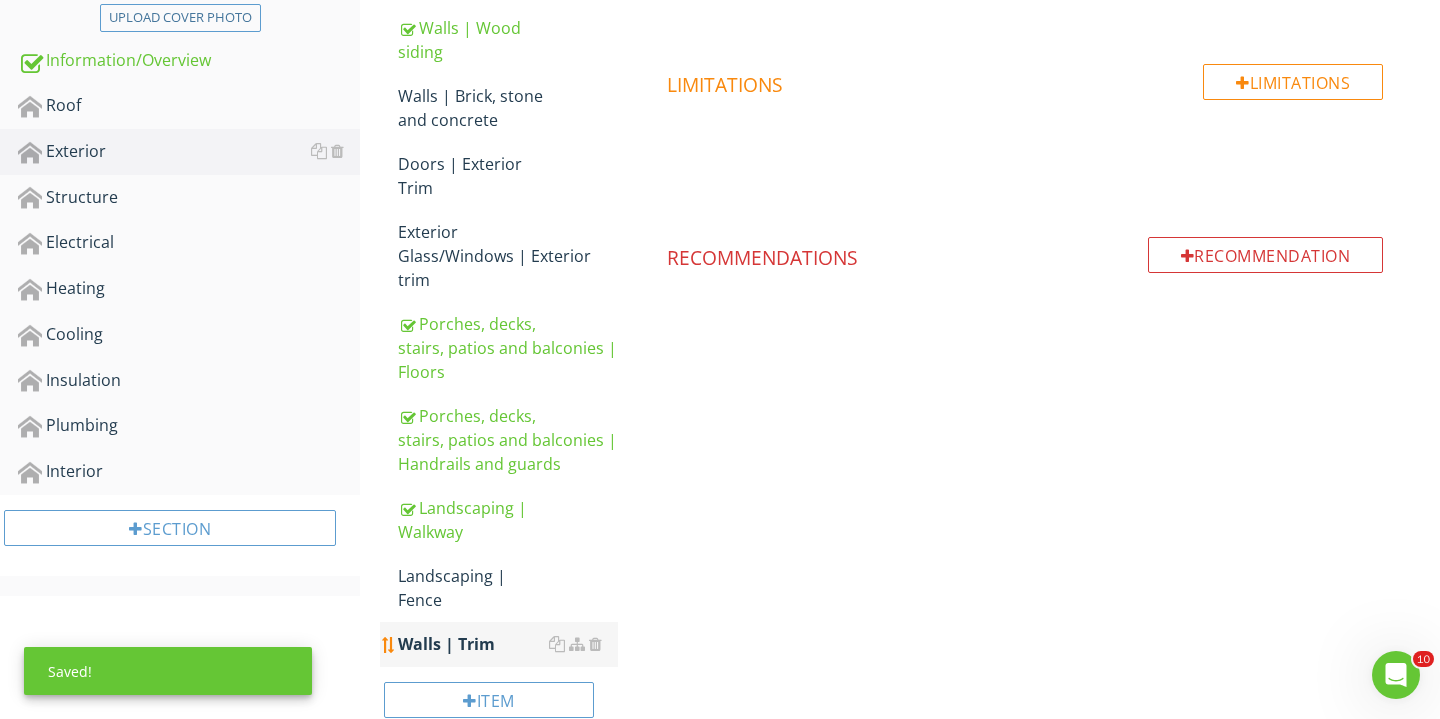 scroll, scrollTop: 465, scrollLeft: 0, axis: vertical 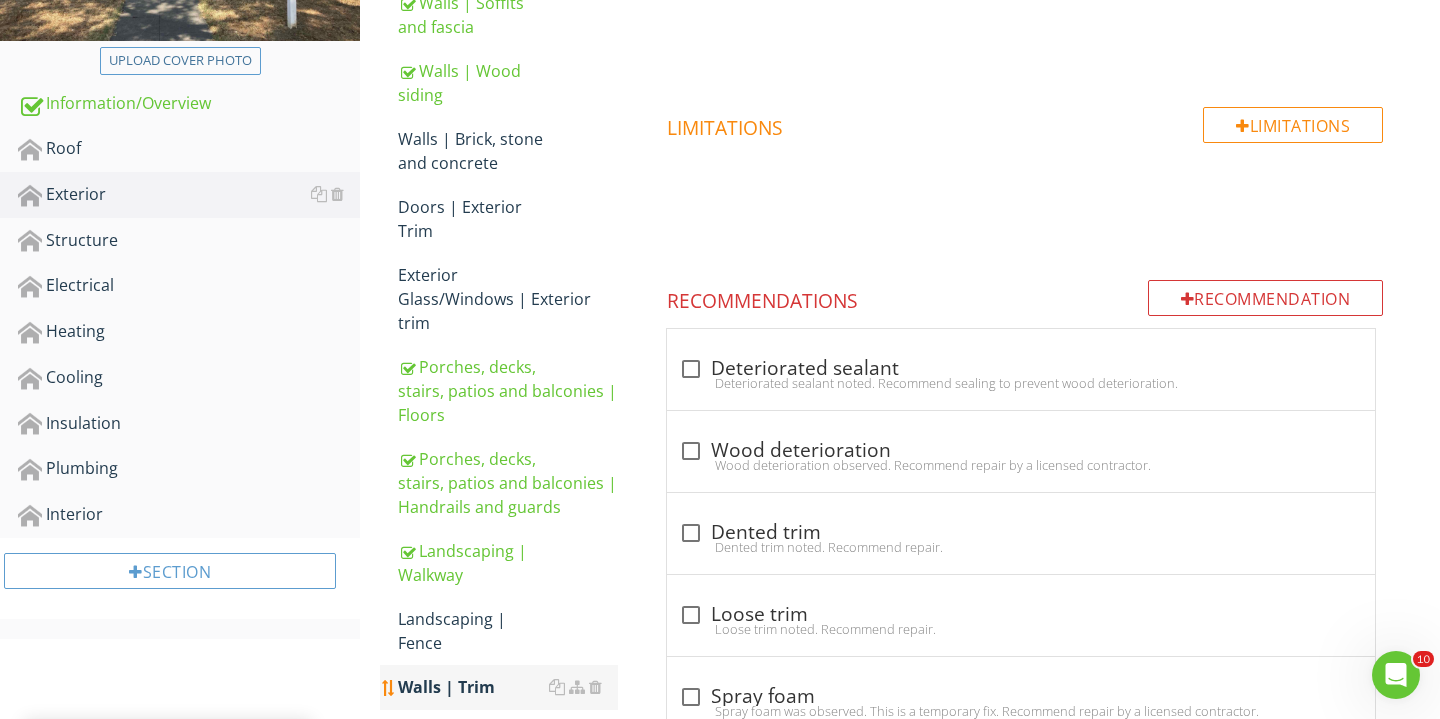 type 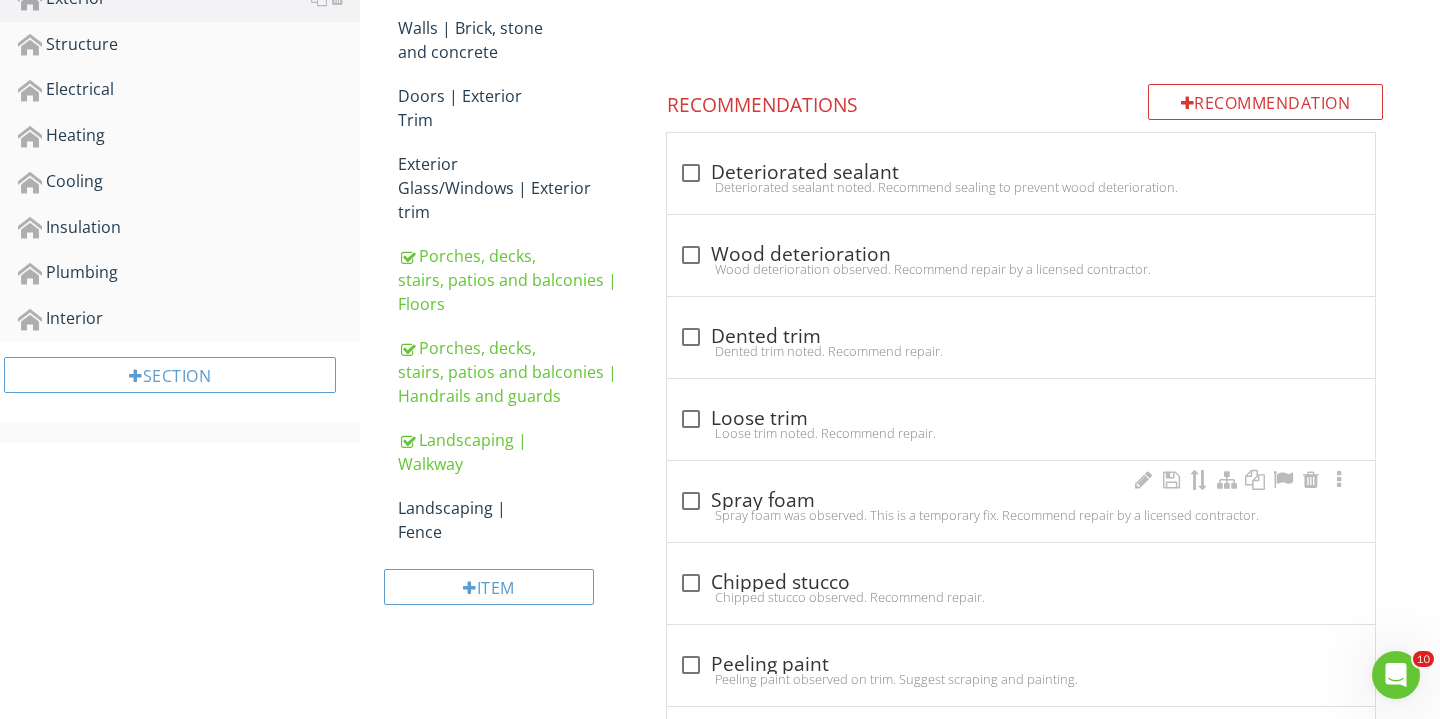 scroll, scrollTop: 815, scrollLeft: 0, axis: vertical 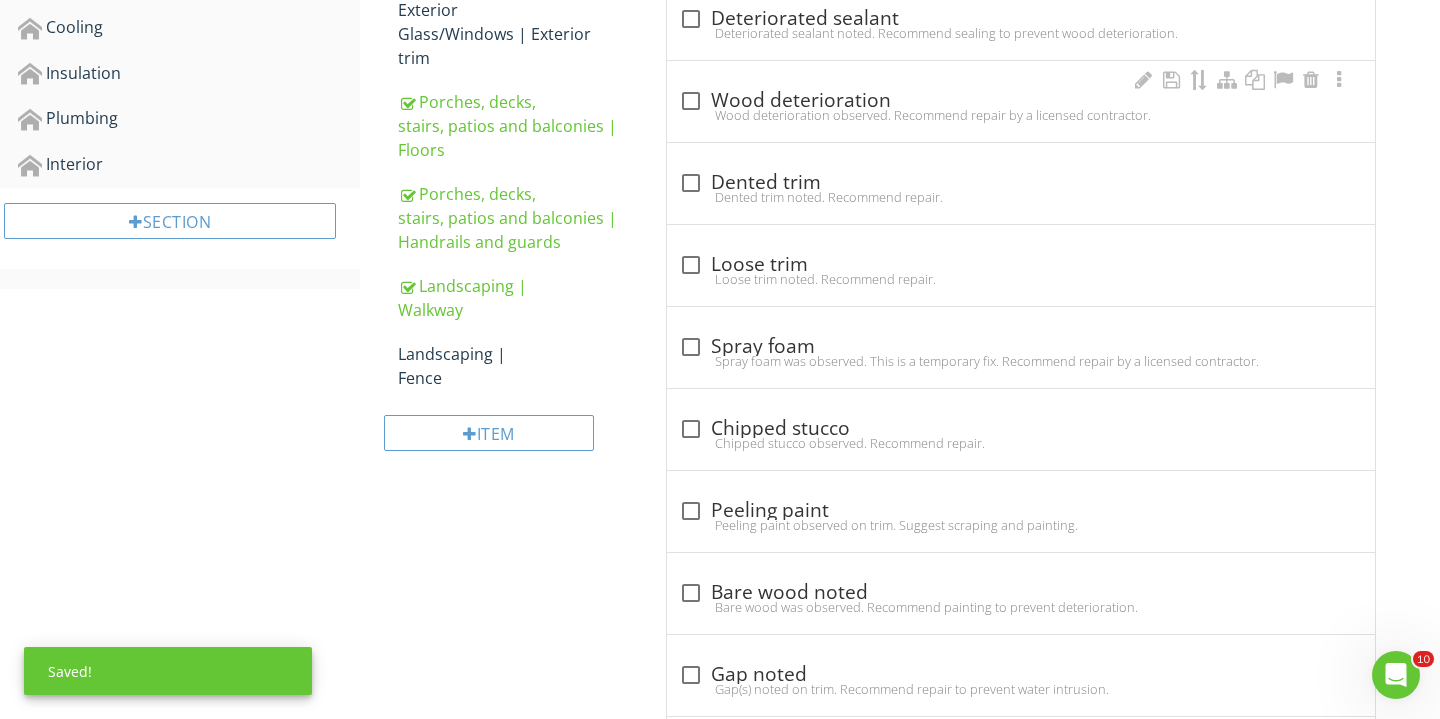 click on "Wood deterioration observed. Recommend repair by a licensed contractor." at bounding box center [1021, 115] 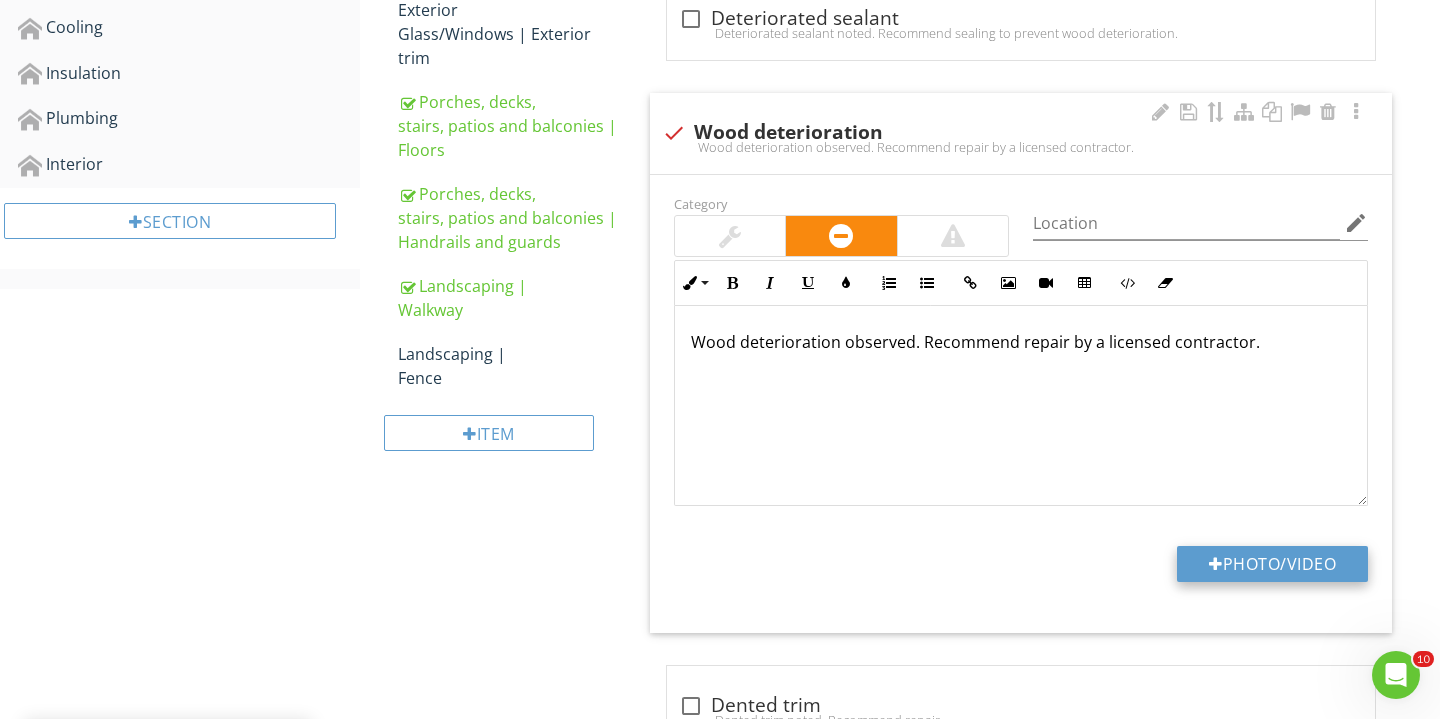 click on "Photo/Video" at bounding box center (1272, 564) 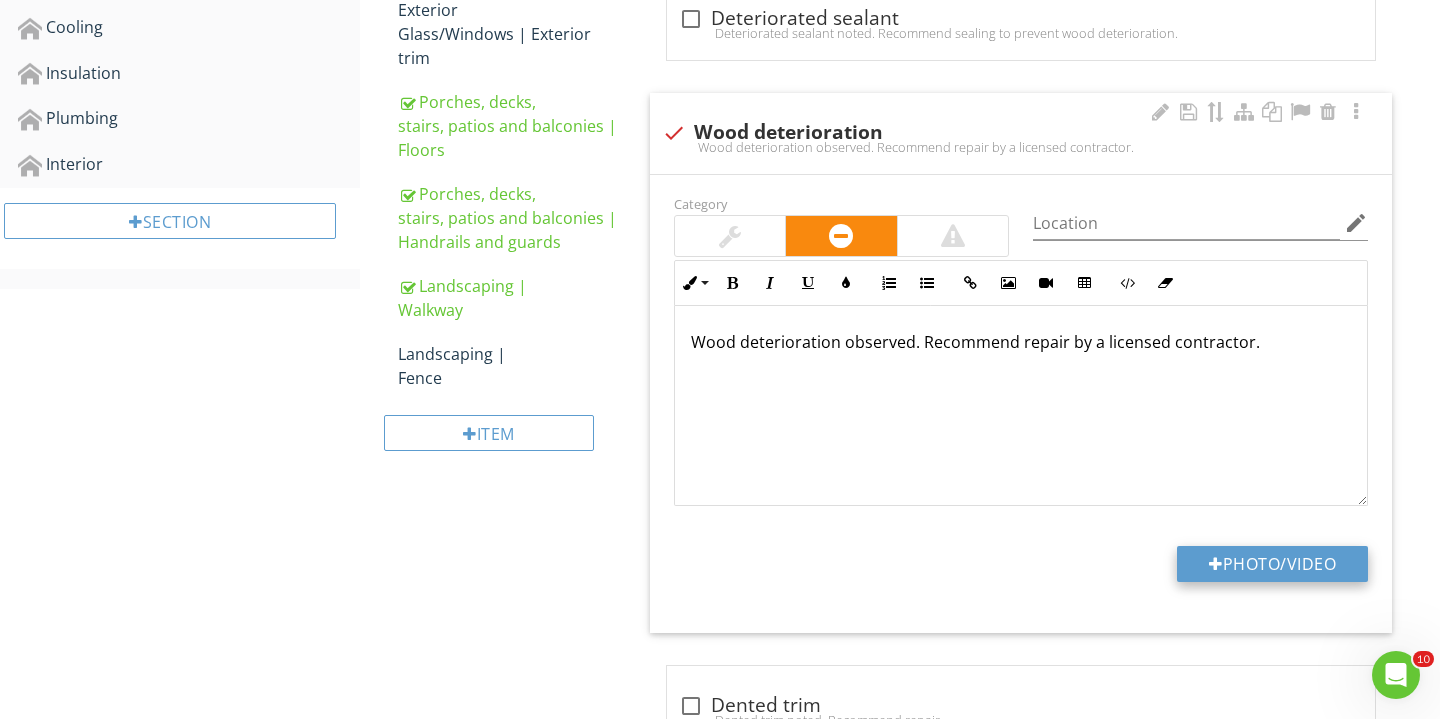 type on "C:\fakepath\IMG_2476.JPG" 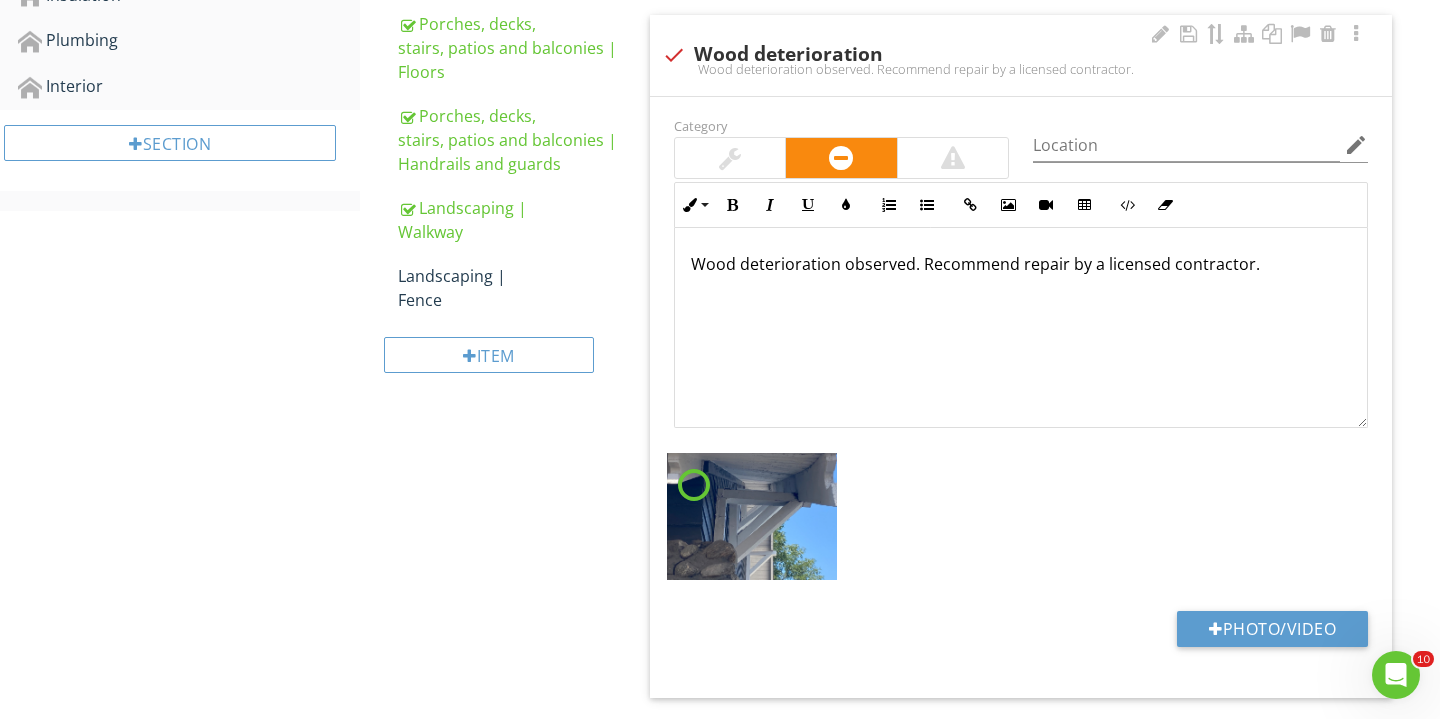 scroll, scrollTop: 921, scrollLeft: 0, axis: vertical 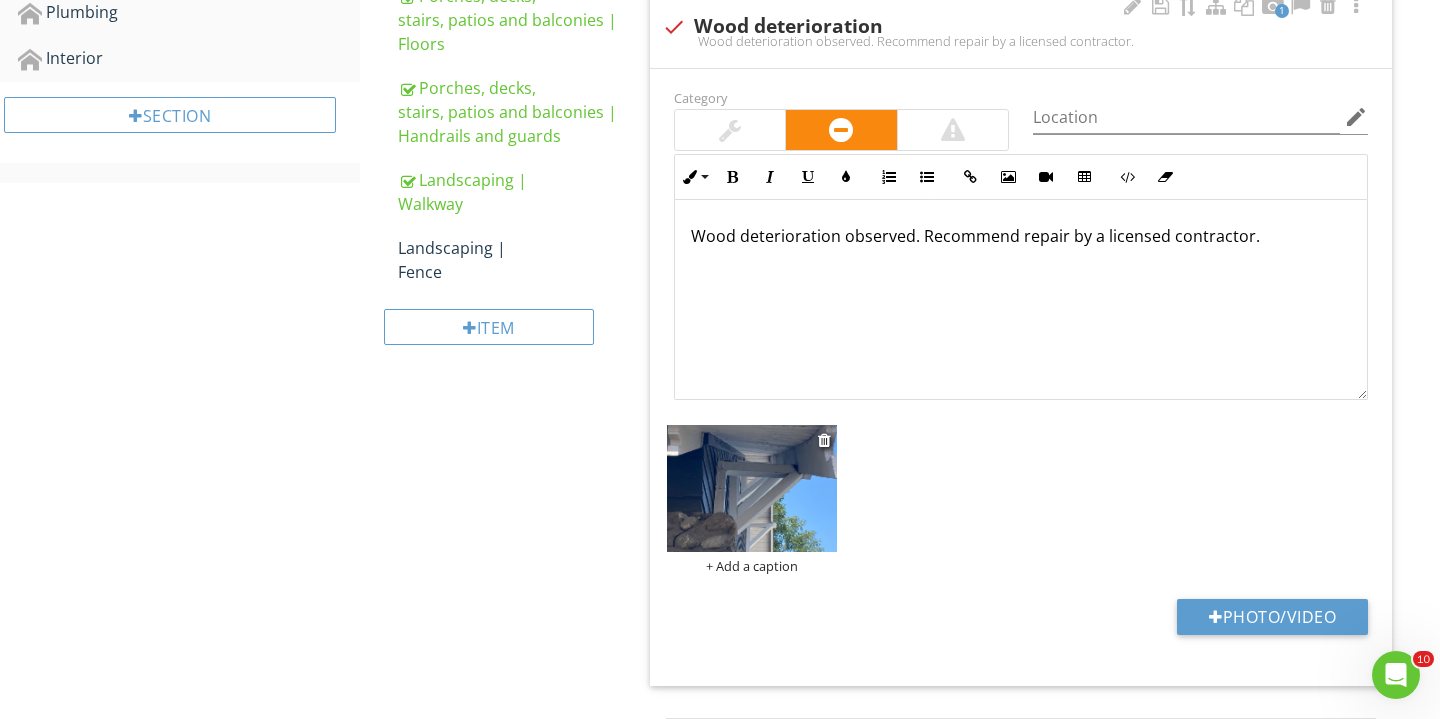 click at bounding box center [752, 488] 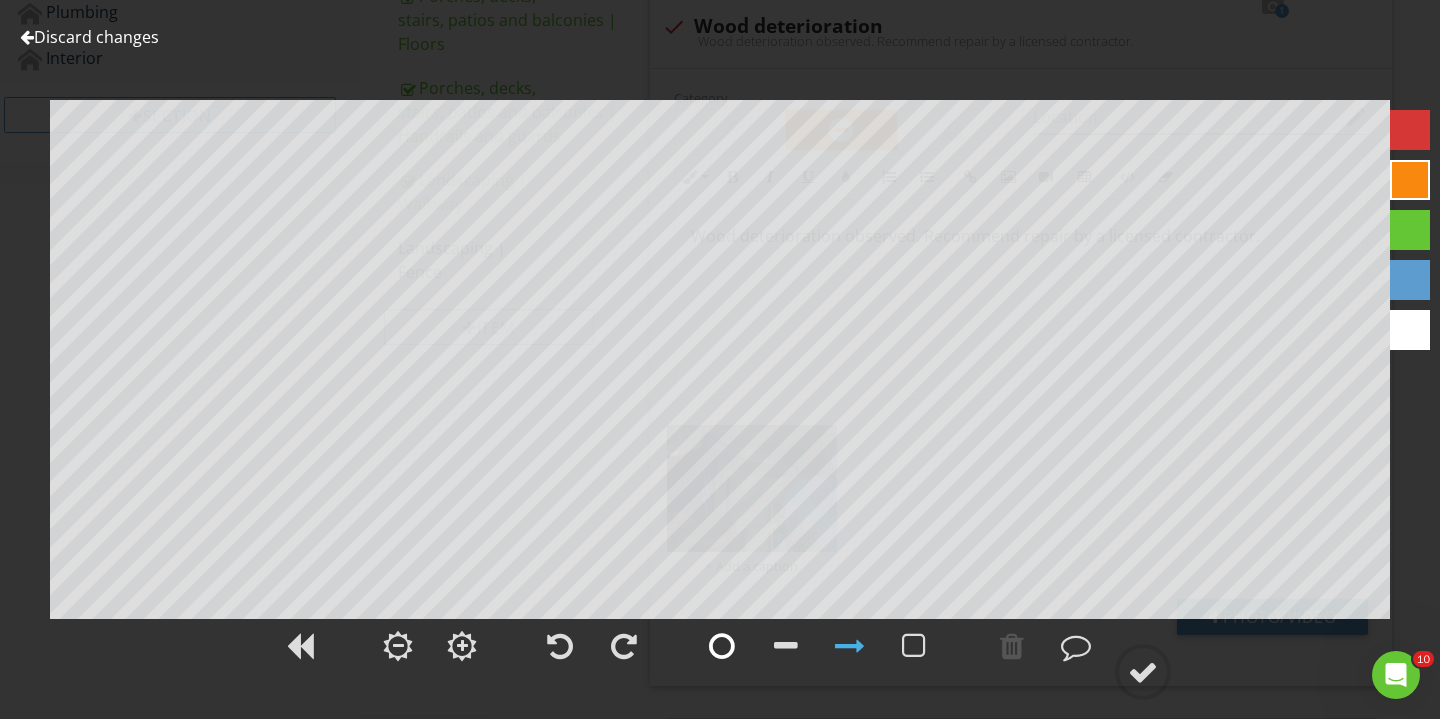 click at bounding box center [722, 646] 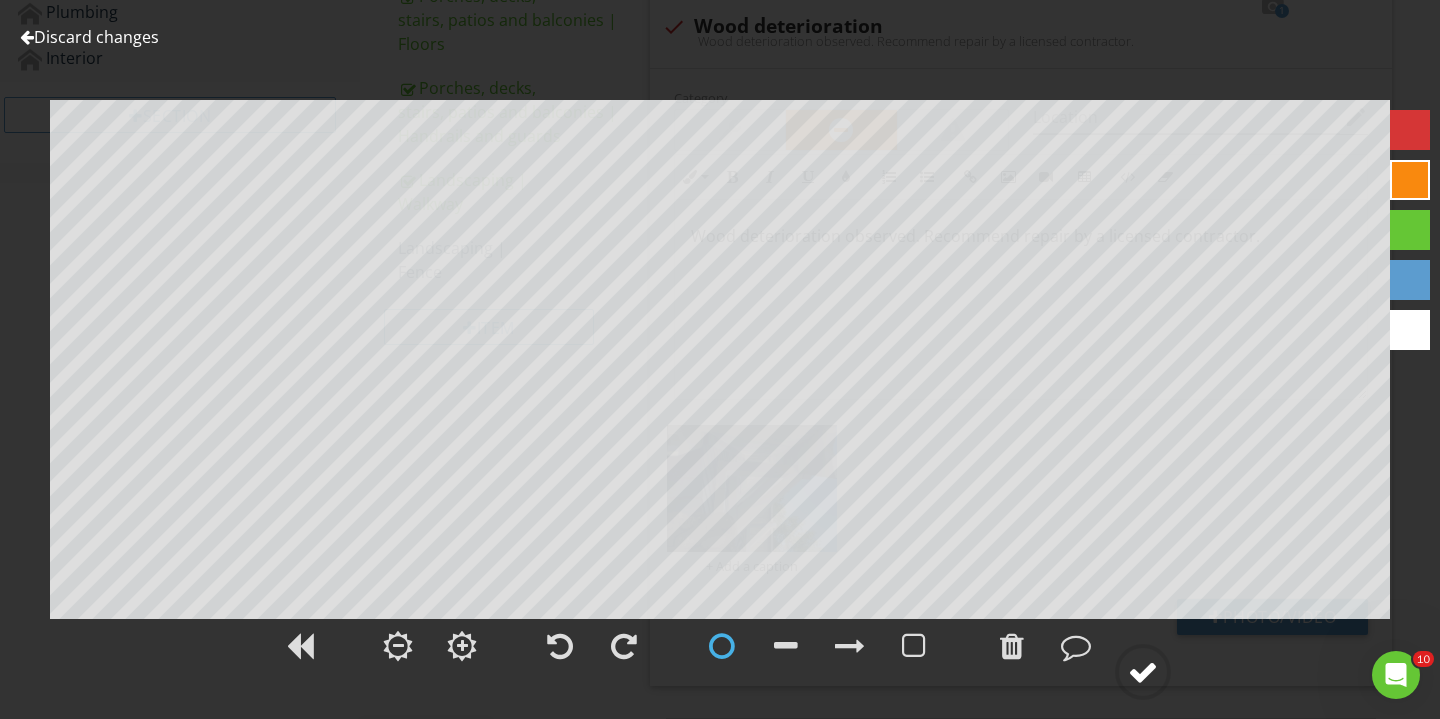 click at bounding box center (1143, 672) 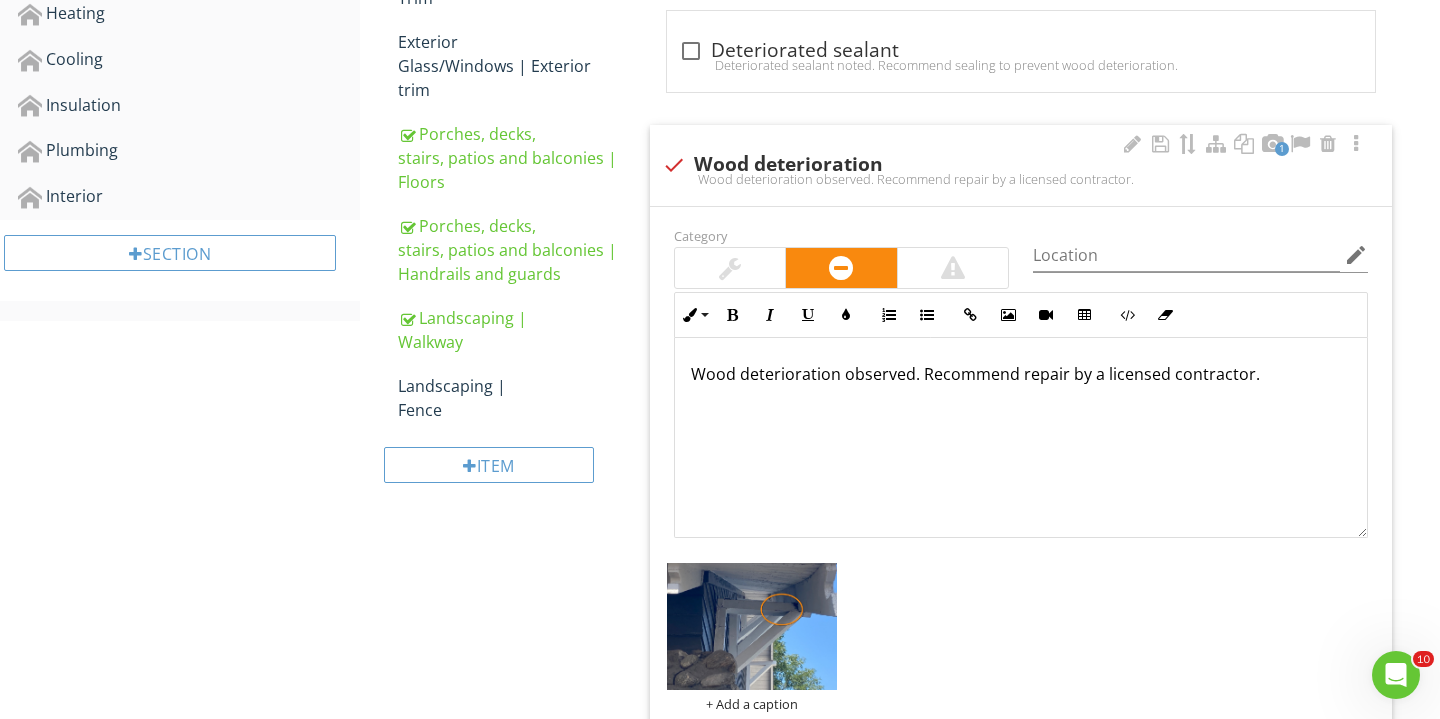 scroll, scrollTop: 699, scrollLeft: 0, axis: vertical 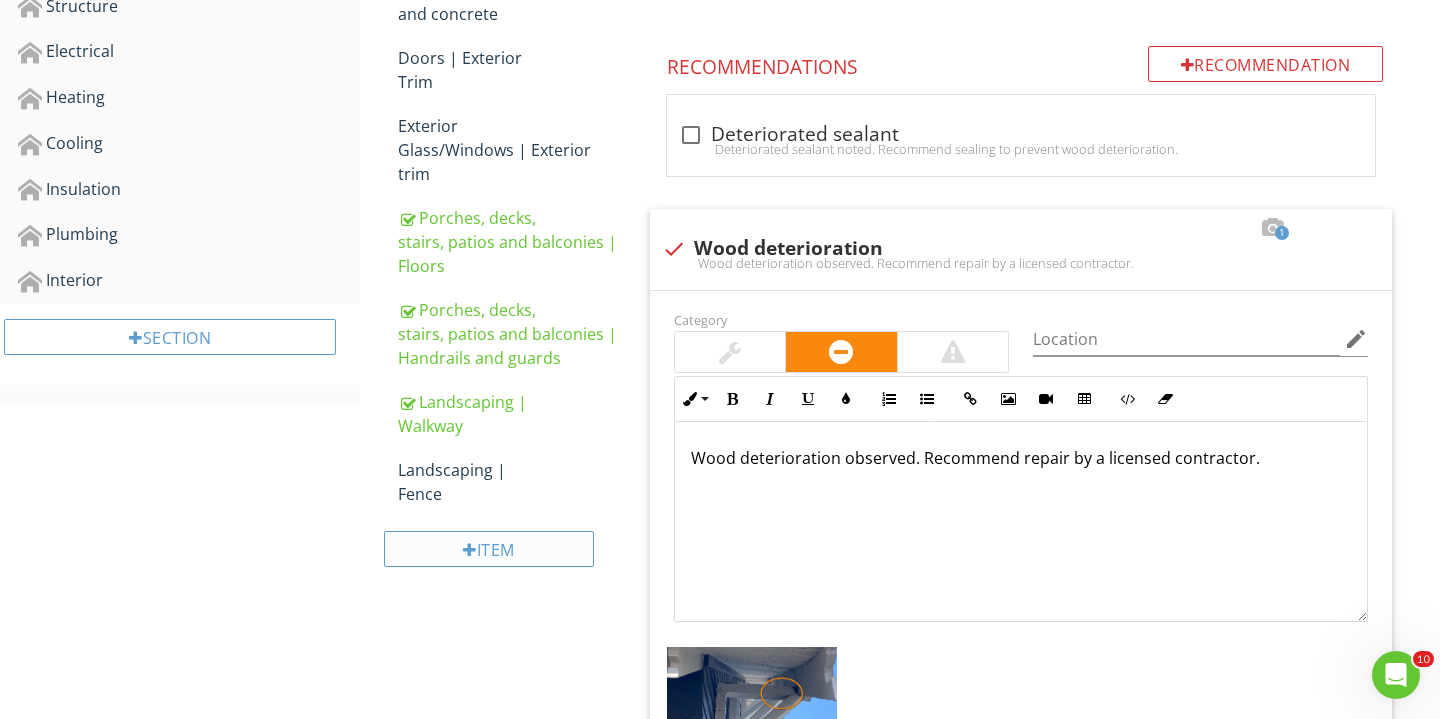 click on "Item" at bounding box center (489, 549) 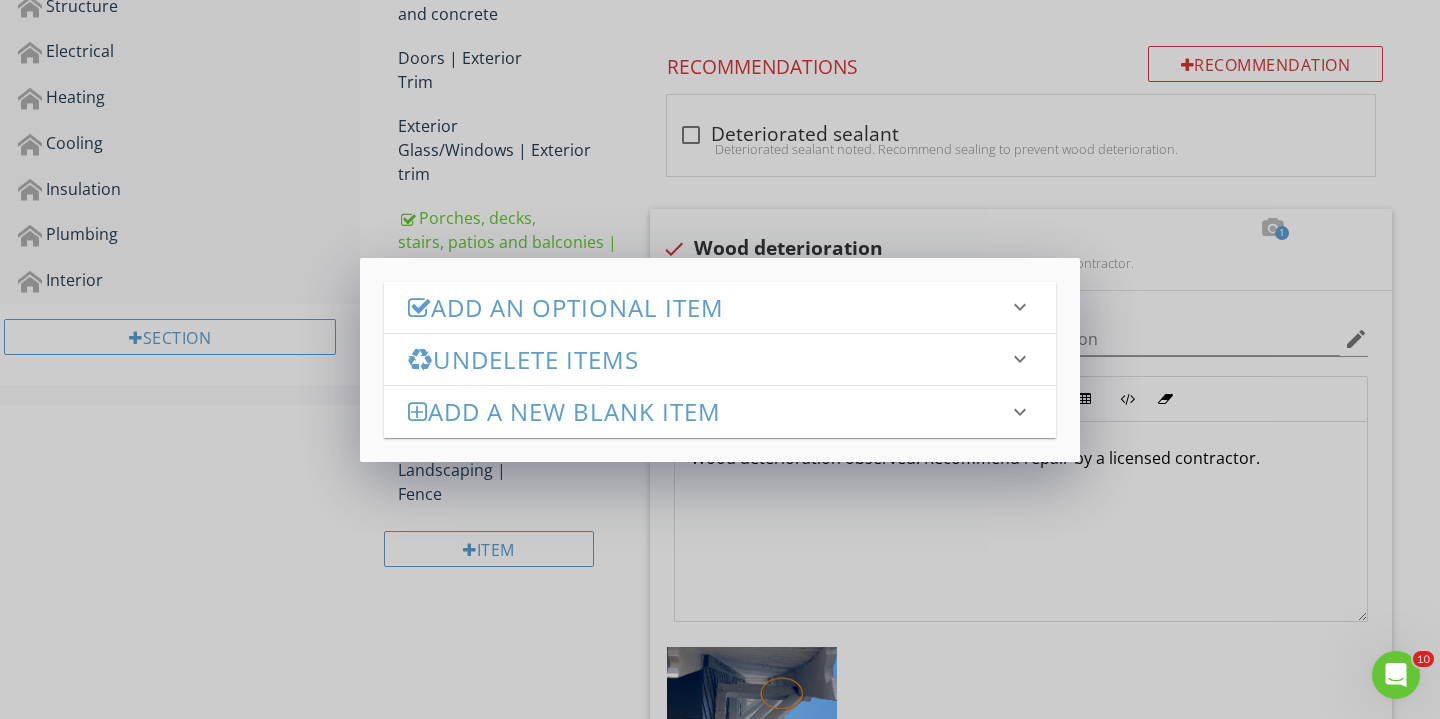click on "Add an Optional Item" at bounding box center [708, 307] 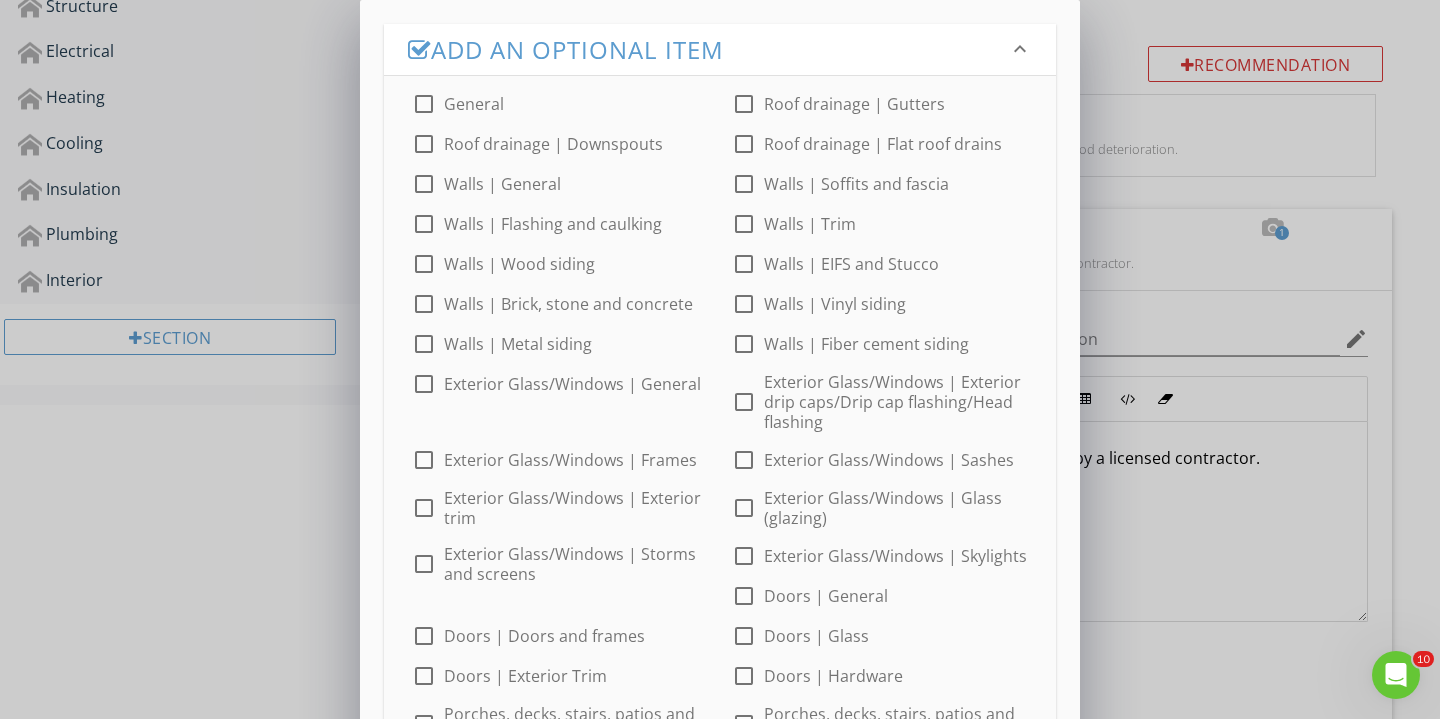 scroll, scrollTop: 808, scrollLeft: 0, axis: vertical 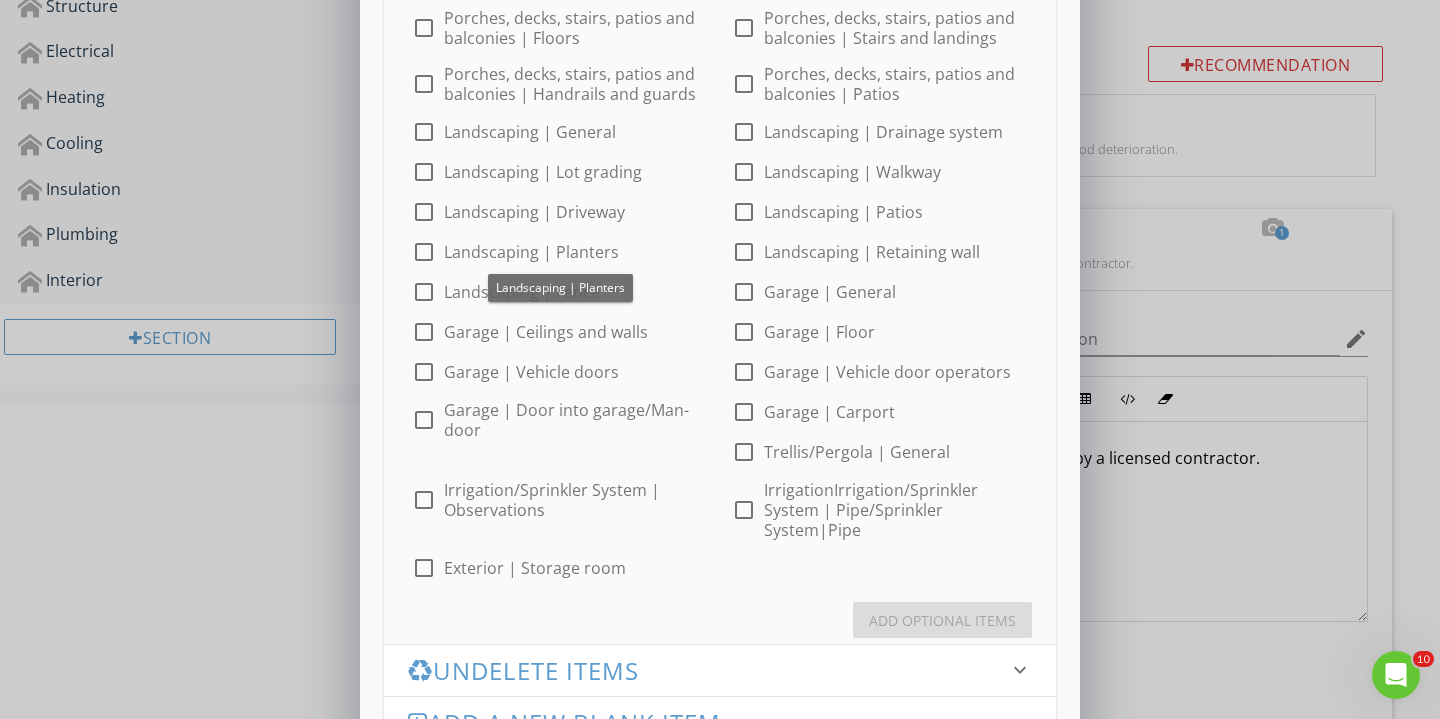 click at bounding box center [424, 212] 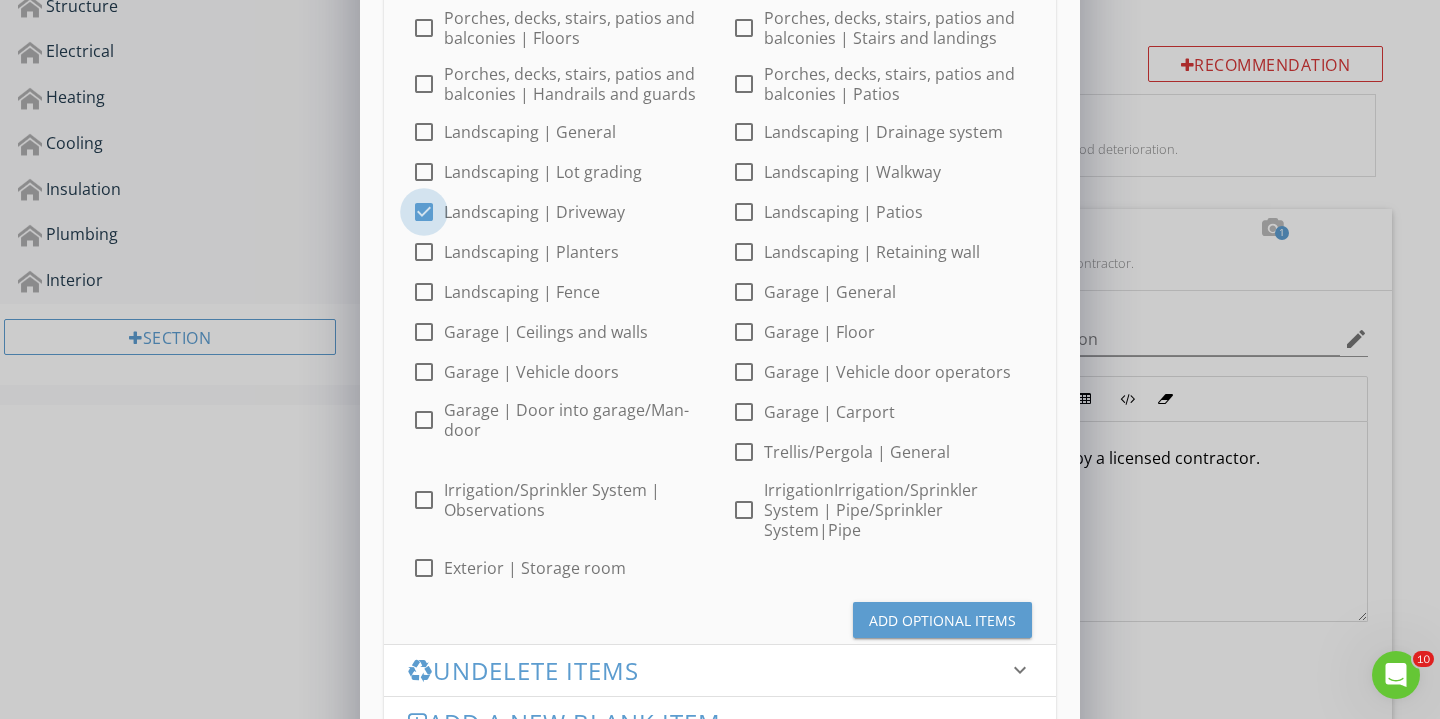 checkbox on "true" 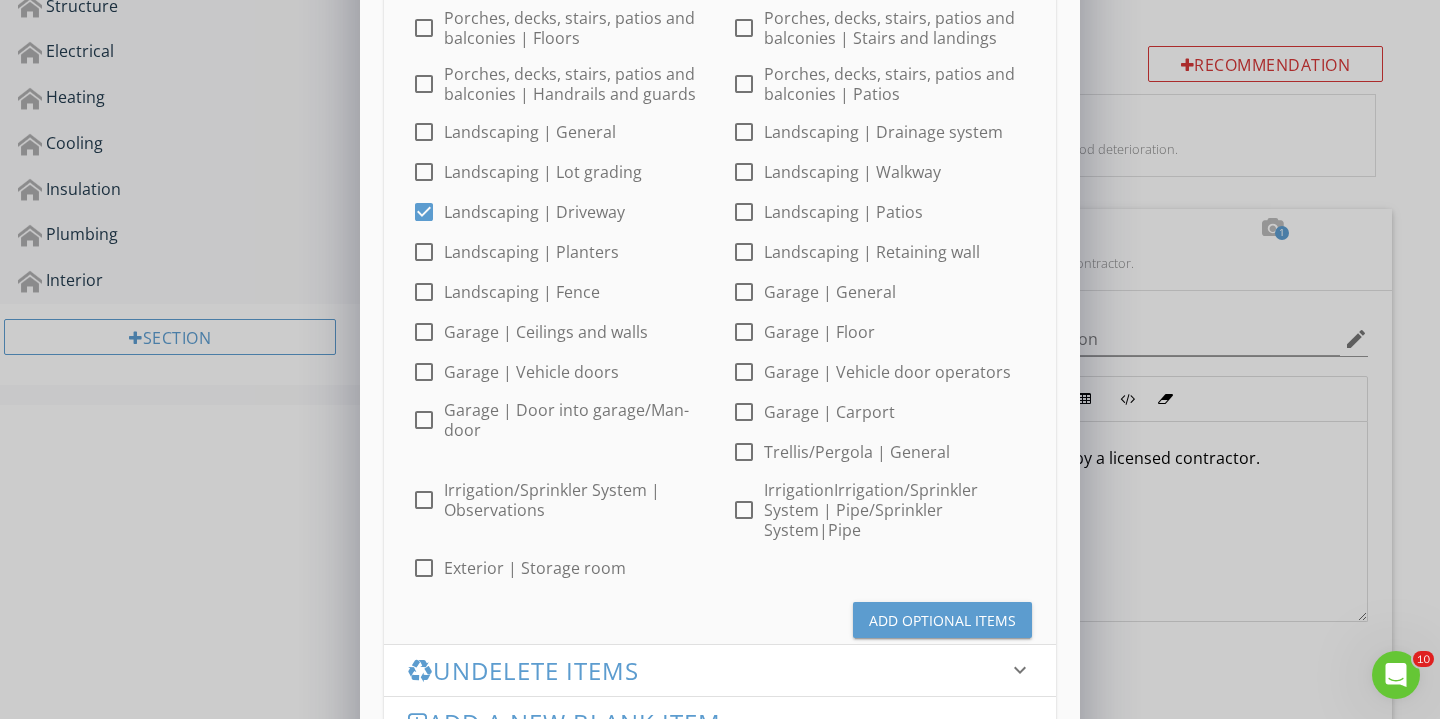 click on "Add Optional Items" at bounding box center (942, 620) 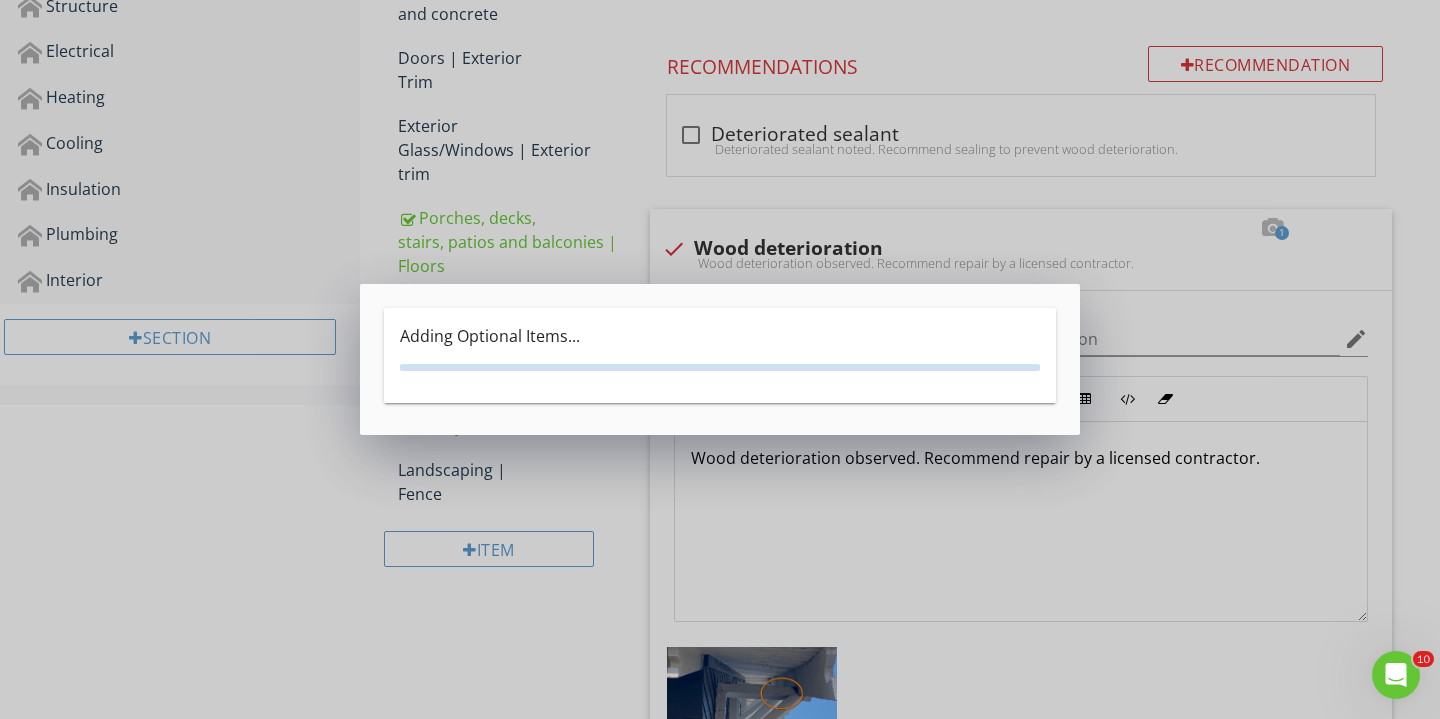 scroll, scrollTop: 0, scrollLeft: 0, axis: both 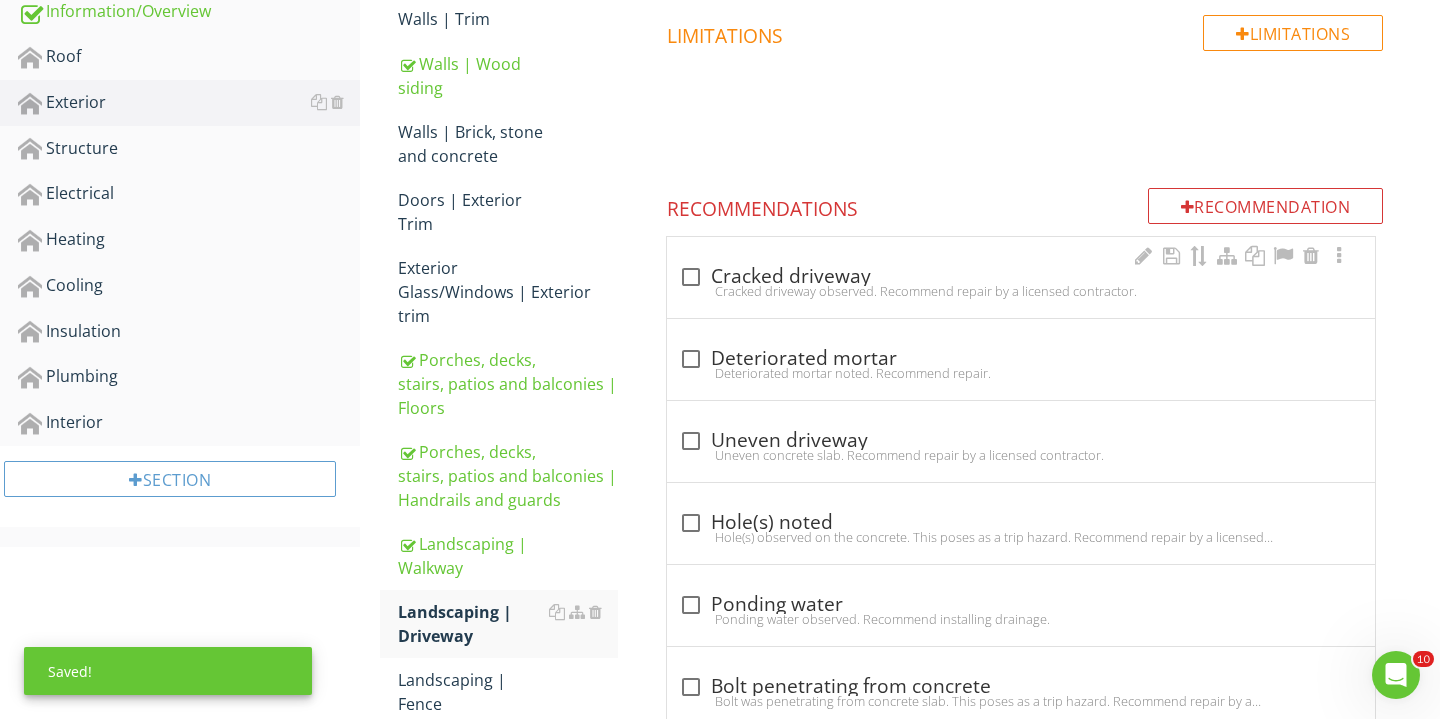 click on "Cracked driveway observed. Recommend repair by a licensed contractor." at bounding box center (1021, 291) 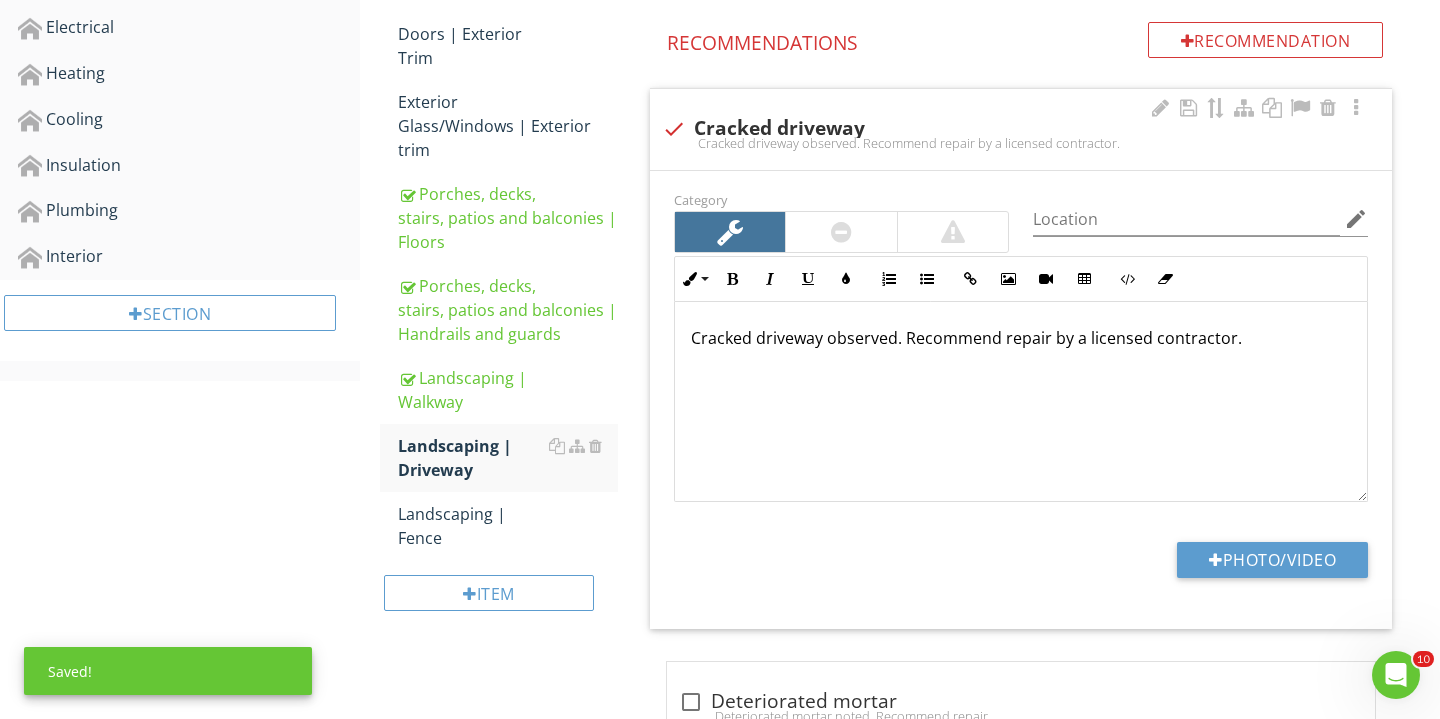 scroll, scrollTop: 846, scrollLeft: 0, axis: vertical 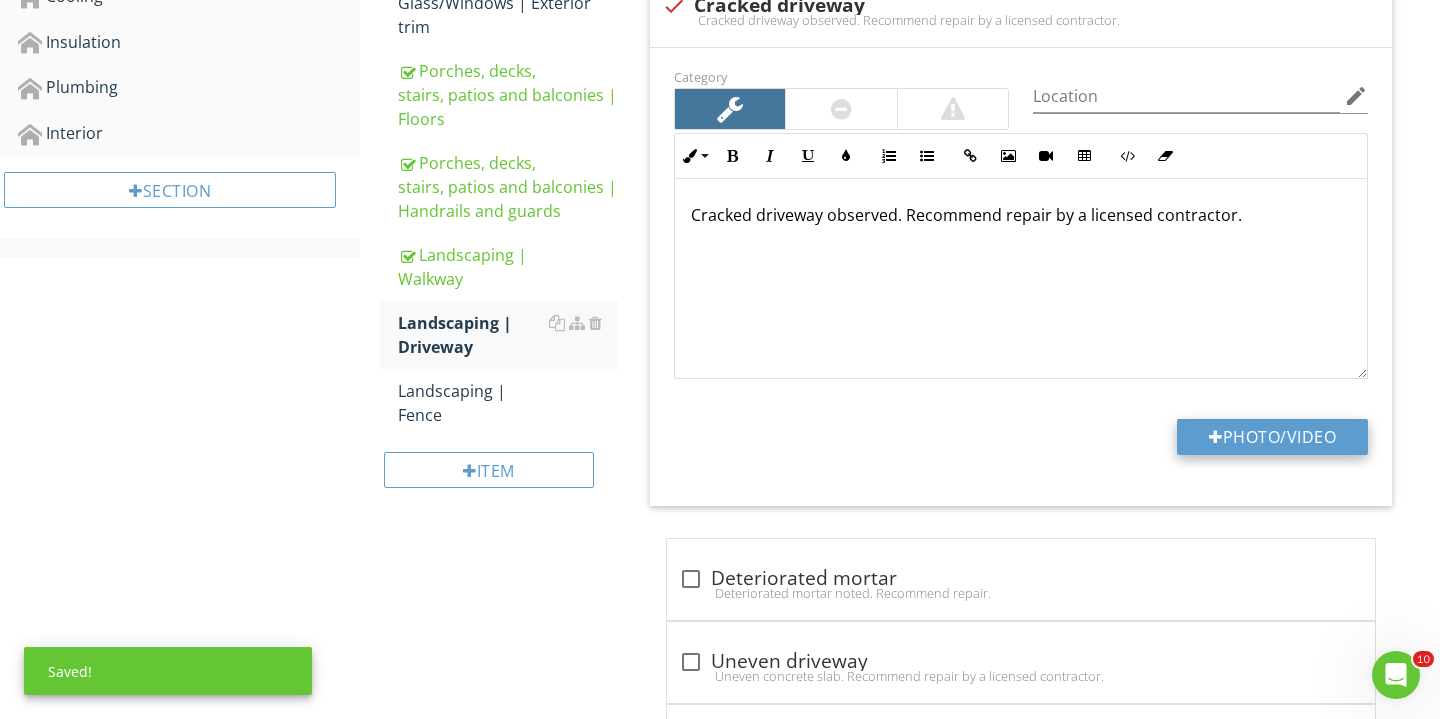click on "Photo/Video" at bounding box center [1272, 437] 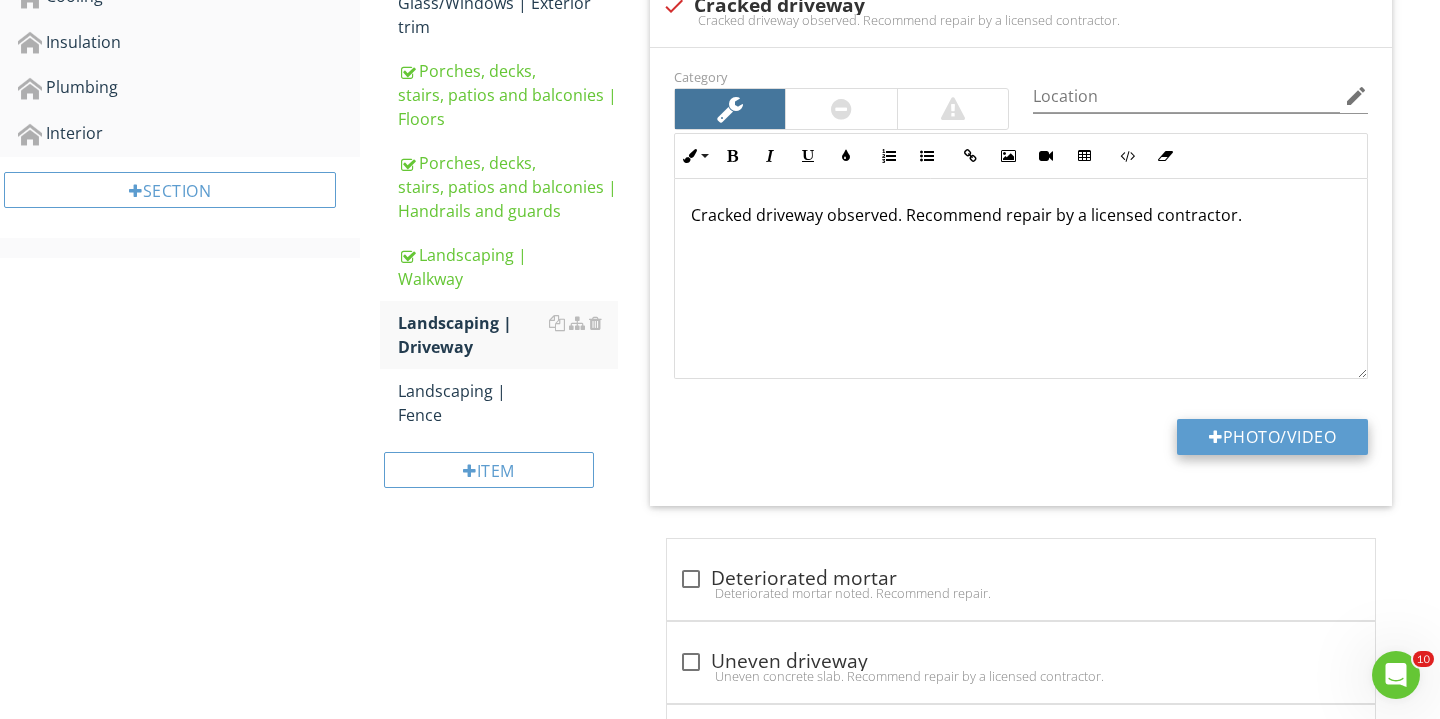 type on "C:\fakepath\IMG_2482.JPG" 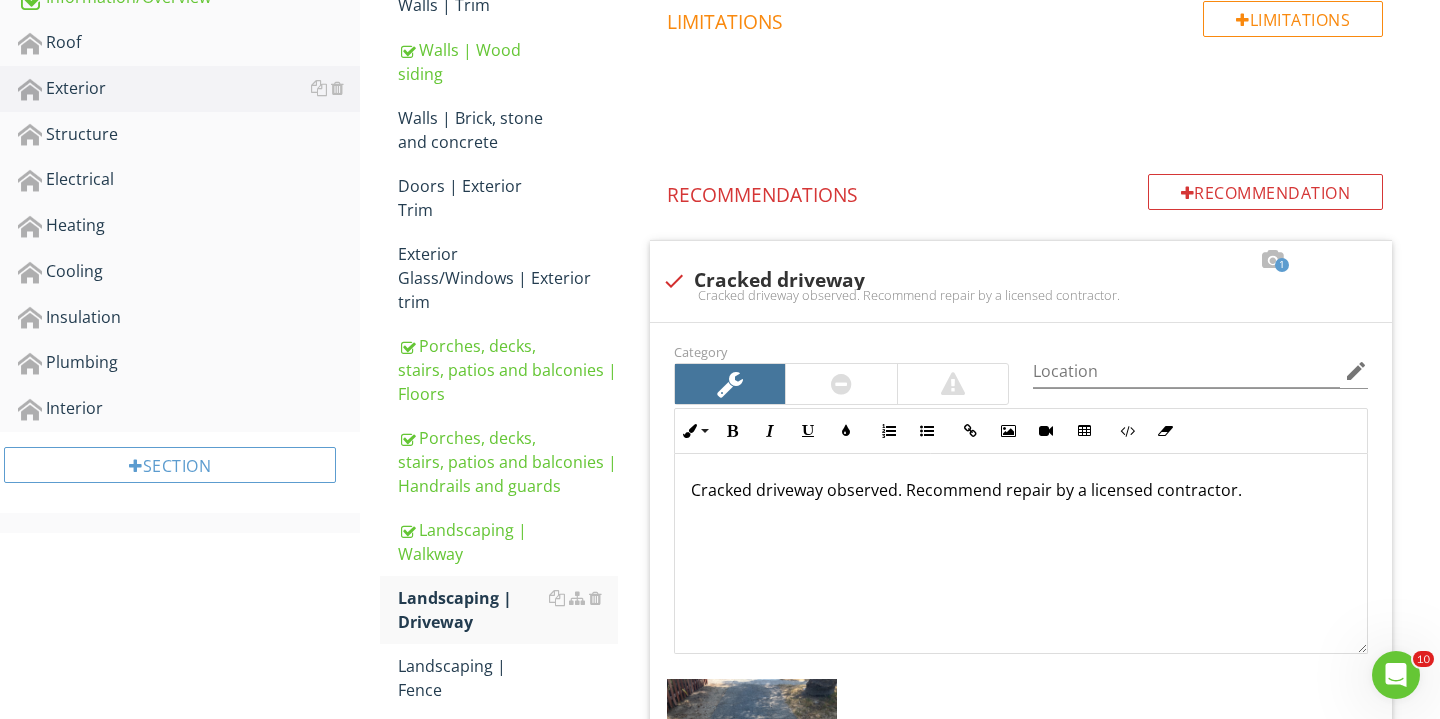 scroll, scrollTop: 357, scrollLeft: 0, axis: vertical 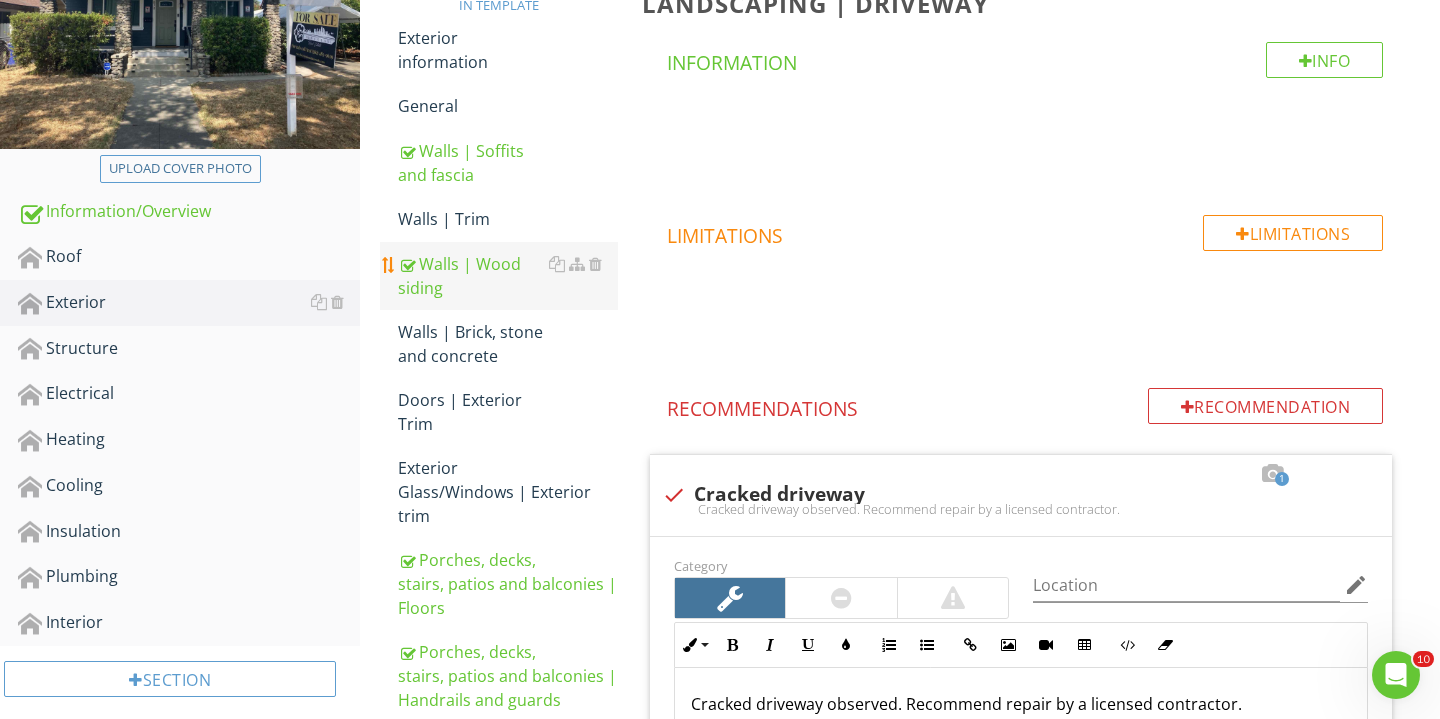 click on "Walls | Wood siding" at bounding box center [508, 276] 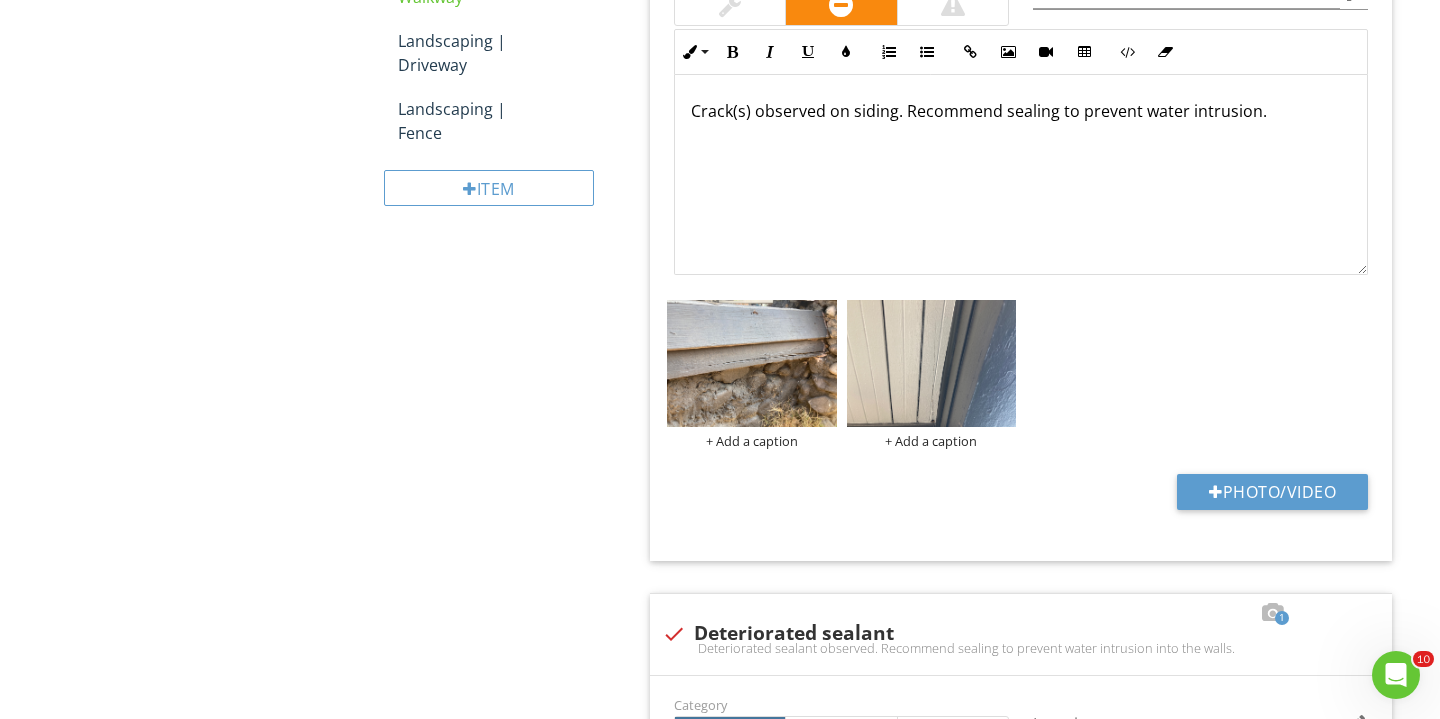 scroll, scrollTop: 1614, scrollLeft: 0, axis: vertical 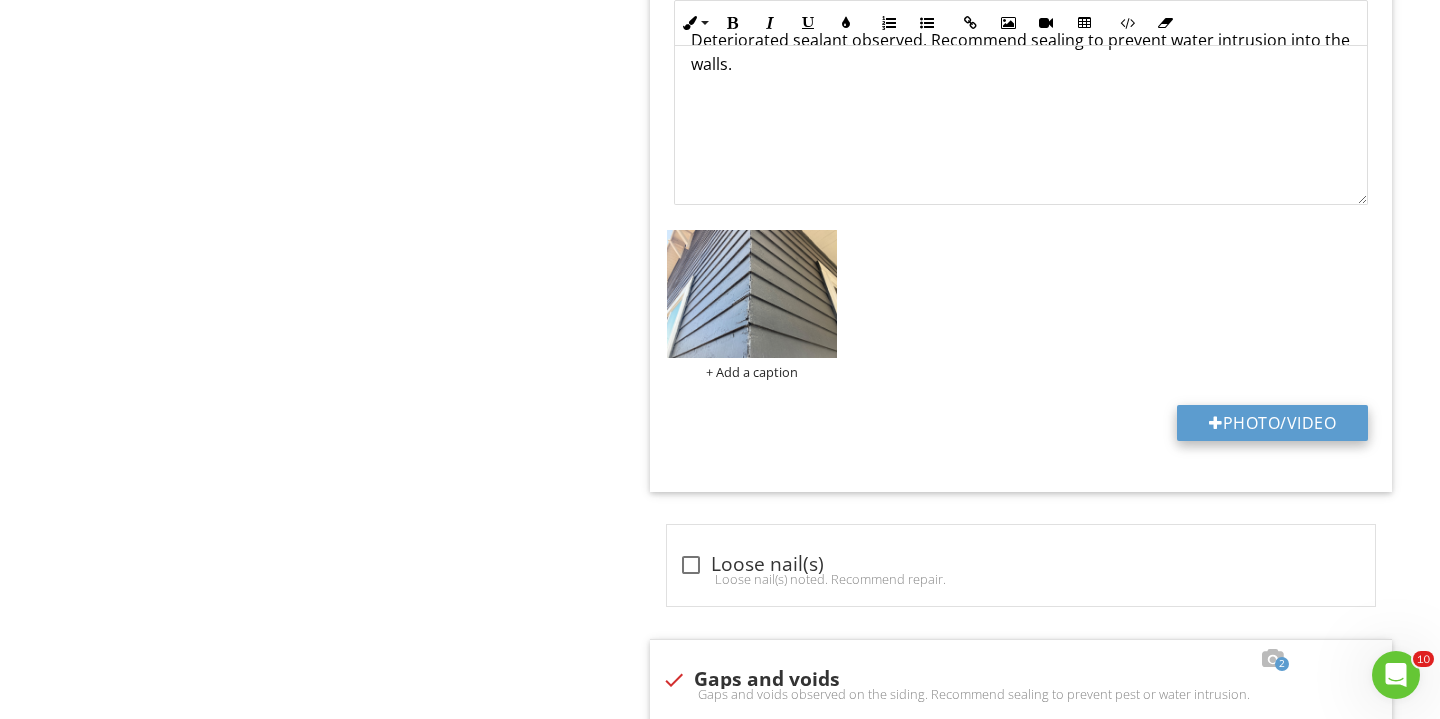 click at bounding box center (1216, 423) 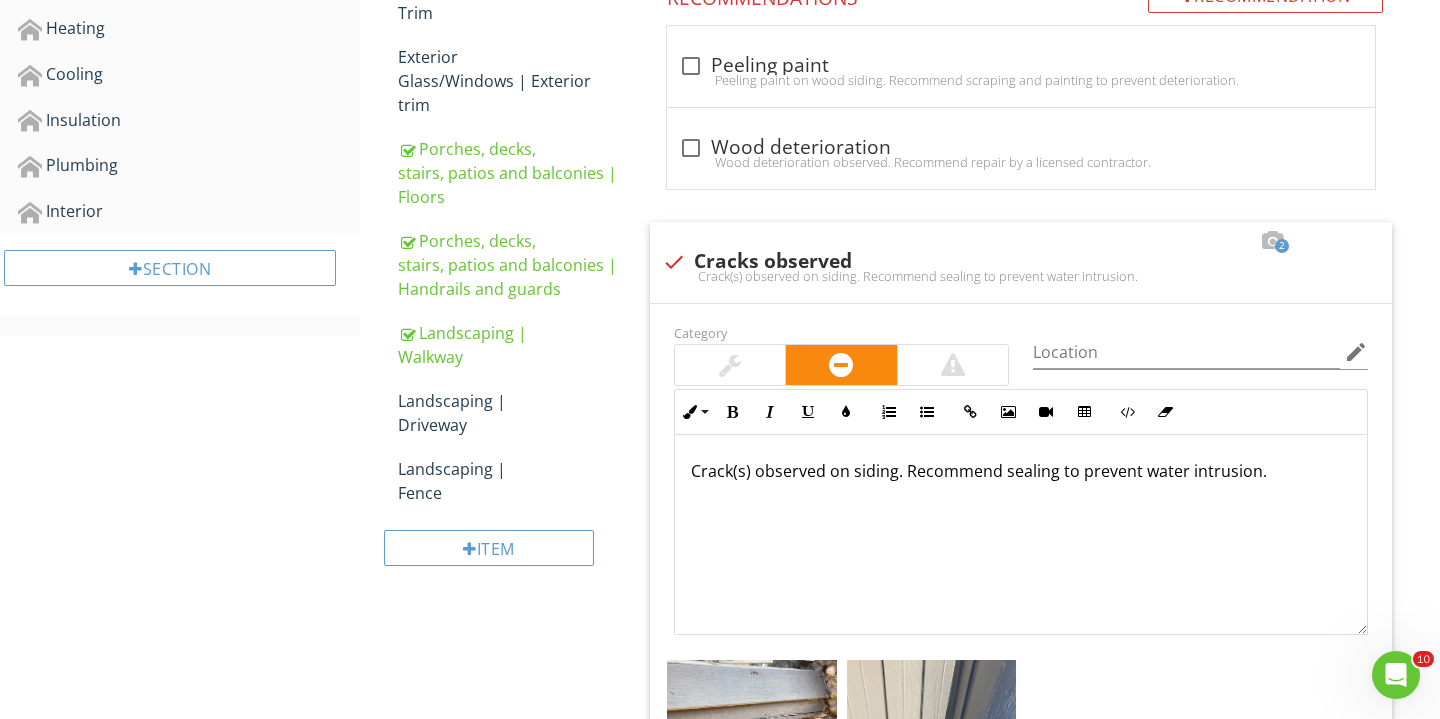 scroll, scrollTop: 775, scrollLeft: 0, axis: vertical 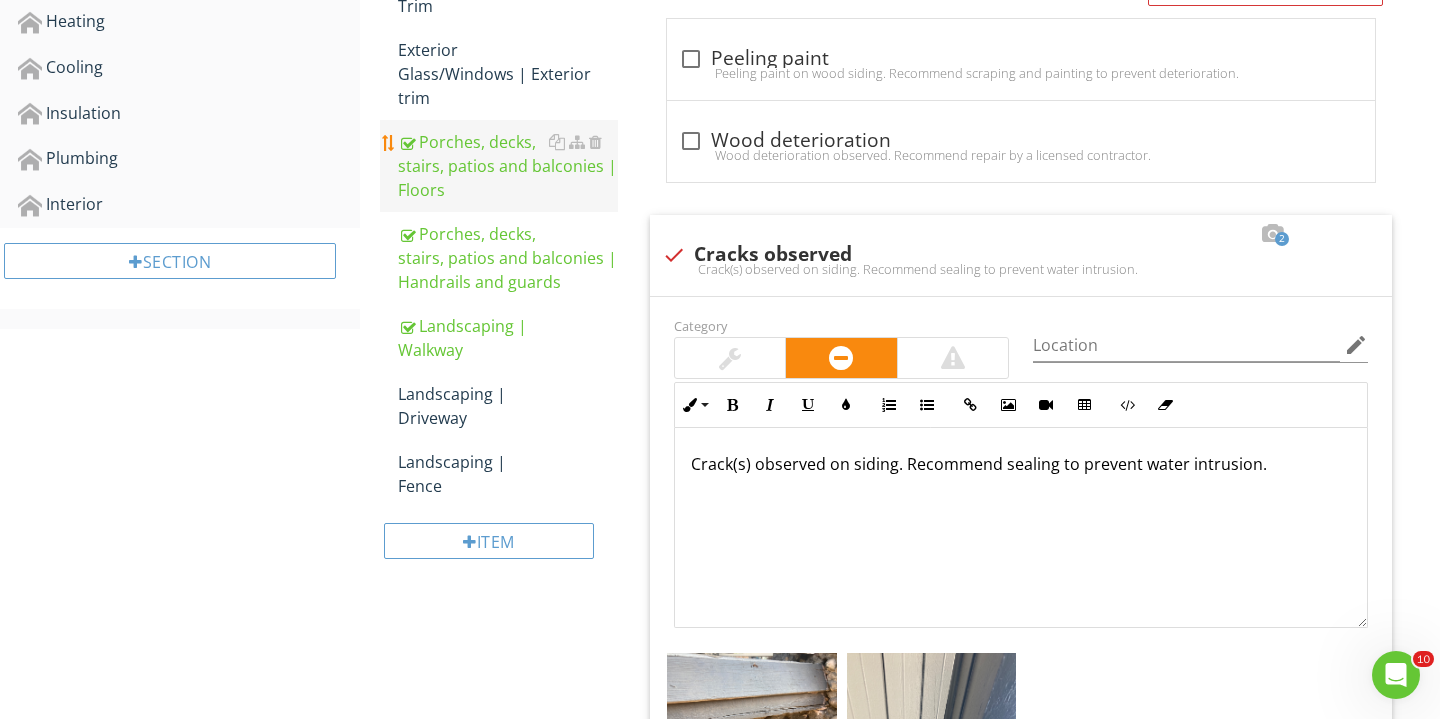click on "Porches, decks, stairs, patios and balconies | Floors" at bounding box center [508, 166] 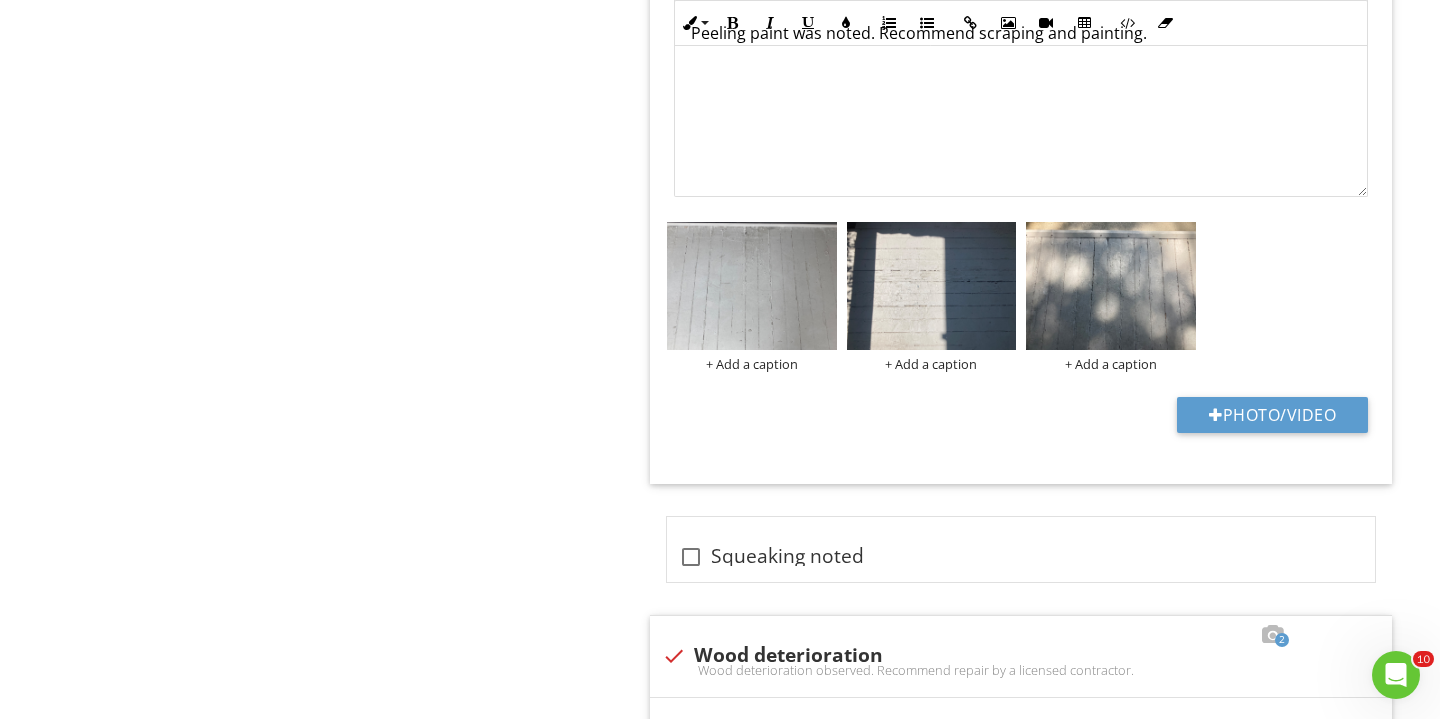 scroll, scrollTop: 2011, scrollLeft: 0, axis: vertical 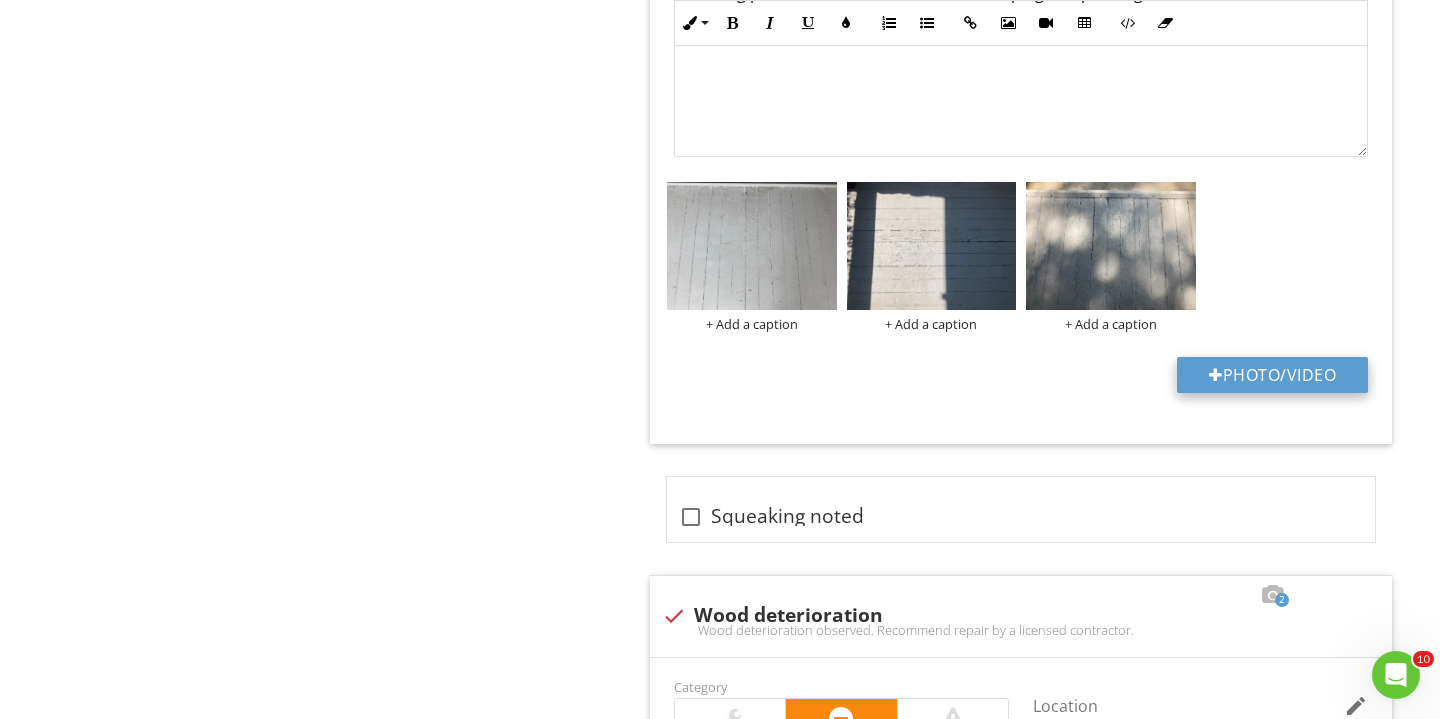 click on "Photo/Video" at bounding box center [1272, 375] 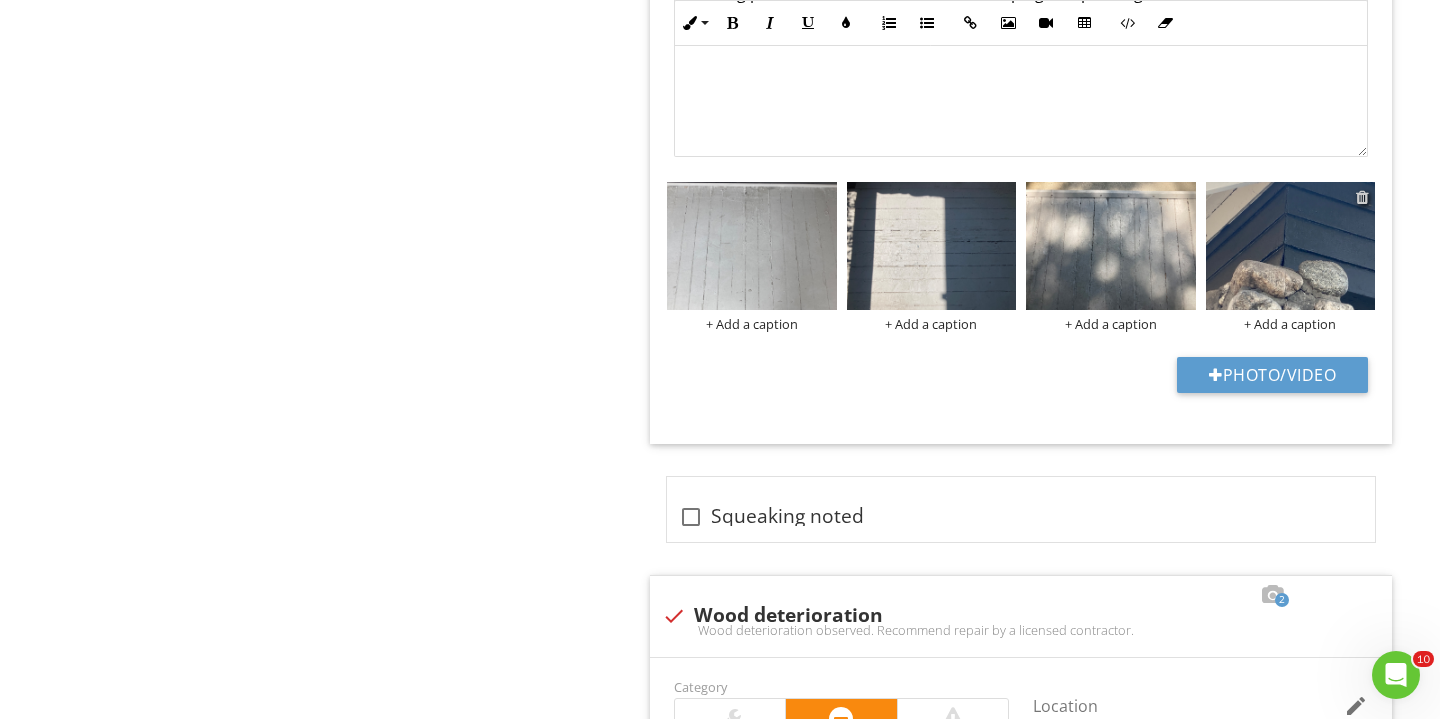 click at bounding box center [1362, 197] 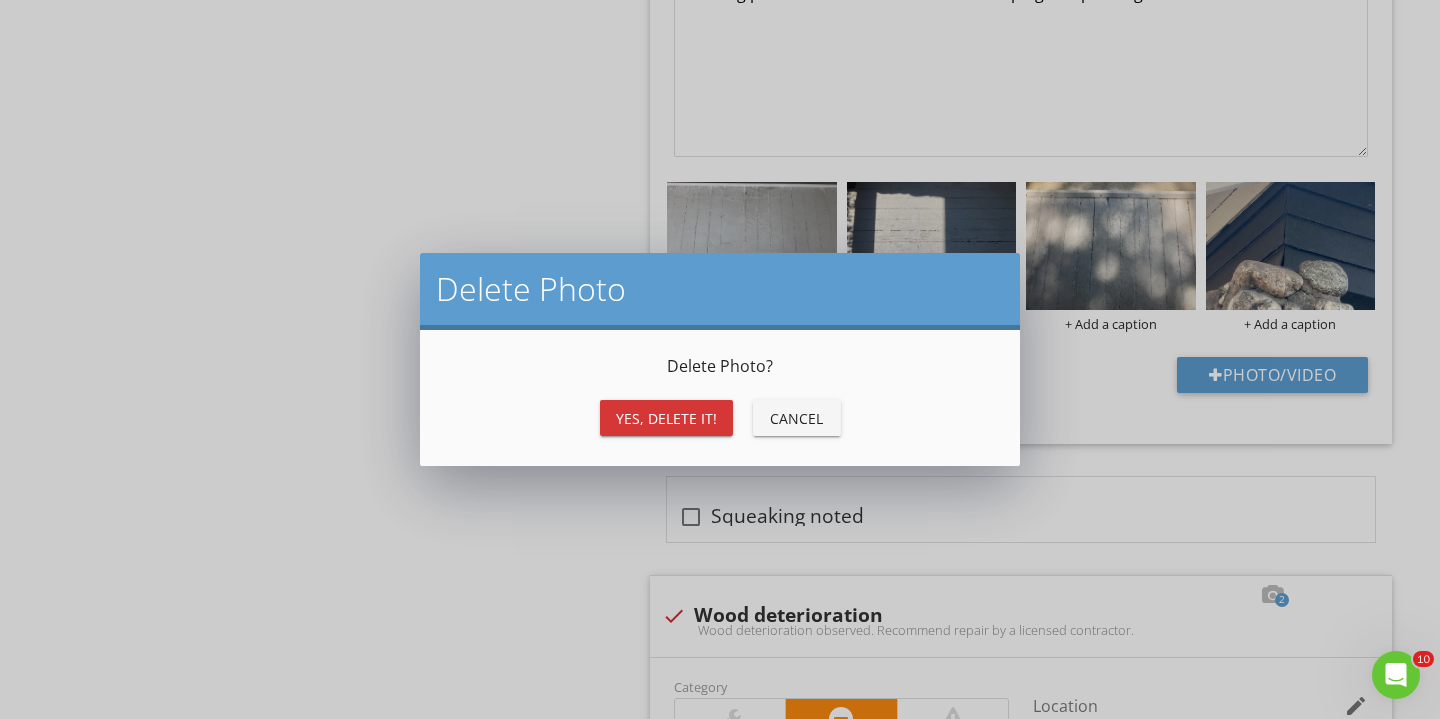 click on "Yes, Delete it!" at bounding box center [666, 418] 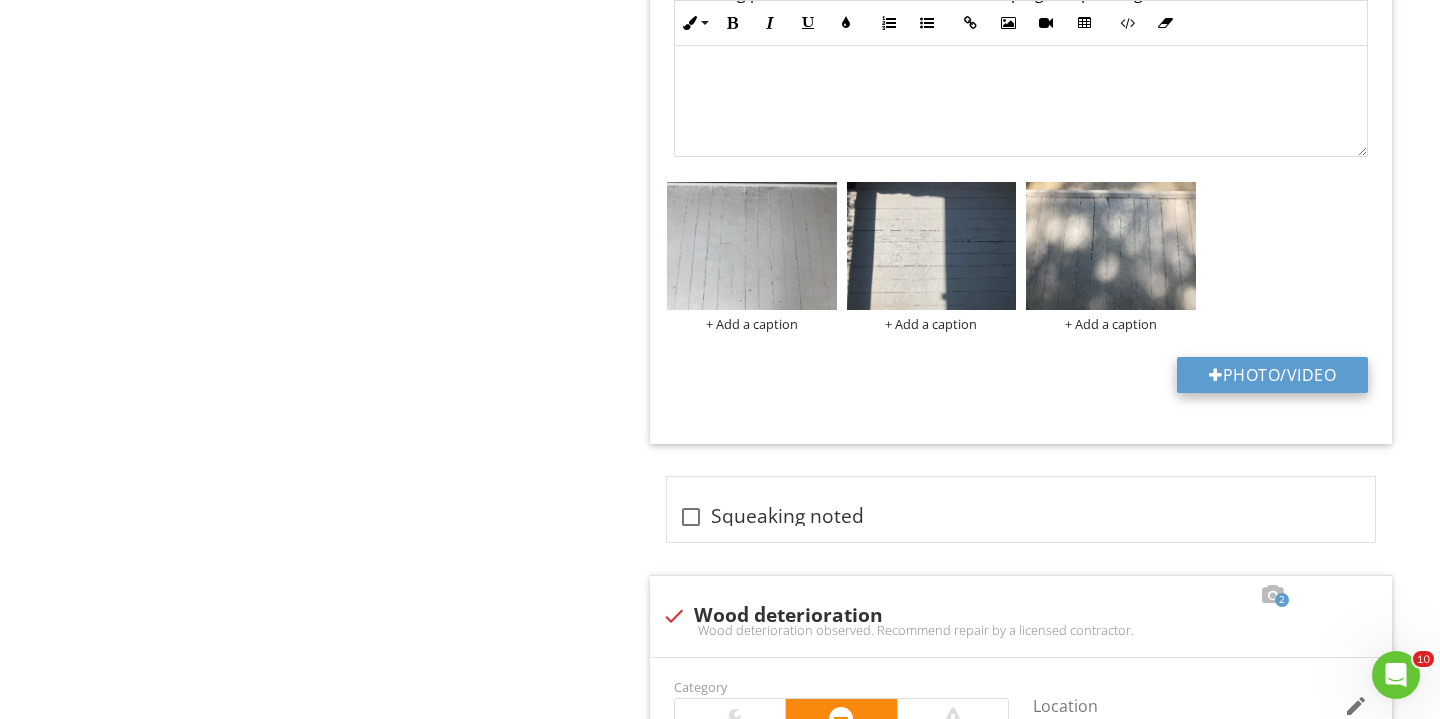 click on "Photo/Video" at bounding box center [1272, 375] 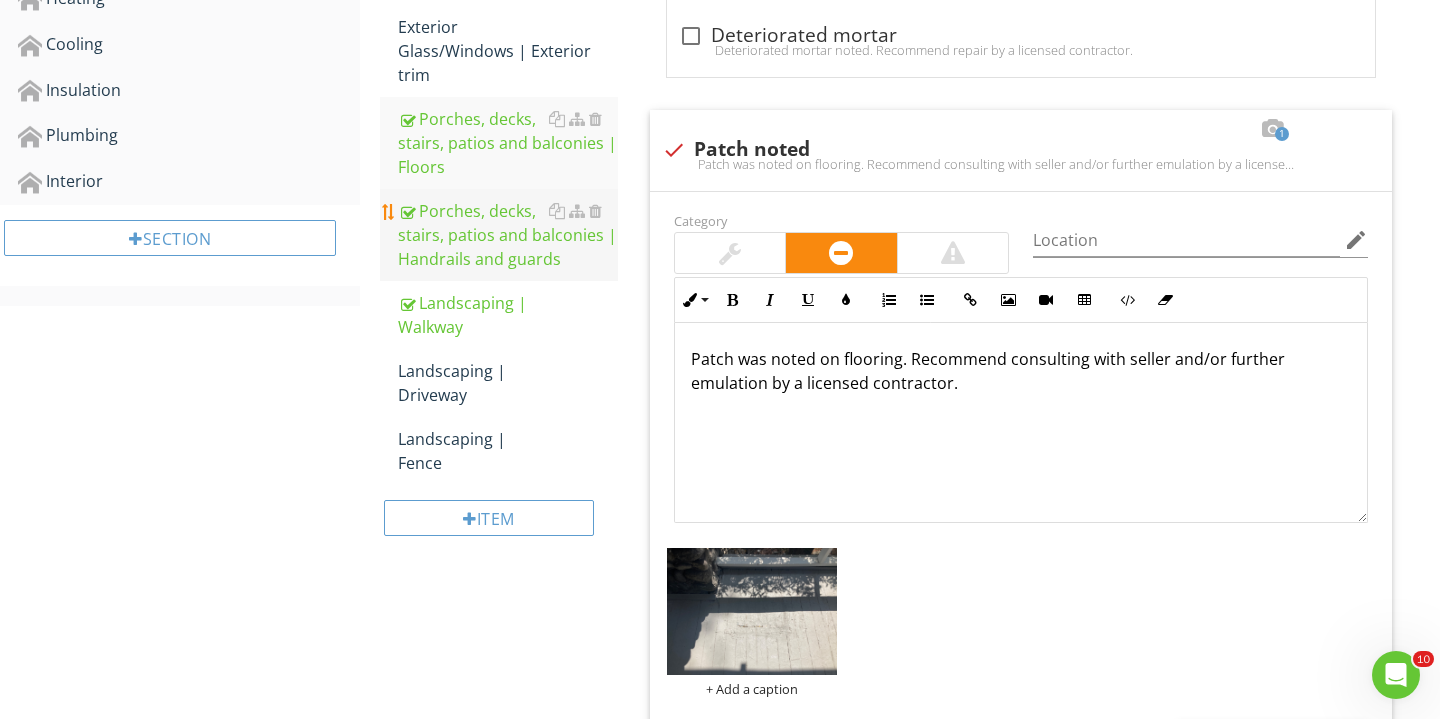scroll, scrollTop: 761, scrollLeft: 0, axis: vertical 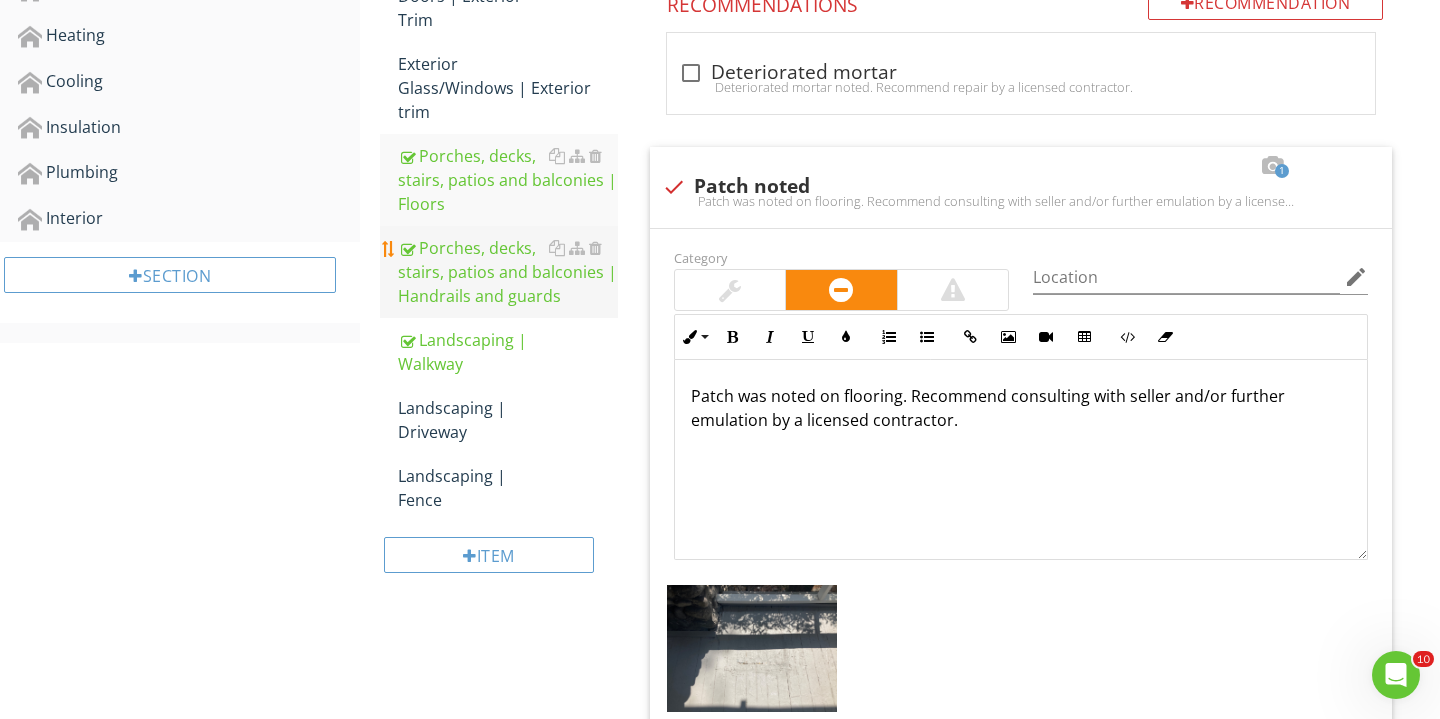 click on "Porches, decks, stairs, patios and balconies | Handrails and guards" at bounding box center (508, 272) 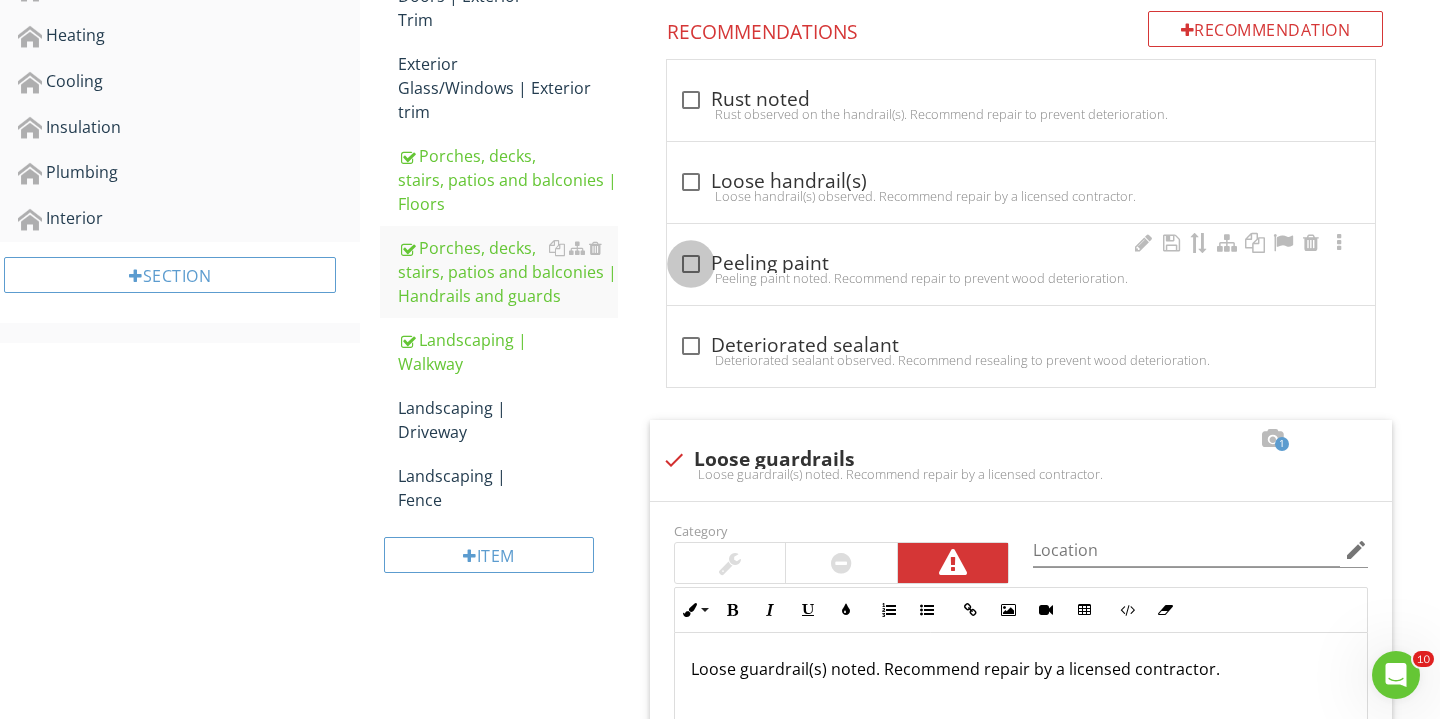 click at bounding box center [691, 264] 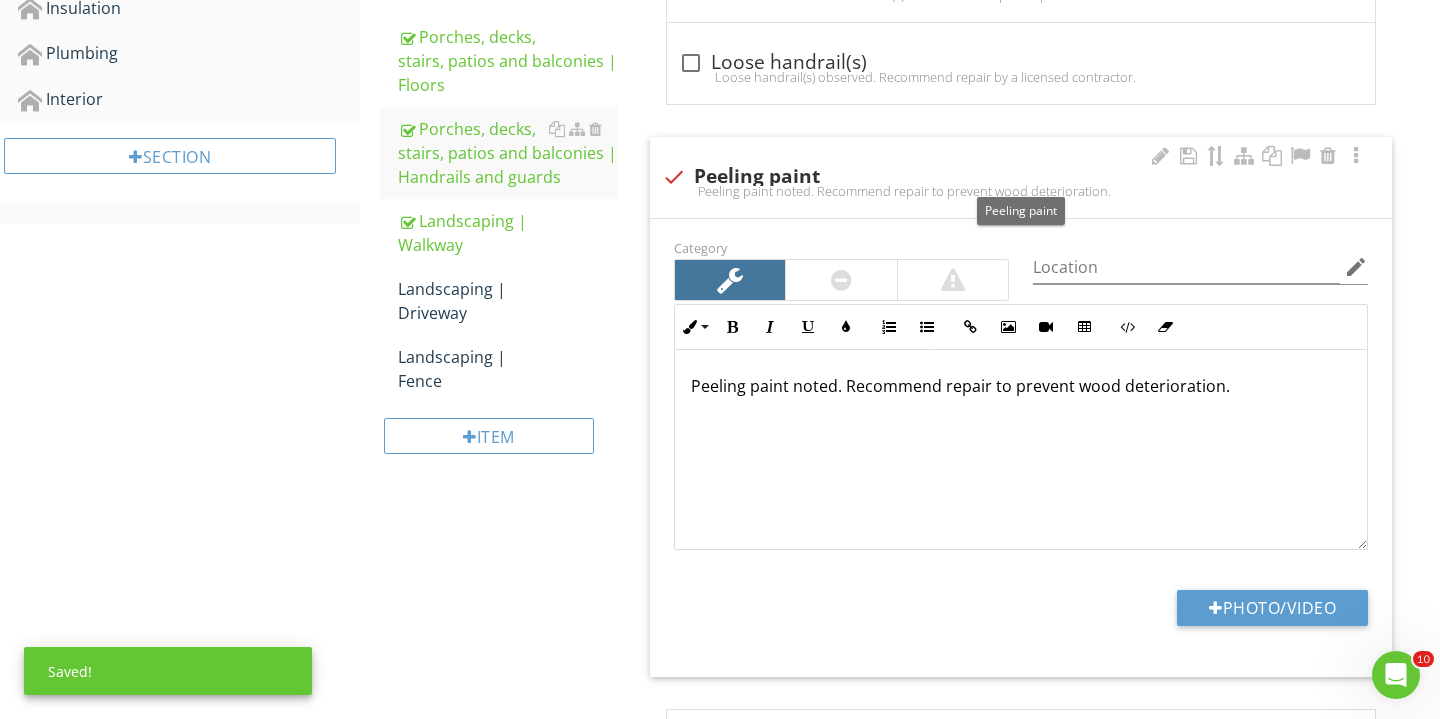scroll, scrollTop: 1233, scrollLeft: 0, axis: vertical 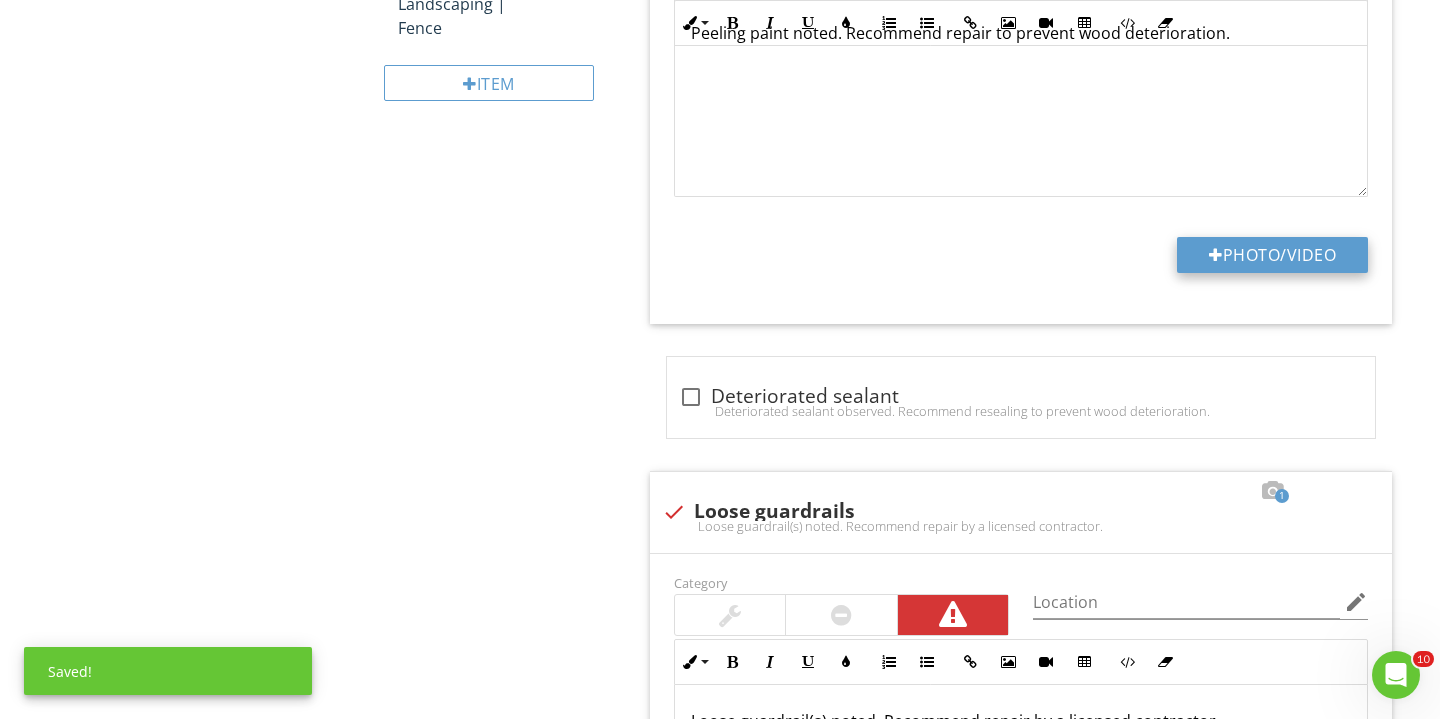 click at bounding box center [1216, 255] 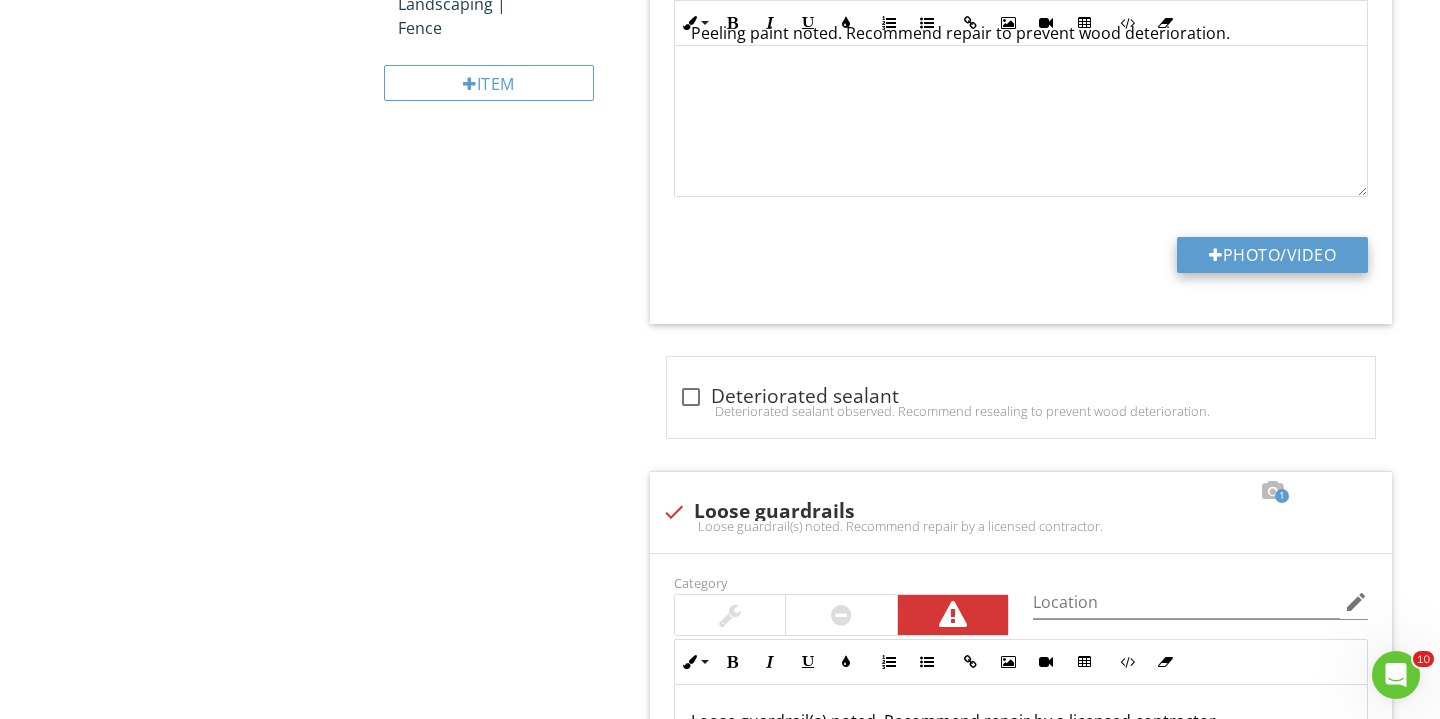 type on "C:\fakepath\IMG_2507.JPG" 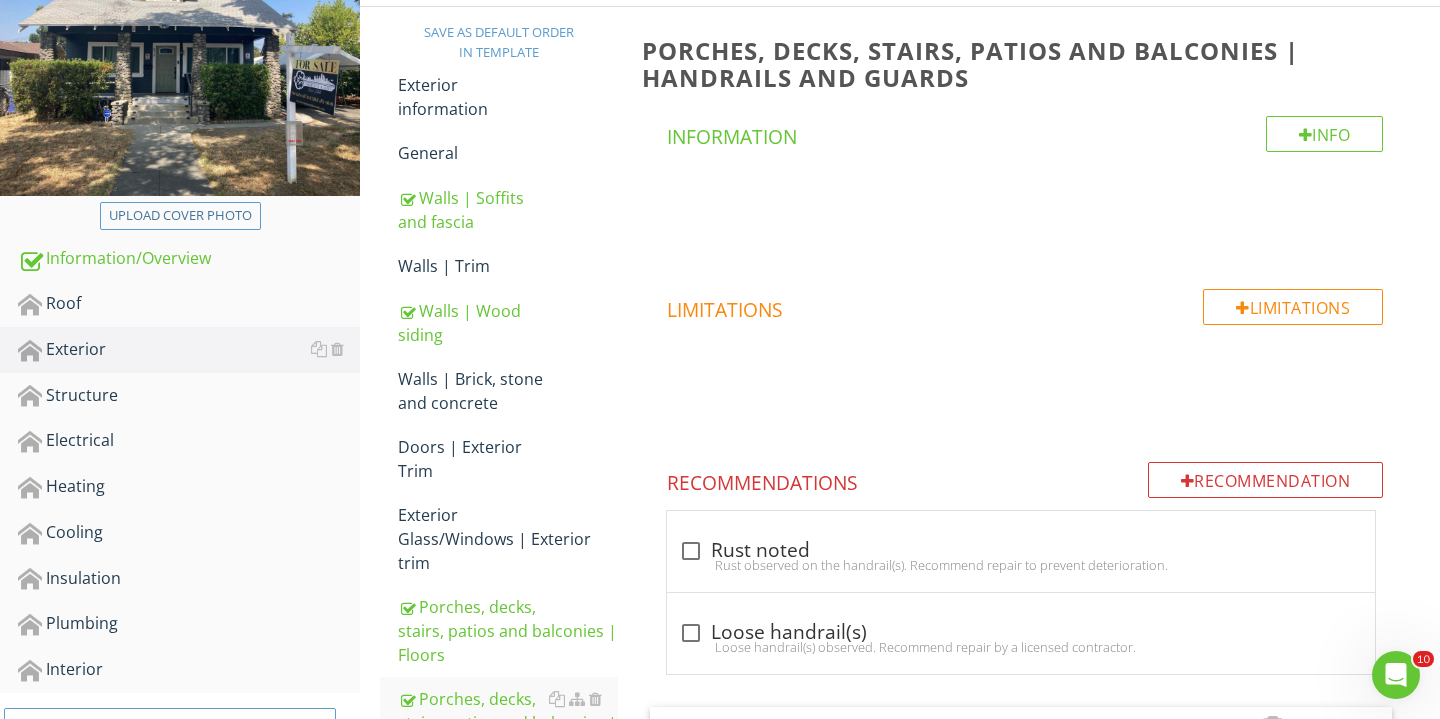 scroll, scrollTop: 321, scrollLeft: 0, axis: vertical 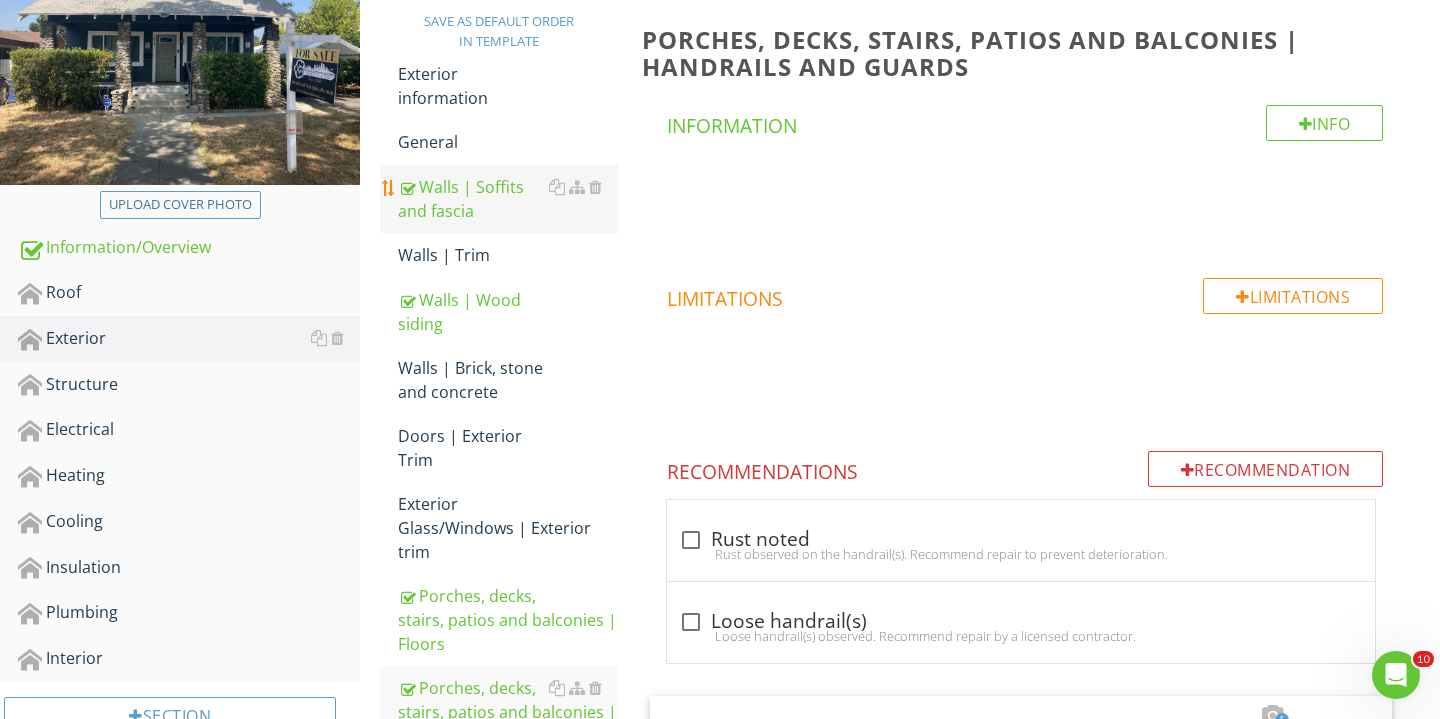click on "Walls | Soffits and fascia" at bounding box center (508, 199) 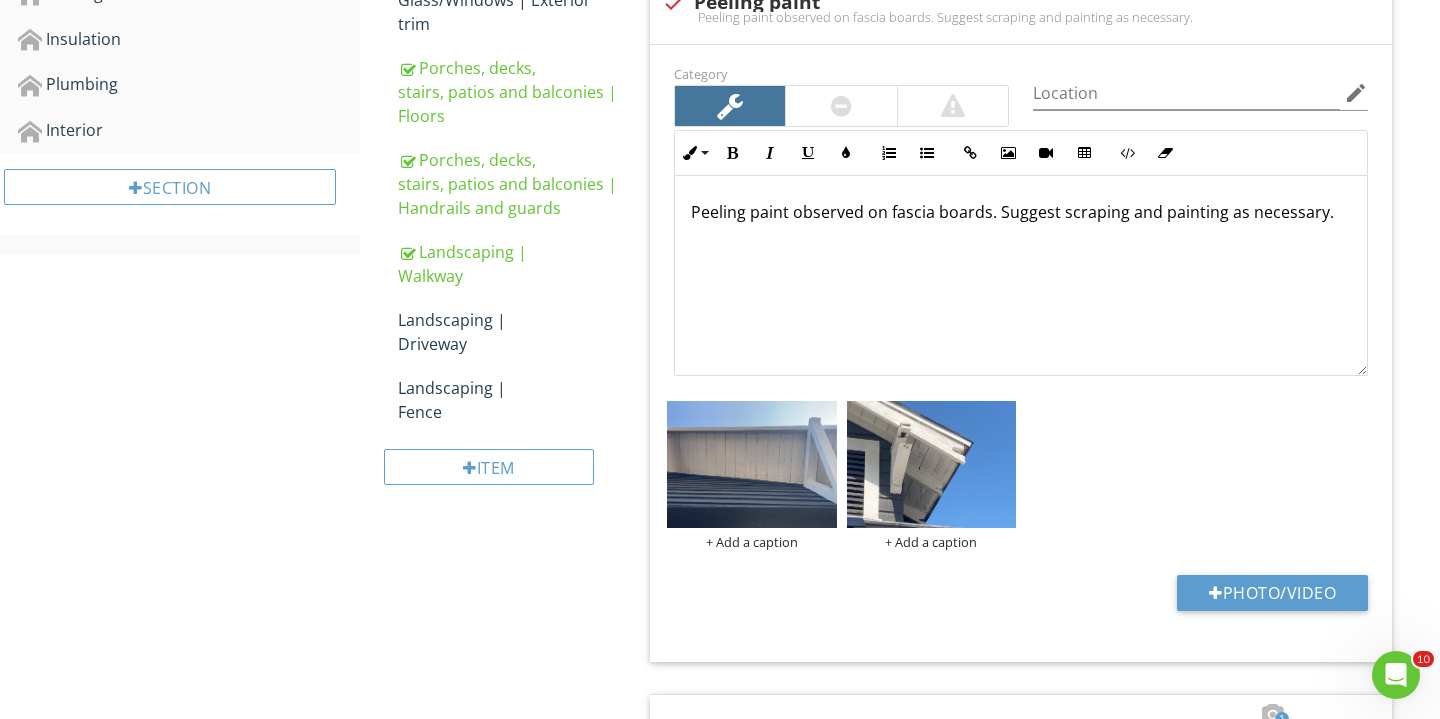 scroll, scrollTop: 884, scrollLeft: 0, axis: vertical 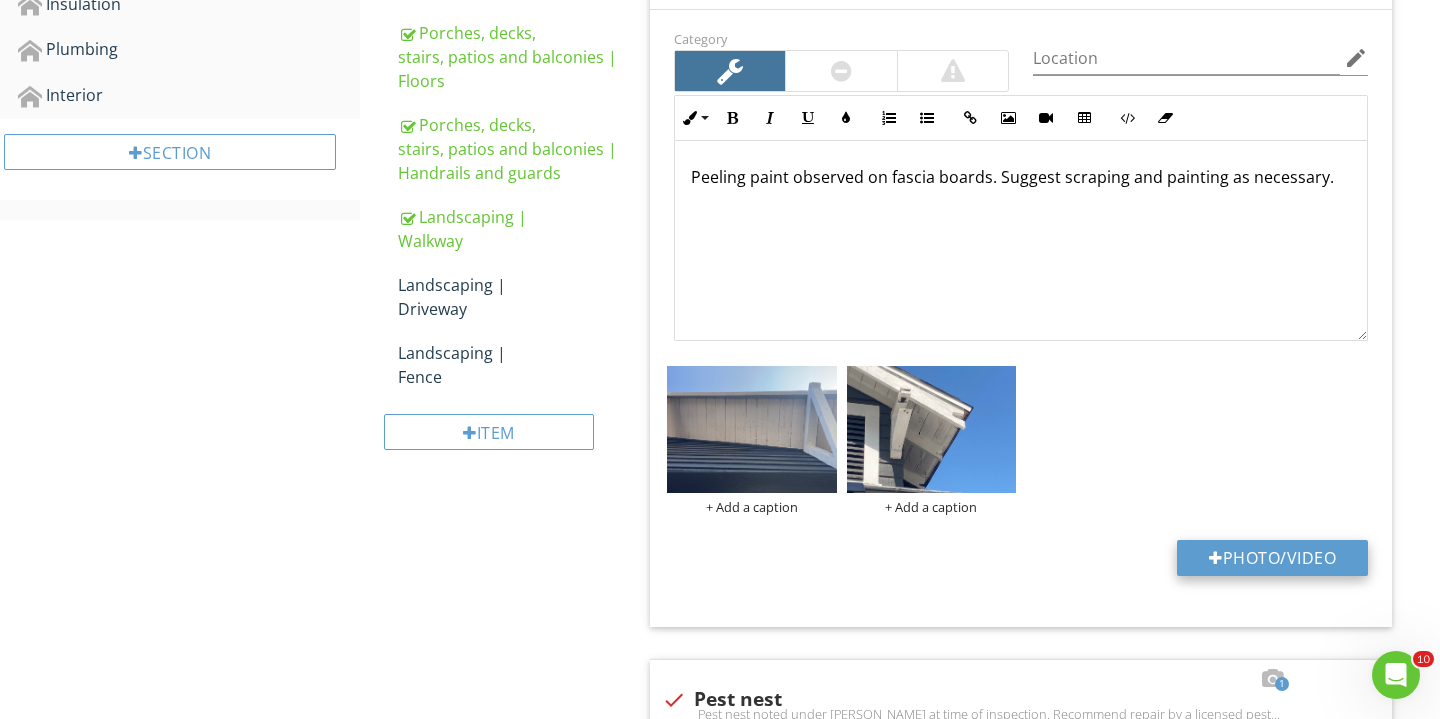 click on "Photo/Video" at bounding box center [1272, 558] 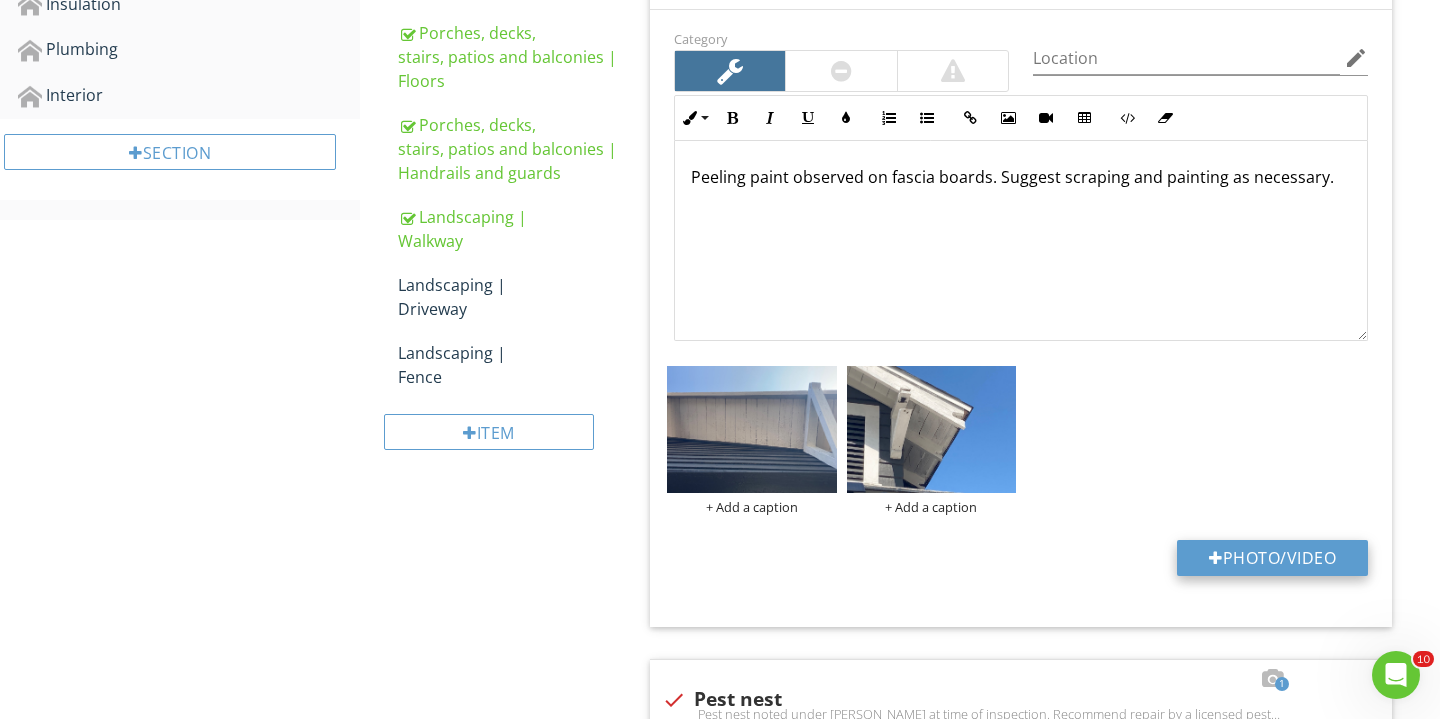 type on "C:\fakepath\IMG_2509.JPG" 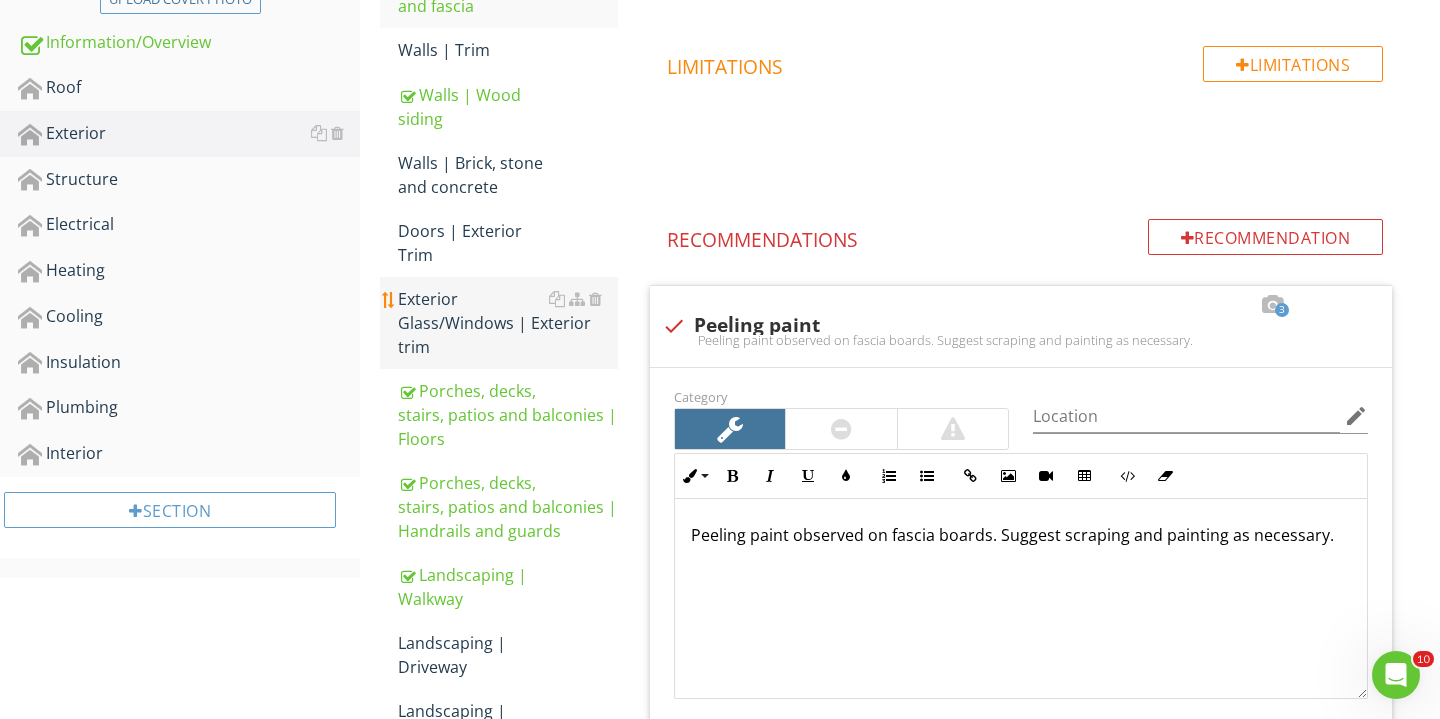 scroll, scrollTop: 414, scrollLeft: 0, axis: vertical 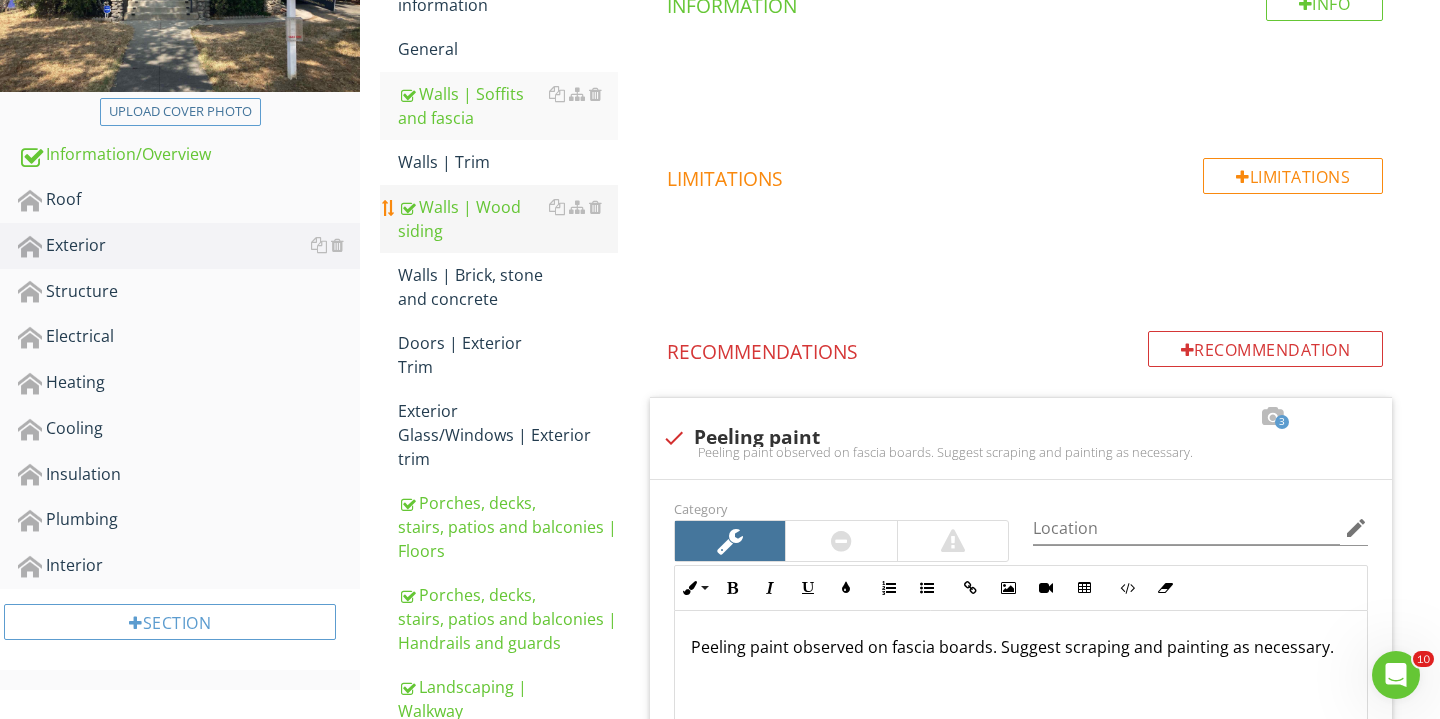 click on "Walls | Wood siding" at bounding box center (508, 219) 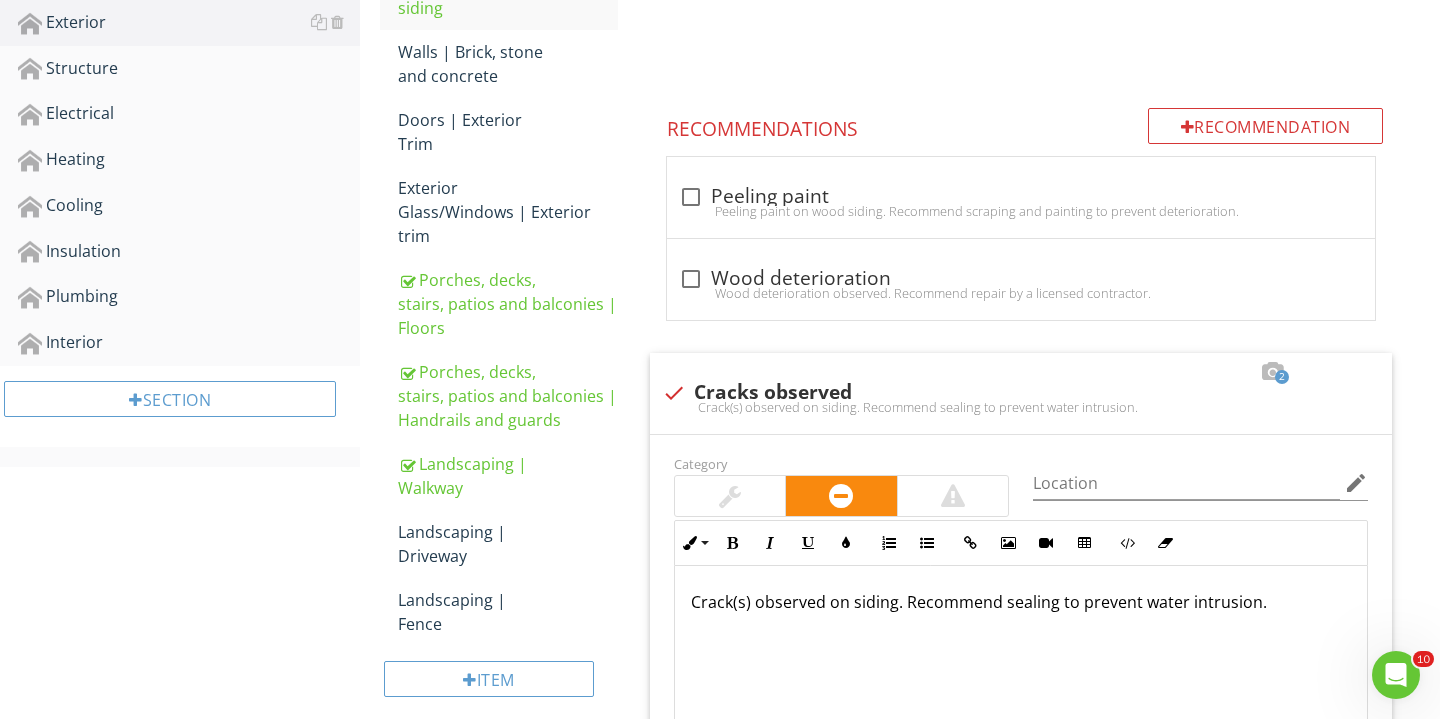 scroll, scrollTop: 833, scrollLeft: 0, axis: vertical 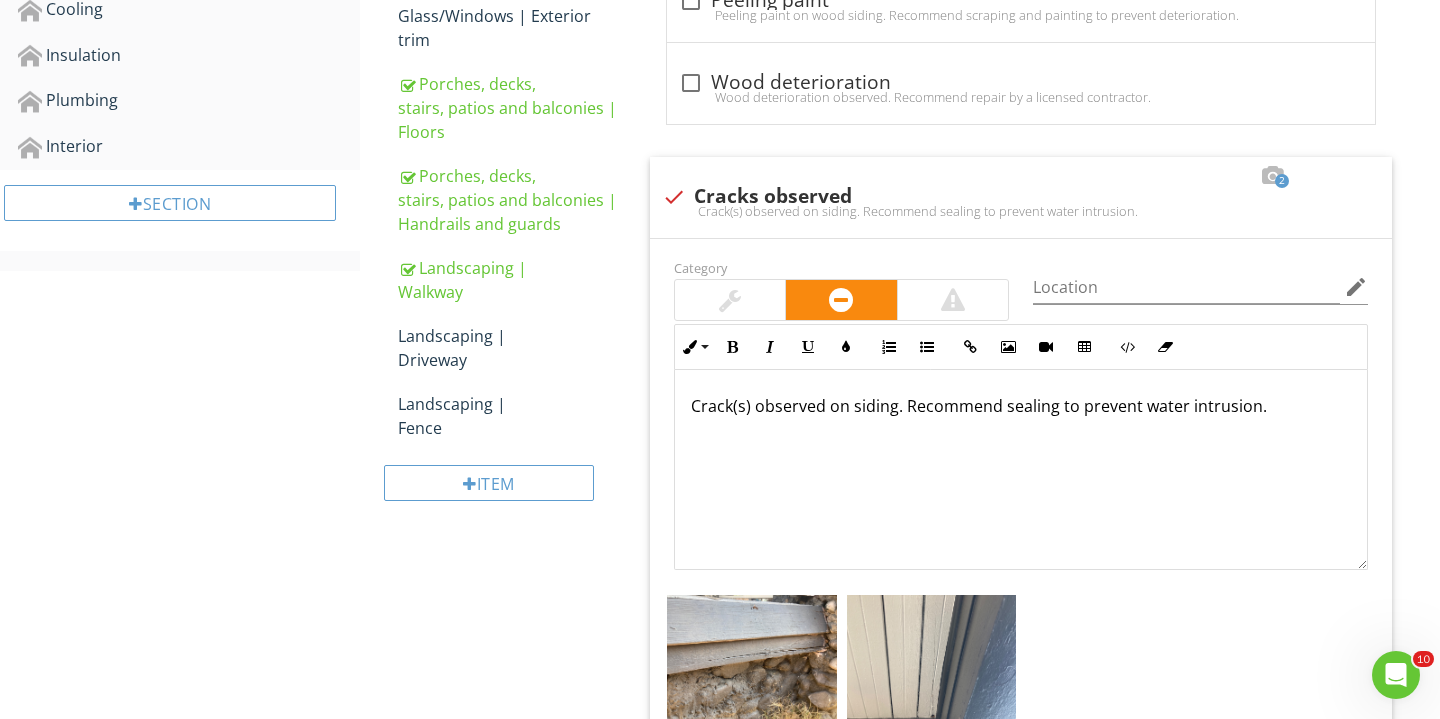click on "Peeling paint on wood siding. Recommend scraping and painting to prevent deterioration." at bounding box center [1021, 15] 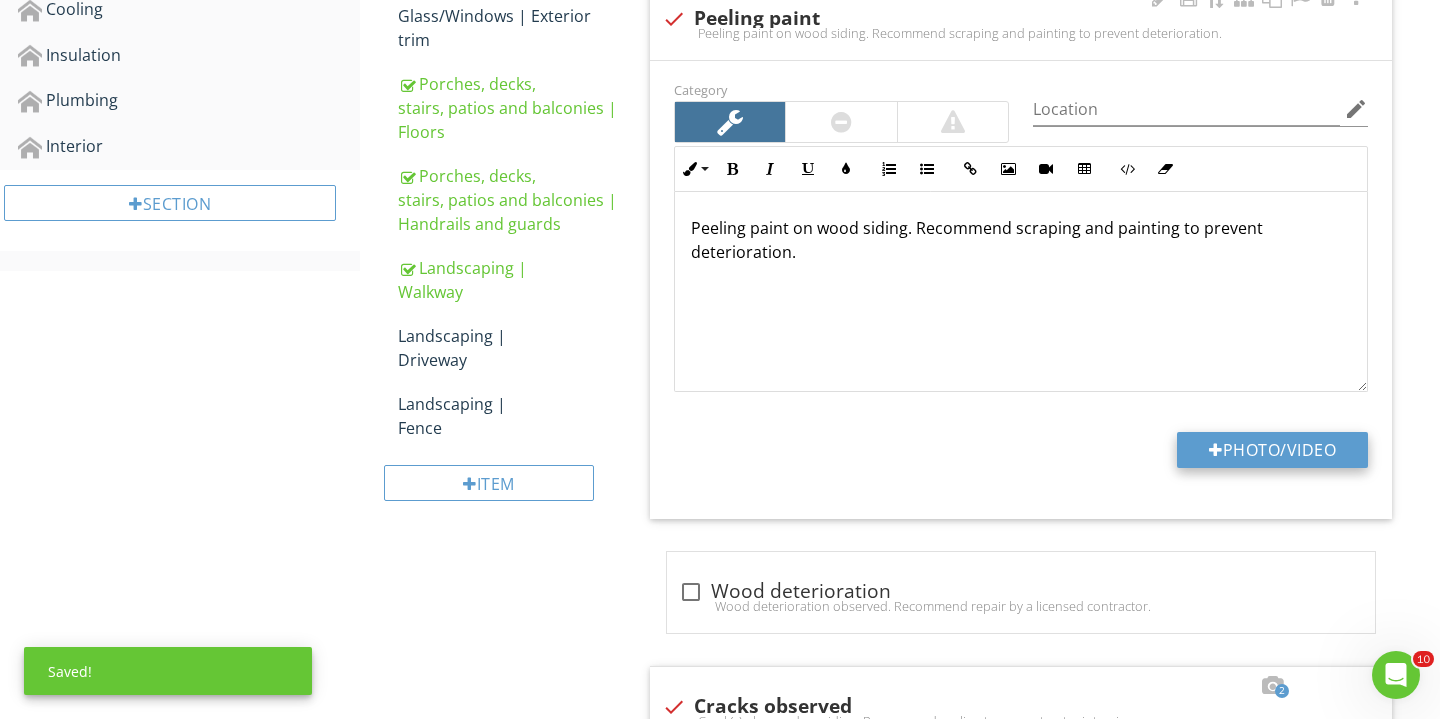 click at bounding box center (1216, 450) 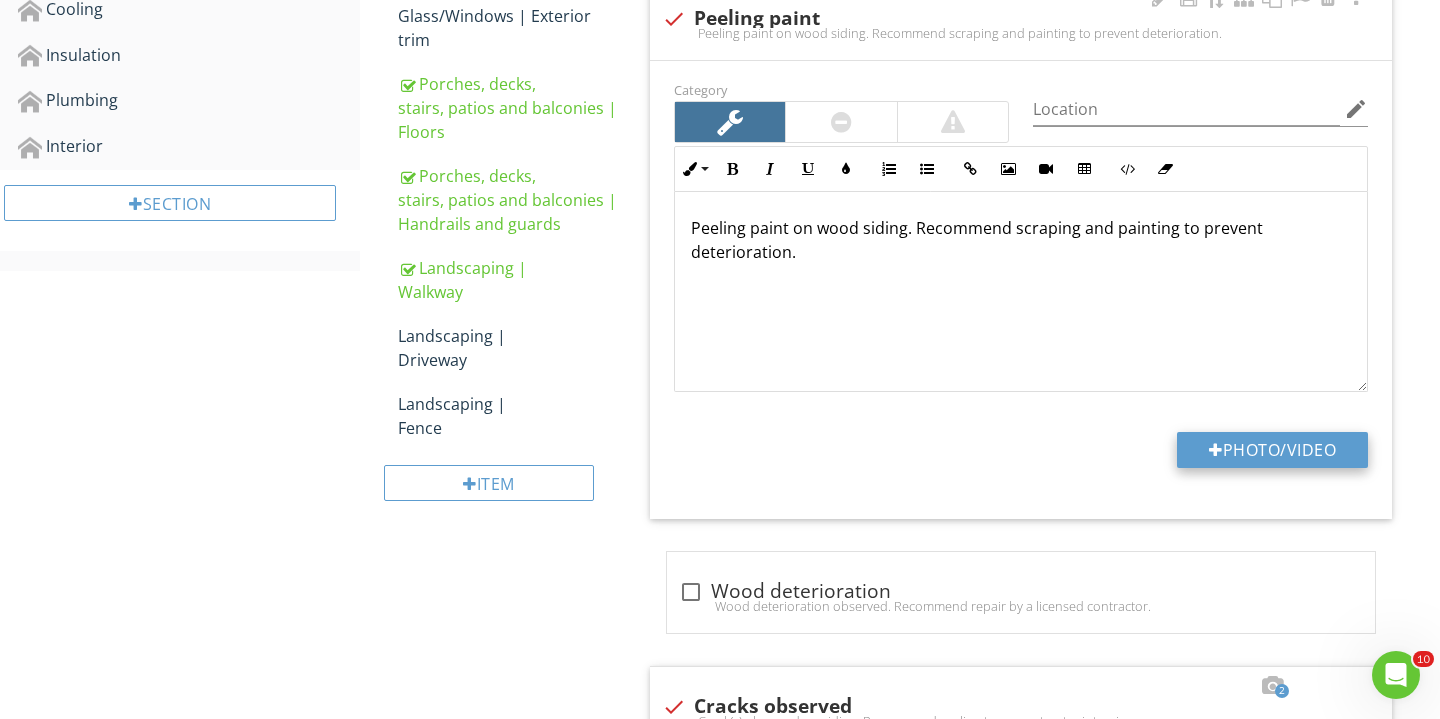 type on "C:\fakepath\IMG_2513.JPG" 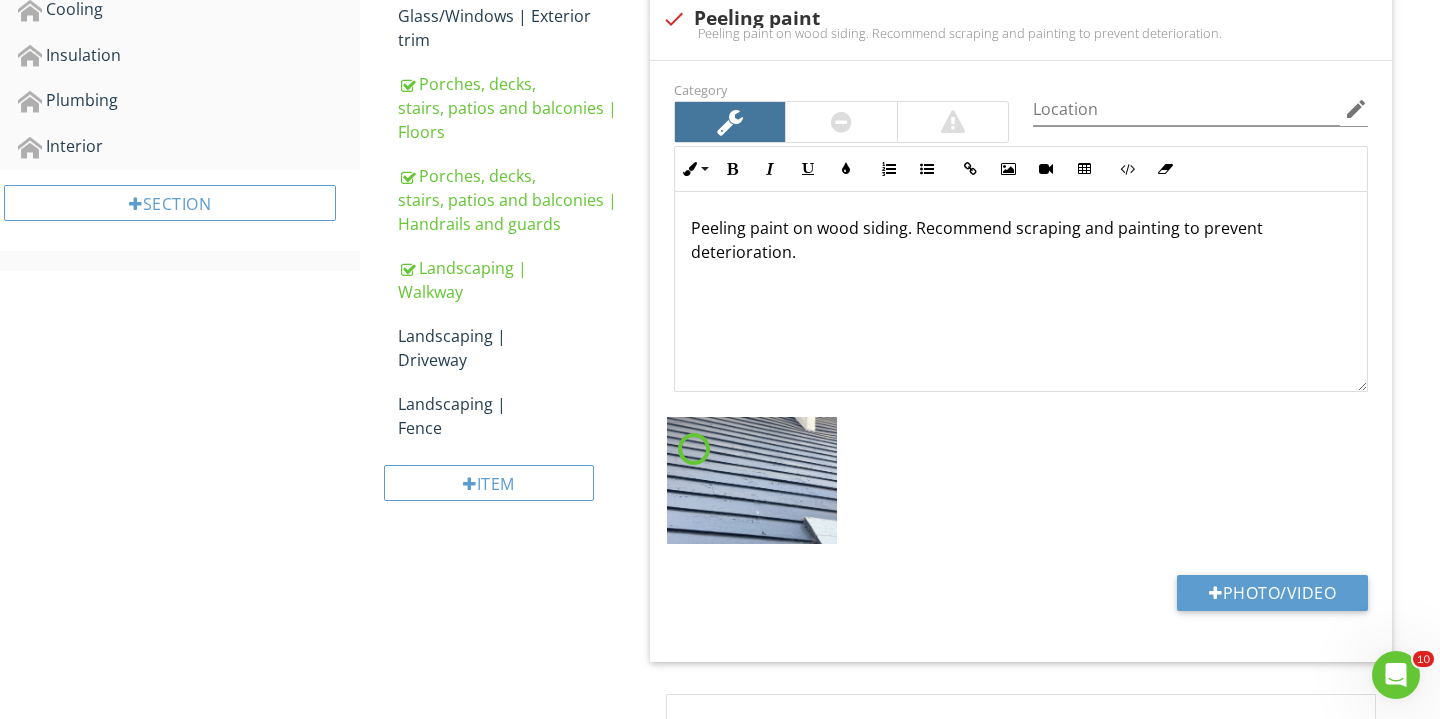 scroll, scrollTop: 803, scrollLeft: 0, axis: vertical 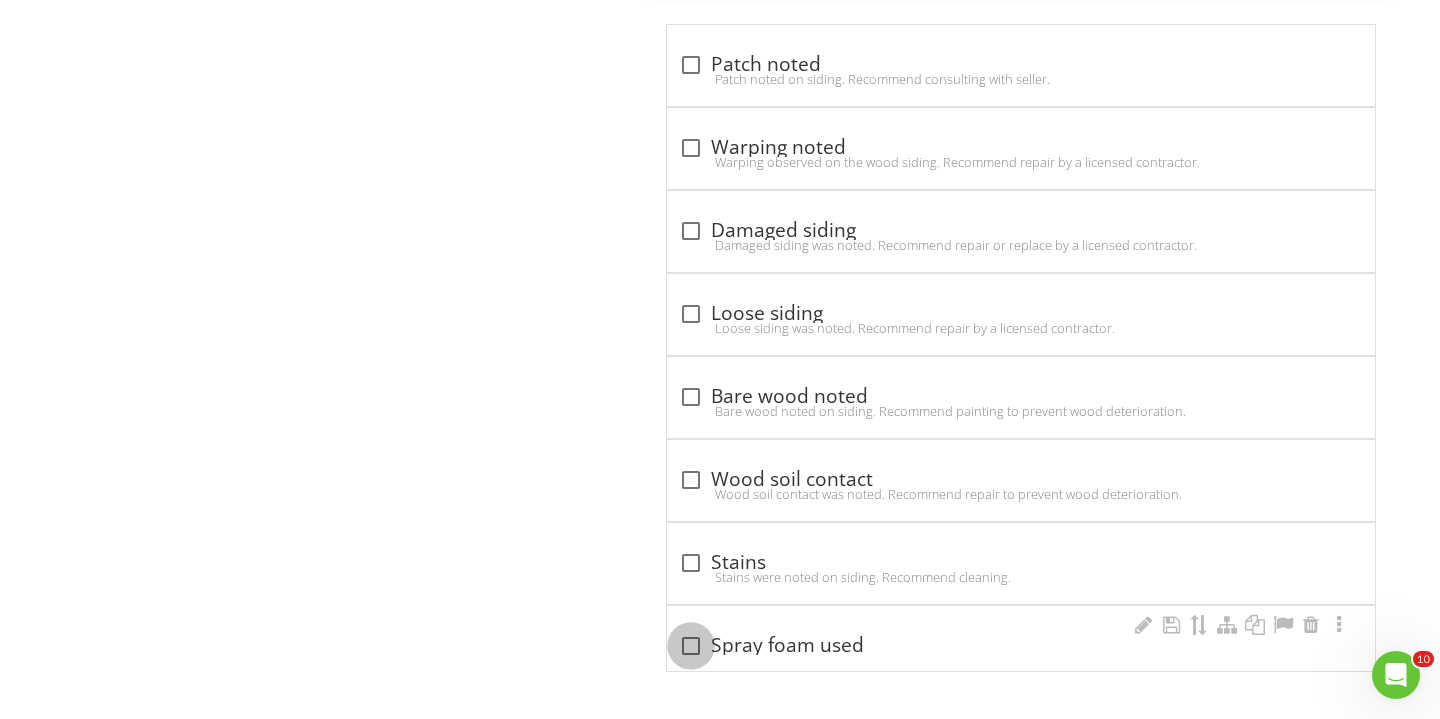 click at bounding box center (691, 646) 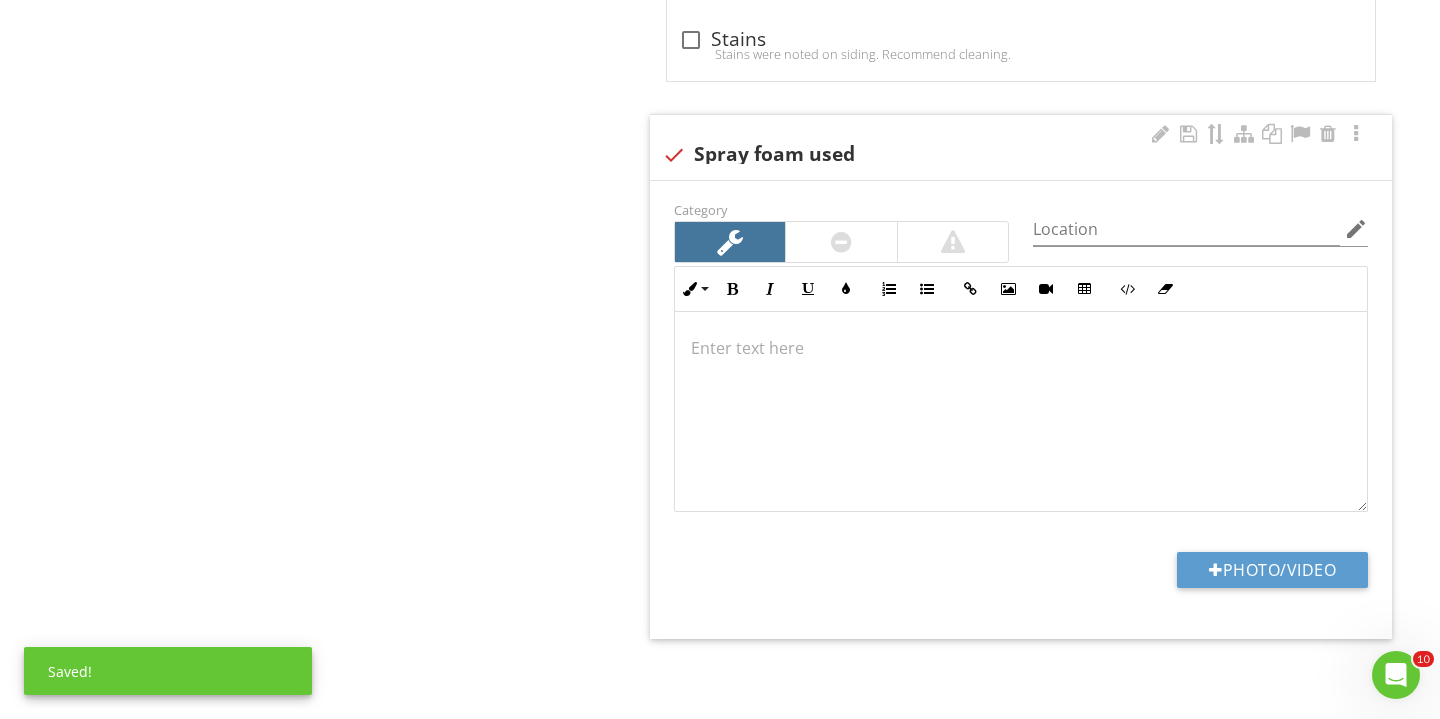 scroll, scrollTop: 4467, scrollLeft: 0, axis: vertical 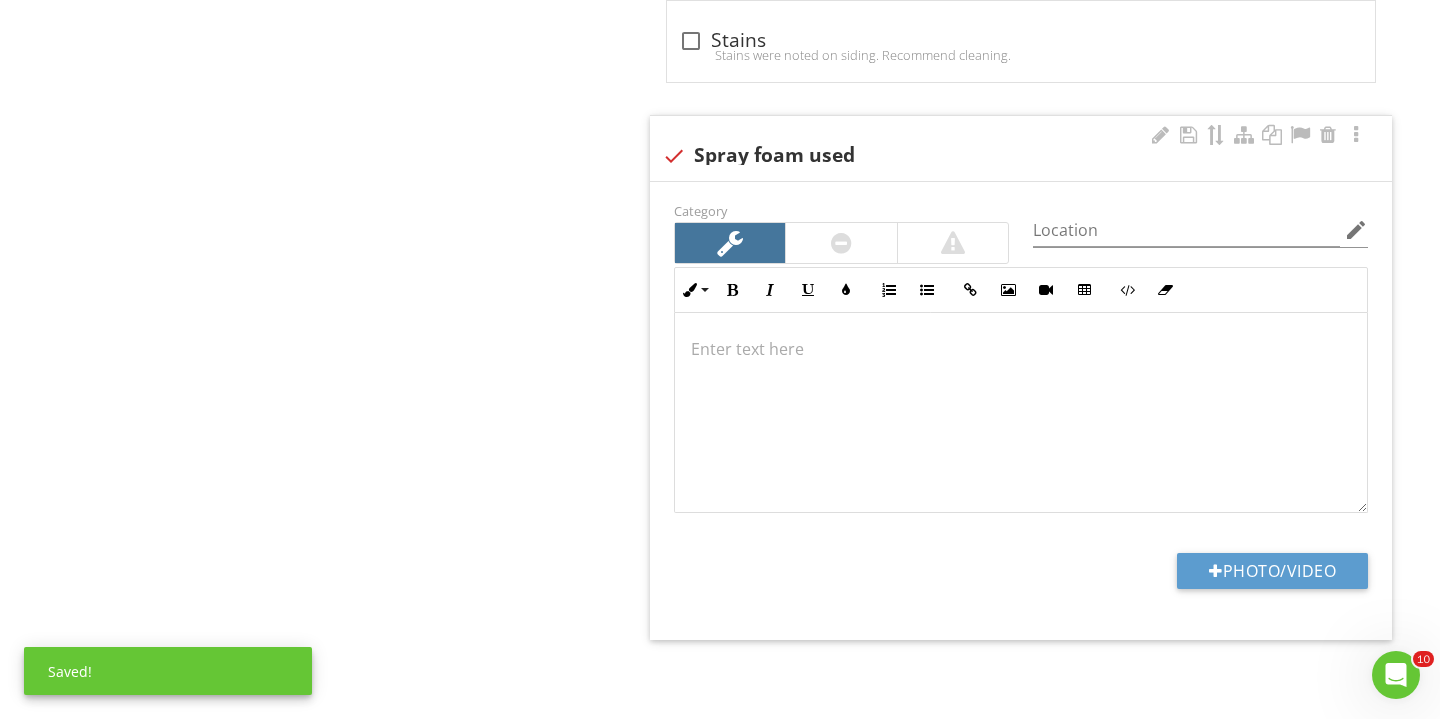 click at bounding box center [1021, 413] 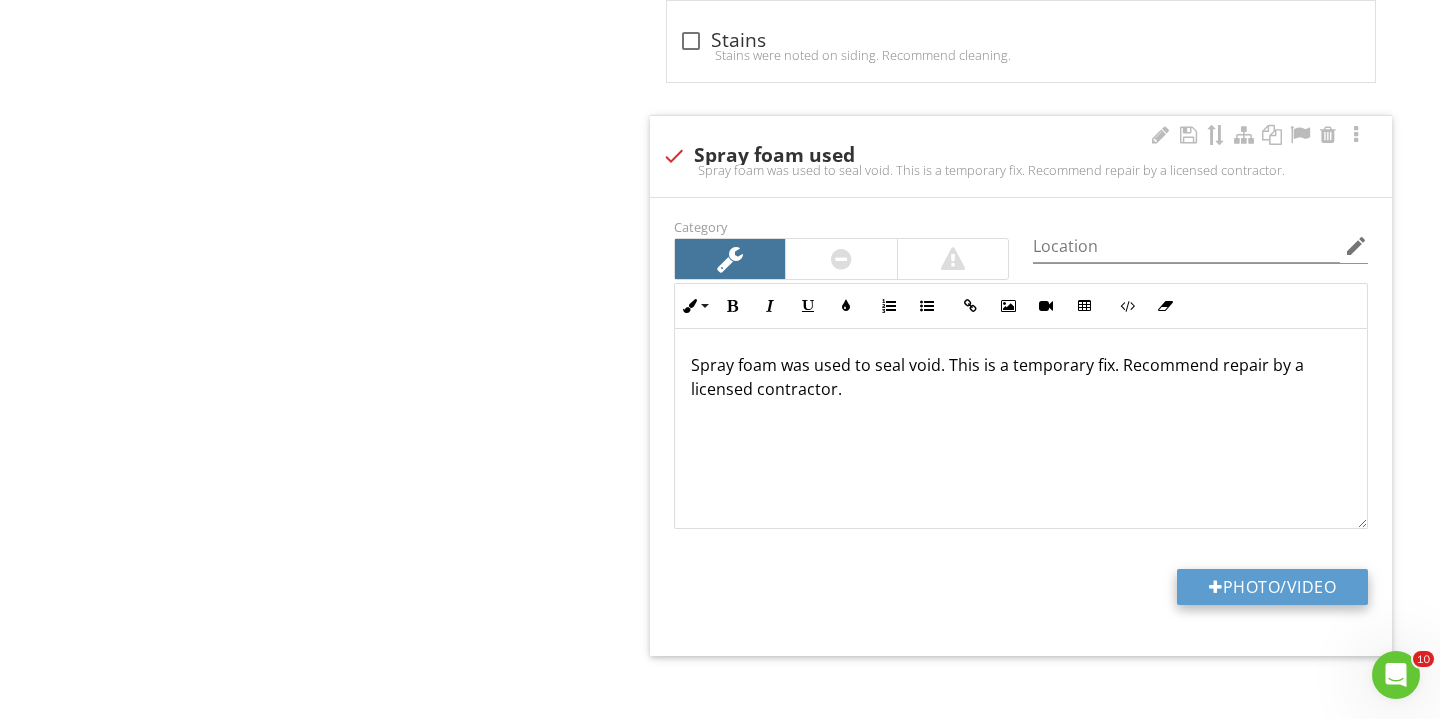 click on "Photo/Video" at bounding box center (1272, 587) 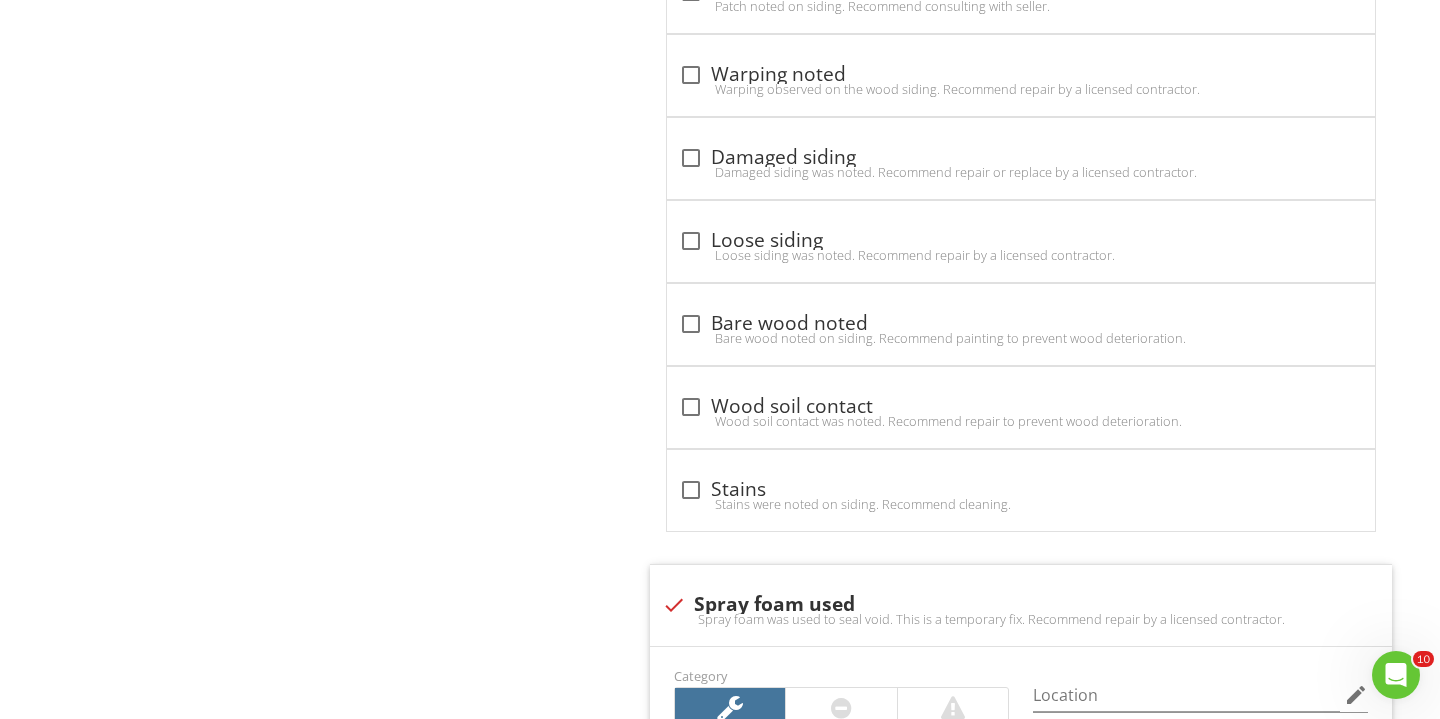 scroll, scrollTop: 3893, scrollLeft: 0, axis: vertical 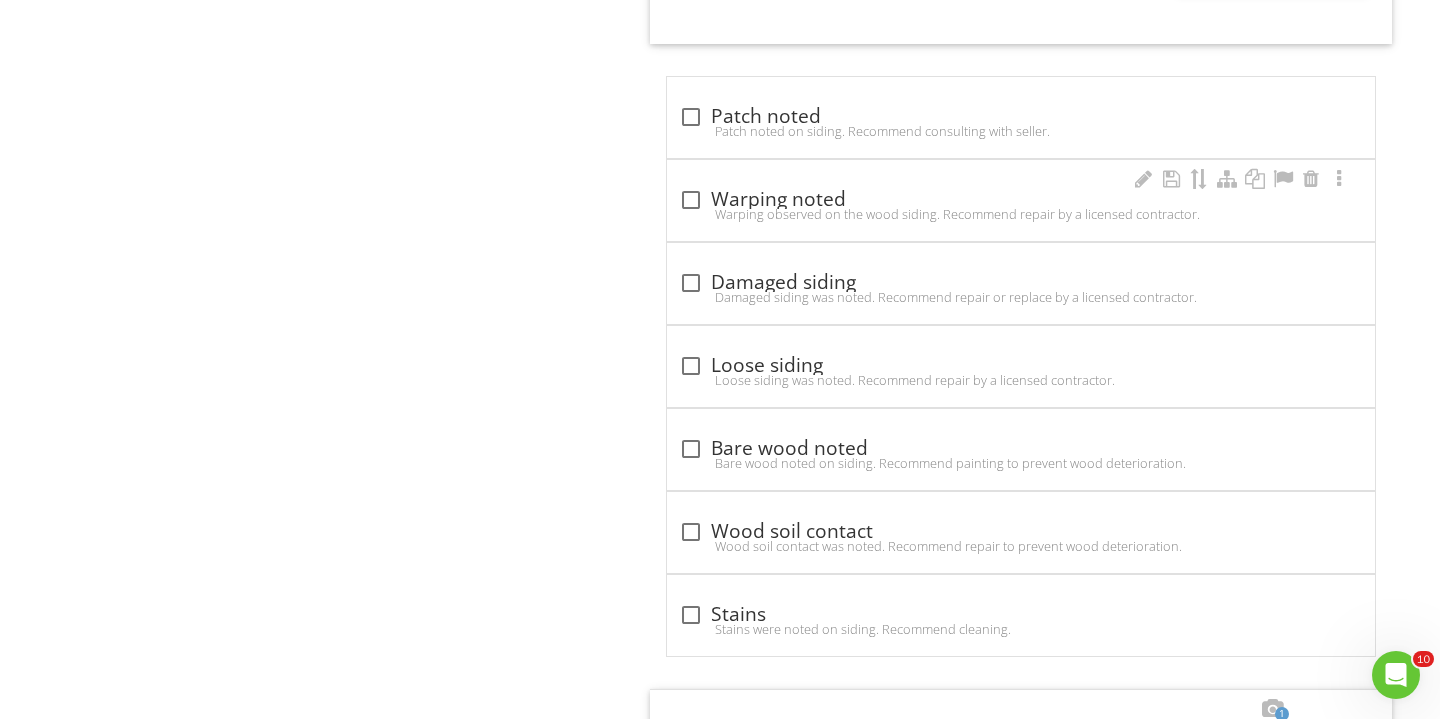 click on "check_box_outline_blank
Warping noted
Warping observed on the wood siding. Recommend repair by a licensed contractor." at bounding box center [1021, 200] 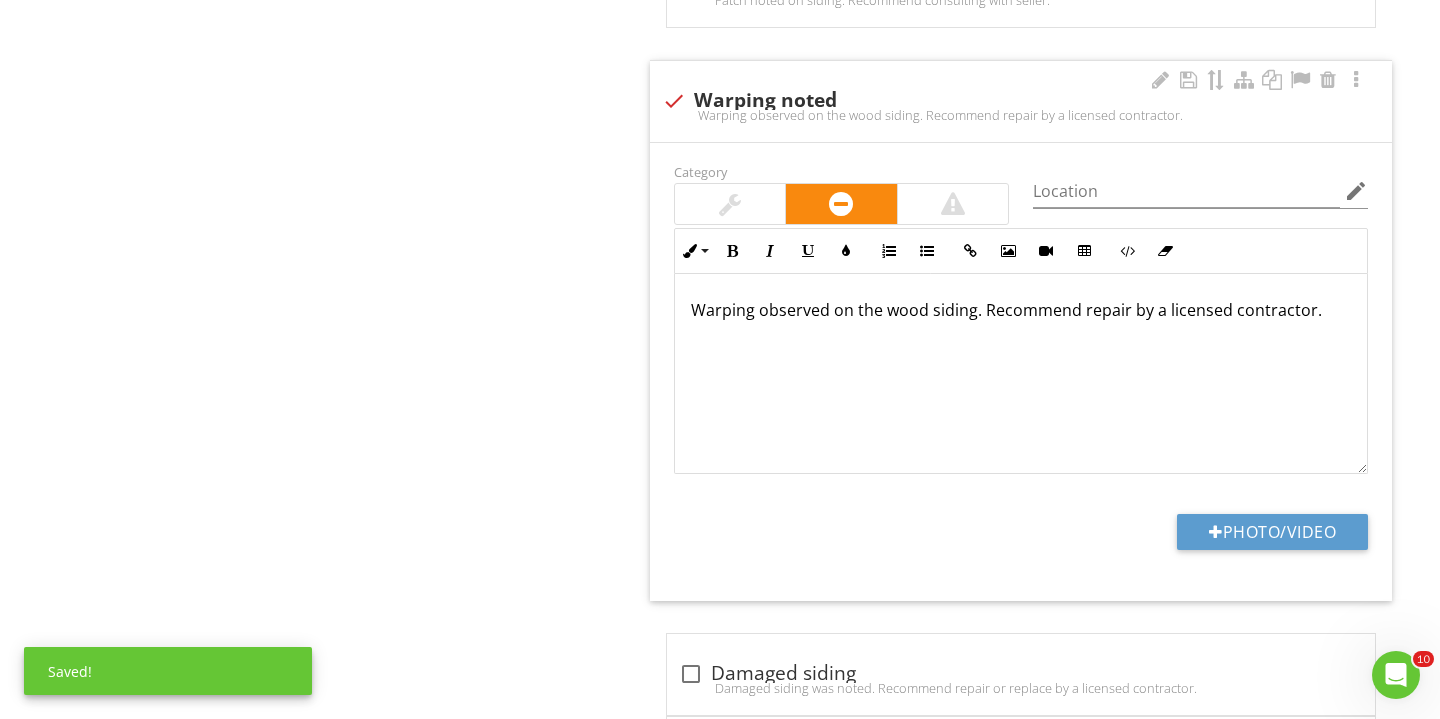scroll, scrollTop: 4026, scrollLeft: 0, axis: vertical 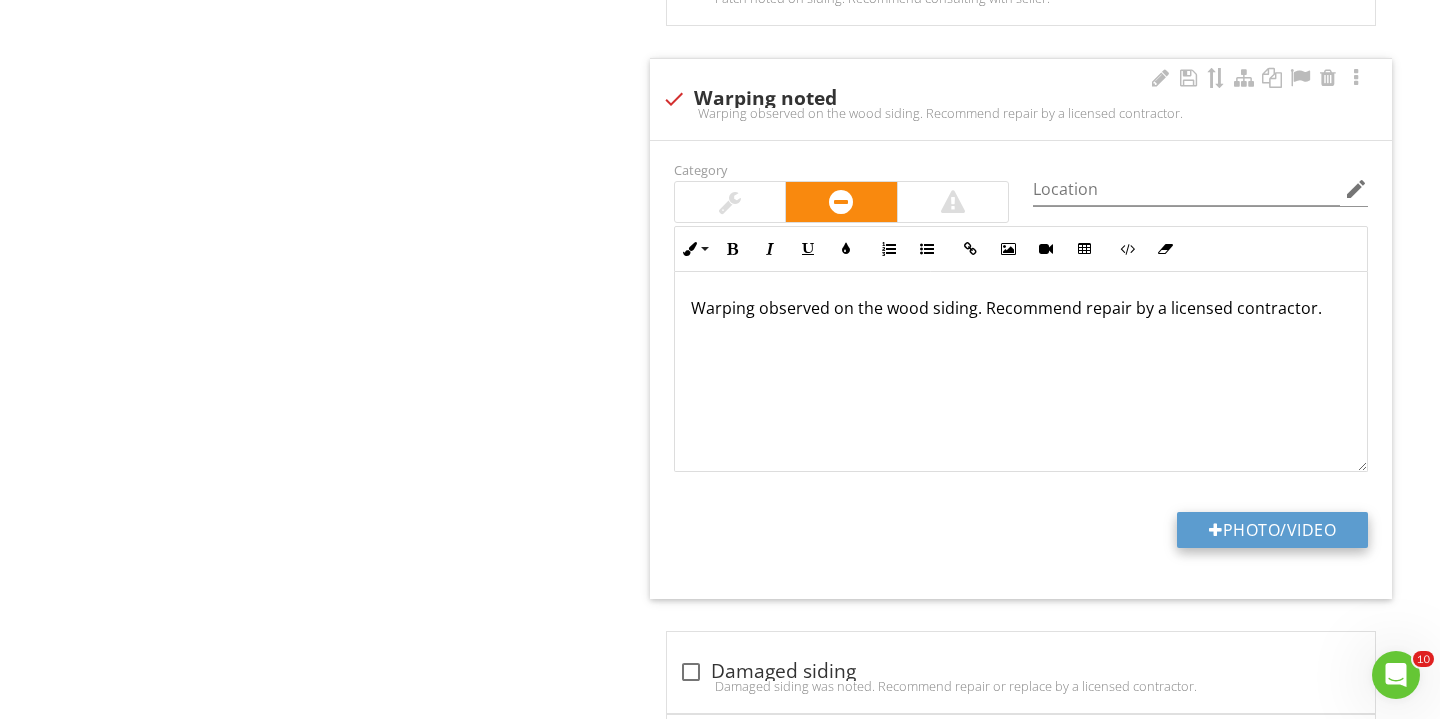 click on "Photo/Video" at bounding box center (1272, 530) 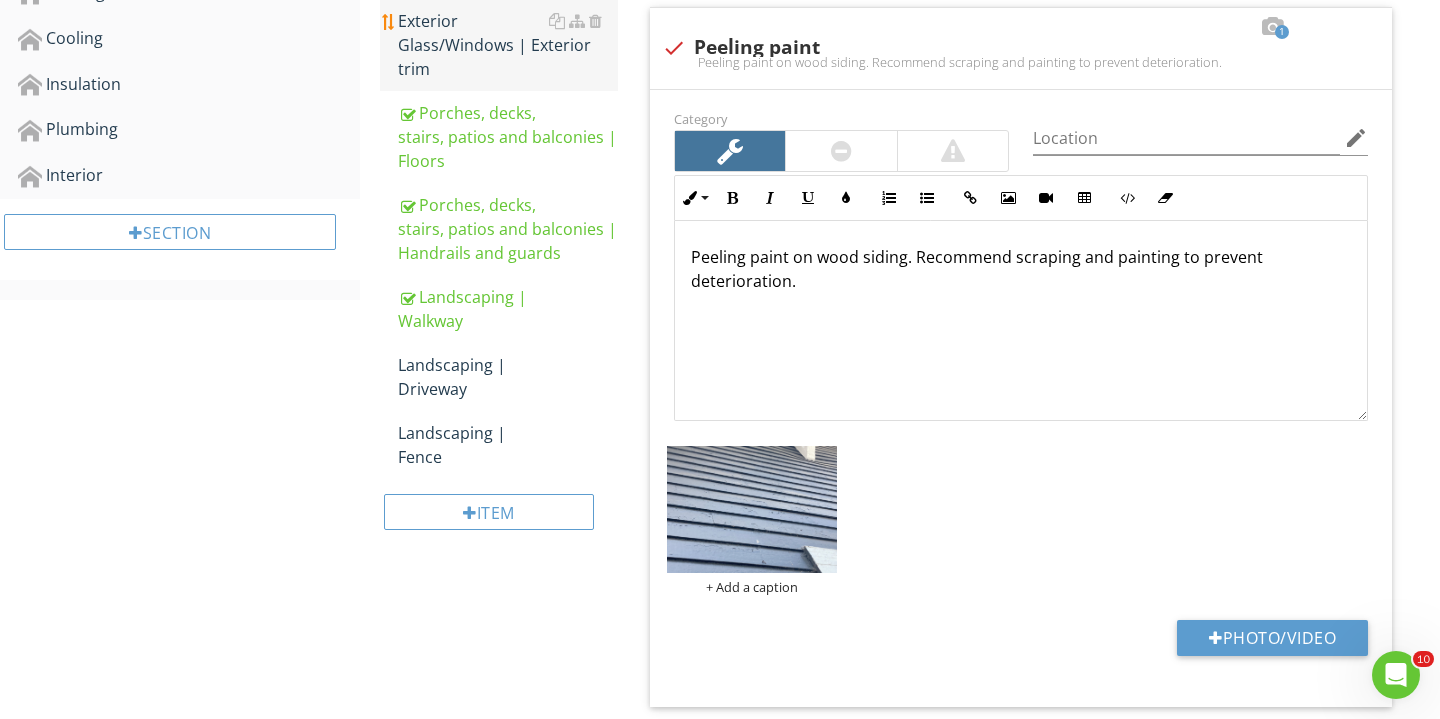 scroll, scrollTop: 805, scrollLeft: 0, axis: vertical 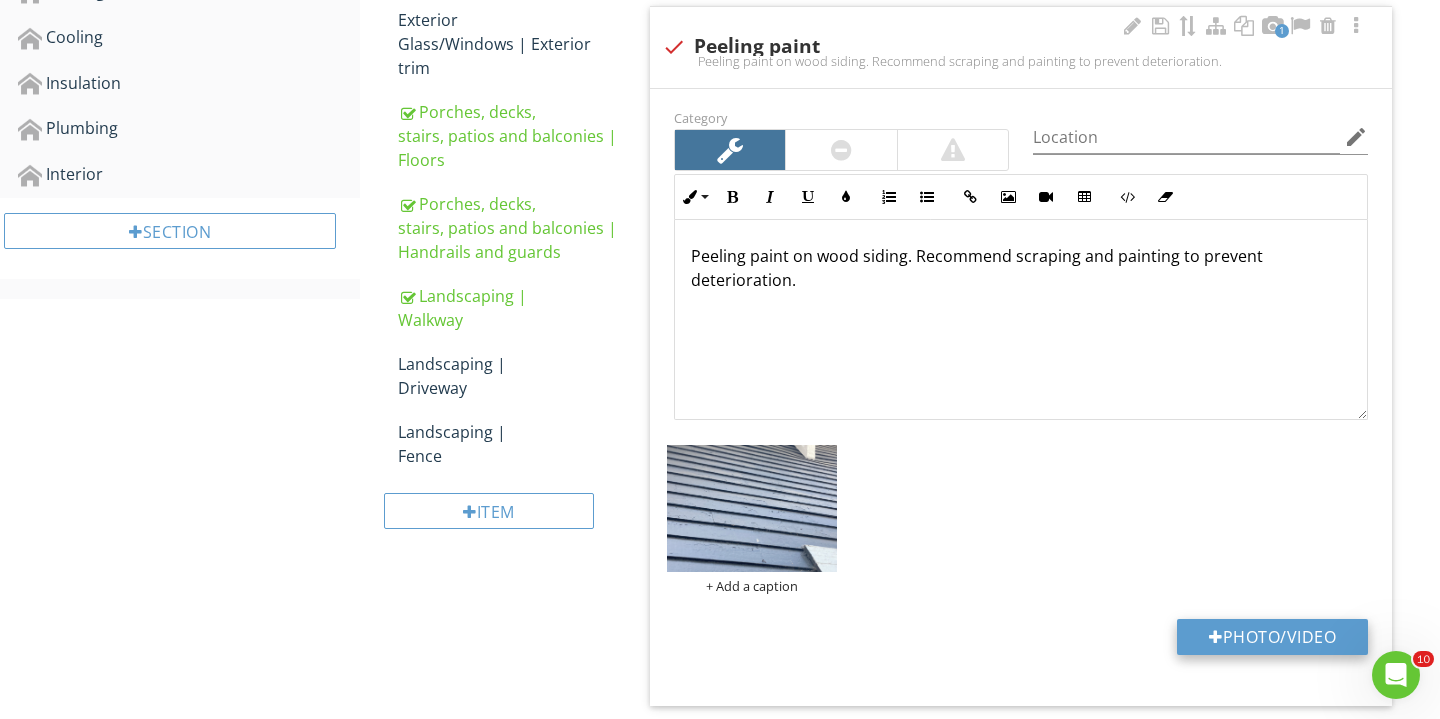 click on "Photo/Video" at bounding box center [1272, 637] 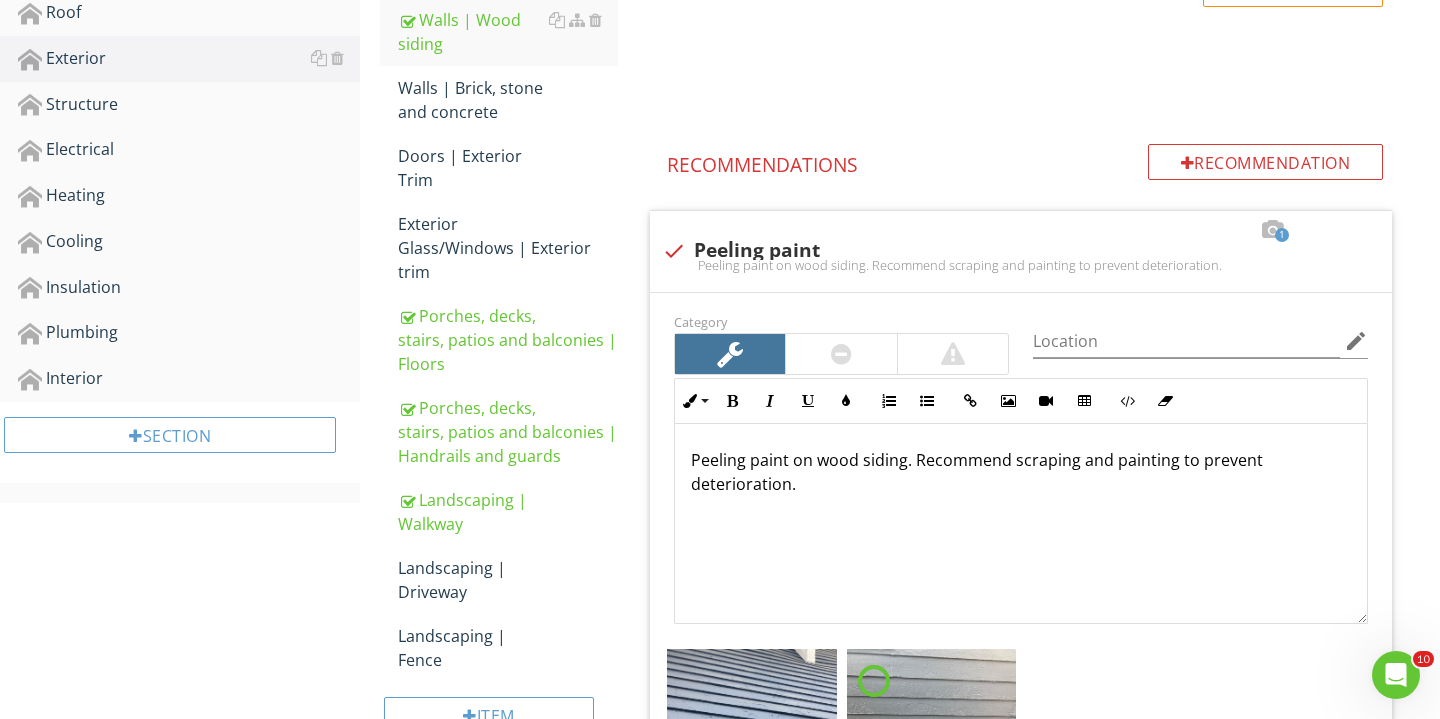 scroll, scrollTop: 531, scrollLeft: 0, axis: vertical 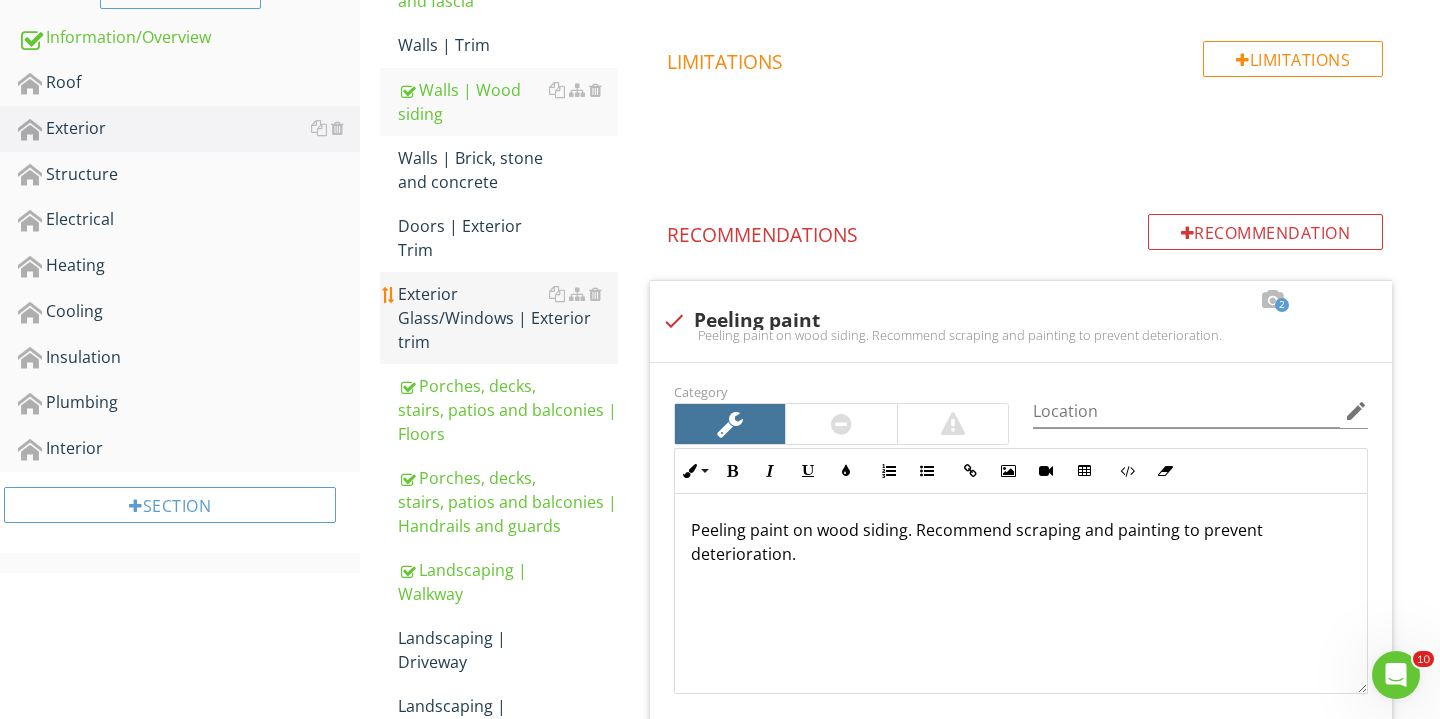 click on "Exterior Glass/Windows | Exterior trim" at bounding box center [508, 318] 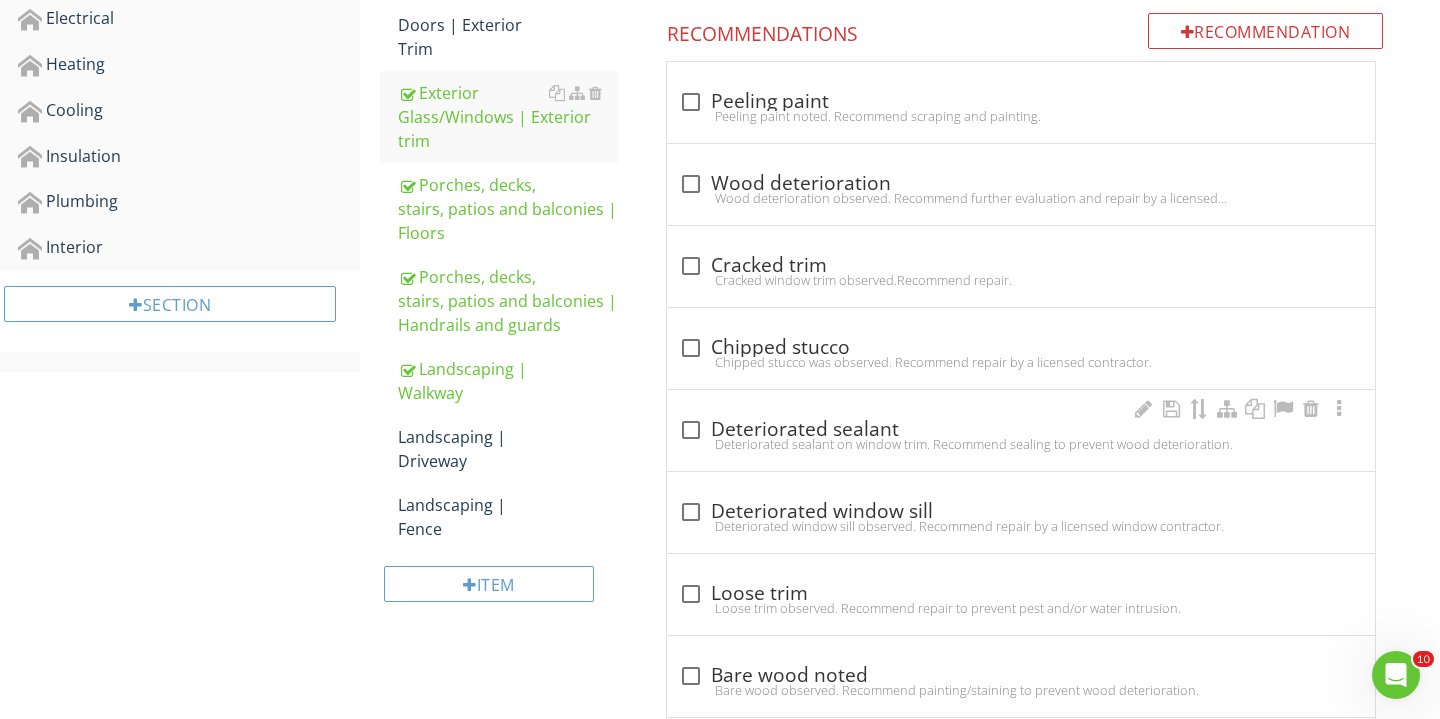 click on "check_box_outline_blank
Deteriorated sealant
Deteriorated sealant on window trim. Recommend sealing to prevent wood deterioration." at bounding box center (1021, 436) 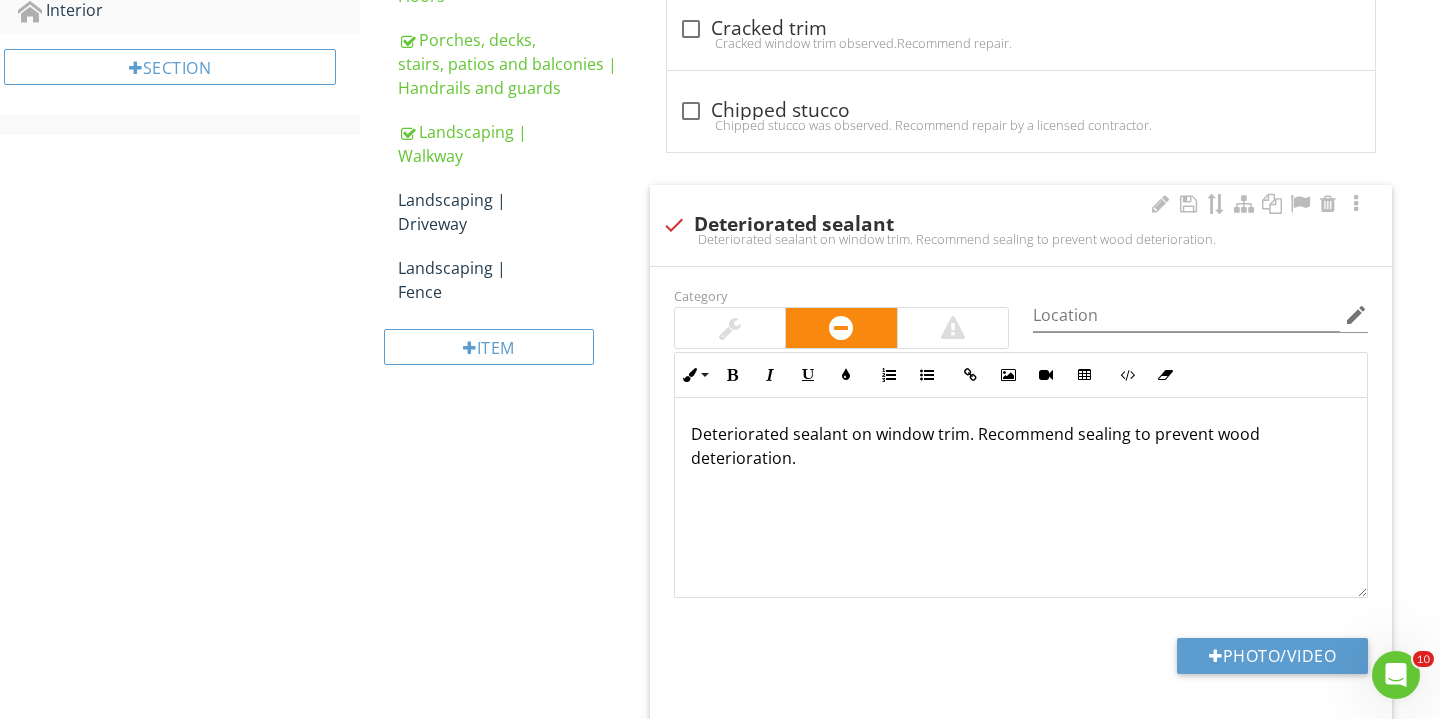 scroll, scrollTop: 1087, scrollLeft: 0, axis: vertical 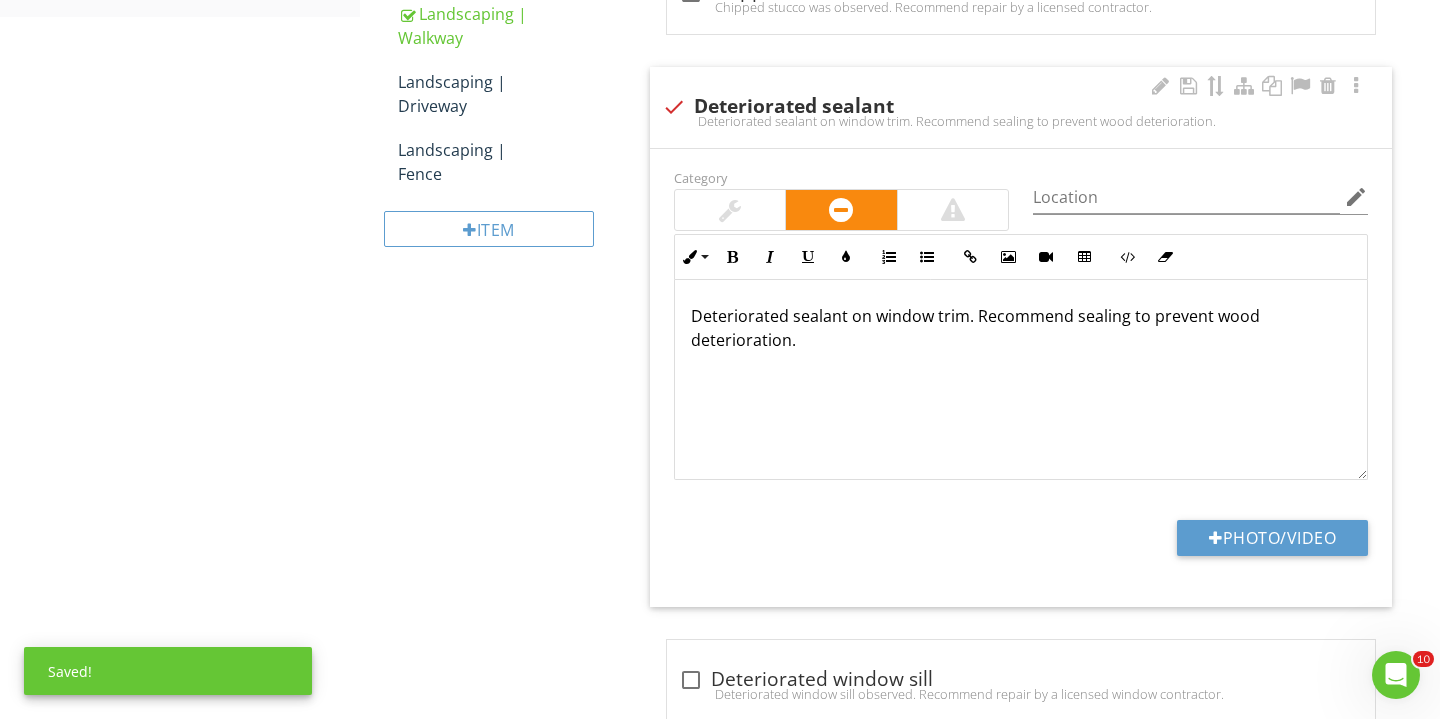 click at bounding box center (730, 210) 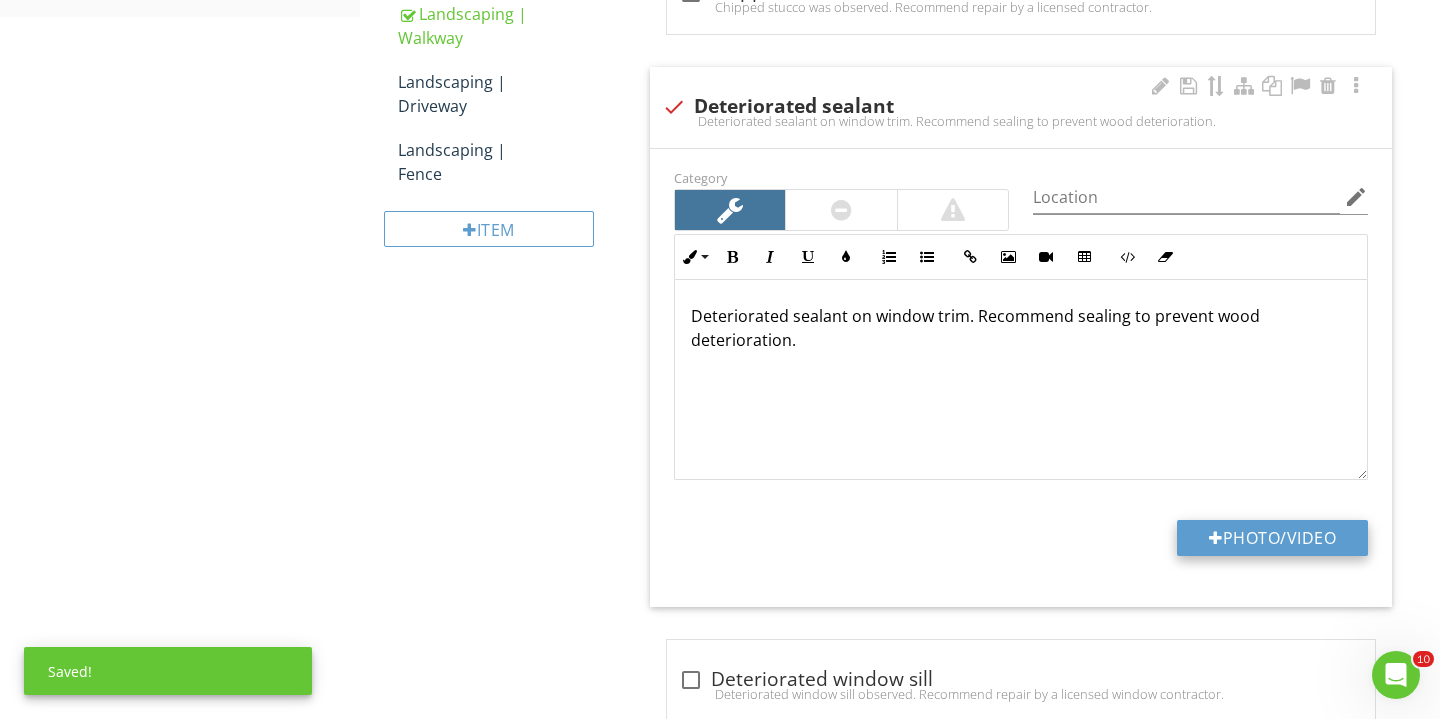 click on "Photo/Video" at bounding box center [1272, 538] 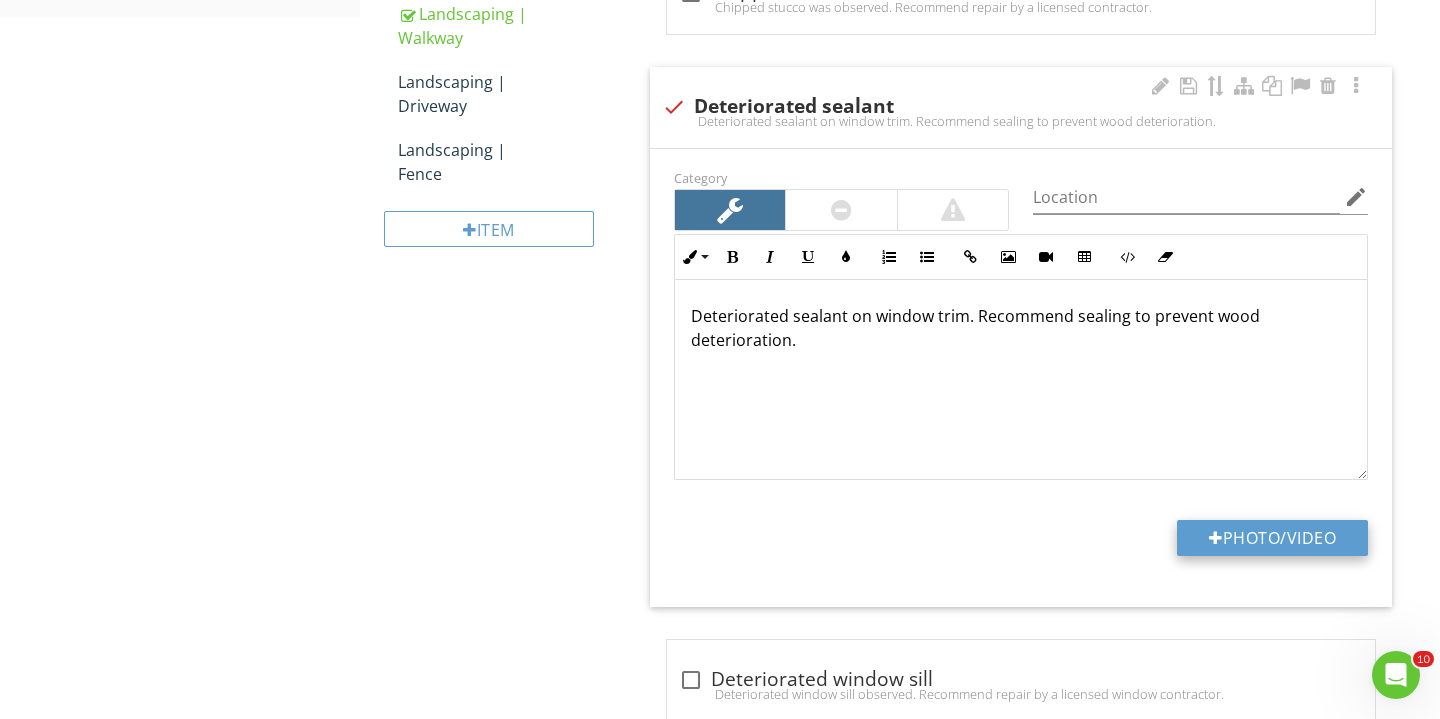 type on "C:\fakepath\IMG_2538.JPG" 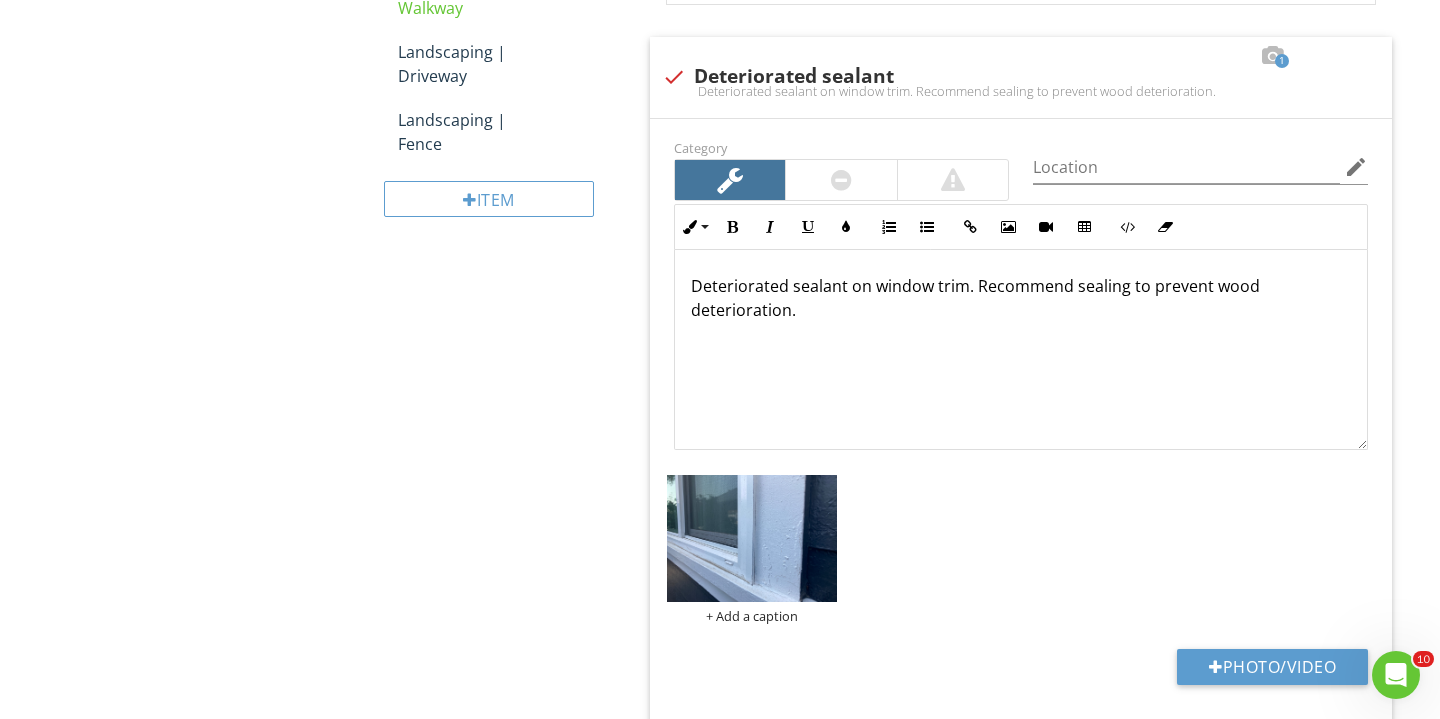 scroll, scrollTop: 723, scrollLeft: 0, axis: vertical 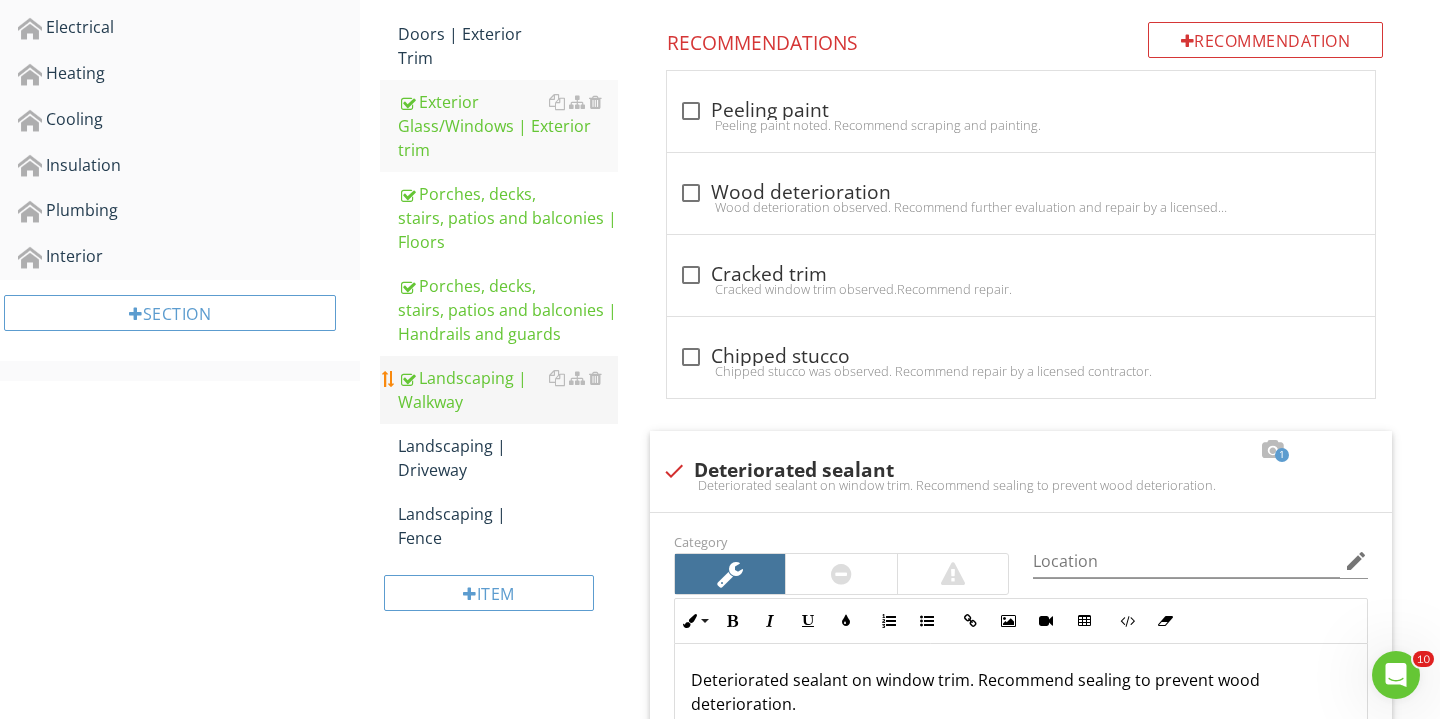 click on "Landscaping | Walkway" at bounding box center (508, 390) 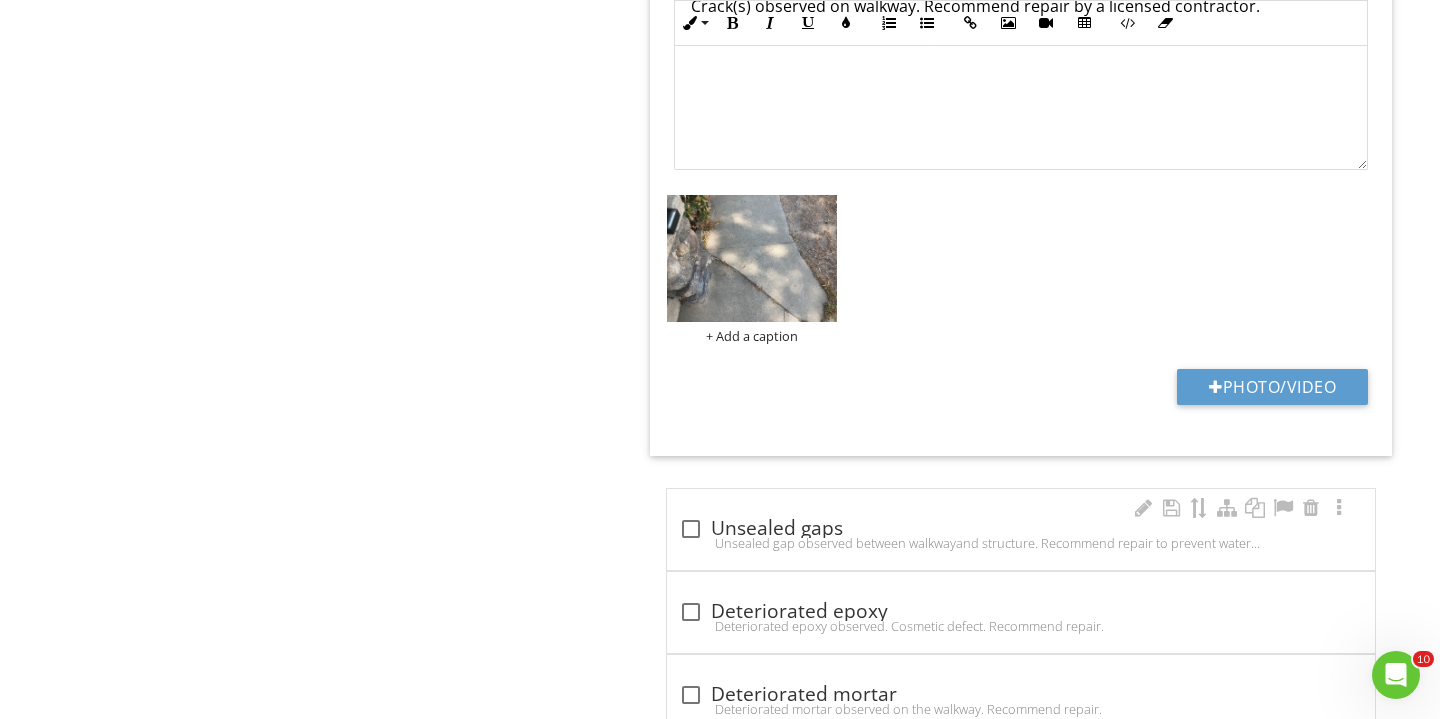 scroll, scrollTop: 1839, scrollLeft: 0, axis: vertical 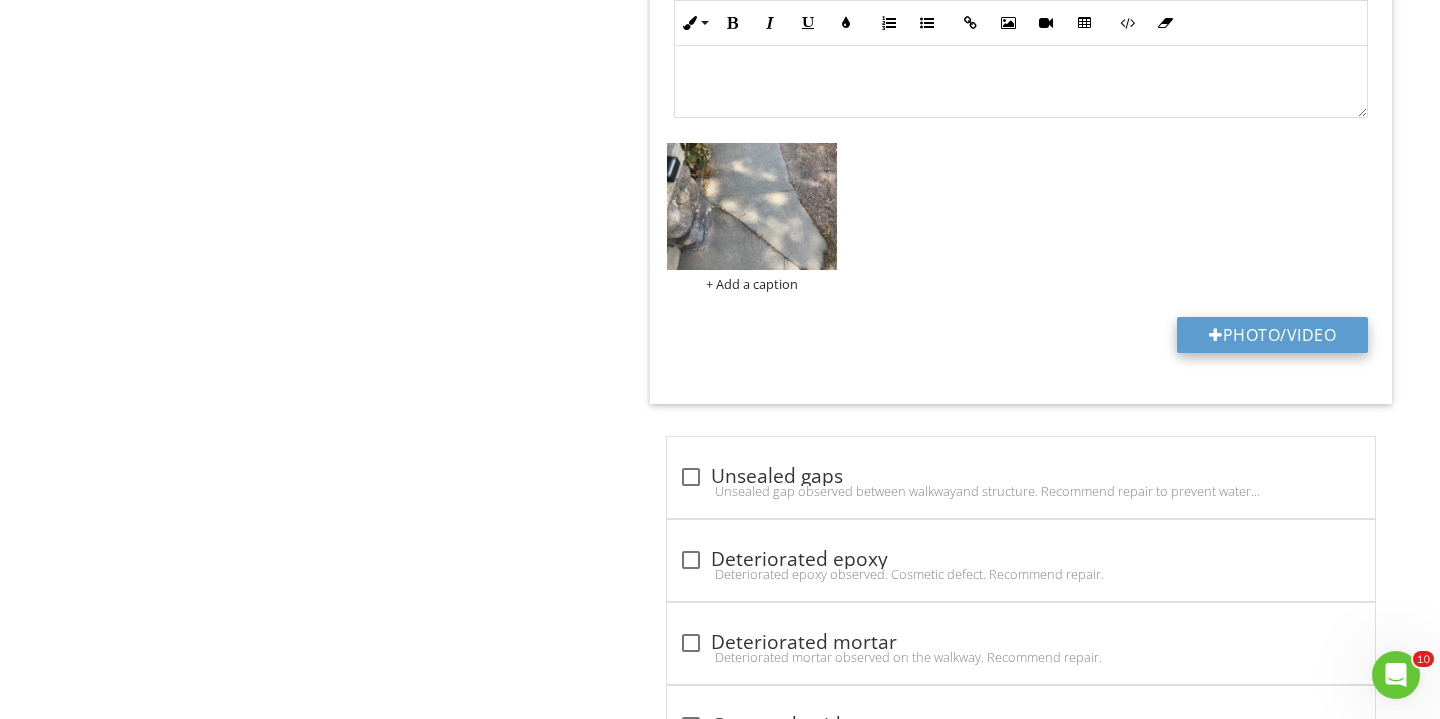 click on "Photo/Video" at bounding box center (1272, 335) 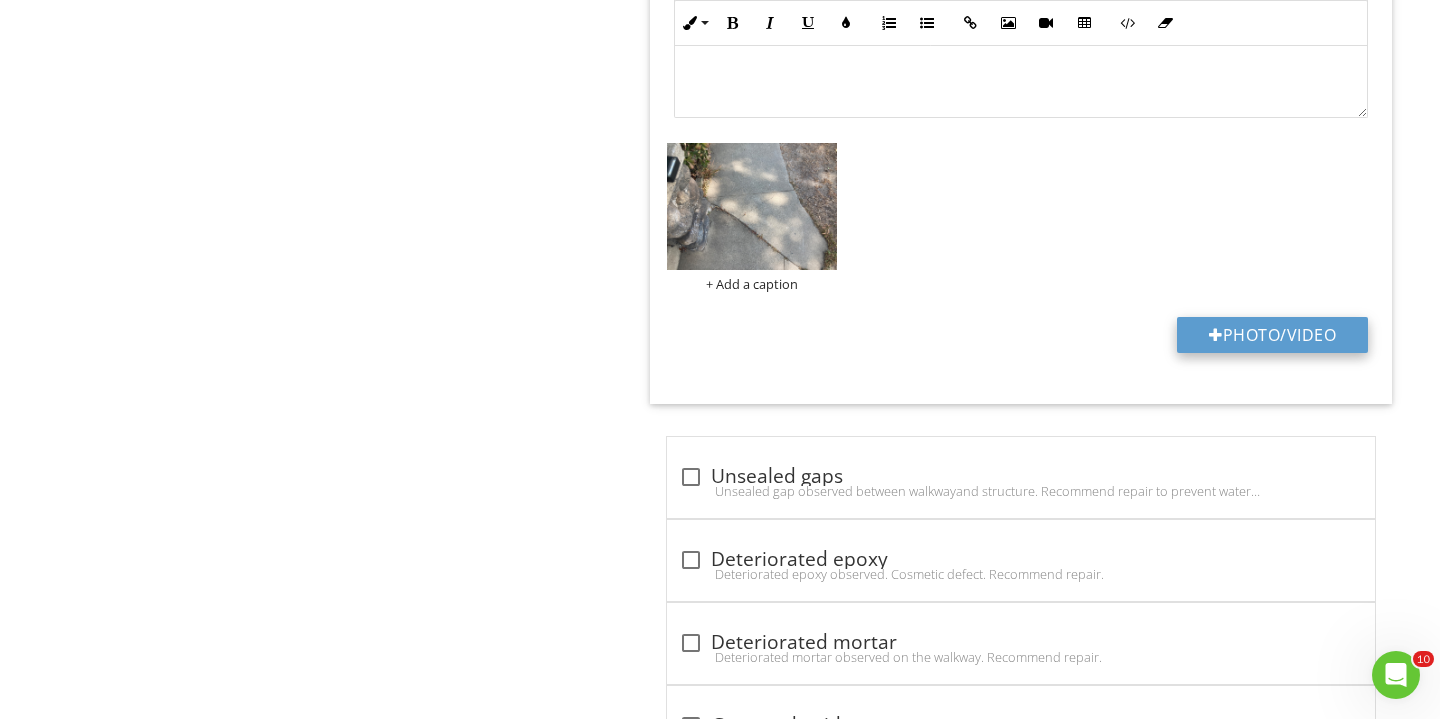 type on "C:\fakepath\IMG_2548.JPG" 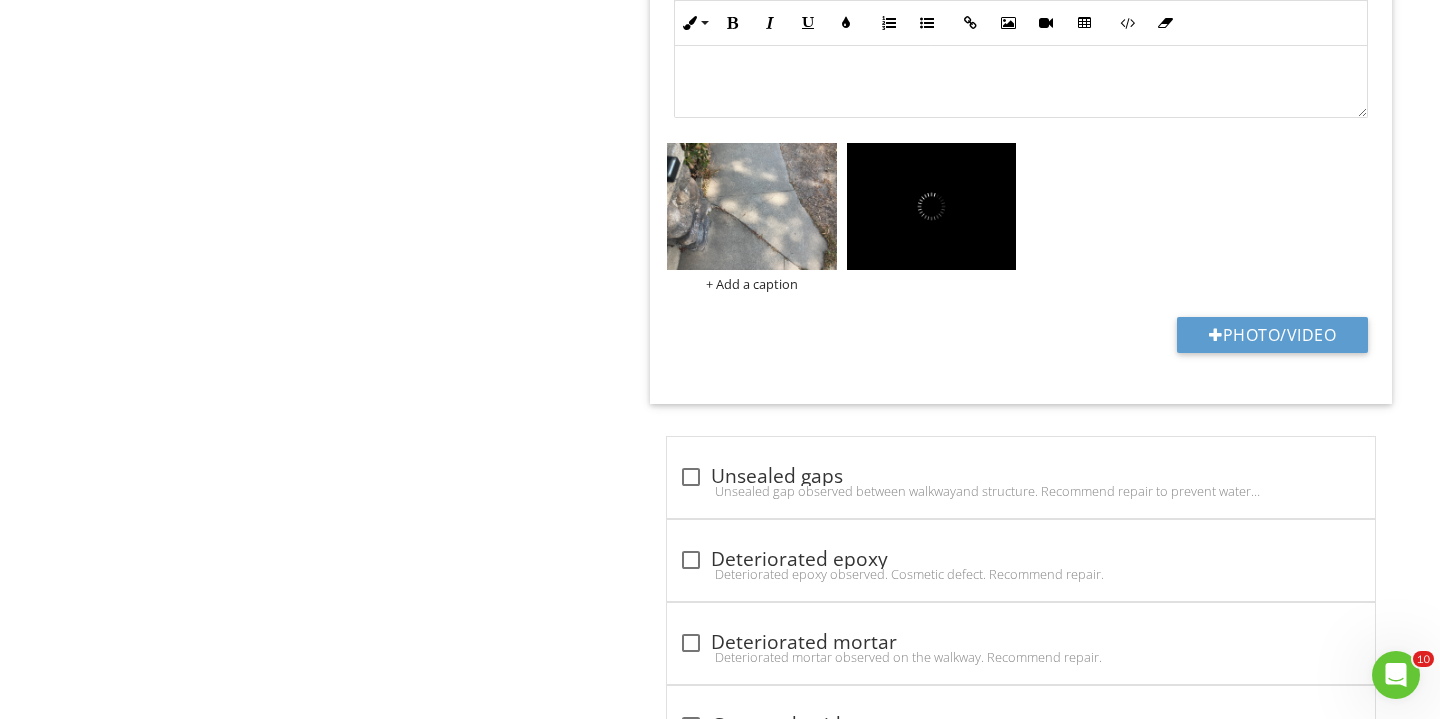 scroll, scrollTop: 1735, scrollLeft: 0, axis: vertical 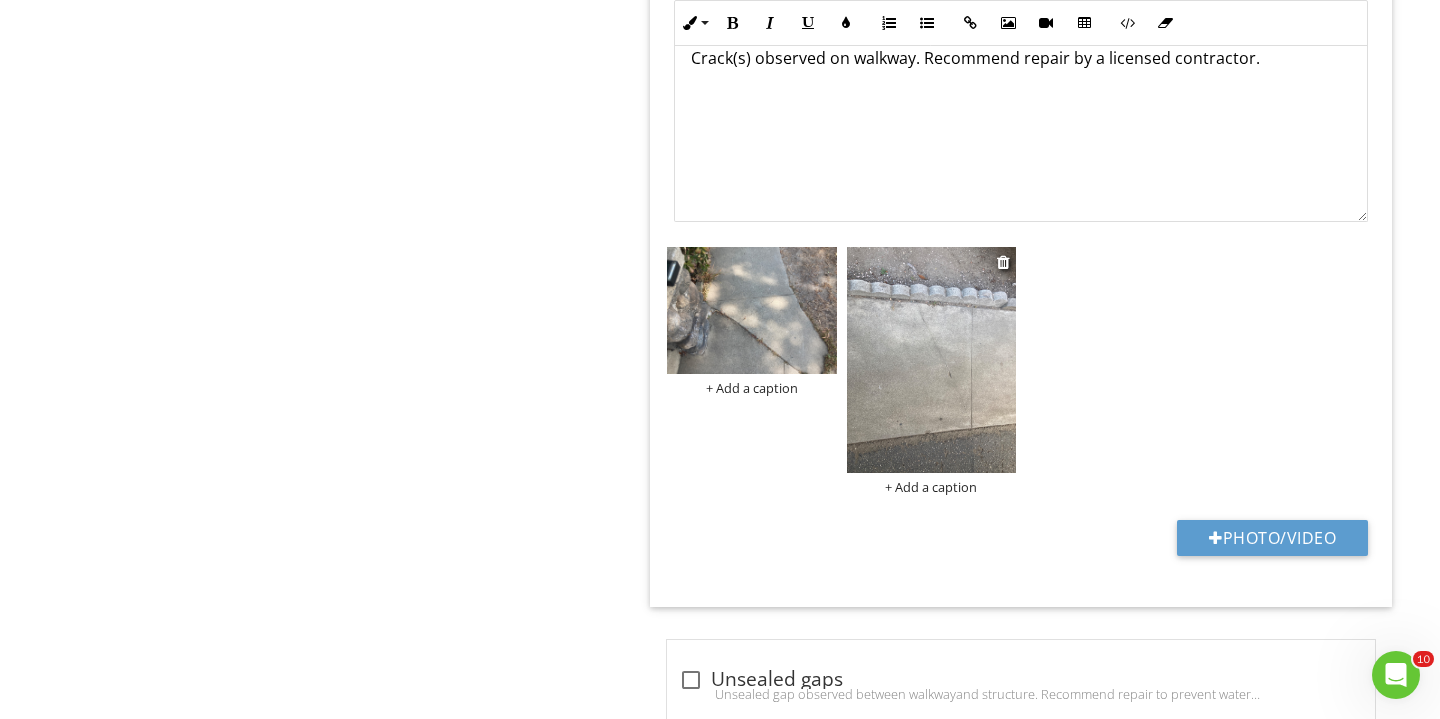 click at bounding box center (932, 360) 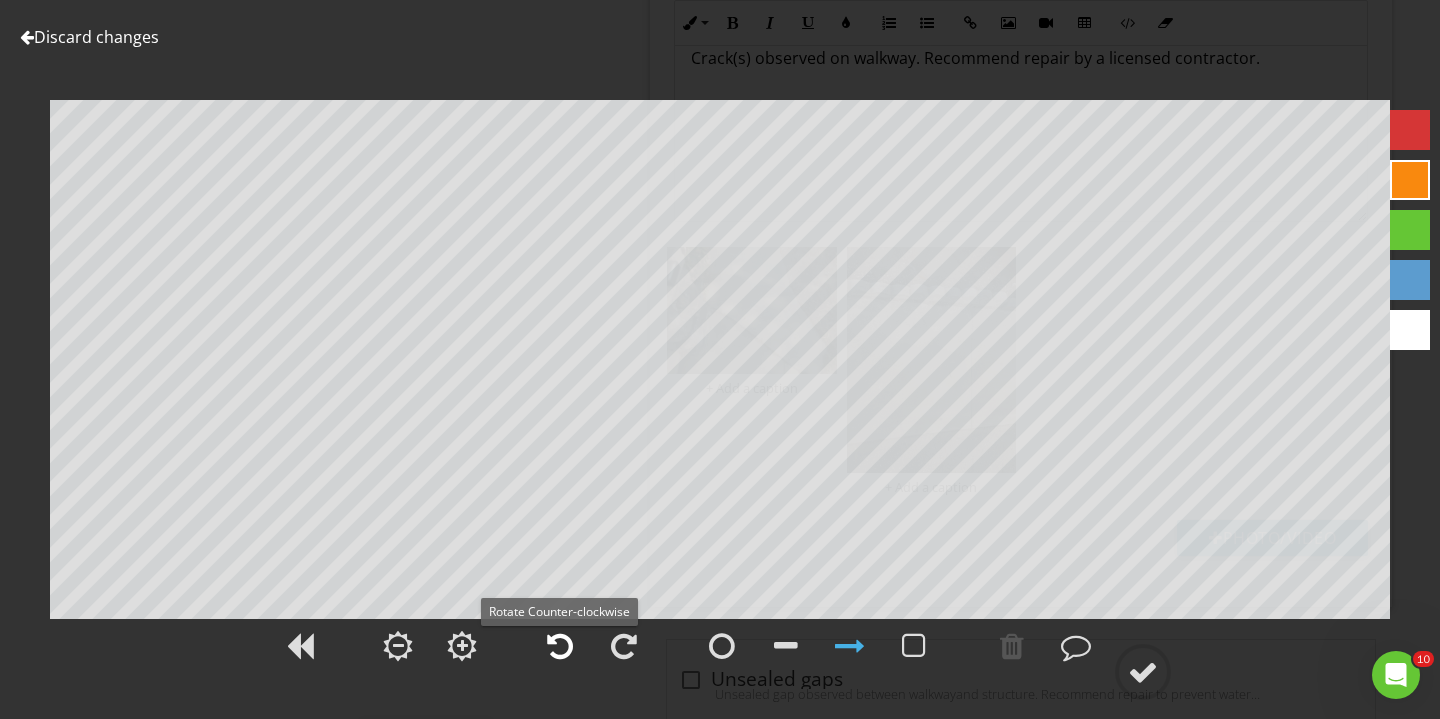 click at bounding box center (560, 646) 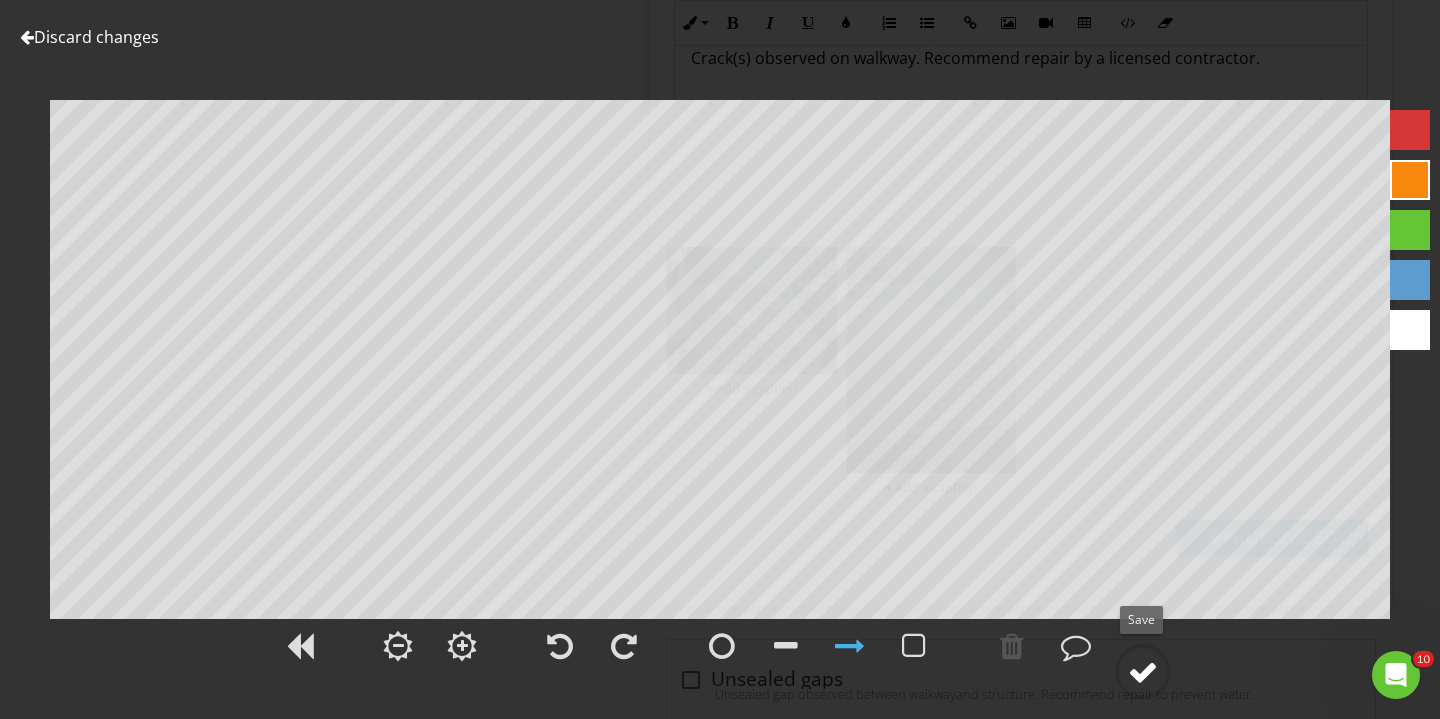 click at bounding box center [1143, 672] 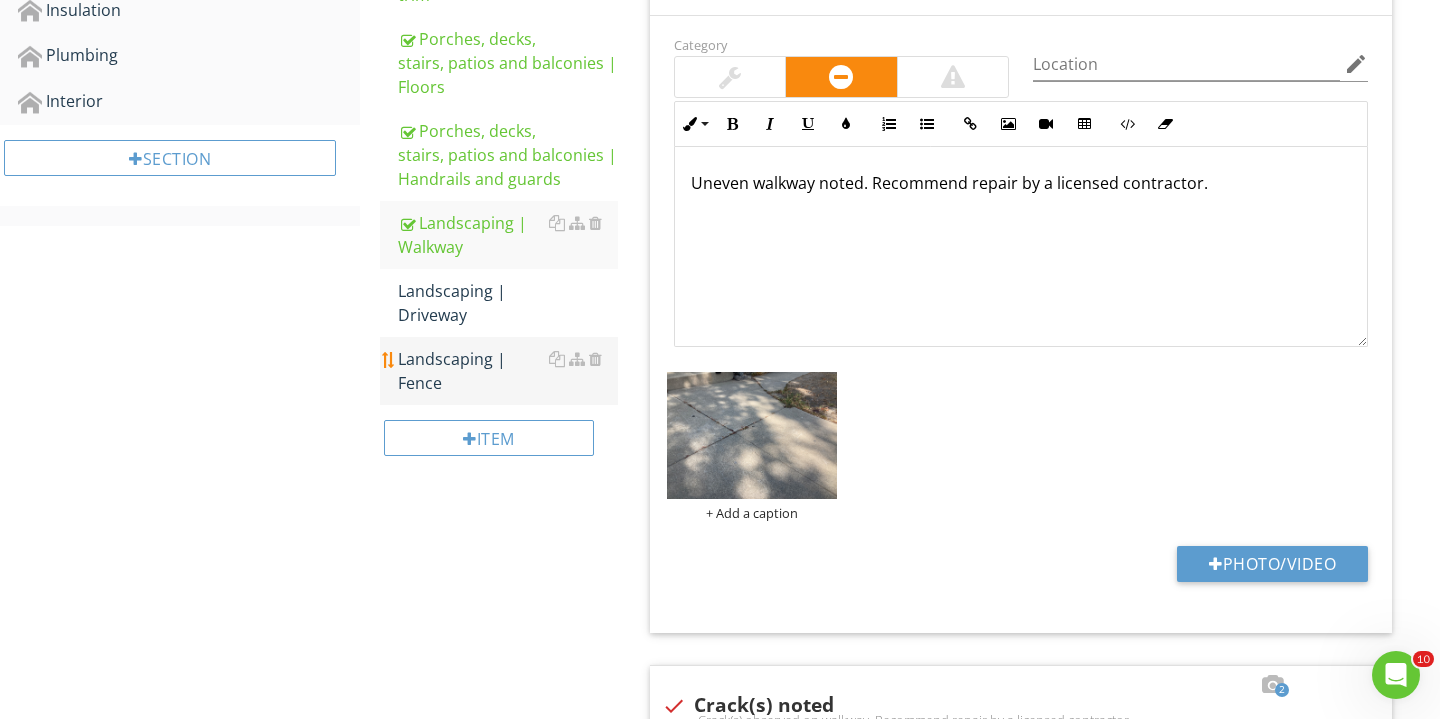 scroll, scrollTop: 884, scrollLeft: 0, axis: vertical 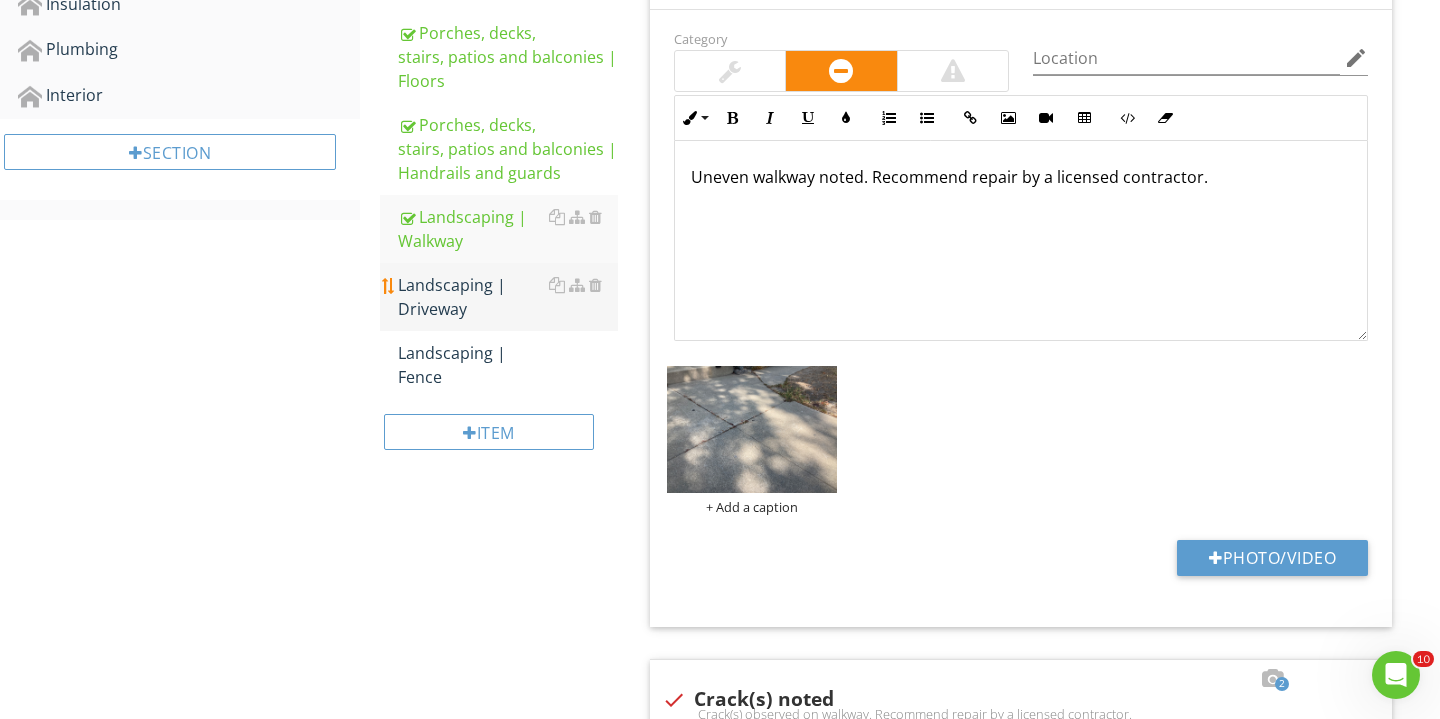 click on "Landscaping | Driveway" at bounding box center (508, 297) 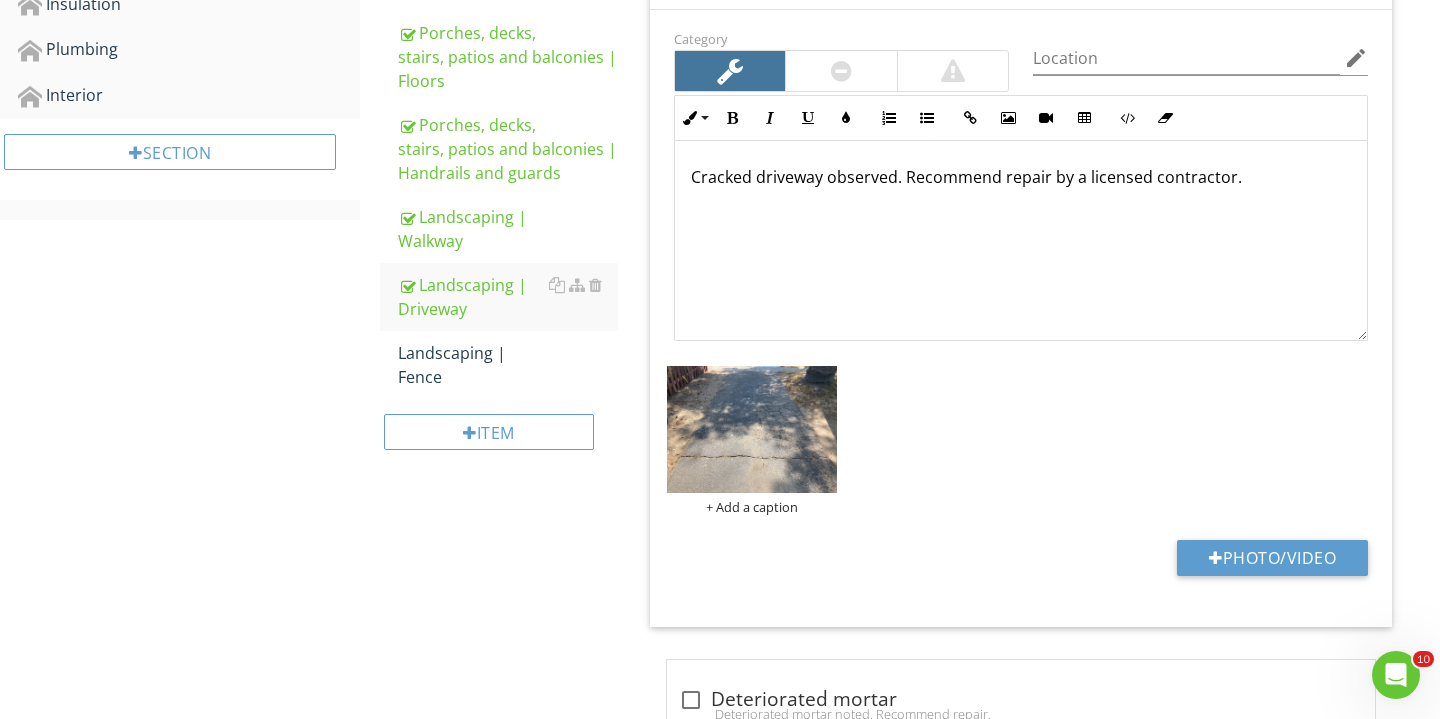 click on "Photo/Video" at bounding box center (1021, 565) 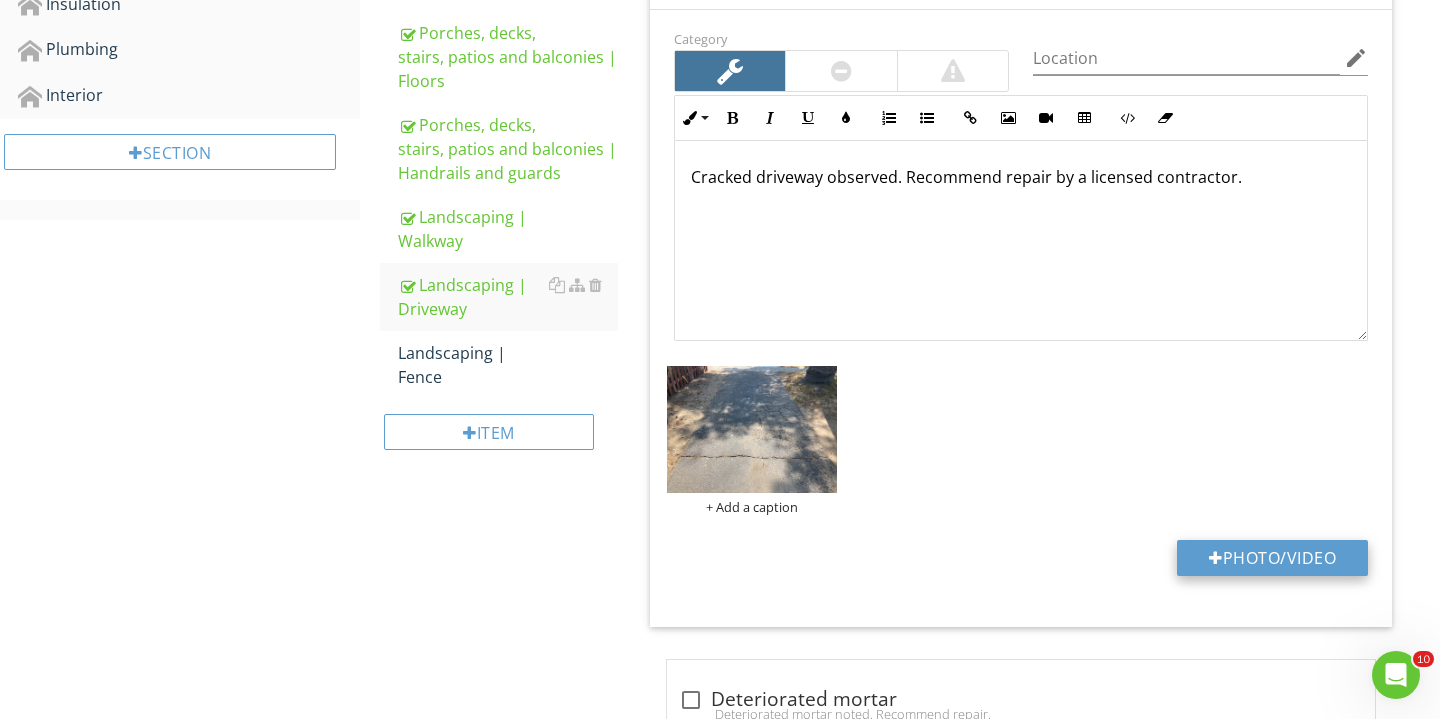 click on "Photo/Video" at bounding box center (1272, 558) 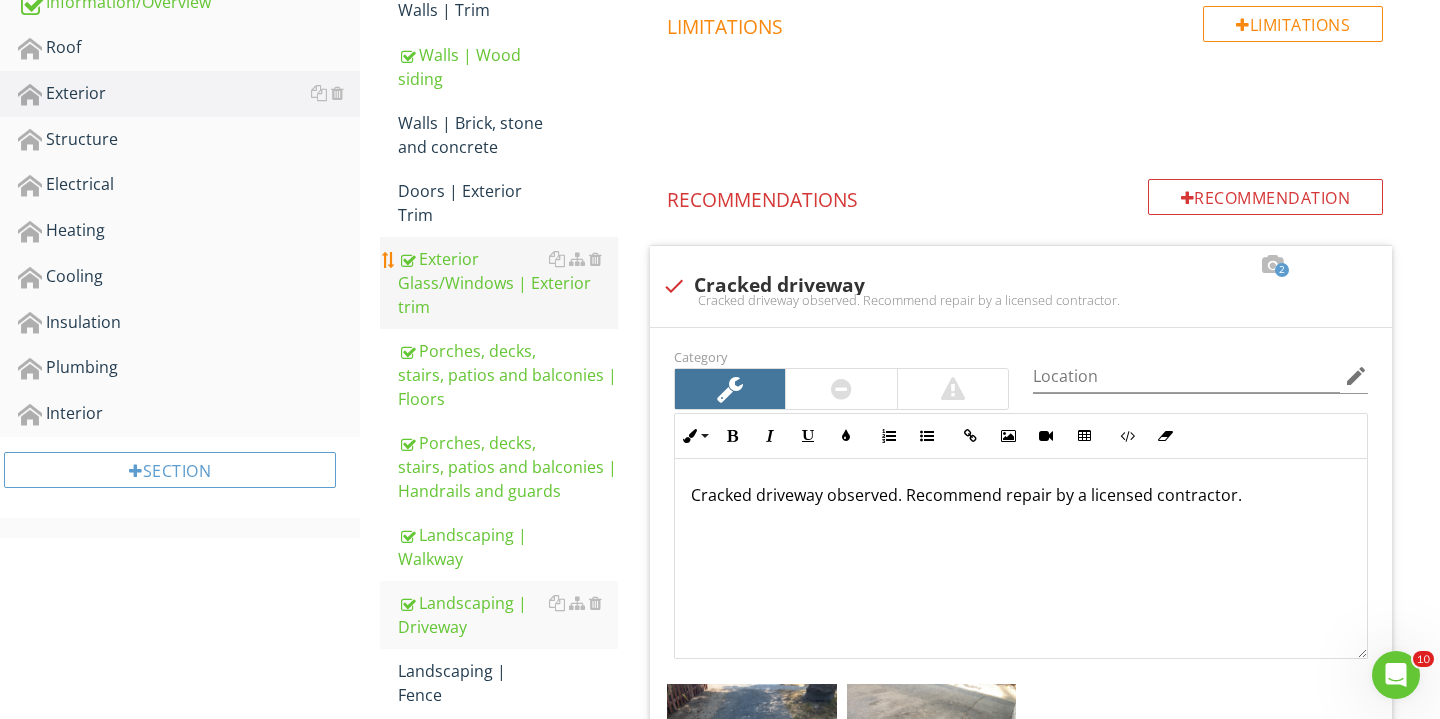 scroll, scrollTop: 561, scrollLeft: 0, axis: vertical 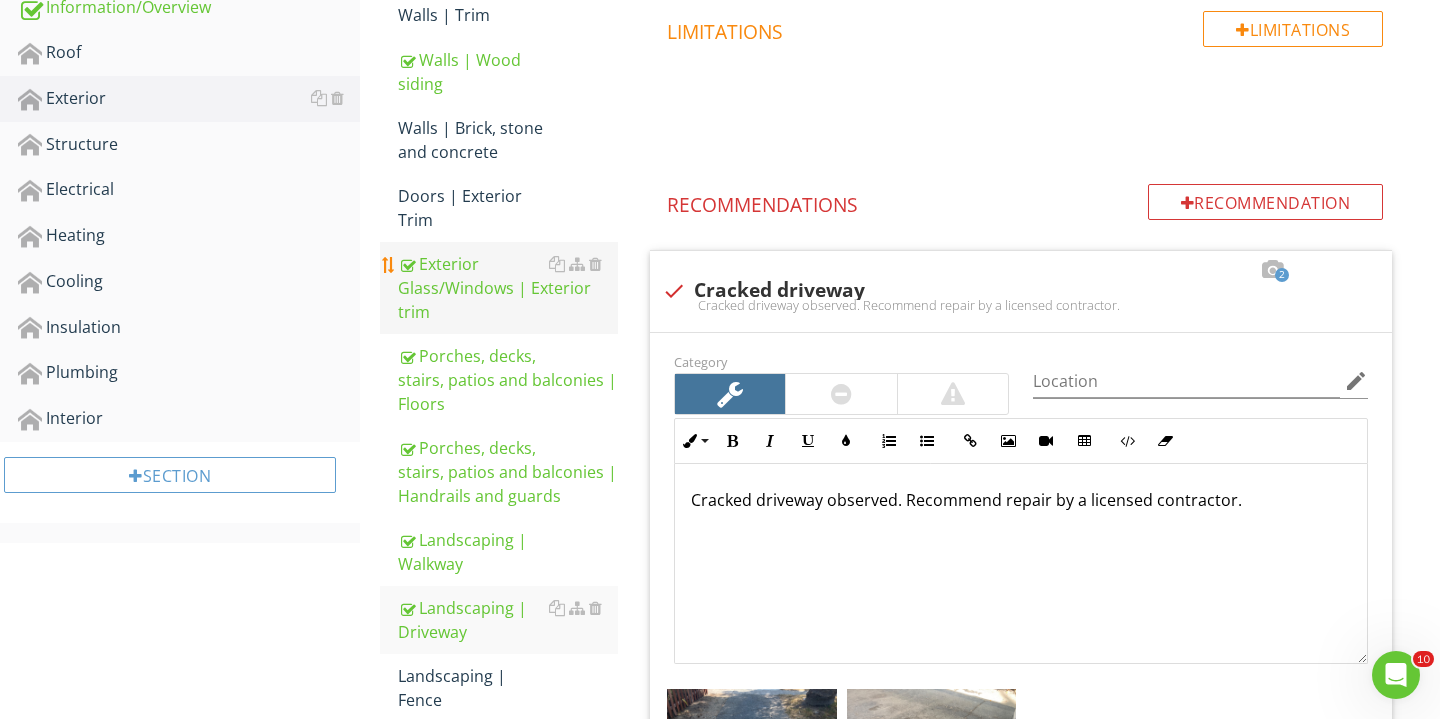 click on "Exterior Glass/Windows | Exterior trim" at bounding box center (508, 288) 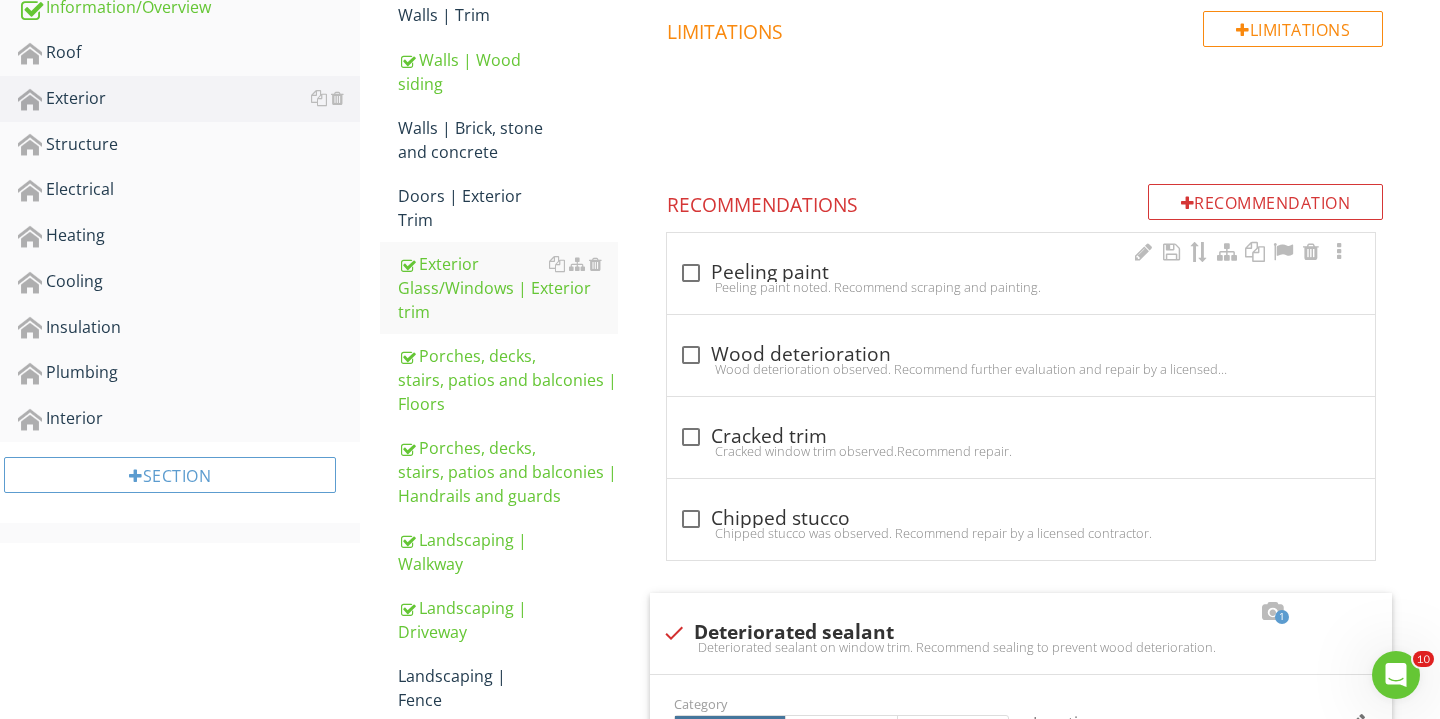 click at bounding box center (691, 273) 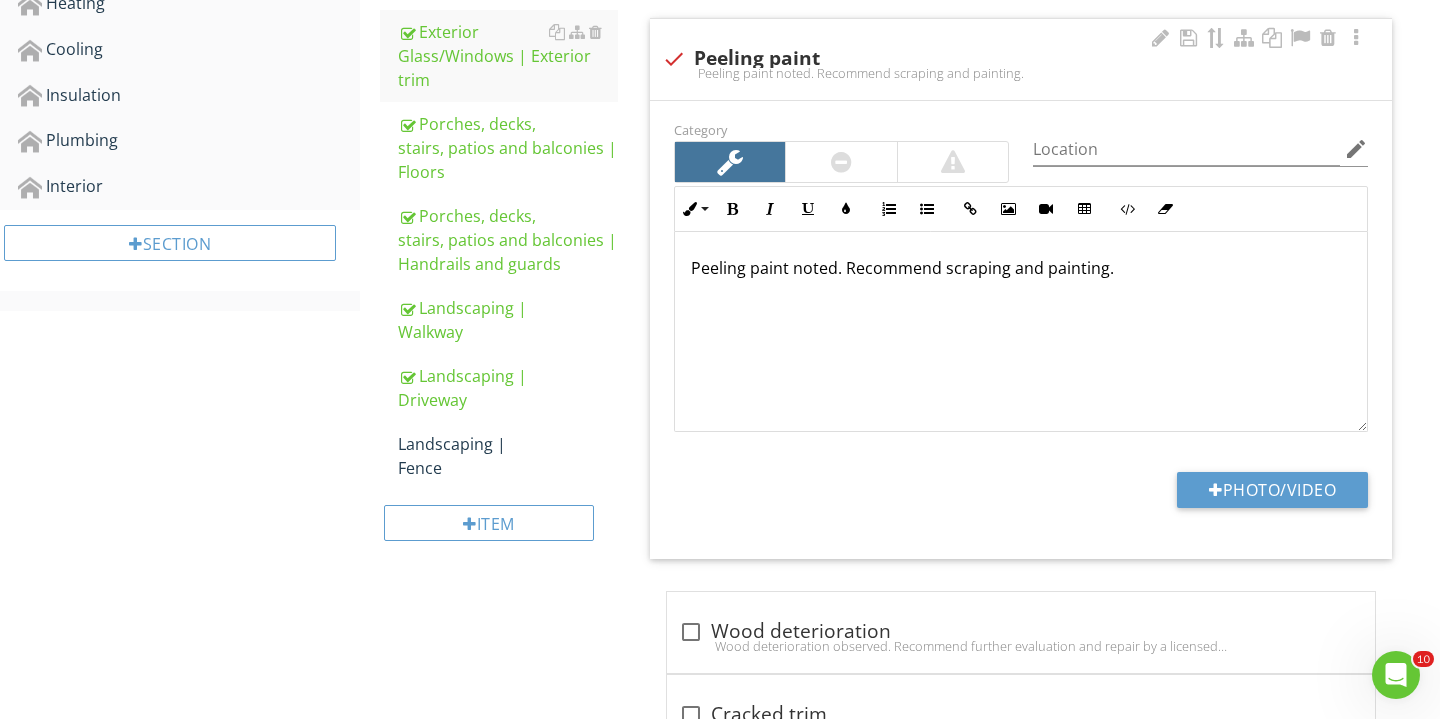 scroll, scrollTop: 816, scrollLeft: 0, axis: vertical 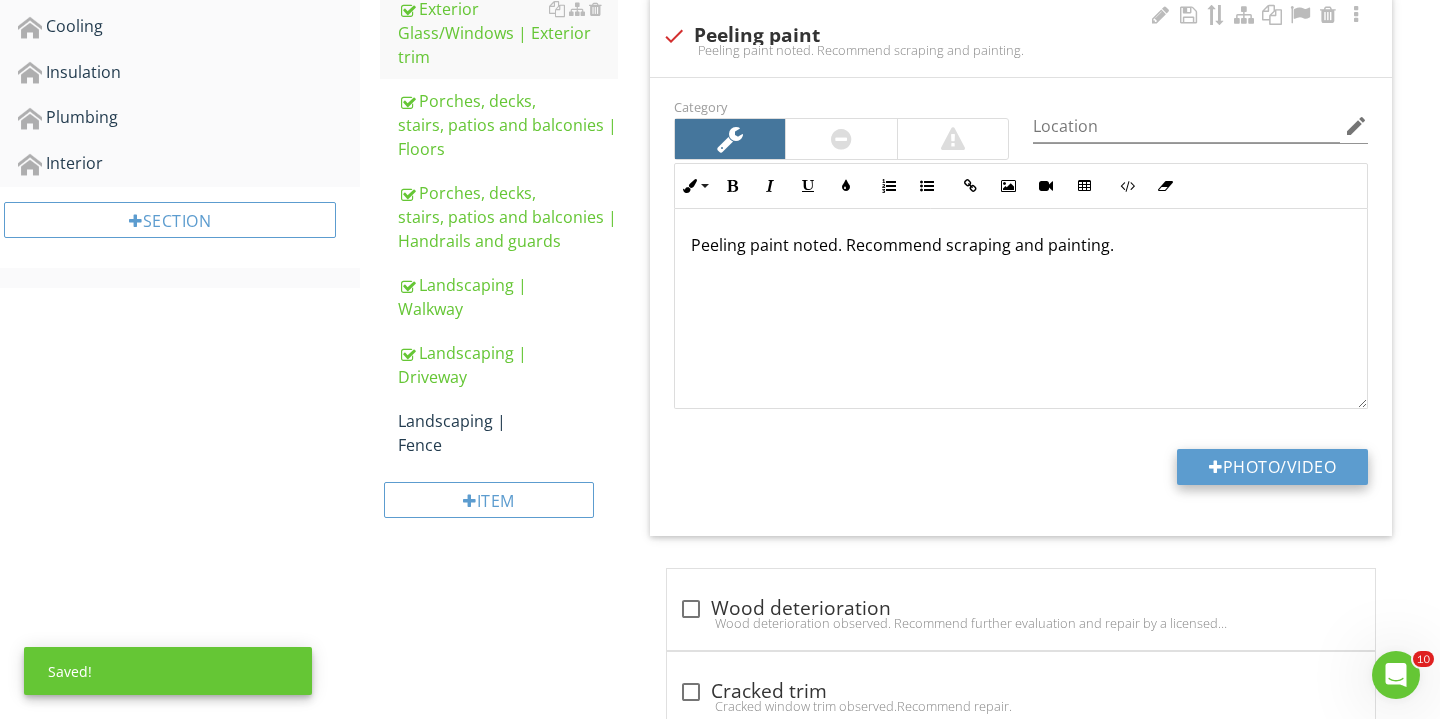 click on "Photo/Video" at bounding box center (1272, 467) 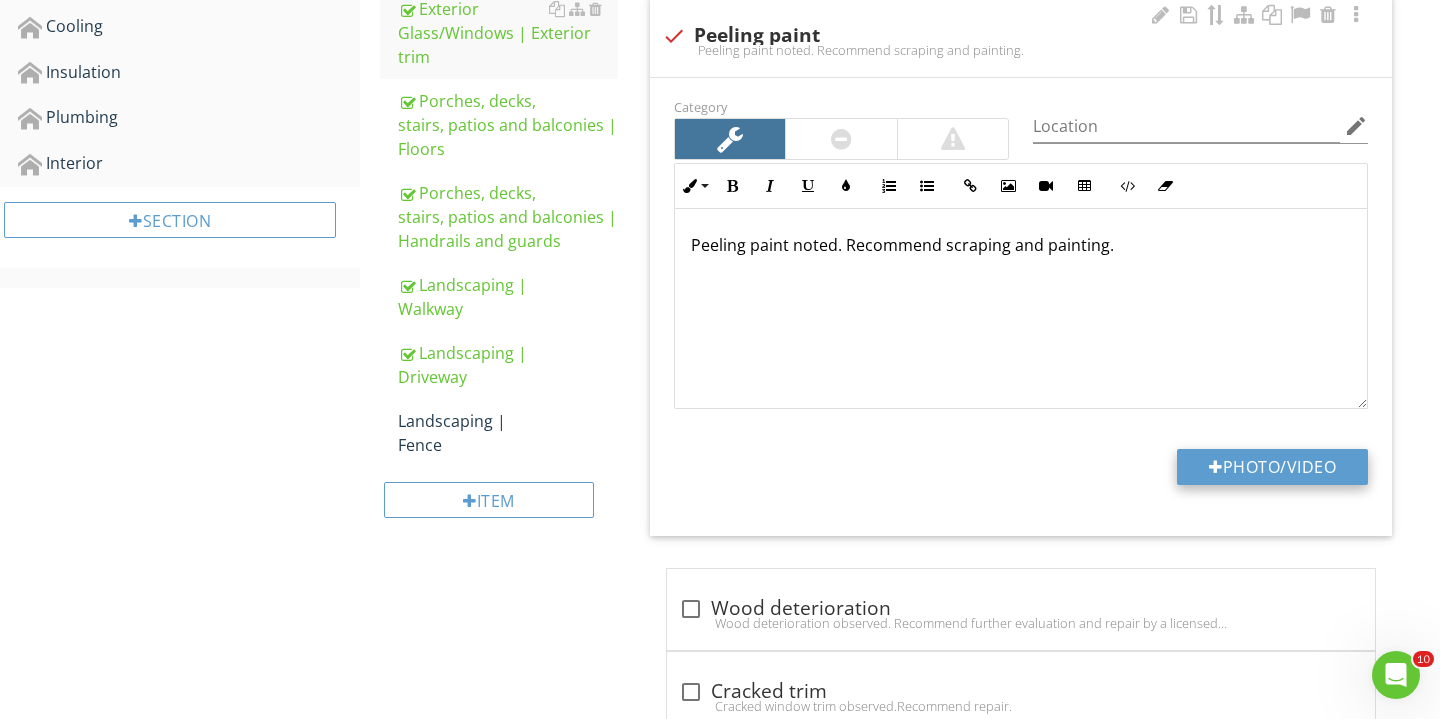 type on "C:\fakepath\IMG_2562.JPG" 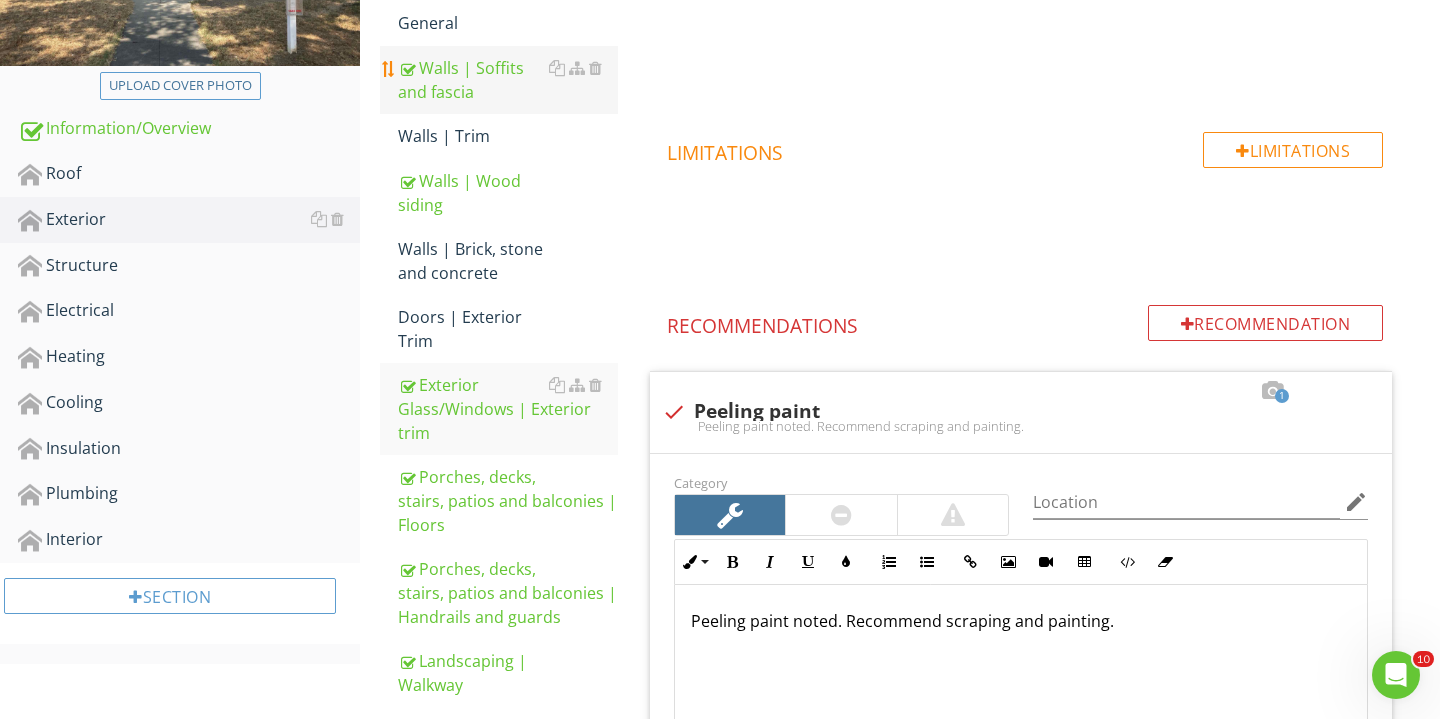 scroll, scrollTop: 436, scrollLeft: 0, axis: vertical 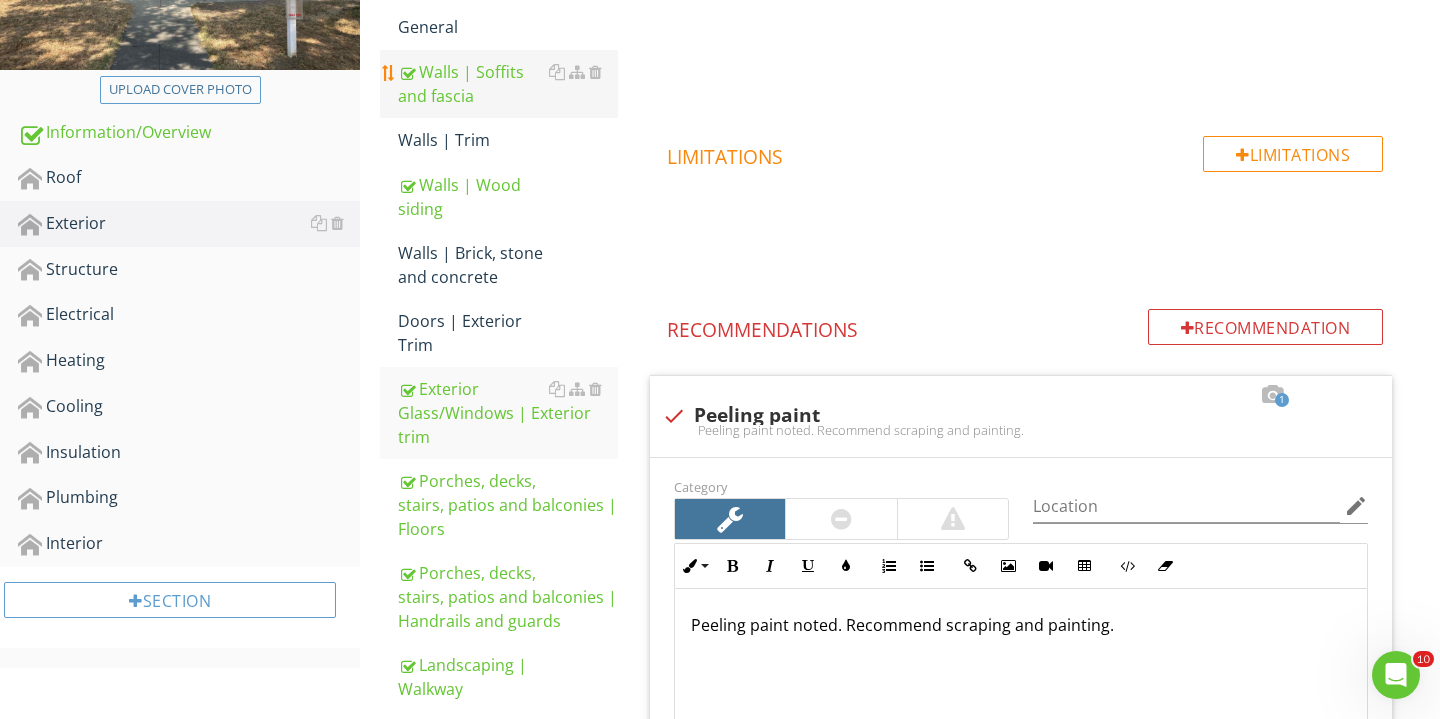 click on "Walls | Soffits and fascia" at bounding box center (508, 84) 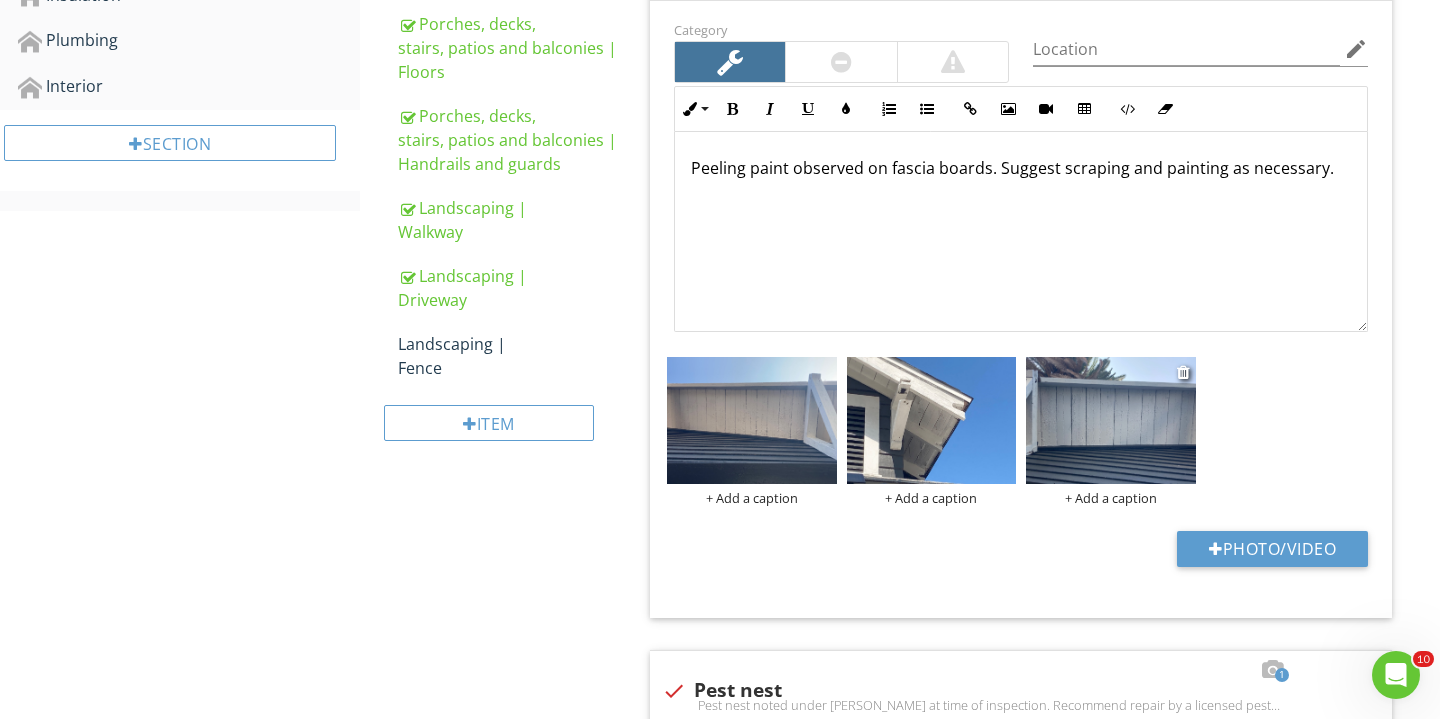 scroll, scrollTop: 947, scrollLeft: 0, axis: vertical 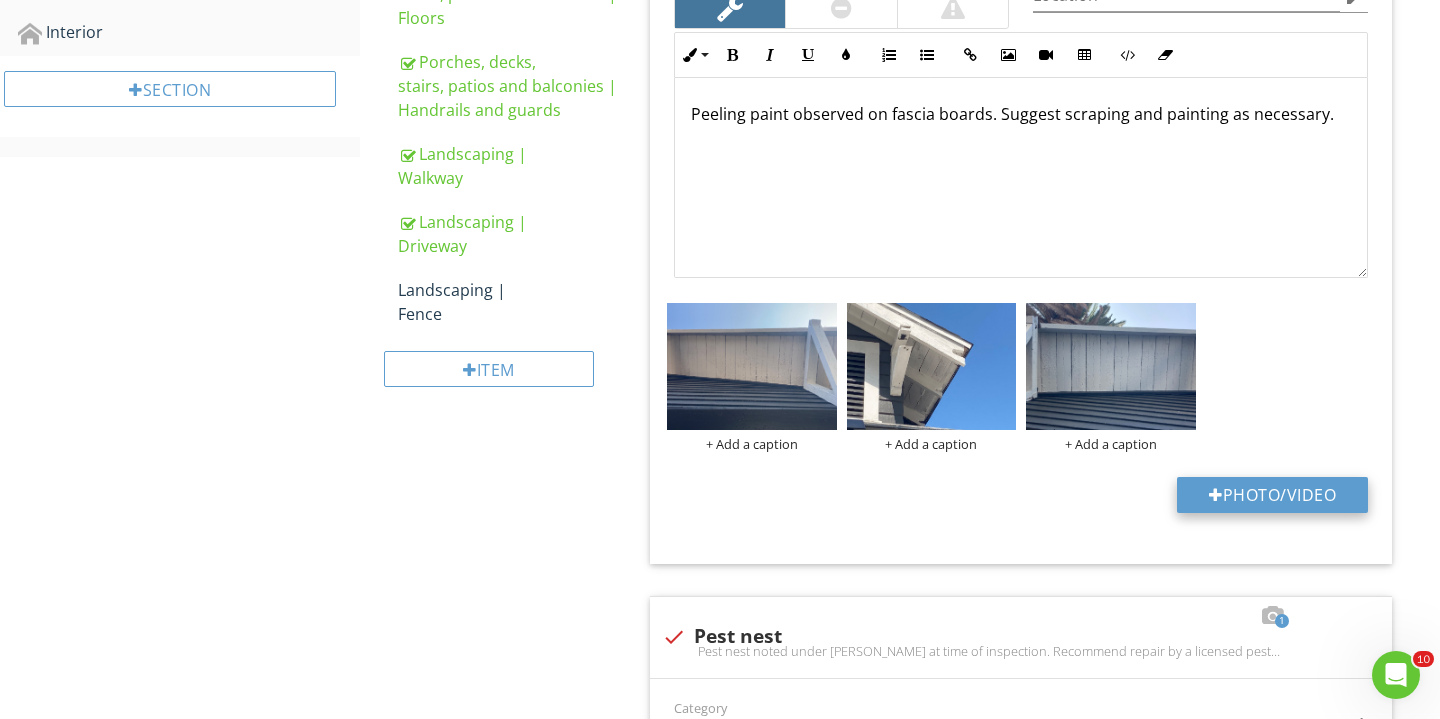 click on "Photo/Video" at bounding box center (1272, 495) 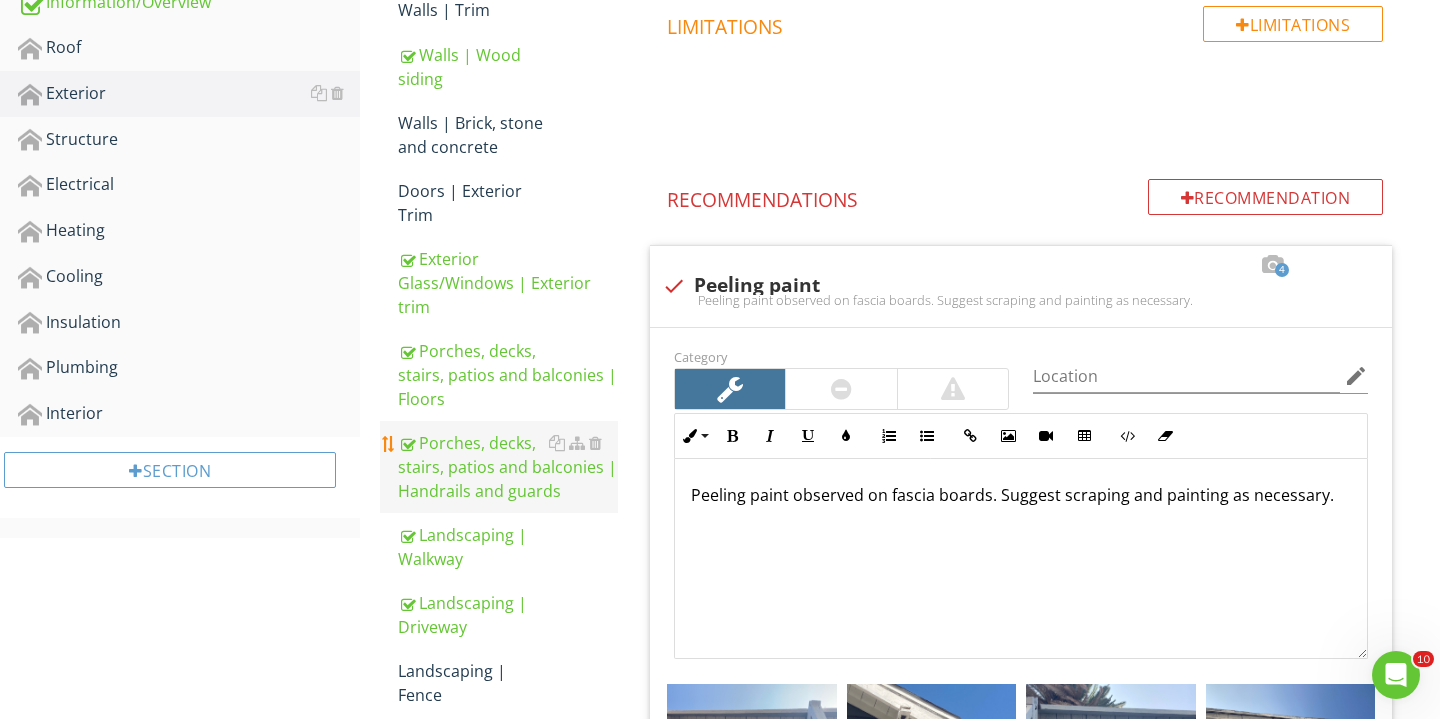 scroll, scrollTop: 565, scrollLeft: 0, axis: vertical 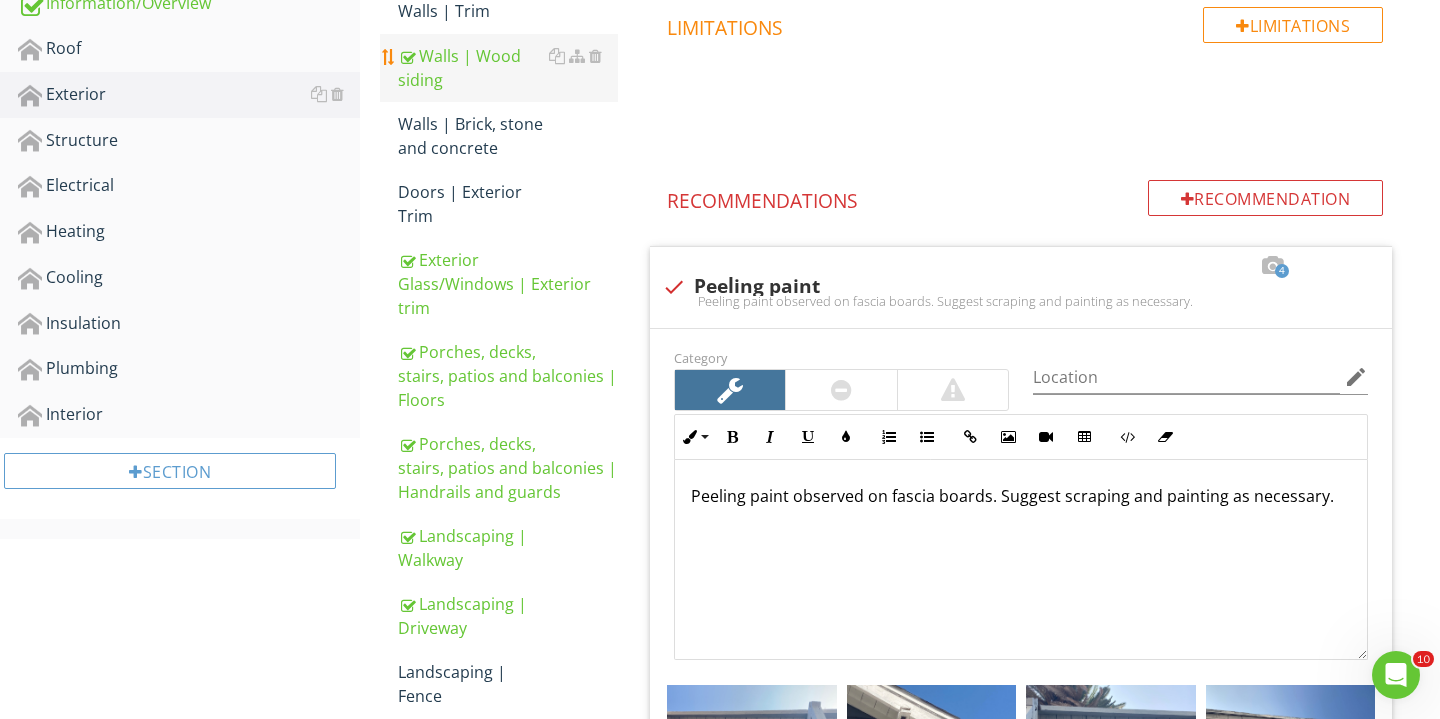 click on "Walls | Wood siding" at bounding box center (508, 68) 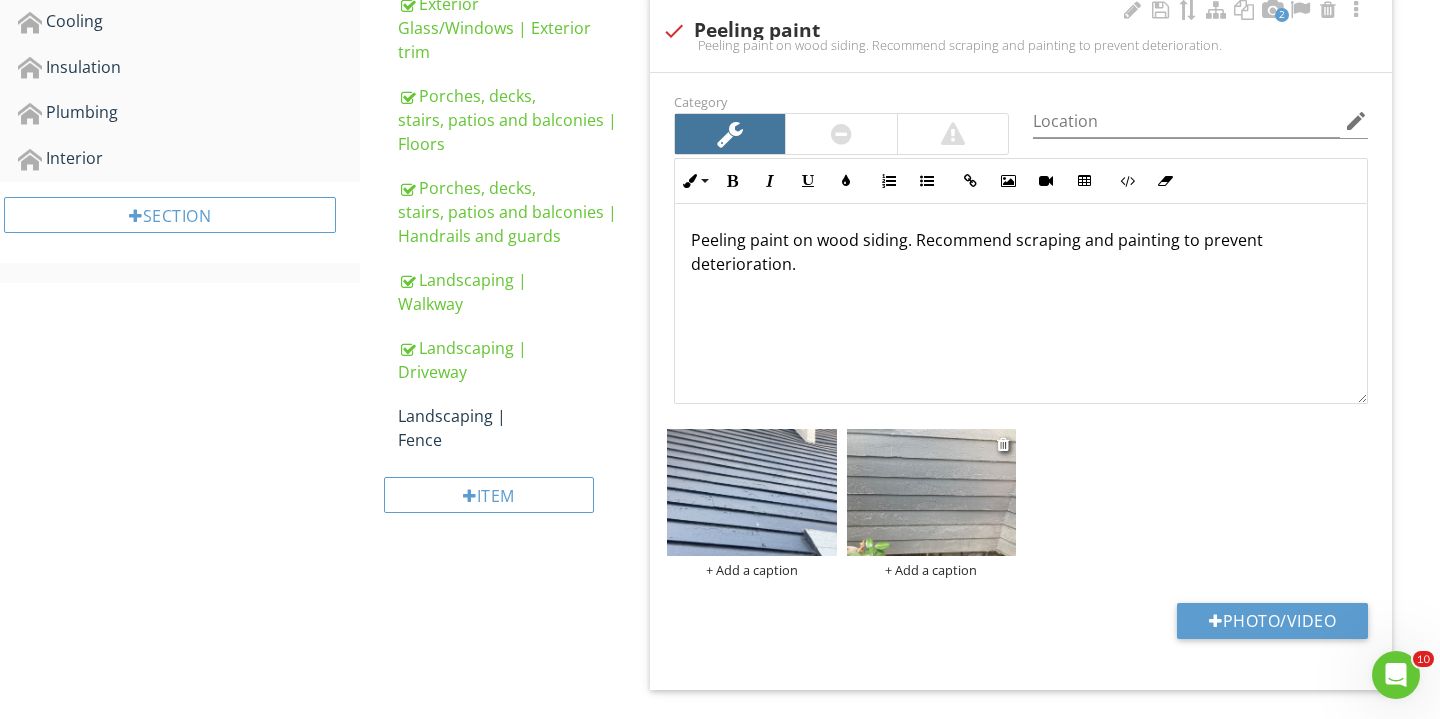 scroll, scrollTop: 869, scrollLeft: 0, axis: vertical 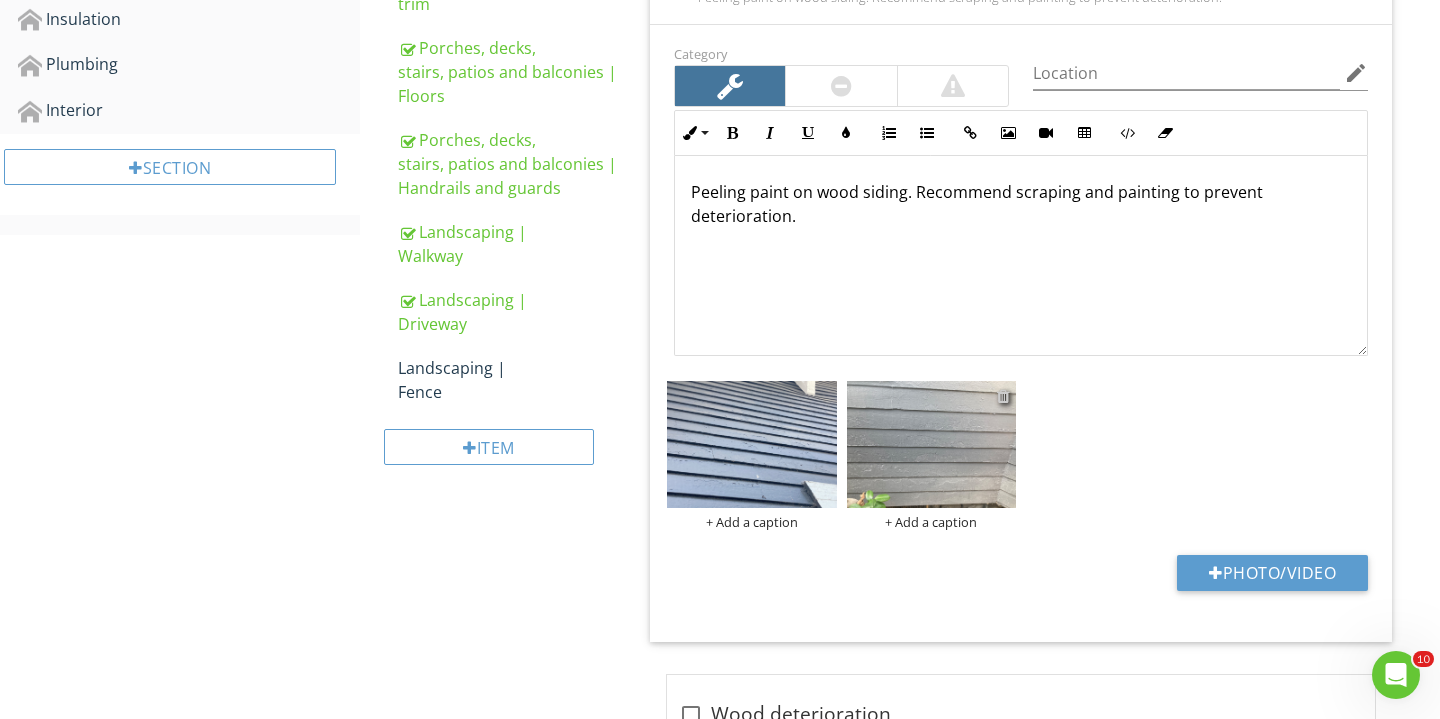 click at bounding box center [1003, 396] 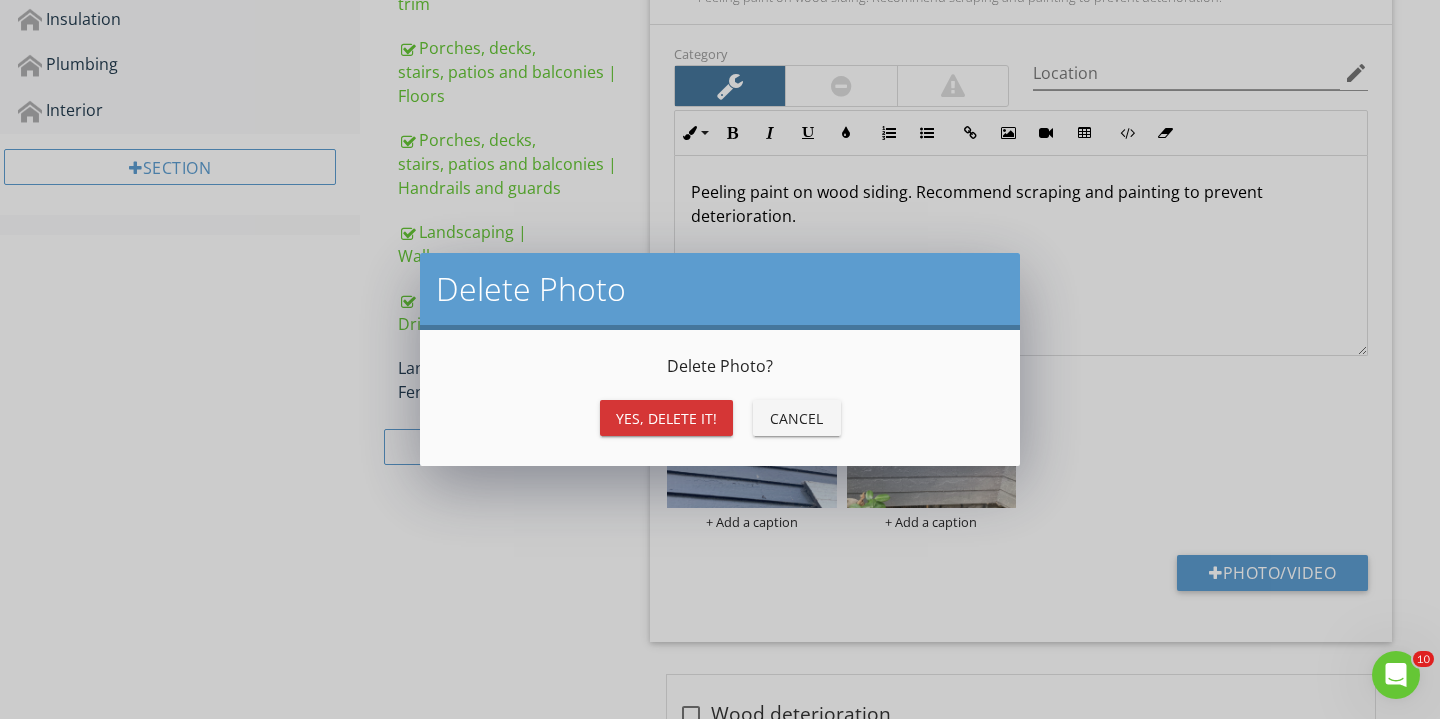 click on "Yes, Delete it!" at bounding box center (666, 418) 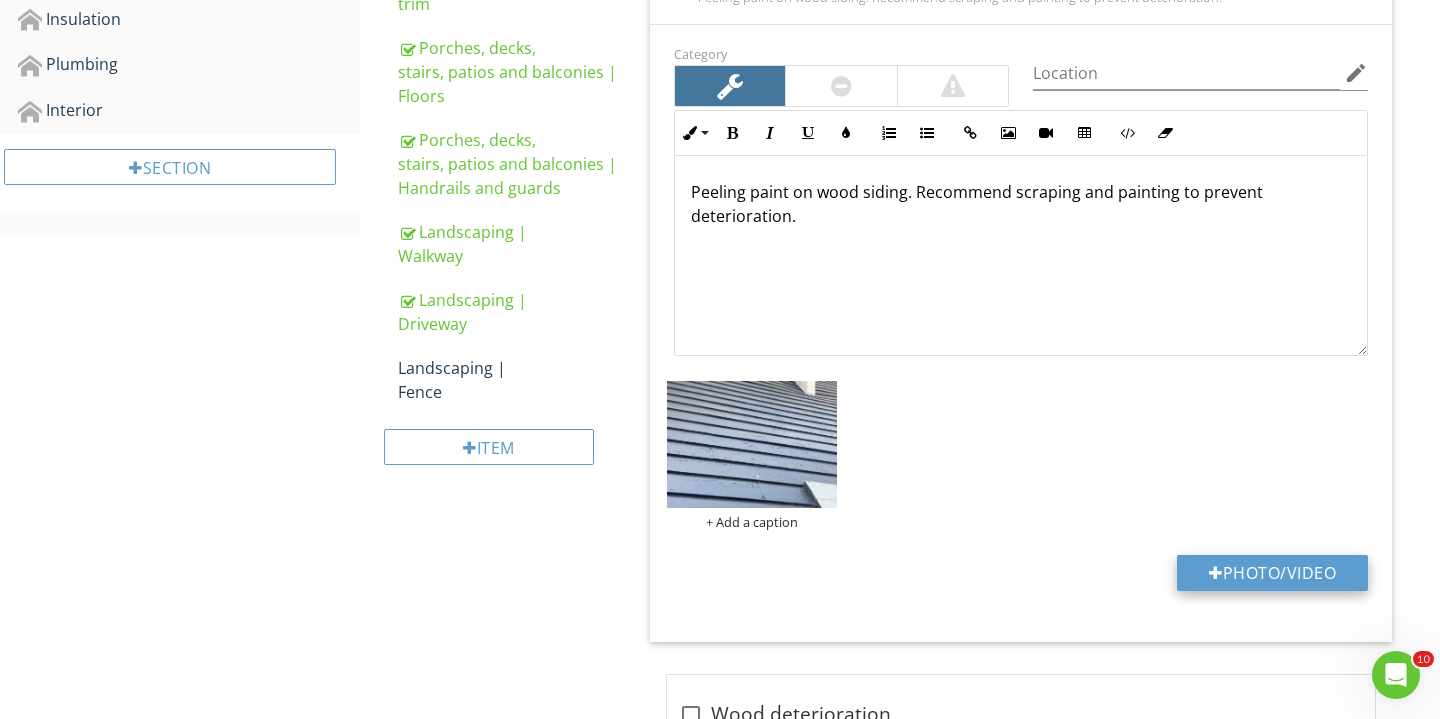 click at bounding box center (1216, 573) 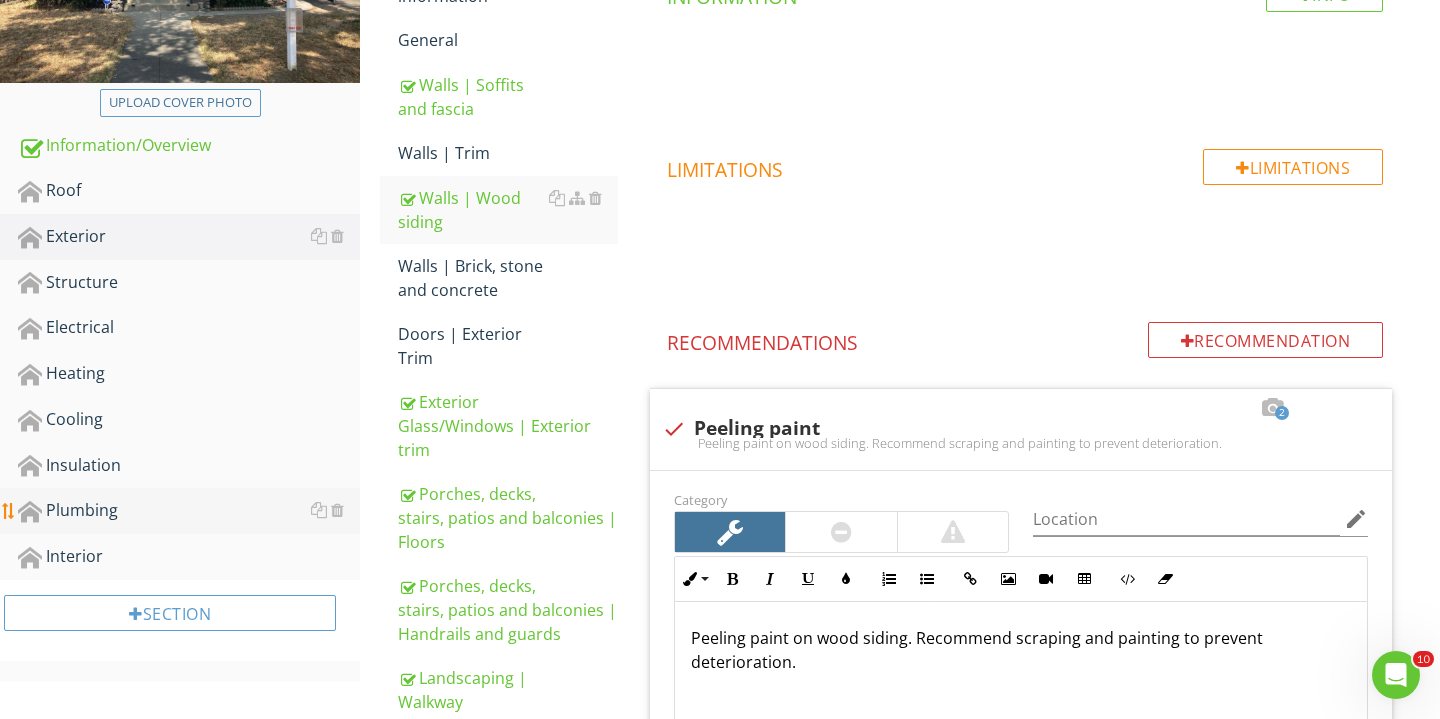 scroll, scrollTop: 457, scrollLeft: 0, axis: vertical 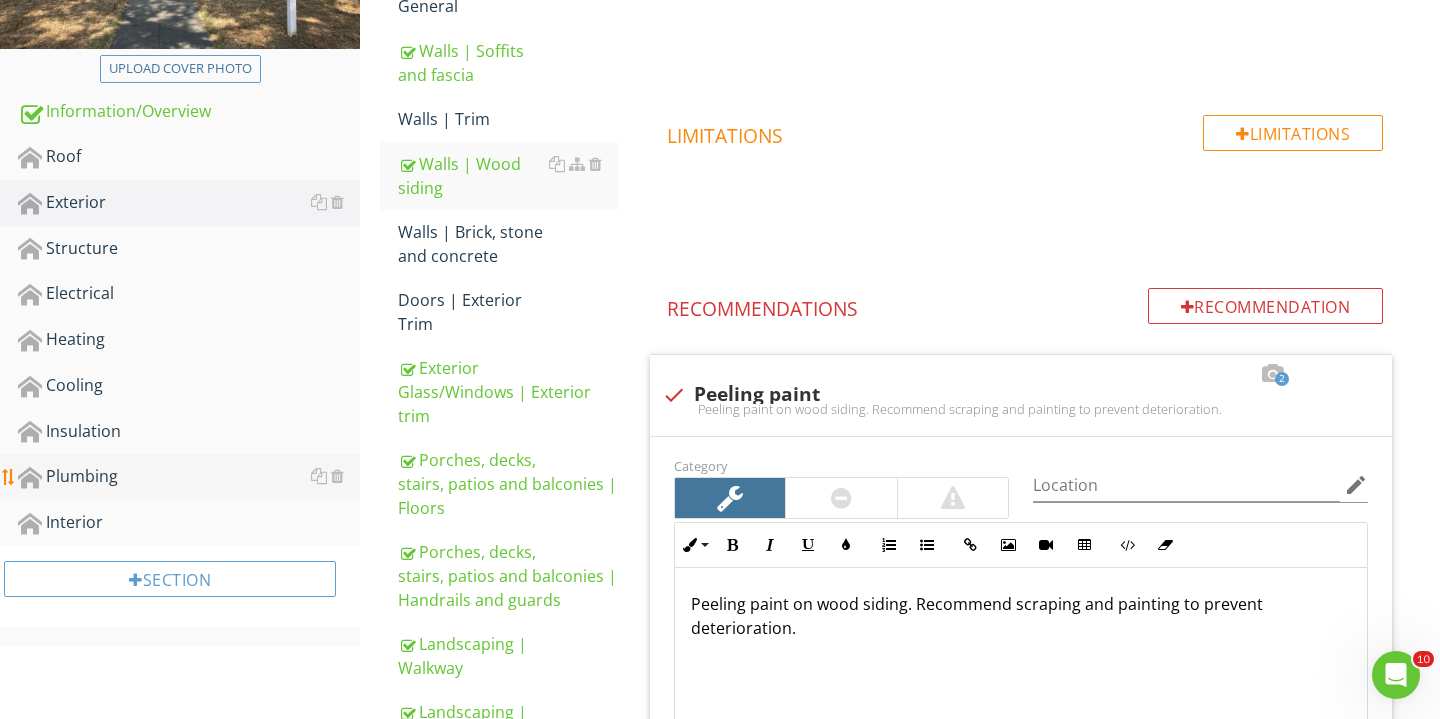 click on "Plumbing" at bounding box center [189, 477] 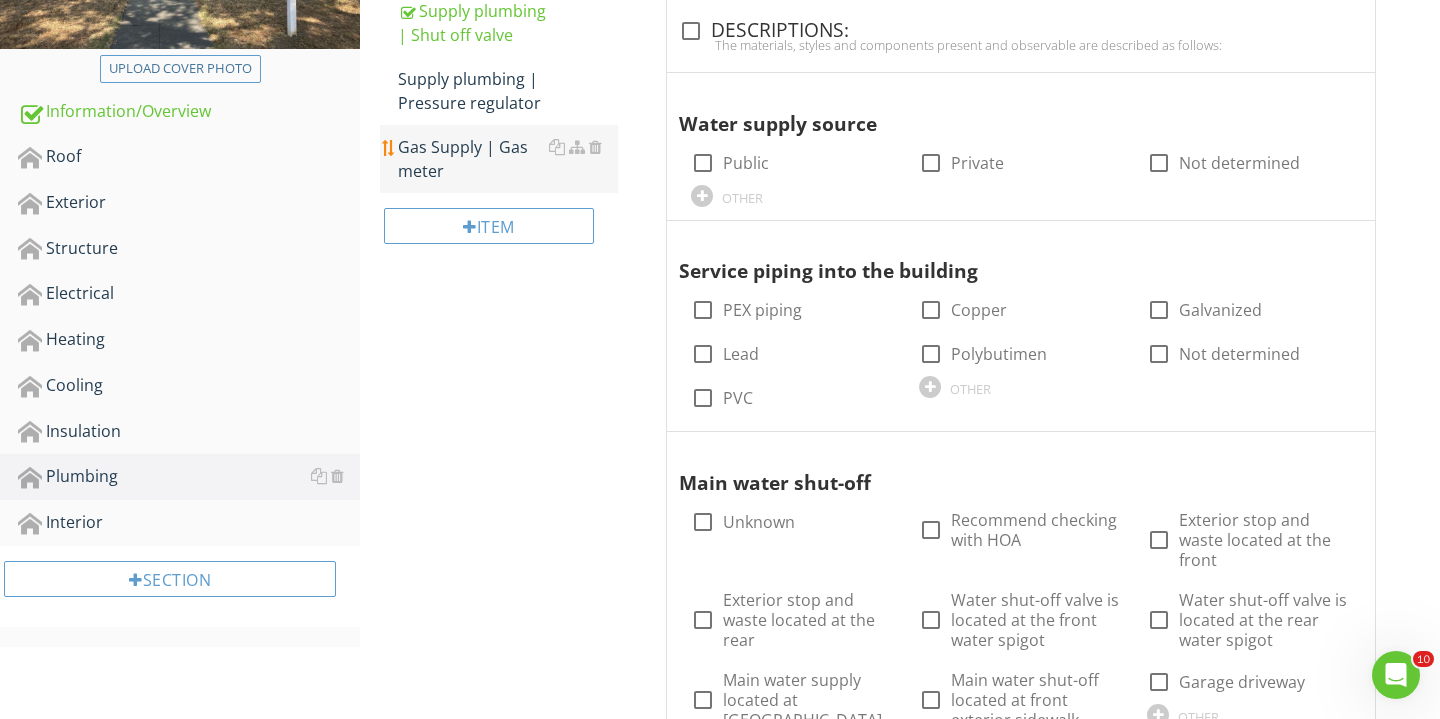 click on "Gas Supply | Gas meter" at bounding box center (508, 159) 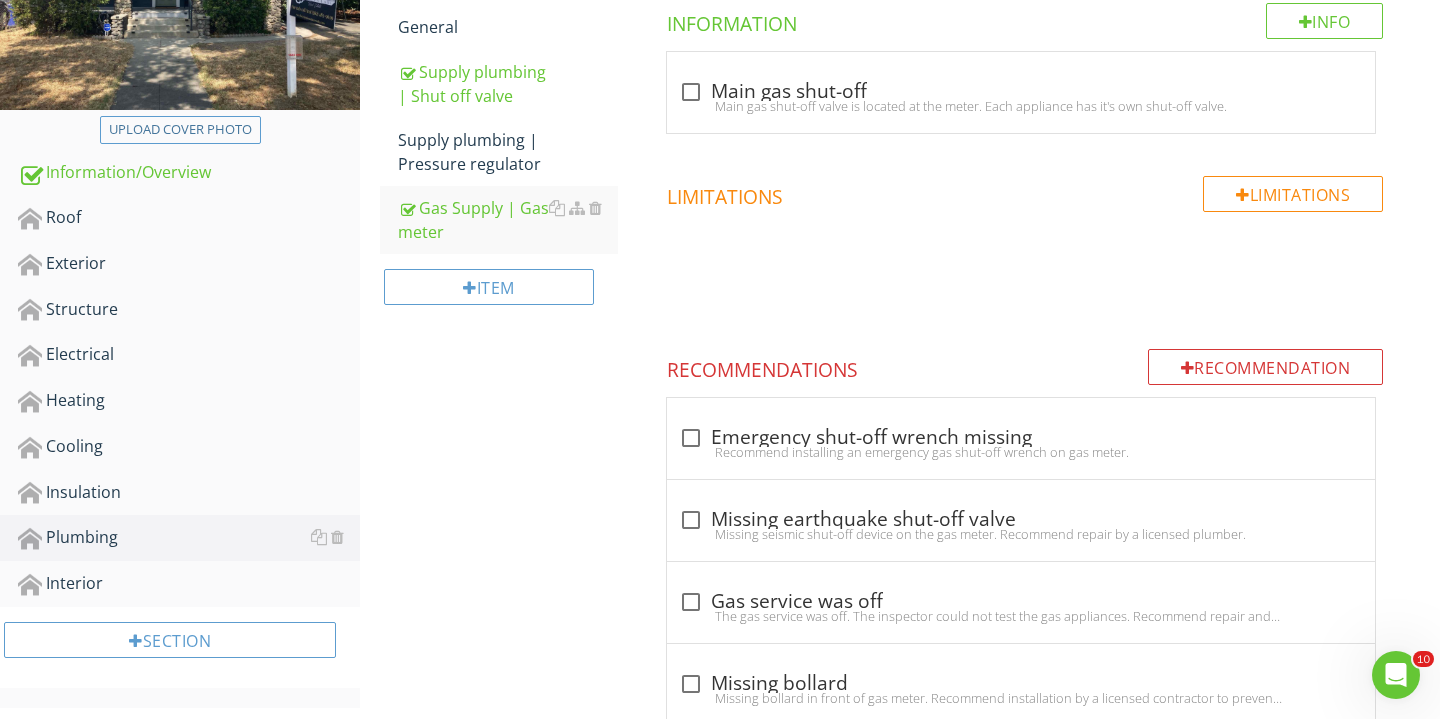 scroll, scrollTop: 357, scrollLeft: 0, axis: vertical 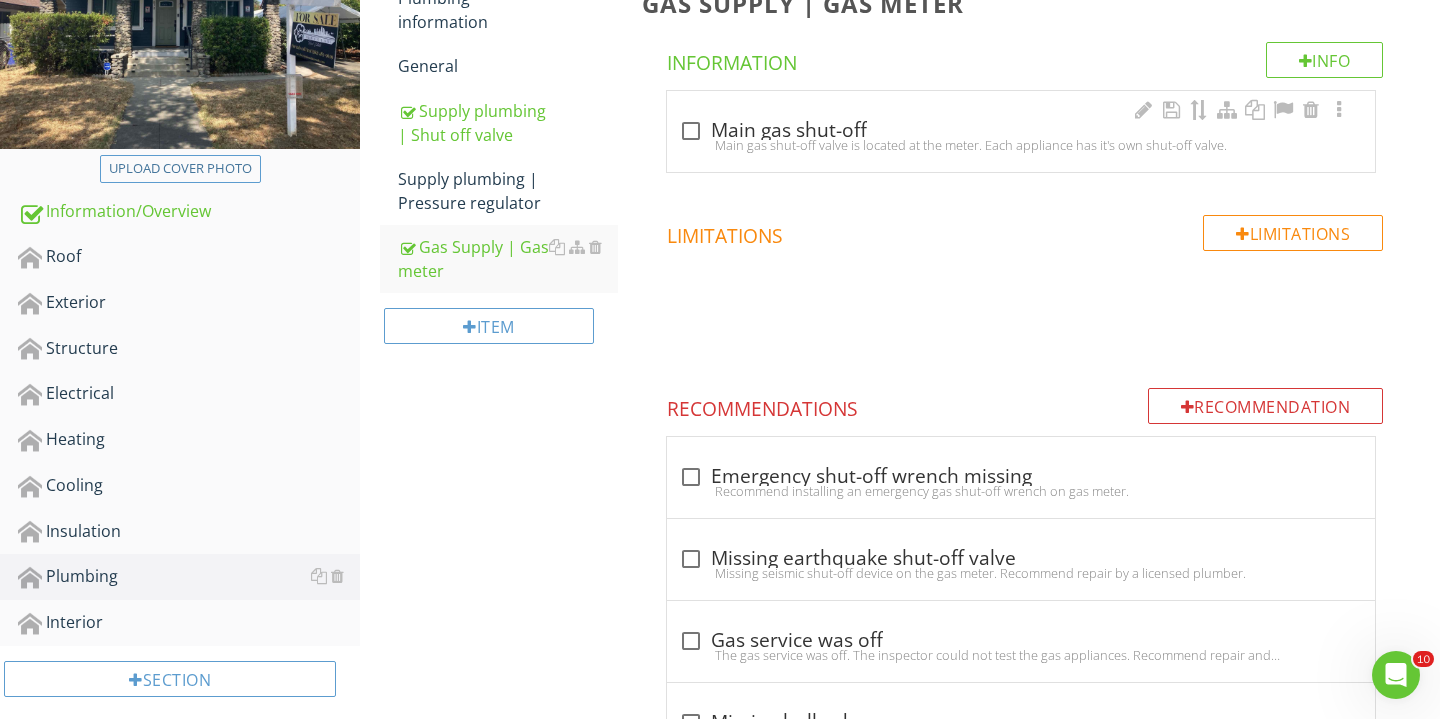 click on "check_box_outline_blank
Main gas shut-off
Main gas shut-off valve is located at the meter. Each appliance has it's own shut-off valve." at bounding box center (1021, 131) 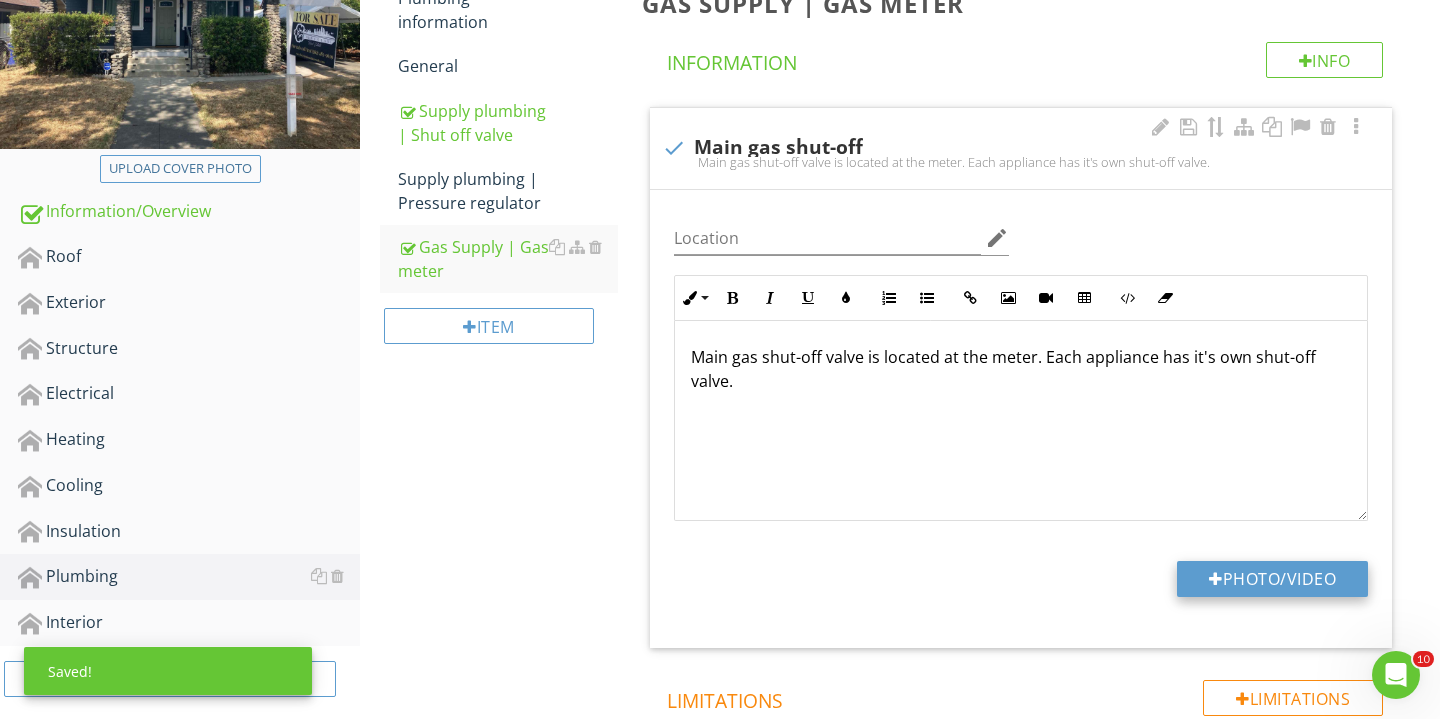 click on "Photo/Video" at bounding box center [1272, 579] 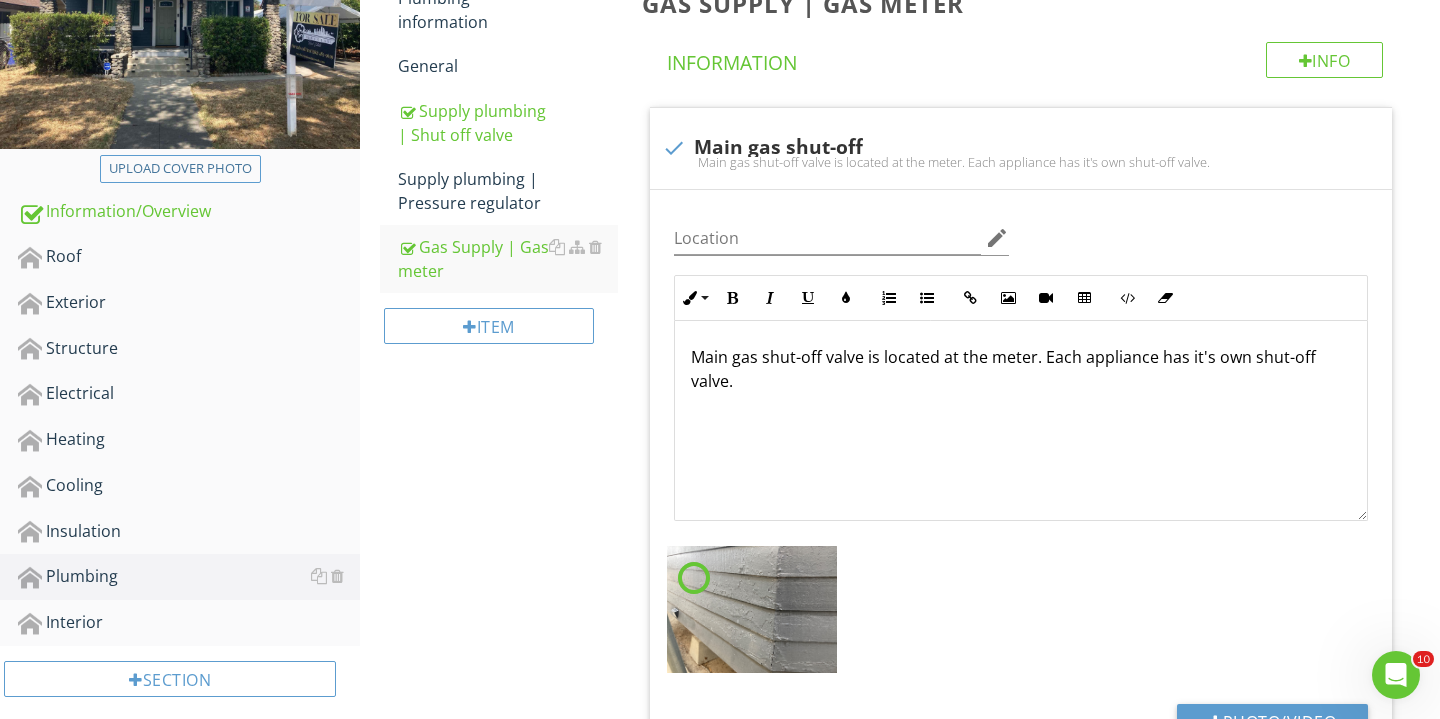 scroll, scrollTop: 505, scrollLeft: 0, axis: vertical 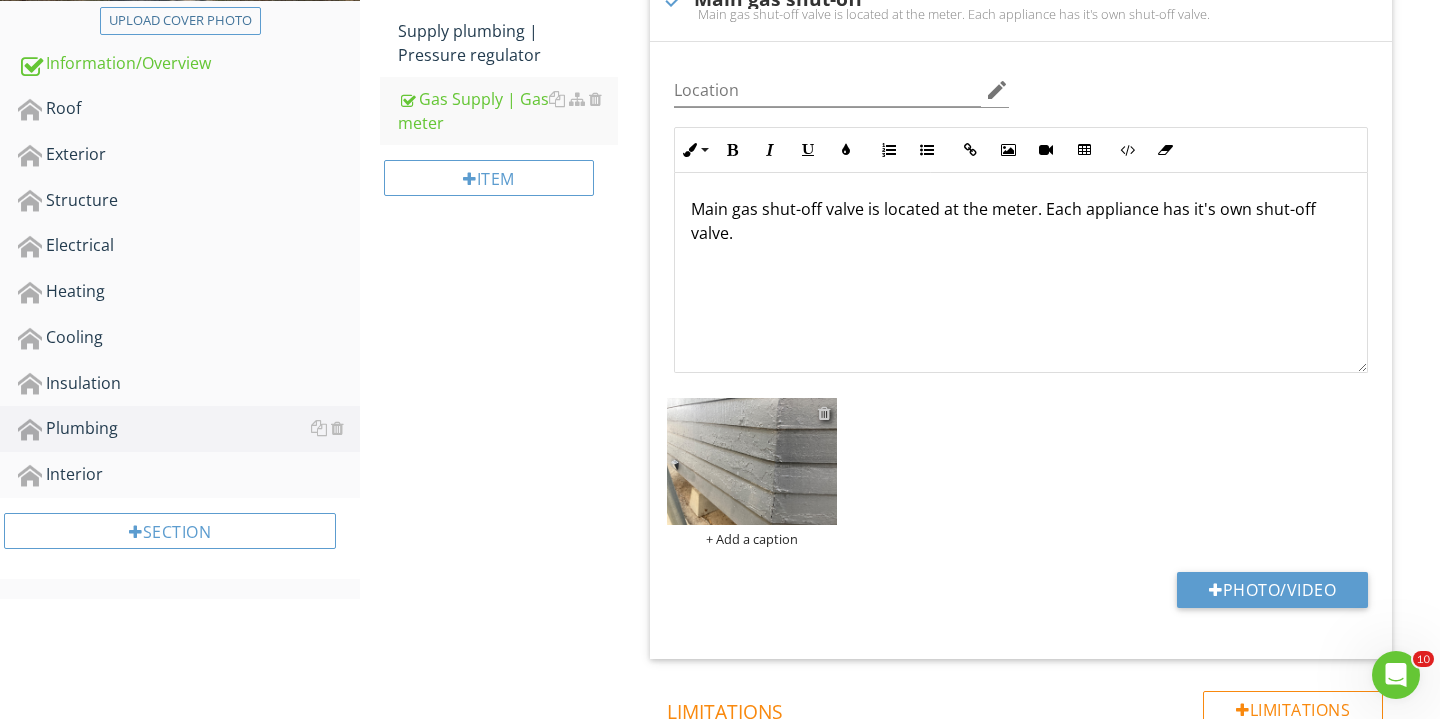 click at bounding box center [824, 413] 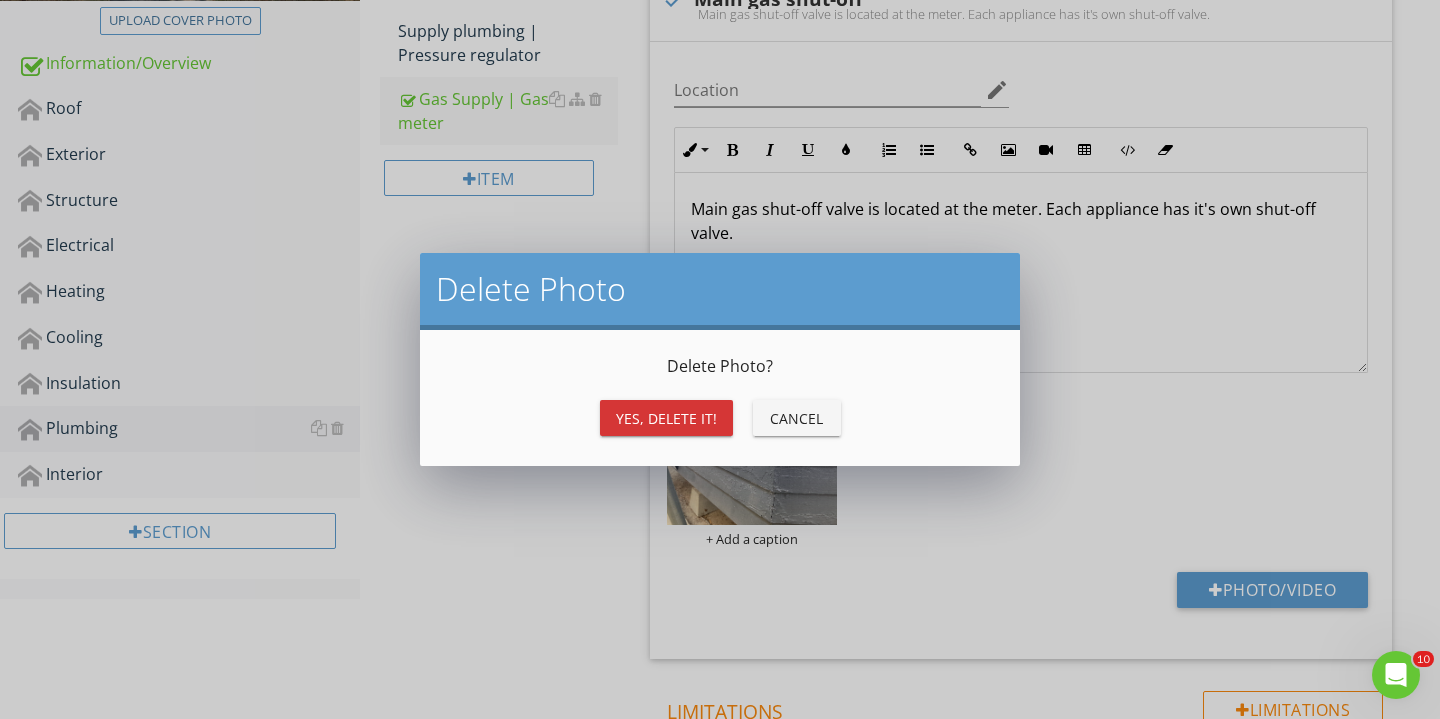 click on "Yes, Delete it!" at bounding box center (666, 418) 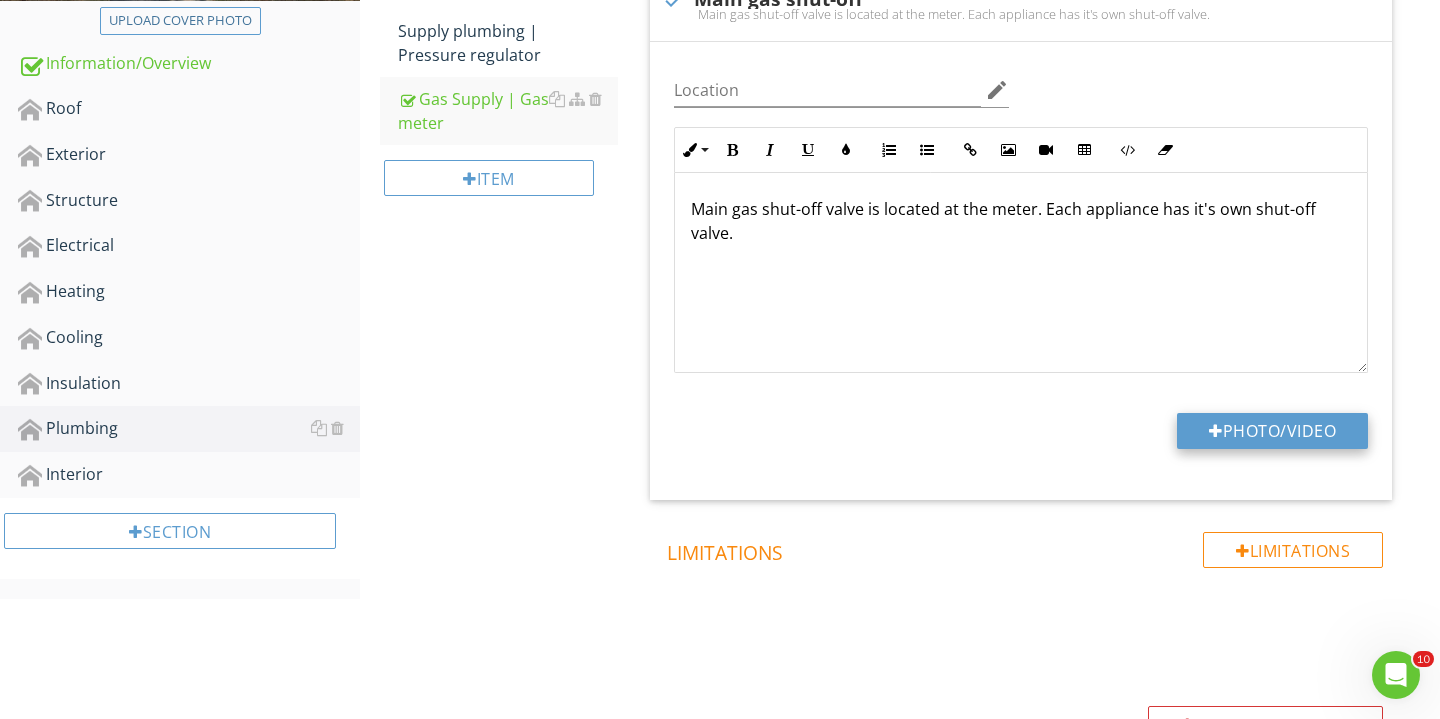 click on "Photo/Video" at bounding box center (1272, 431) 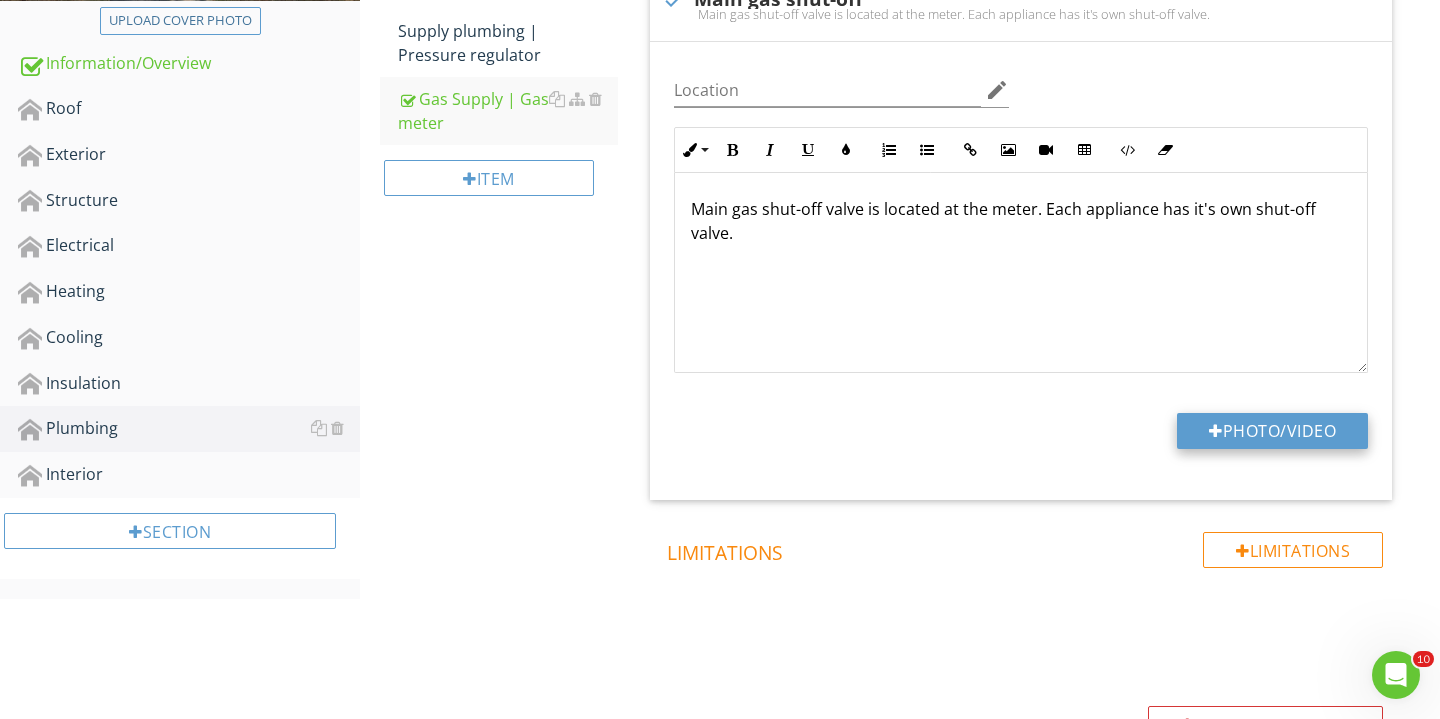 type on "C:\fakepath\IMG_2578.JPG" 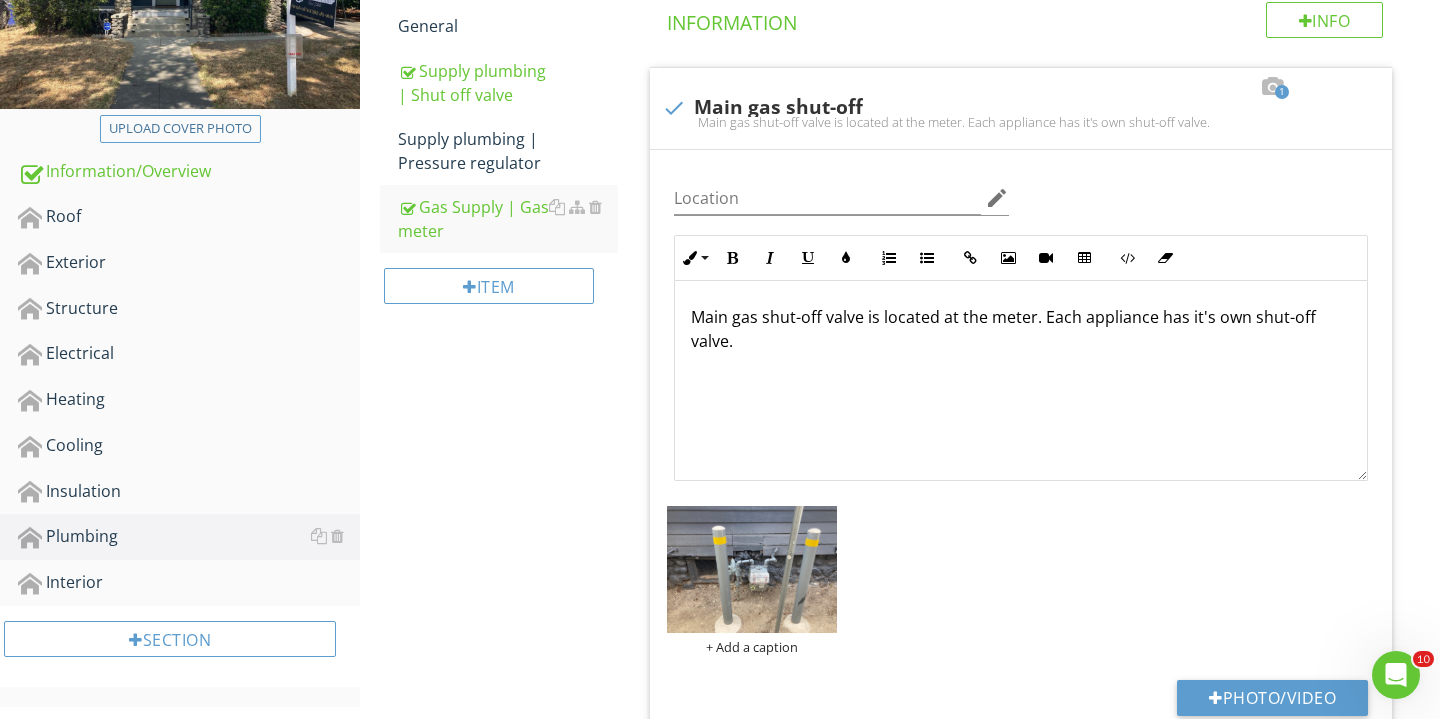scroll, scrollTop: 352, scrollLeft: 0, axis: vertical 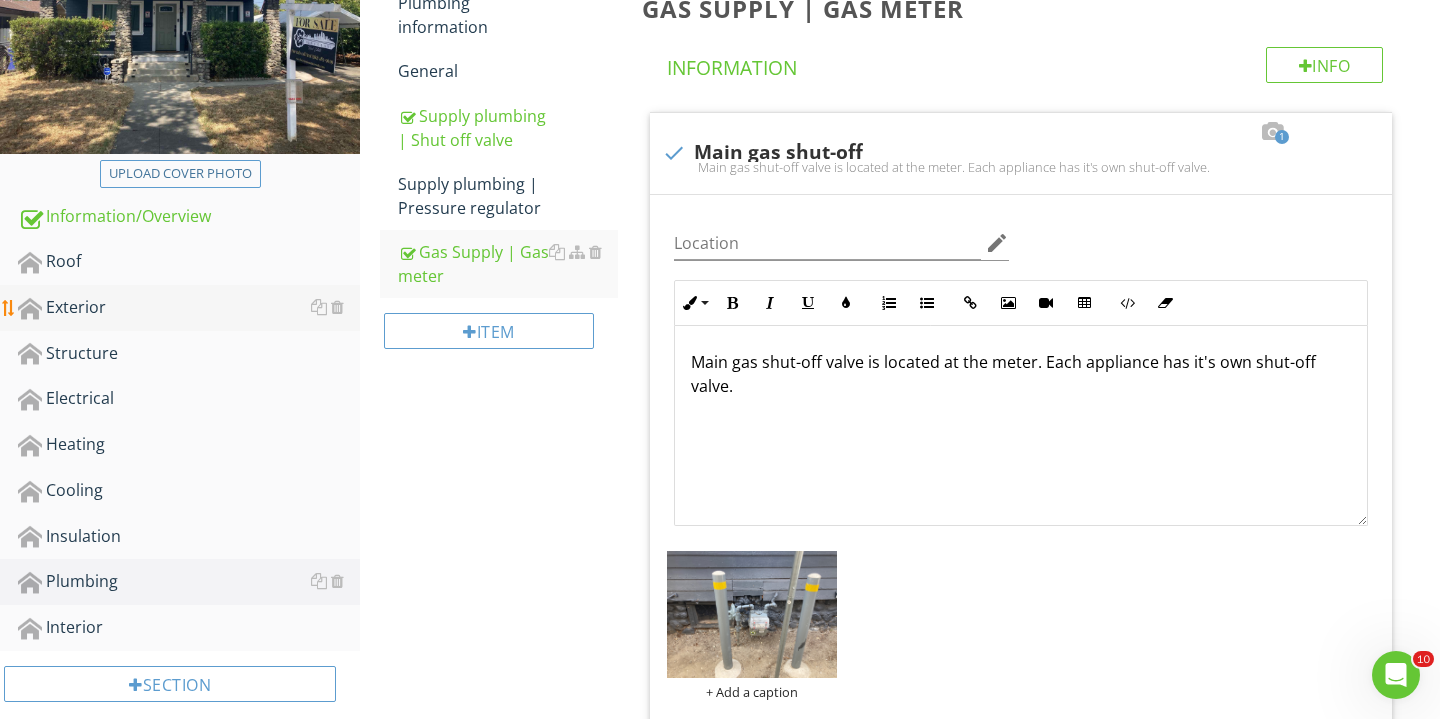 click on "Exterior" at bounding box center [189, 308] 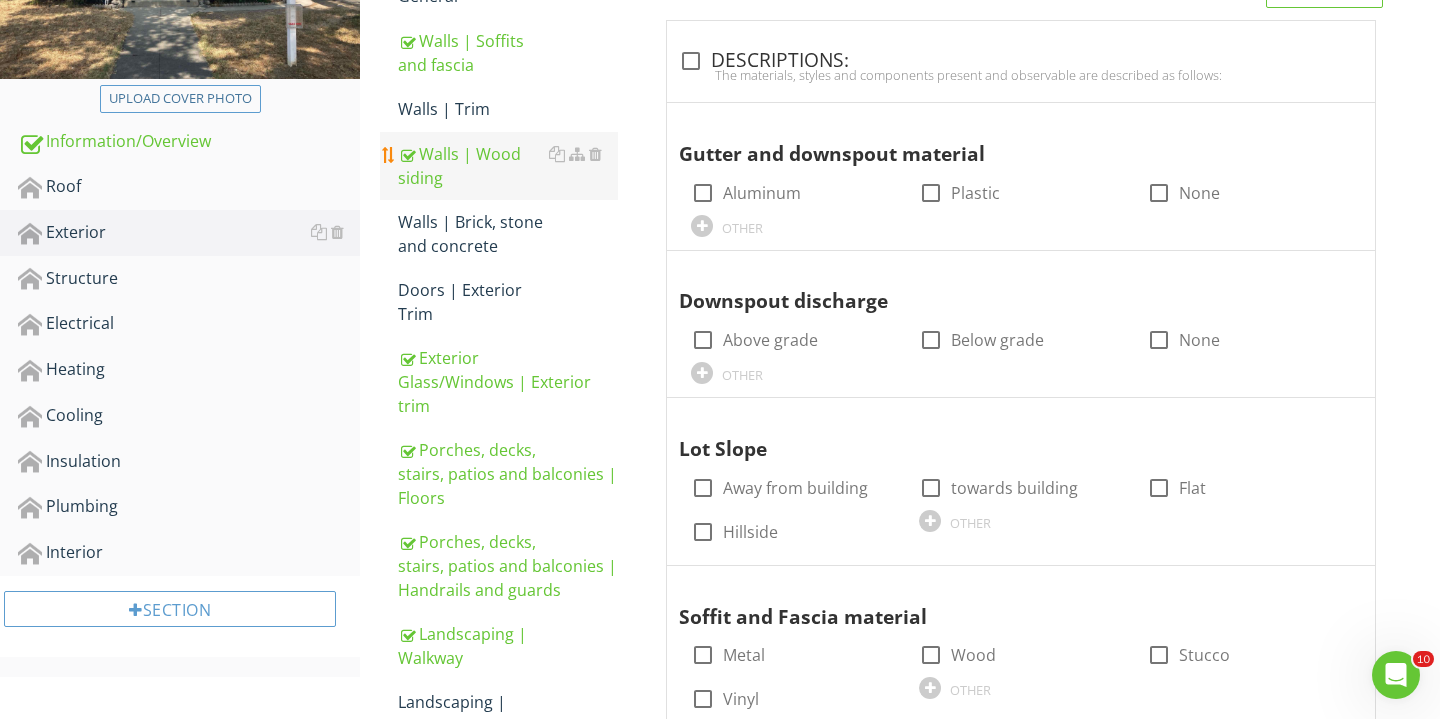 scroll, scrollTop: 449, scrollLeft: 0, axis: vertical 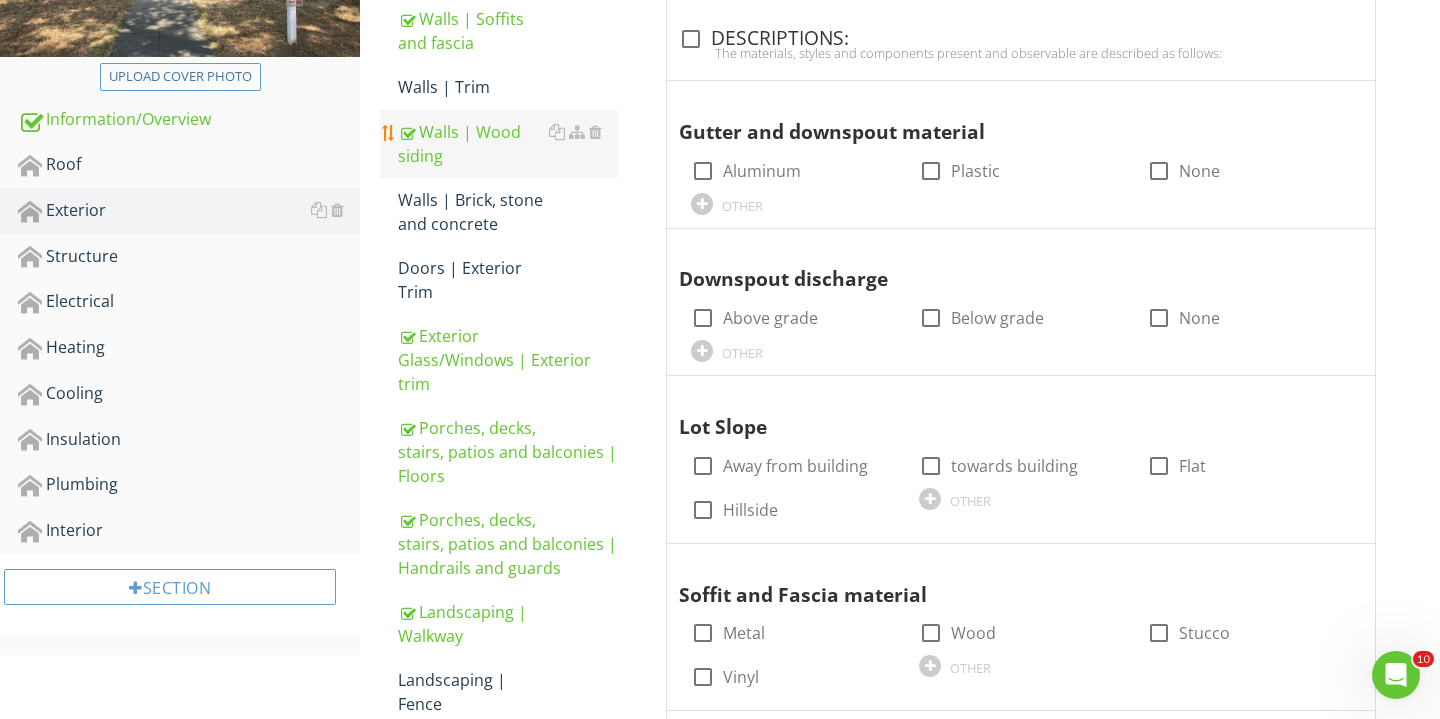 click on "Walls | Wood siding" at bounding box center (508, 144) 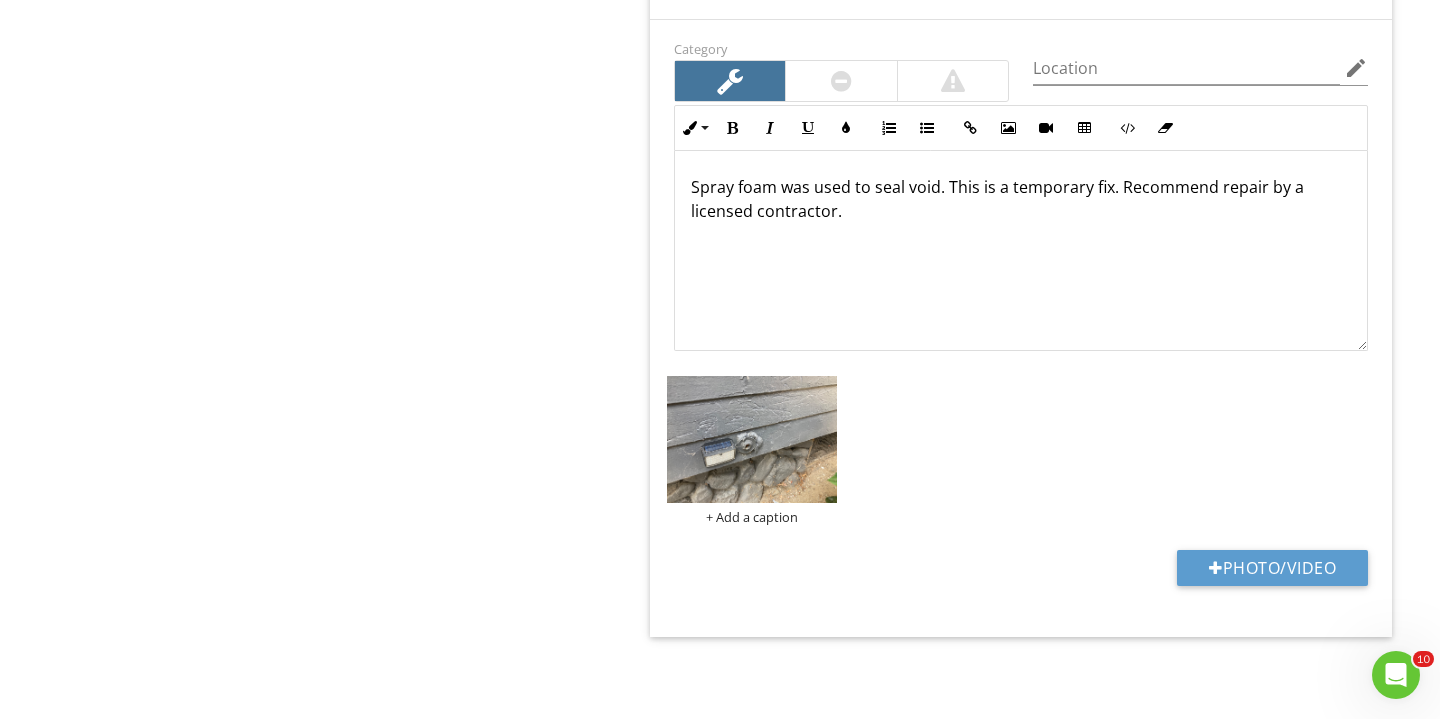 scroll, scrollTop: 5323, scrollLeft: 0, axis: vertical 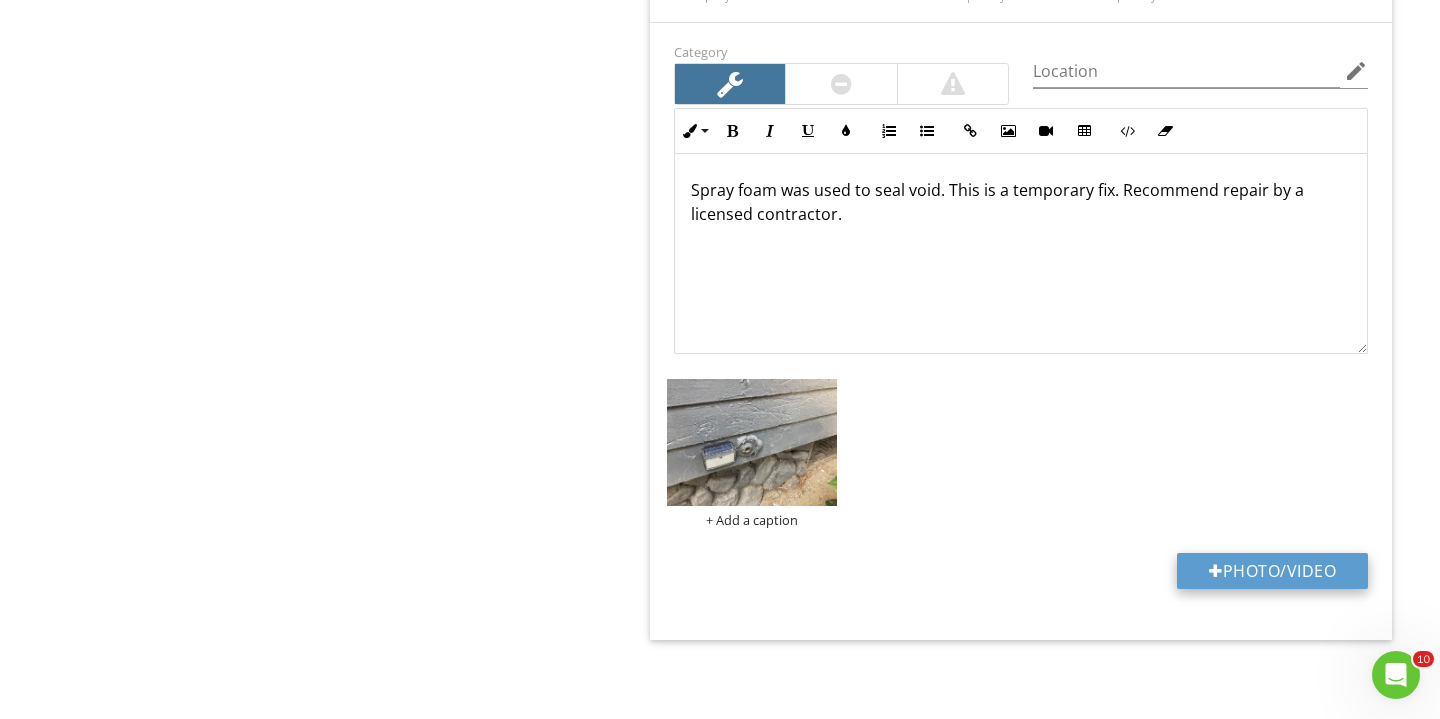 click on "Photo/Video" at bounding box center (1272, 571) 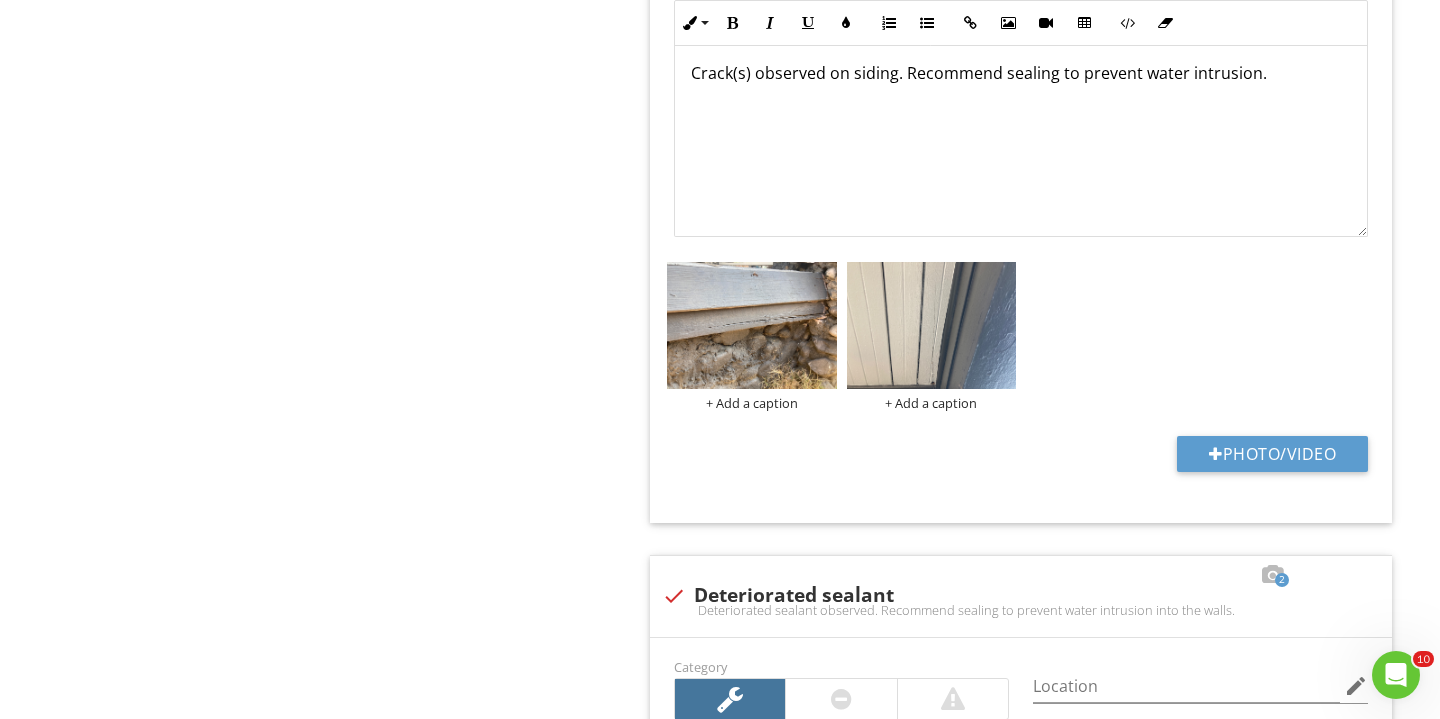 scroll, scrollTop: 1713, scrollLeft: 0, axis: vertical 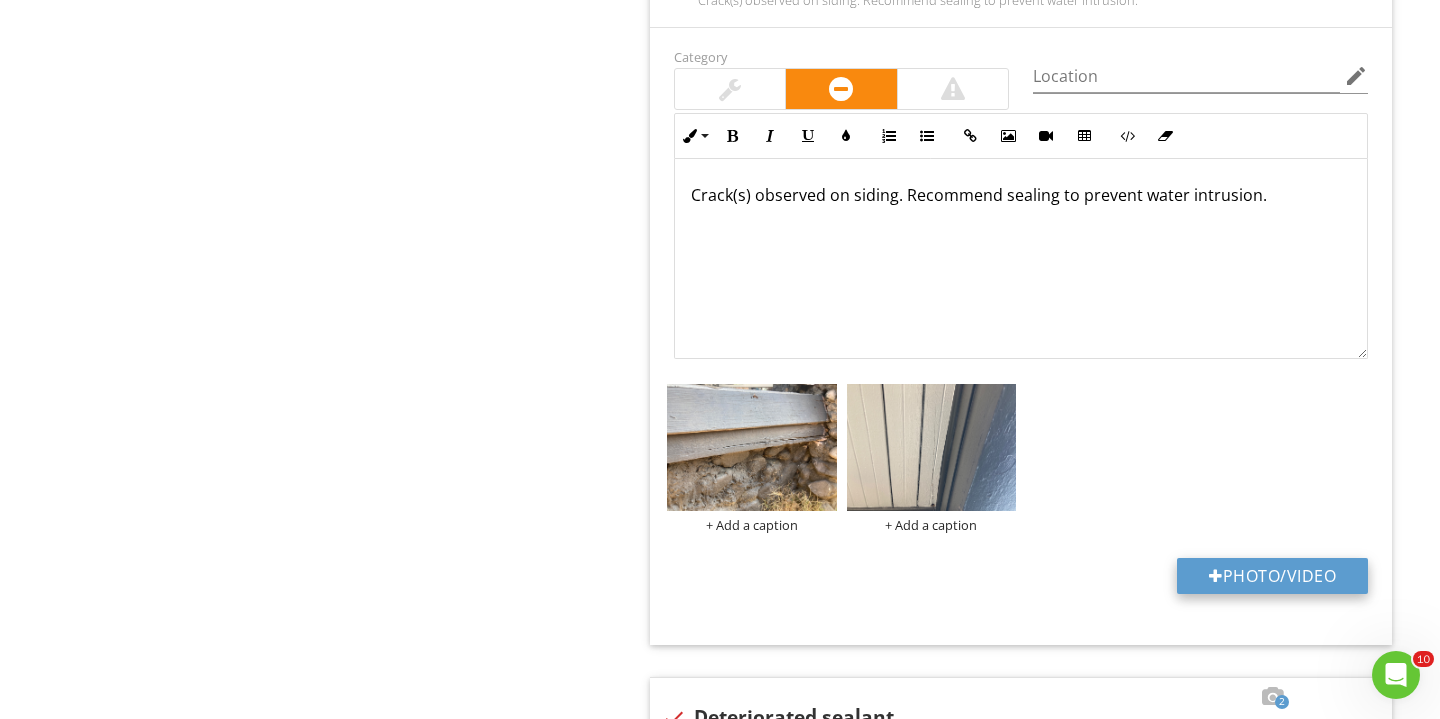 click on "Photo/Video" at bounding box center (1272, 576) 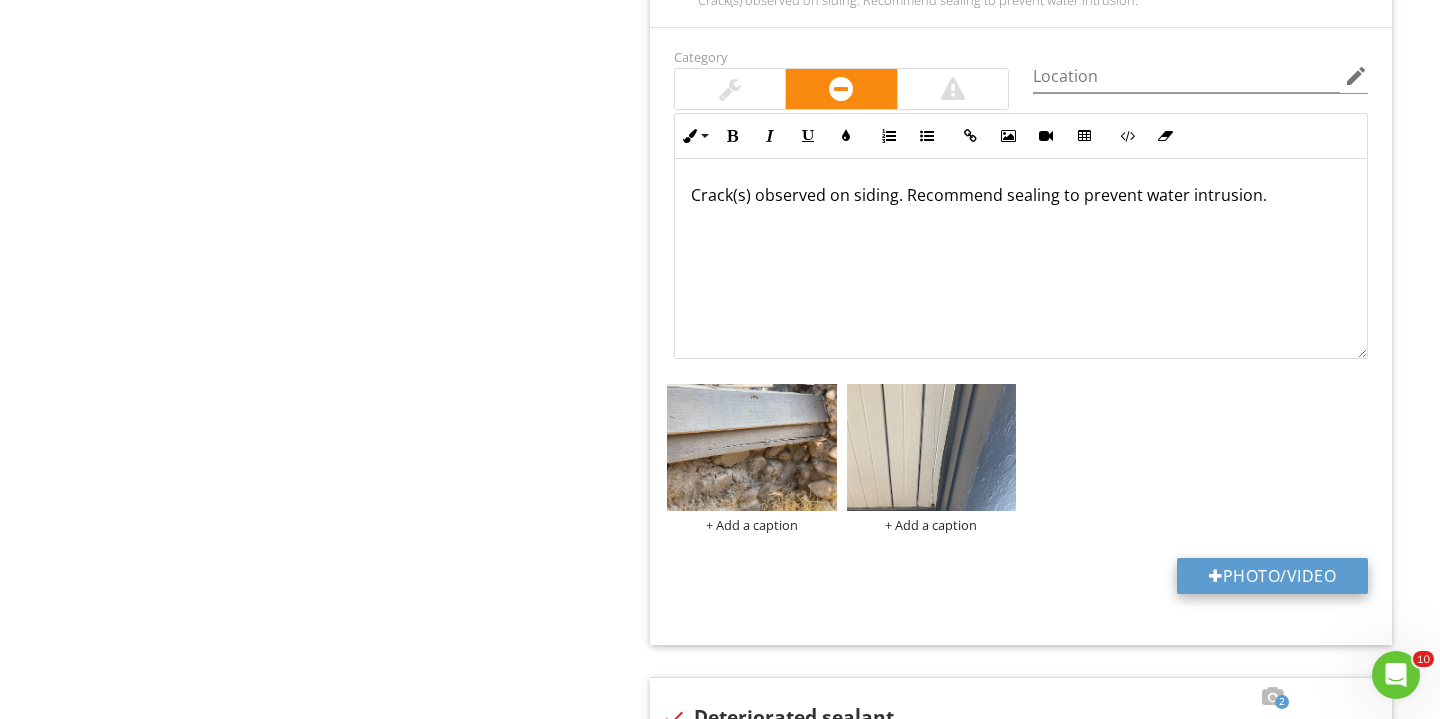 type on "C:\fakepath\IMG_2583.JPG" 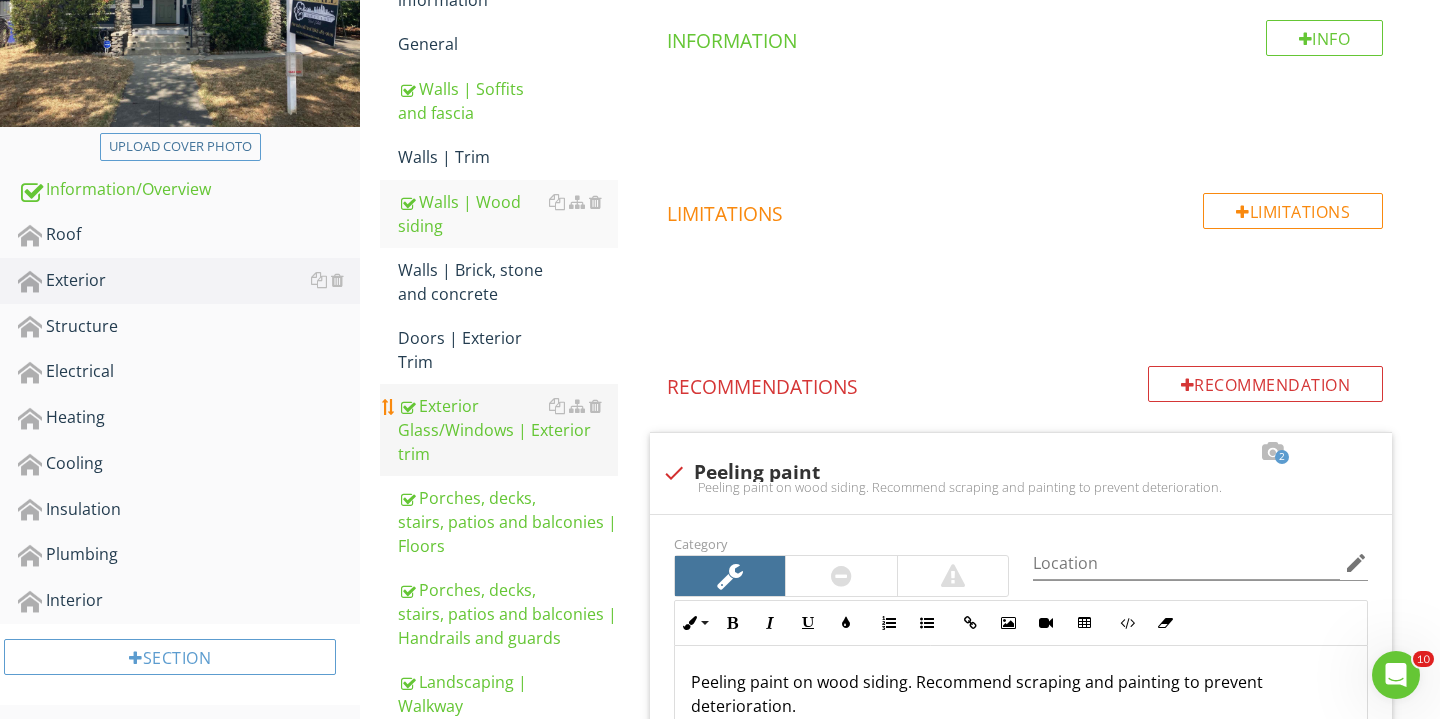 scroll, scrollTop: 405, scrollLeft: 0, axis: vertical 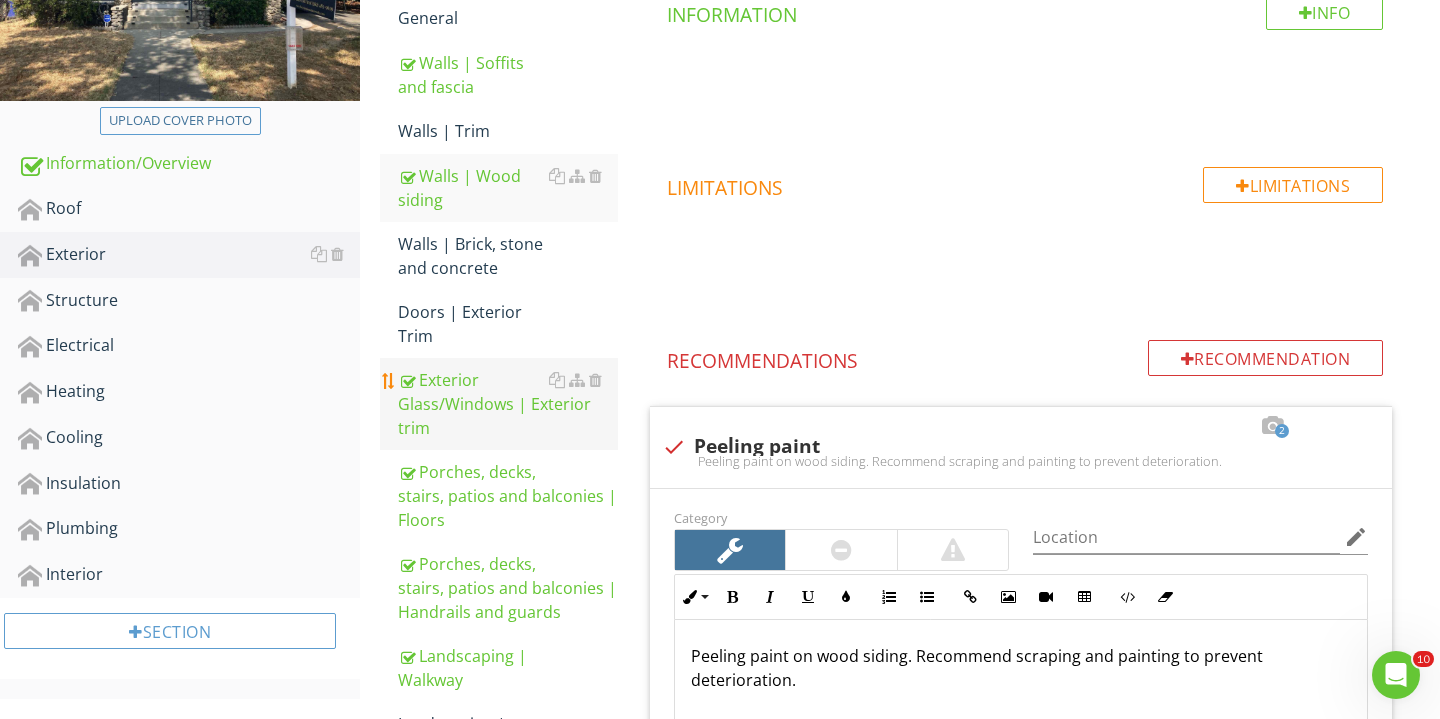 click on "Exterior Glass/Windows | Exterior trim" at bounding box center (508, 404) 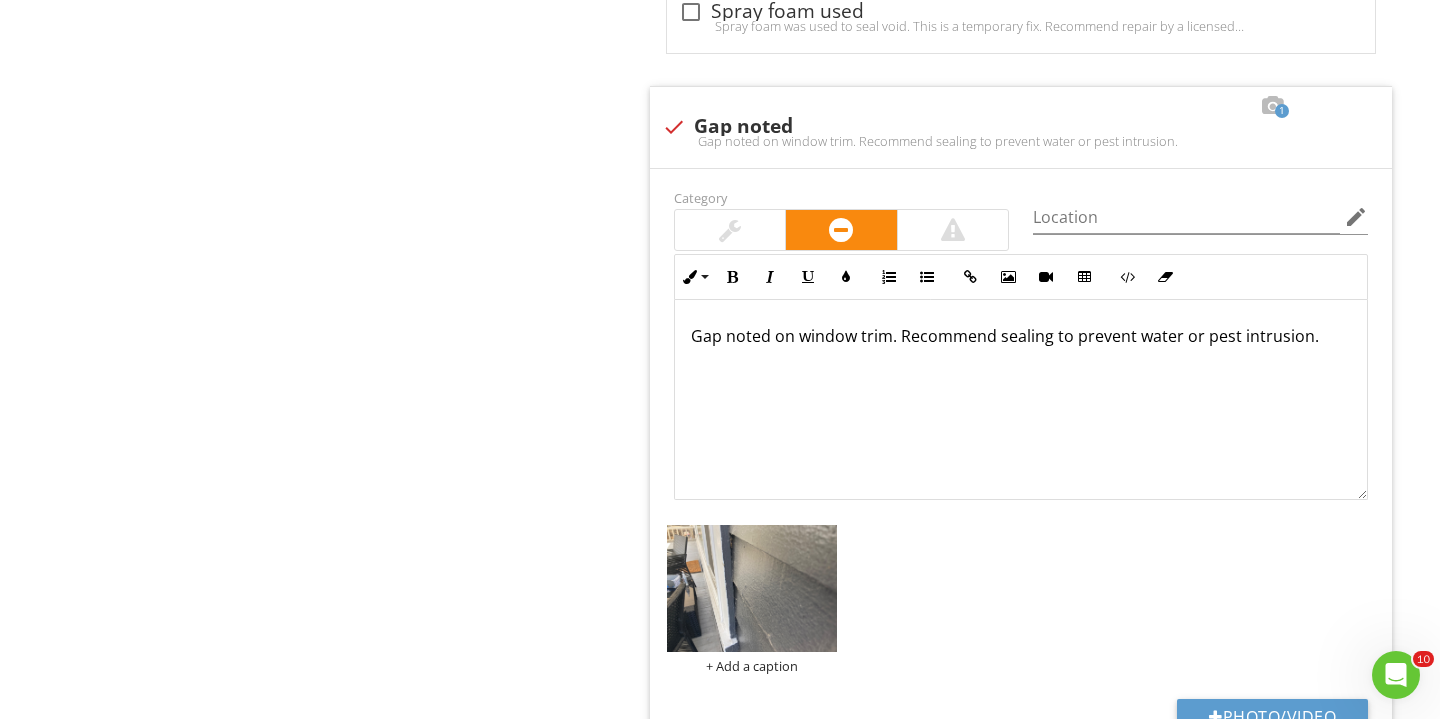 scroll, scrollTop: 3110, scrollLeft: 0, axis: vertical 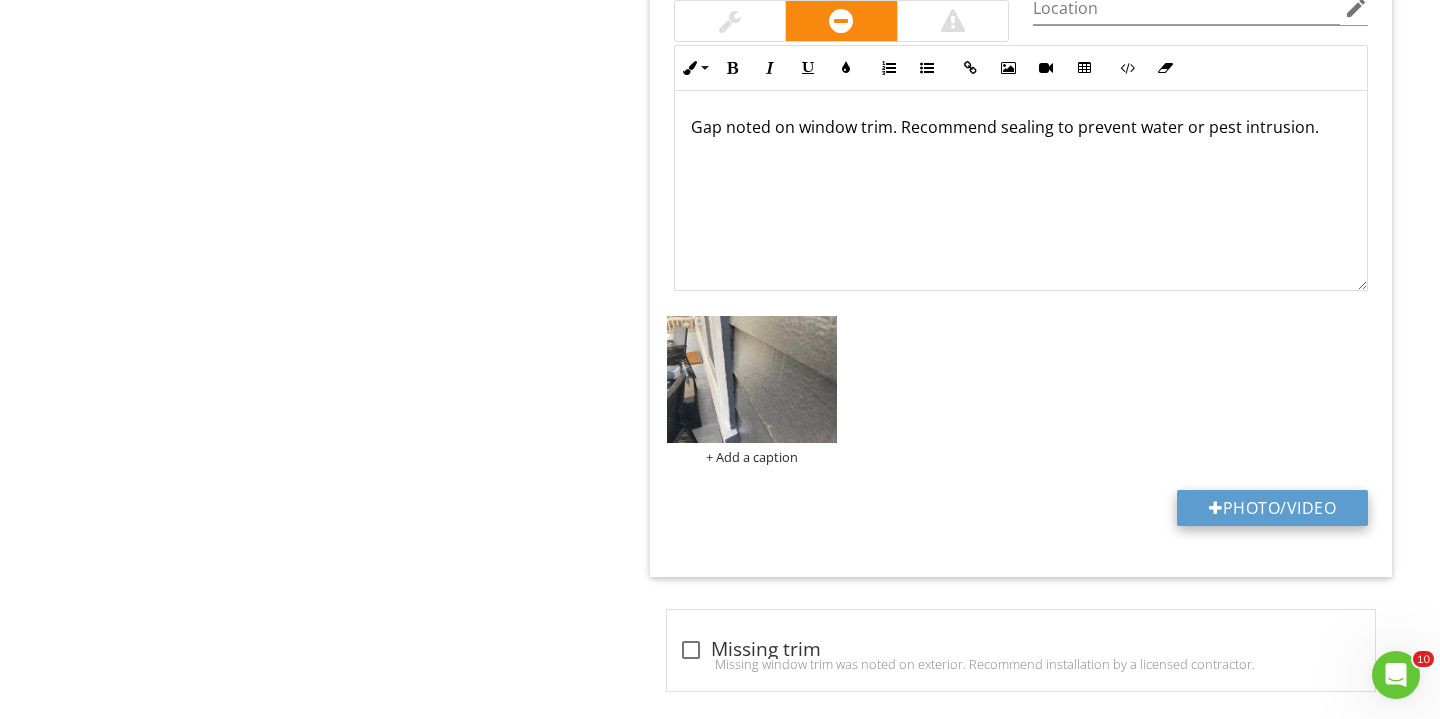 click on "Photo/Video" at bounding box center (1272, 508) 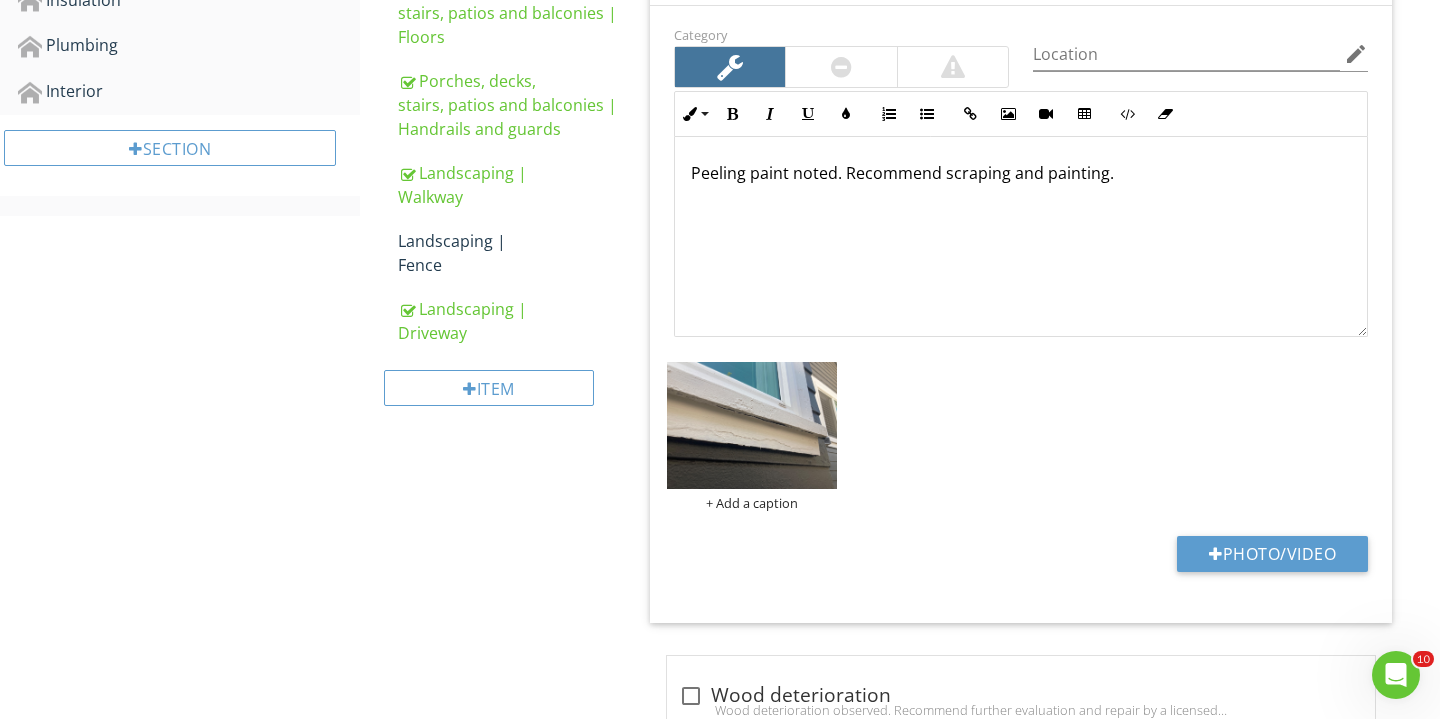 scroll, scrollTop: 835, scrollLeft: 0, axis: vertical 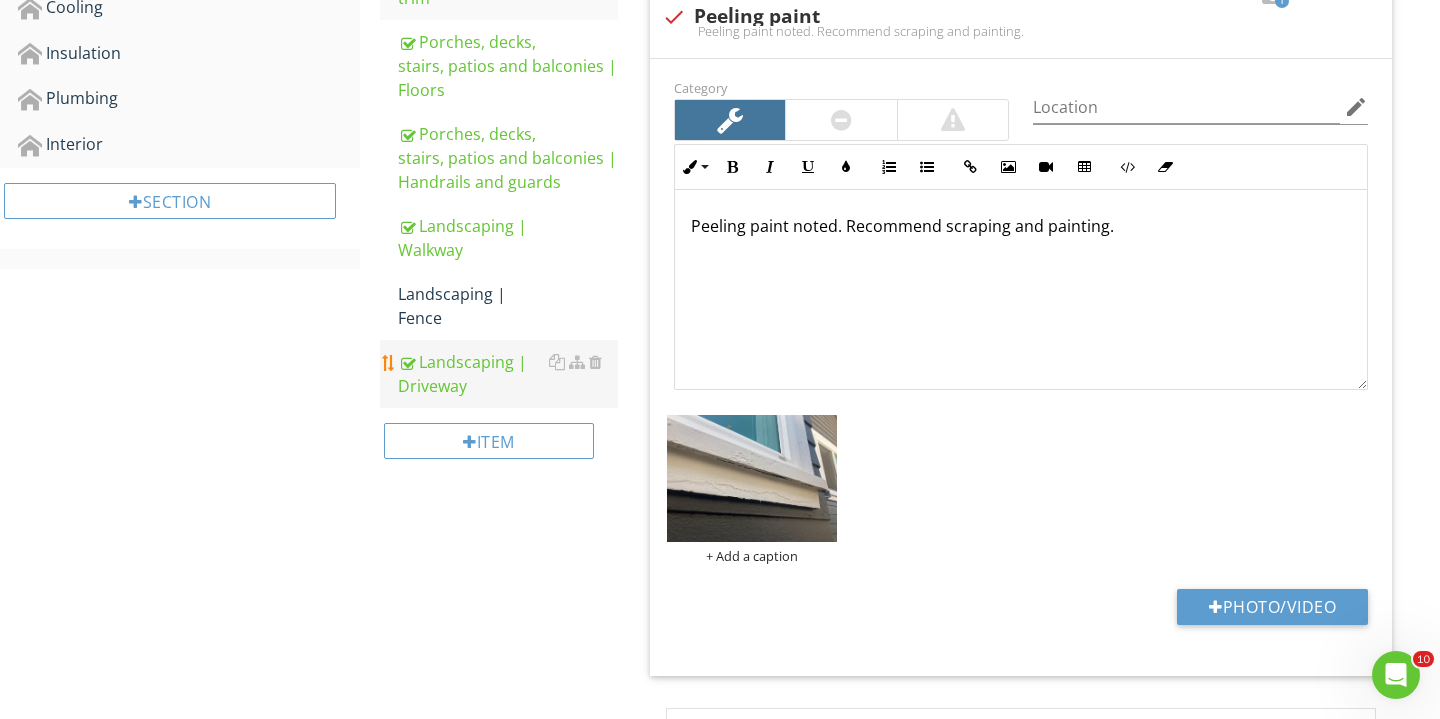 click on "Landscaping | Driveway" at bounding box center [508, 374] 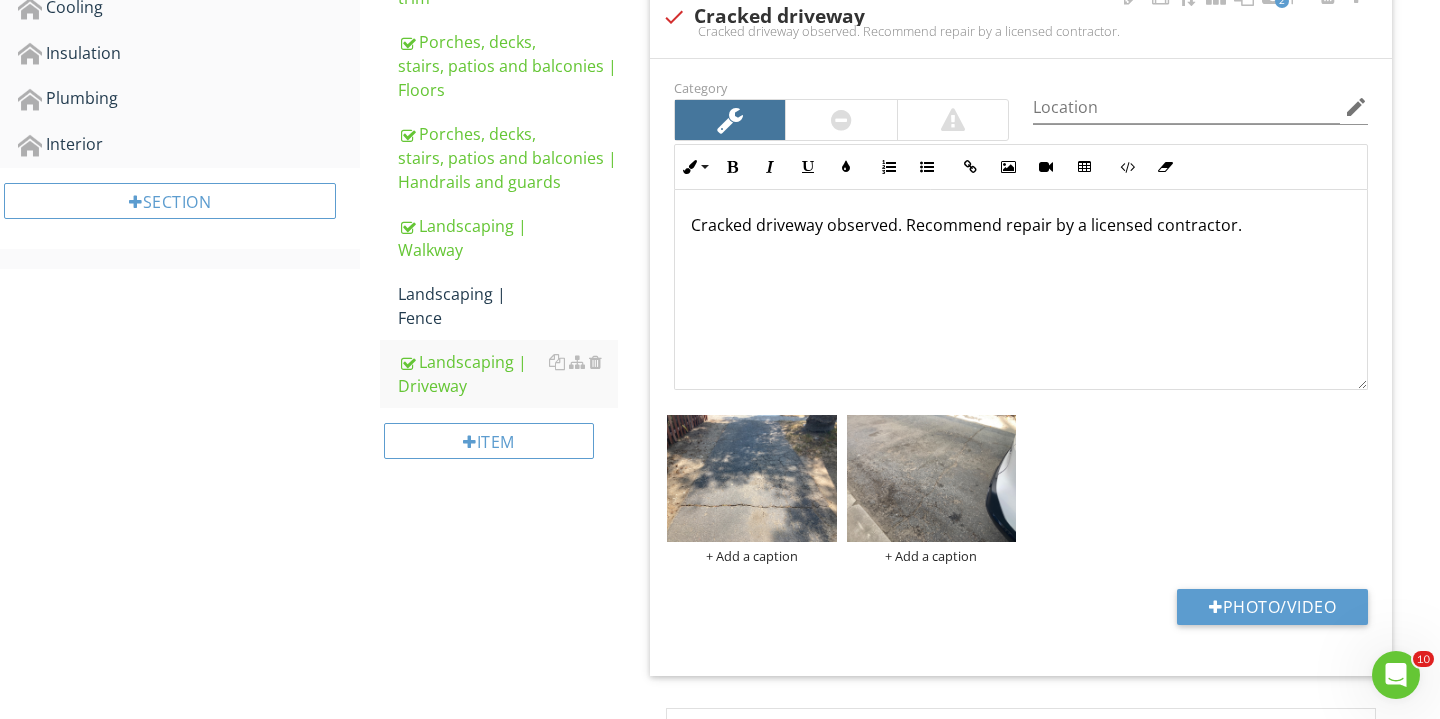 scroll, scrollTop: 1, scrollLeft: 0, axis: vertical 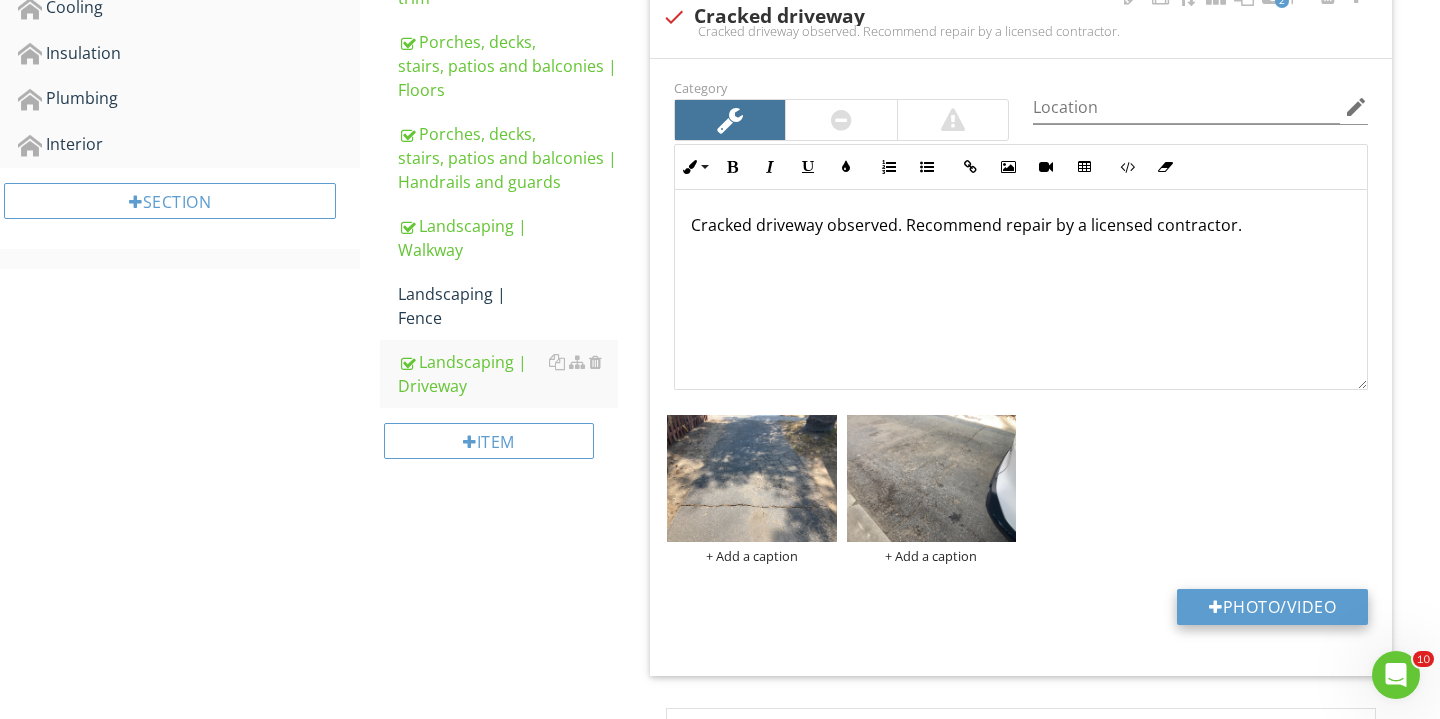 click on "Photo/Video" at bounding box center (1272, 607) 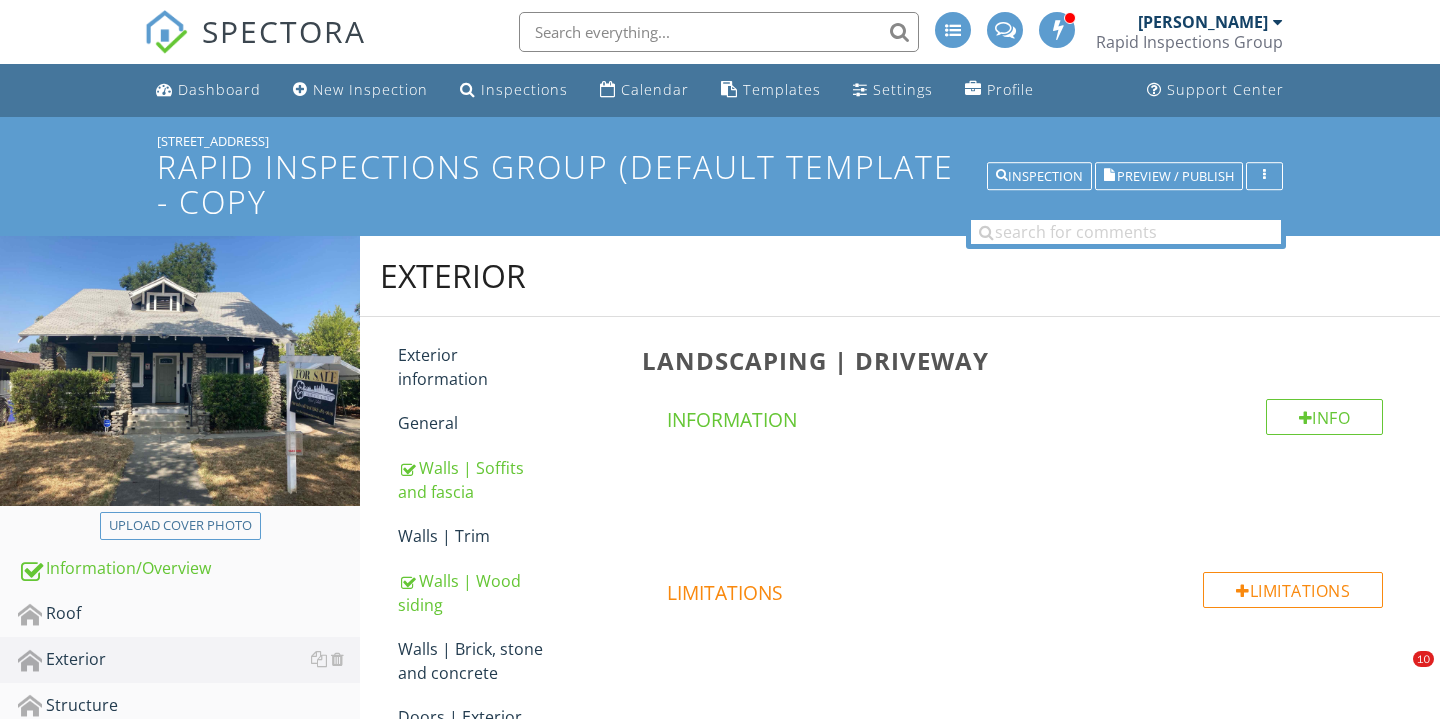scroll, scrollTop: 835, scrollLeft: 0, axis: vertical 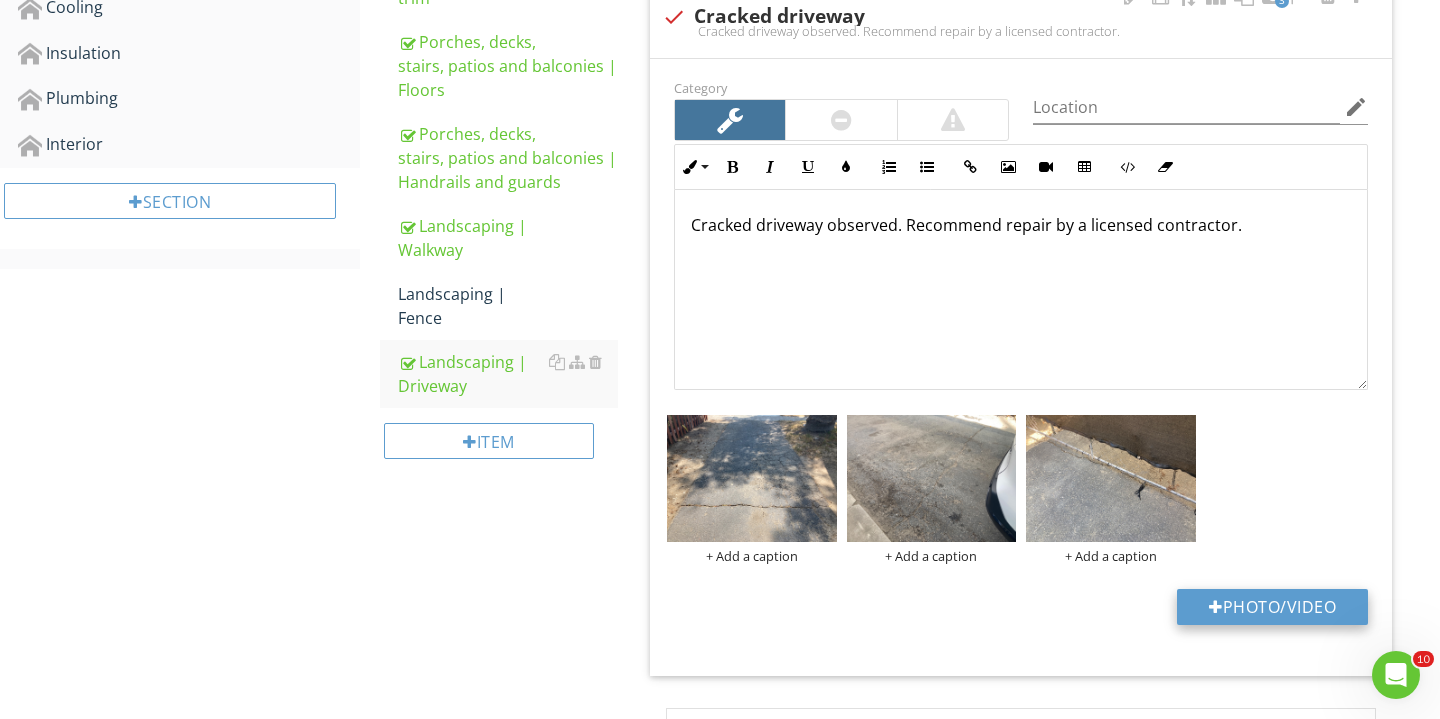 click on "Photo/Video" at bounding box center [1272, 607] 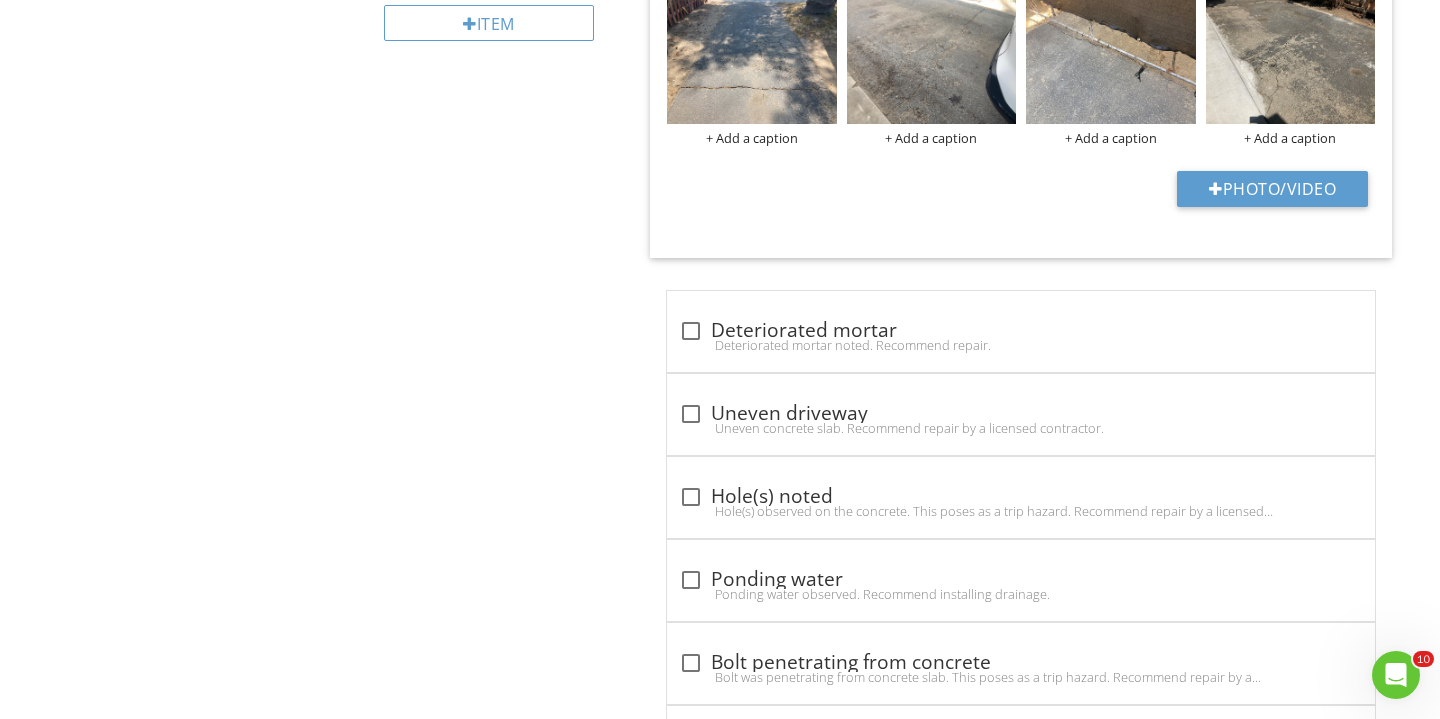 scroll, scrollTop: 1405, scrollLeft: 0, axis: vertical 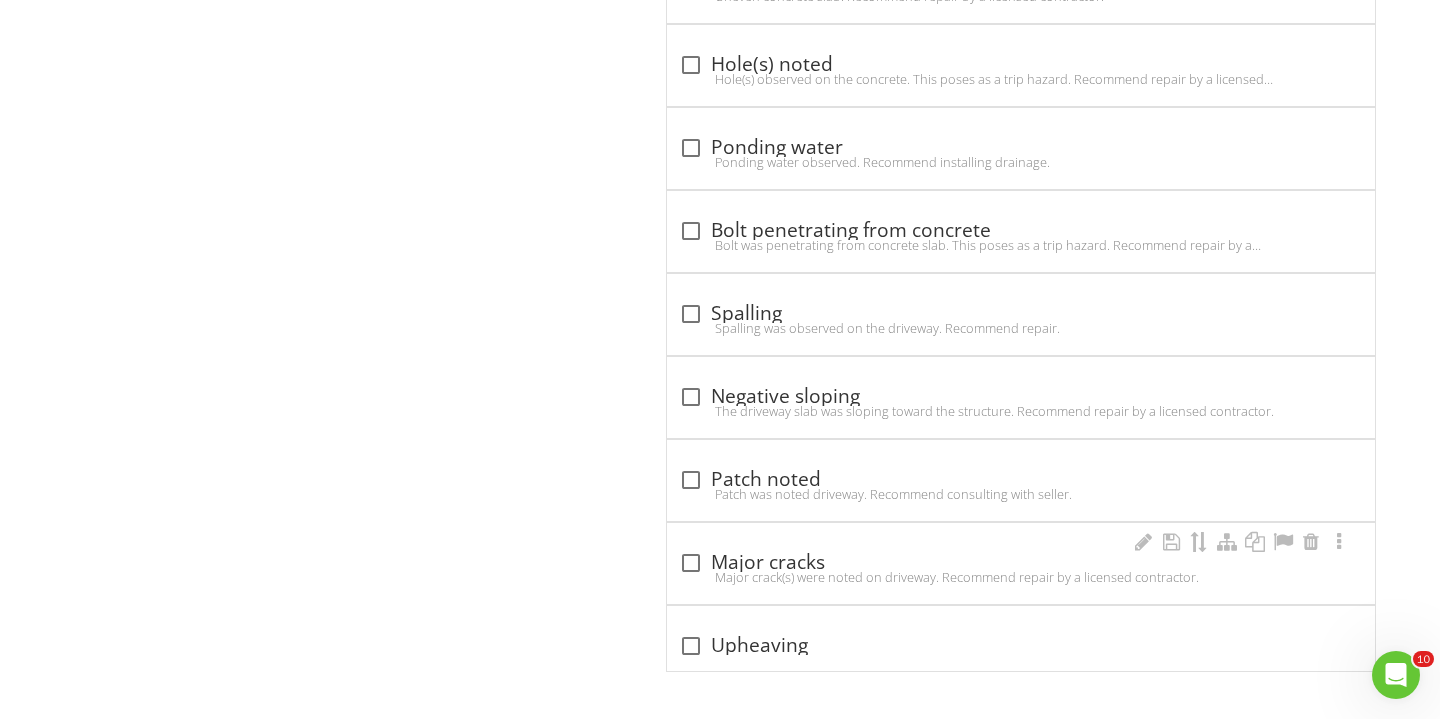 click on "check_box_outline_blank
Major cracks
Major crack(s) were noted on driveway. Recommend repair by a licensed contractor." at bounding box center (1021, 563) 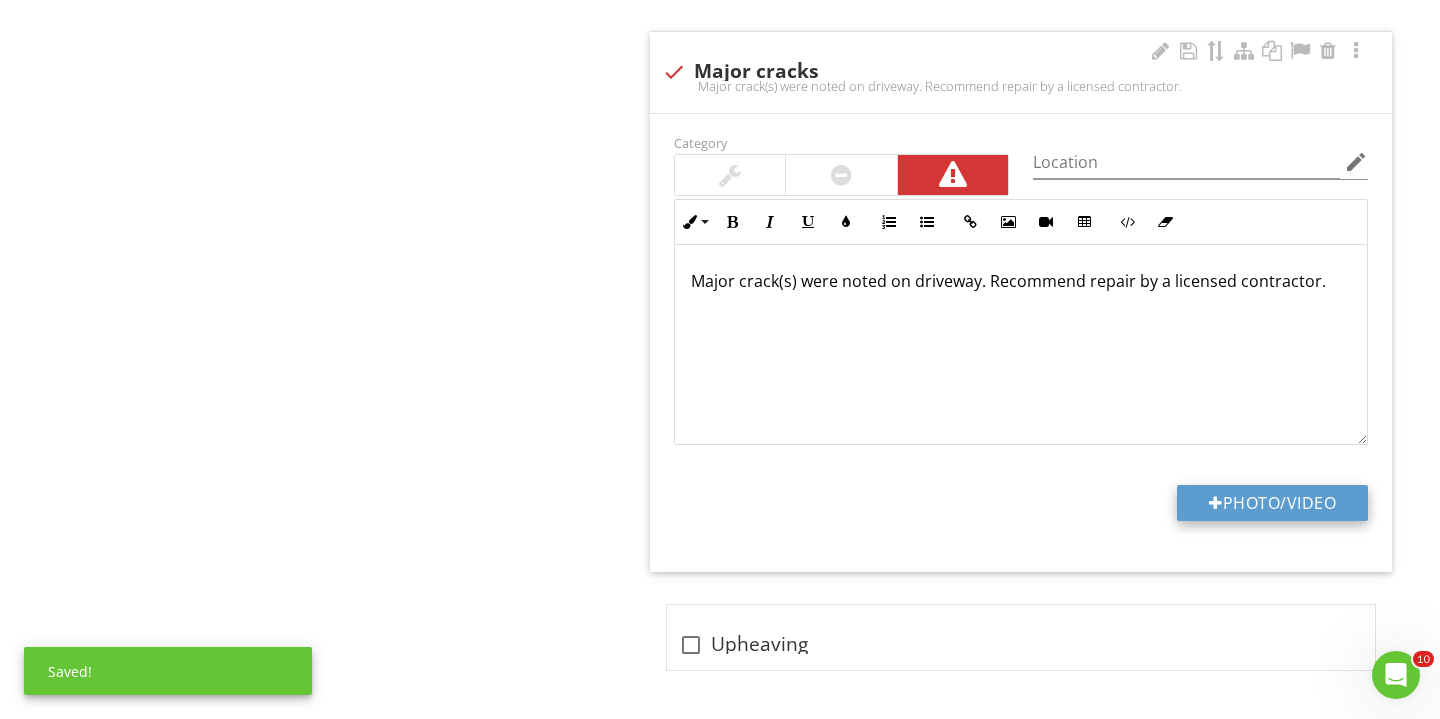 scroll, scrollTop: 2207, scrollLeft: 0, axis: vertical 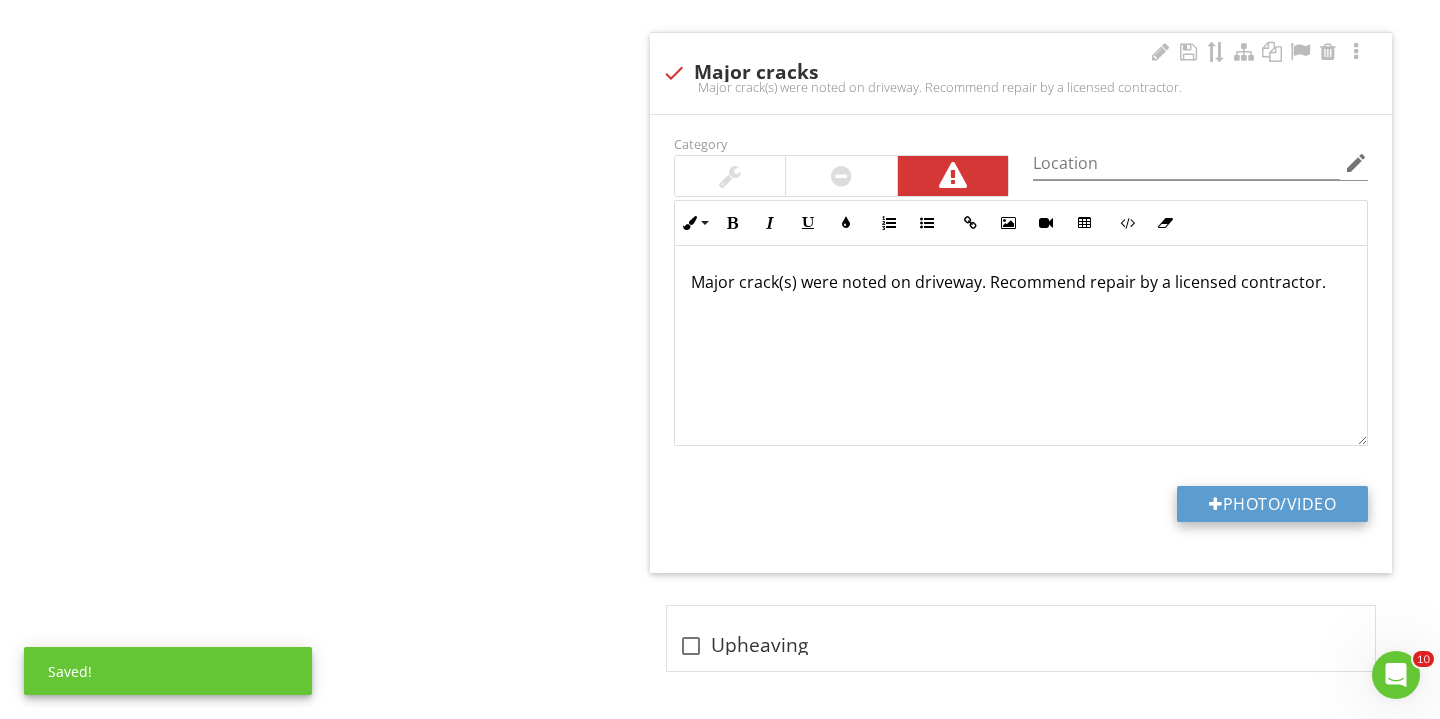 click on "Photo/Video" at bounding box center (1272, 504) 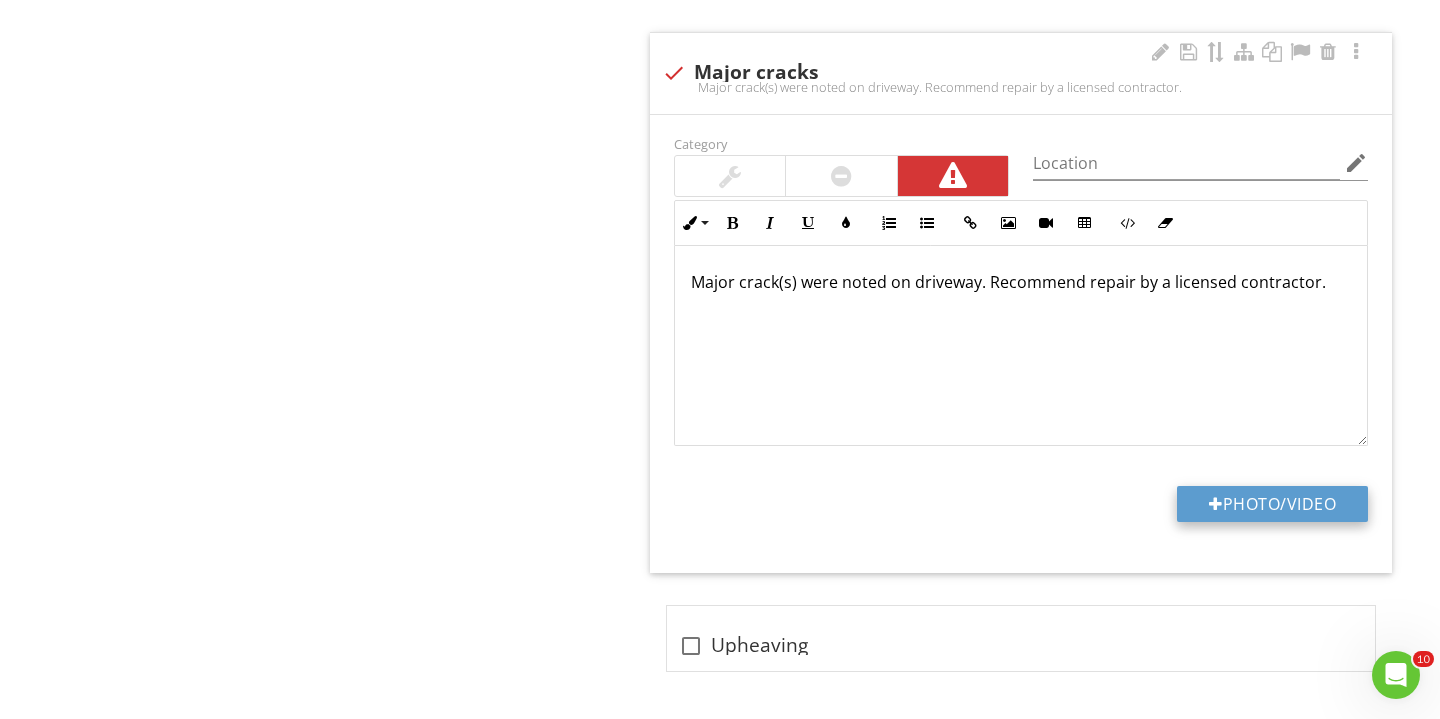 type on "C:\fakepath\IMG_2626.JPG" 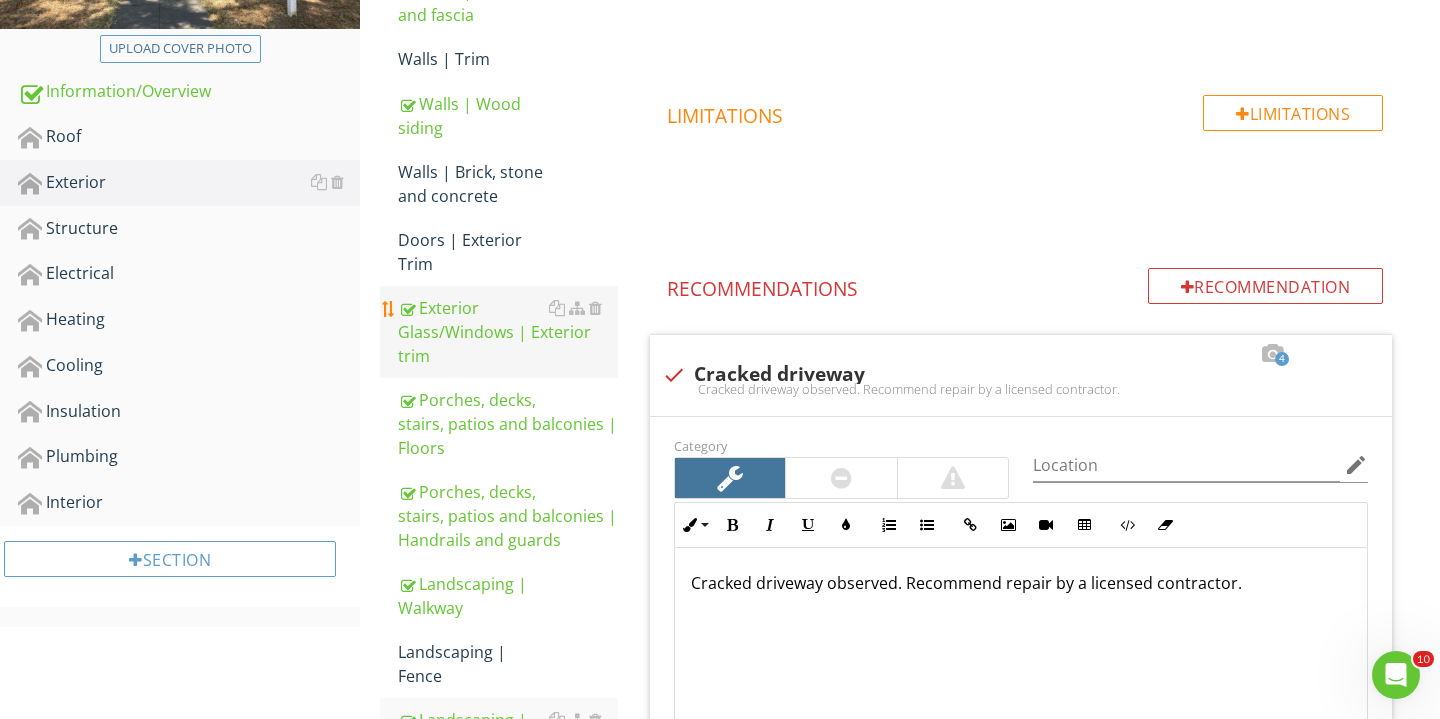 scroll, scrollTop: 551, scrollLeft: 0, axis: vertical 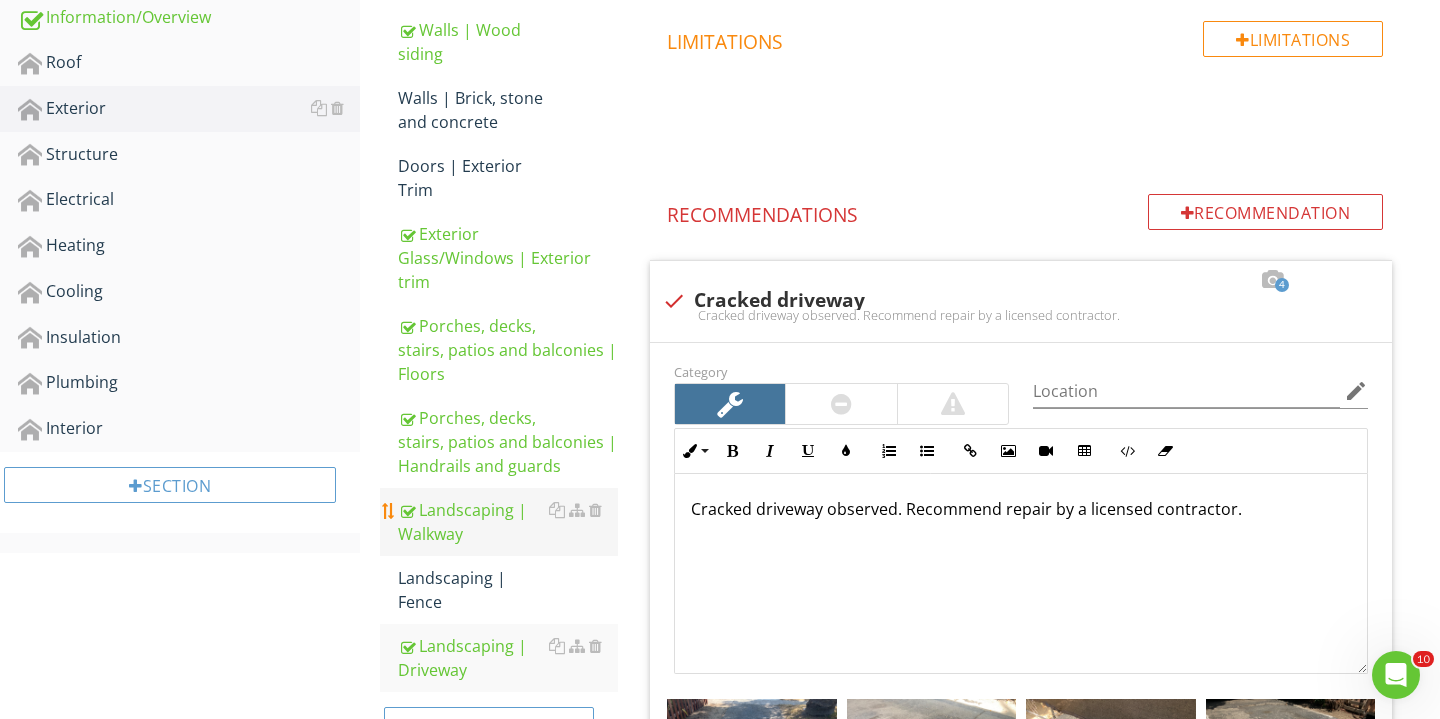 click on "Landscaping | Walkway" at bounding box center [508, 522] 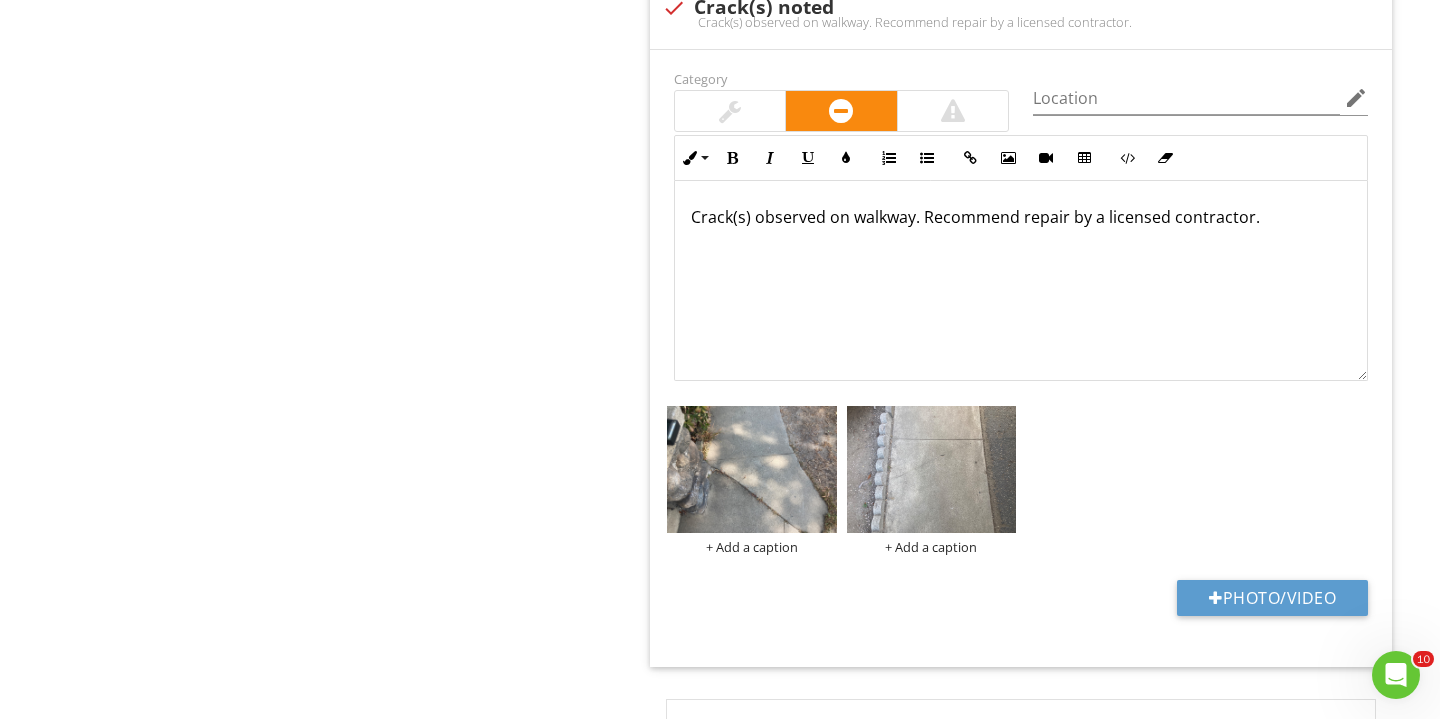 scroll, scrollTop: 1716, scrollLeft: 0, axis: vertical 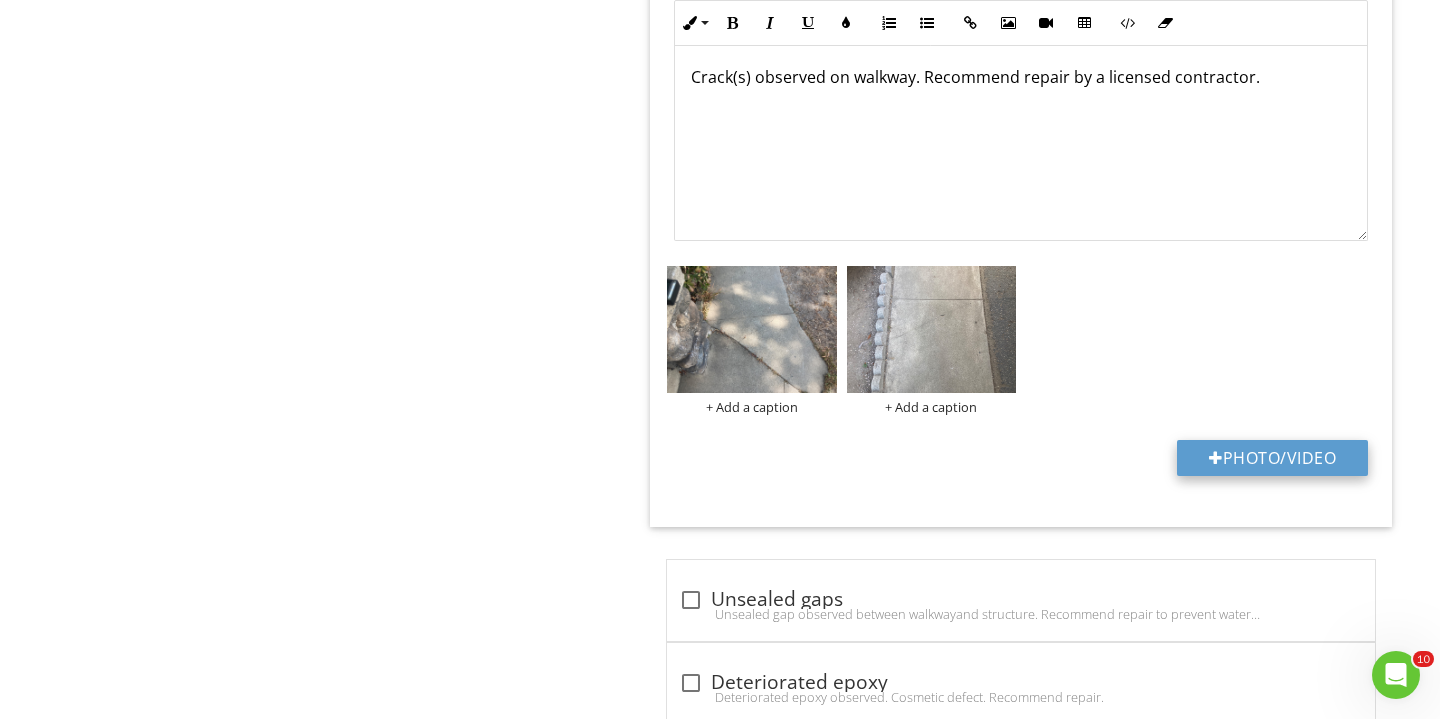 click at bounding box center (1216, 458) 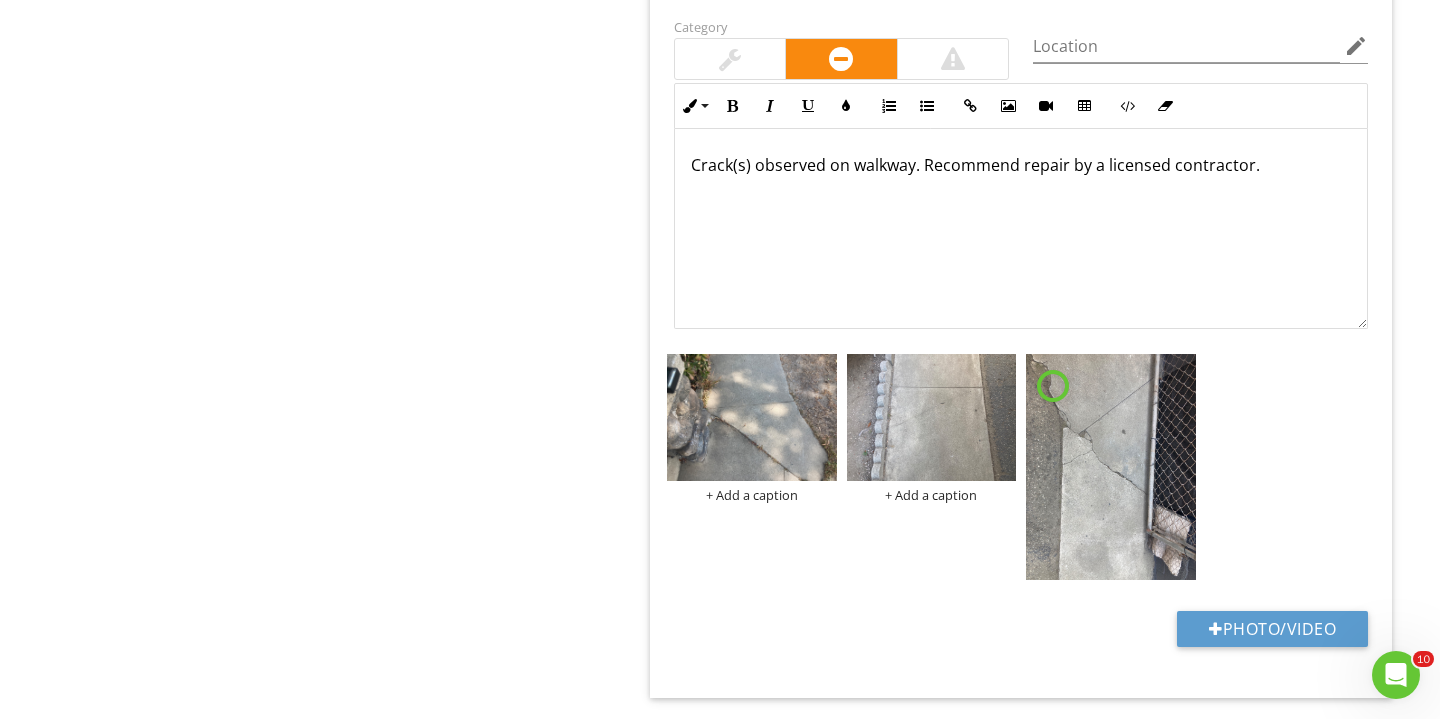 scroll, scrollTop: 1640, scrollLeft: 0, axis: vertical 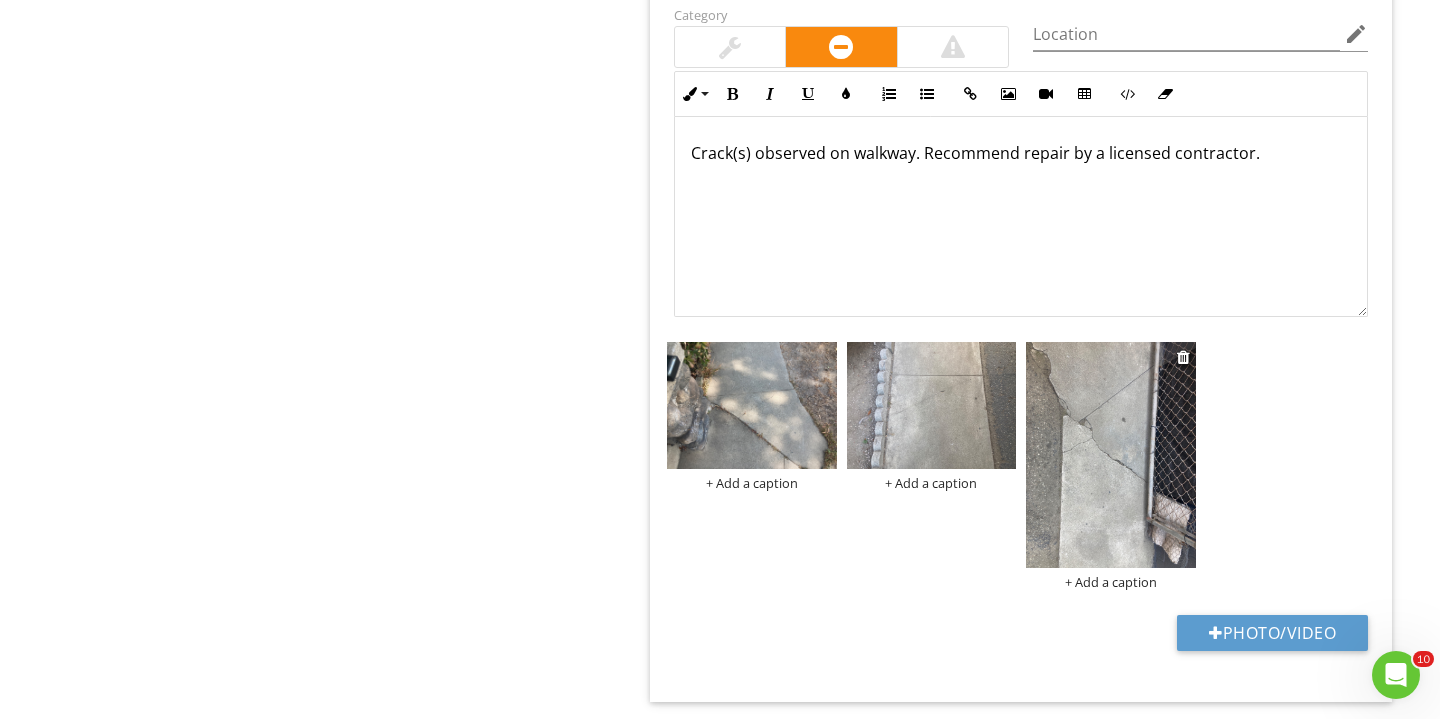 click at bounding box center [1111, 455] 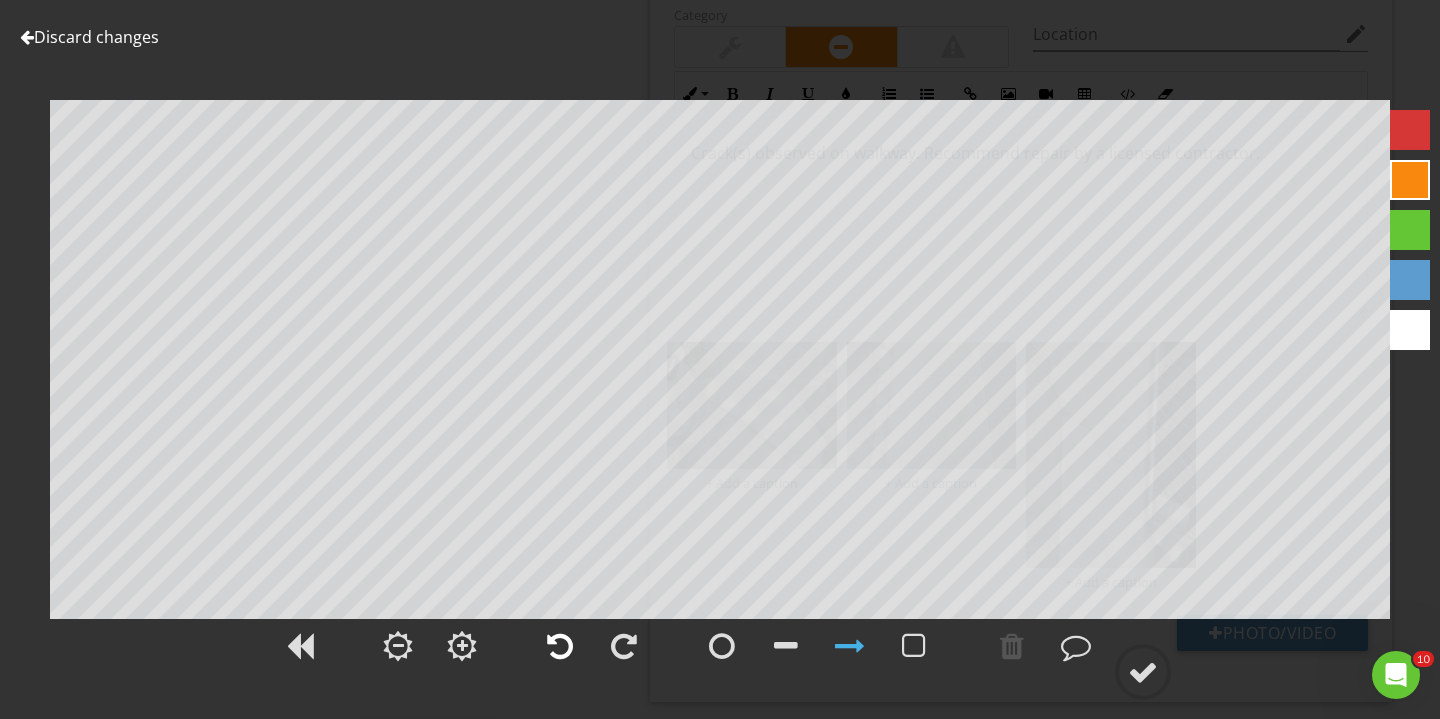 click at bounding box center [560, 646] 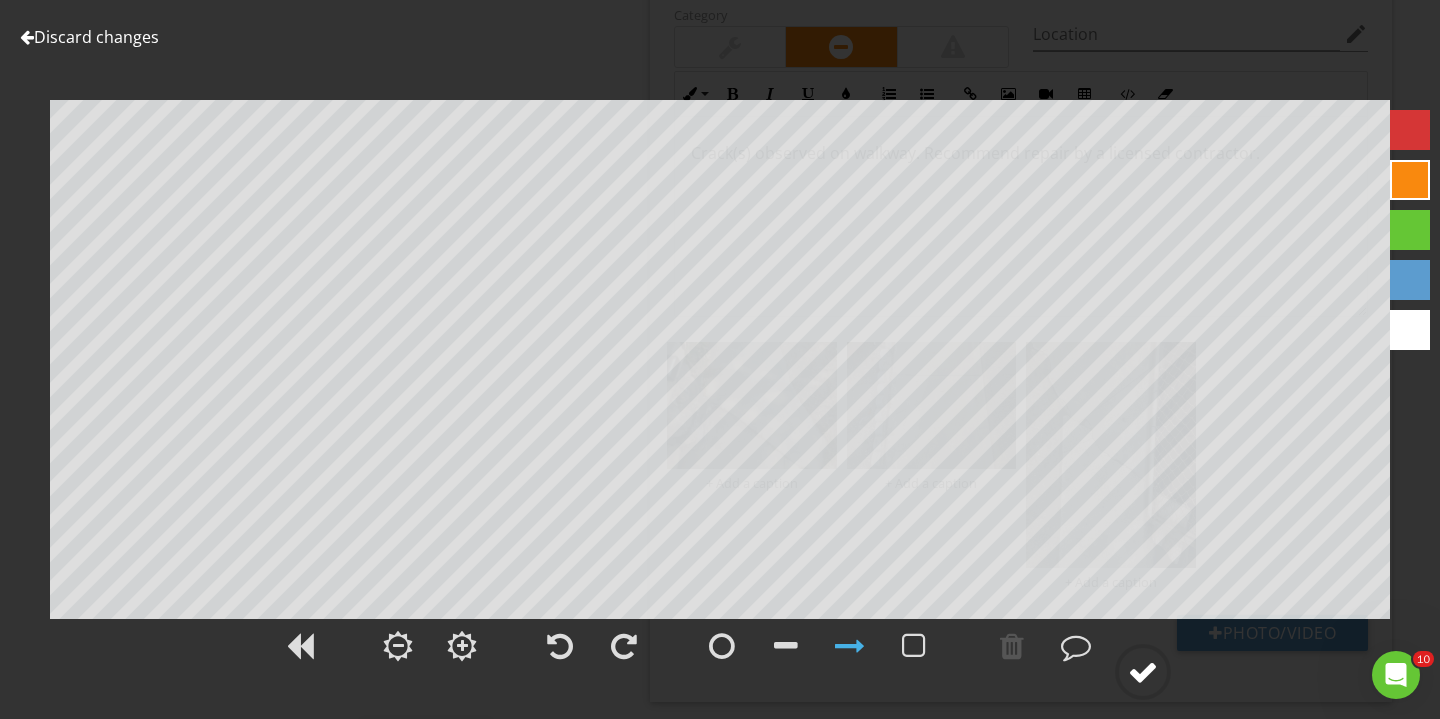 click at bounding box center (1143, 672) 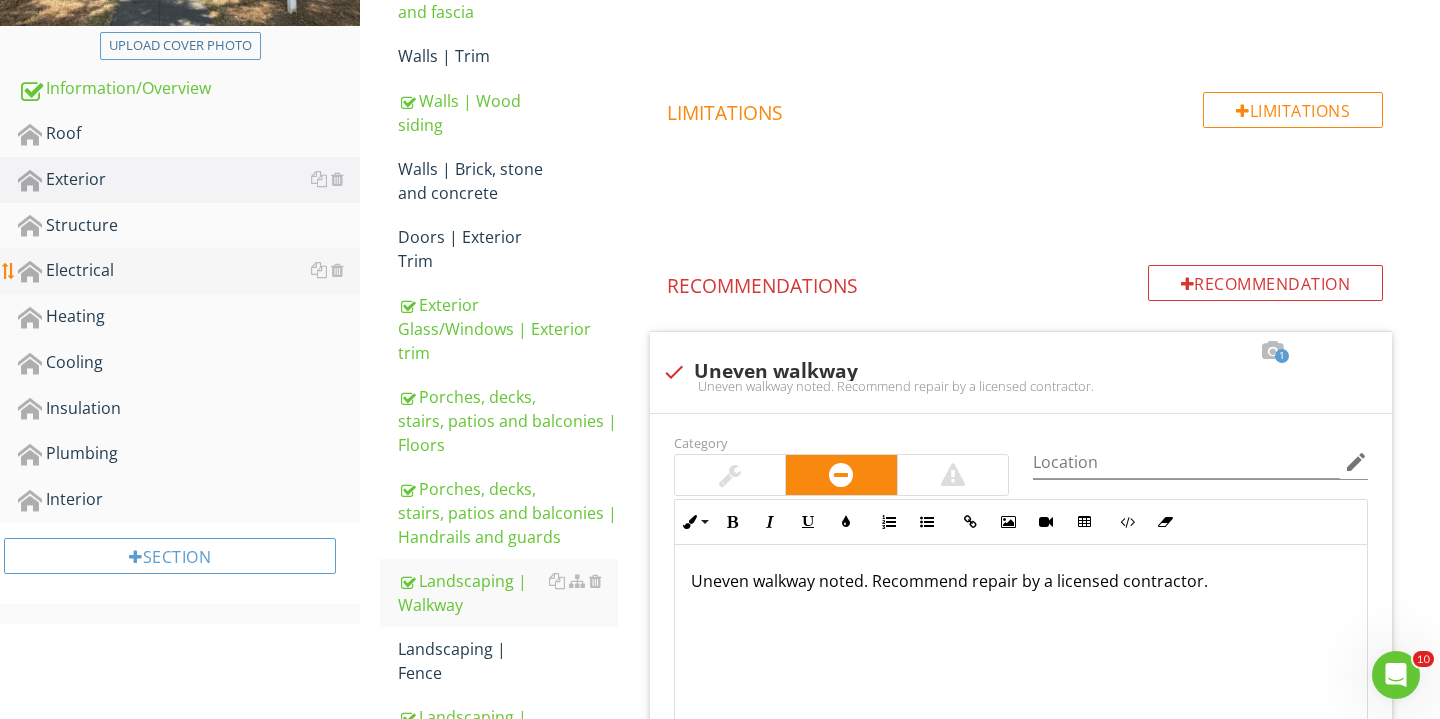 scroll, scrollTop: 528, scrollLeft: 0, axis: vertical 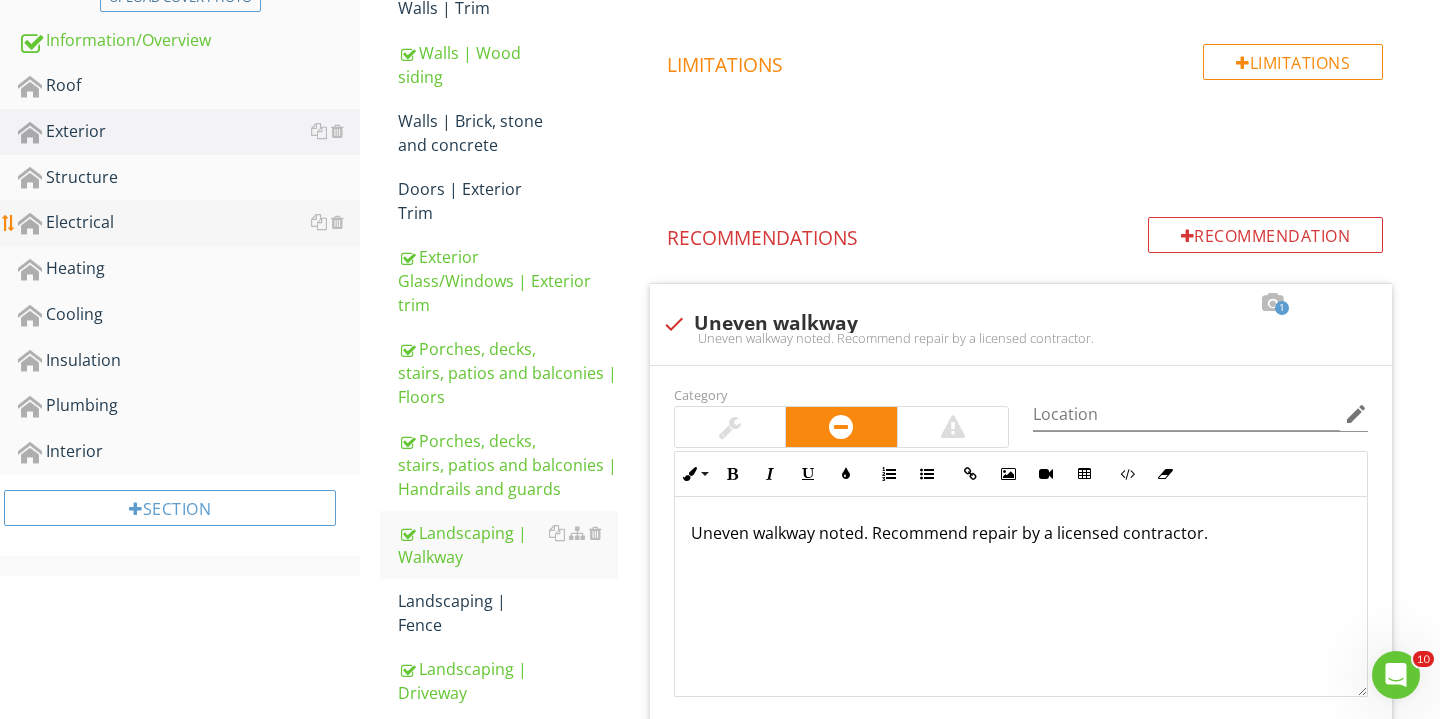 click on "Electrical" at bounding box center (189, 223) 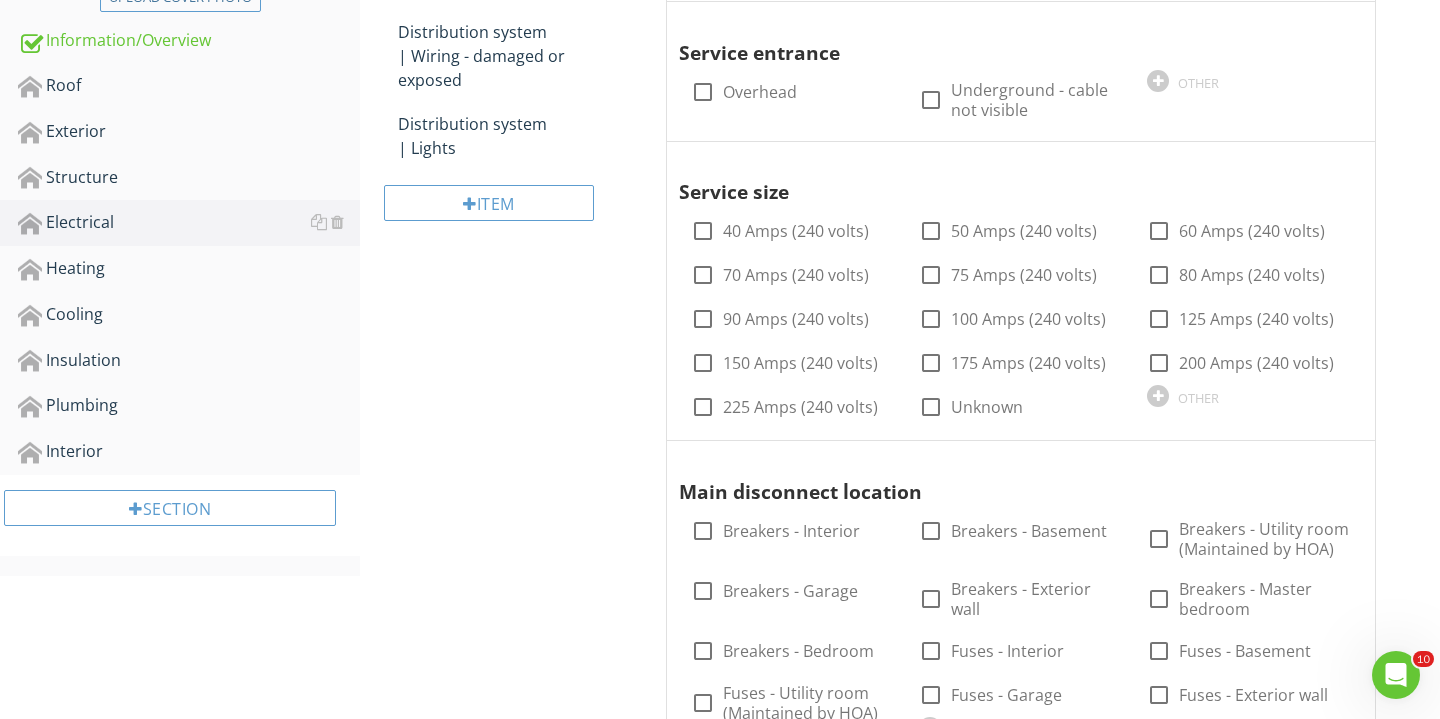 scroll, scrollTop: 372, scrollLeft: 0, axis: vertical 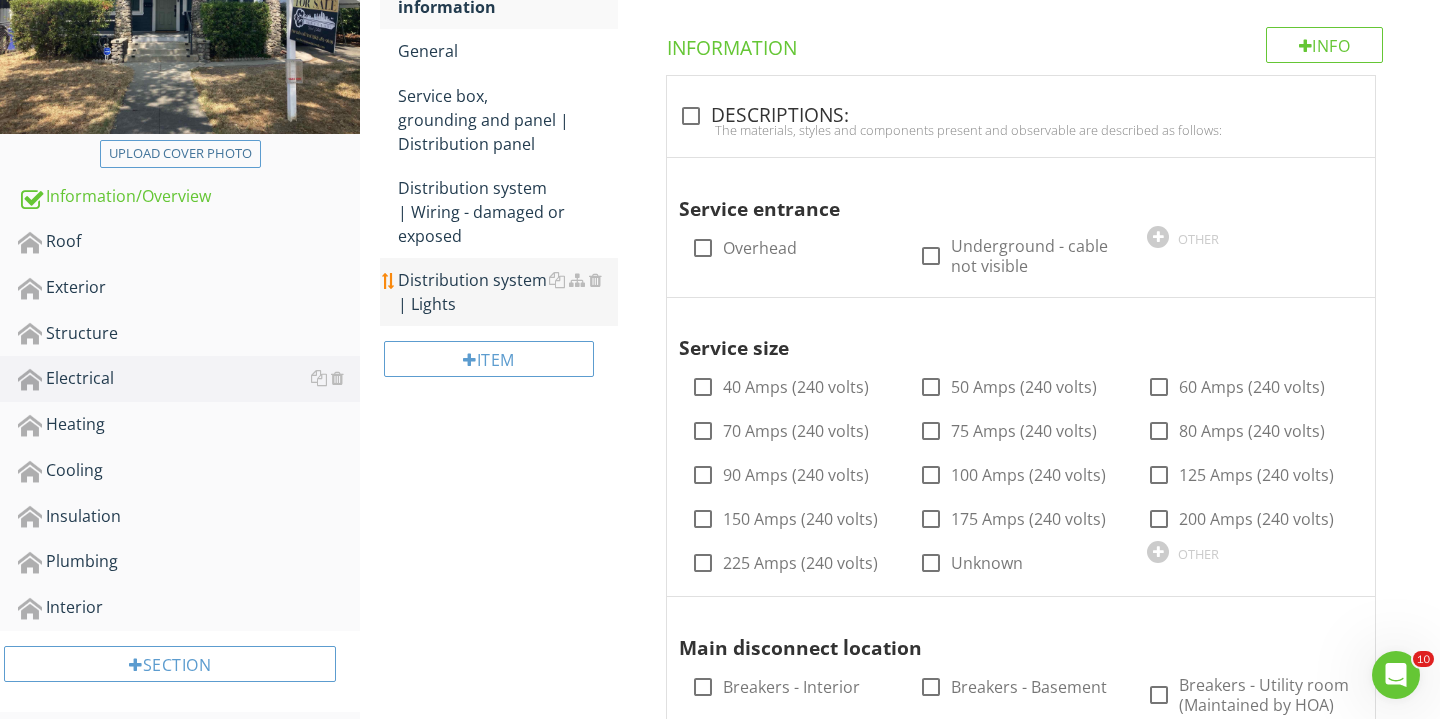 click on "Distribution system | Lights" at bounding box center [508, 292] 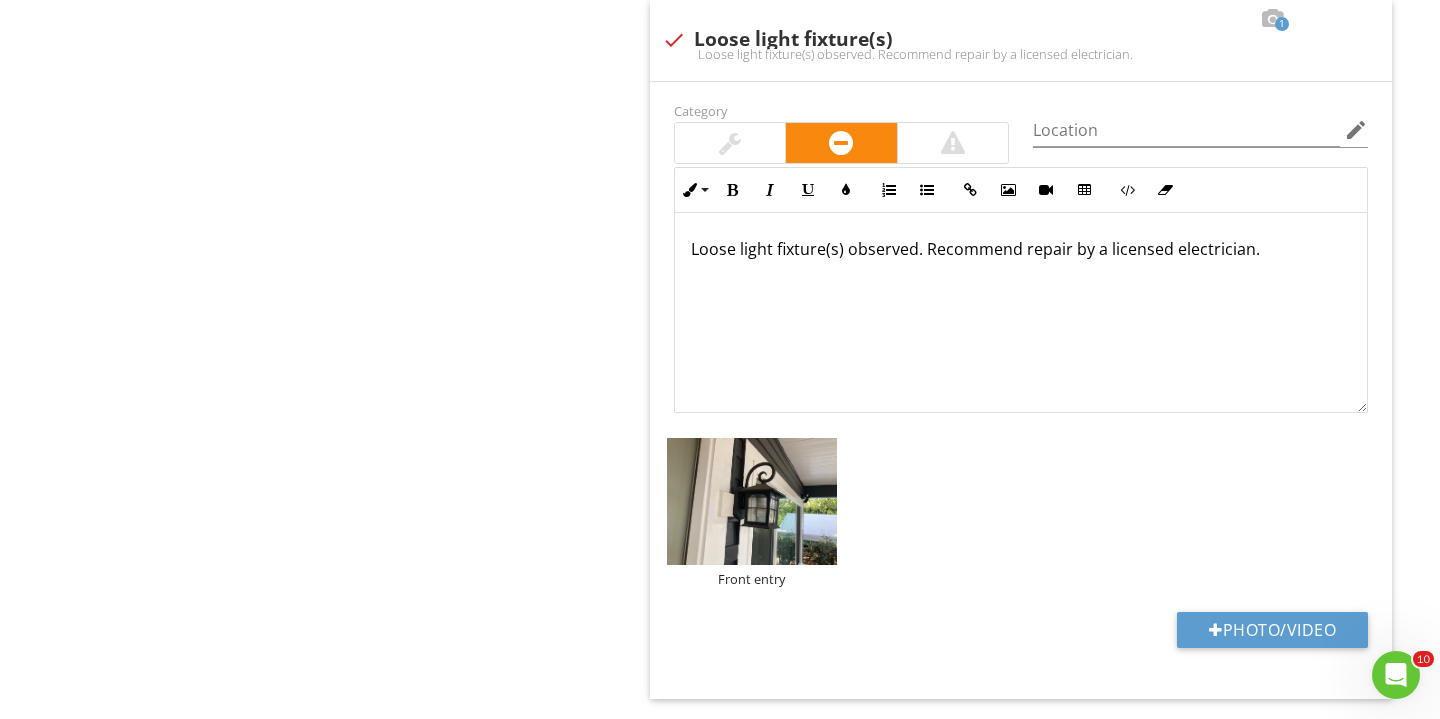 scroll, scrollTop: 2334, scrollLeft: 0, axis: vertical 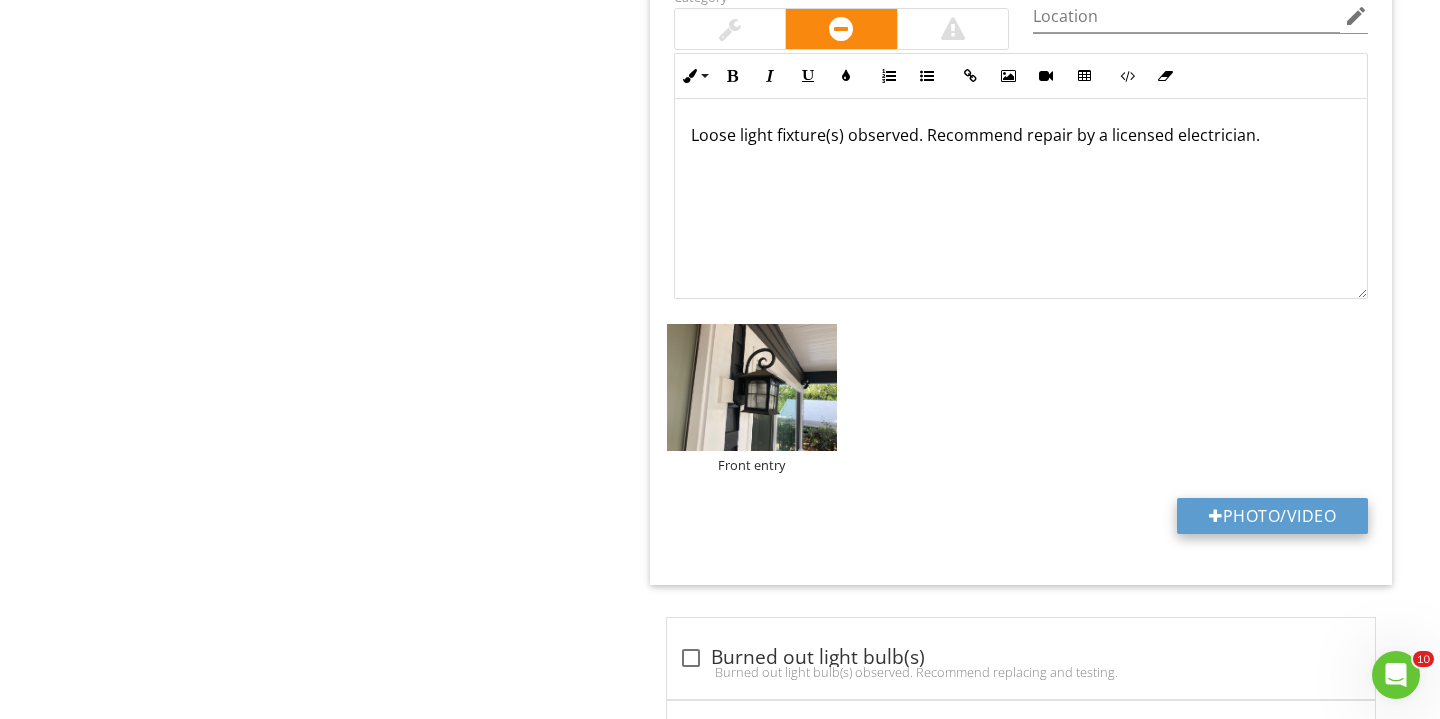 click at bounding box center [1216, 516] 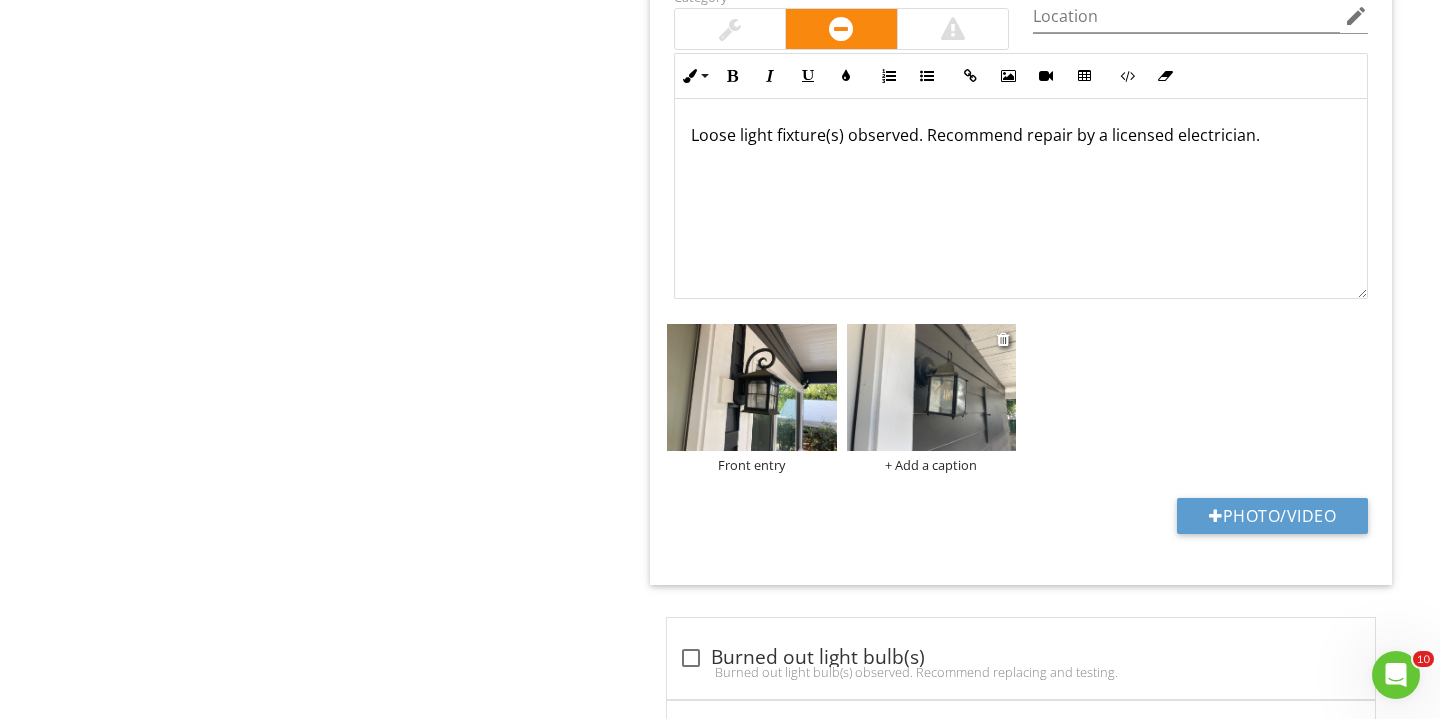click on "+ Add a caption" at bounding box center [932, 465] 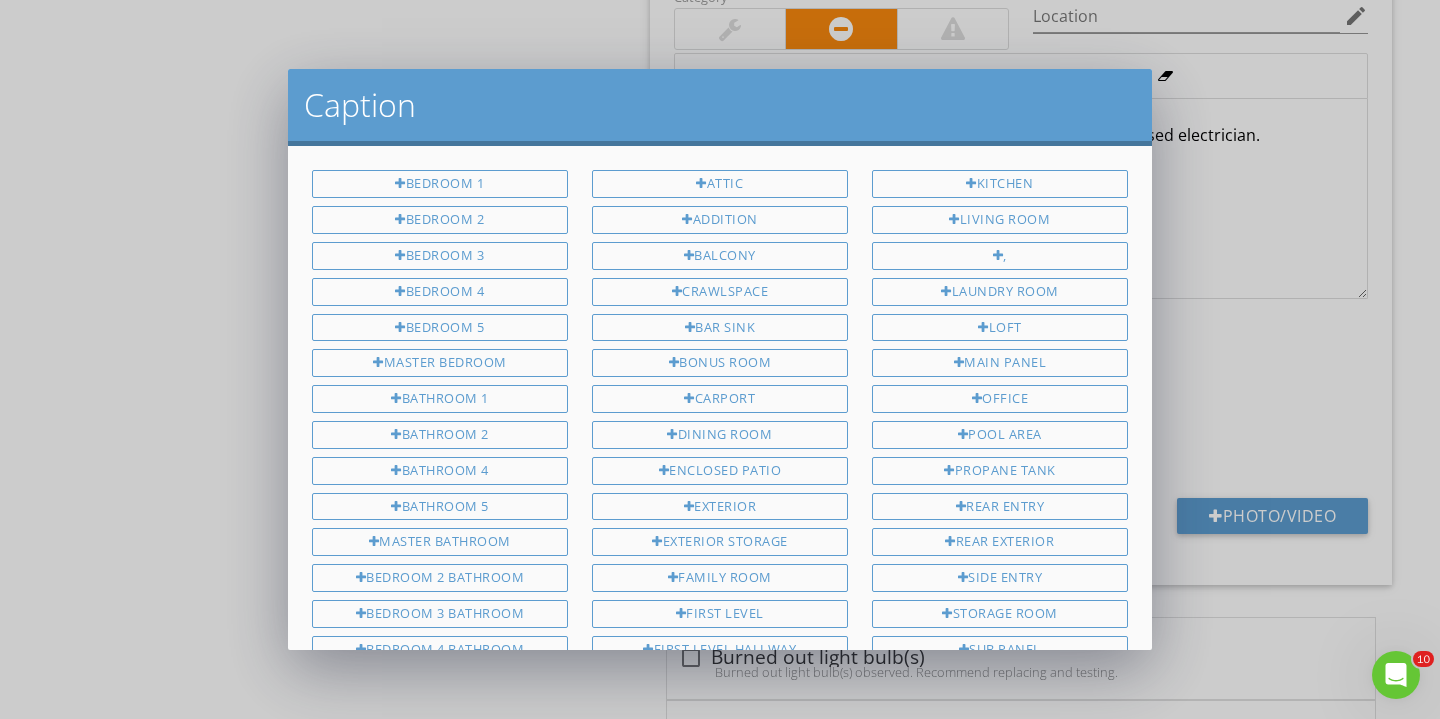 scroll, scrollTop: 492, scrollLeft: 0, axis: vertical 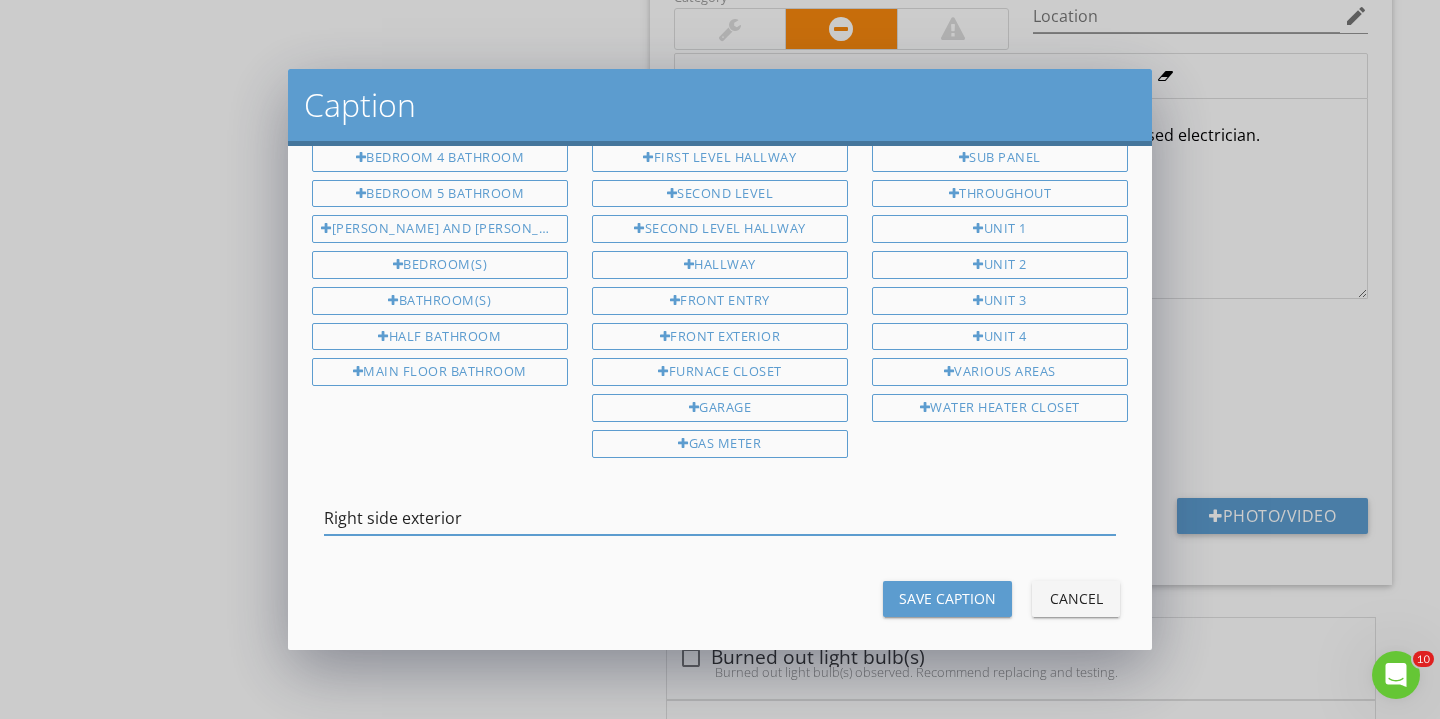 type on "Right side exterior" 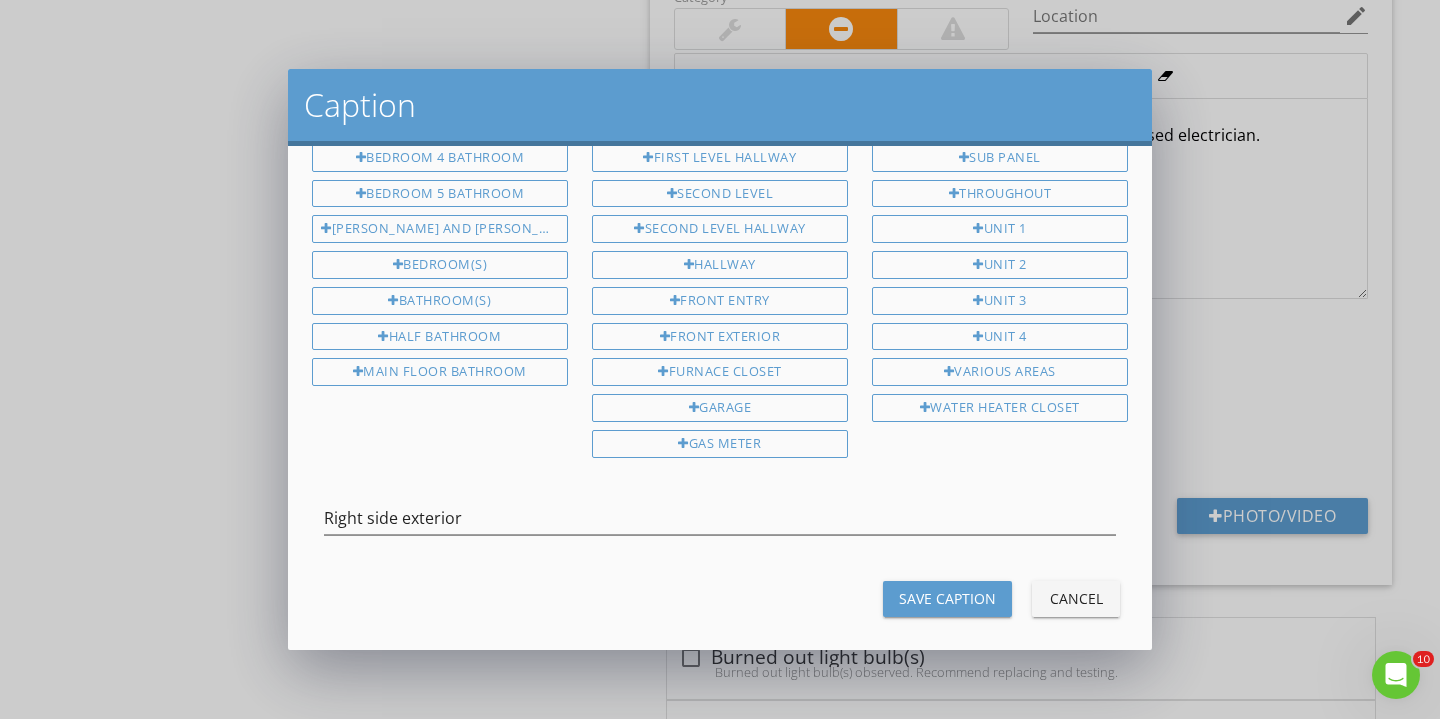 click on "Save Caption" at bounding box center [947, 598] 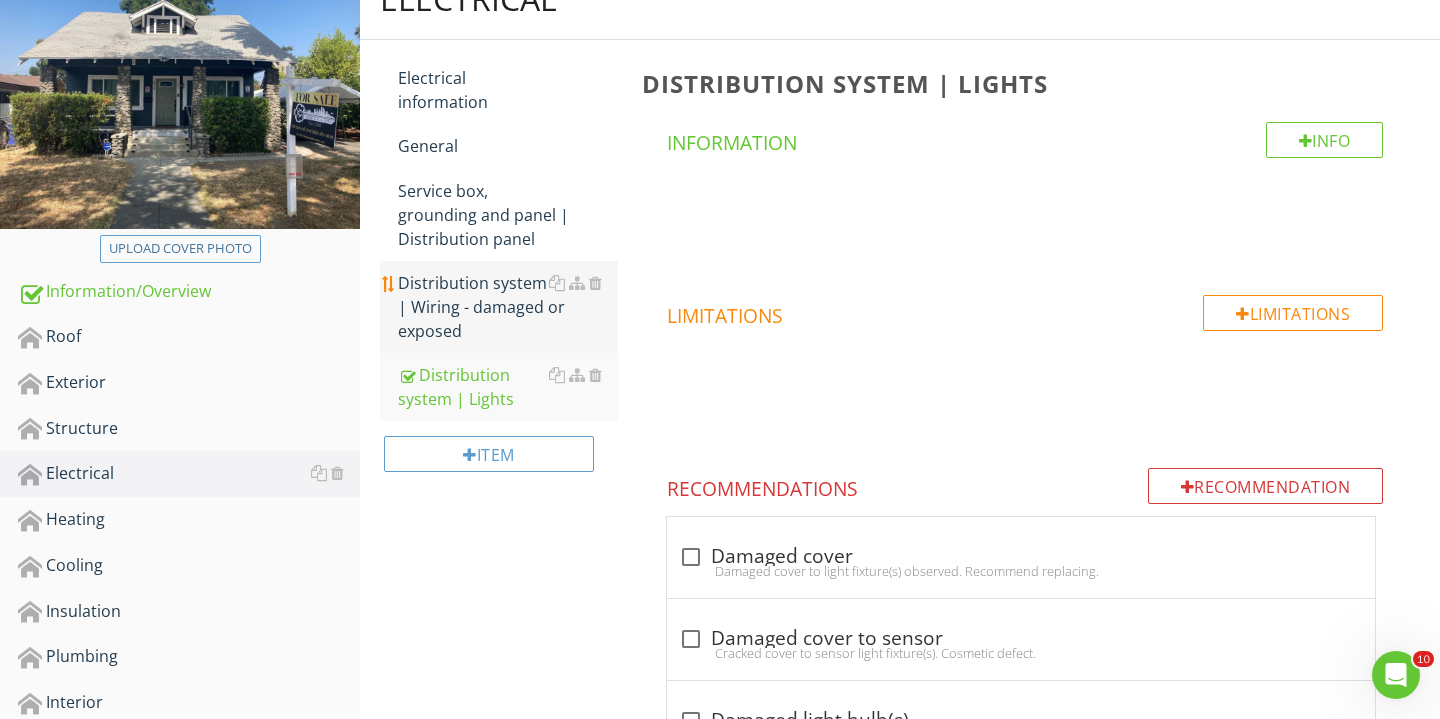 scroll, scrollTop: 517, scrollLeft: 0, axis: vertical 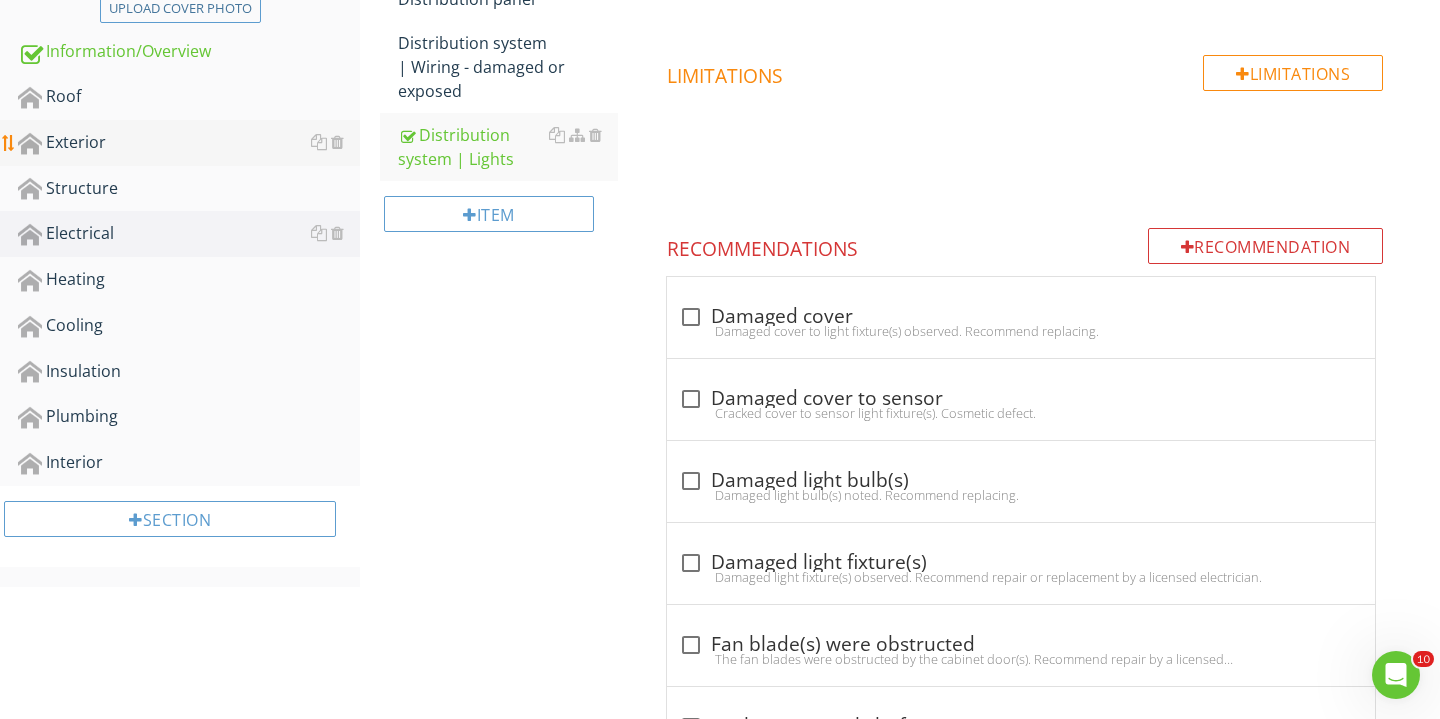 click on "Exterior" at bounding box center (189, 143) 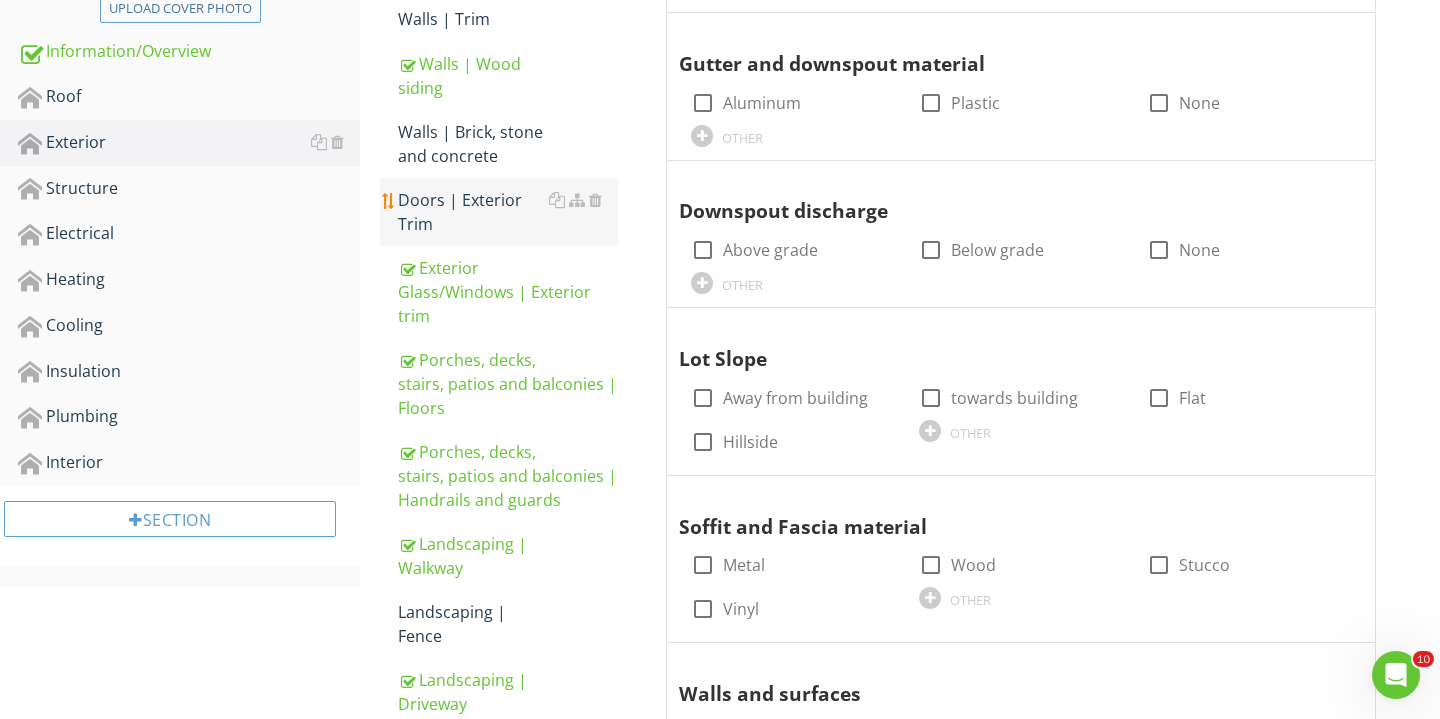 click on "Doors | Exterior Trim" at bounding box center (508, 212) 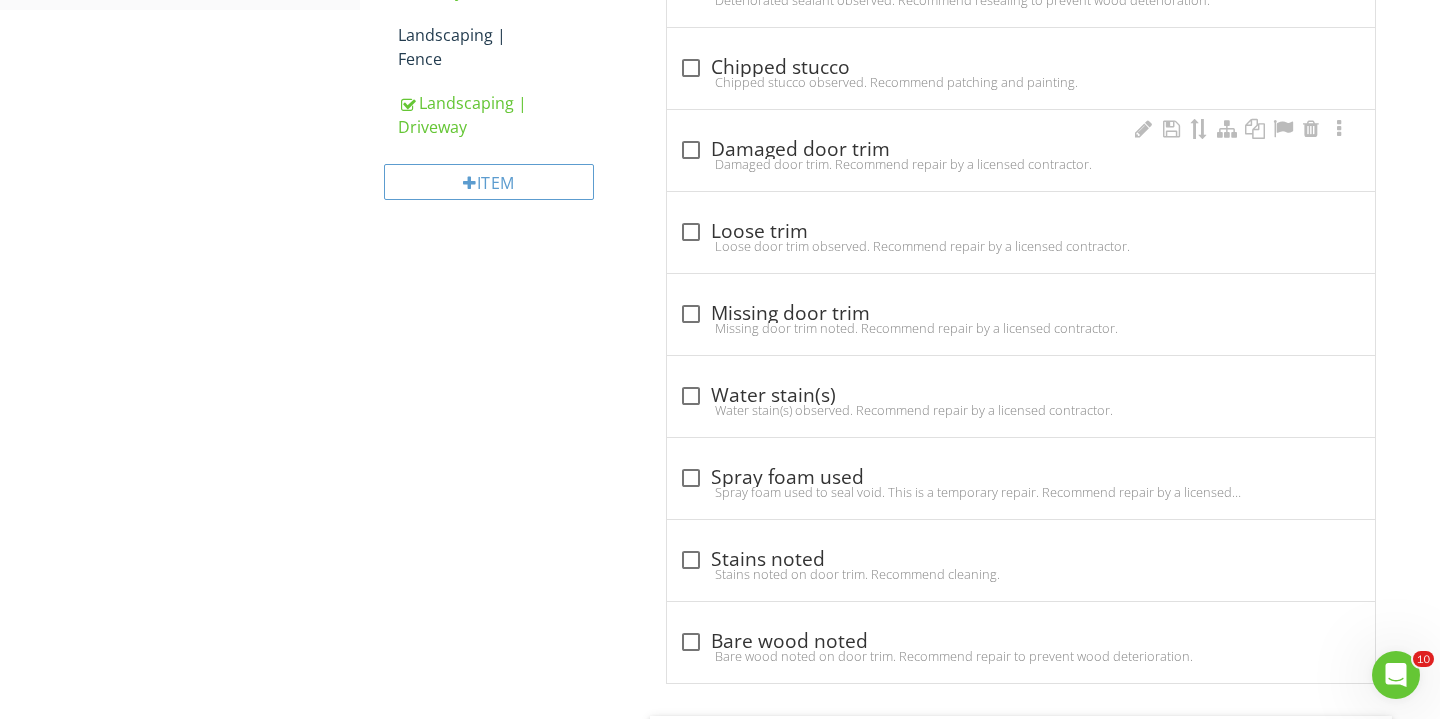 scroll, scrollTop: 968, scrollLeft: 0, axis: vertical 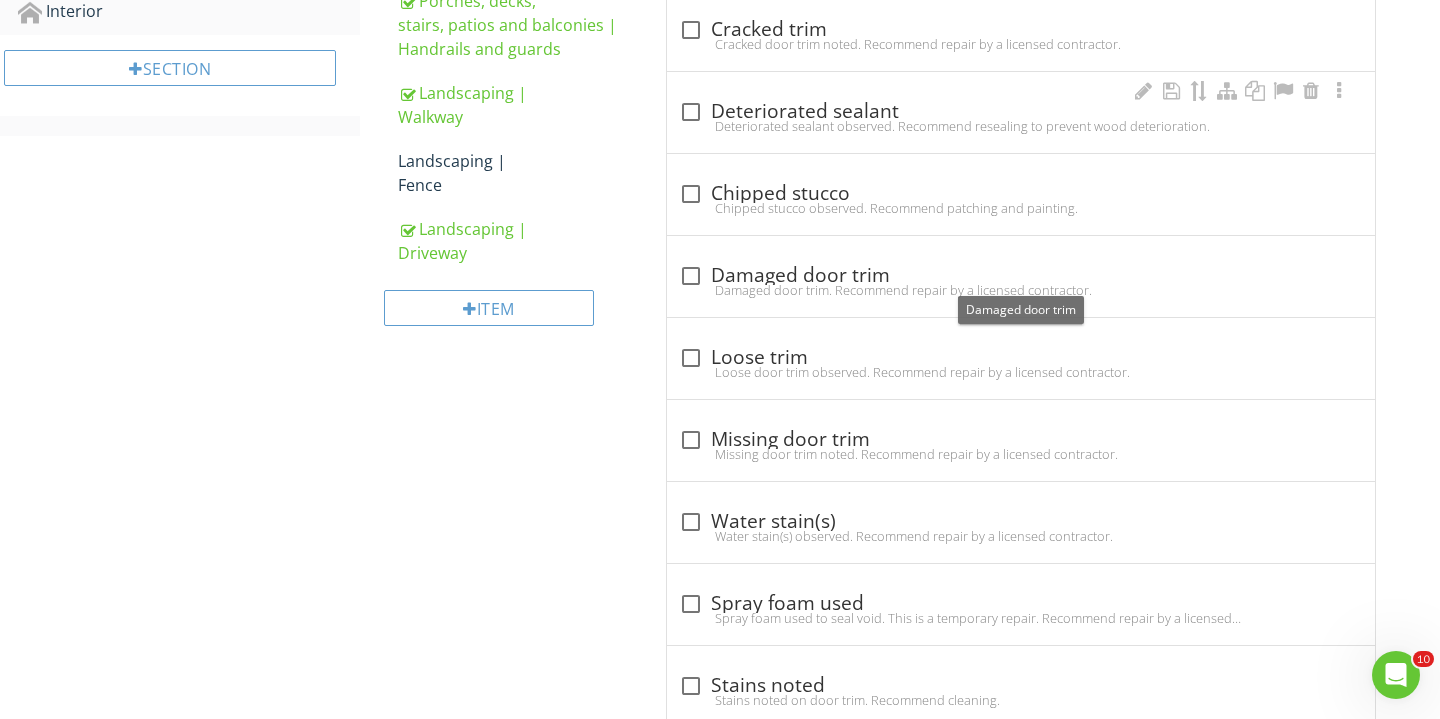 click on "Deteriorated sealant observed. Recommend resealing to prevent wood deterioration." at bounding box center [1021, 126] 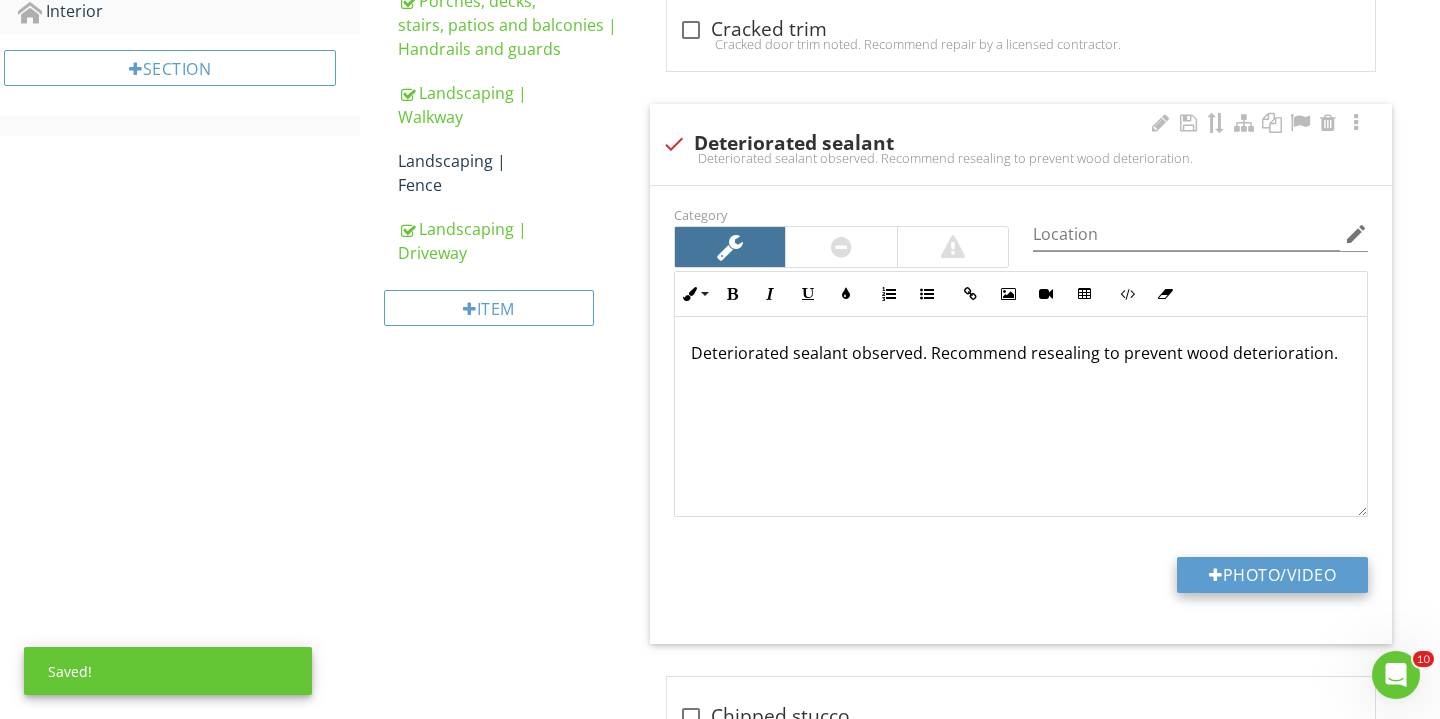 click on "Photo/Video" at bounding box center (1272, 575) 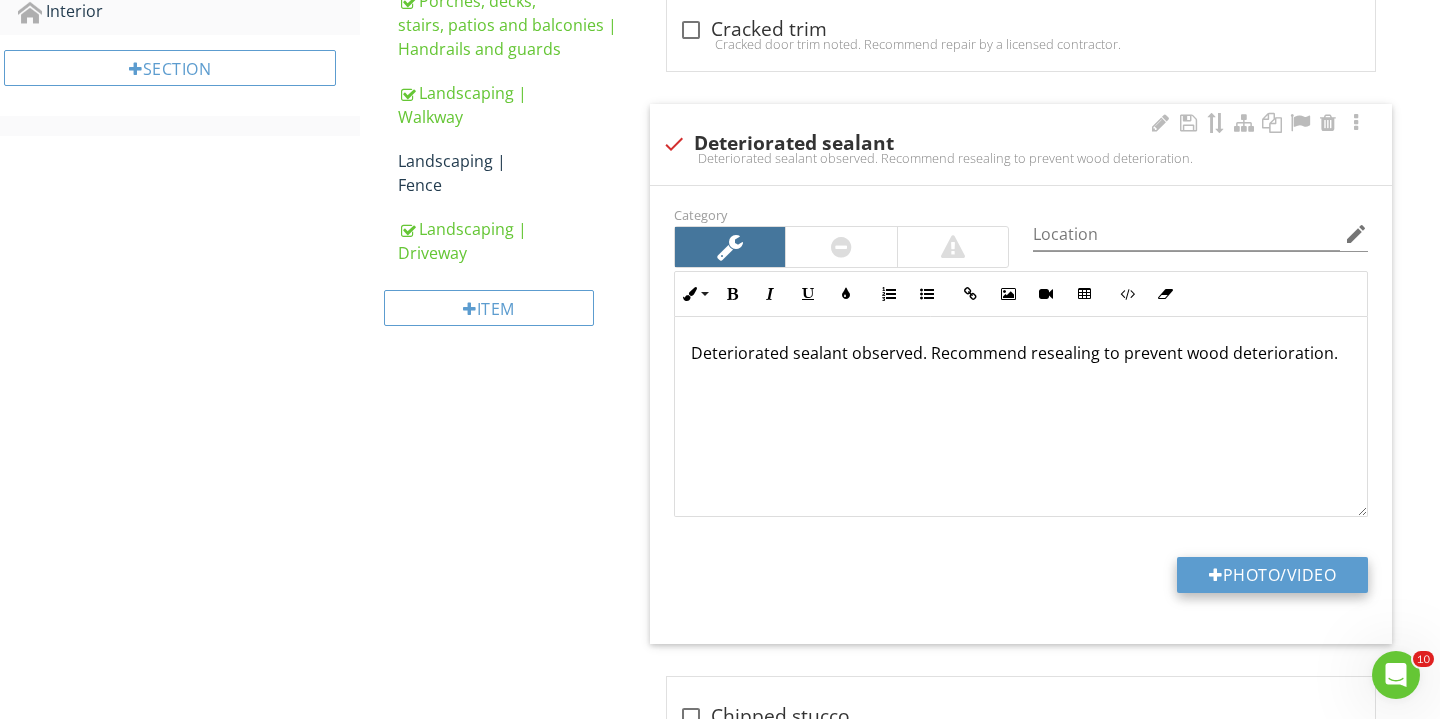 type on "C:\fakepath\IMG_2644.JPG" 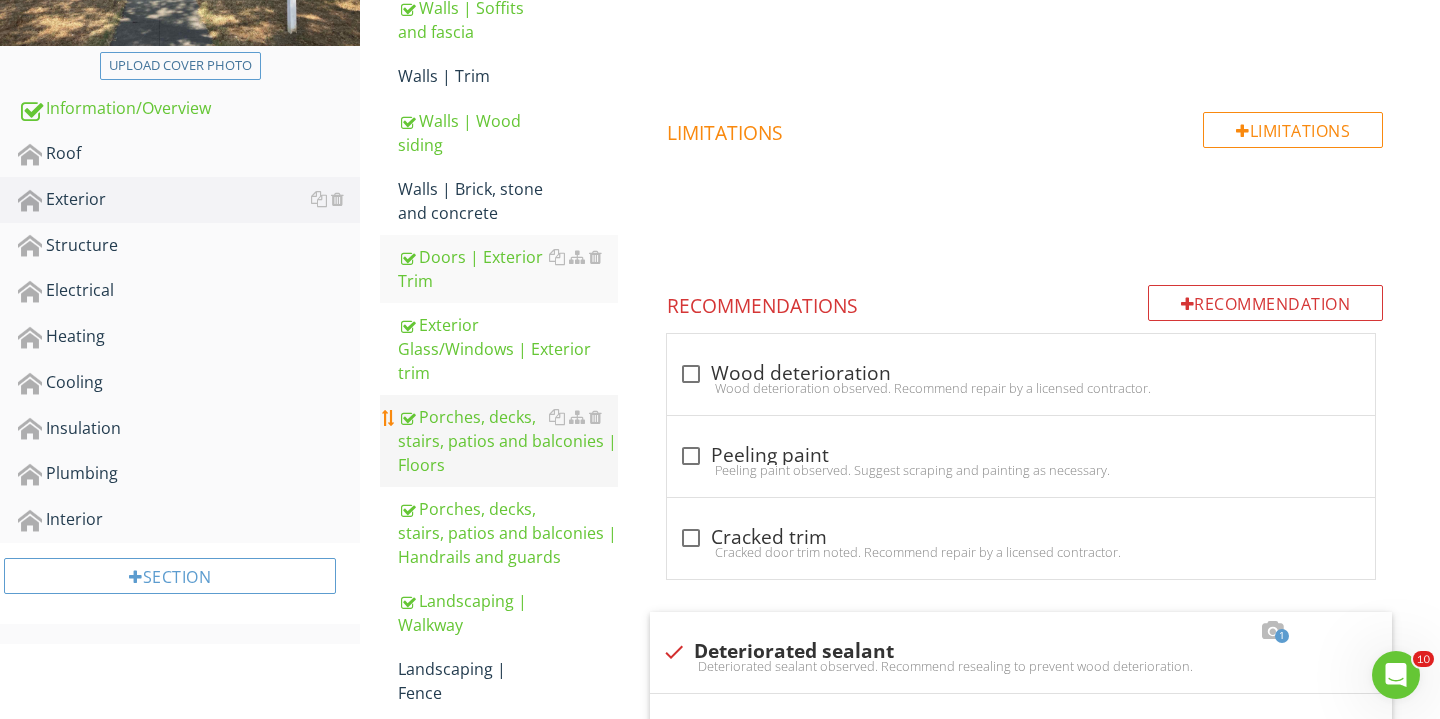 scroll, scrollTop: 391, scrollLeft: 0, axis: vertical 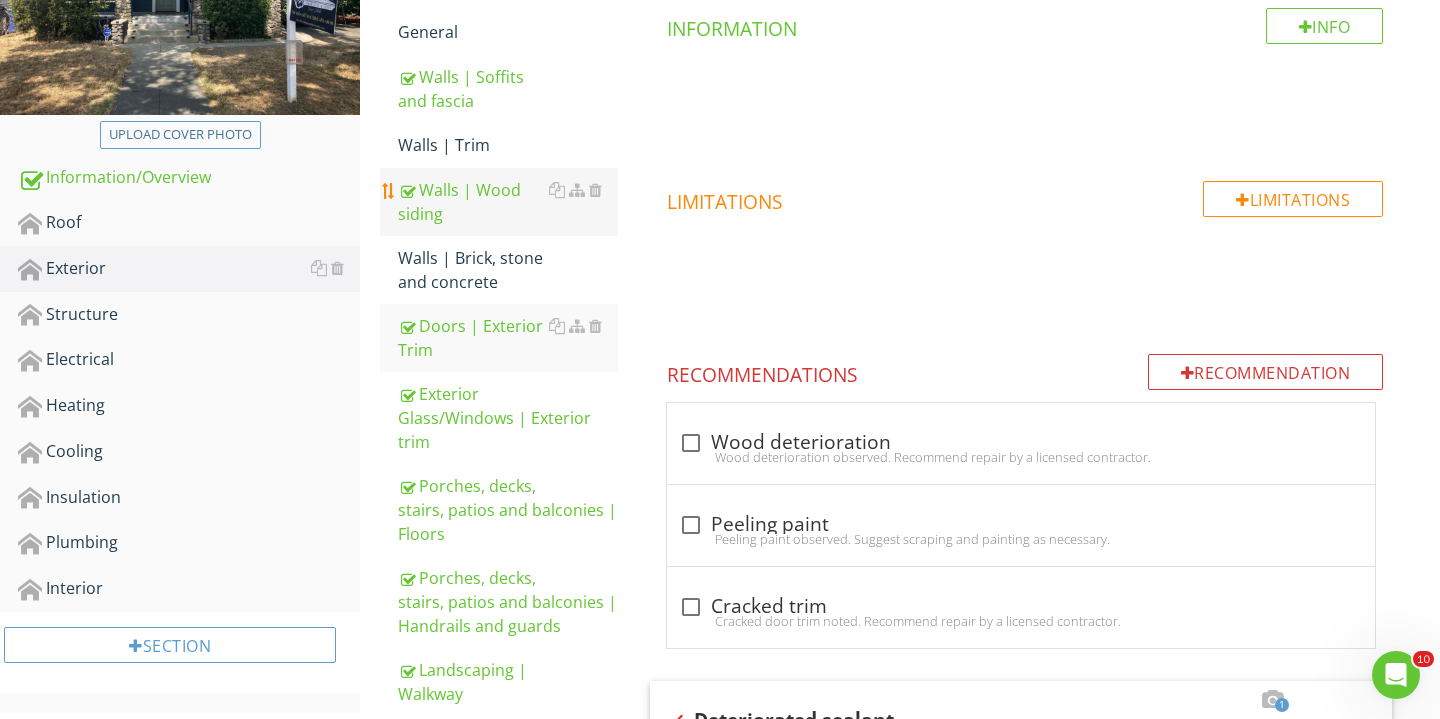 click on "Walls | Wood siding" at bounding box center (508, 202) 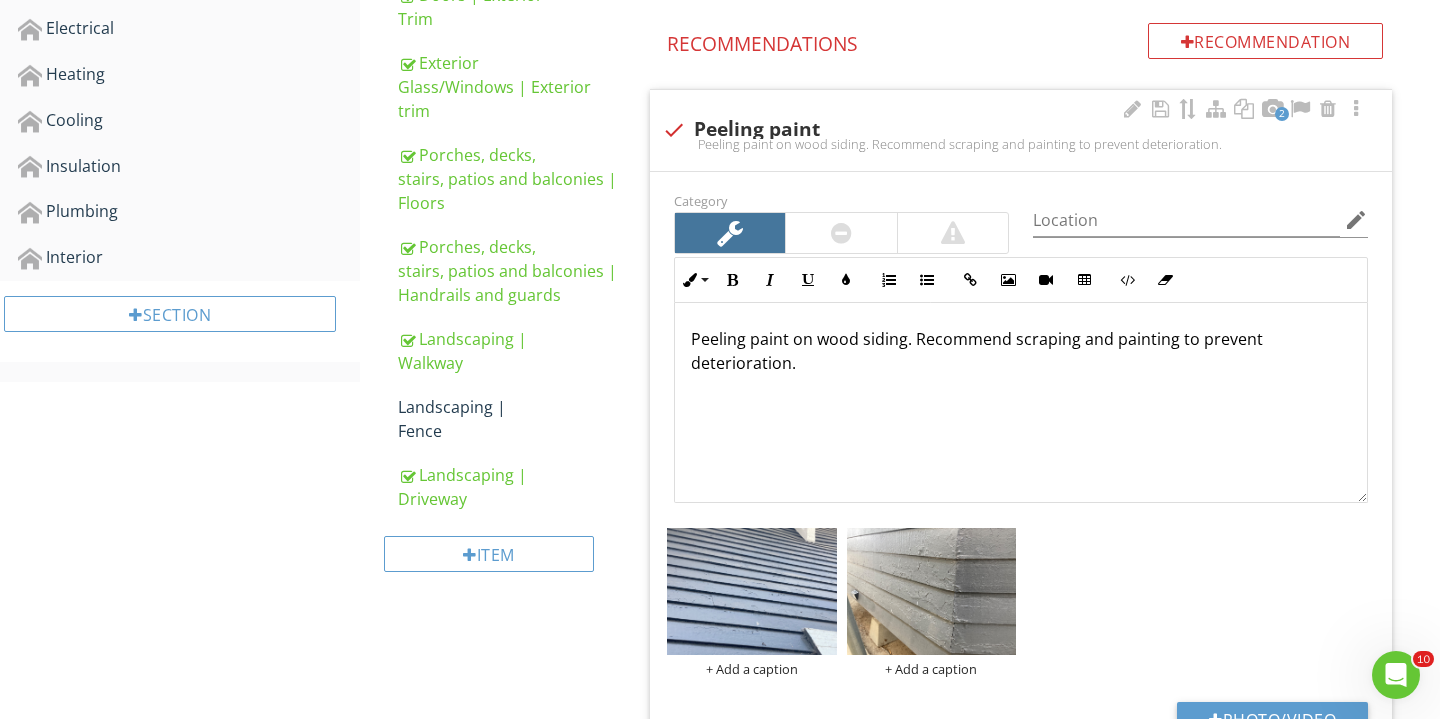 scroll, scrollTop: 751, scrollLeft: 0, axis: vertical 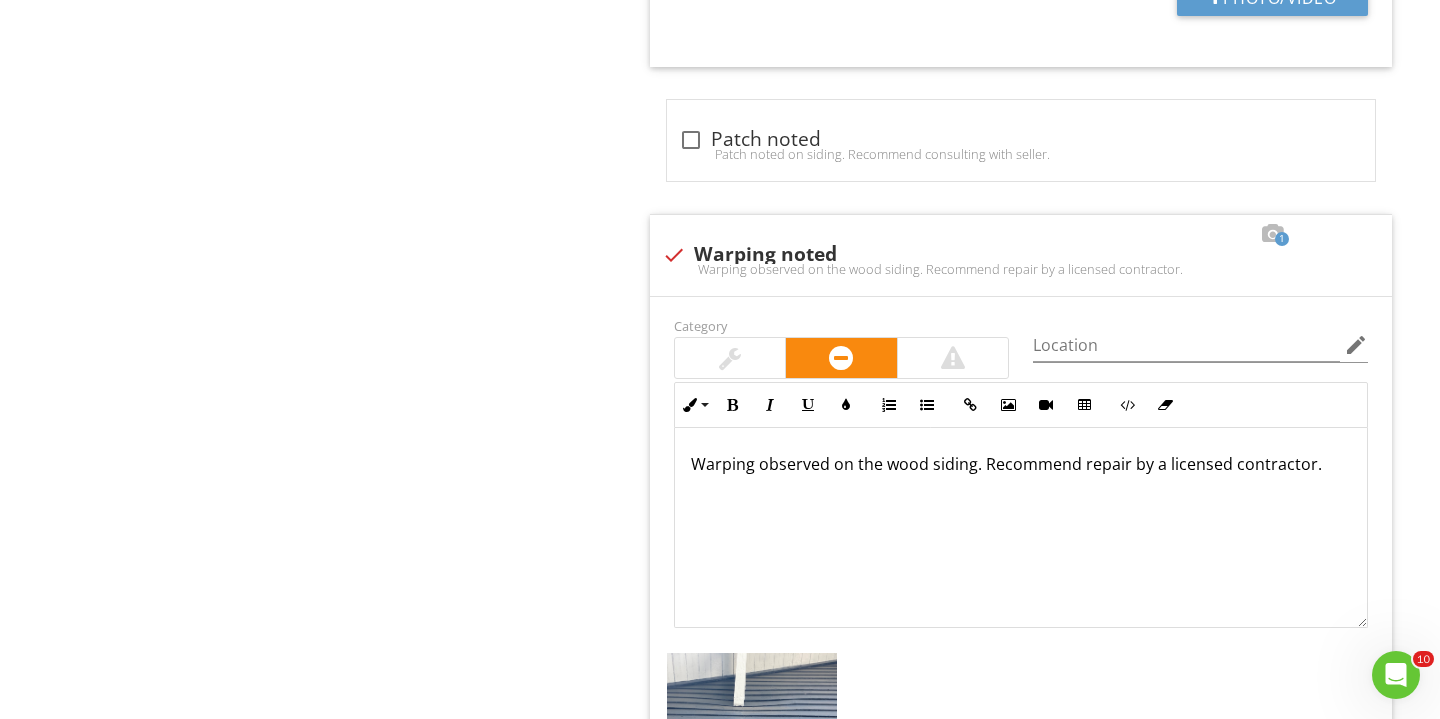 click on "2         check
Peeling paint
Peeling paint on wood siding. Recommend scraping and painting to prevent deterioration.
Category                 Location edit       Inline Style XLarge Large Normal Small Light Small/Light Bold Italic Underline Colors Ordered List Unordered List Insert Link Insert Image Insert Video Insert Table Code View Clear Formatting Peeling paint on wood siding. Recommend scraping and painting to prevent deterioration. Enter text here <p>Peeling paint on wood siding. Recommend scraping and painting to prevent deterioration.</p>               + Add a caption         + Add a caption
Photo/Video
check_box_outline_blank
Wood deterioration
Wood deterioration observed. Recommend repair by a licensed contractor.
3         check
Cracks observed
Category" at bounding box center (1025, -483) 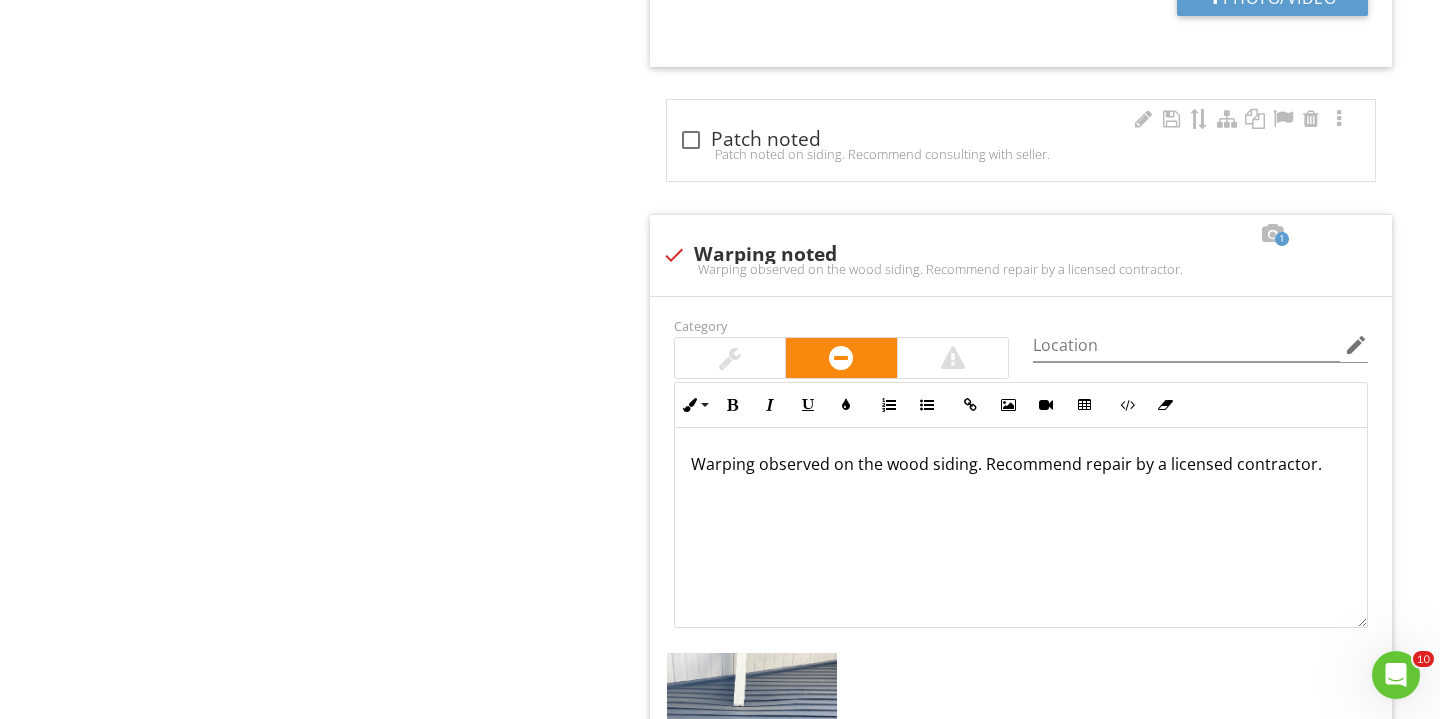 click on "check_box_outline_blank
Patch noted
Patch noted on siding. Recommend consulting with seller." at bounding box center [1021, 146] 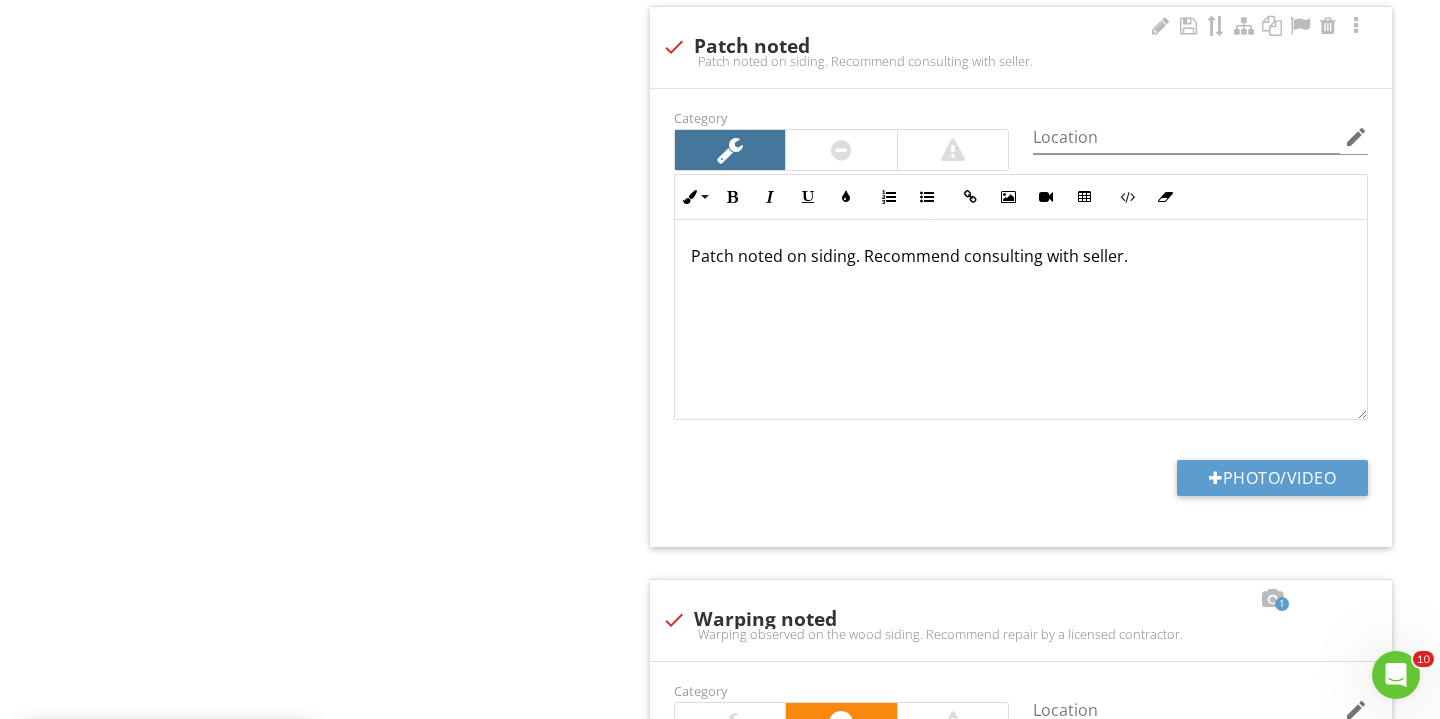 scroll, scrollTop: 3976, scrollLeft: 0, axis: vertical 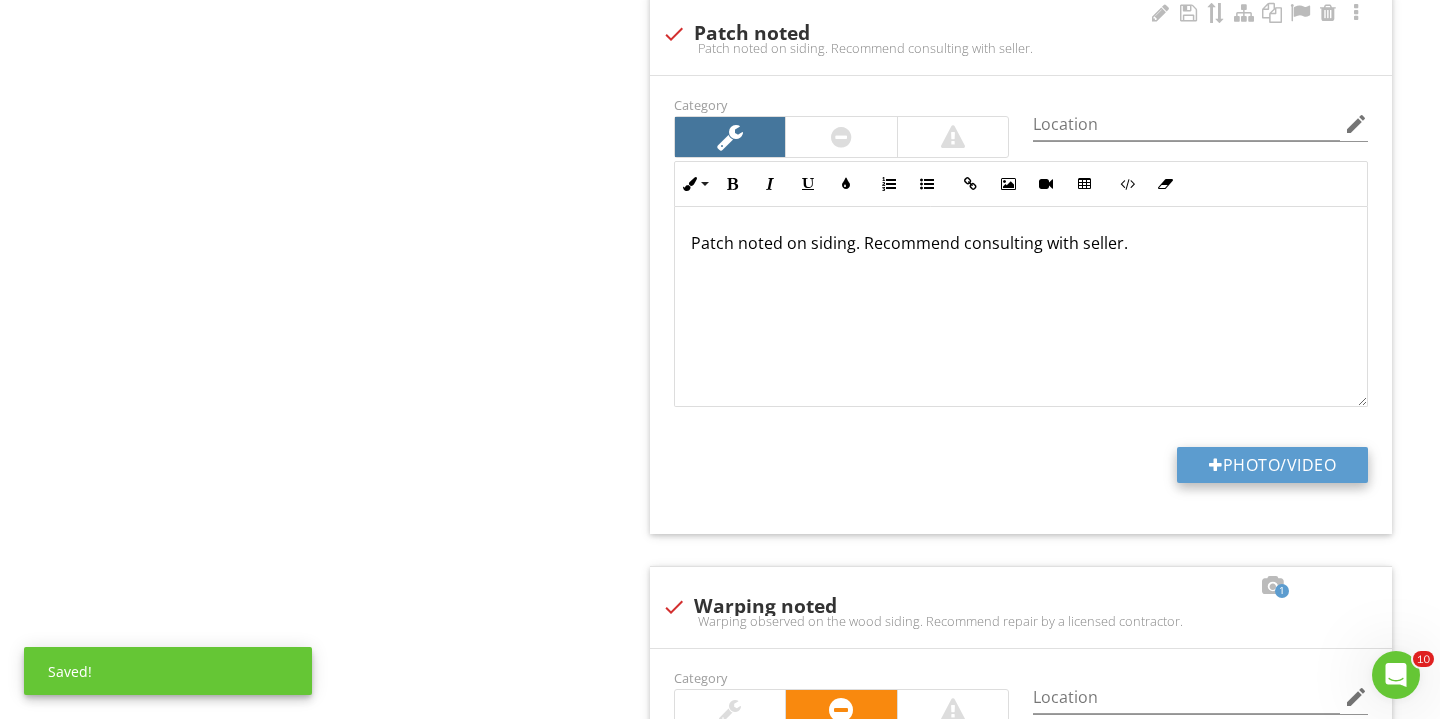 click on "Photo/Video" at bounding box center [1272, 465] 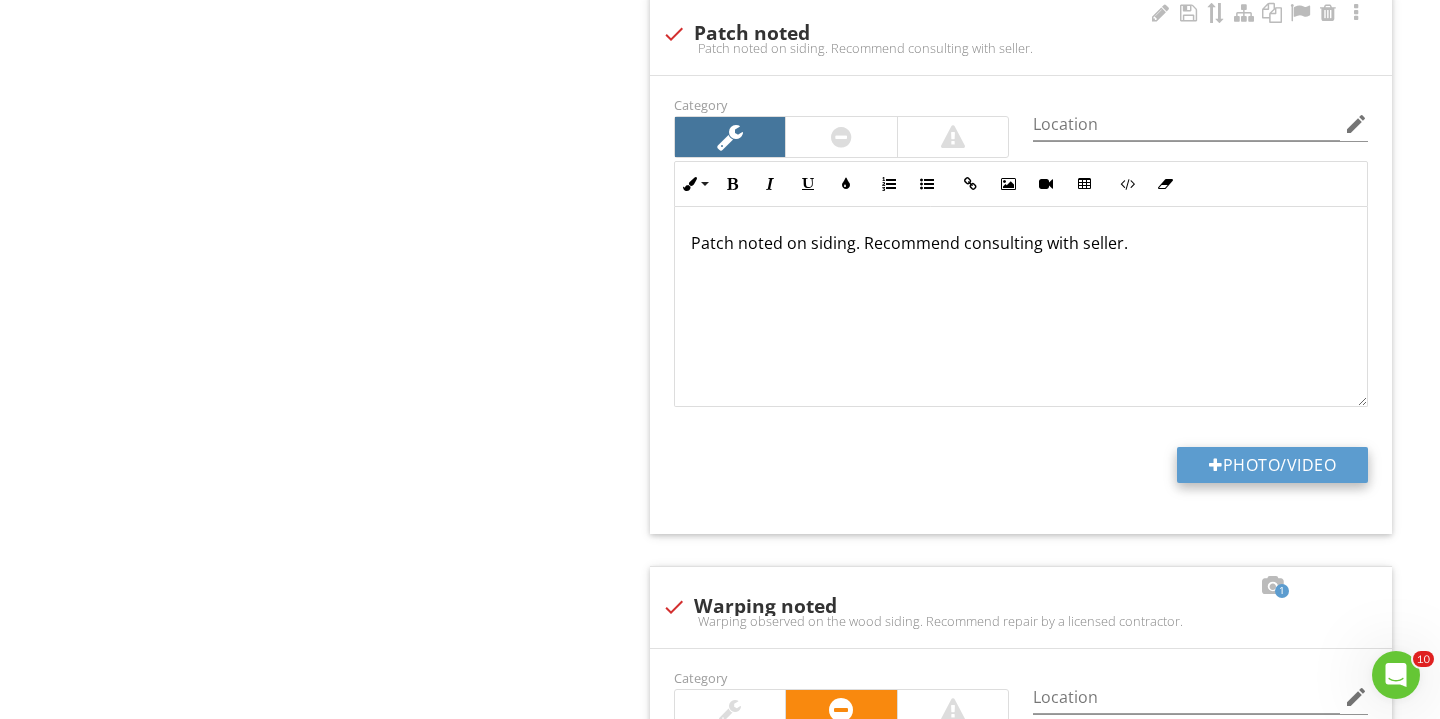 type on "C:\fakepath\IMG_2651.JPG" 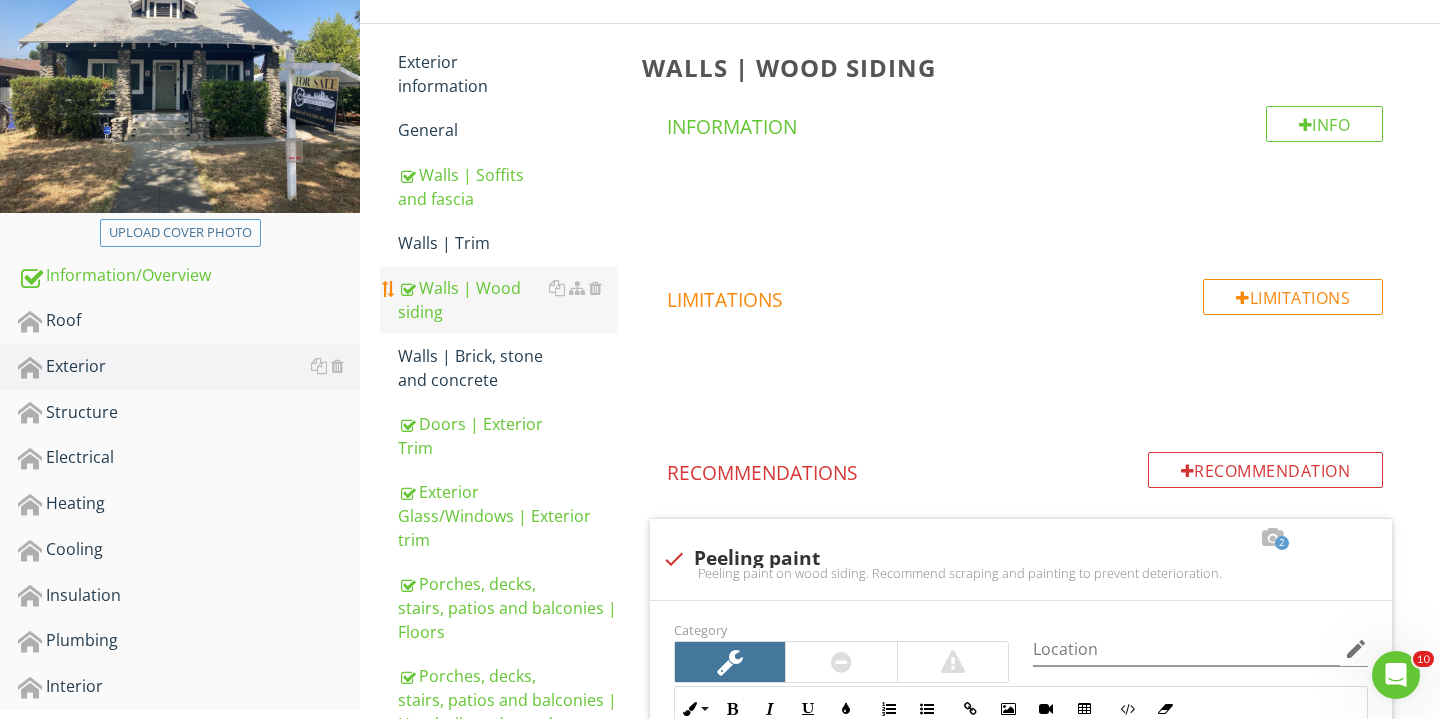 scroll, scrollTop: 607, scrollLeft: 0, axis: vertical 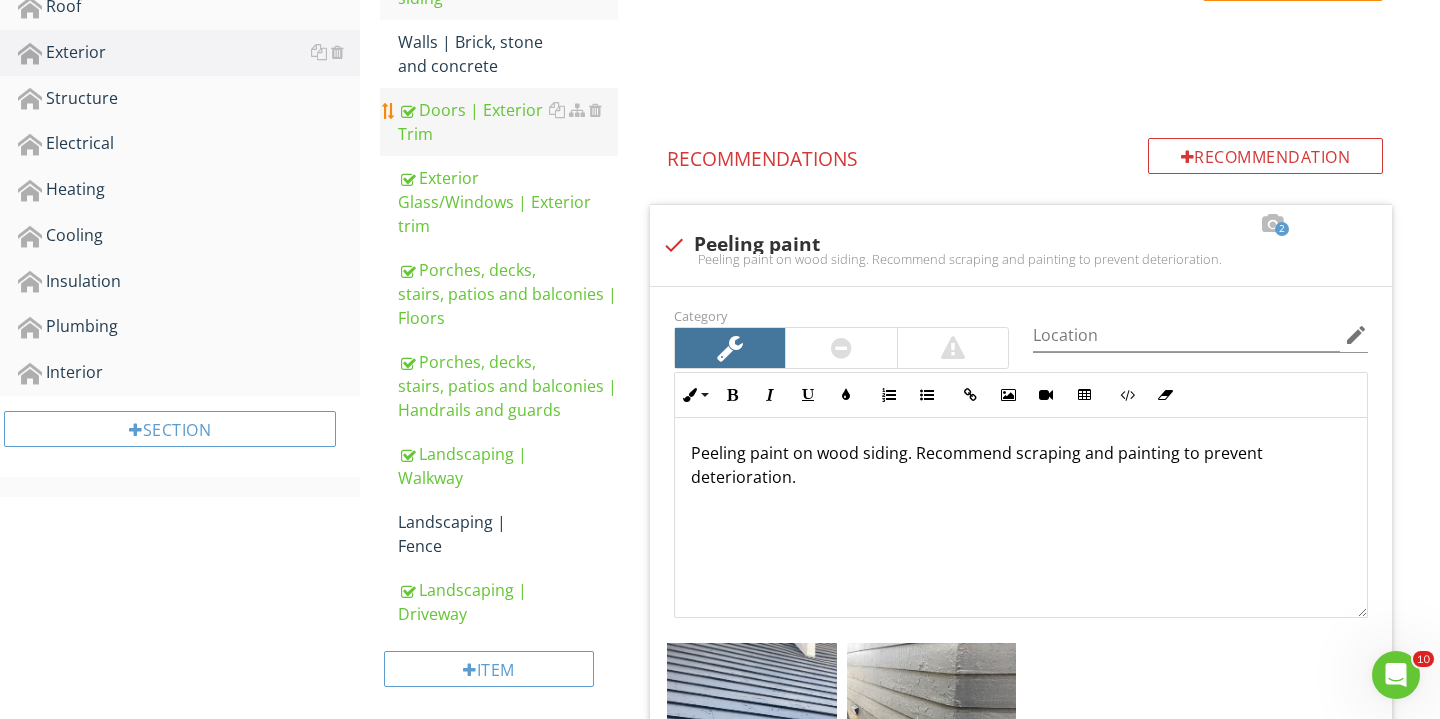 click on "Doors | Exterior Trim" at bounding box center [508, 122] 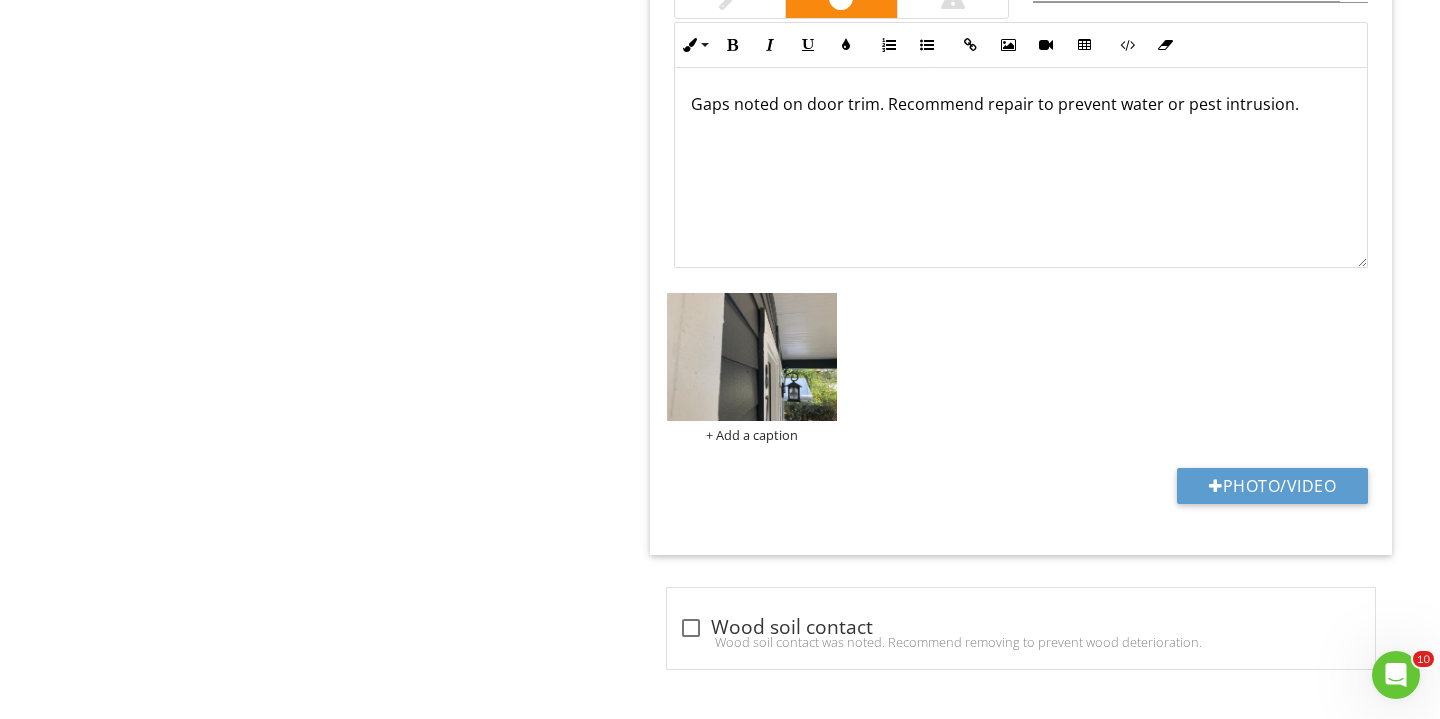 scroll, scrollTop: 2643, scrollLeft: 0, axis: vertical 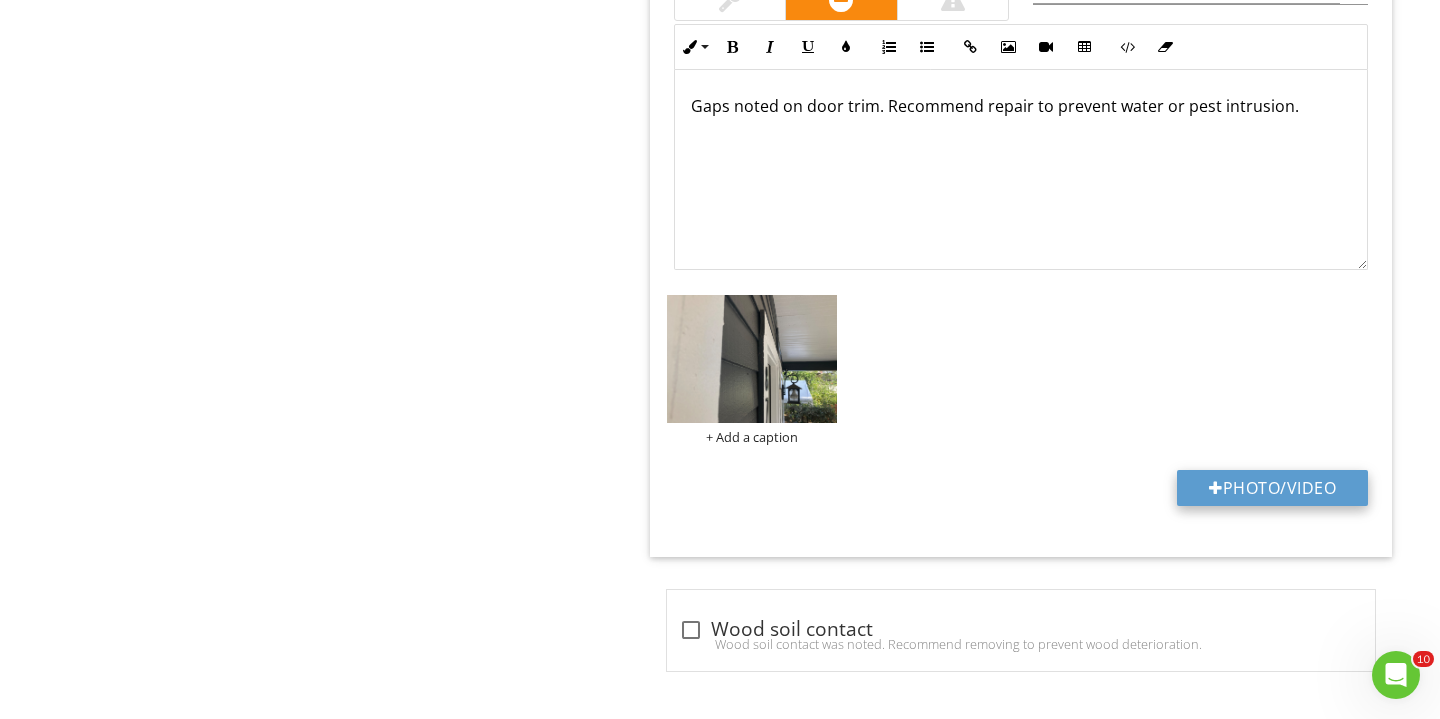 click on "Photo/Video" at bounding box center (1272, 488) 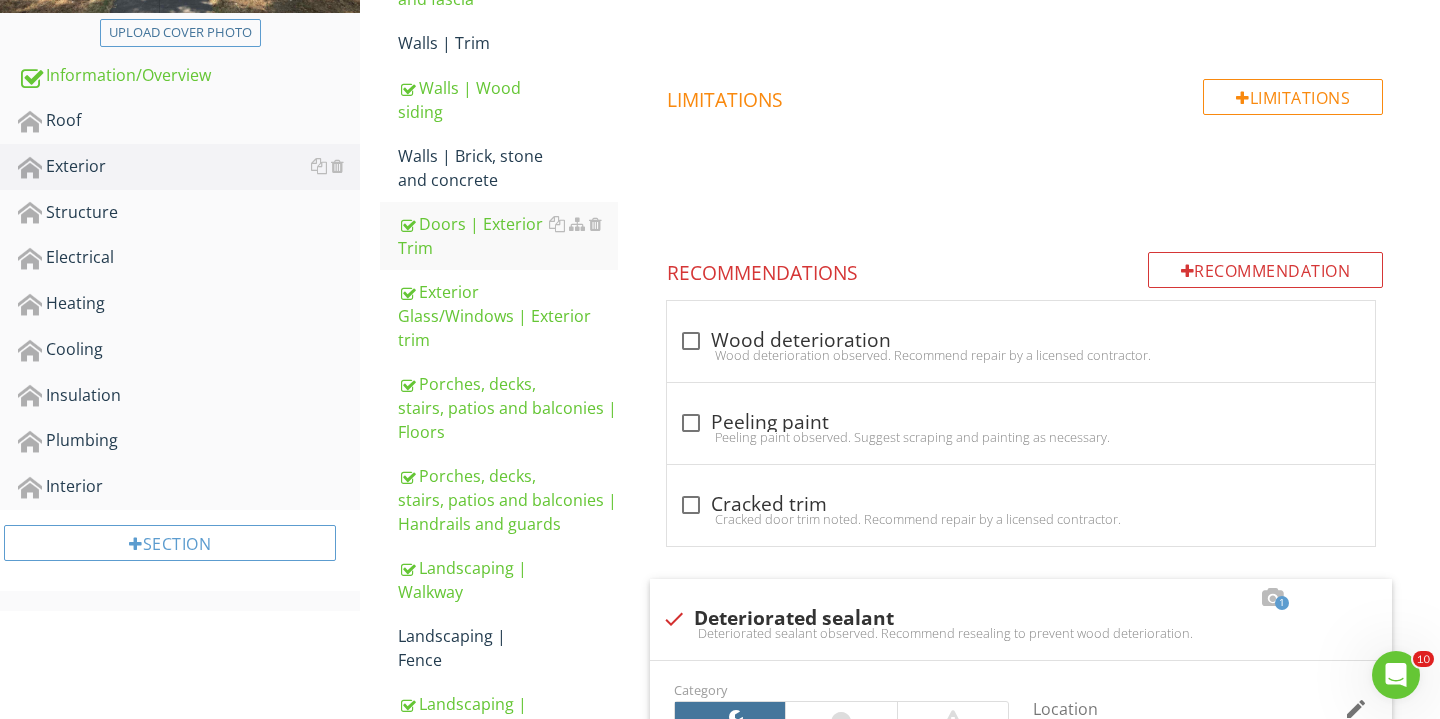 scroll, scrollTop: 488, scrollLeft: 0, axis: vertical 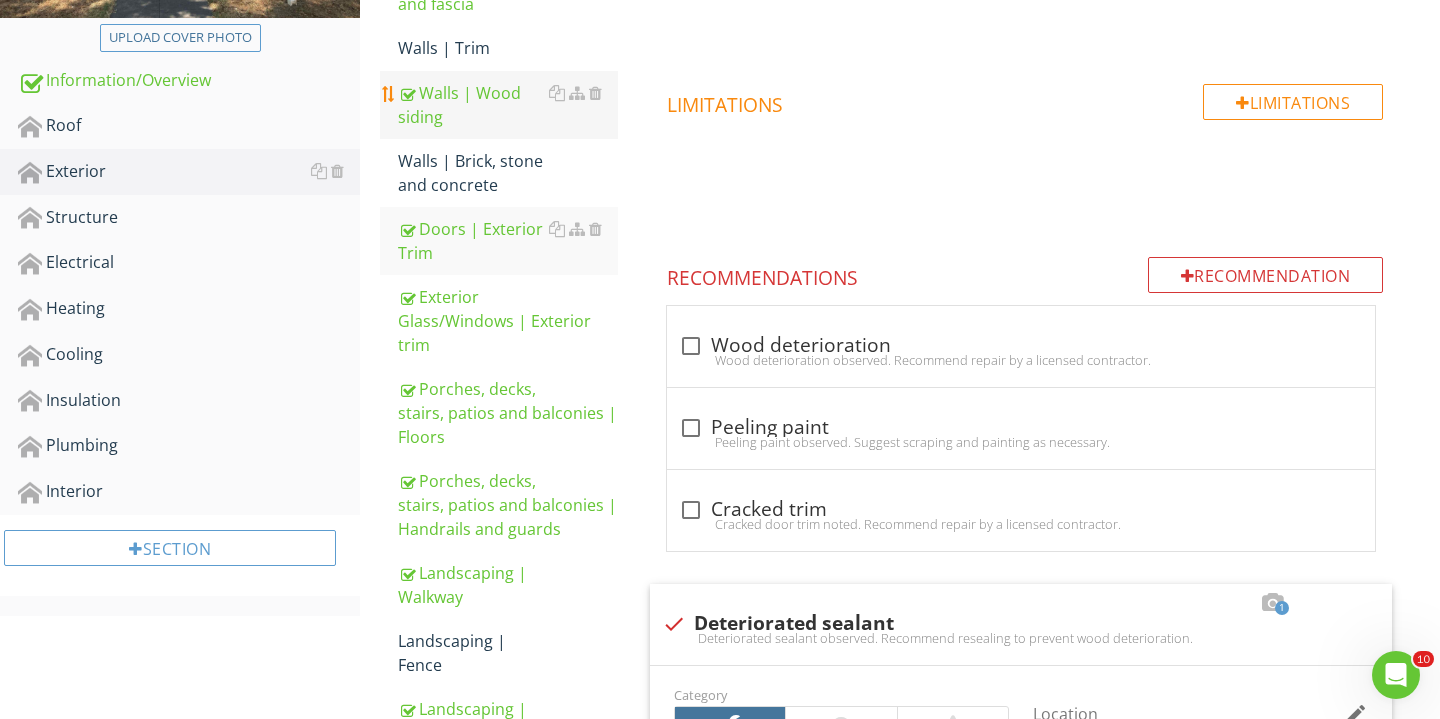 click on "Walls | Wood siding" at bounding box center [508, 105] 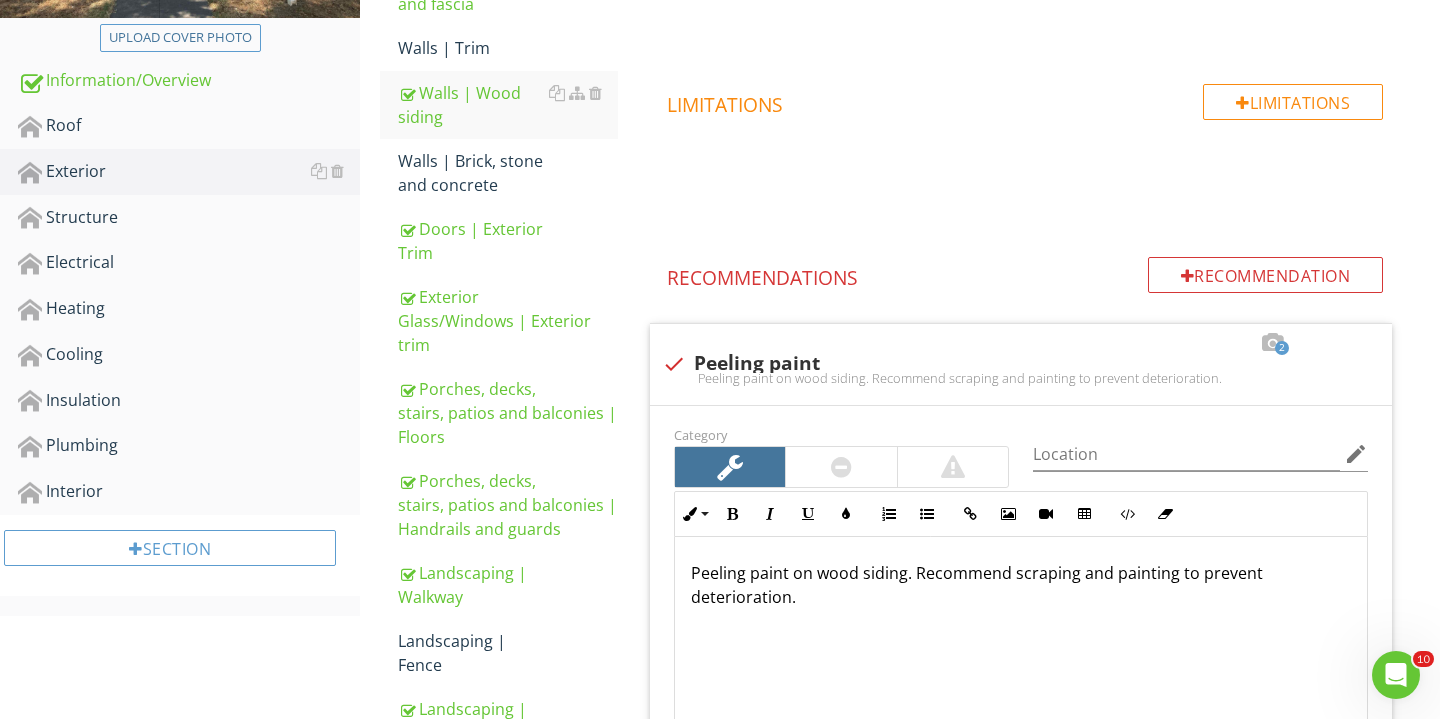 scroll, scrollTop: 1025, scrollLeft: 0, axis: vertical 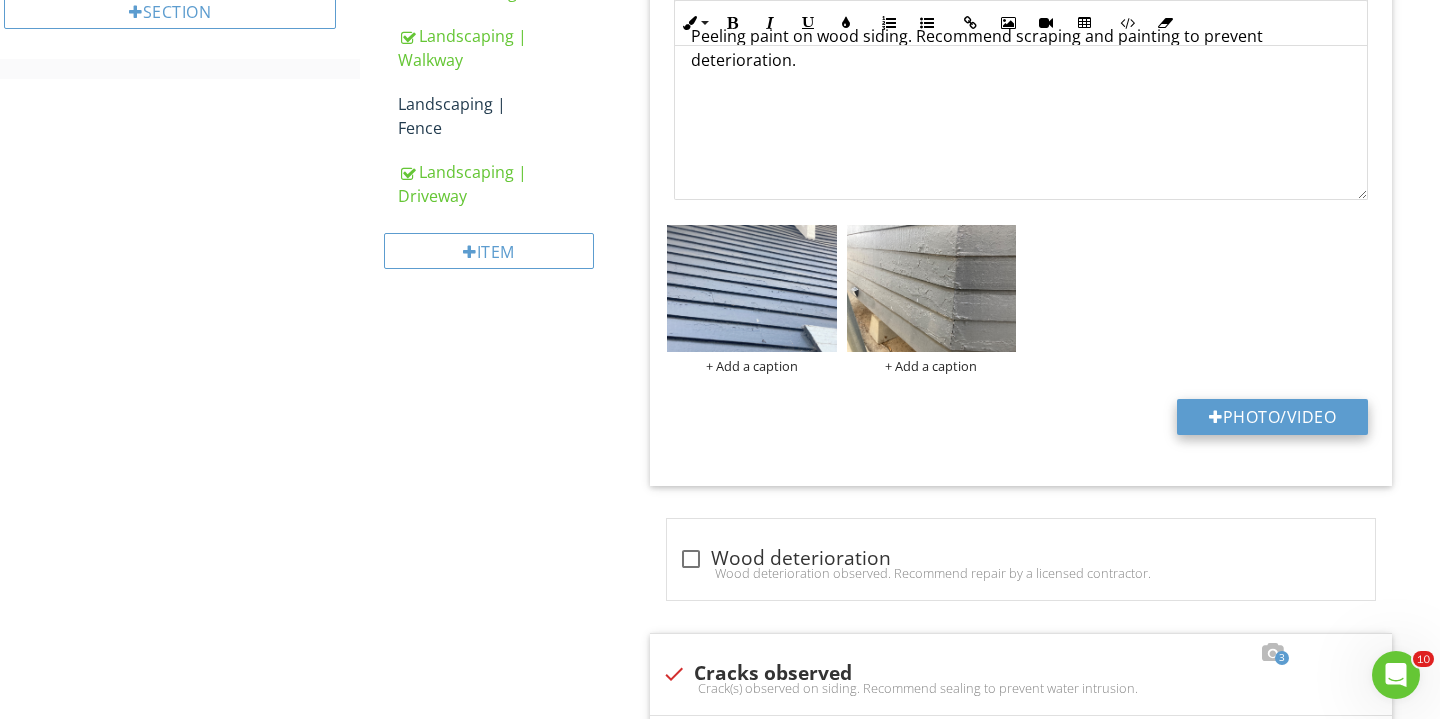 click at bounding box center (1216, 417) 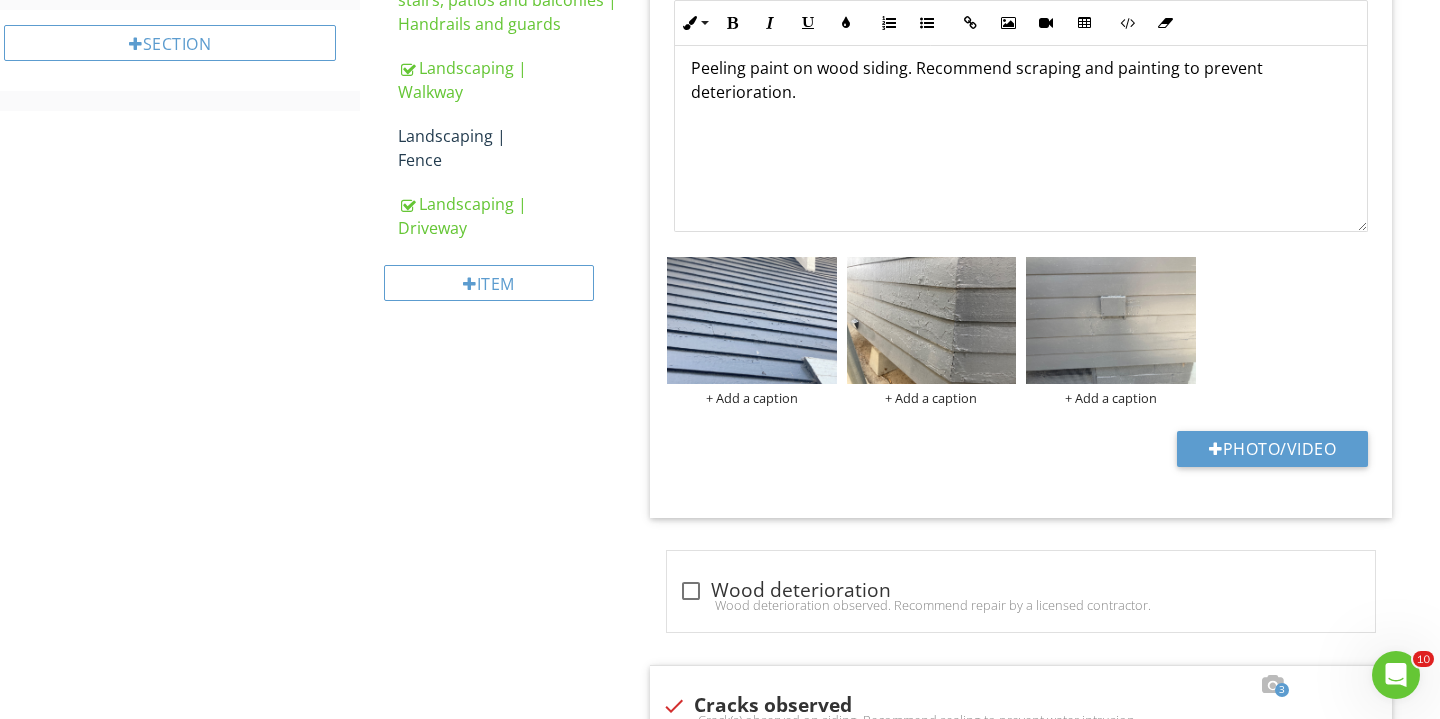 scroll, scrollTop: 920, scrollLeft: 0, axis: vertical 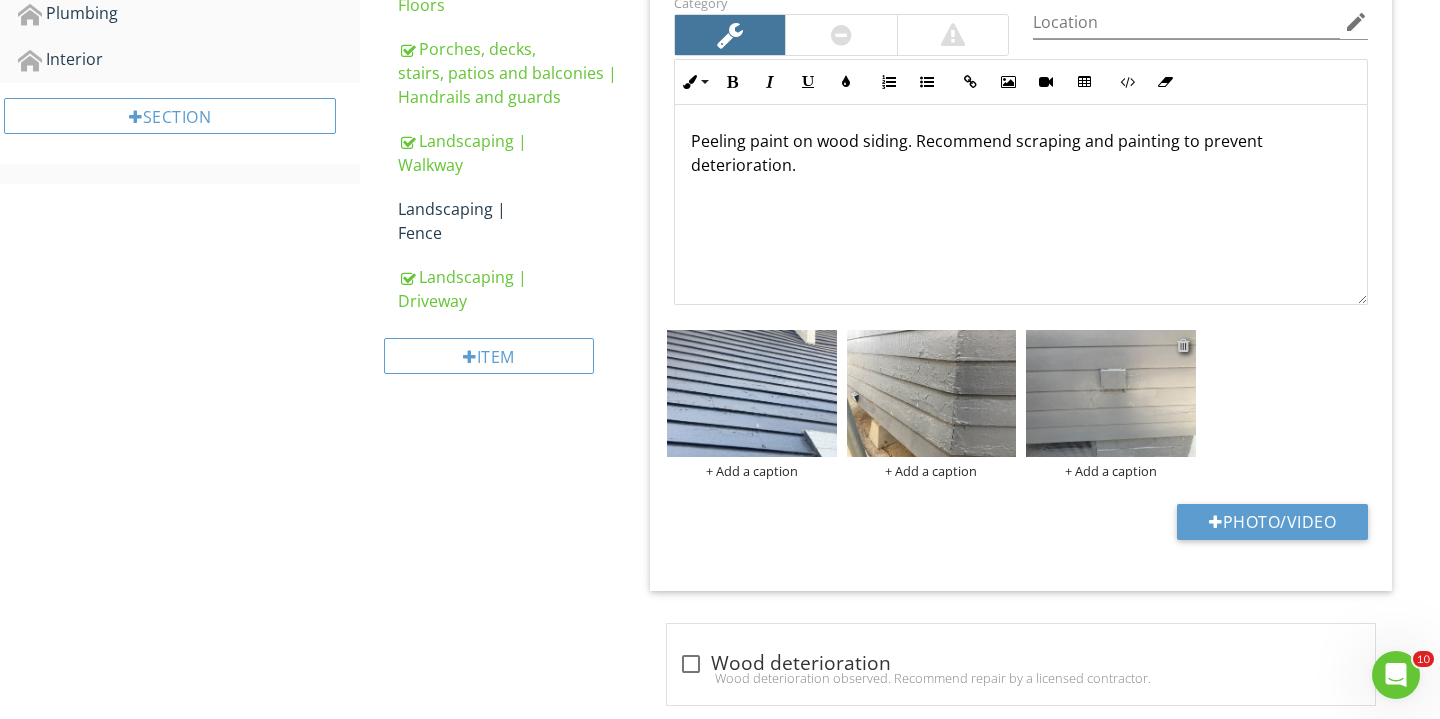 click at bounding box center (1183, 345) 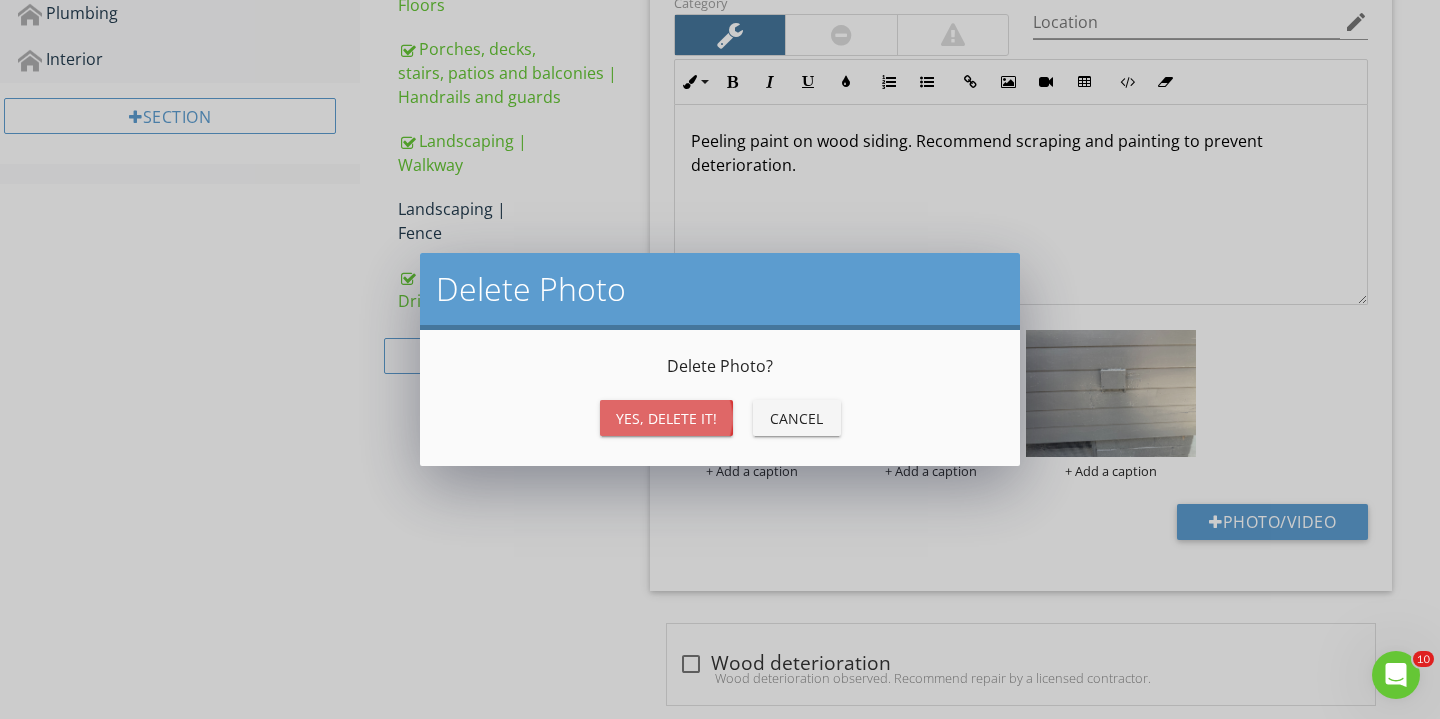 click on "Yes, Delete it!" at bounding box center (666, 418) 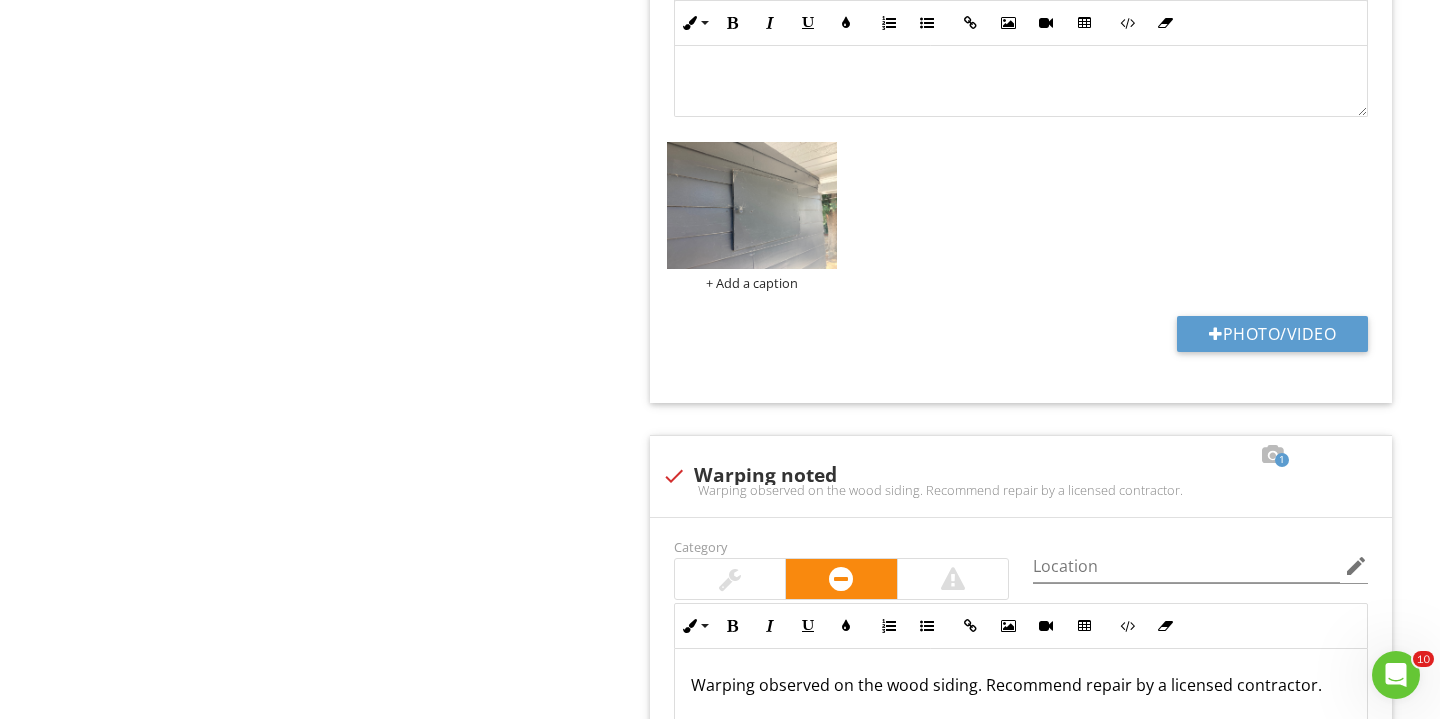 scroll, scrollTop: 4231, scrollLeft: 0, axis: vertical 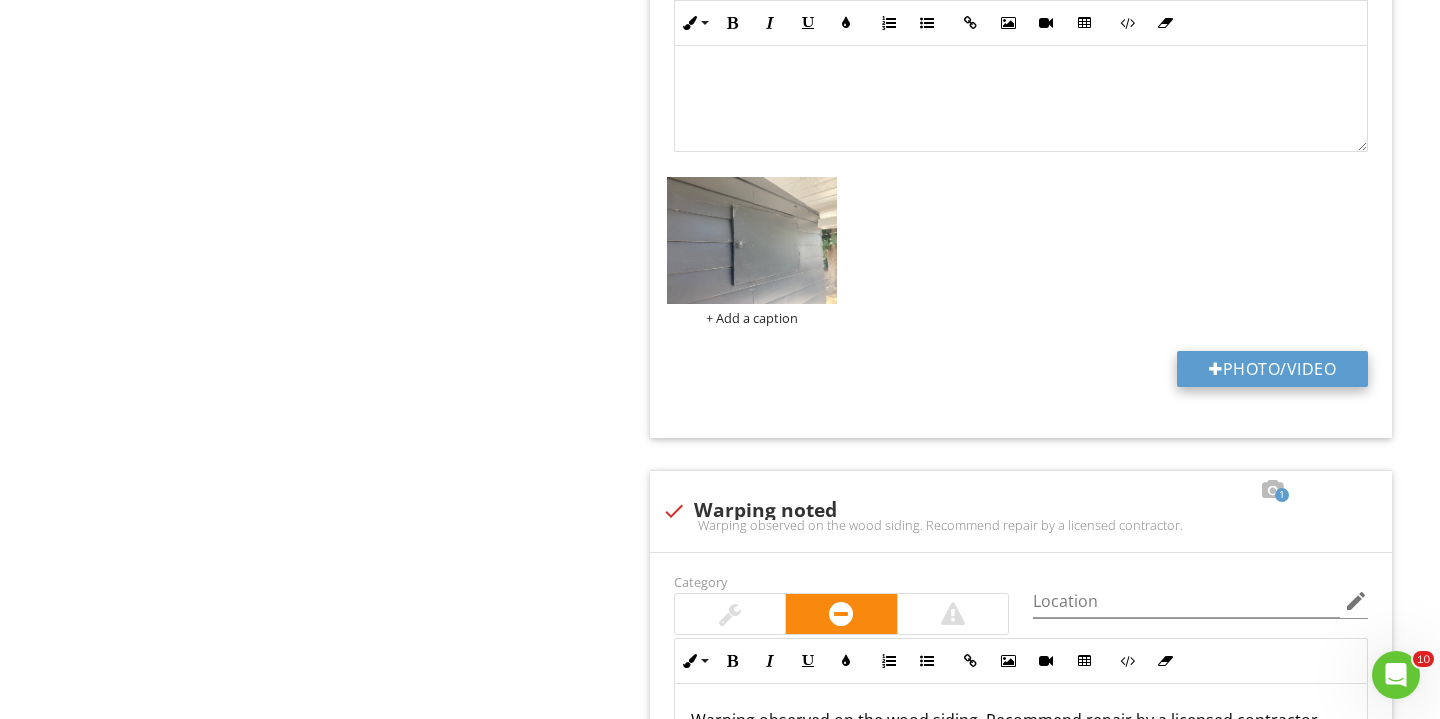click on "Photo/Video" at bounding box center (1272, 369) 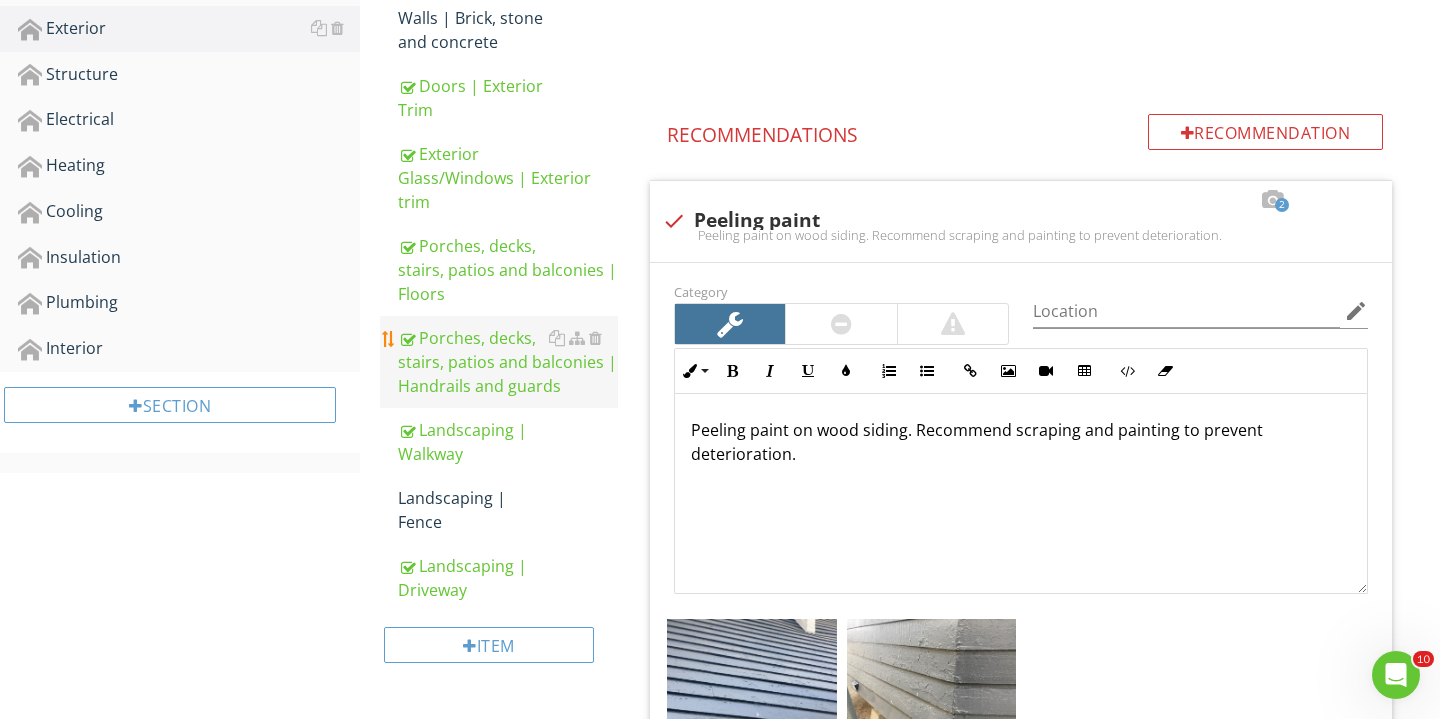 scroll, scrollTop: 742, scrollLeft: 0, axis: vertical 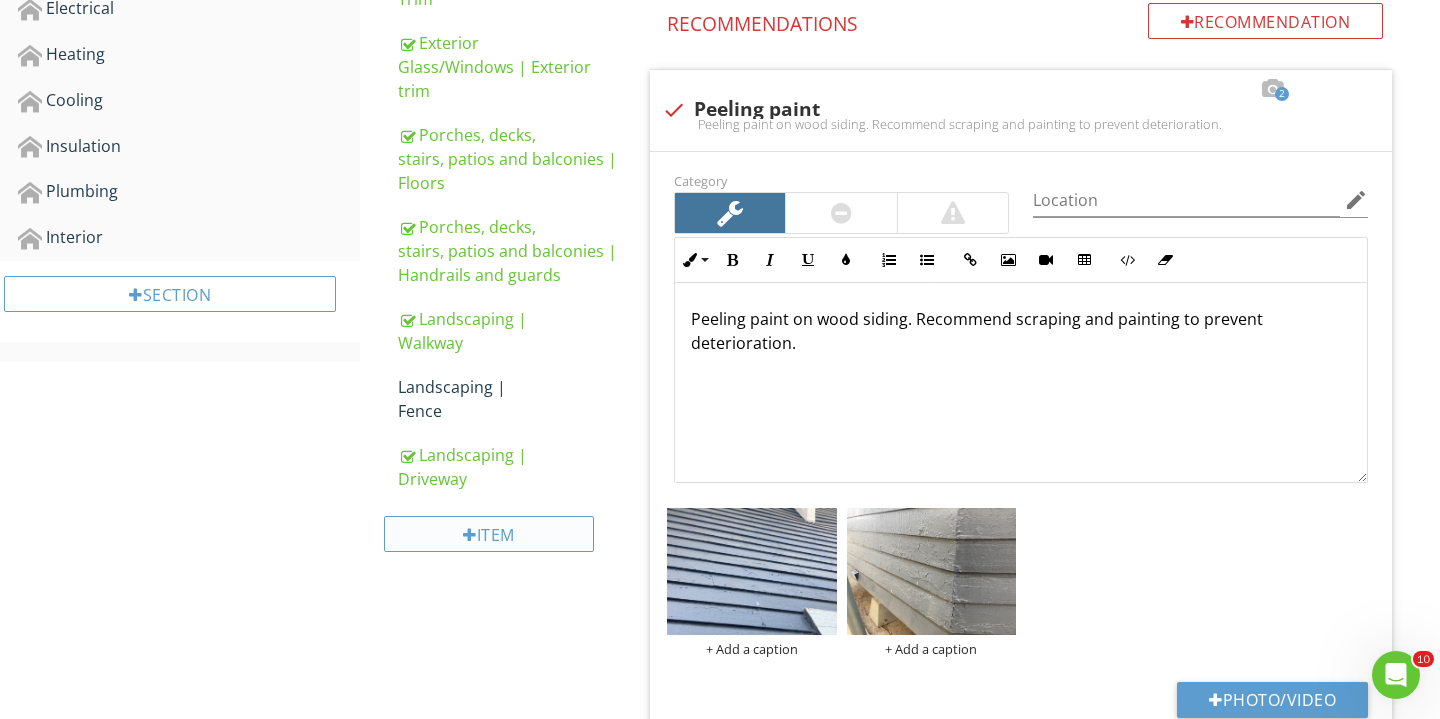 click on "Item" at bounding box center [489, 534] 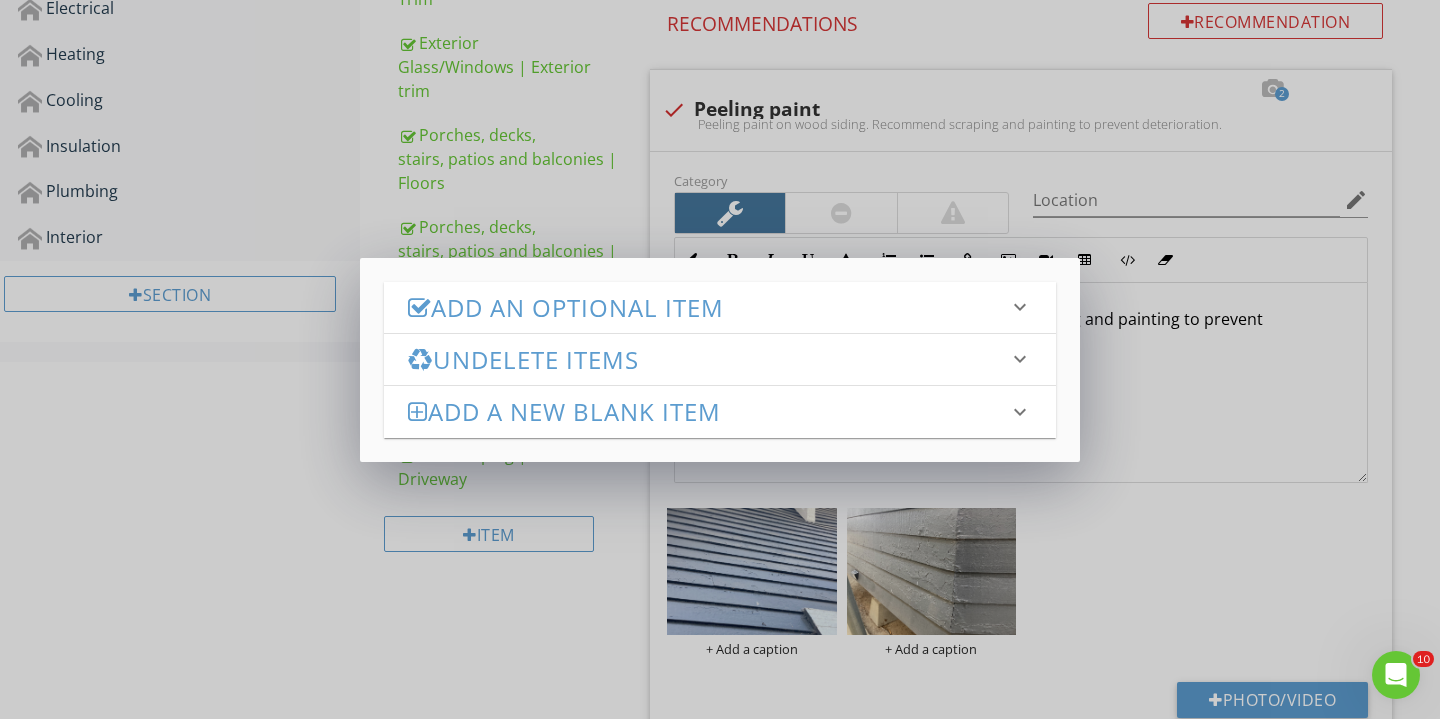 click on "Add an Optional Item" at bounding box center (708, 307) 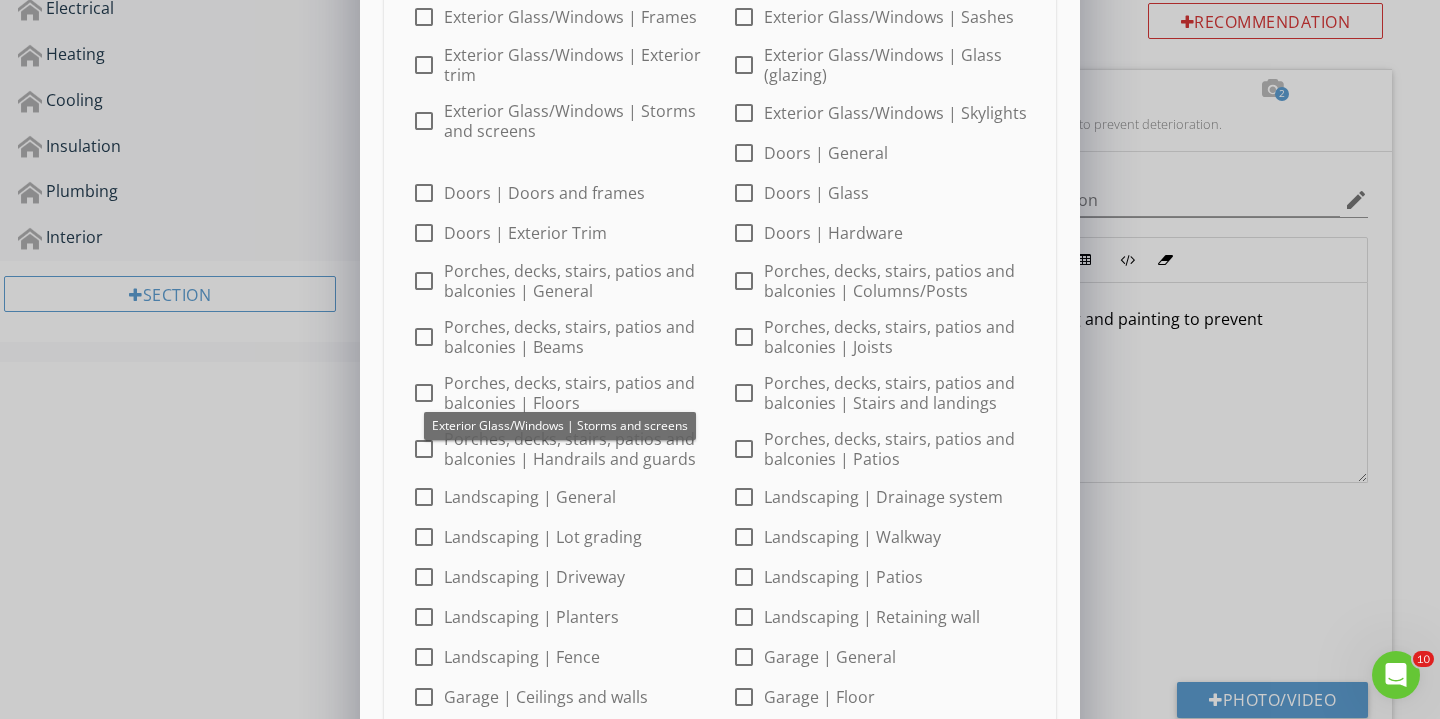 scroll, scrollTop: 450, scrollLeft: 0, axis: vertical 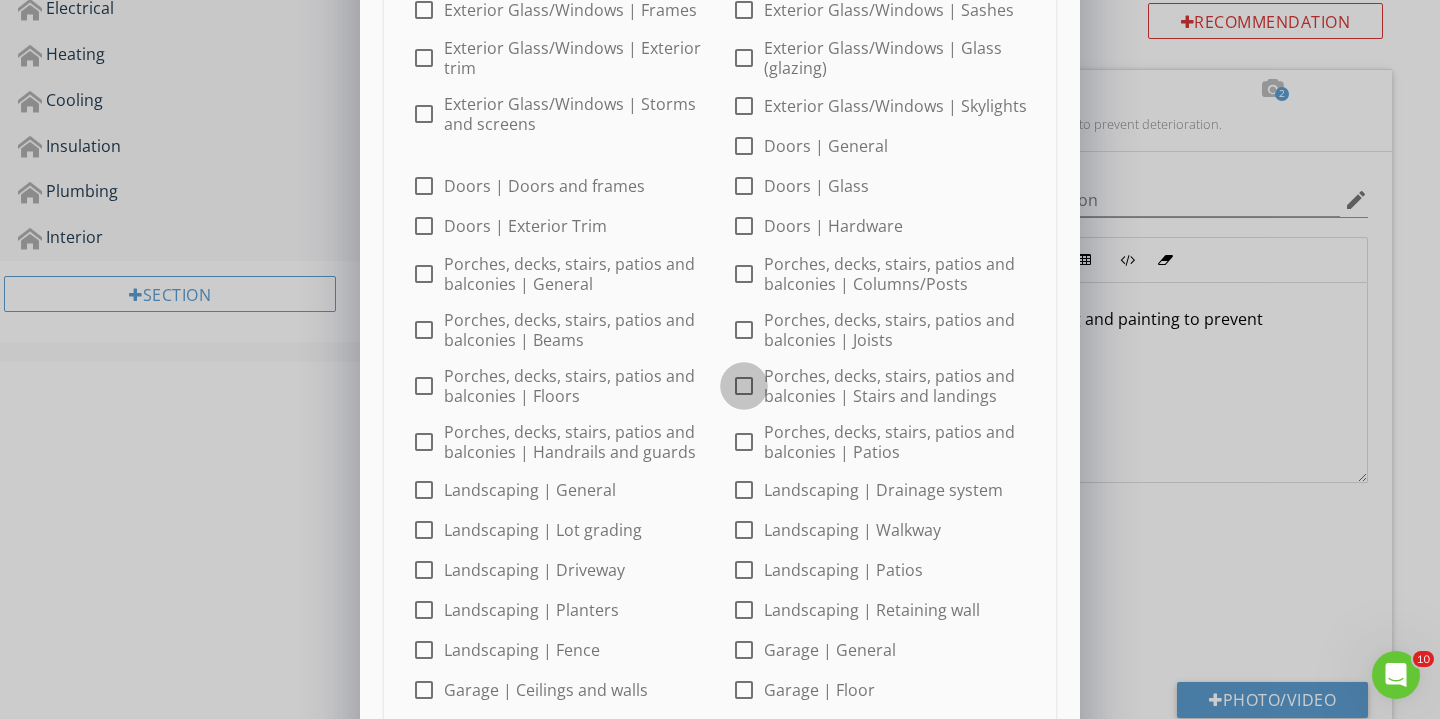 click at bounding box center [744, 386] 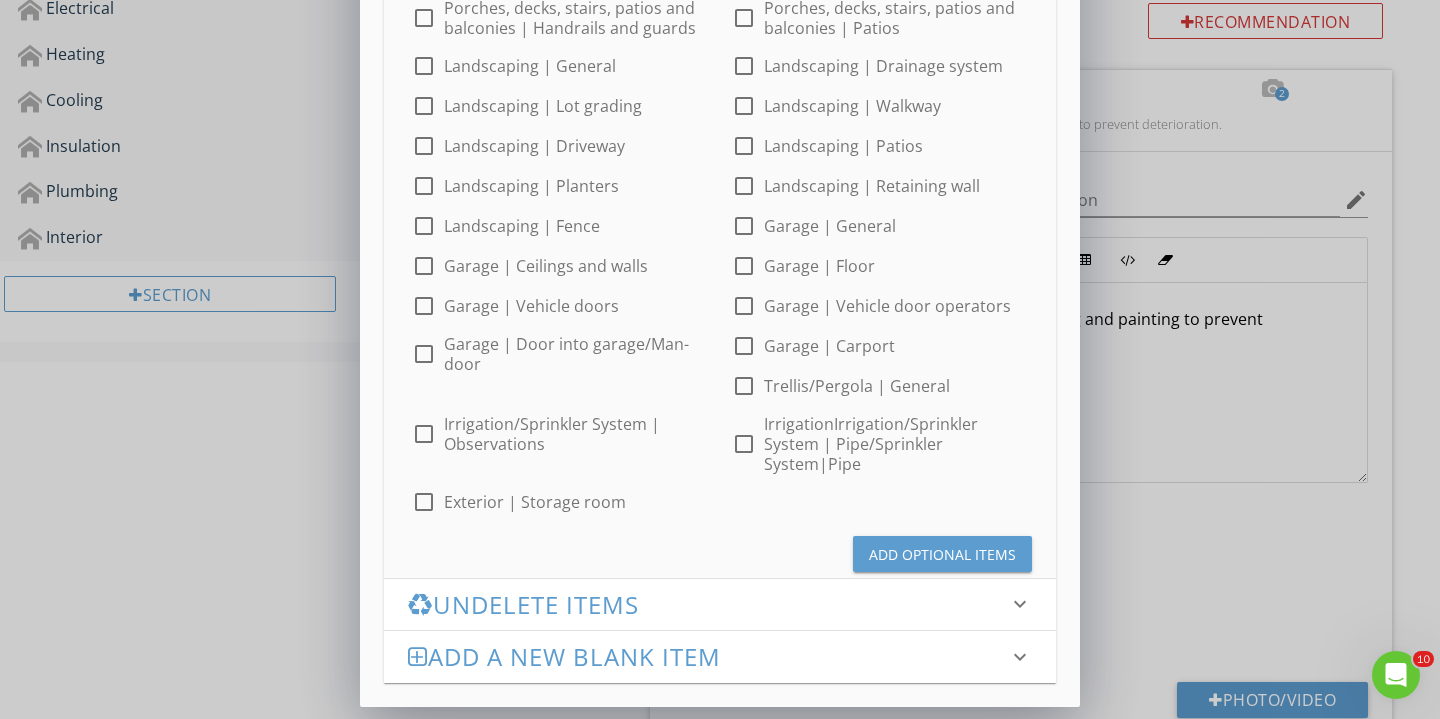 scroll, scrollTop: 873, scrollLeft: 0, axis: vertical 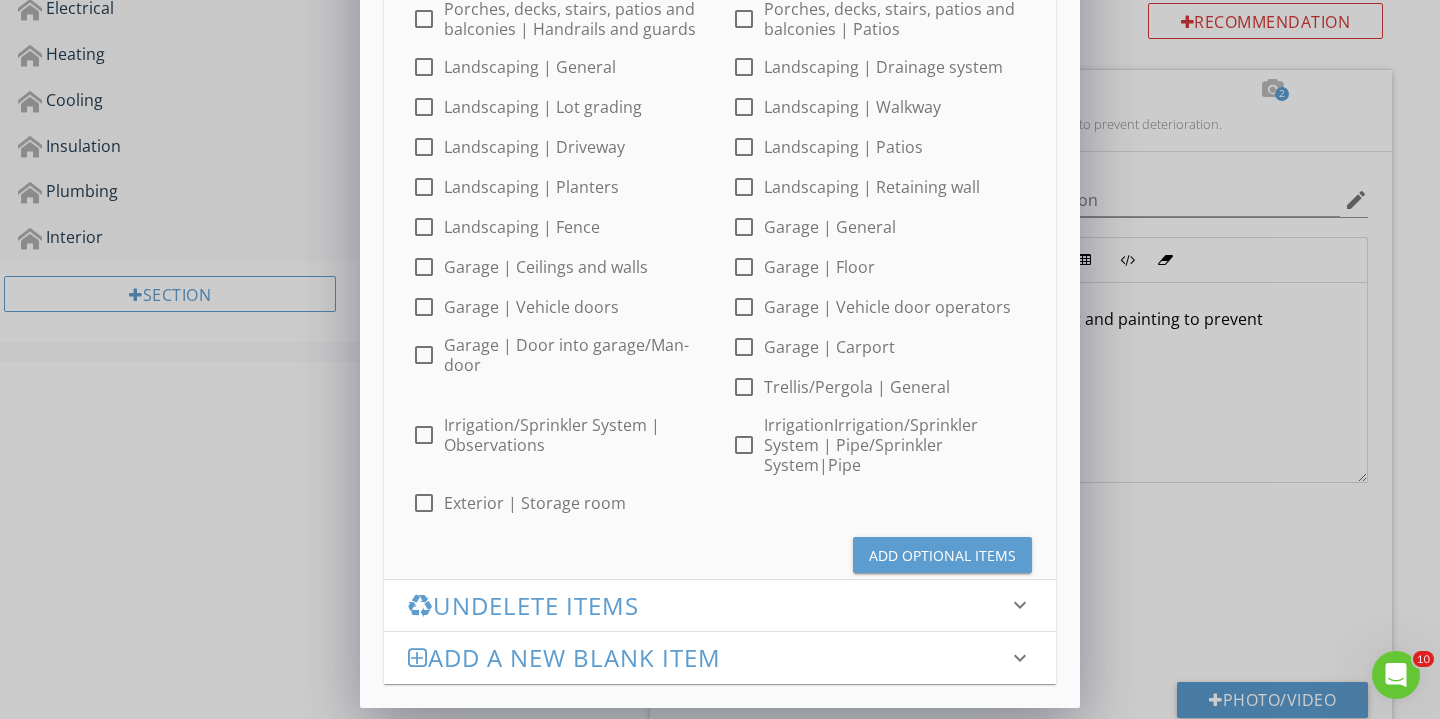 click on "Add Optional Items" at bounding box center (942, 555) 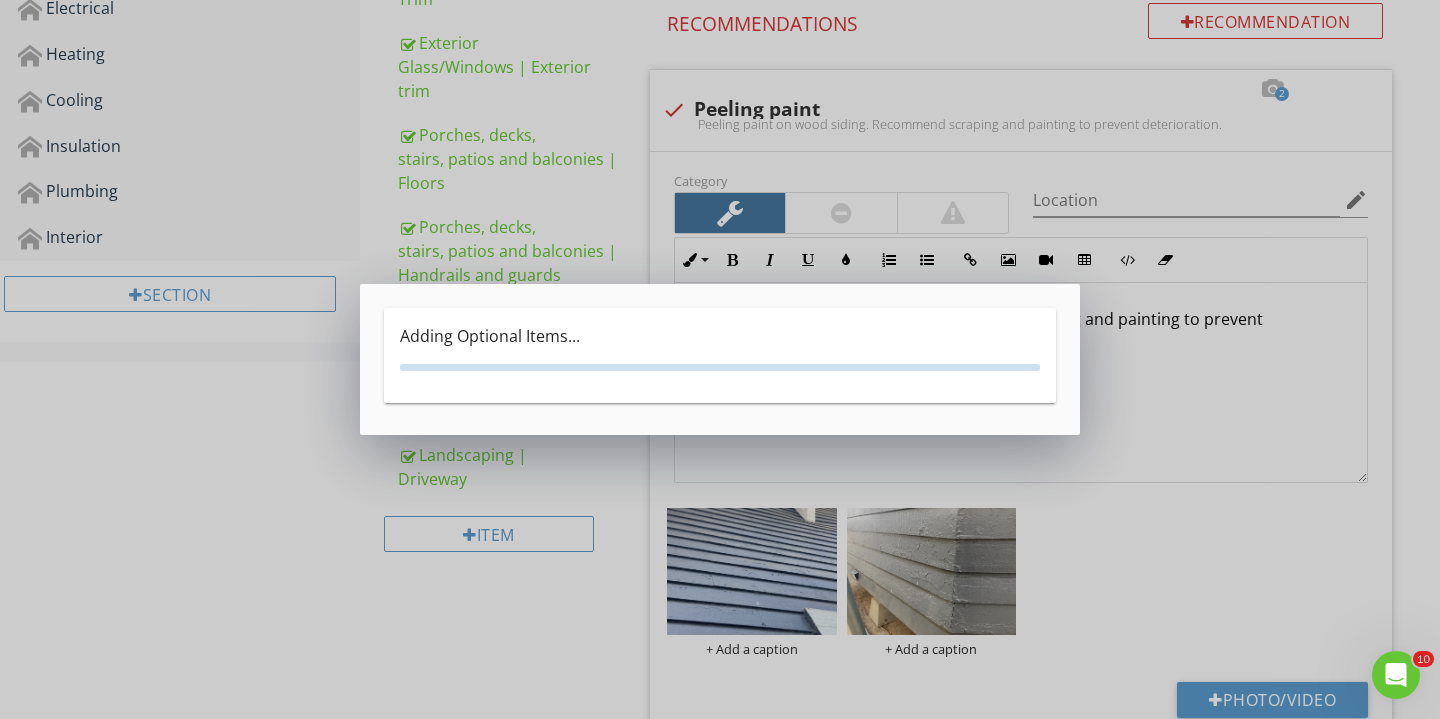 scroll, scrollTop: 0, scrollLeft: 0, axis: both 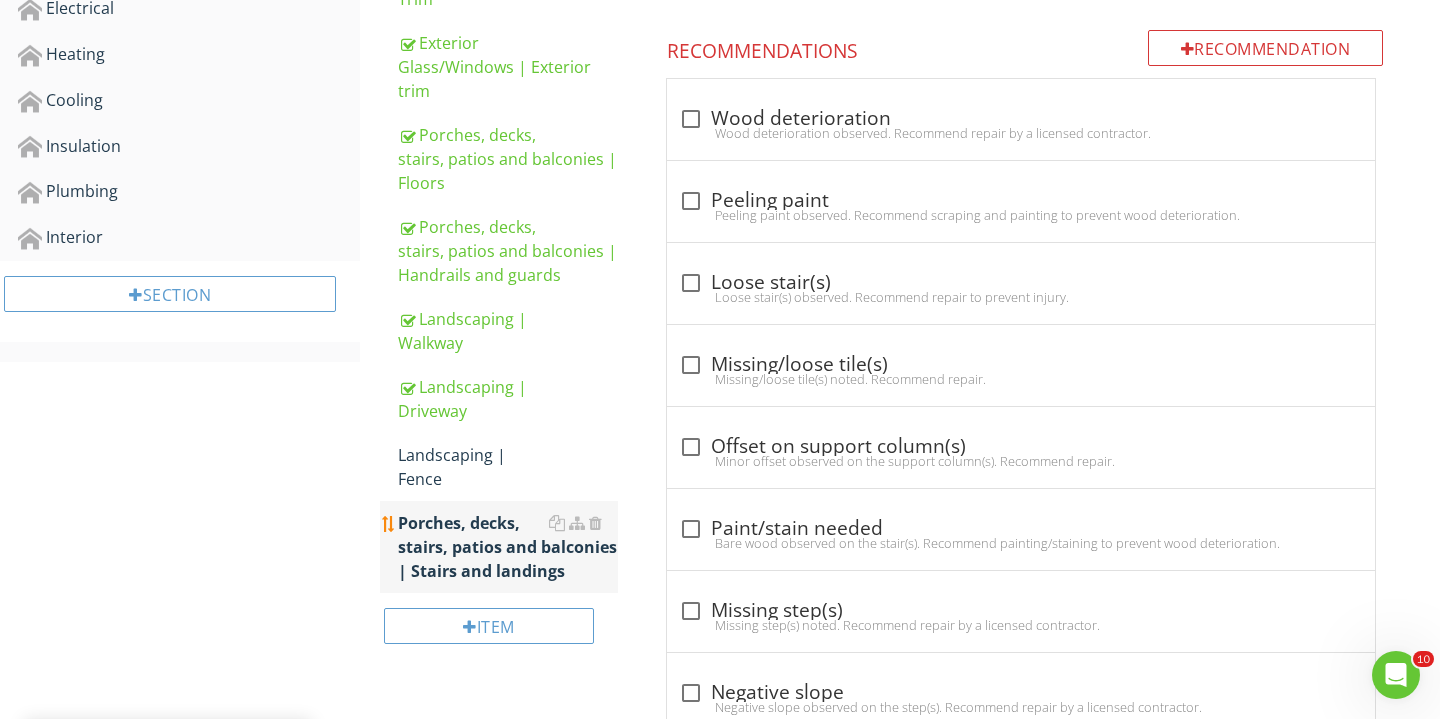 type 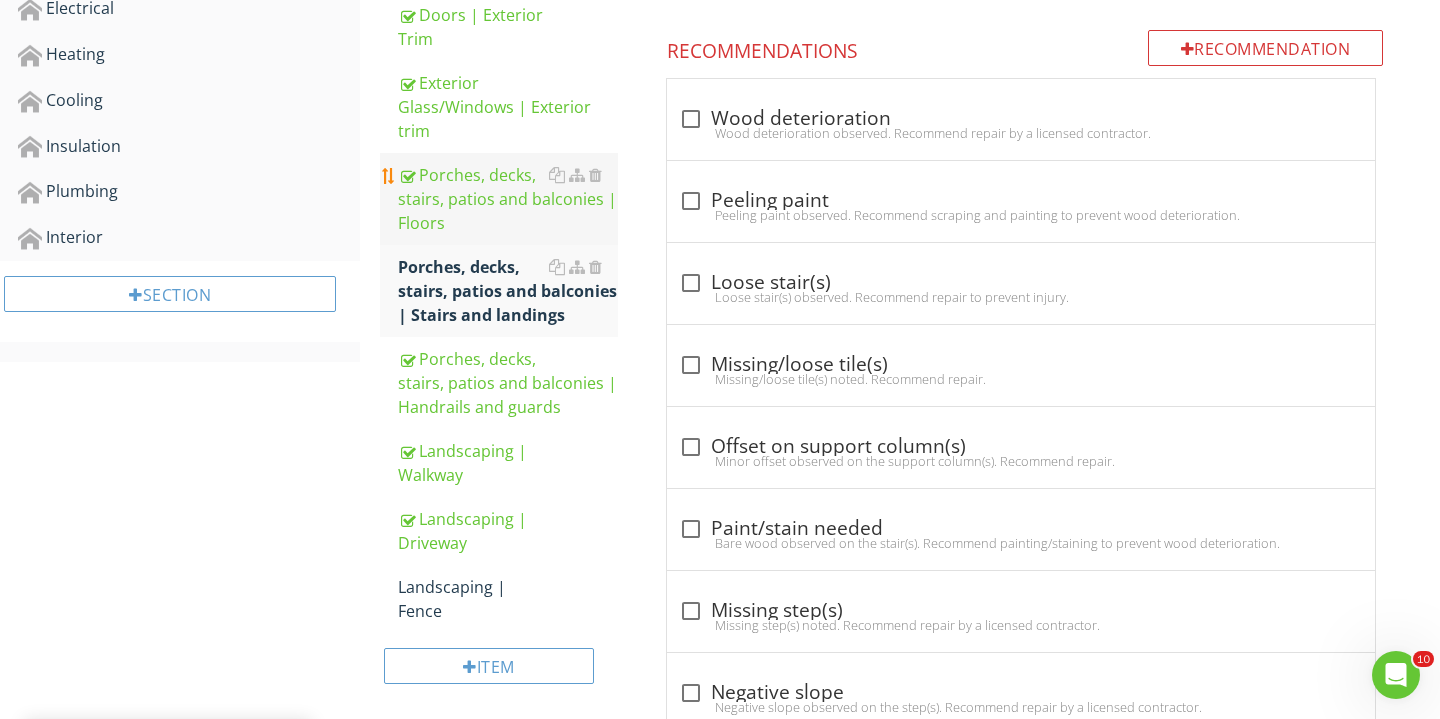 click on "Porches, decks, stairs, patios and balconies | Floors" at bounding box center [508, 199] 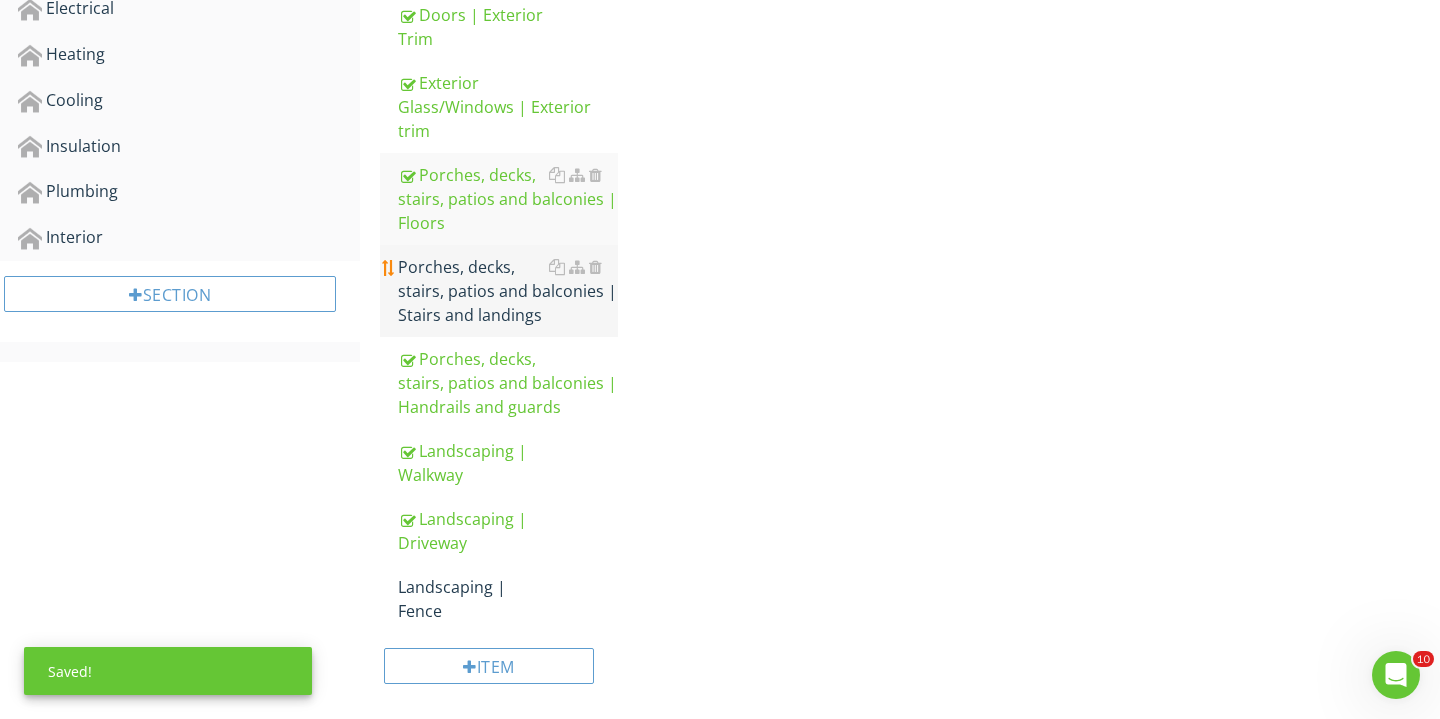 click on "Porches, decks, stairs, patios and balconies | Stairs and landings" at bounding box center [508, 291] 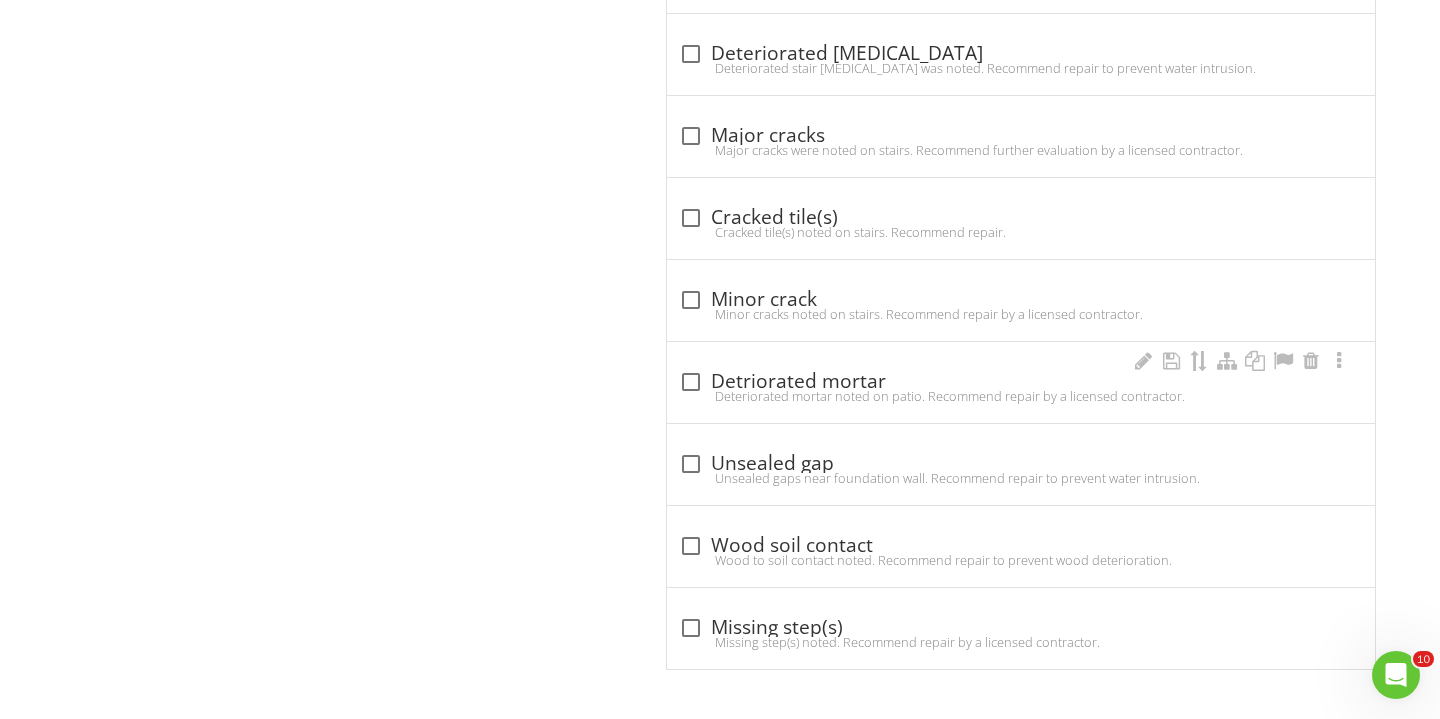scroll, scrollTop: 1462, scrollLeft: 0, axis: vertical 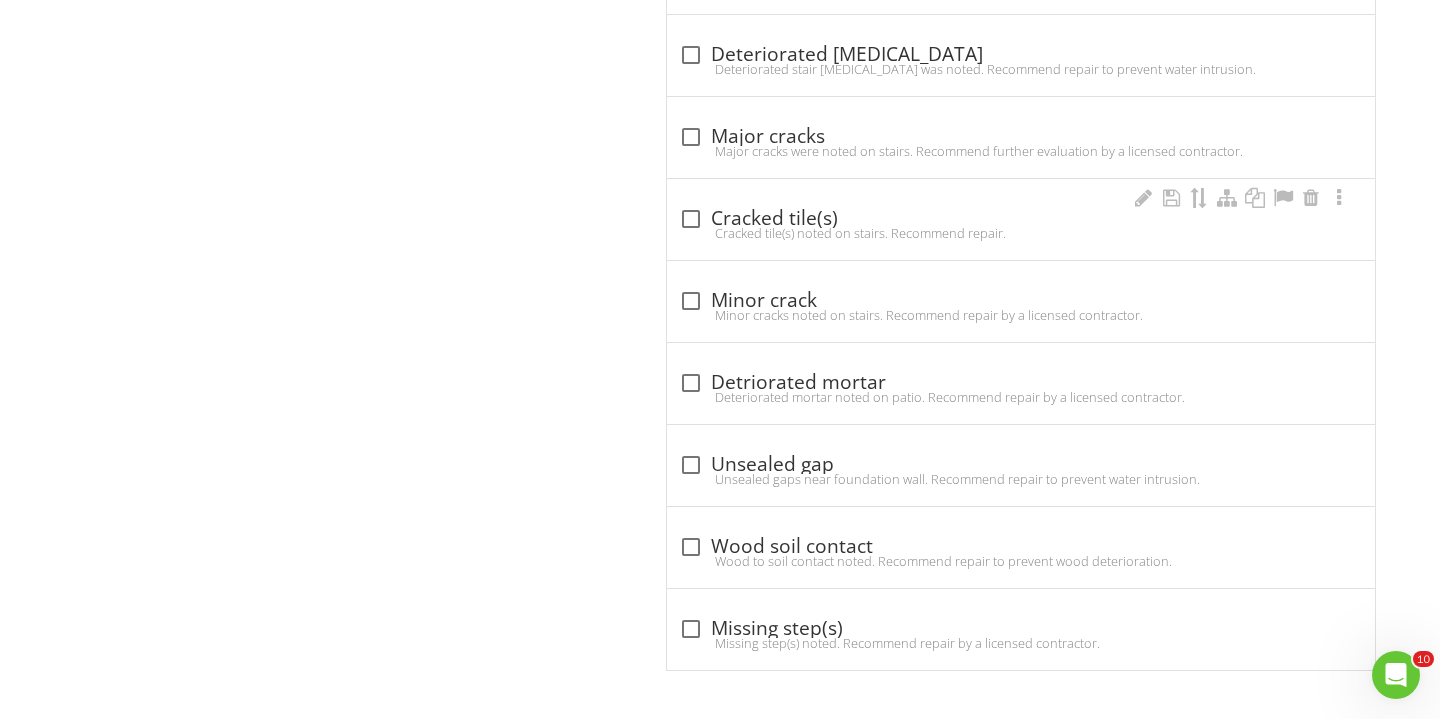 click at bounding box center [691, 219] 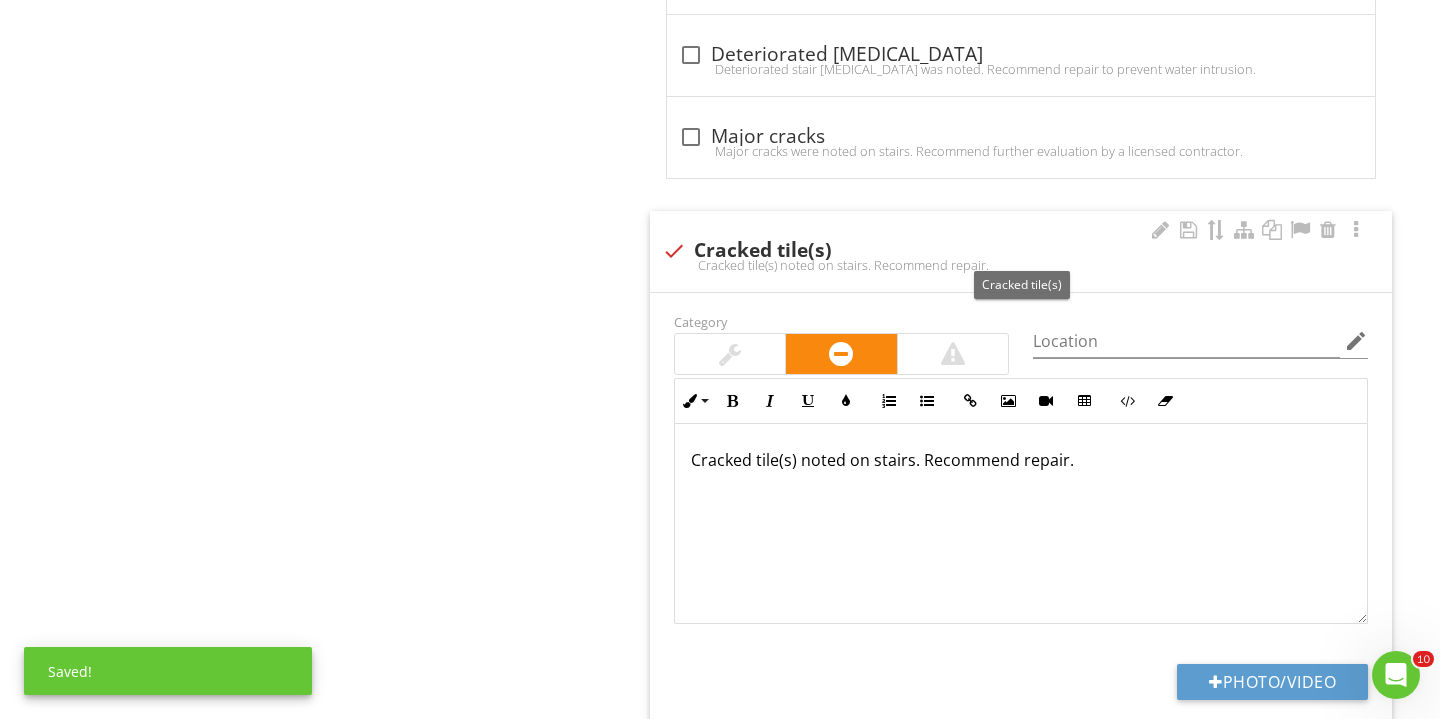 scroll, scrollTop: 1542, scrollLeft: 0, axis: vertical 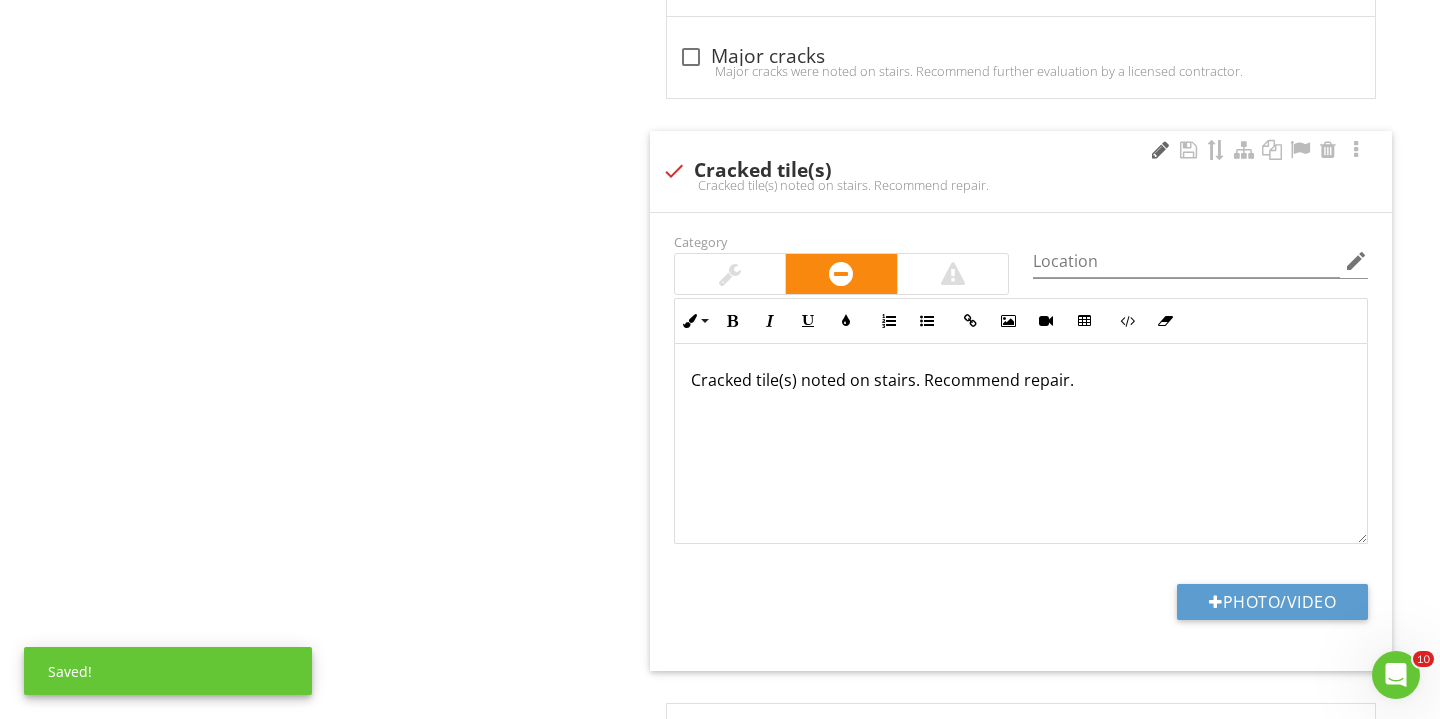 click at bounding box center [1160, 150] 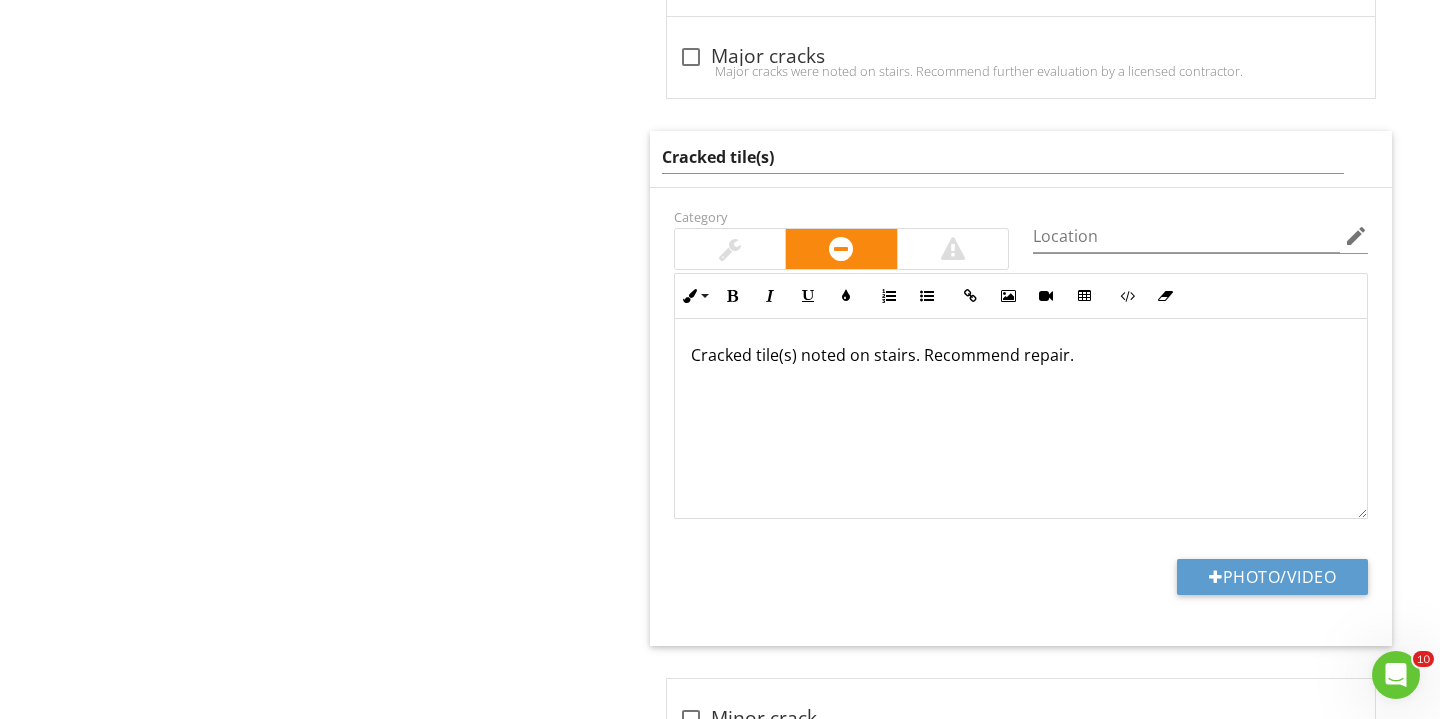 drag, startPoint x: 759, startPoint y: 155, endPoint x: 596, endPoint y: 123, distance: 166.1114 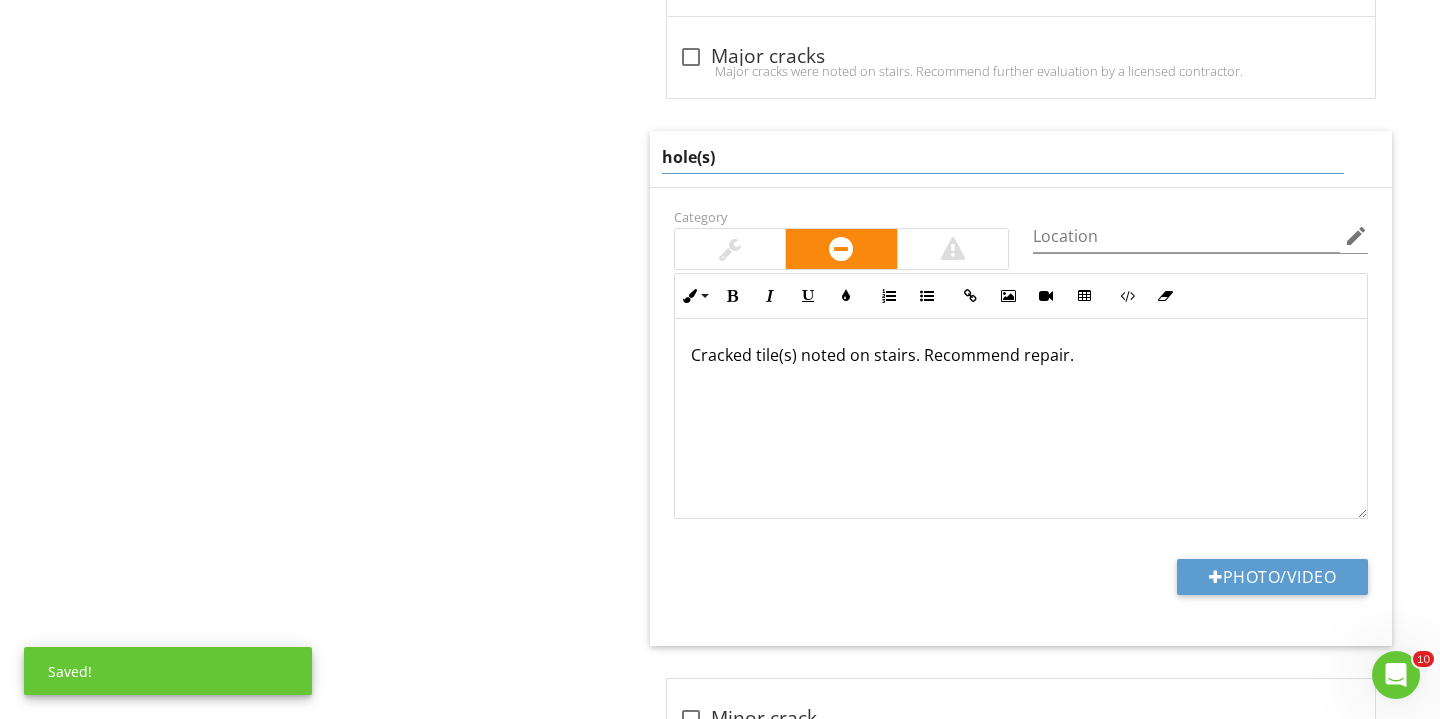 click on "hole(s)" at bounding box center (1003, 157) 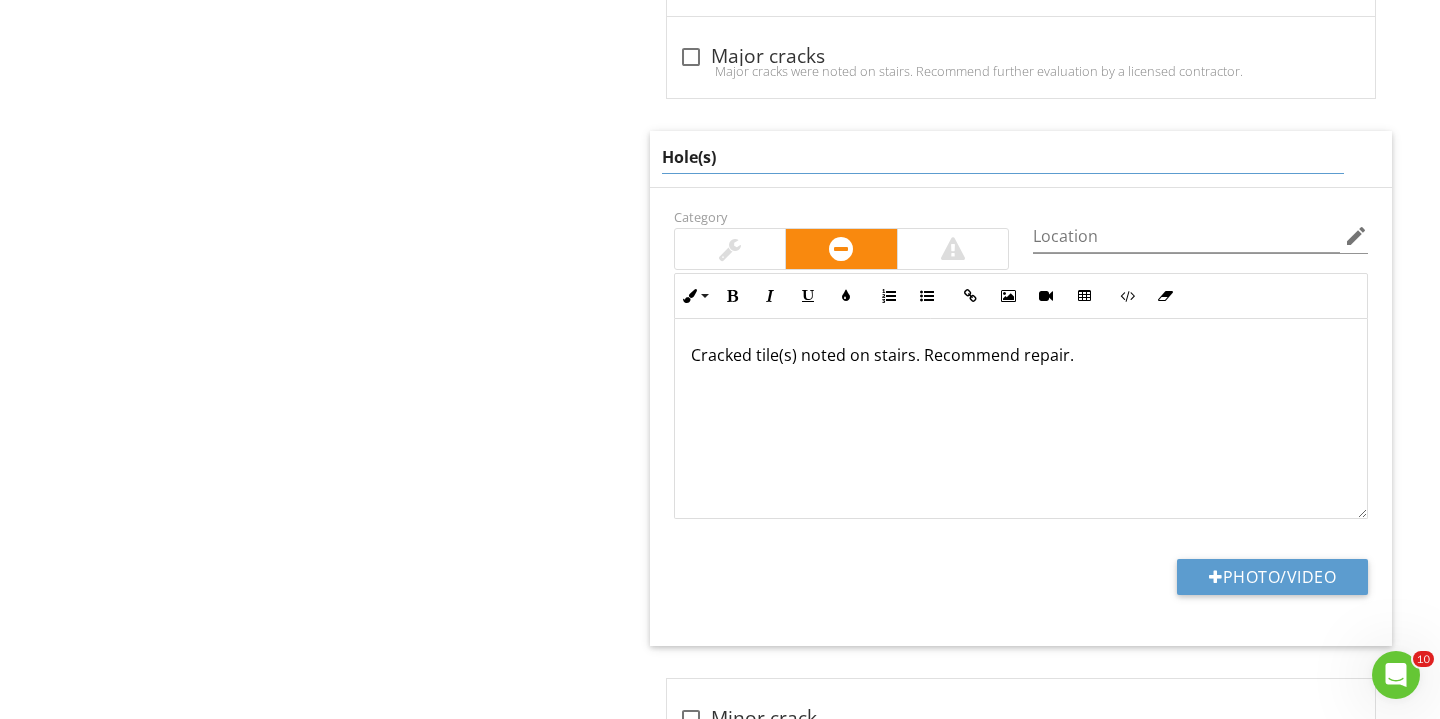 click on "Hole(s)" at bounding box center [1003, 157] 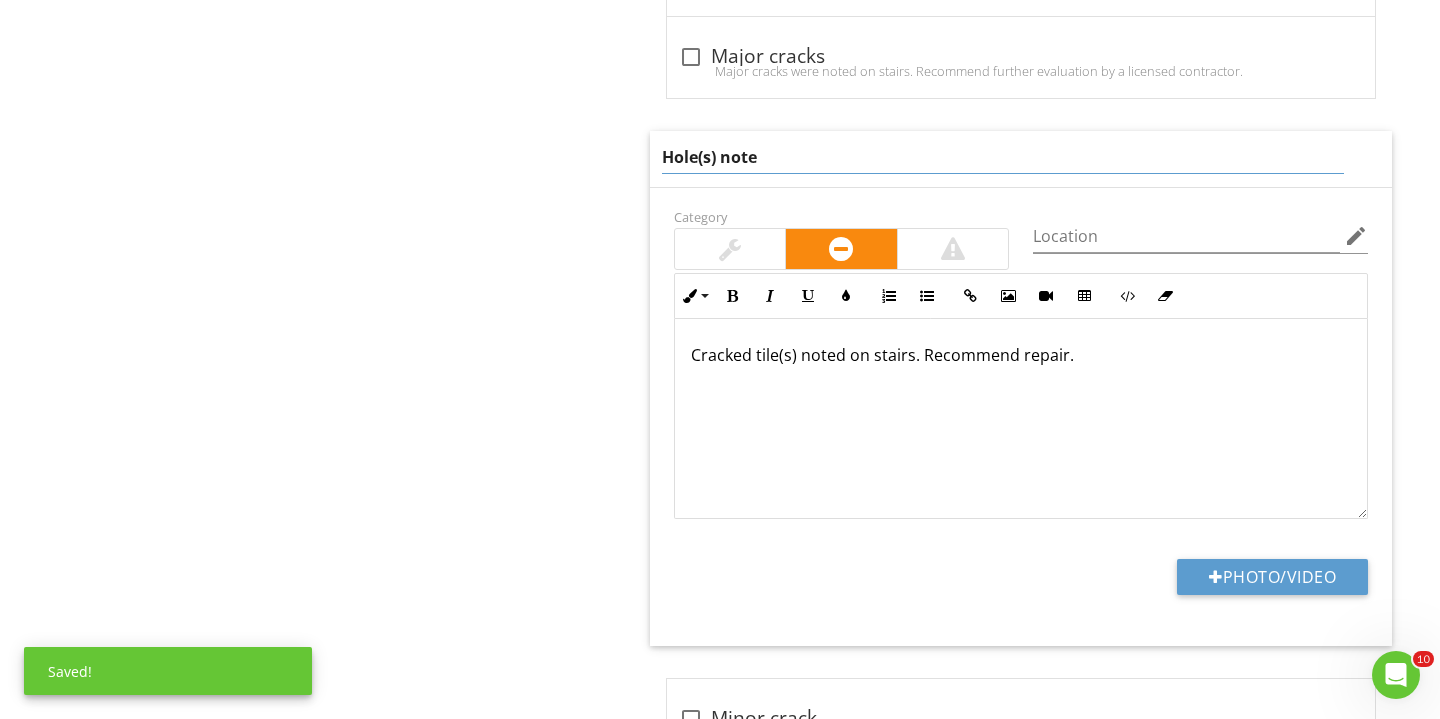 type on "Hole(s) noted" 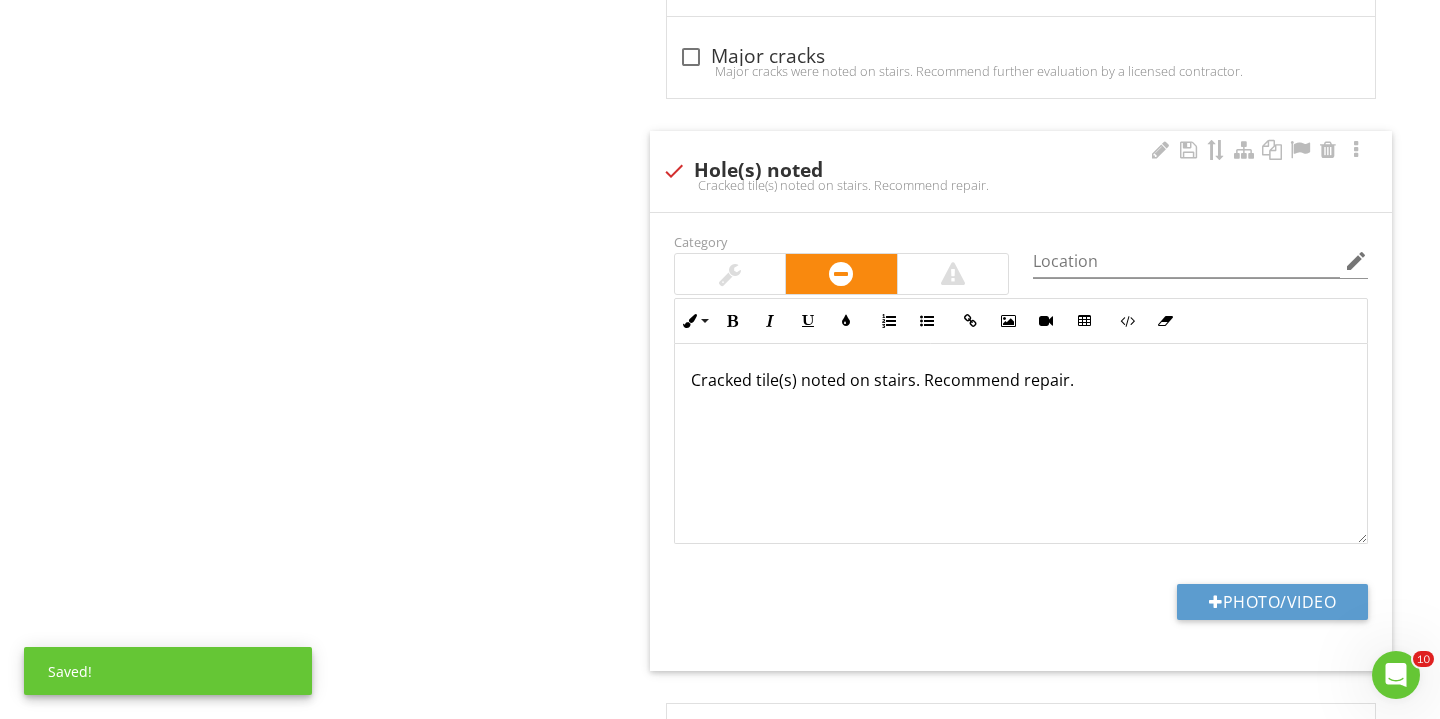 click on "Cracked tile(s) noted on stairs. Recommend repair." at bounding box center [1021, 444] 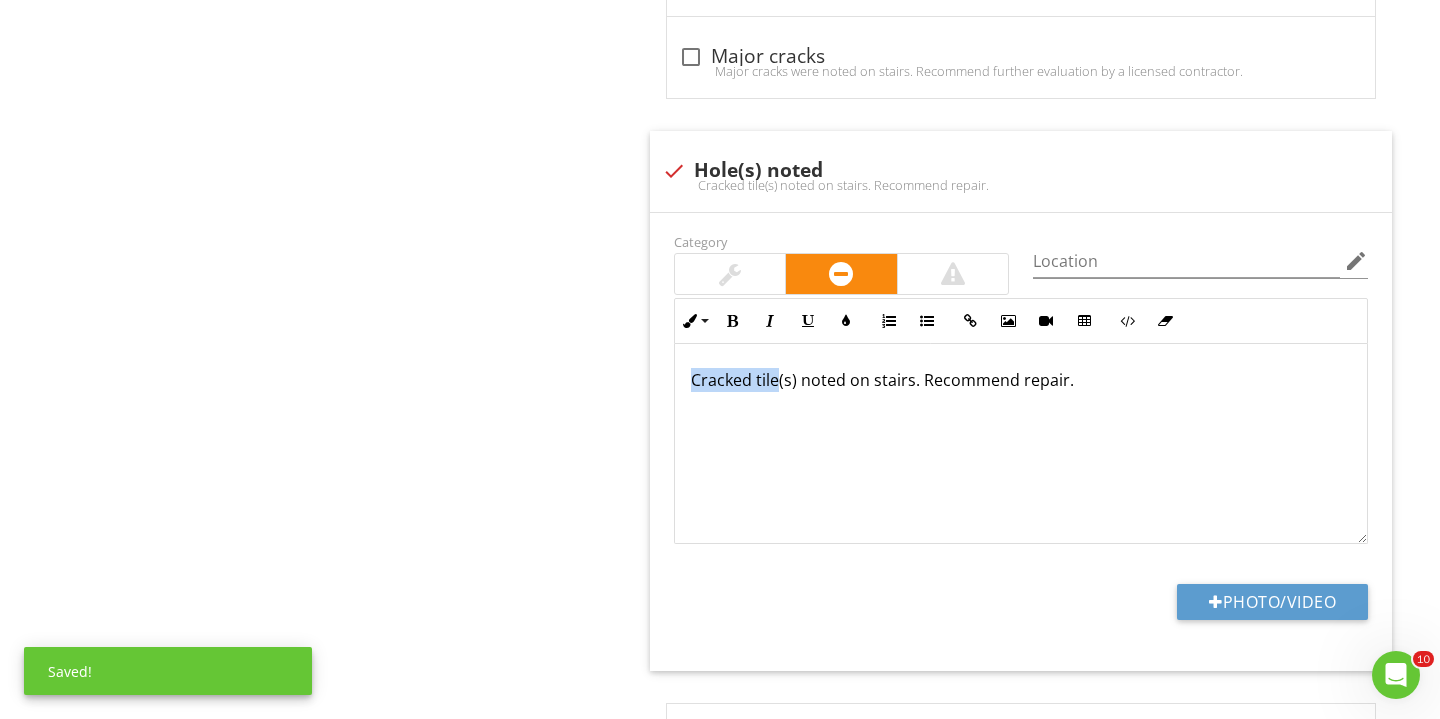 drag, startPoint x: 777, startPoint y: 381, endPoint x: 584, endPoint y: 342, distance: 196.90099 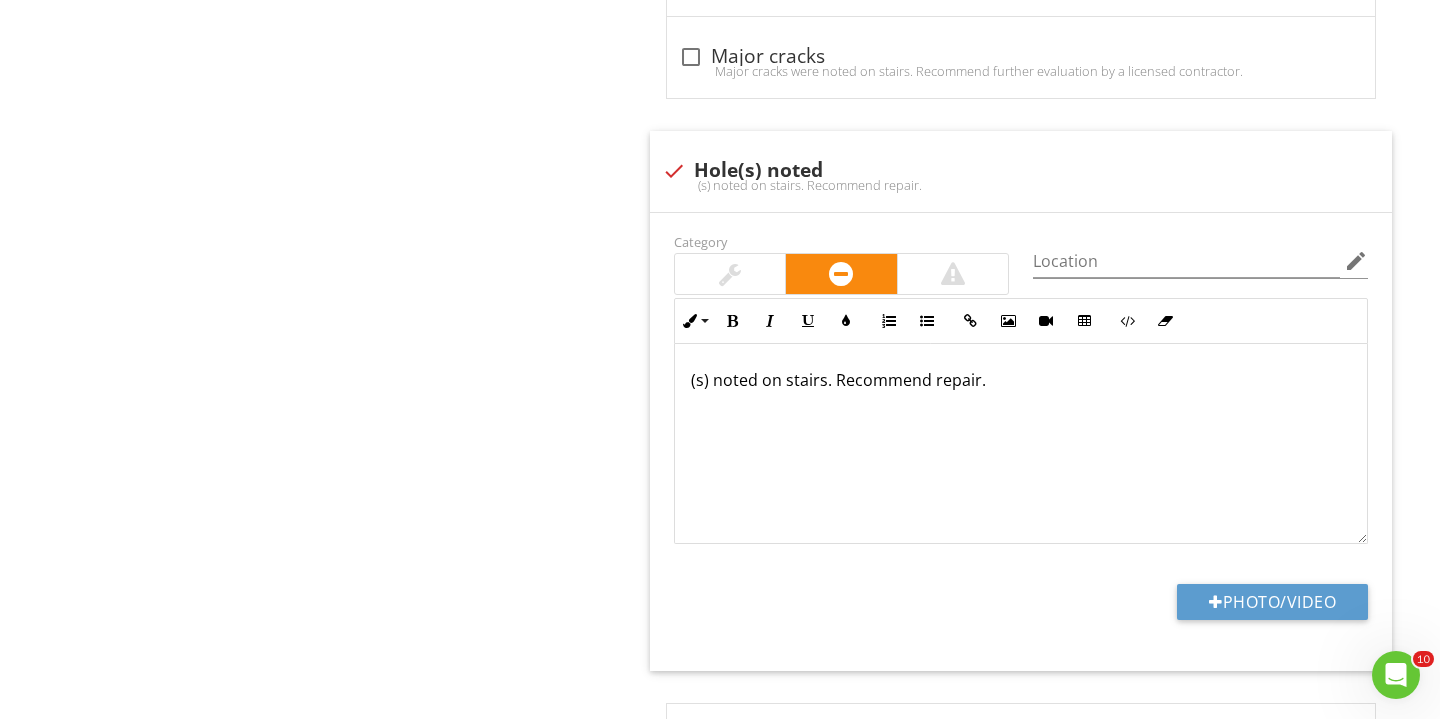 type 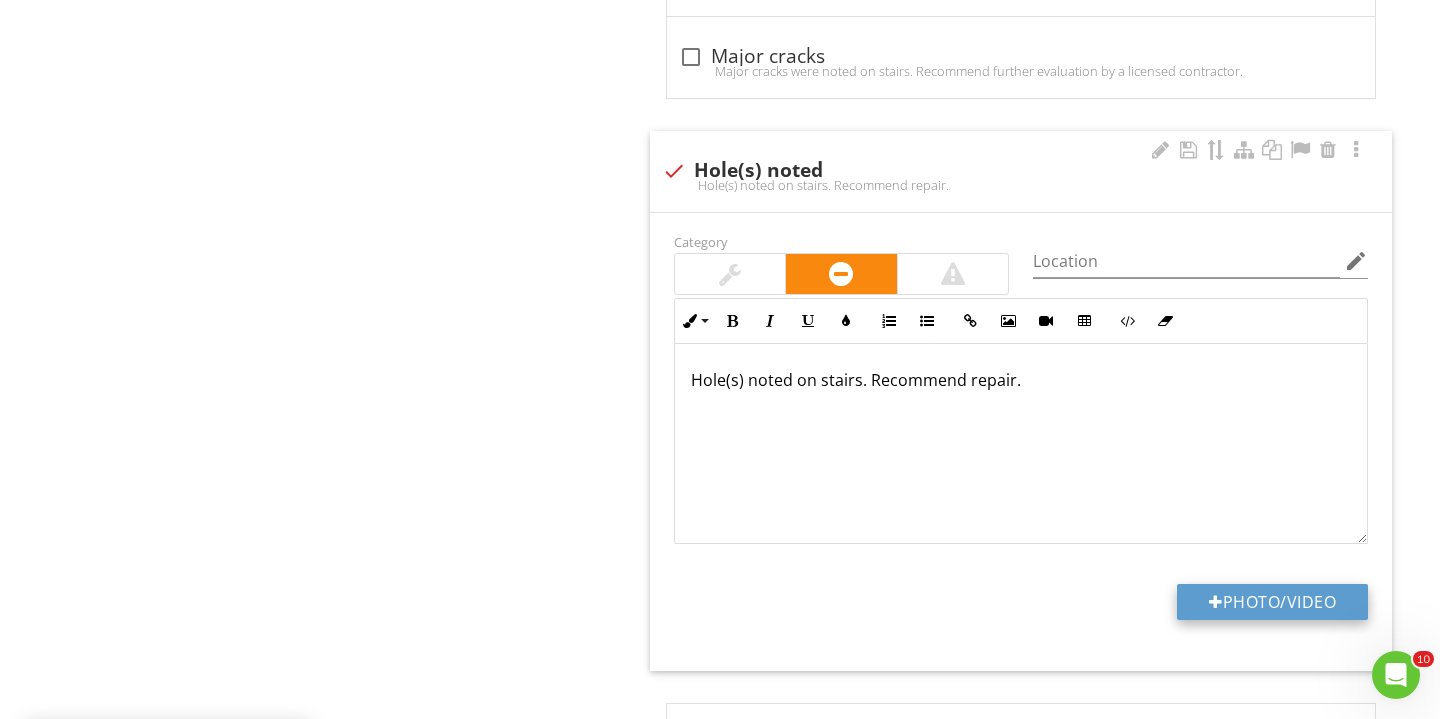 click on "Photo/Video" at bounding box center [1272, 602] 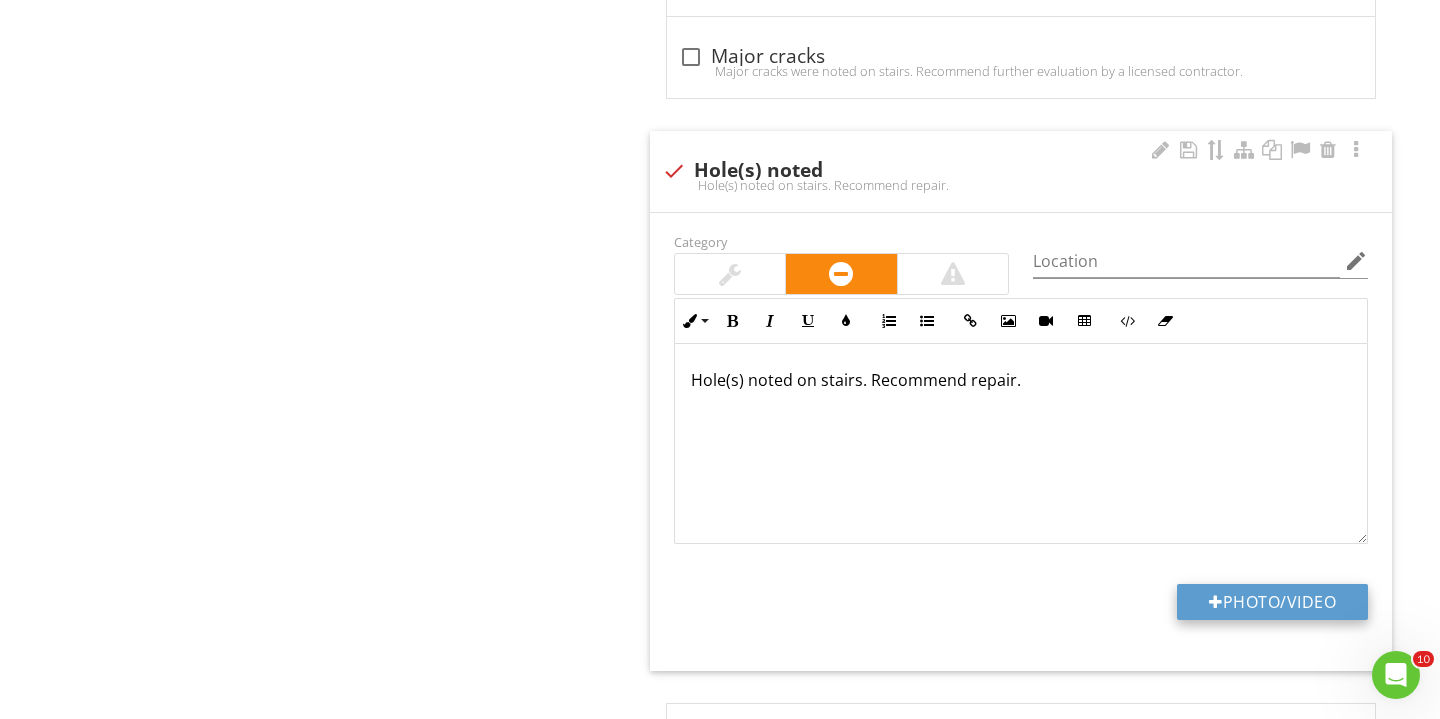 type on "C:\fakepath\IMG_2660.JPG" 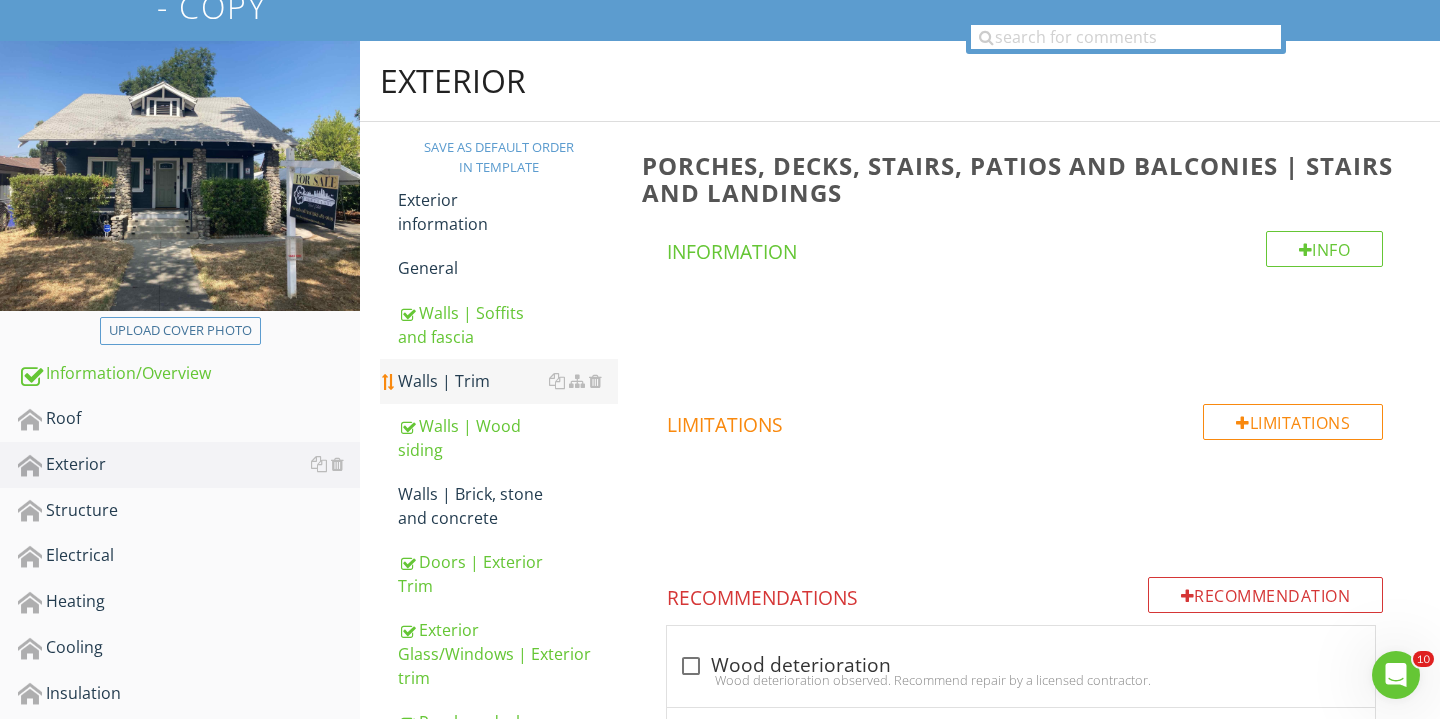 scroll, scrollTop: 259, scrollLeft: 0, axis: vertical 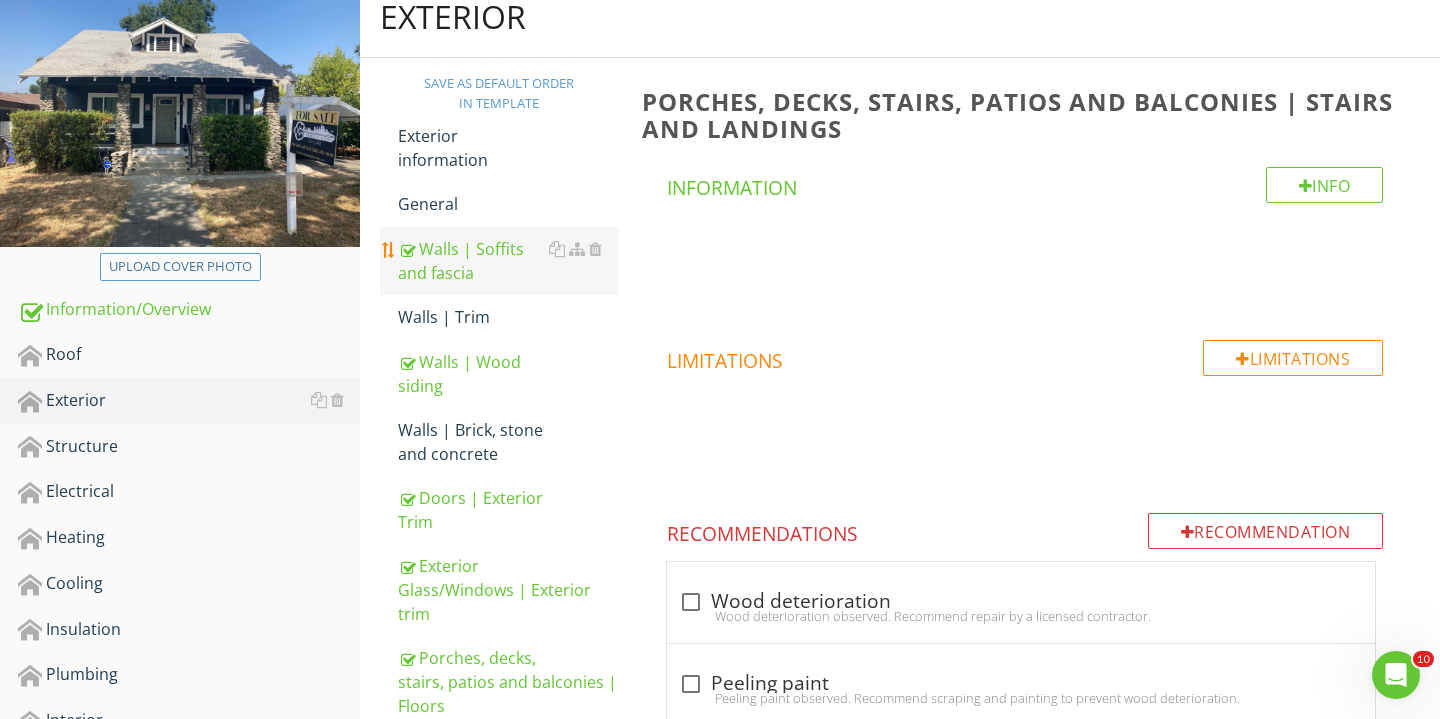 click on "Walls | Soffits and fascia" at bounding box center (508, 261) 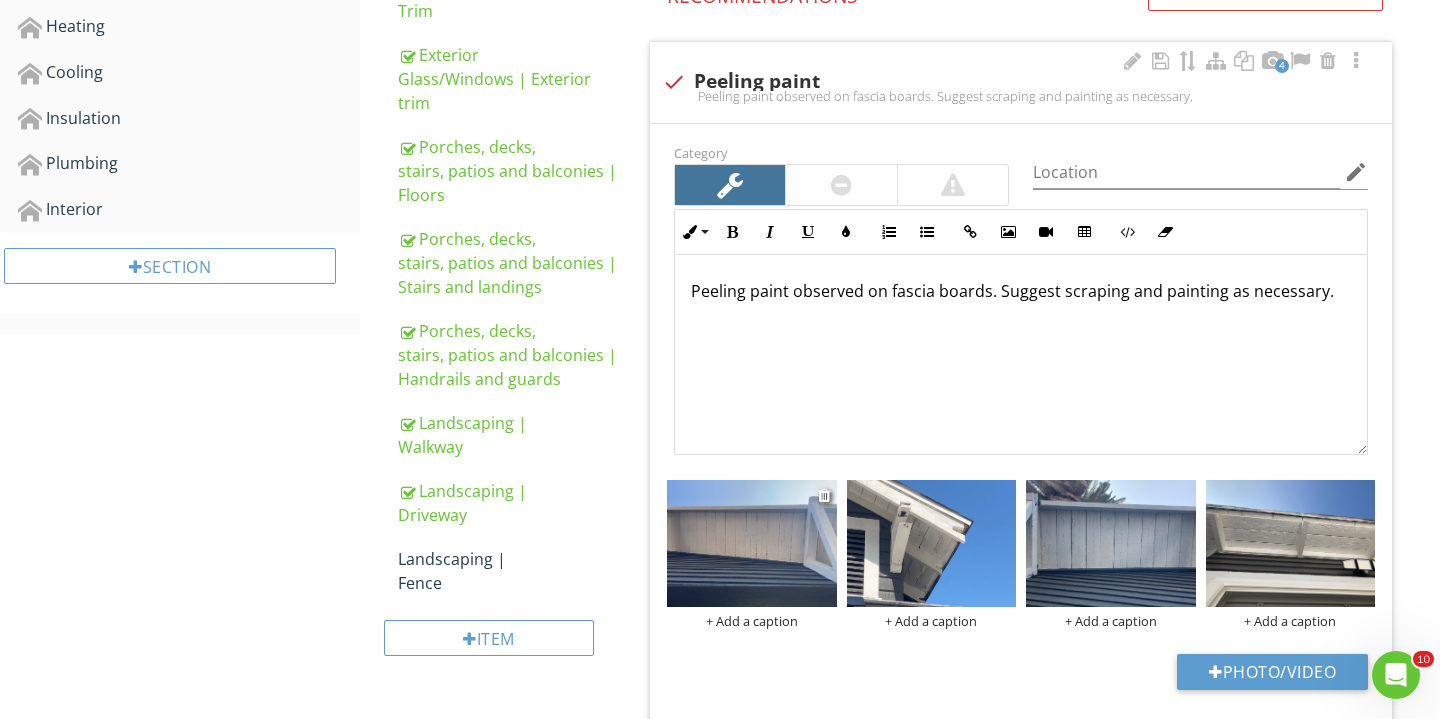 scroll, scrollTop: 936, scrollLeft: 0, axis: vertical 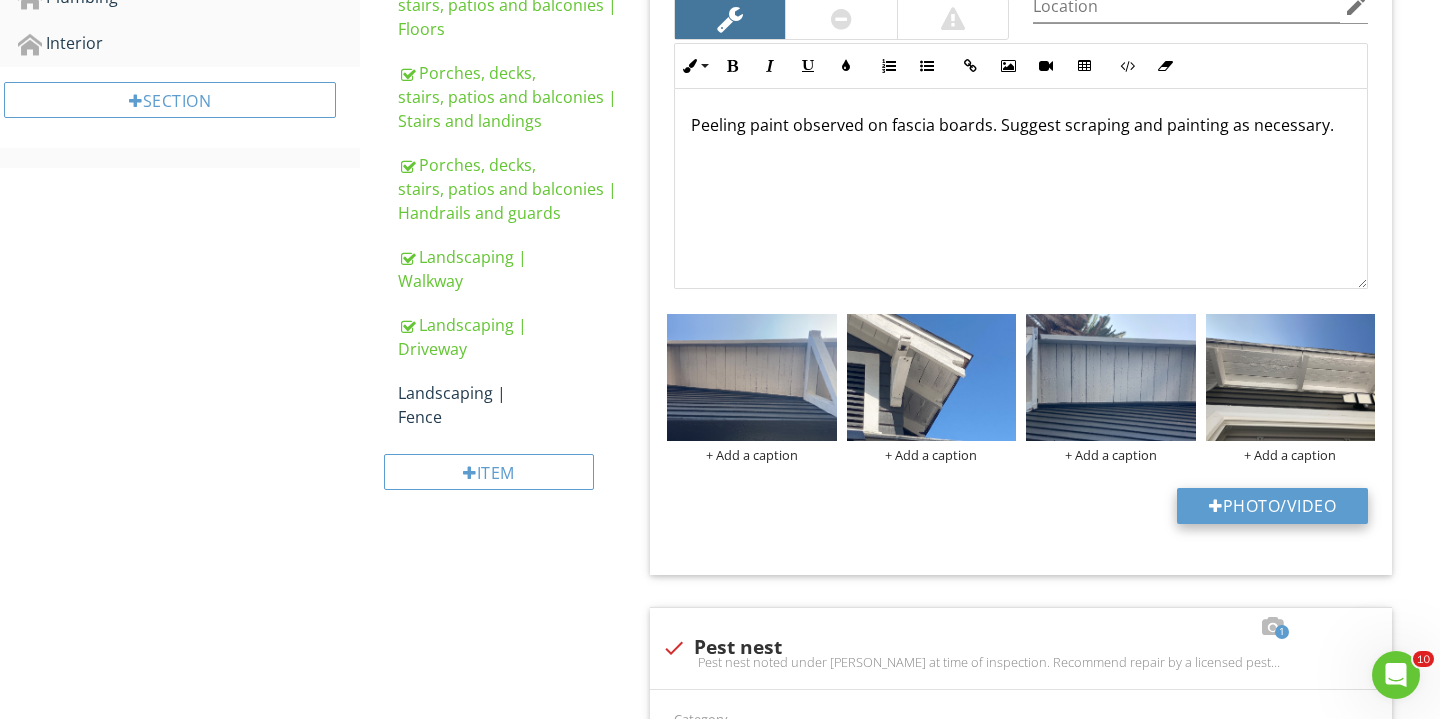 click at bounding box center [1216, 506] 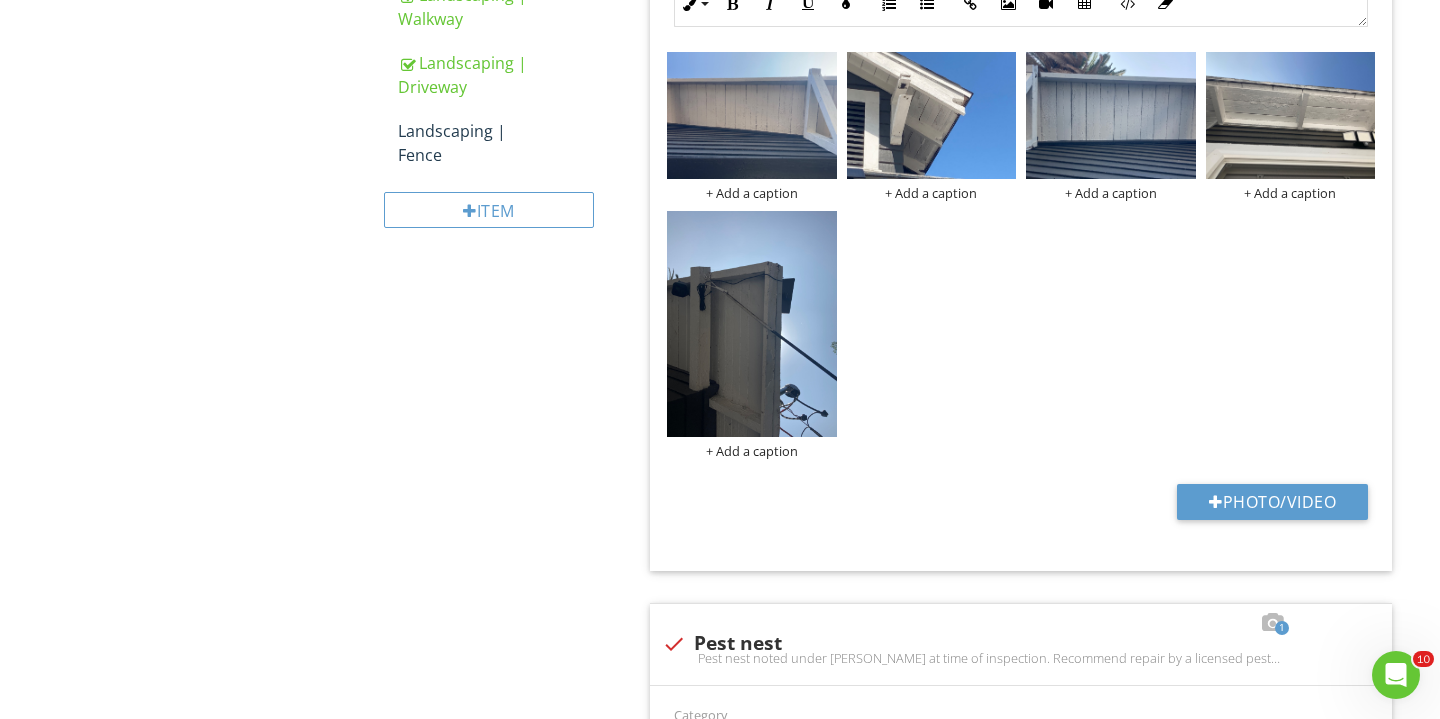 scroll, scrollTop: 1207, scrollLeft: 0, axis: vertical 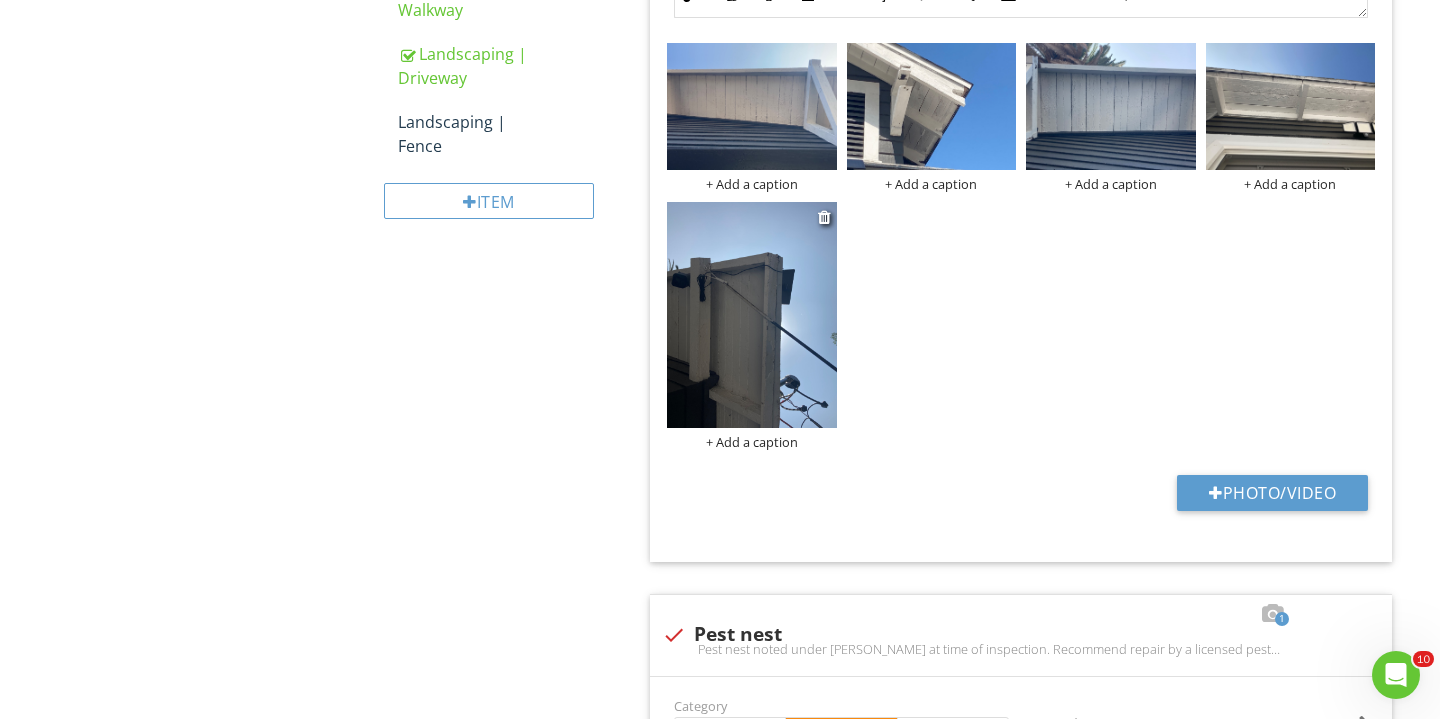 click at bounding box center [752, 315] 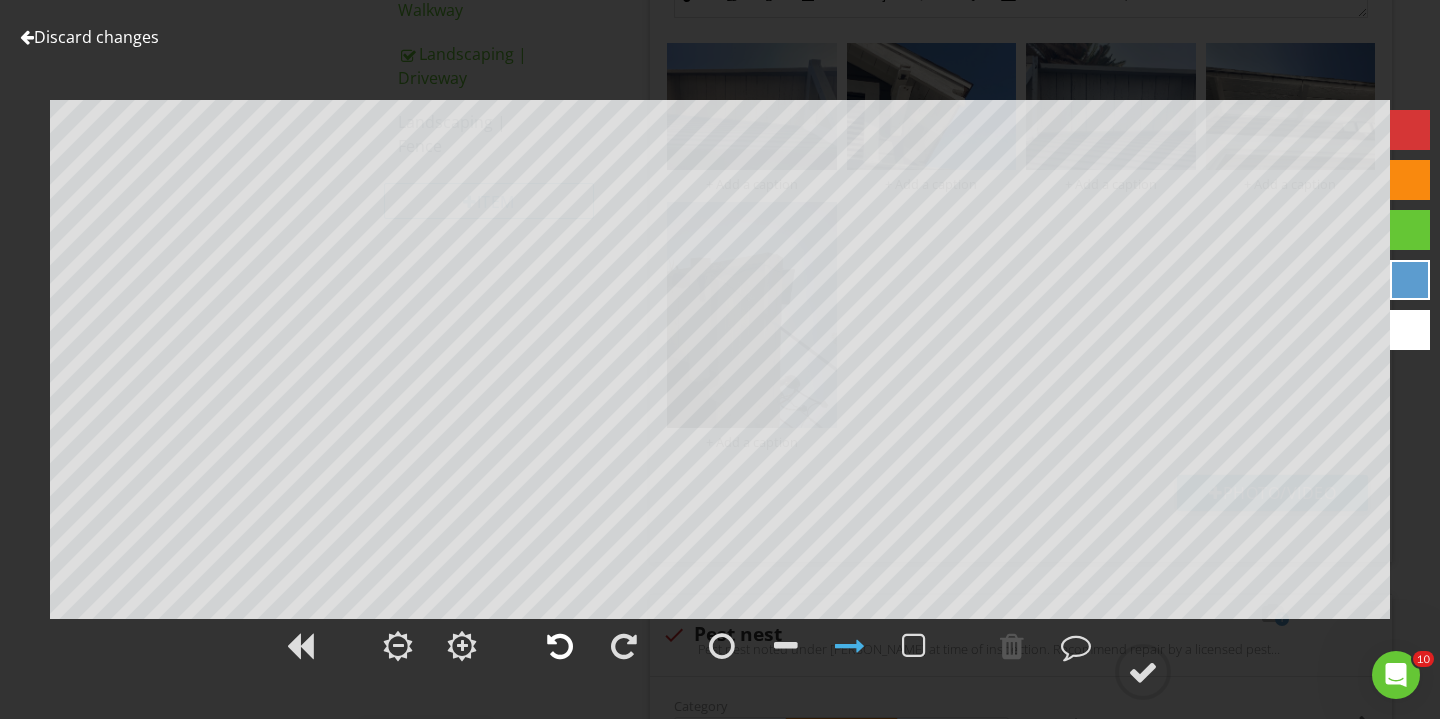 click at bounding box center [560, 646] 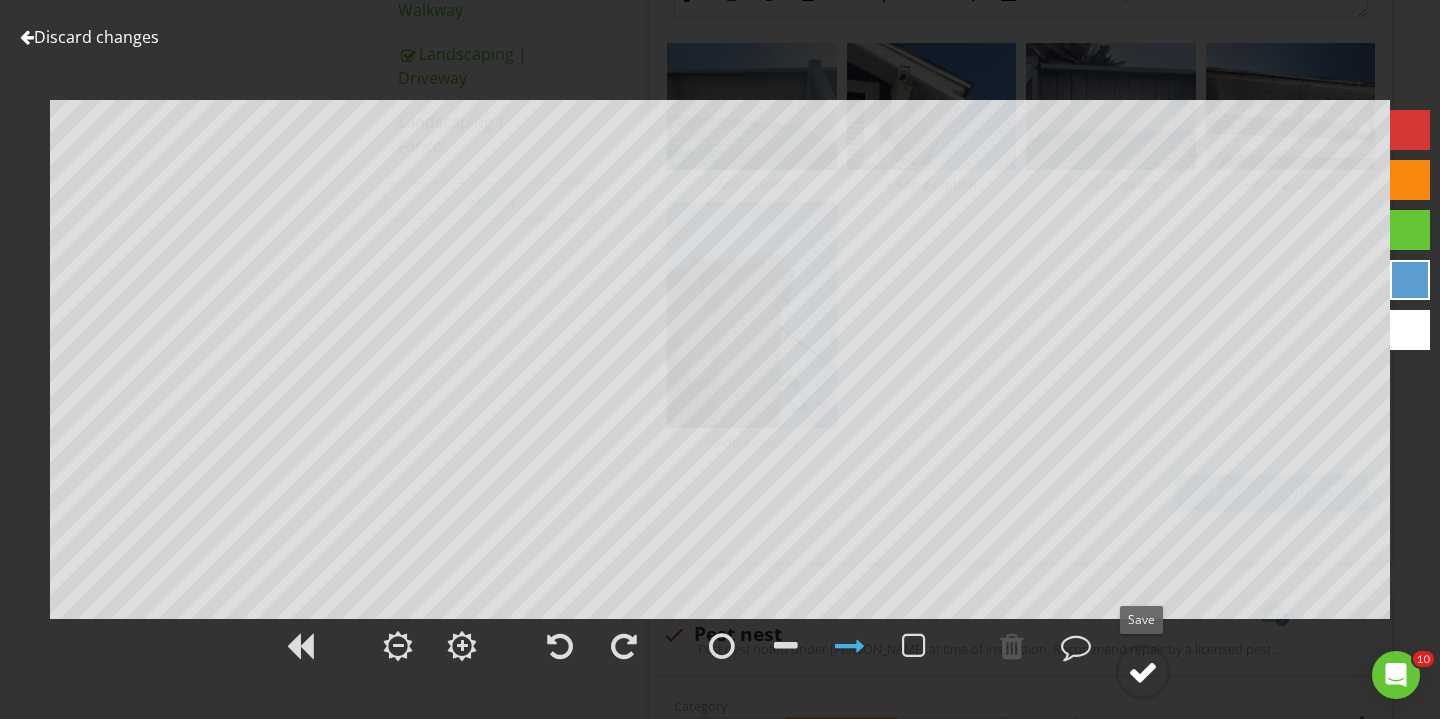 click at bounding box center [1143, 672] 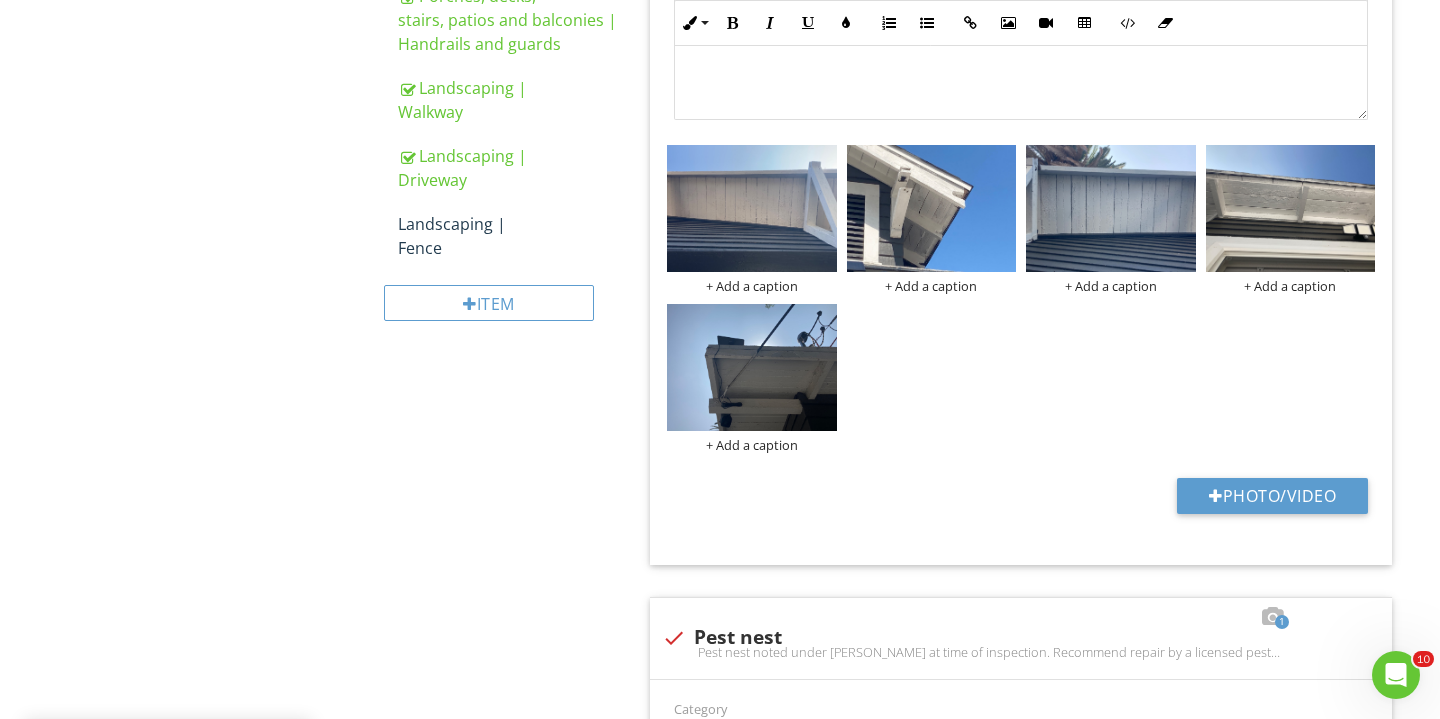 scroll, scrollTop: 913, scrollLeft: 0, axis: vertical 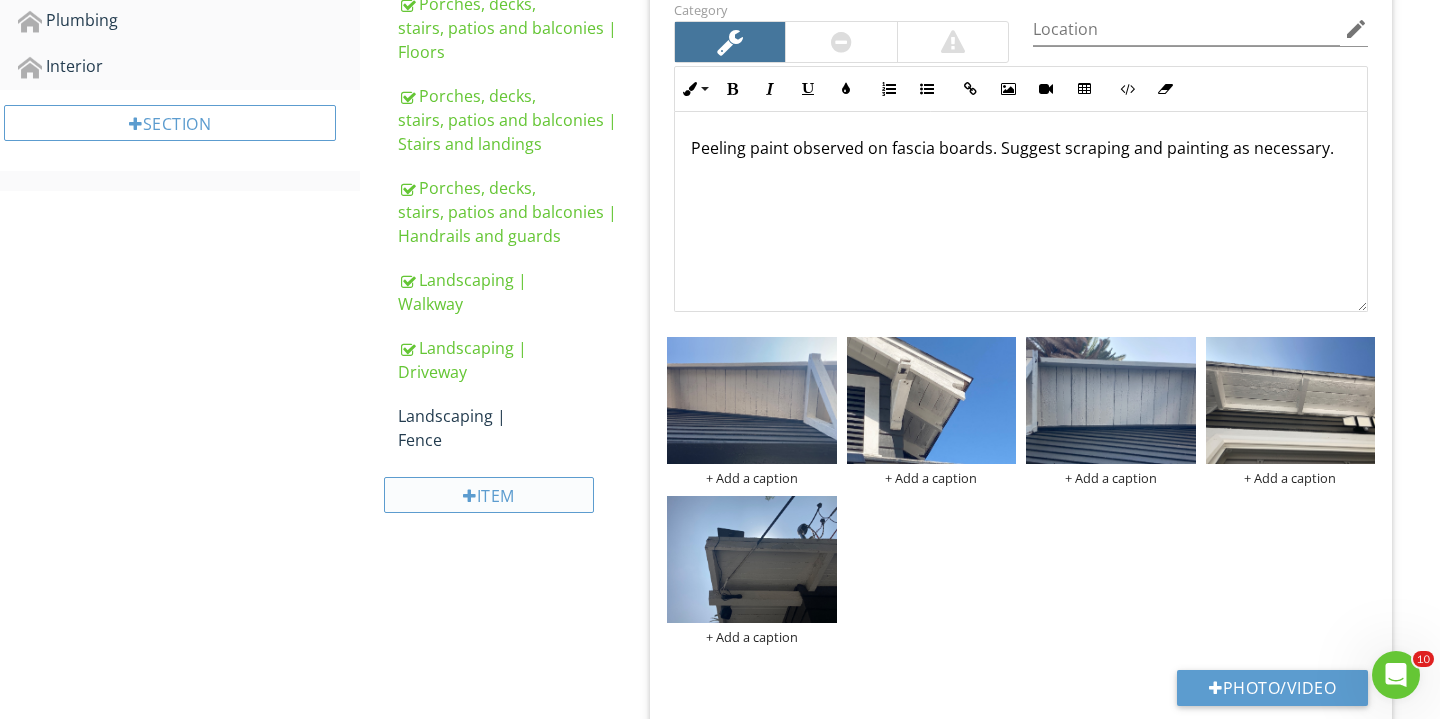 click on "Item" at bounding box center [489, 495] 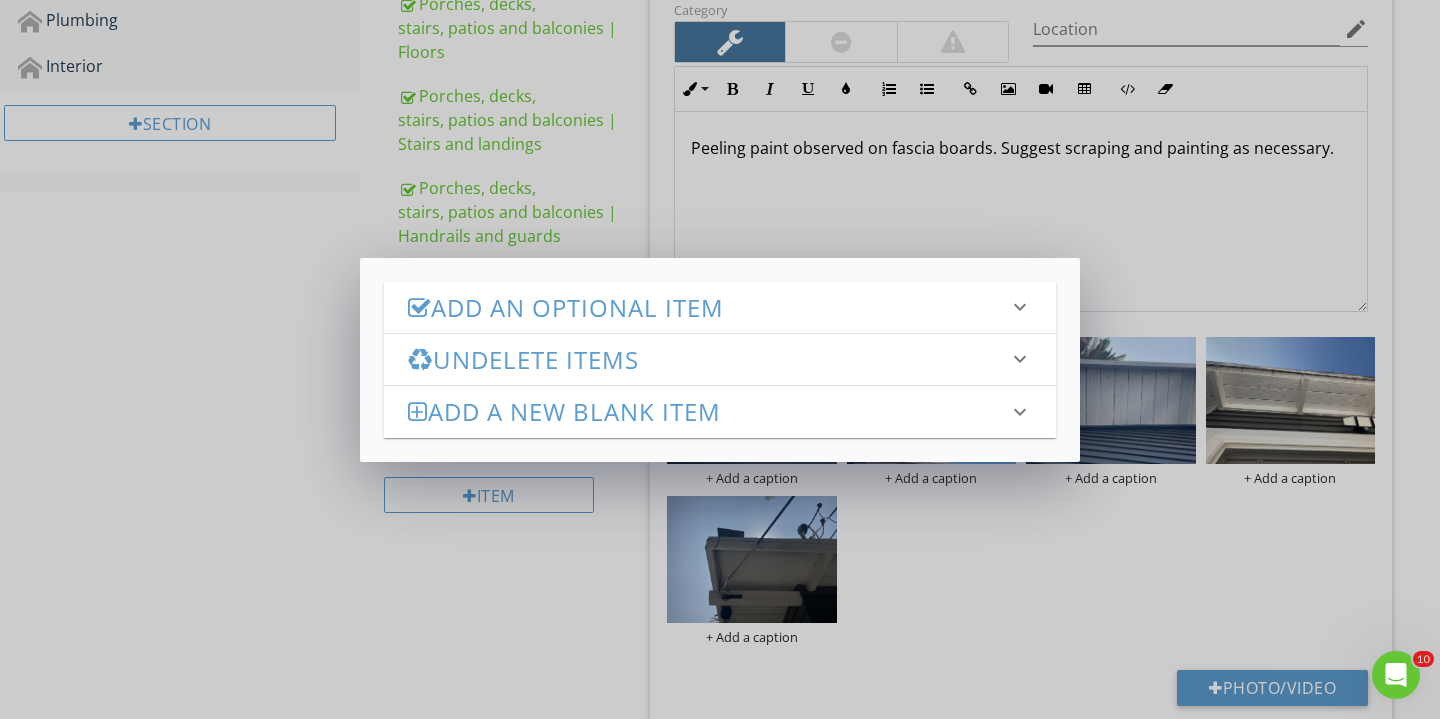 click on "Add an Optional Item" at bounding box center (708, 307) 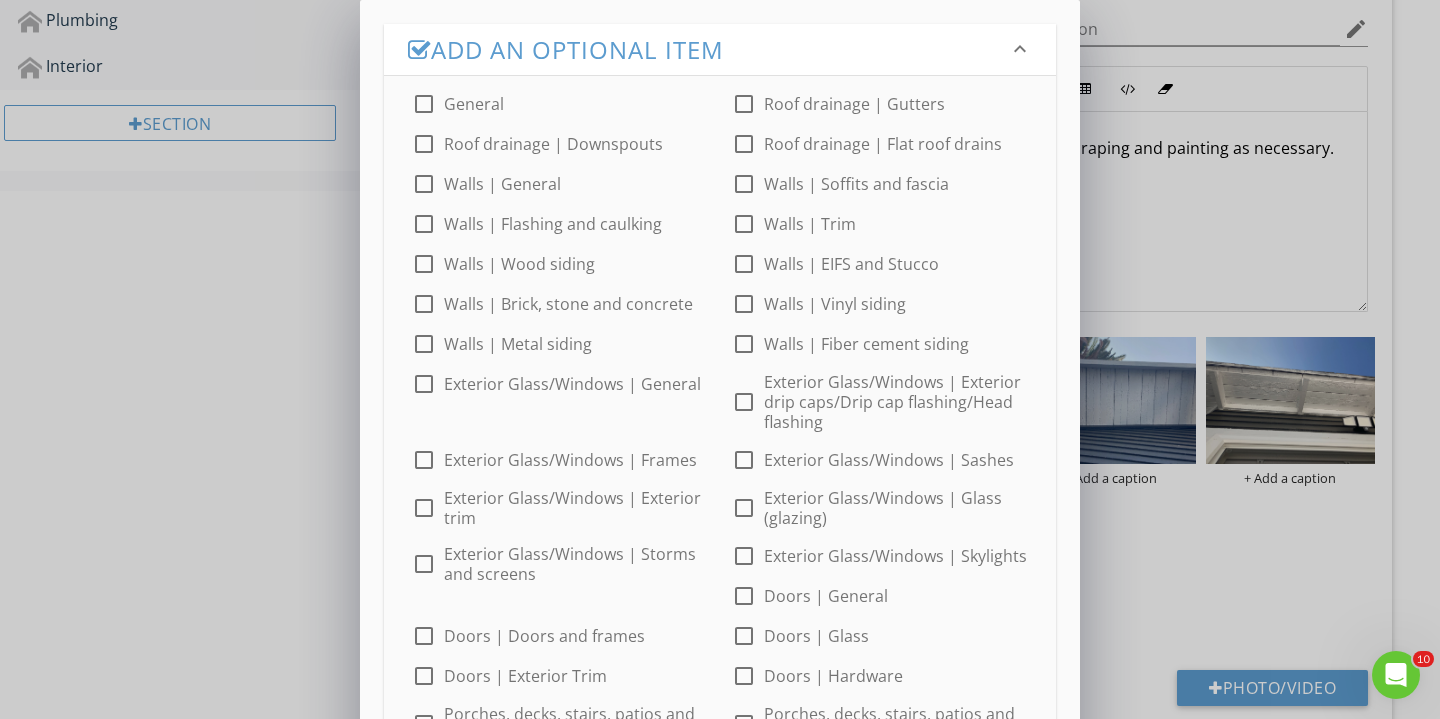 scroll, scrollTop: 796, scrollLeft: 0, axis: vertical 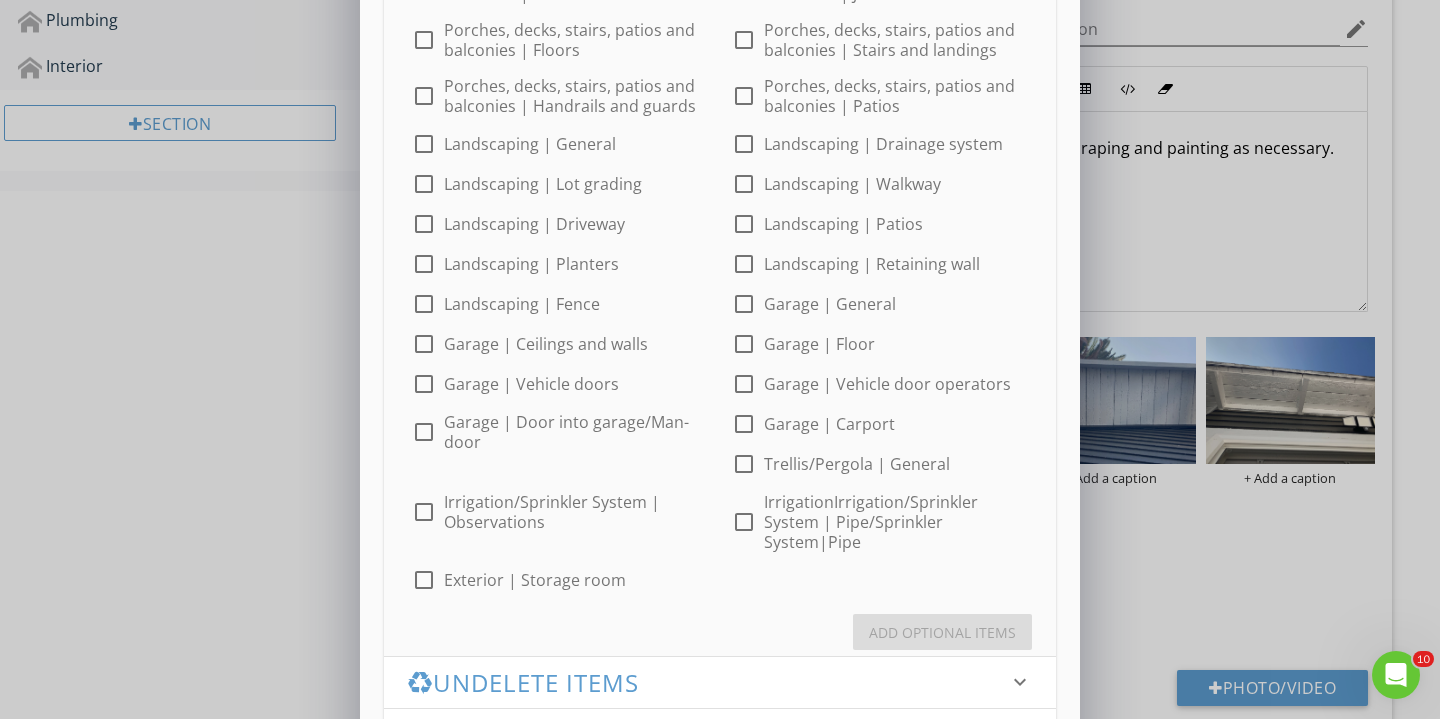 click at bounding box center [744, 304] 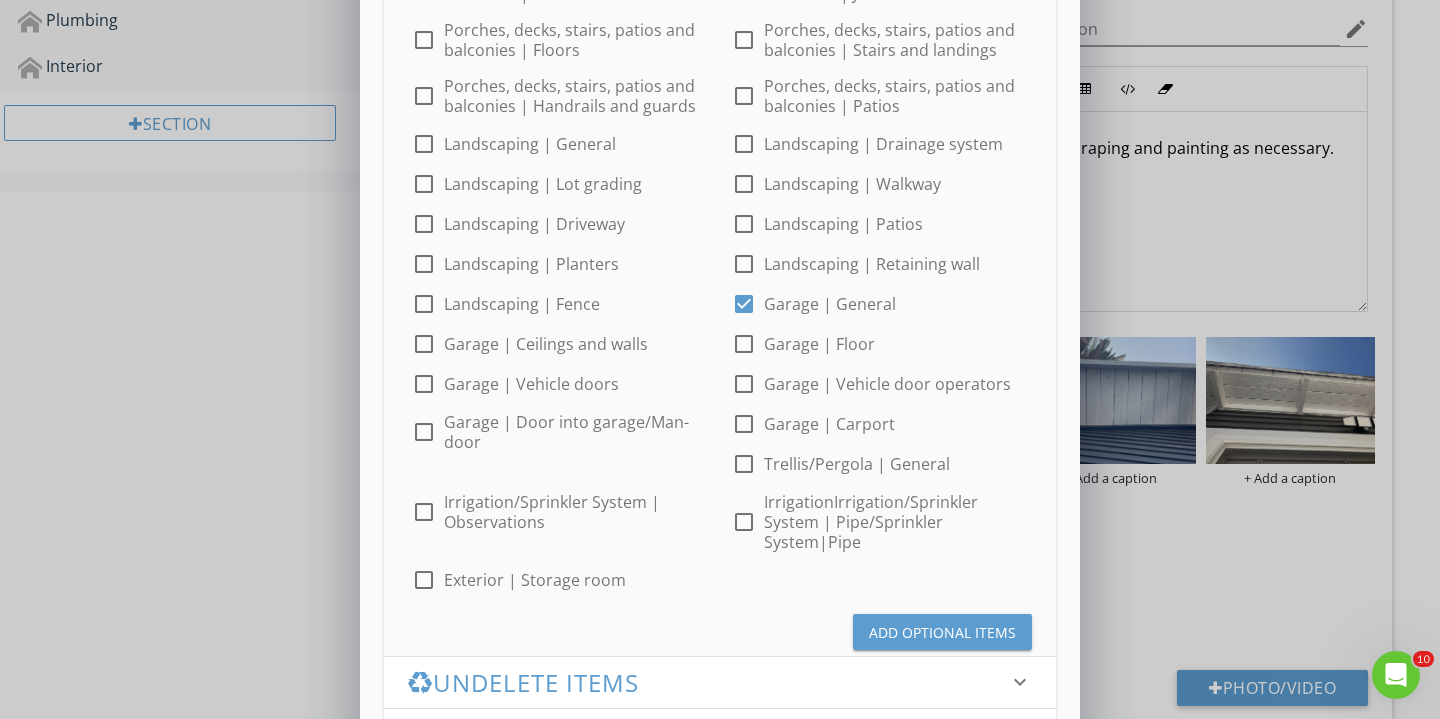 click at bounding box center [744, 304] 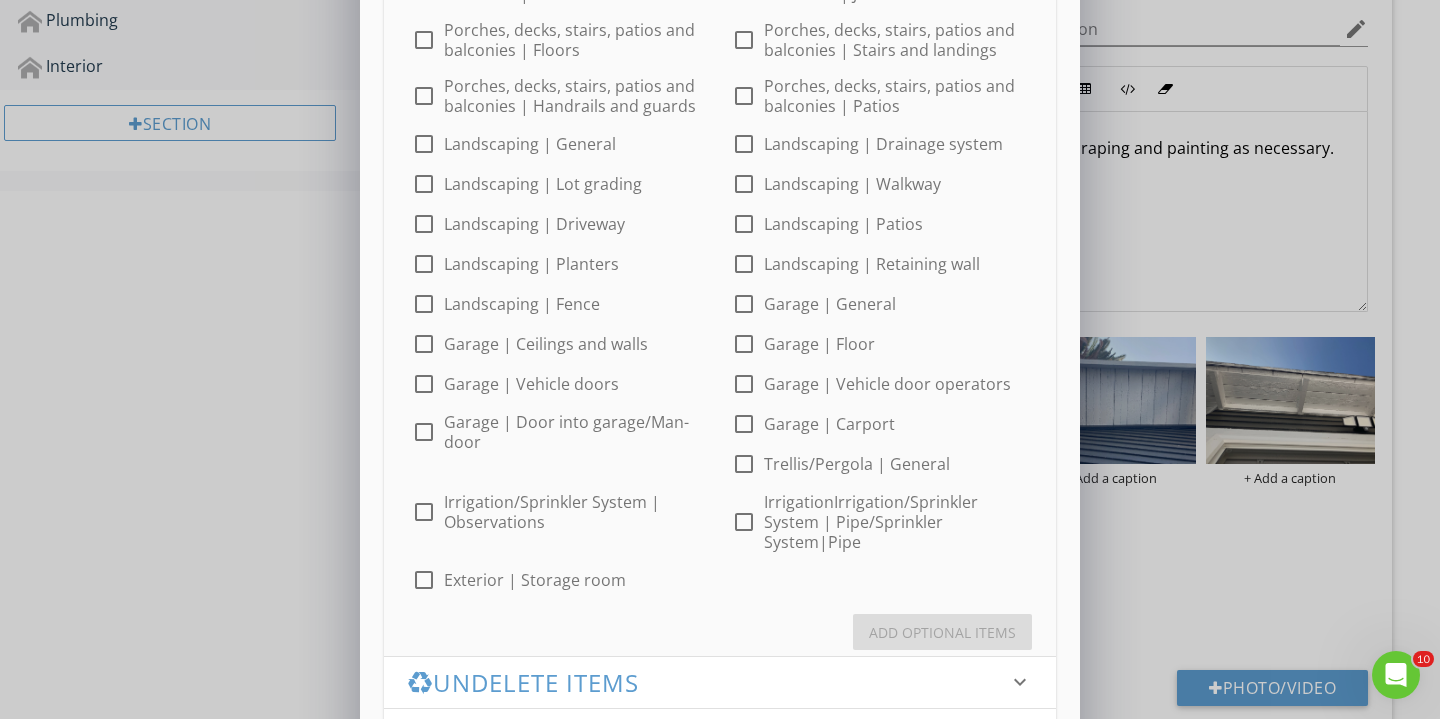 click at bounding box center [424, 144] 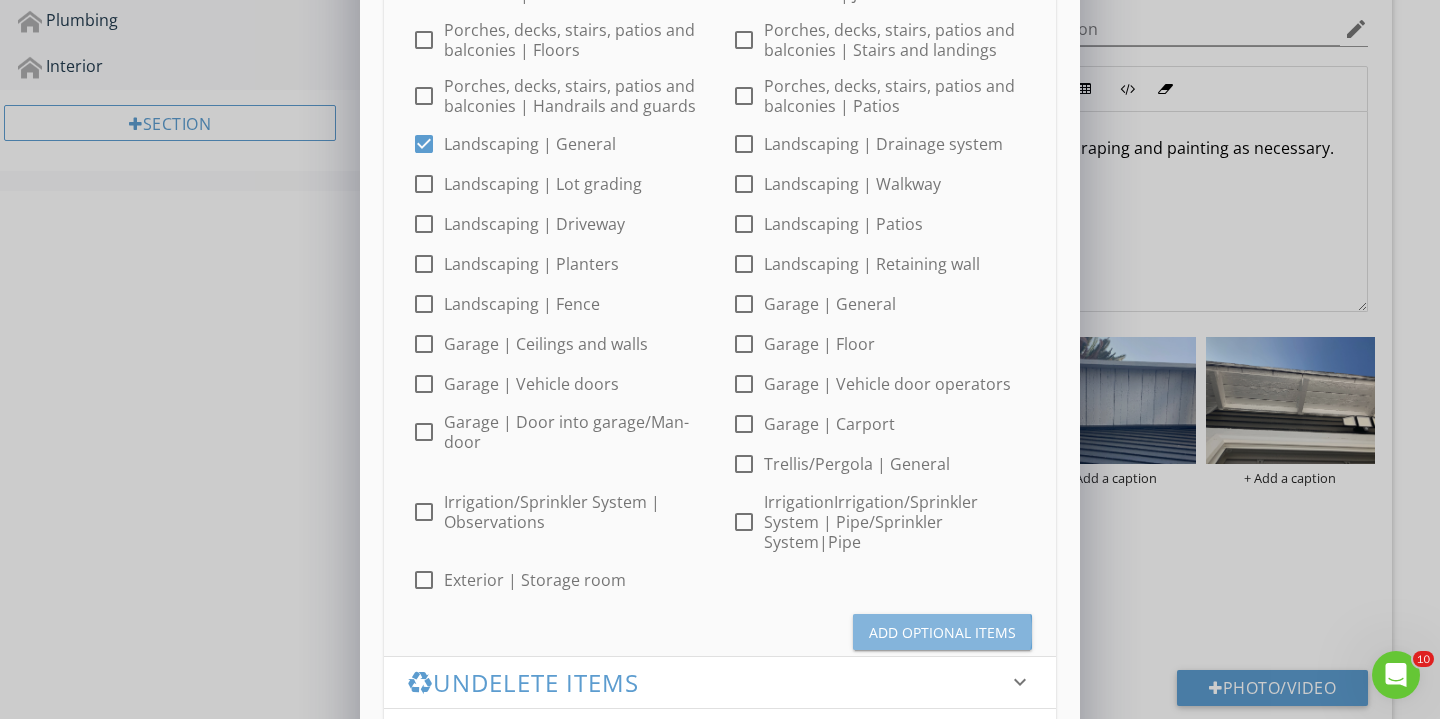 click on "Add Optional Items" at bounding box center (942, 632) 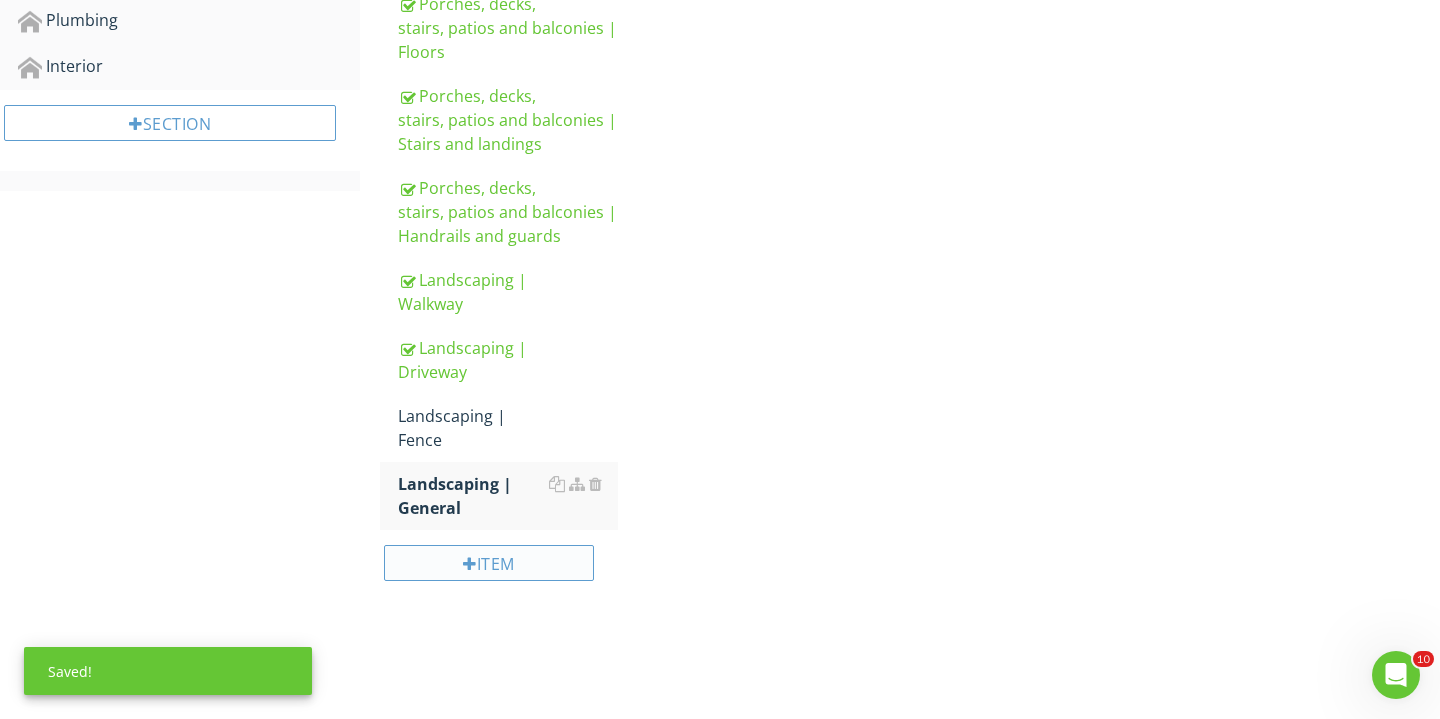 scroll, scrollTop: 893, scrollLeft: 0, axis: vertical 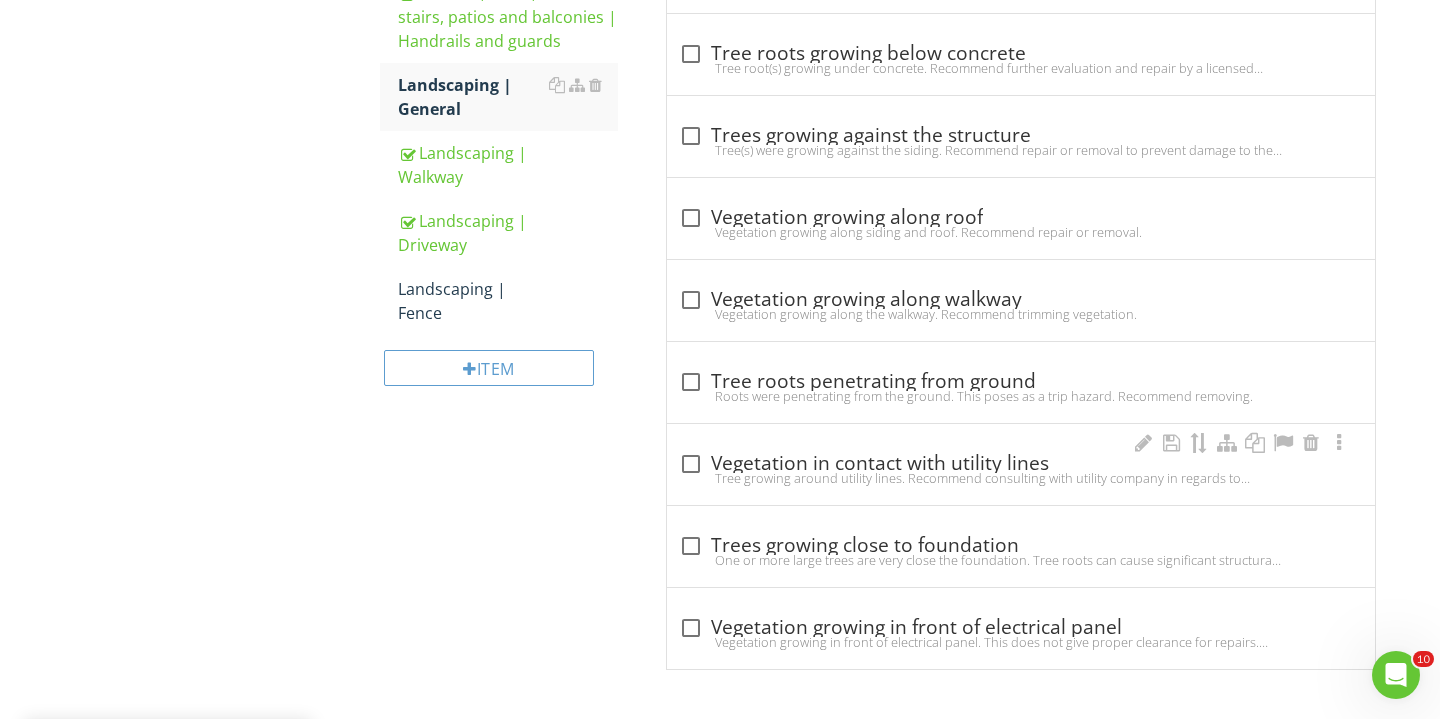 click on "check_box_outline_blank
Vegetation in contact with utility lines
Tree growing around utility lines. Recommend consulting with utility company in regards to trimming." at bounding box center (1021, 464) 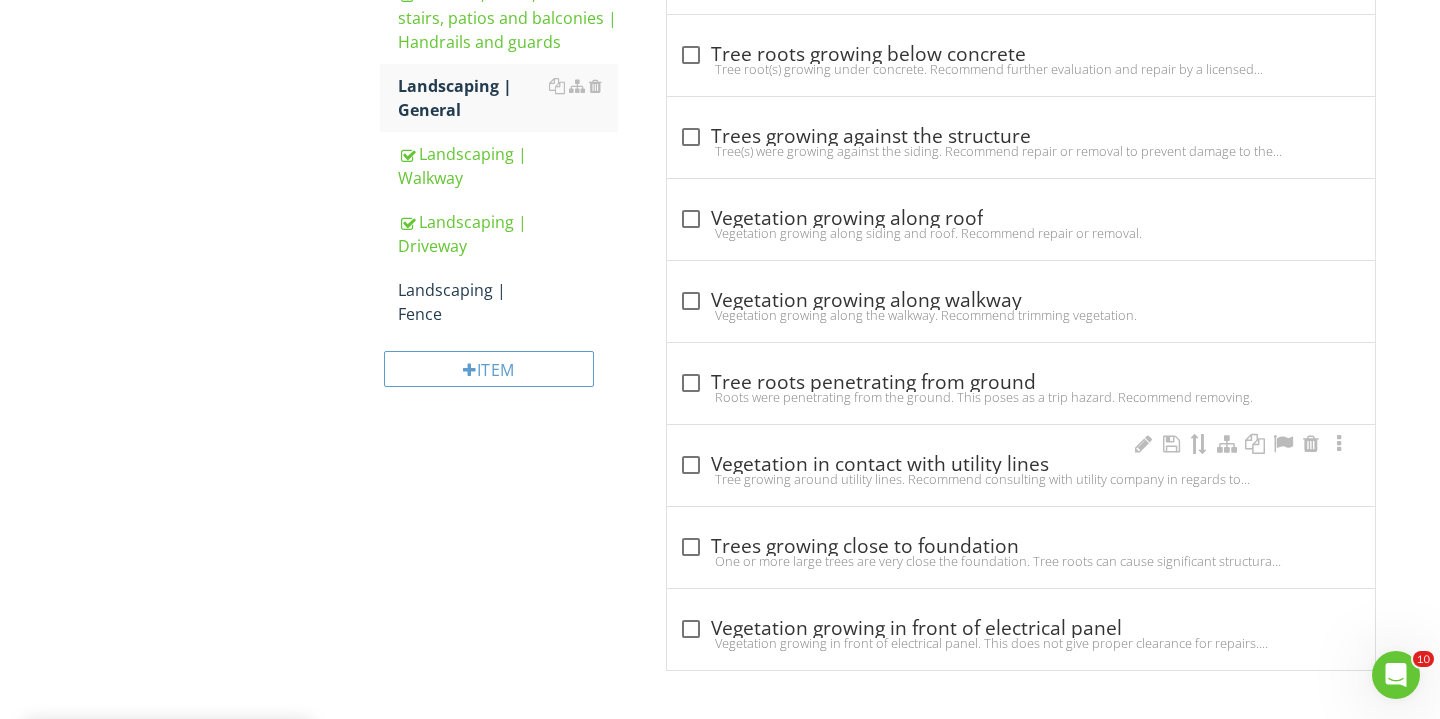 checkbox on "true" 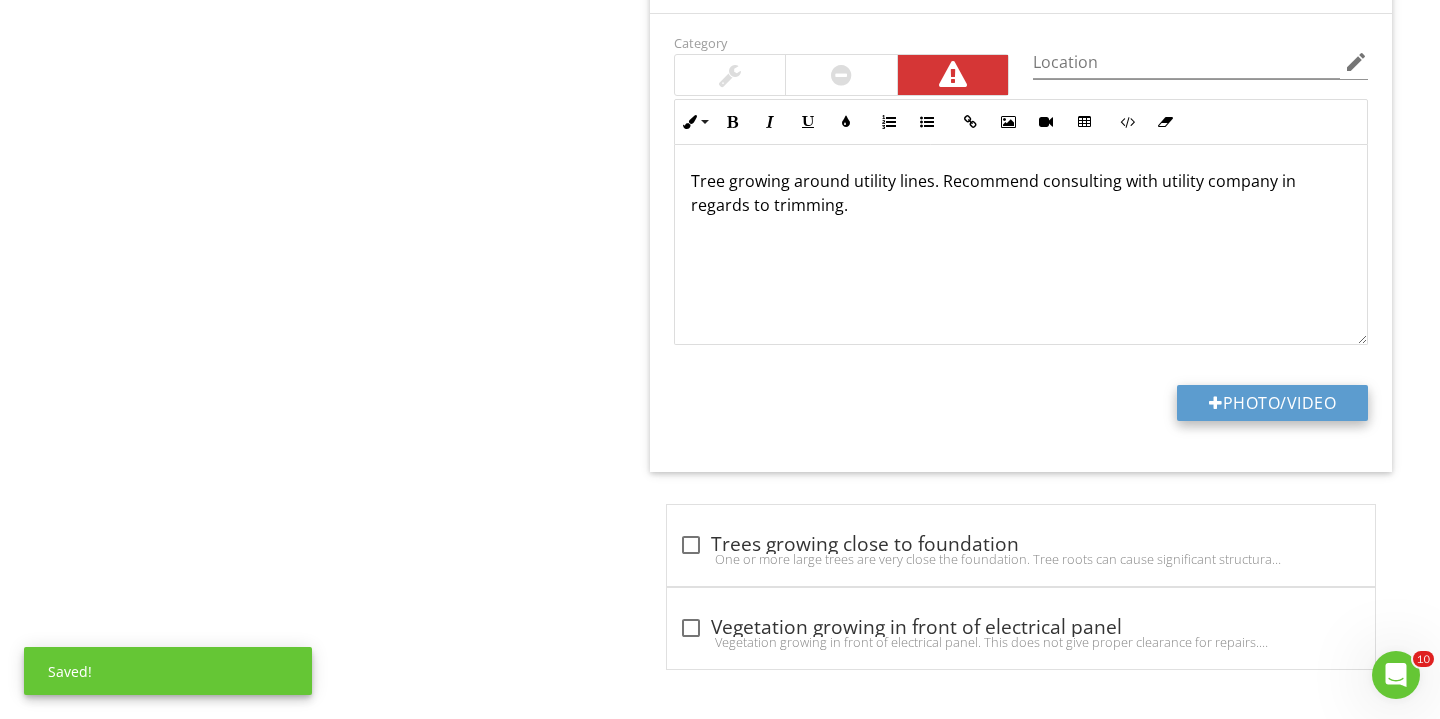 scroll, scrollTop: 1631, scrollLeft: 0, axis: vertical 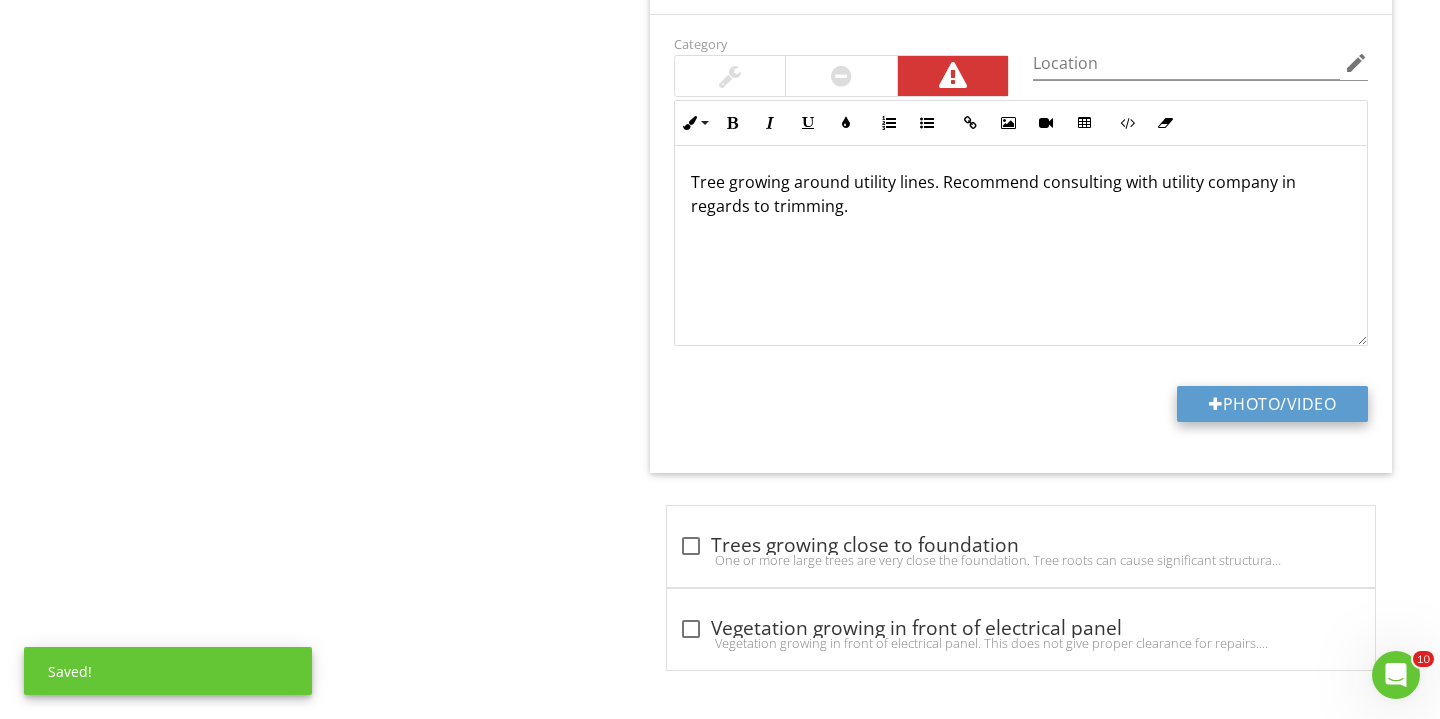click on "Photo/Video" at bounding box center (1272, 404) 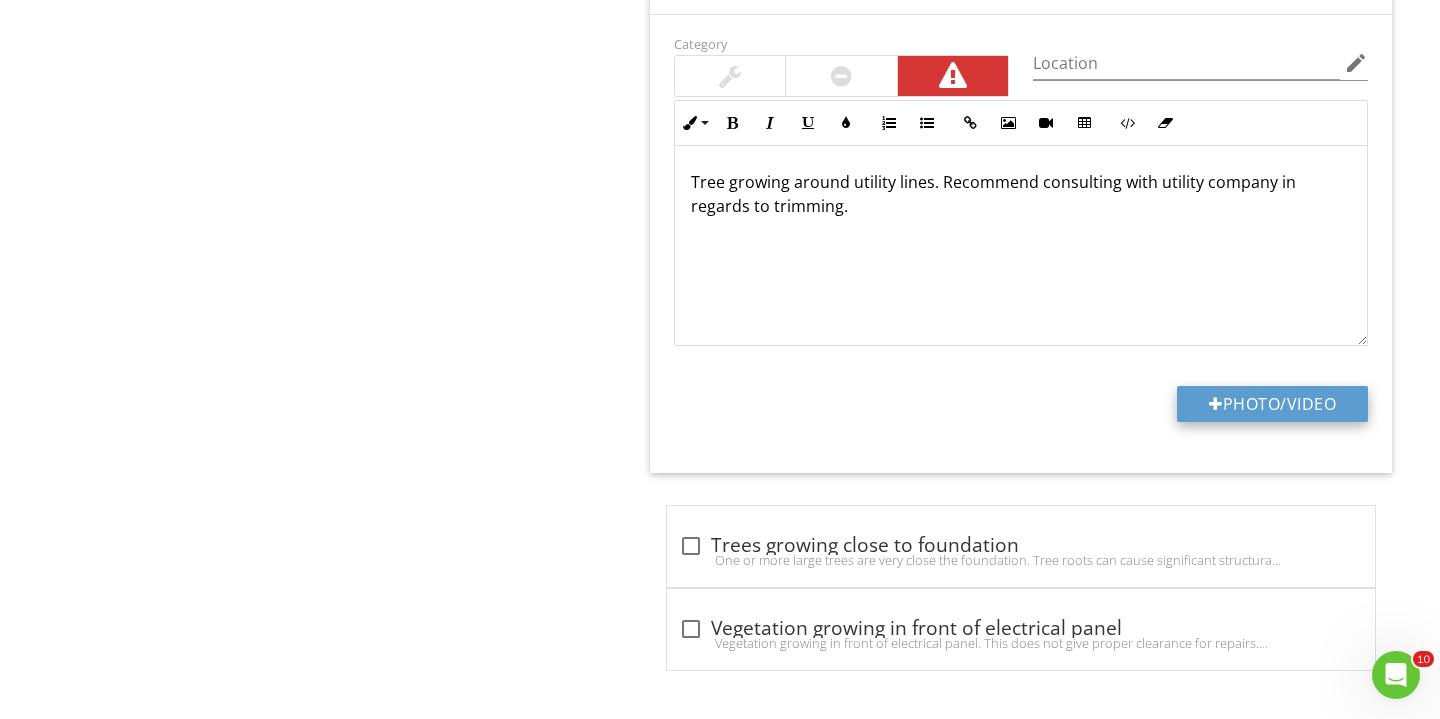 type on "C:\fakepath\IMG_2671.JPG" 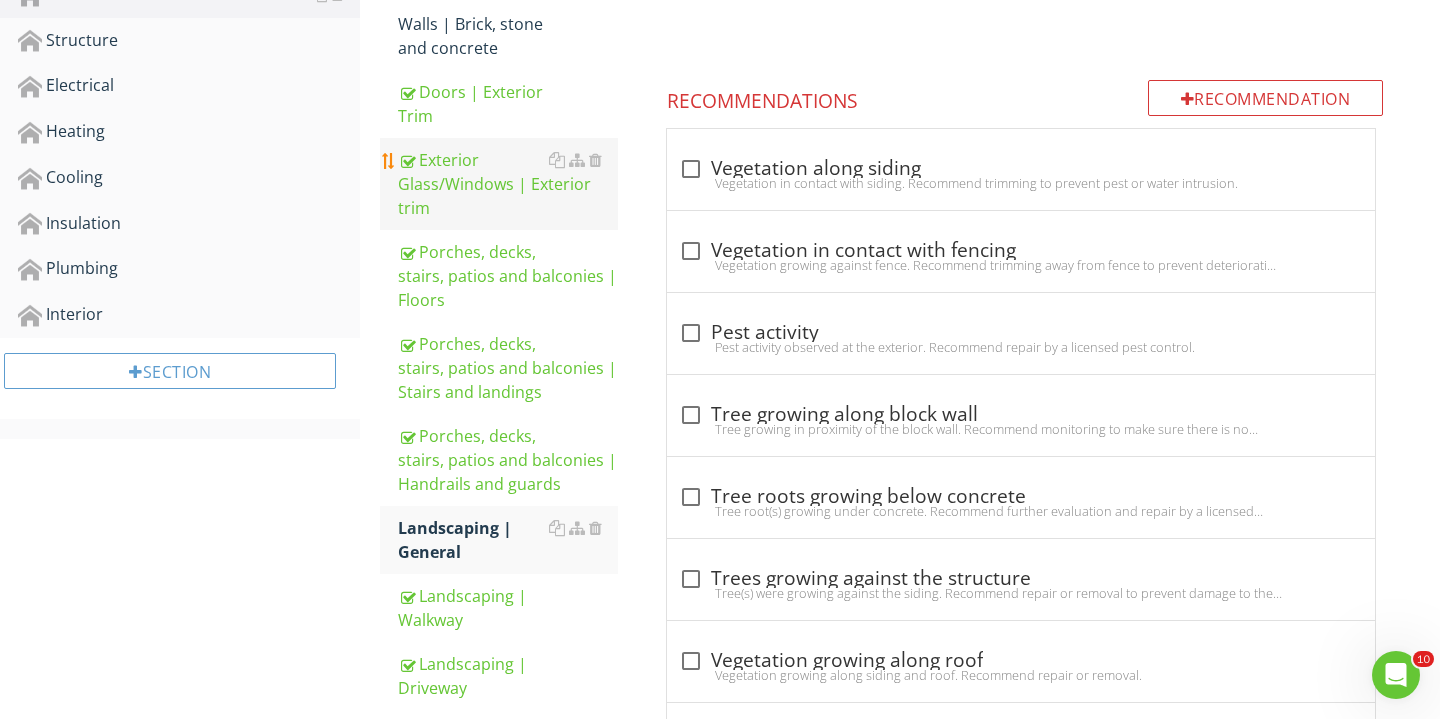 scroll, scrollTop: 534, scrollLeft: 0, axis: vertical 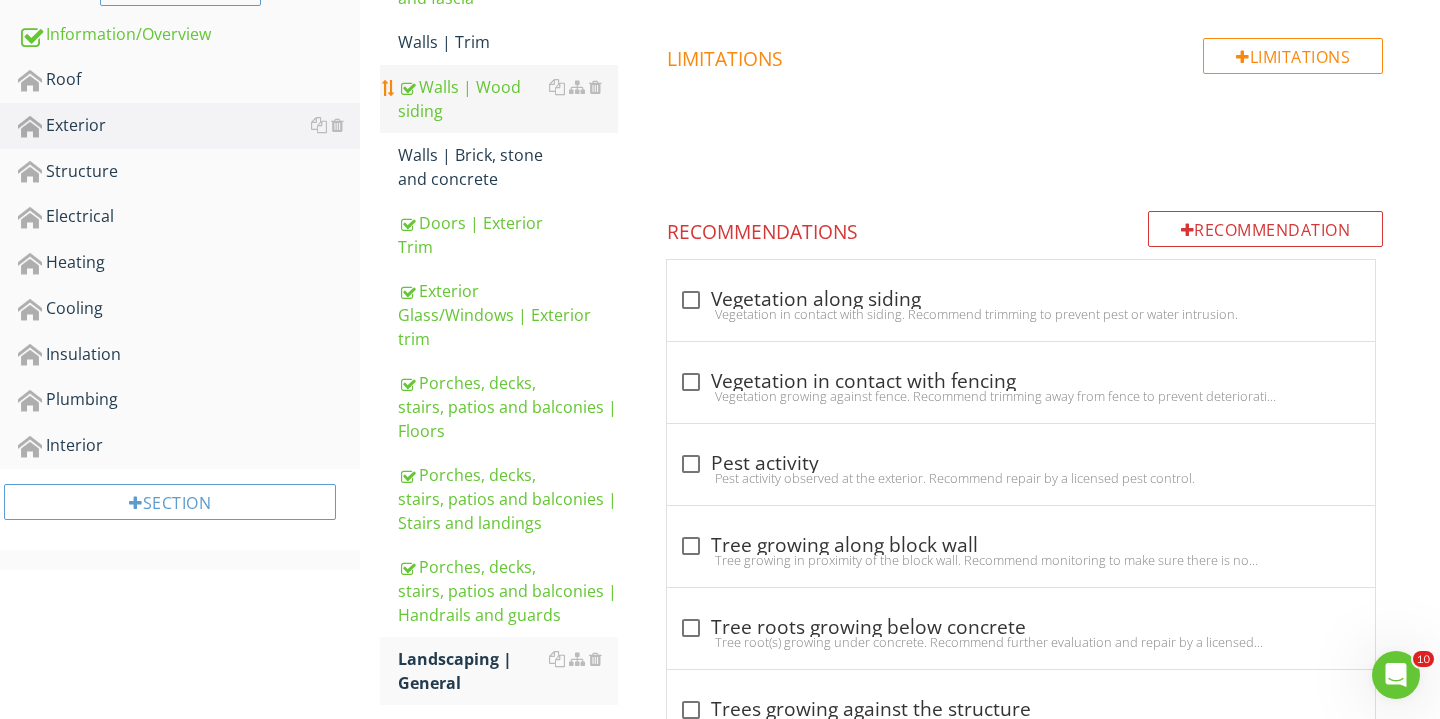 click on "Walls | Wood siding" at bounding box center (508, 99) 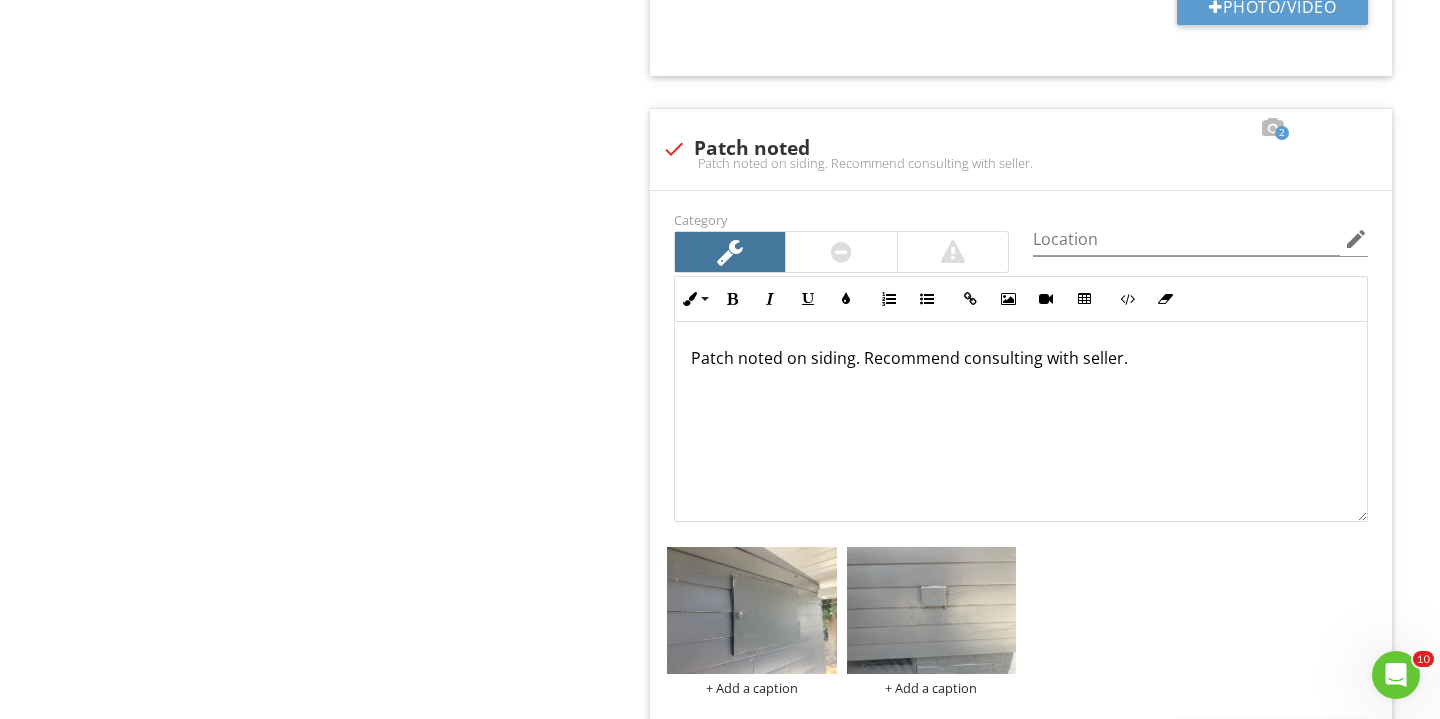 scroll, scrollTop: 4163, scrollLeft: 0, axis: vertical 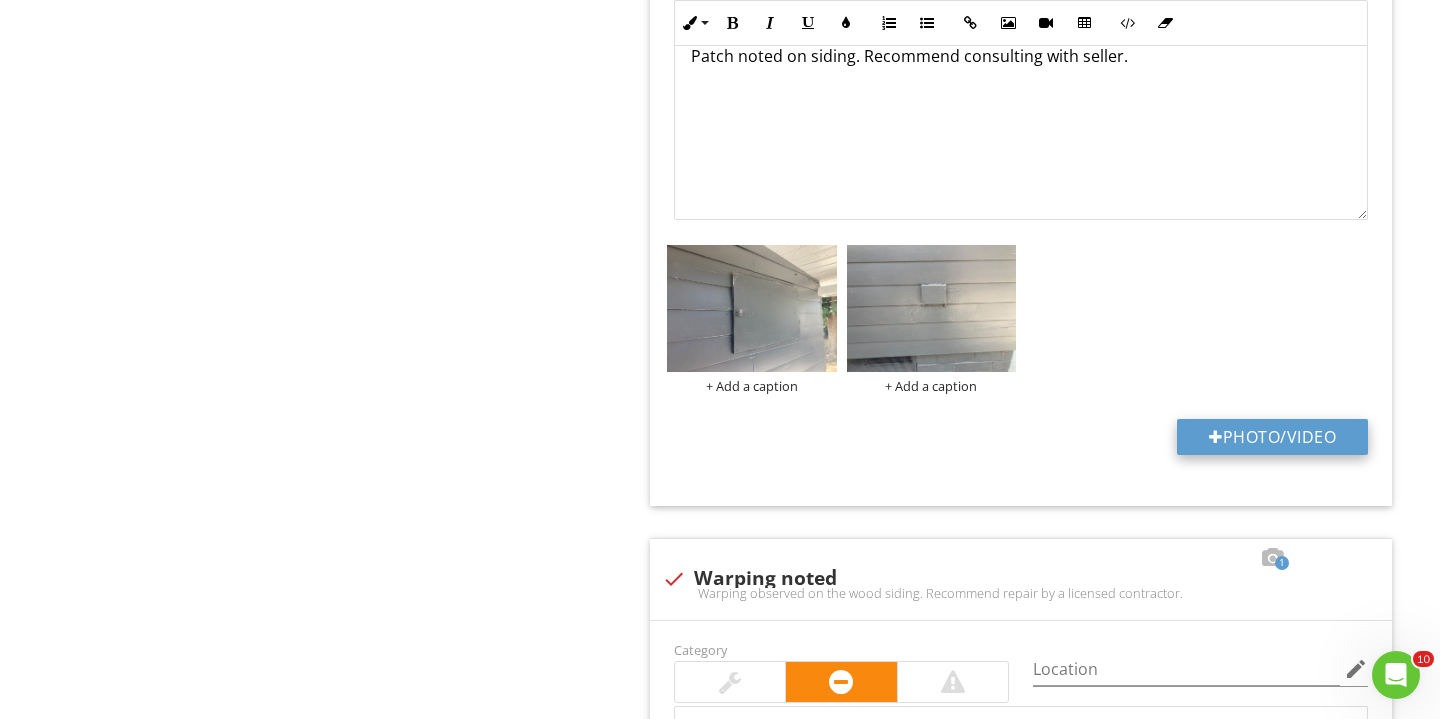 click at bounding box center [1216, 437] 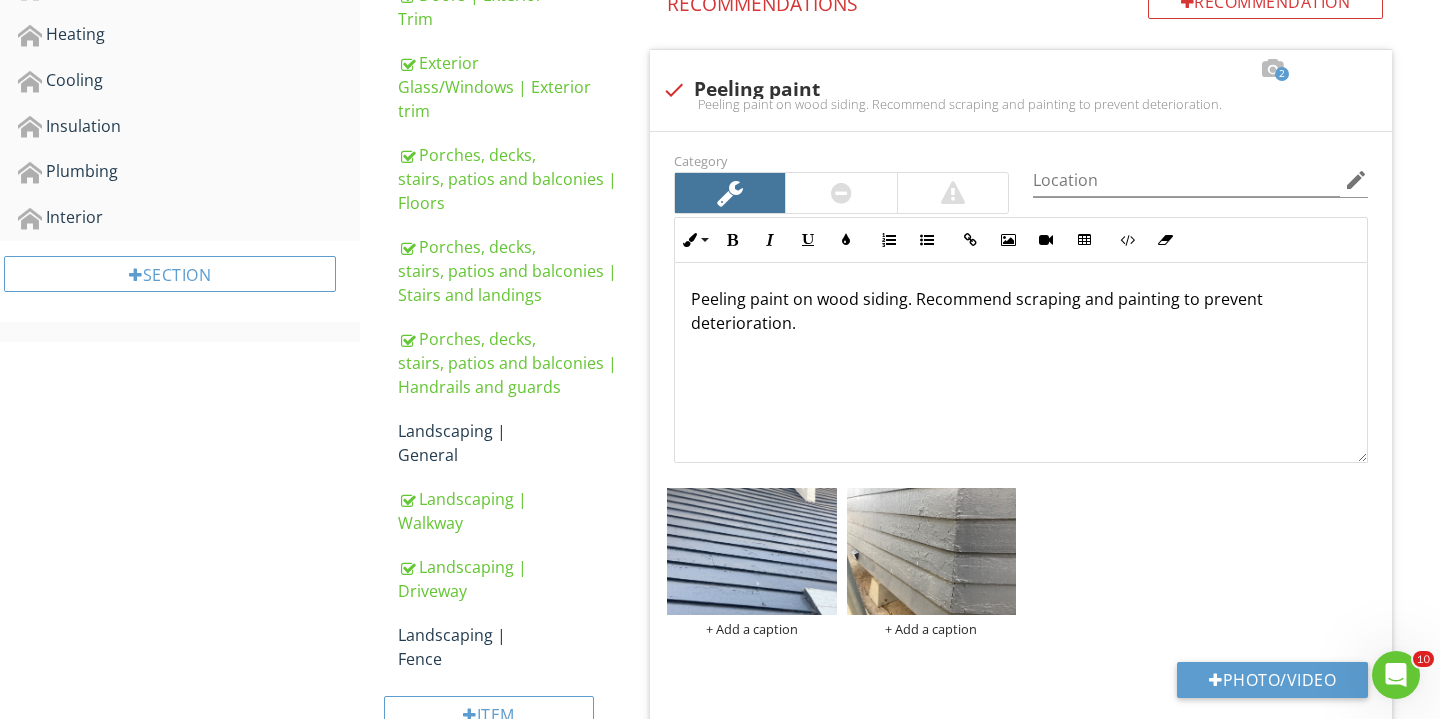 scroll, scrollTop: 555, scrollLeft: 0, axis: vertical 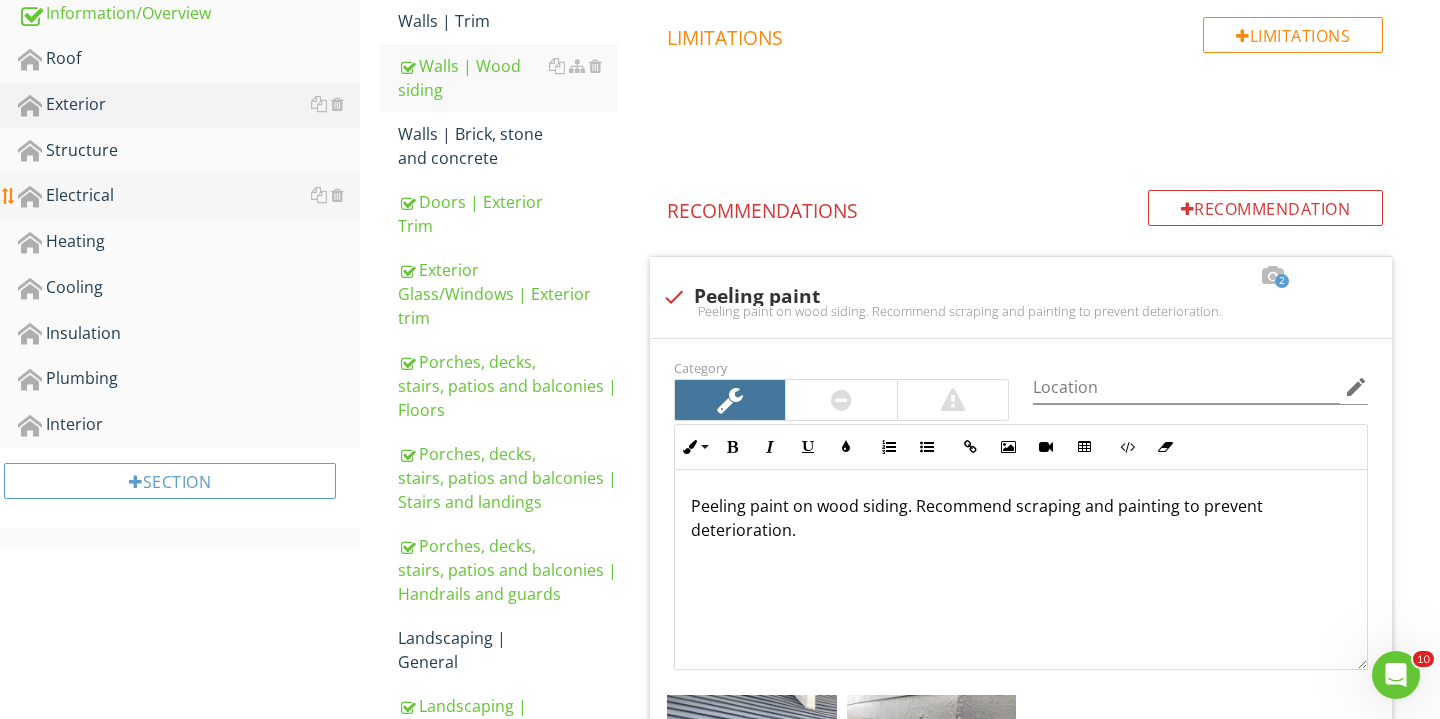 click on "Electrical" at bounding box center [189, 196] 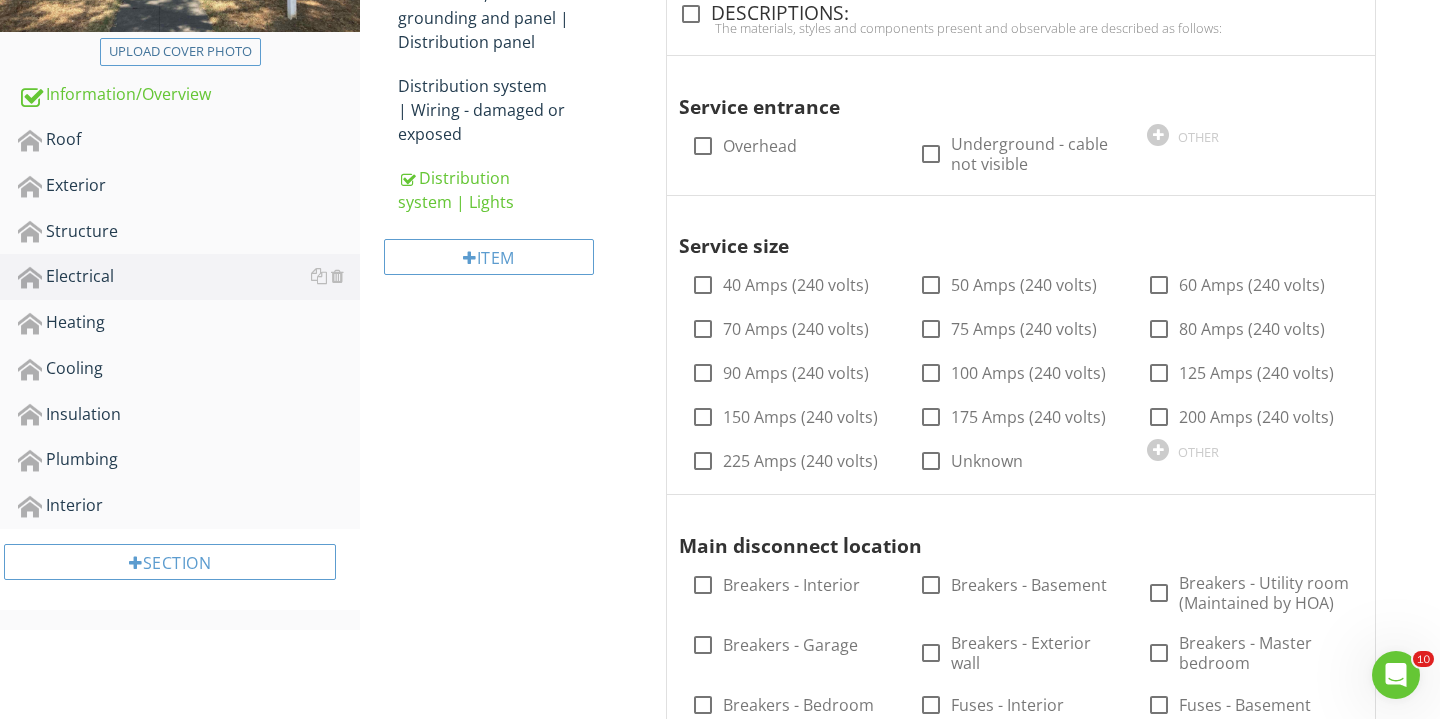 scroll, scrollTop: 368, scrollLeft: 0, axis: vertical 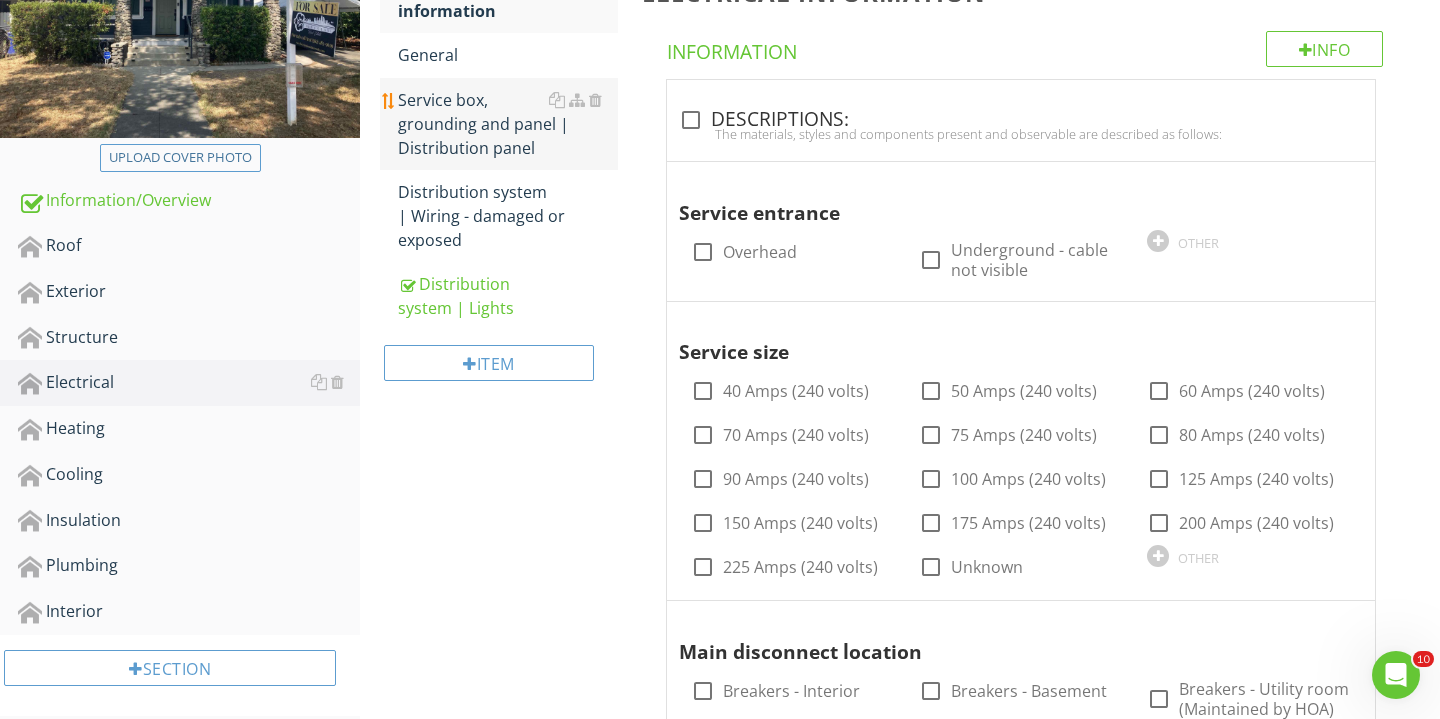 click on "Service box, grounding and panel | Distribution panel" at bounding box center [508, 124] 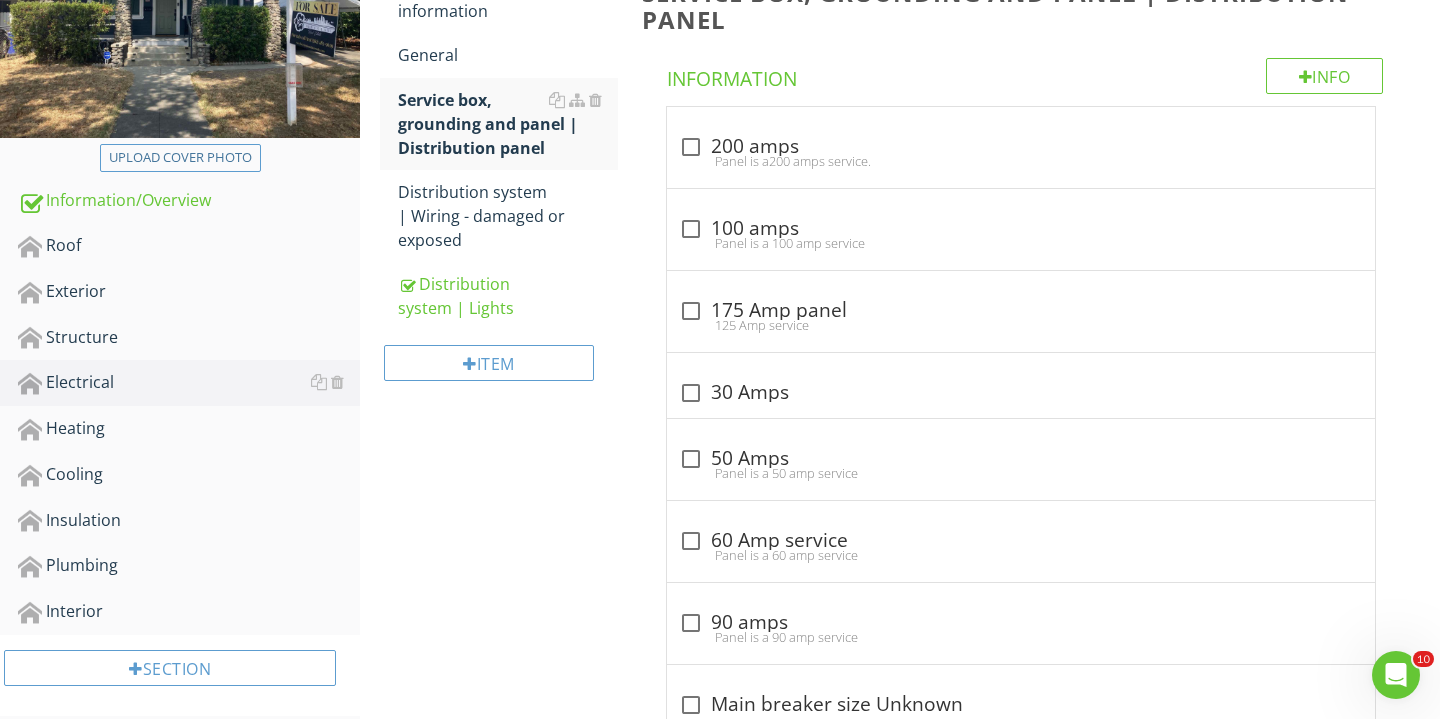 scroll, scrollTop: 375, scrollLeft: 0, axis: vertical 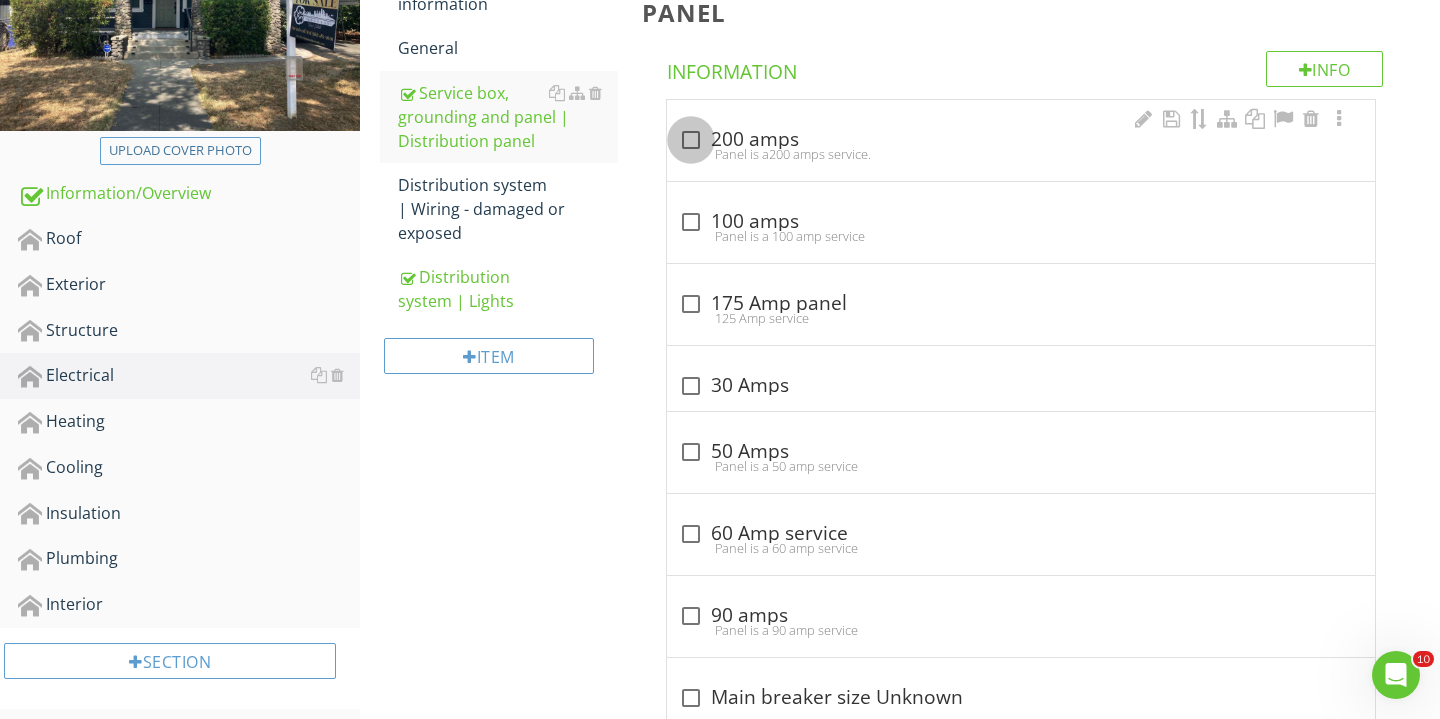 click at bounding box center (691, 140) 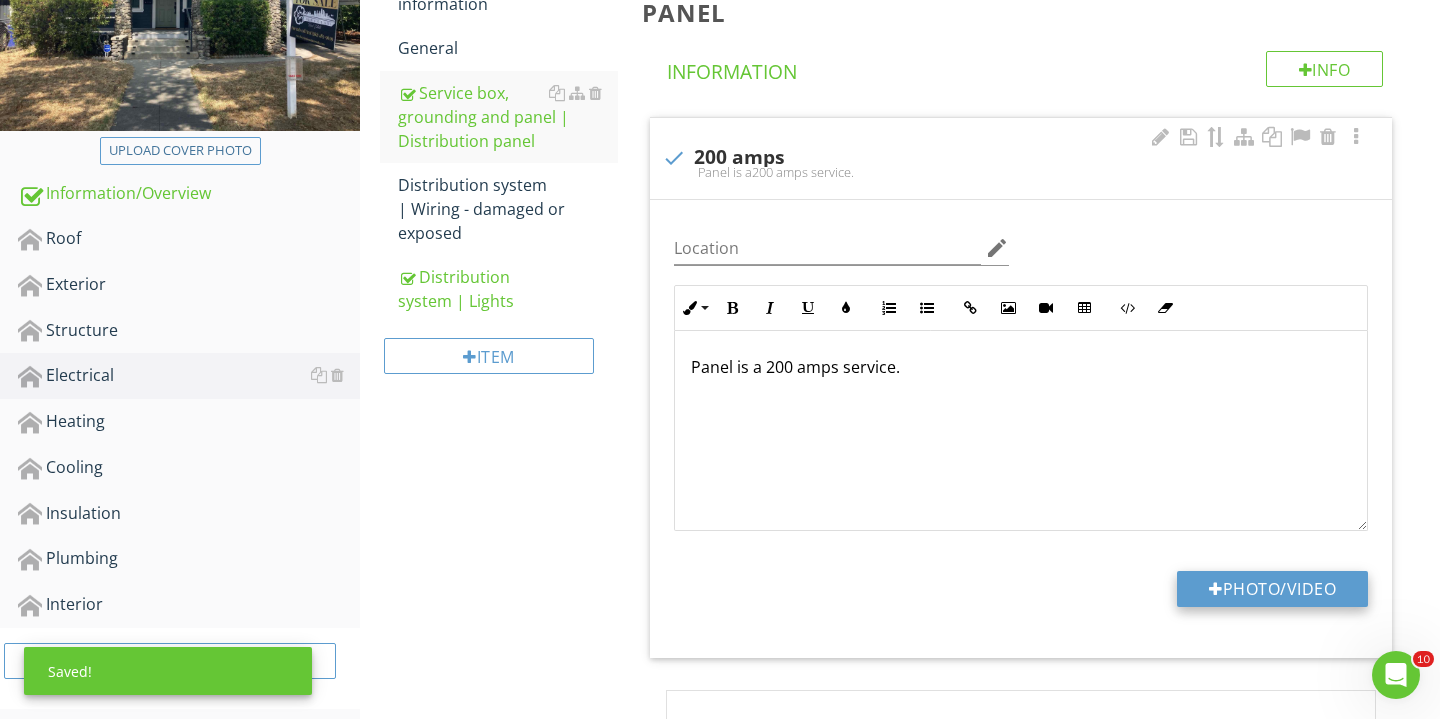 click on "Photo/Video" at bounding box center [1272, 589] 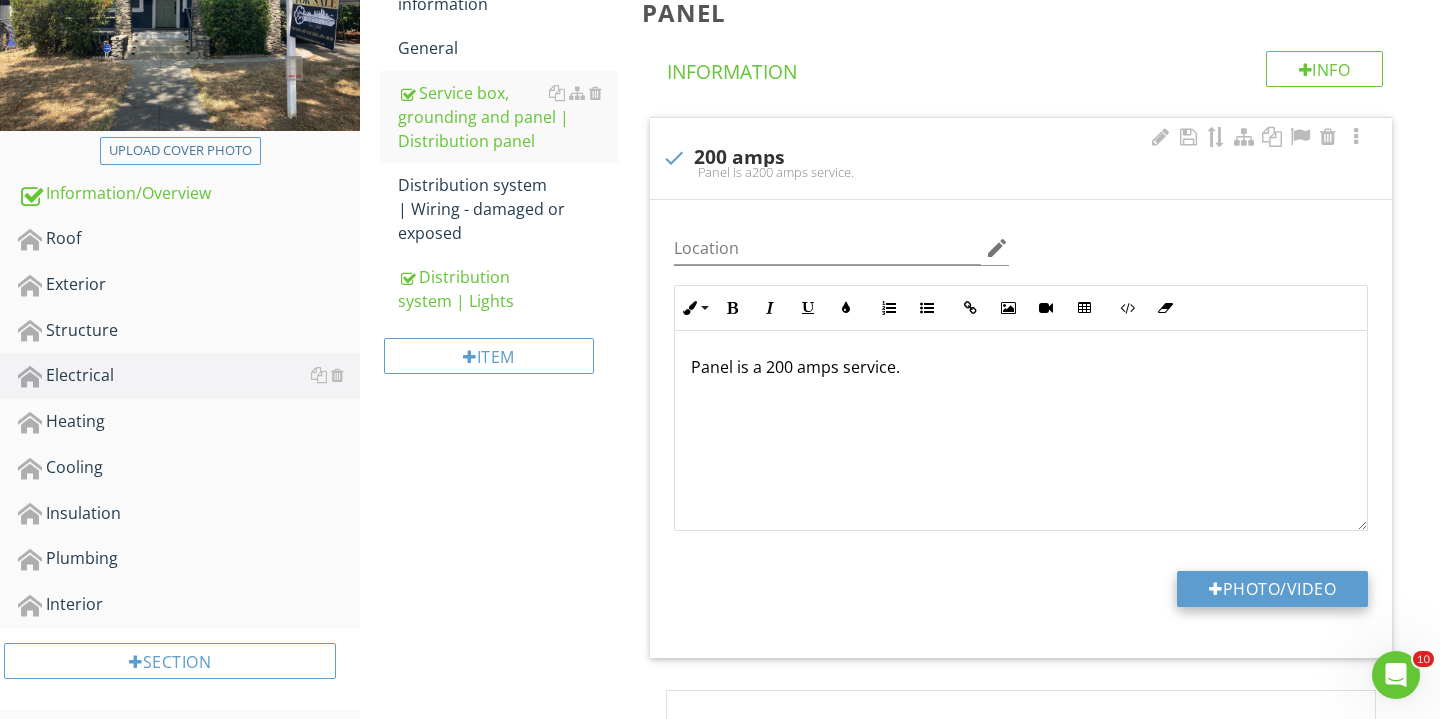 type on "C:\fakepath\IMG_2680.JPG" 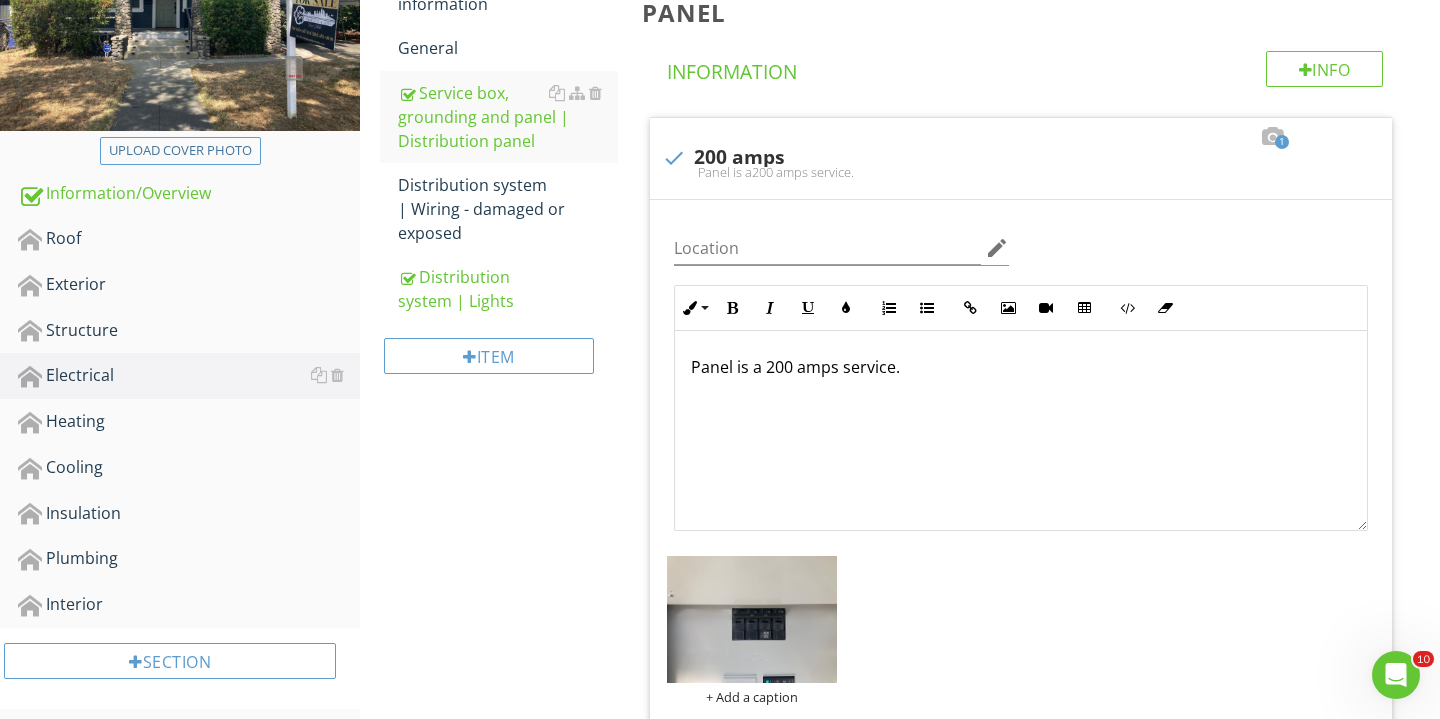click on "Item" at bounding box center (499, 363) 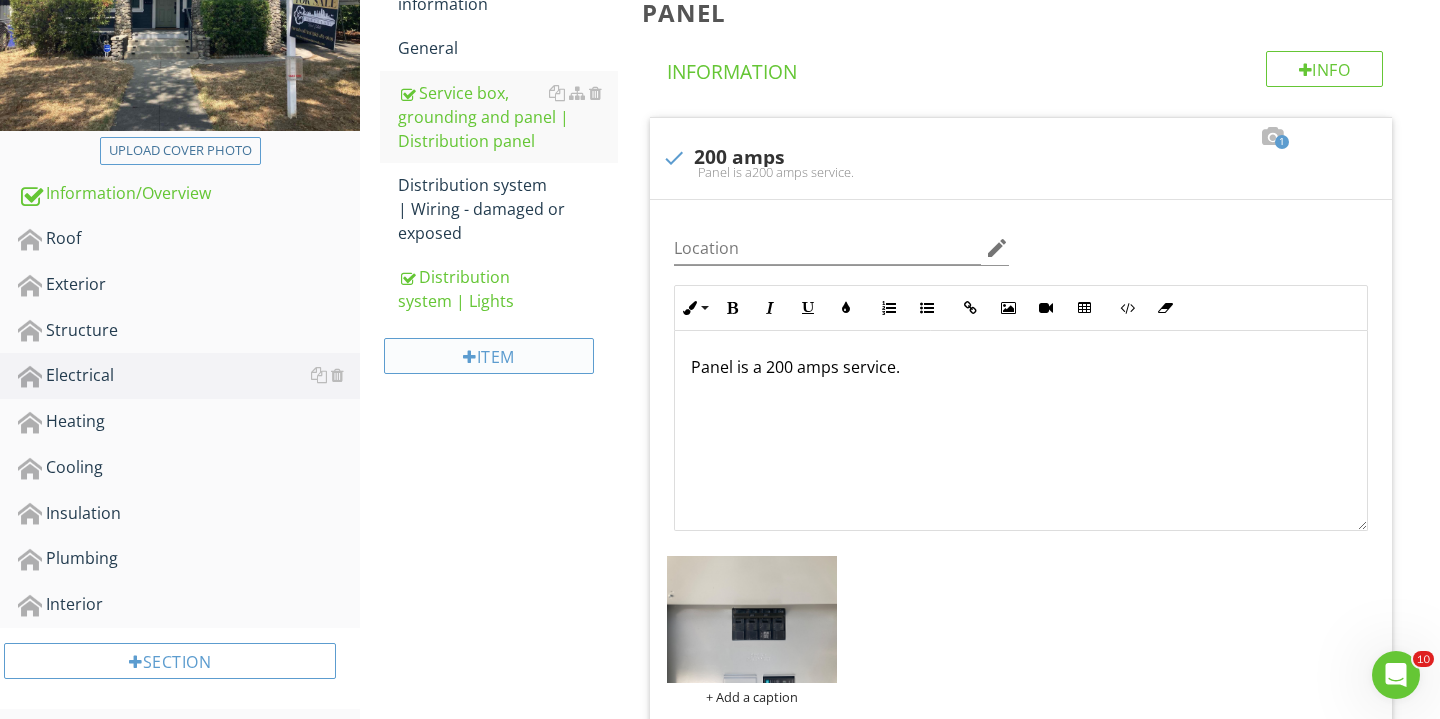 click on "Item" at bounding box center [489, 356] 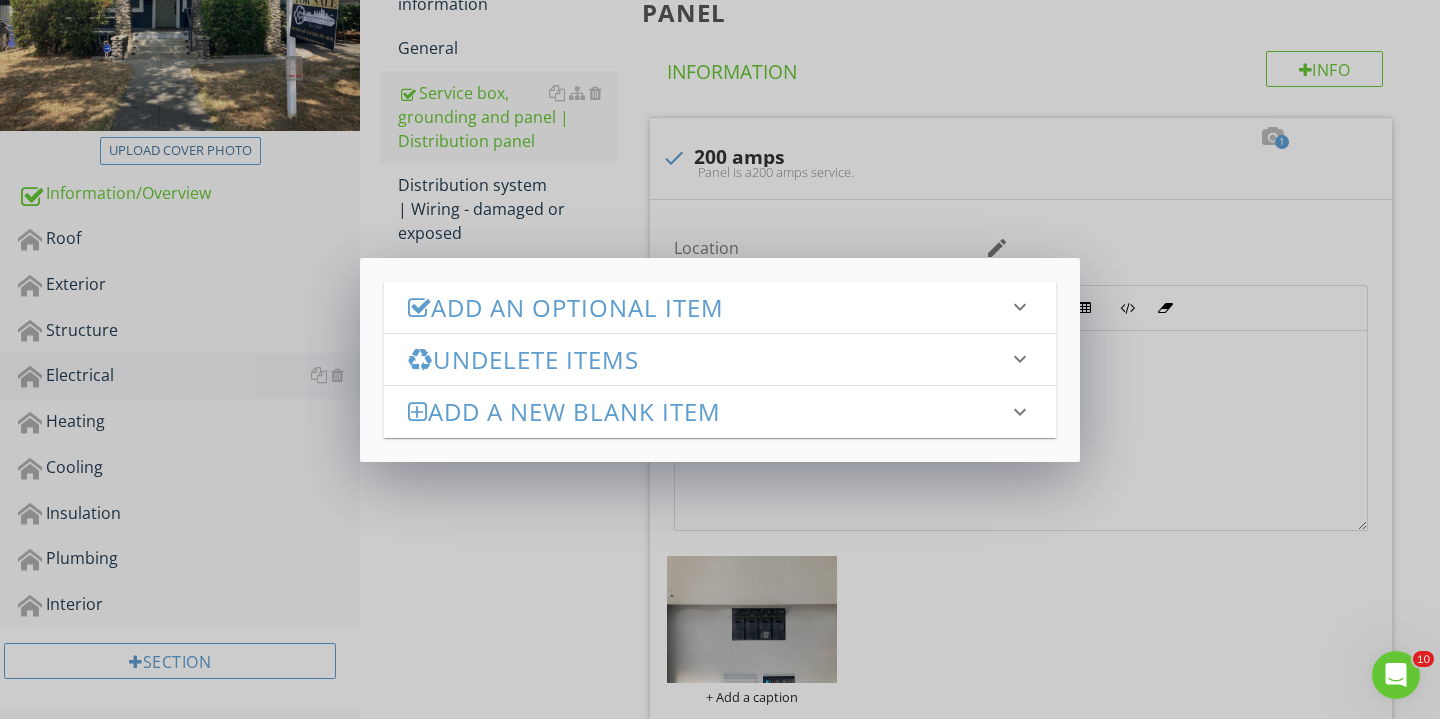 click on "Add an Optional Item
keyboard_arrow_down" at bounding box center [720, 307] 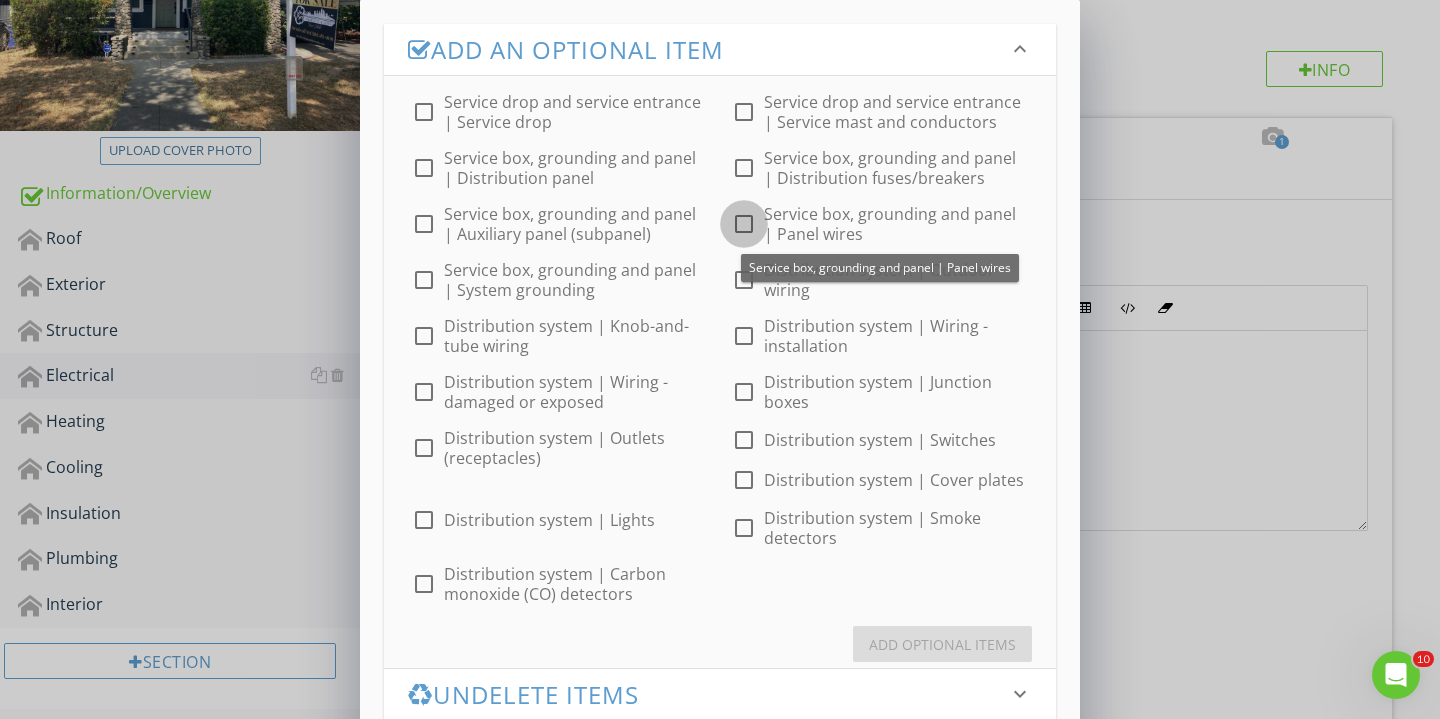 click at bounding box center [744, 224] 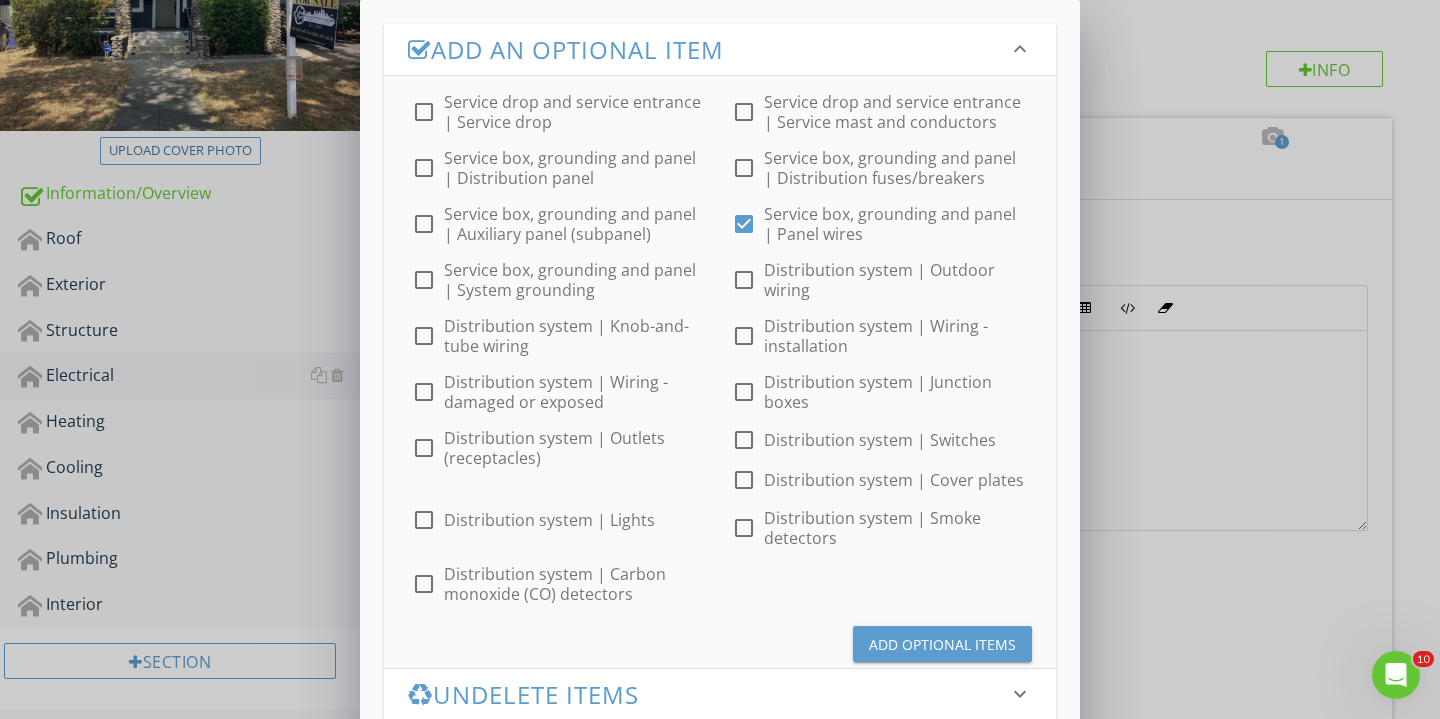 click on "Add Optional Items" at bounding box center [942, 644] 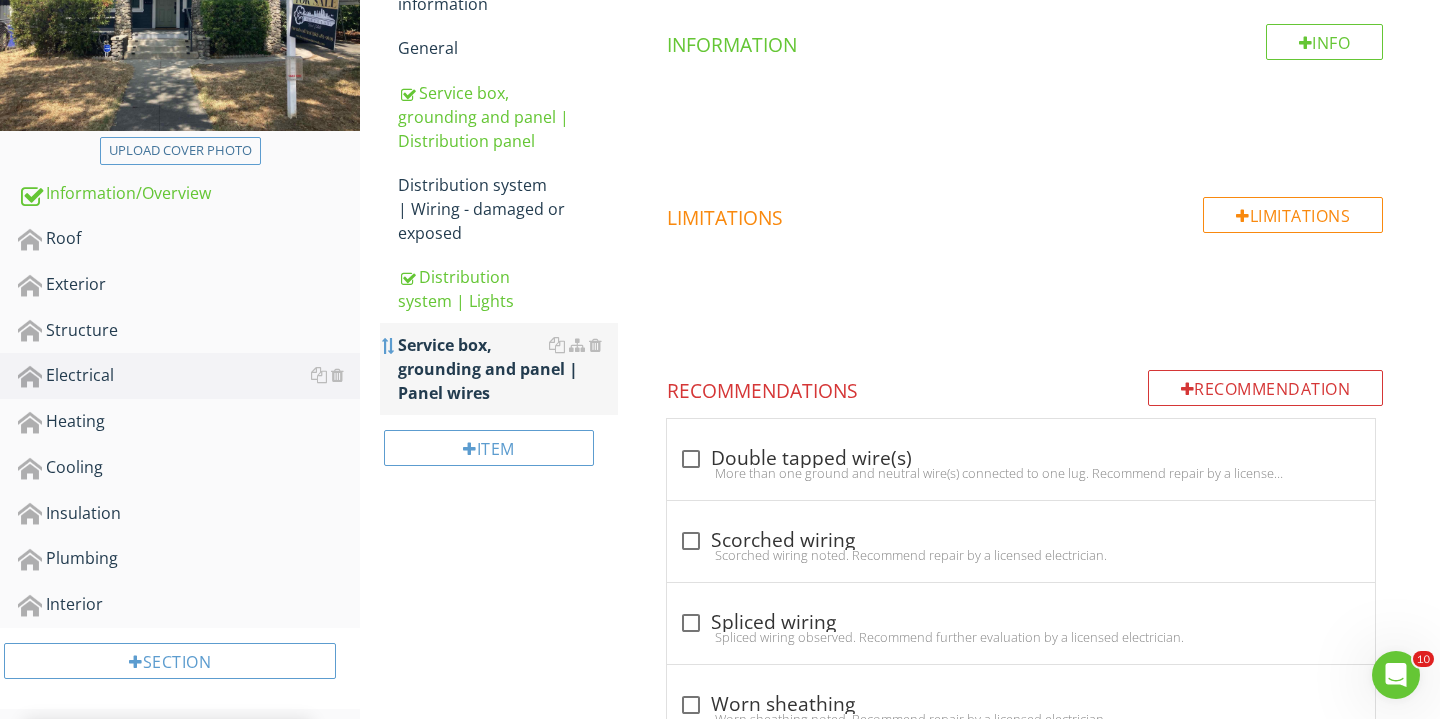 type 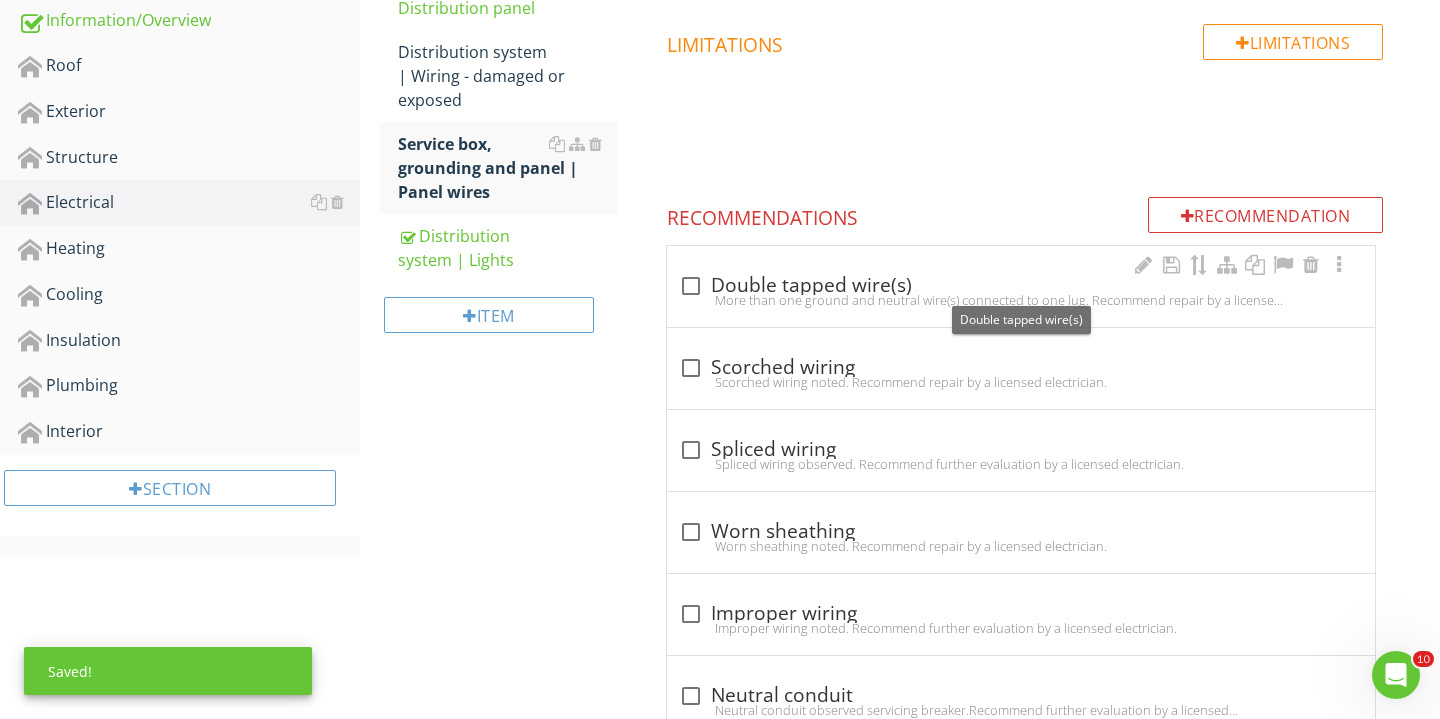 scroll, scrollTop: 765, scrollLeft: 0, axis: vertical 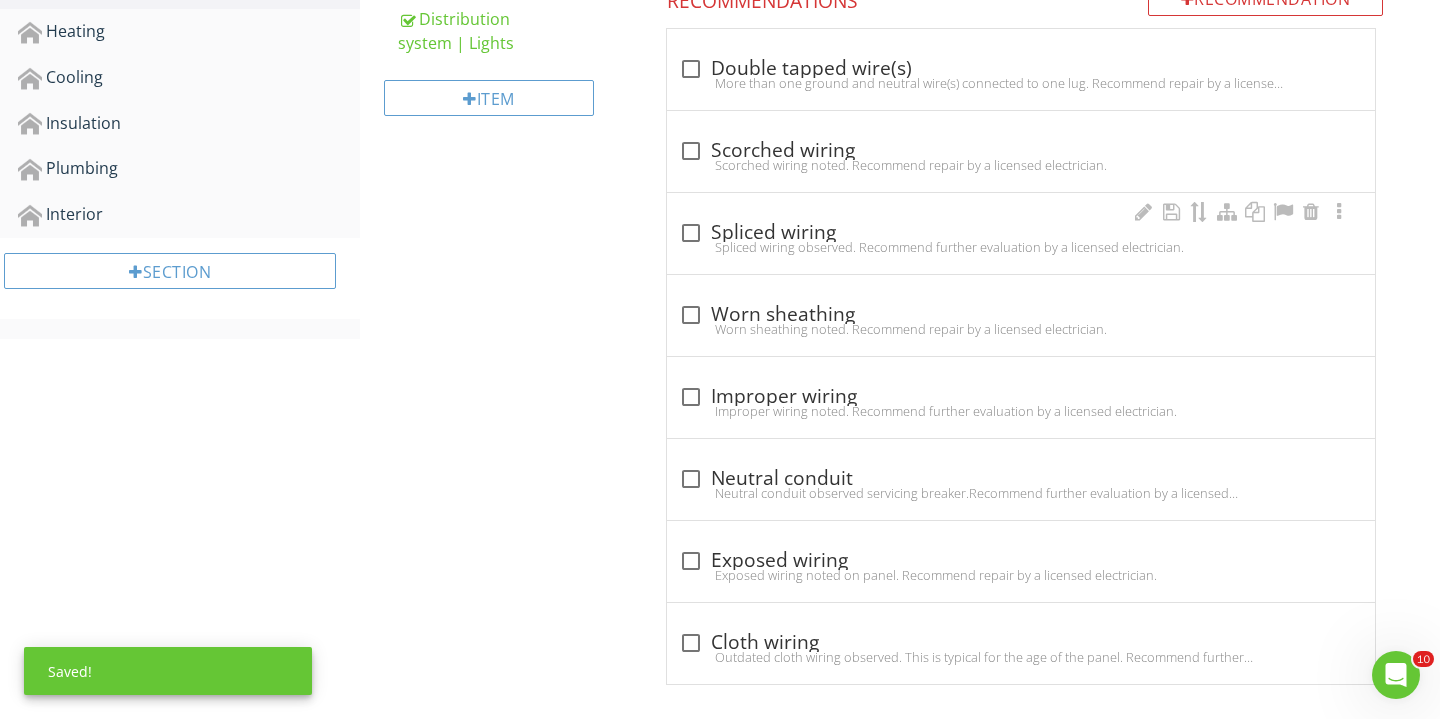 click on "Spliced wiring observed. Recommend further evaluation by a licensed electrician." at bounding box center (1021, 247) 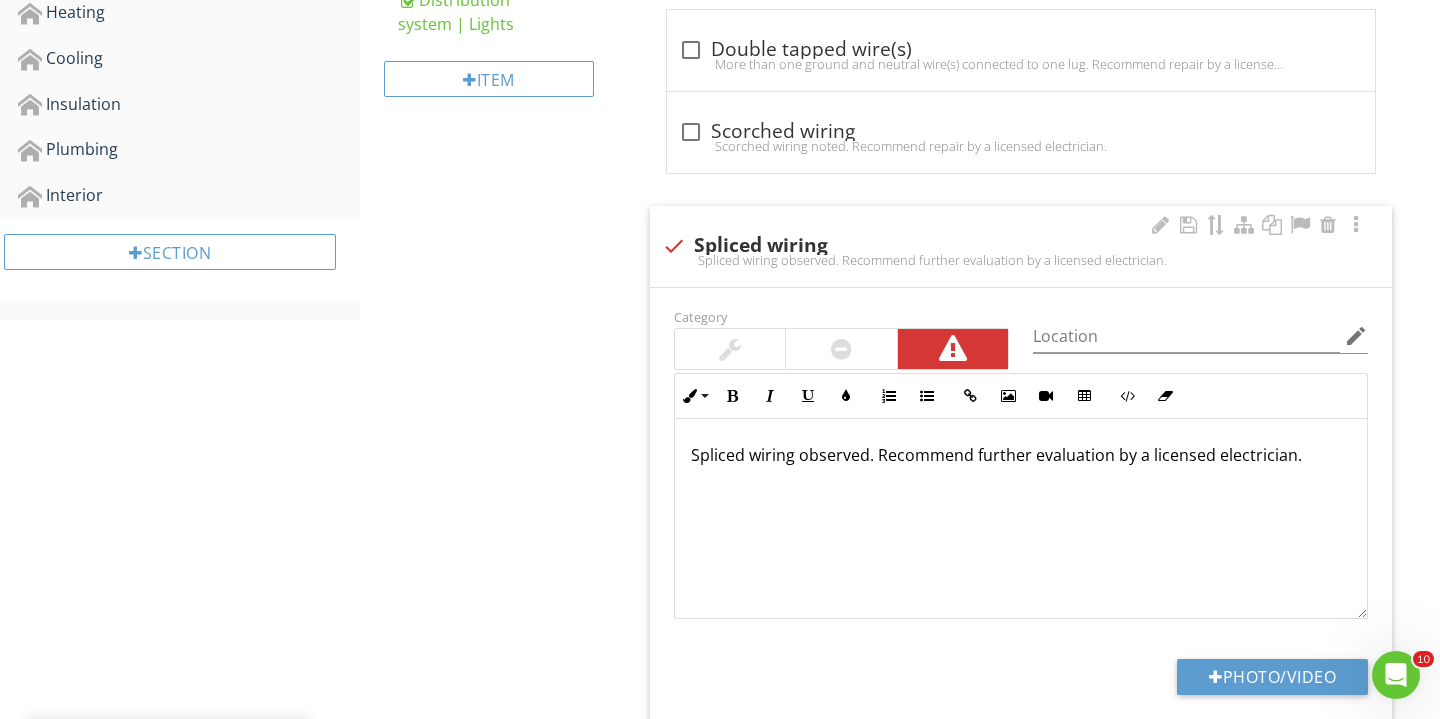 scroll, scrollTop: 812, scrollLeft: 0, axis: vertical 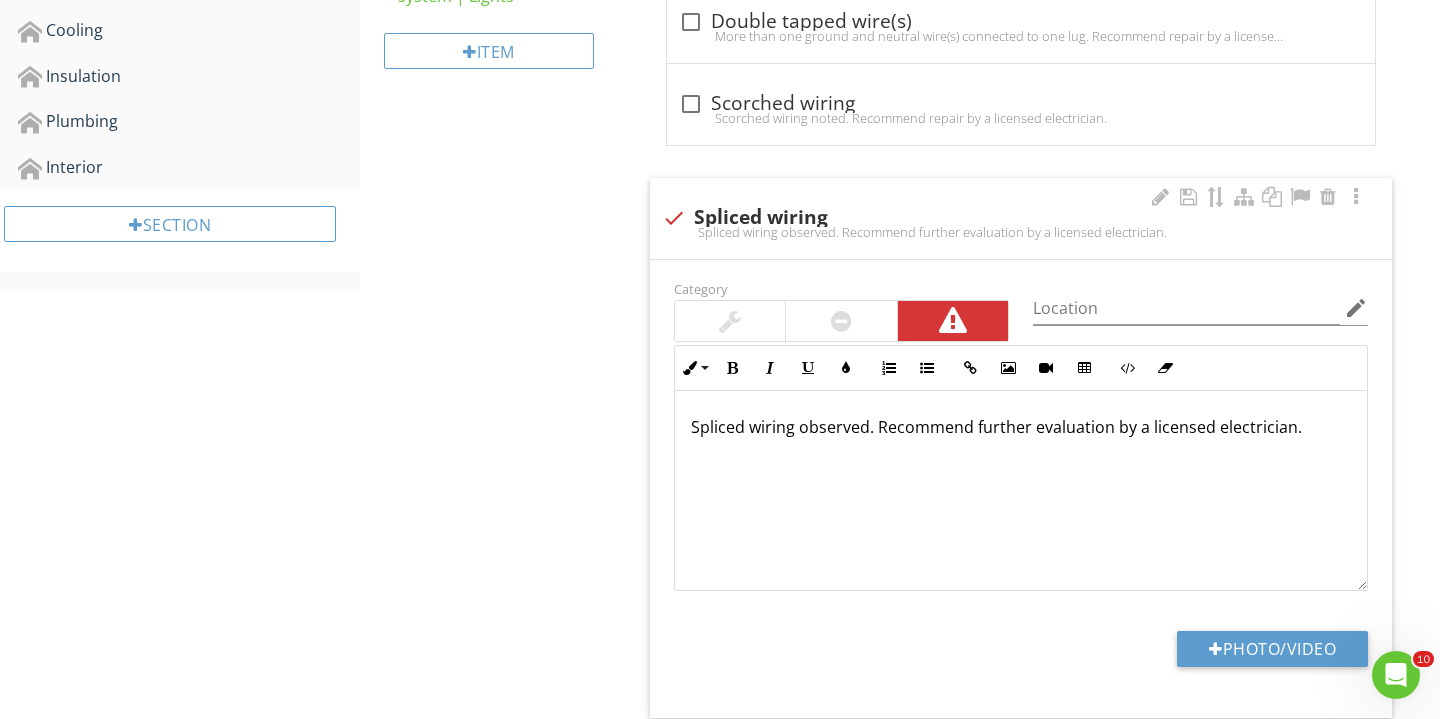 click at bounding box center (730, 321) 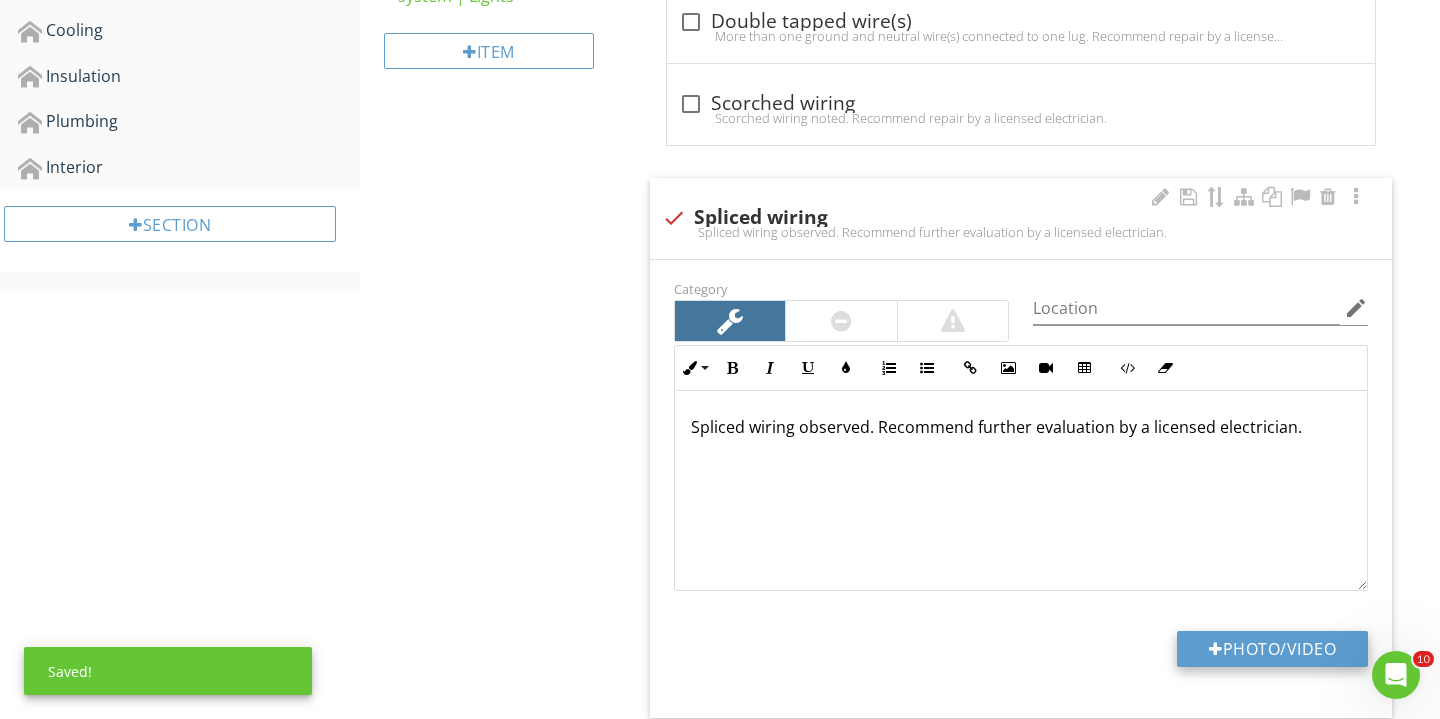 click on "Photo/Video" at bounding box center [1272, 649] 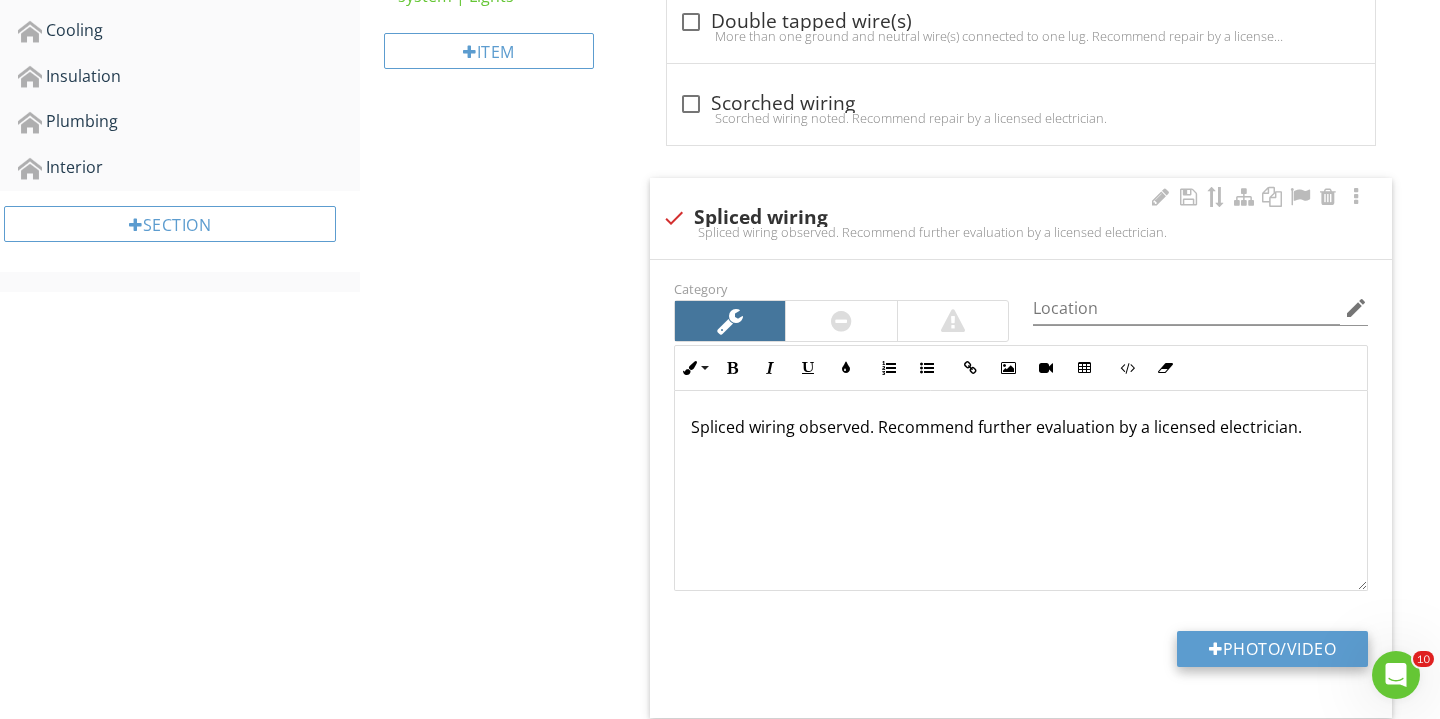 type on "C:\fakepath\IMG_2691.JPG" 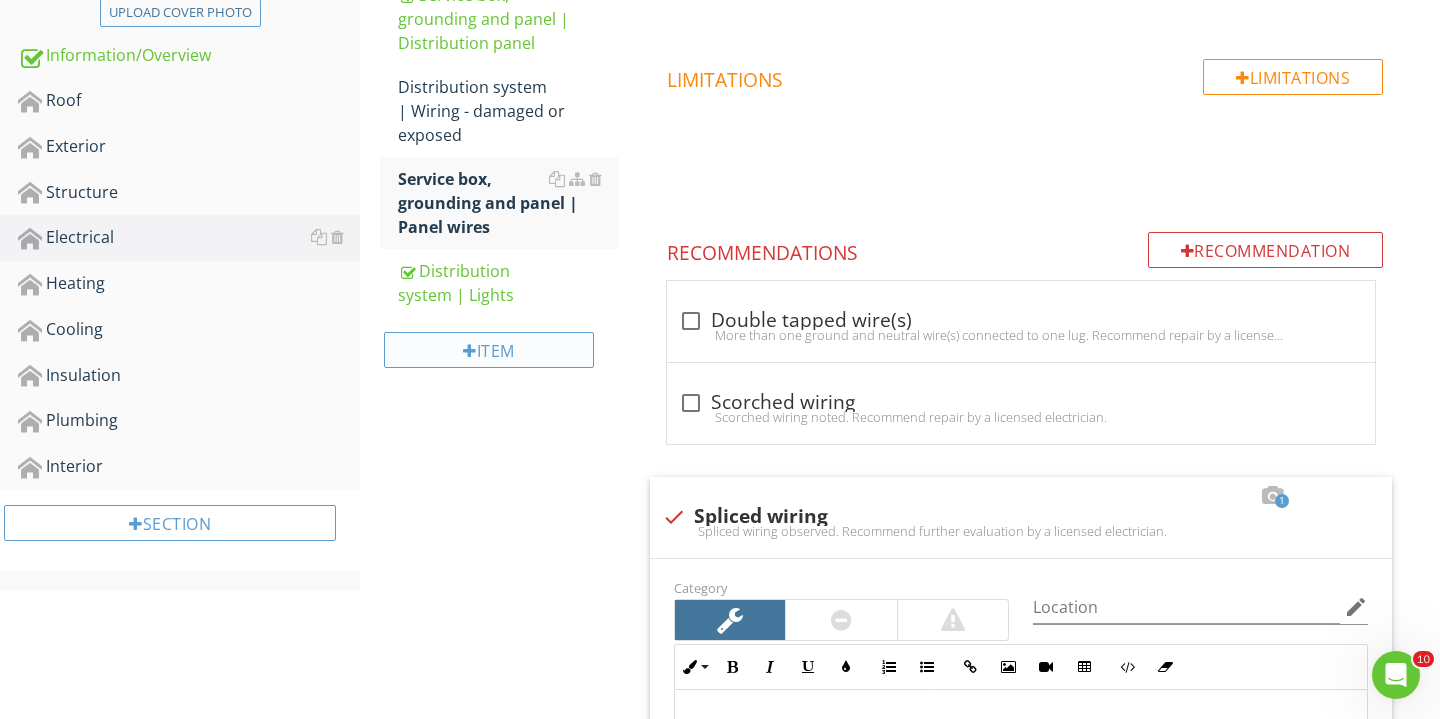 scroll, scrollTop: 447, scrollLeft: 0, axis: vertical 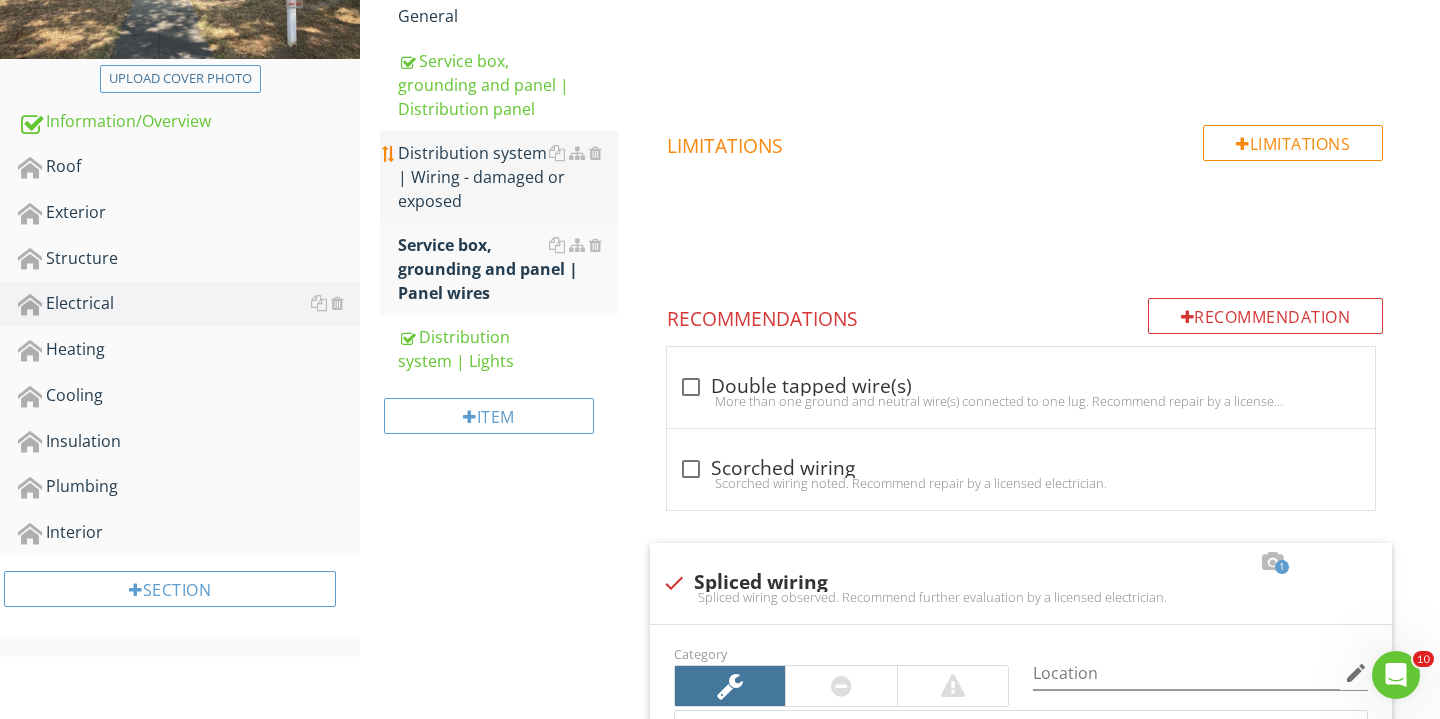click on "Distribution system | Wiring - damaged or exposed" at bounding box center [508, 177] 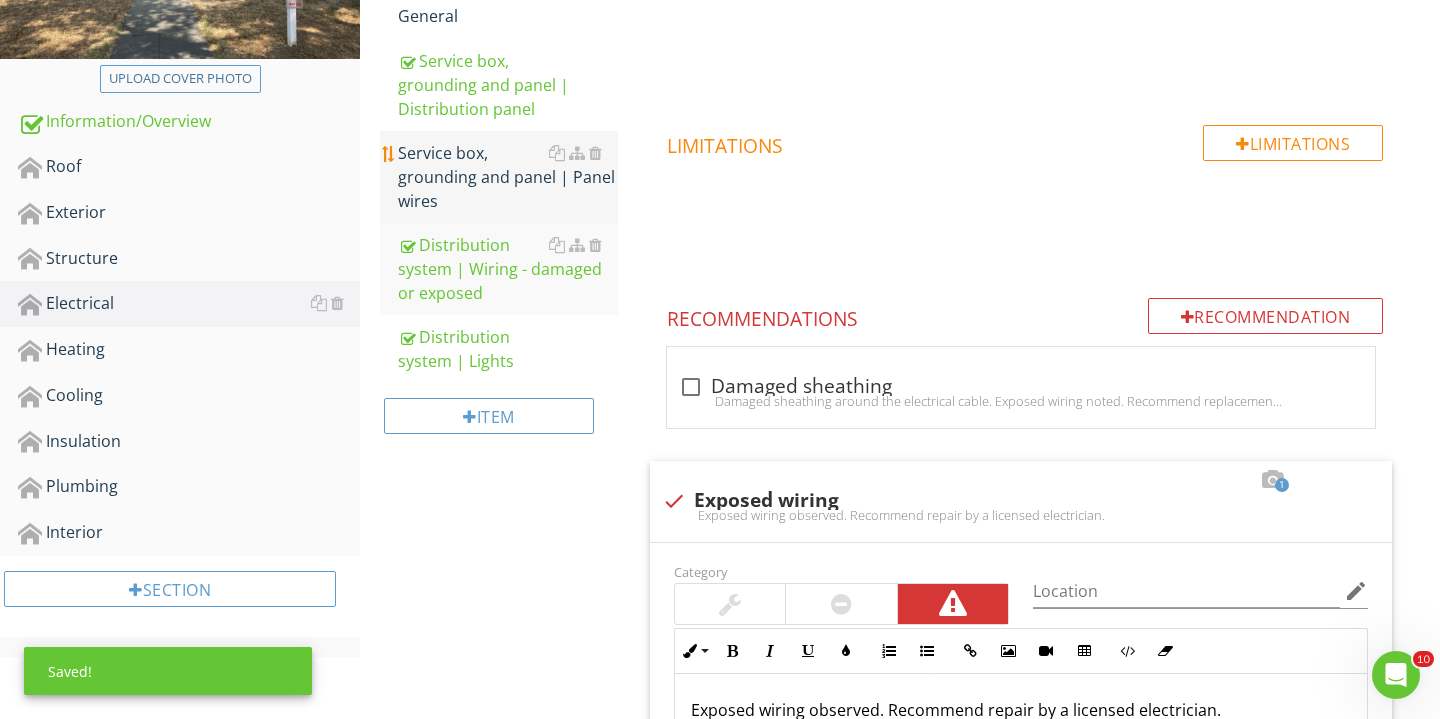 click on "Service box, grounding and panel | Panel wires" at bounding box center (508, 177) 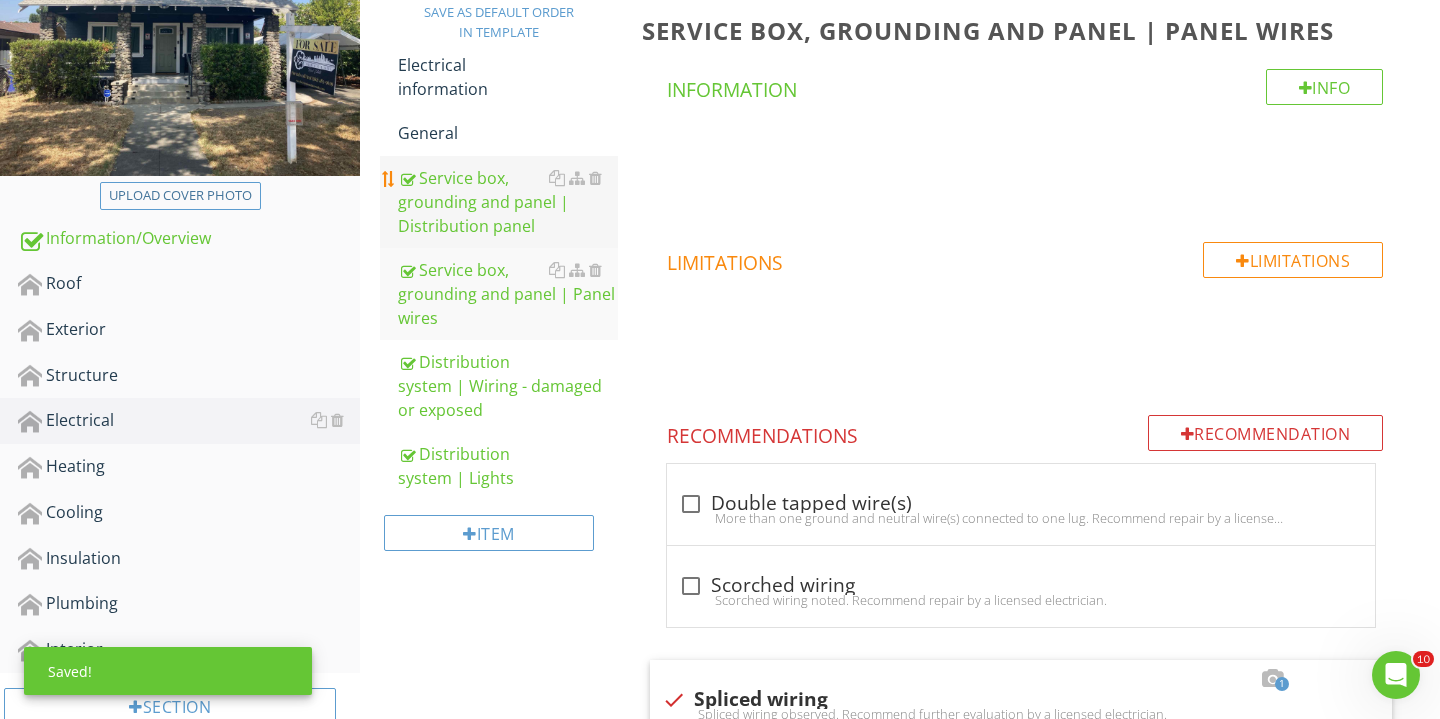 scroll, scrollTop: 306, scrollLeft: 0, axis: vertical 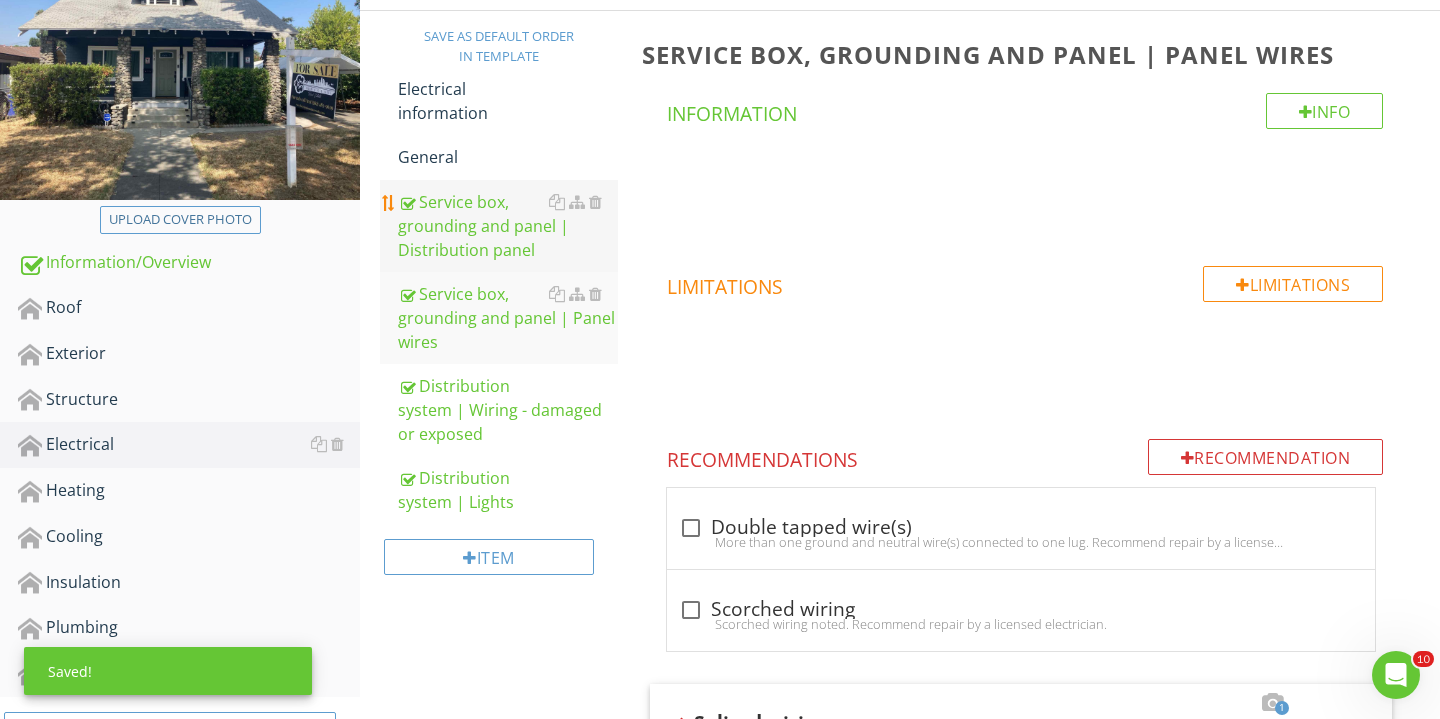 click on "Service box, grounding and panel | Distribution panel" at bounding box center (508, 226) 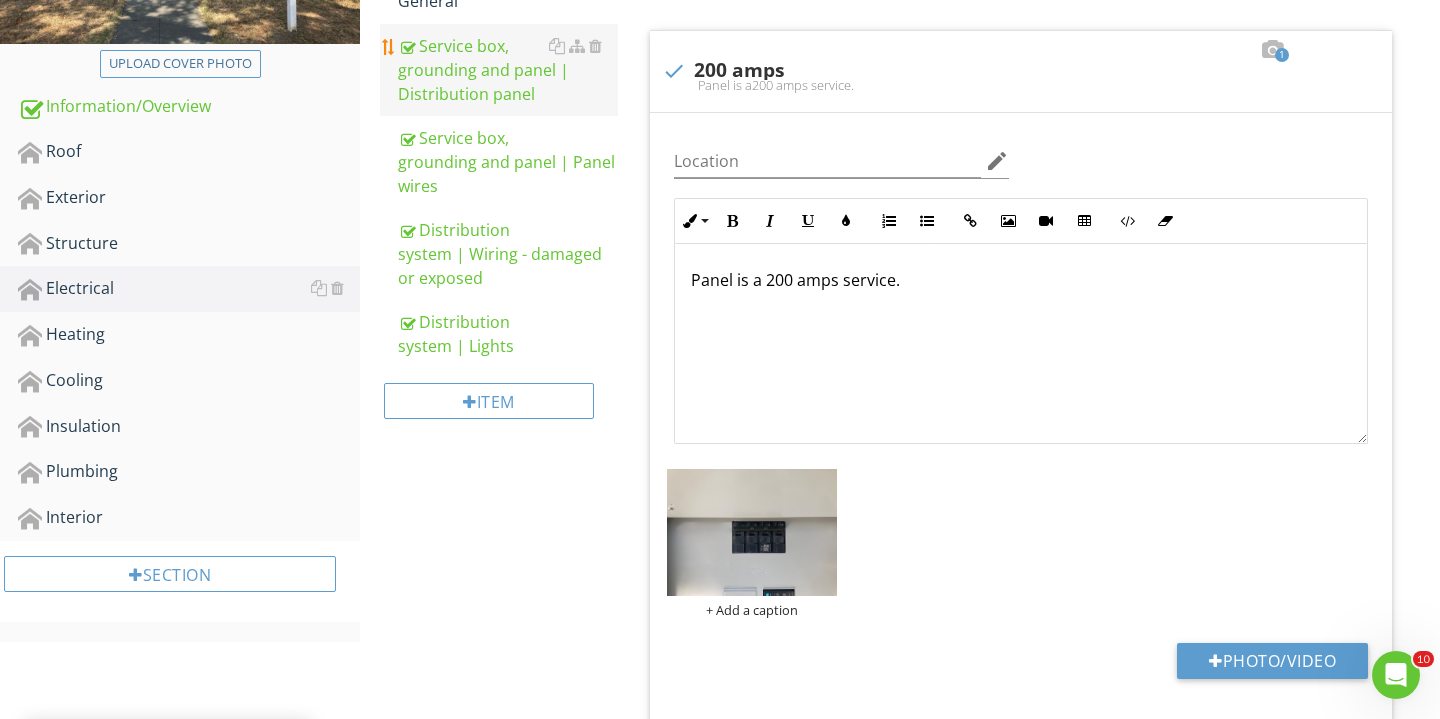 scroll, scrollTop: 467, scrollLeft: 0, axis: vertical 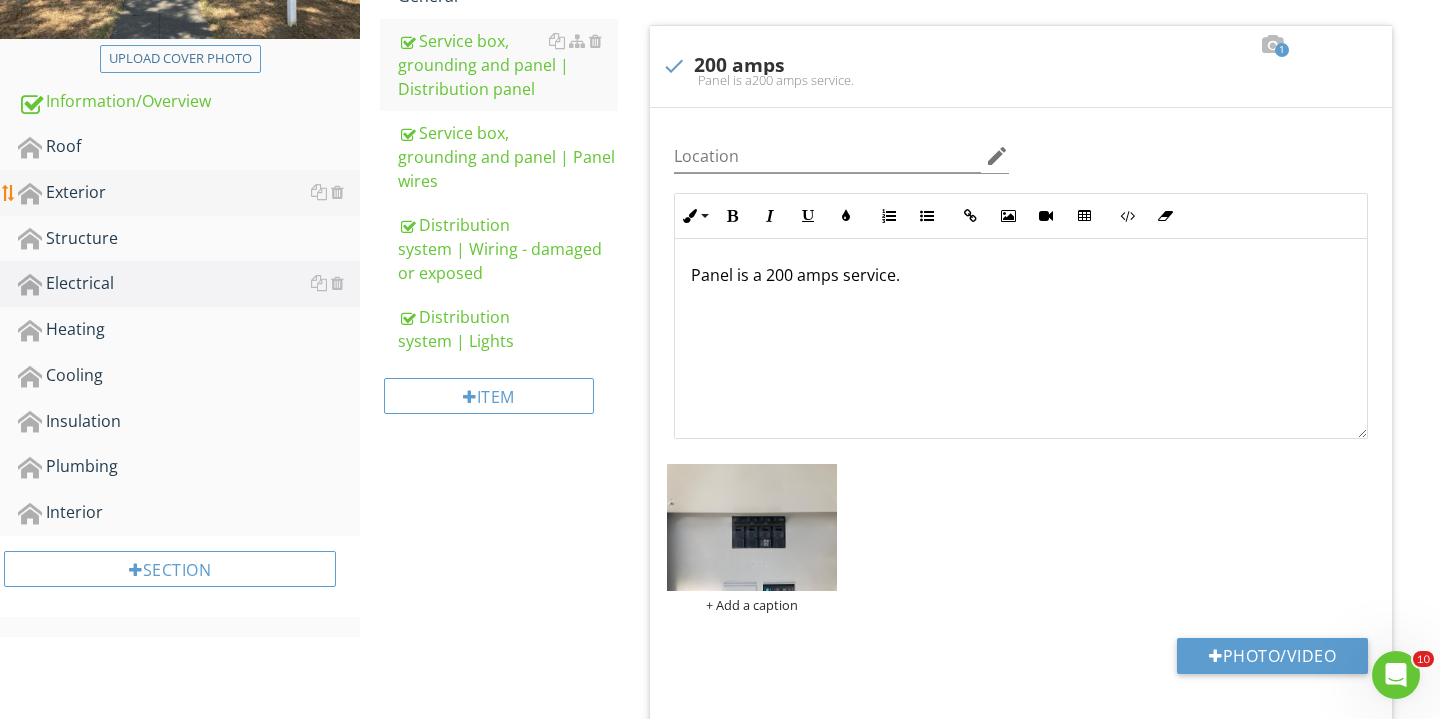 click on "Exterior" at bounding box center [189, 193] 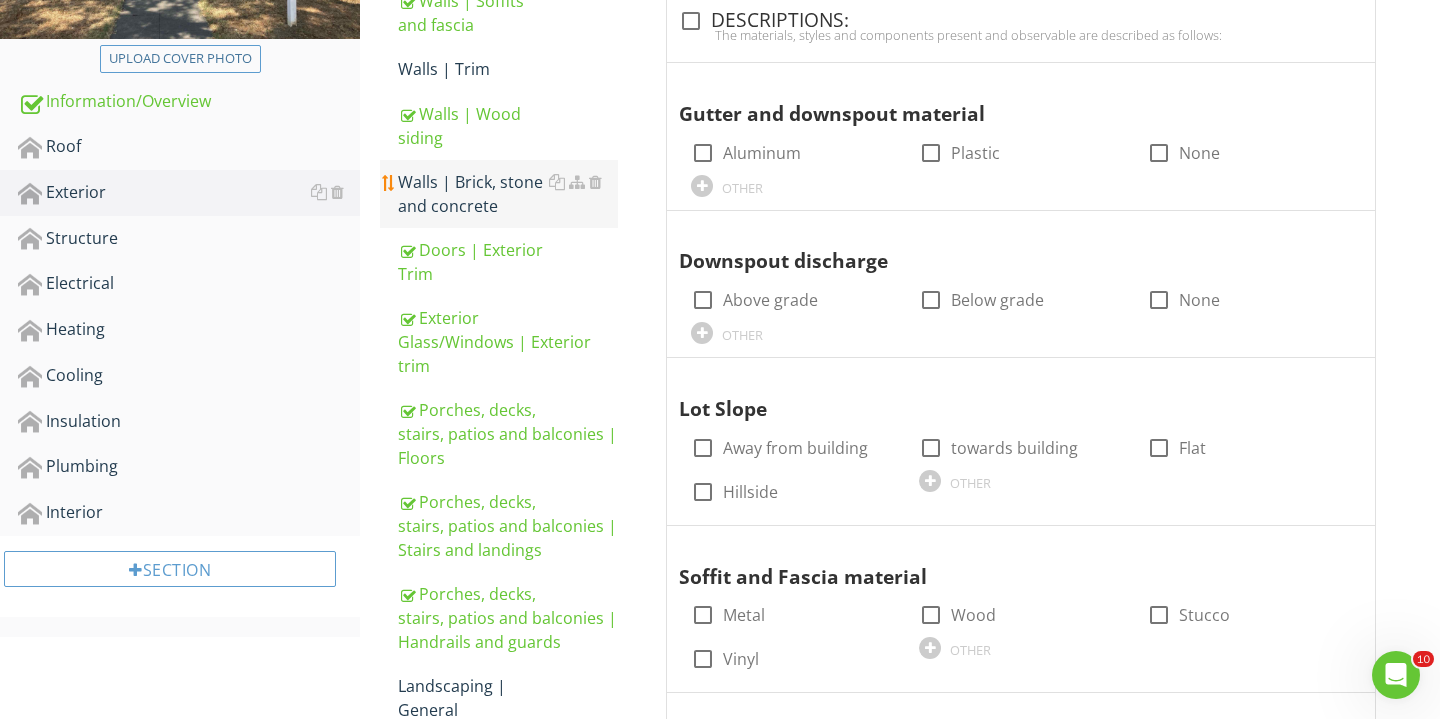 click on "Walls | Brick, stone and concrete" at bounding box center (508, 194) 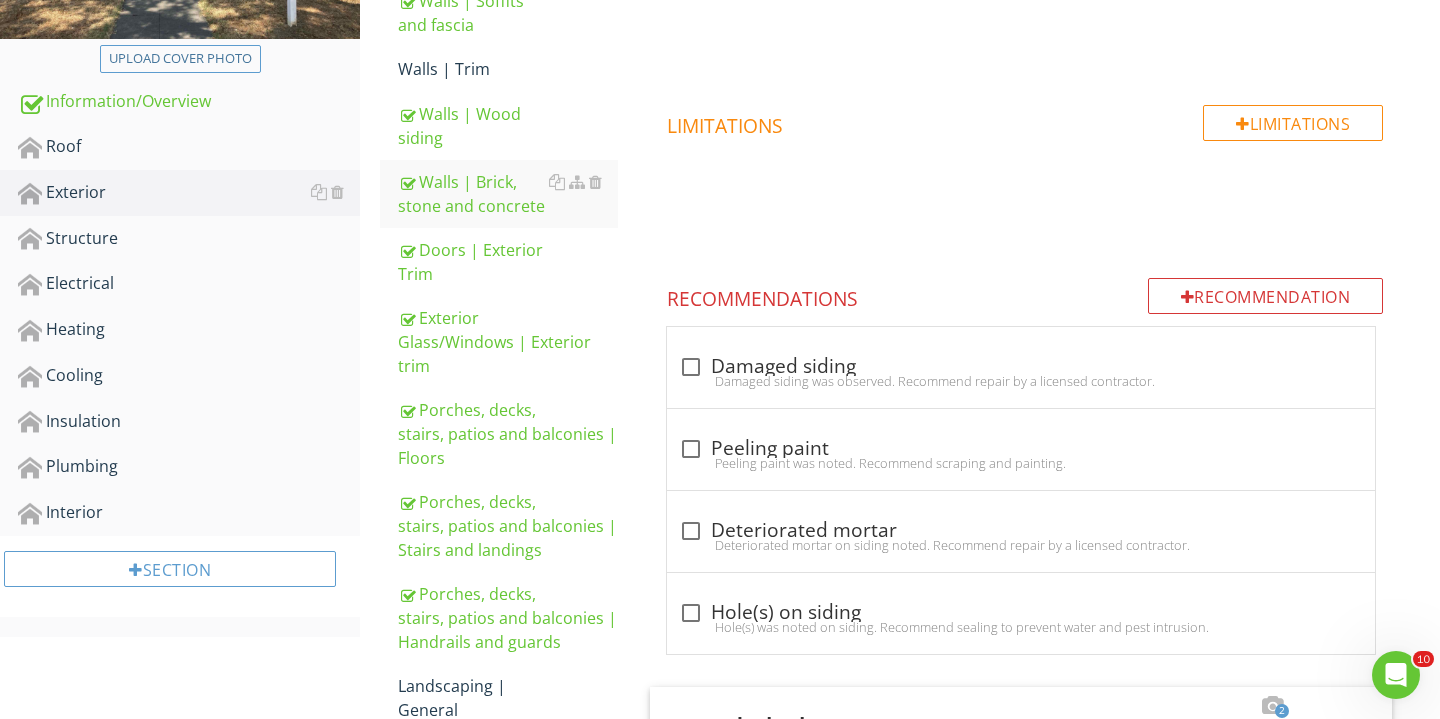 scroll, scrollTop: 578, scrollLeft: 0, axis: vertical 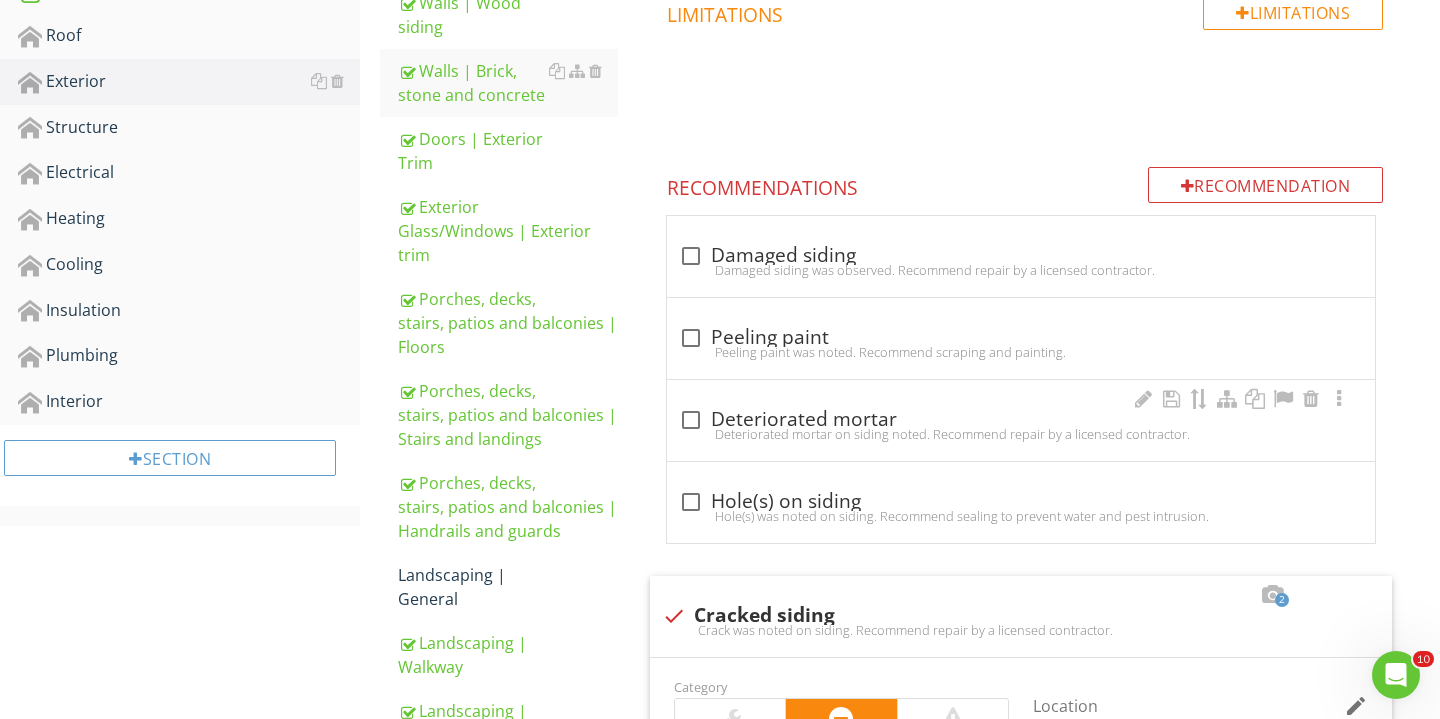 click at bounding box center [691, 420] 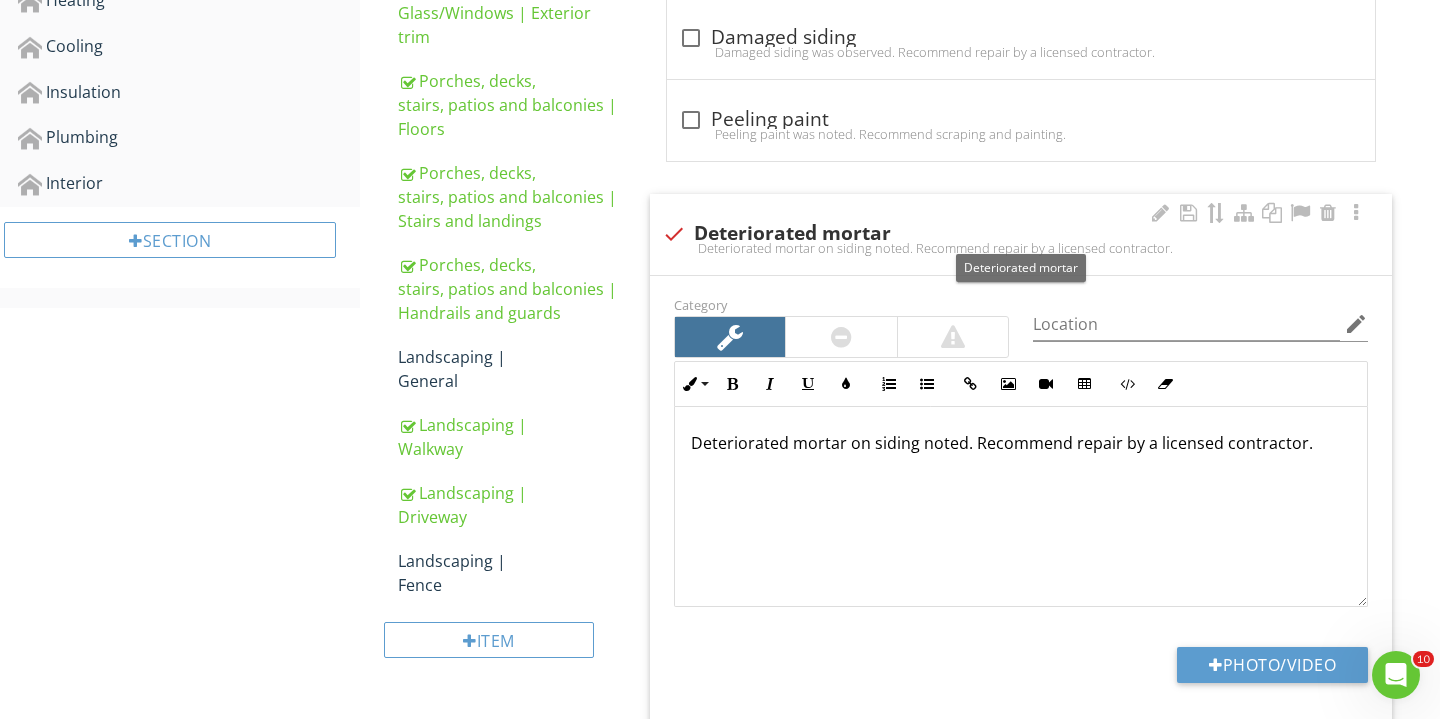 scroll, scrollTop: 870, scrollLeft: 0, axis: vertical 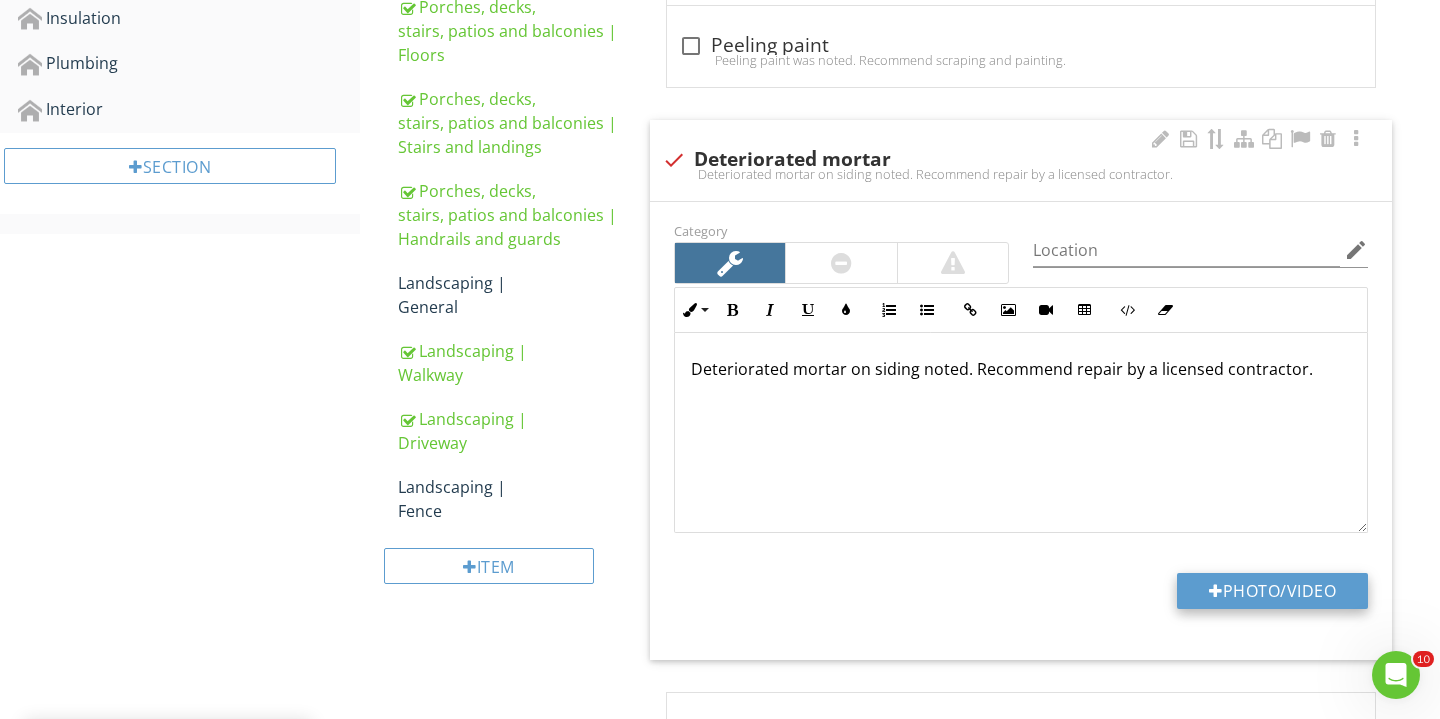 click on "Photo/Video" at bounding box center (1272, 591) 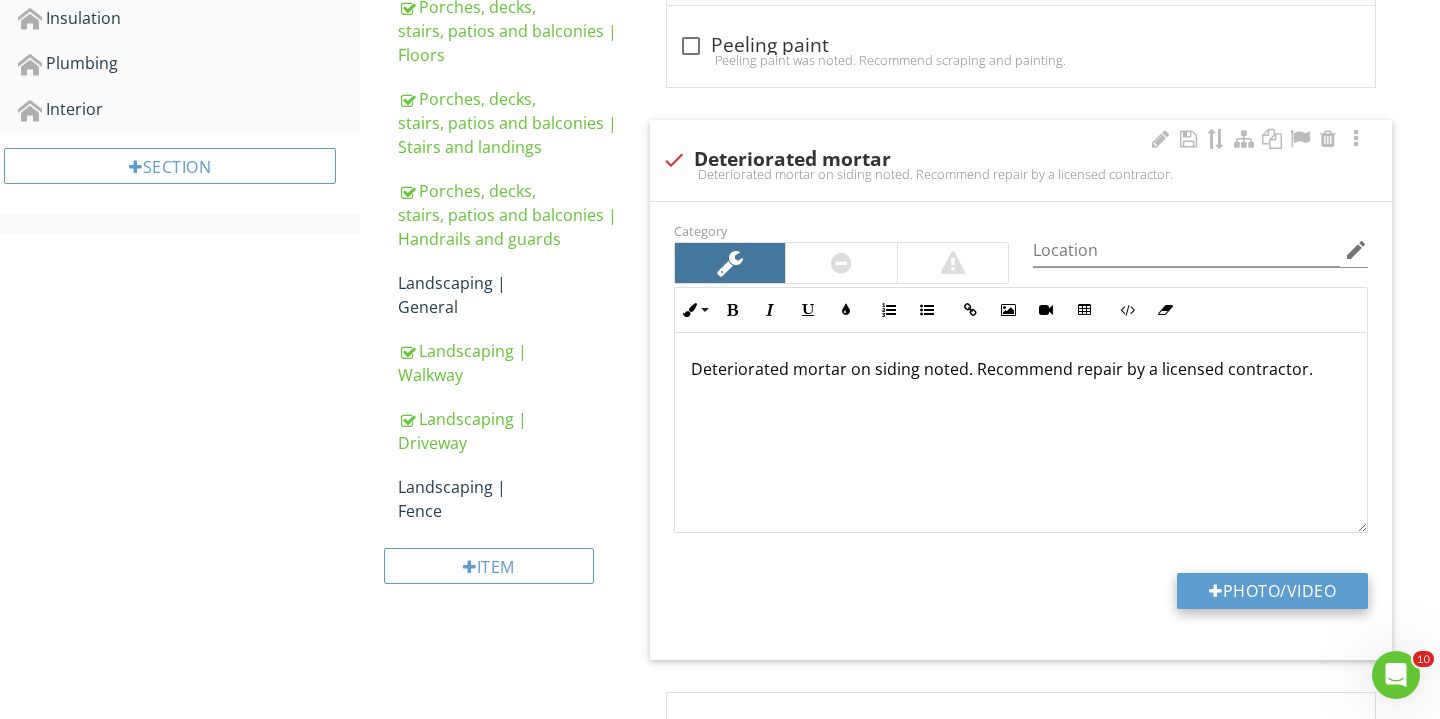 type on "C:\fakepath\IMG_2697.JPG" 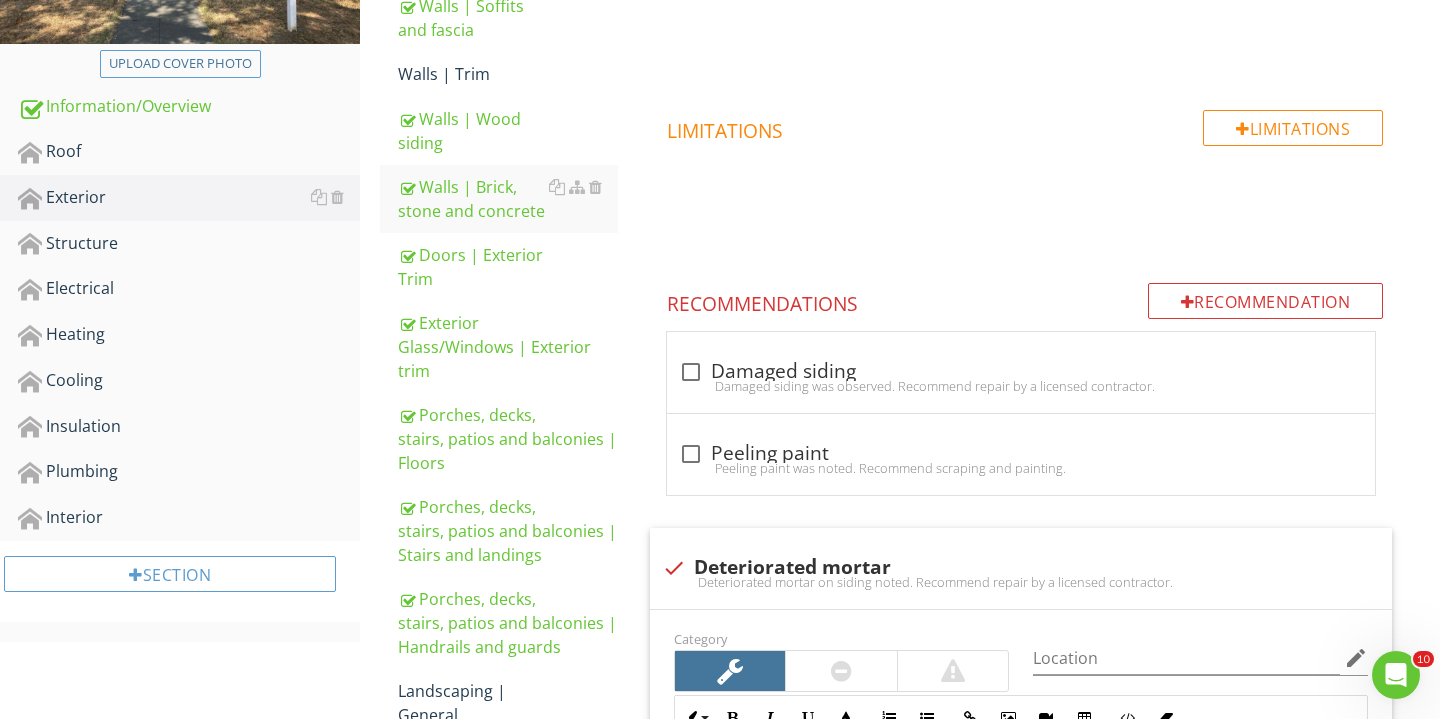 scroll, scrollTop: 451, scrollLeft: 0, axis: vertical 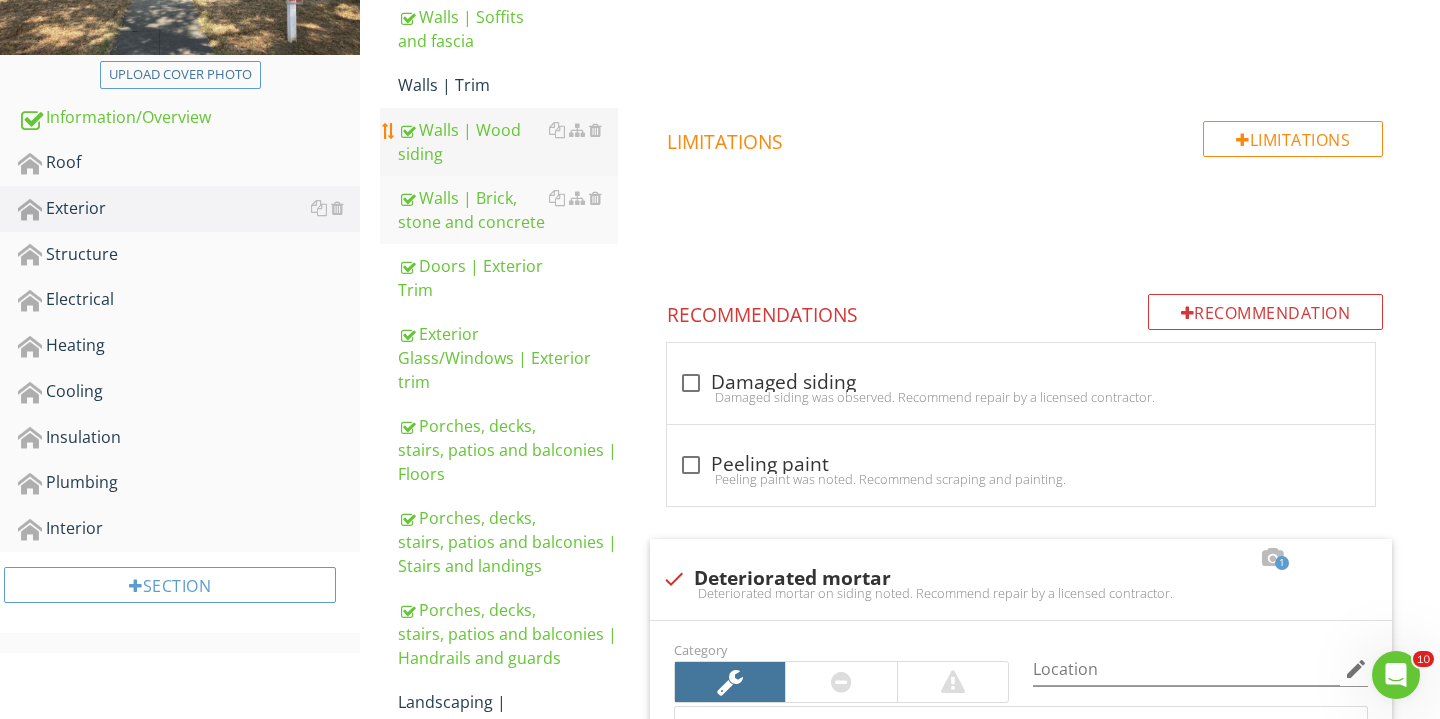 click on "Walls | Wood siding" at bounding box center [508, 142] 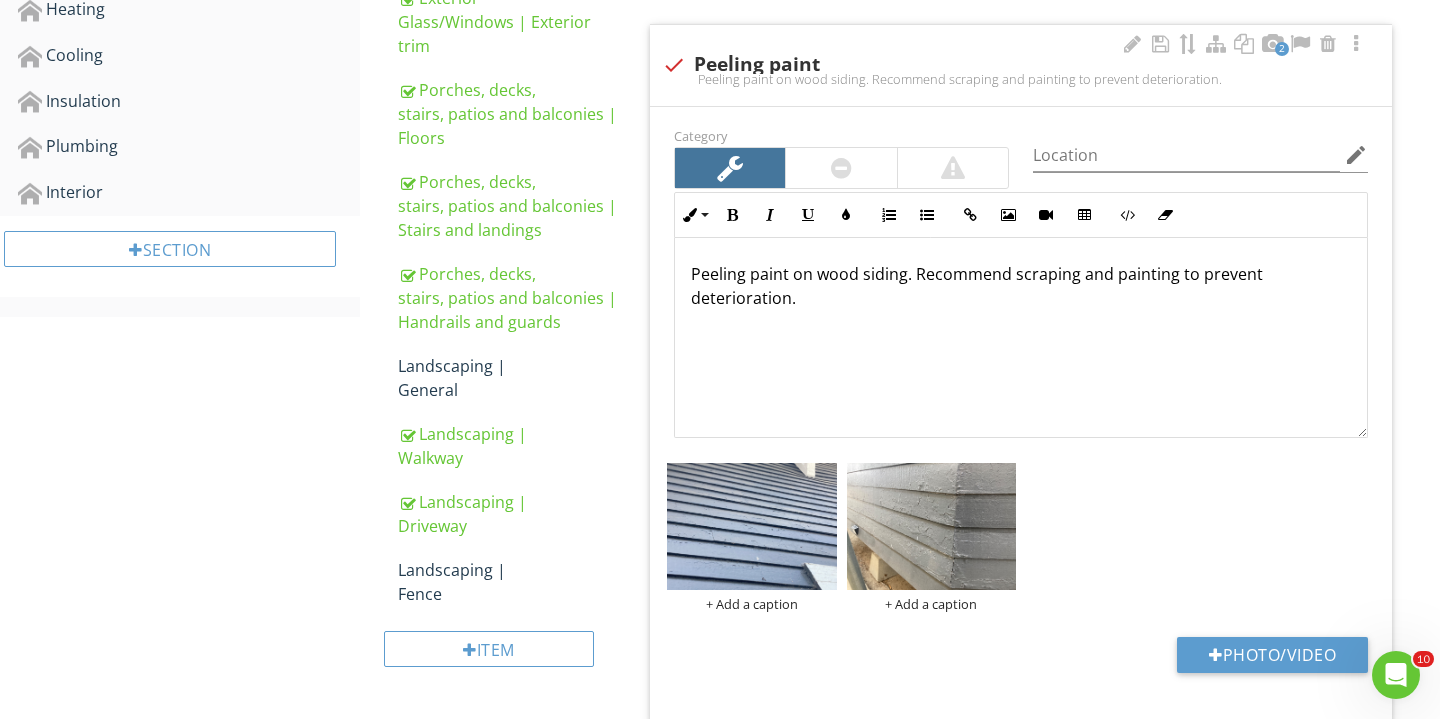 scroll, scrollTop: 859, scrollLeft: 0, axis: vertical 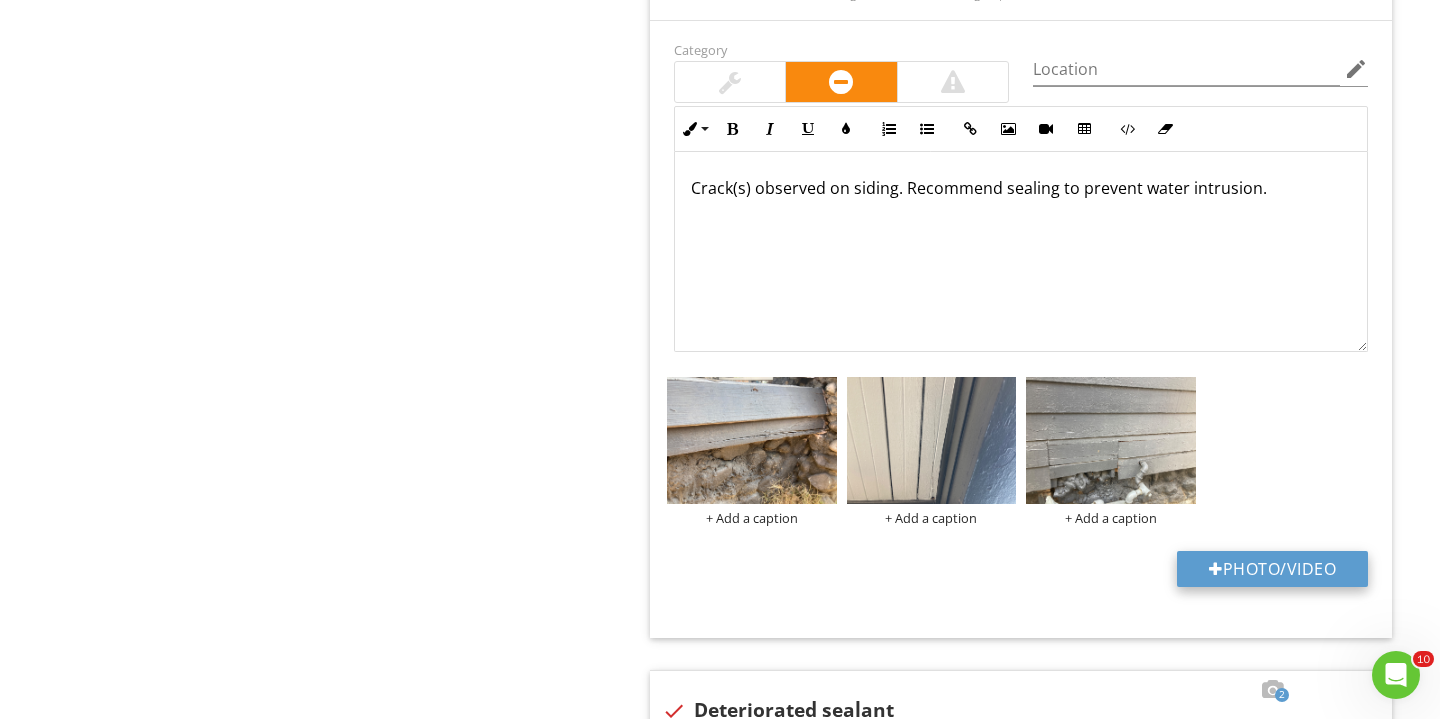 click on "Photo/Video" at bounding box center [1272, 569] 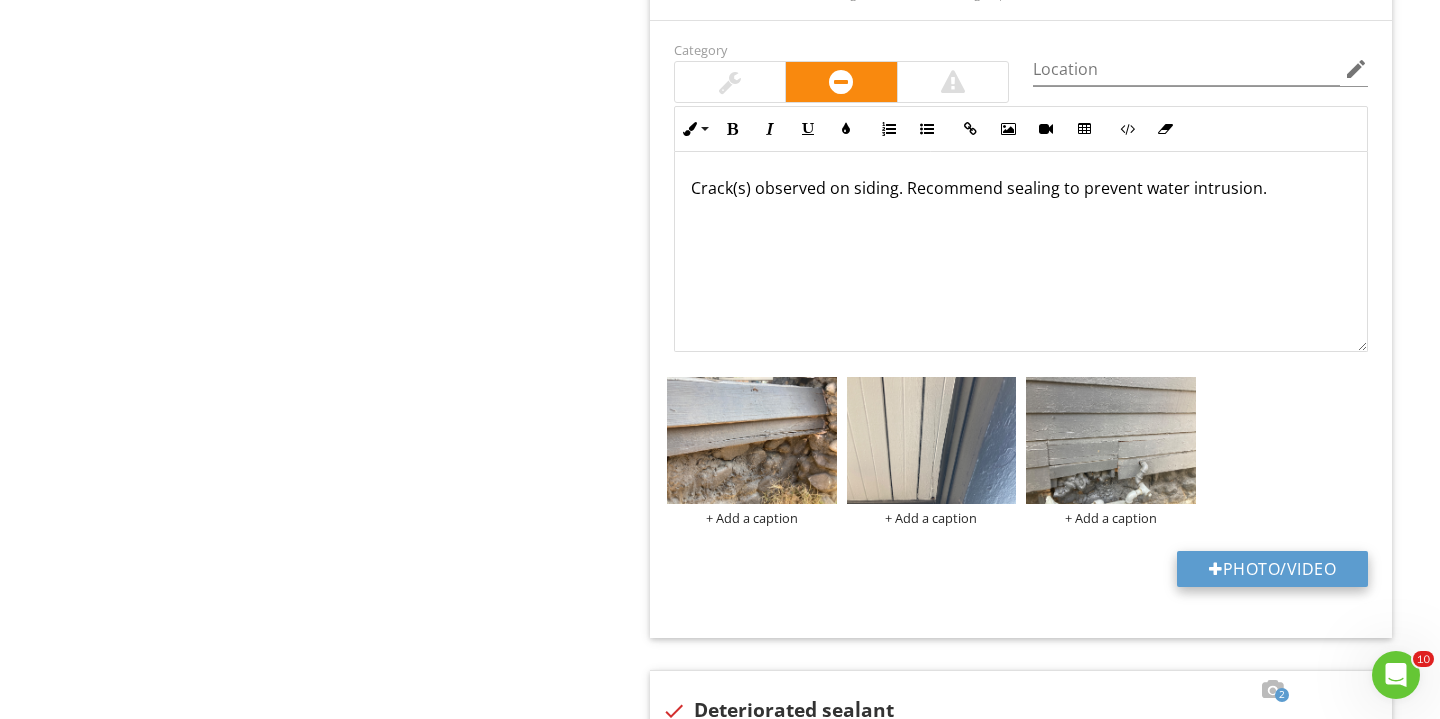 type on "C:\fakepath\IMG_2701.JPG" 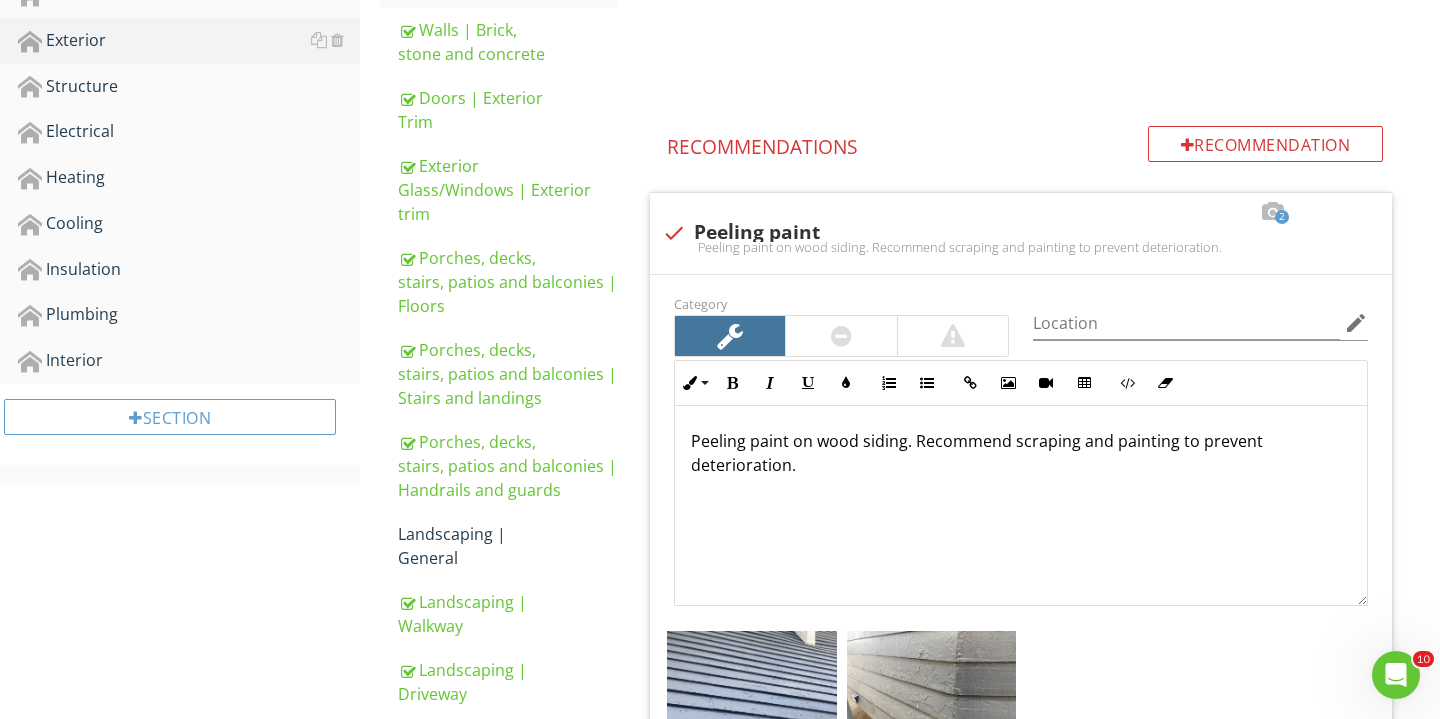 scroll, scrollTop: 648, scrollLeft: 0, axis: vertical 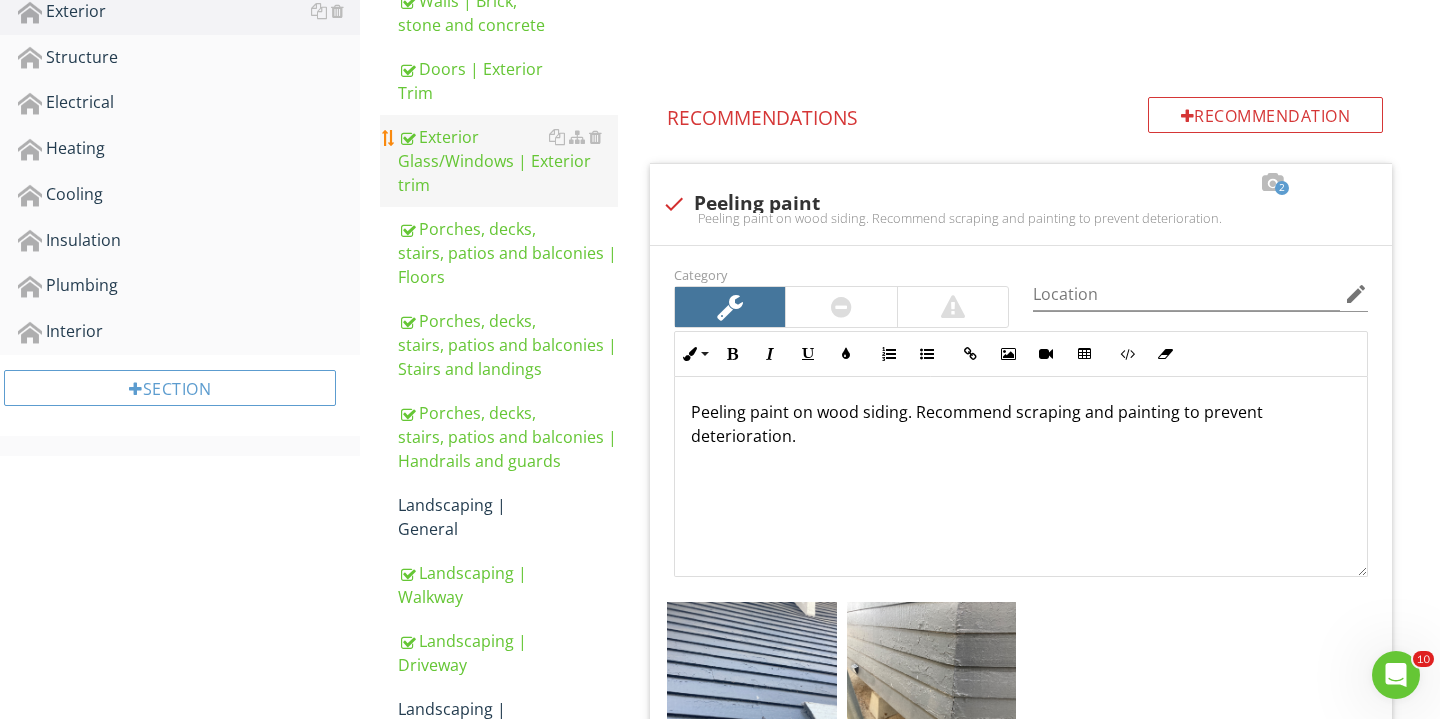 click on "Exterior Glass/Windows | Exterior trim" at bounding box center (508, 161) 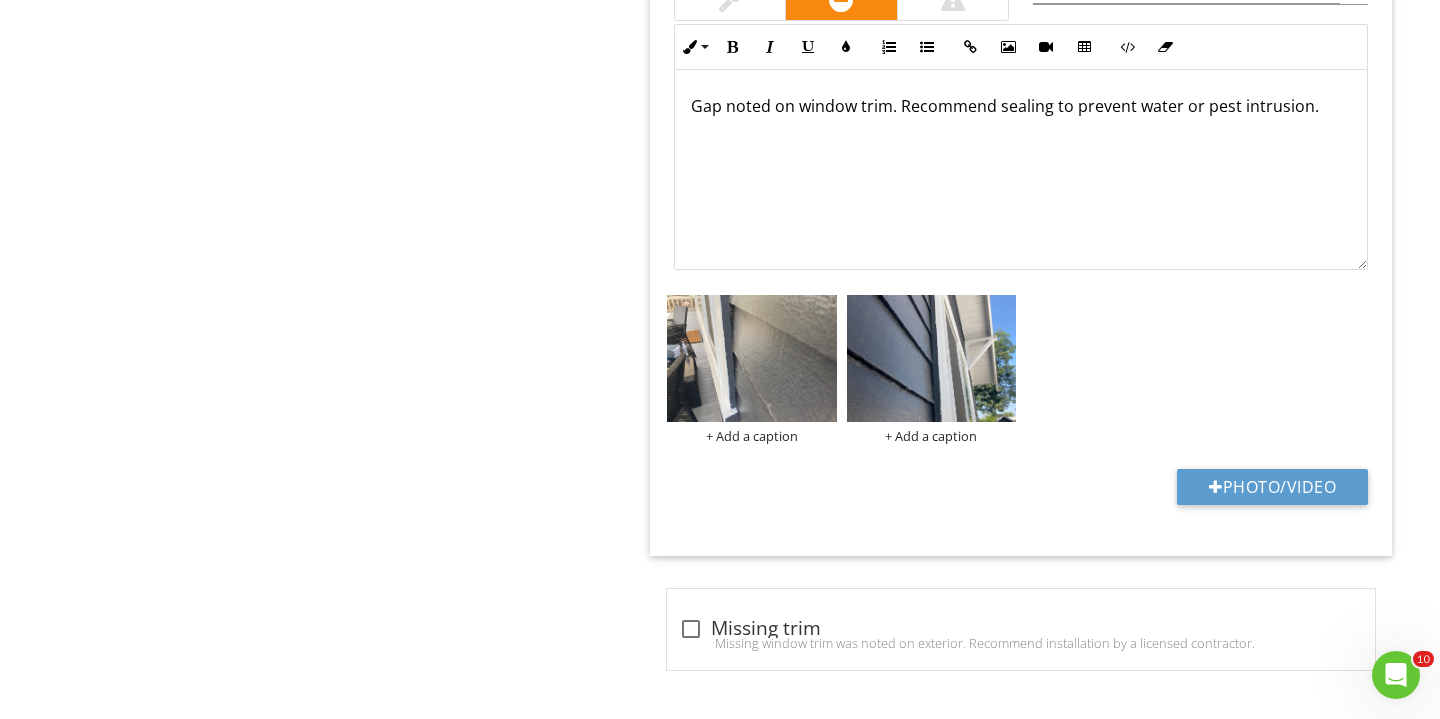 scroll, scrollTop: 3130, scrollLeft: 0, axis: vertical 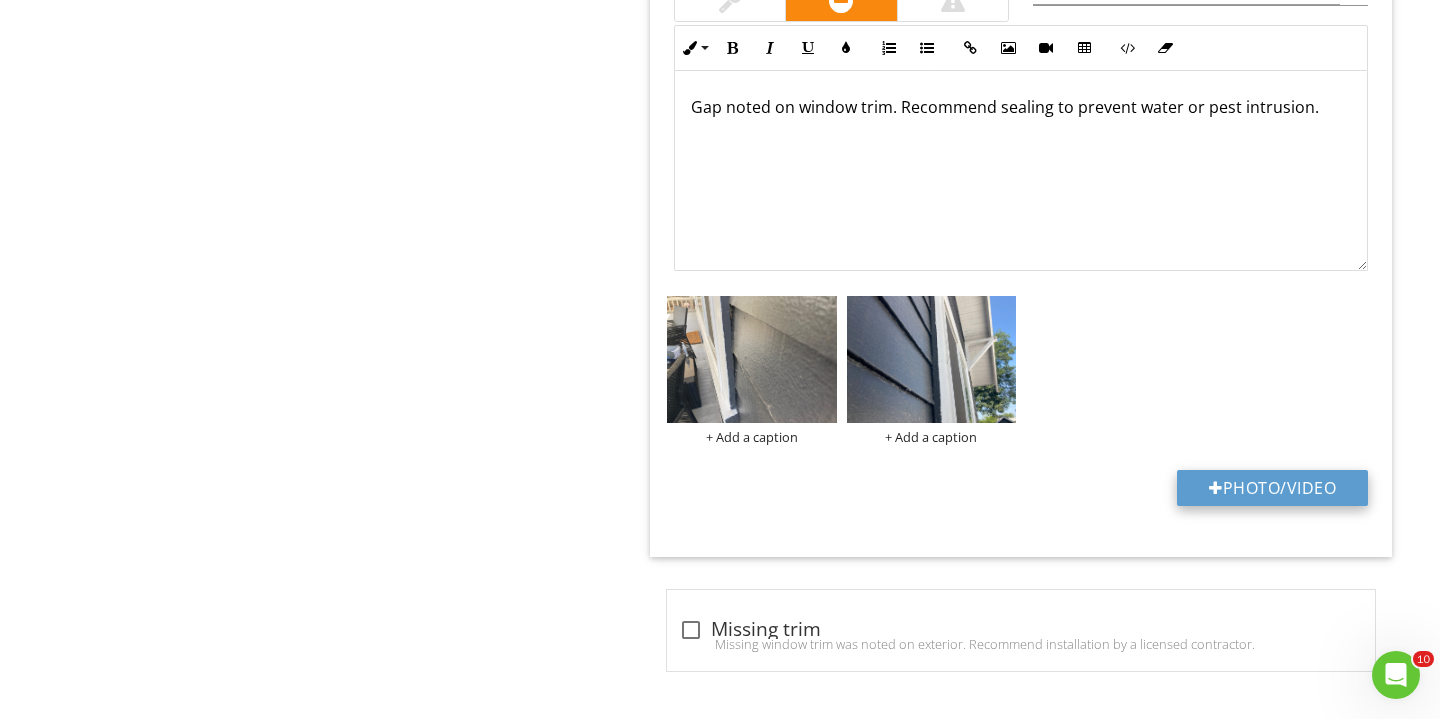 click on "Photo/Video" at bounding box center [1272, 488] 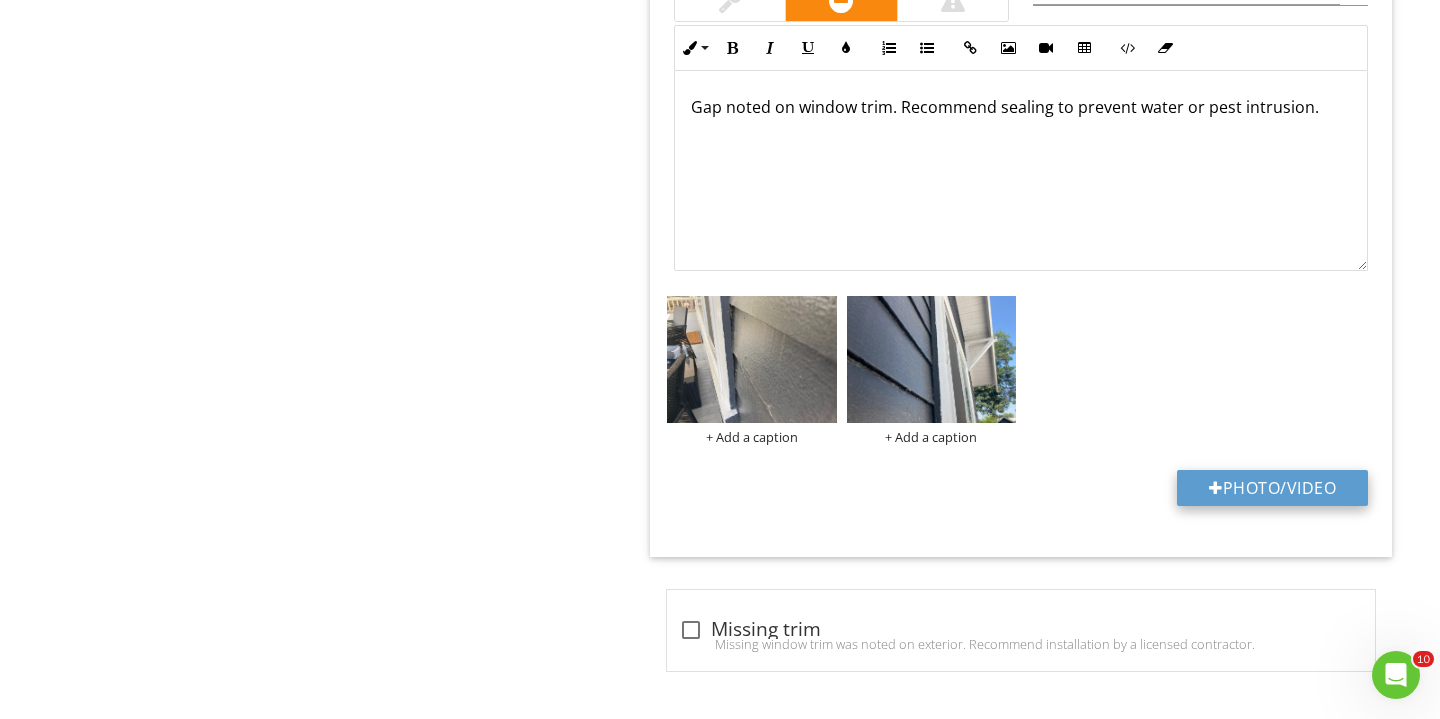 type on "C:\fakepath\IMG_2707.JPG" 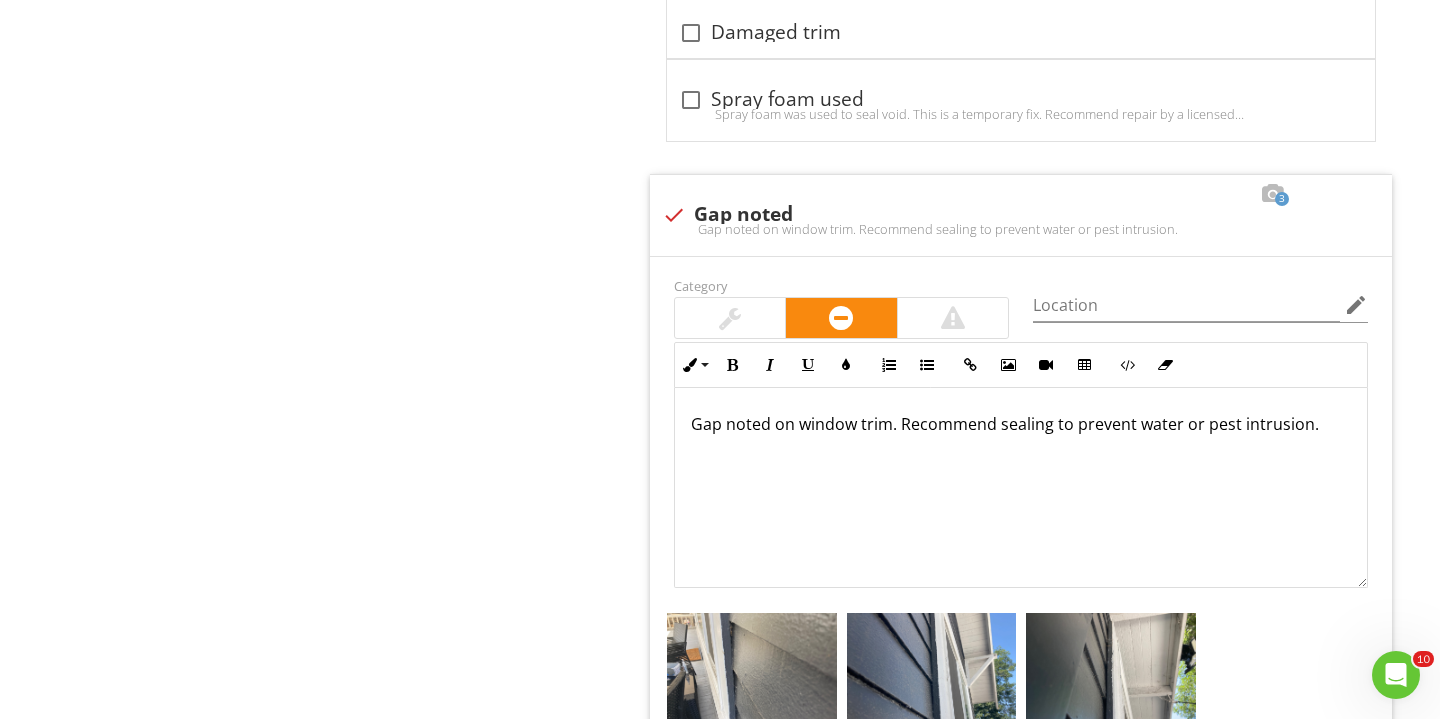 scroll, scrollTop: 2187, scrollLeft: 0, axis: vertical 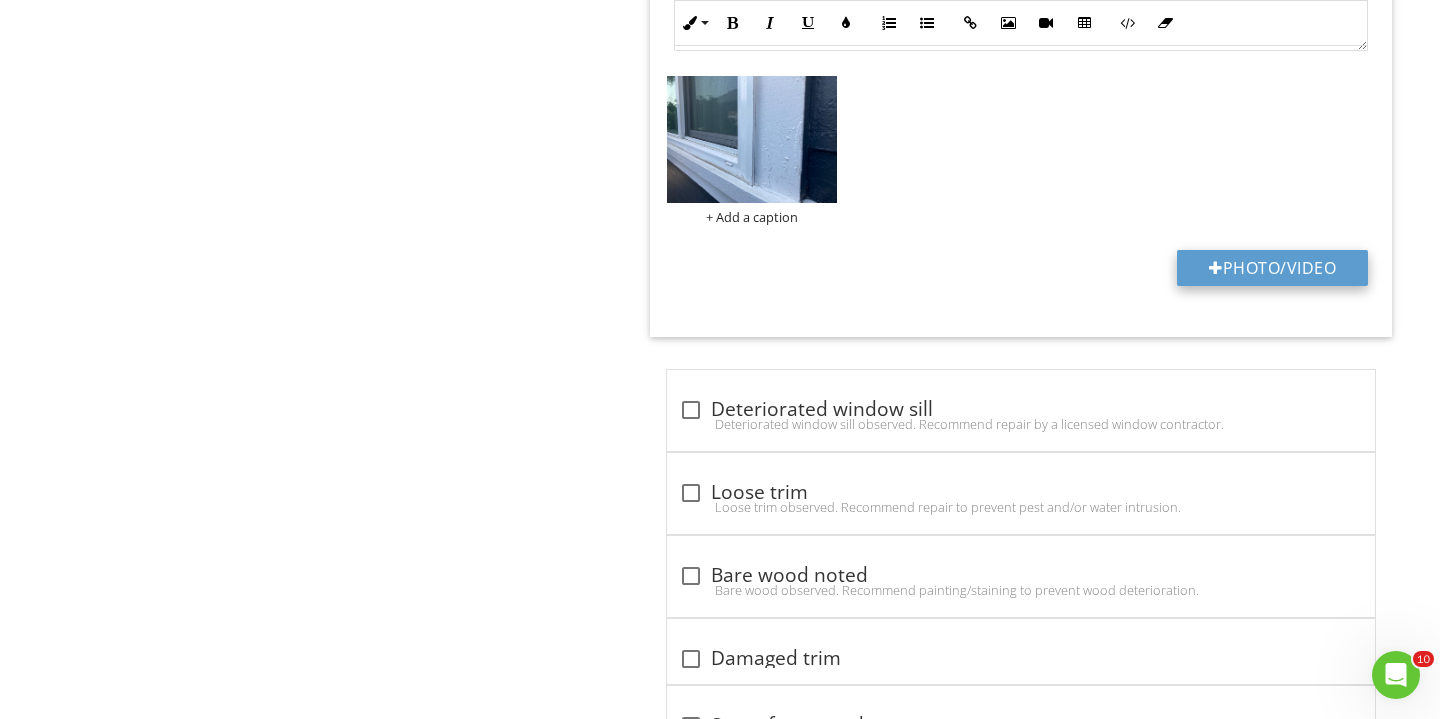 click on "Photo/Video" at bounding box center [1272, 268] 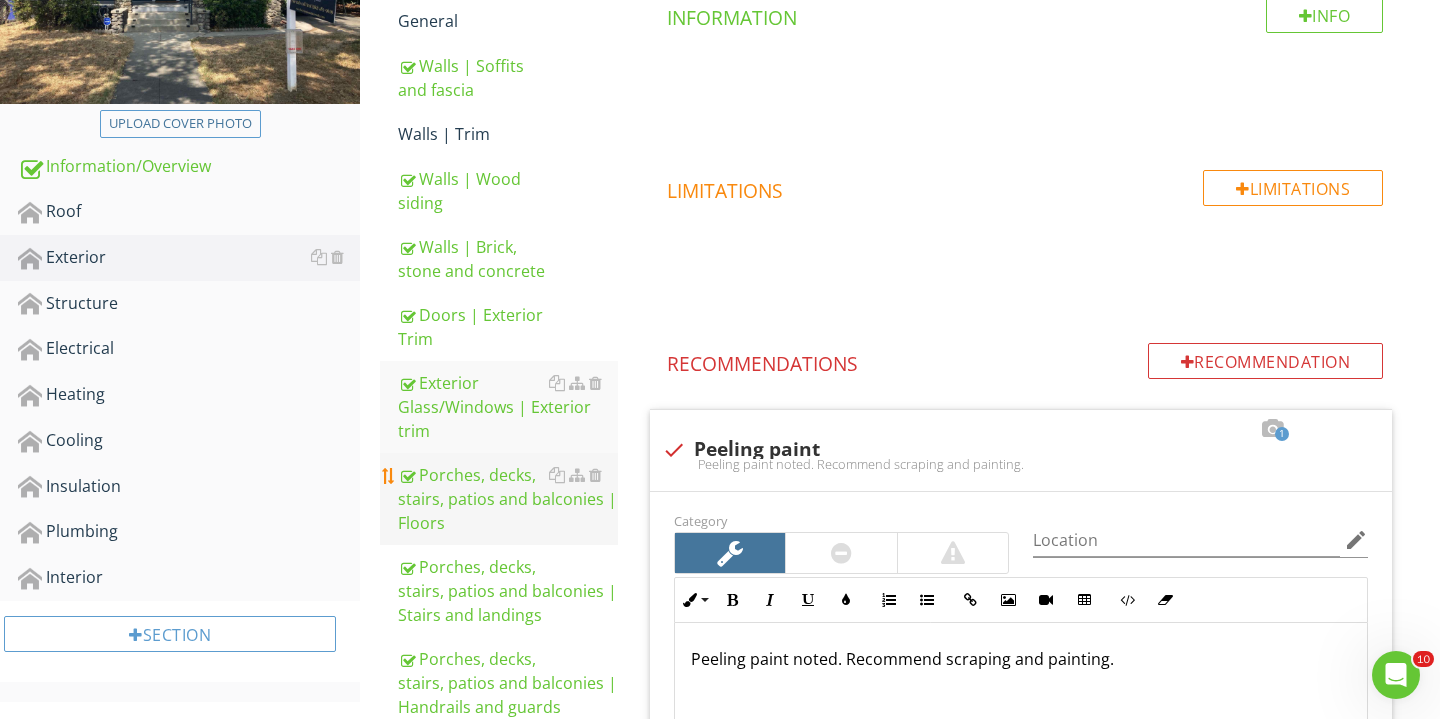 scroll, scrollTop: 406, scrollLeft: 0, axis: vertical 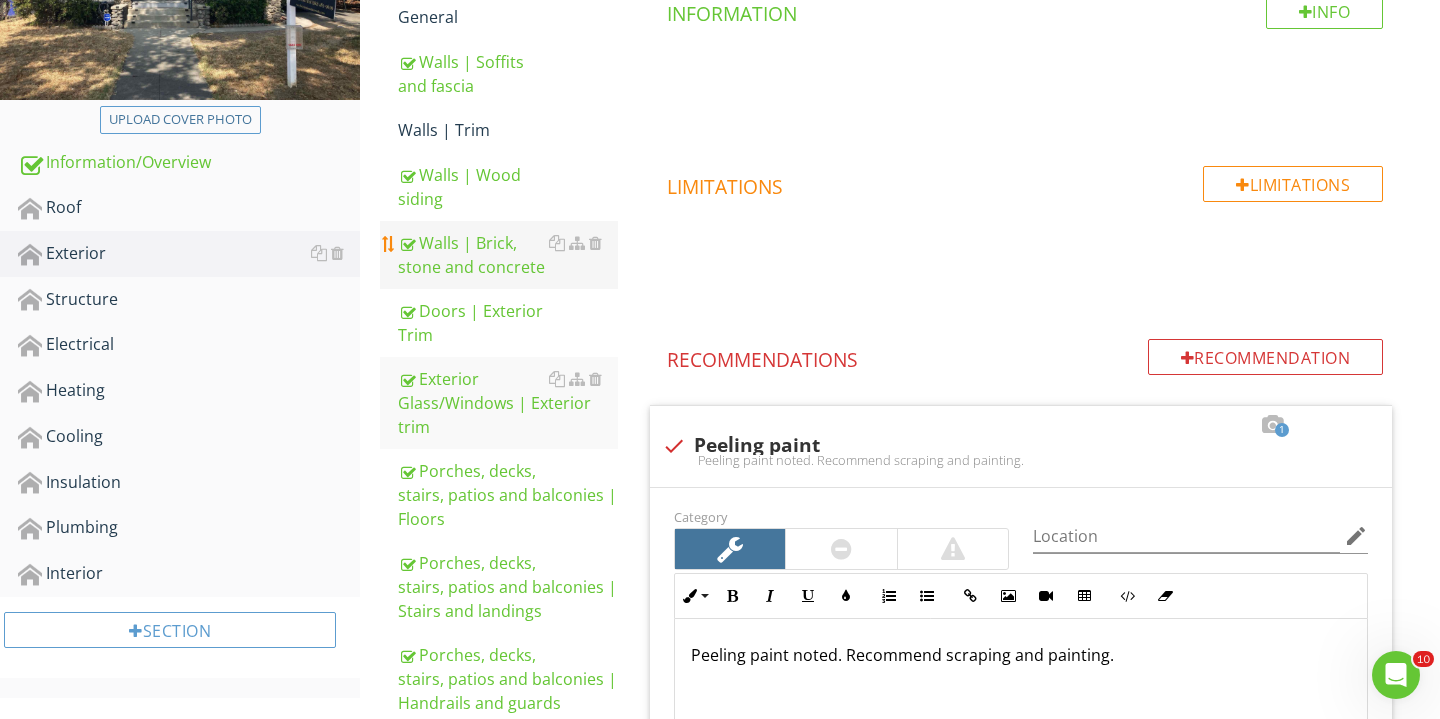 click on "Walls | Brick, stone and concrete" at bounding box center (508, 255) 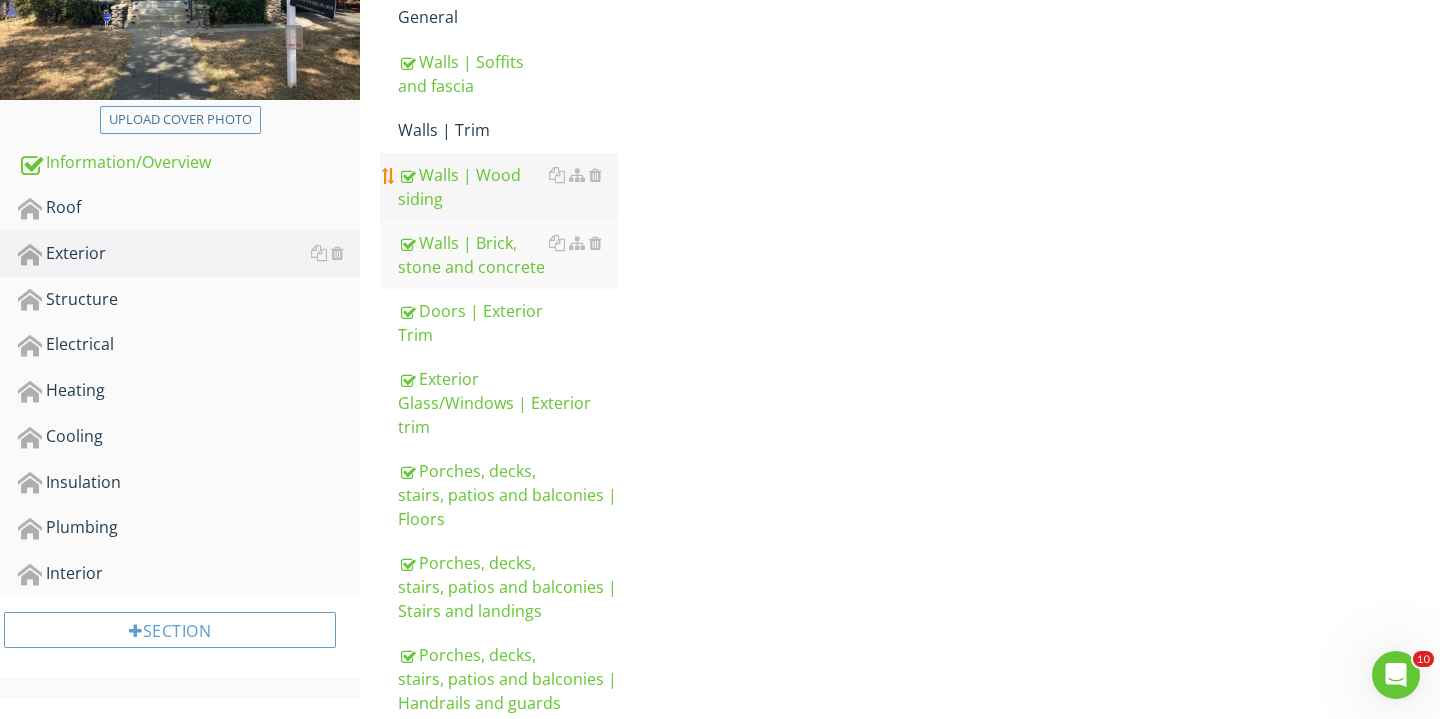 click on "Walls | Wood siding" at bounding box center [508, 187] 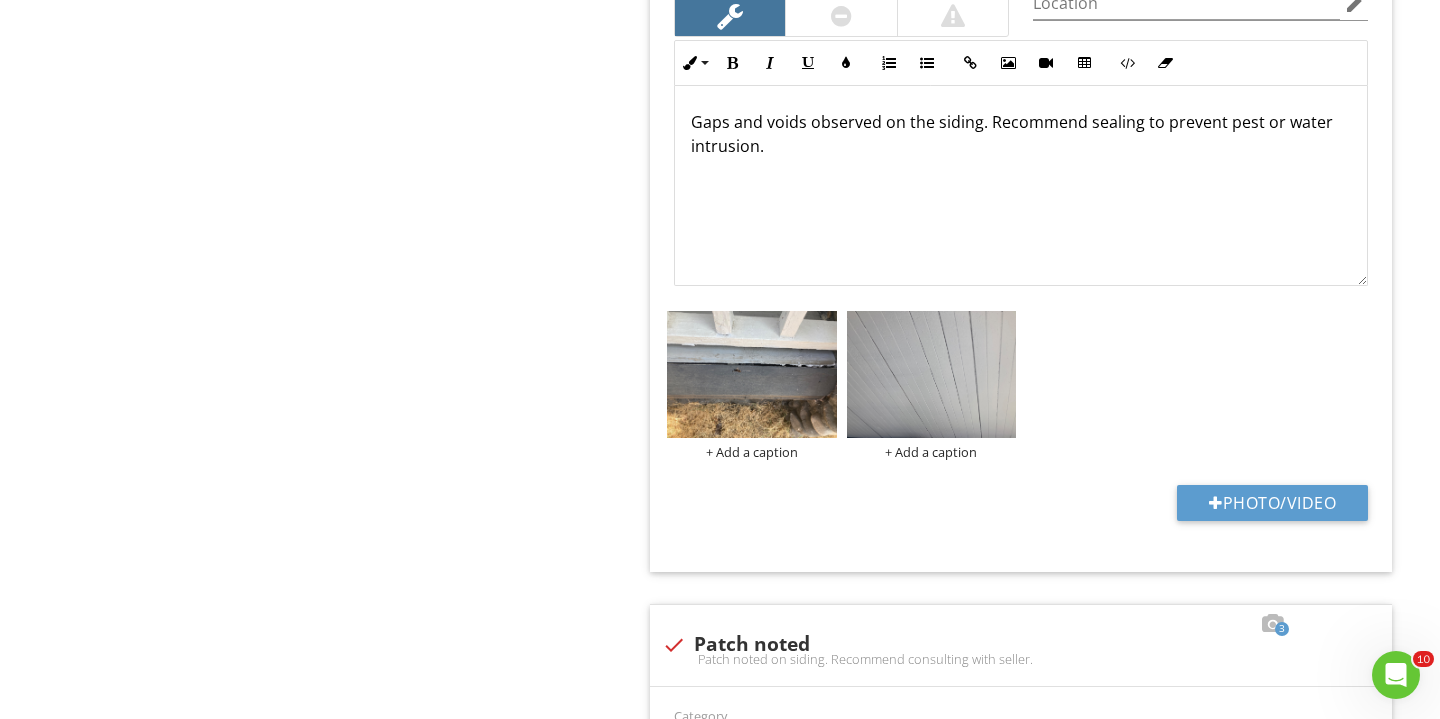 scroll, scrollTop: 3312, scrollLeft: 0, axis: vertical 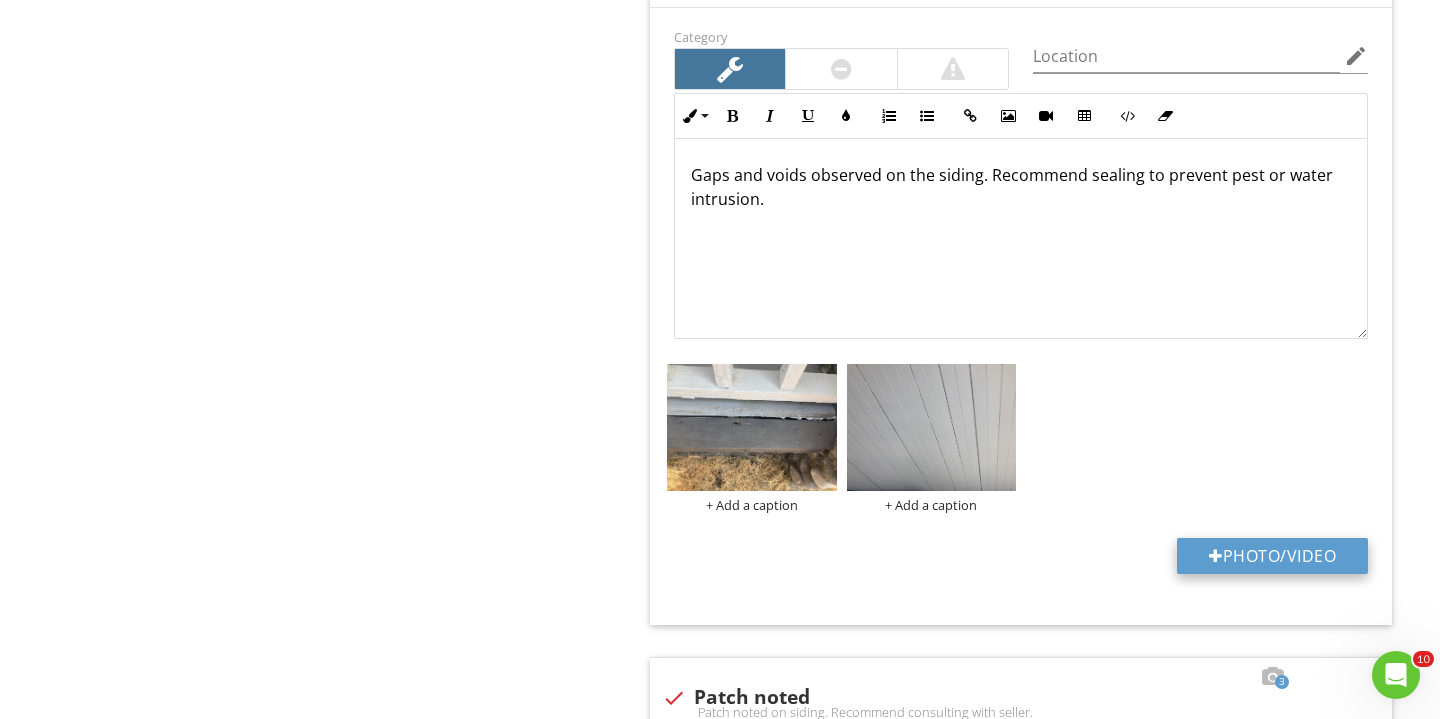 click on "Photo/Video" at bounding box center (1272, 556) 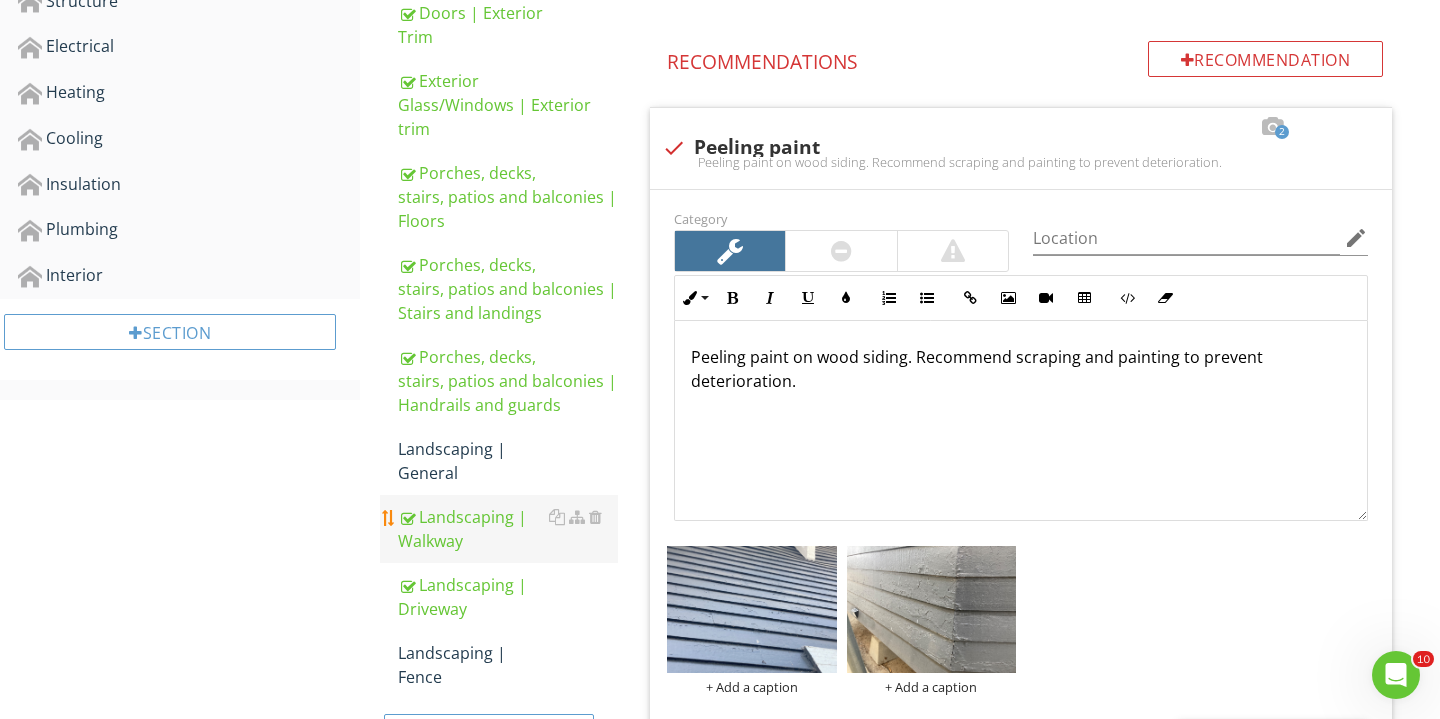 scroll, scrollTop: 360, scrollLeft: 0, axis: vertical 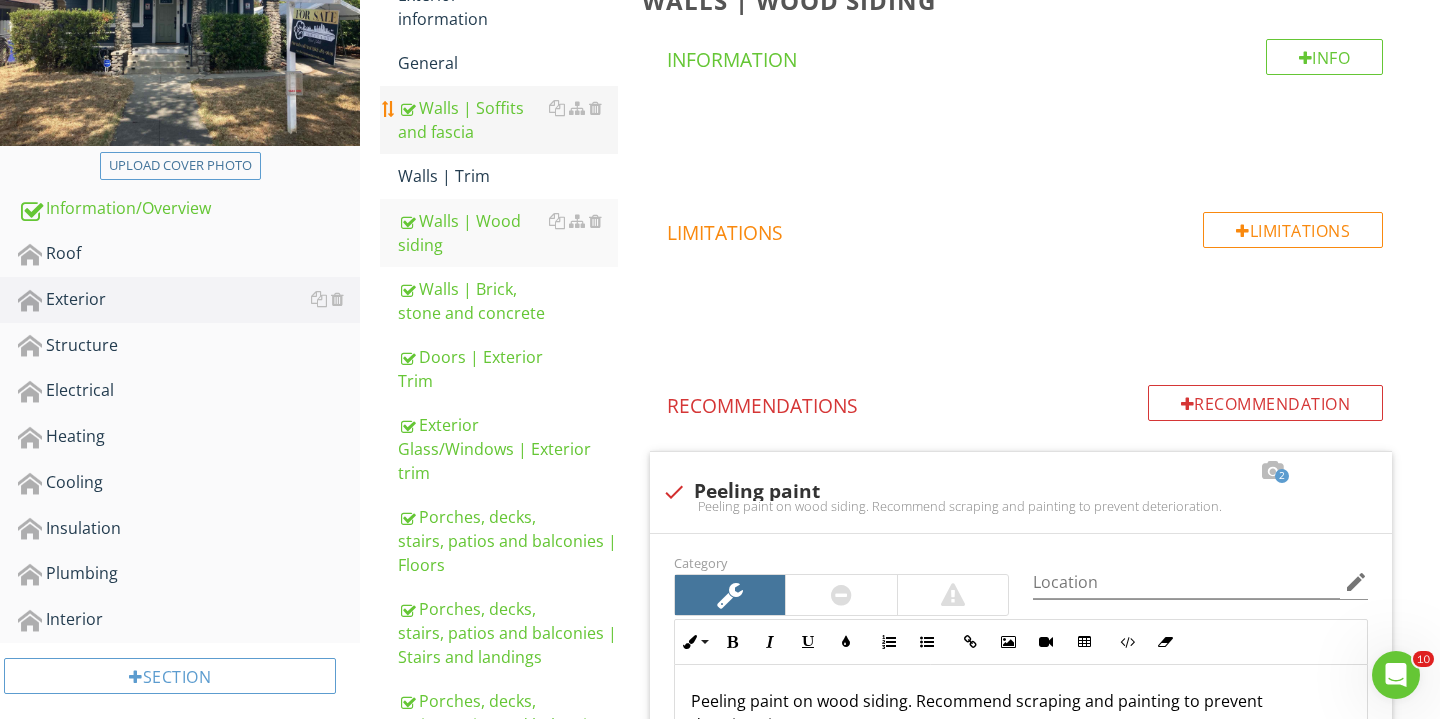 click on "Walls | Soffits and fascia" at bounding box center (508, 120) 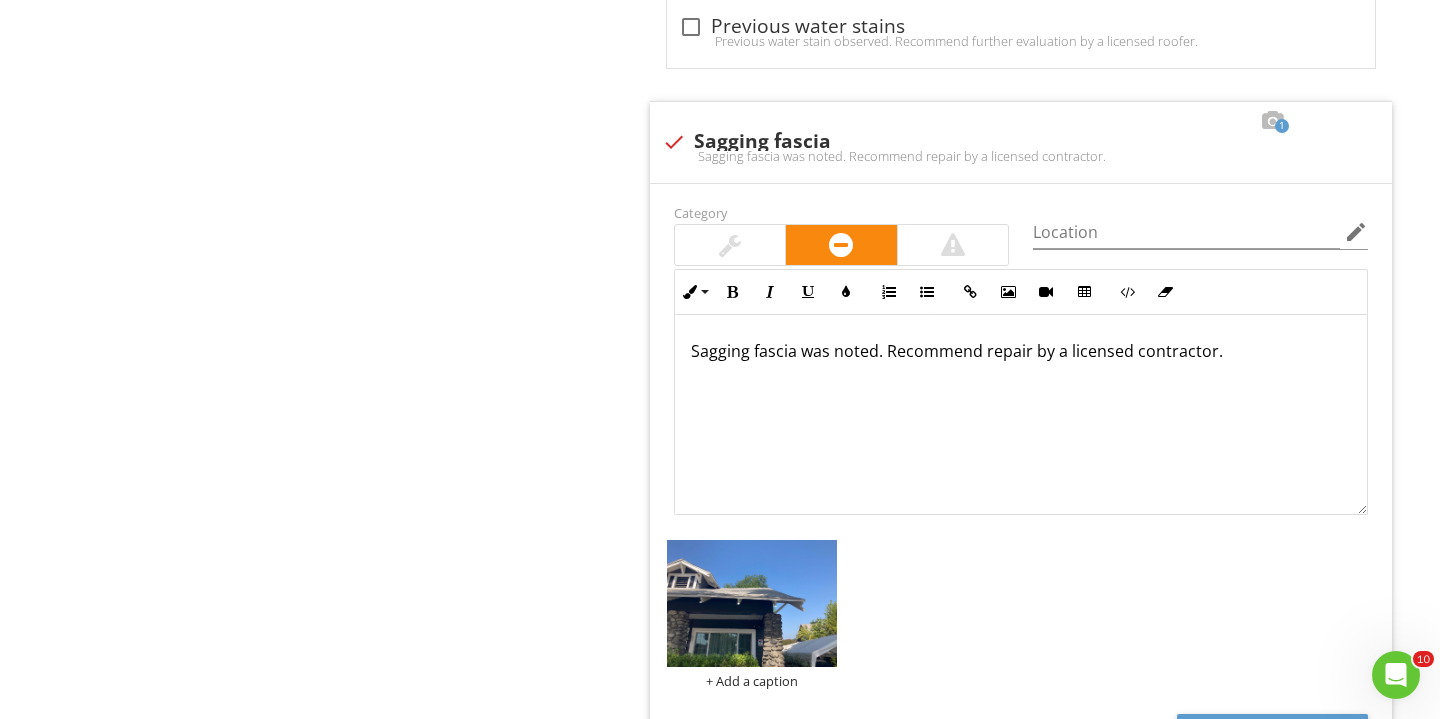 scroll, scrollTop: 3803, scrollLeft: 0, axis: vertical 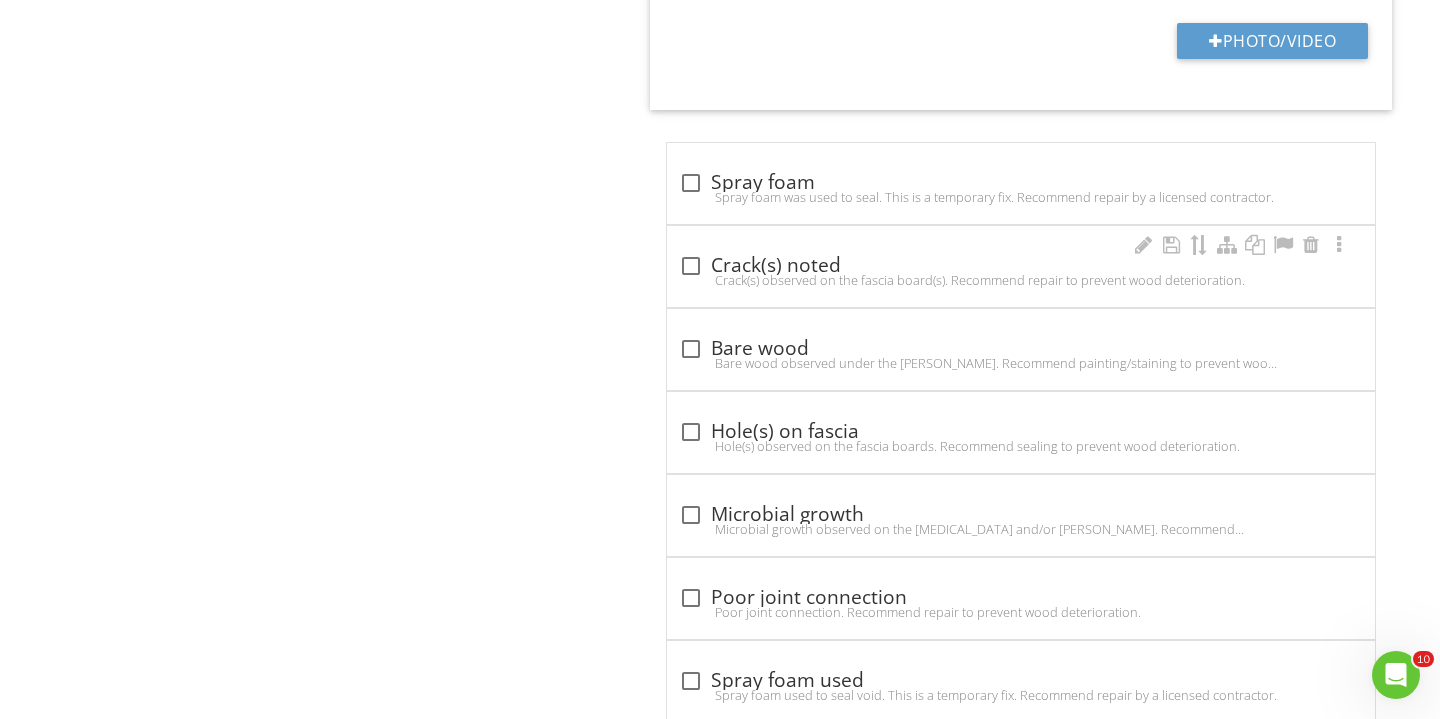 click at bounding box center [691, 266] 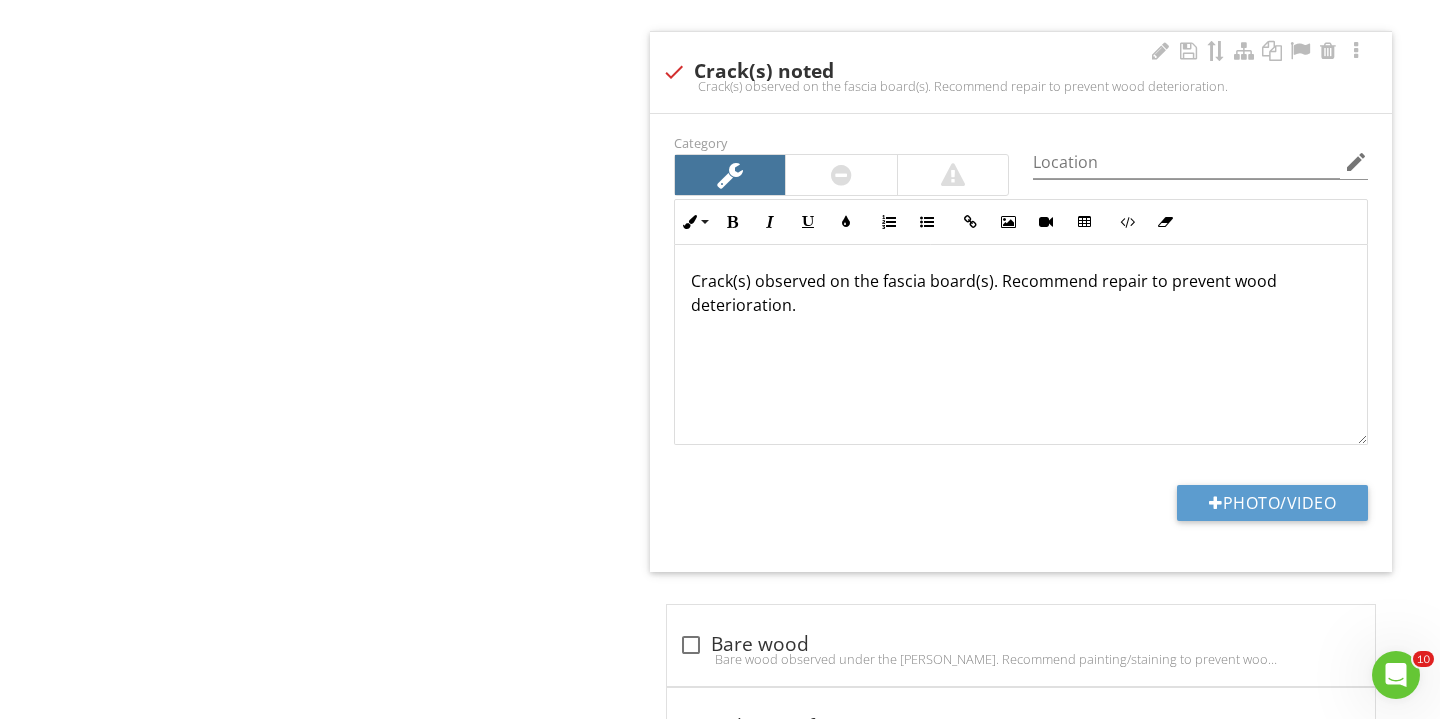 scroll, scrollTop: 4076, scrollLeft: 0, axis: vertical 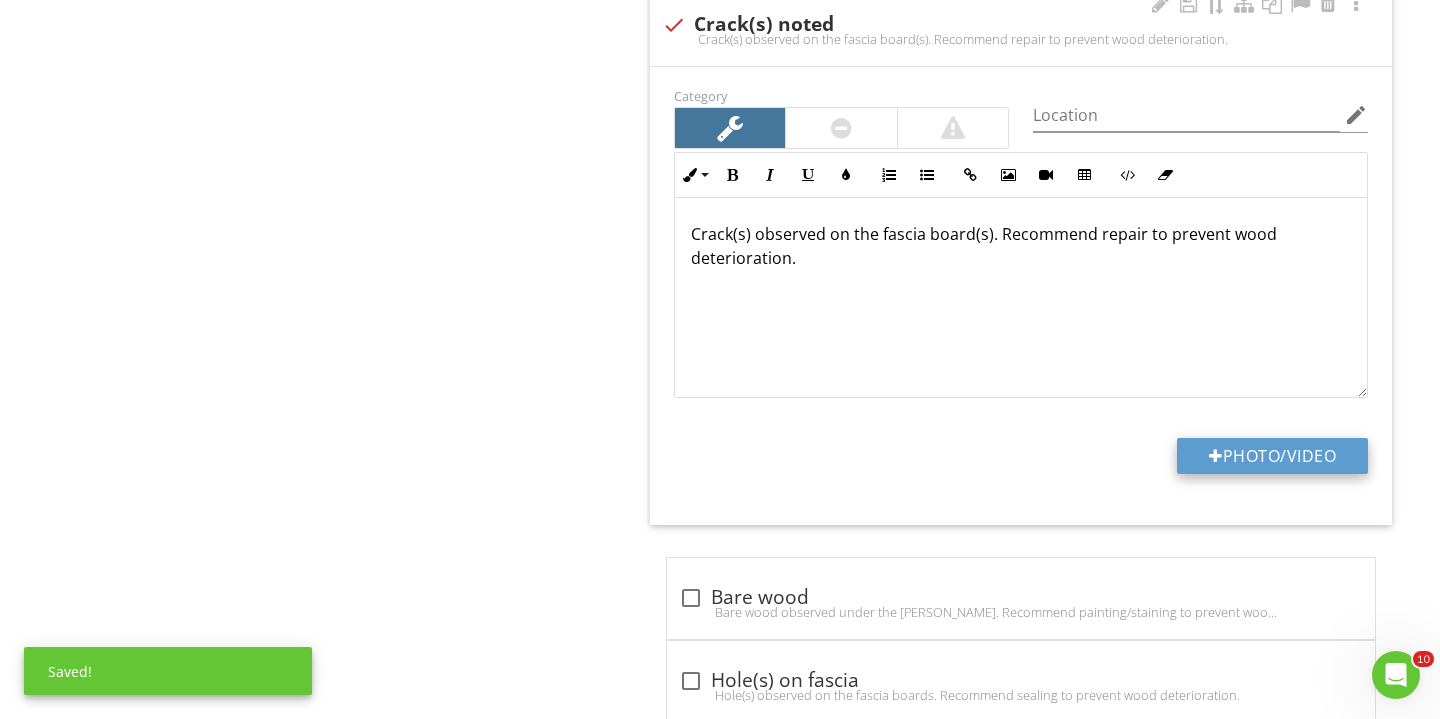 click on "Photo/Video" at bounding box center (1272, 456) 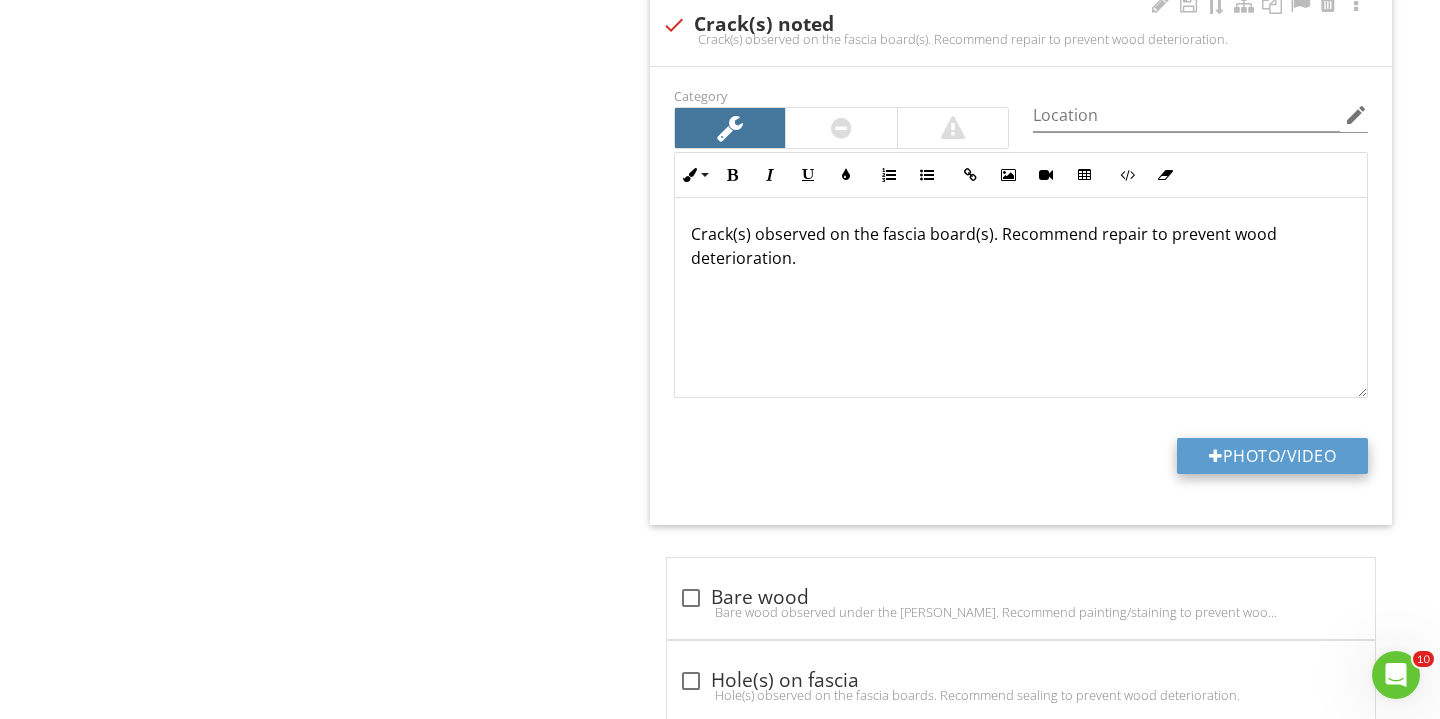 type on "C:\fakepath\IMG_2727.JPG" 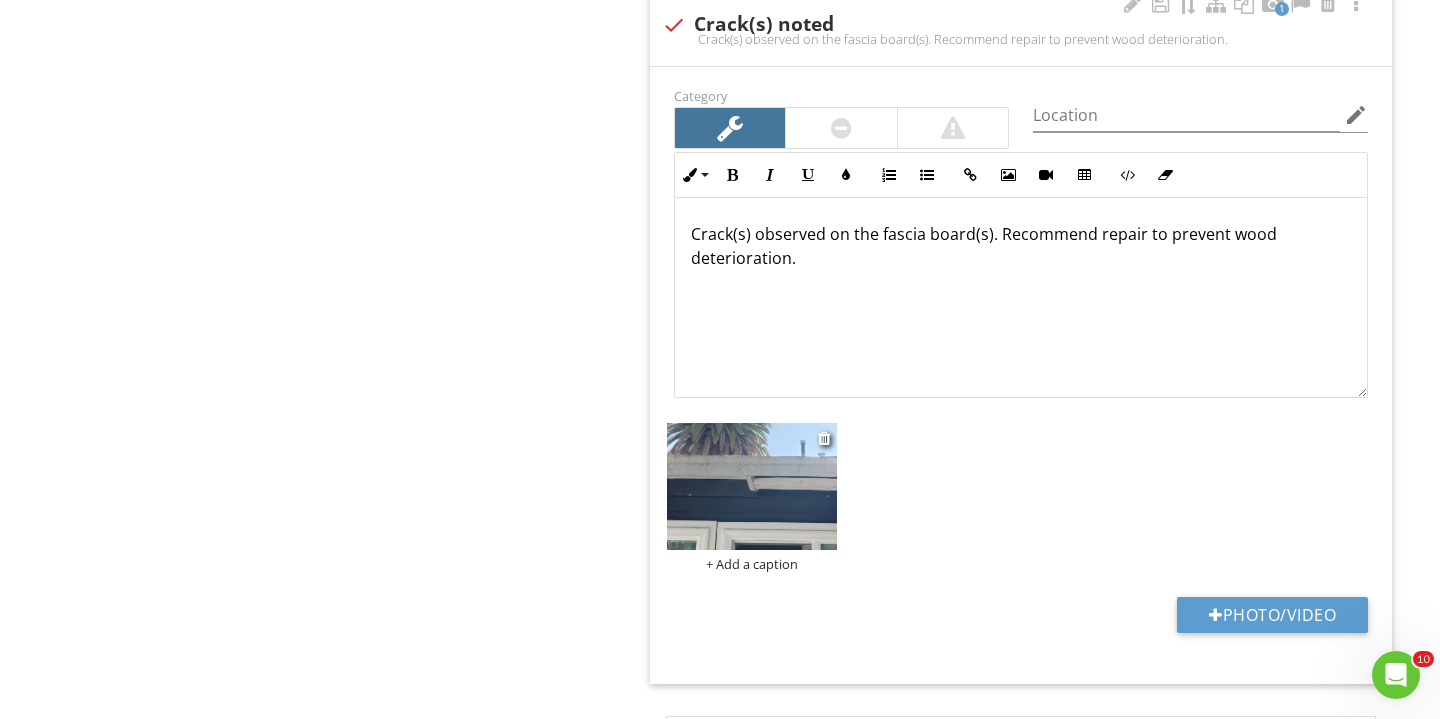 click at bounding box center (752, 486) 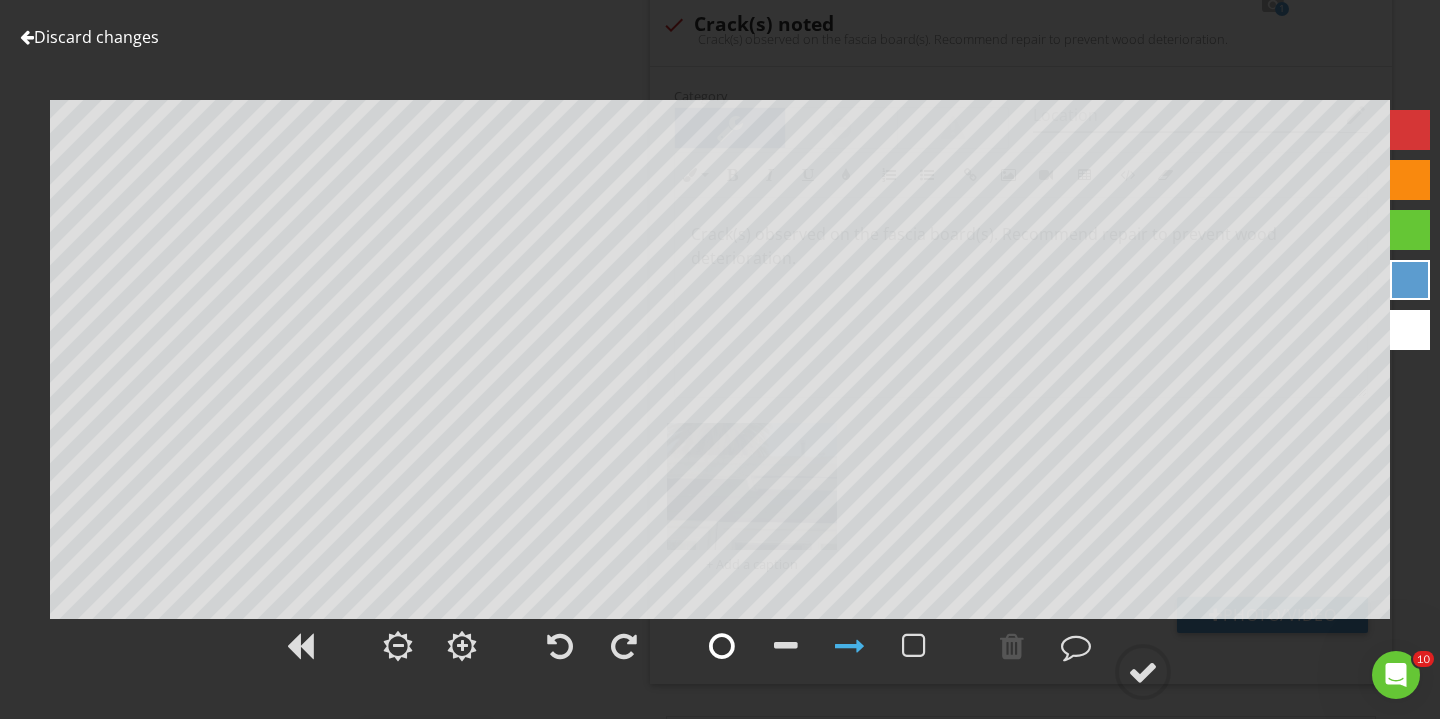 click at bounding box center (722, 646) 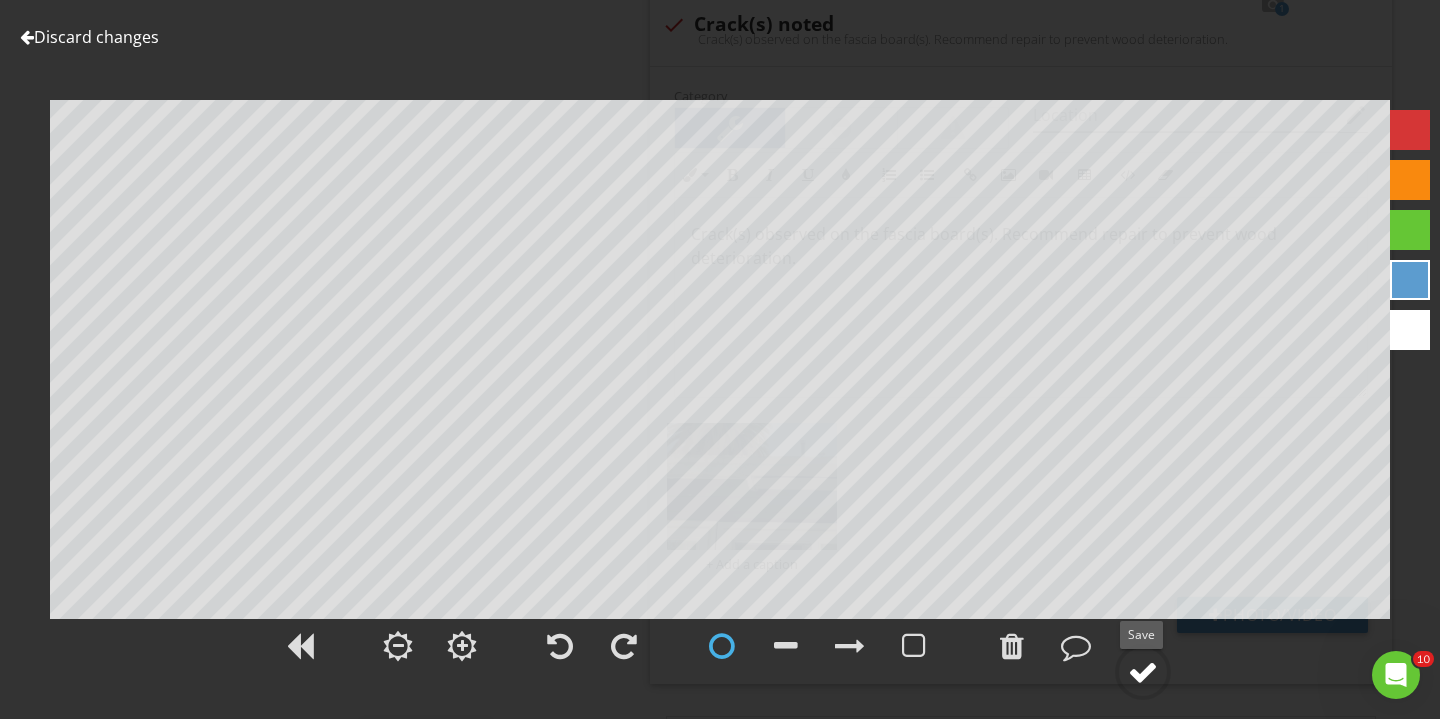 click at bounding box center [1143, 672] 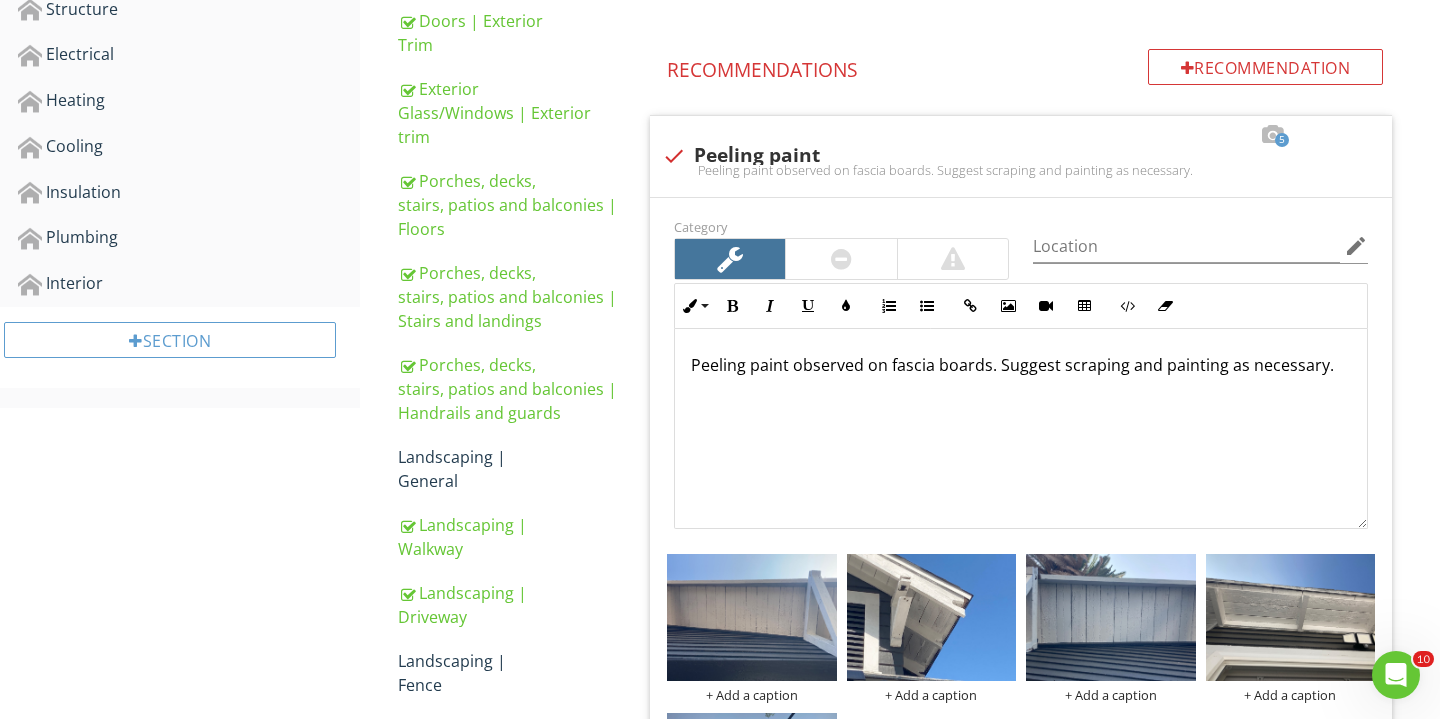 scroll, scrollTop: 866, scrollLeft: 0, axis: vertical 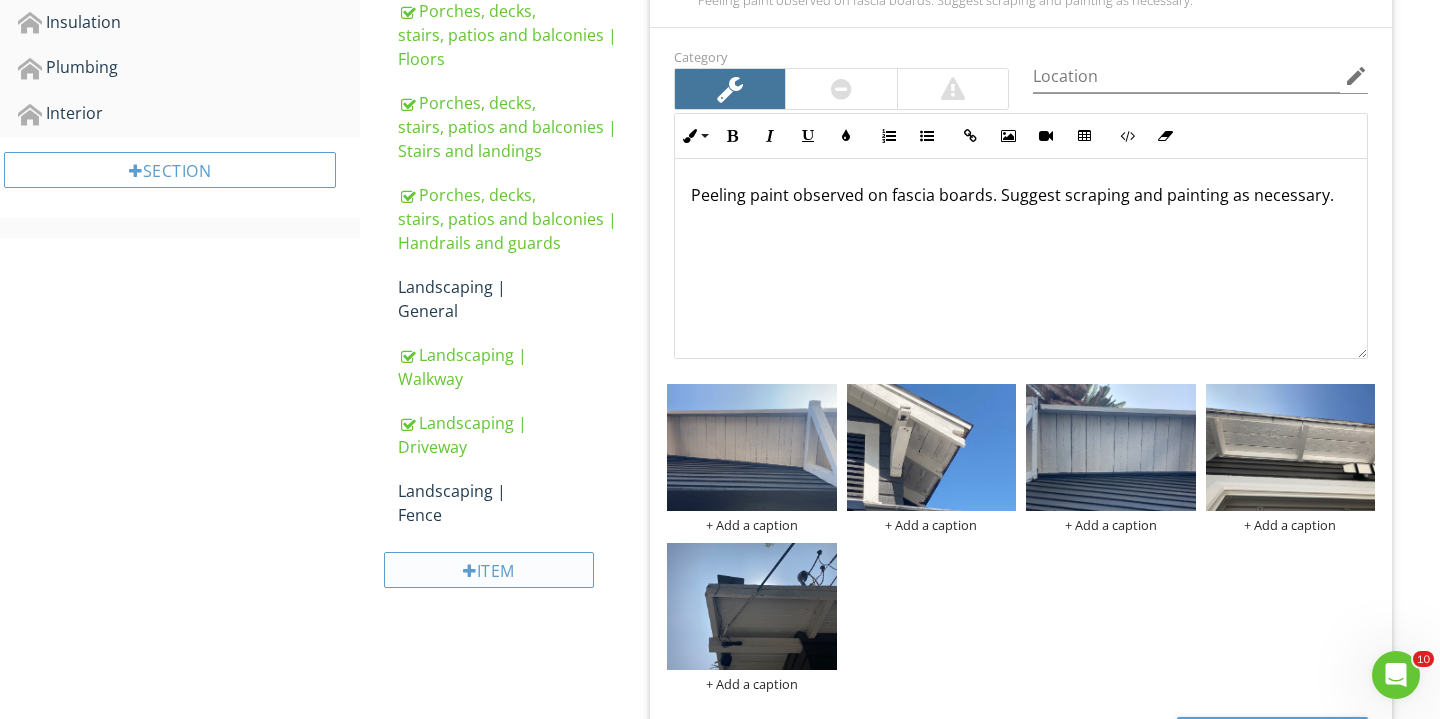 click on "Item" at bounding box center [489, 570] 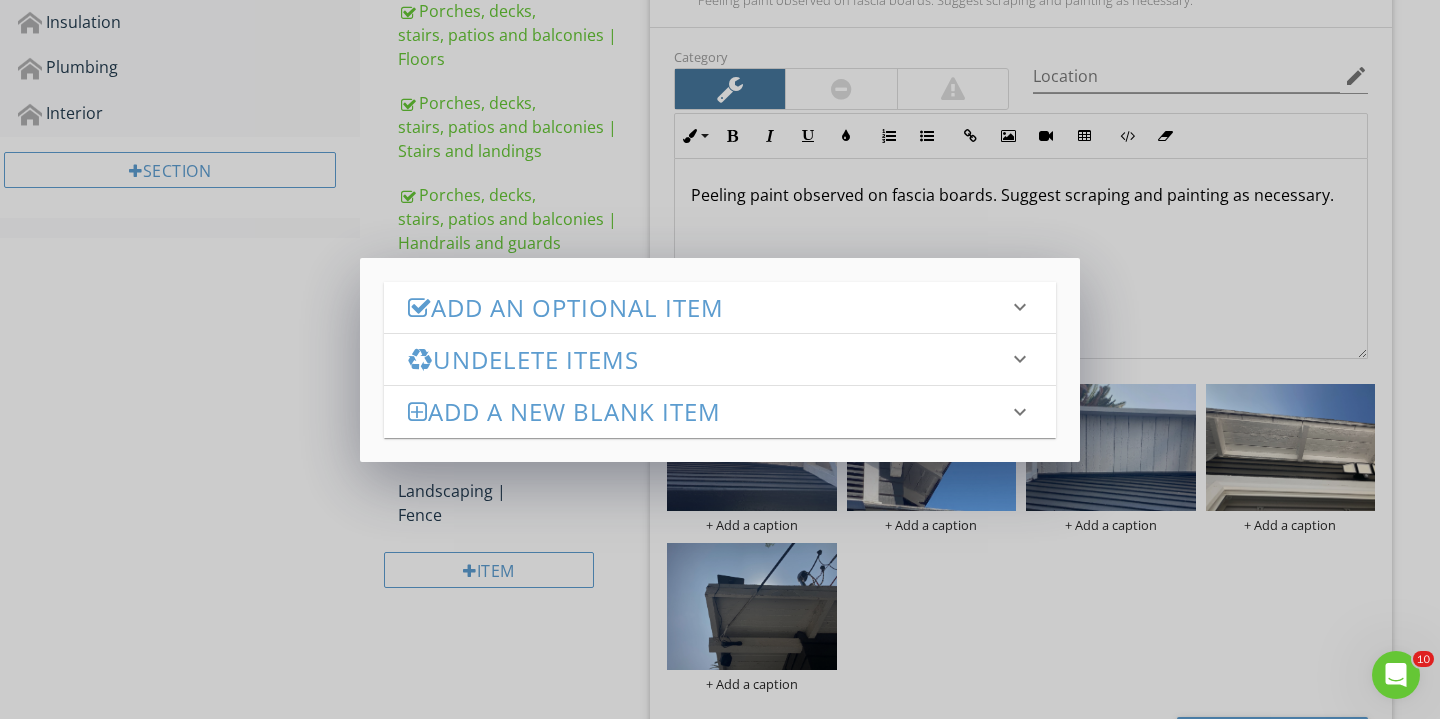click on "Add an Optional Item" at bounding box center [708, 307] 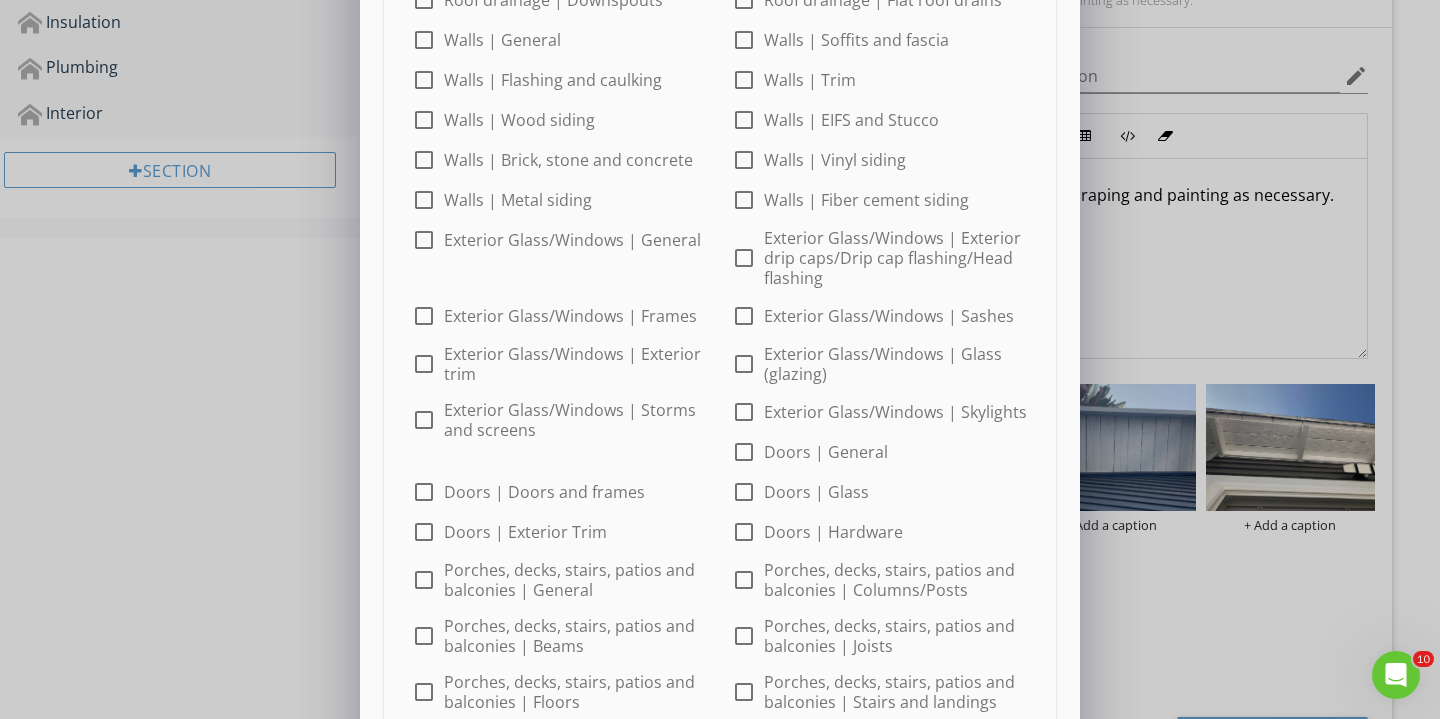 scroll, scrollTop: 419, scrollLeft: 0, axis: vertical 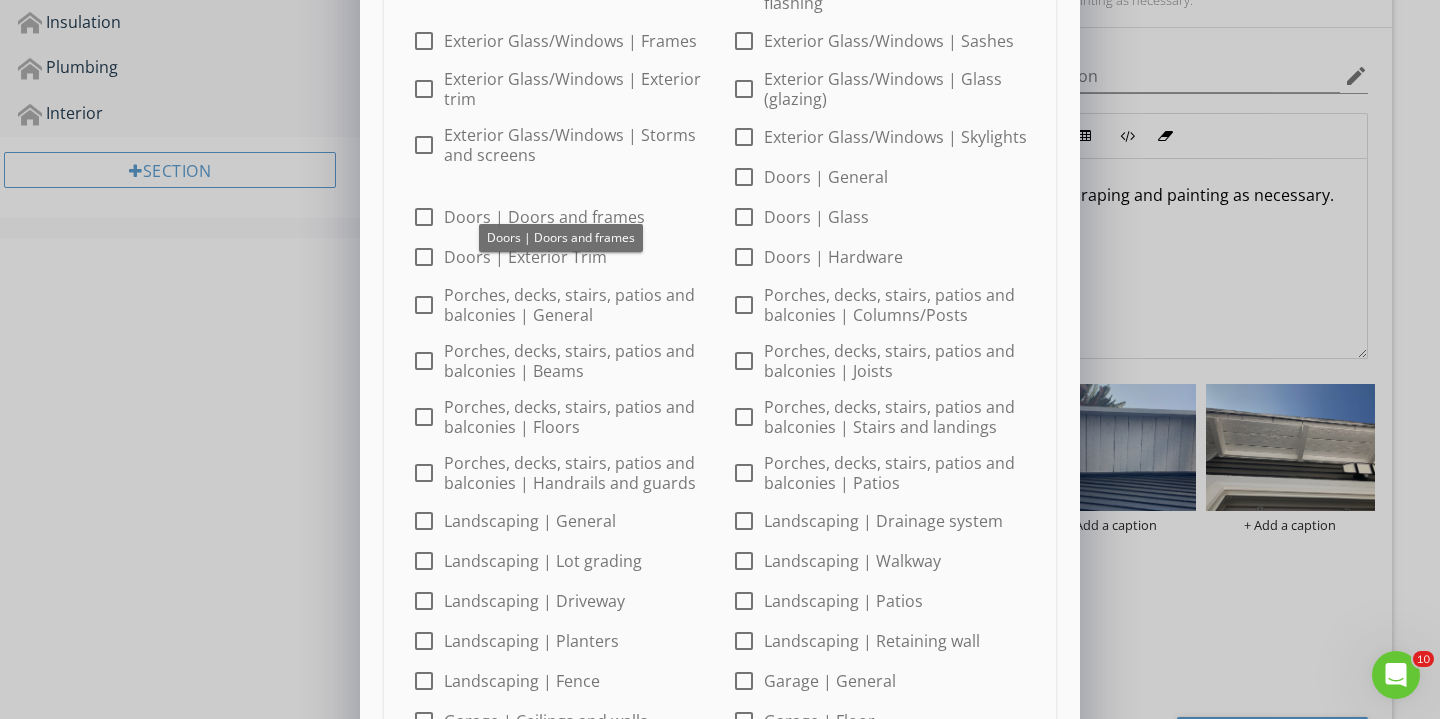 click on "Doors | Doors and frames" at bounding box center (544, 217) 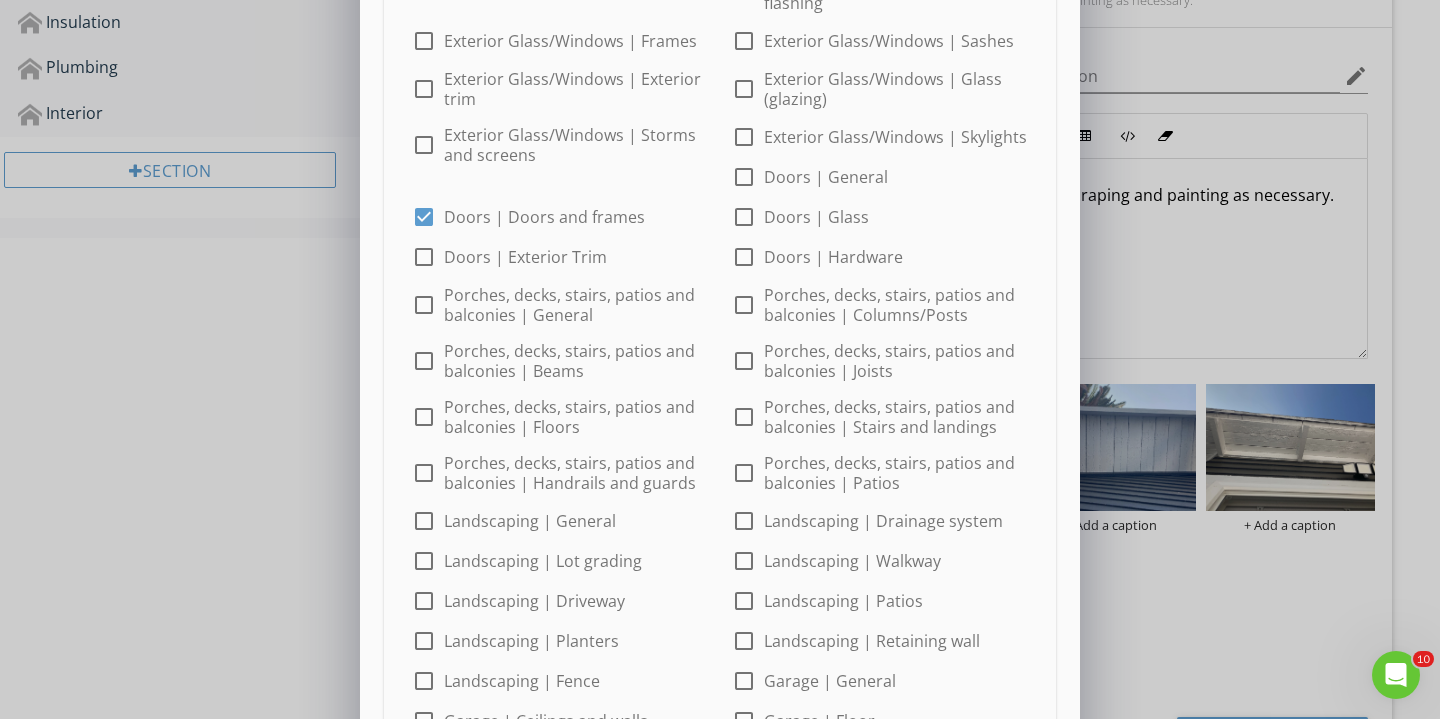 scroll, scrollTop: 873, scrollLeft: 0, axis: vertical 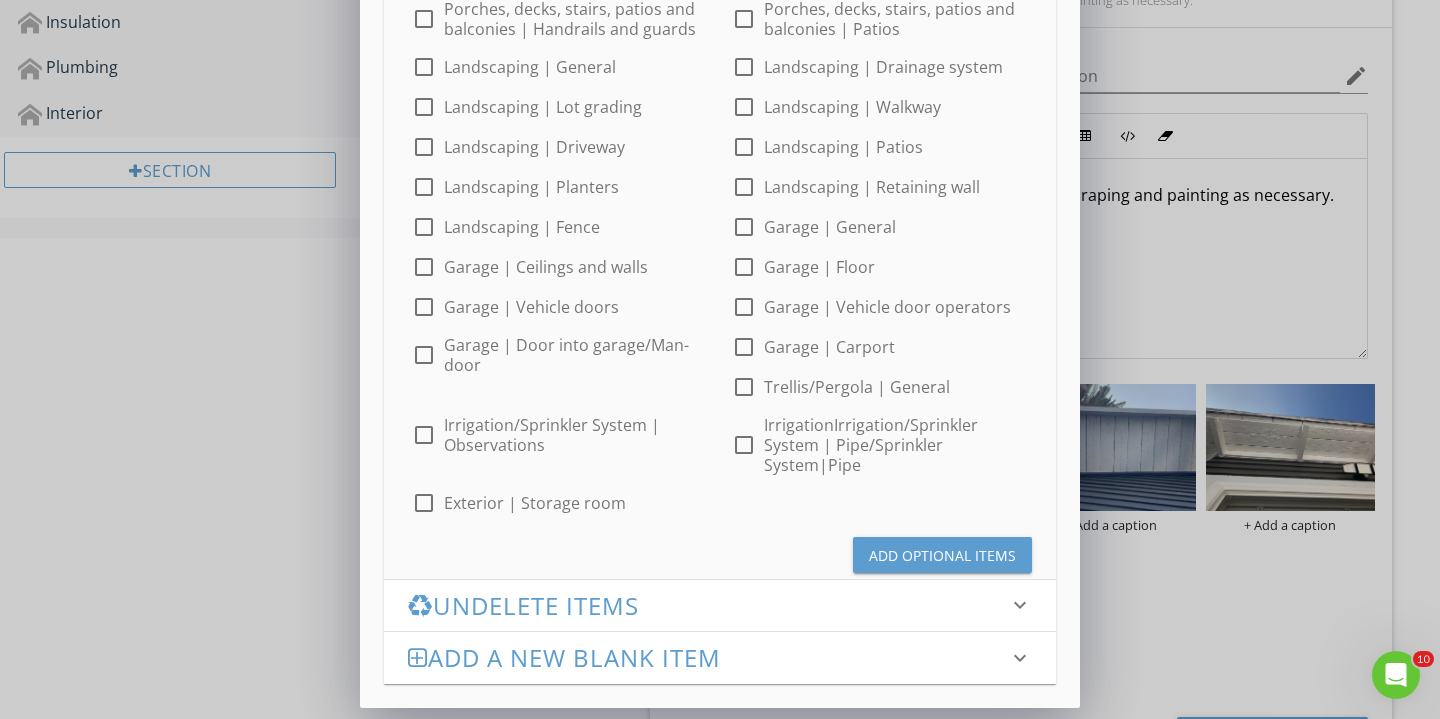 click on "Add Optional Items" at bounding box center (942, 555) 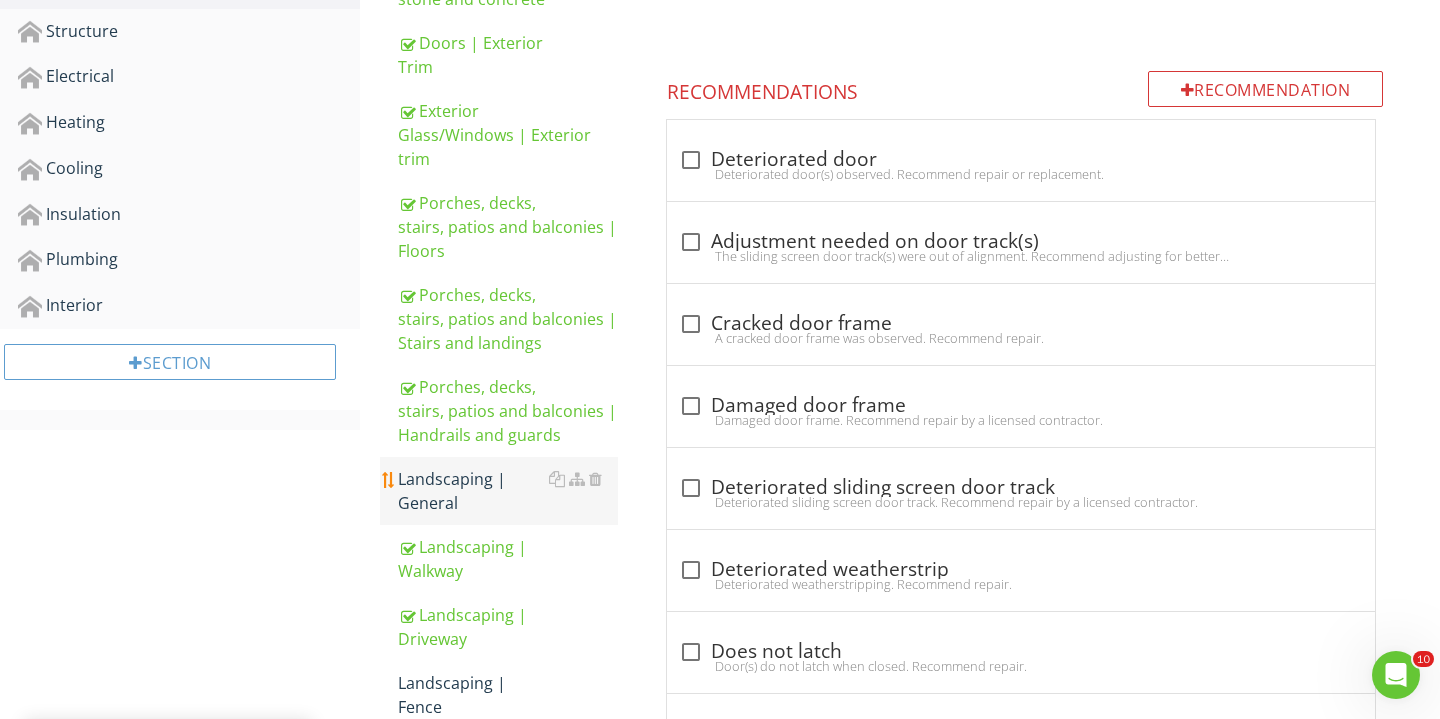 scroll, scrollTop: 743, scrollLeft: 0, axis: vertical 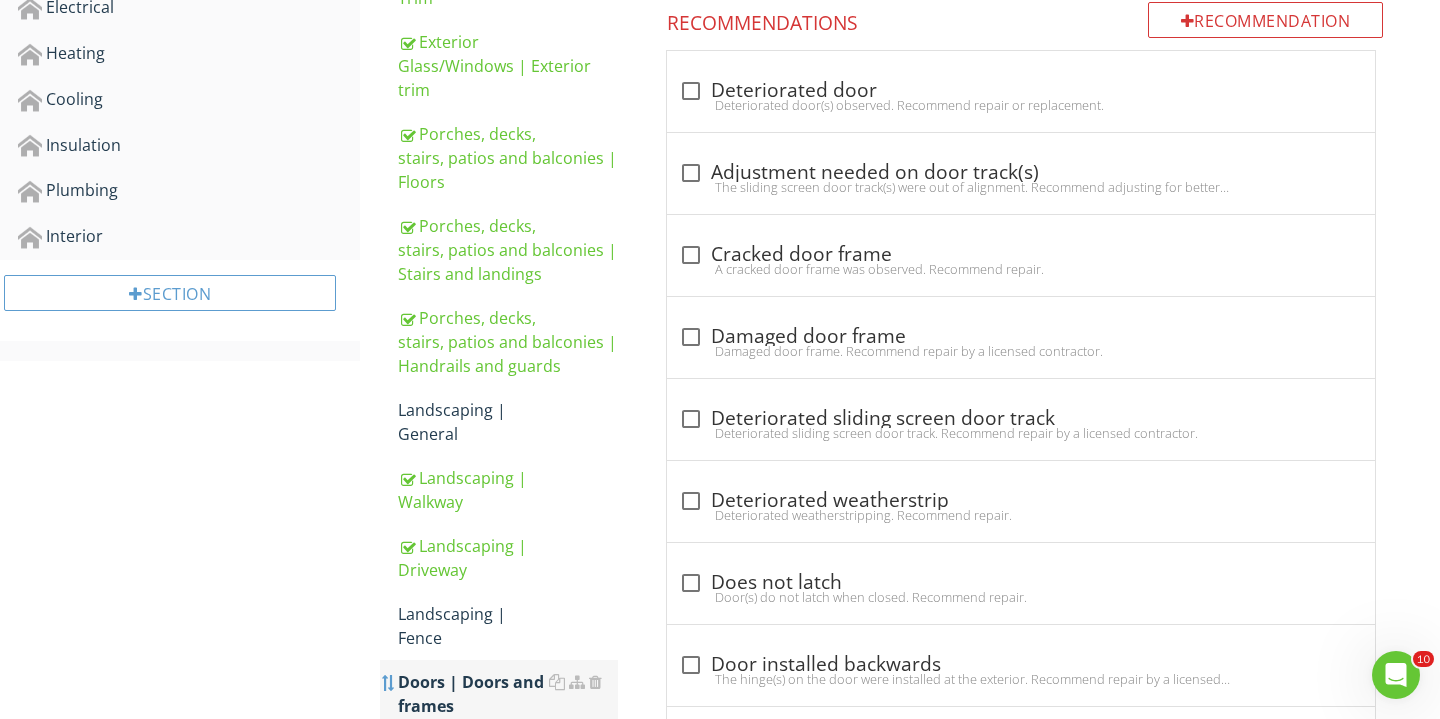 type 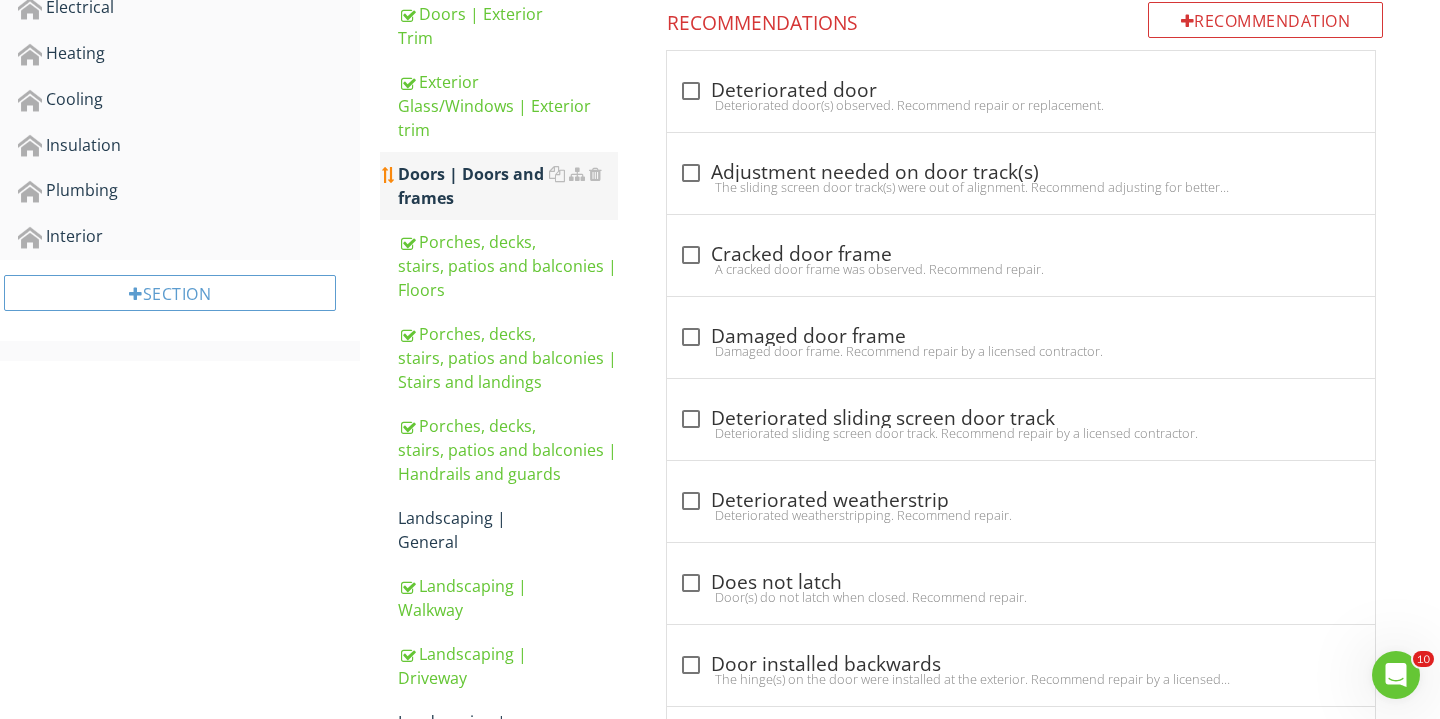 scroll, scrollTop: 728, scrollLeft: 0, axis: vertical 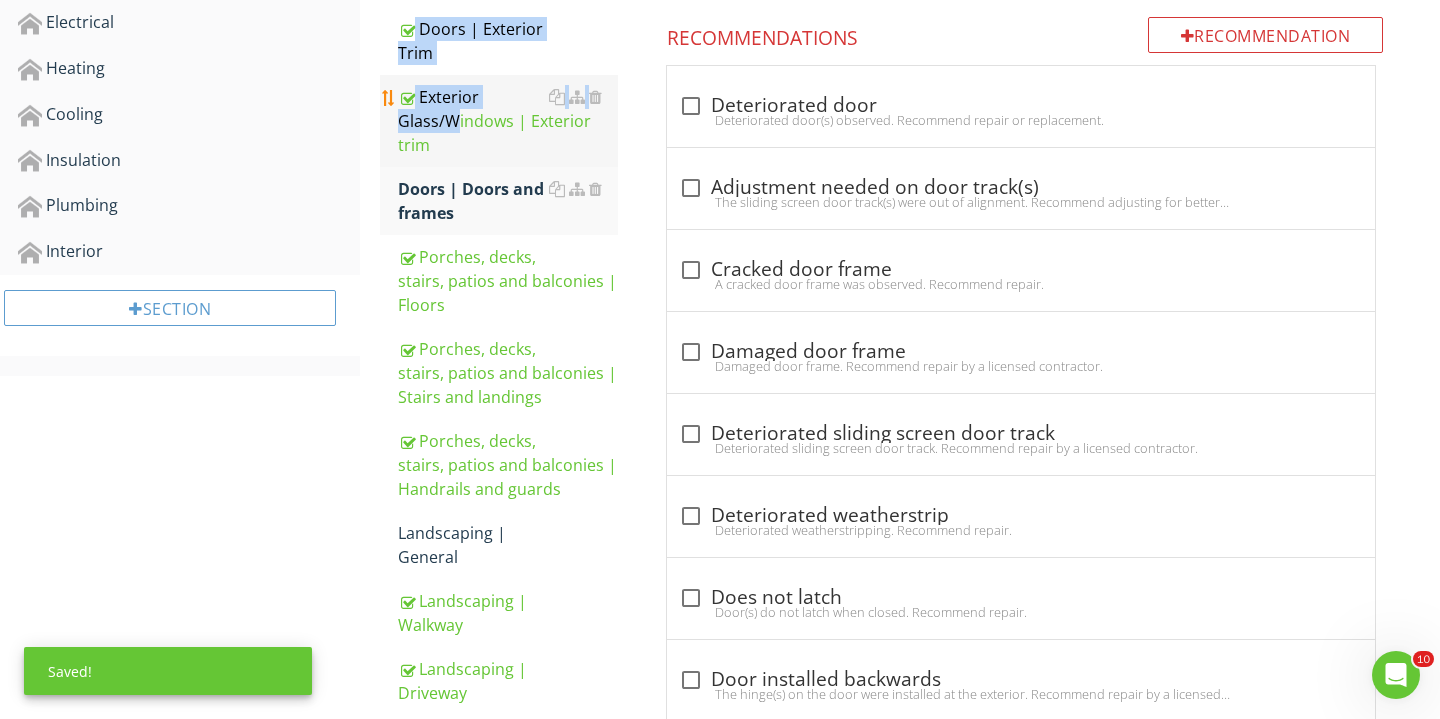 drag, startPoint x: 386, startPoint y: 26, endPoint x: 400, endPoint y: 118, distance: 93.05912 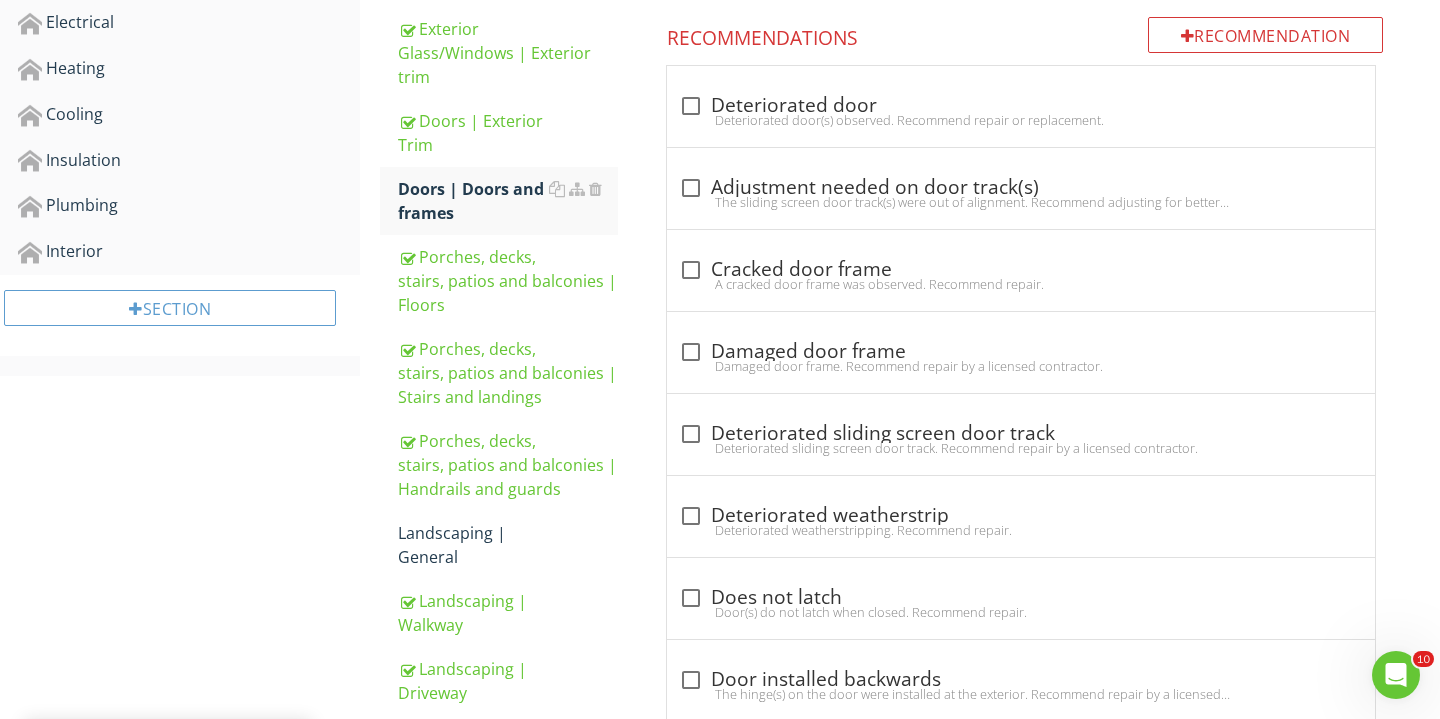 scroll, scrollTop: 718, scrollLeft: 0, axis: vertical 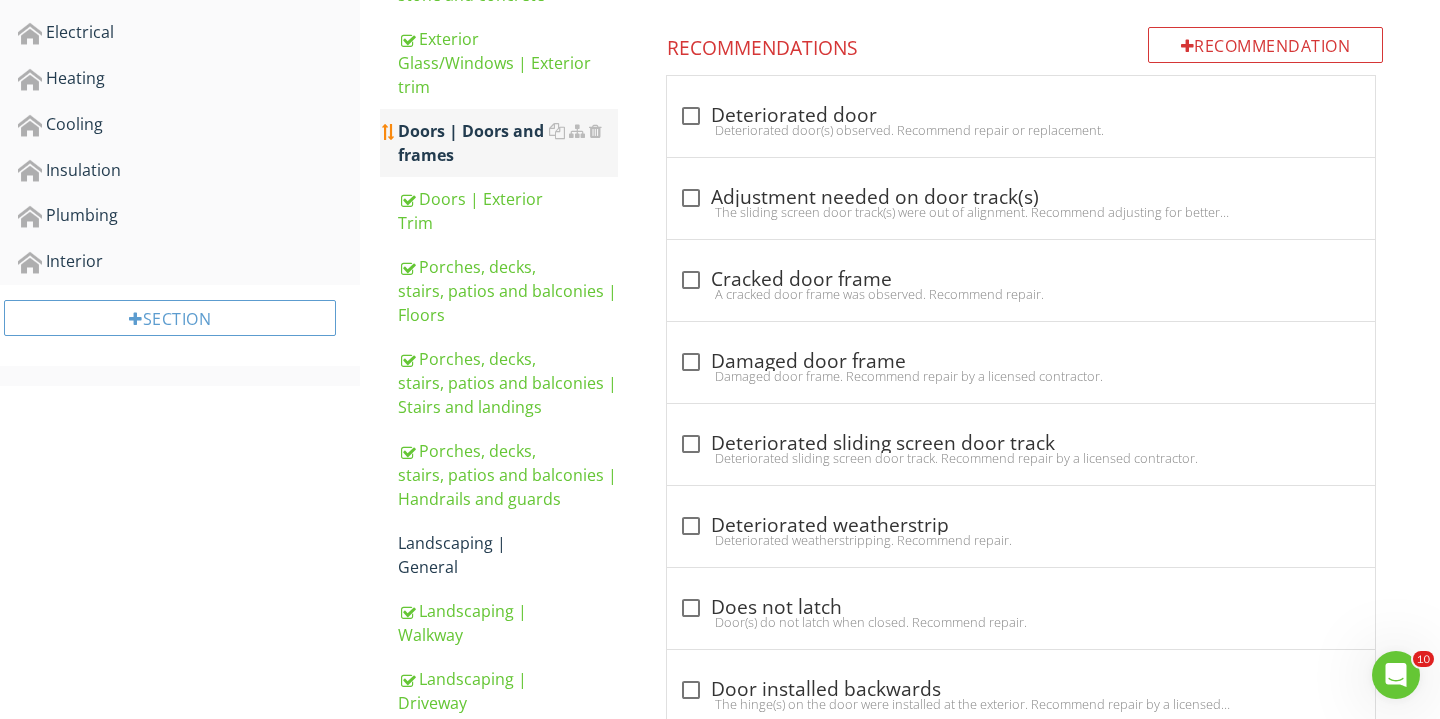 click on "Doors | Doors and frames" at bounding box center (508, 143) 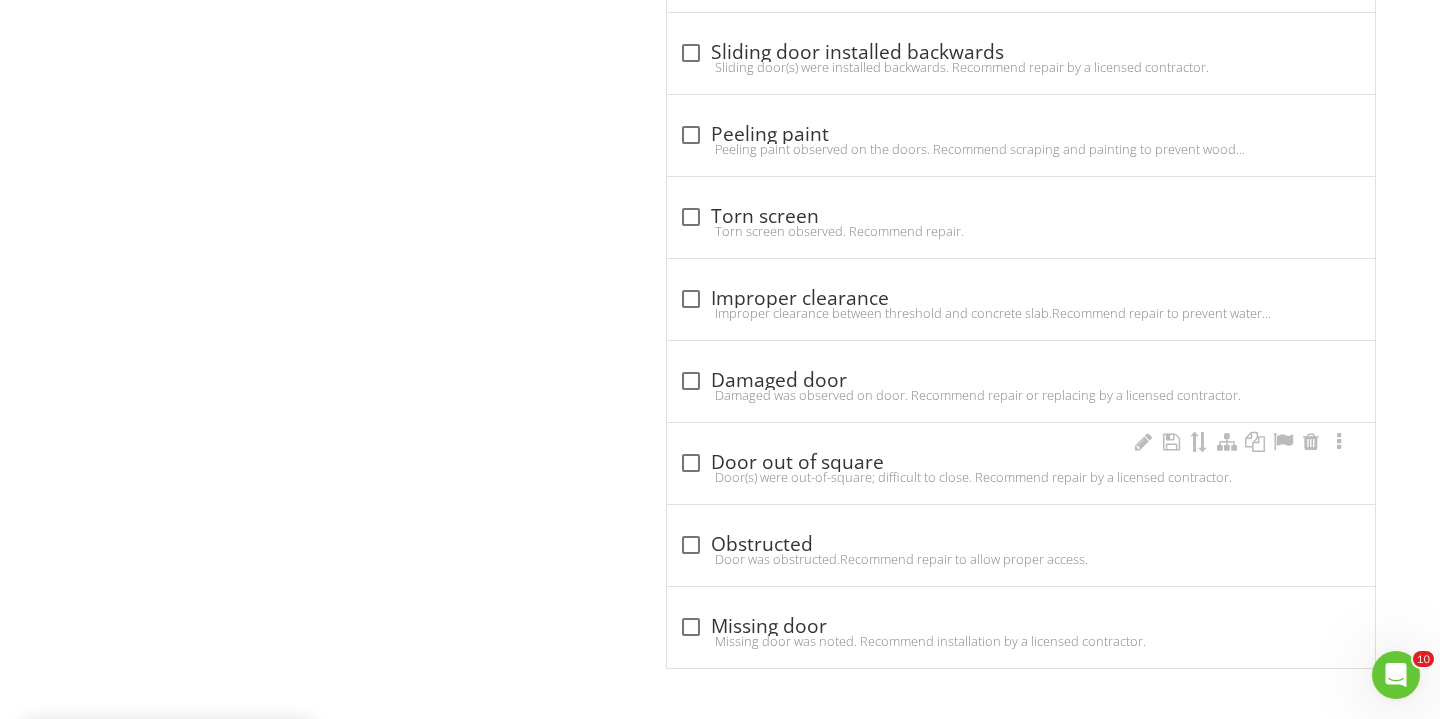 scroll, scrollTop: 2255, scrollLeft: 0, axis: vertical 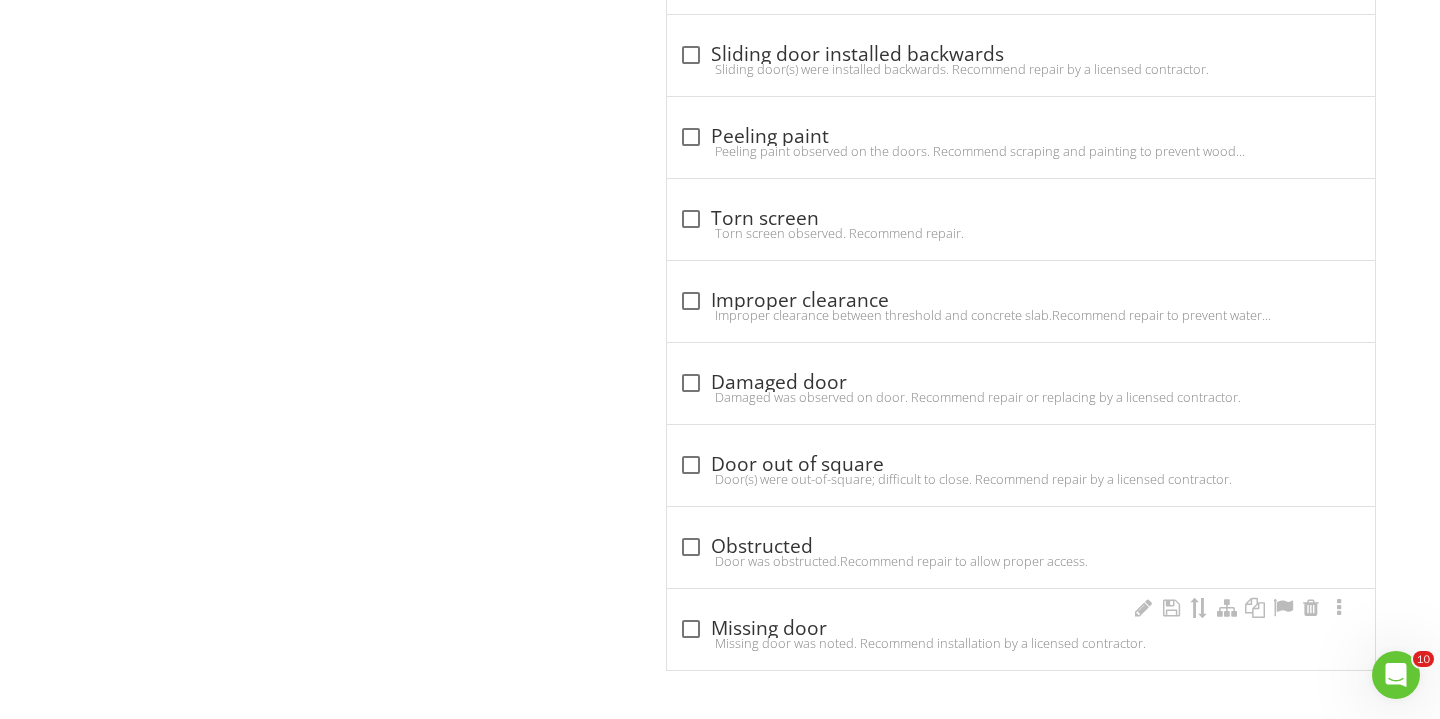 click on "check_box_outline_blank
Missing door
Missing door was noted. Recommend installation by a licensed contractor." at bounding box center (1021, 629) 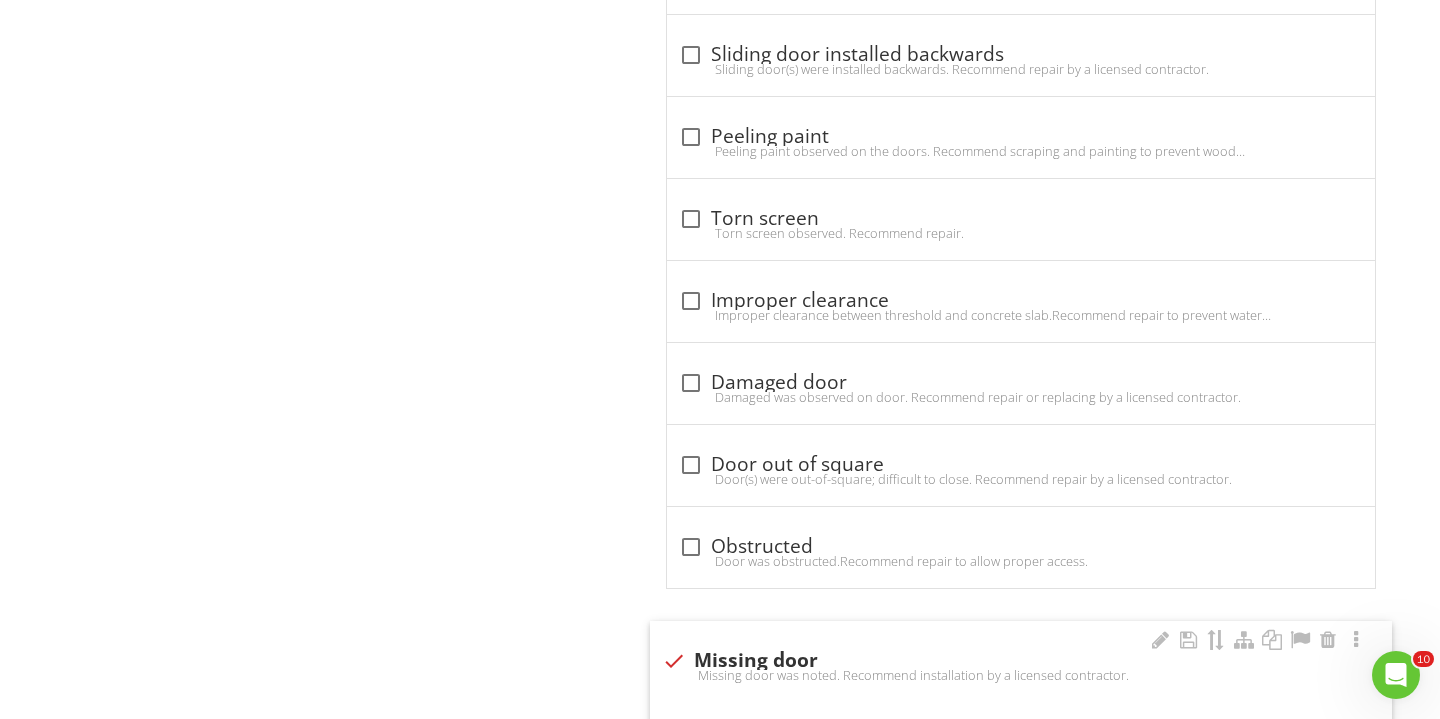 checkbox on "true" 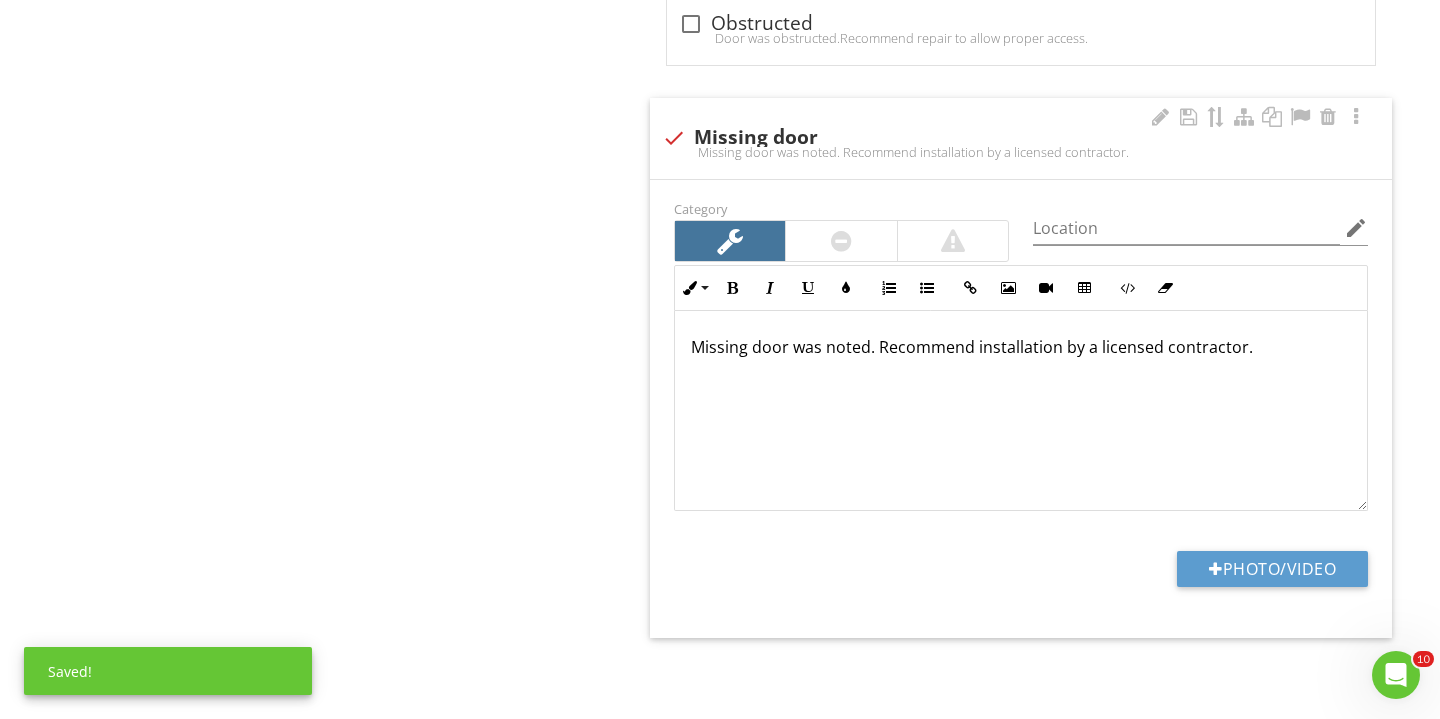 scroll, scrollTop: 2777, scrollLeft: 0, axis: vertical 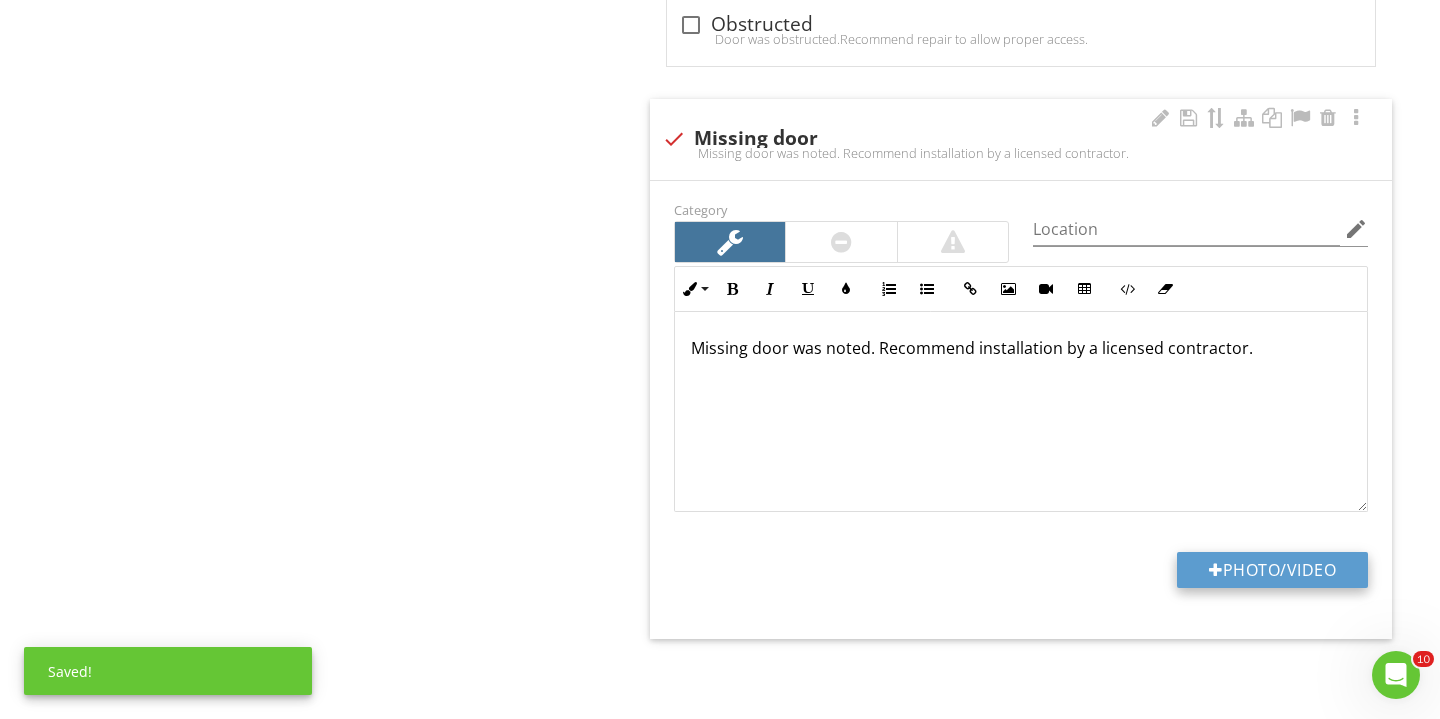 click on "Photo/Video" at bounding box center [1272, 570] 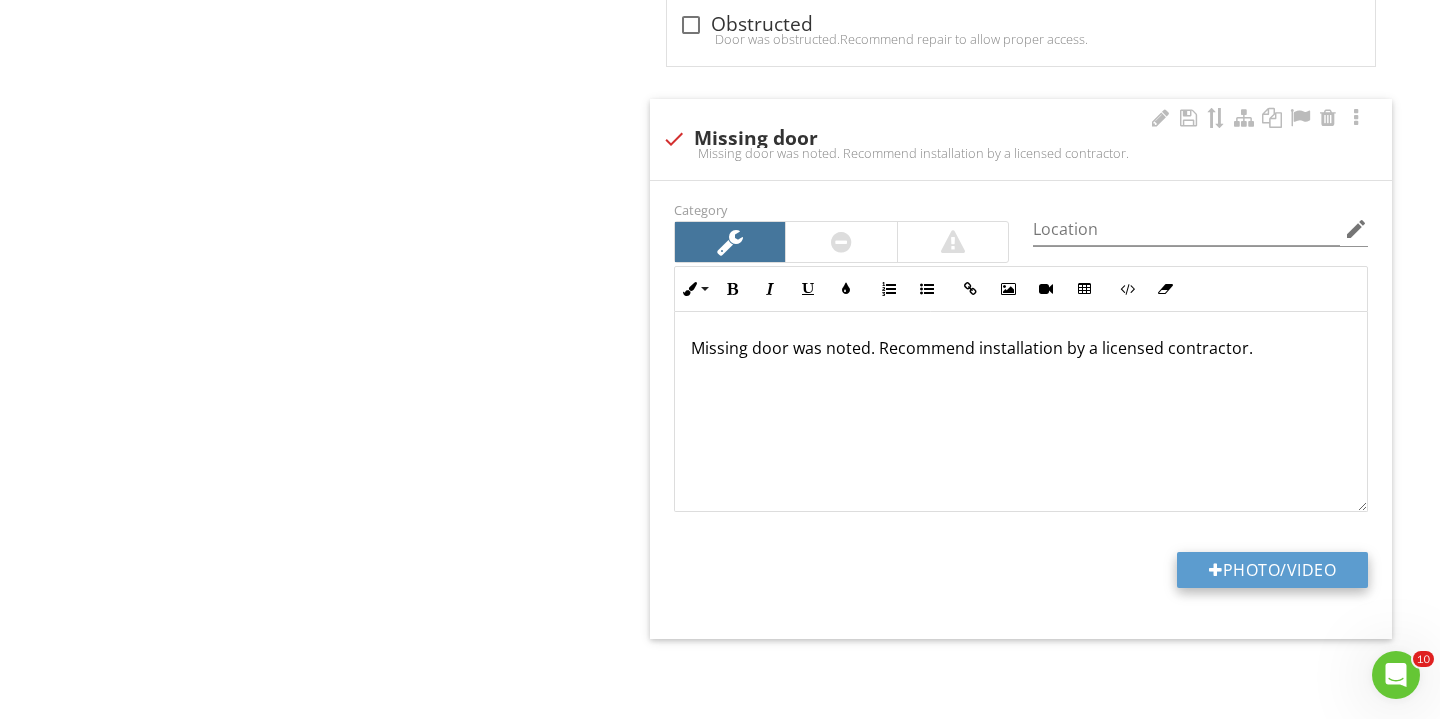 type on "C:\fakepath\IMG_2732.JPG" 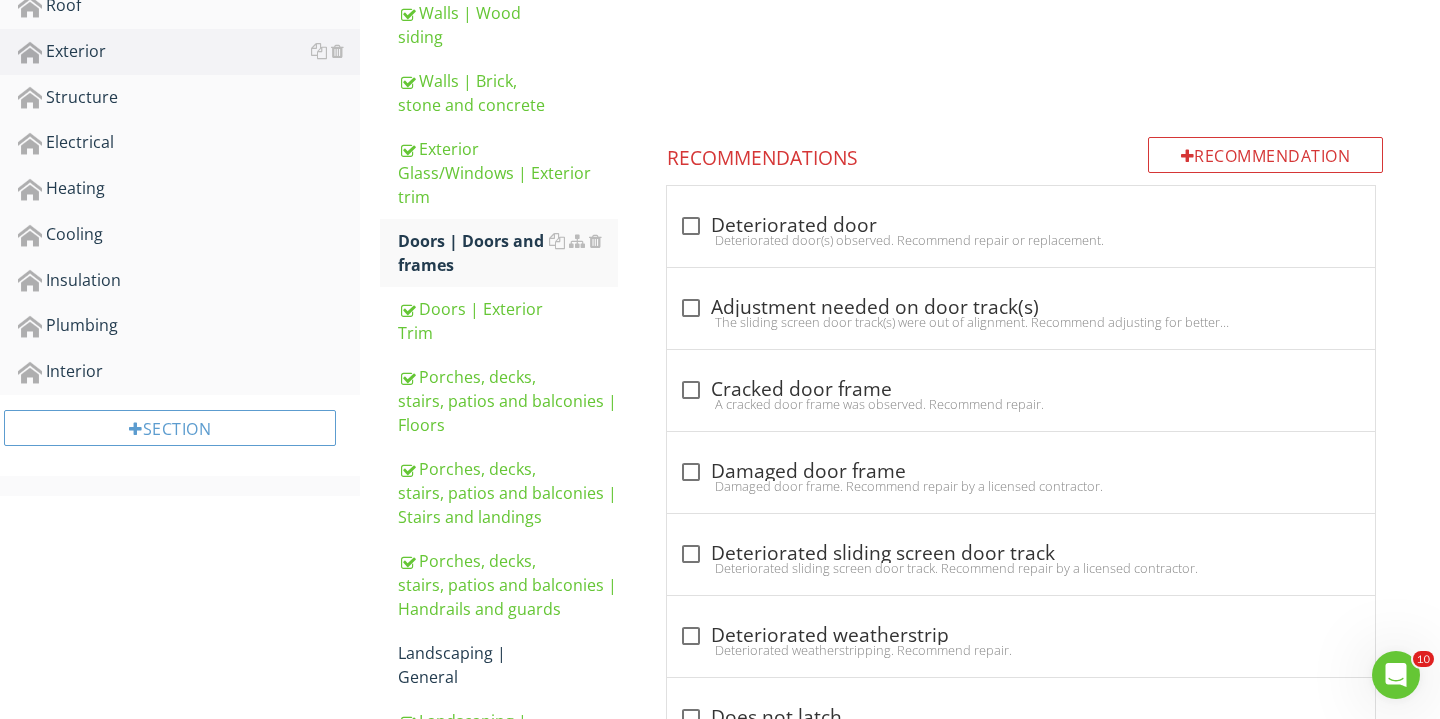 scroll, scrollTop: 592, scrollLeft: 0, axis: vertical 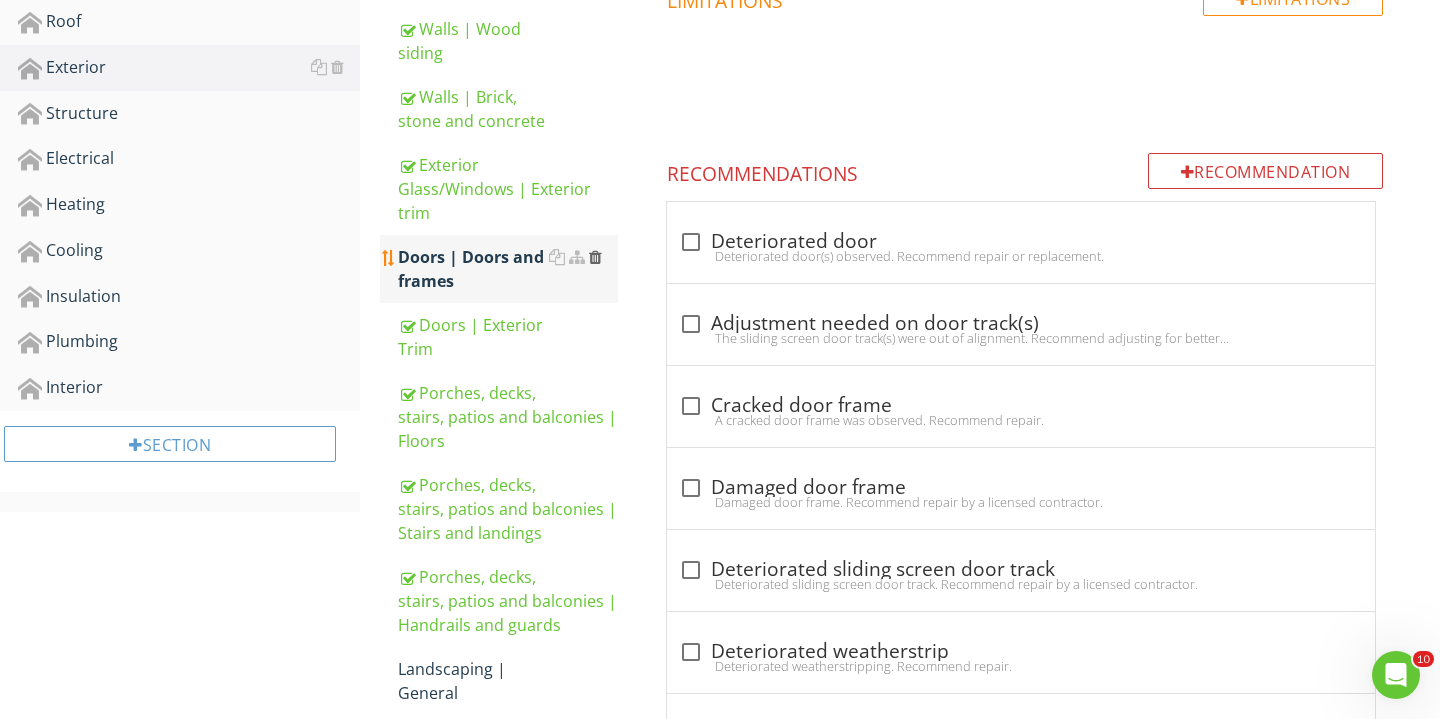click at bounding box center (595, 257) 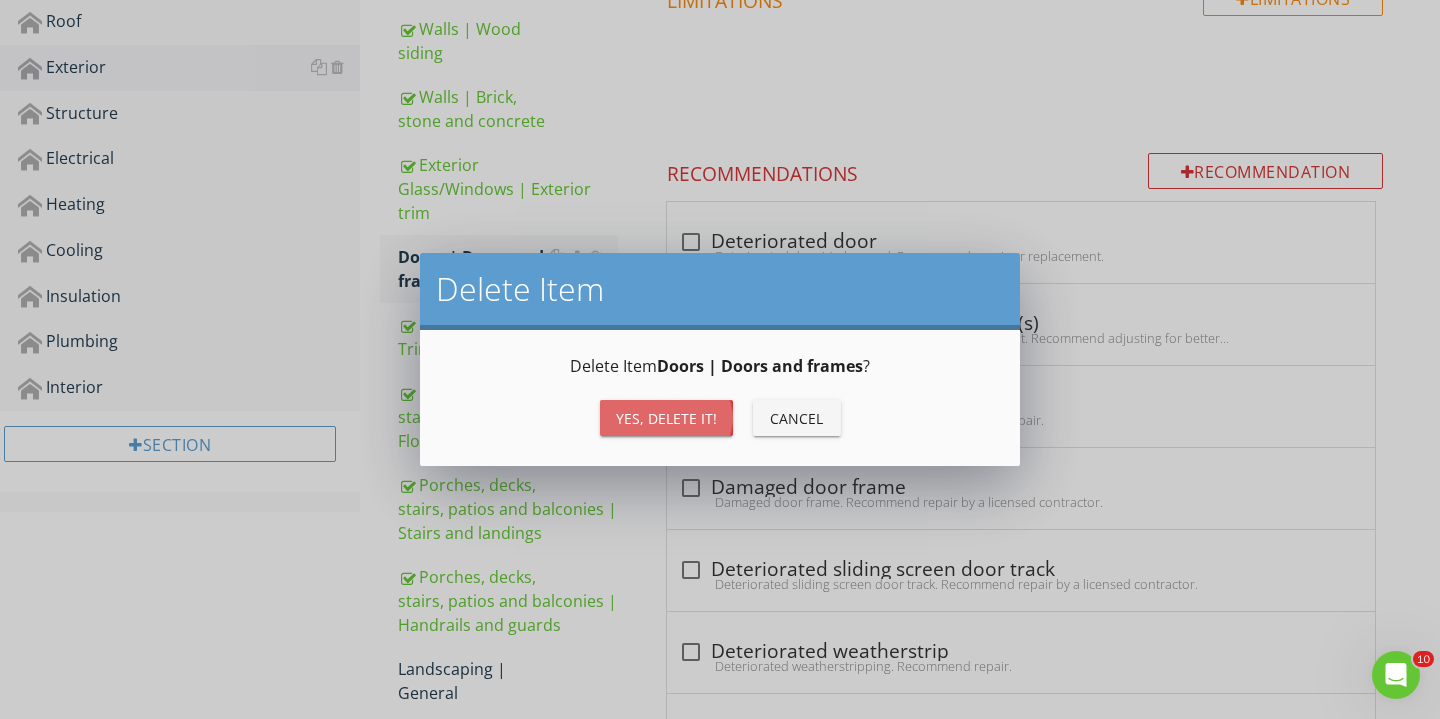 click on "Yes, Delete it!" at bounding box center [666, 418] 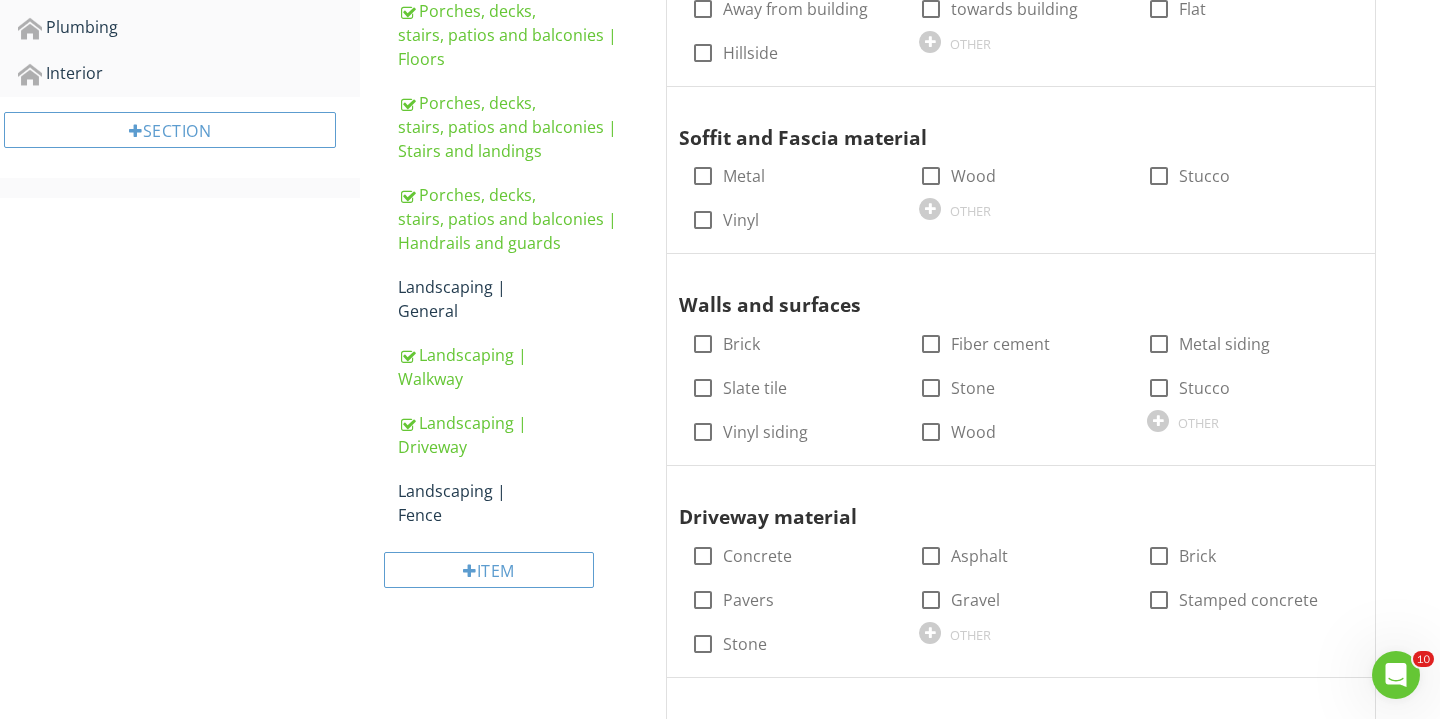 scroll, scrollTop: 1026, scrollLeft: 0, axis: vertical 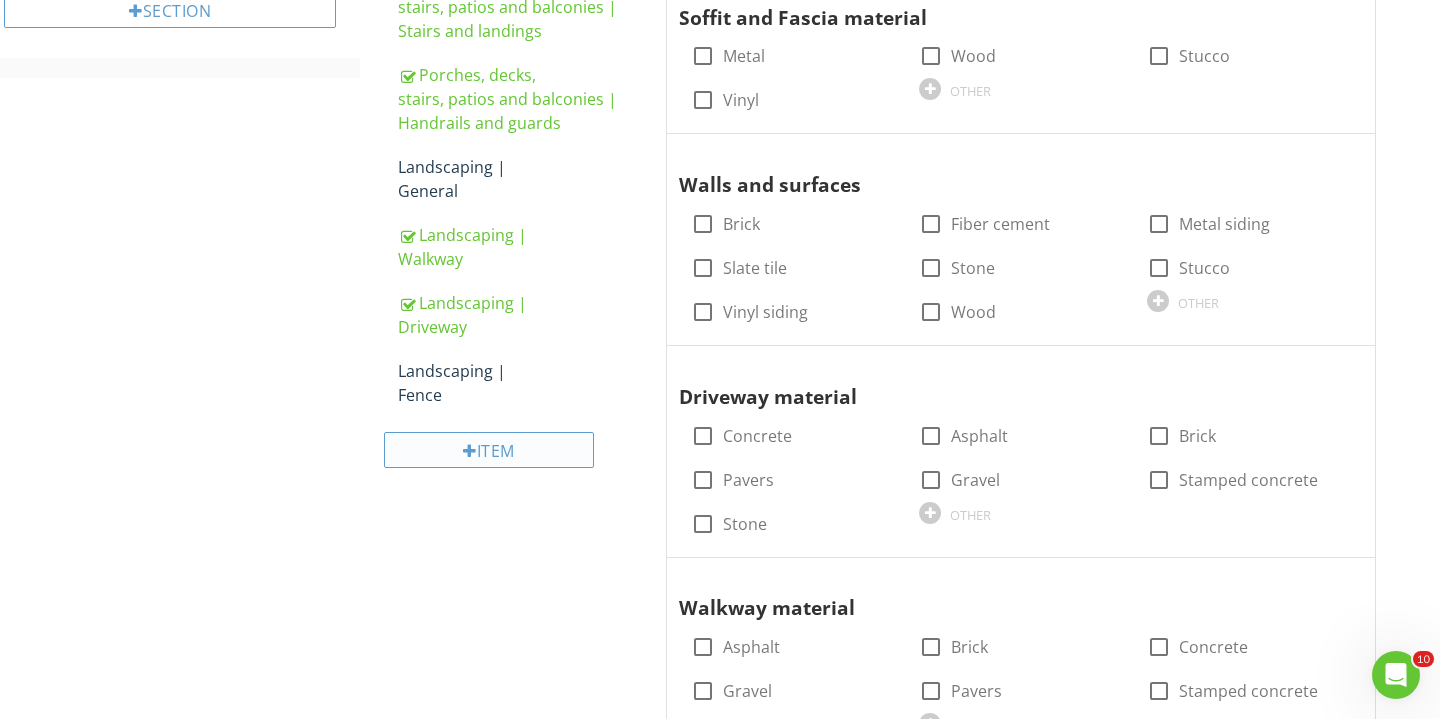 click on "Item" at bounding box center (489, 450) 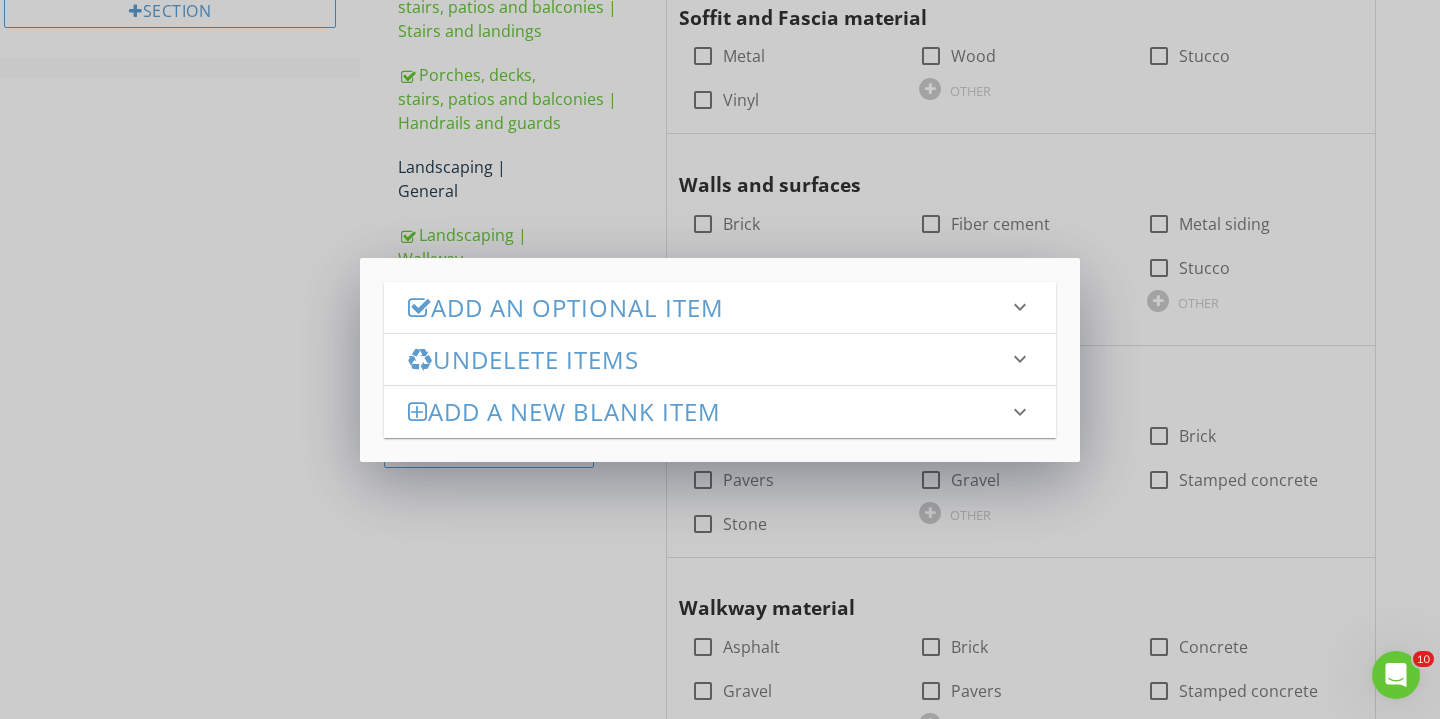 click on "Add an Optional Item" at bounding box center [708, 307] 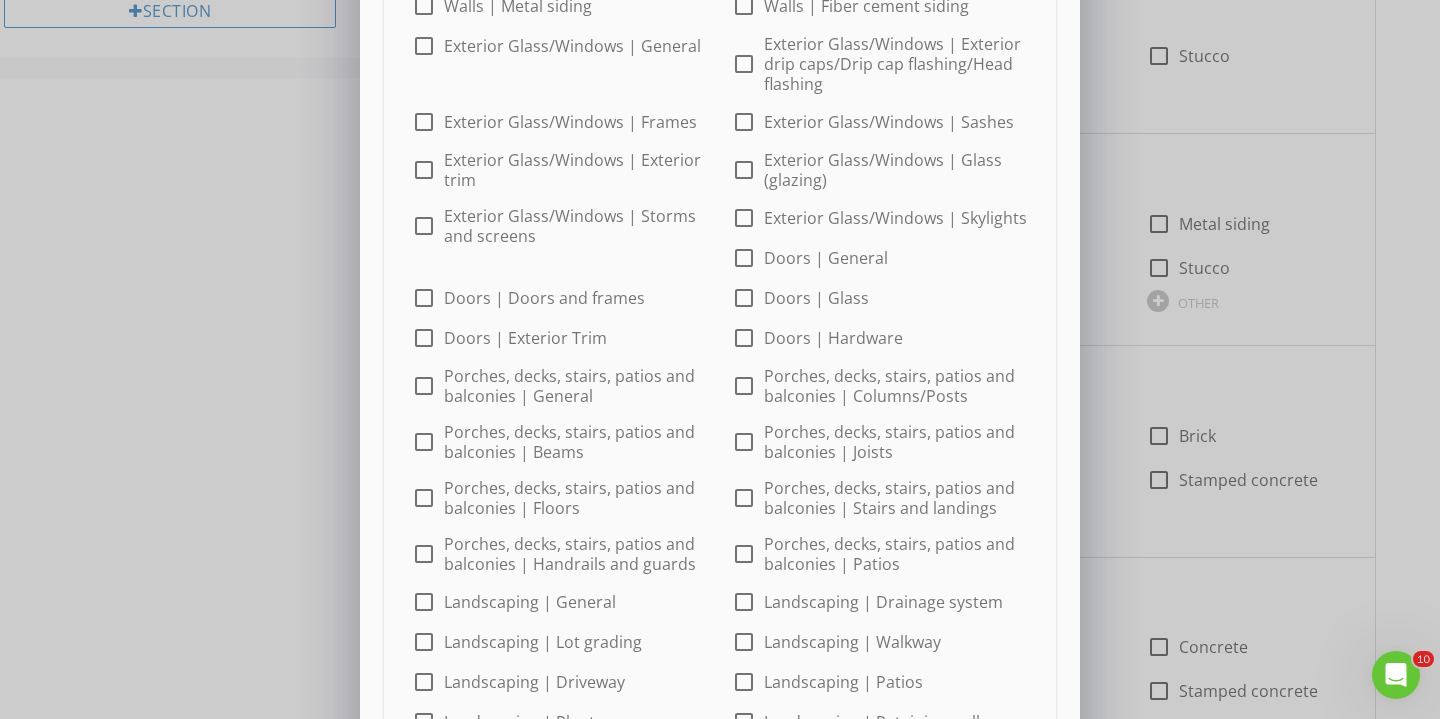 scroll, scrollTop: 336, scrollLeft: 0, axis: vertical 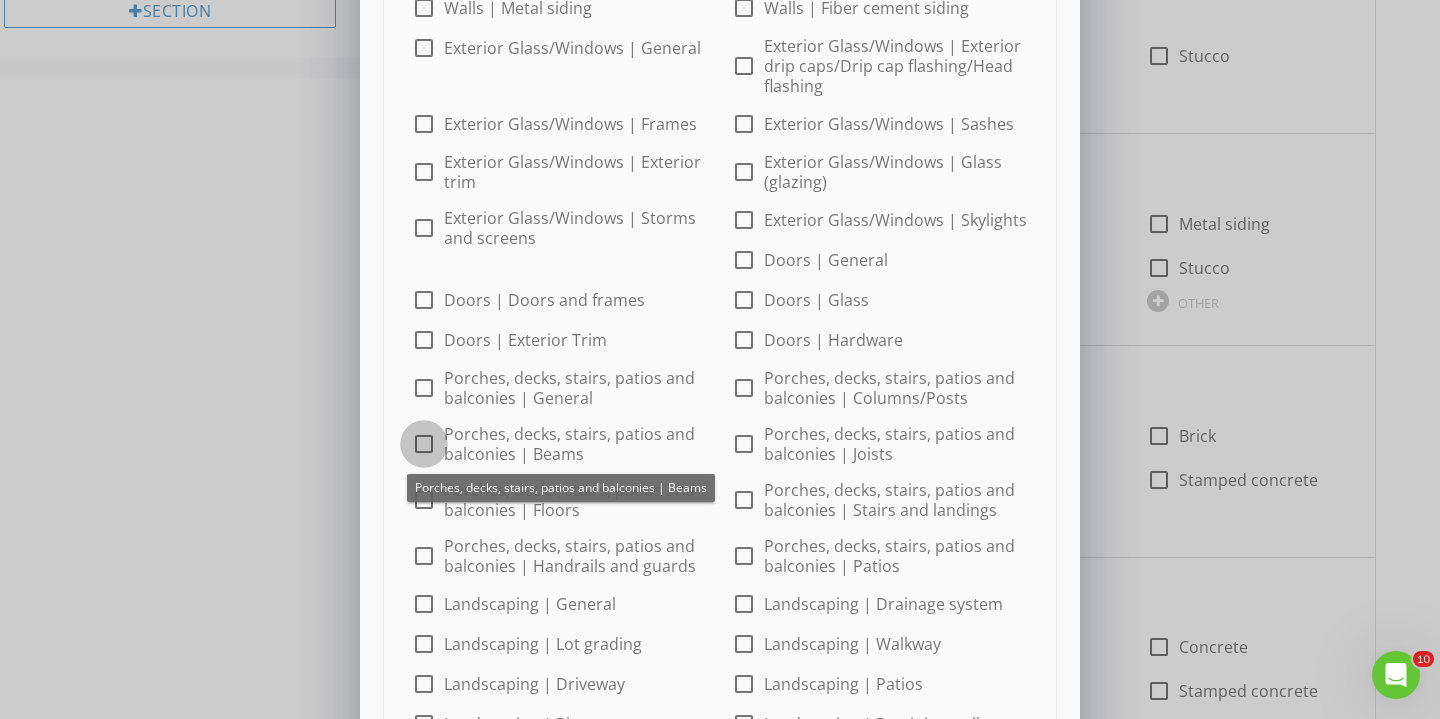 click at bounding box center [424, 444] 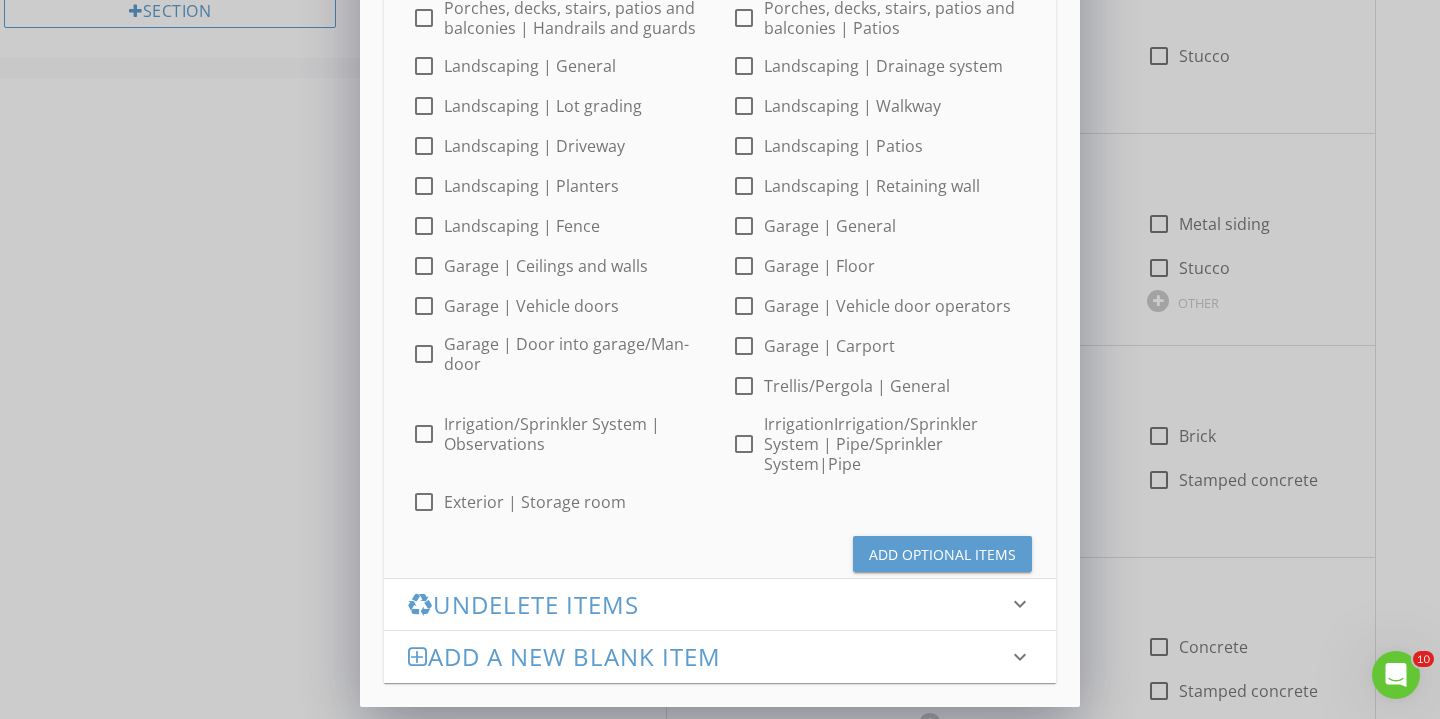 scroll, scrollTop: 874, scrollLeft: 0, axis: vertical 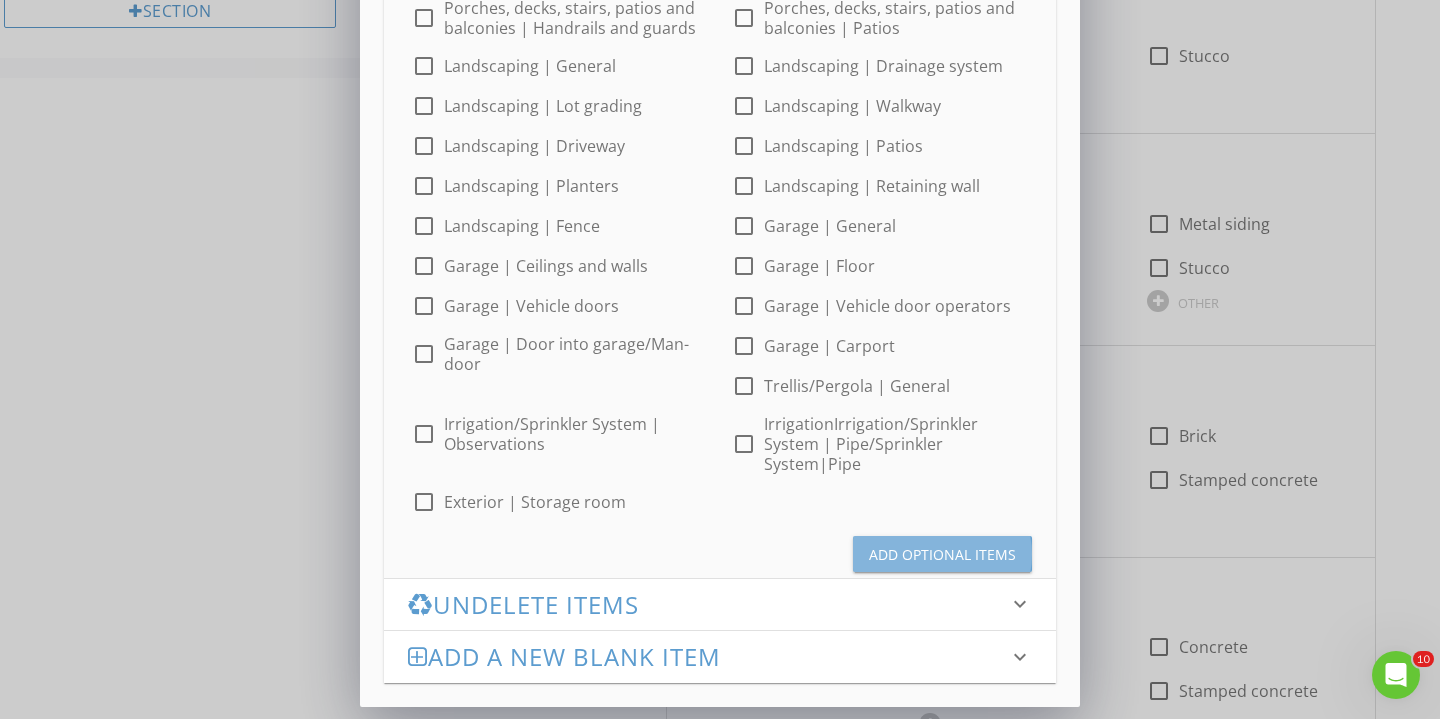 click on "Add Optional Items" at bounding box center (942, 554) 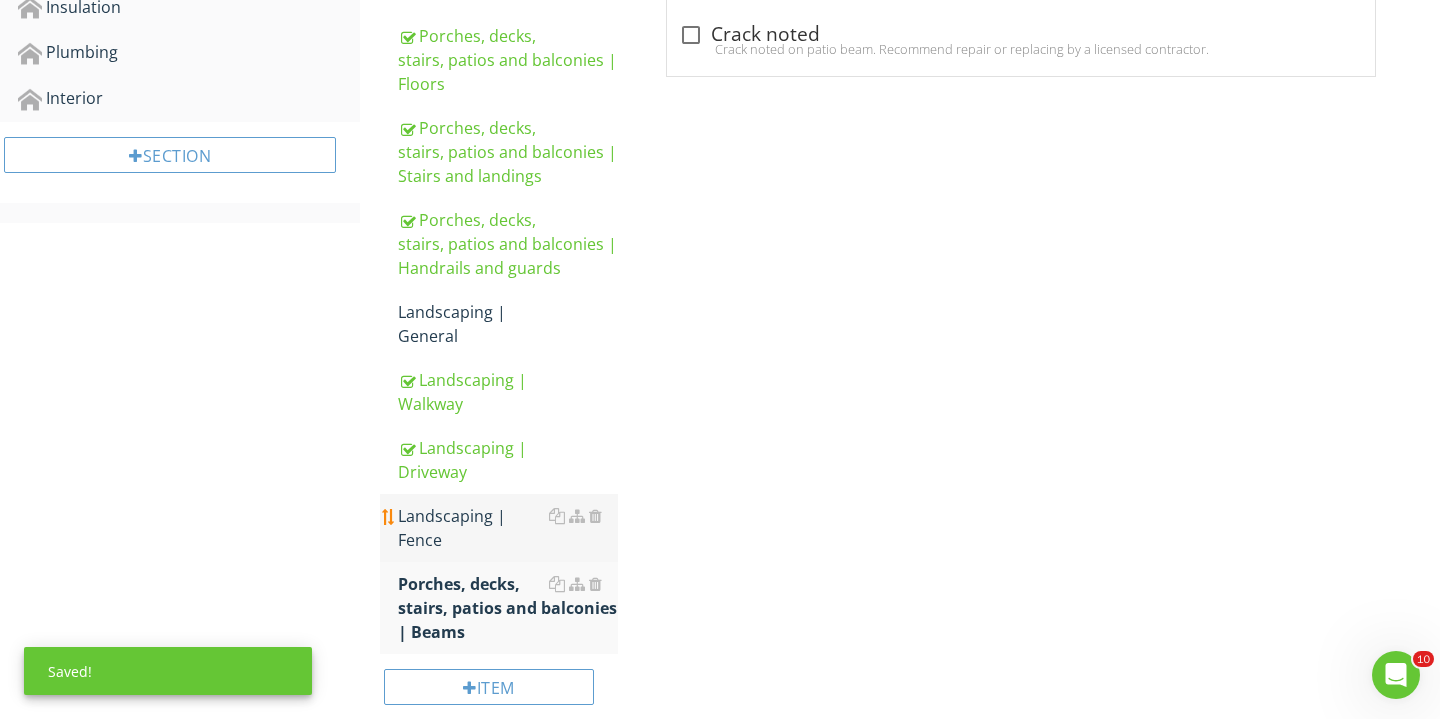 scroll, scrollTop: 813, scrollLeft: 0, axis: vertical 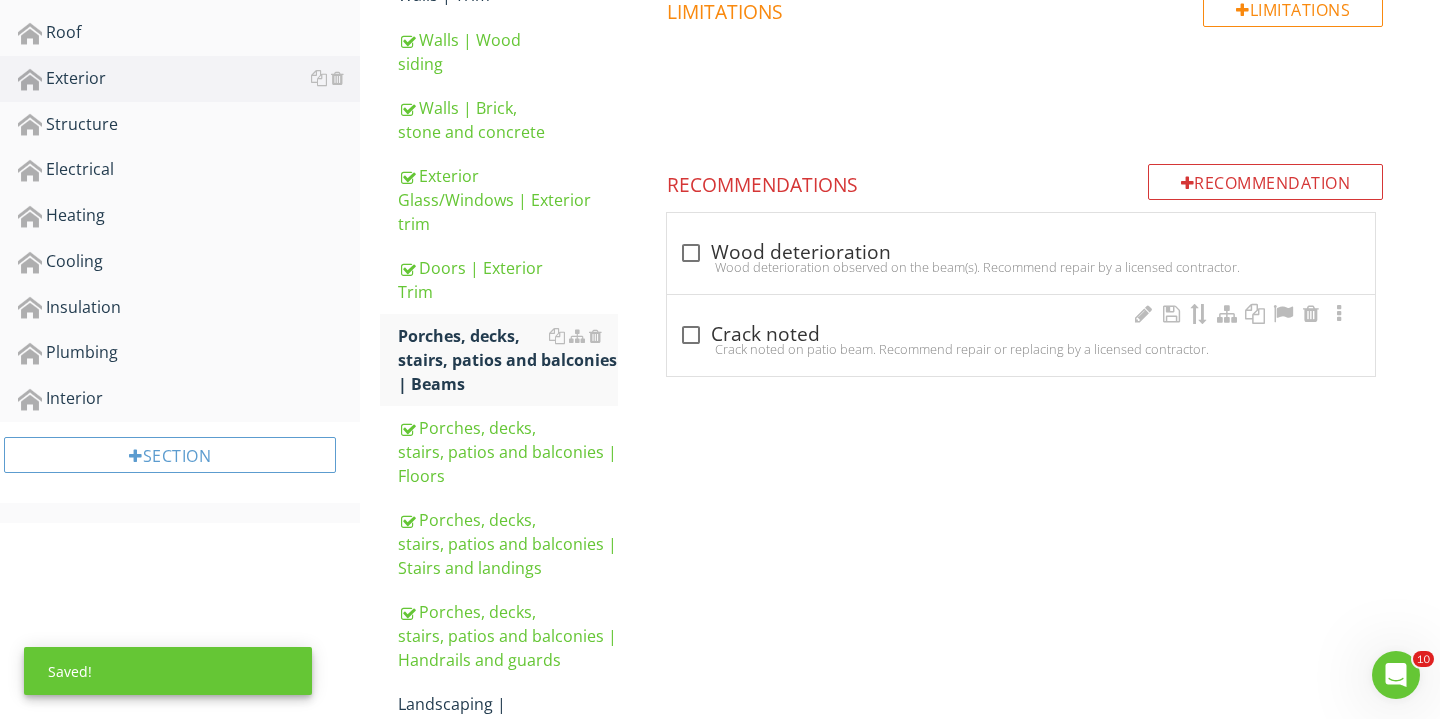 click on "check_box_outline_blank
Crack noted
Crack noted on patio beam. Recommend repair or replacing by a licensed contractor." at bounding box center (1021, 335) 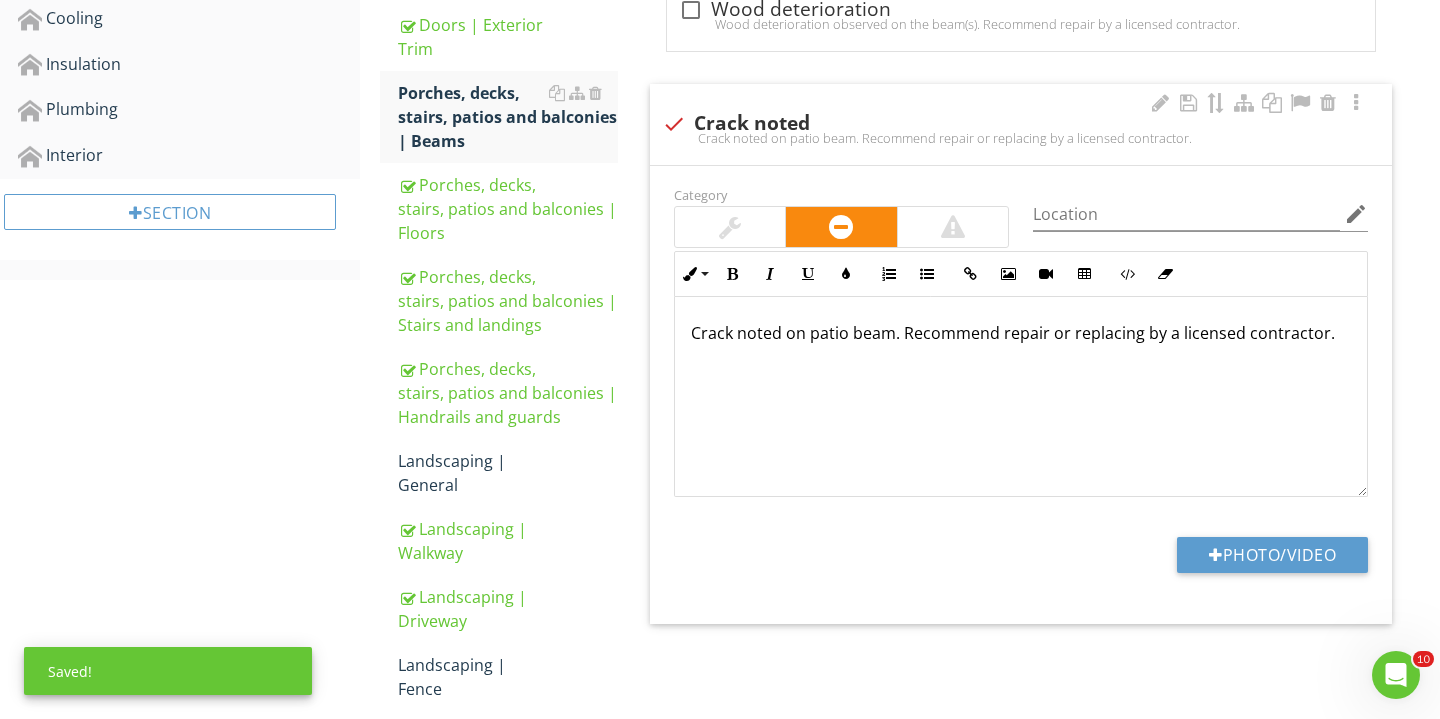 scroll, scrollTop: 872, scrollLeft: 0, axis: vertical 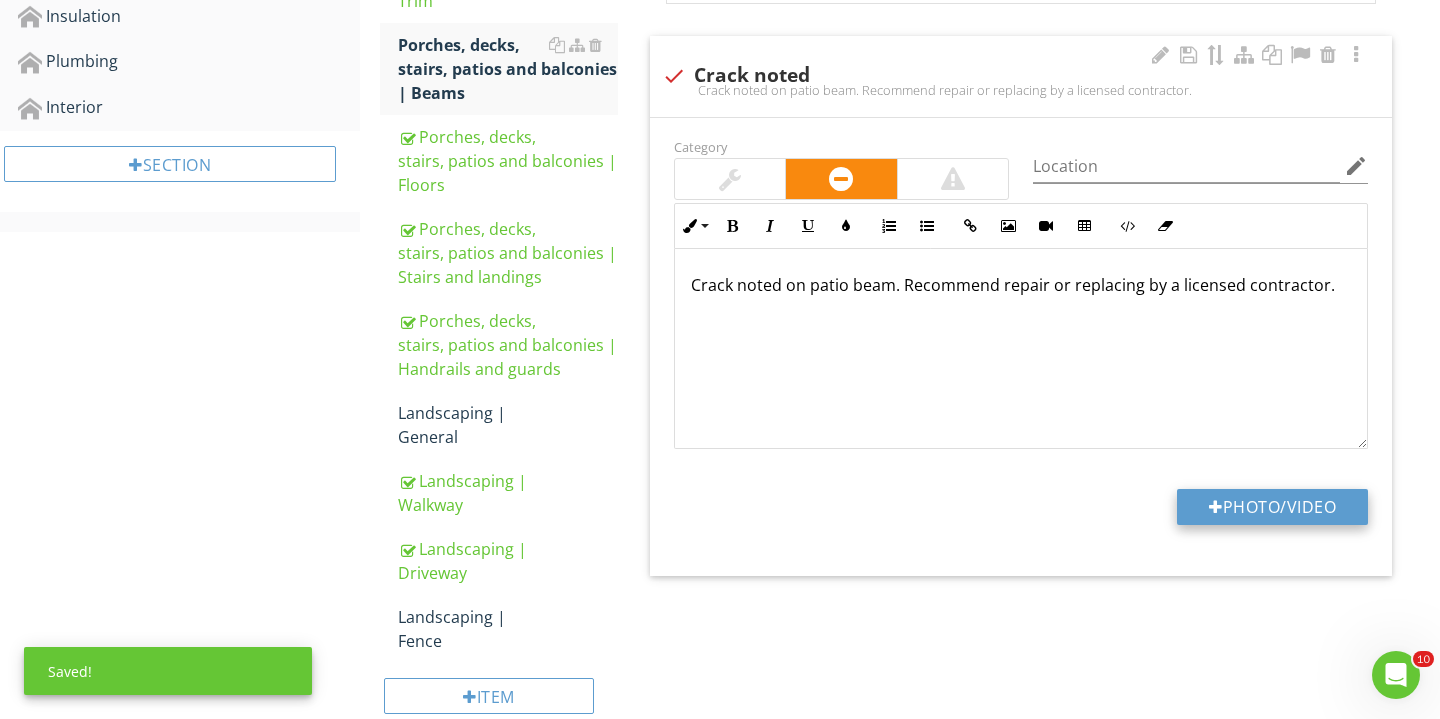 click at bounding box center (1216, 507) 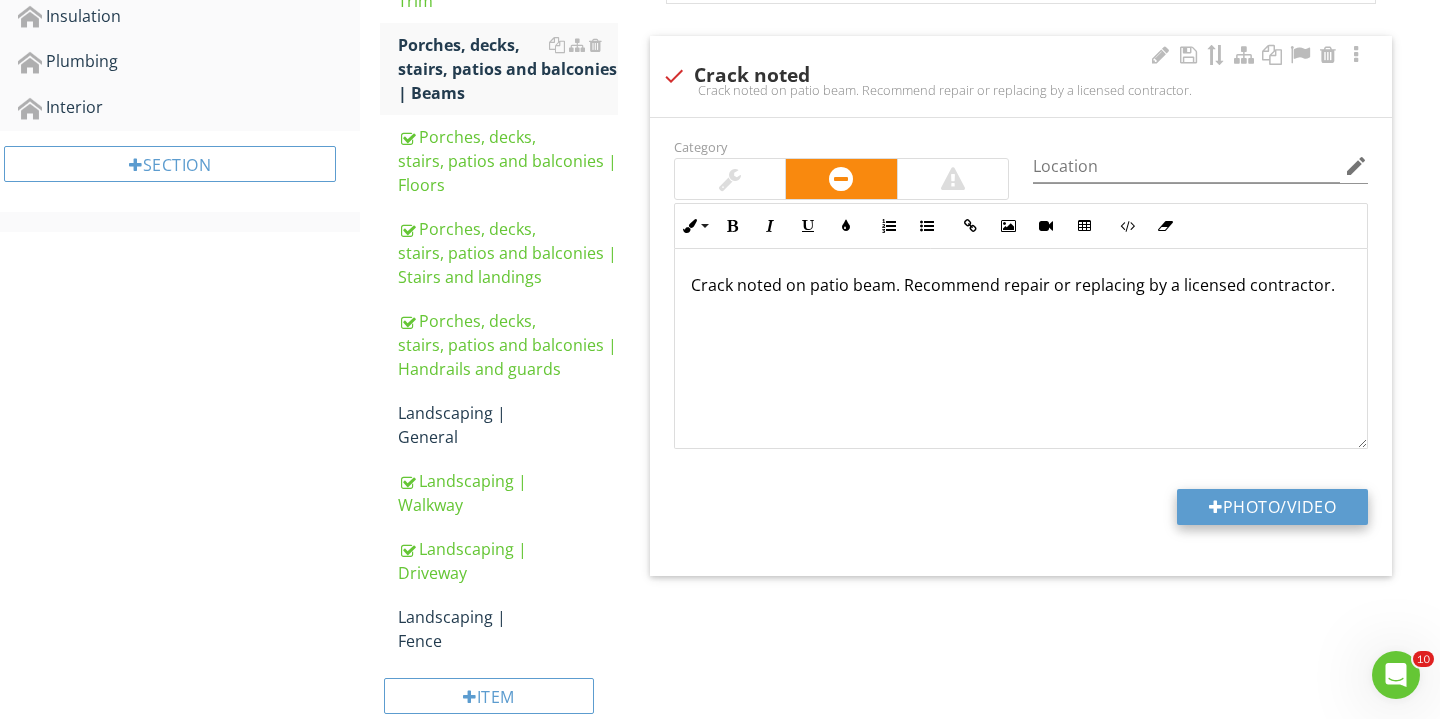 type on "C:\fakepath\IMG_2737.JPG" 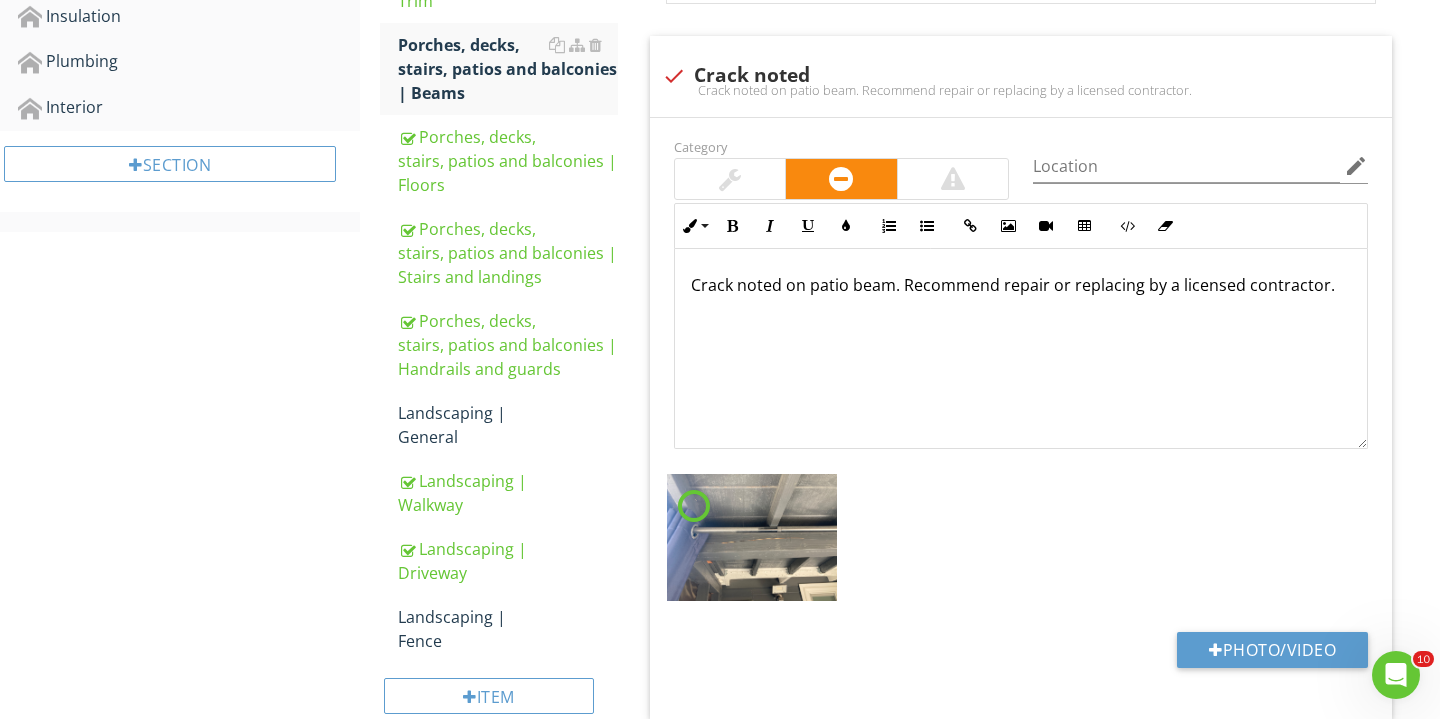 scroll, scrollTop: 895, scrollLeft: 0, axis: vertical 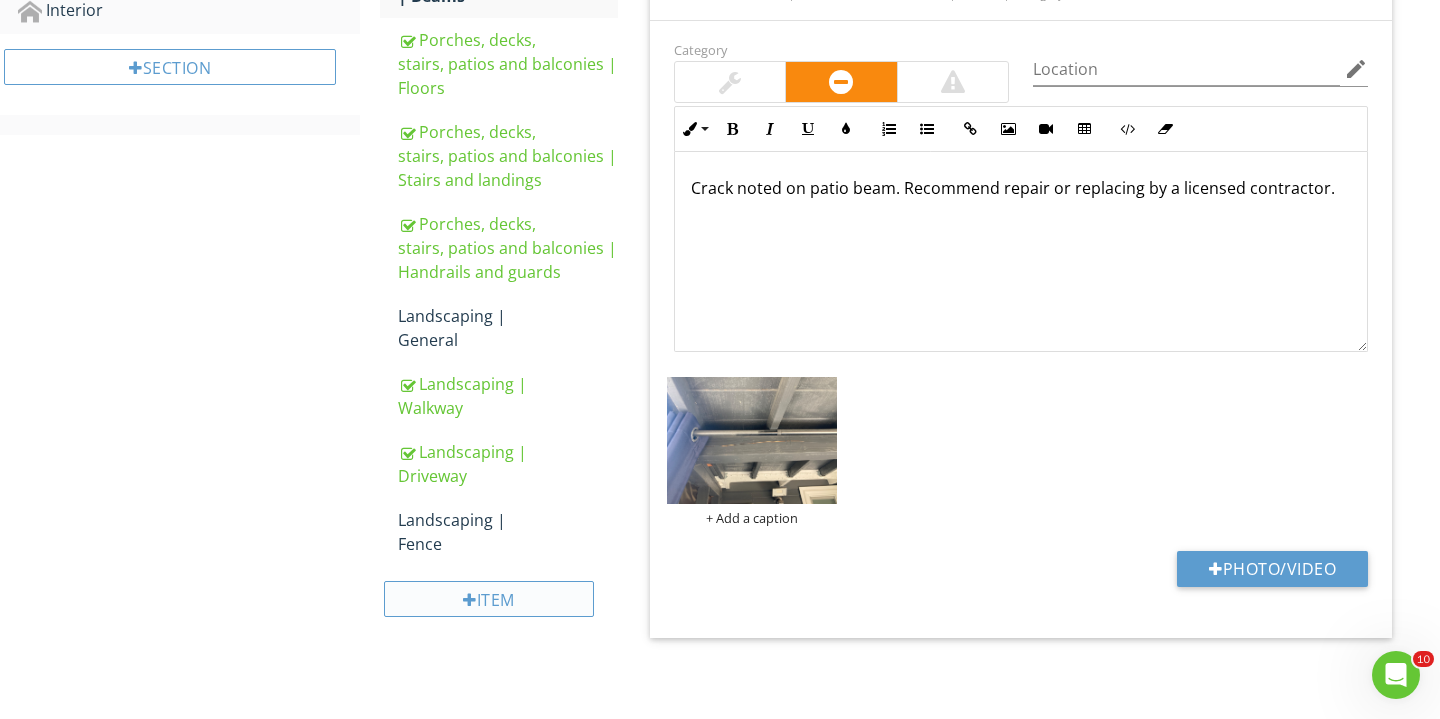 click on "Item" at bounding box center (489, 599) 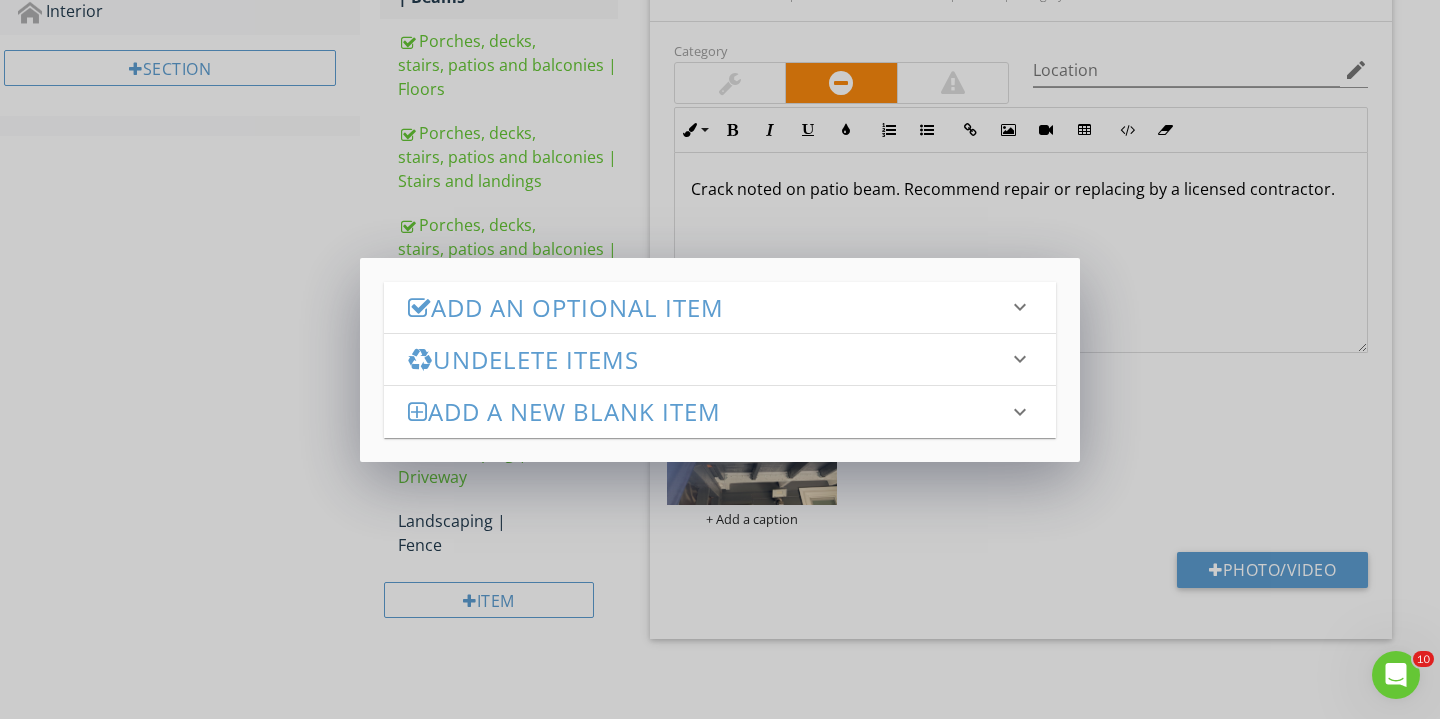 click on "Add an Optional Item" at bounding box center (708, 307) 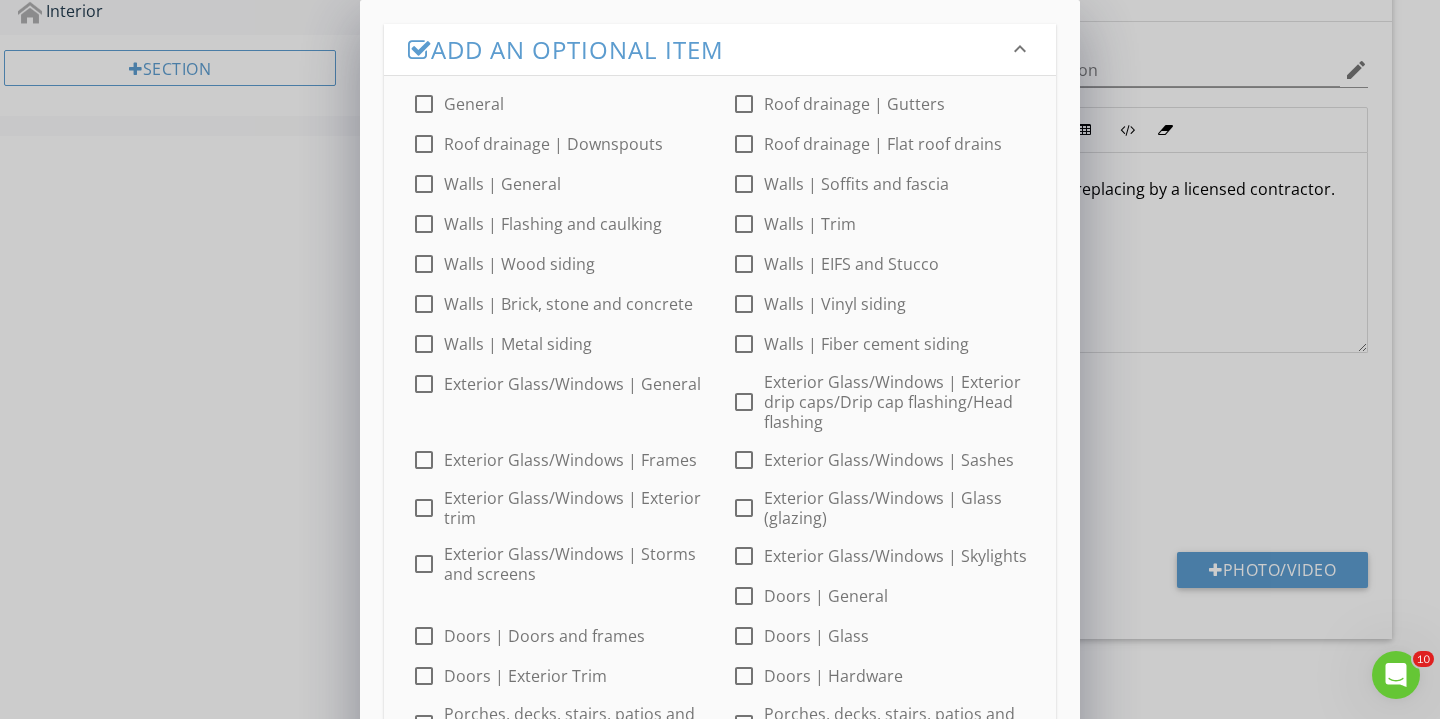 scroll, scrollTop: 566, scrollLeft: 0, axis: vertical 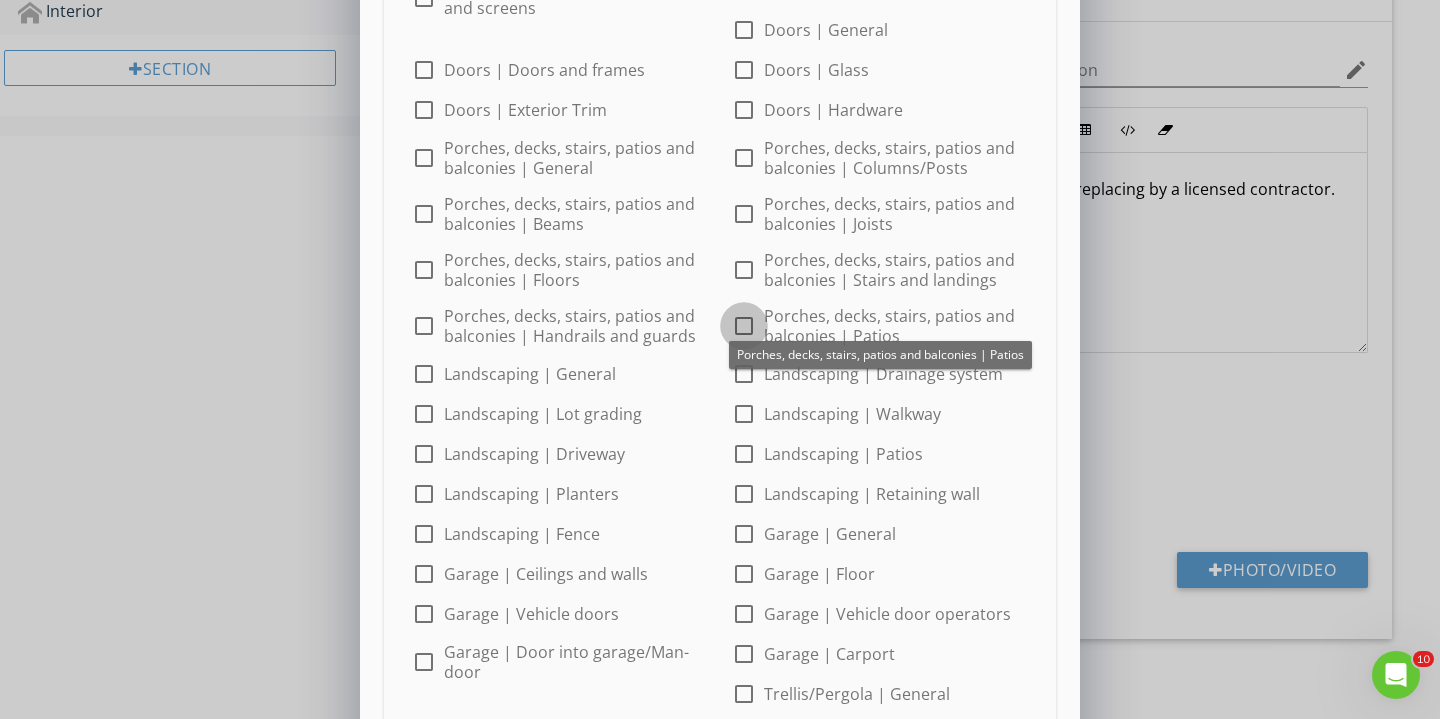 click at bounding box center [744, 326] 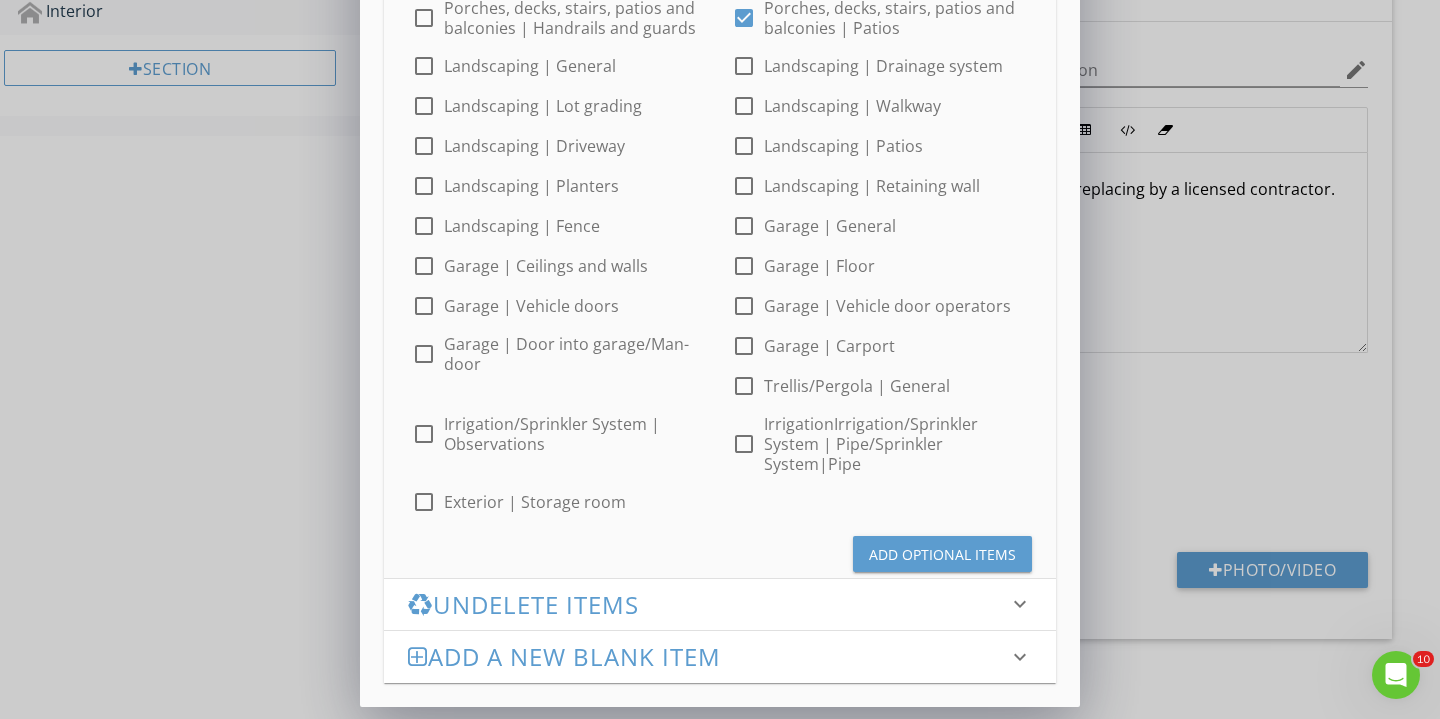 scroll, scrollTop: 874, scrollLeft: 0, axis: vertical 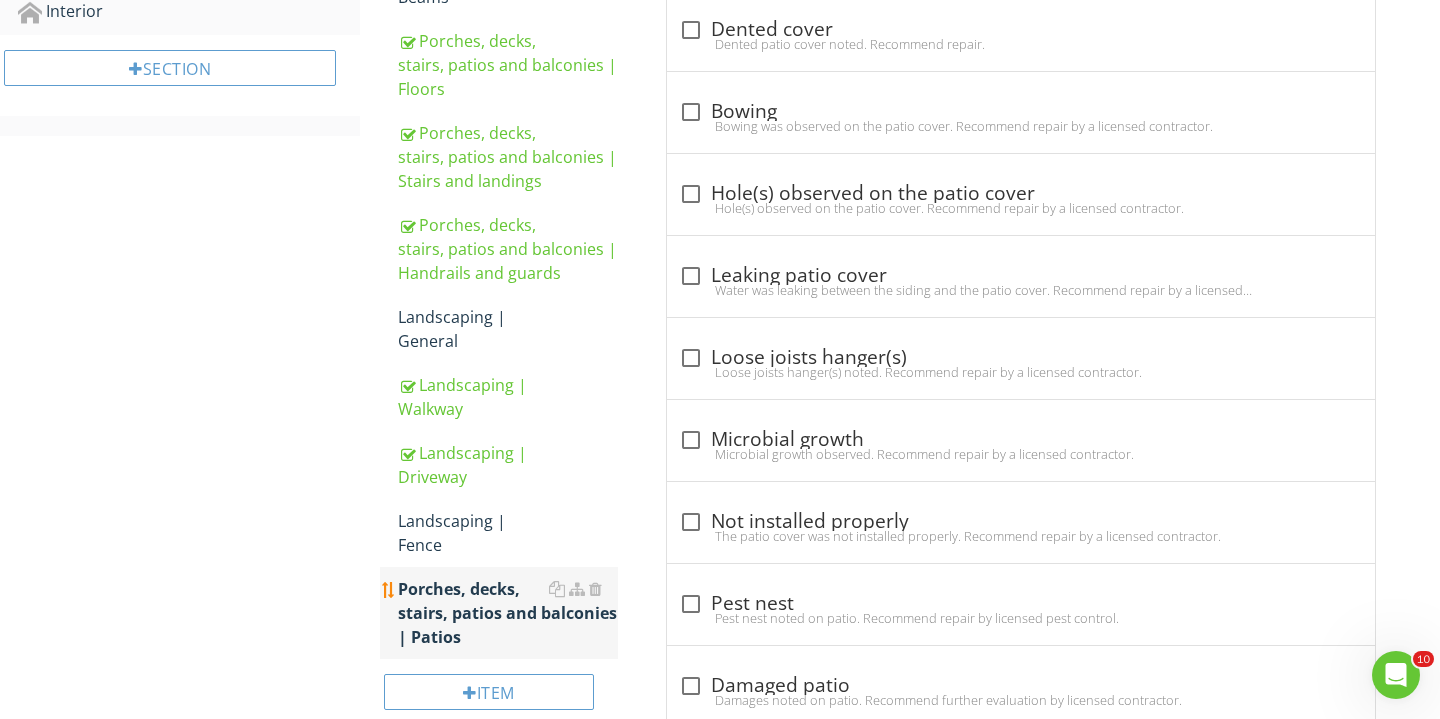 click on "Porches, decks, stairs, patios and balconies | Patios" at bounding box center (499, 613) 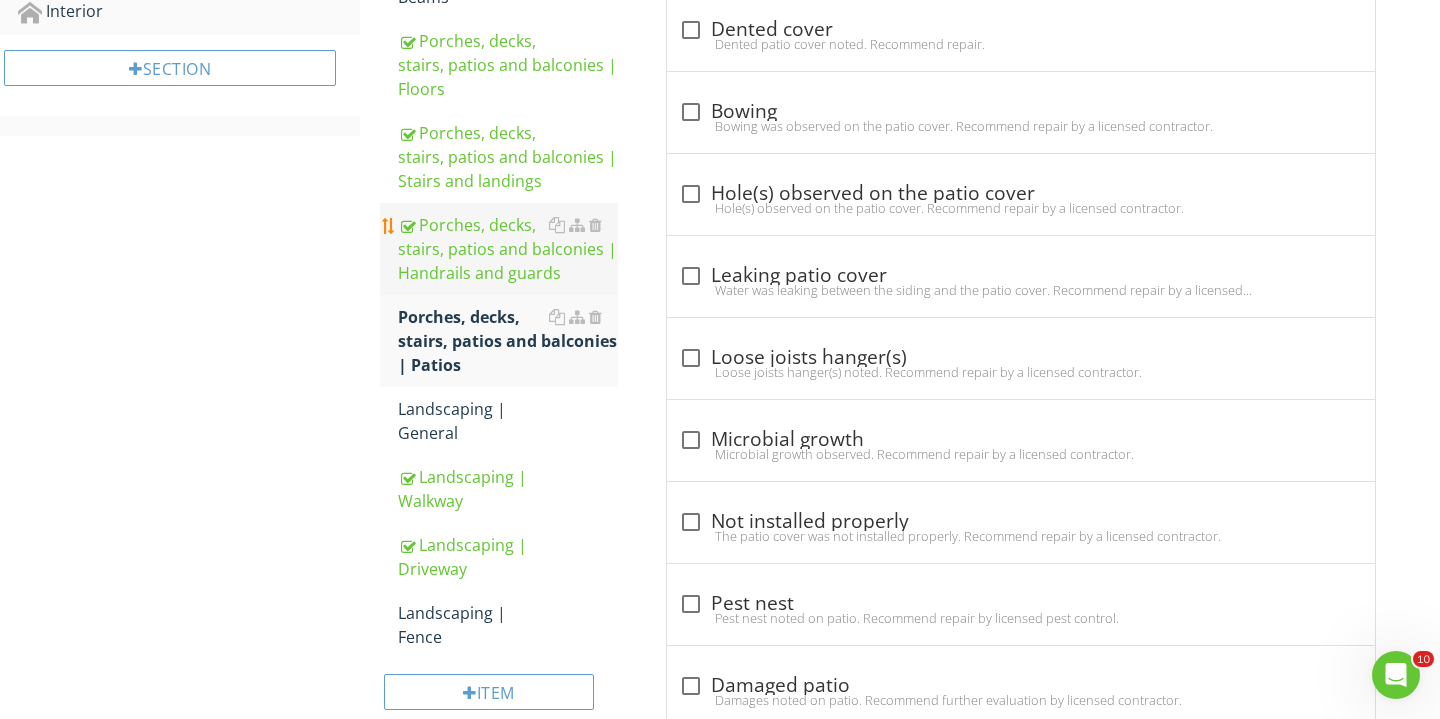 click on "Porches, decks, stairs, patios and balconies | Handrails and guards" at bounding box center [508, 249] 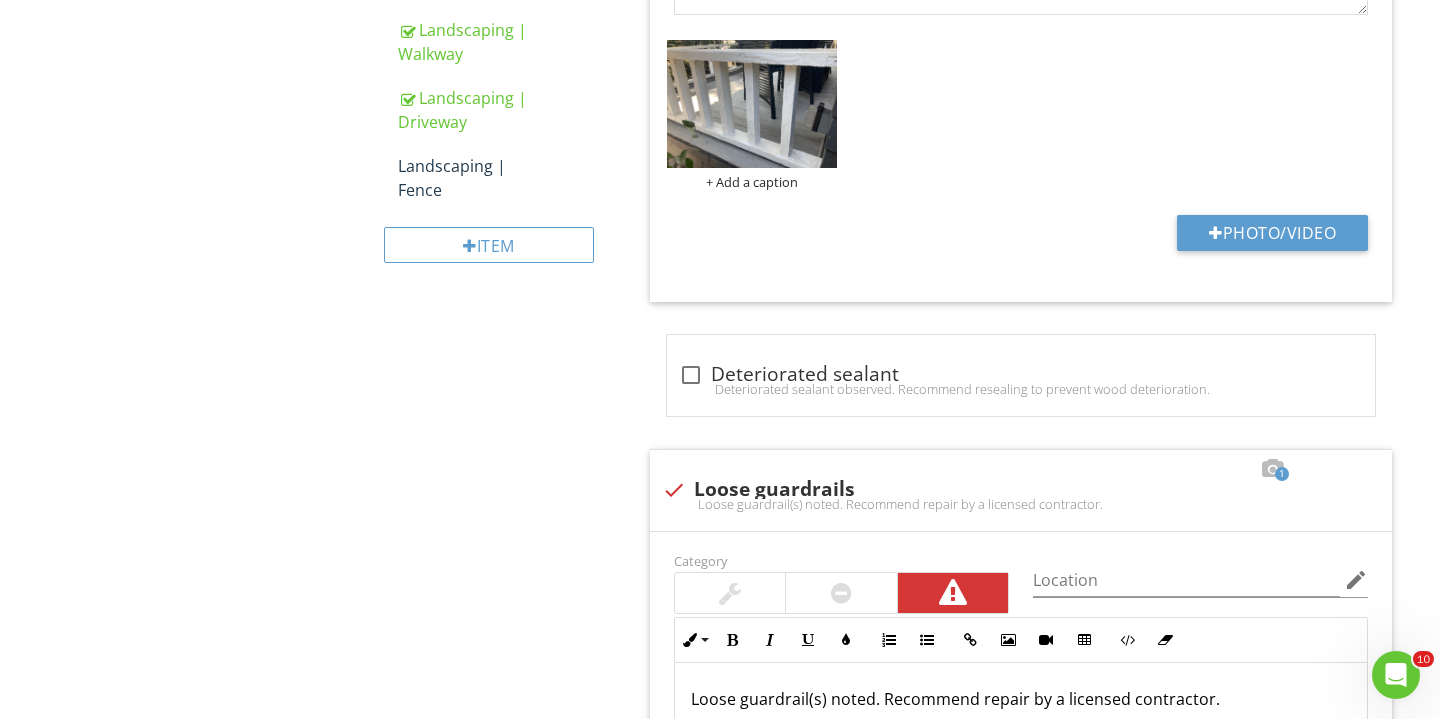 scroll, scrollTop: 1098, scrollLeft: 0, axis: vertical 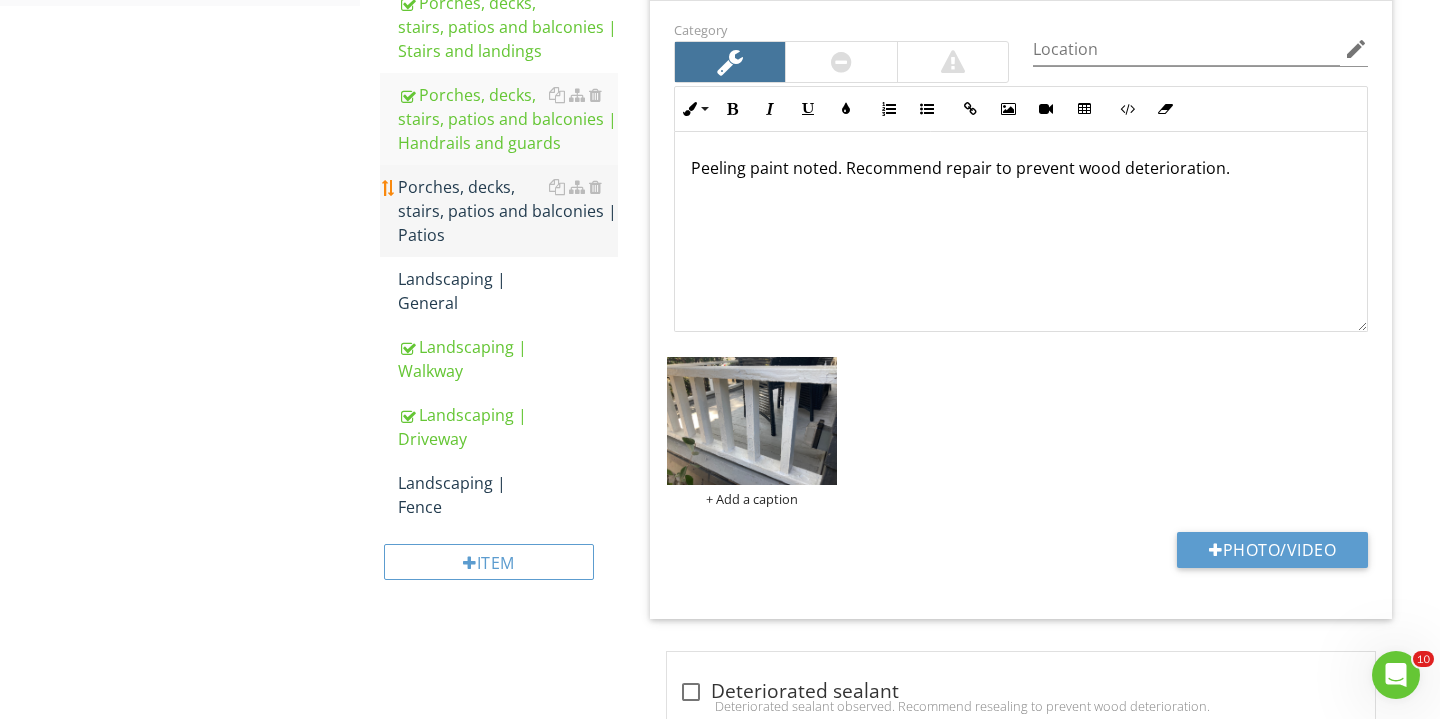 click on "Porches, decks, stairs, patios and balconies | Patios" at bounding box center [508, 211] 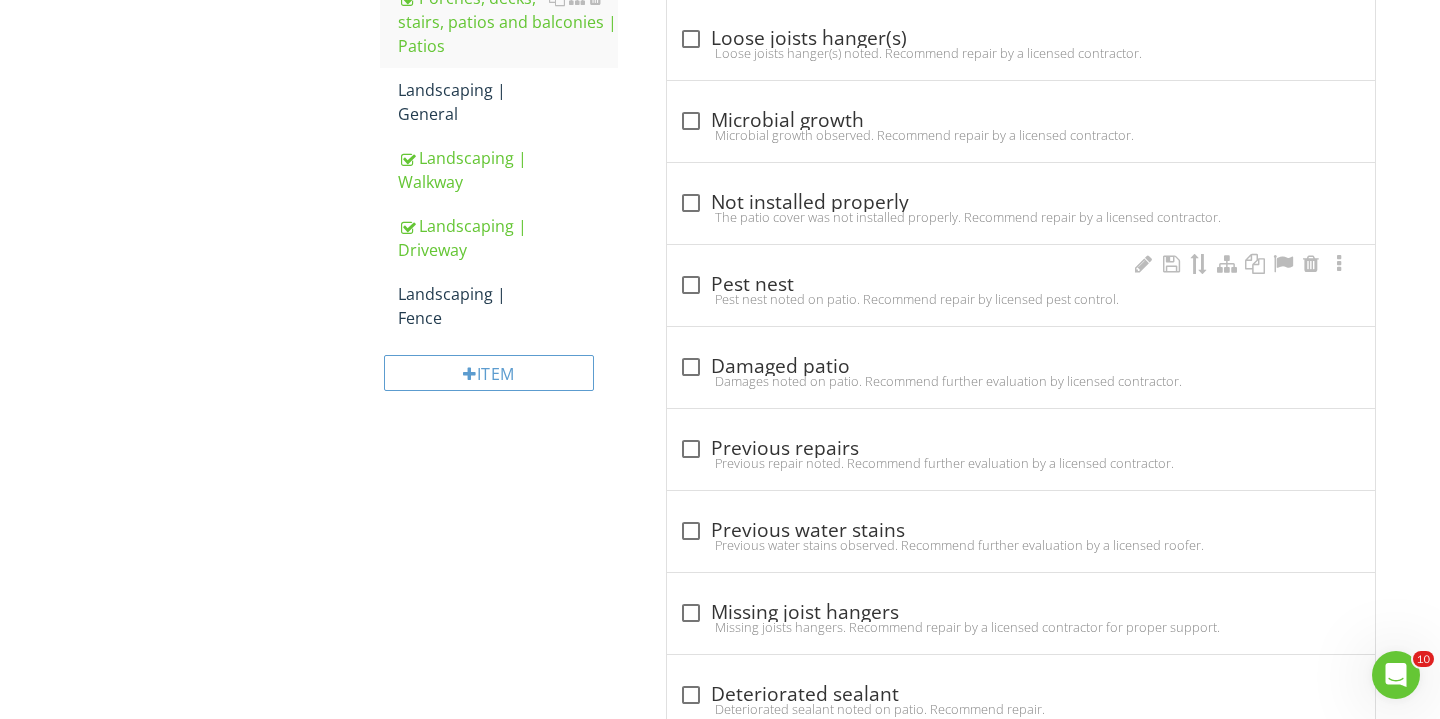 scroll, scrollTop: 1294, scrollLeft: 0, axis: vertical 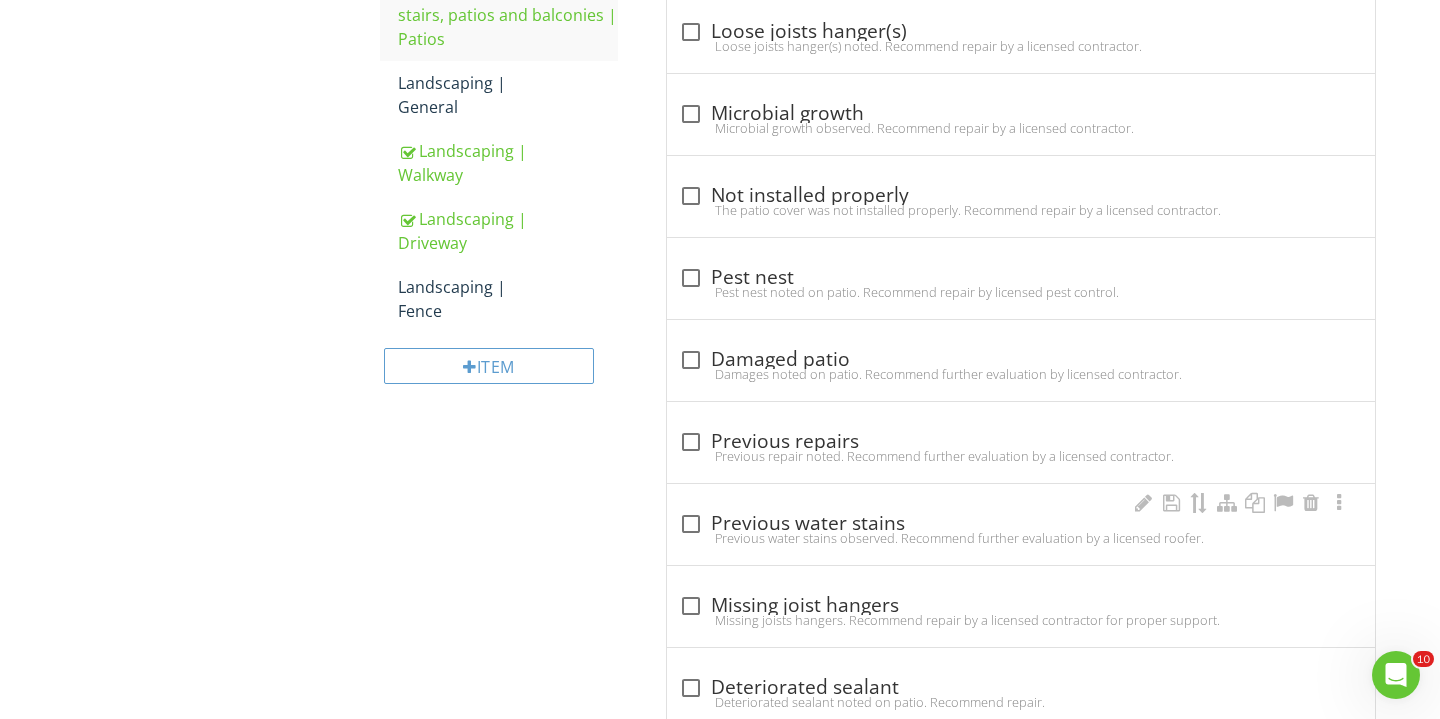 click on "check_box_outline_blank
Previous water stains
Previous water stains observed. Recommend further evaluation by a licensed roofer." at bounding box center [1021, 530] 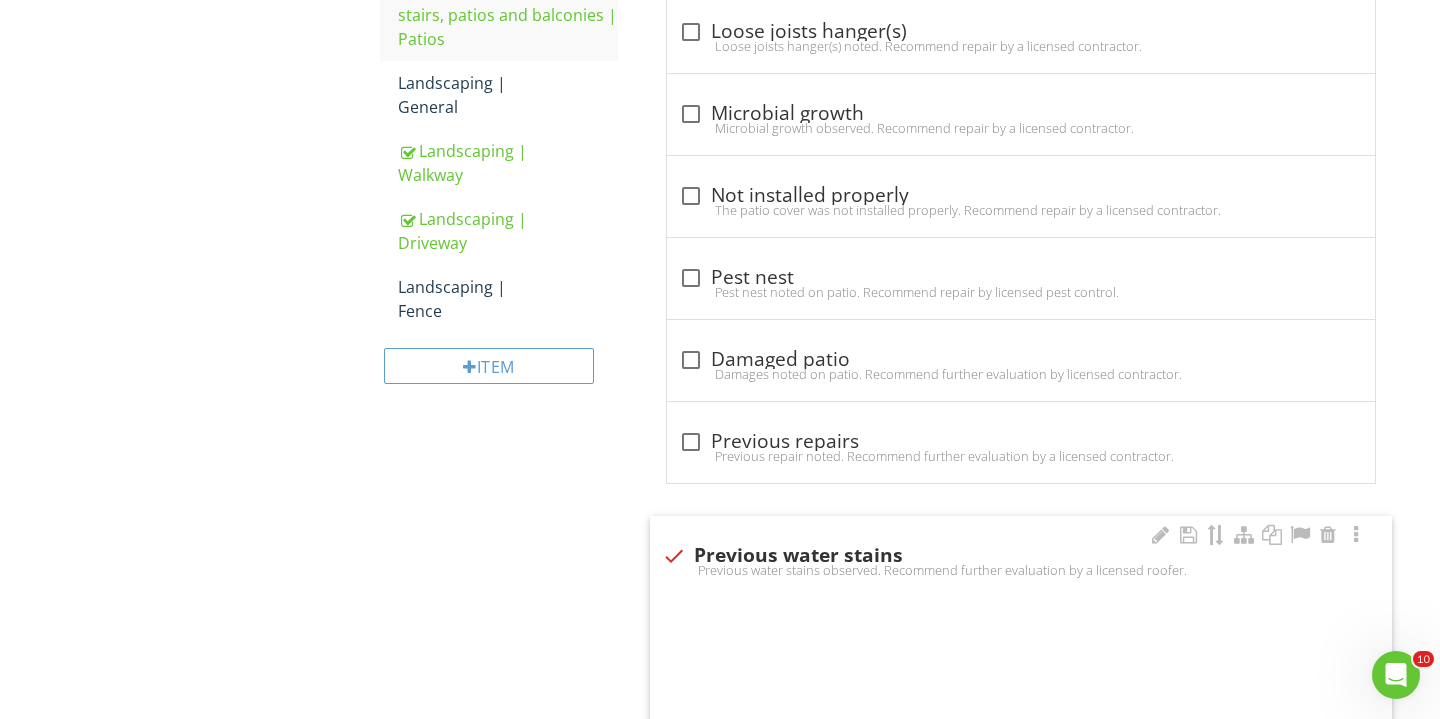 checkbox on "true" 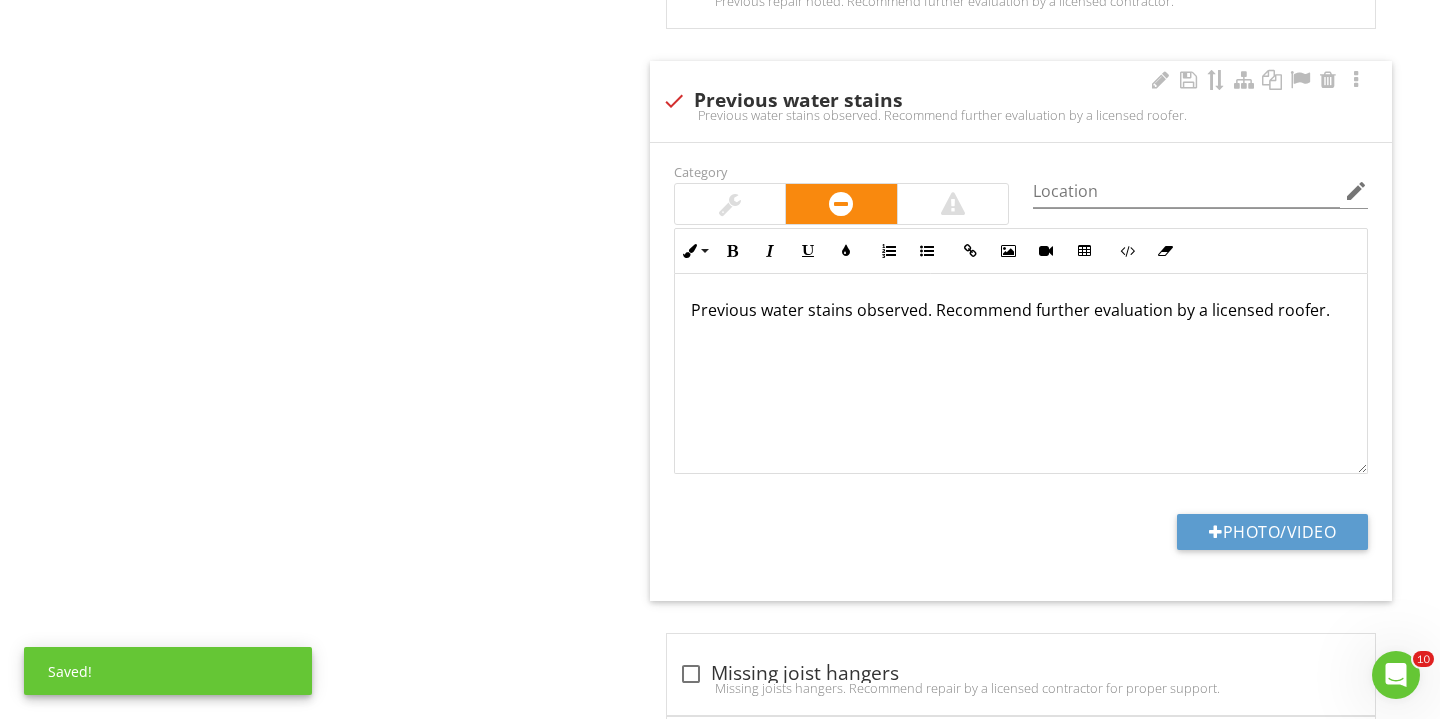 scroll, scrollTop: 1815, scrollLeft: 0, axis: vertical 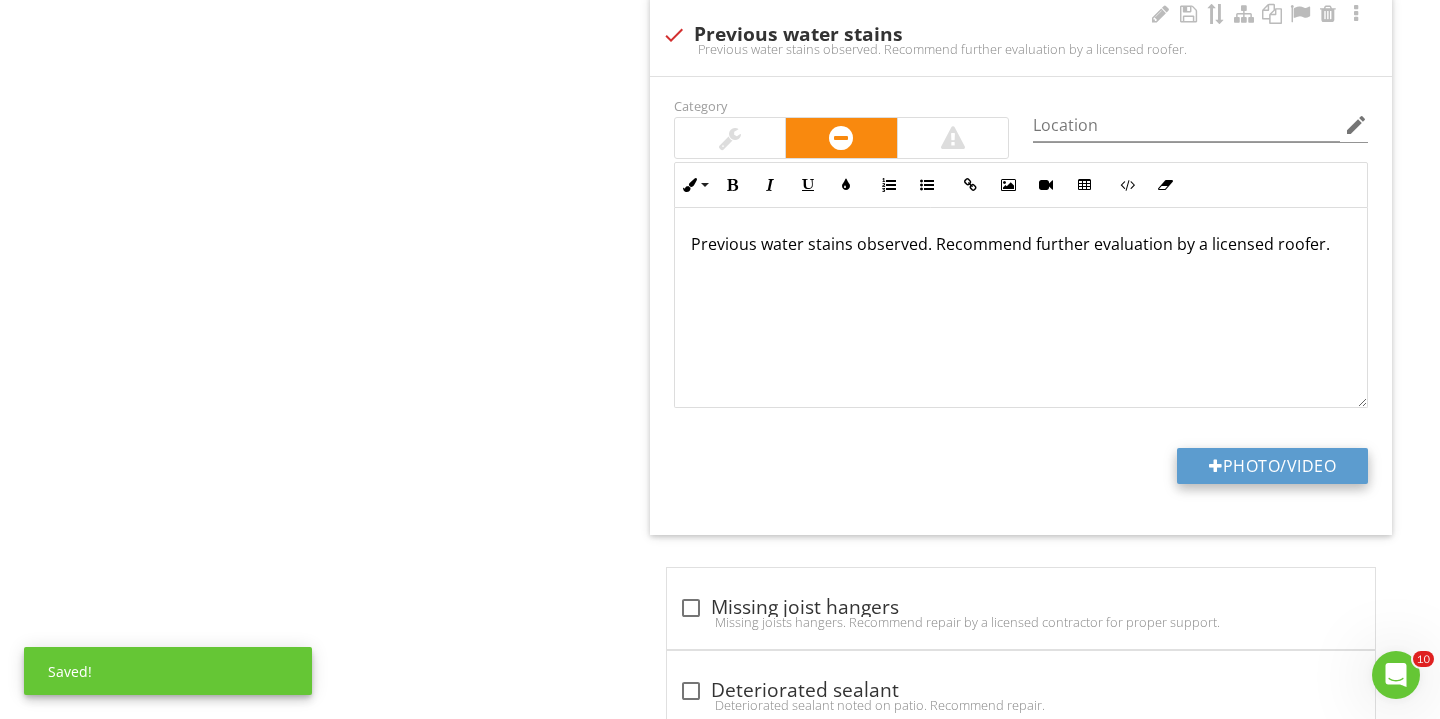 click on "Photo/Video" at bounding box center (1272, 466) 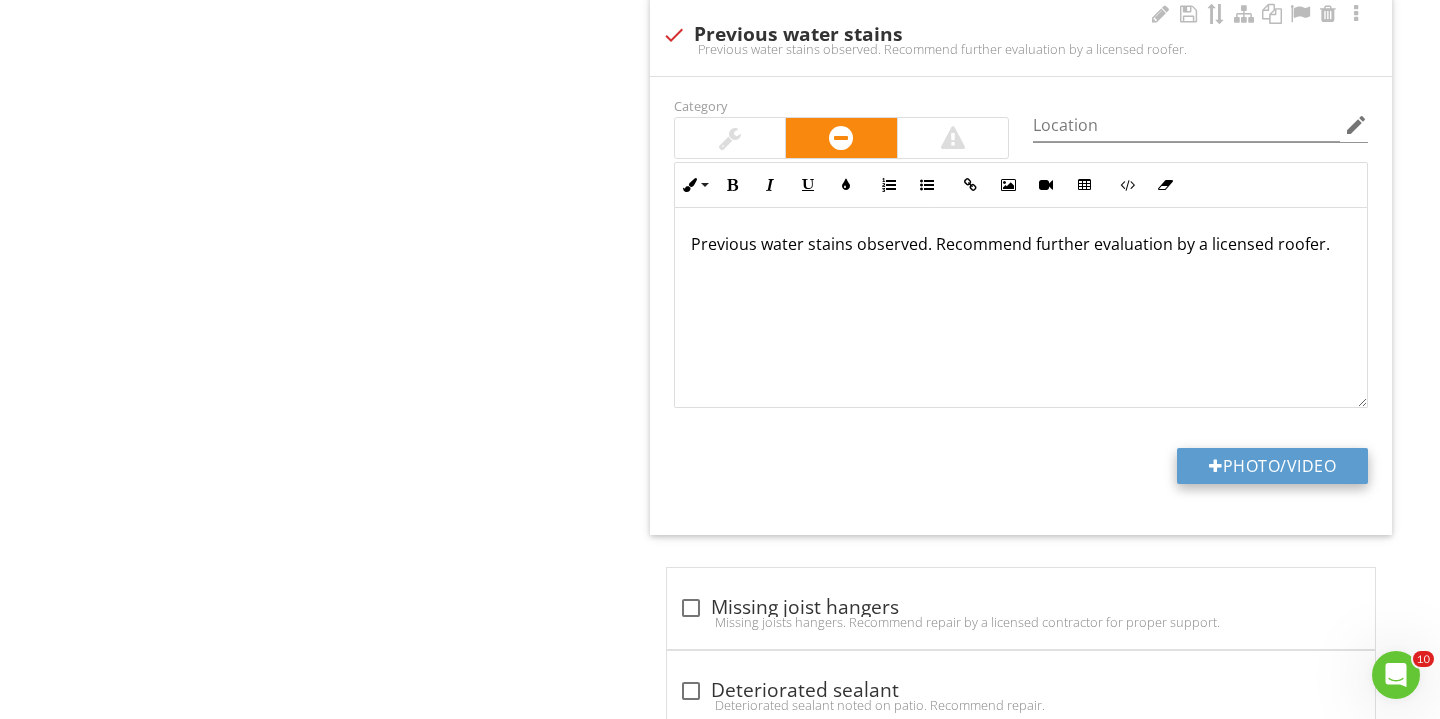 type on "C:\fakepath\IMG_2744.JPG" 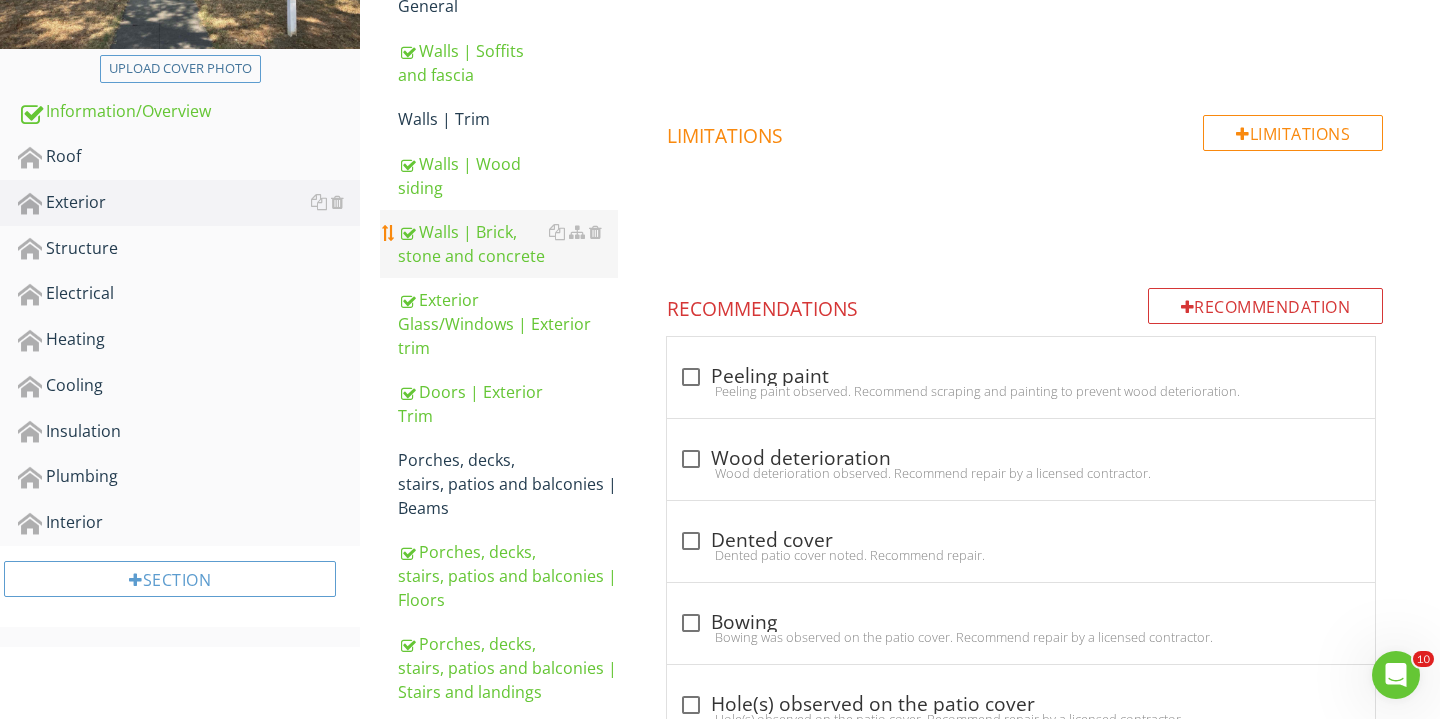 scroll, scrollTop: 438, scrollLeft: 0, axis: vertical 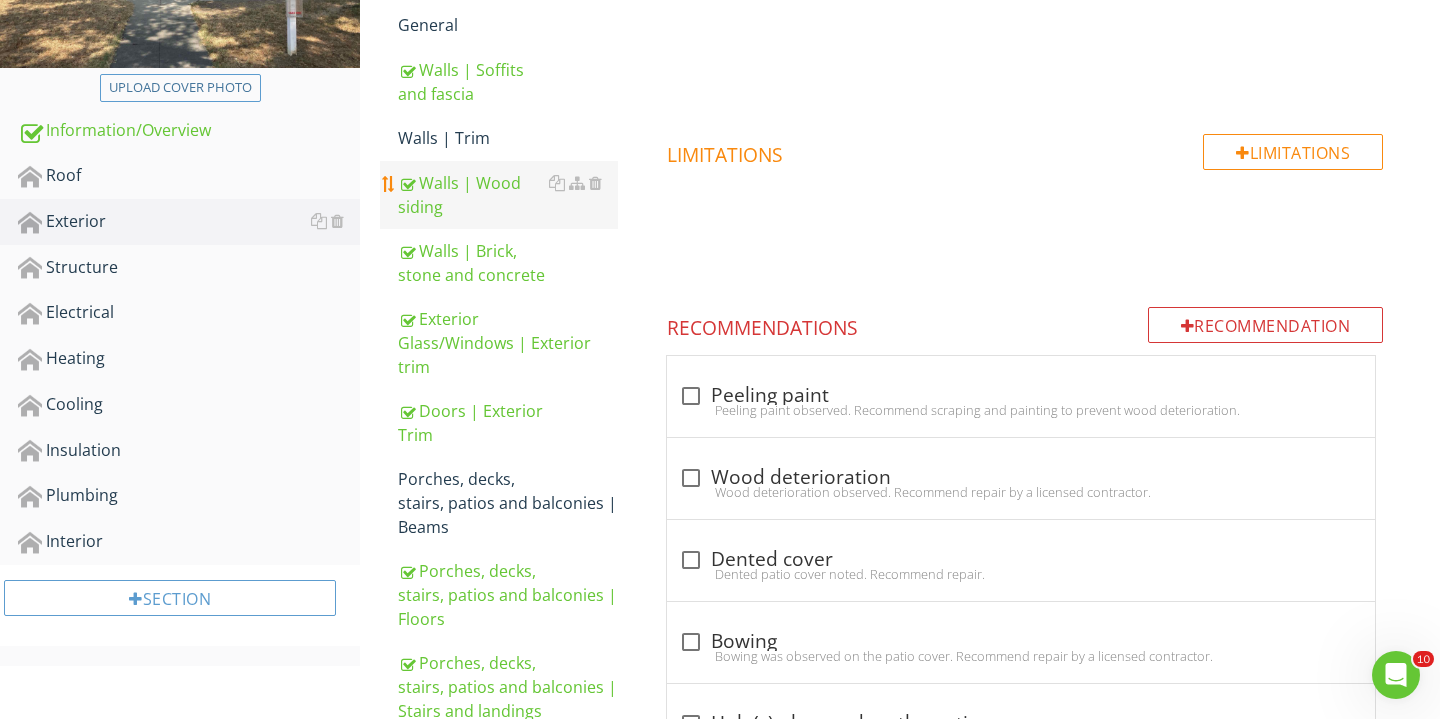 click on "Walls | Wood siding" at bounding box center [508, 195] 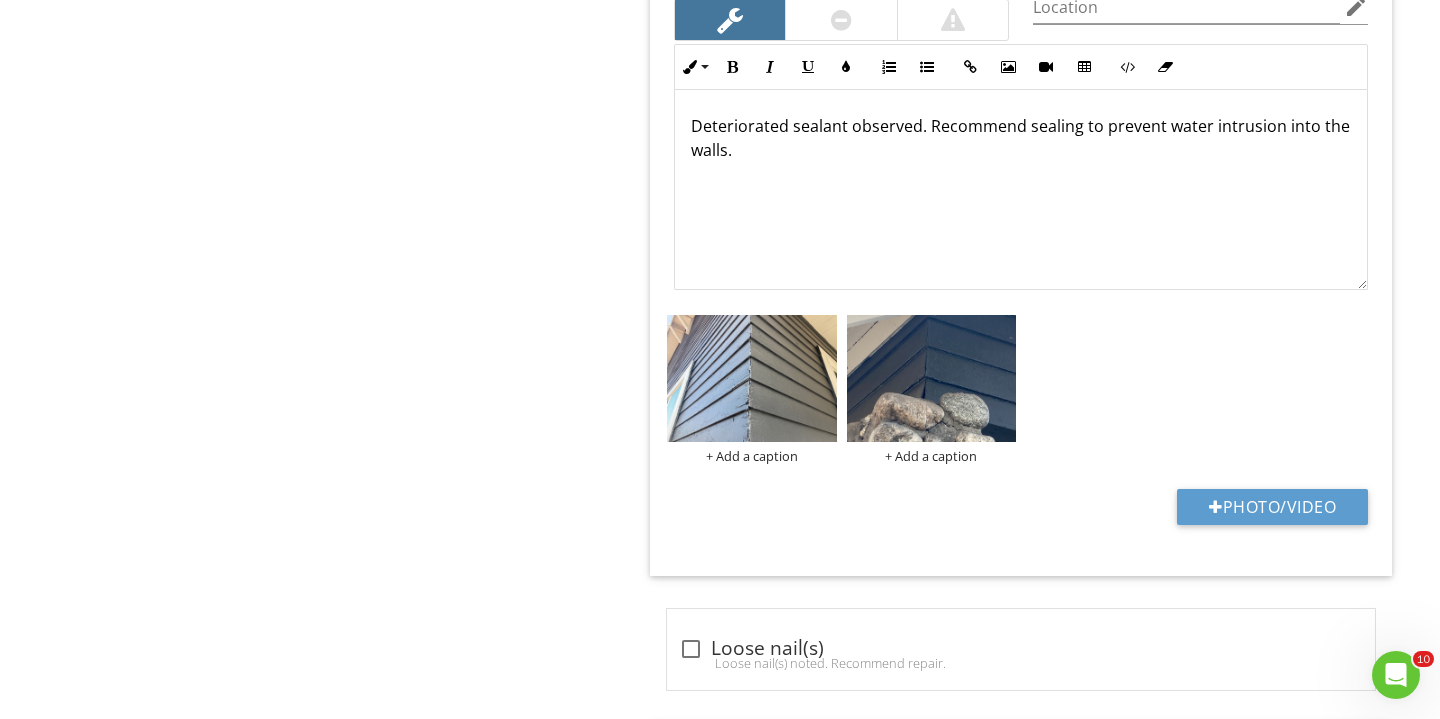 scroll, scrollTop: 2537, scrollLeft: 0, axis: vertical 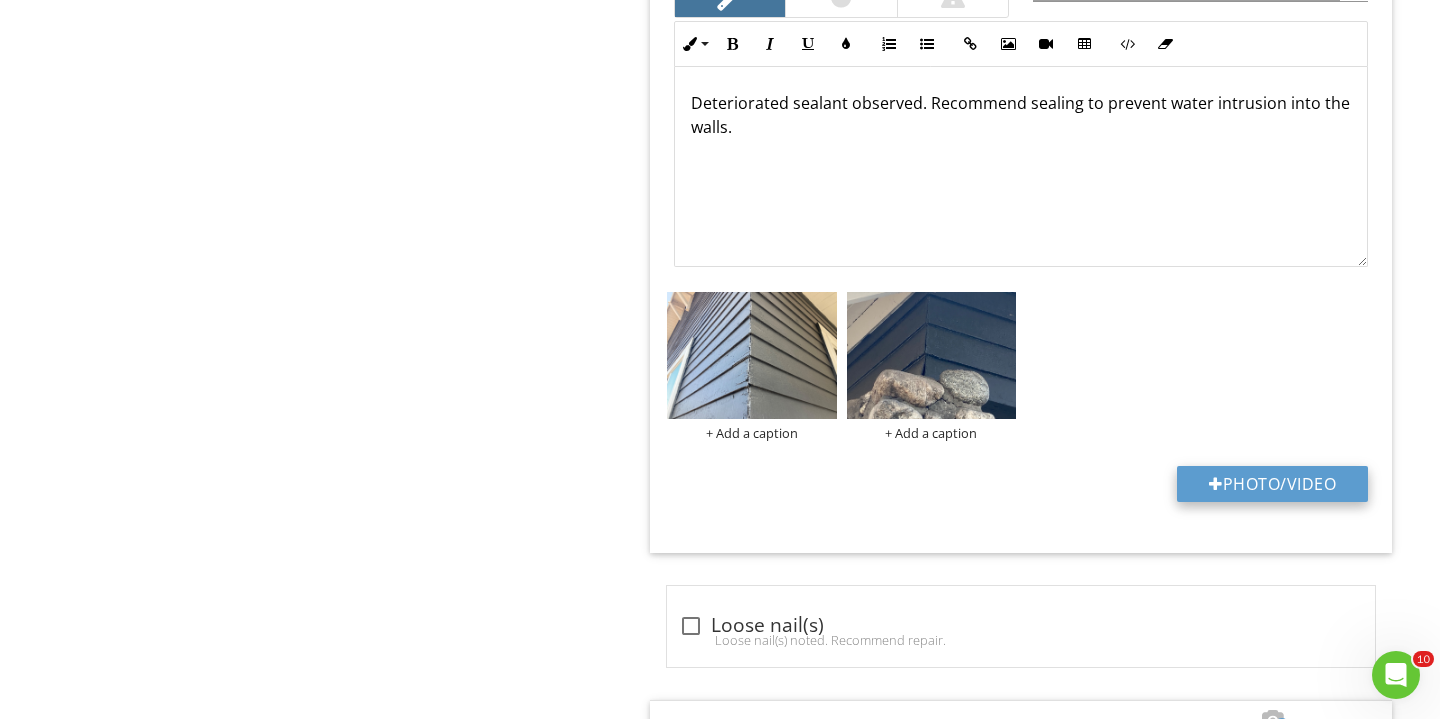 click on "Photo/Video" at bounding box center (1272, 484) 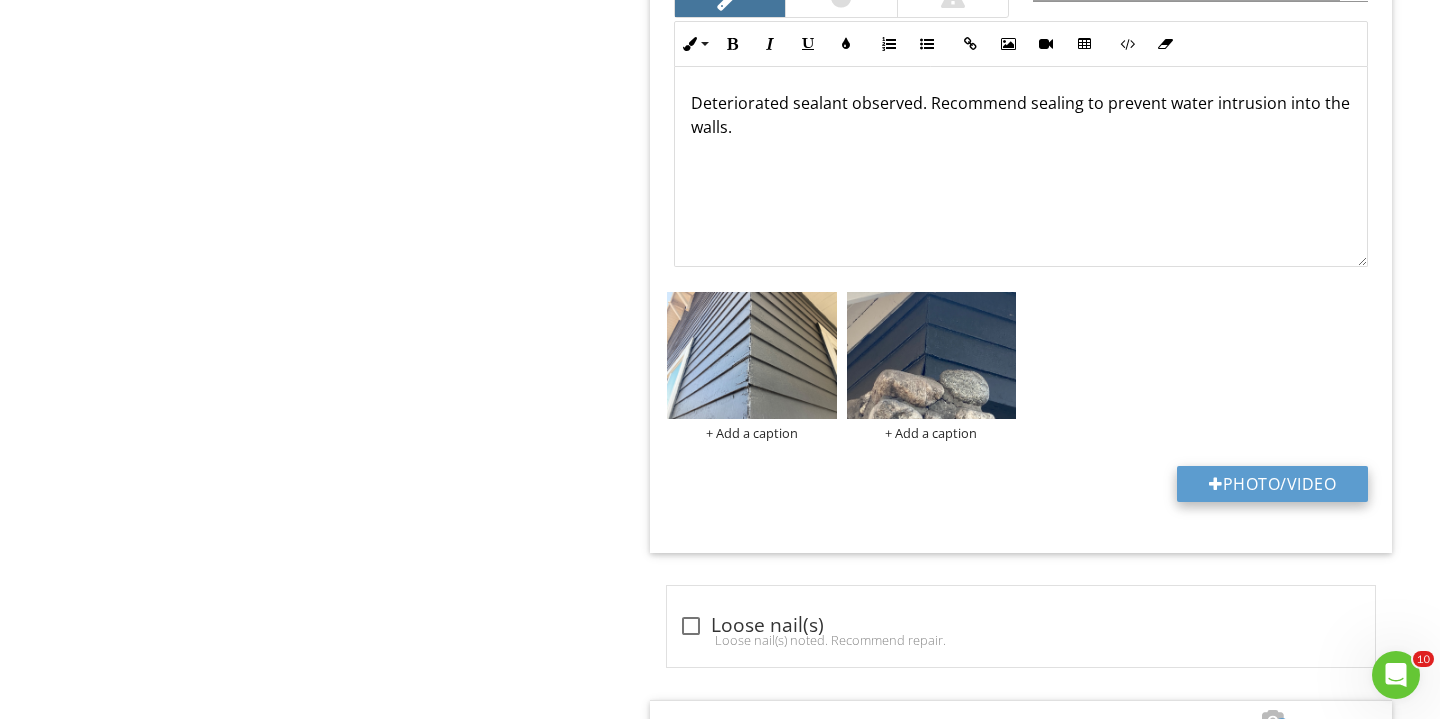 type on "C:\fakepath\IMG_2747.JPG" 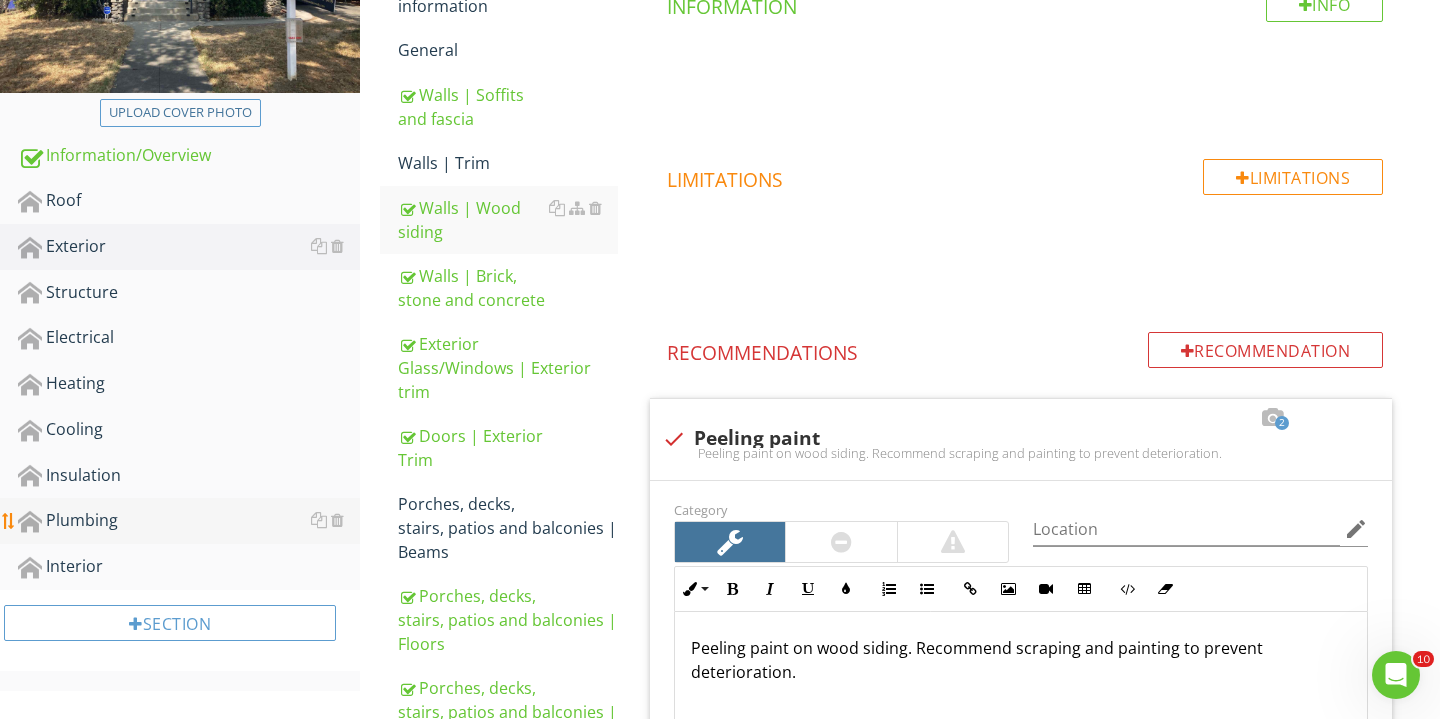 scroll, scrollTop: 505, scrollLeft: 0, axis: vertical 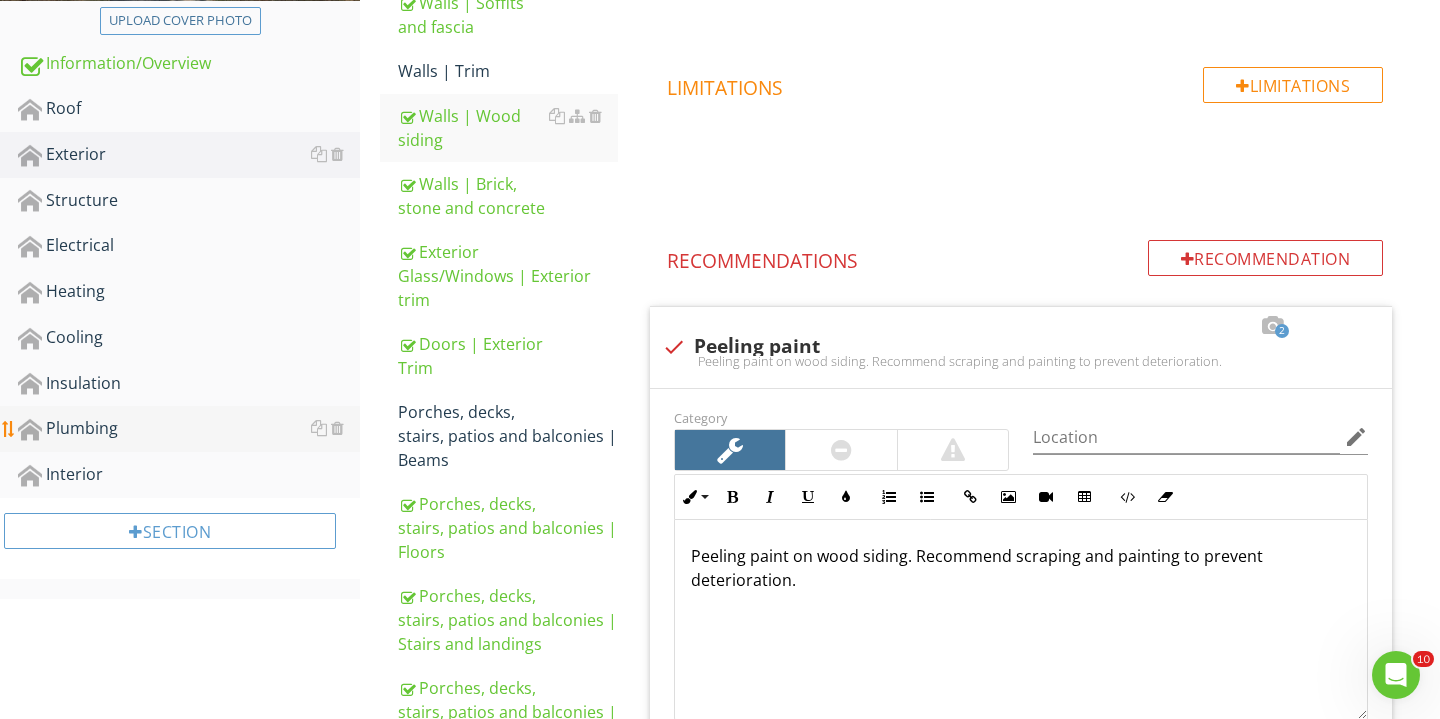 click on "Plumbing" at bounding box center (189, 429) 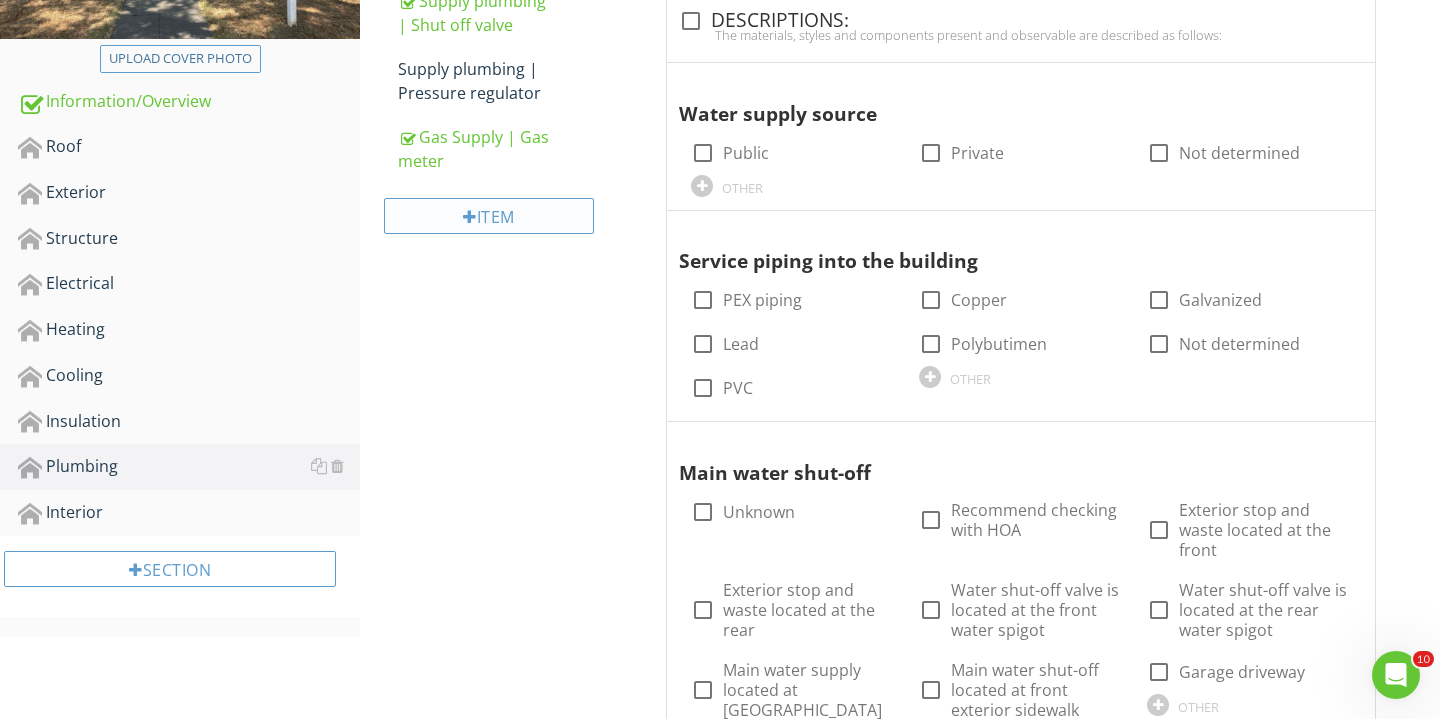 scroll, scrollTop: 437, scrollLeft: 0, axis: vertical 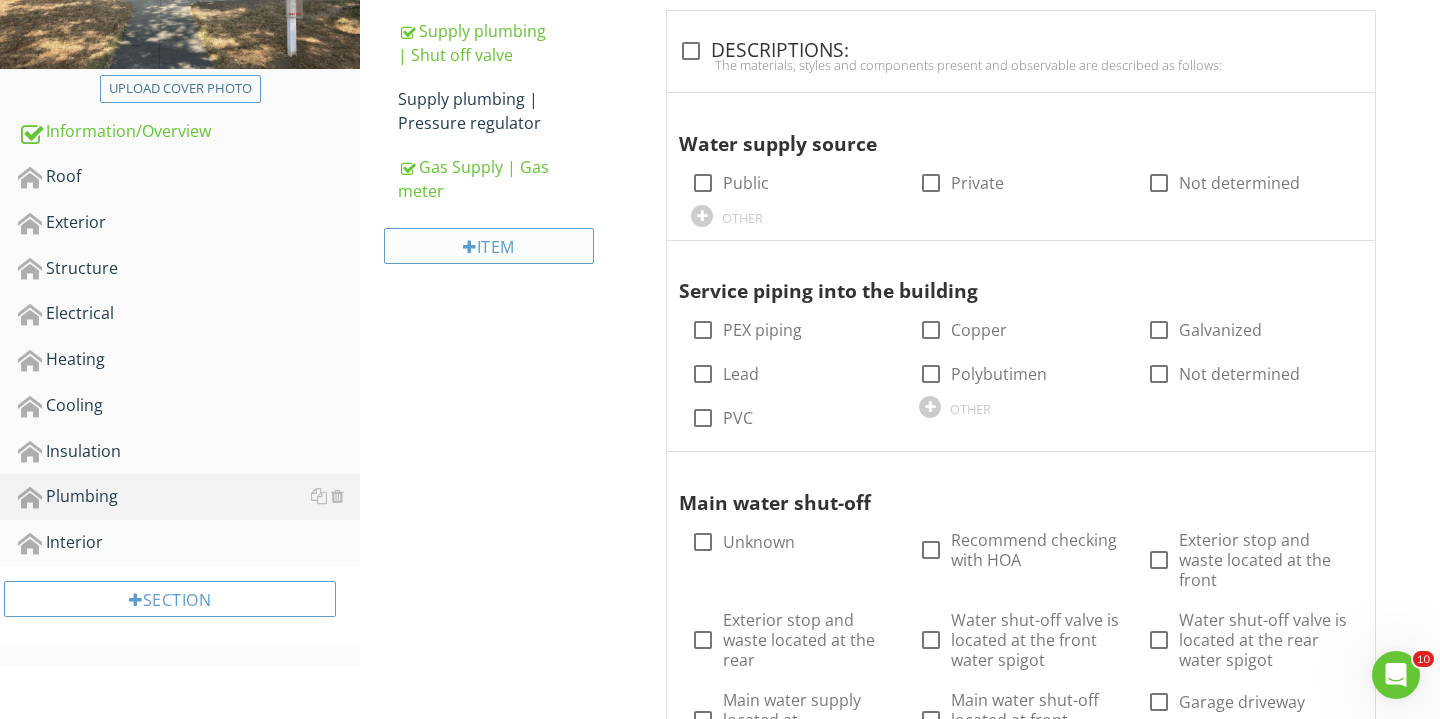 click on "Item" at bounding box center (489, 246) 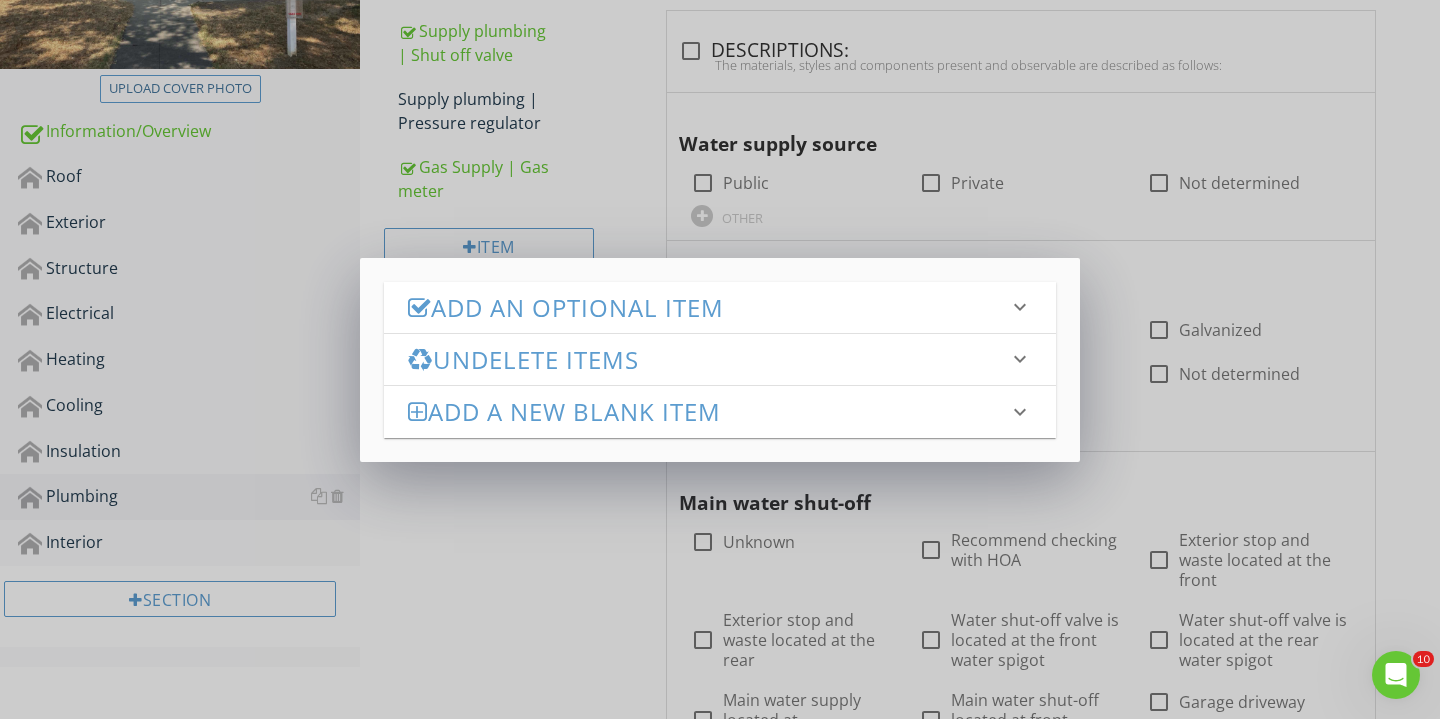 click on "Add an Optional Item
keyboard_arrow_down" at bounding box center (720, 307) 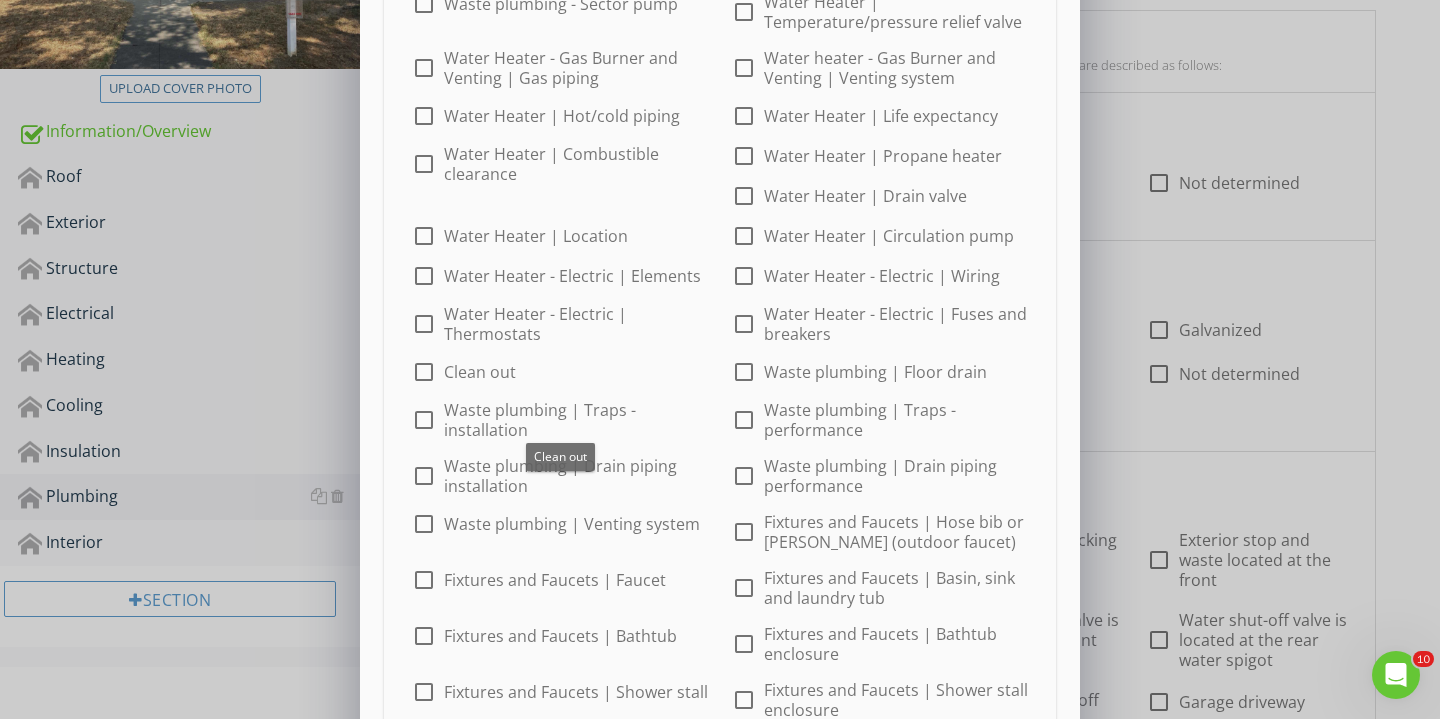 scroll, scrollTop: 284, scrollLeft: 0, axis: vertical 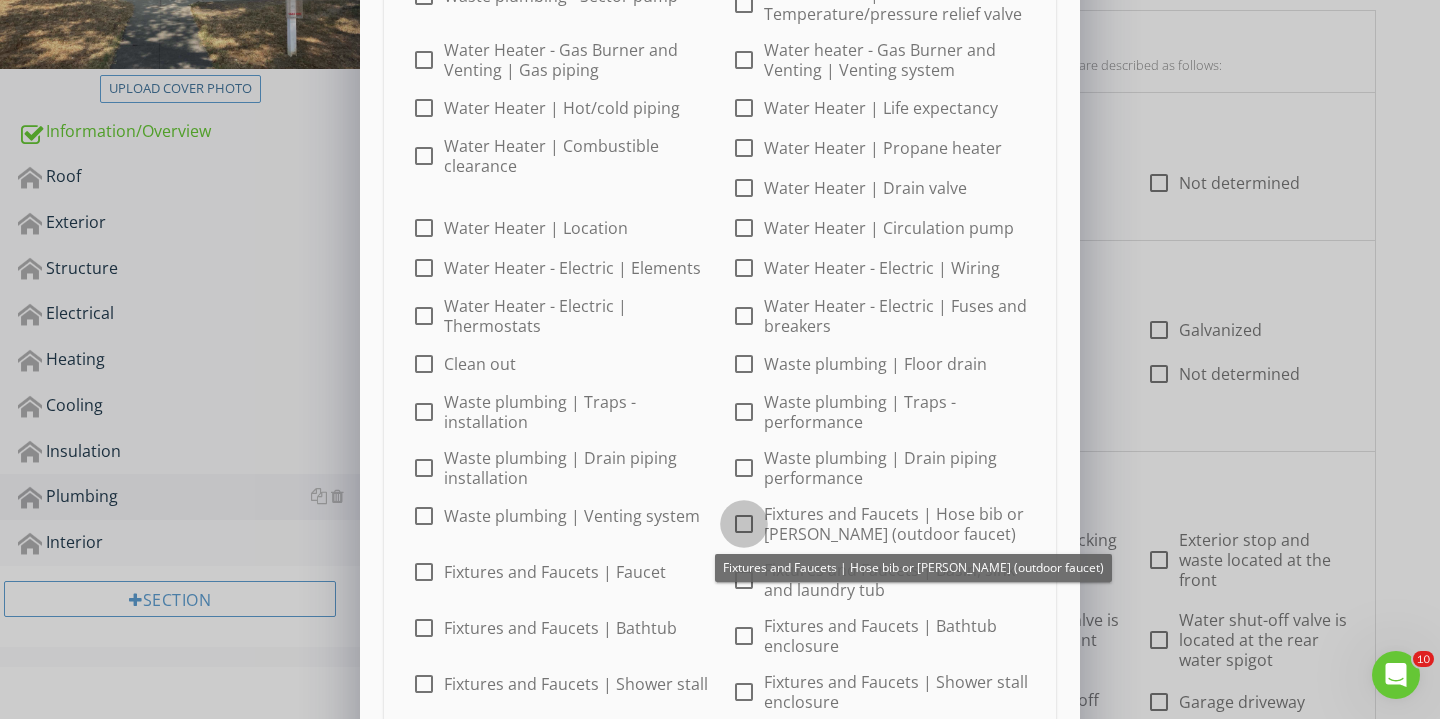 click at bounding box center (744, 524) 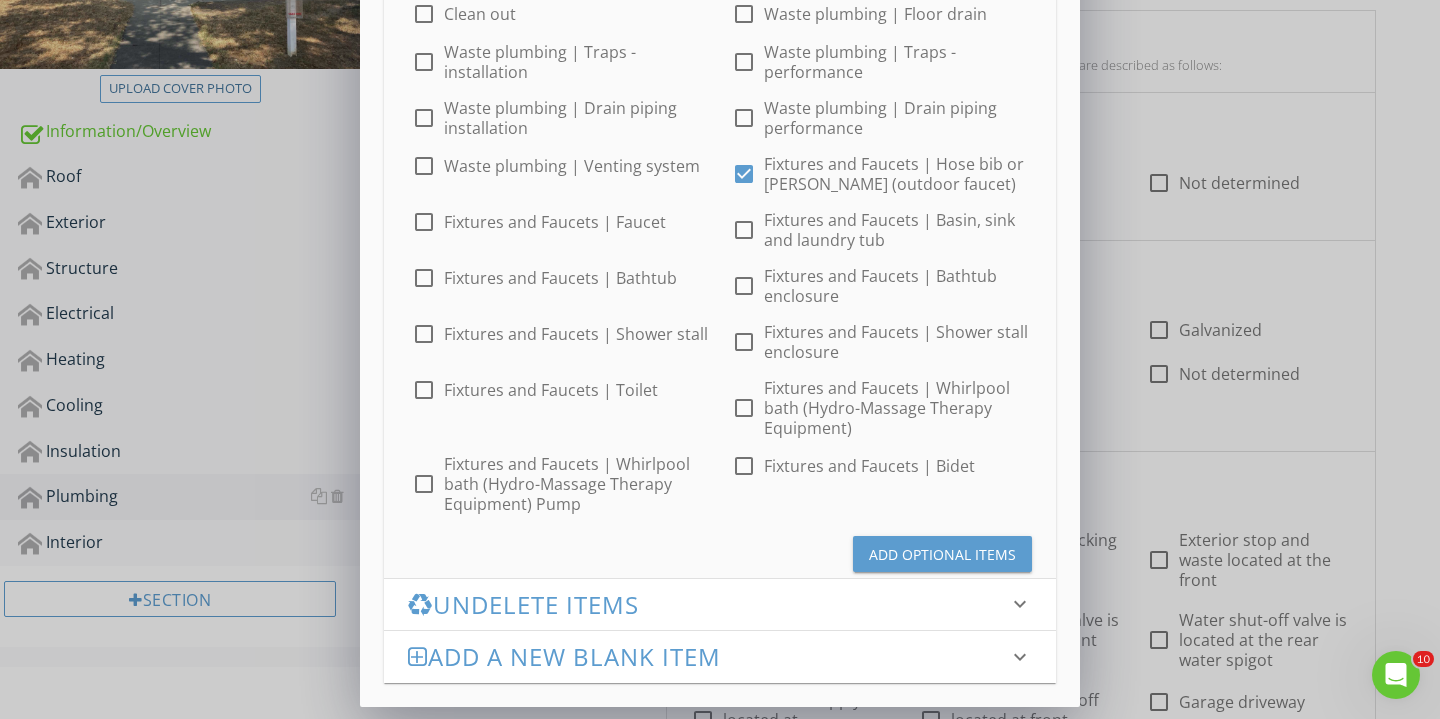 scroll, scrollTop: 633, scrollLeft: 0, axis: vertical 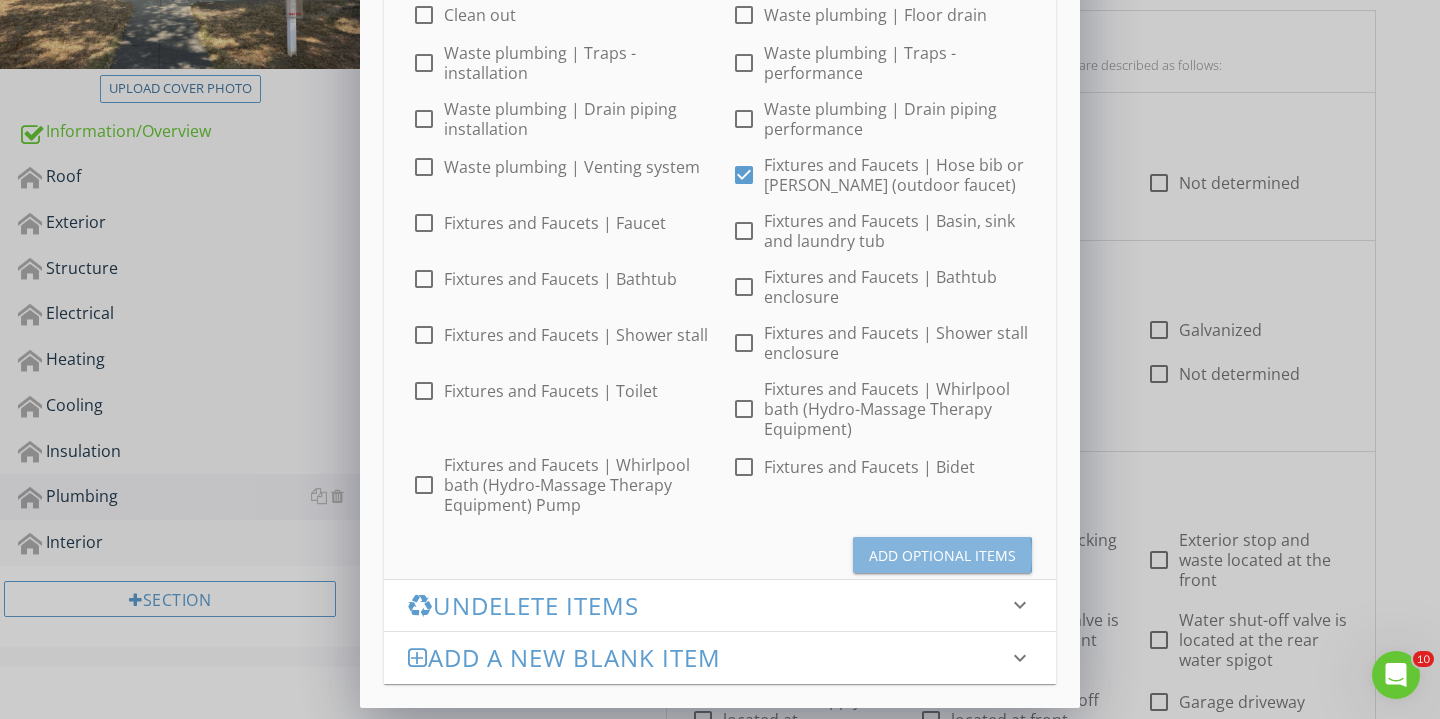 click on "Add Optional Items" at bounding box center [942, 555] 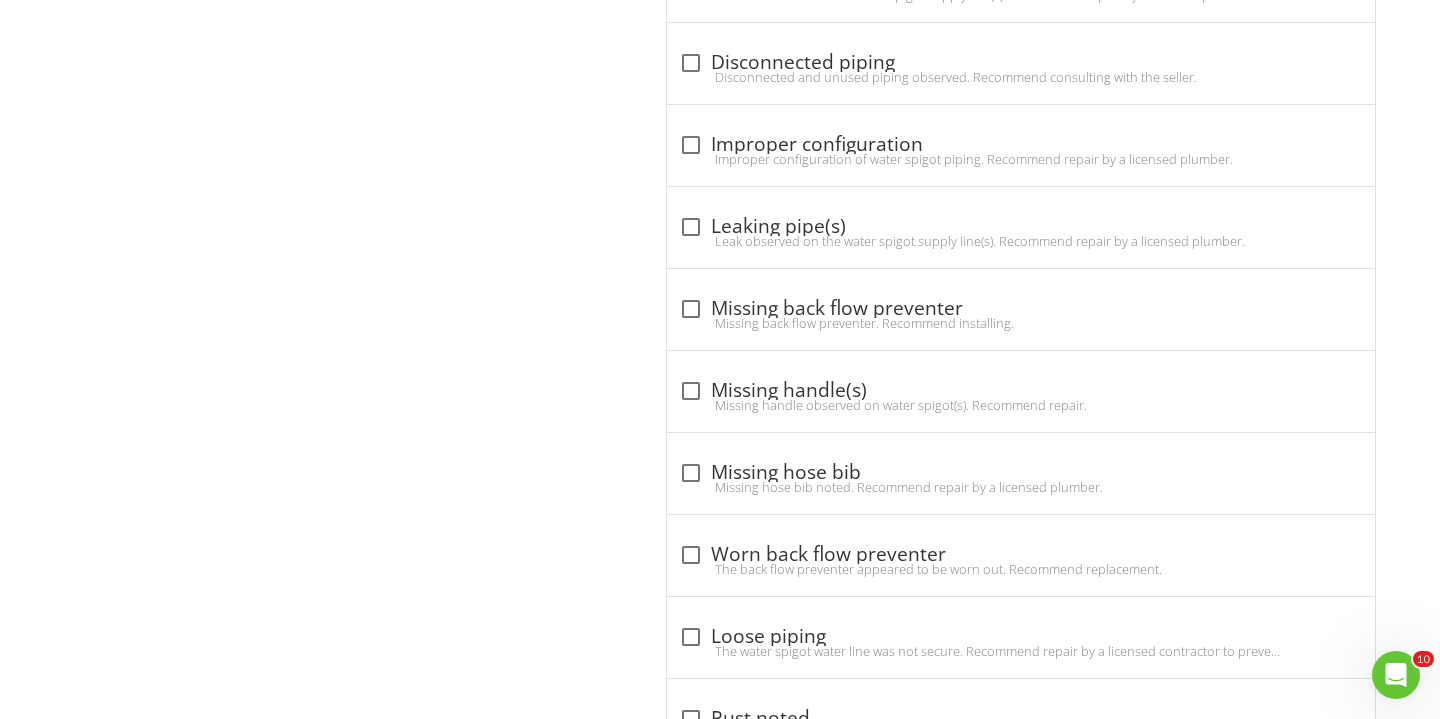 scroll, scrollTop: 1467, scrollLeft: 0, axis: vertical 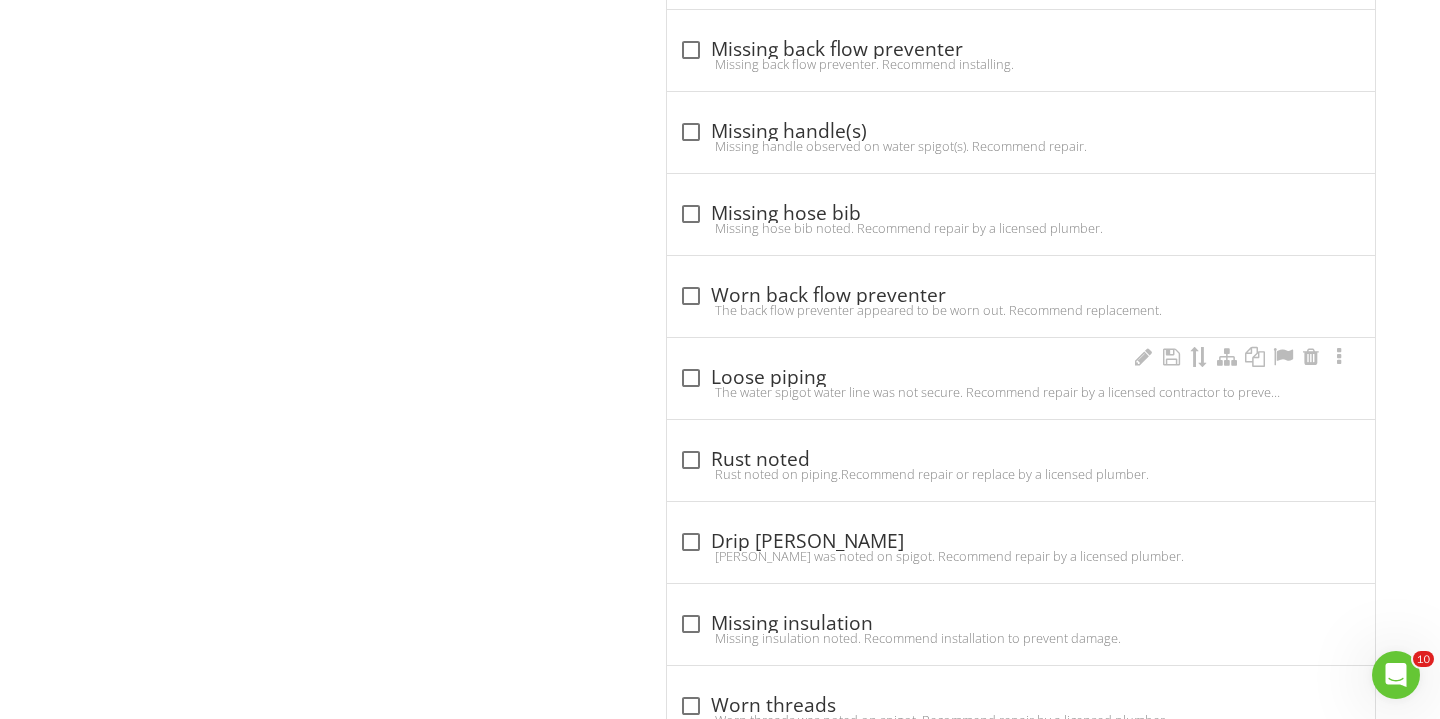 click on "The water spigot water line was not secure. Recommend repair by a licensed contractor to prevent damage." at bounding box center [1021, 392] 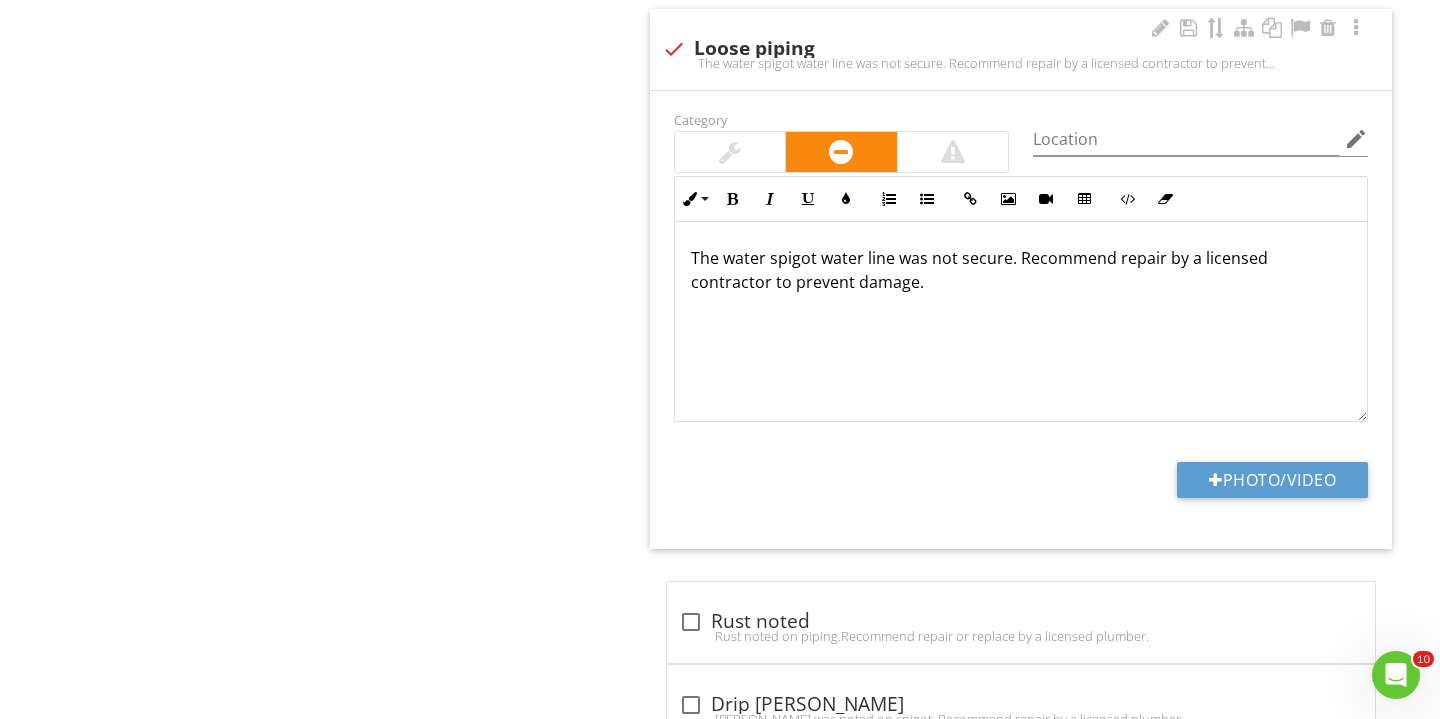 scroll, scrollTop: 1882, scrollLeft: 0, axis: vertical 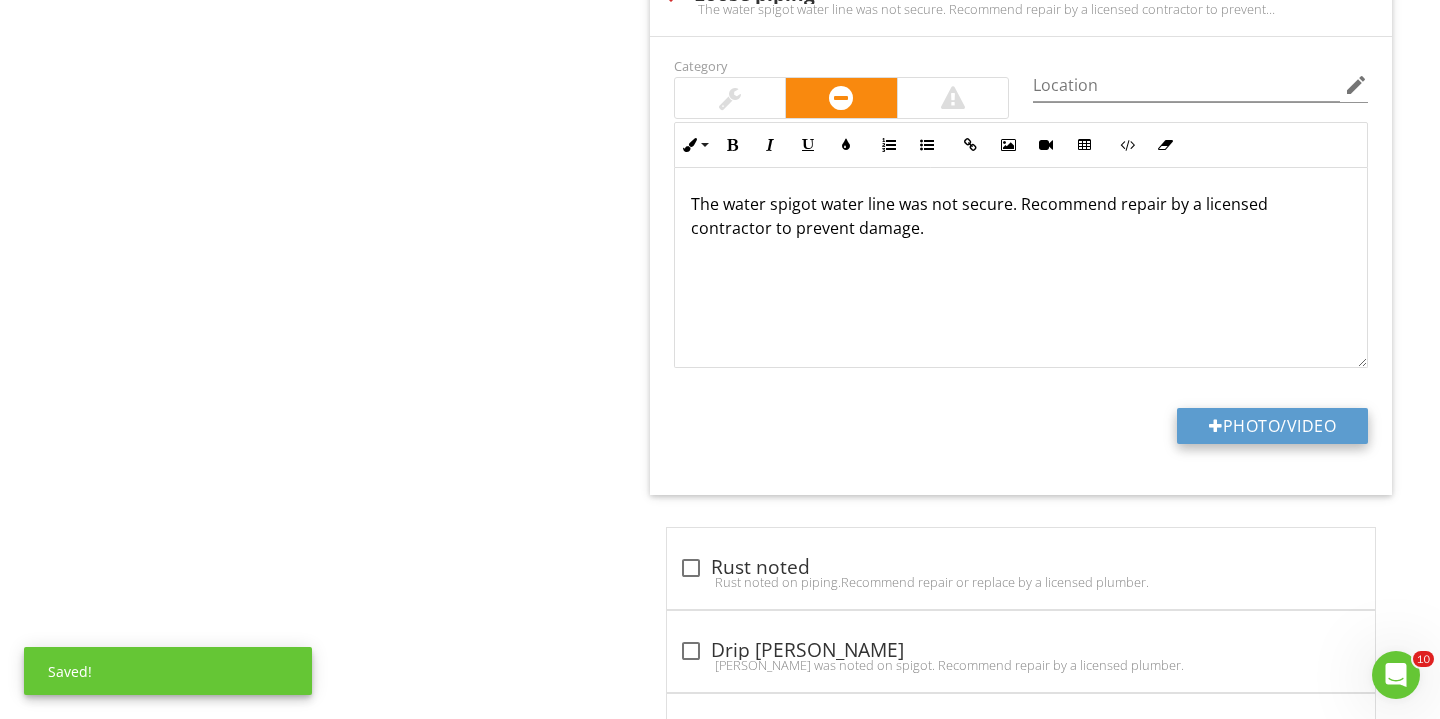 click on "Photo/Video" at bounding box center (1272, 426) 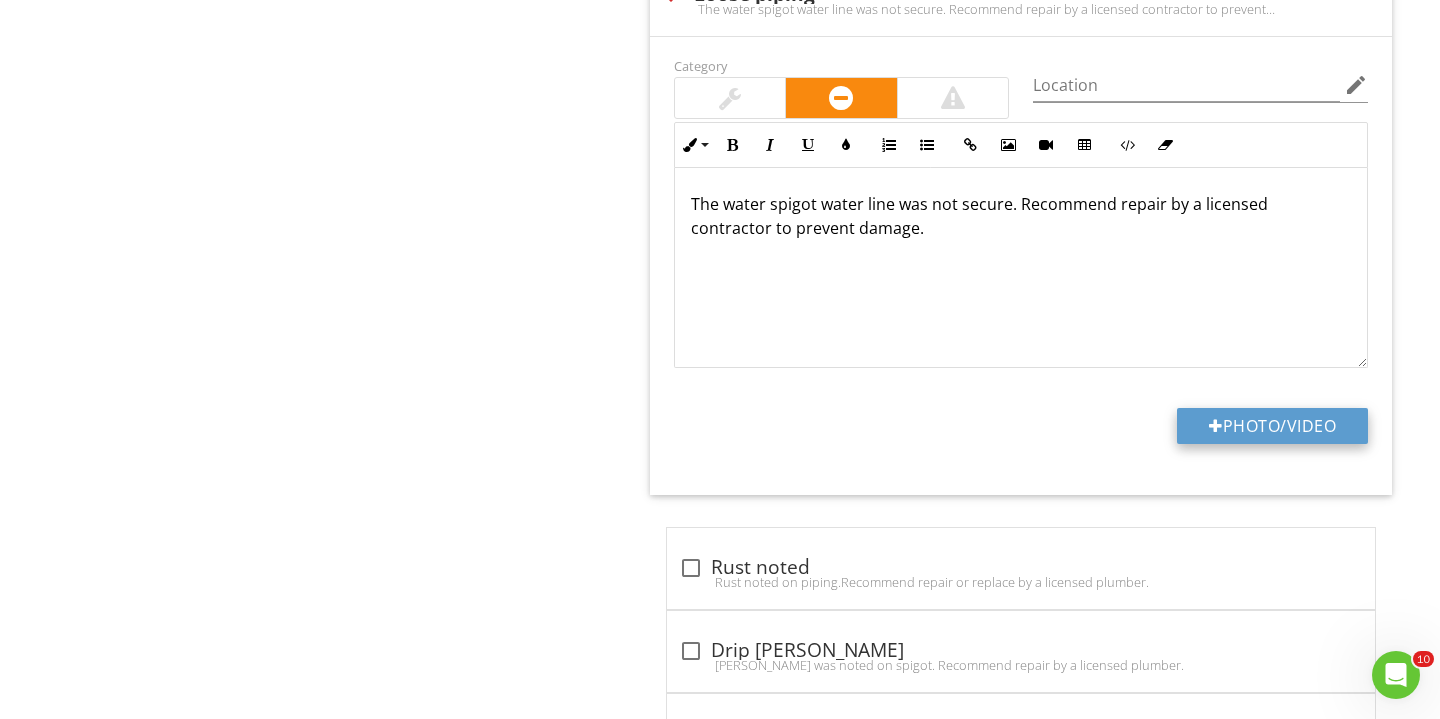 type on "C:\fakepath\IMG_2751.JPG" 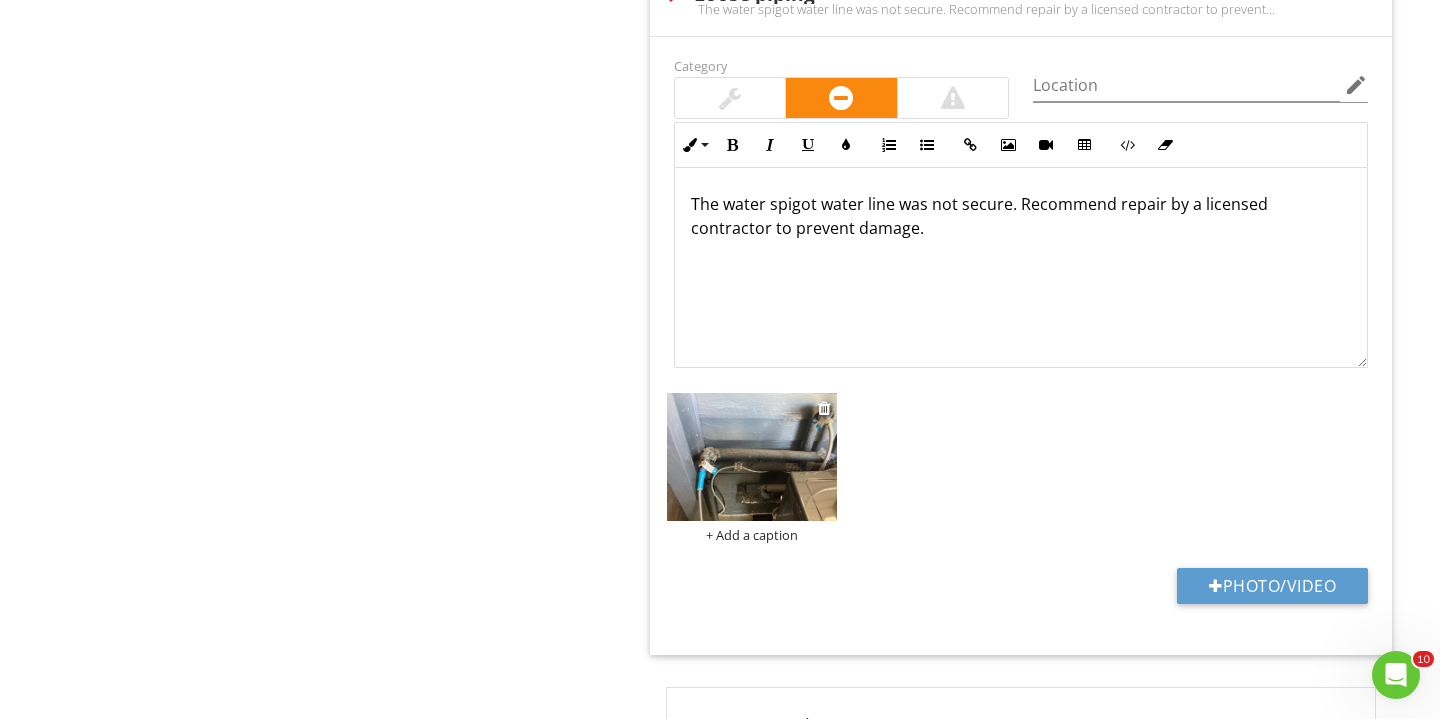 click on "+ Add a caption" at bounding box center (752, 535) 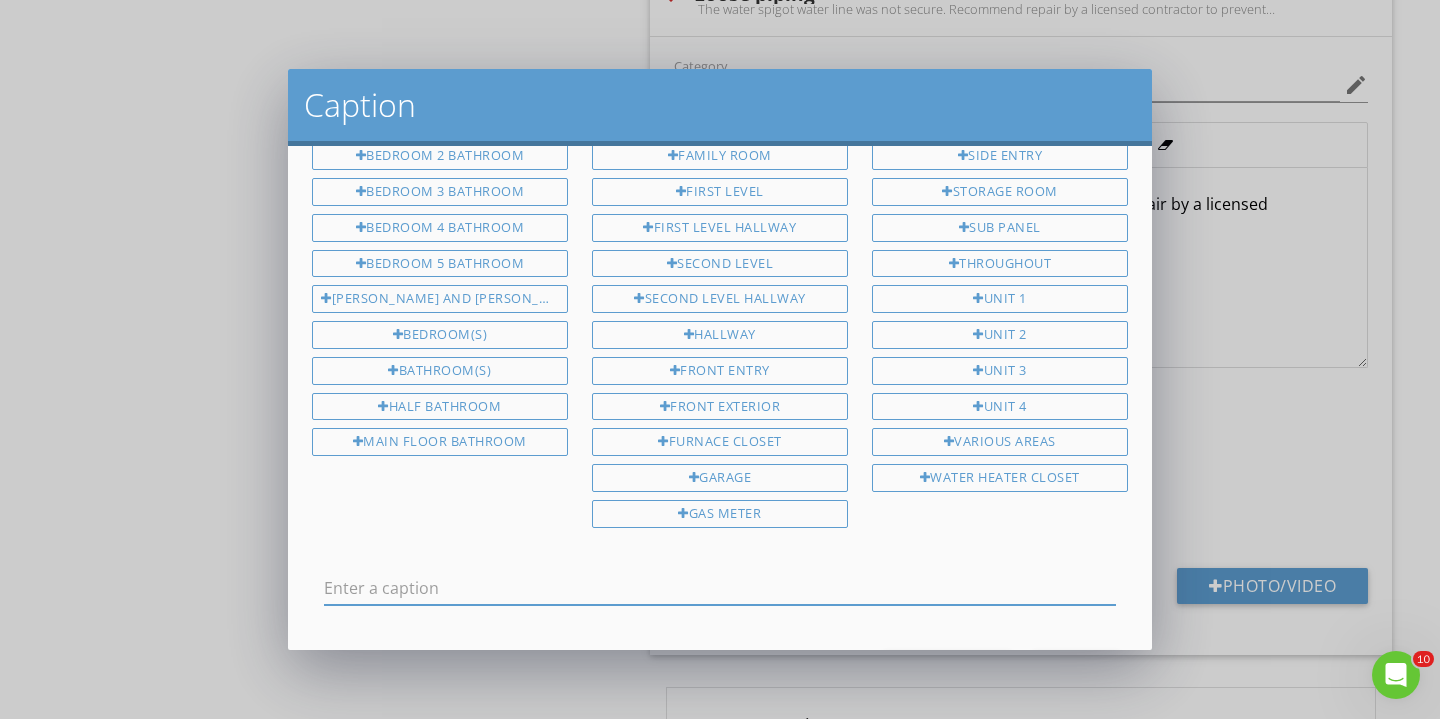 scroll, scrollTop: 197, scrollLeft: 0, axis: vertical 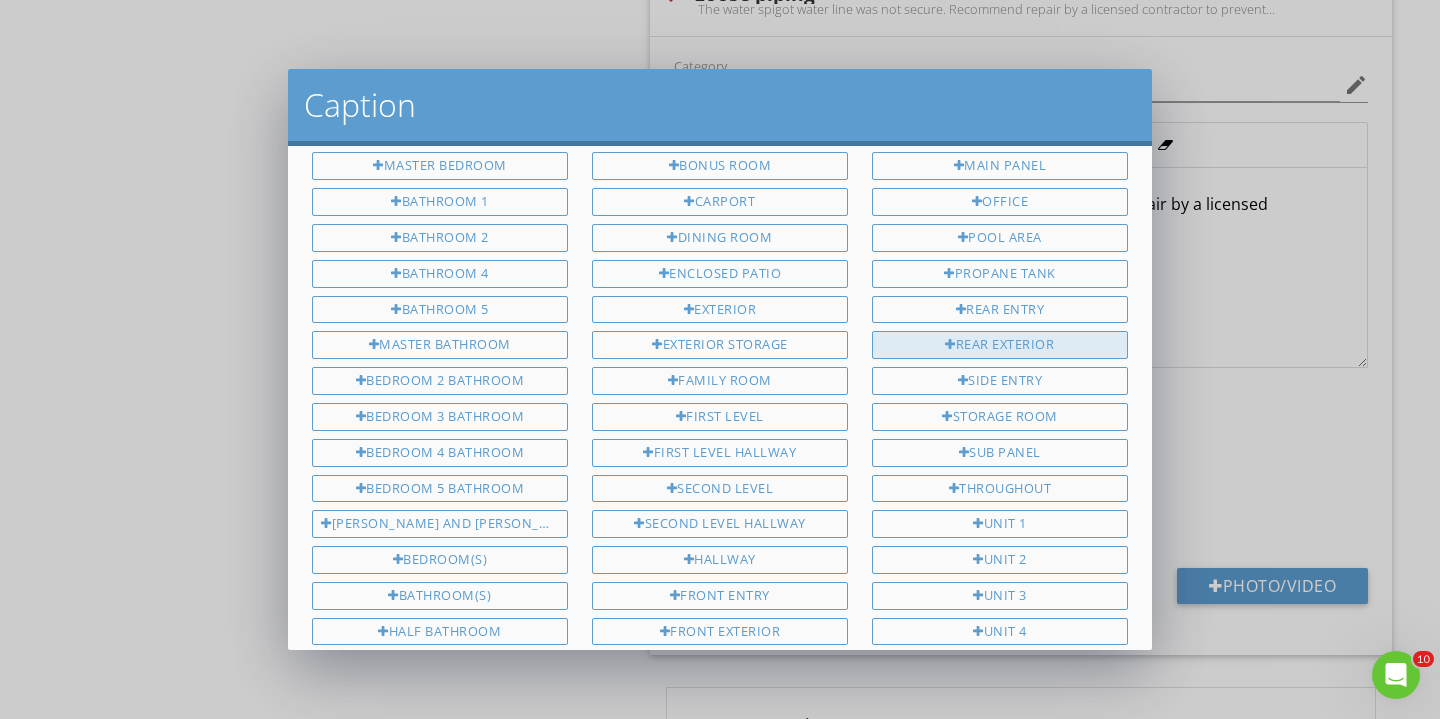 click on "Rear exterior" at bounding box center [1000, 345] 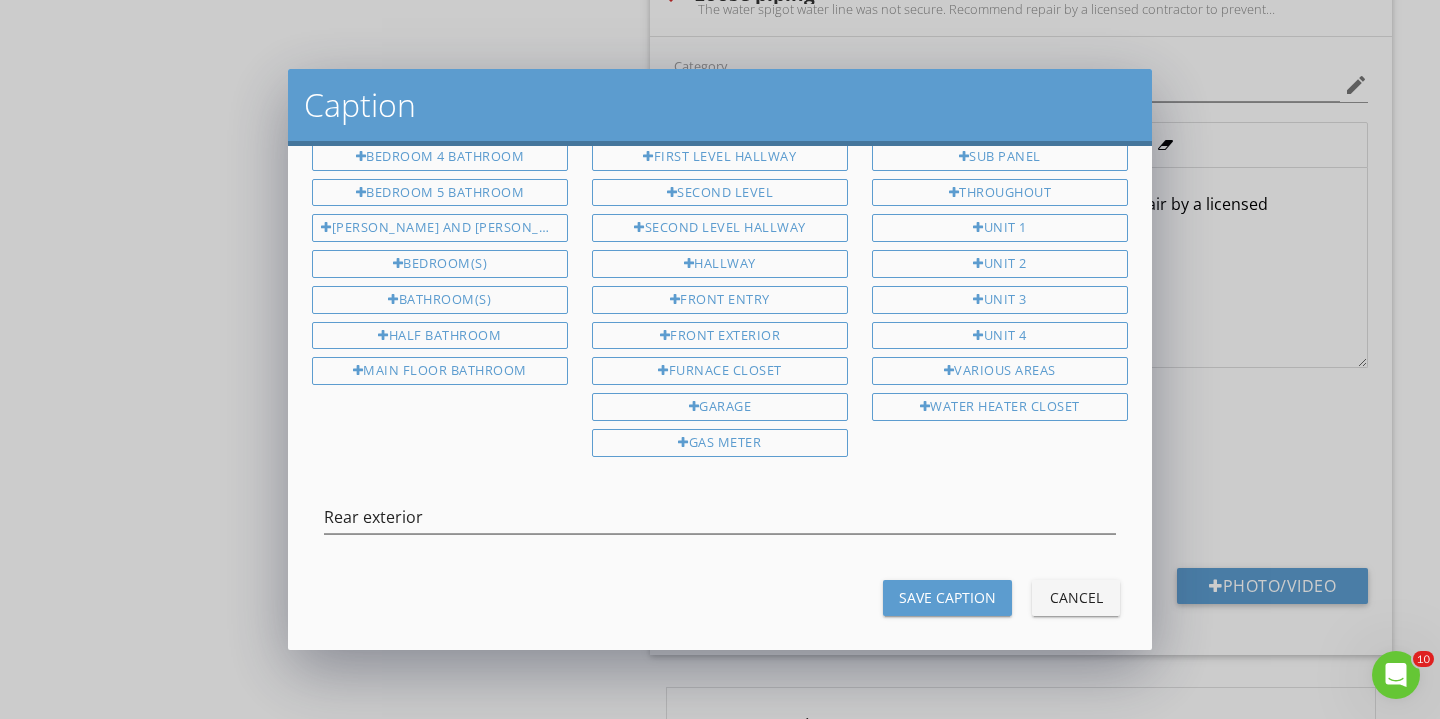 scroll, scrollTop: 492, scrollLeft: 0, axis: vertical 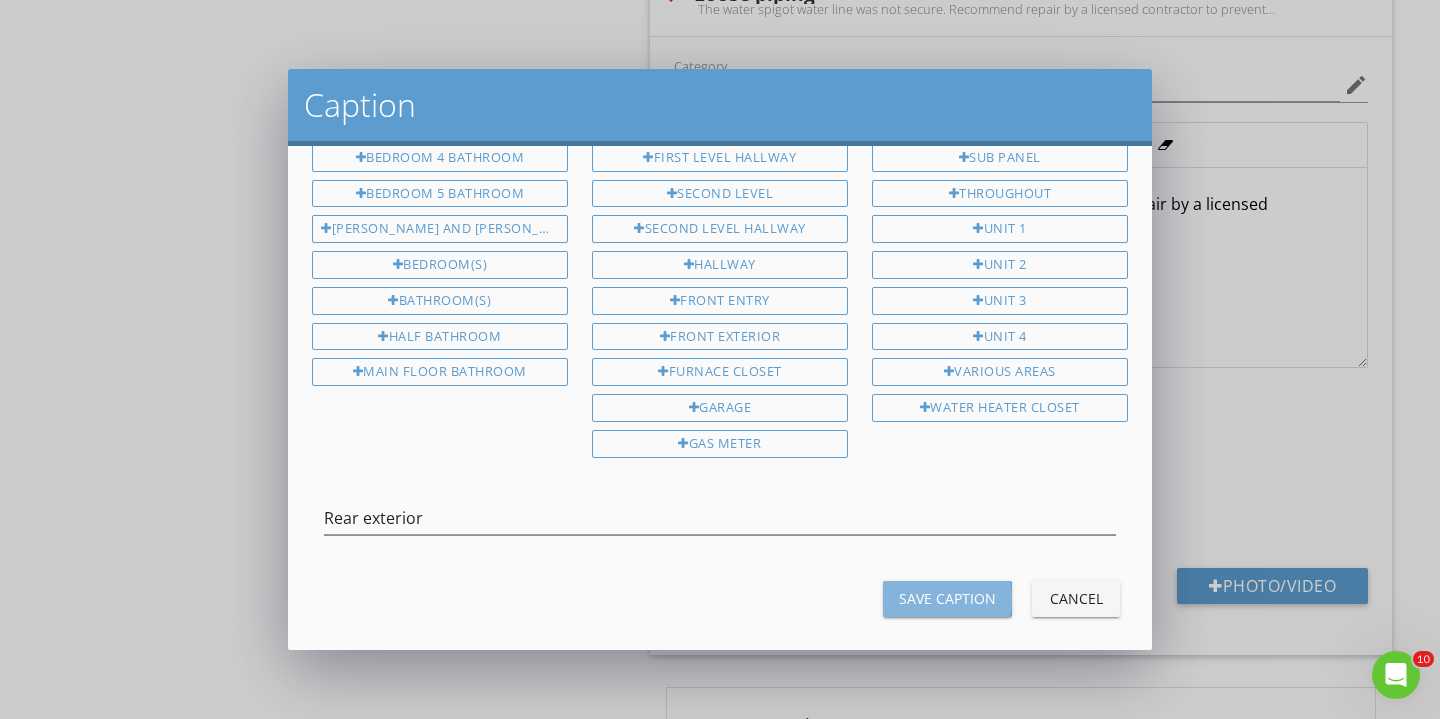 click on "Save Caption" at bounding box center [947, 598] 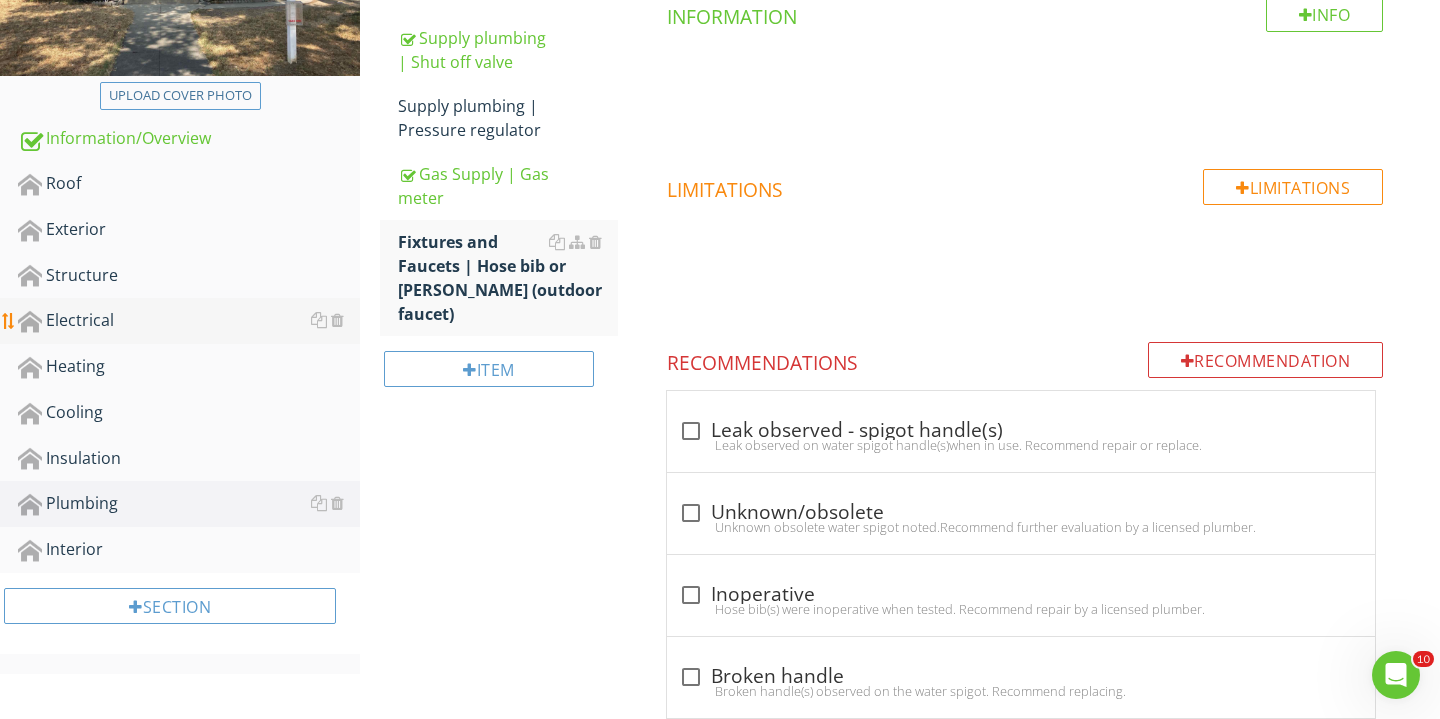scroll, scrollTop: 452, scrollLeft: 0, axis: vertical 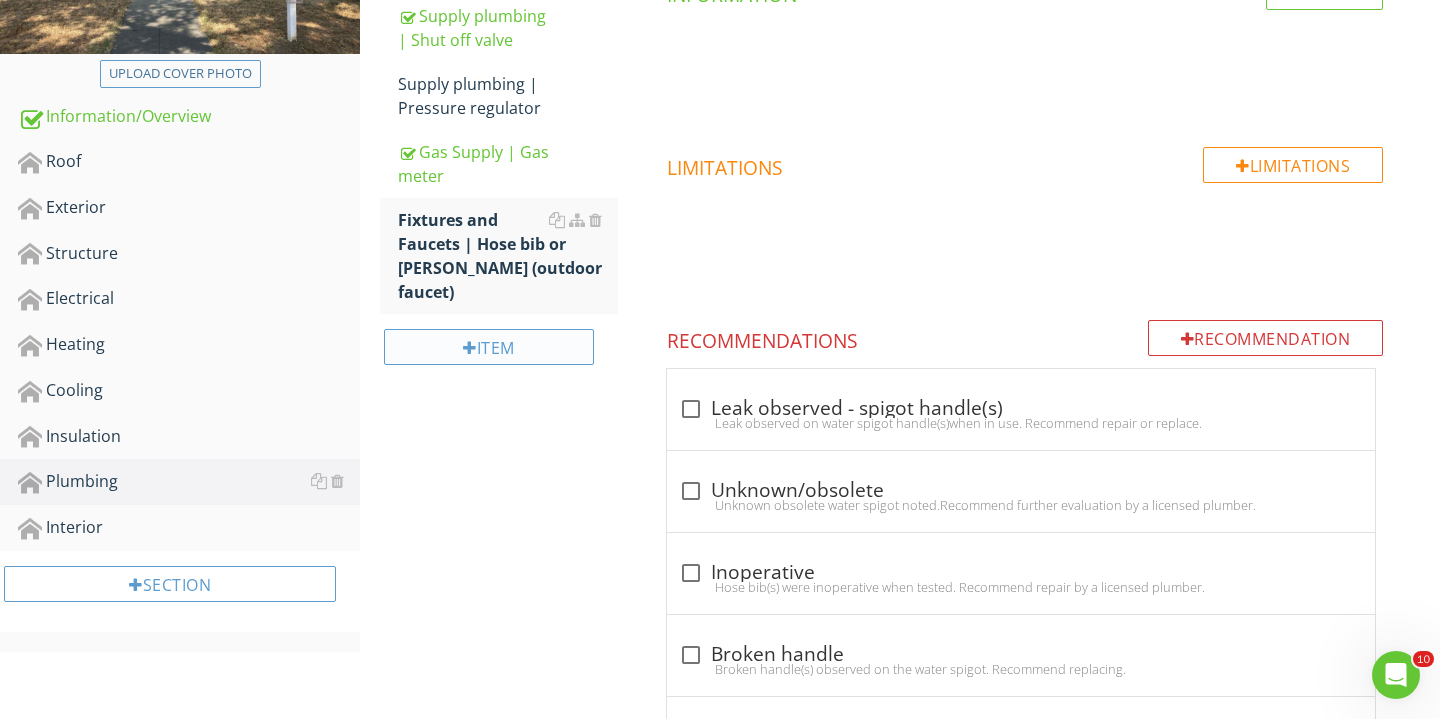 click on "Item" at bounding box center [489, 347] 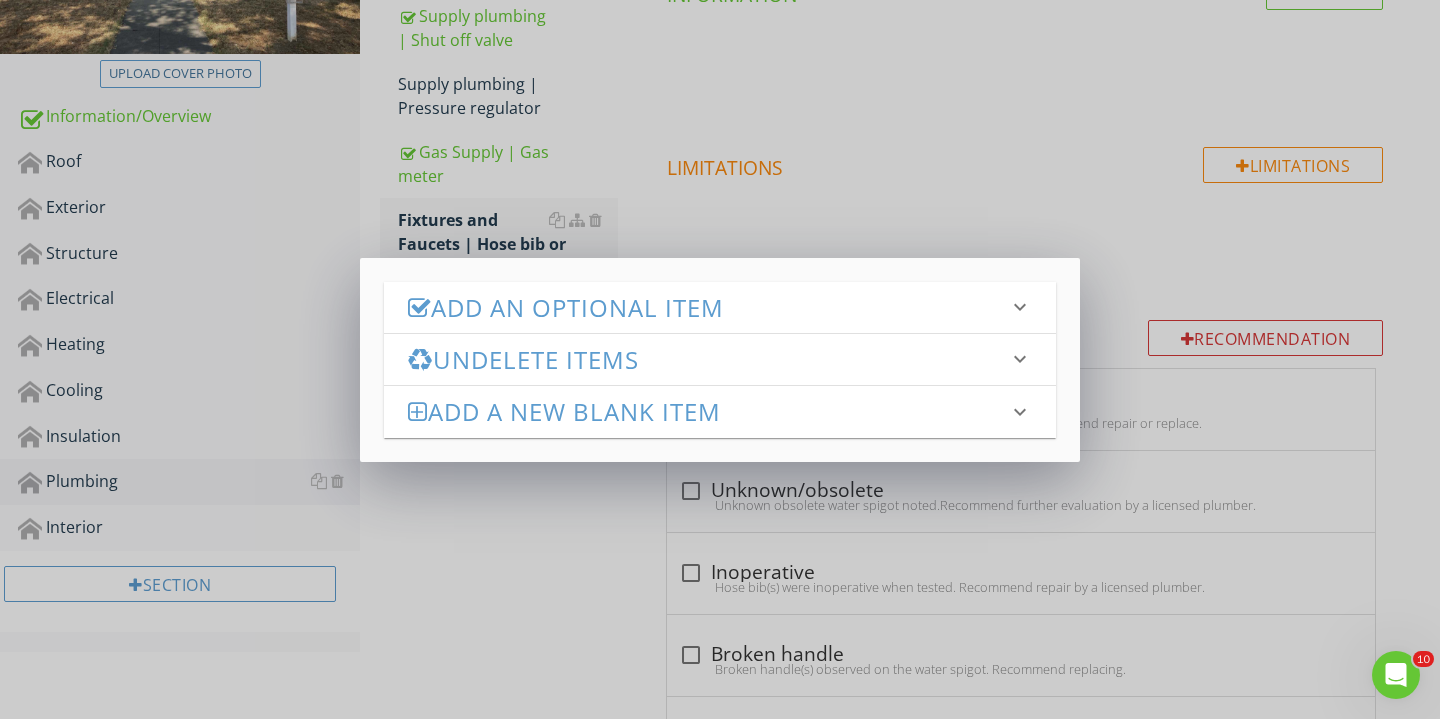 click on "Add an Optional Item" at bounding box center (708, 307) 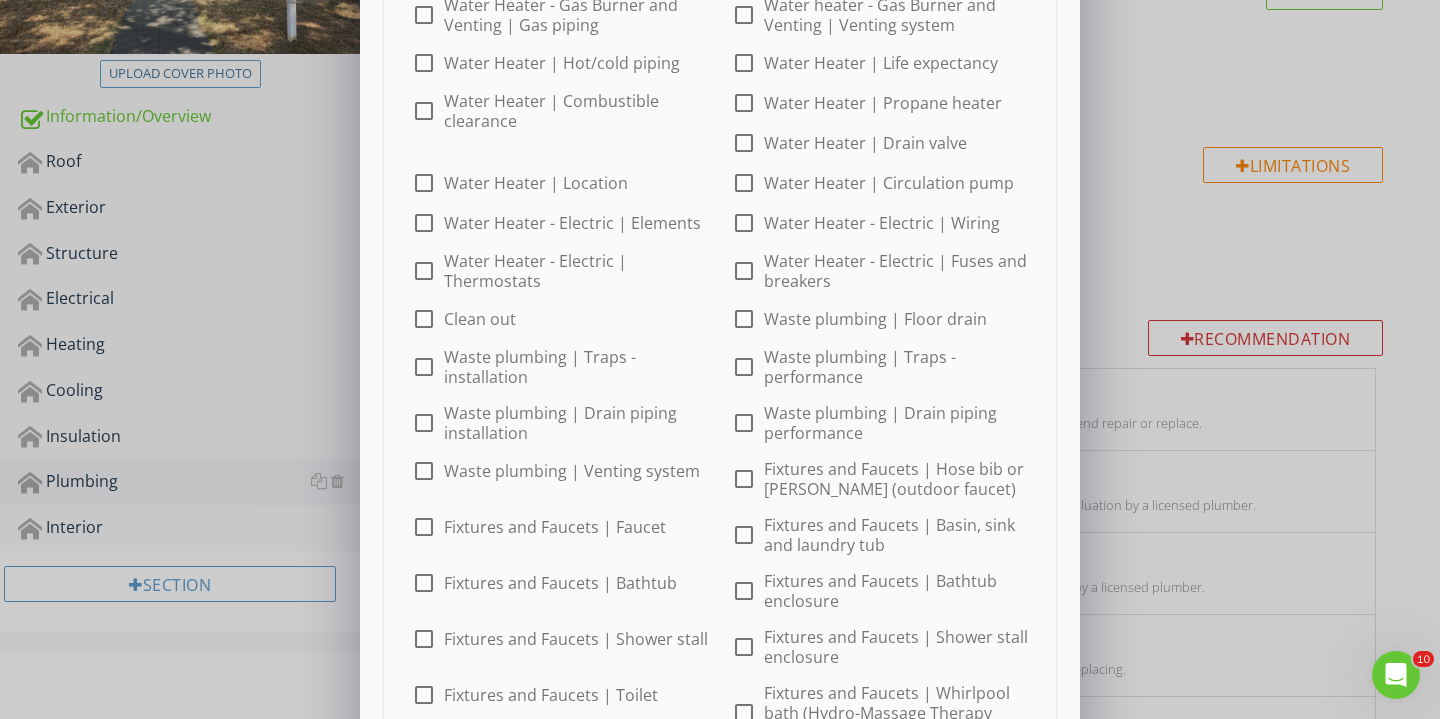 scroll, scrollTop: 331, scrollLeft: 0, axis: vertical 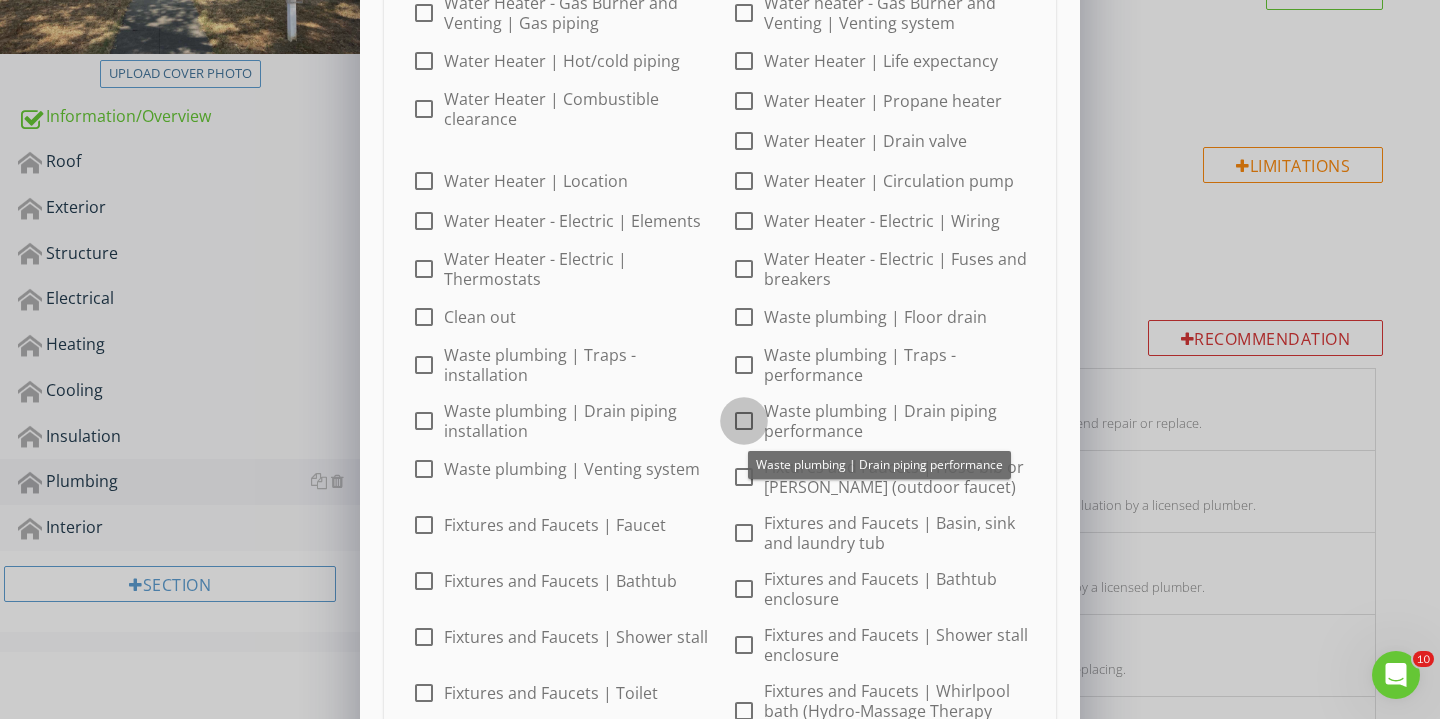 click at bounding box center [744, 421] 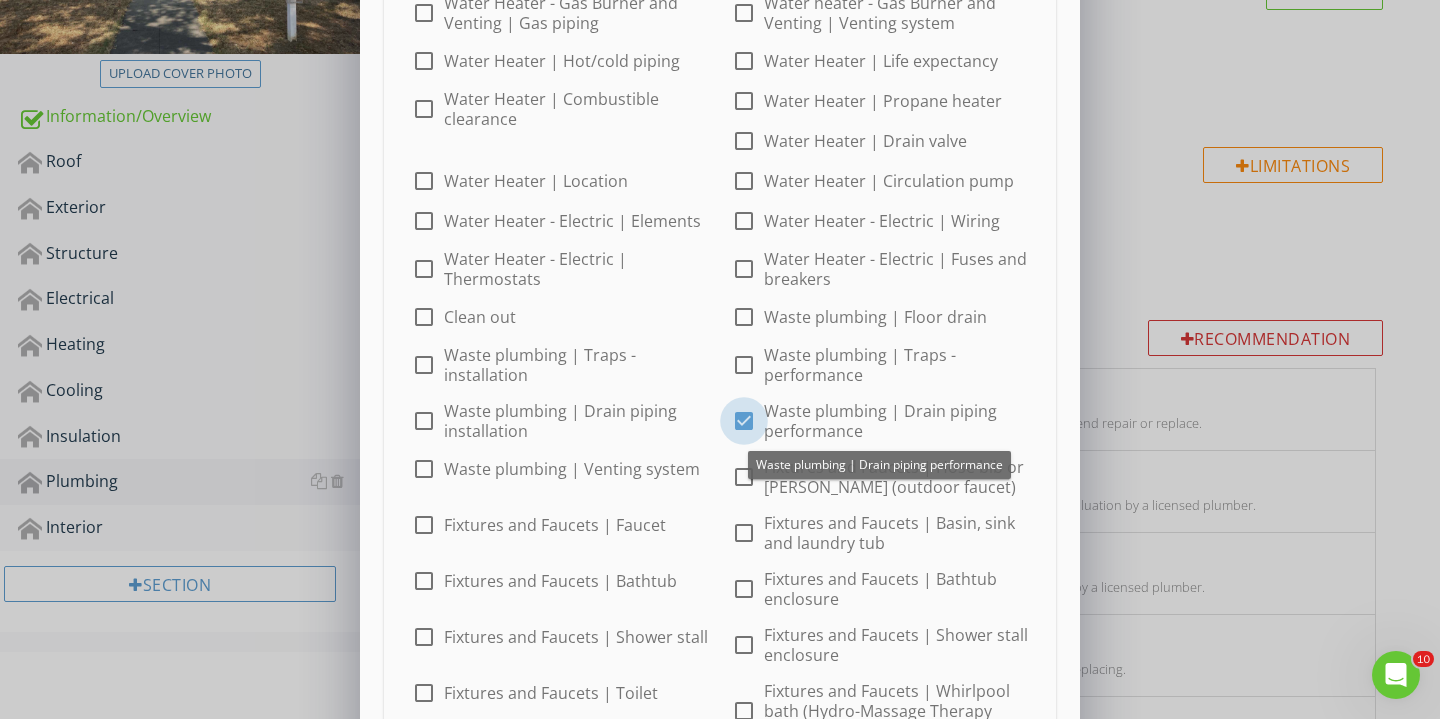click at bounding box center (744, 421) 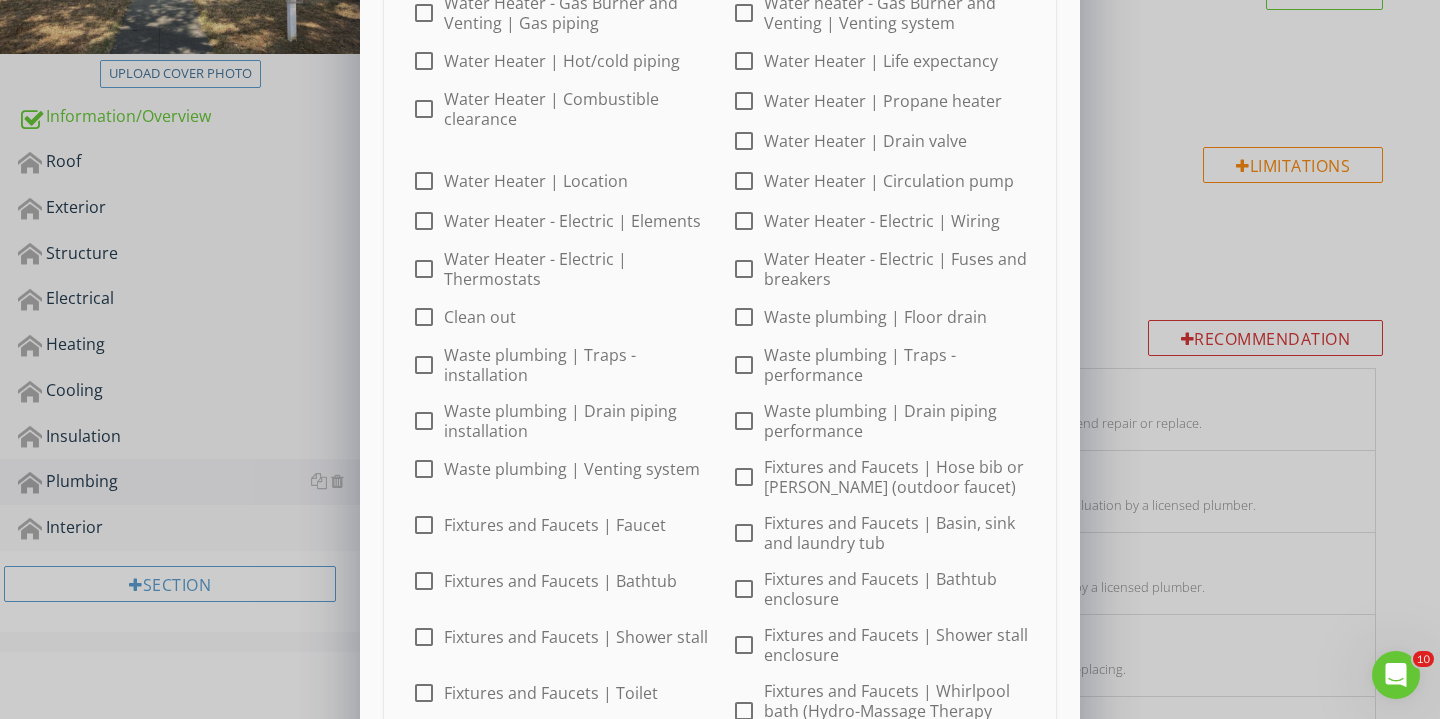click at bounding box center (424, 421) 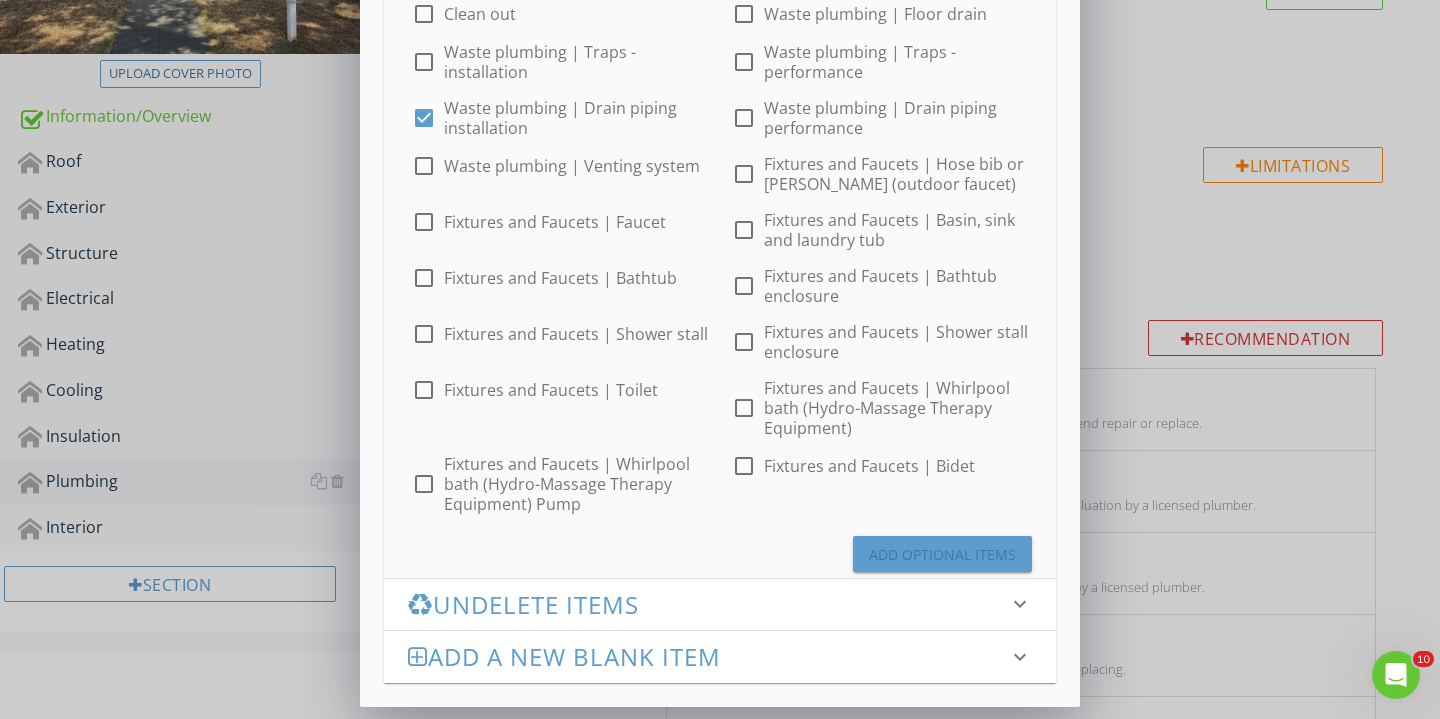 scroll, scrollTop: 633, scrollLeft: 0, axis: vertical 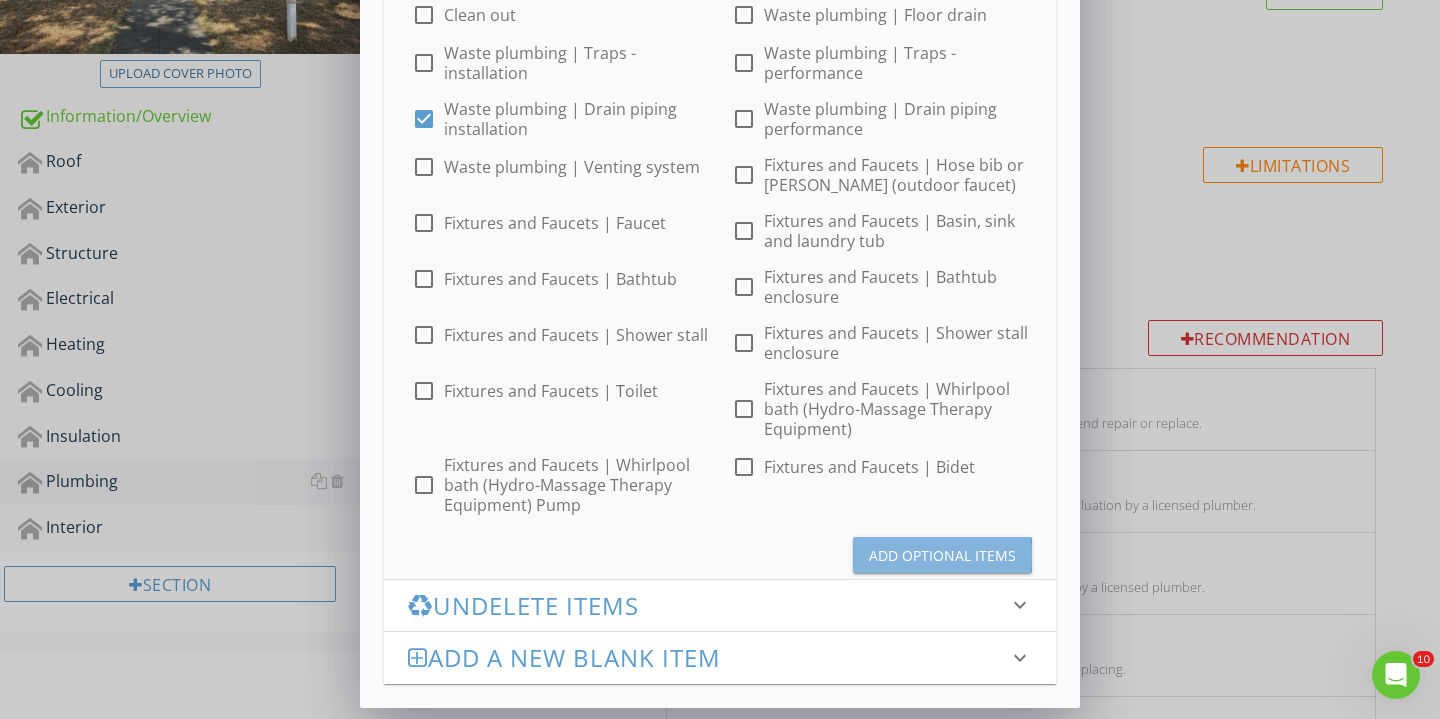 click on "Add Optional Items" at bounding box center (942, 555) 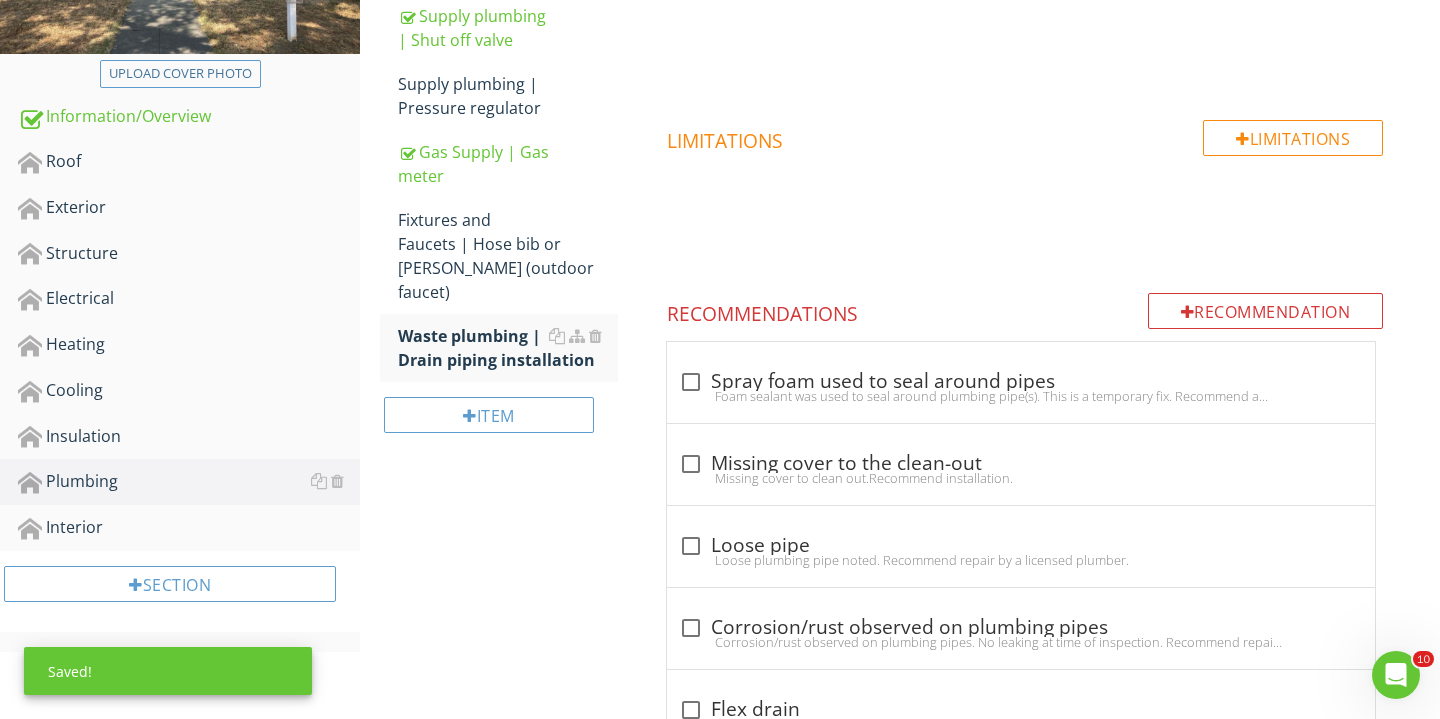 scroll, scrollTop: 488, scrollLeft: 0, axis: vertical 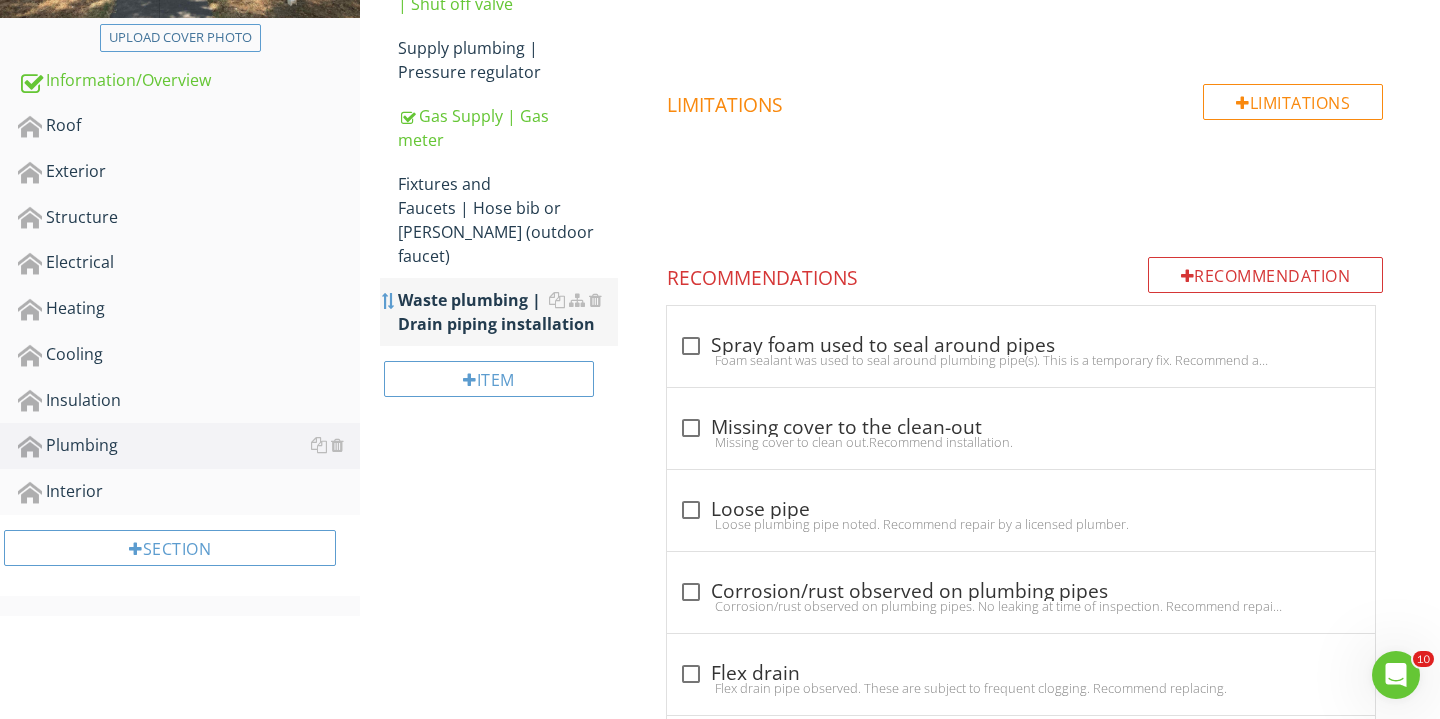type 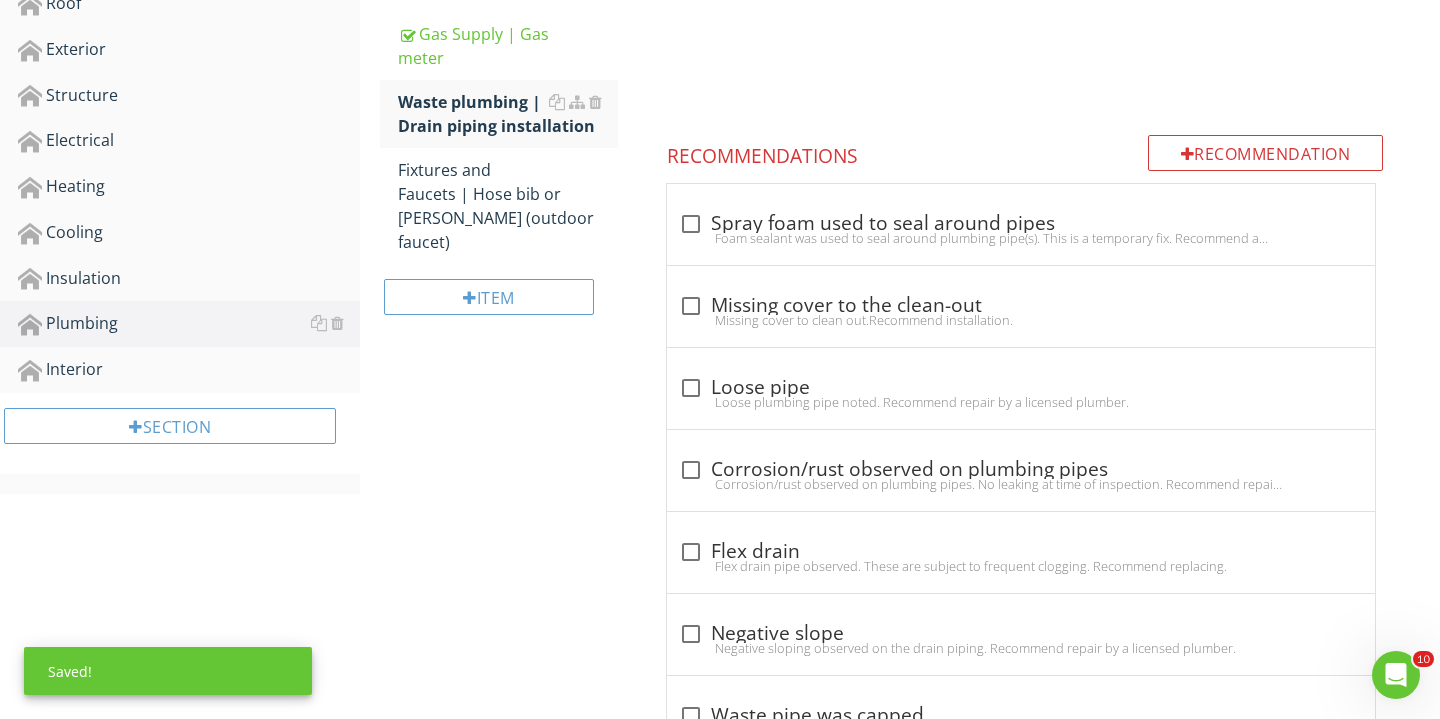 scroll, scrollTop: 634, scrollLeft: 0, axis: vertical 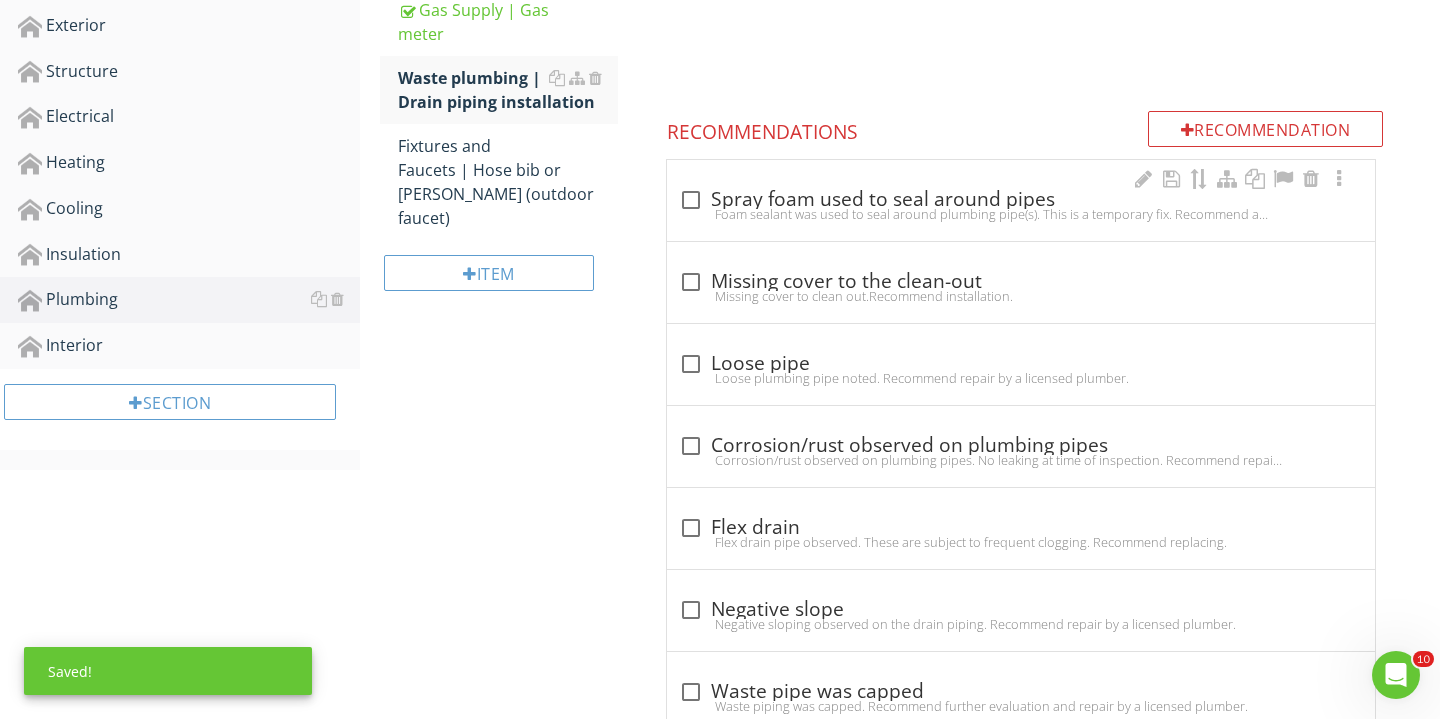 click on "check_box_outline_blank
Spray foam used to seal around pipes
Foam sealant was used to seal around plumbing pipe(s). This is a temporary fix. Recommend a permanent repair by a licensed contractor." at bounding box center [1021, 200] 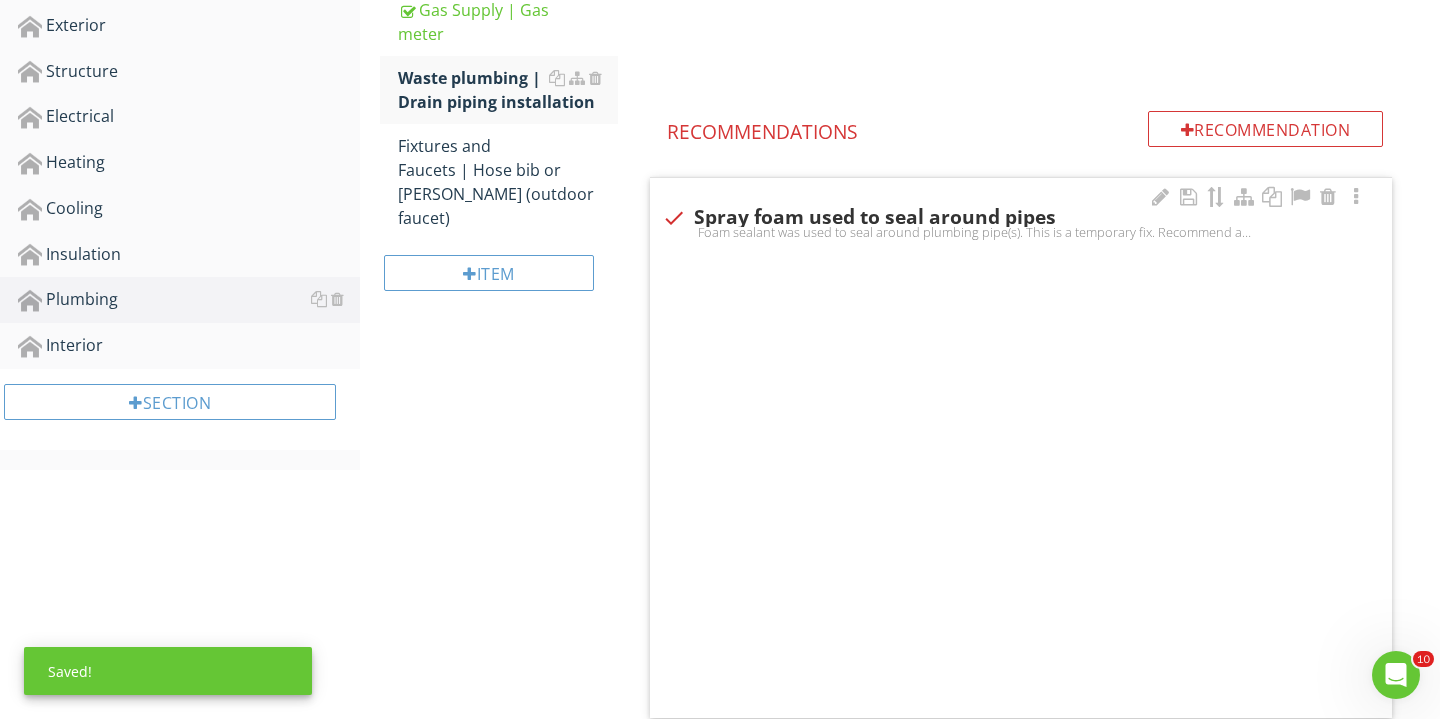 checkbox on "true" 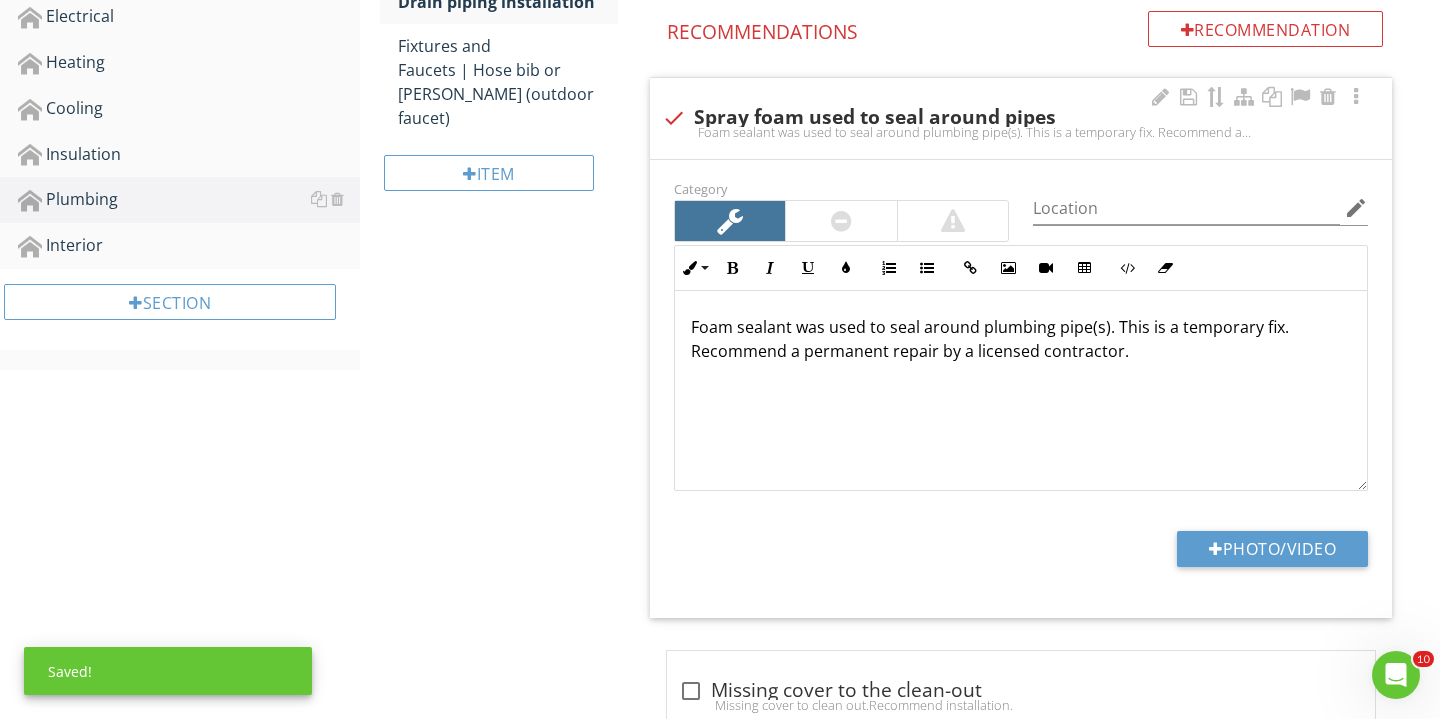 scroll, scrollTop: 750, scrollLeft: 0, axis: vertical 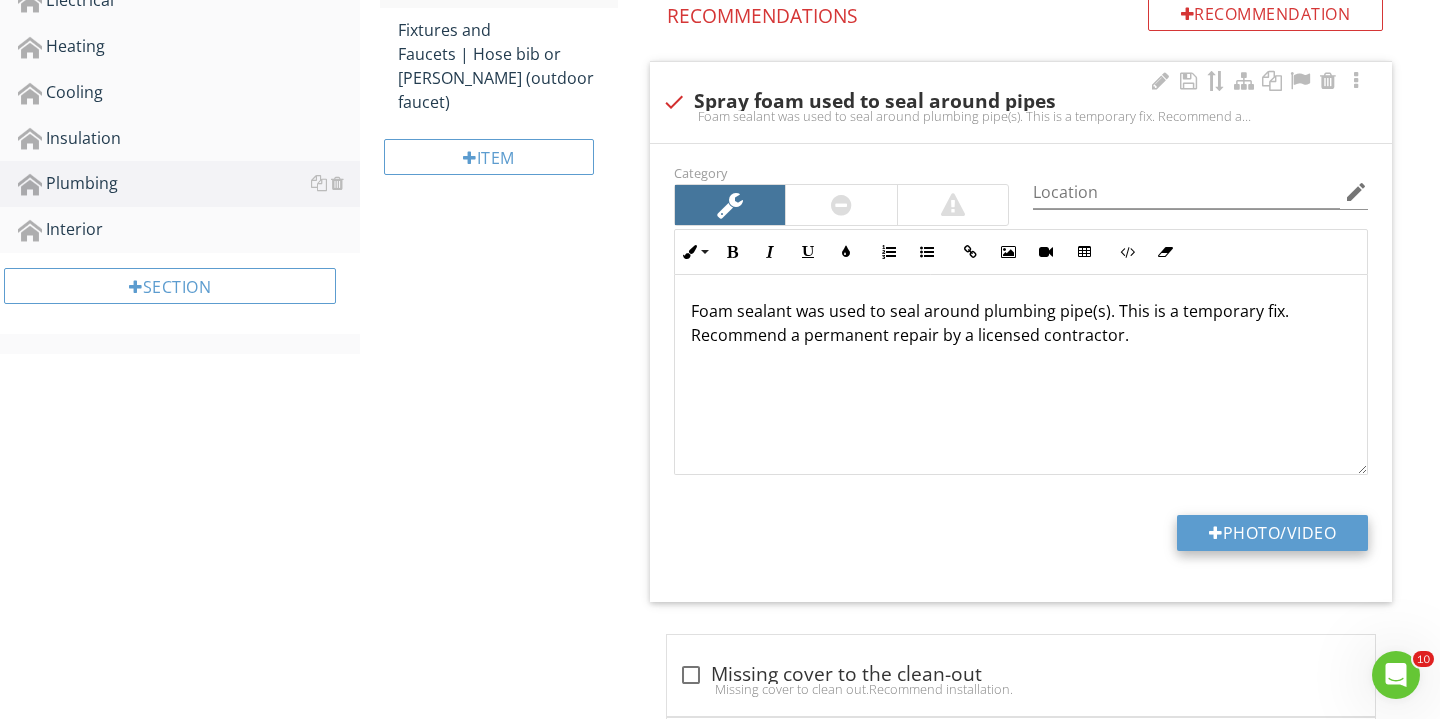 click on "Photo/Video" at bounding box center (1272, 533) 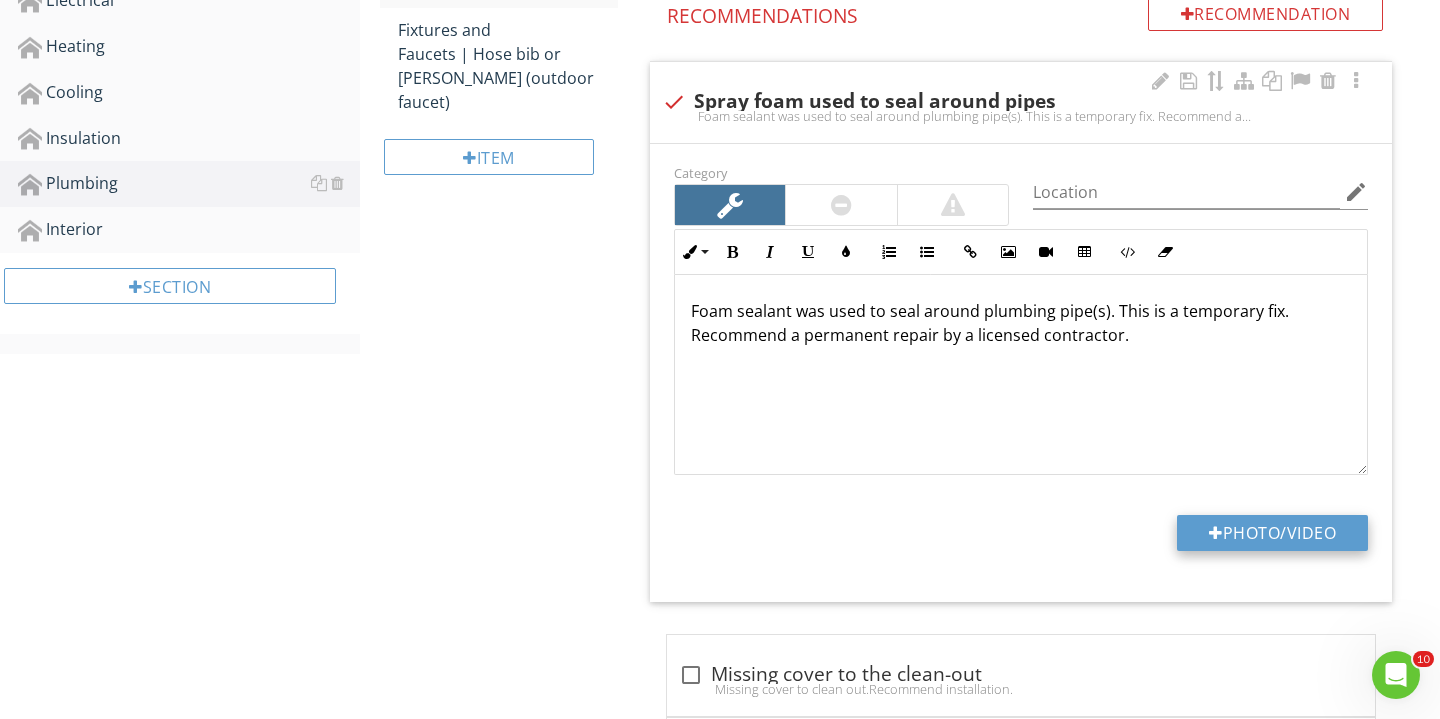 type on "C:\fakepath\IMG_2756.JPG" 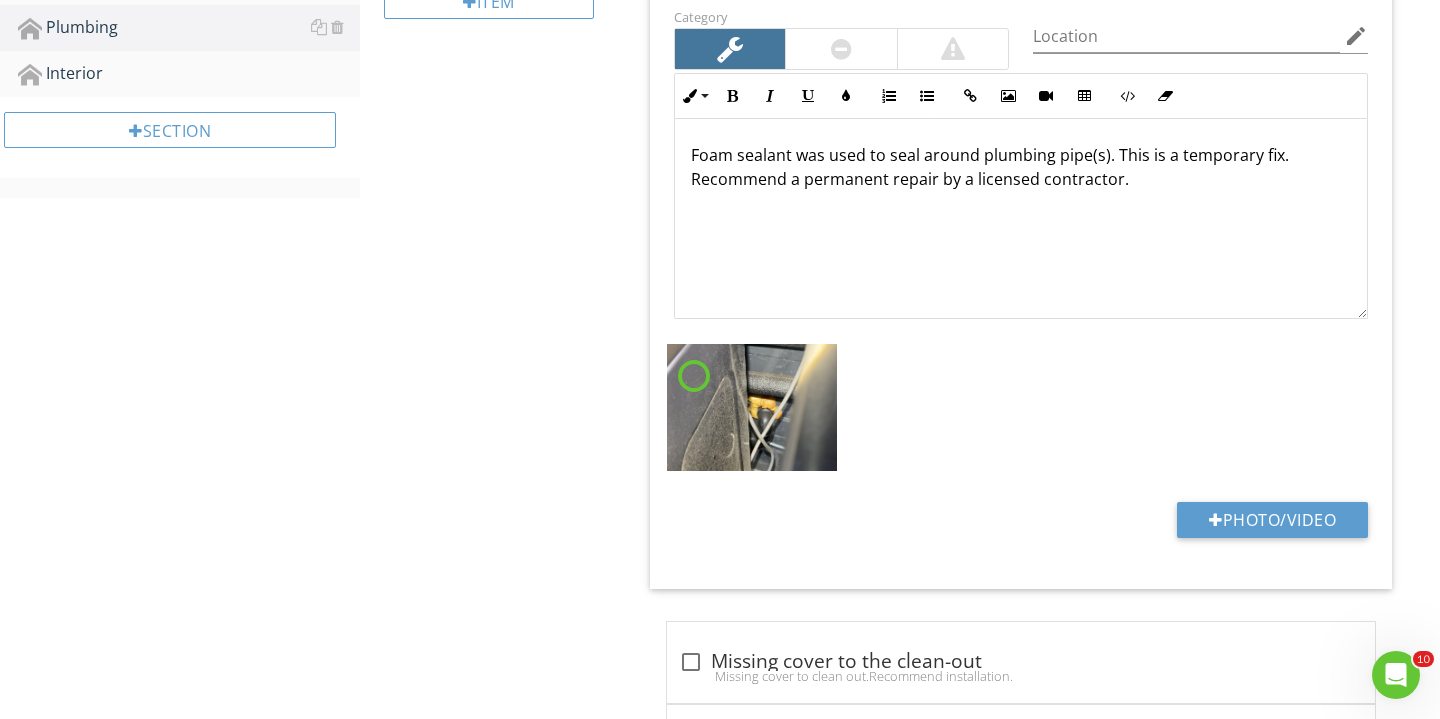 scroll, scrollTop: 963, scrollLeft: 0, axis: vertical 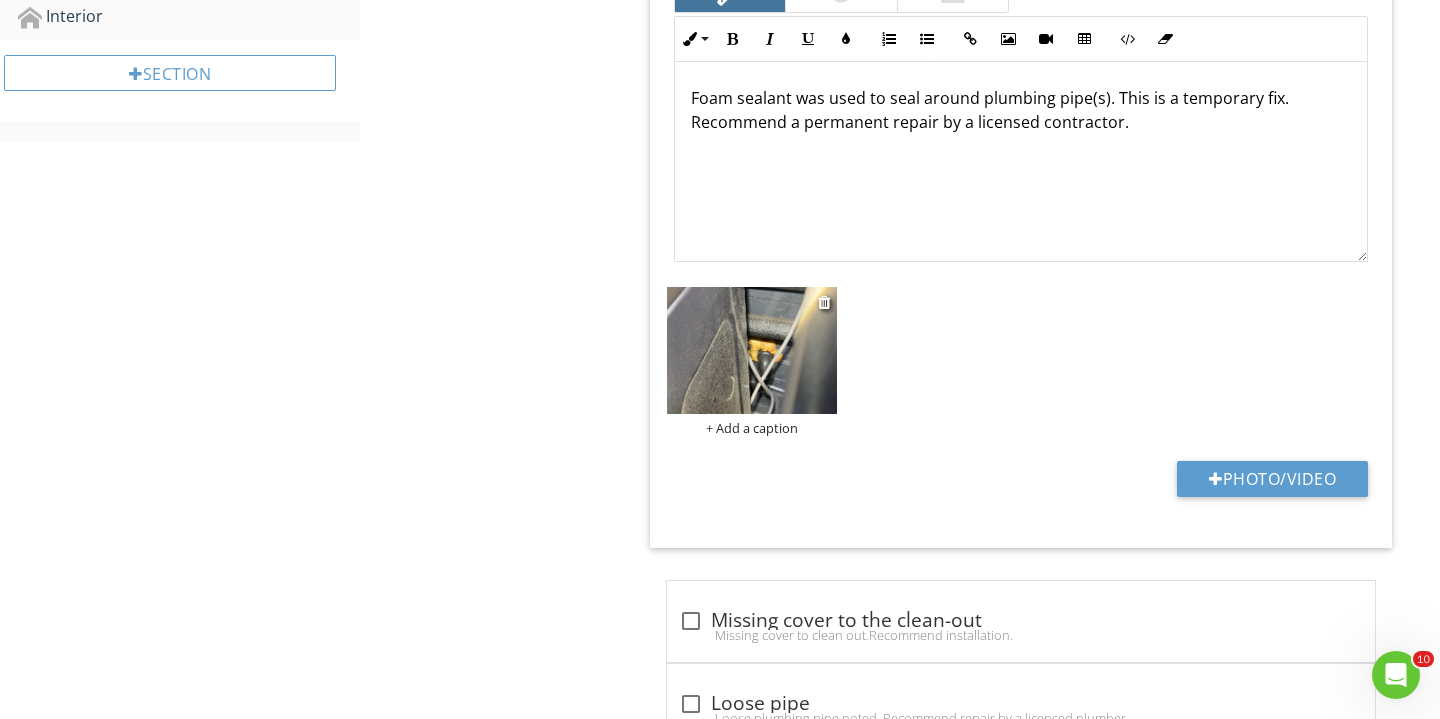click on "+ Add a caption" at bounding box center [752, 428] 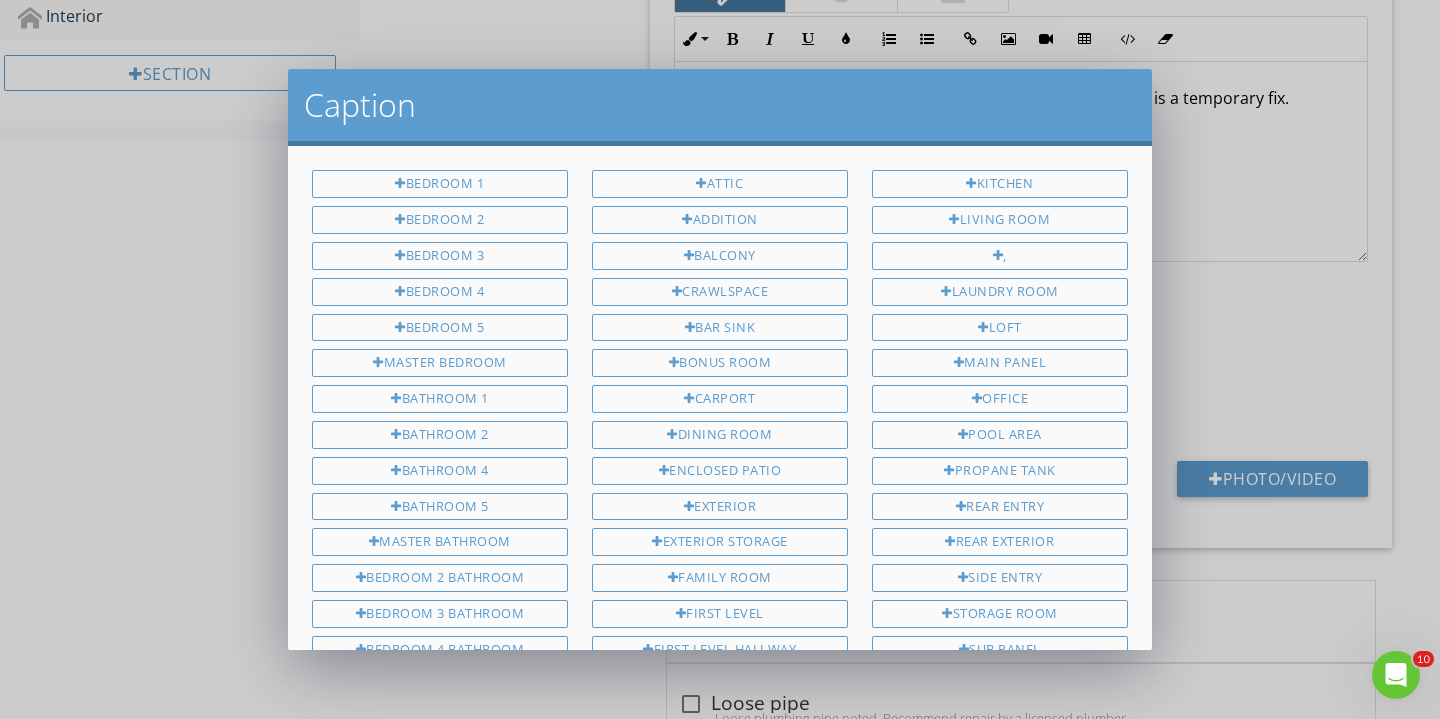 scroll, scrollTop: 0, scrollLeft: 0, axis: both 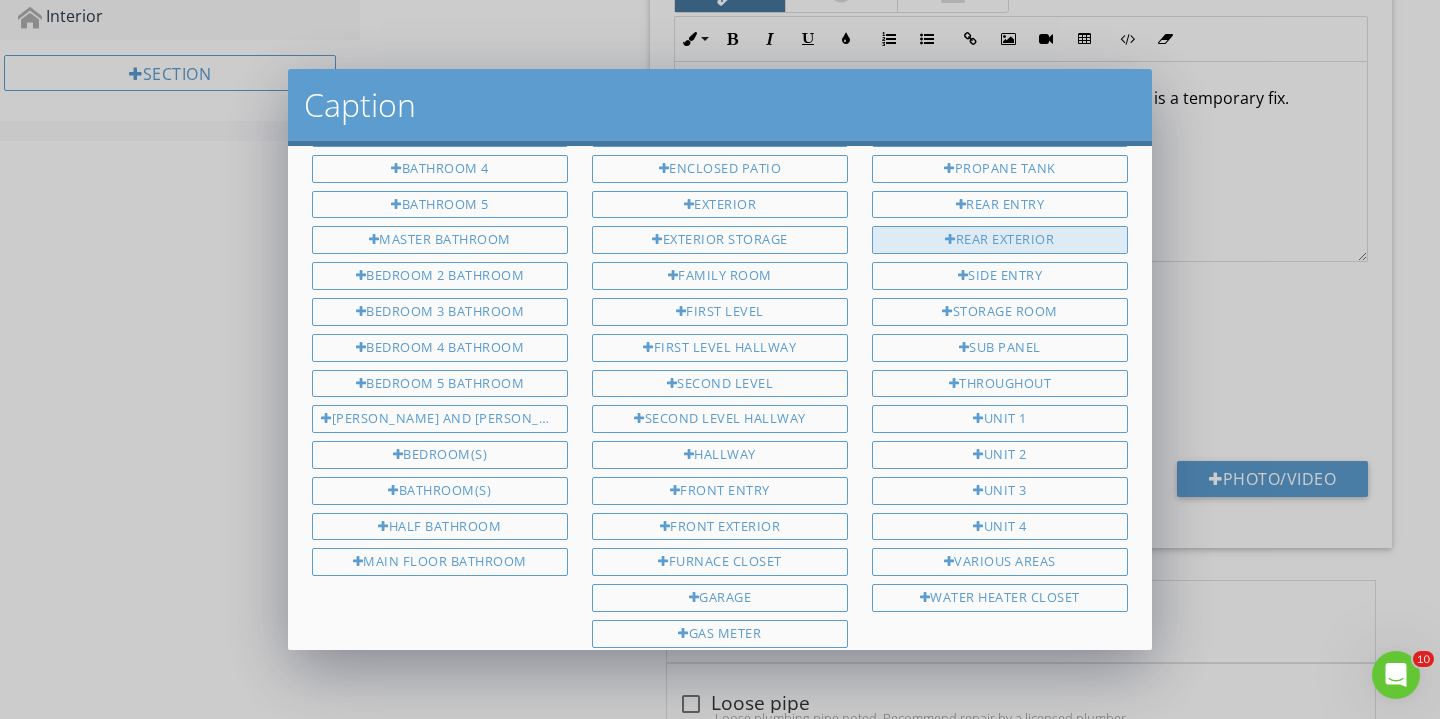 click on "Rear exterior" at bounding box center [1000, 240] 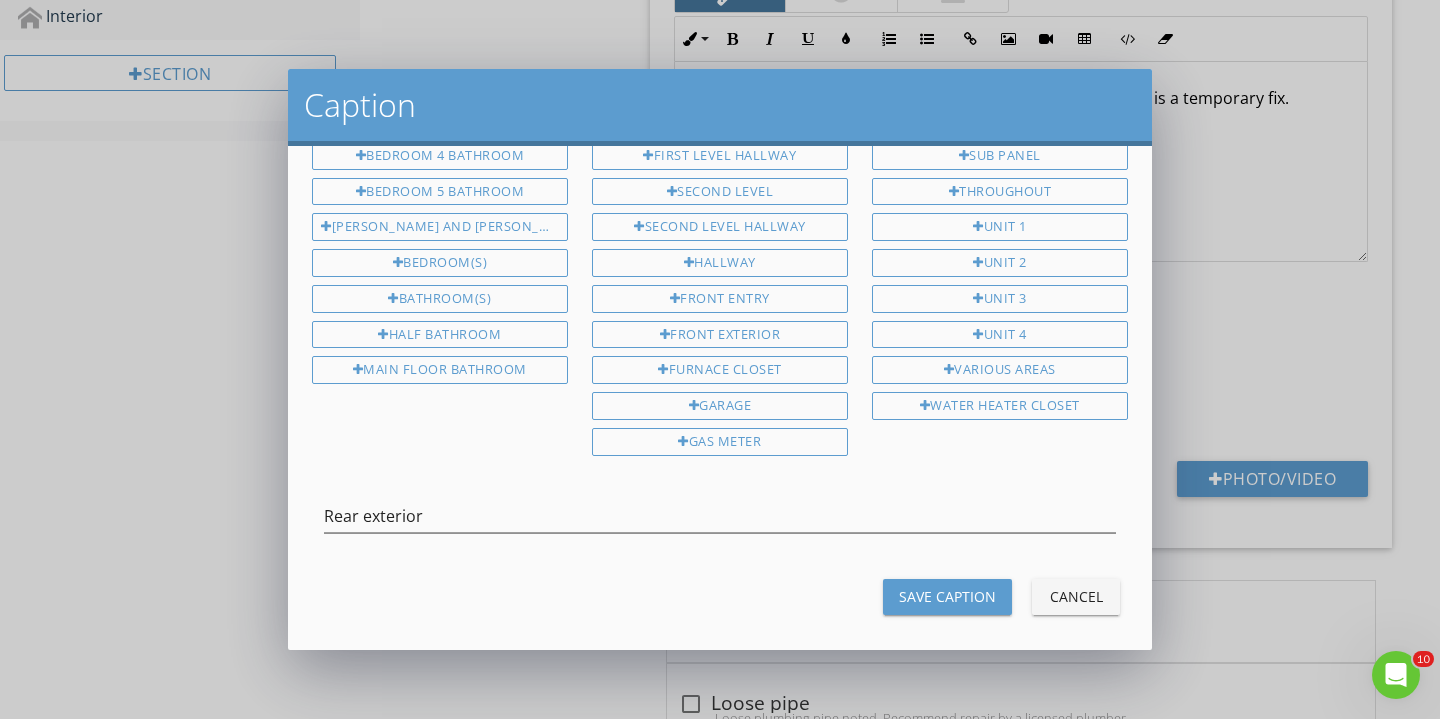 scroll, scrollTop: 492, scrollLeft: 0, axis: vertical 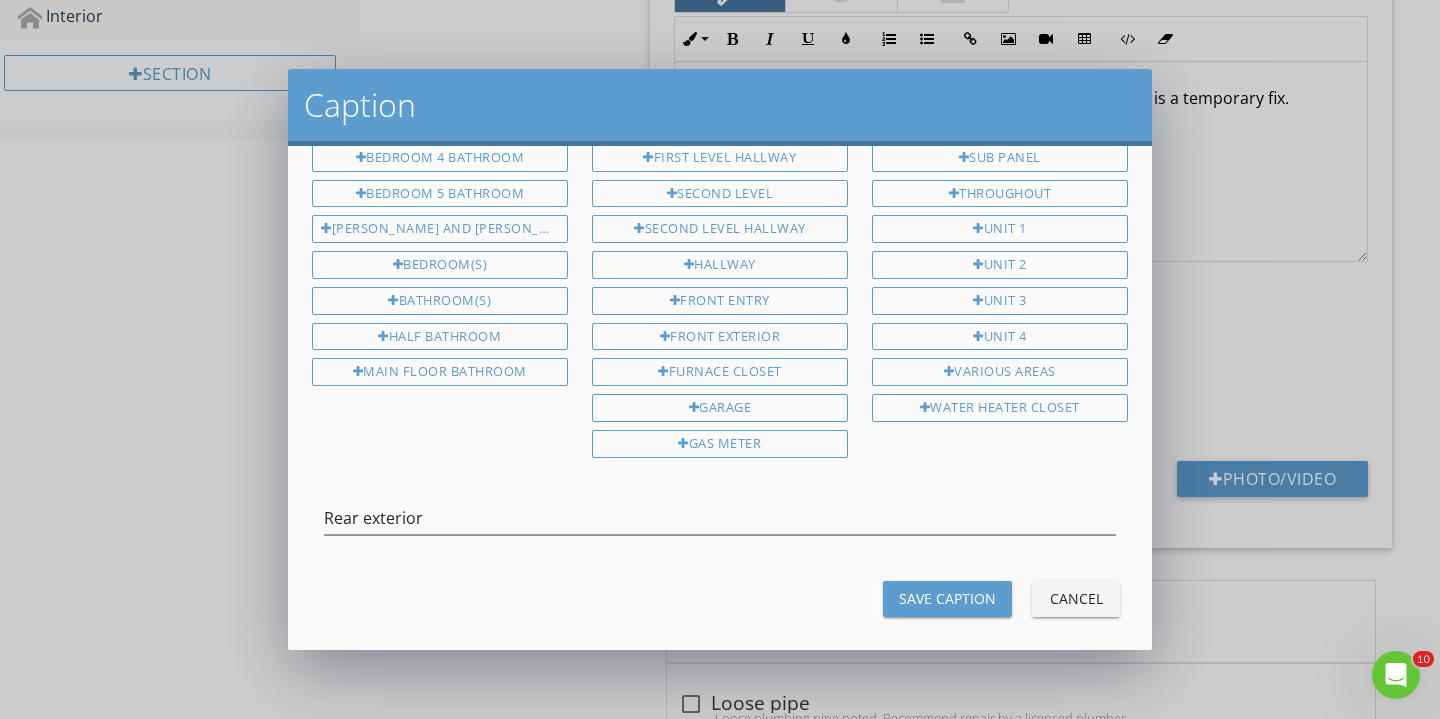 click on "Save Caption" at bounding box center (947, 599) 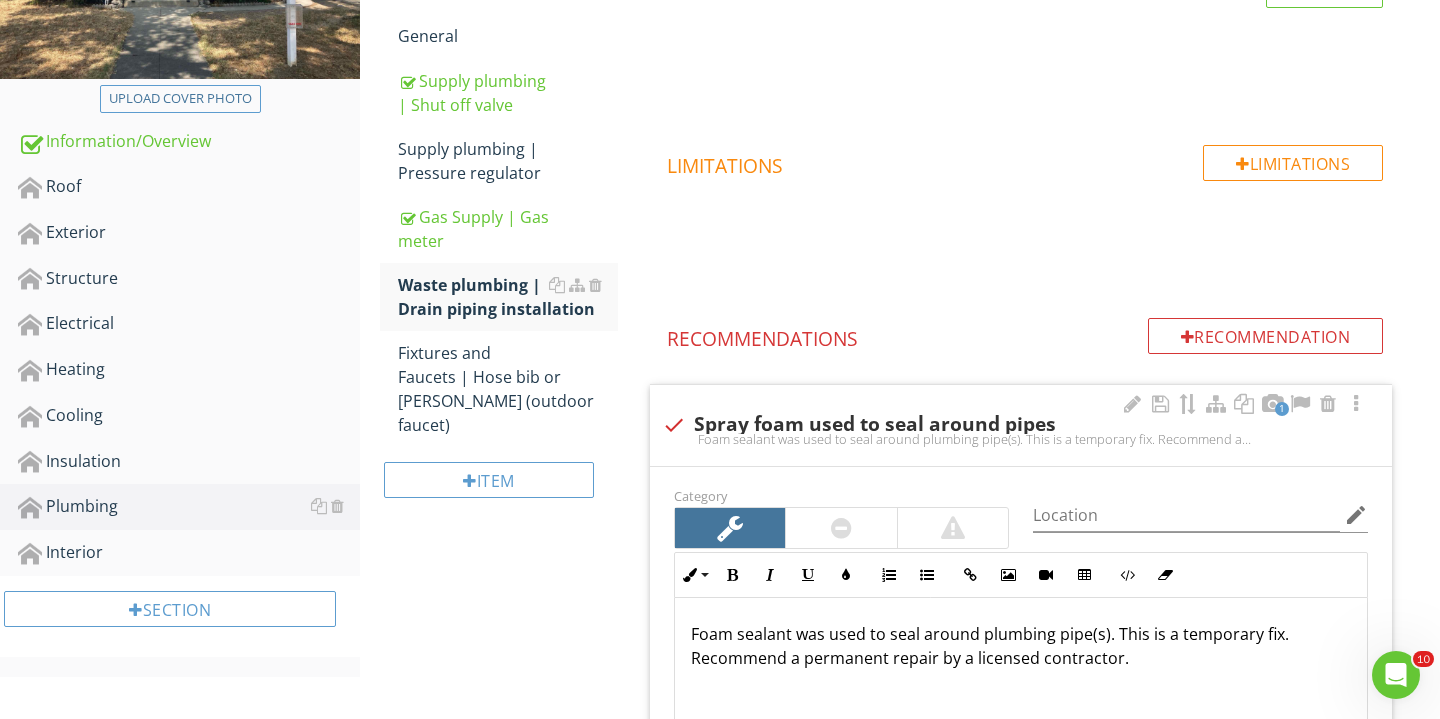 scroll, scrollTop: 407, scrollLeft: 0, axis: vertical 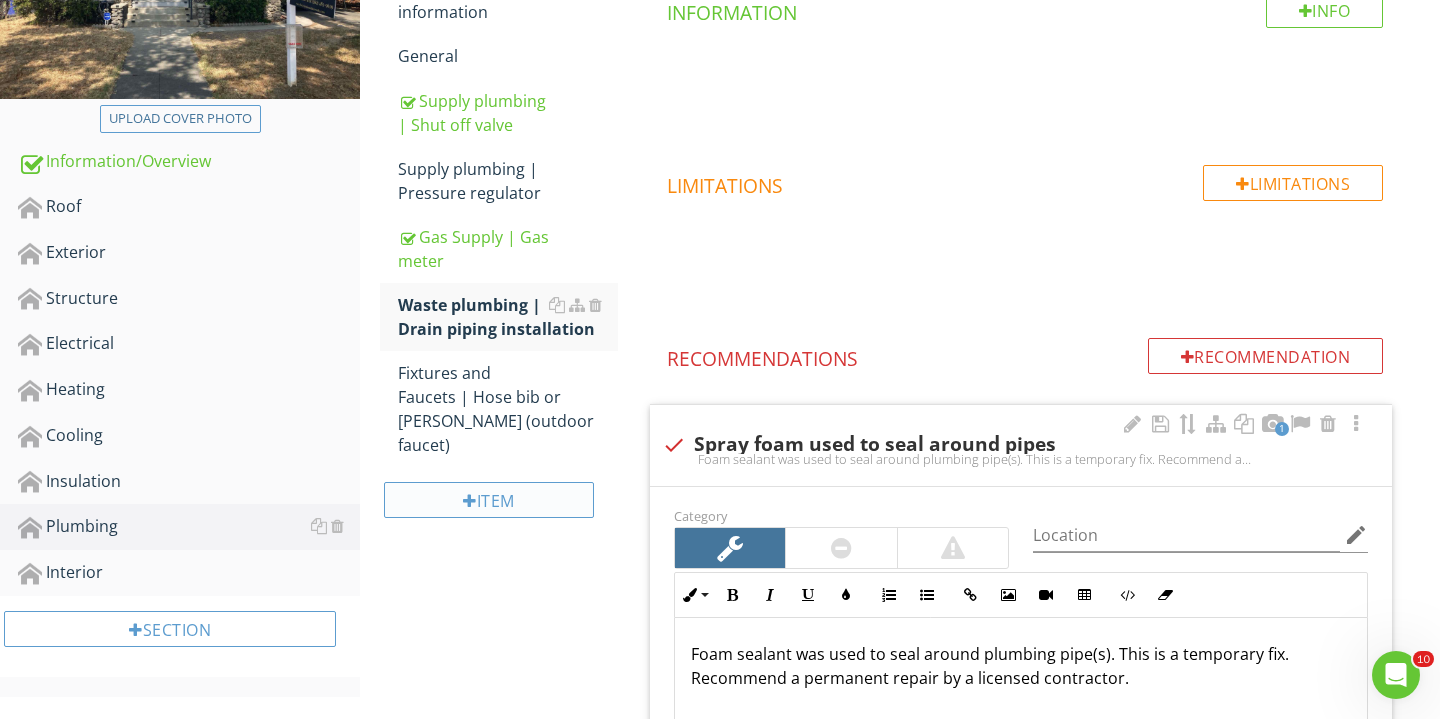 click on "Item" at bounding box center (489, 500) 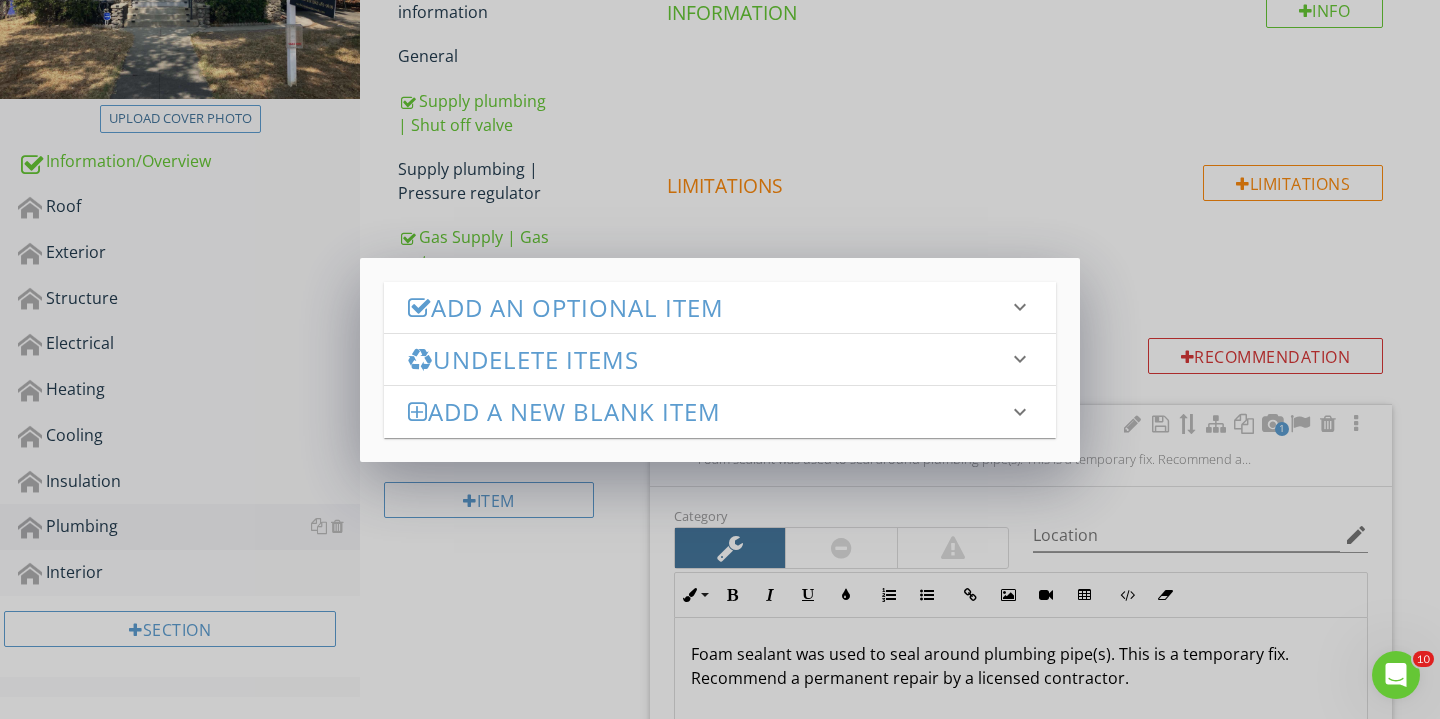 click on "Add an Optional Item" at bounding box center [708, 307] 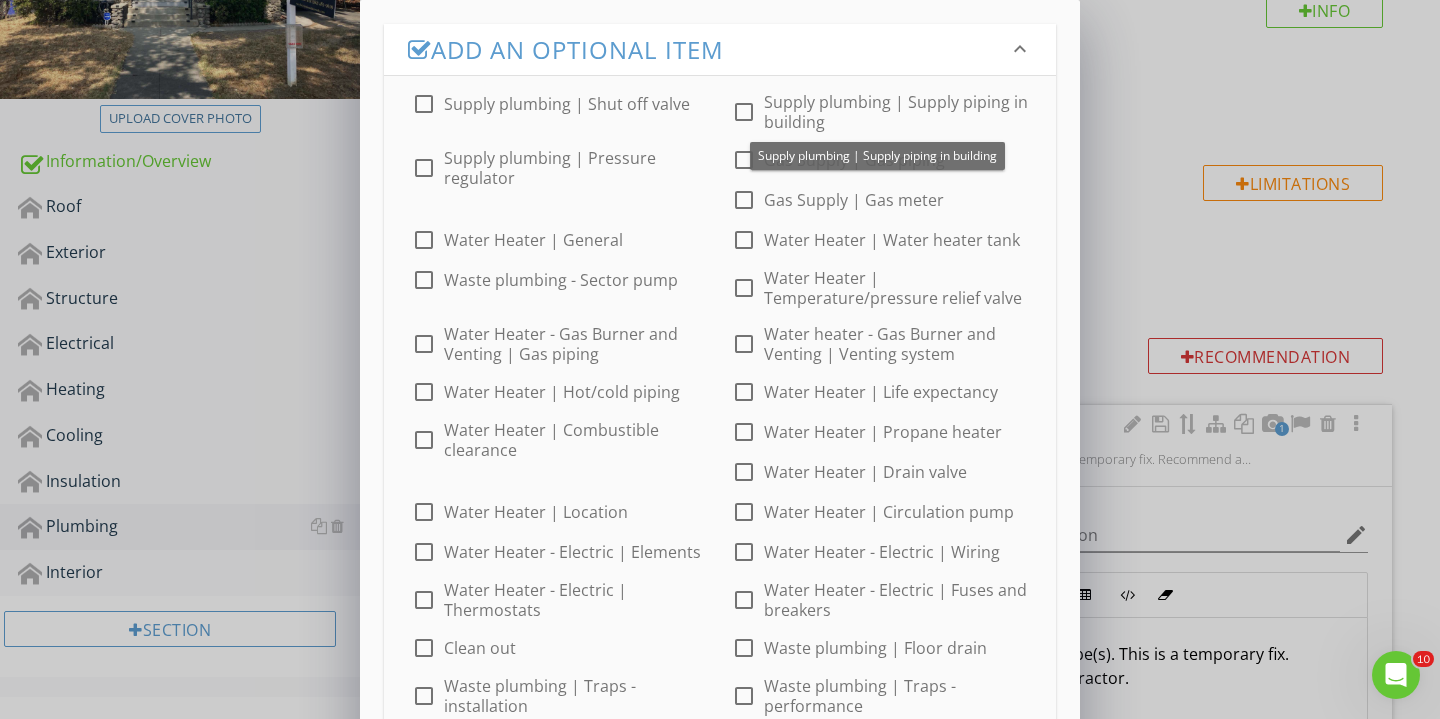 click at bounding box center [744, 120] 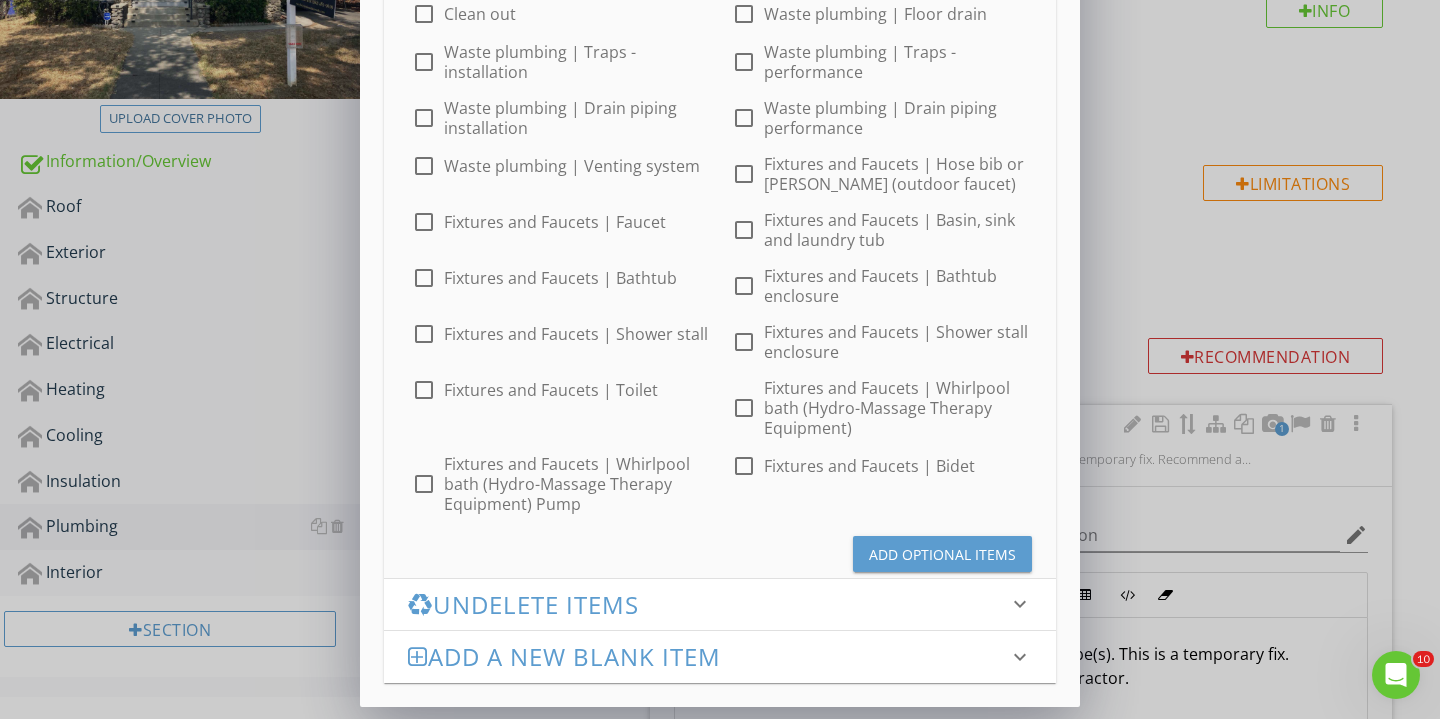 scroll, scrollTop: 633, scrollLeft: 0, axis: vertical 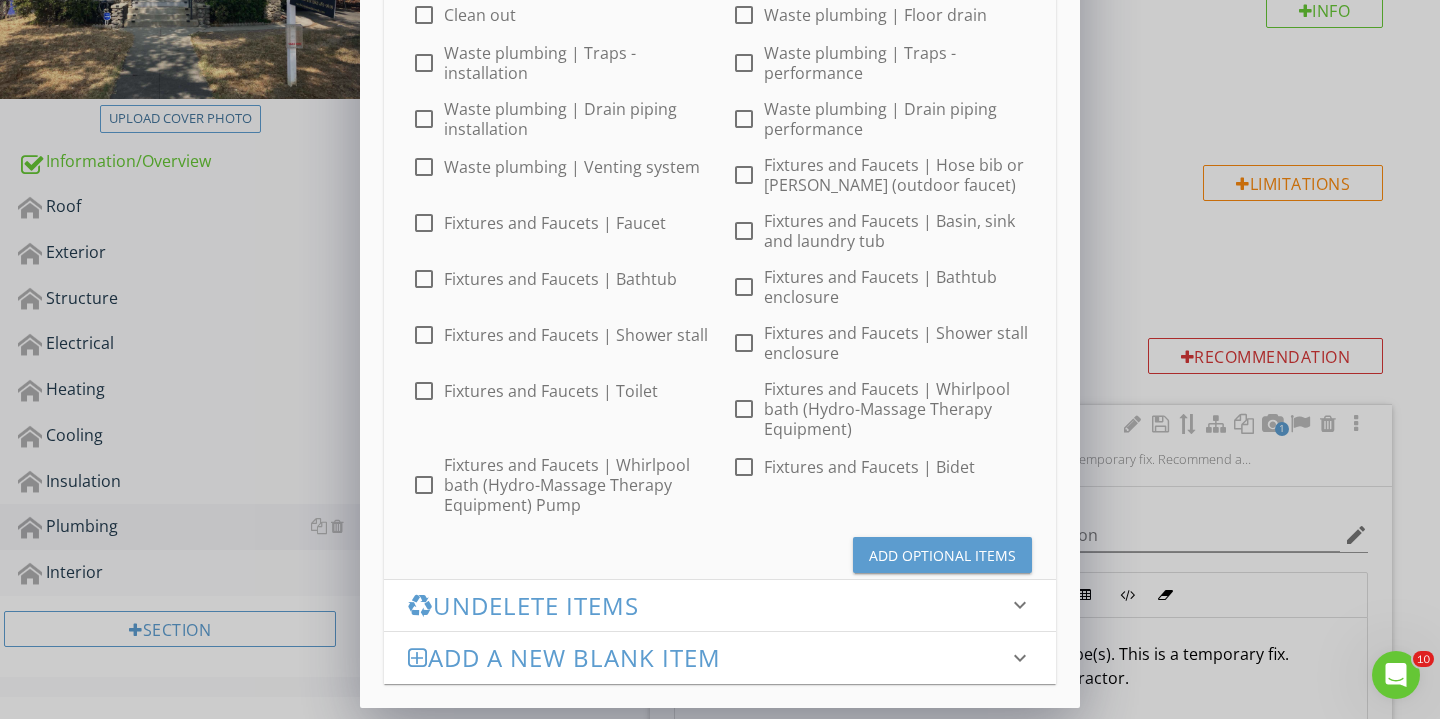 click on "Add Optional Items" at bounding box center (942, 555) 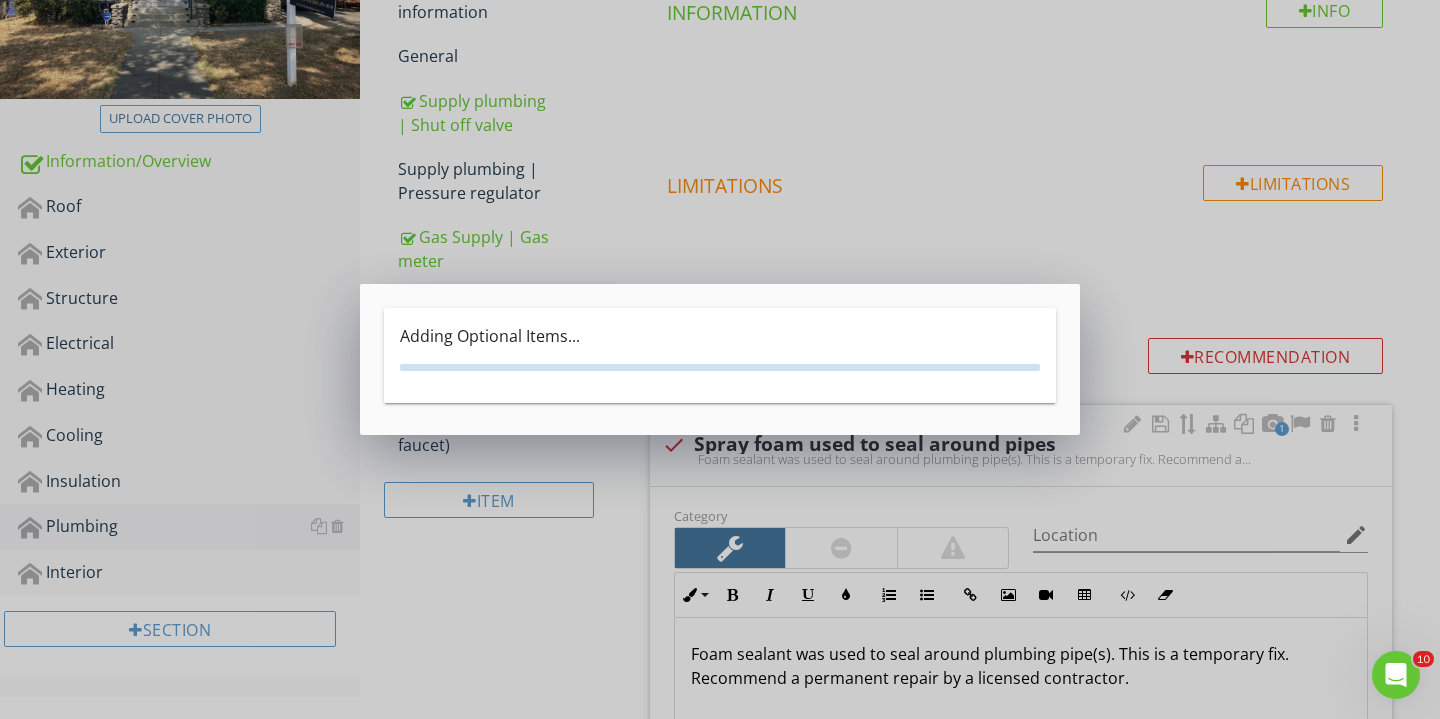 scroll, scrollTop: 0, scrollLeft: 0, axis: both 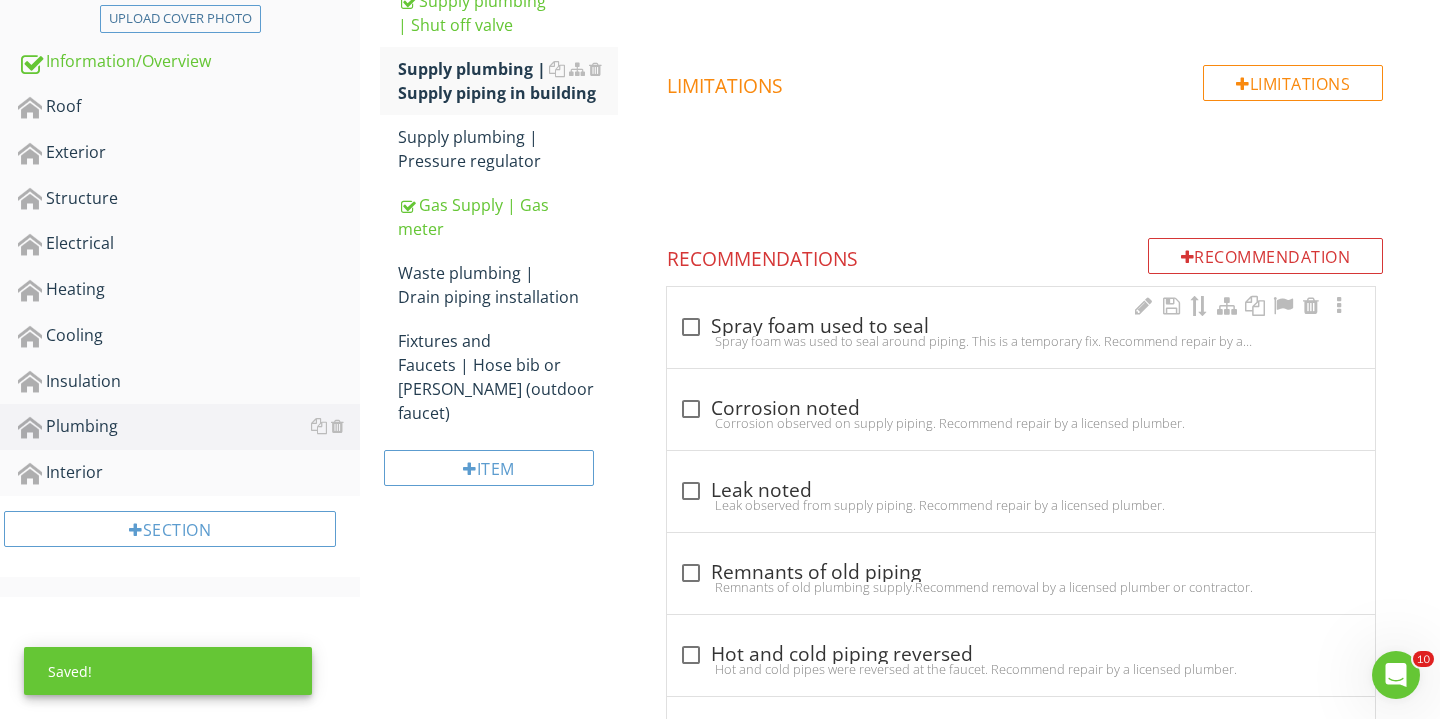 click on "Spray foam was used to seal around piping. This is a temporary fix. Recommend repair by a licensed contractor." at bounding box center [1021, 341] 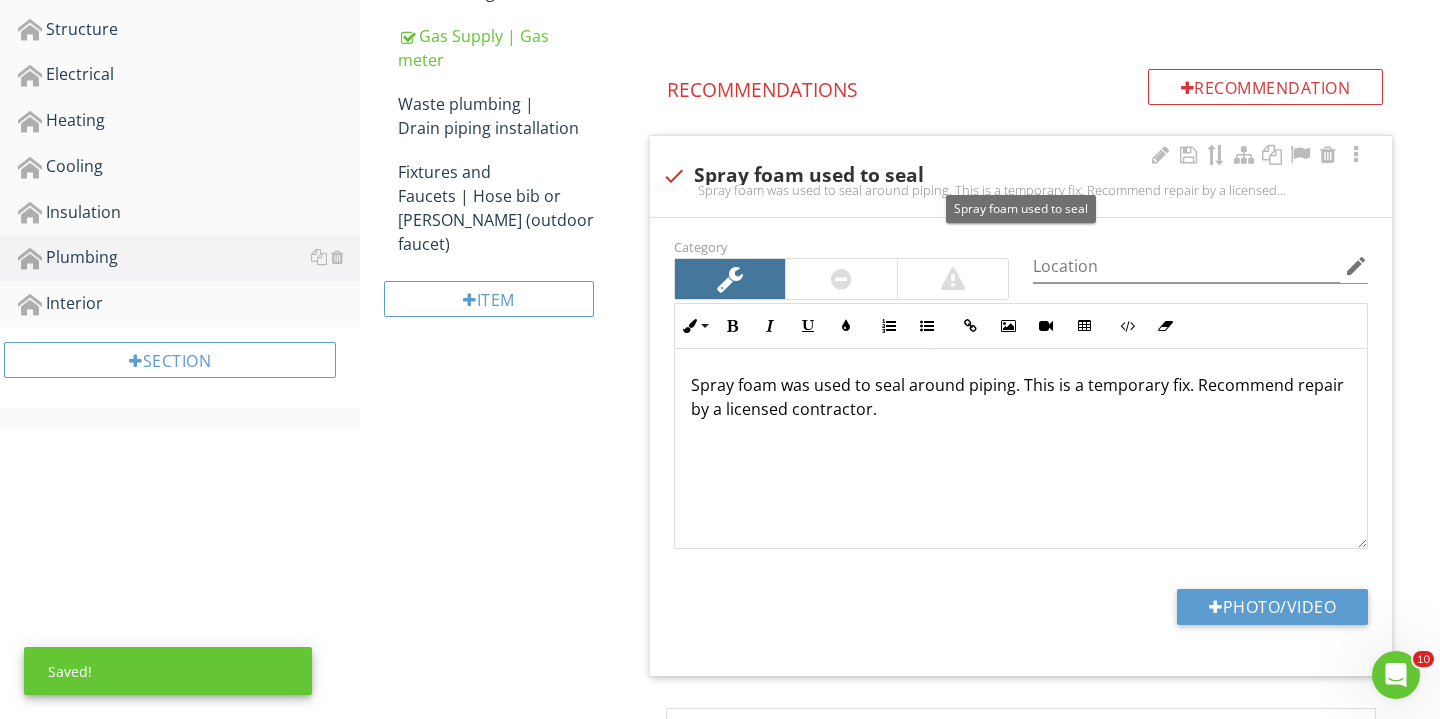 scroll, scrollTop: 703, scrollLeft: 0, axis: vertical 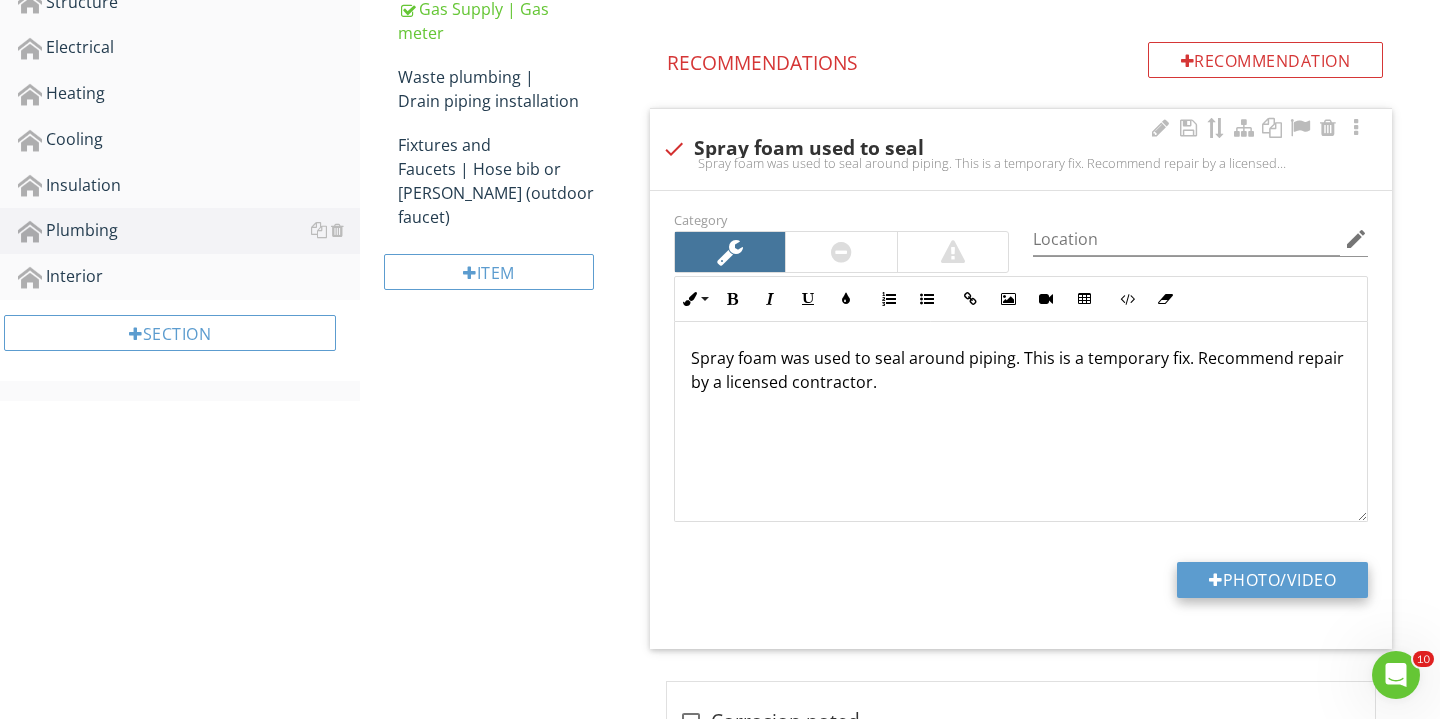 click on "Photo/Video" at bounding box center (1272, 580) 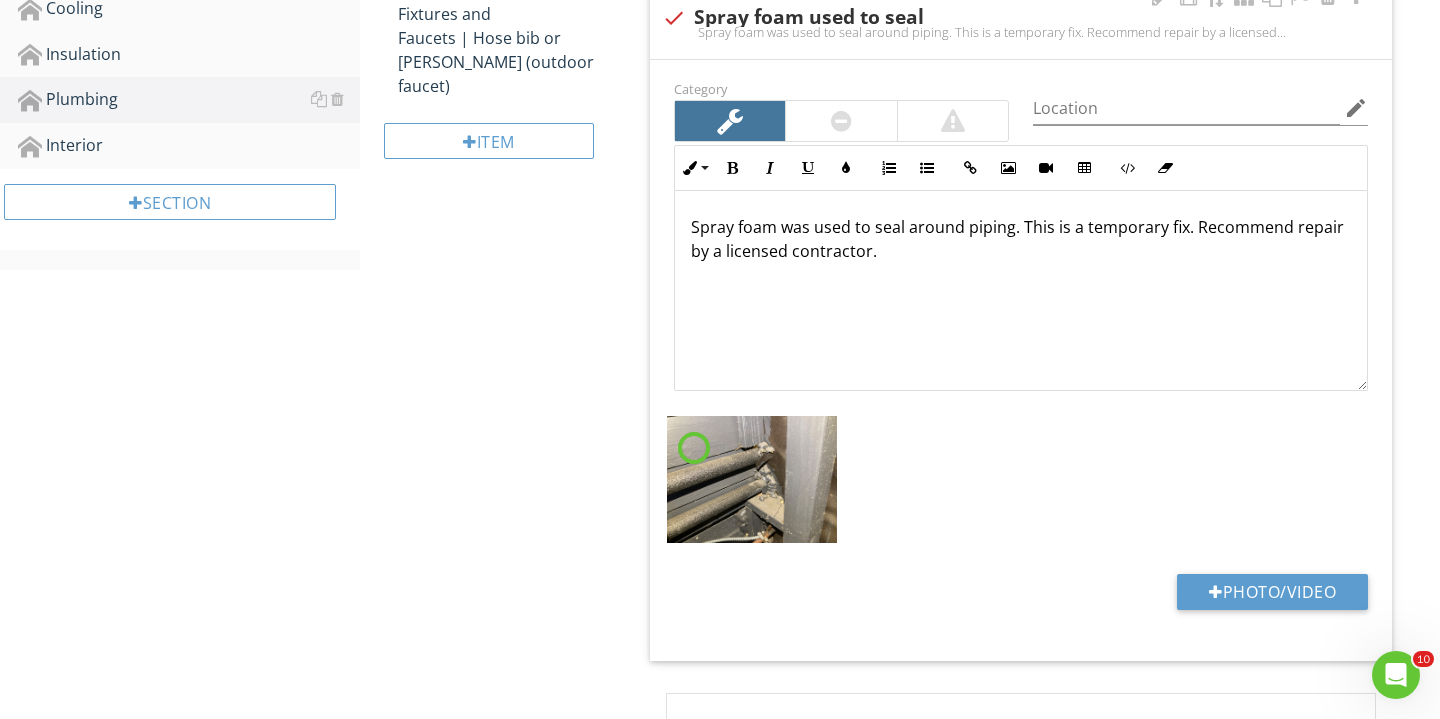 scroll, scrollTop: 853, scrollLeft: 0, axis: vertical 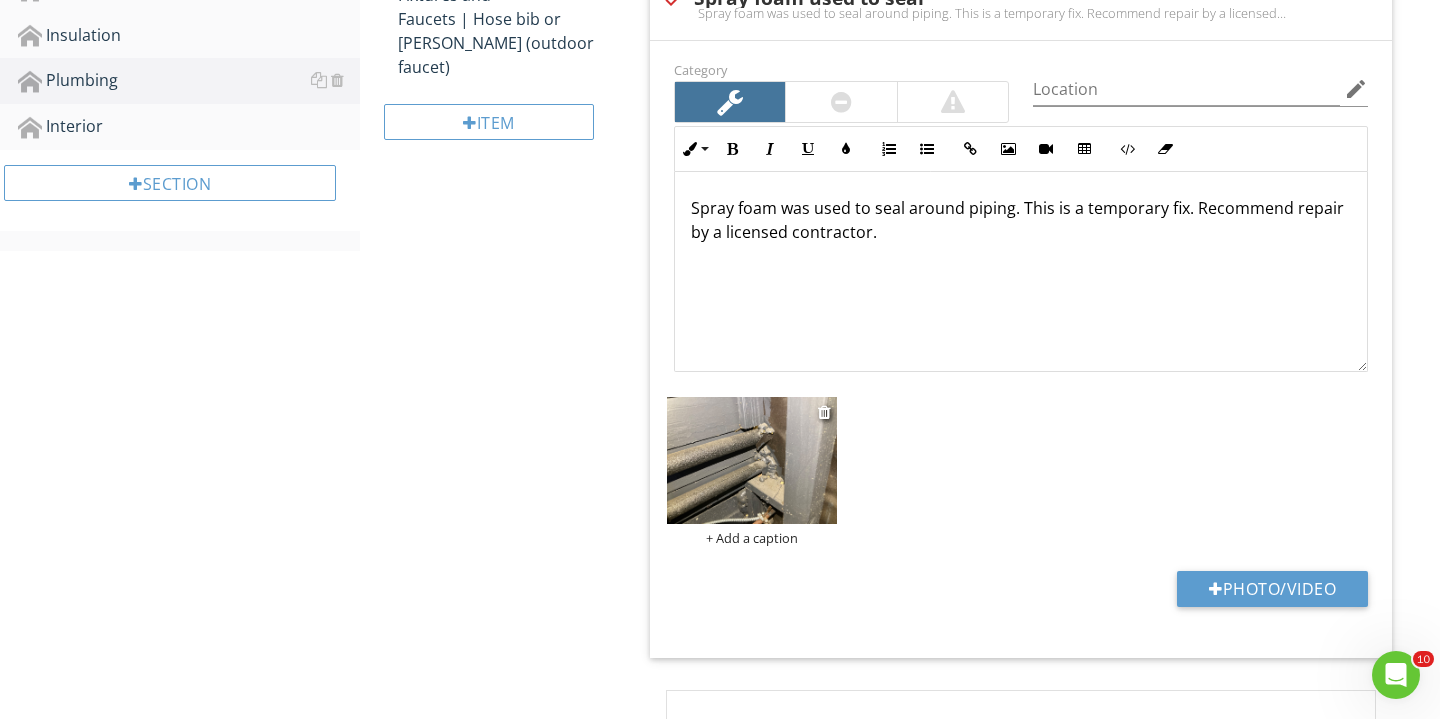 click on "+ Add a caption" at bounding box center (752, 538) 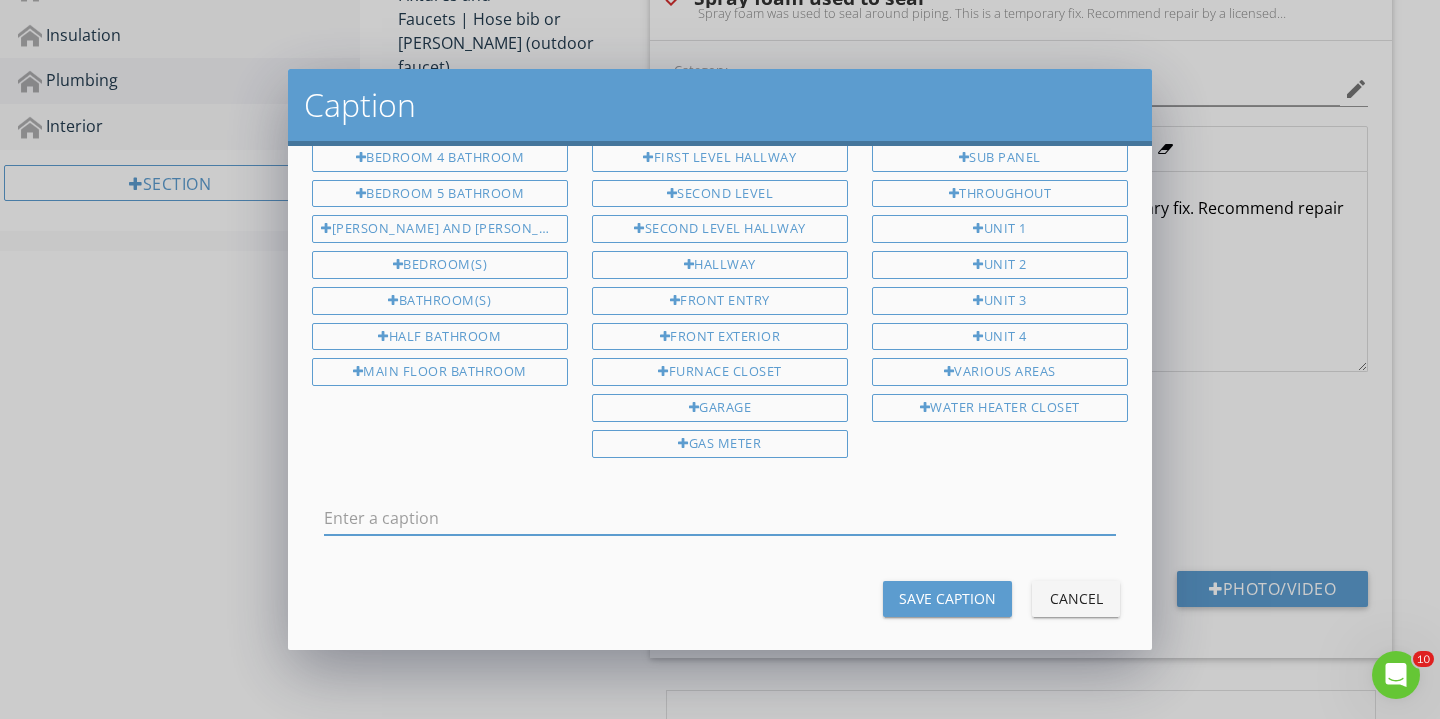 scroll, scrollTop: 95, scrollLeft: 0, axis: vertical 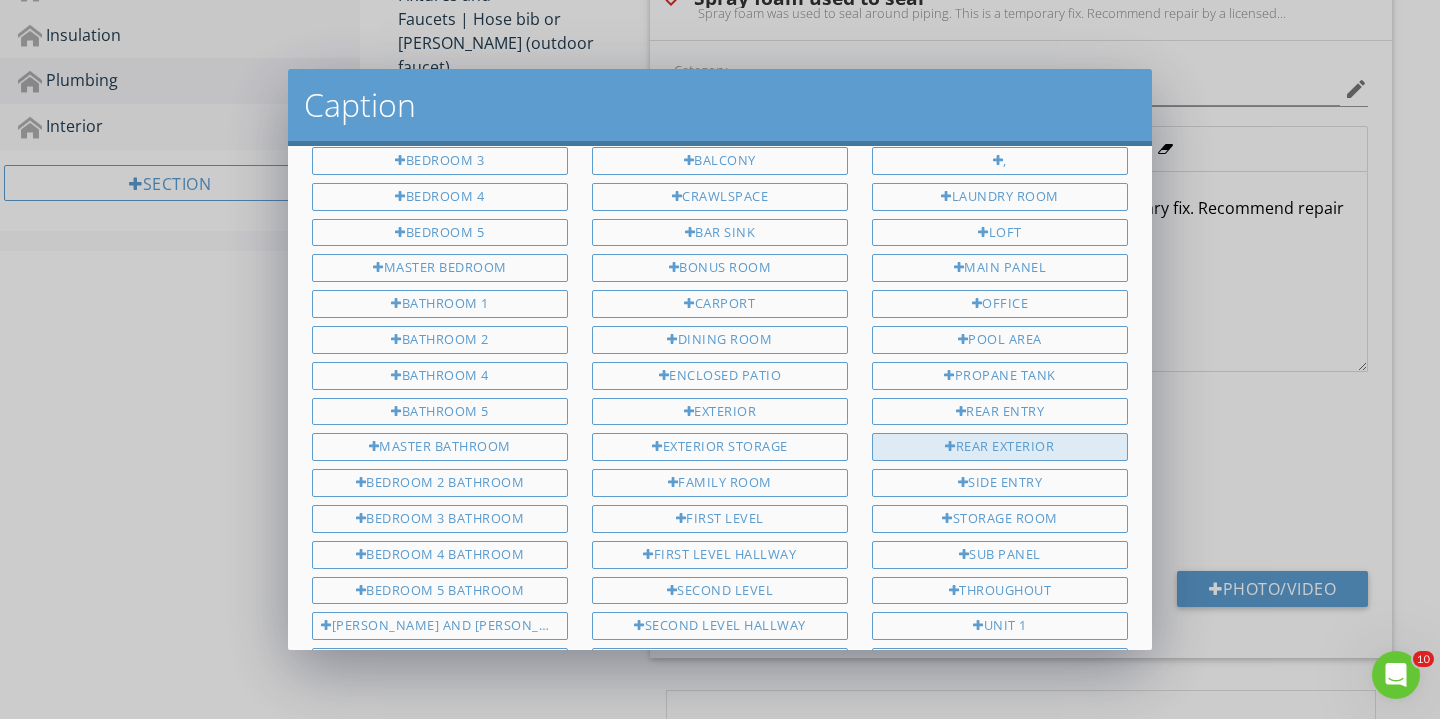 click on "Rear exterior" at bounding box center [1000, 447] 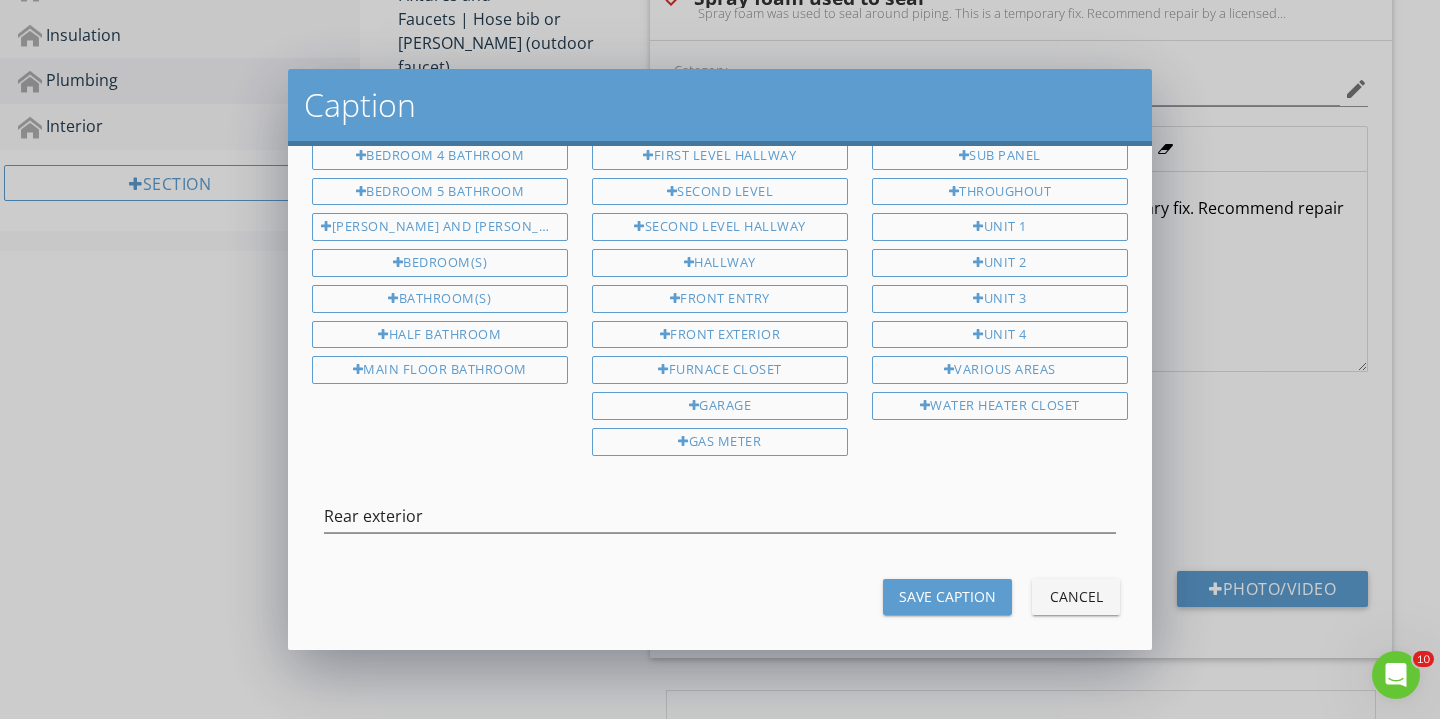 scroll, scrollTop: 492, scrollLeft: 0, axis: vertical 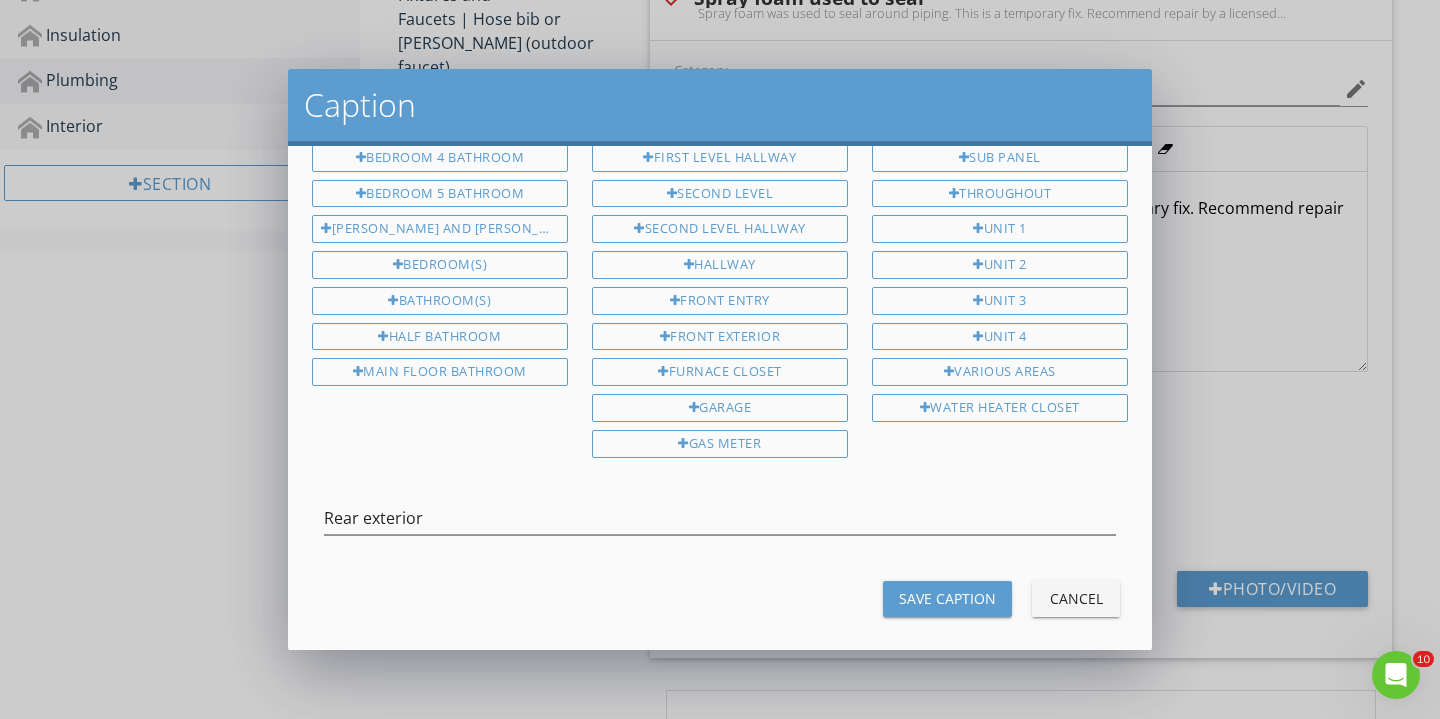 click on "Save Caption" at bounding box center [947, 598] 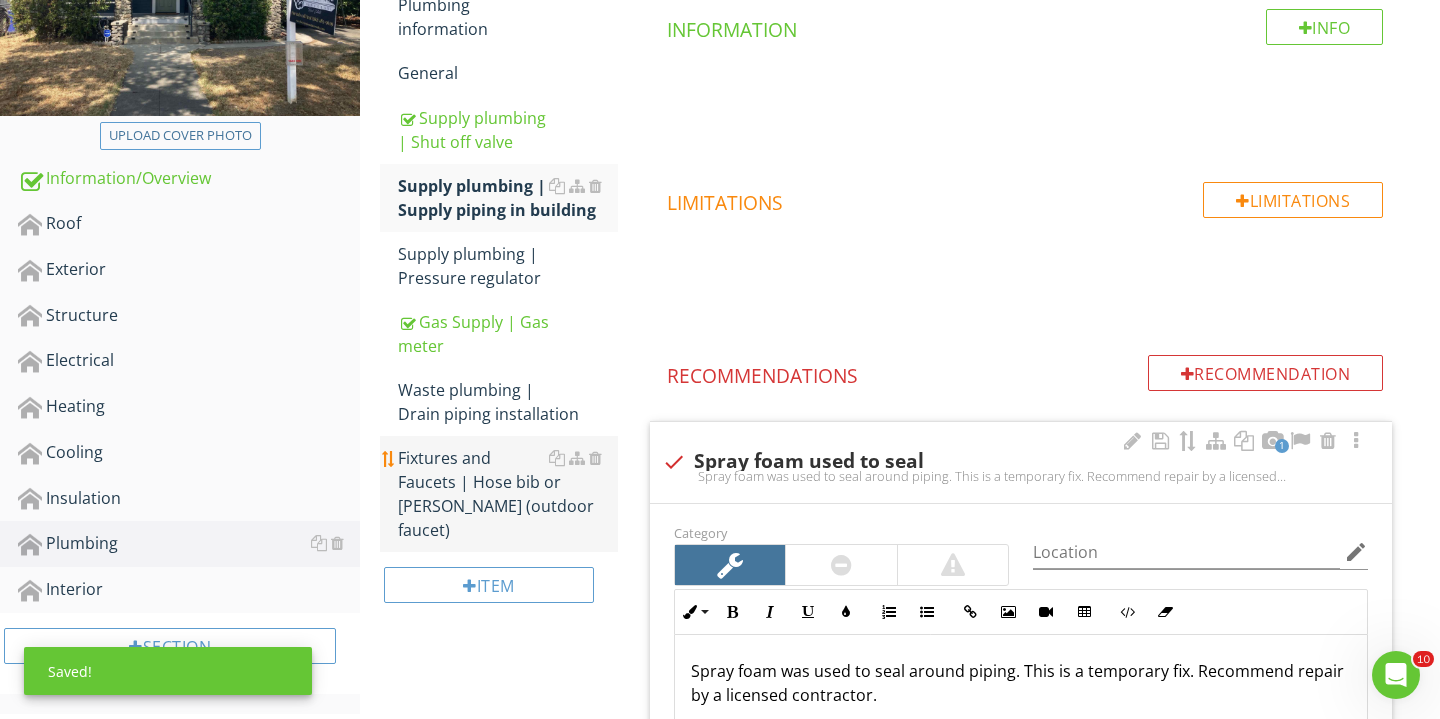 scroll, scrollTop: 395, scrollLeft: 0, axis: vertical 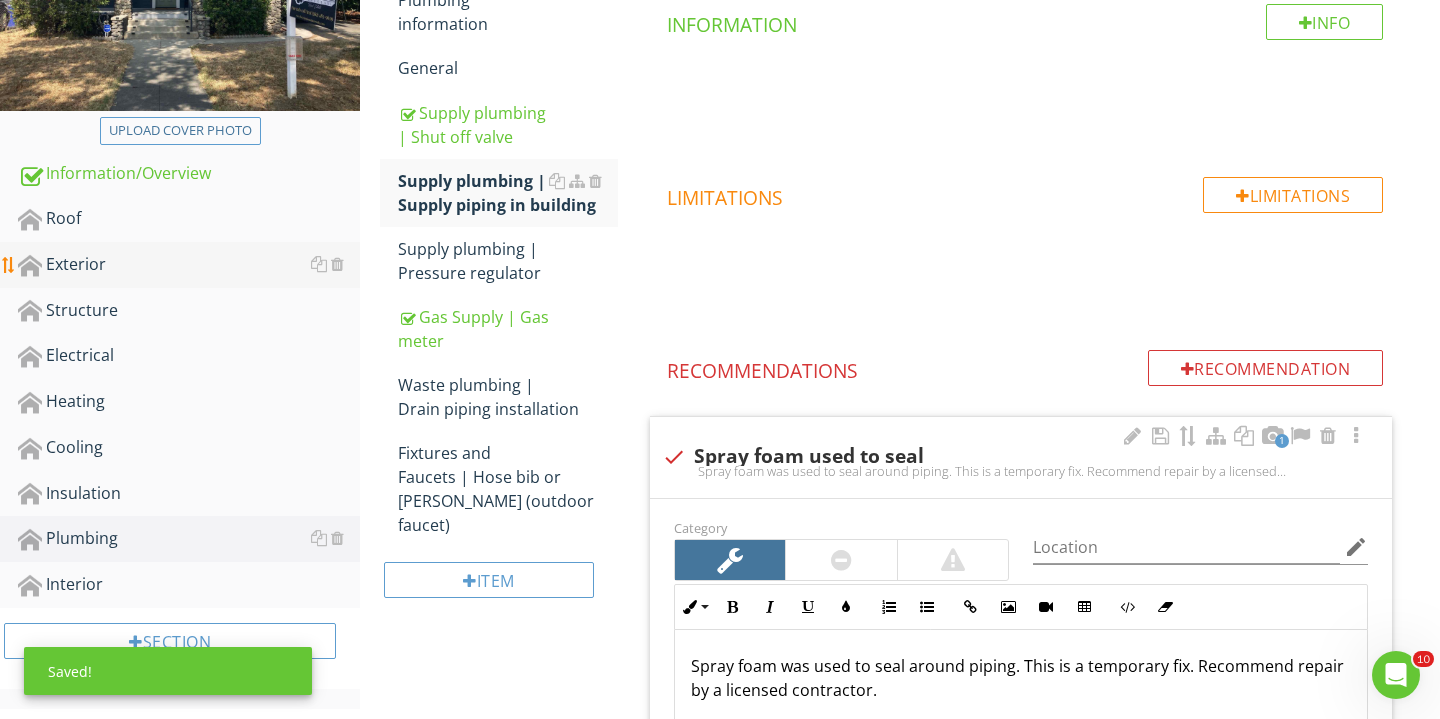 click on "Exterior" at bounding box center [189, 265] 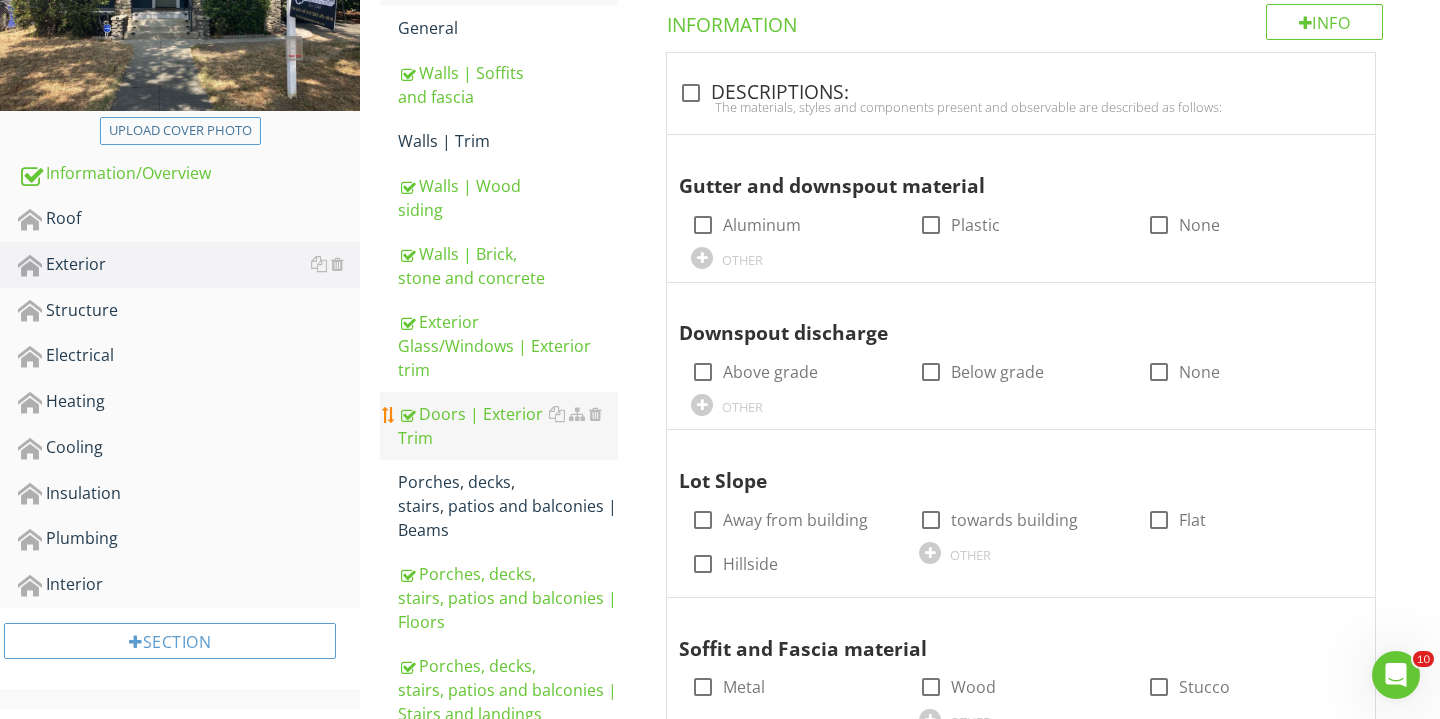scroll, scrollTop: 368, scrollLeft: 0, axis: vertical 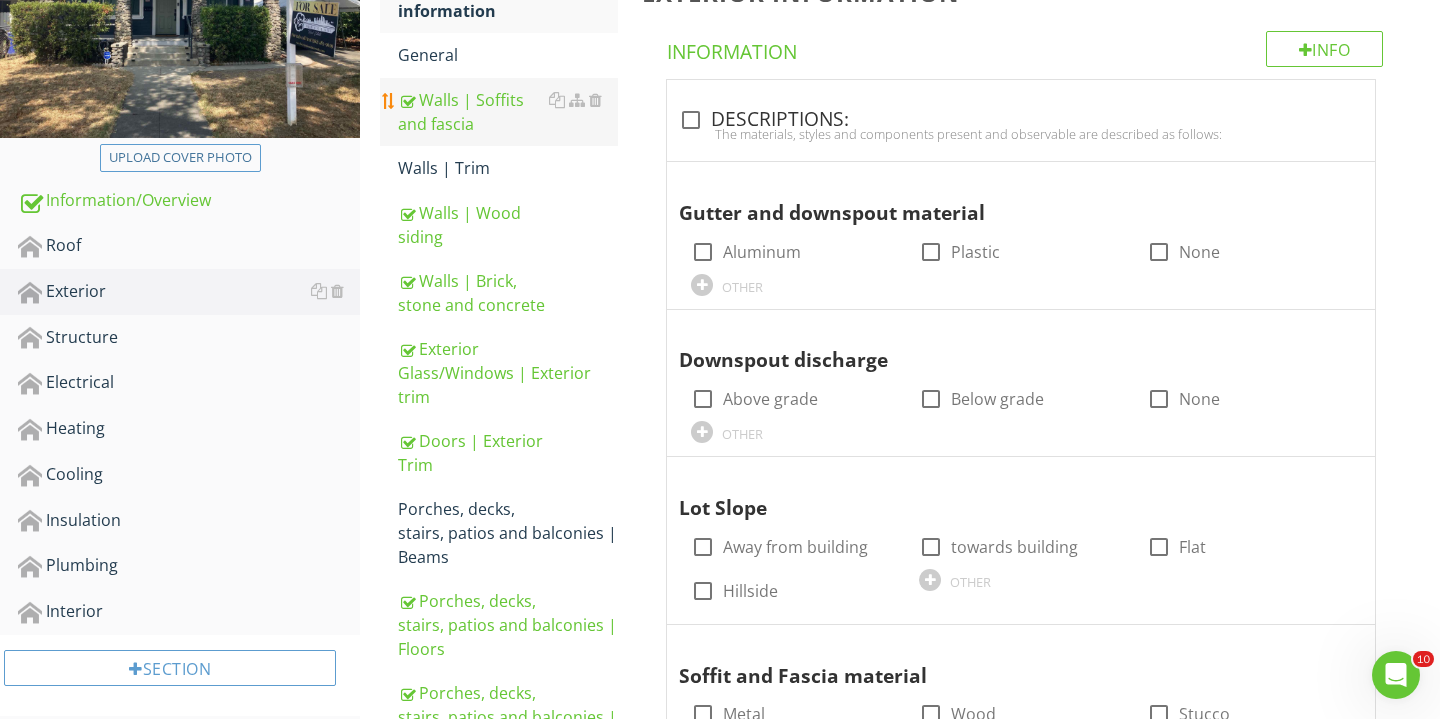 click on "Walls | Soffits and fascia" at bounding box center (508, 112) 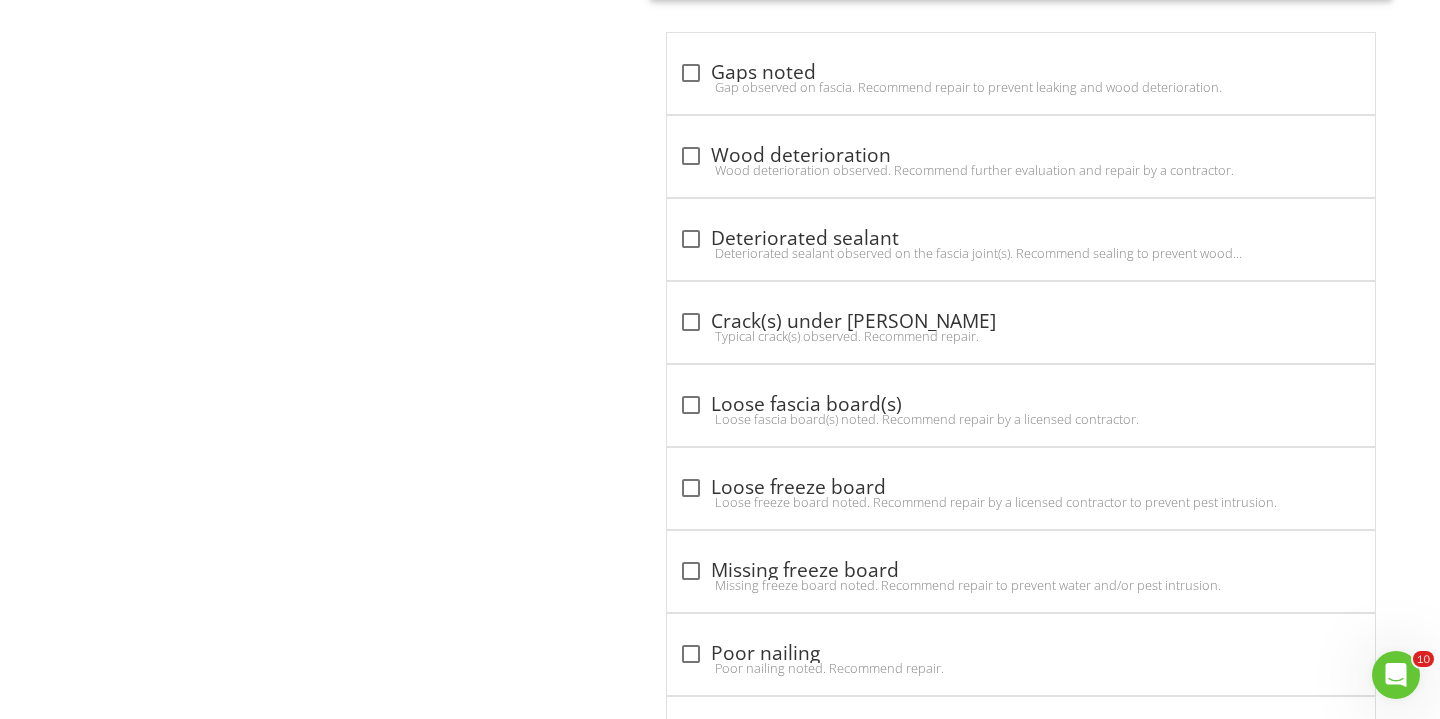 scroll, scrollTop: 2473, scrollLeft: 0, axis: vertical 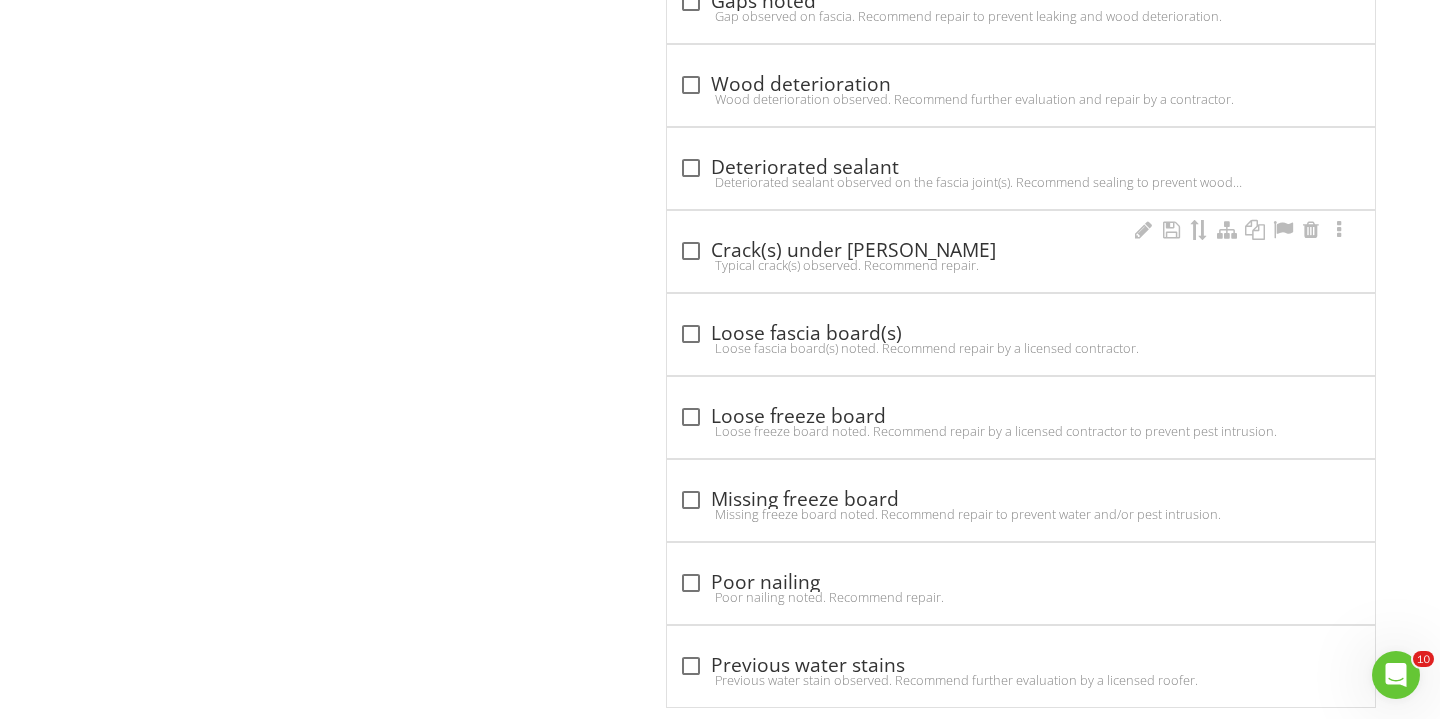 click at bounding box center (691, 251) 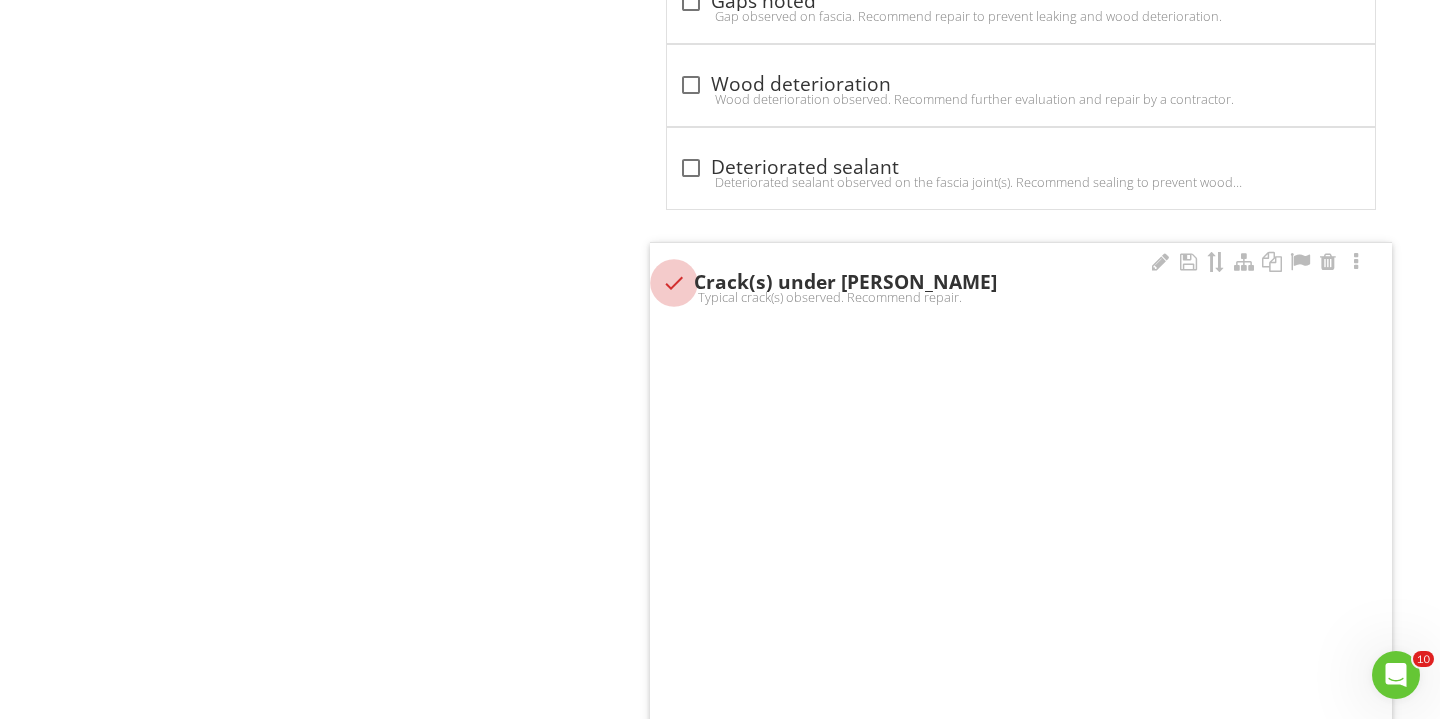 checkbox on "true" 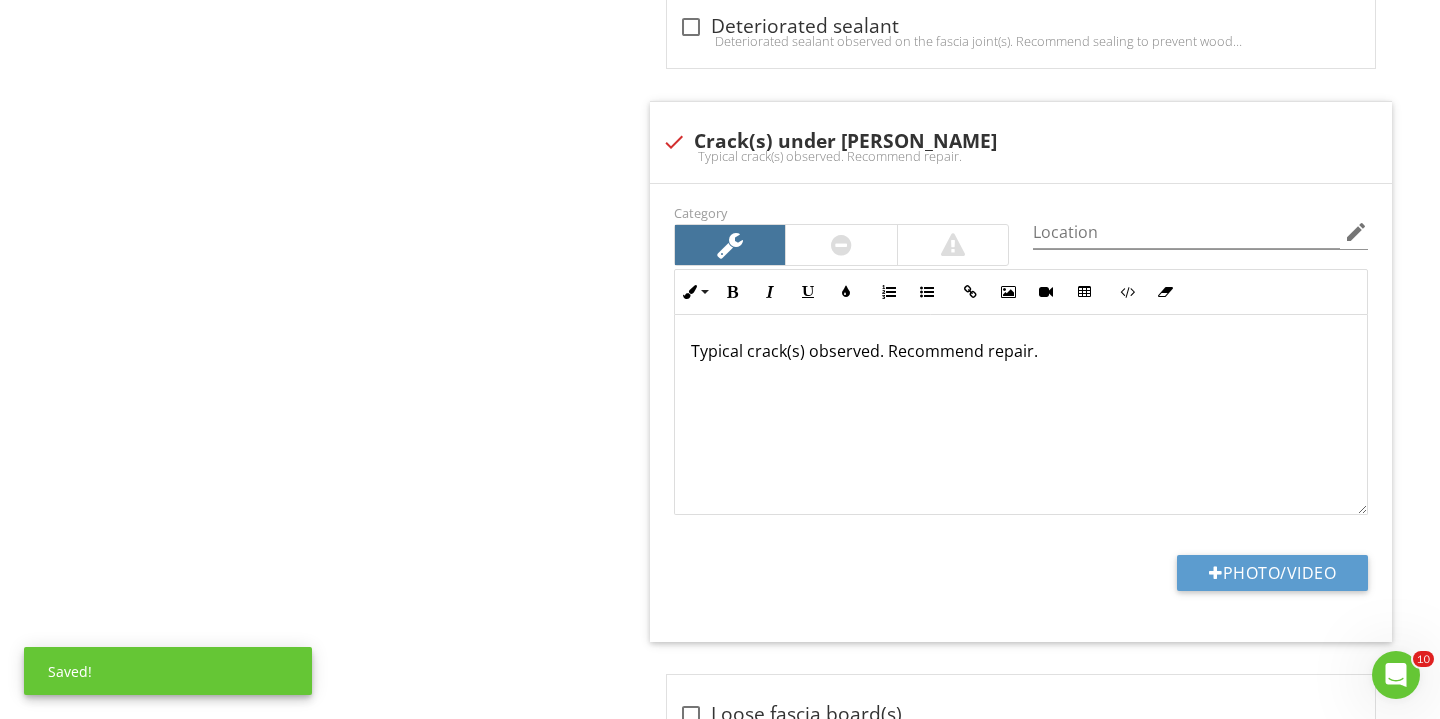 scroll, scrollTop: 2859, scrollLeft: 0, axis: vertical 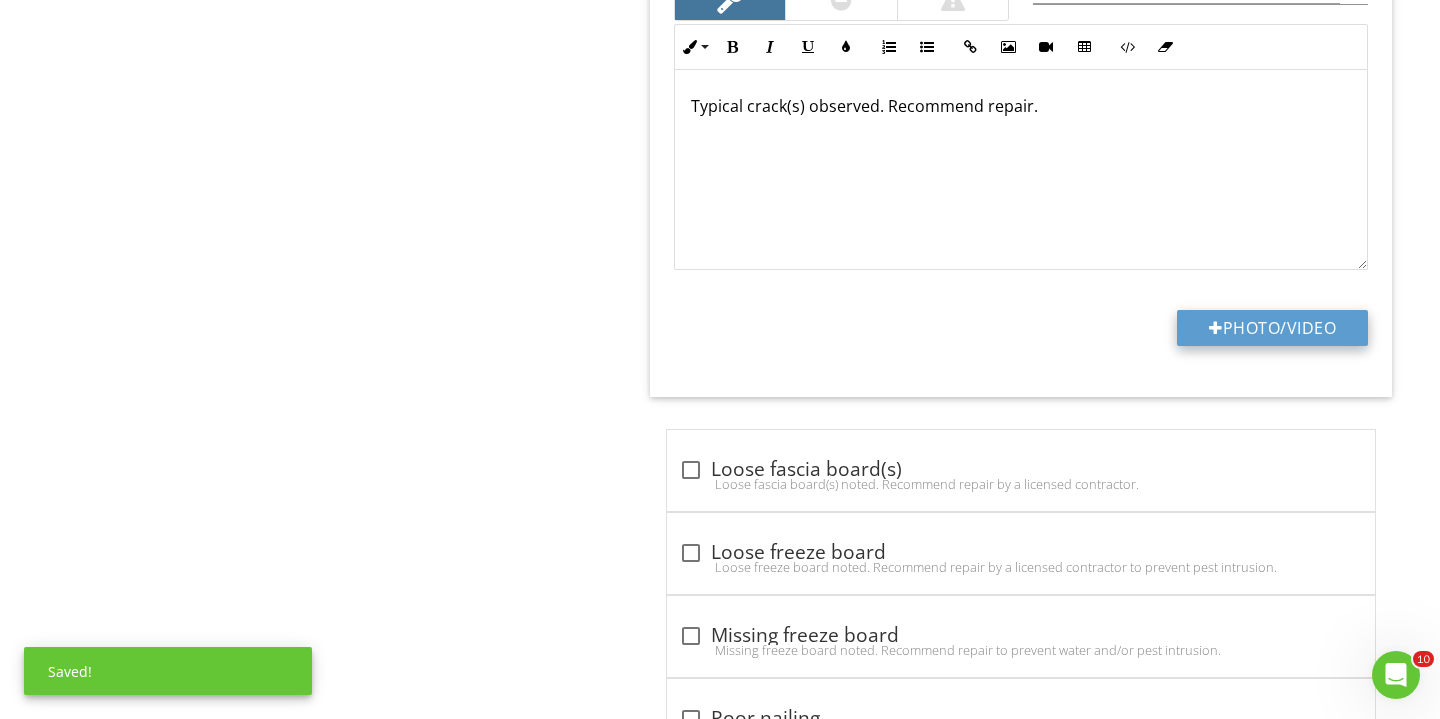 click on "Photo/Video" at bounding box center [1272, 328] 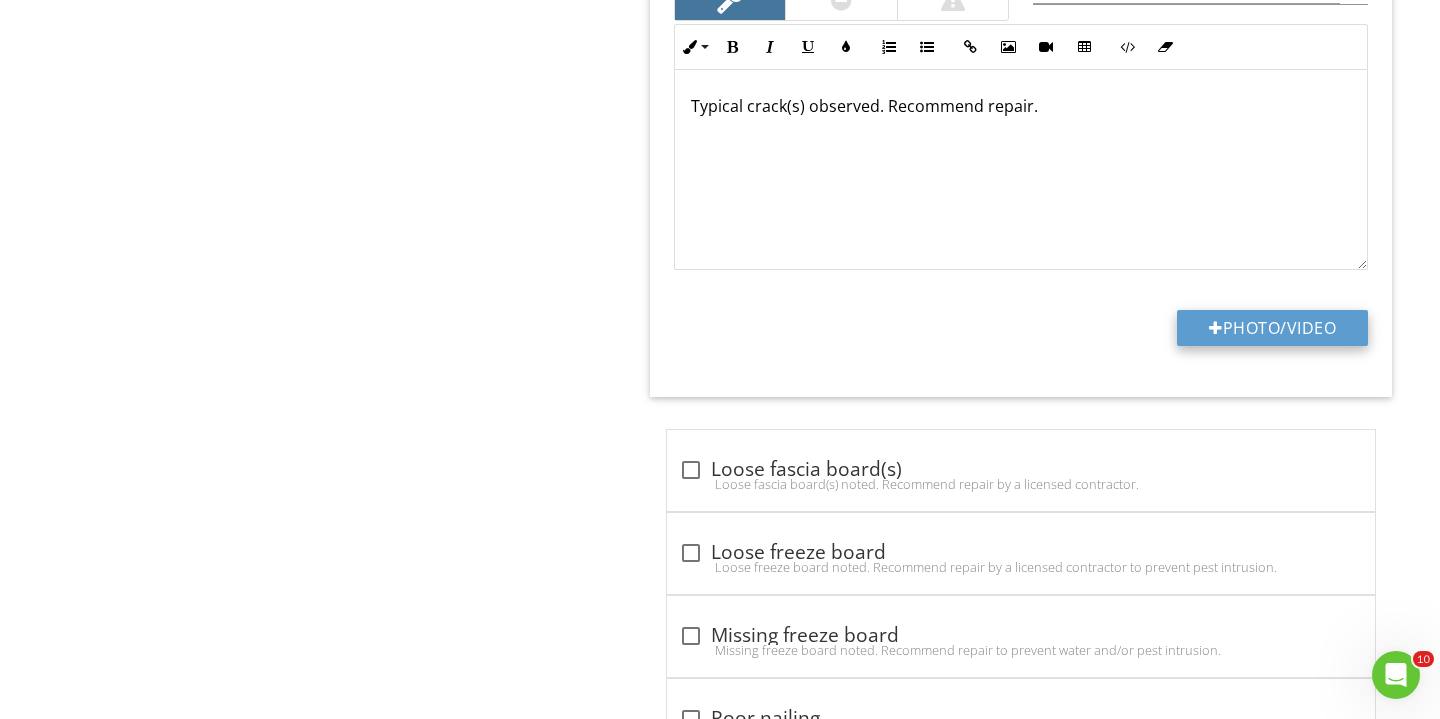type on "C:\fakepath\IMG_2766.JPG" 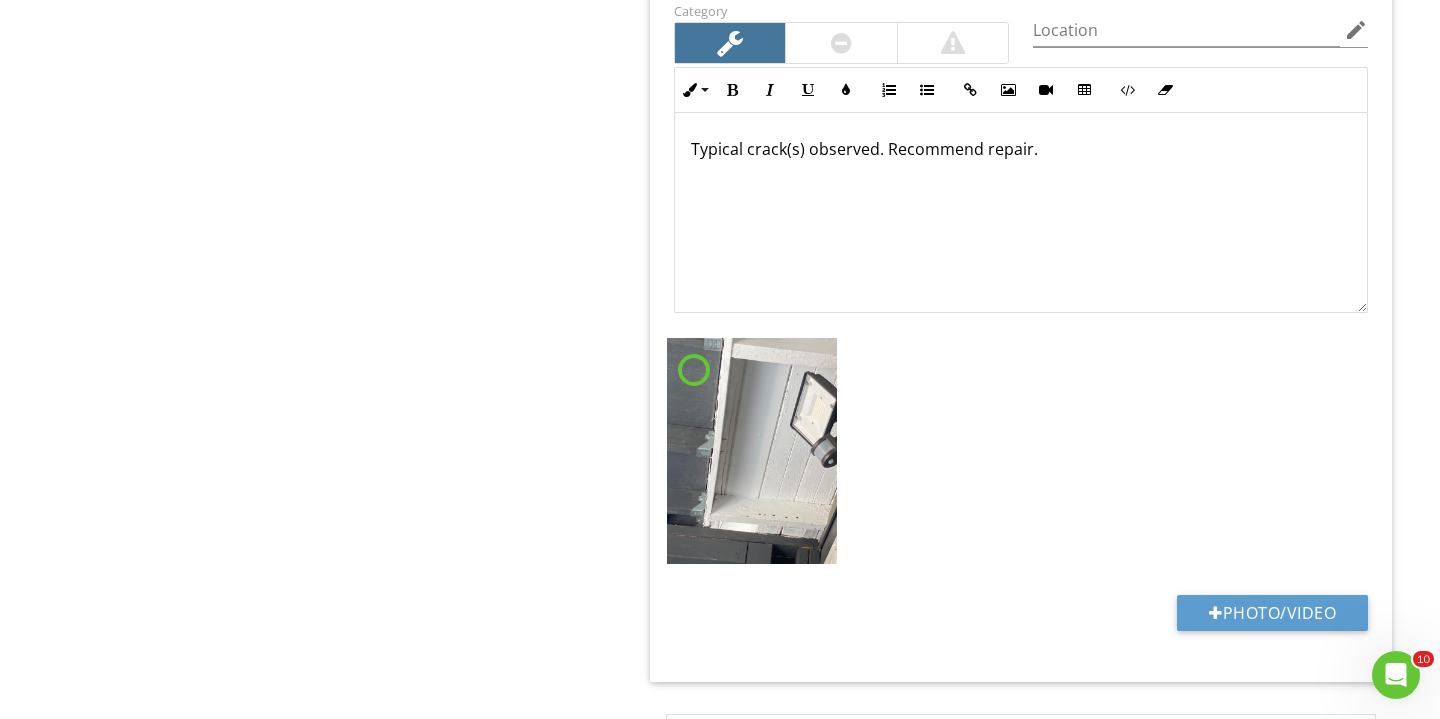 scroll, scrollTop: 2889, scrollLeft: 0, axis: vertical 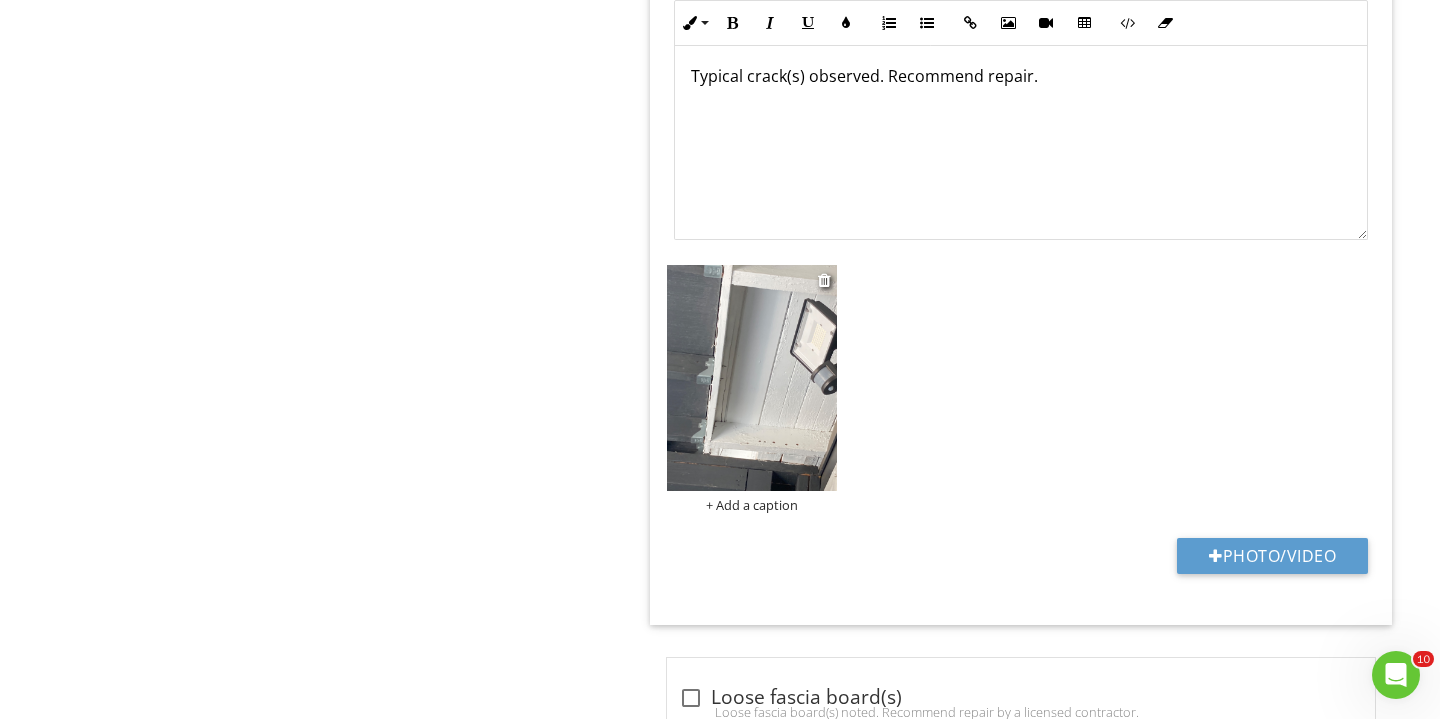 click at bounding box center (752, 378) 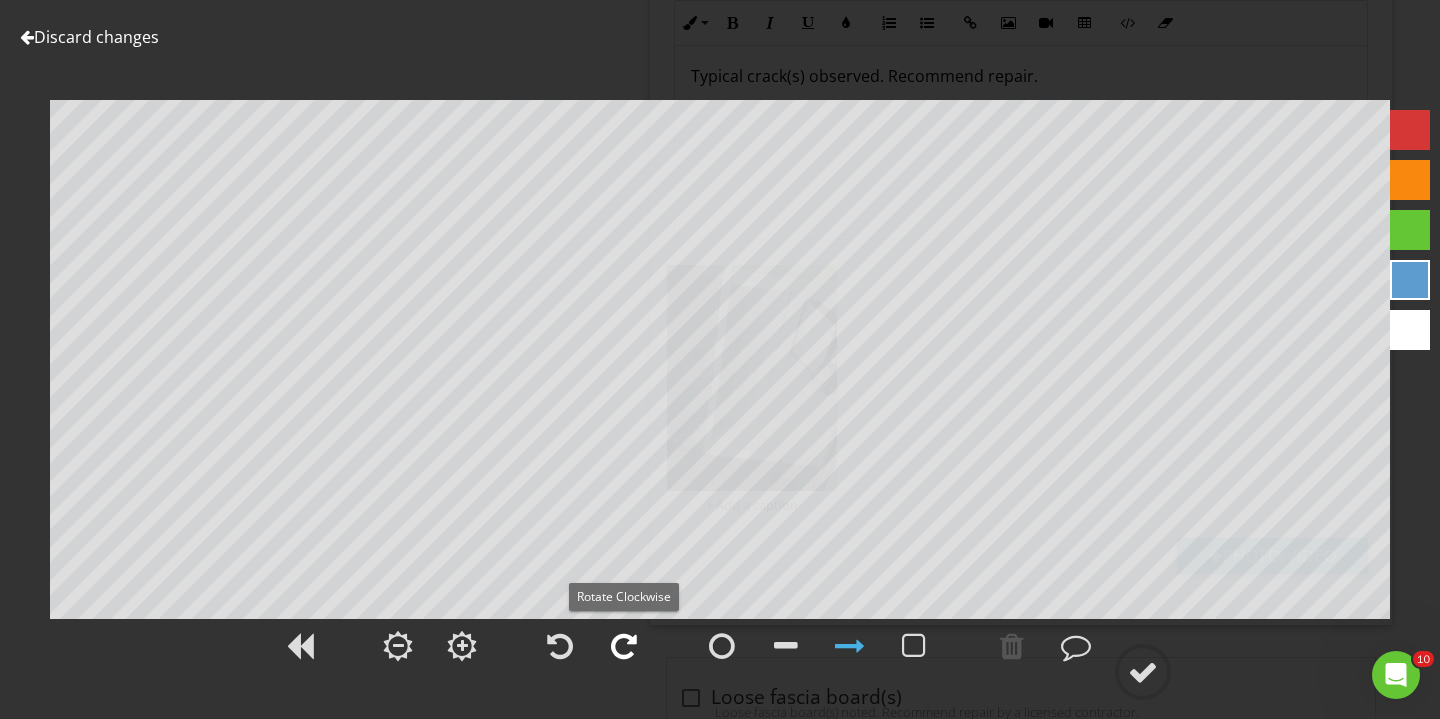 click at bounding box center (624, 646) 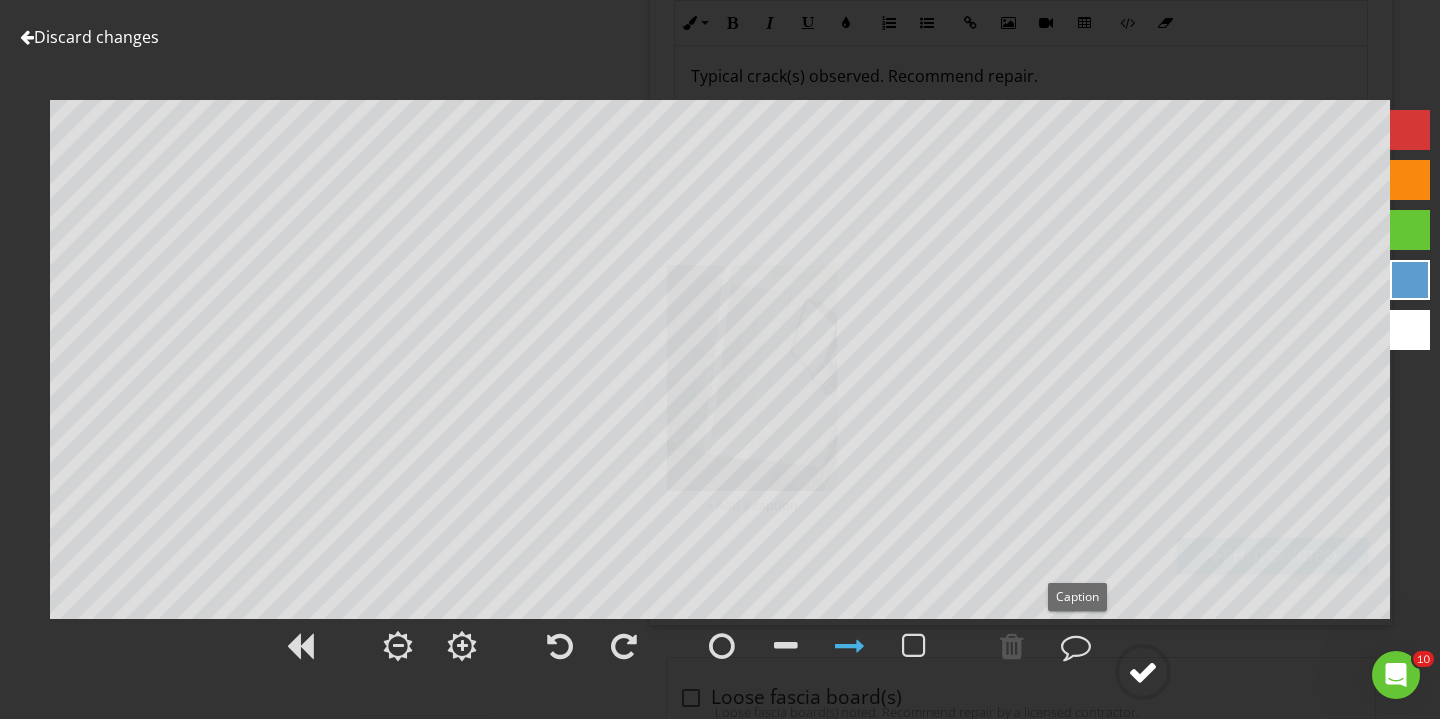 click at bounding box center (1143, 672) 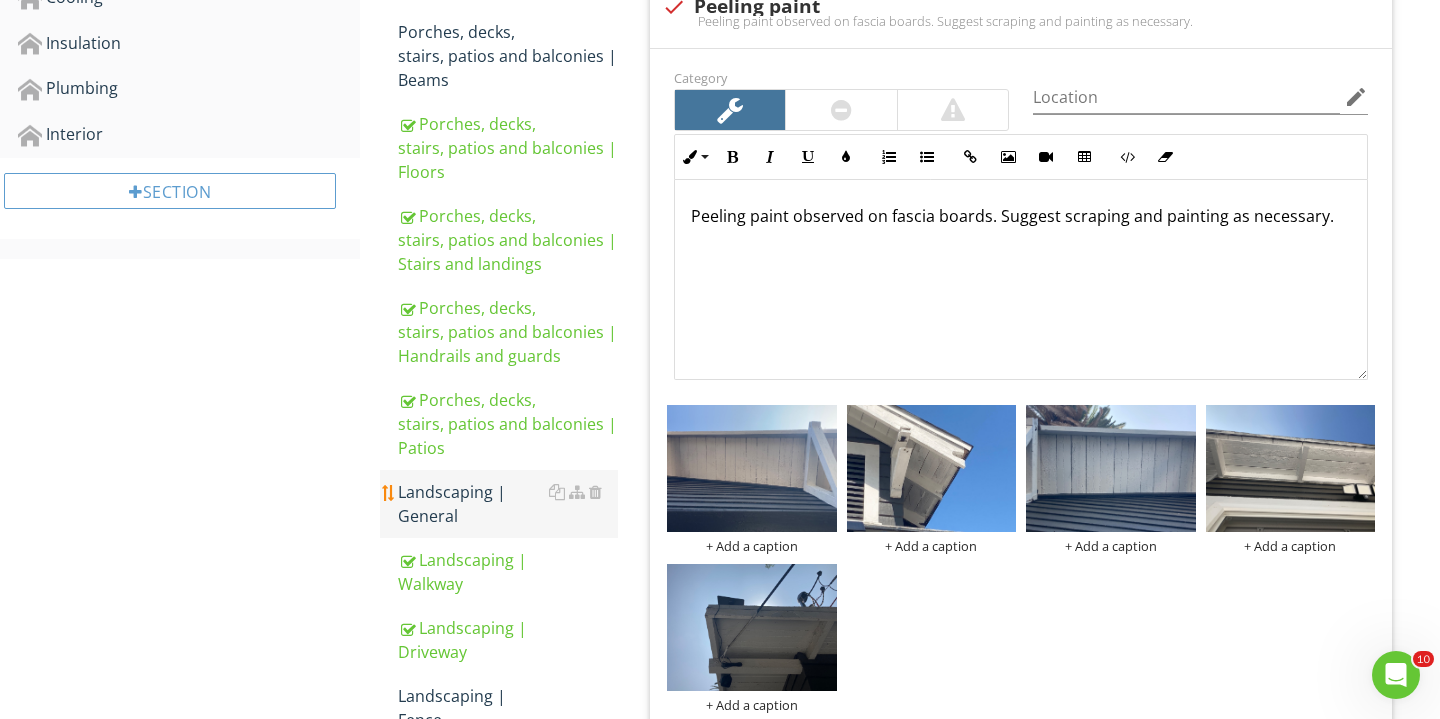 scroll, scrollTop: 968, scrollLeft: 0, axis: vertical 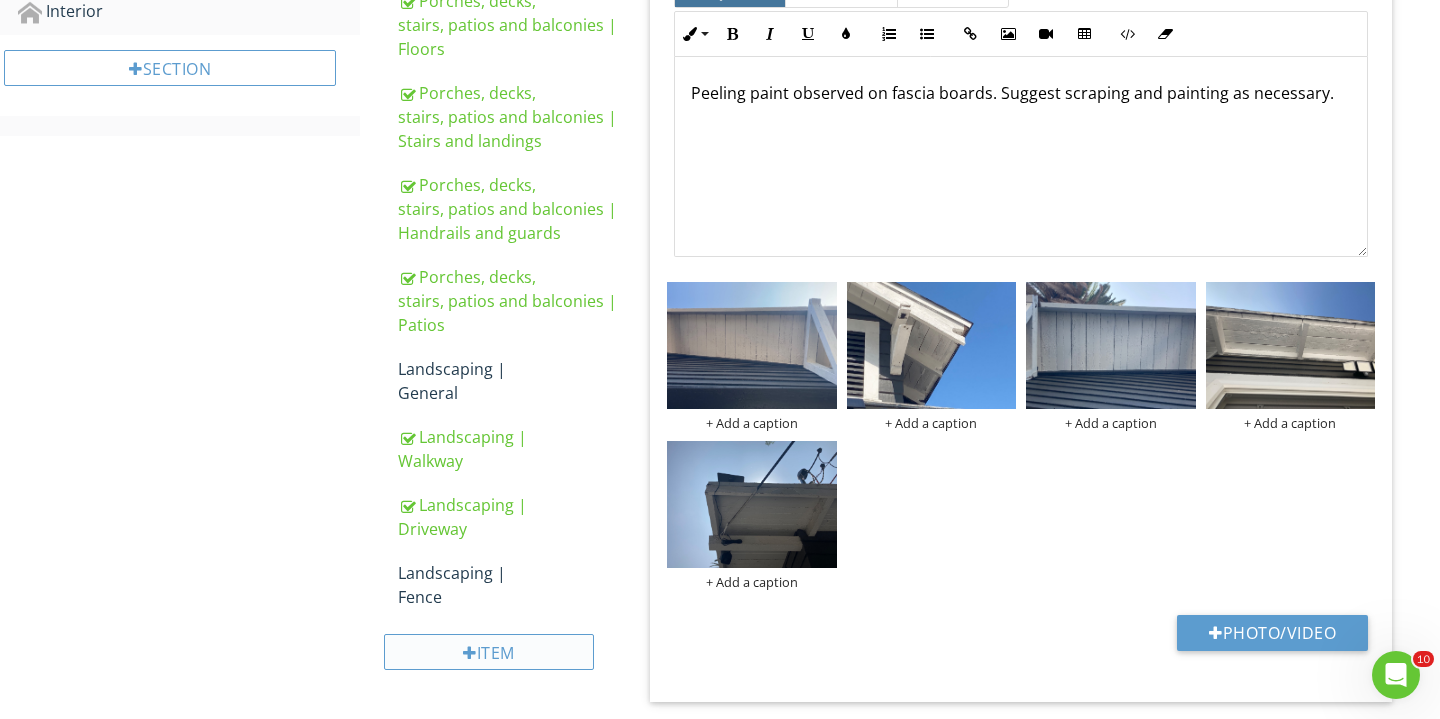 click at bounding box center (470, 653) 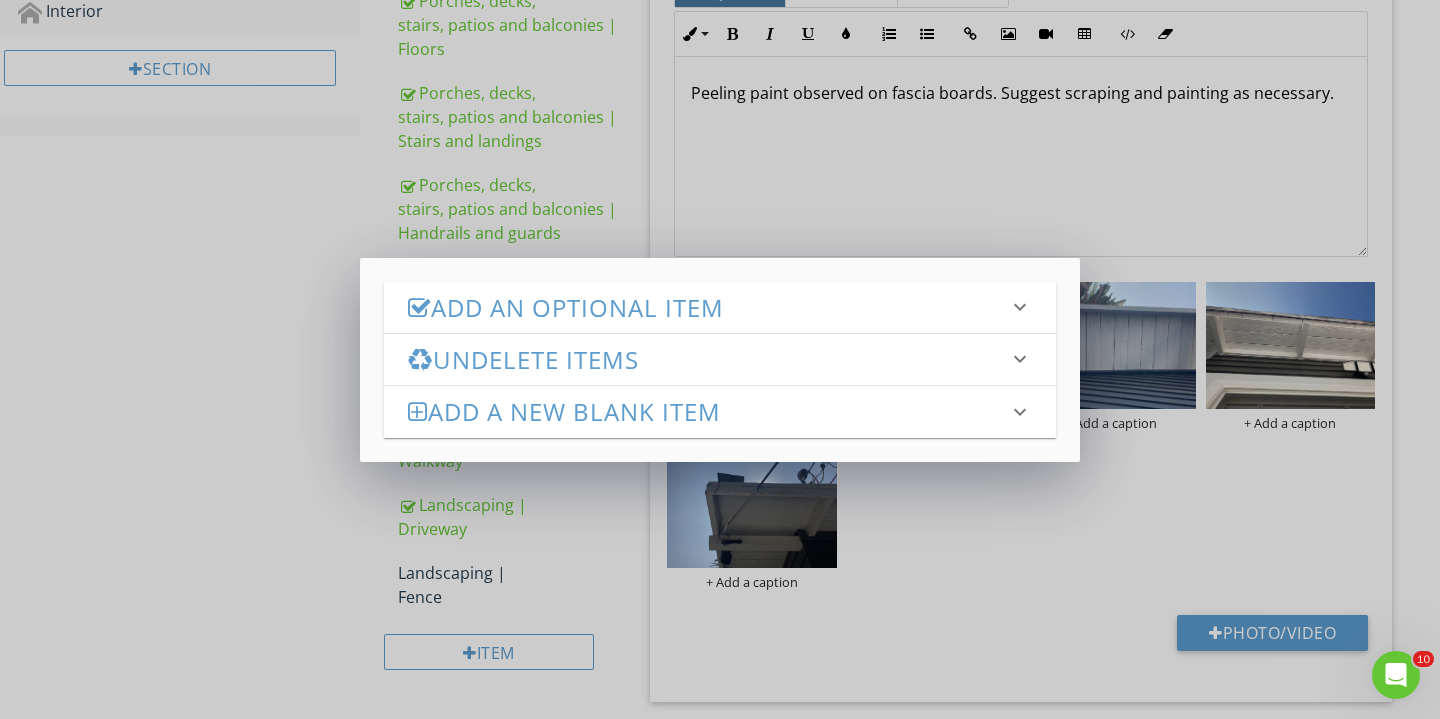click on "Add an Optional Item" at bounding box center (708, 307) 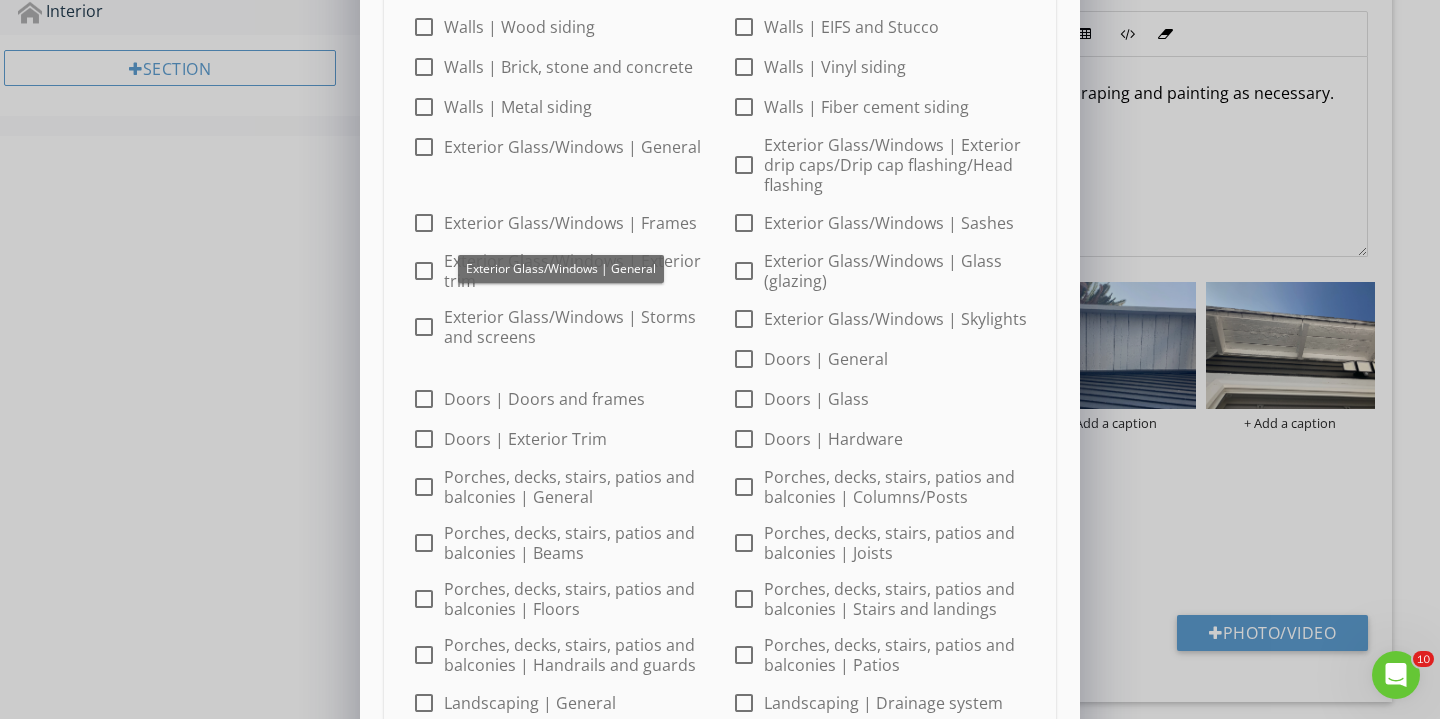 scroll, scrollTop: 263, scrollLeft: 0, axis: vertical 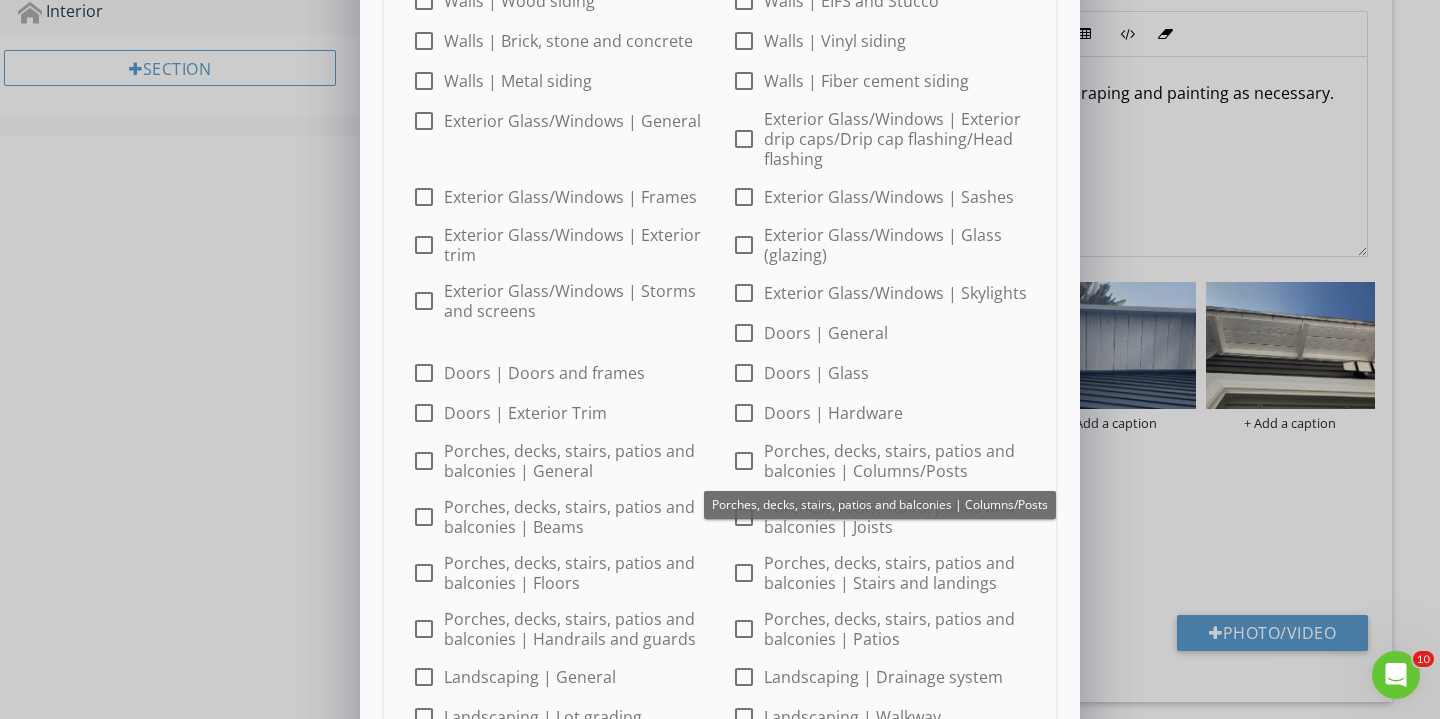 click at bounding box center [744, 461] 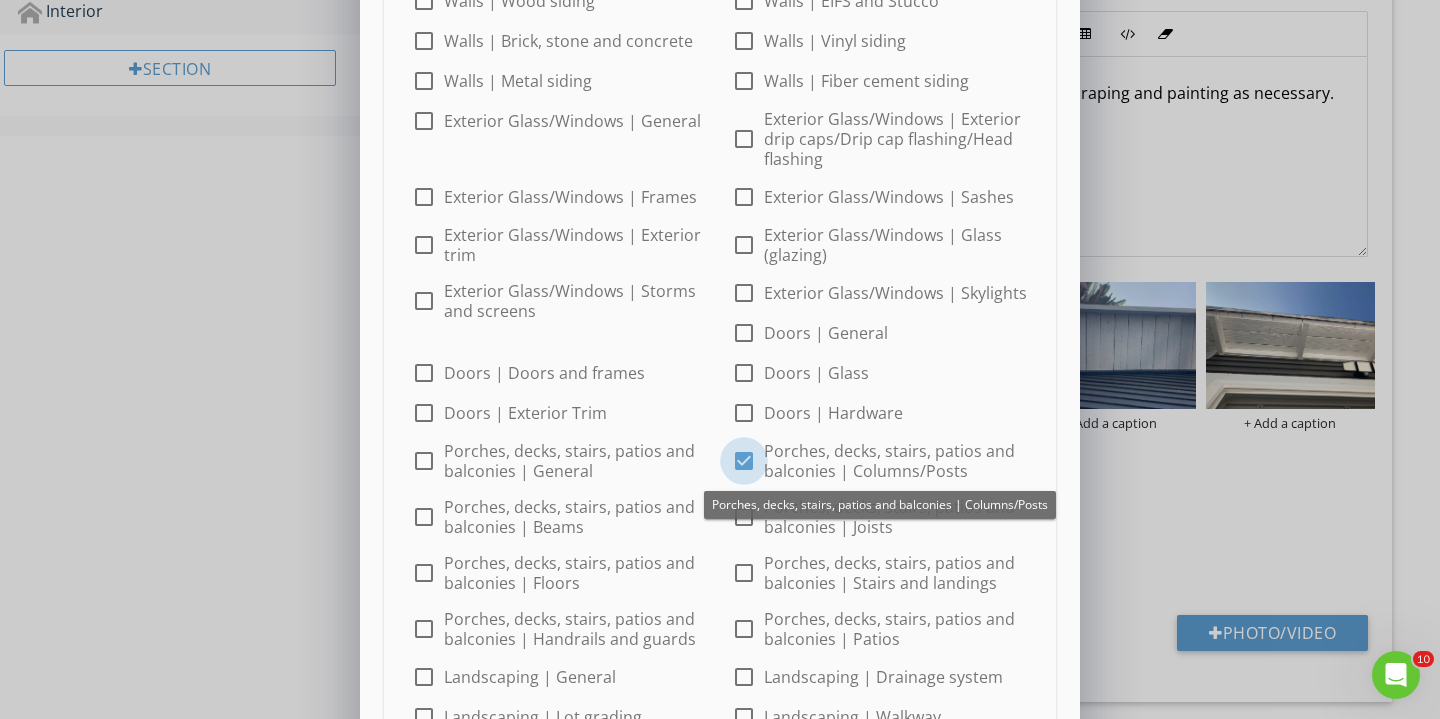 checkbox on "true" 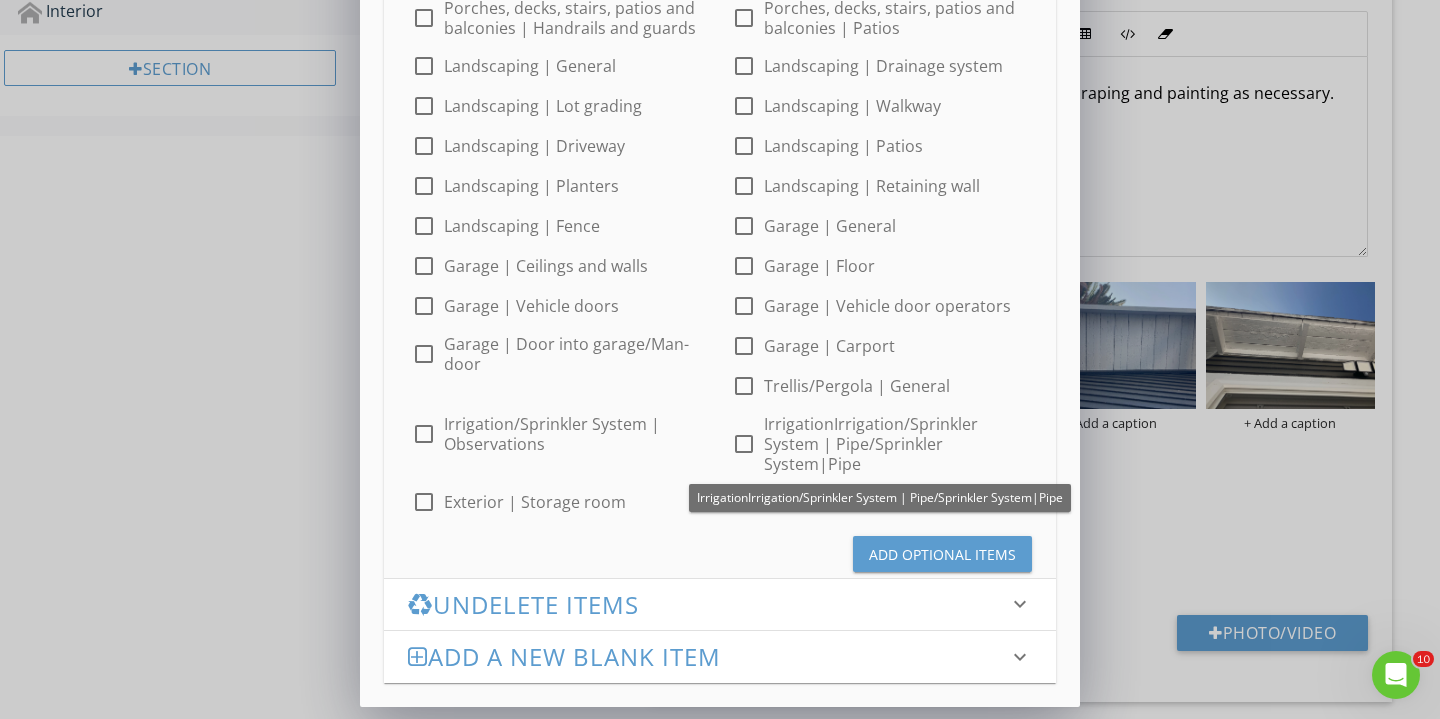 scroll, scrollTop: 873, scrollLeft: 0, axis: vertical 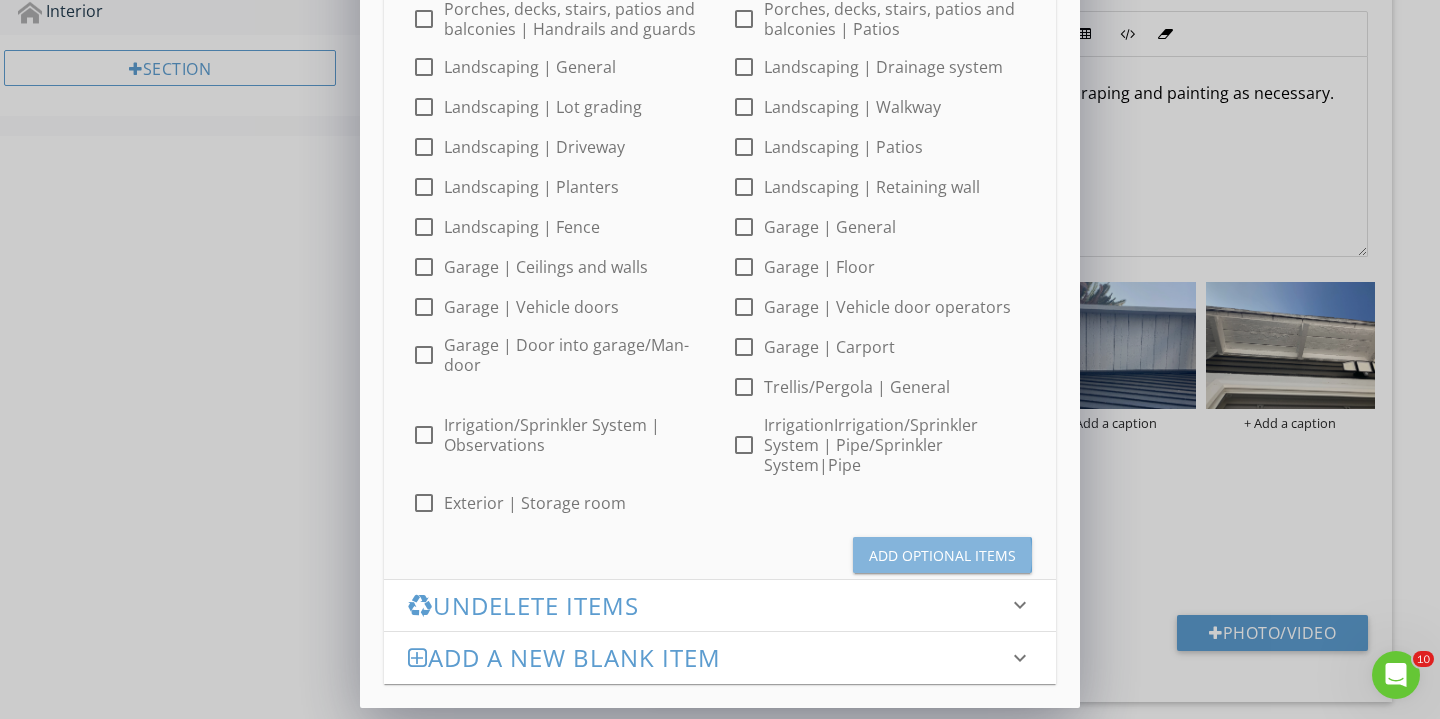 click on "Add Optional Items" at bounding box center (942, 555) 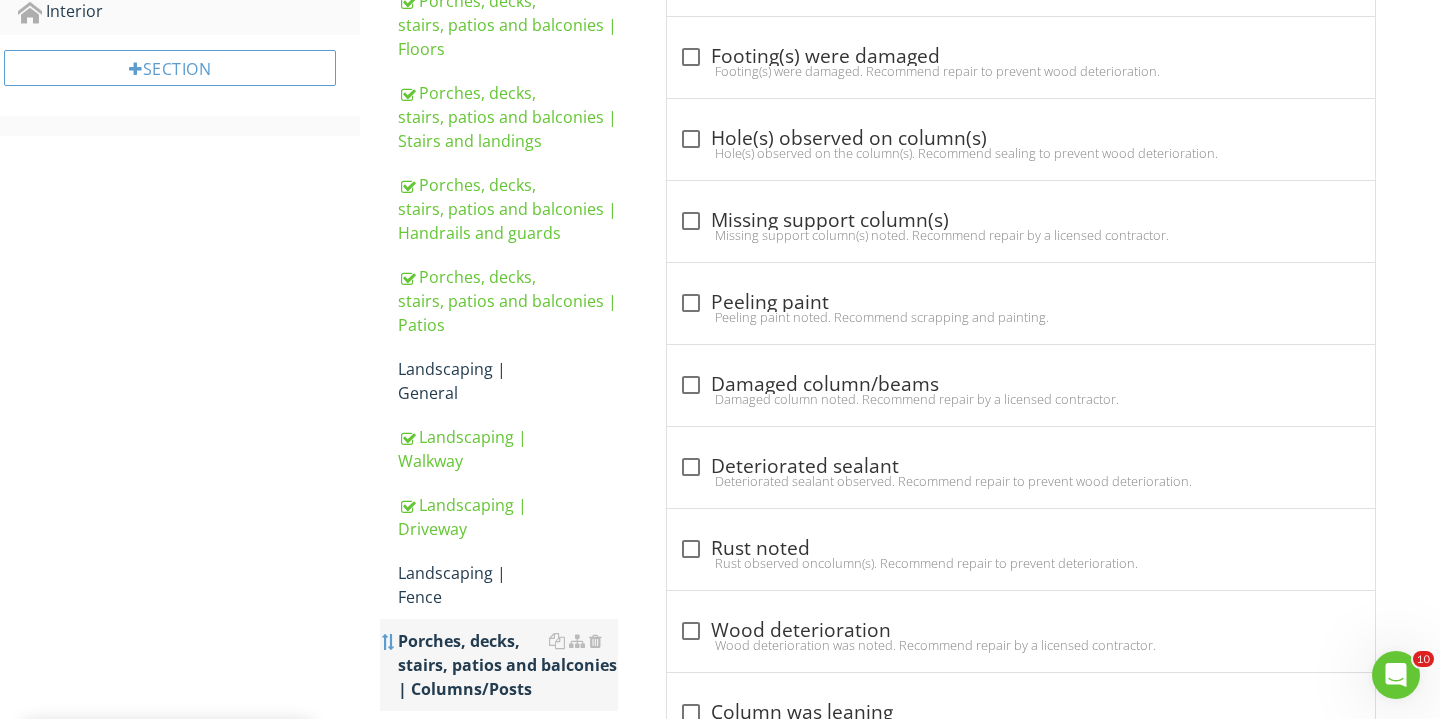 scroll, scrollTop: 938, scrollLeft: 0, axis: vertical 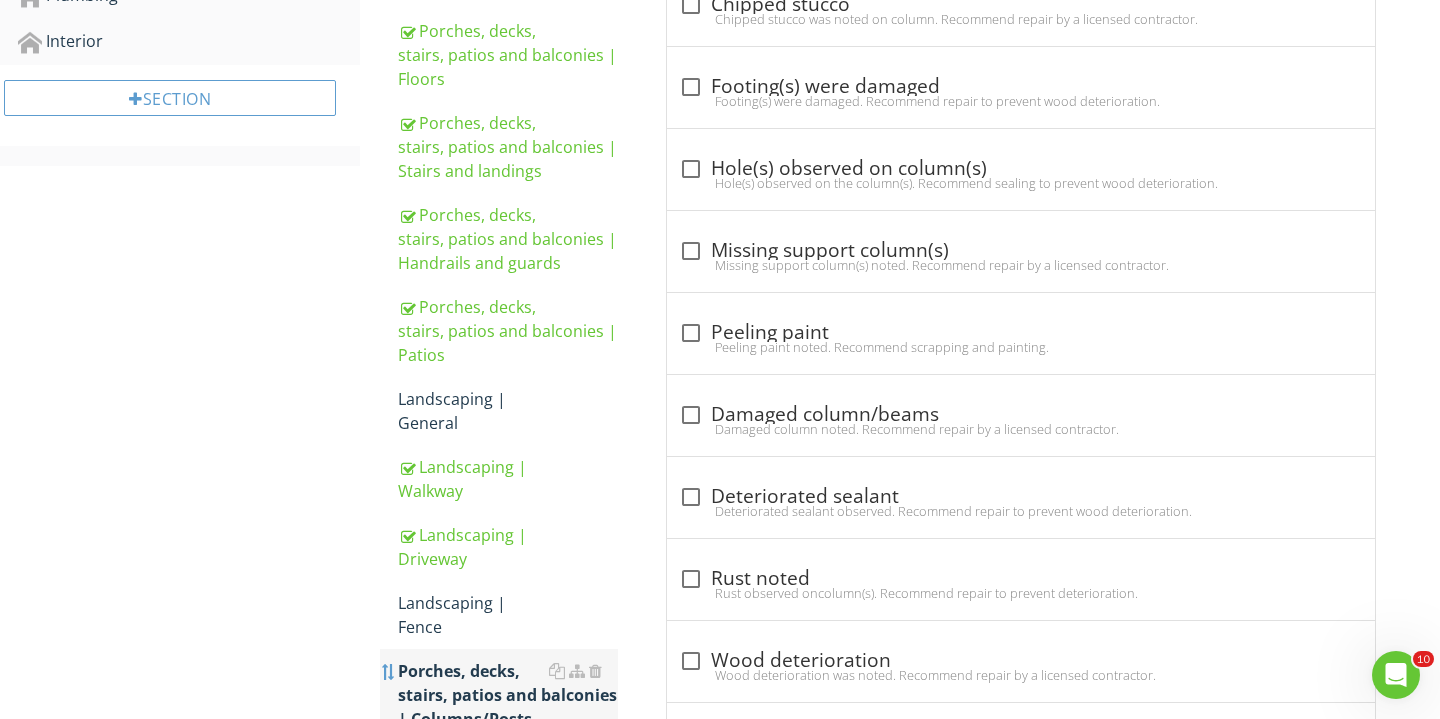 type 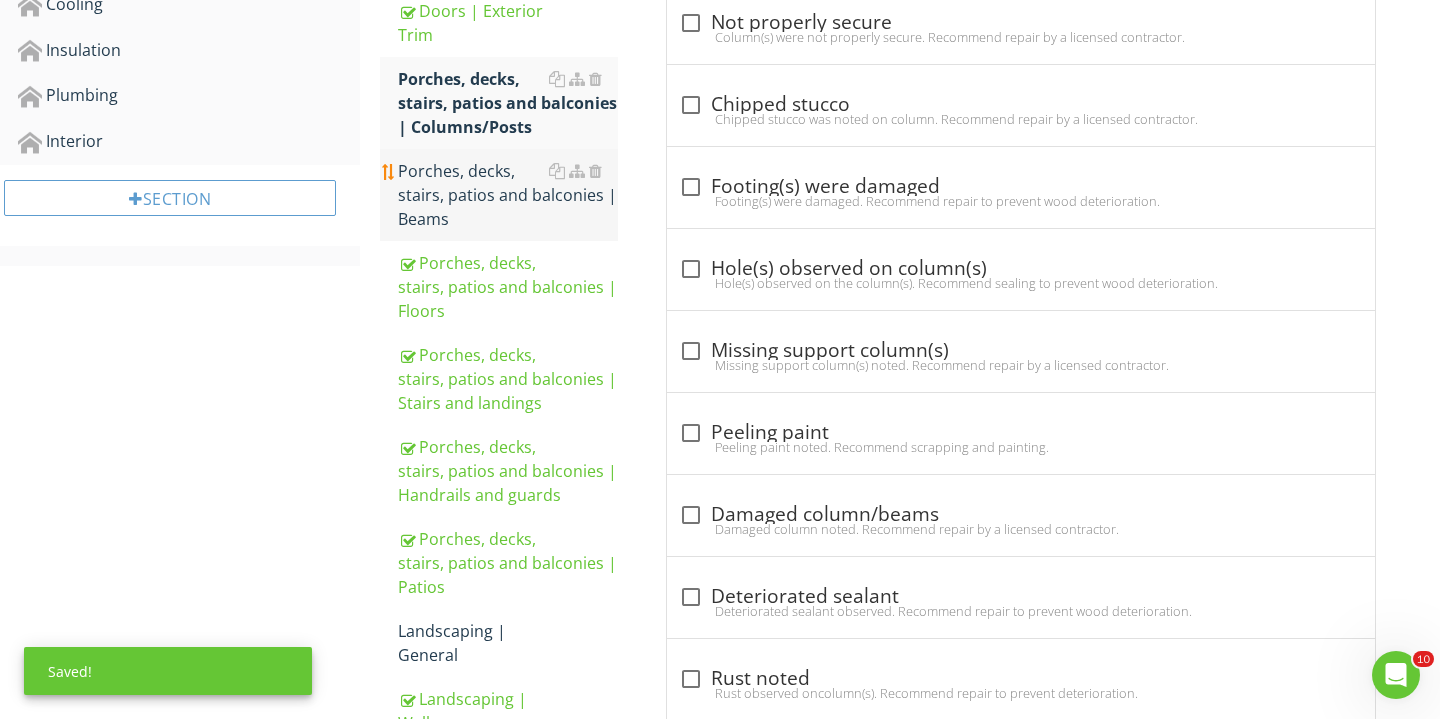 scroll, scrollTop: 745, scrollLeft: 0, axis: vertical 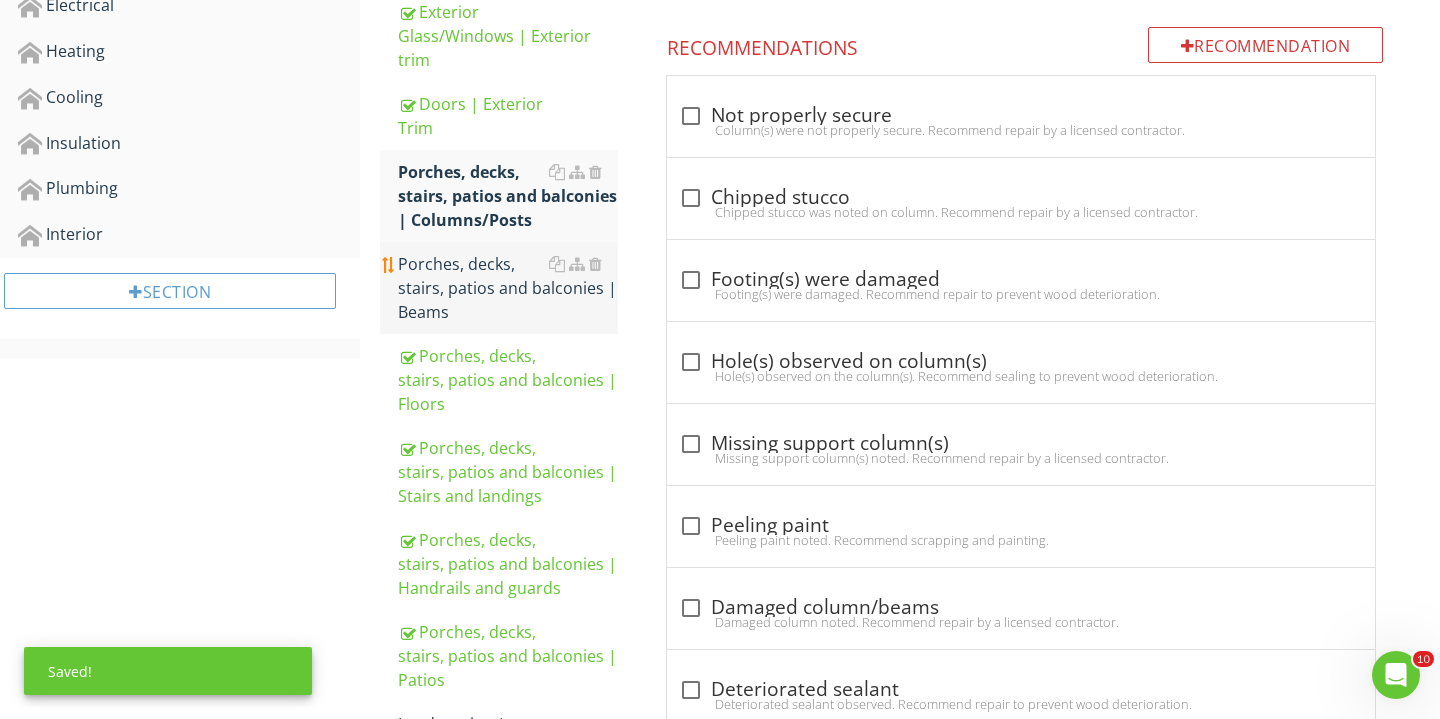 click on "Porches, decks, stairs, patios and balconies | Beams" at bounding box center (508, 288) 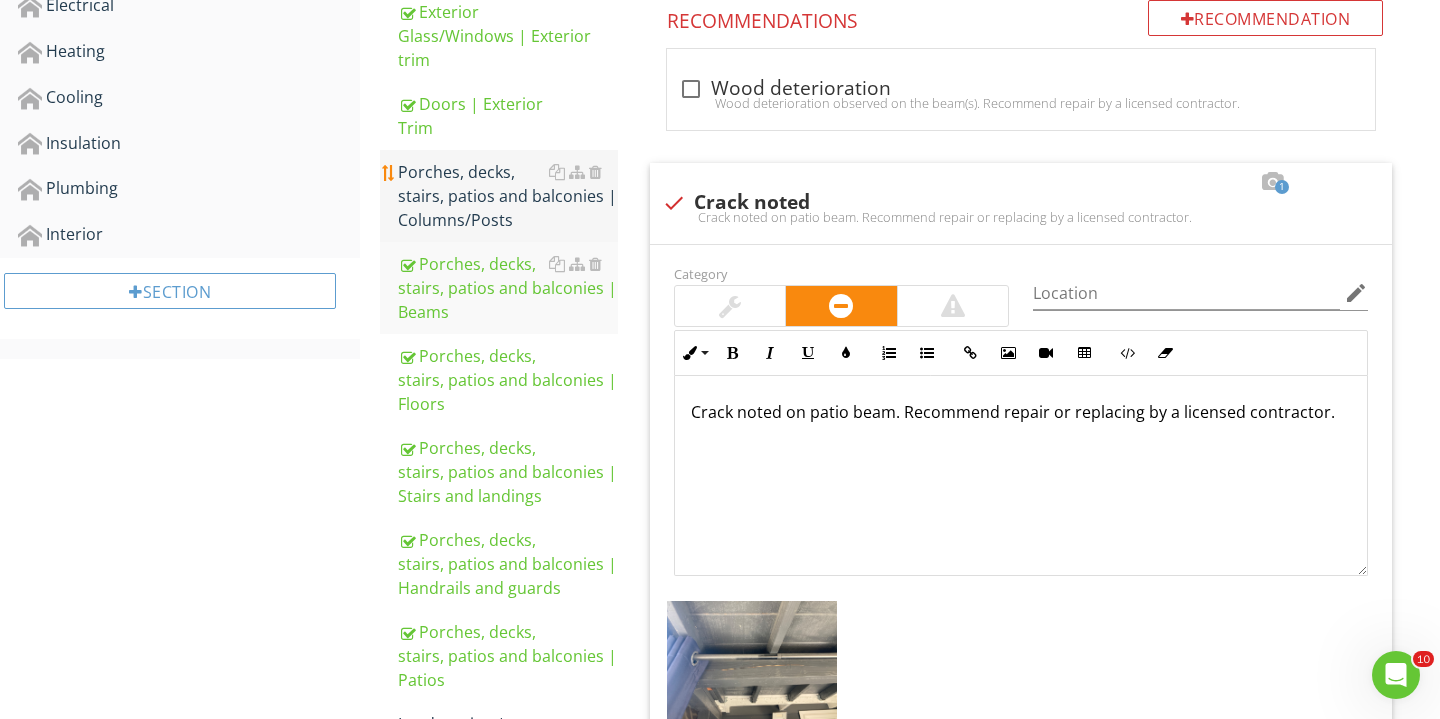 click on "Porches, decks, stairs, patios and balconies | Columns/Posts" at bounding box center (508, 196) 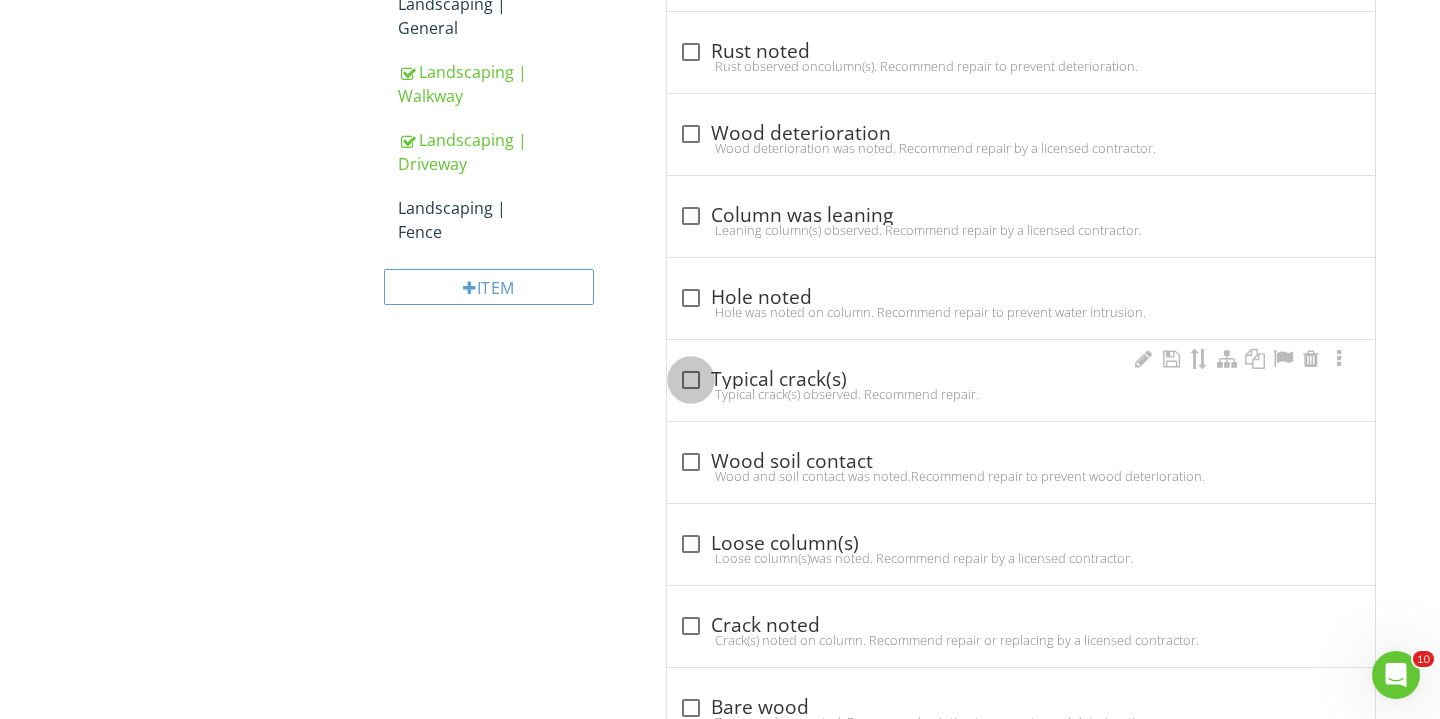 click at bounding box center (691, 380) 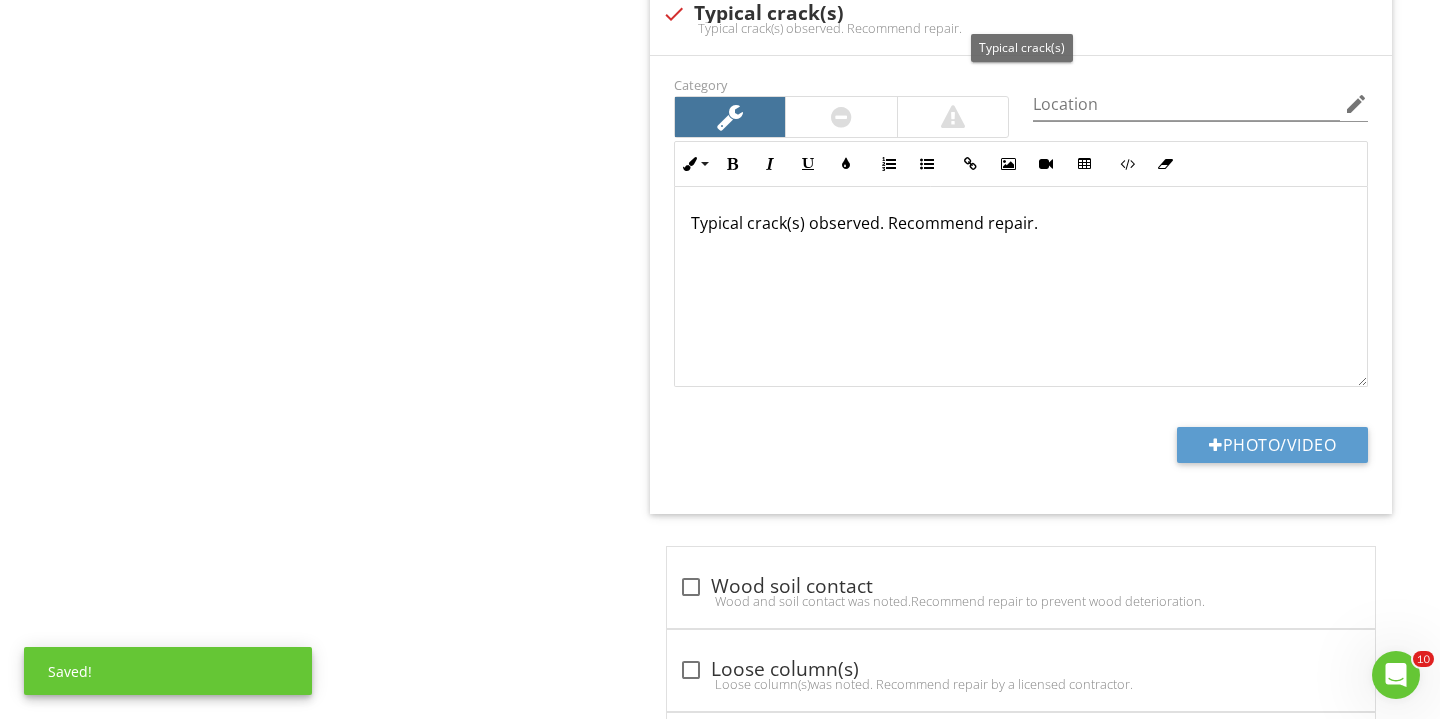 scroll, scrollTop: 1875, scrollLeft: 0, axis: vertical 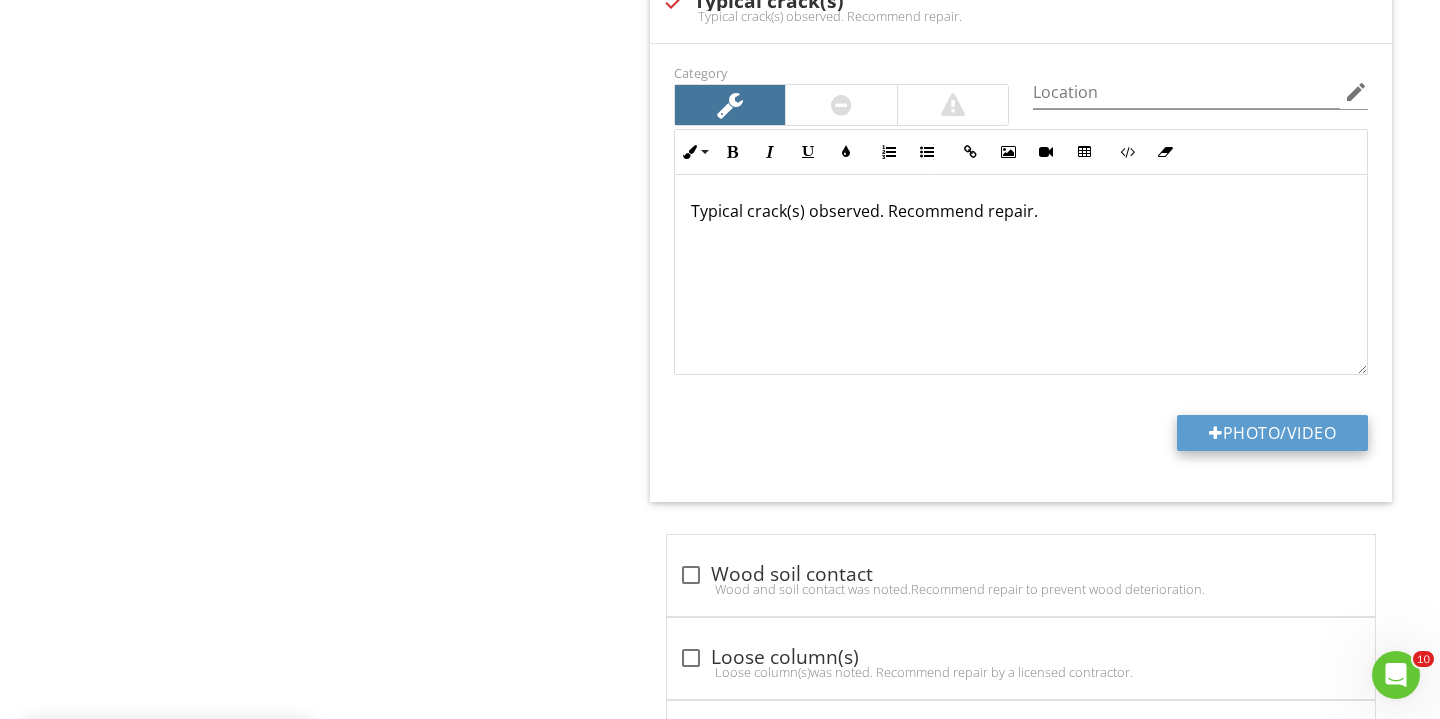 click at bounding box center [1216, 433] 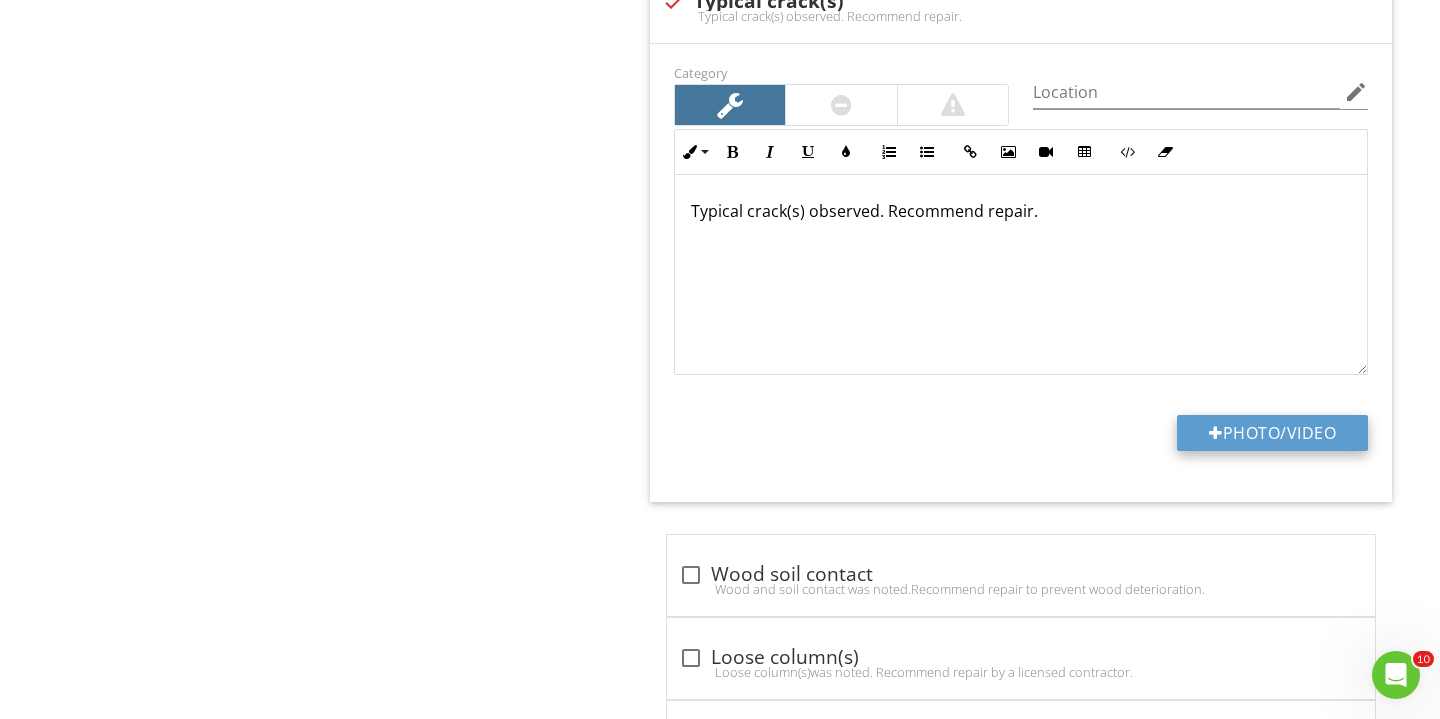type on "C:\fakepath\IMG_2771.JPG" 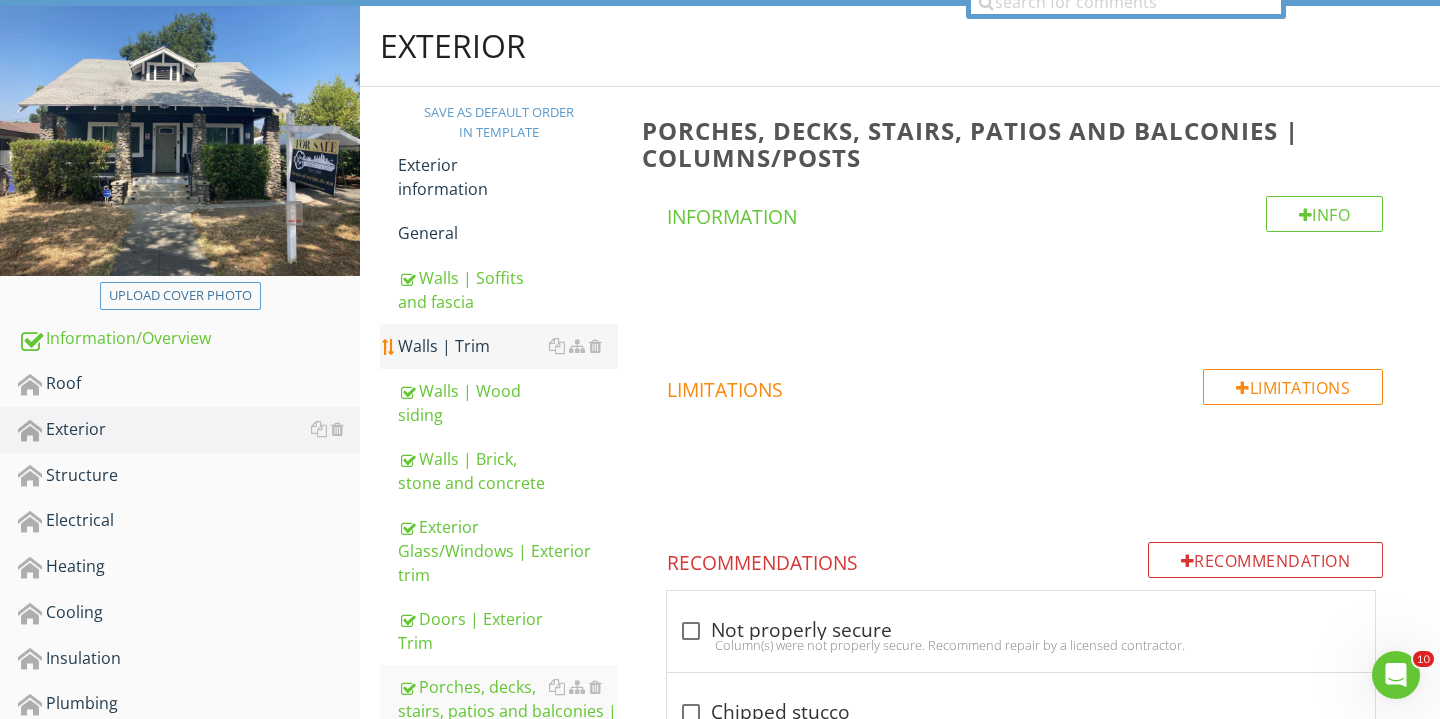 scroll, scrollTop: 396, scrollLeft: 0, axis: vertical 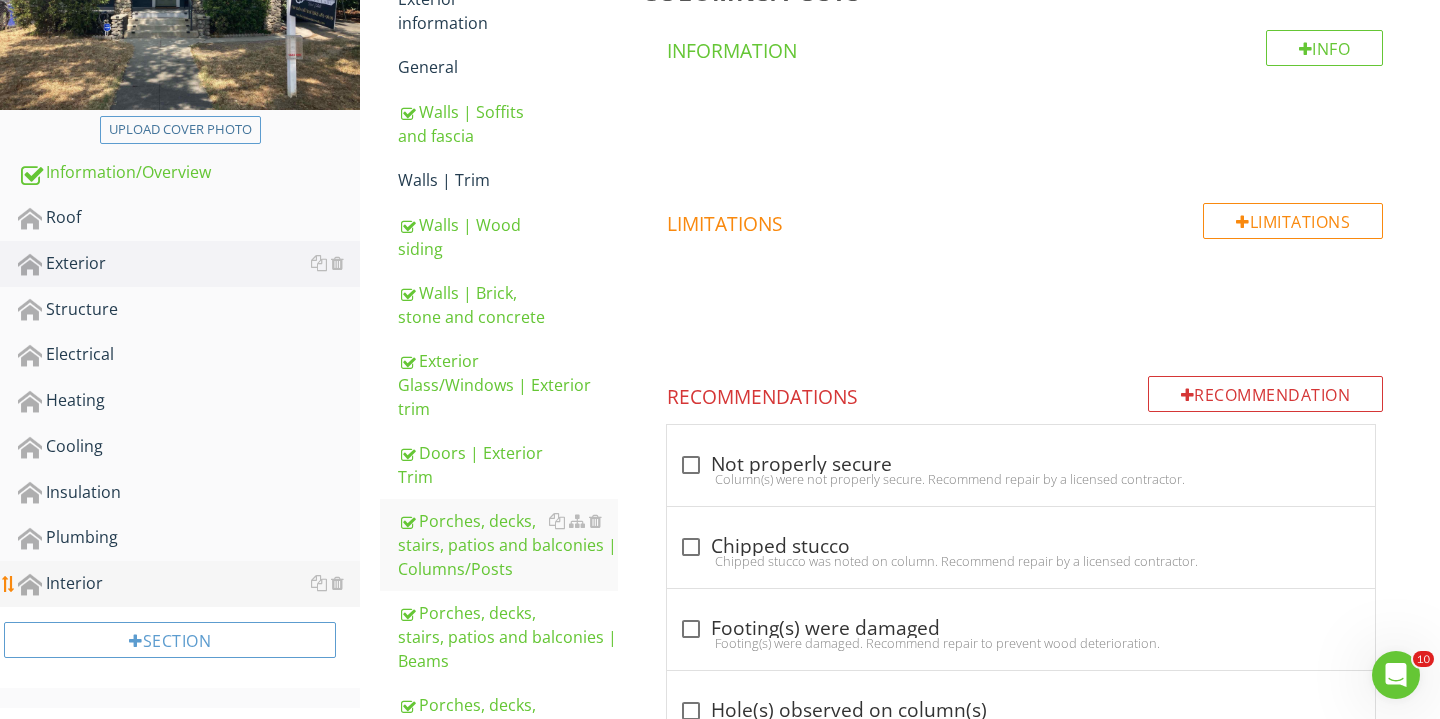 click on "Interior" at bounding box center (189, 584) 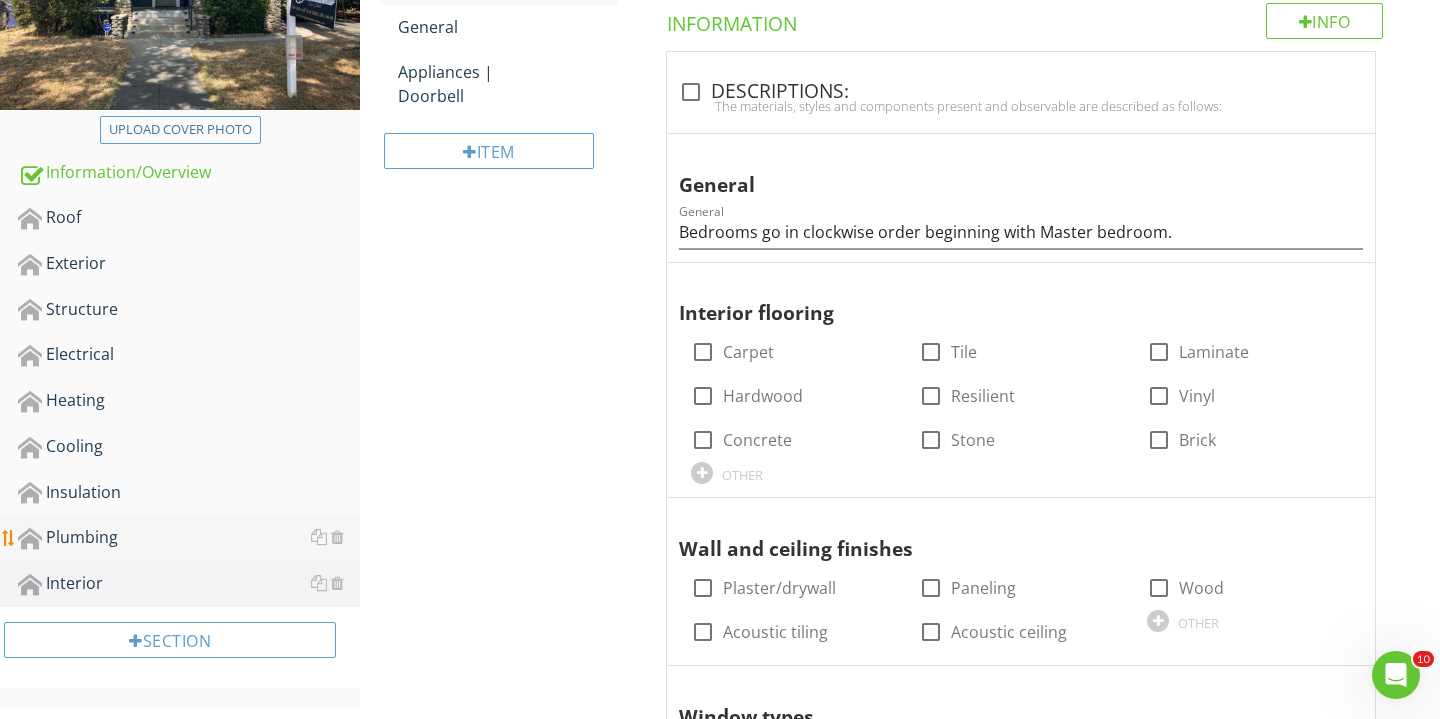 click on "Plumbing" at bounding box center [189, 538] 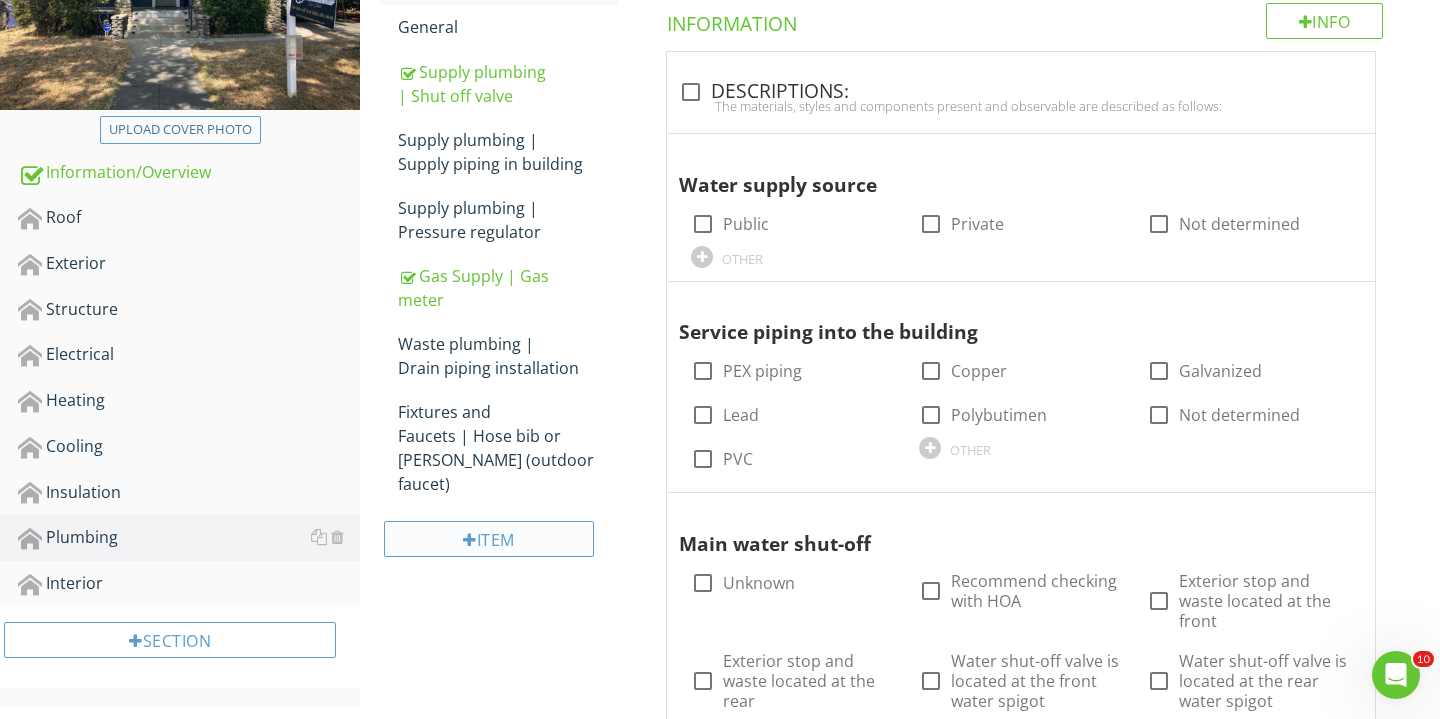 click on "Item" at bounding box center [489, 539] 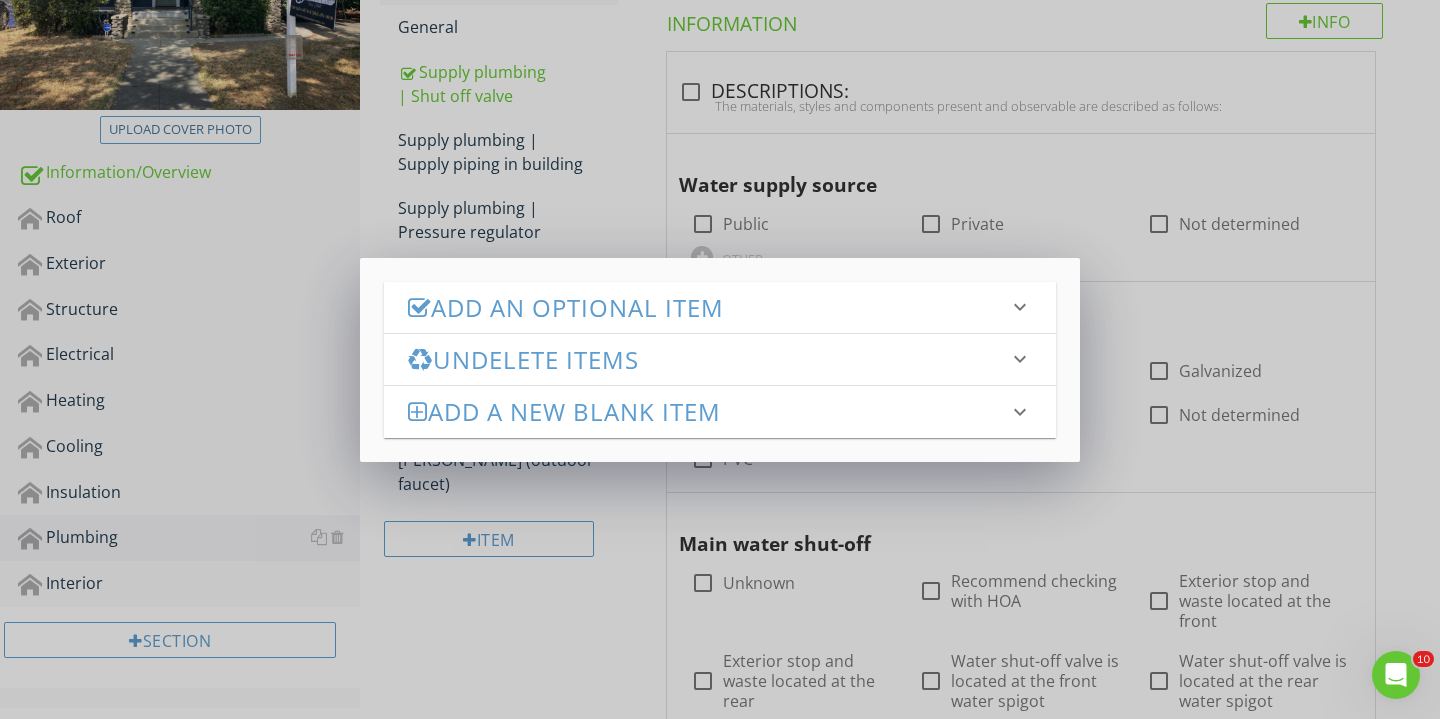 click on "Add an Optional Item" at bounding box center [708, 307] 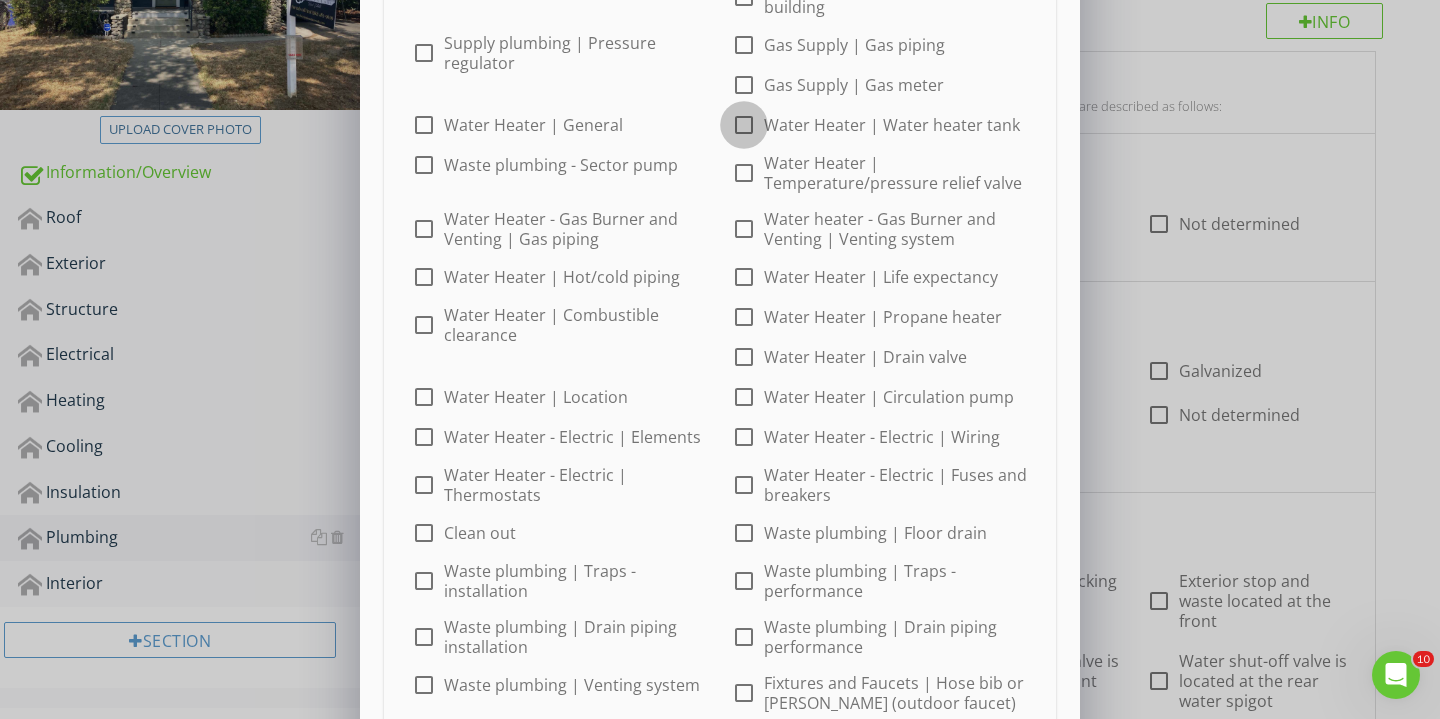 click at bounding box center [744, 125] 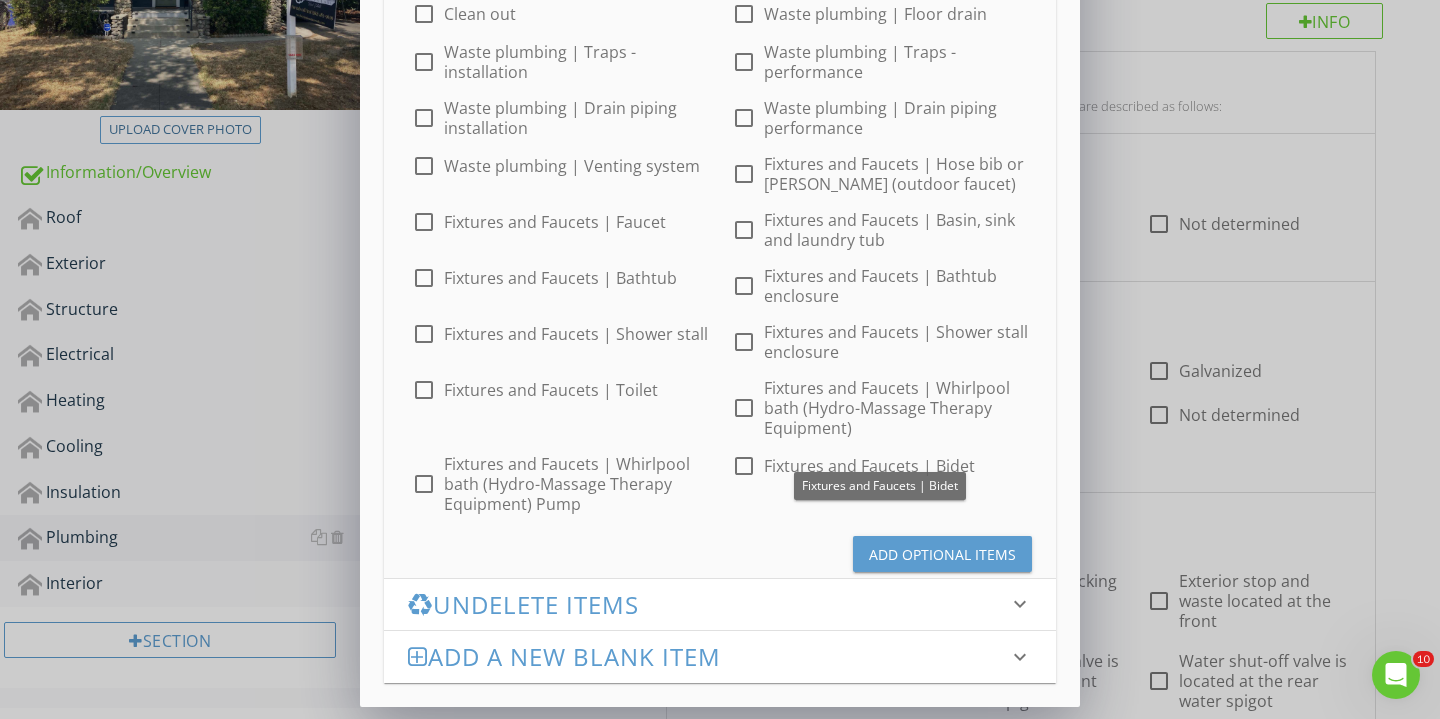 scroll, scrollTop: 633, scrollLeft: 0, axis: vertical 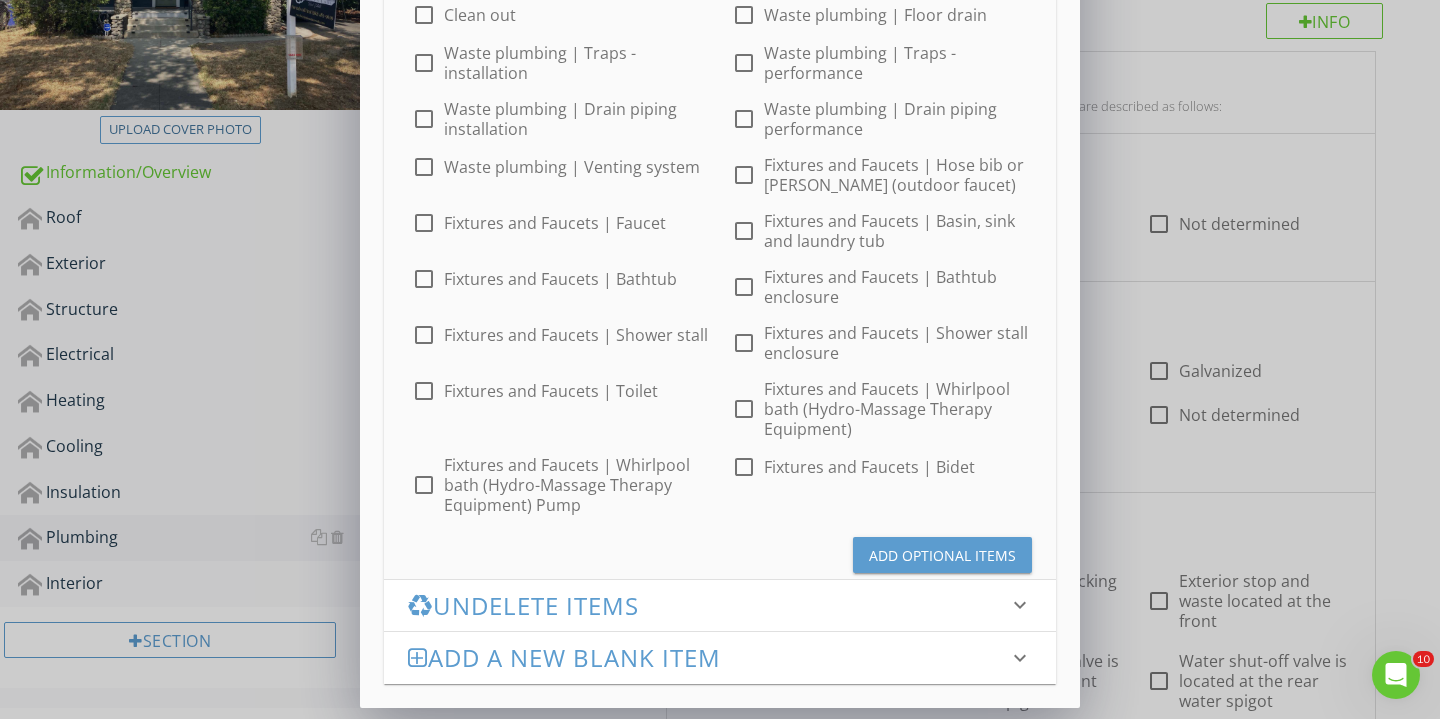 click on "Add Optional Items" at bounding box center (942, 555) 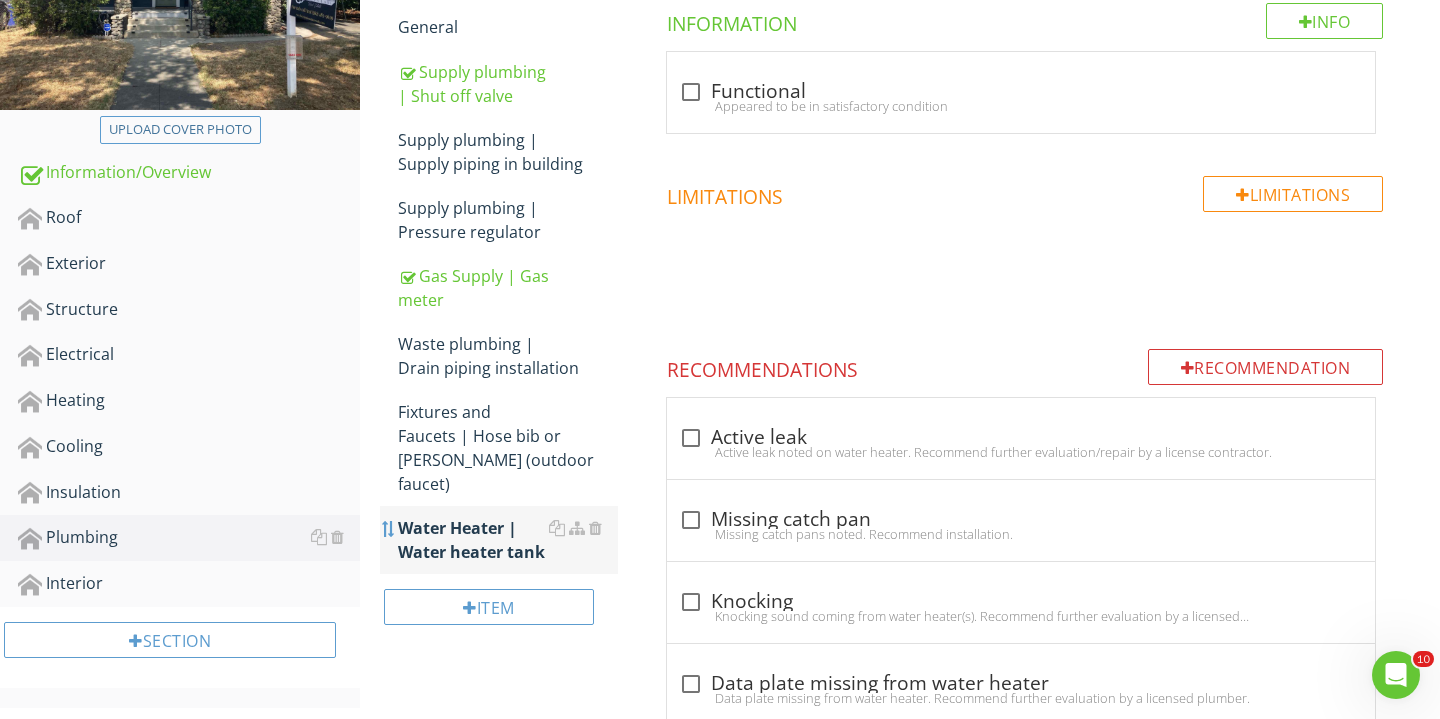 type 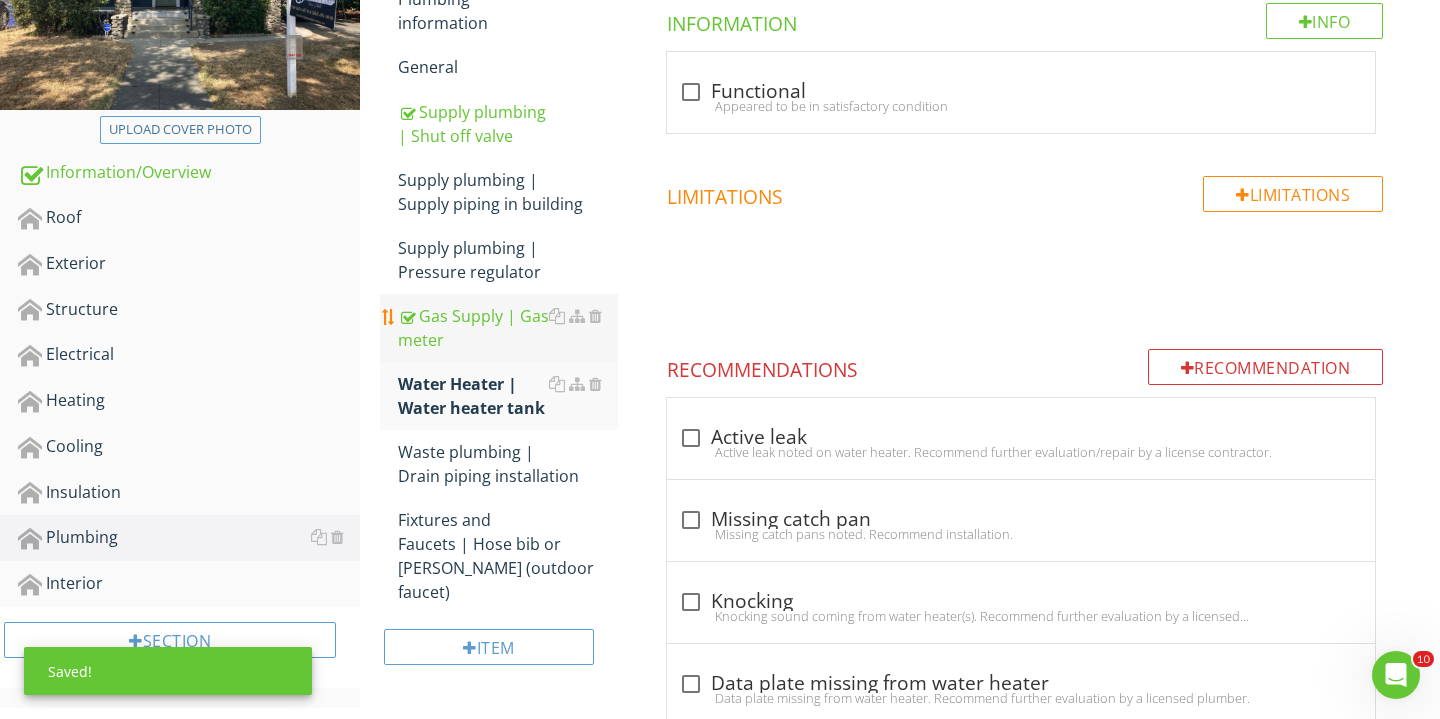 click on "Gas Supply | Gas meter" at bounding box center (508, 328) 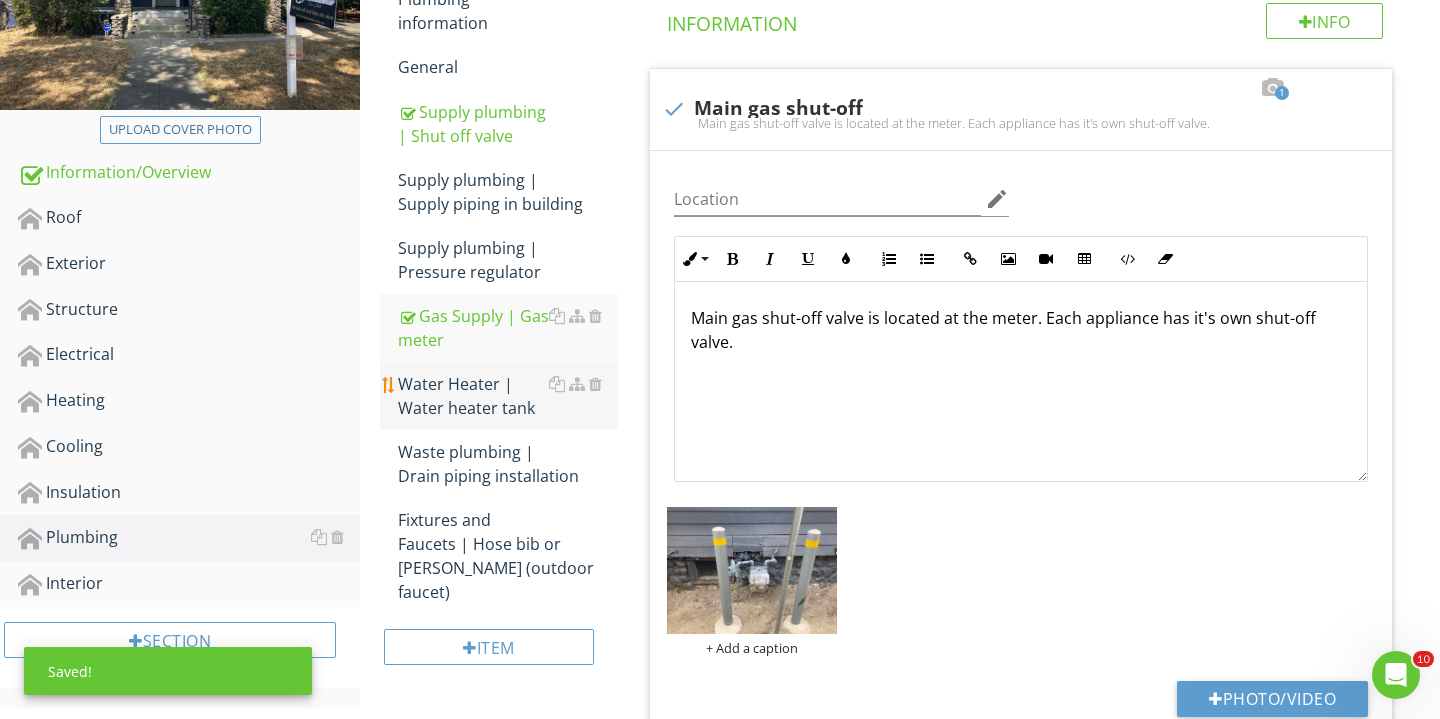 click on "Water Heater | Water heater tank" at bounding box center (508, 396) 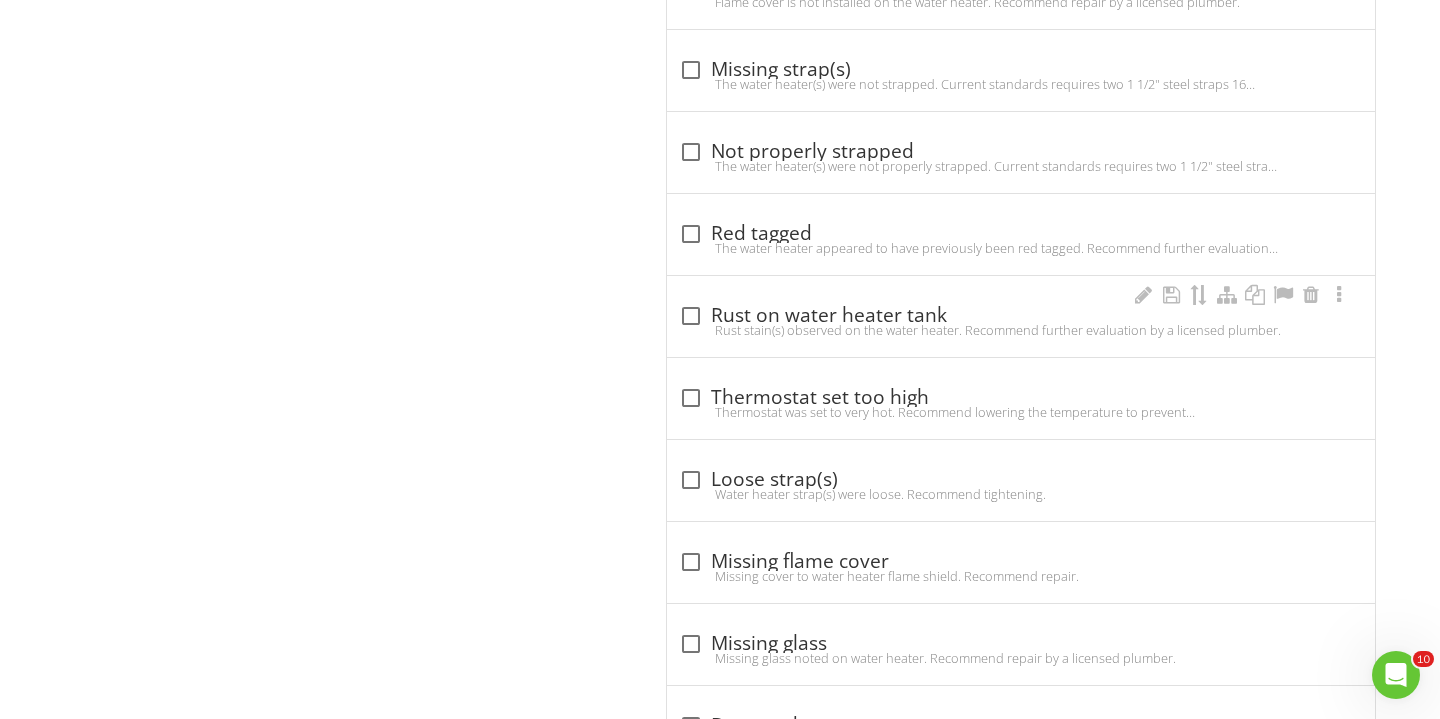 click on "Rust stain(s) observed on the water heater. Recommend further evaluation by a licensed plumber." at bounding box center (1021, 330) 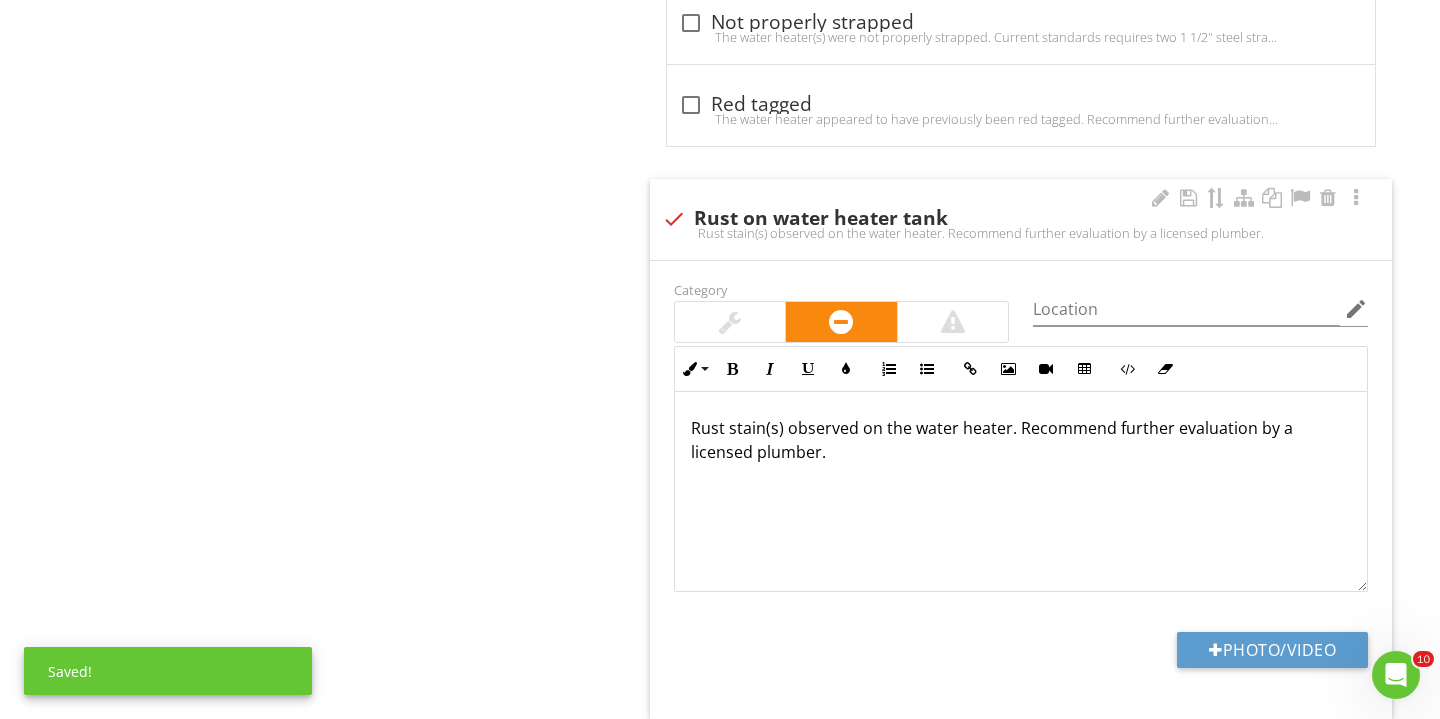 scroll, scrollTop: 1394, scrollLeft: 0, axis: vertical 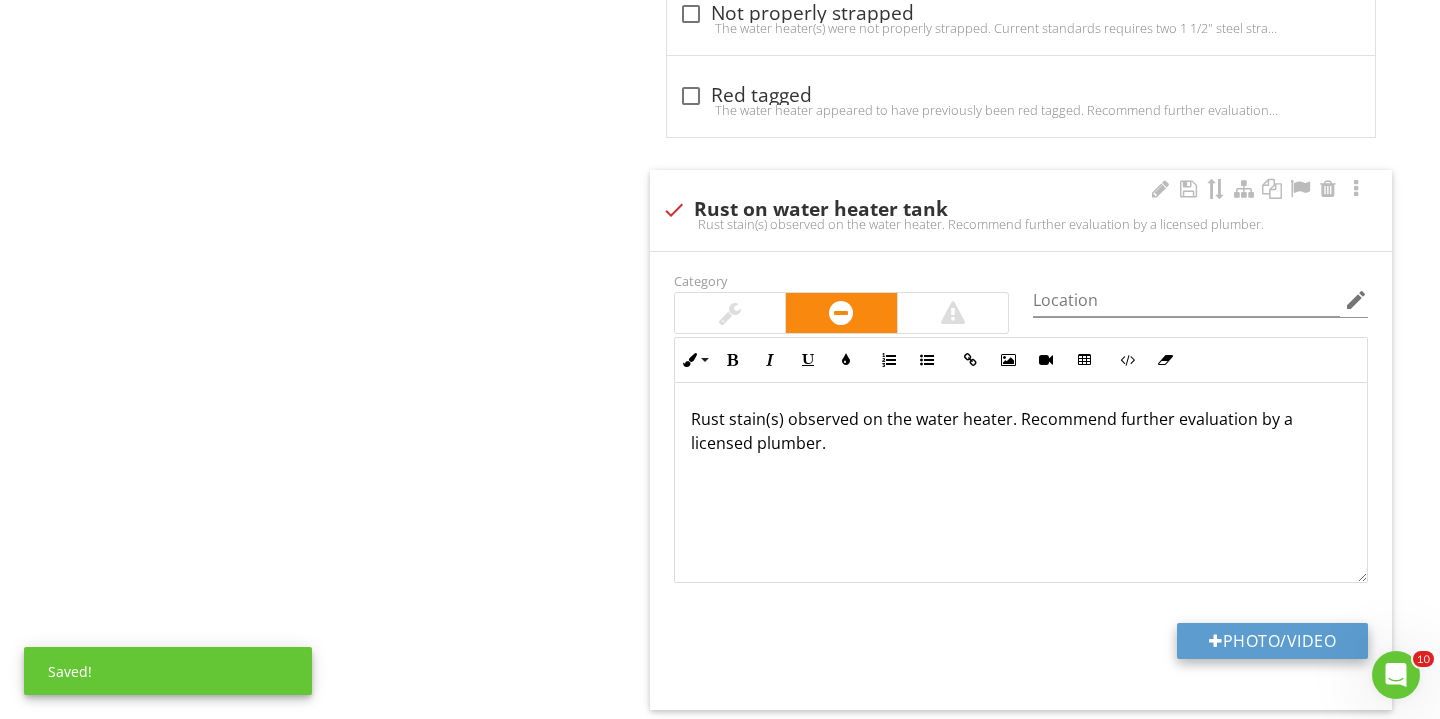 click at bounding box center [1216, 641] 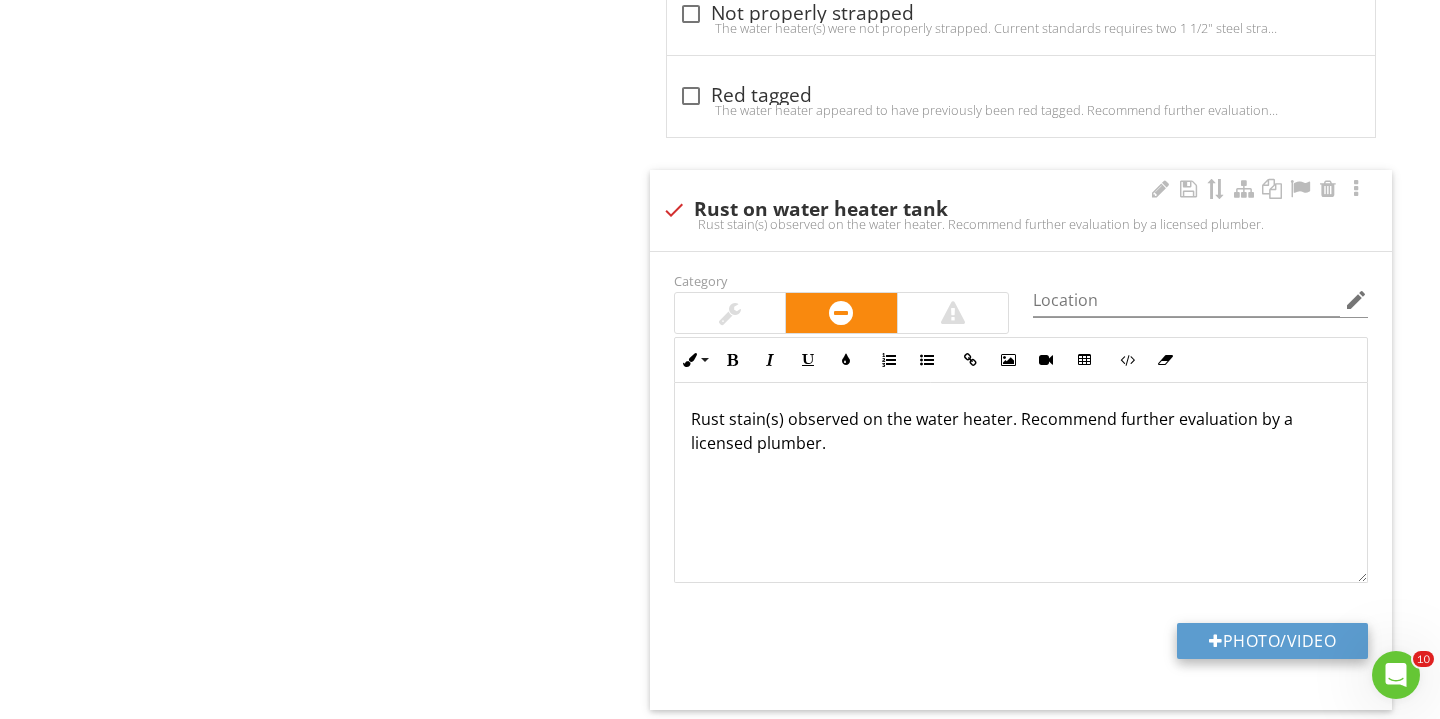 type on "C:\fakepath\IMG_2798.JPG" 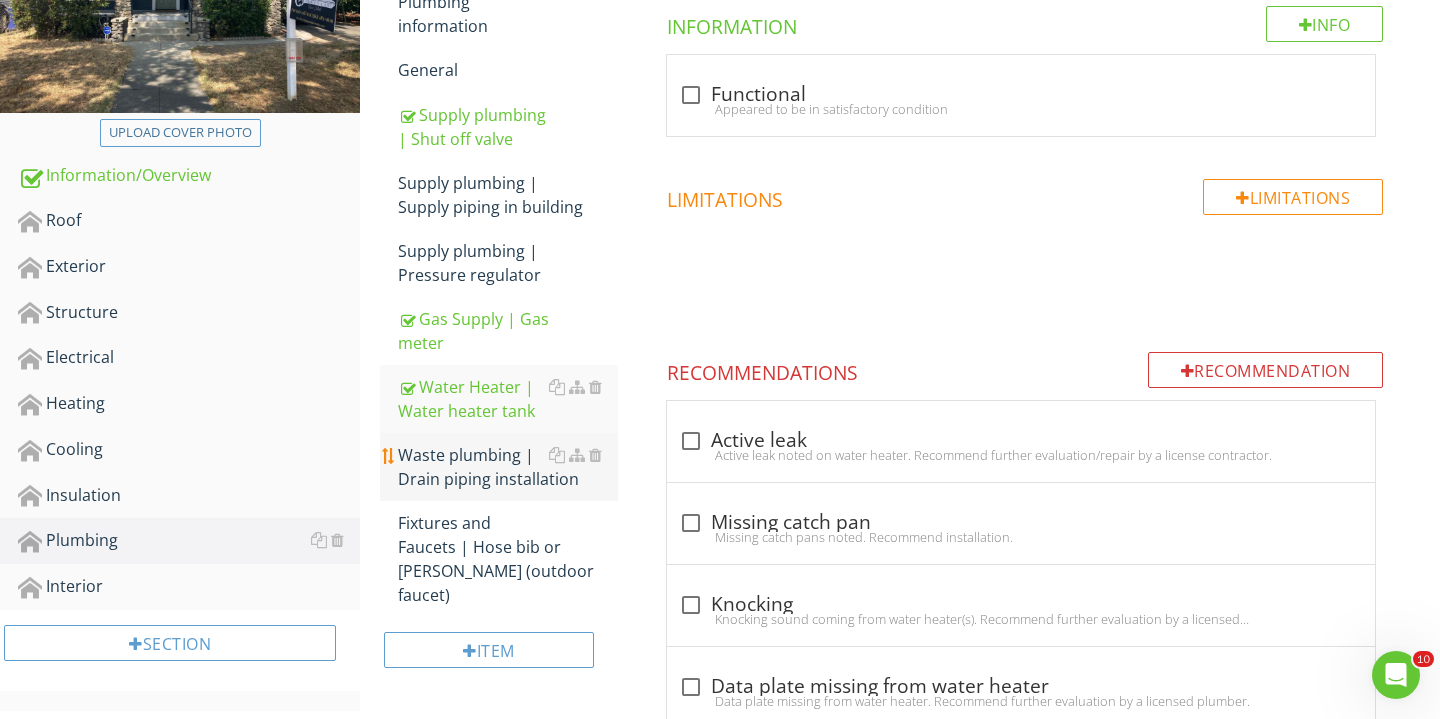 scroll, scrollTop: 437, scrollLeft: 0, axis: vertical 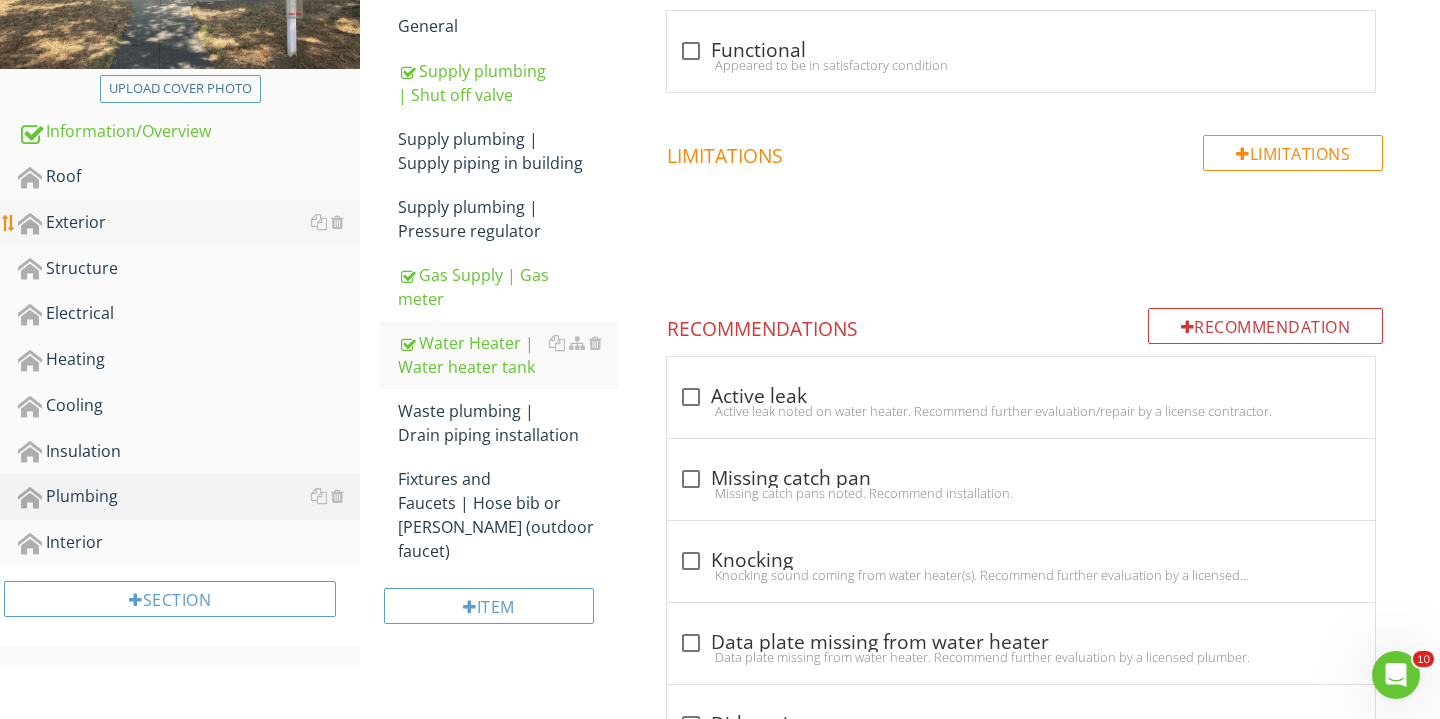 click on "Exterior" at bounding box center (189, 223) 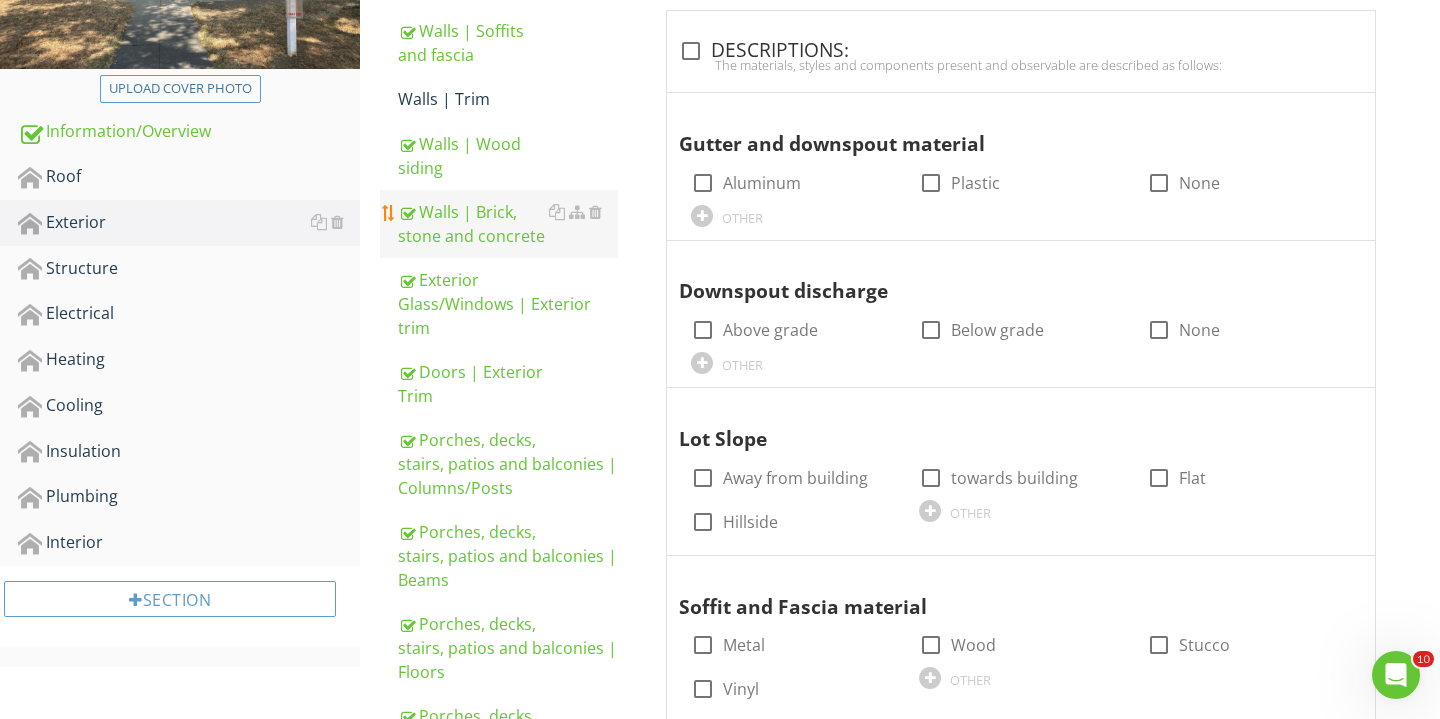 click on "Walls | Brick, stone and concrete" at bounding box center [508, 224] 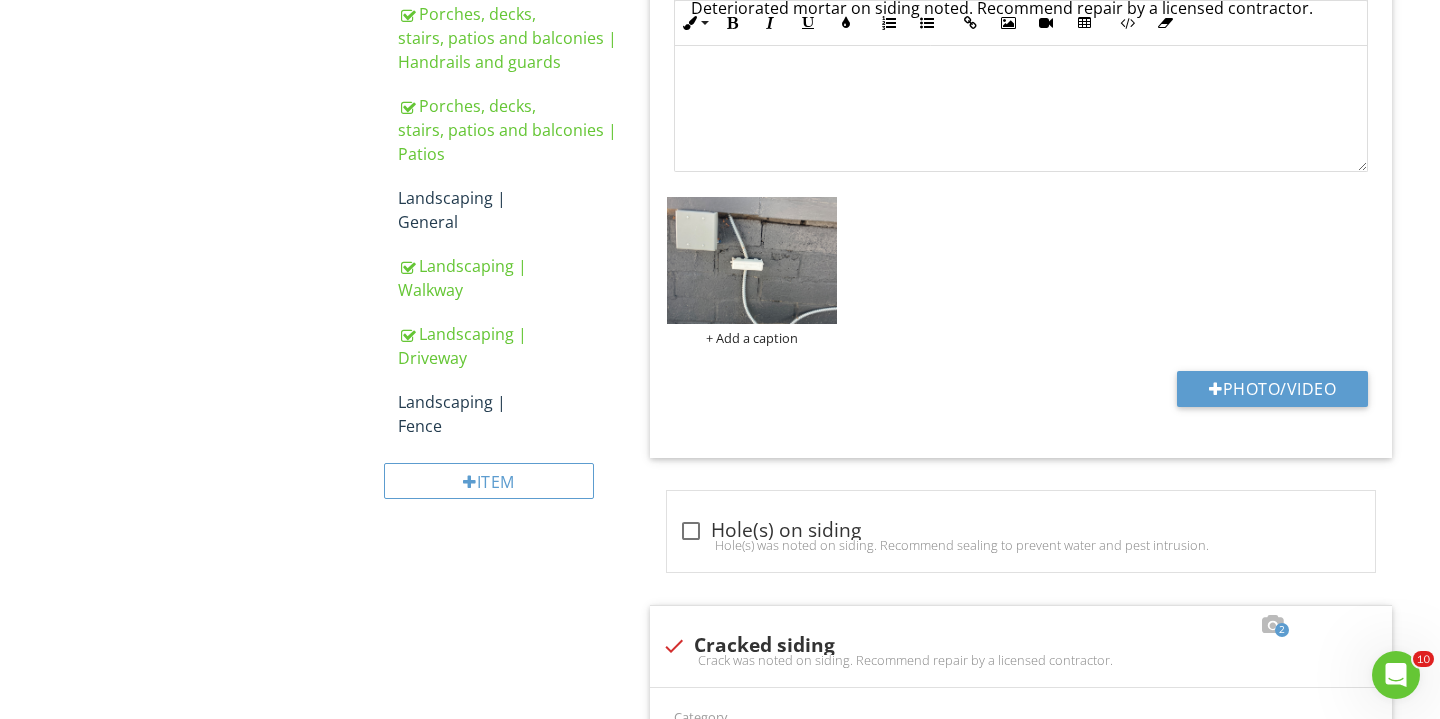 scroll, scrollTop: 1217, scrollLeft: 0, axis: vertical 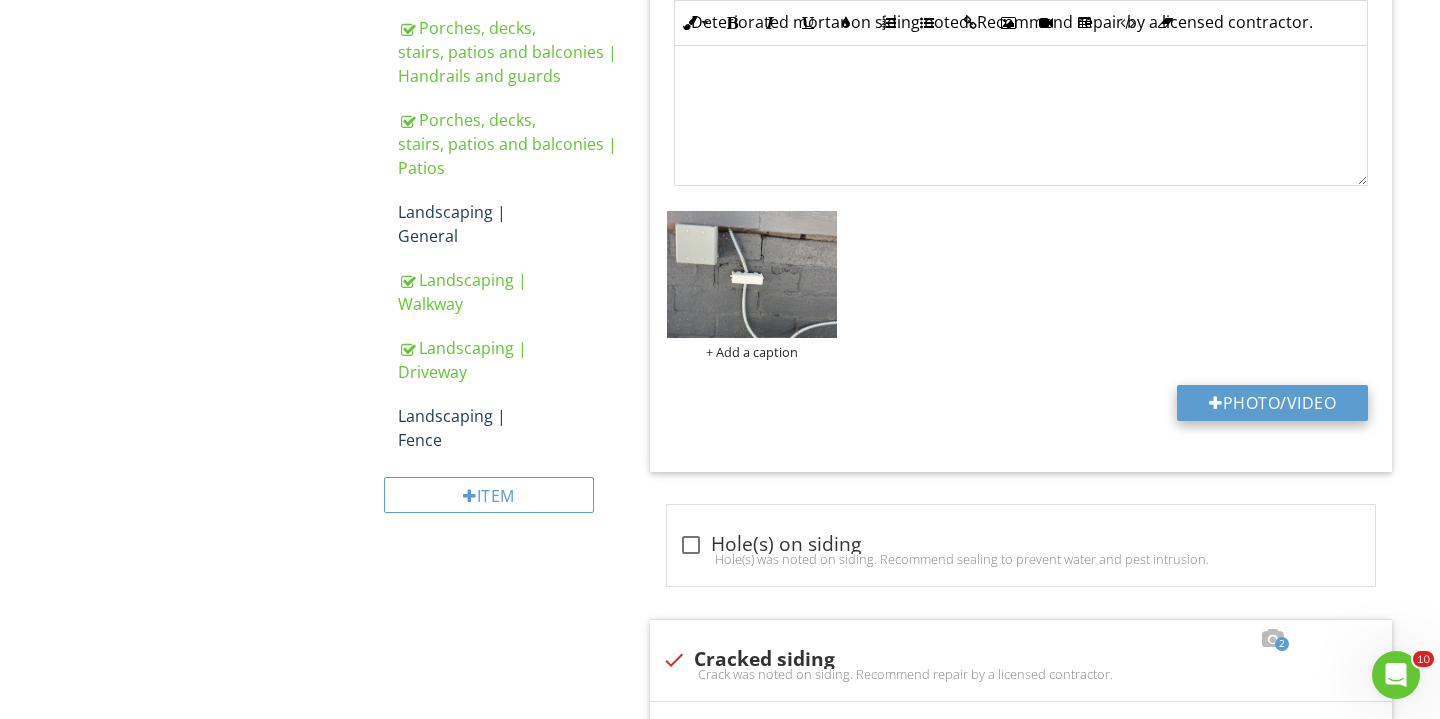 click on "Photo/Video" at bounding box center (1272, 403) 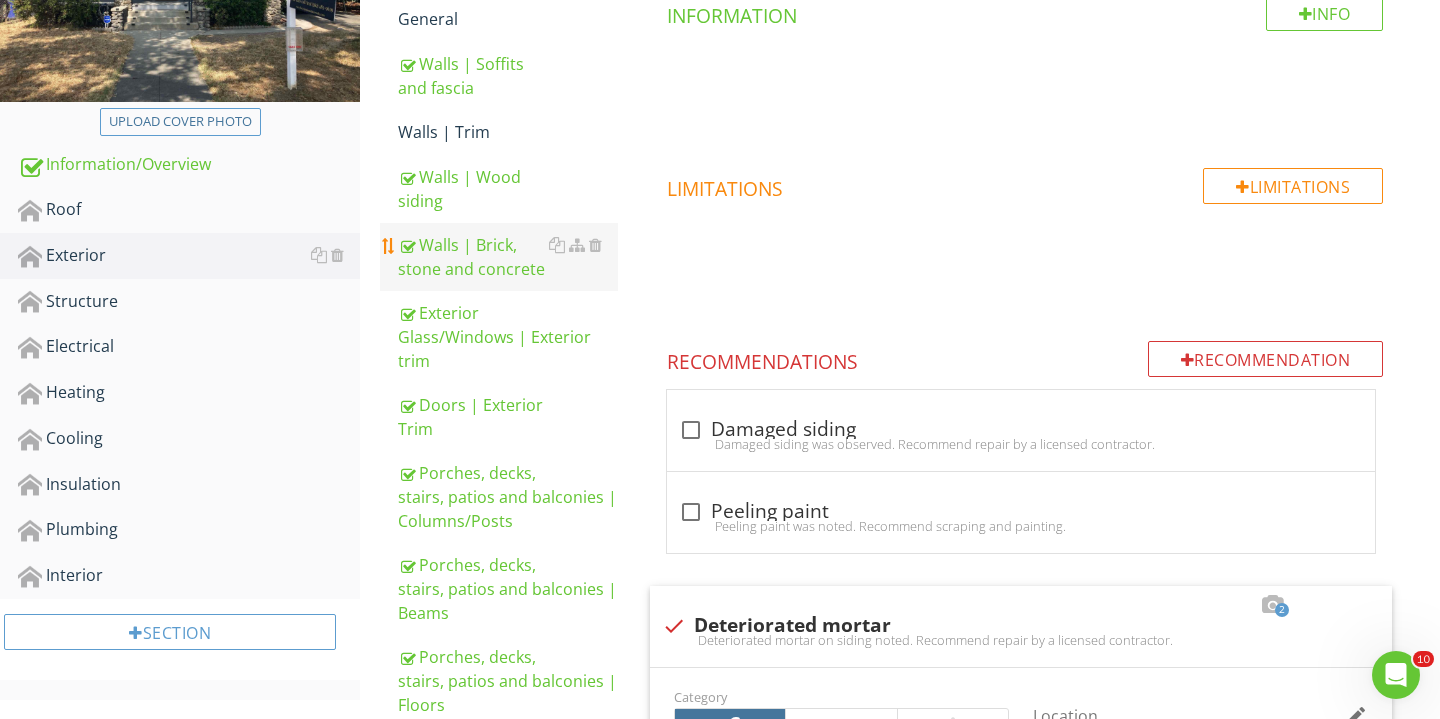 scroll, scrollTop: 389, scrollLeft: 0, axis: vertical 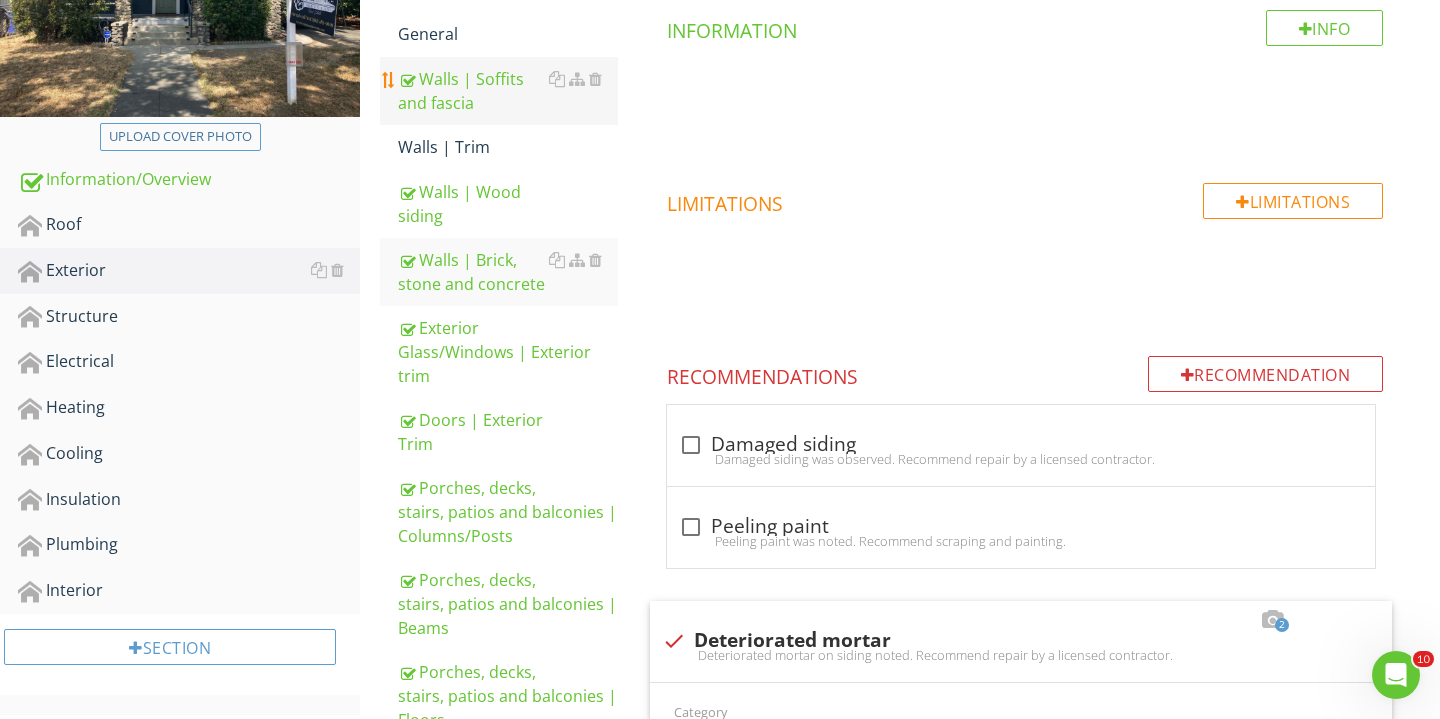 click on "Walls | Soffits and fascia" at bounding box center [508, 91] 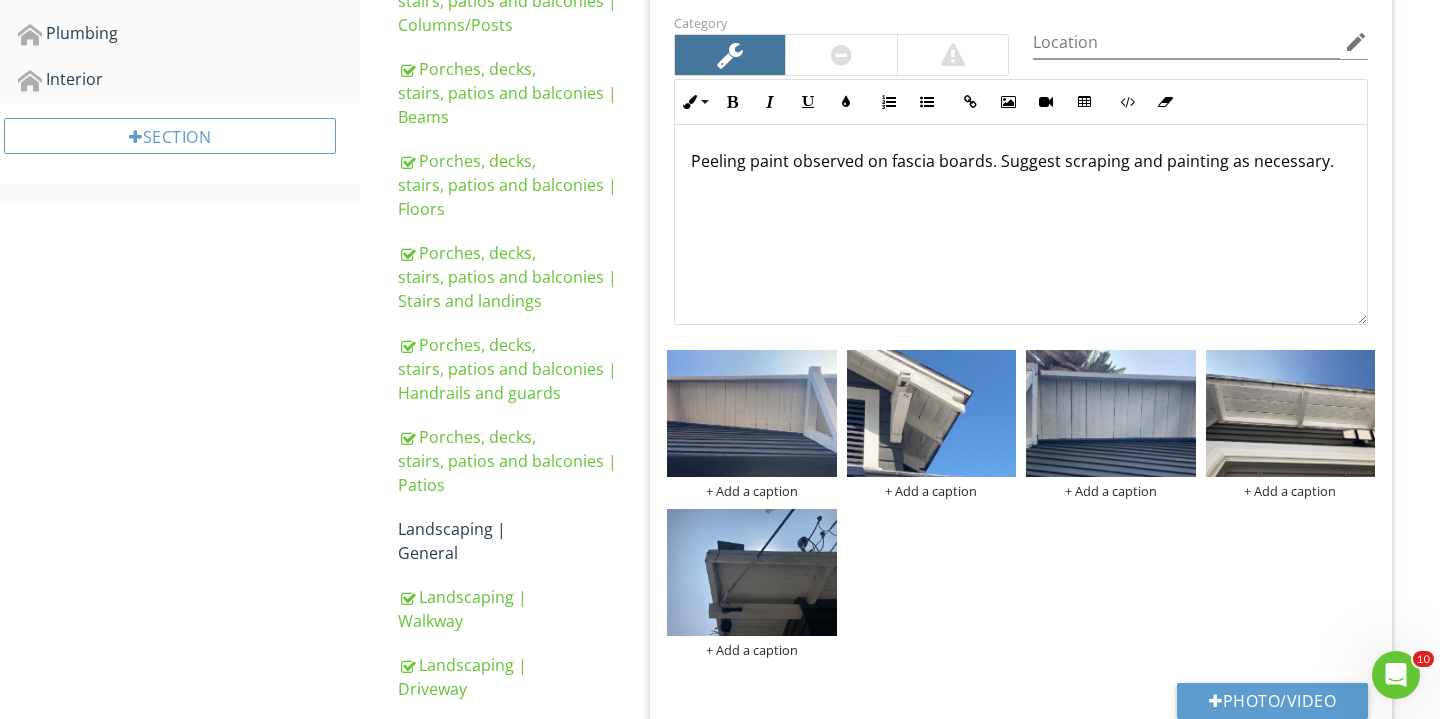 scroll, scrollTop: 1076, scrollLeft: 0, axis: vertical 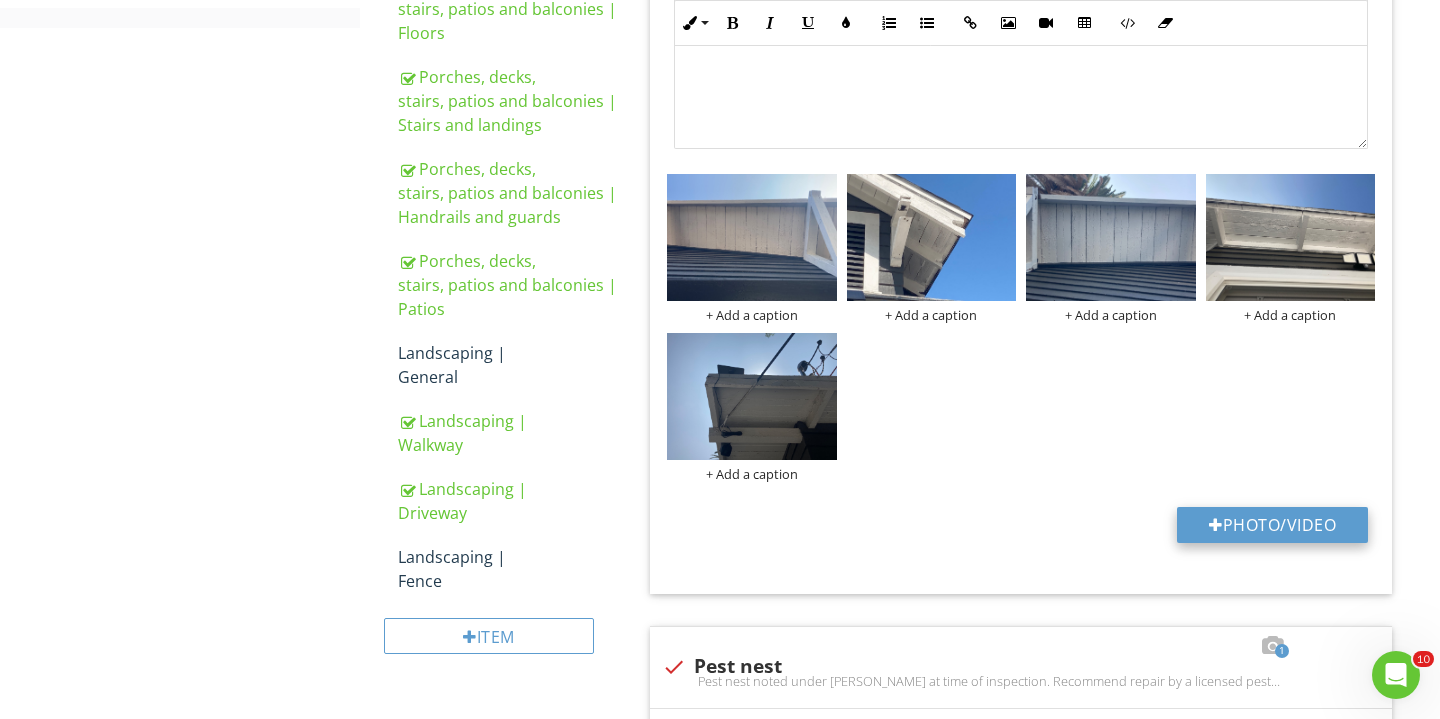 click on "Photo/Video" at bounding box center (1272, 525) 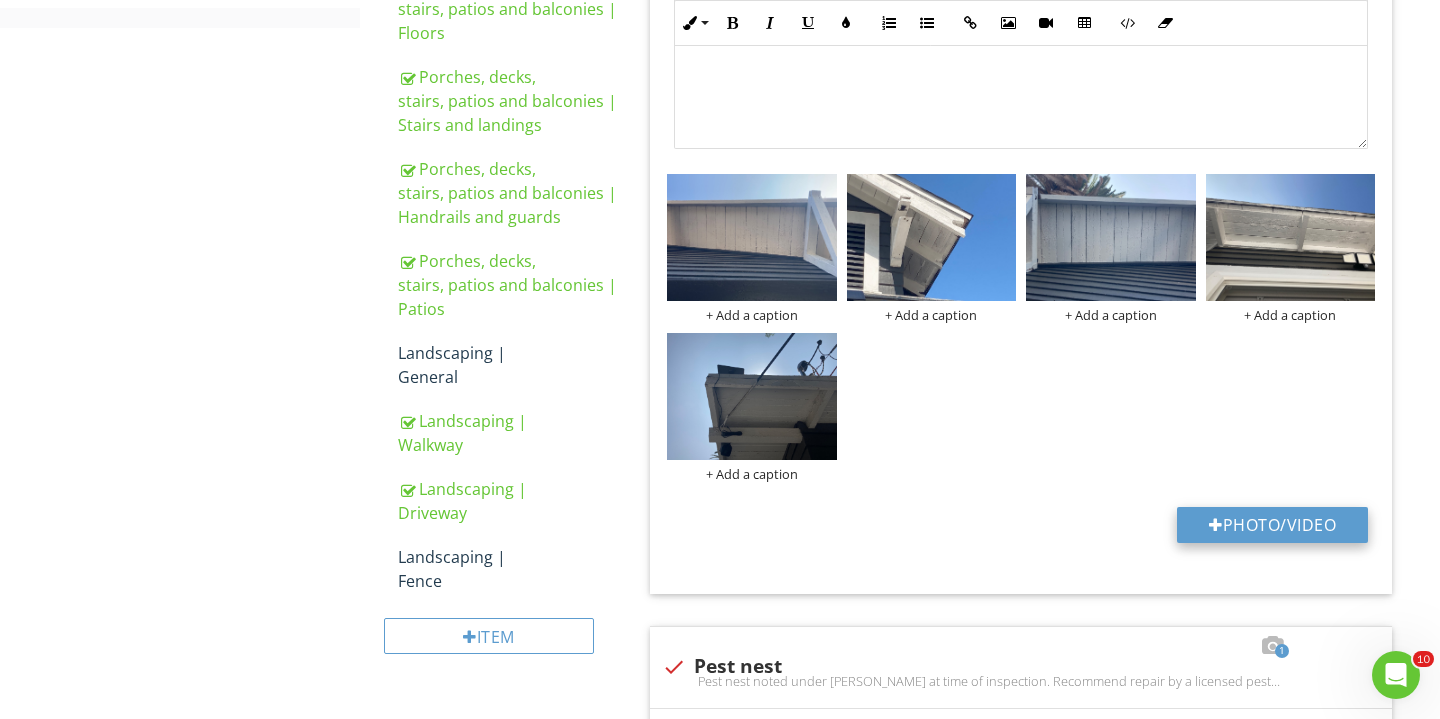type on "C:\fakepath\IMG_2817.JPG" 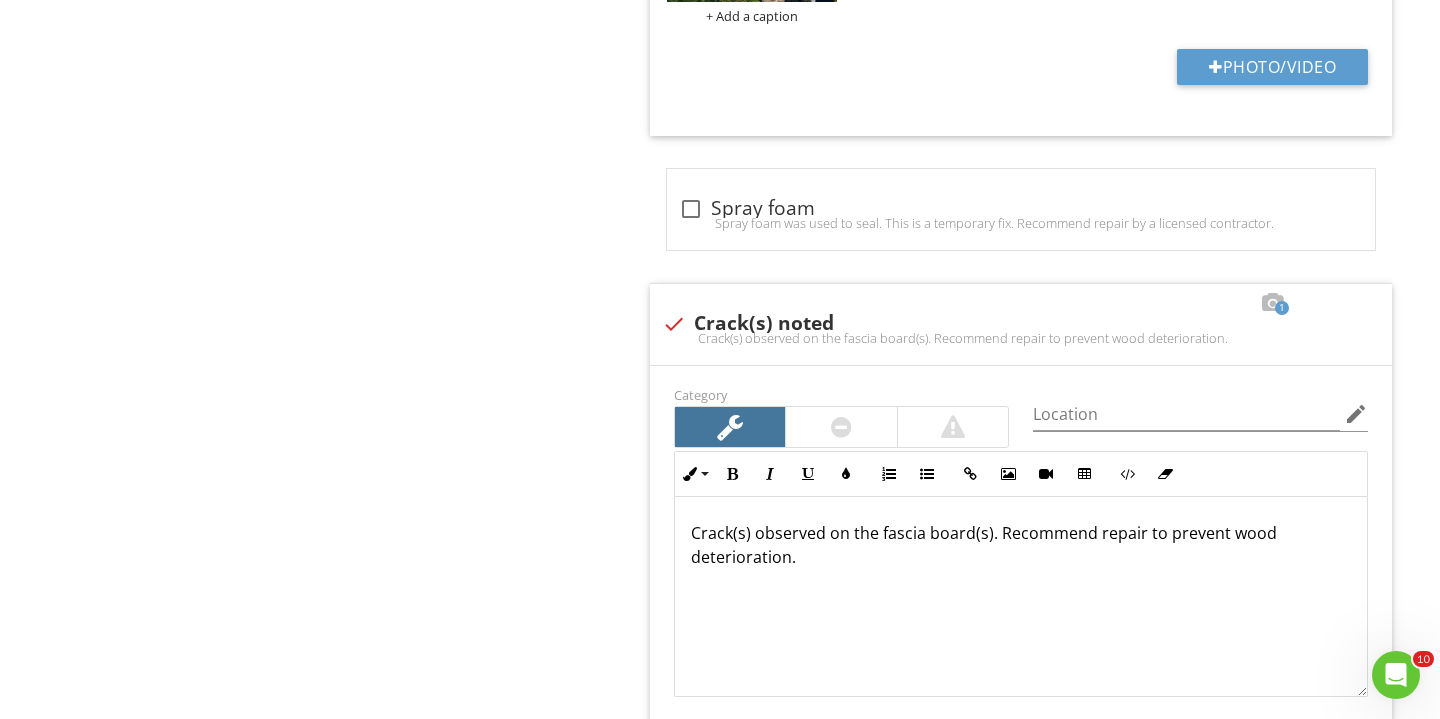 scroll, scrollTop: 4838, scrollLeft: 0, axis: vertical 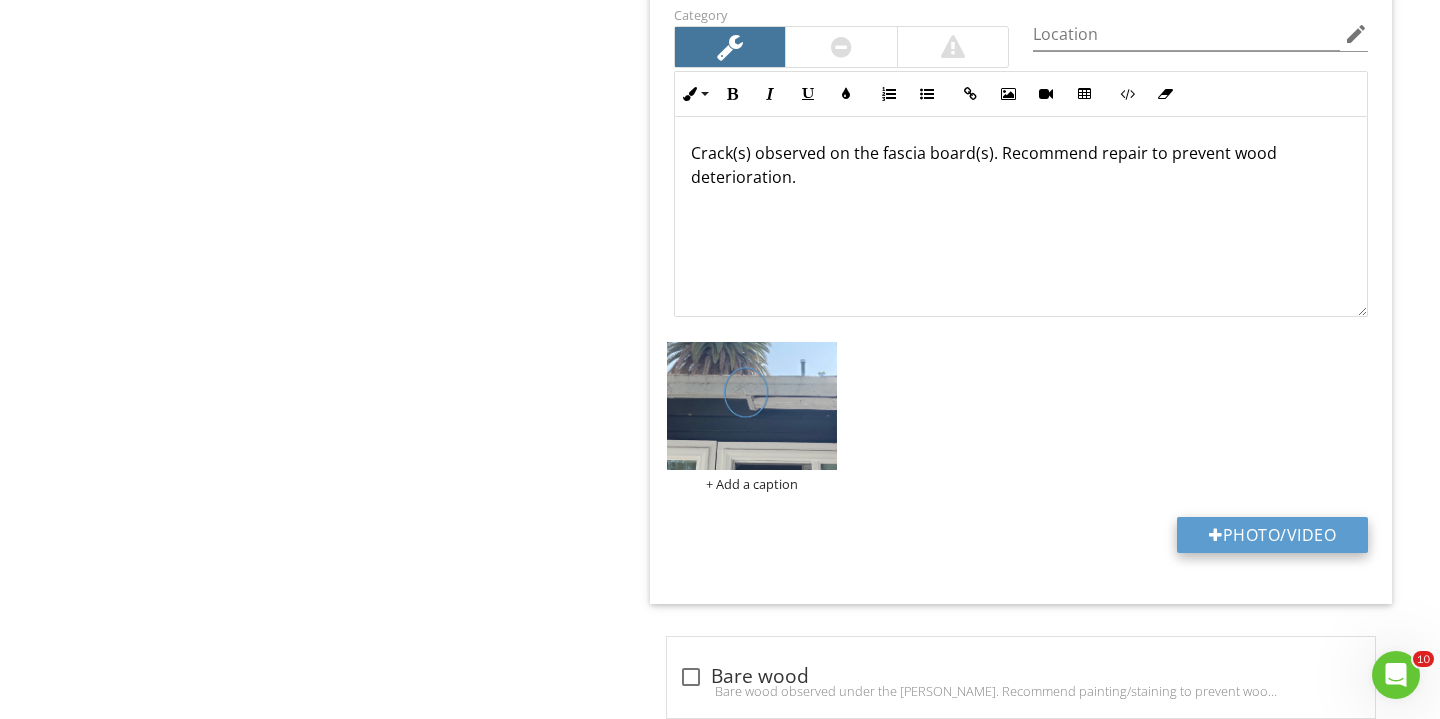 click on "Photo/Video" at bounding box center (1272, 535) 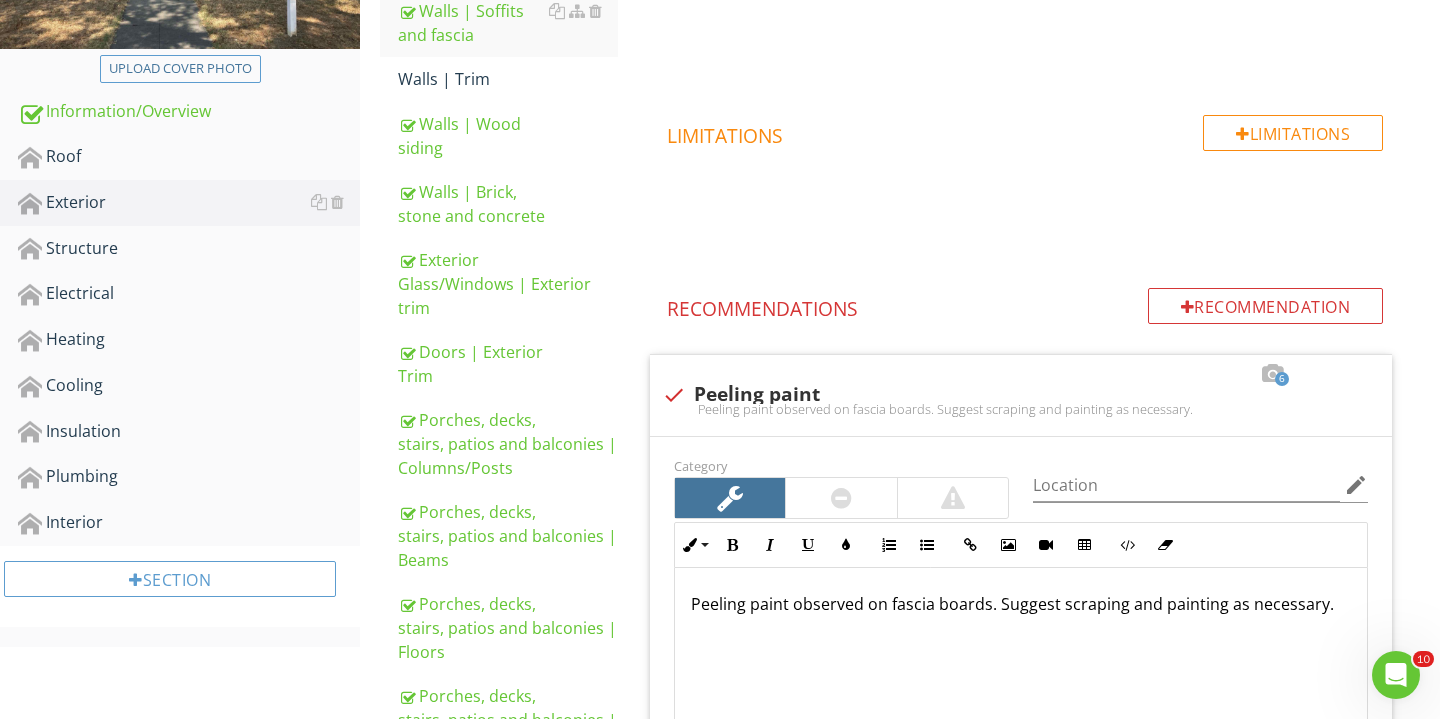 scroll, scrollTop: 481, scrollLeft: 0, axis: vertical 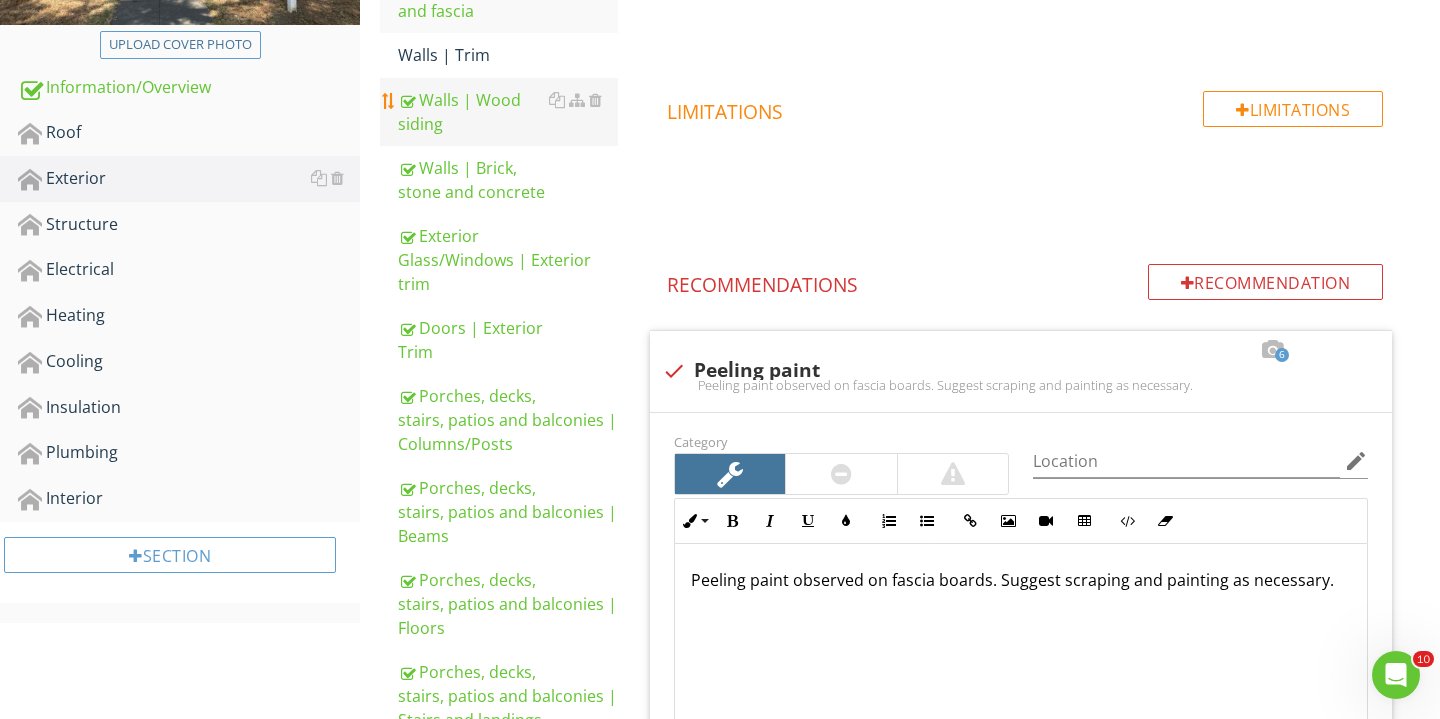 click on "Walls | Wood siding" at bounding box center [508, 112] 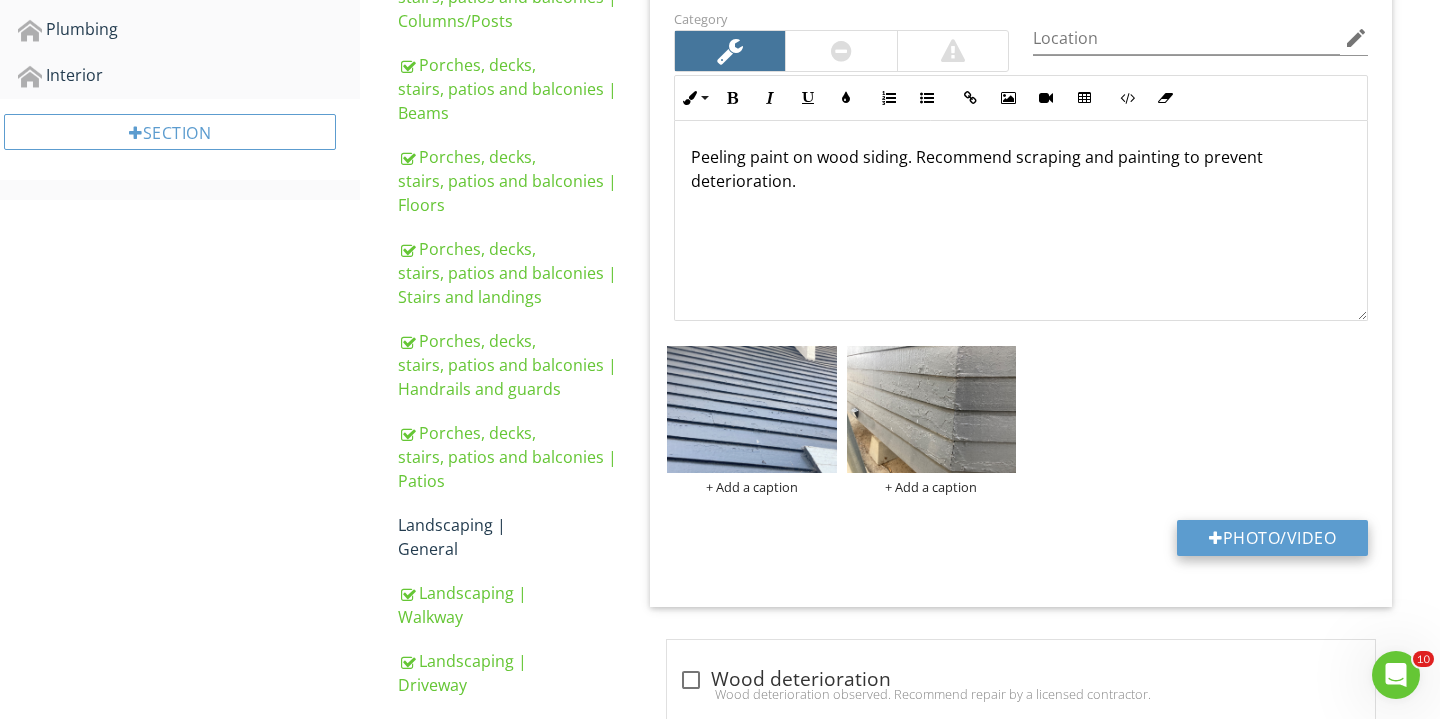scroll, scrollTop: 889, scrollLeft: 0, axis: vertical 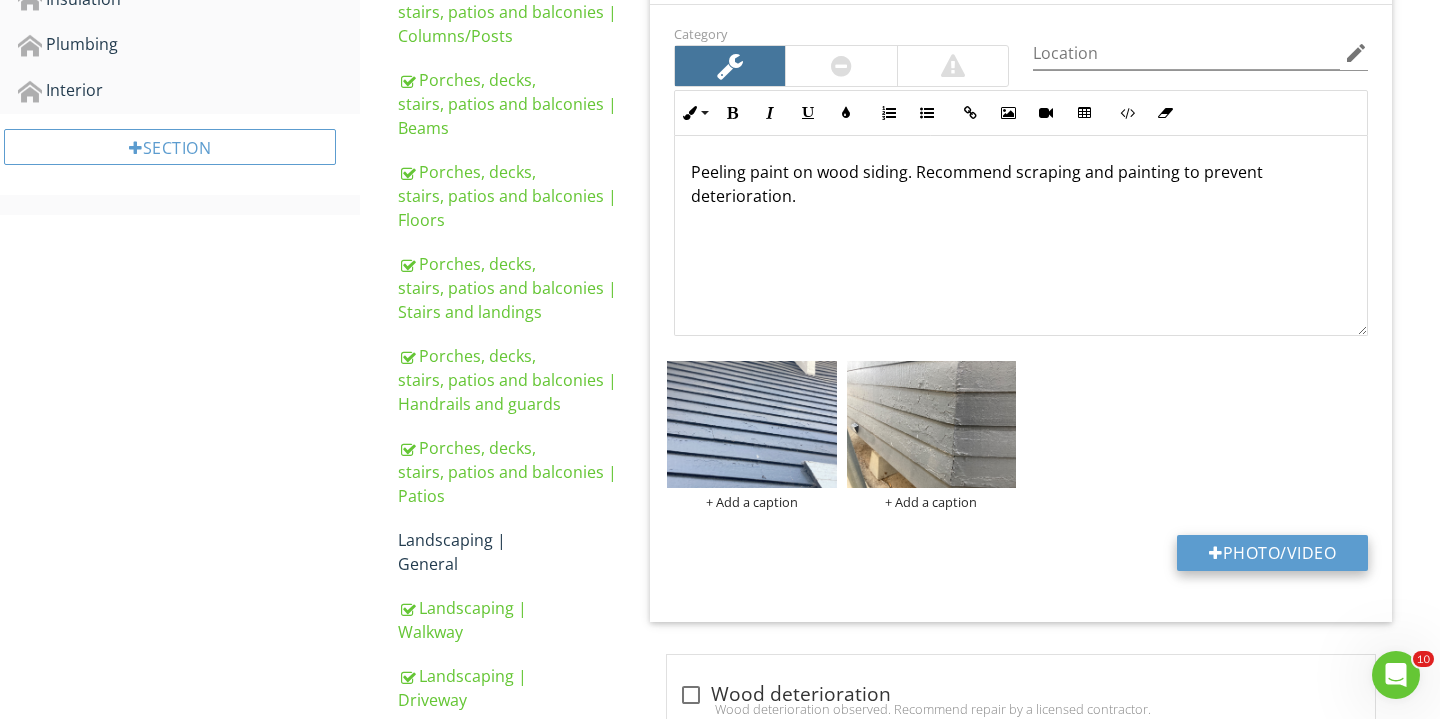 click on "Photo/Video" at bounding box center (1272, 553) 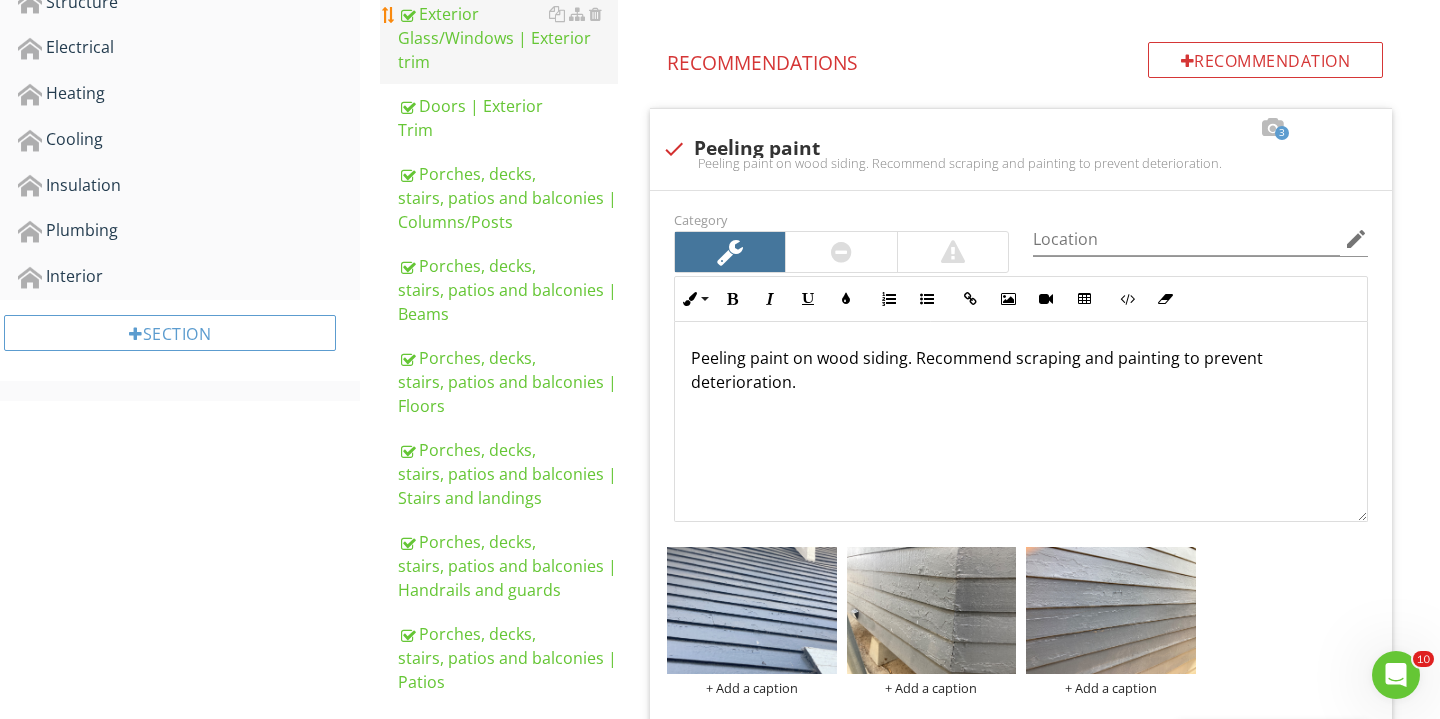 scroll, scrollTop: 686, scrollLeft: 0, axis: vertical 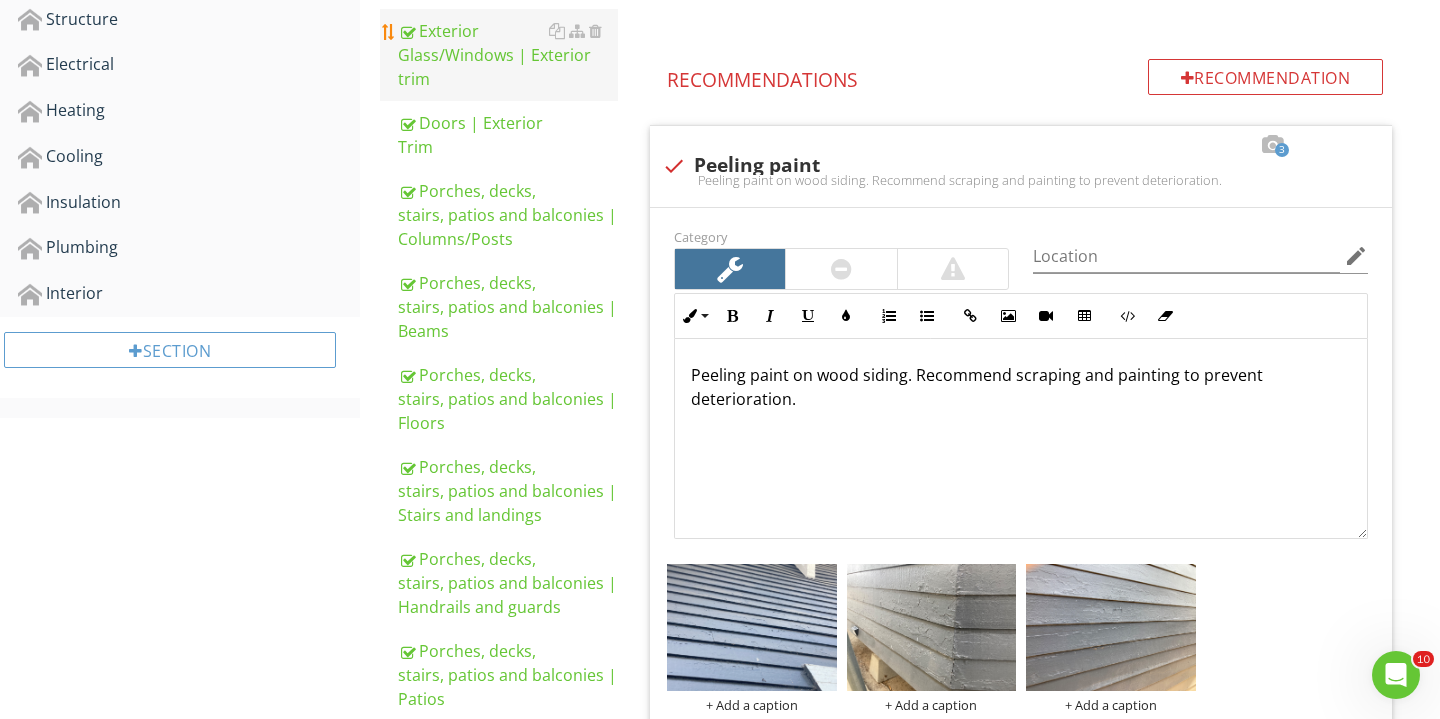 click on "Exterior Glass/Windows | Exterior trim" at bounding box center (508, 55) 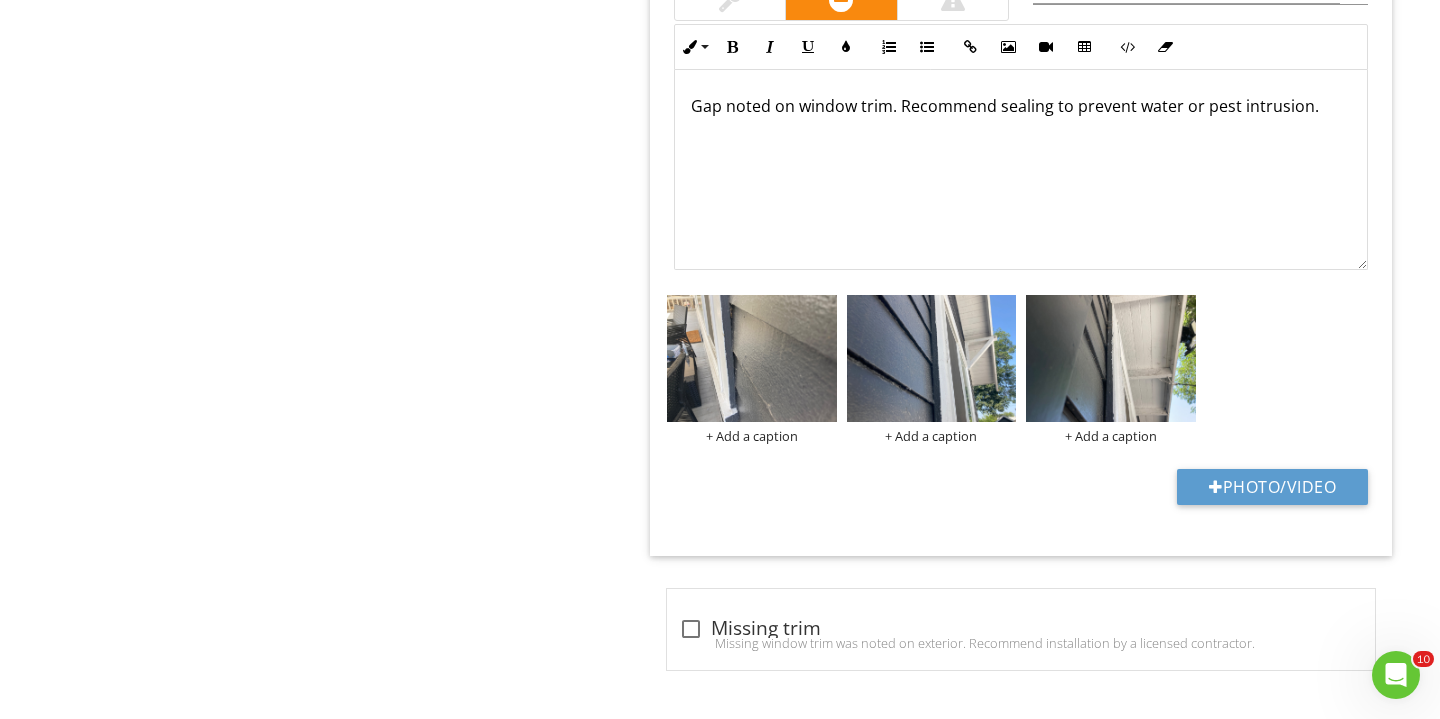 scroll, scrollTop: 3130, scrollLeft: 0, axis: vertical 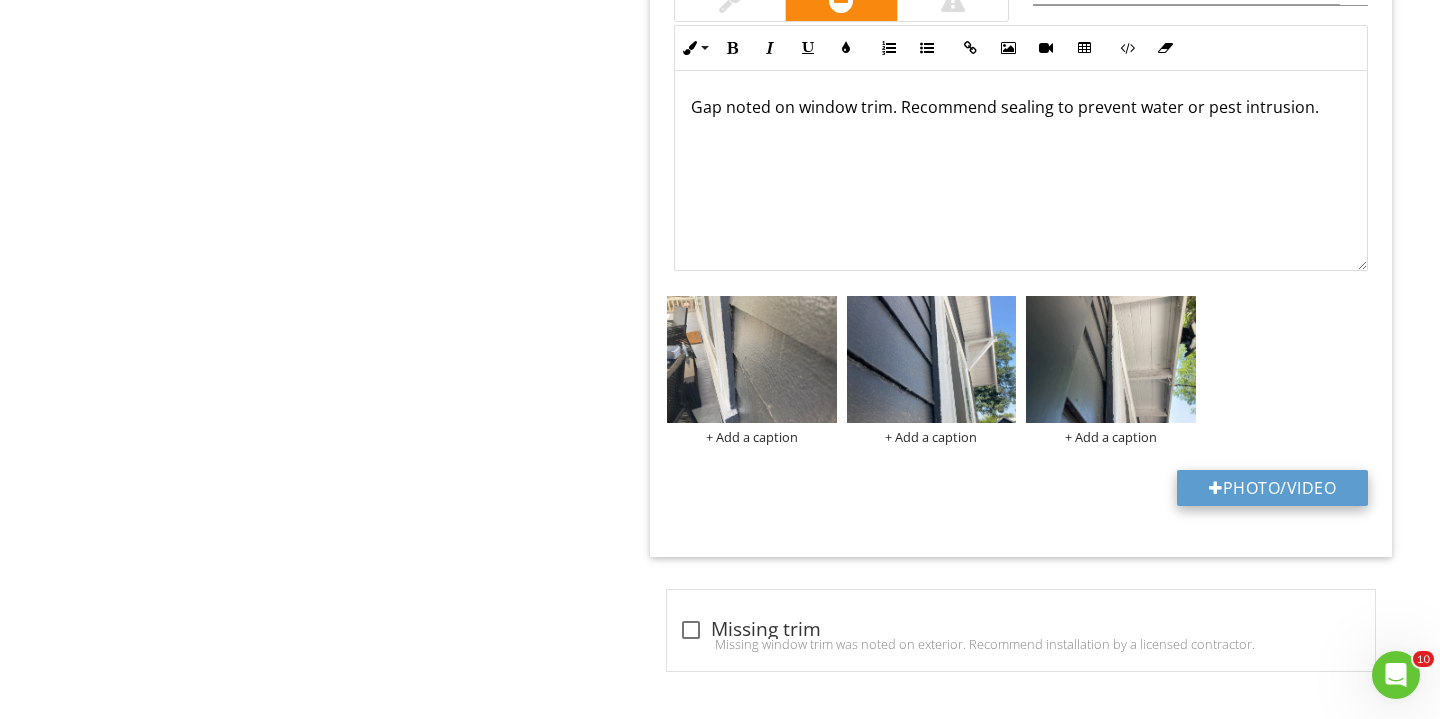 click on "Photo/Video" at bounding box center [1272, 488] 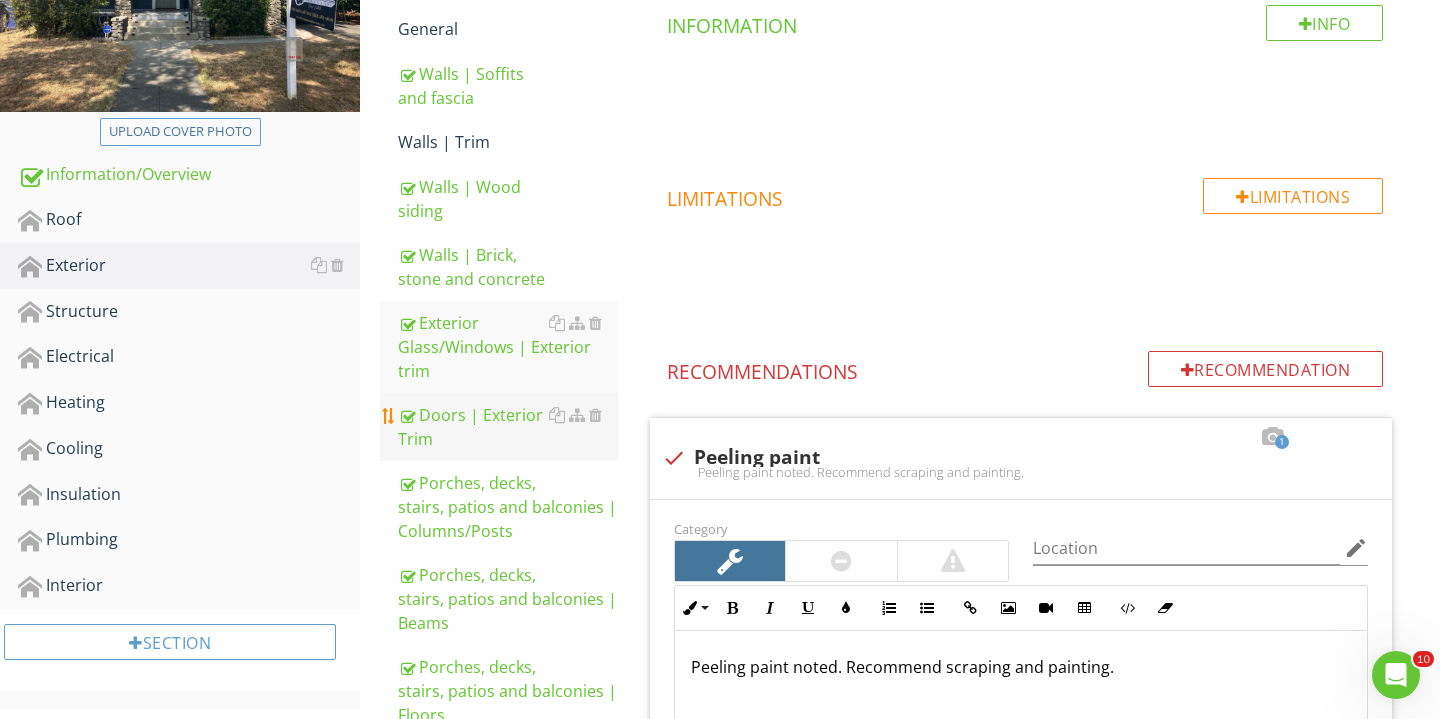 scroll, scrollTop: 401, scrollLeft: 0, axis: vertical 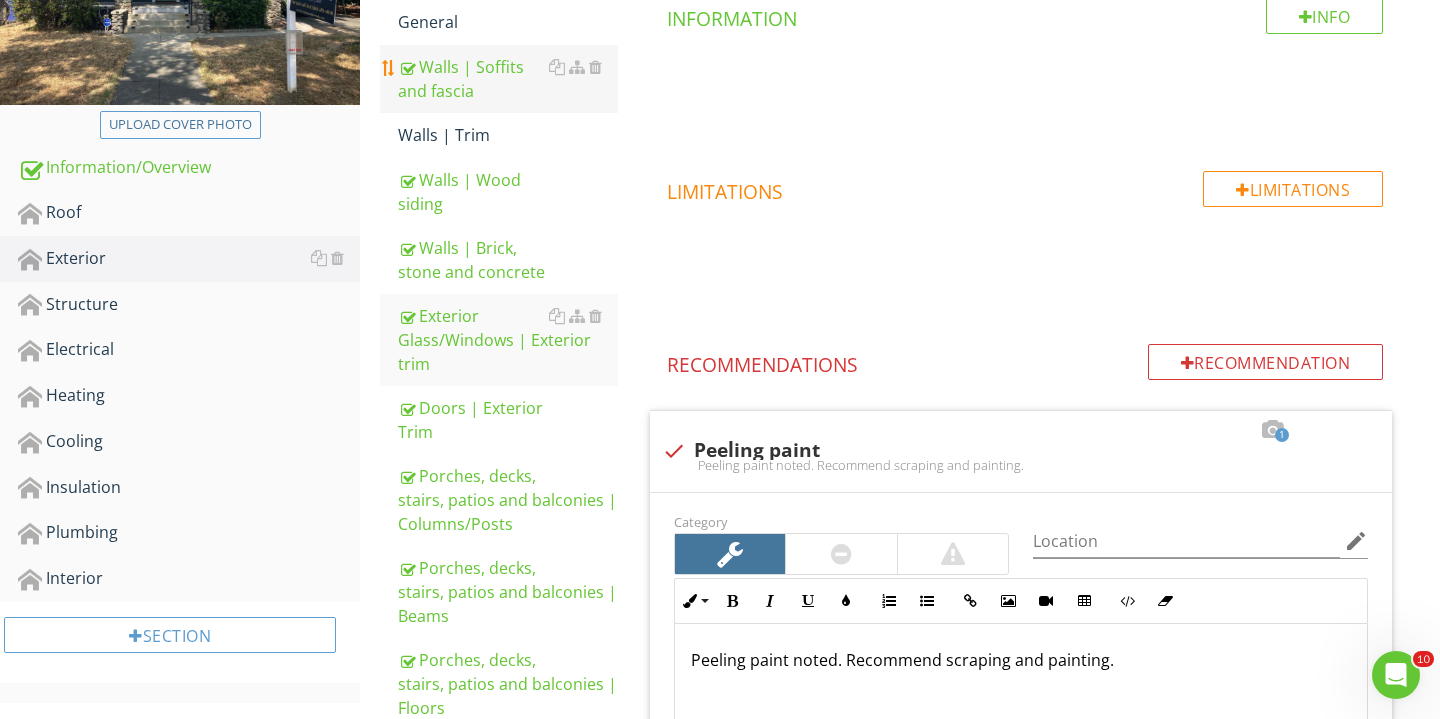 click on "Walls | Soffits and fascia" at bounding box center (508, 79) 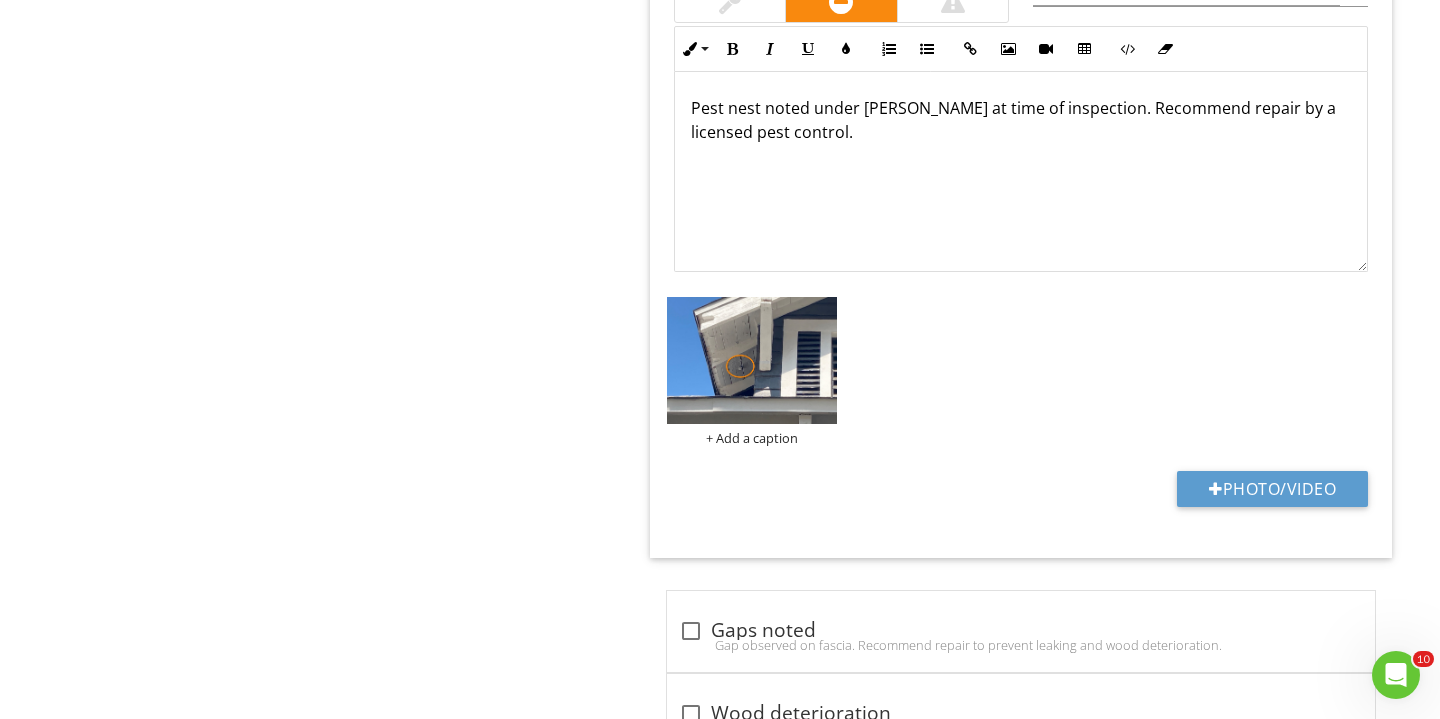 scroll, scrollTop: 1779, scrollLeft: 0, axis: vertical 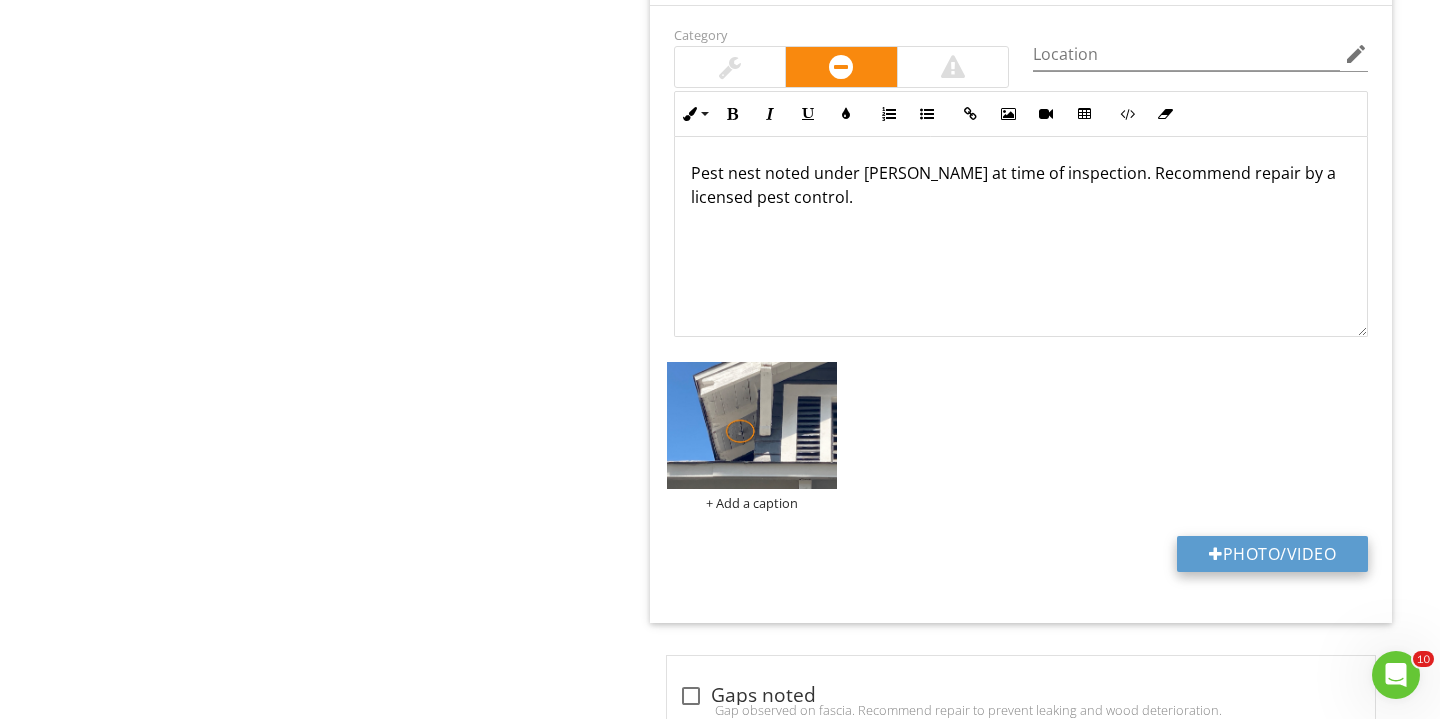 click on "Photo/Video" at bounding box center [1272, 554] 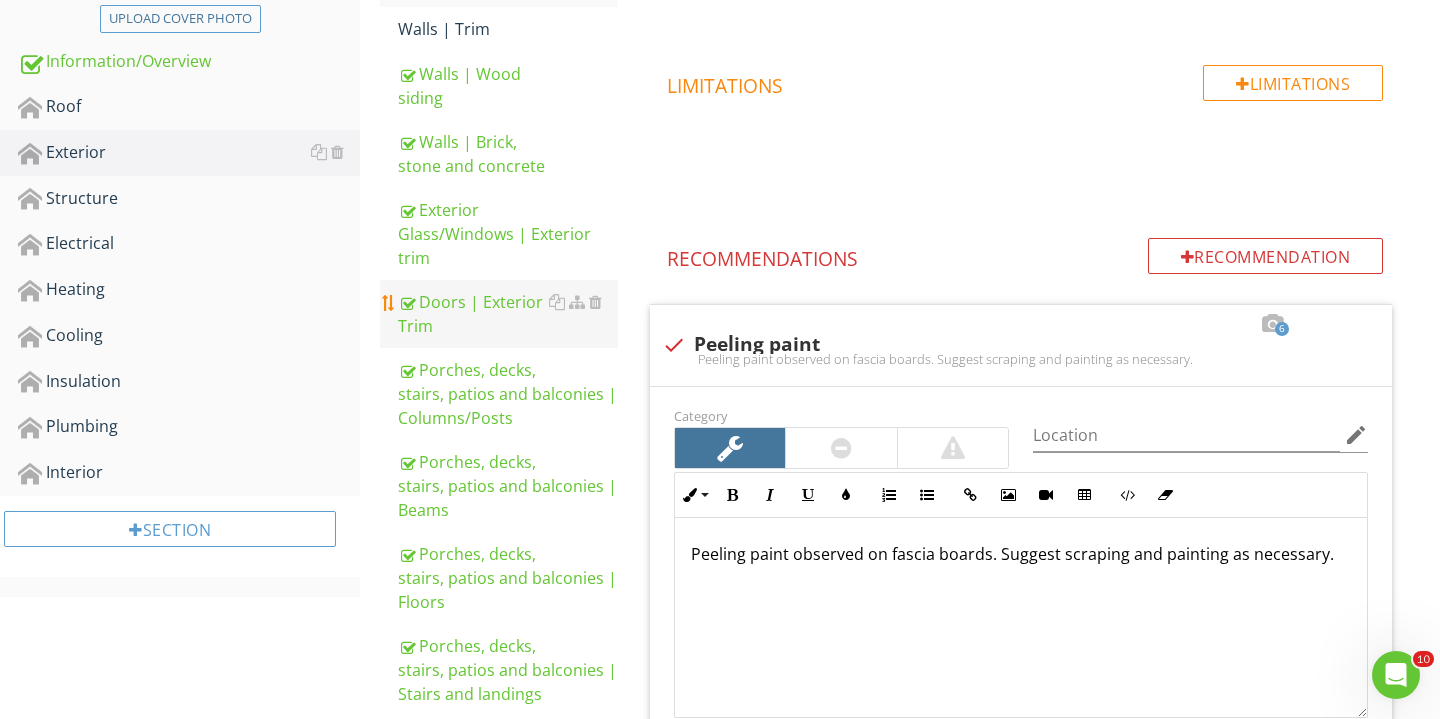 scroll, scrollTop: 471, scrollLeft: 0, axis: vertical 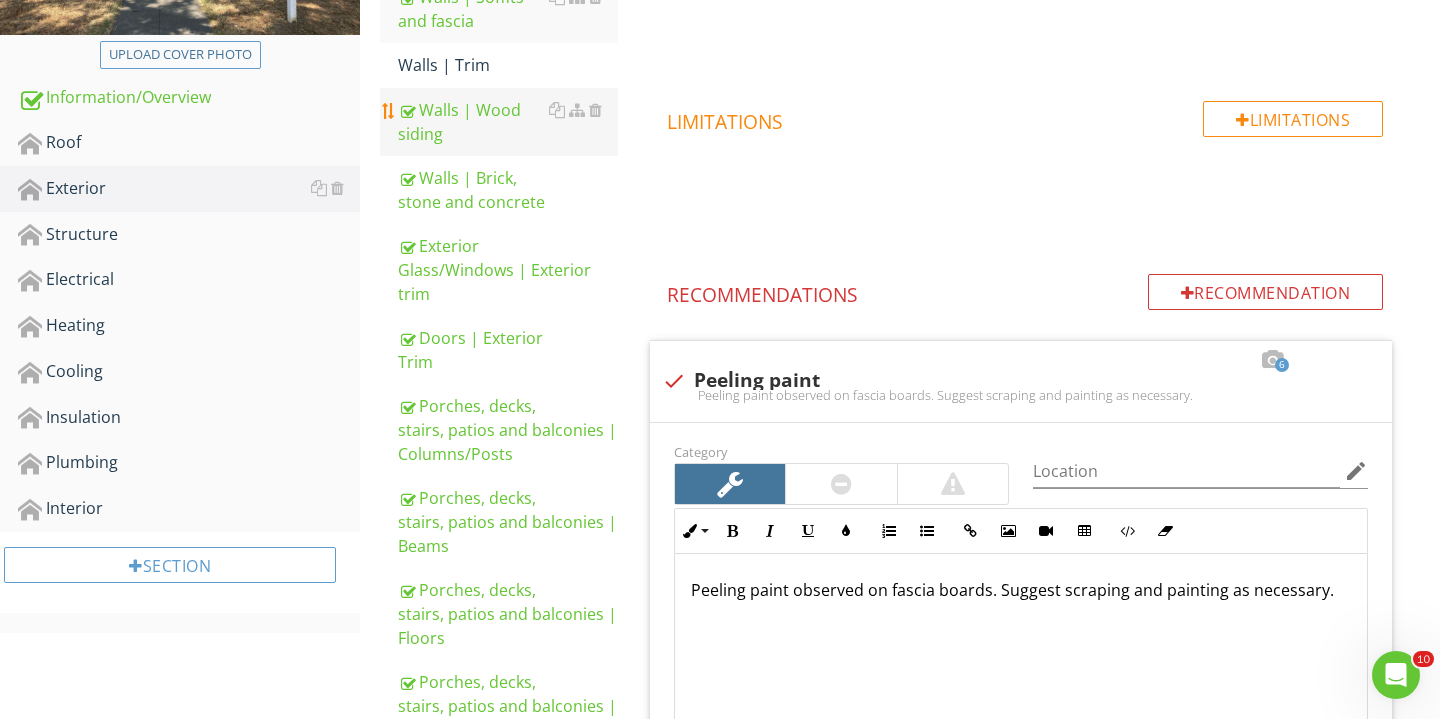 click on "Walls | Wood siding" at bounding box center [508, 122] 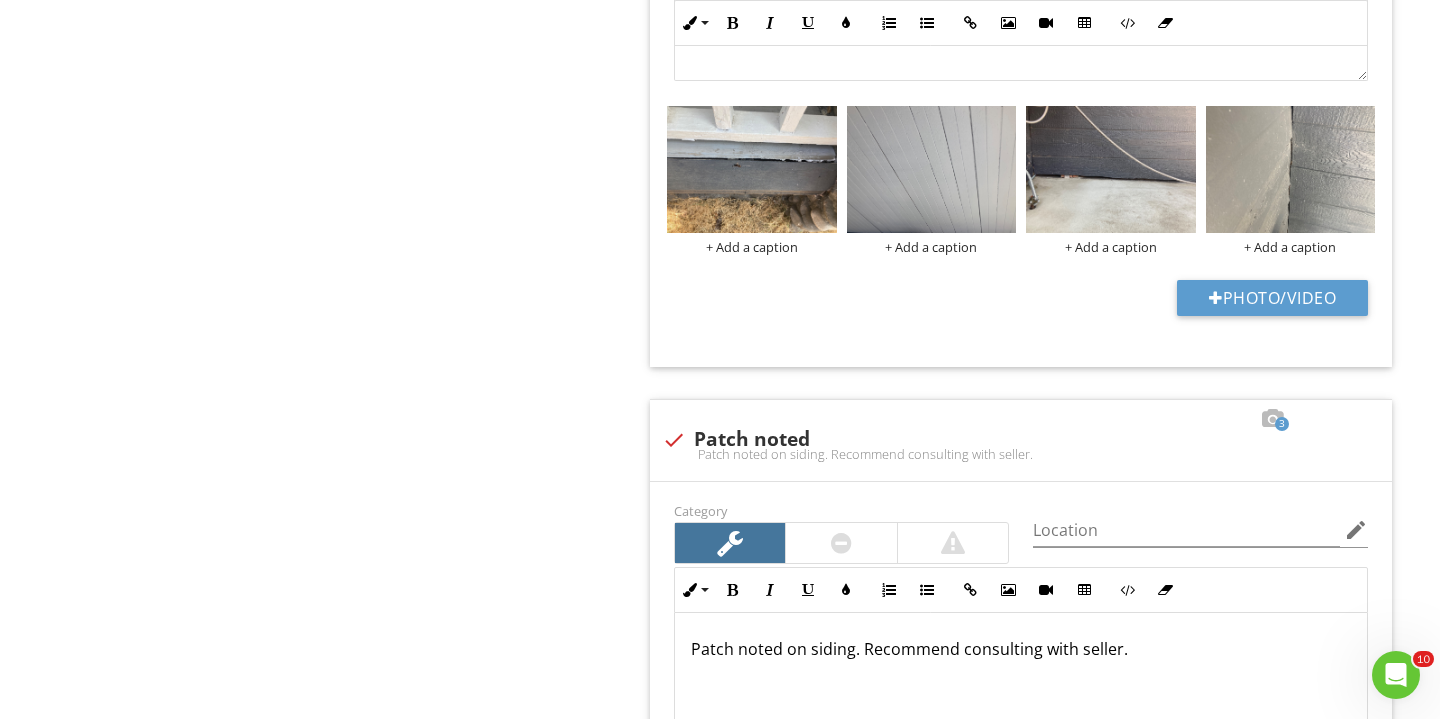 scroll, scrollTop: 3511, scrollLeft: 0, axis: vertical 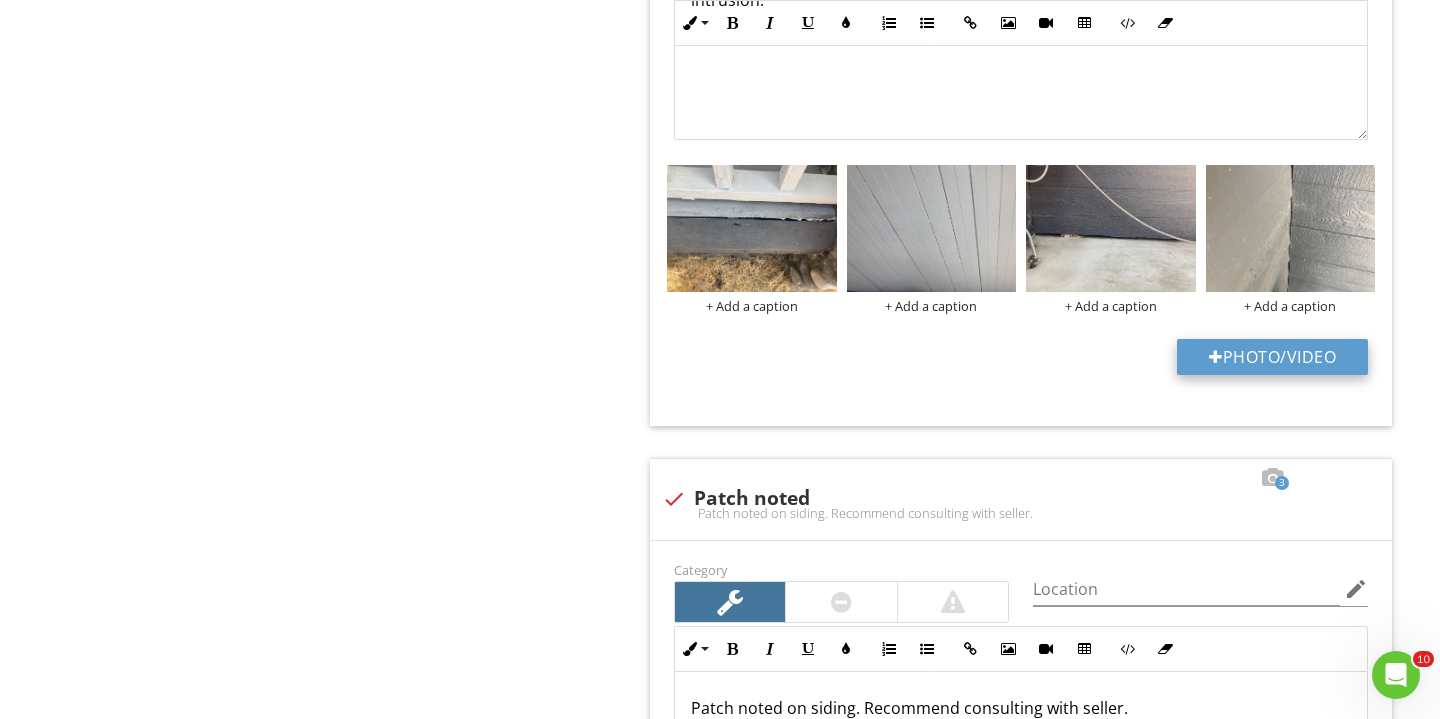 click on "Photo/Video" at bounding box center (1272, 357) 